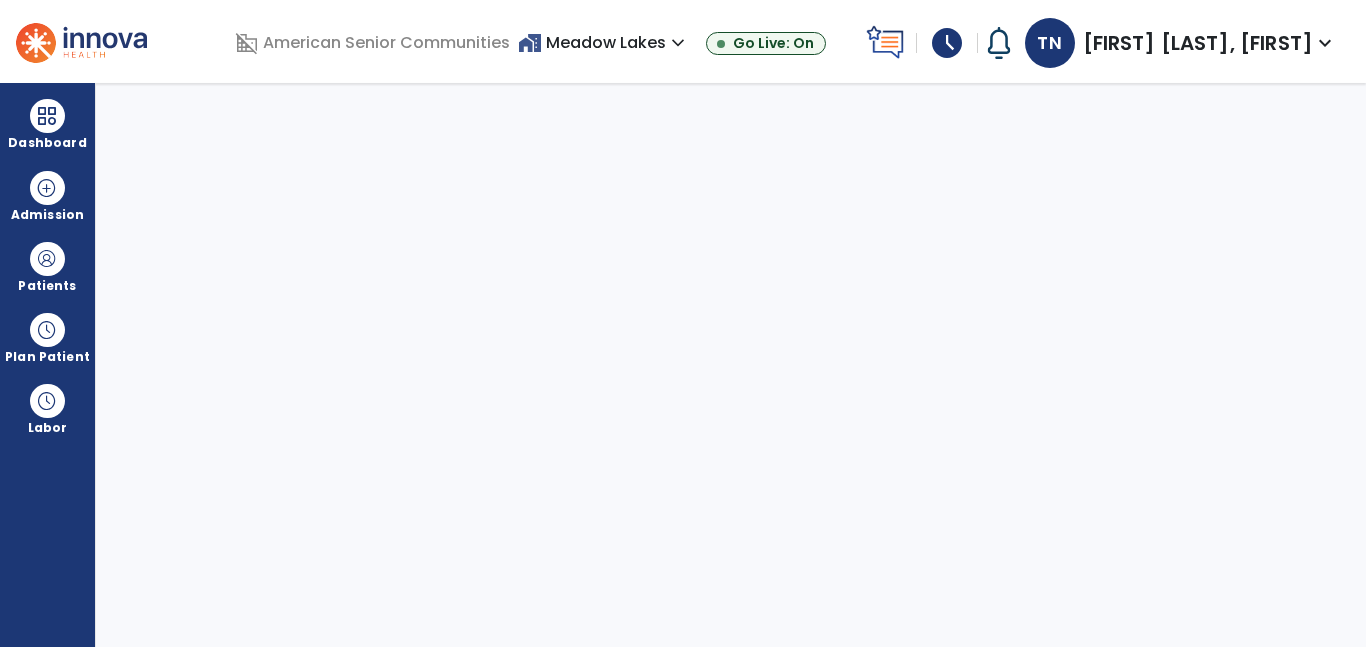 select on "****" 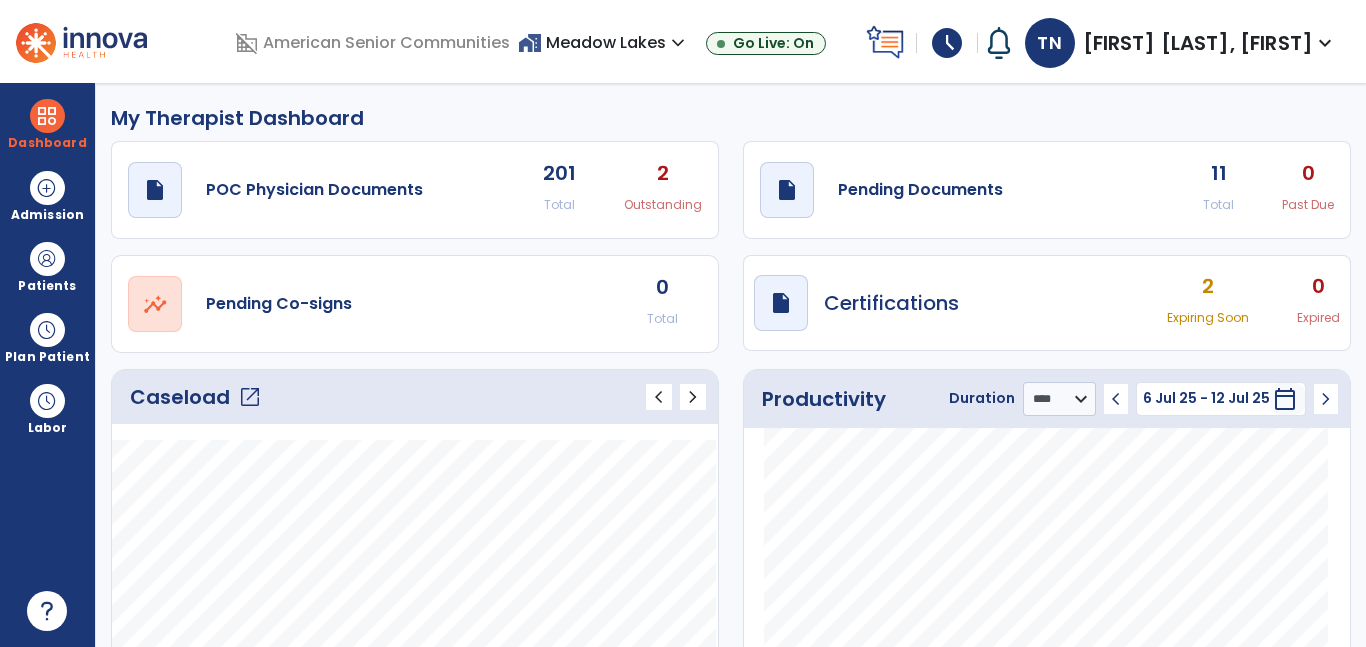 scroll, scrollTop: 0, scrollLeft: 0, axis: both 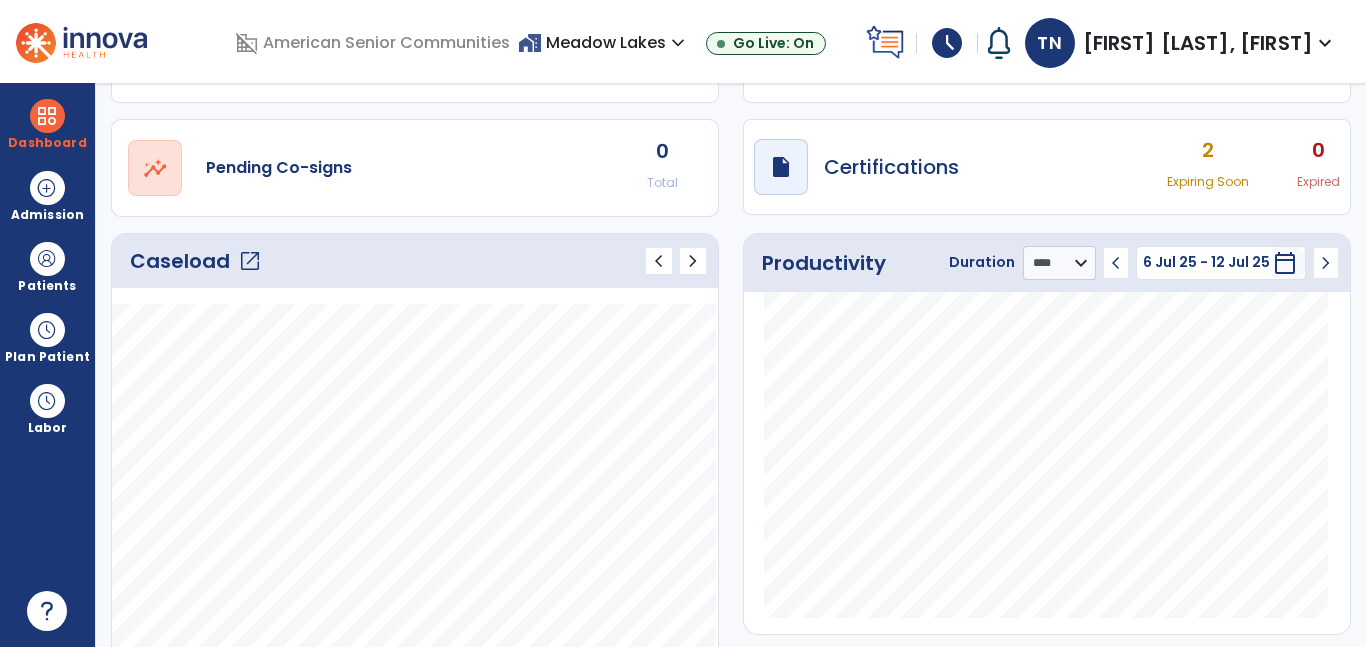 click on "open_in_new" 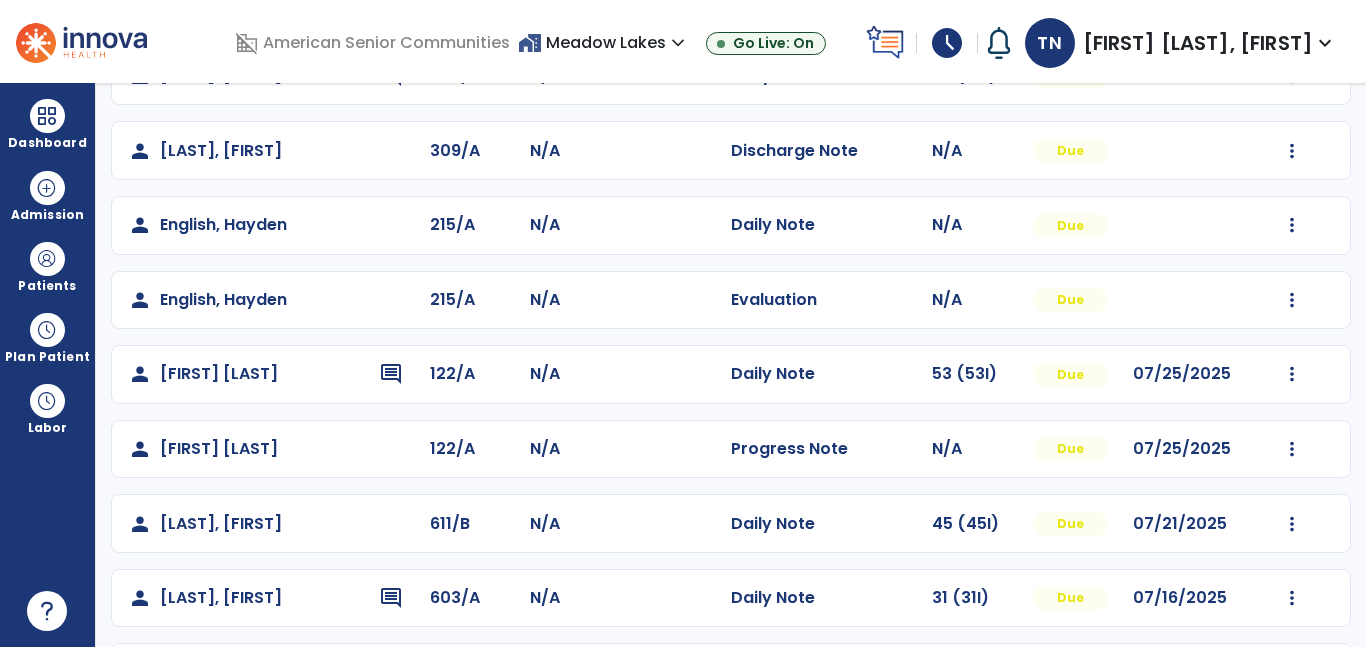 scroll, scrollTop: 505, scrollLeft: 0, axis: vertical 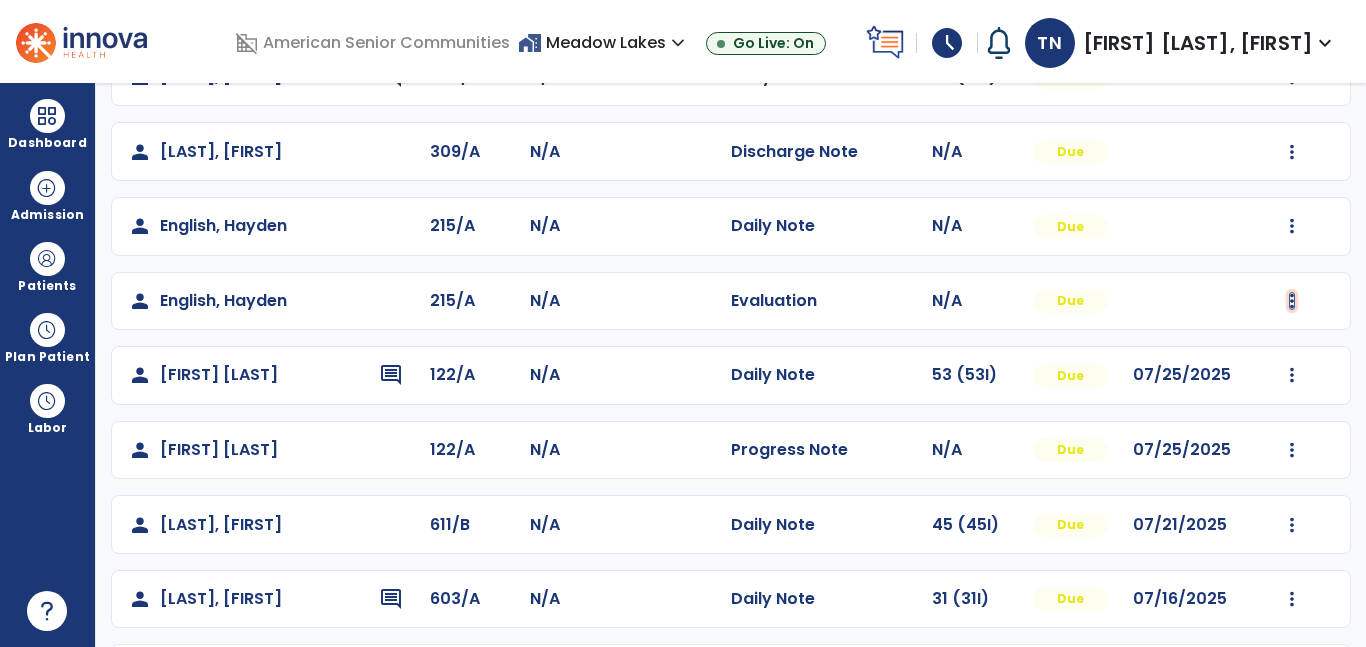 click at bounding box center (1292, -146) 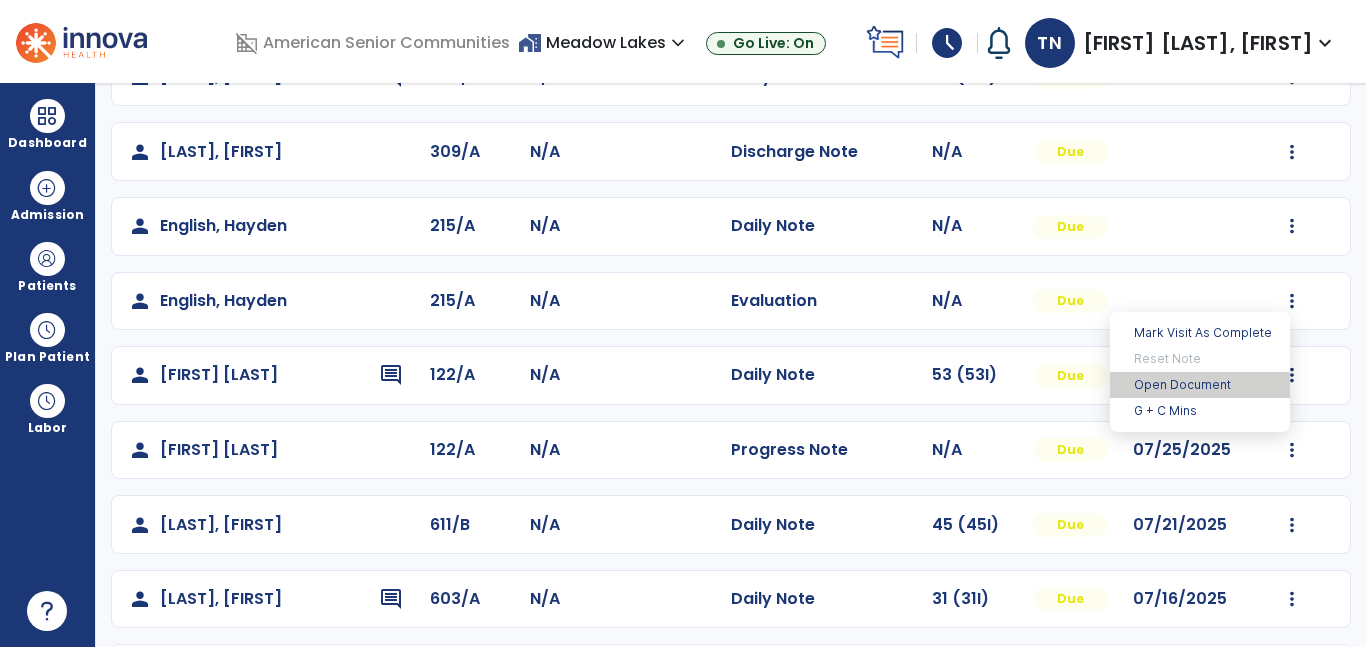 click on "Open Document" at bounding box center (1200, 385) 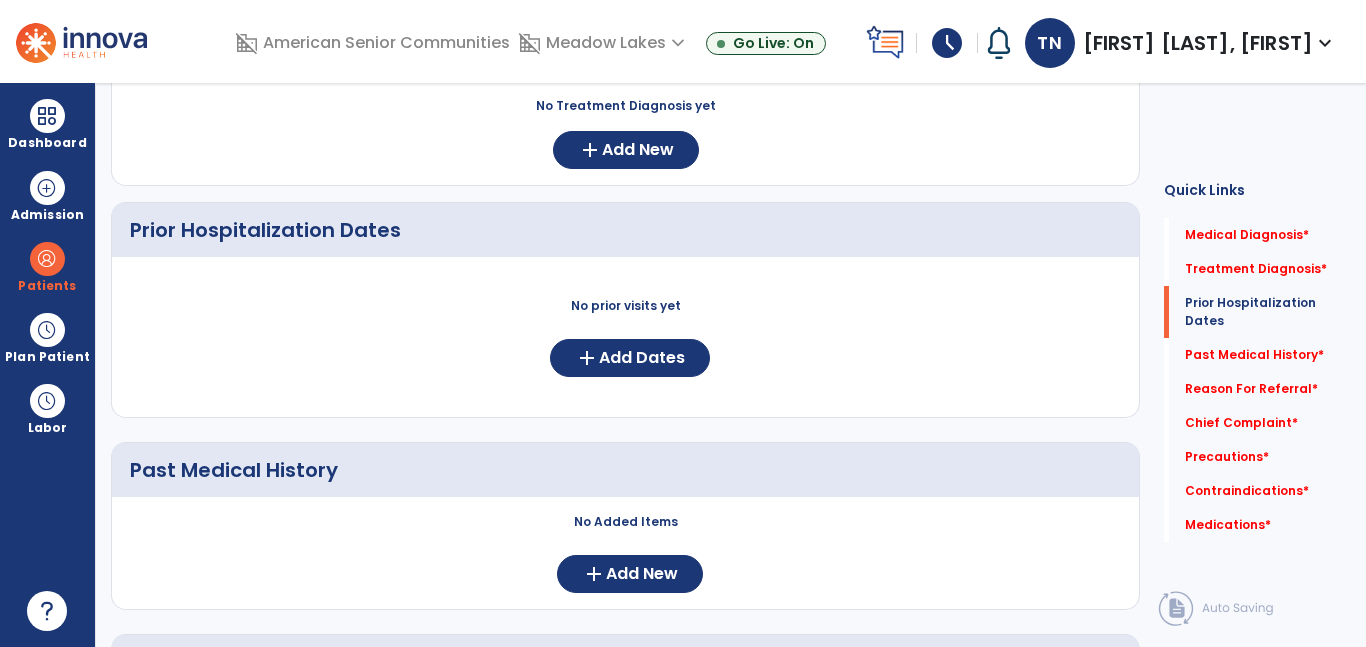 scroll, scrollTop: 0, scrollLeft: 0, axis: both 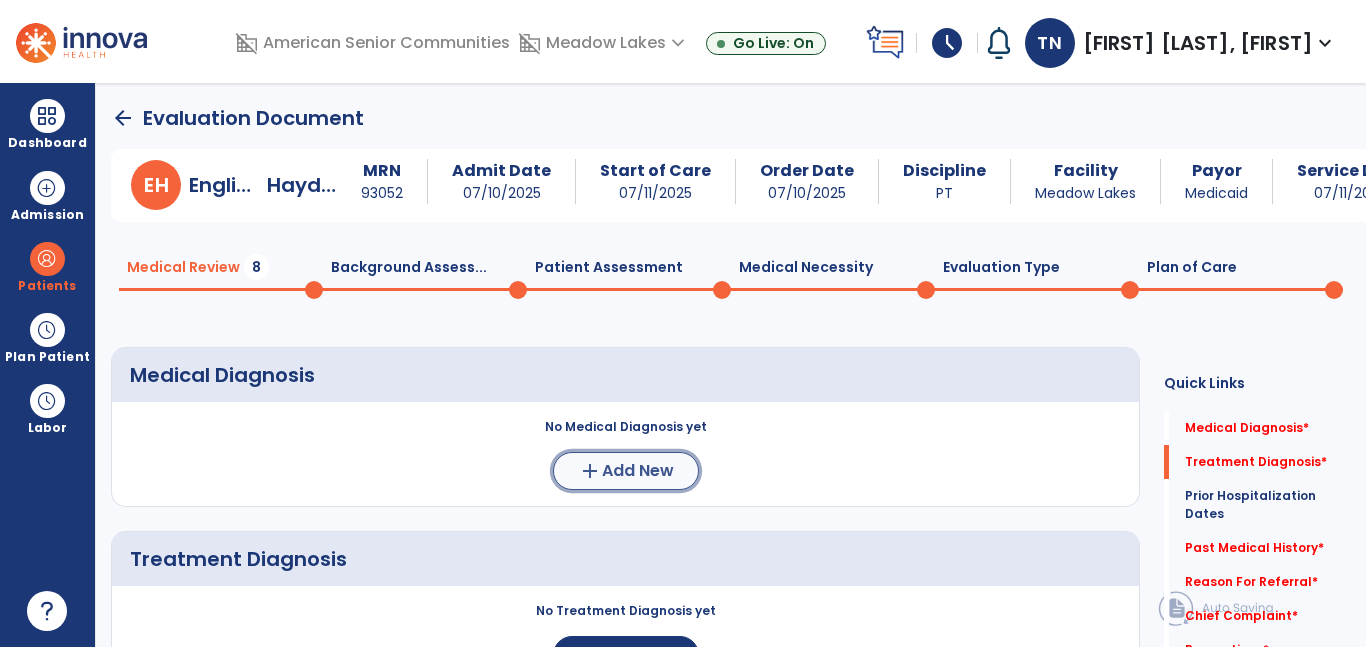 click on "add" 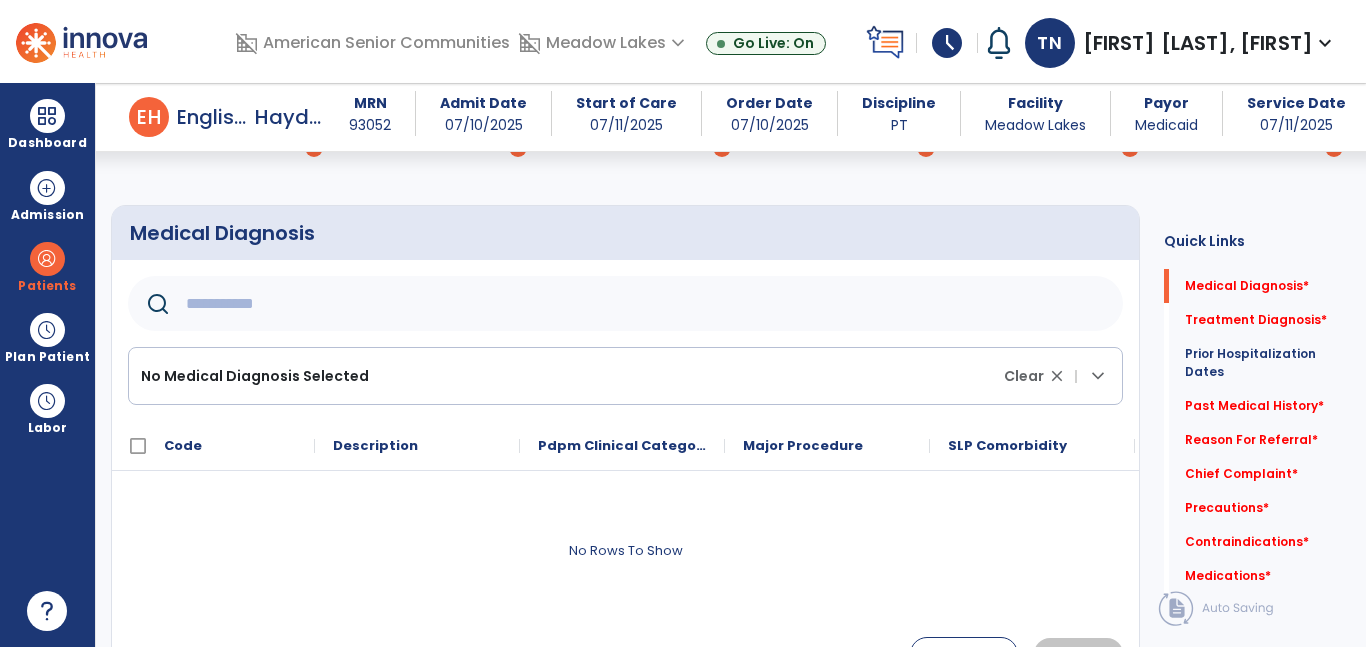scroll, scrollTop: 162, scrollLeft: 0, axis: vertical 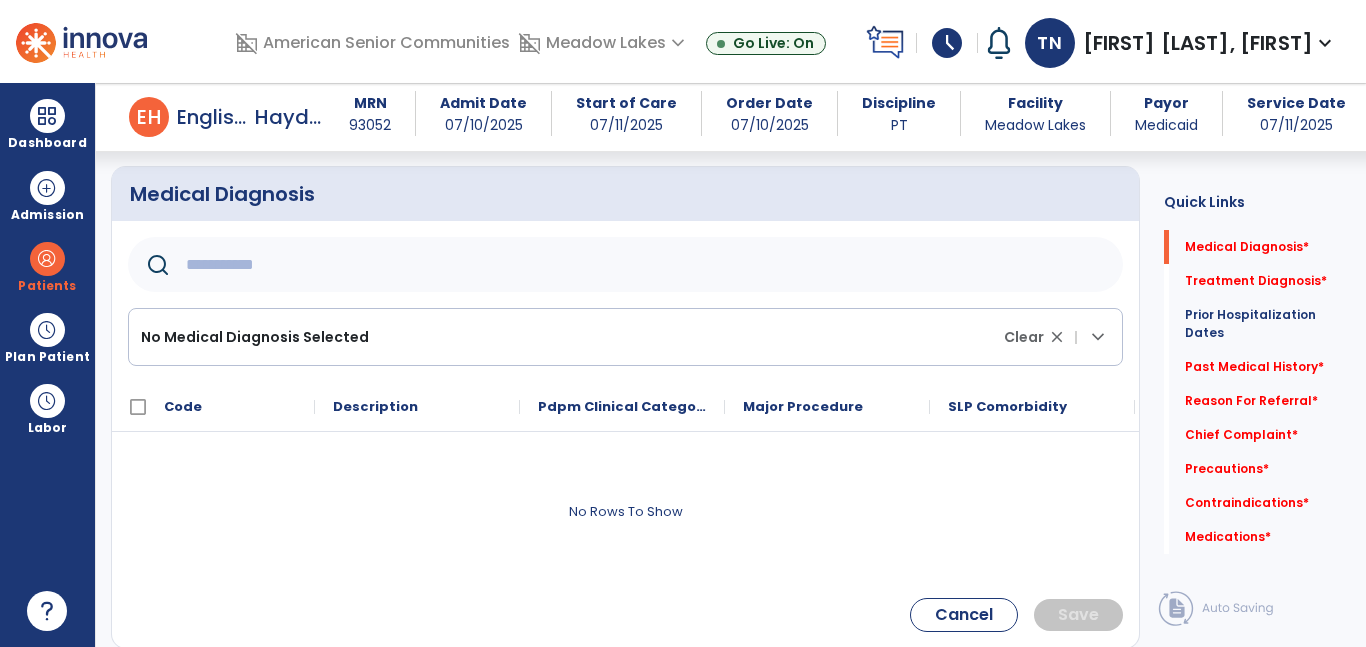 click 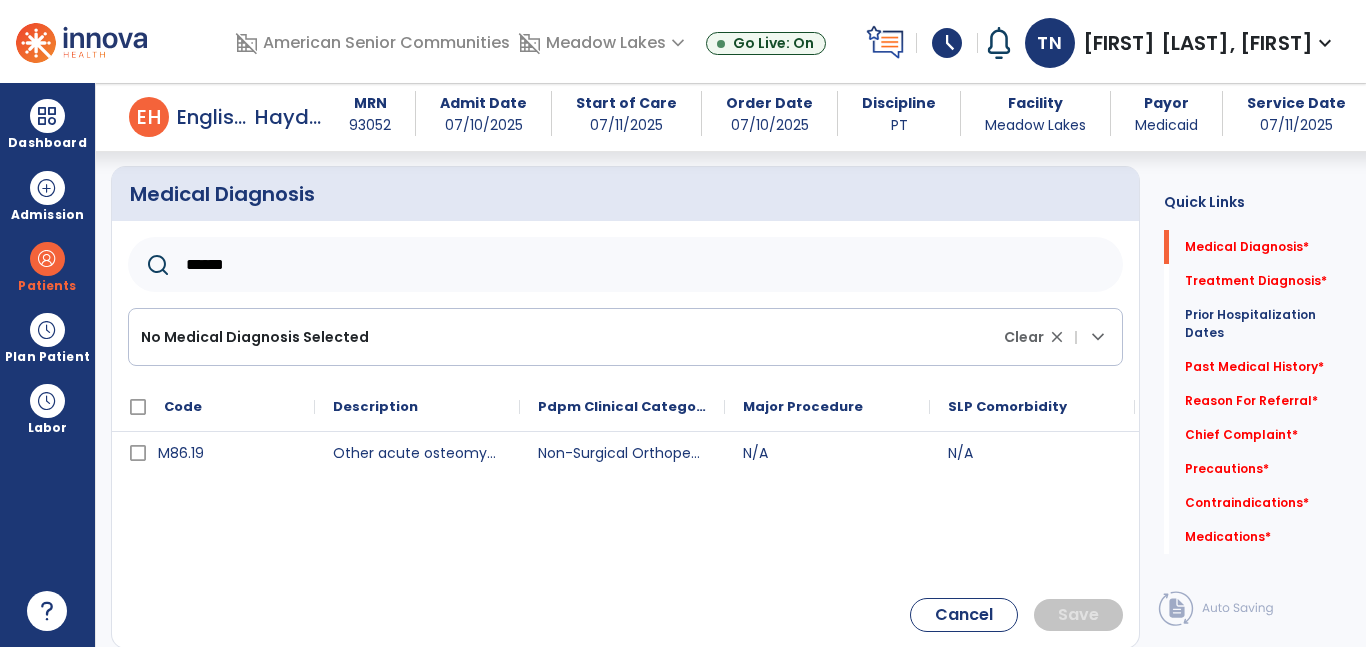 type on "******" 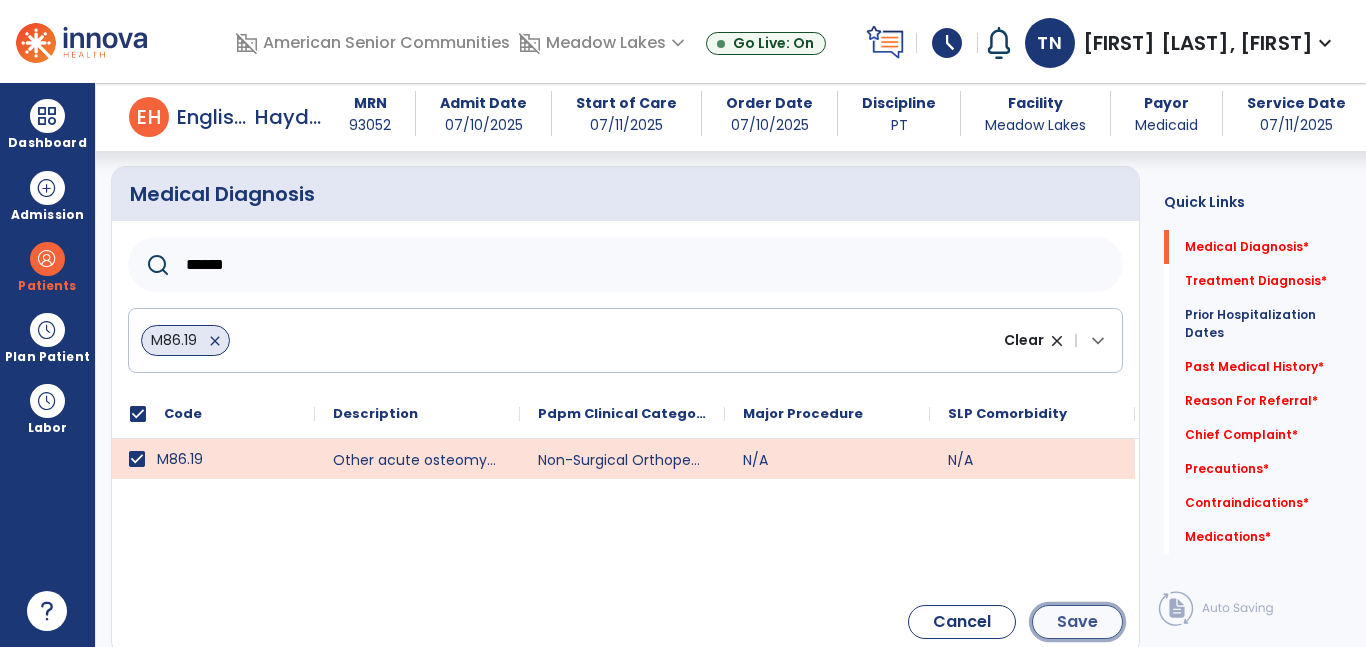 click on "Save" 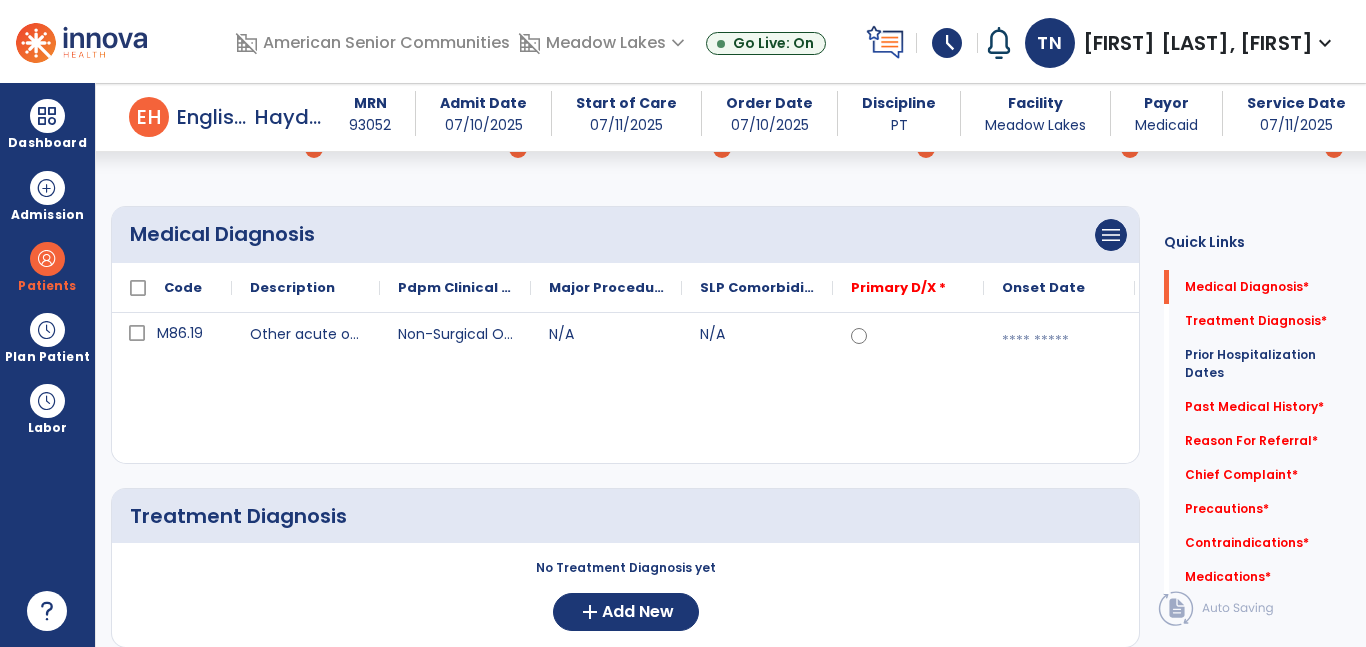 scroll, scrollTop: 113, scrollLeft: 0, axis: vertical 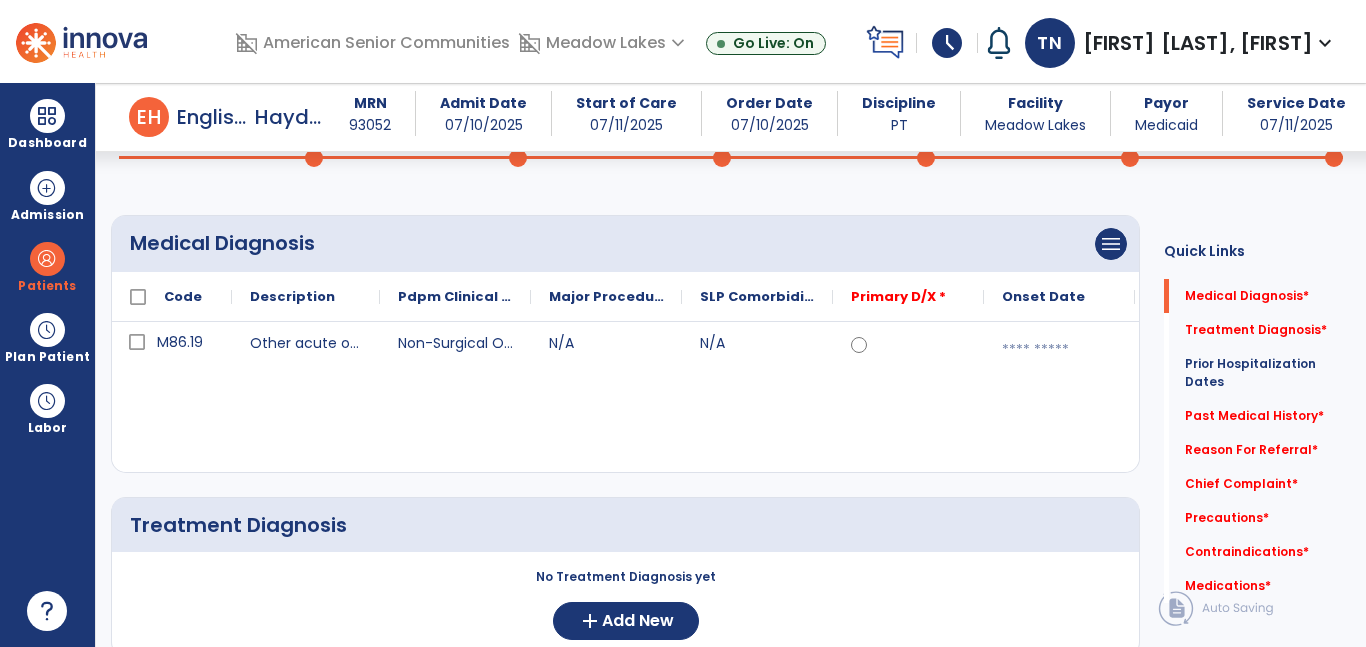 click at bounding box center [1059, 350] 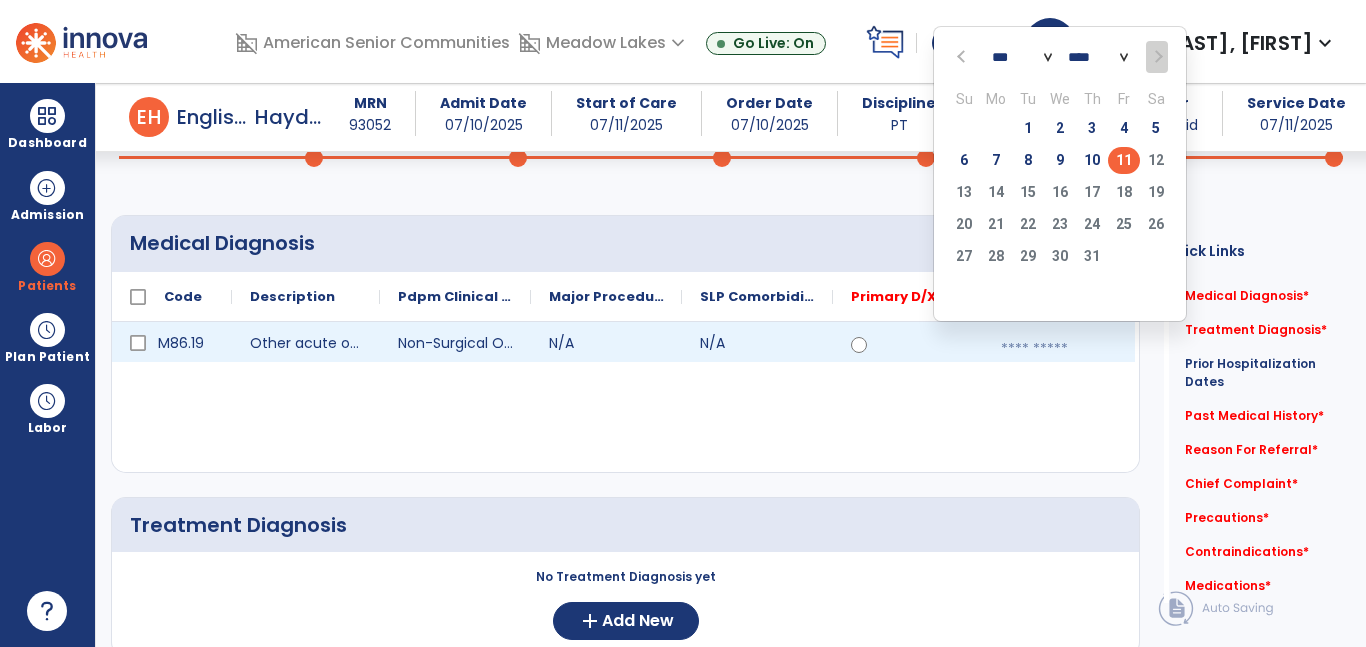 click on "*** *** *** *** *** *** *** **** **** **** **** **** **** **** **** **** **** **** **** **** **** **** **** **** **** **** **** **** **** **** **** **** **** **** **** **** **** **** **** **** **** **** **** **** **** **** **** **** **** **** **** **** **** **** **** **** **** **** **** **** **** **** **** **** **** **** **** **** **** **** **** **** **** **** **** **** **** **** **** **** **** **** **** **** **** **** **** **** **** **** **** **** **** **** **** **** **** **** **** **** **** **** **** **** **** **** **** **** **** **** **** **** **** **** **** **** **** **** **** **** **** **** **** **** **** **** **** **** **** **** **** **** ****" 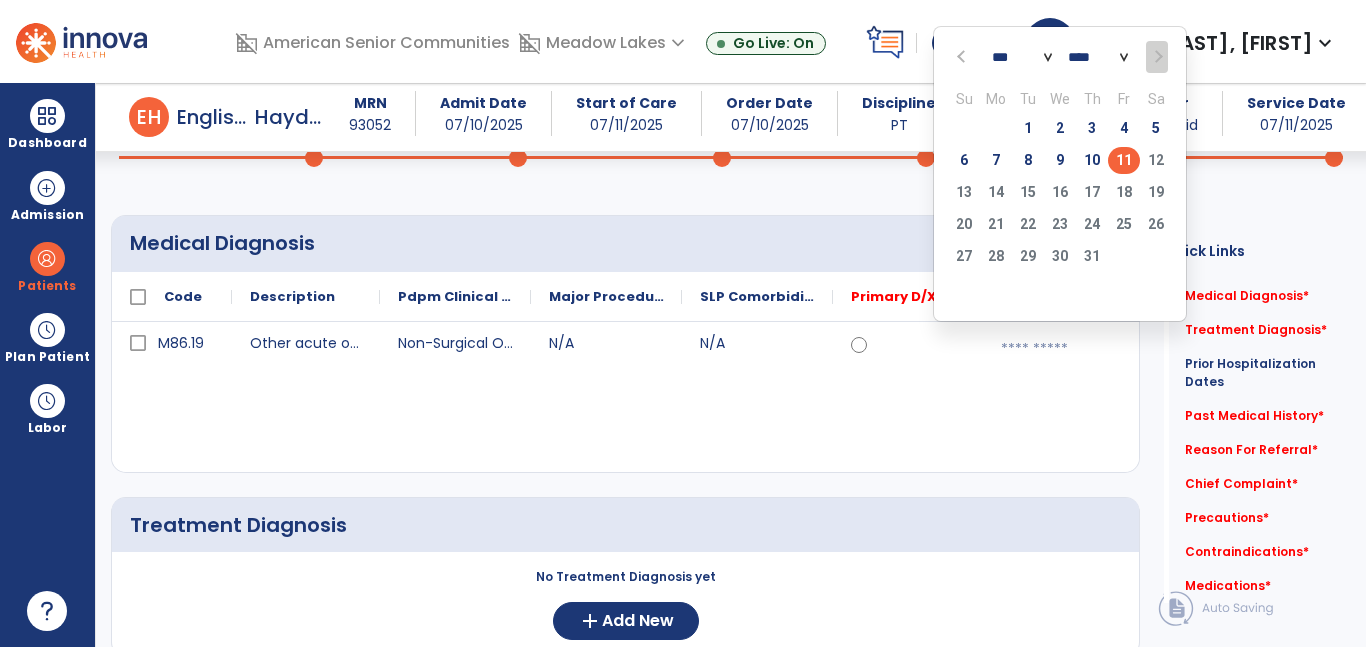click 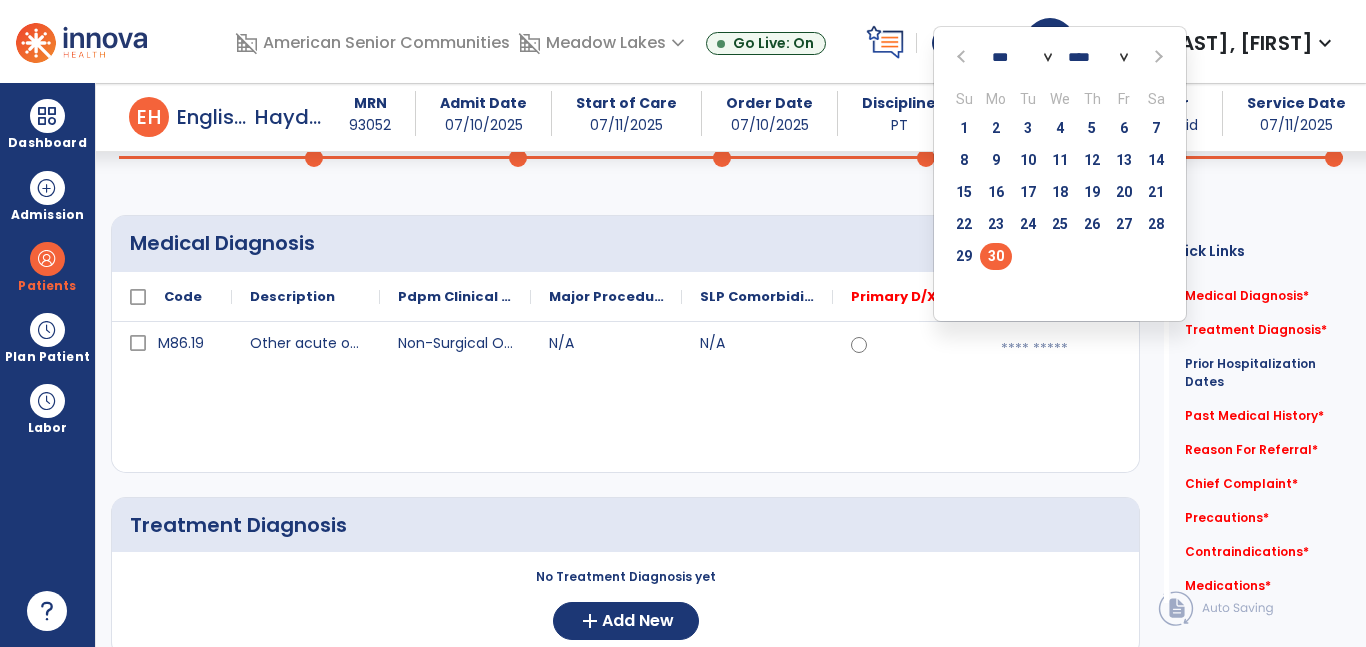 click on "30" 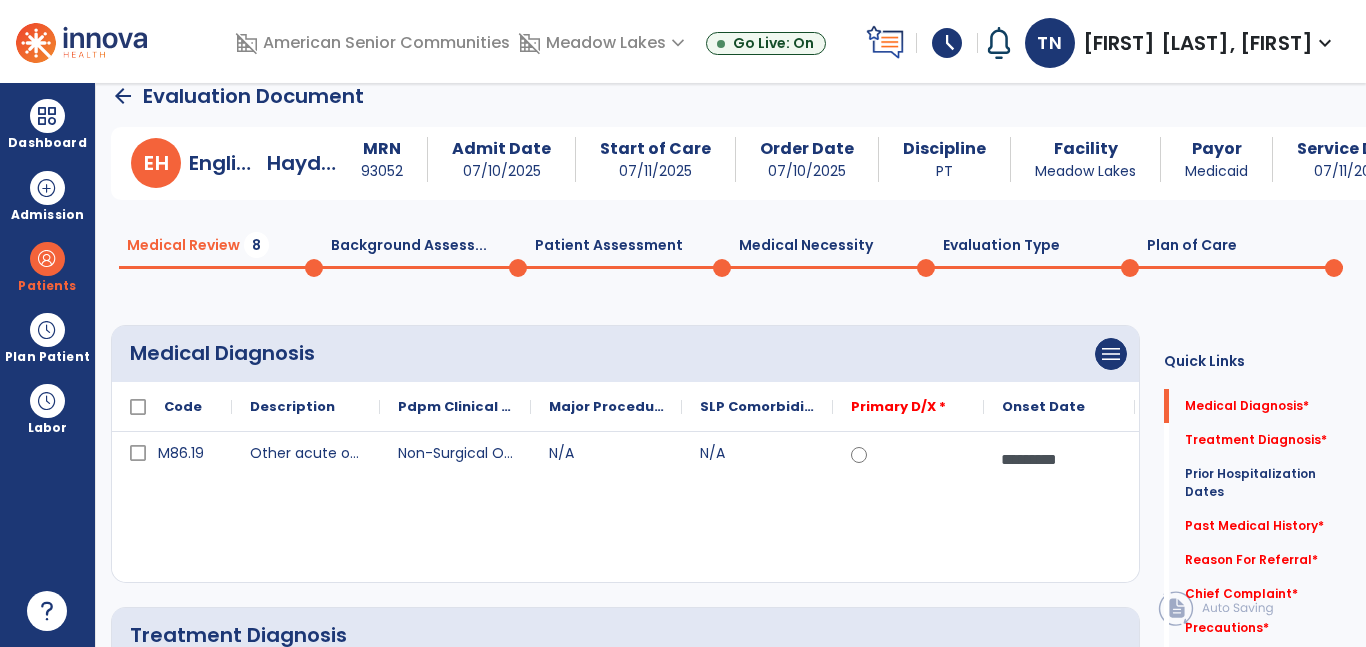 scroll, scrollTop: 9, scrollLeft: 0, axis: vertical 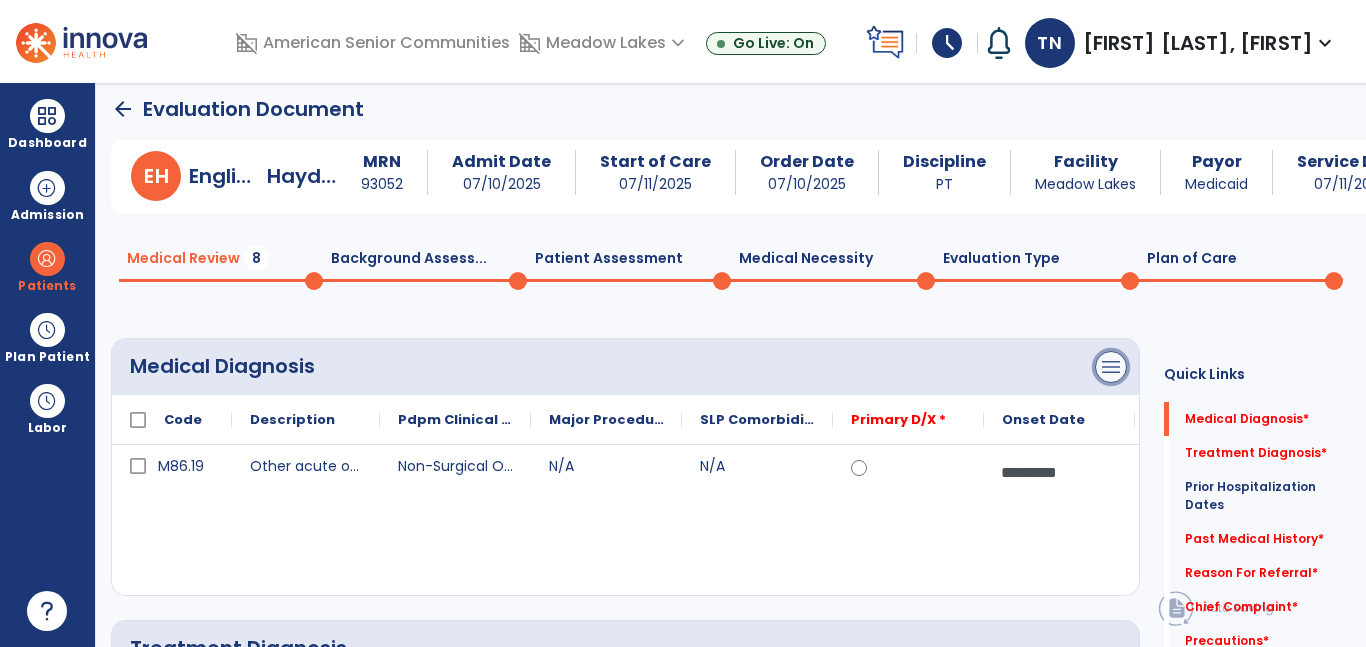 click on "menu" at bounding box center [1111, 367] 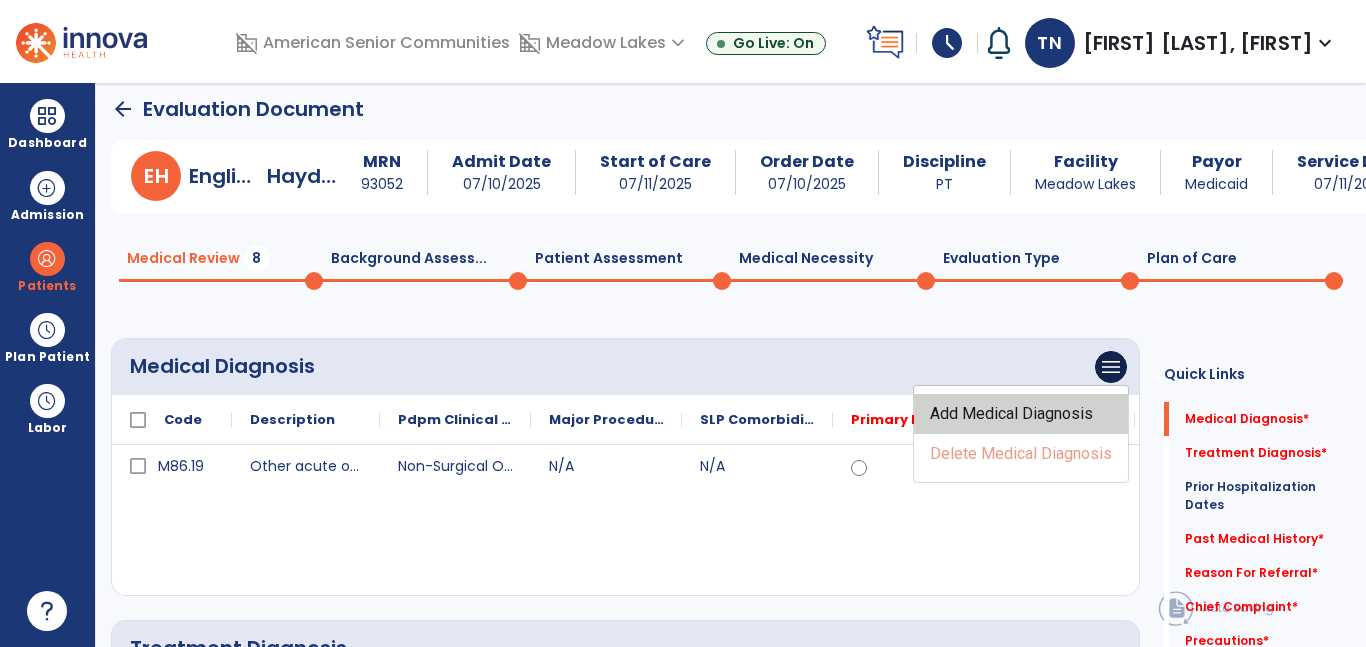 click on "Add Medical Diagnosis" 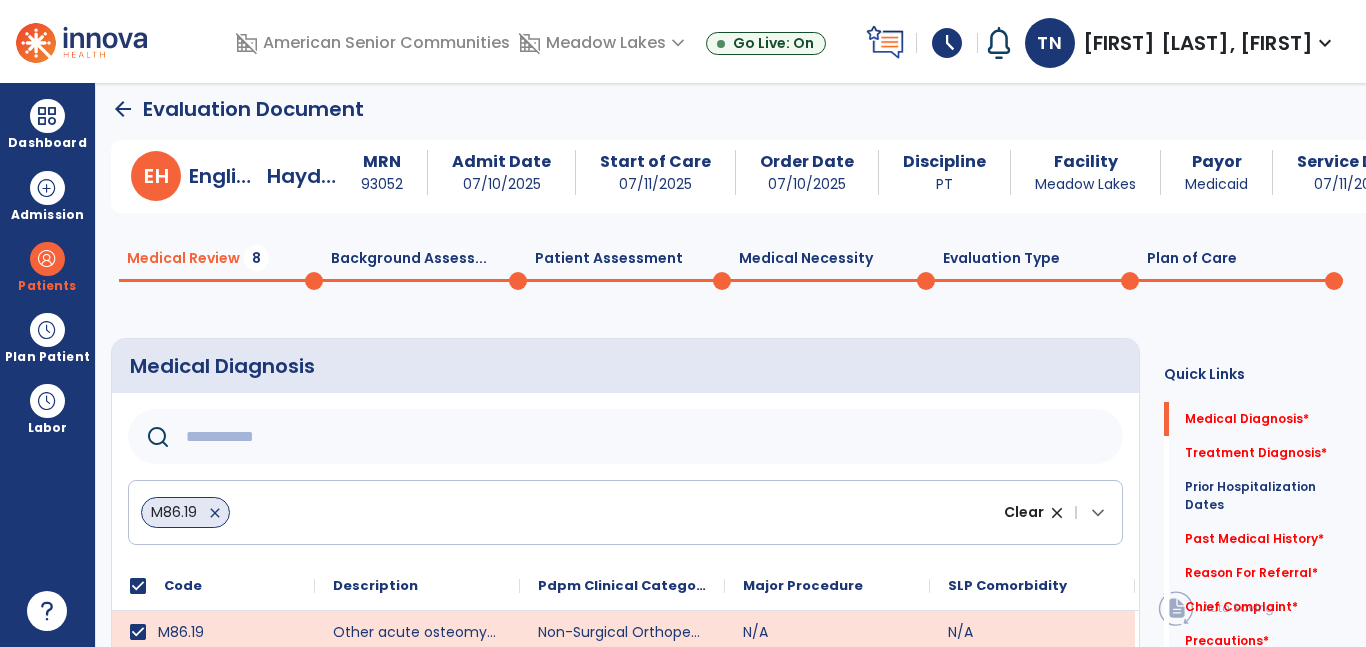 click 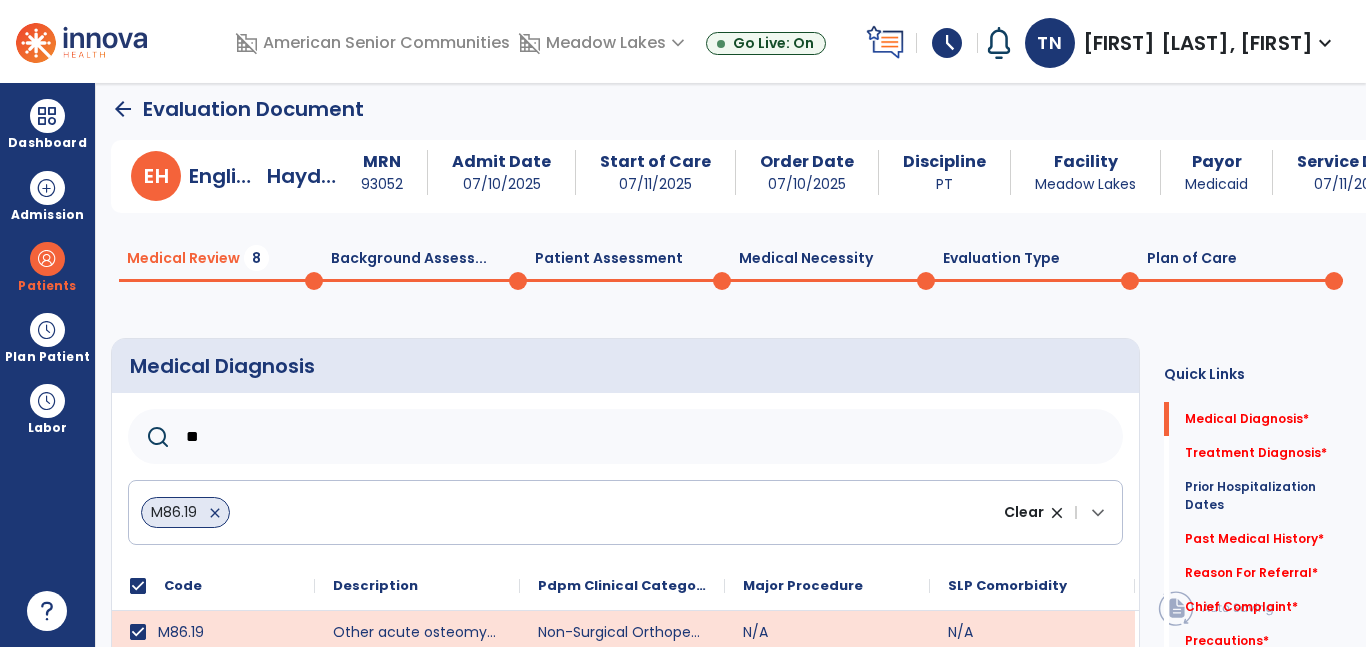 type on "***" 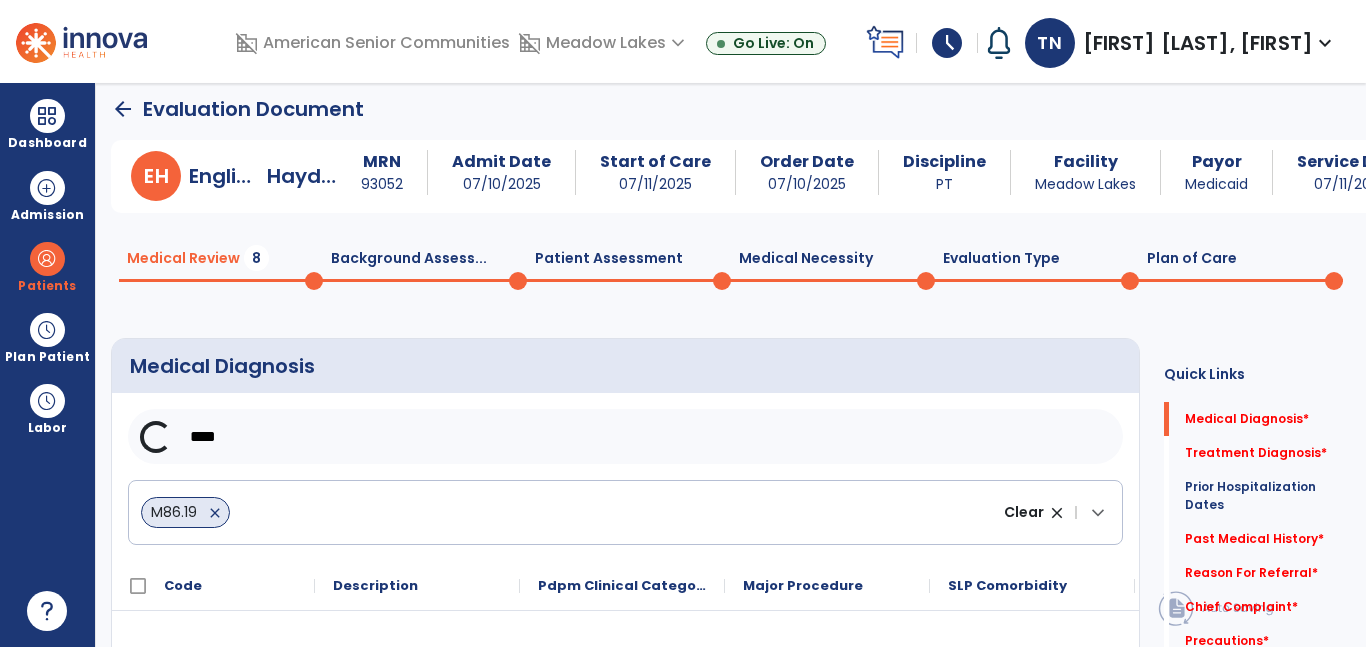 type on "*****" 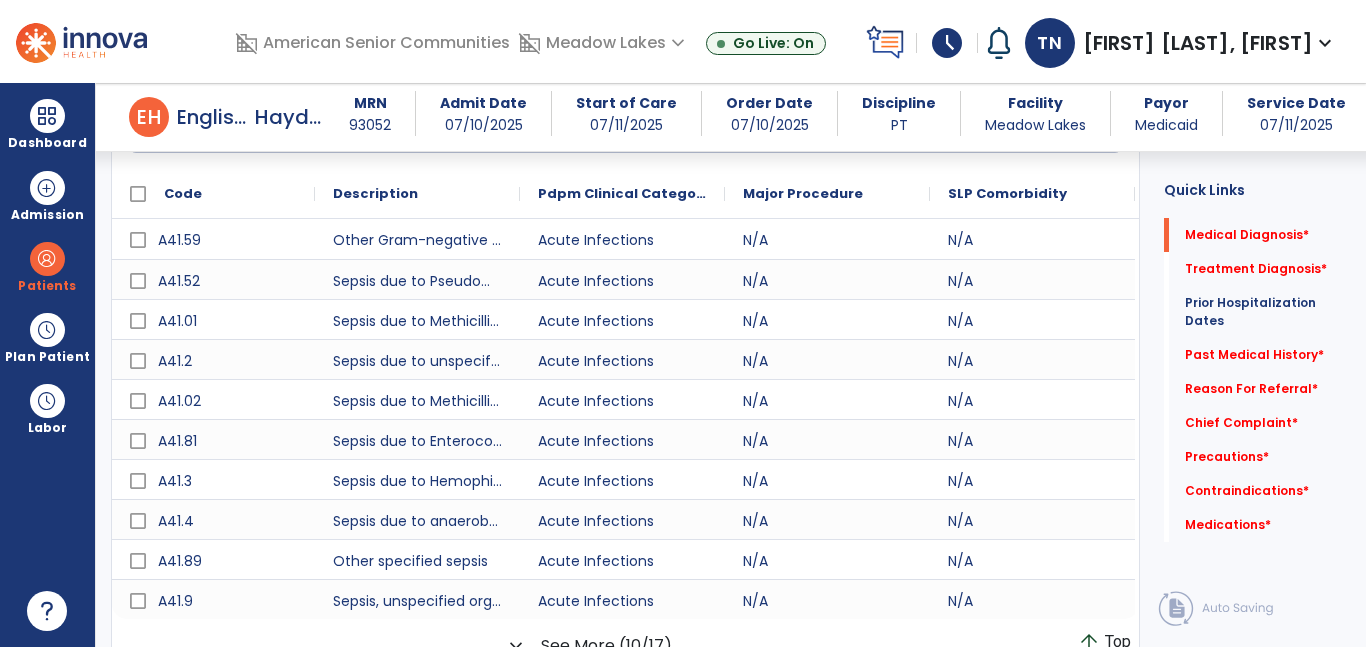 scroll, scrollTop: 419, scrollLeft: 0, axis: vertical 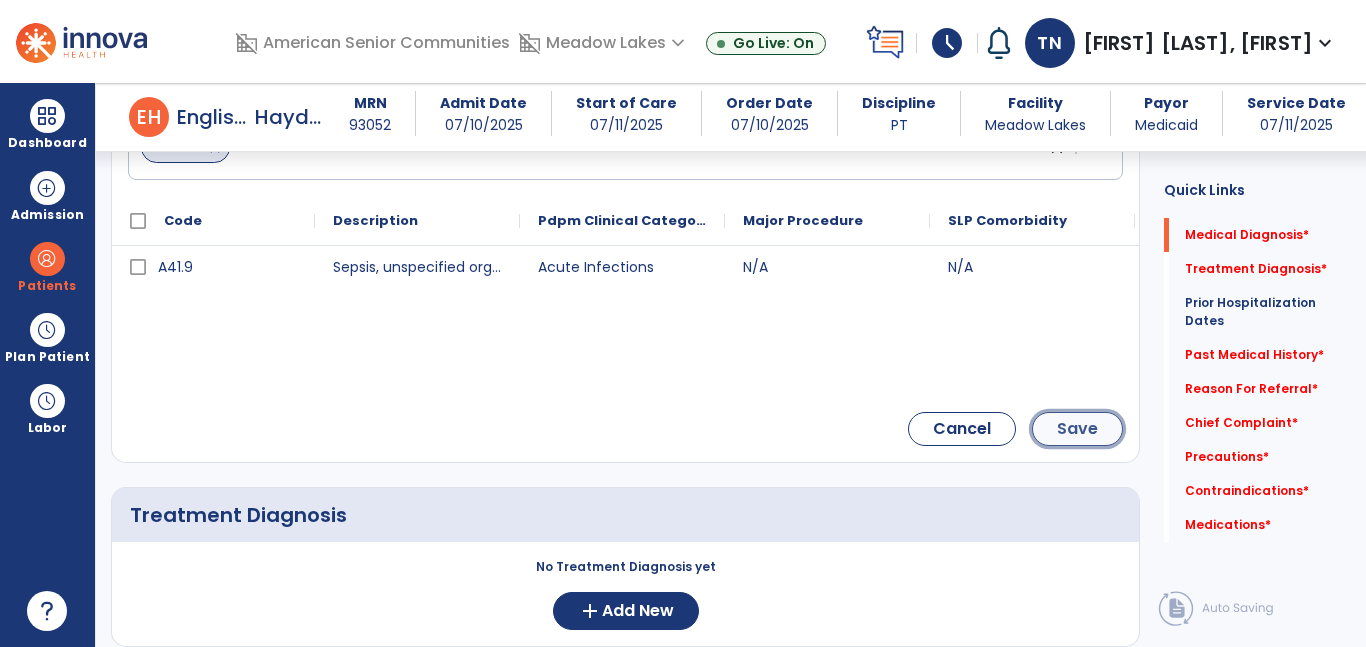 click on "Save" 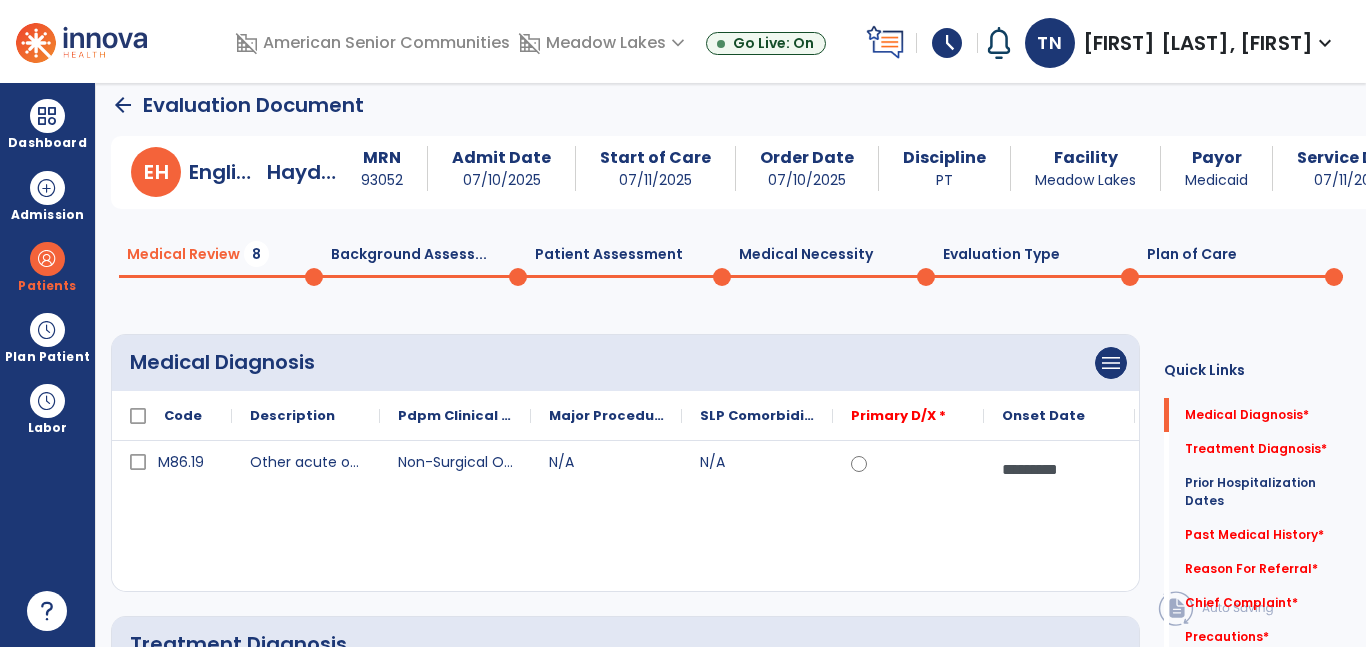 scroll, scrollTop: 7, scrollLeft: 0, axis: vertical 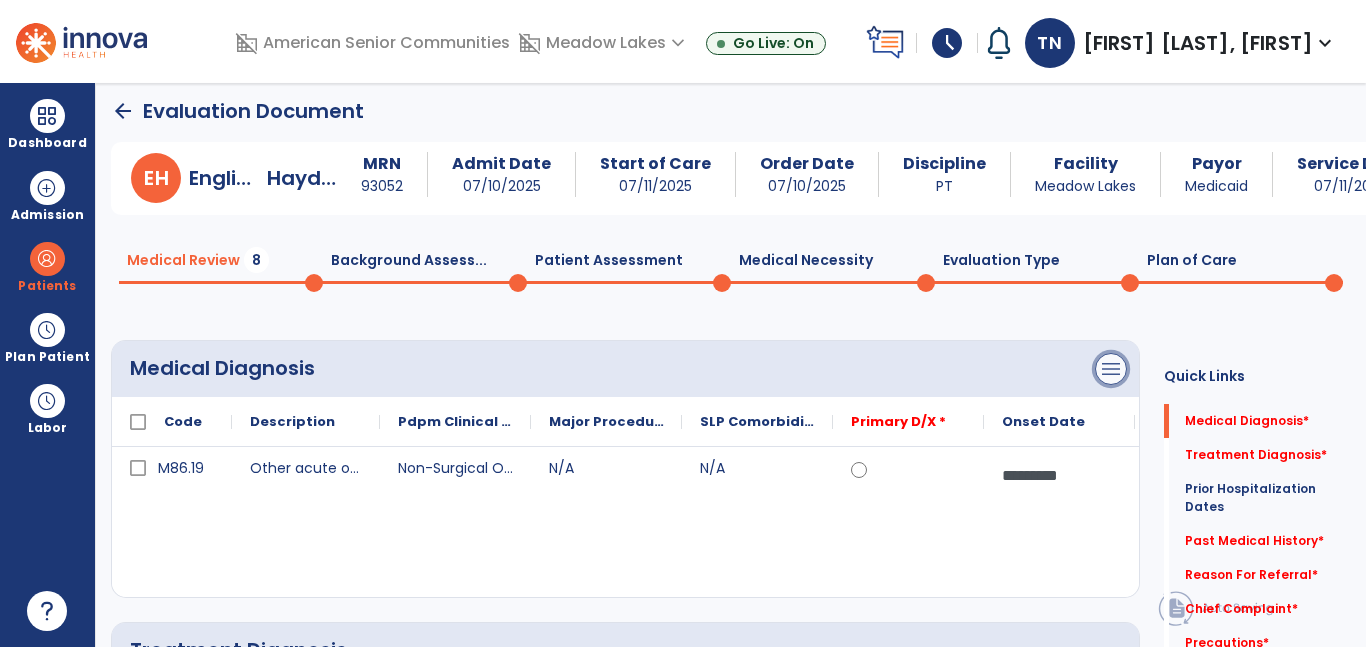 click on "menu" at bounding box center [1111, 369] 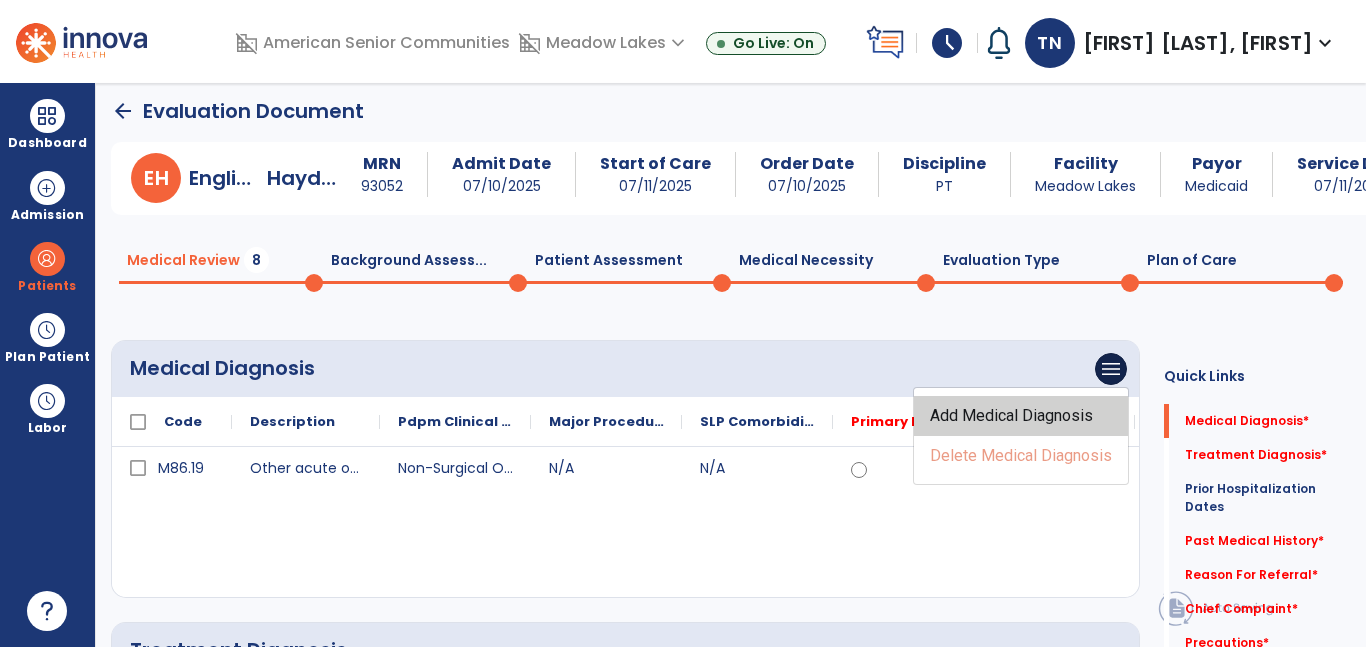 click on "Add Medical Diagnosis" 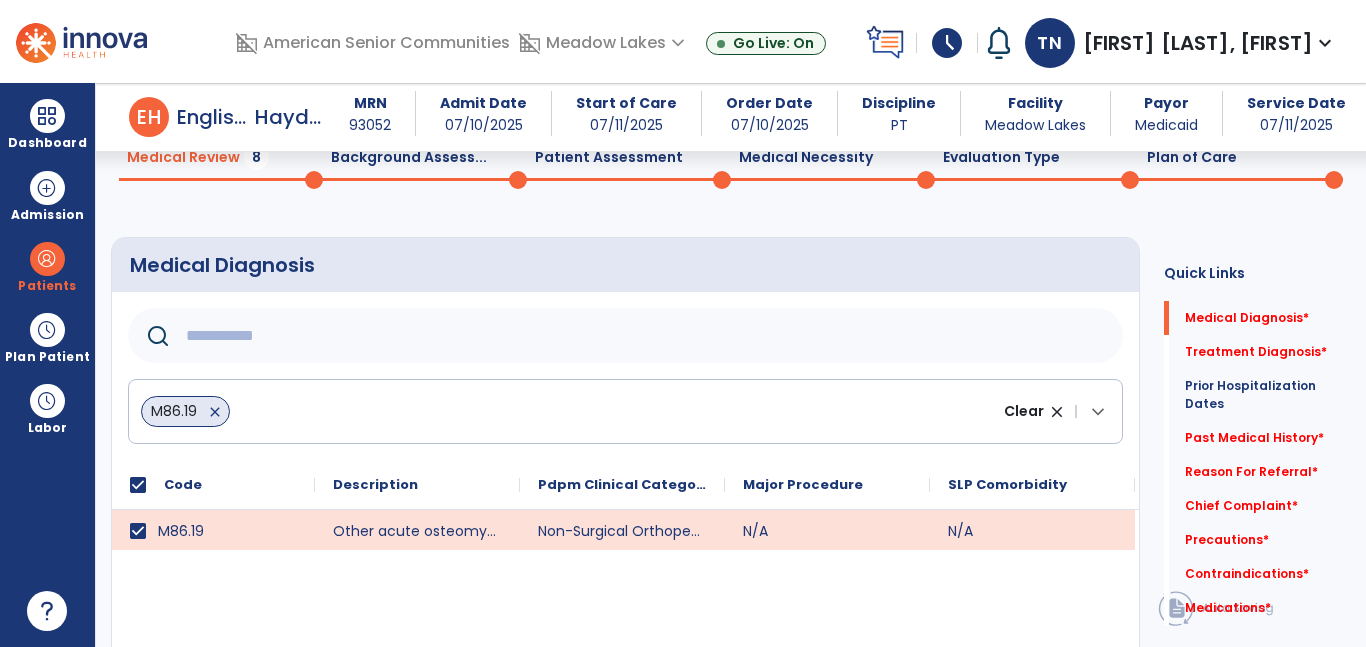 scroll, scrollTop: 96, scrollLeft: 0, axis: vertical 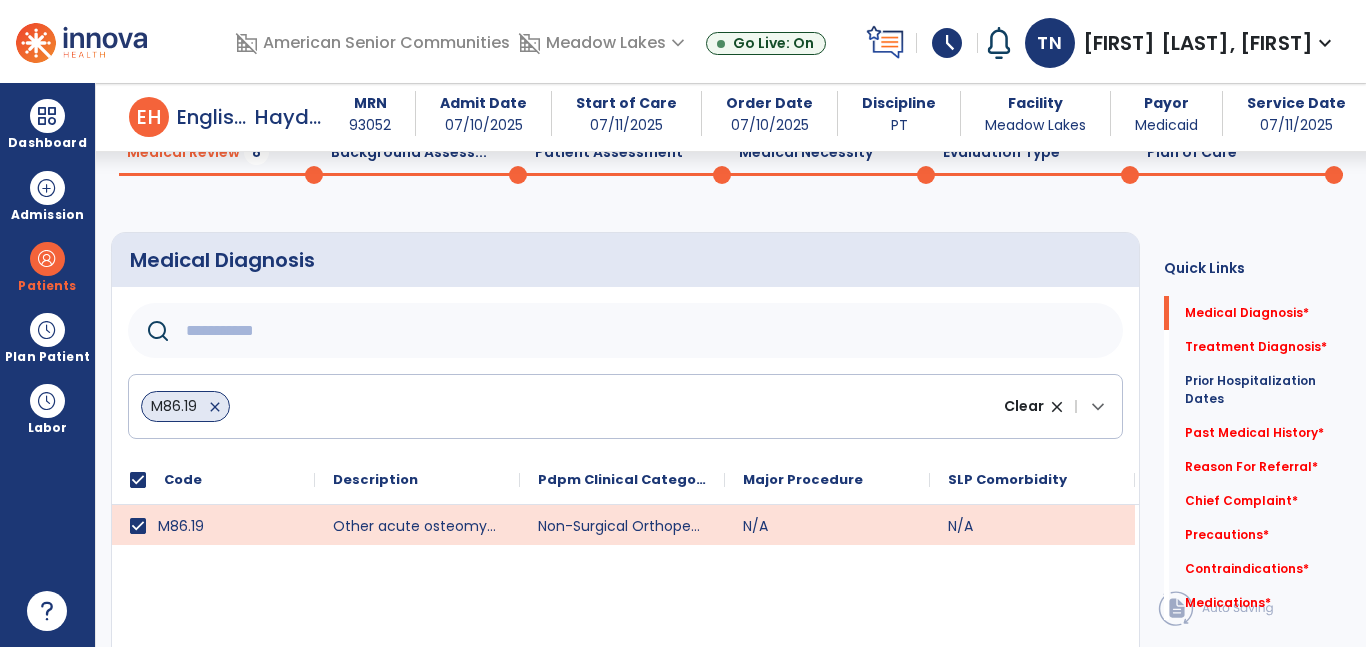 click 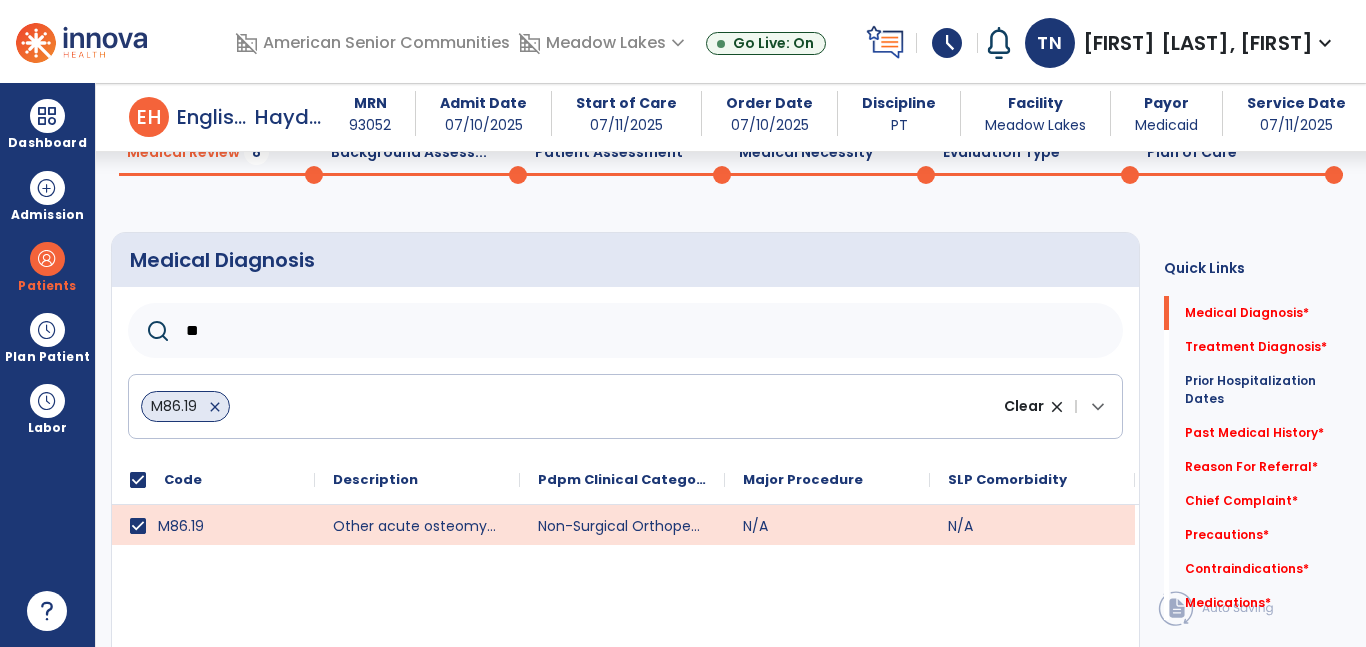 type on "***" 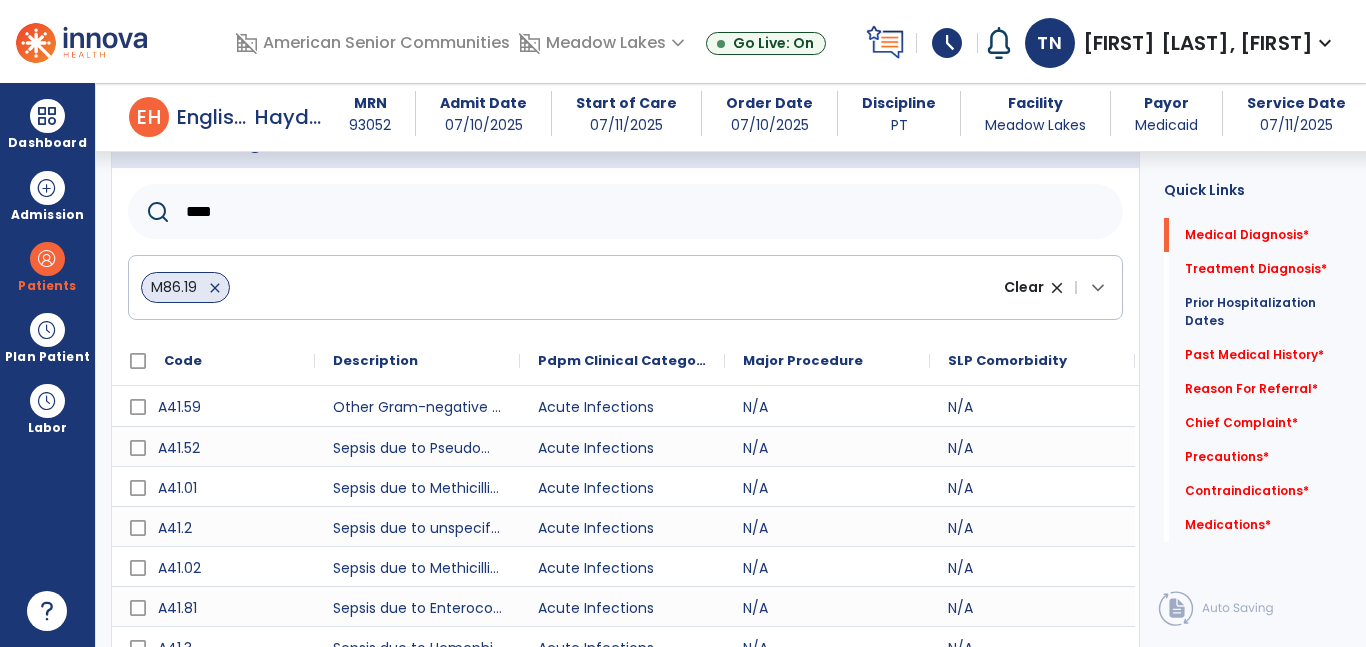 scroll, scrollTop: 214, scrollLeft: 0, axis: vertical 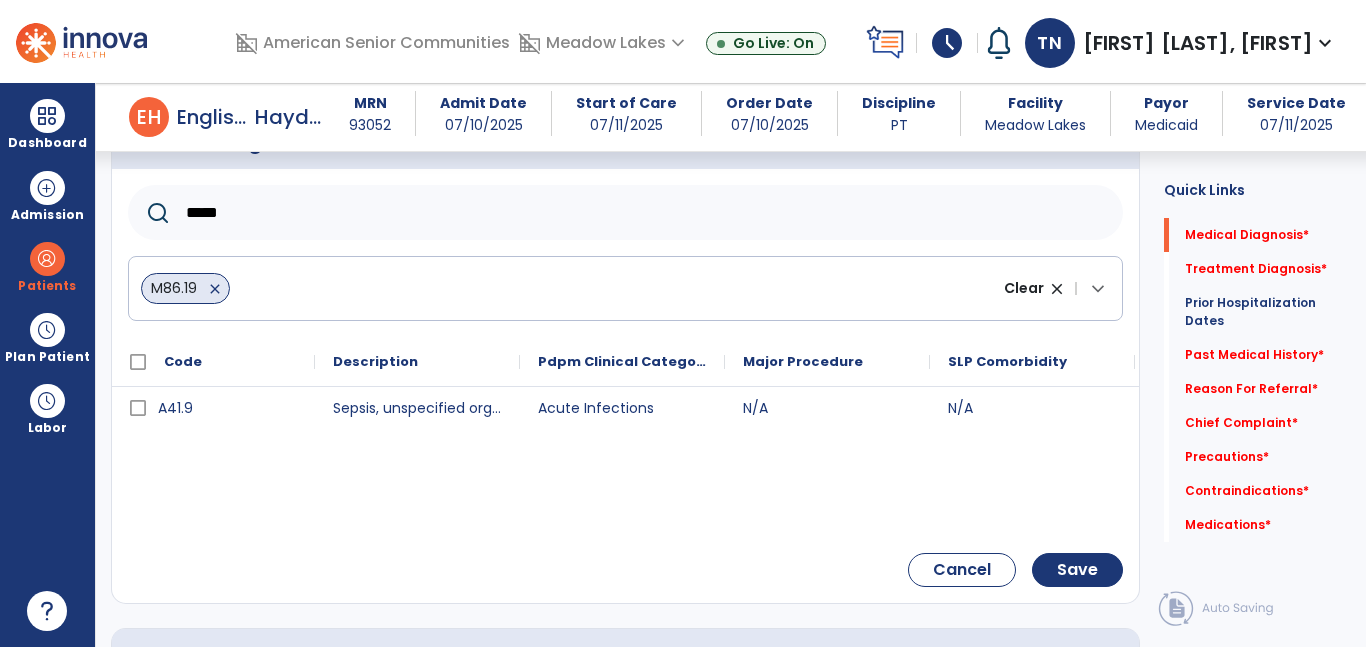 type on "*****" 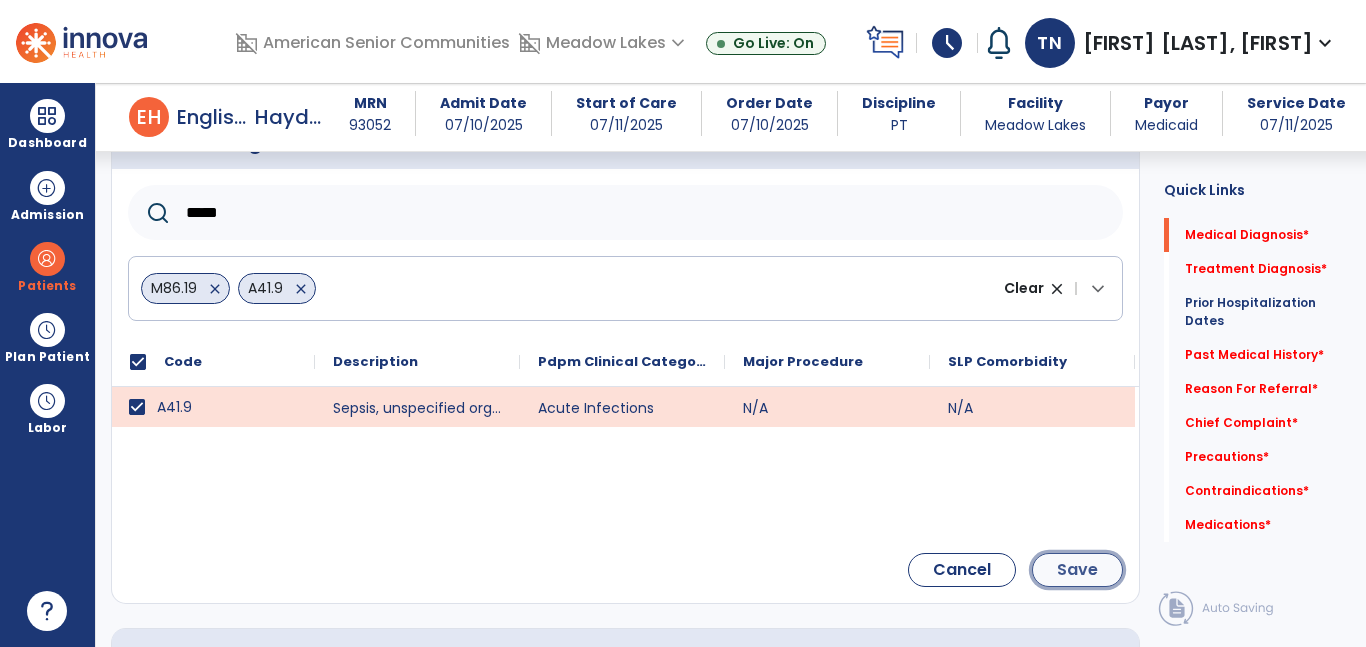 click on "Save" 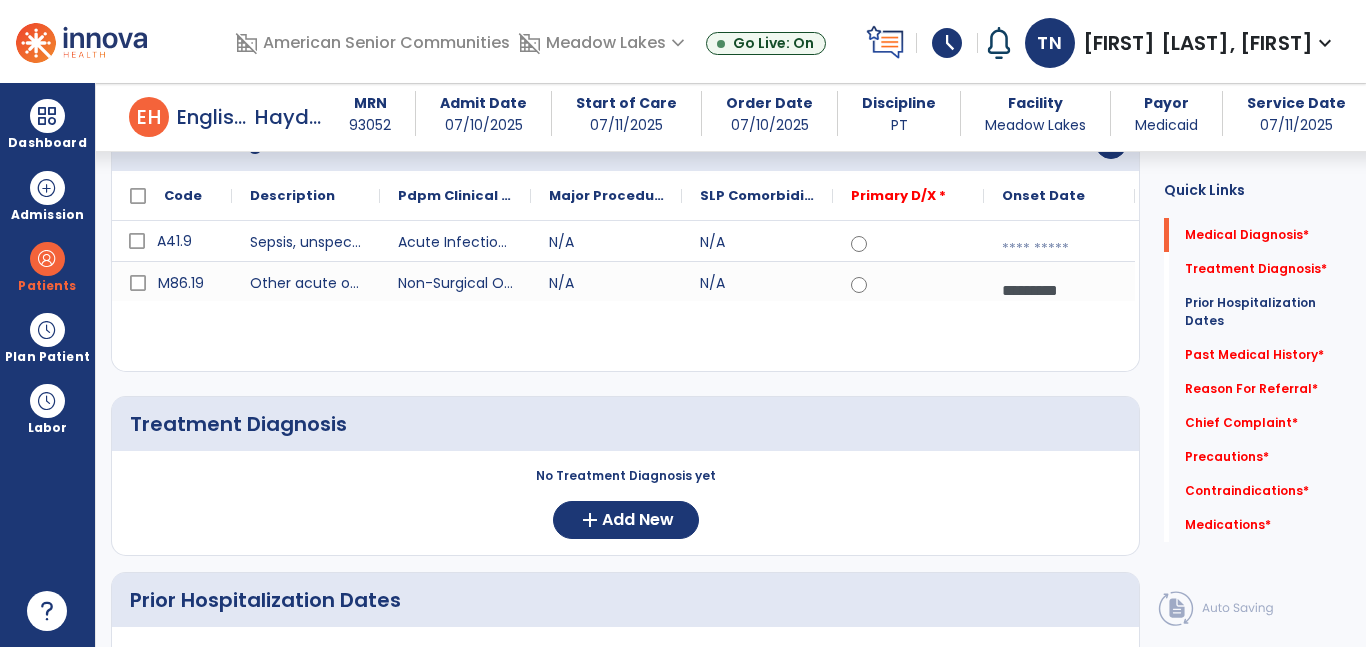 click at bounding box center (1059, 249) 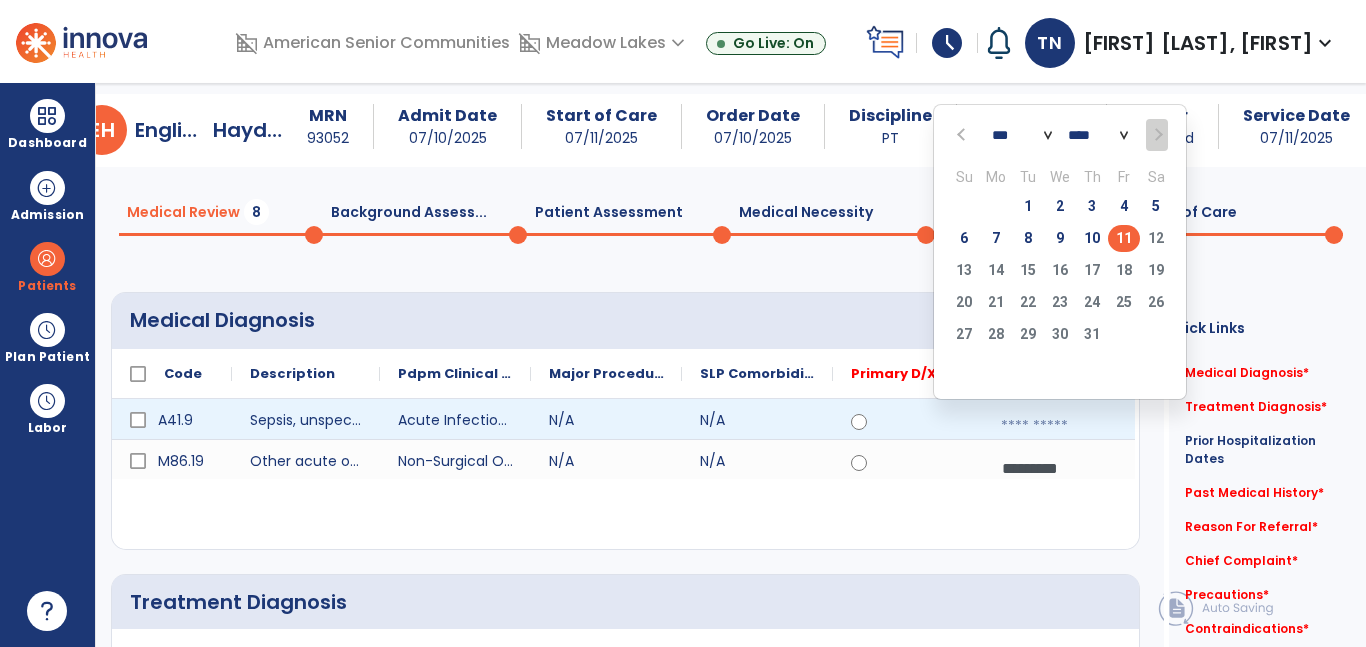 scroll, scrollTop: 55, scrollLeft: 0, axis: vertical 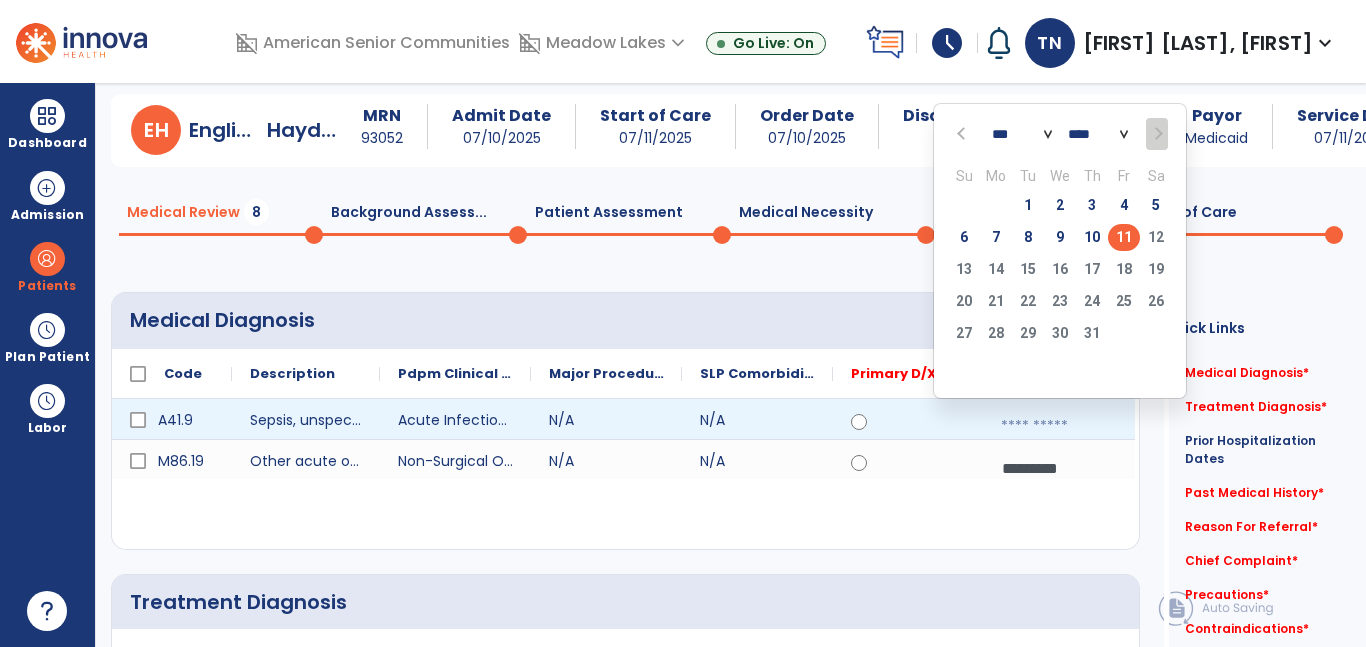 click 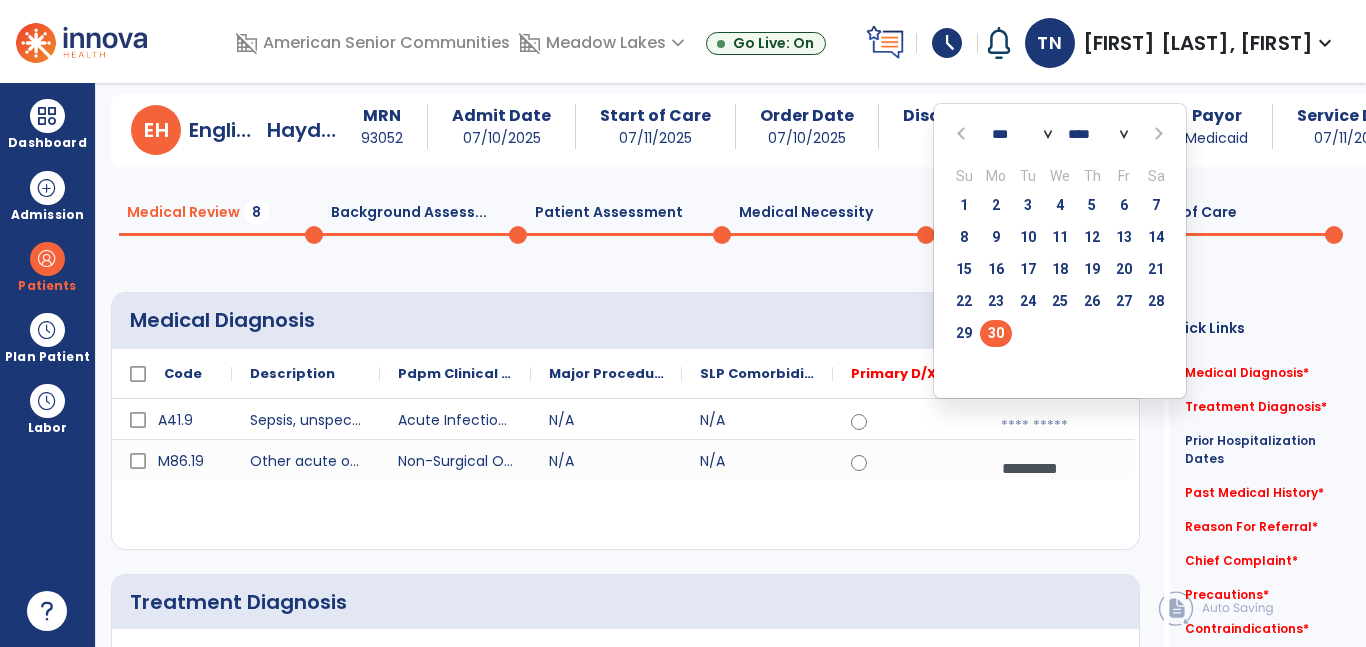 click on "30" 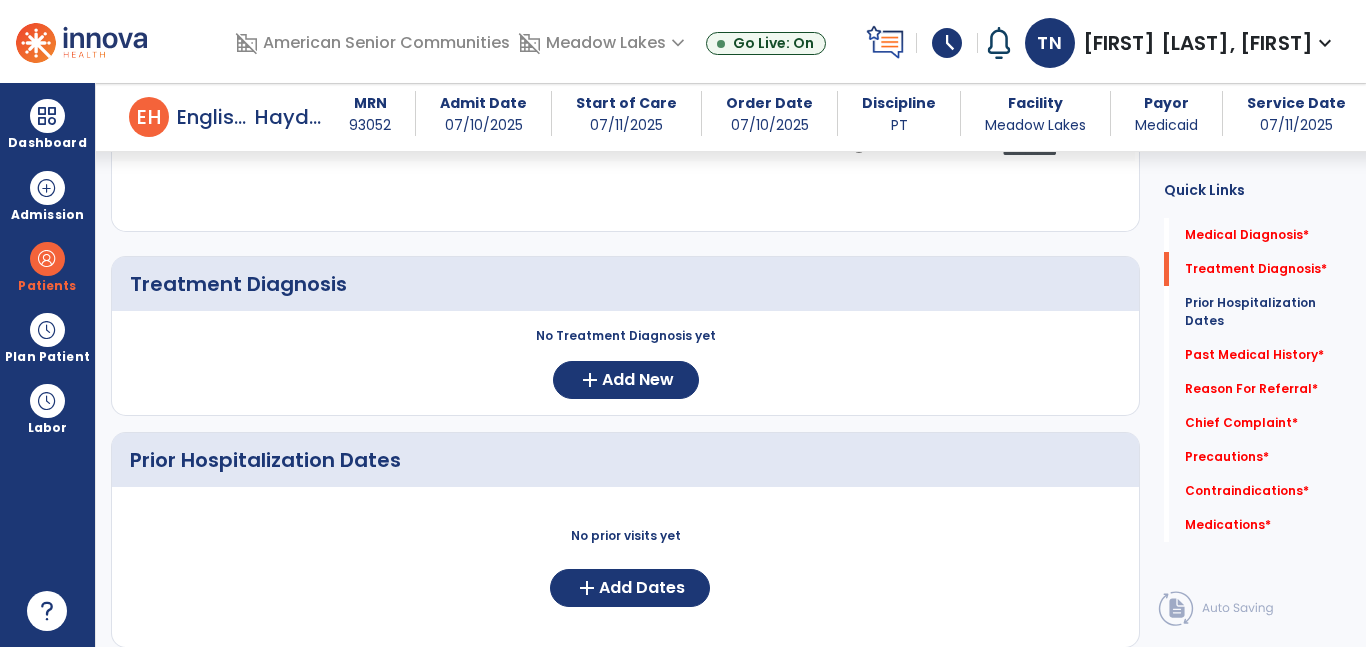 scroll, scrollTop: 375, scrollLeft: 0, axis: vertical 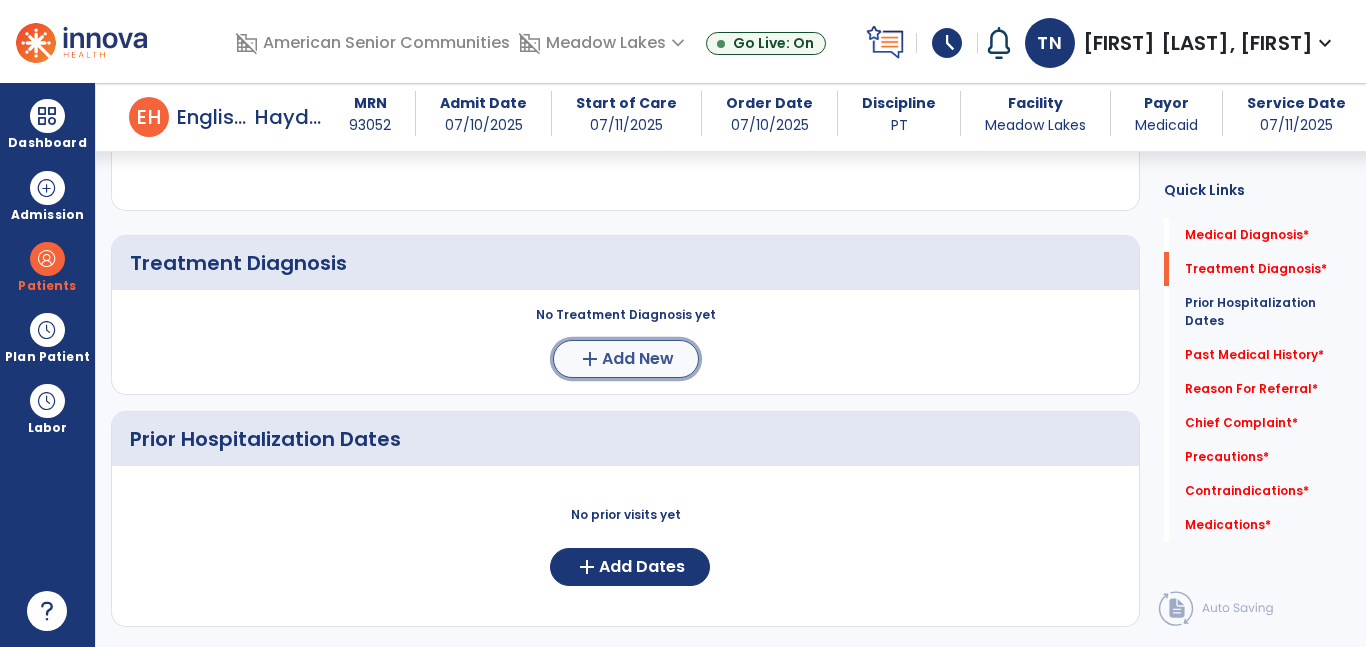 click on "Add New" 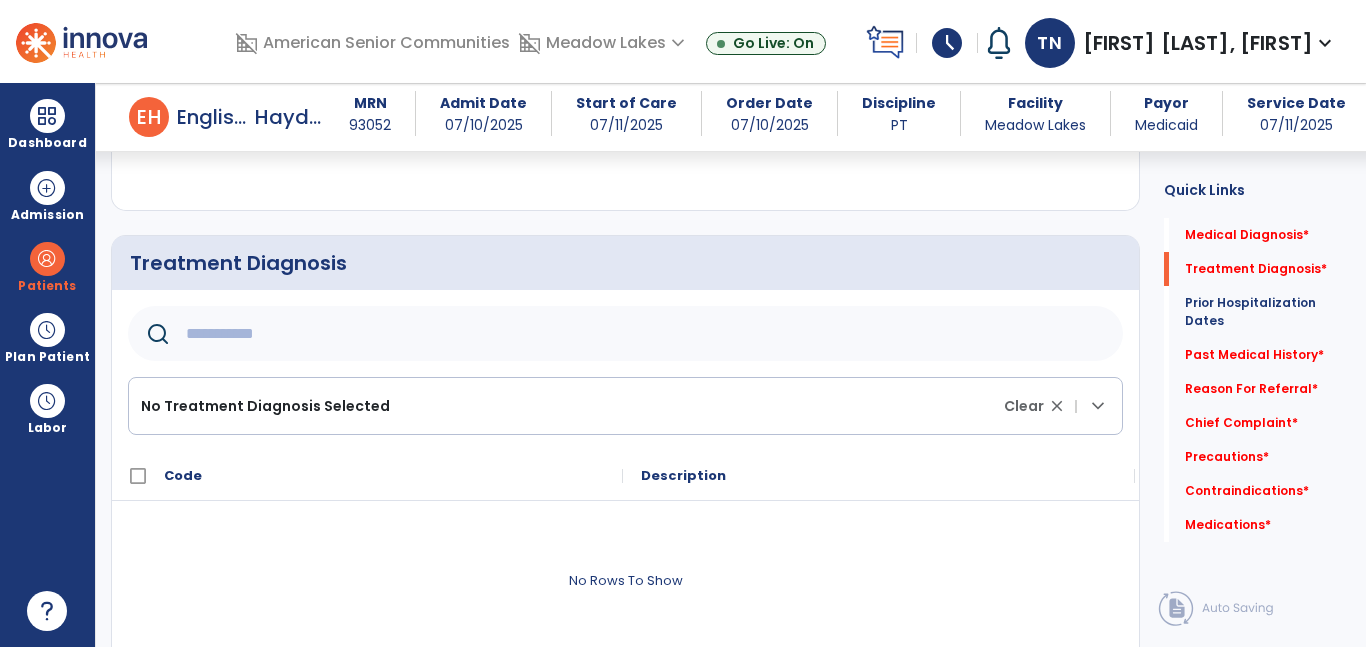 click 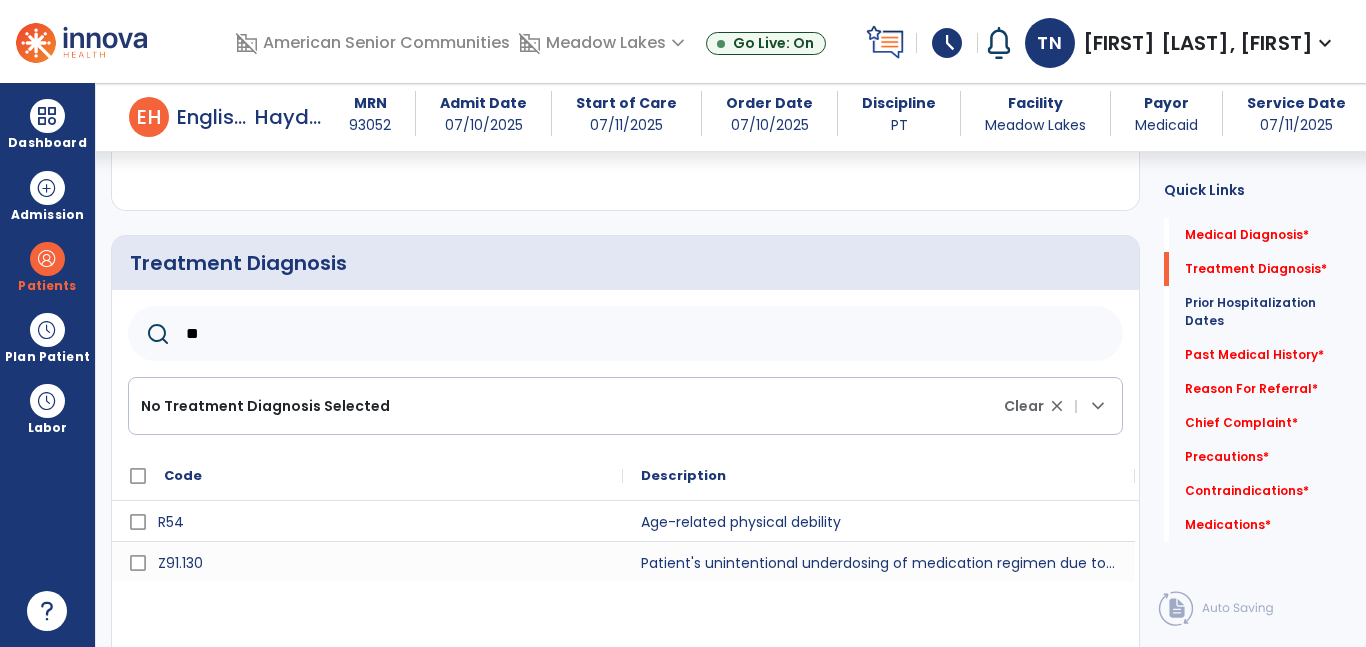 type on "*" 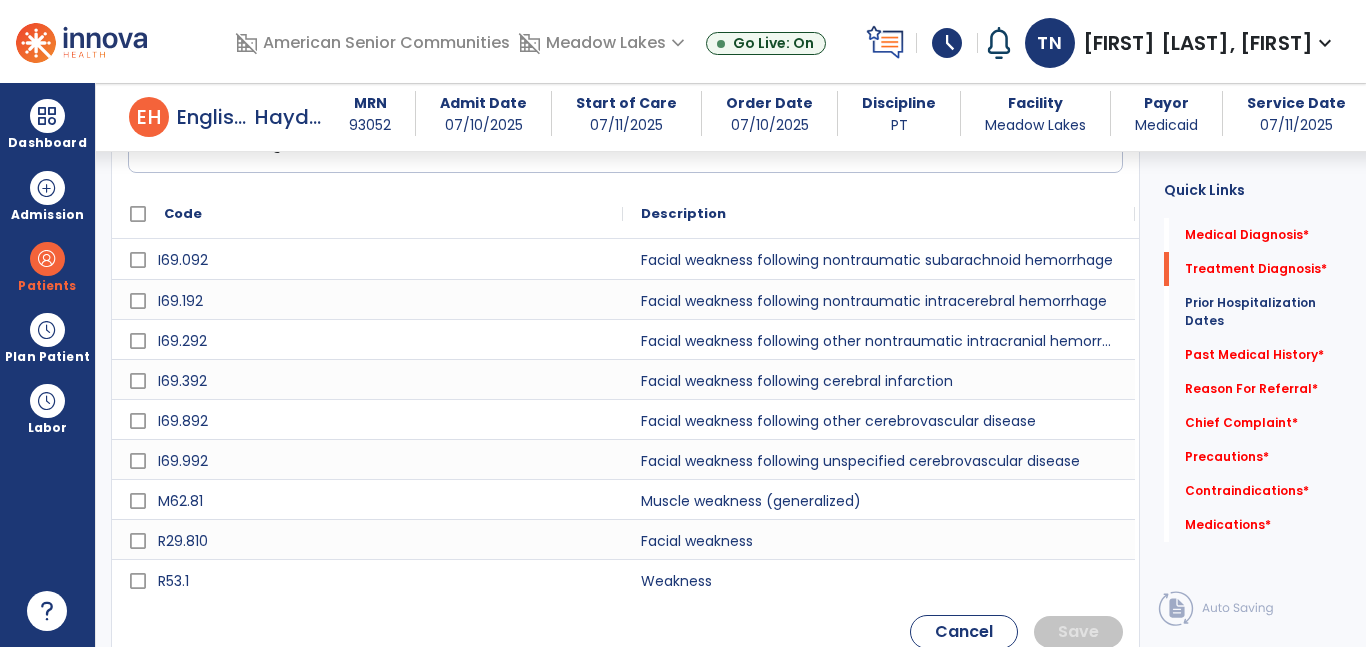 scroll, scrollTop: 622, scrollLeft: 0, axis: vertical 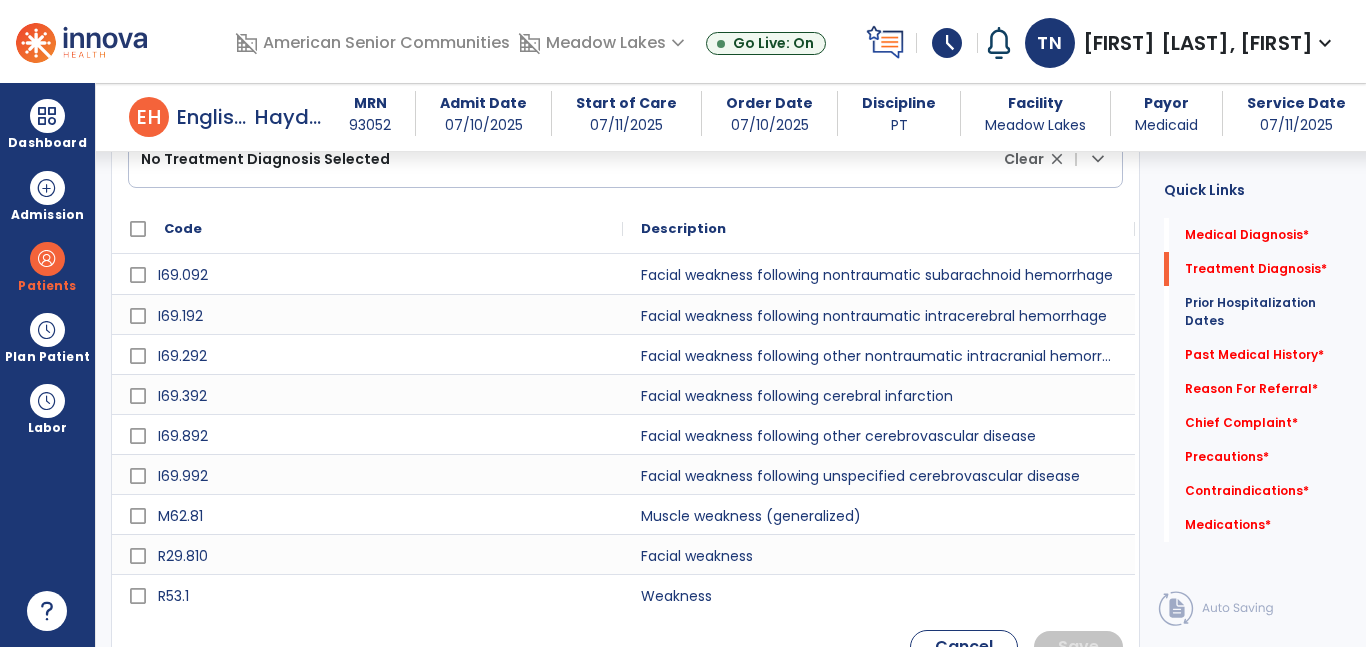 type on "********" 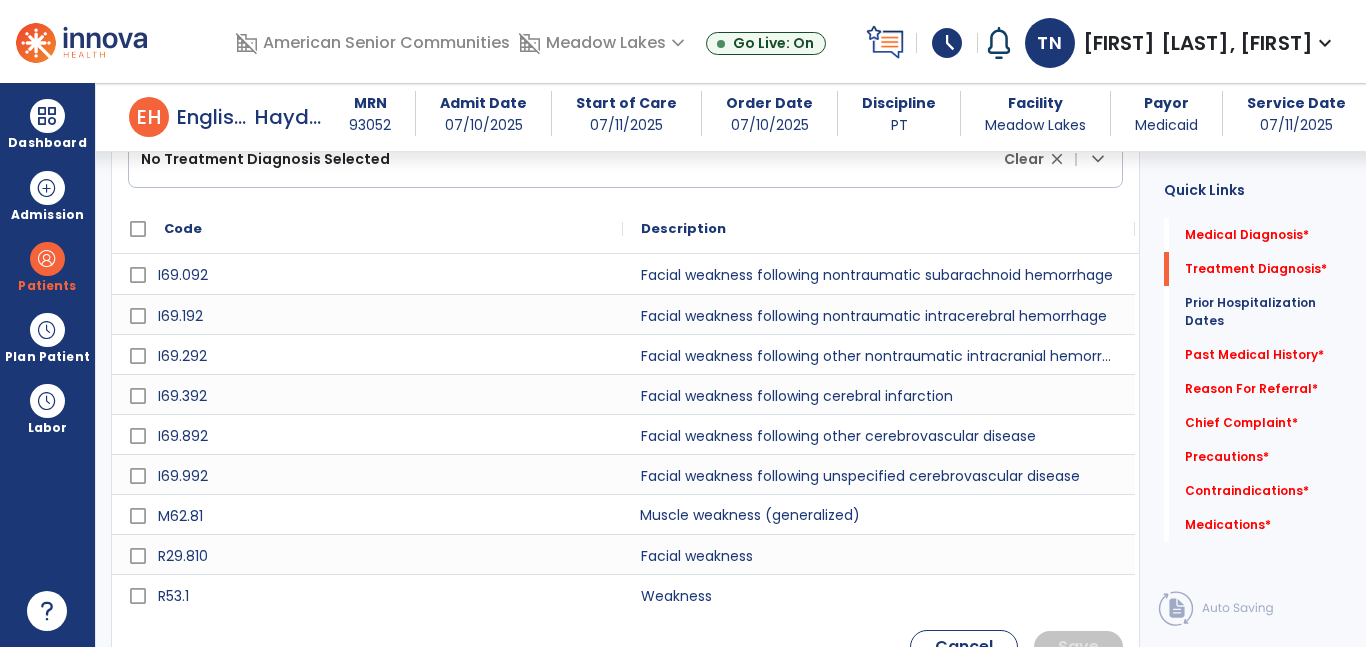 click on "Muscle weakness (generalized)" 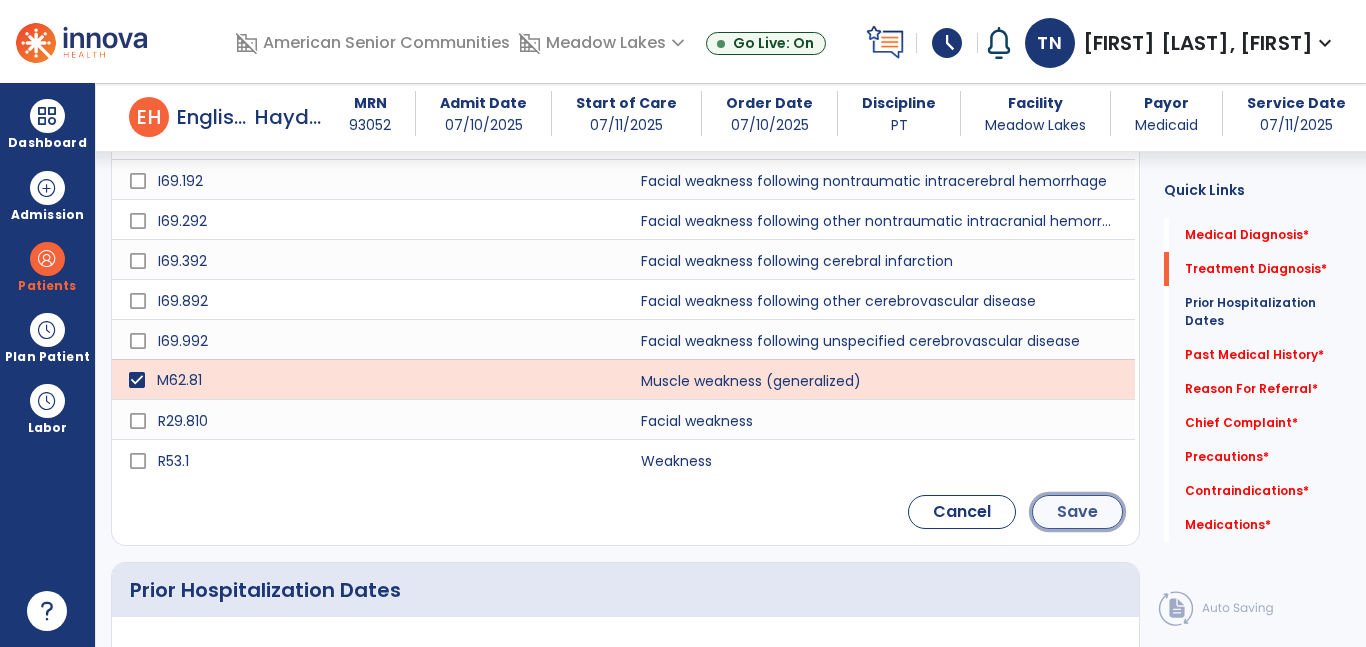 click on "Save" 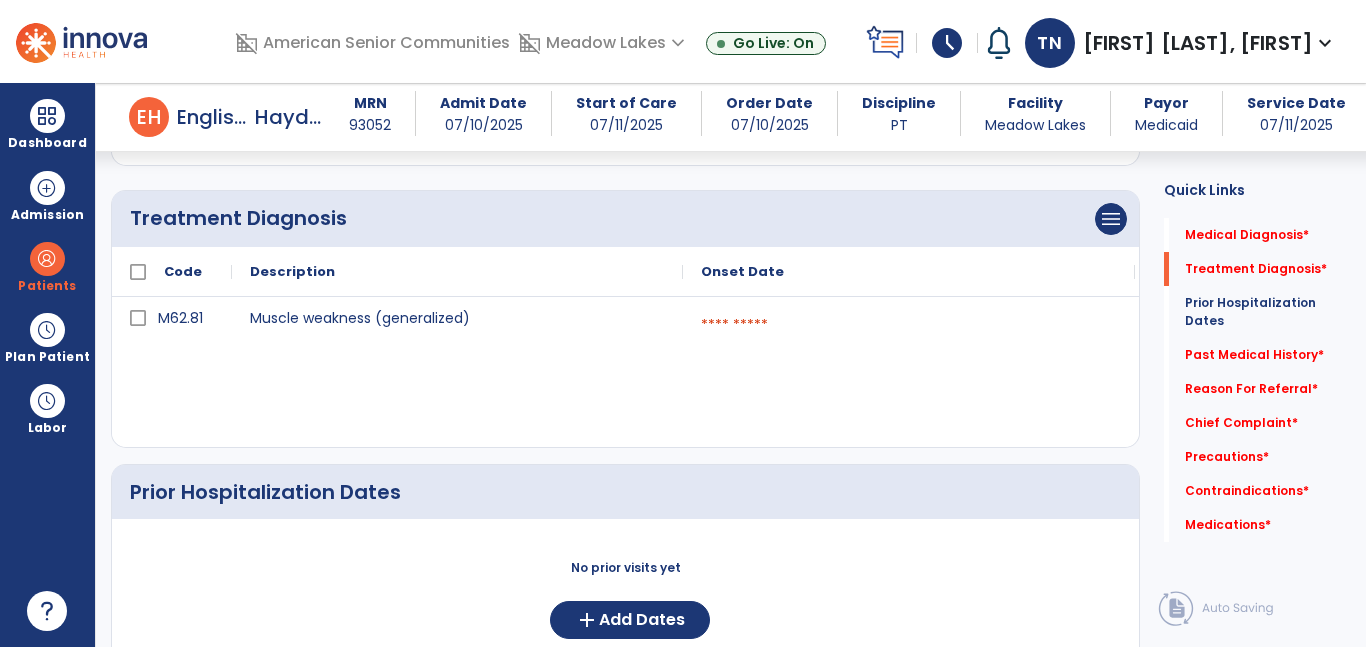 scroll, scrollTop: 389, scrollLeft: 0, axis: vertical 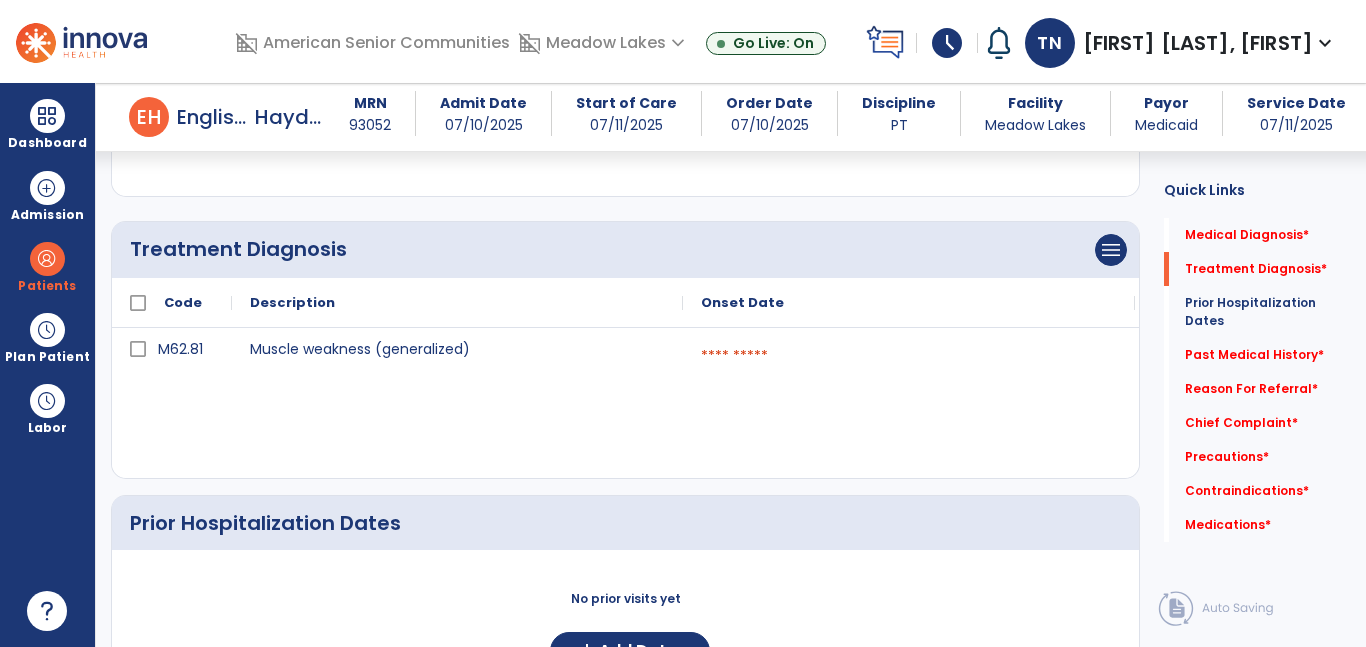 click at bounding box center [909, 356] 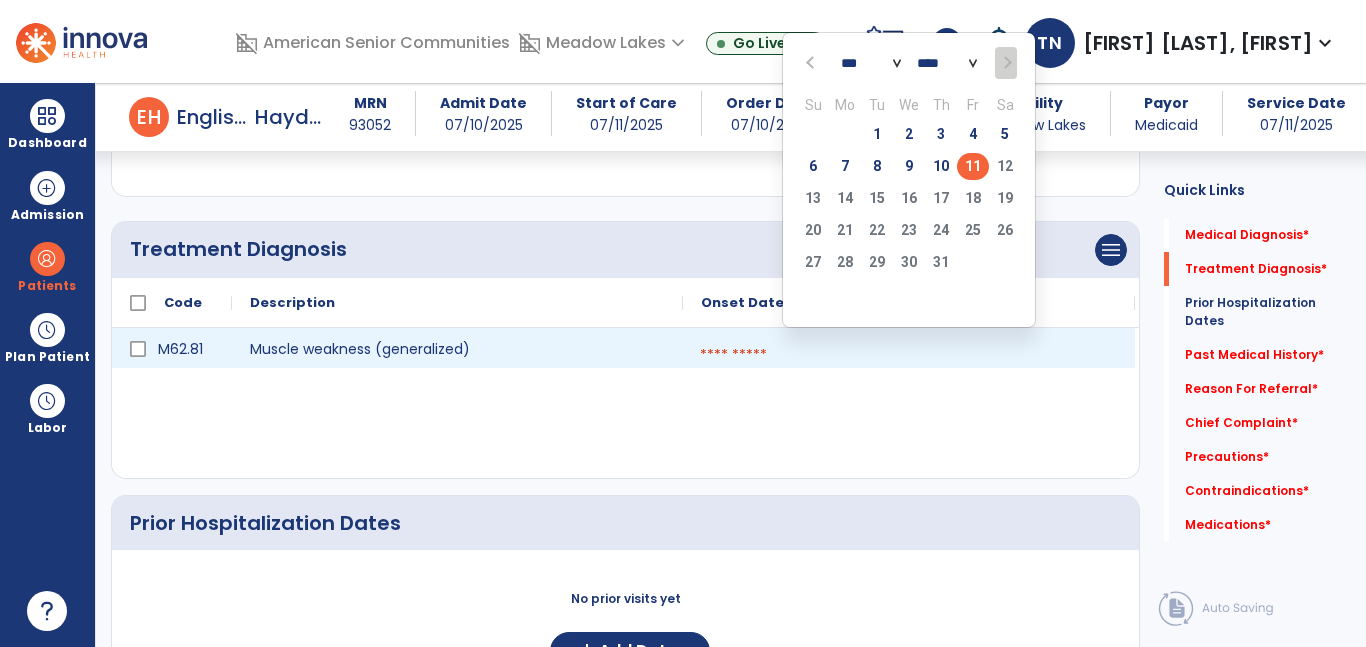click on "11" 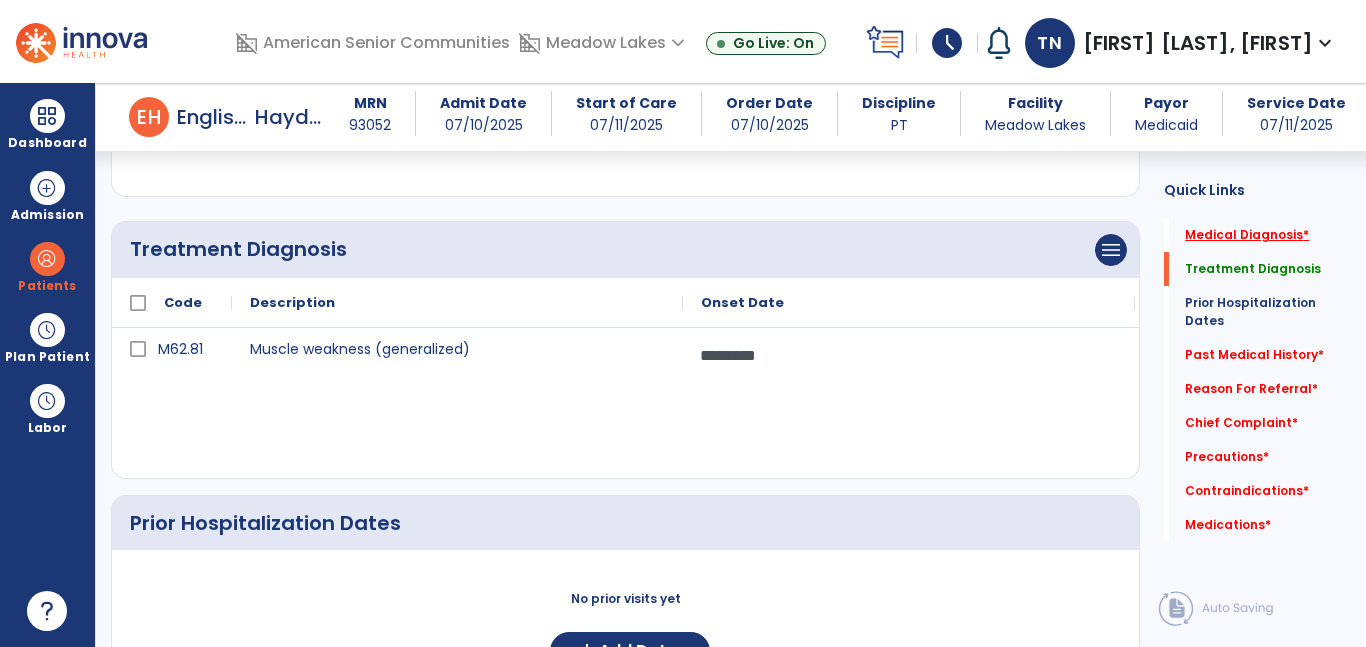 click on "Medical Diagnosis   *" 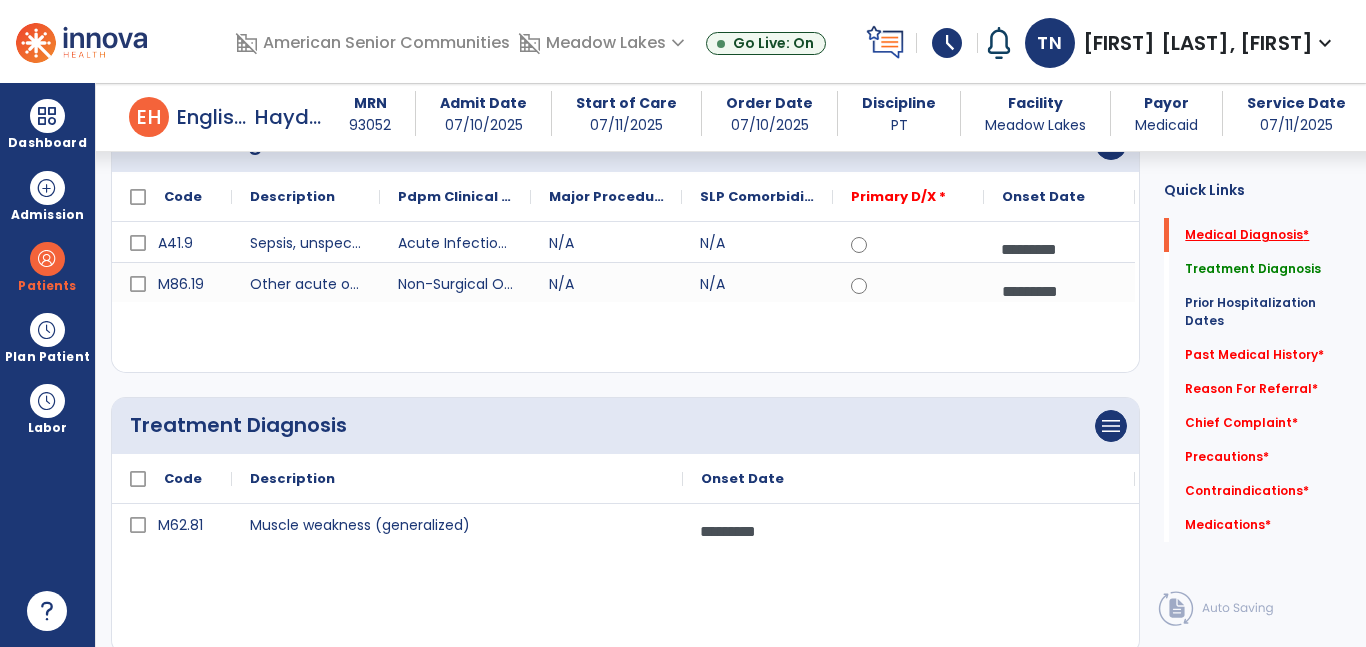 scroll, scrollTop: 210, scrollLeft: 0, axis: vertical 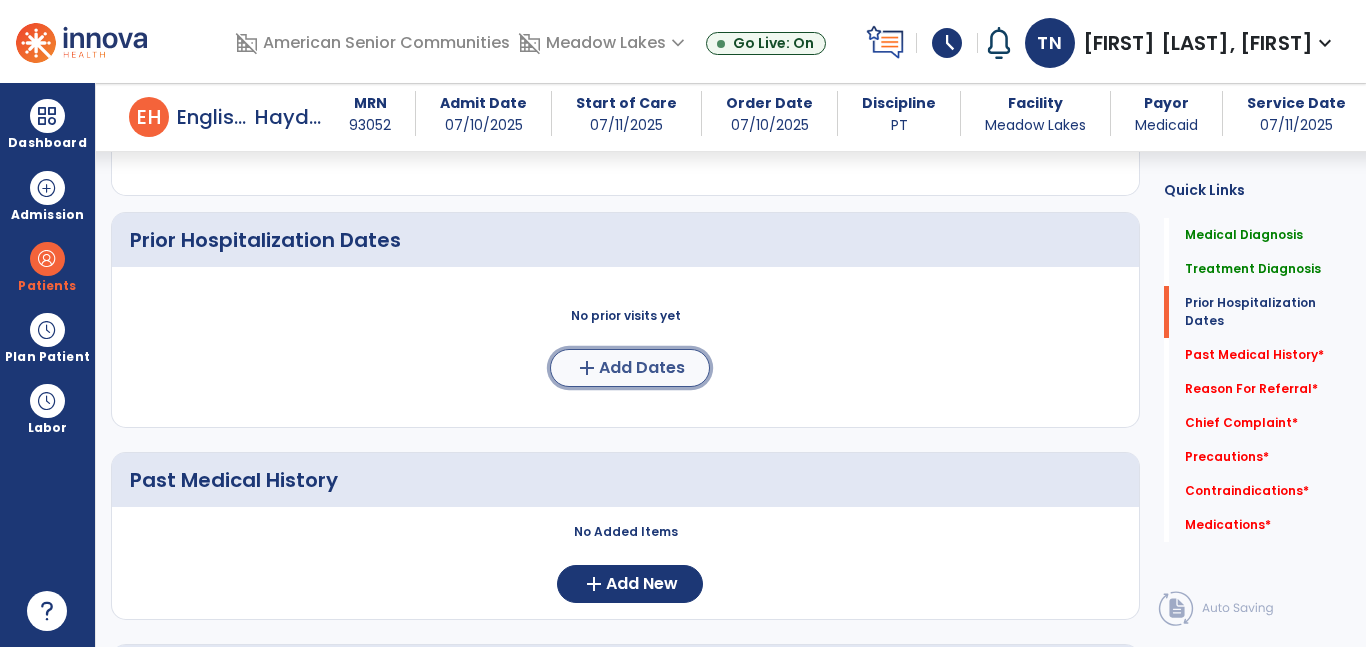 click on "Add Dates" 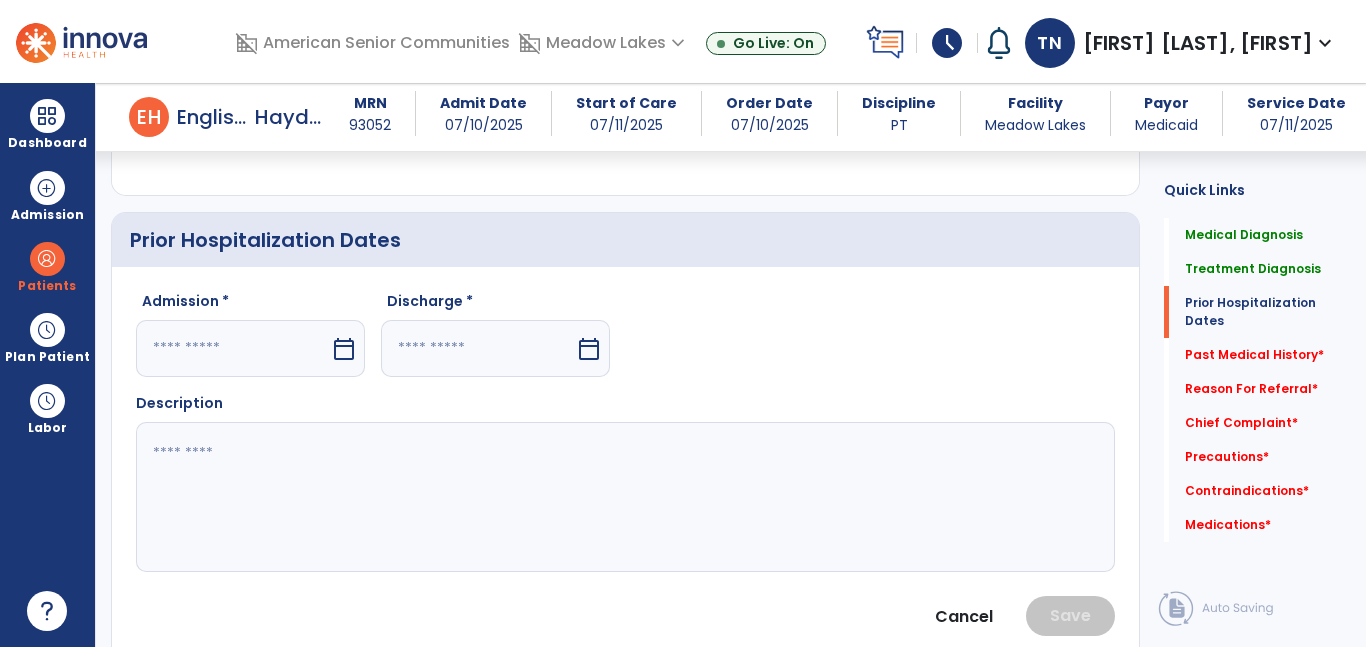 click on "calendar_today" at bounding box center (346, 348) 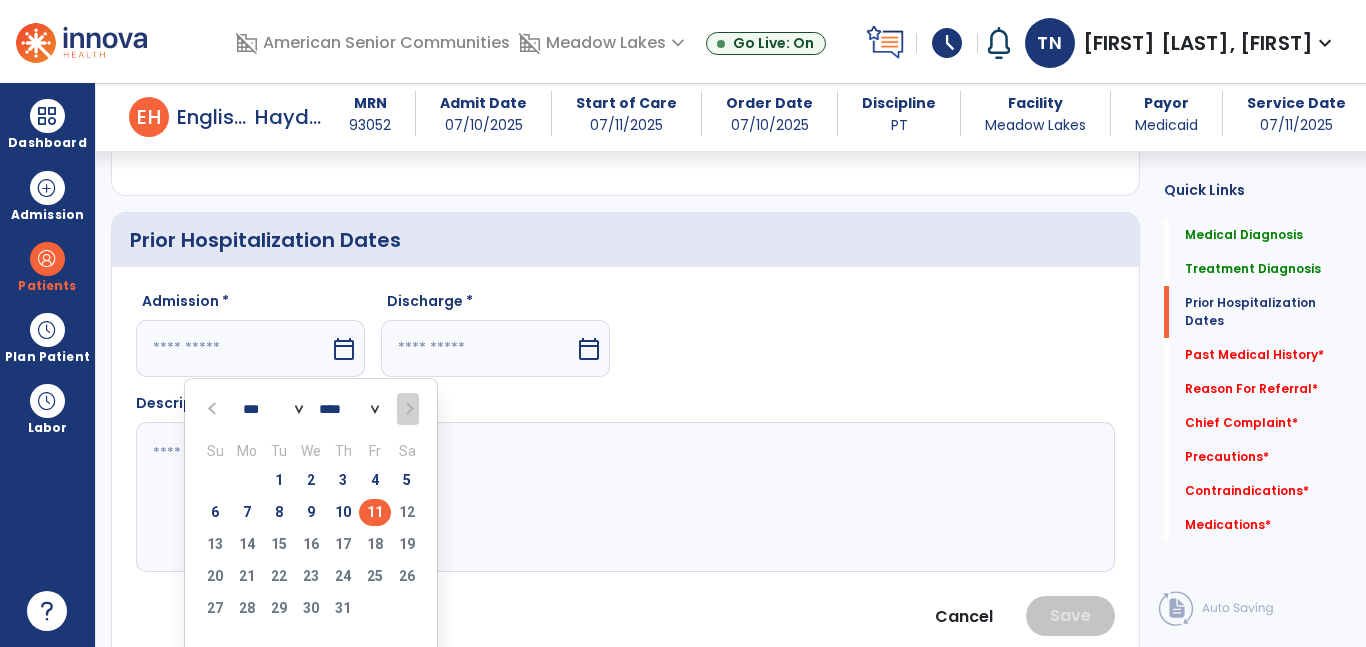 click at bounding box center [214, 409] 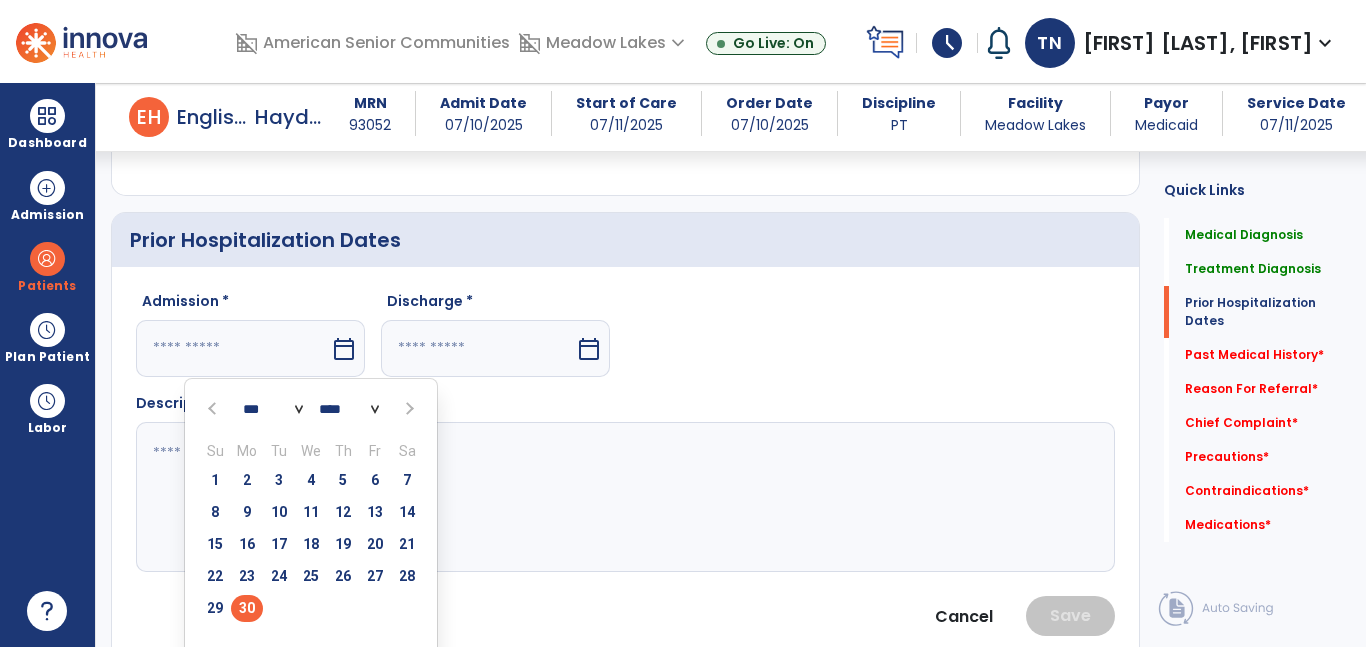 click on "30" at bounding box center [247, 608] 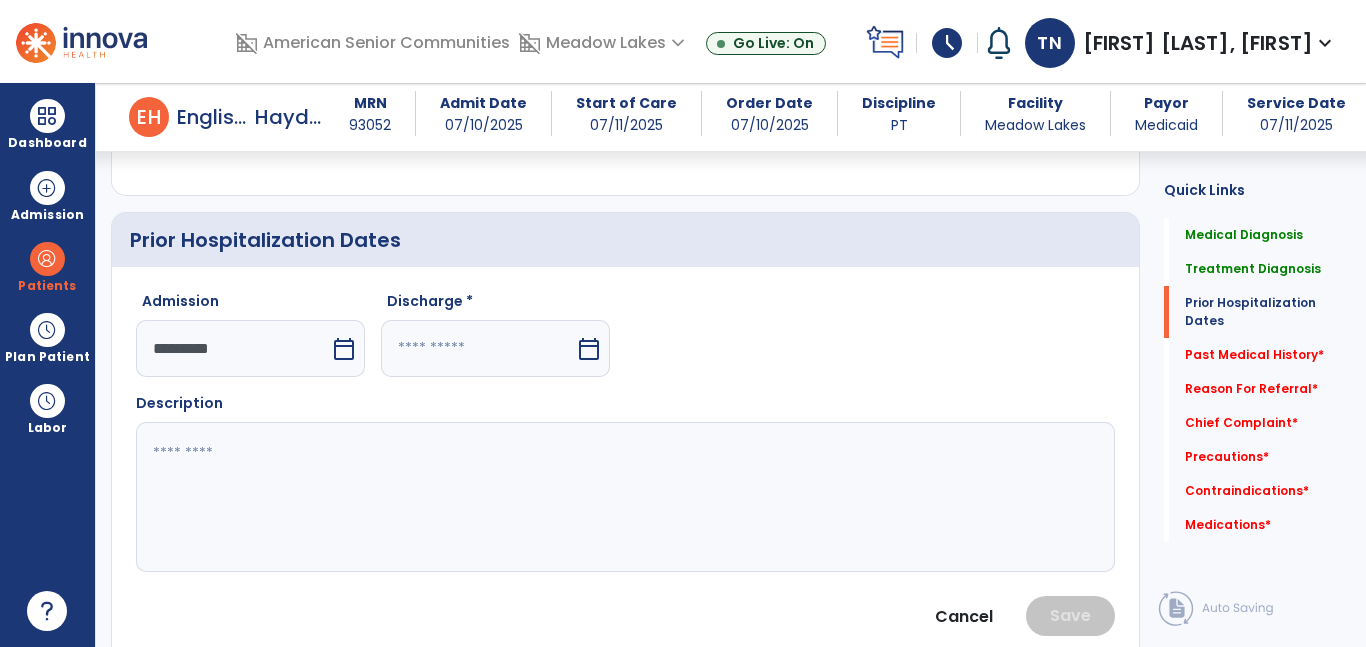 click on "calendar_today" at bounding box center [591, 348] 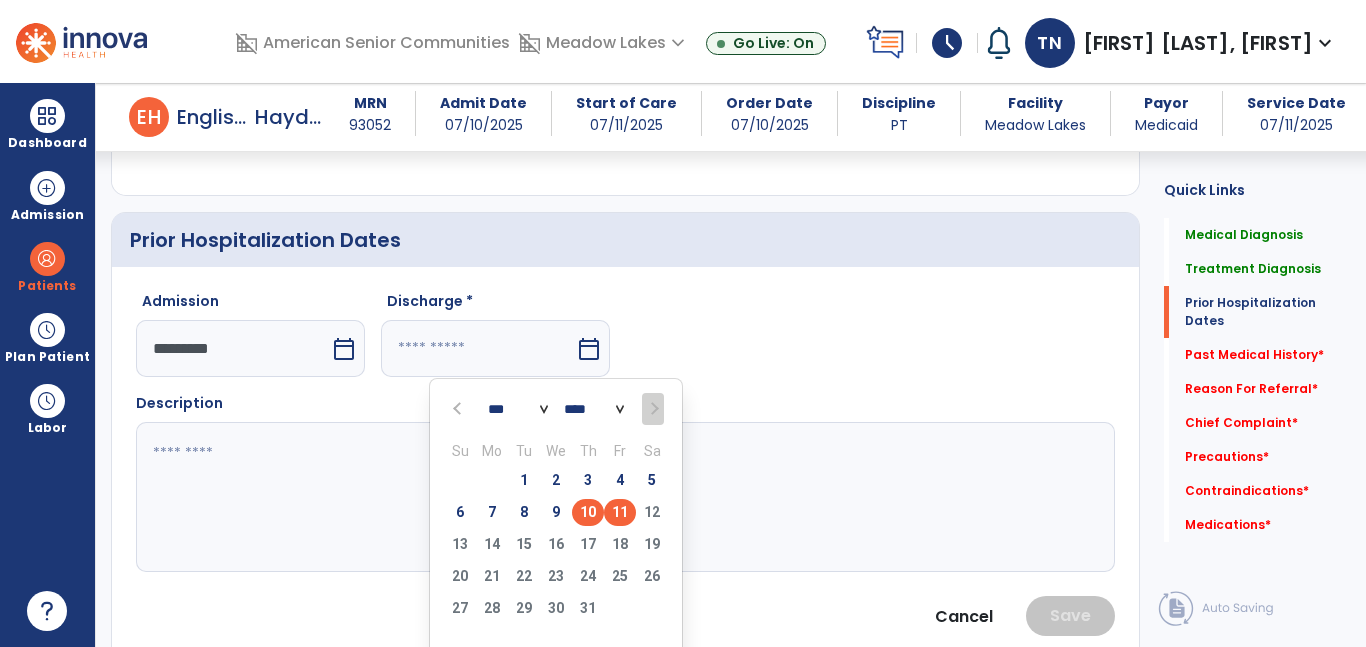 click on "10" at bounding box center (588, 512) 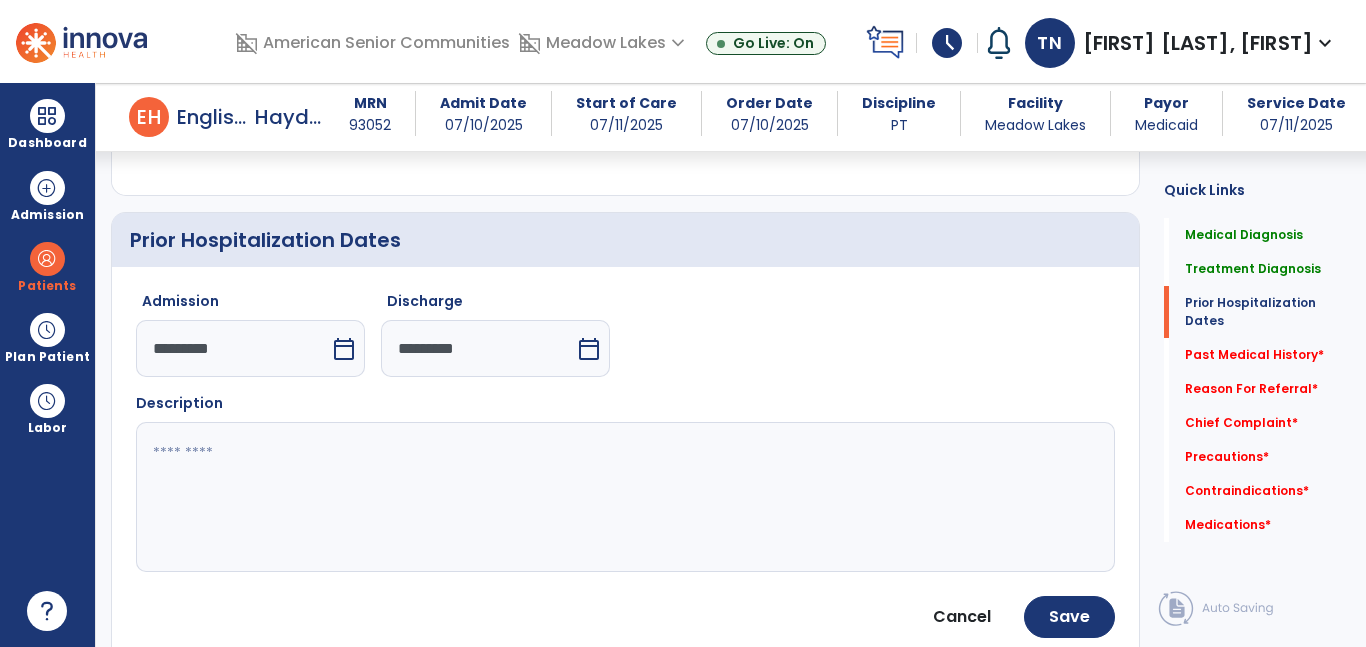 click 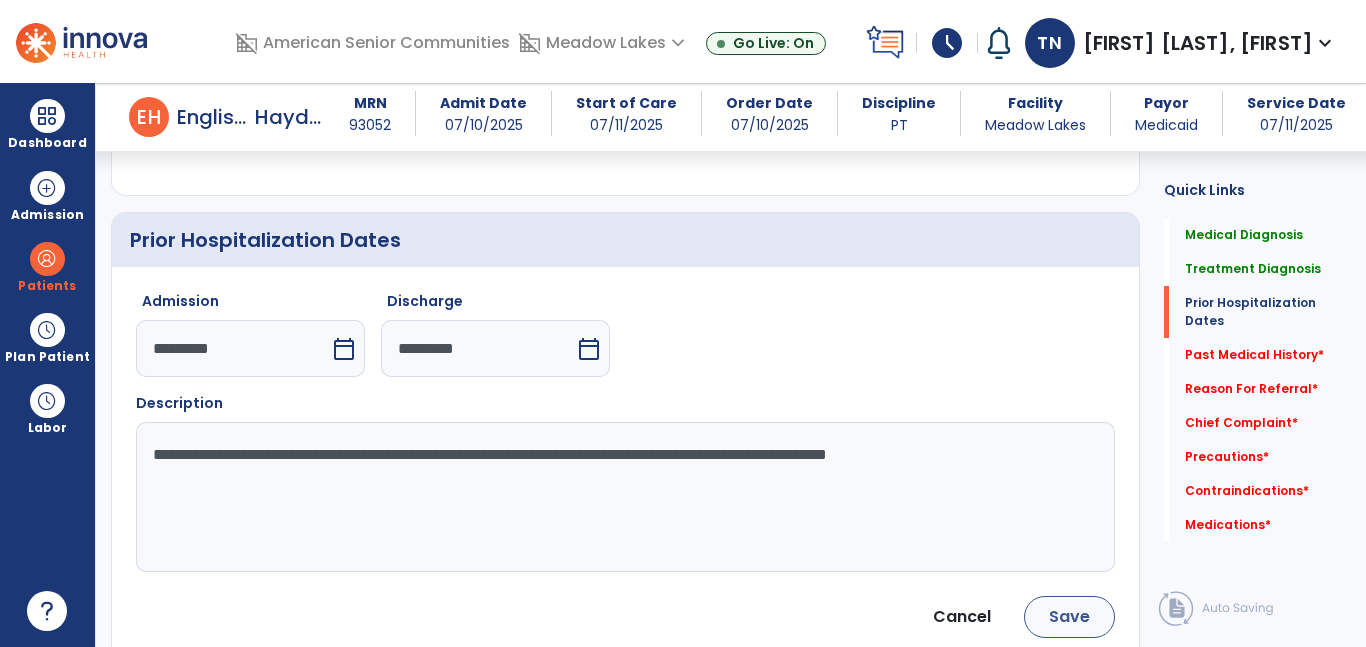 type on "**********" 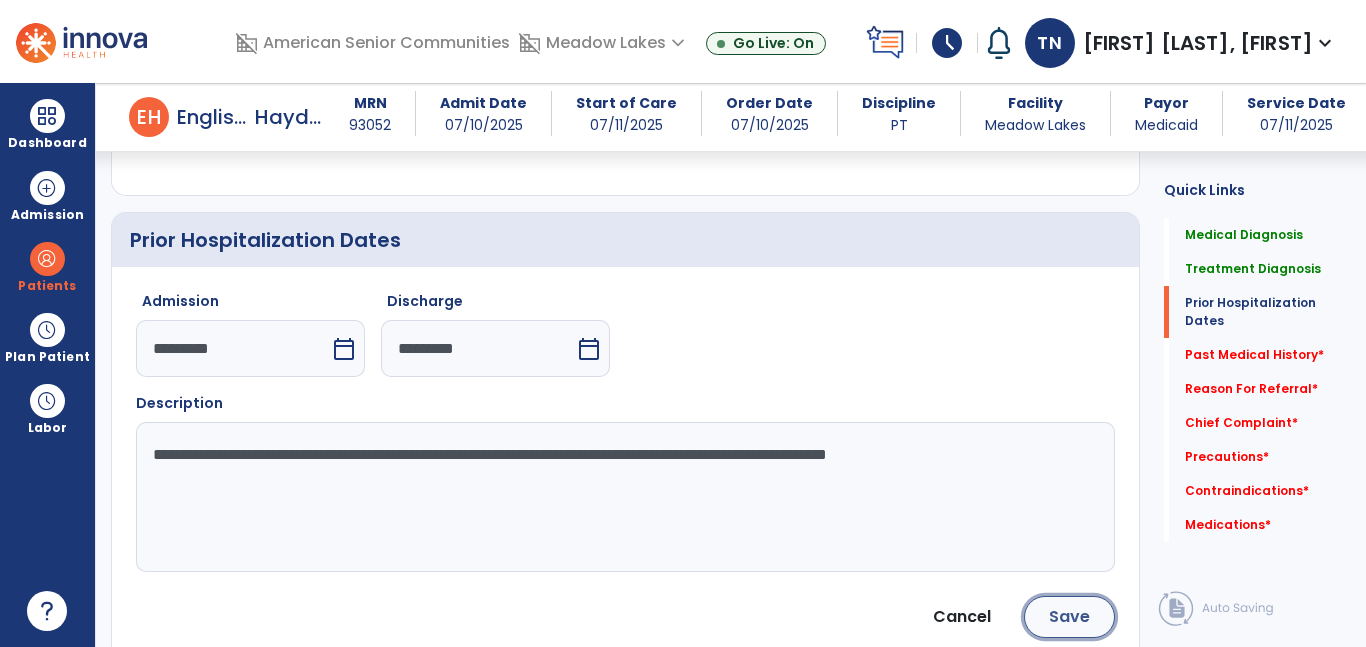 click on "Save" 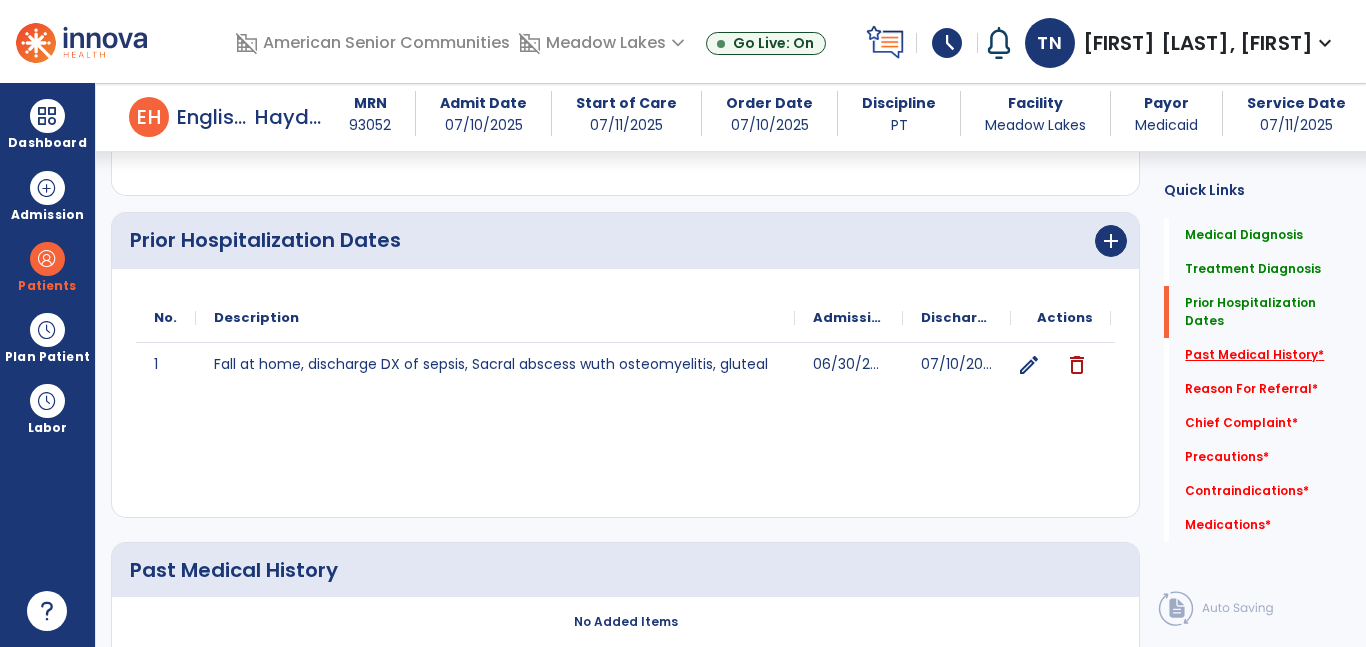 click on "Past Medical History   *" 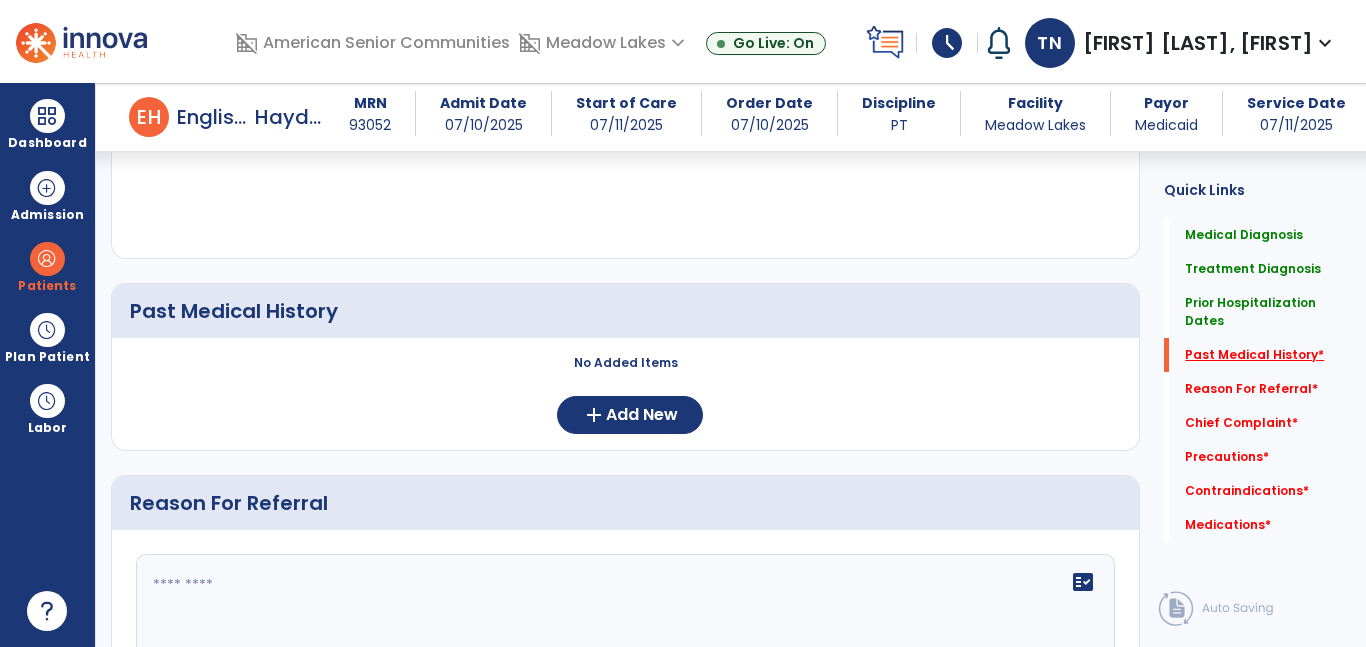 scroll, scrollTop: 934, scrollLeft: 0, axis: vertical 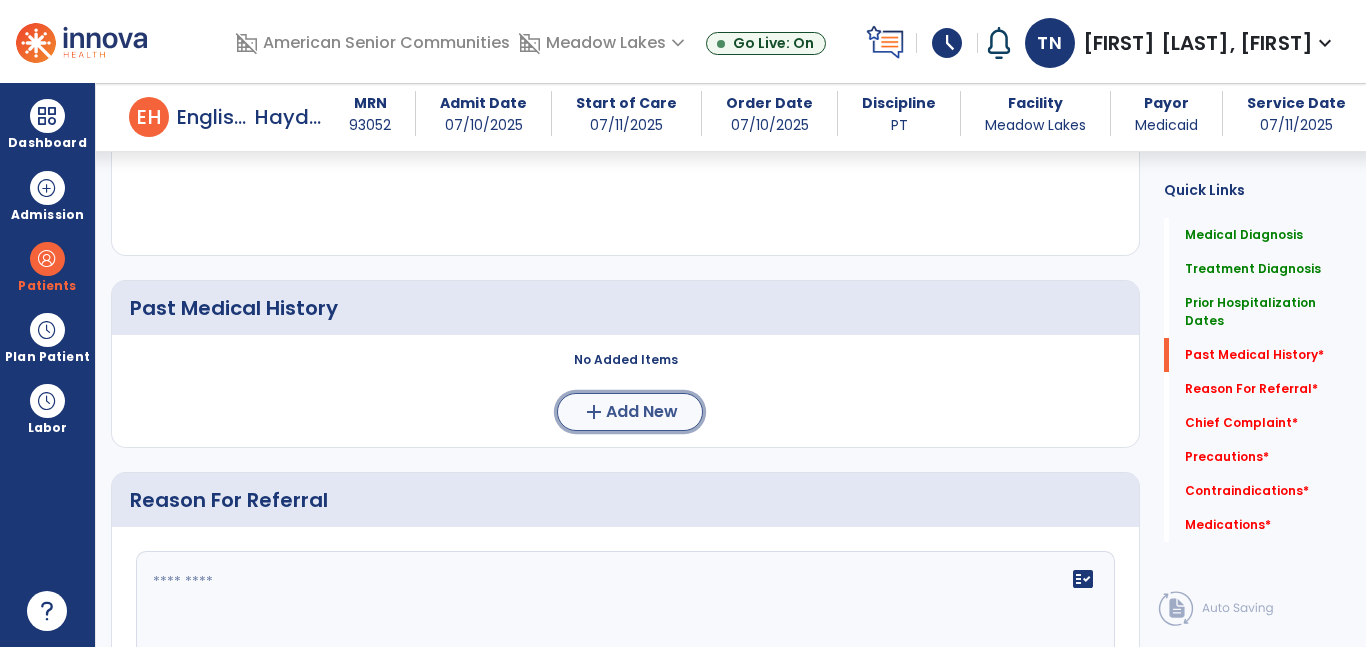 click on "Add New" 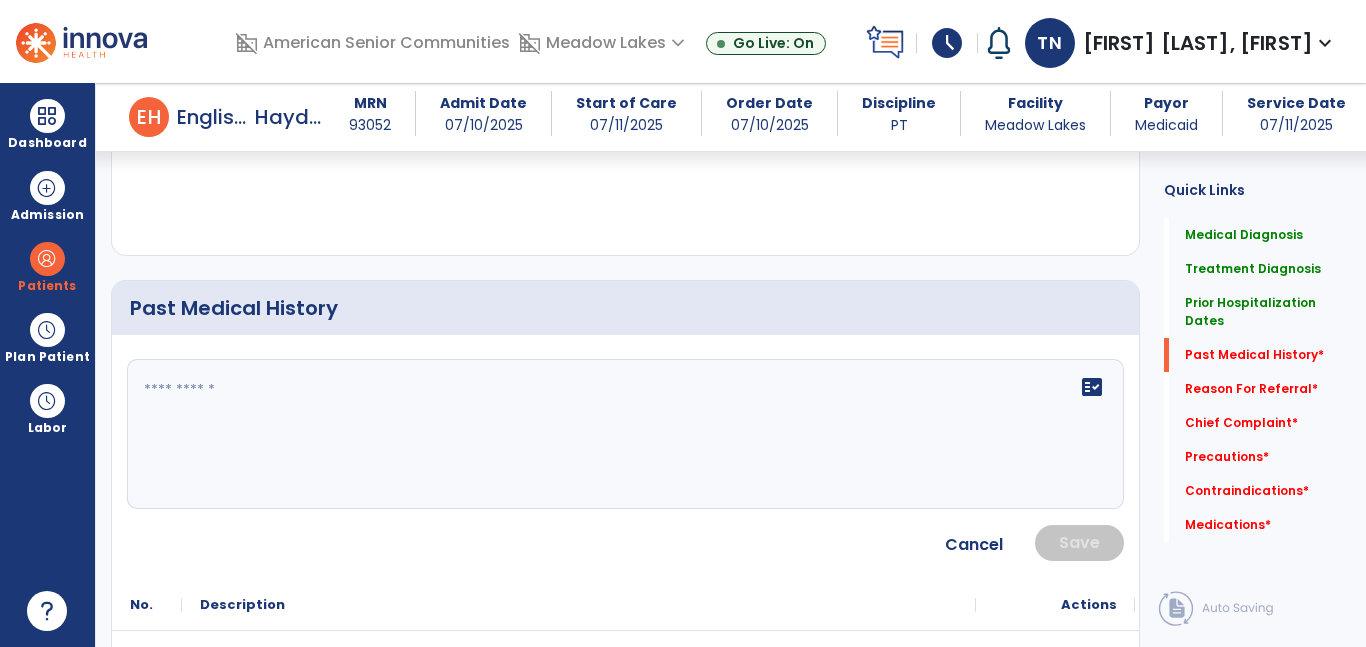 click 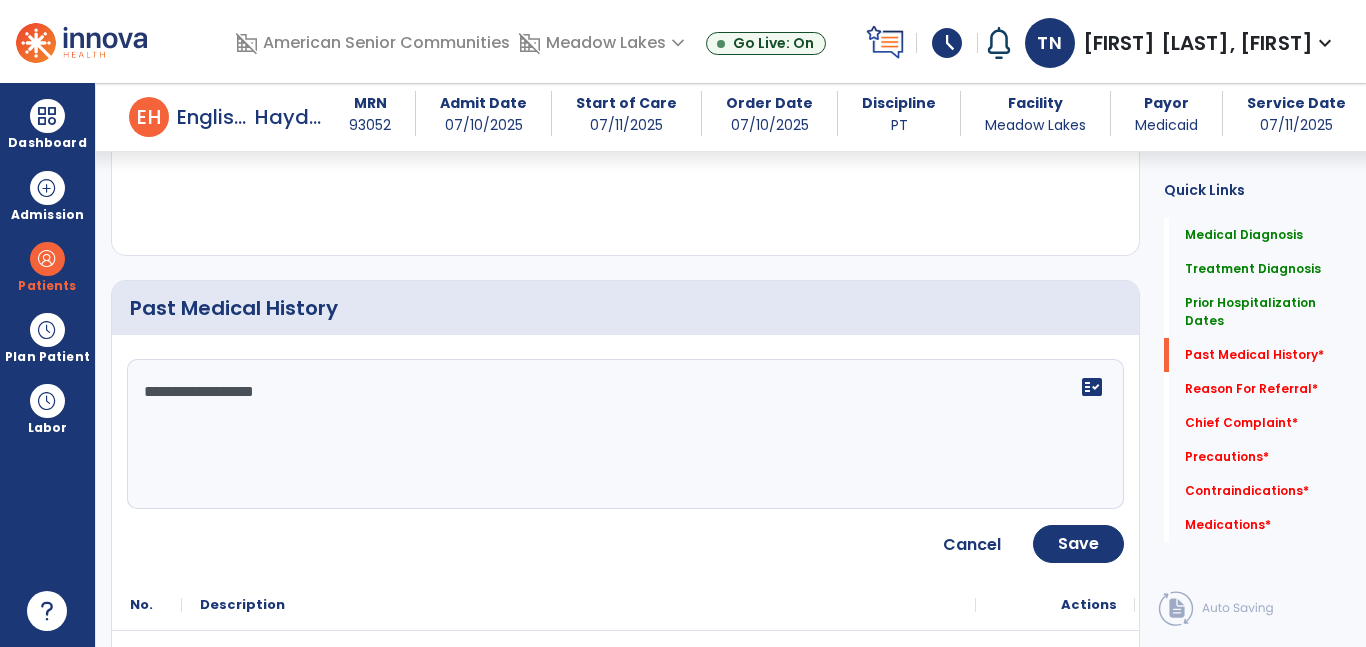 type on "**********" 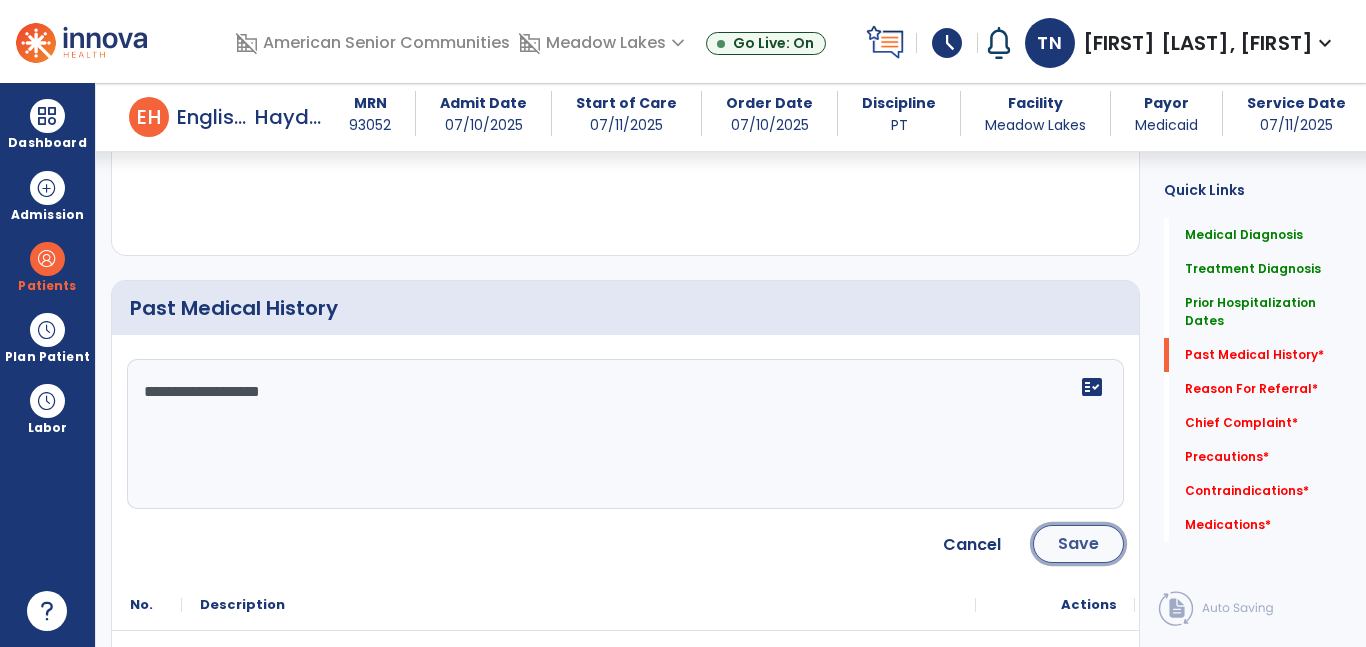 click on "Save" 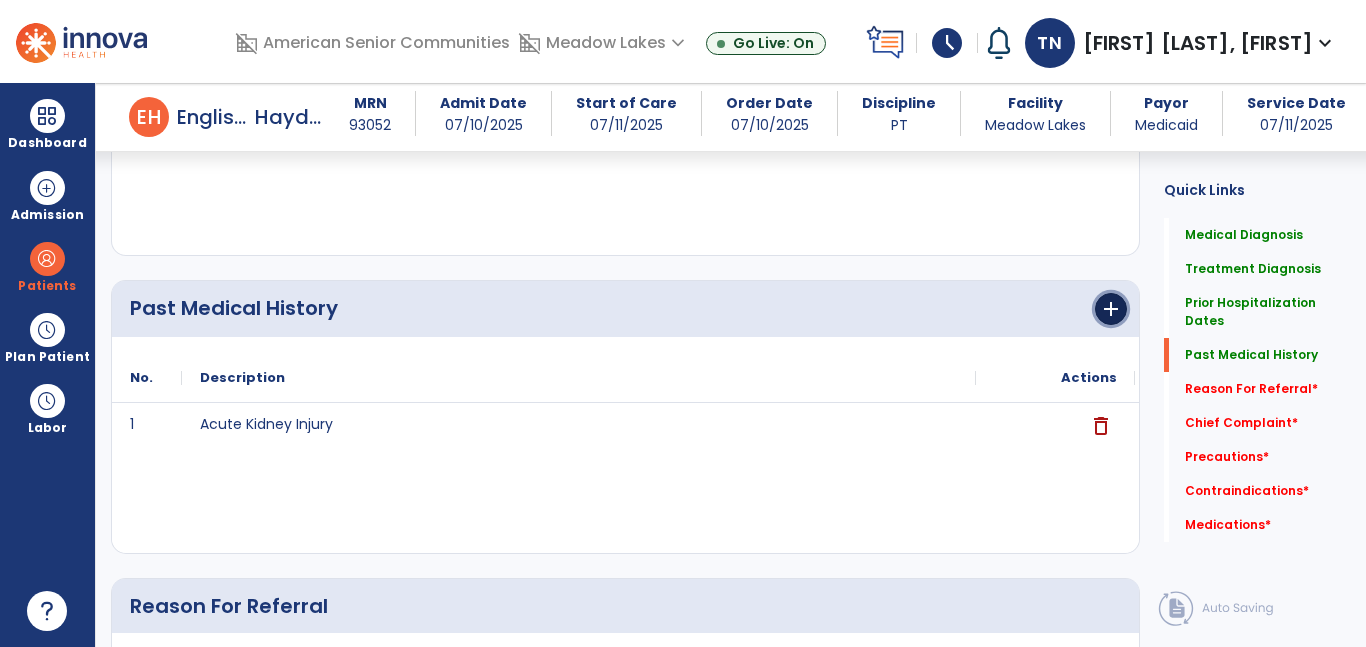 click on "add" 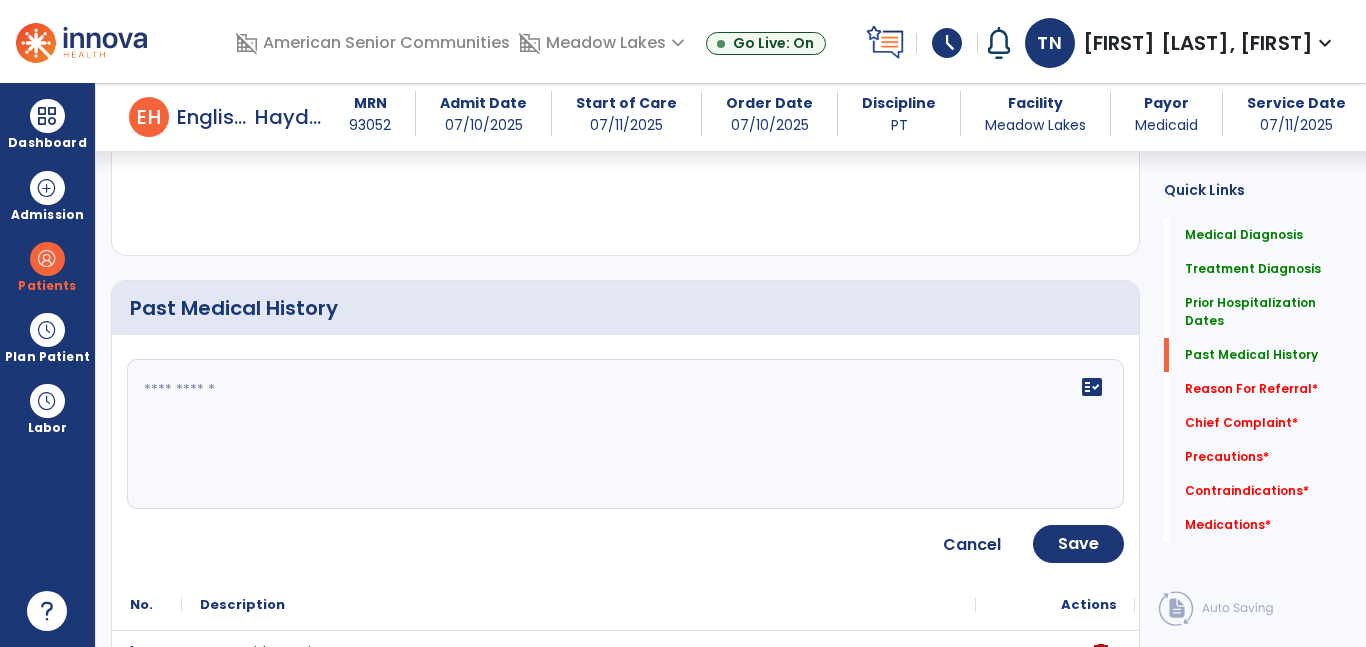 click on "fact_check" 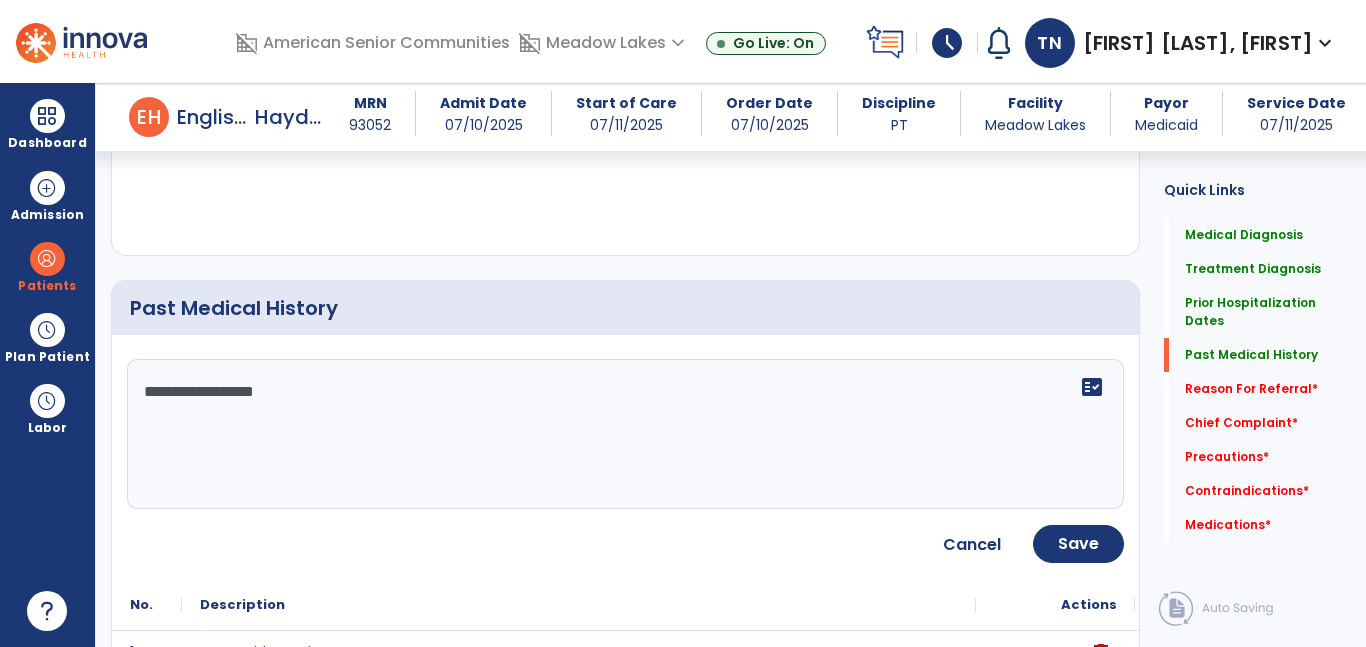 type on "**********" 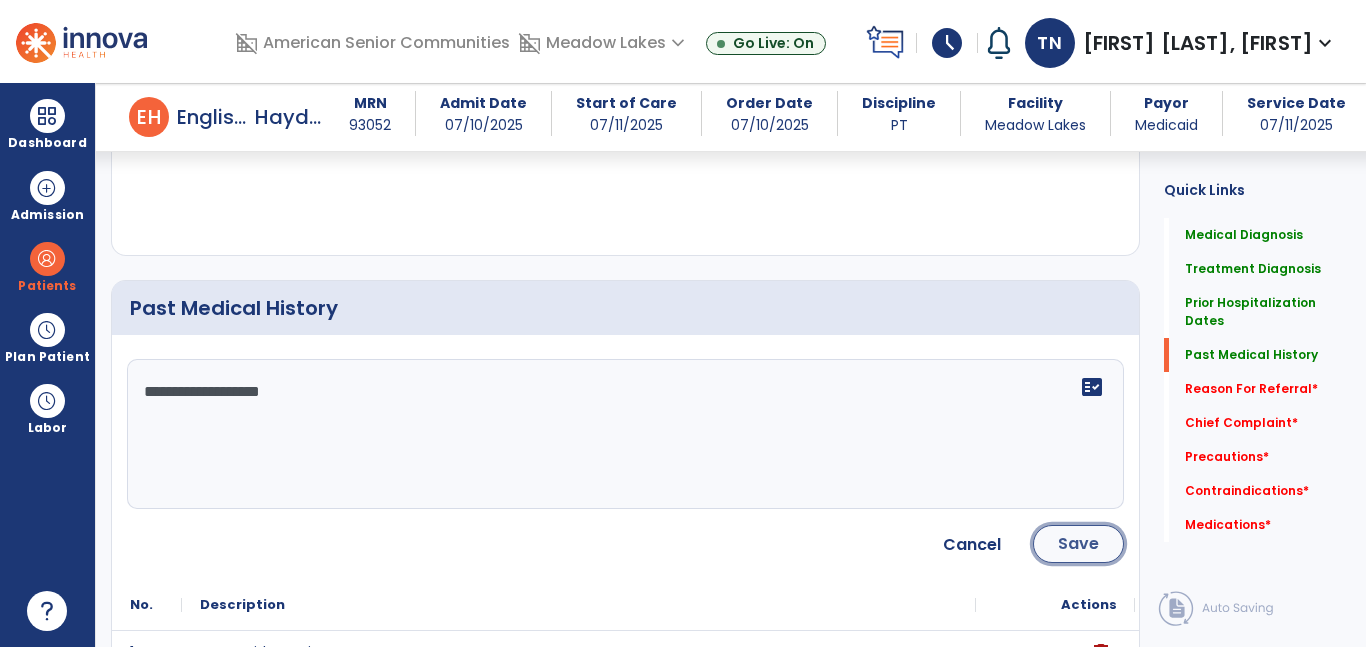 click on "Save" 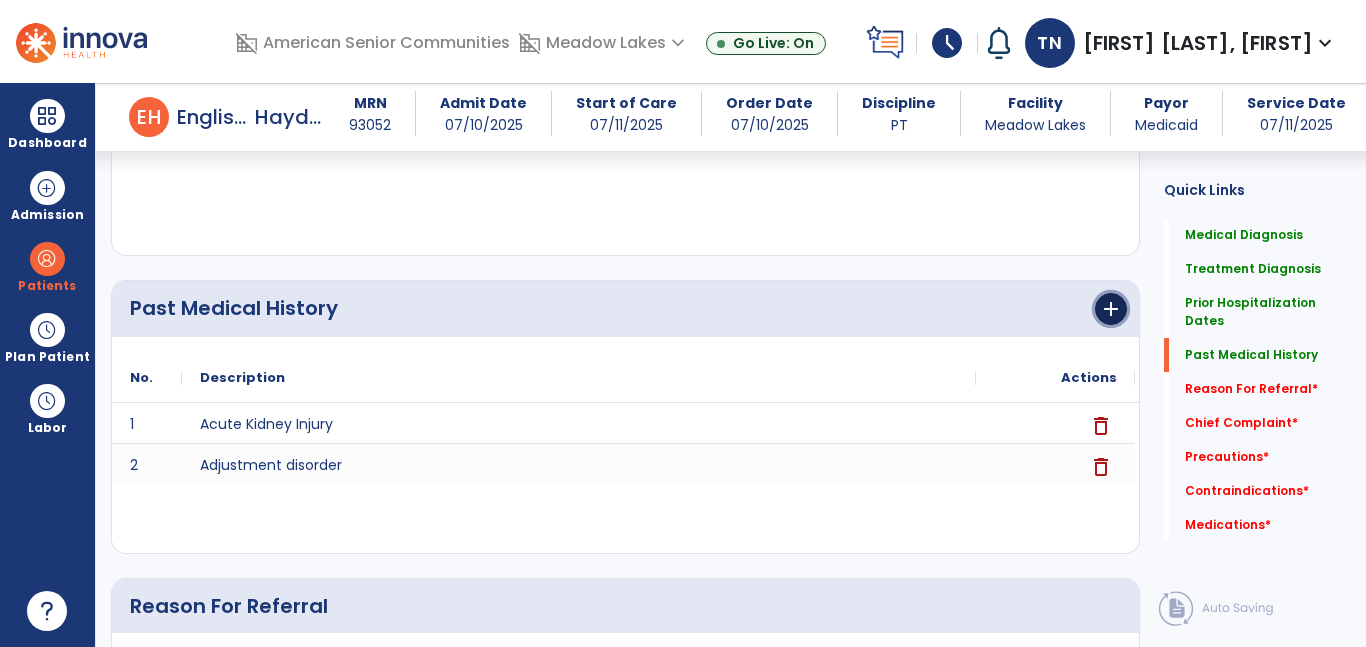 click on "add" 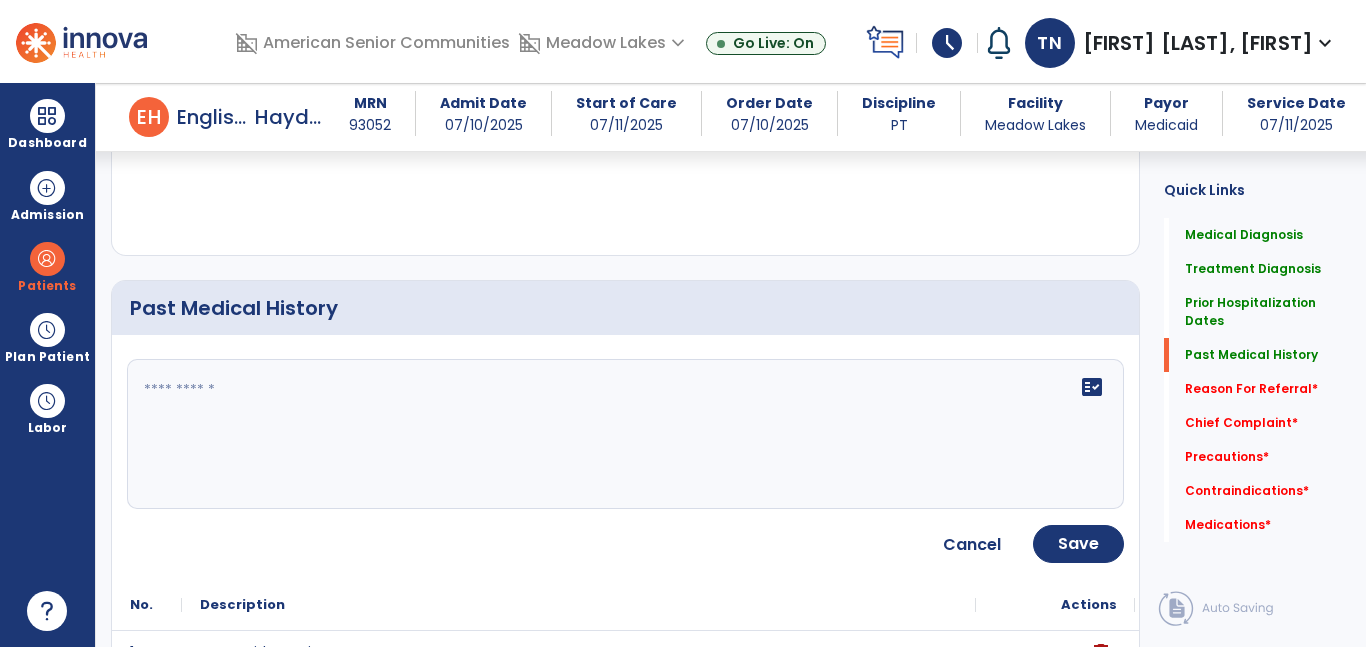 click on "fact_check" 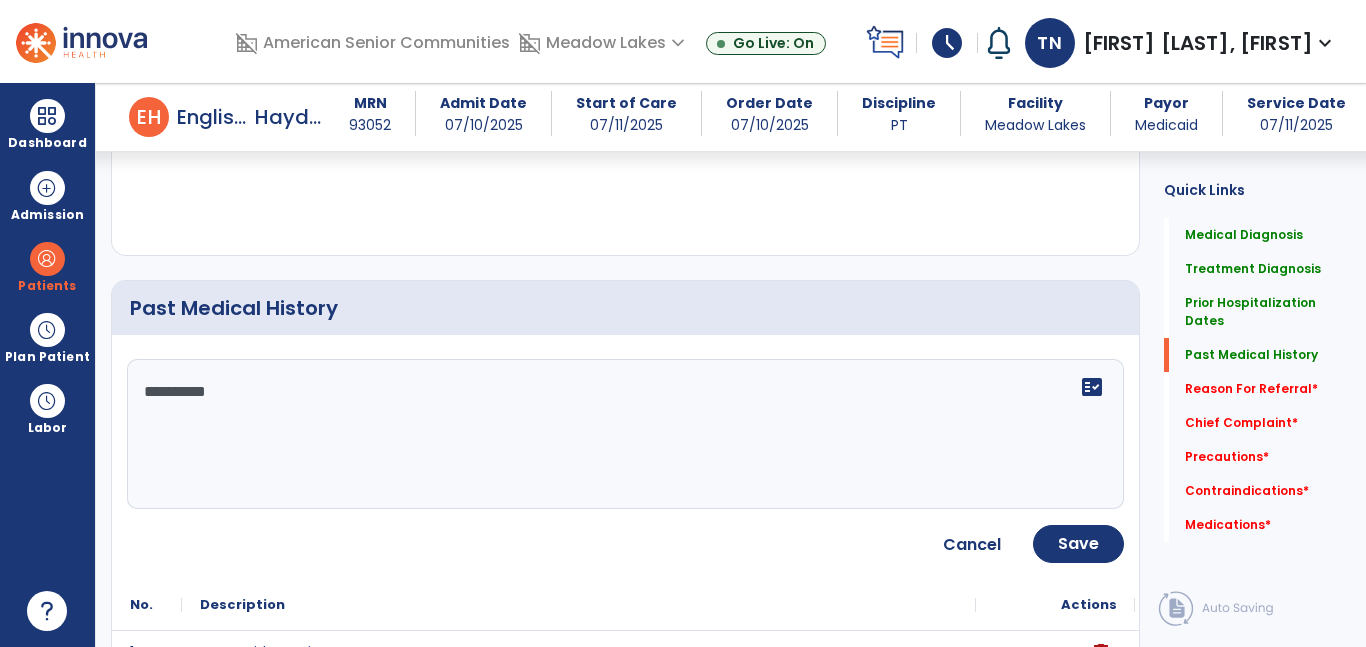 type on "**********" 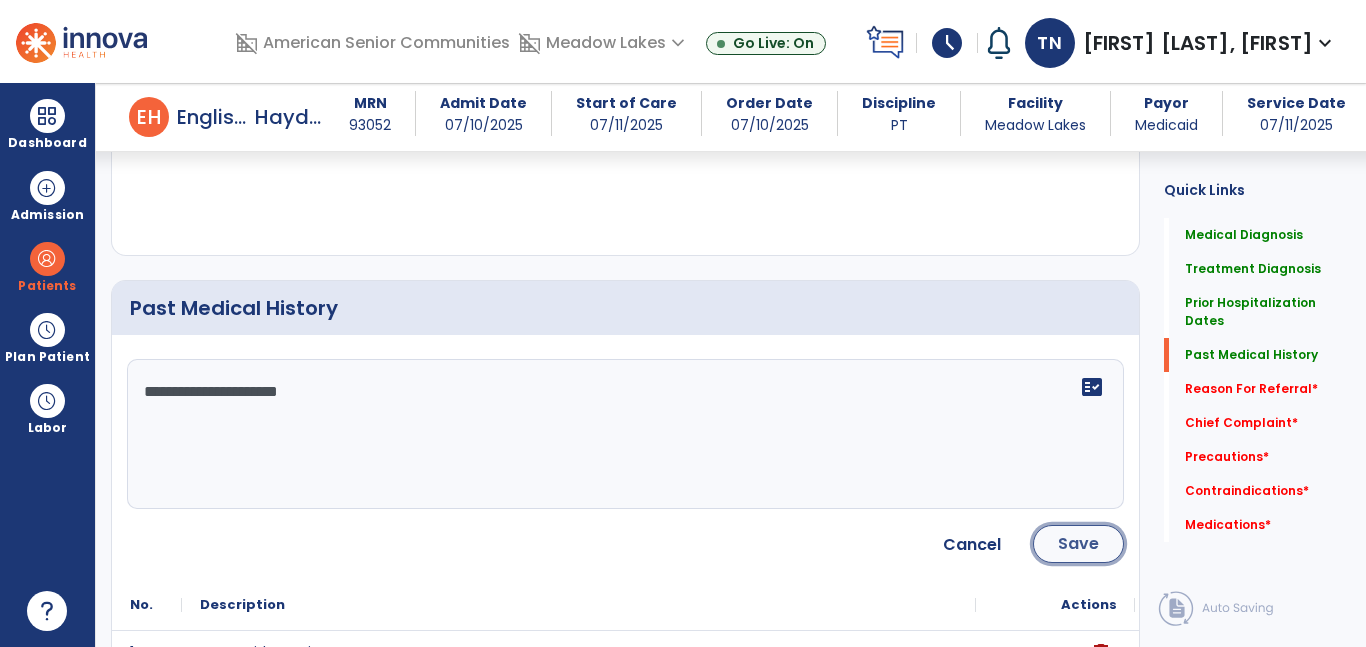 click on "Save" 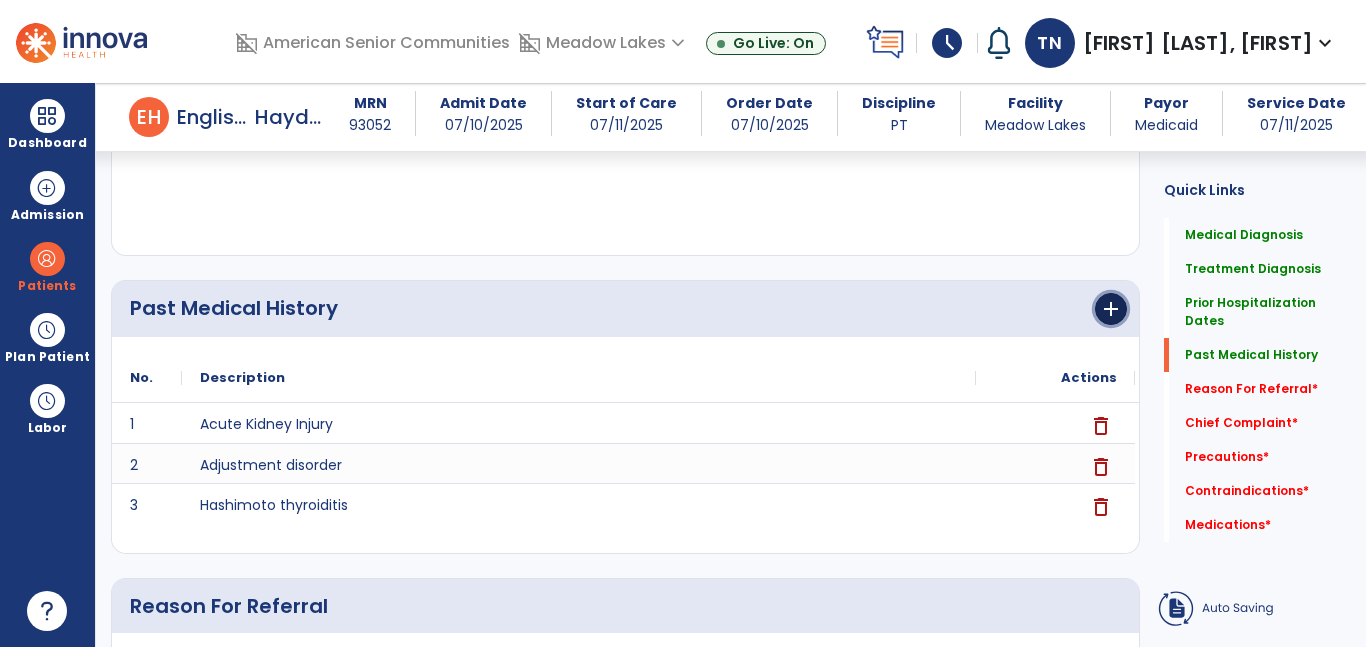 click on "add" 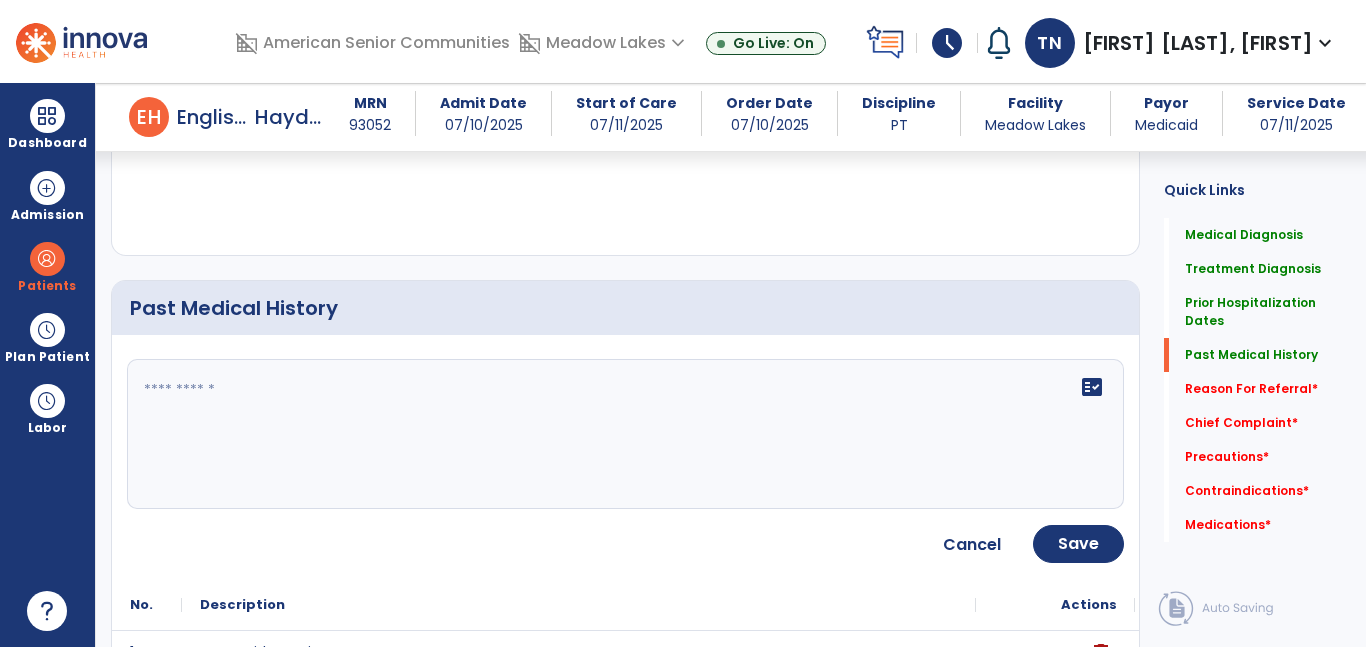 click 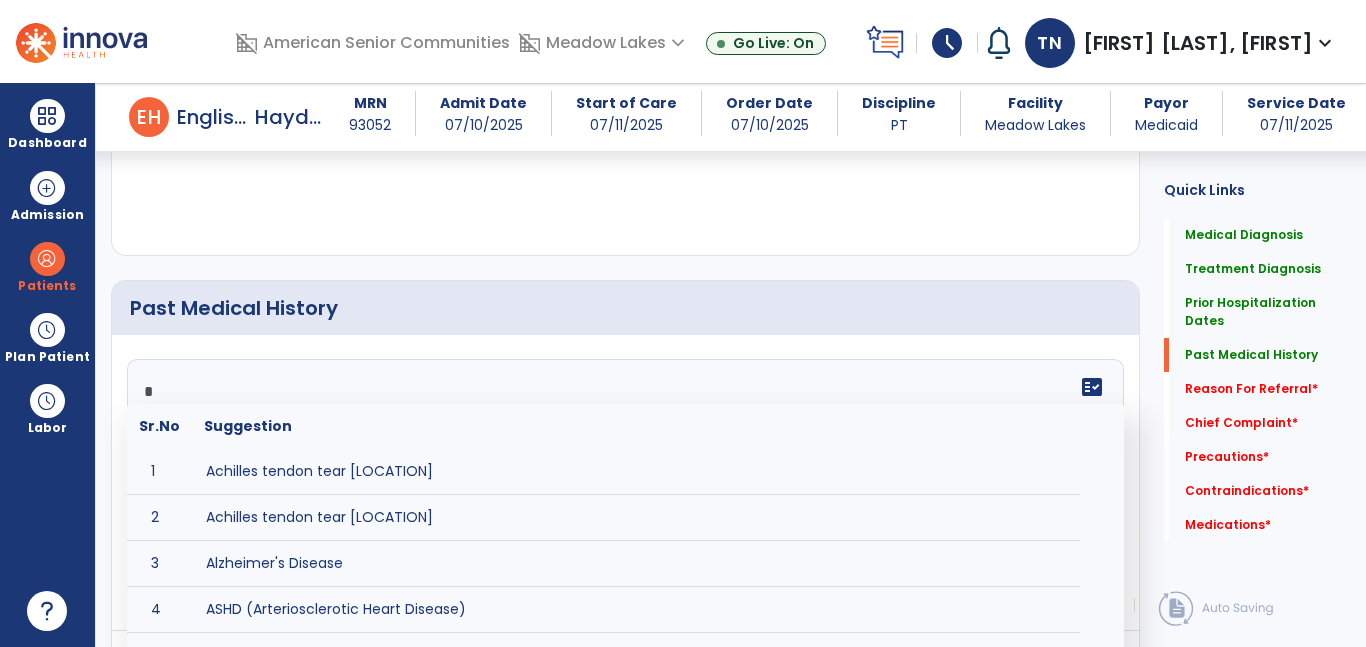 type on "**" 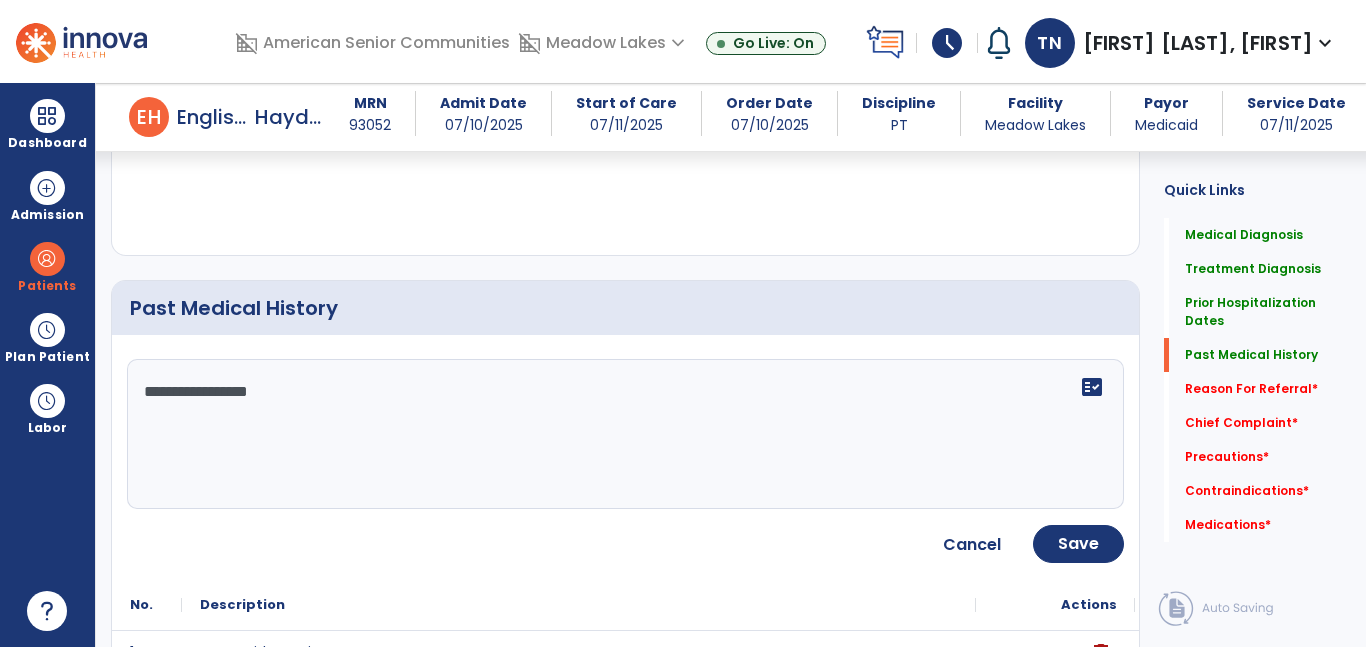 type on "**********" 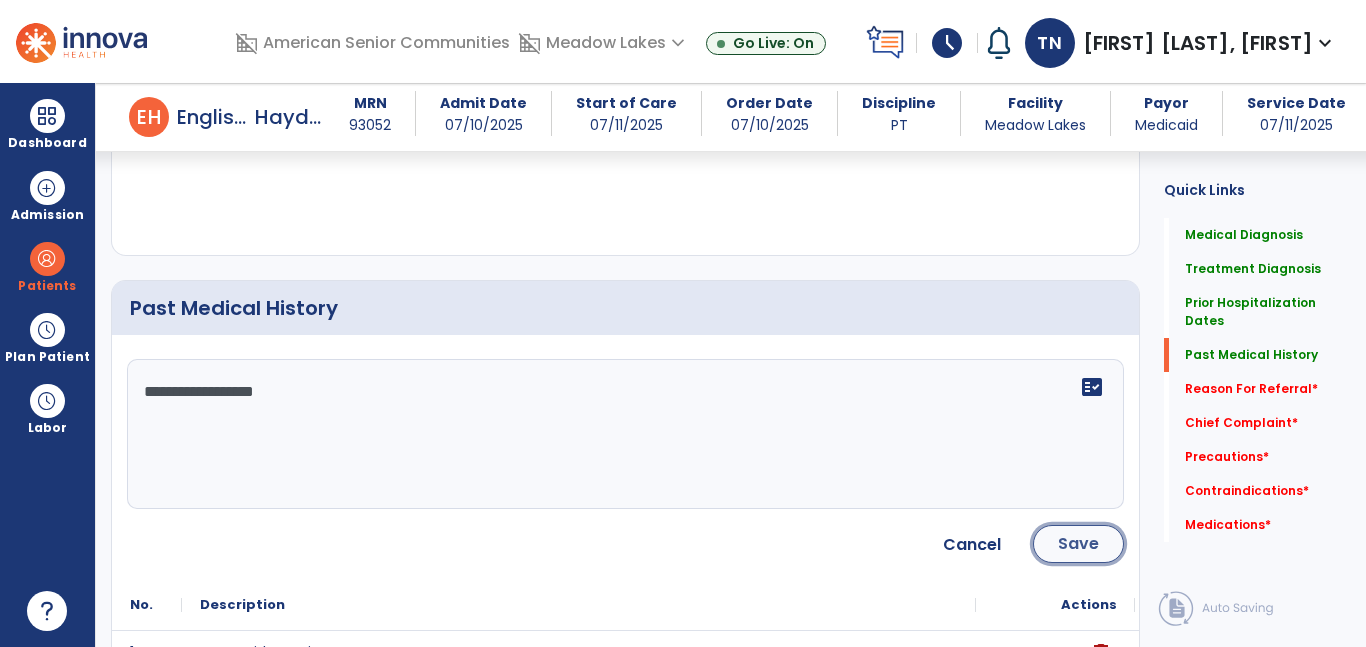 click on "Save" 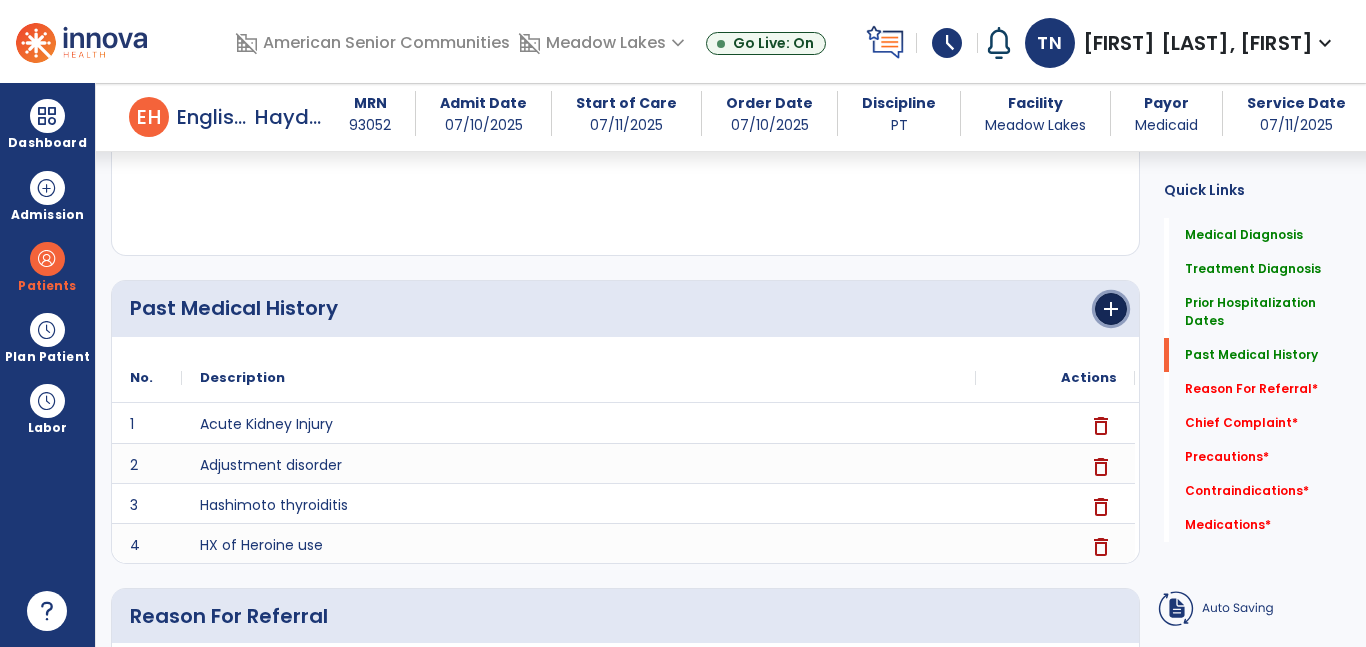 click on "add" 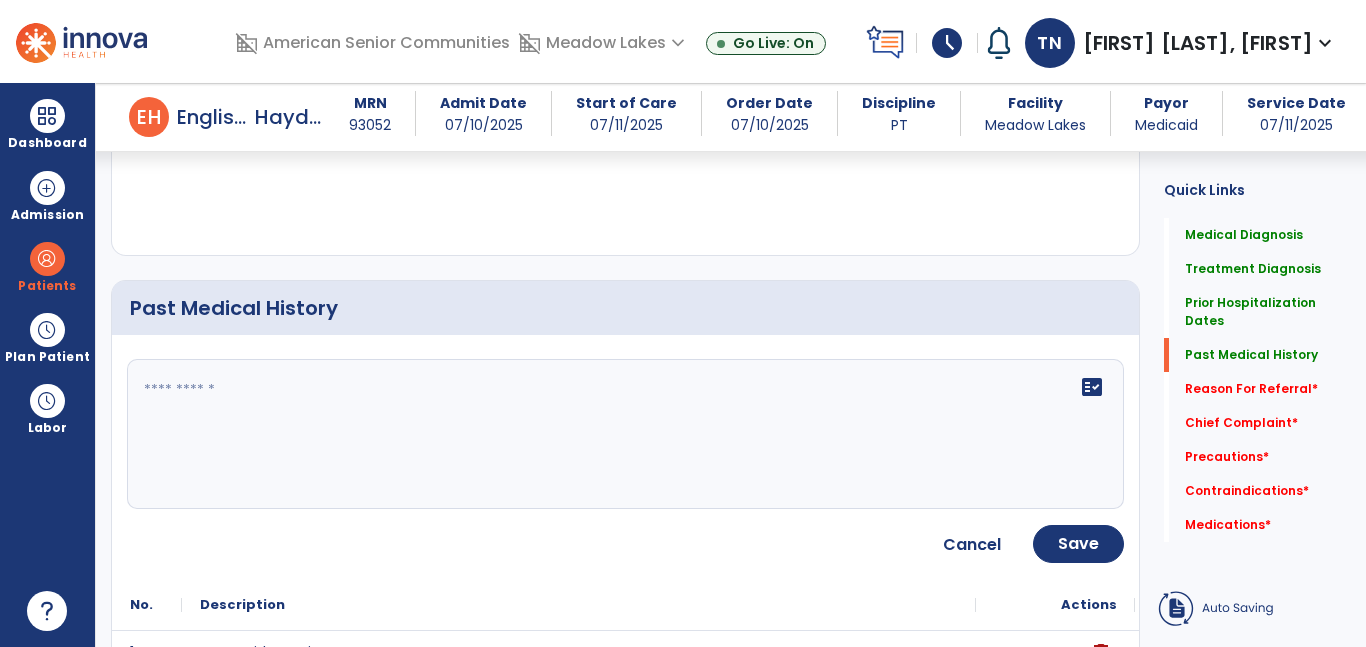 click 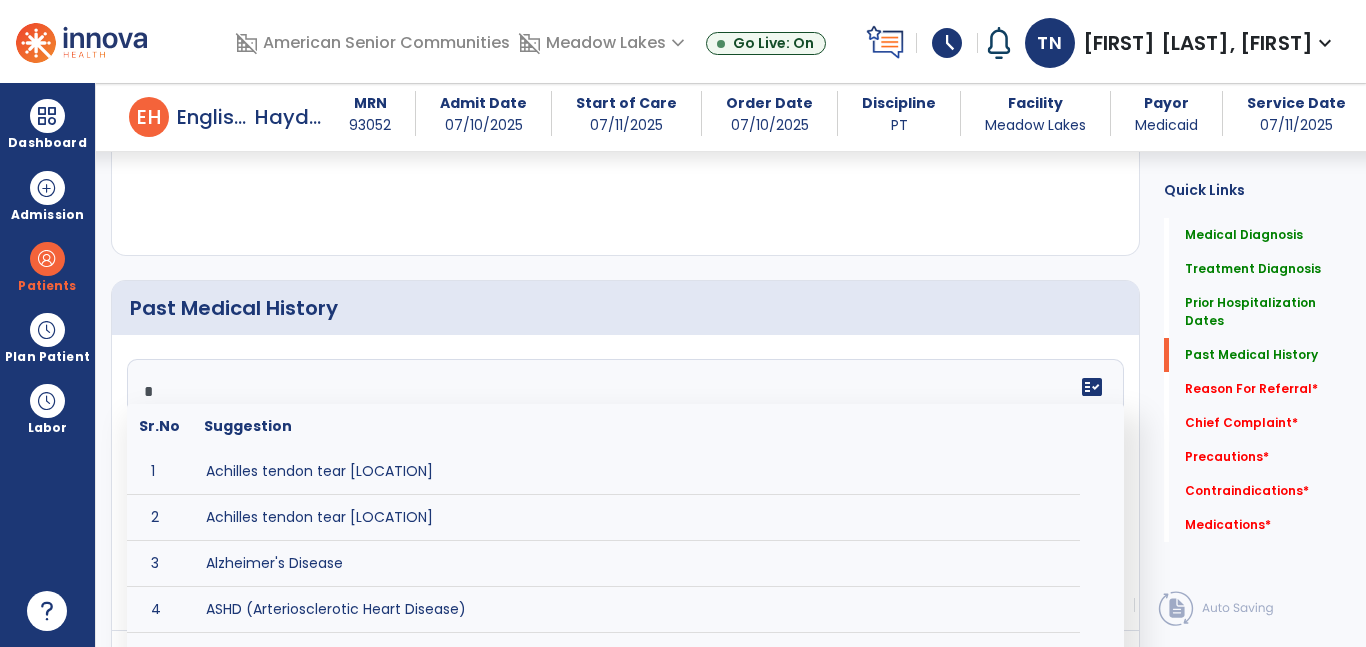 type on "**" 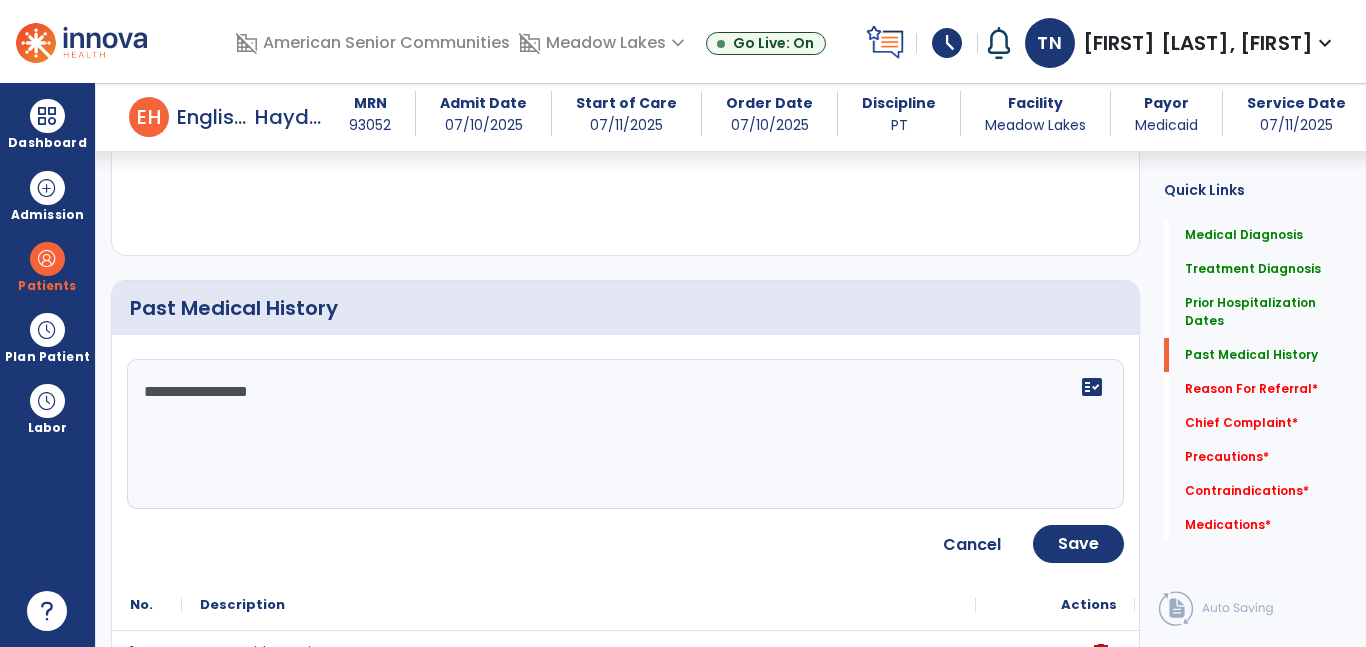 type on "**********" 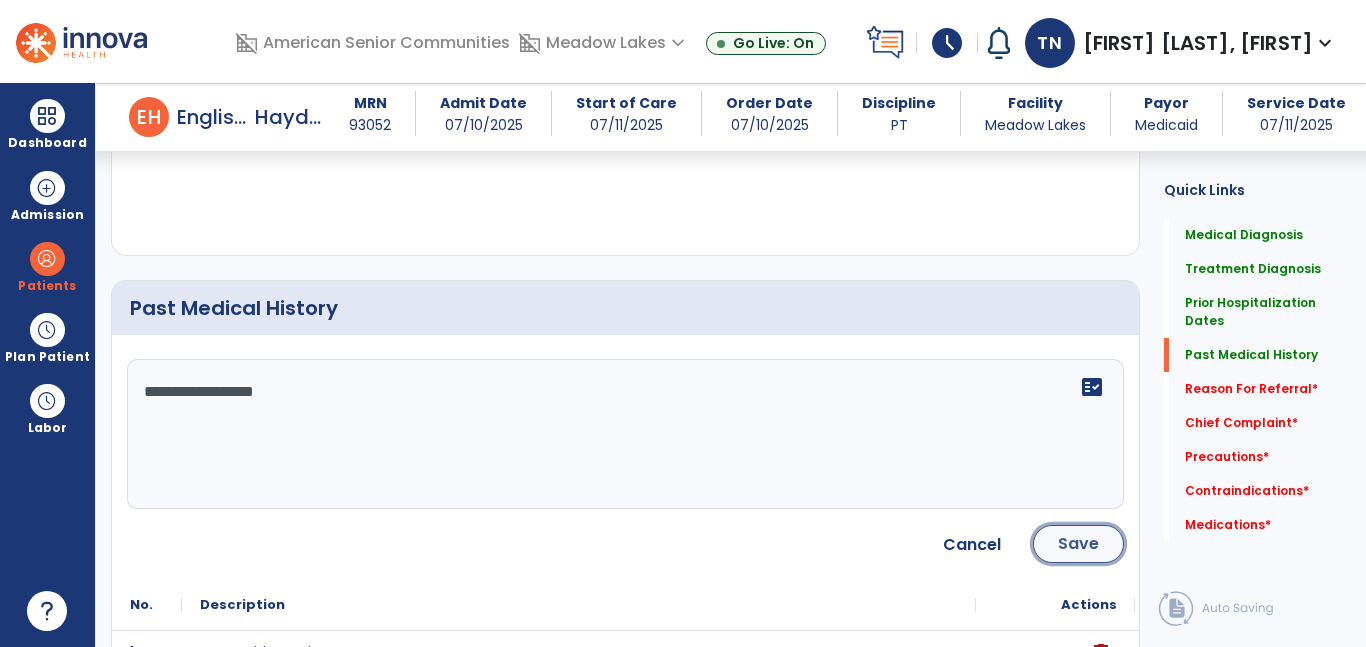 click on "Save" 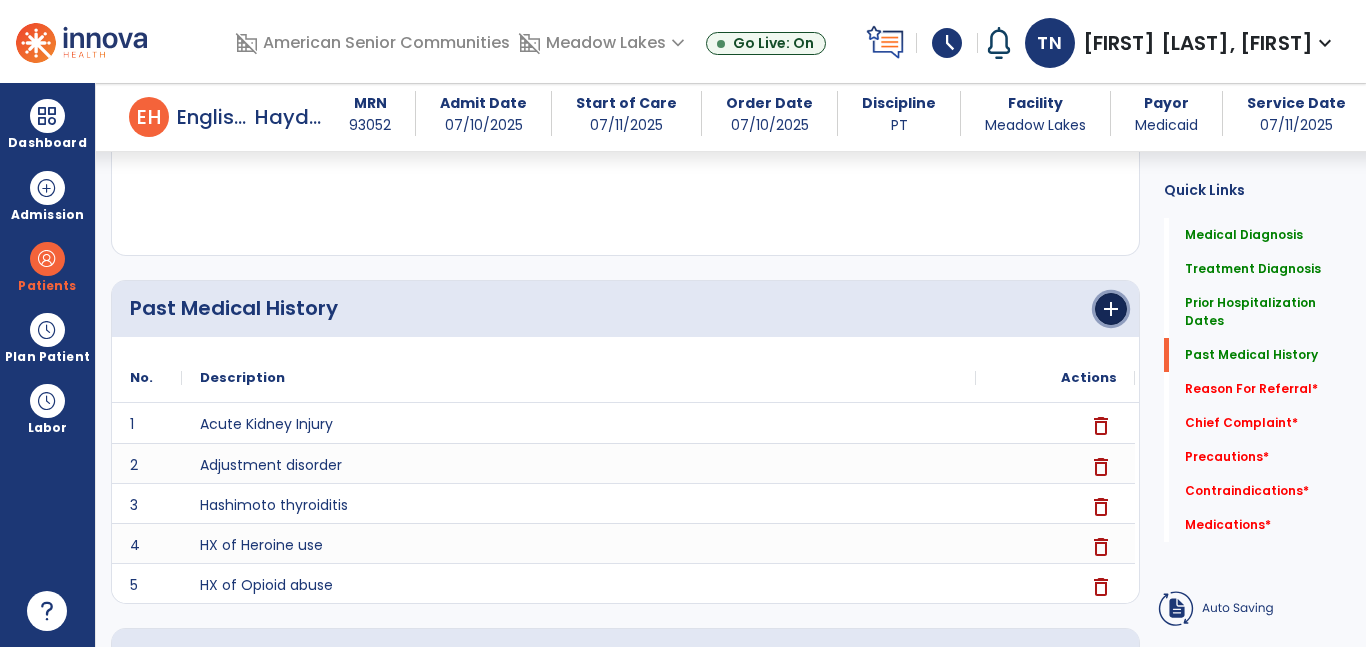 click on "add" 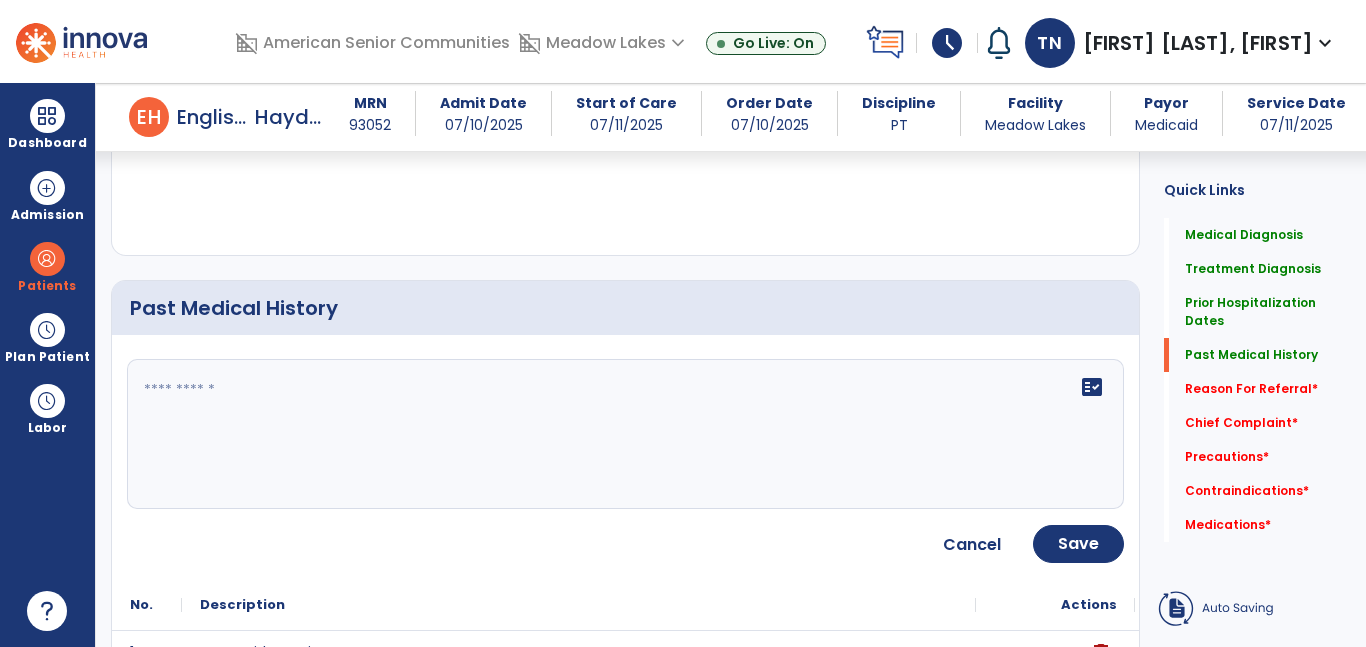 click on "fact_check" 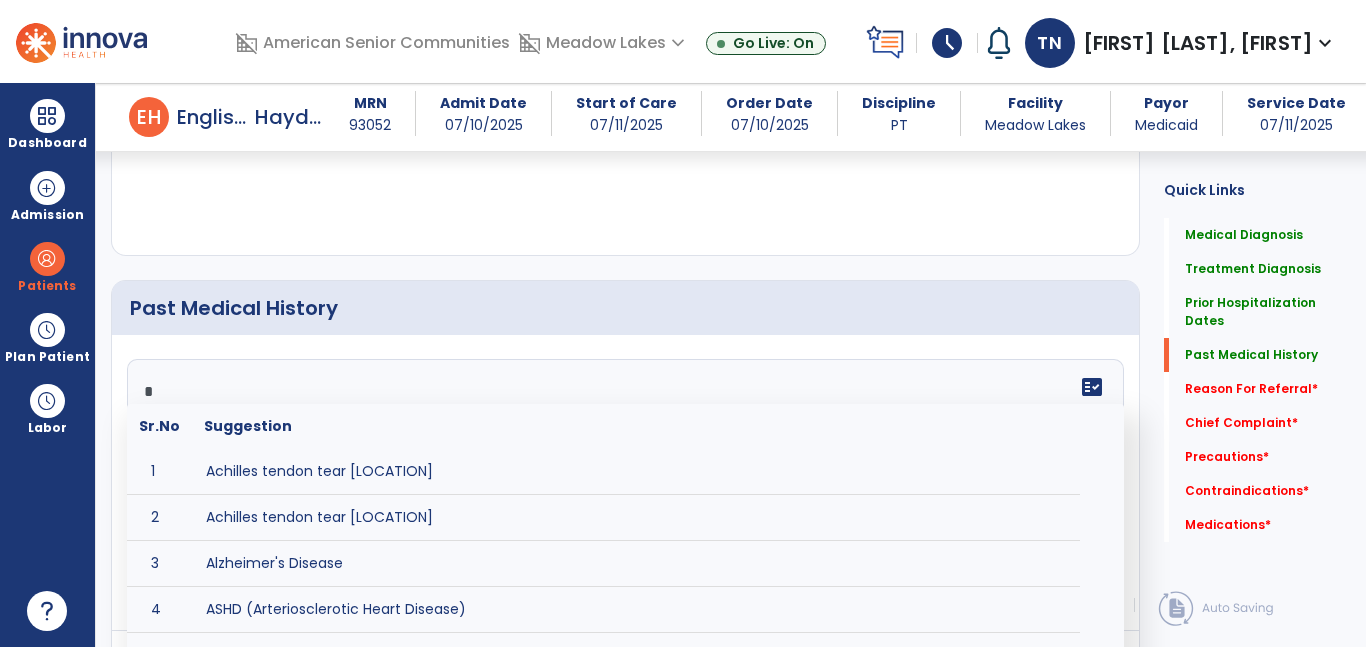type on "**" 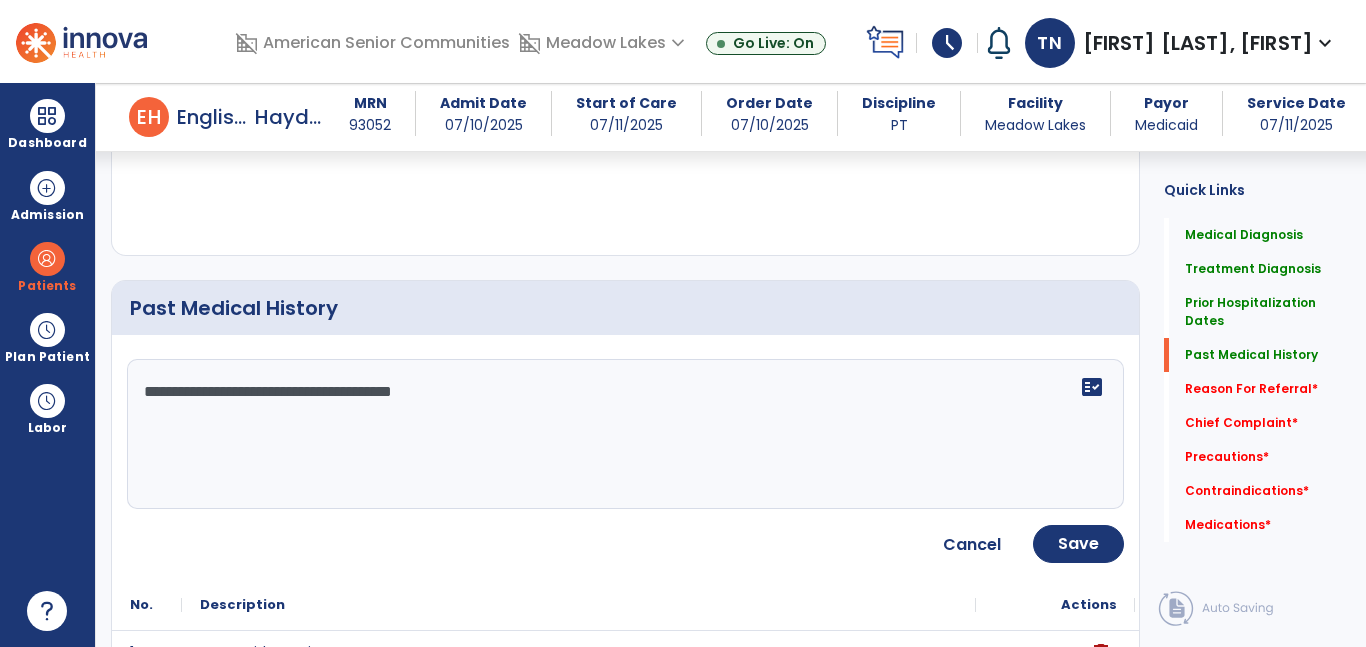 type on "**********" 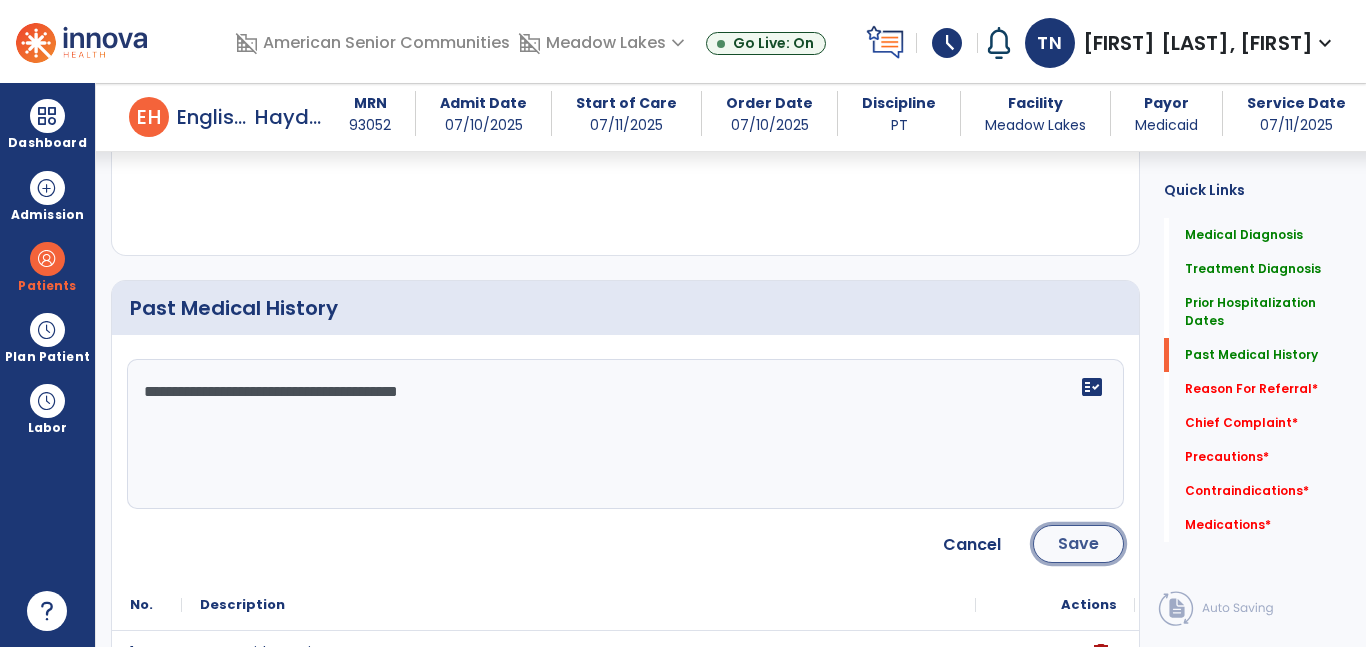 click on "Save" 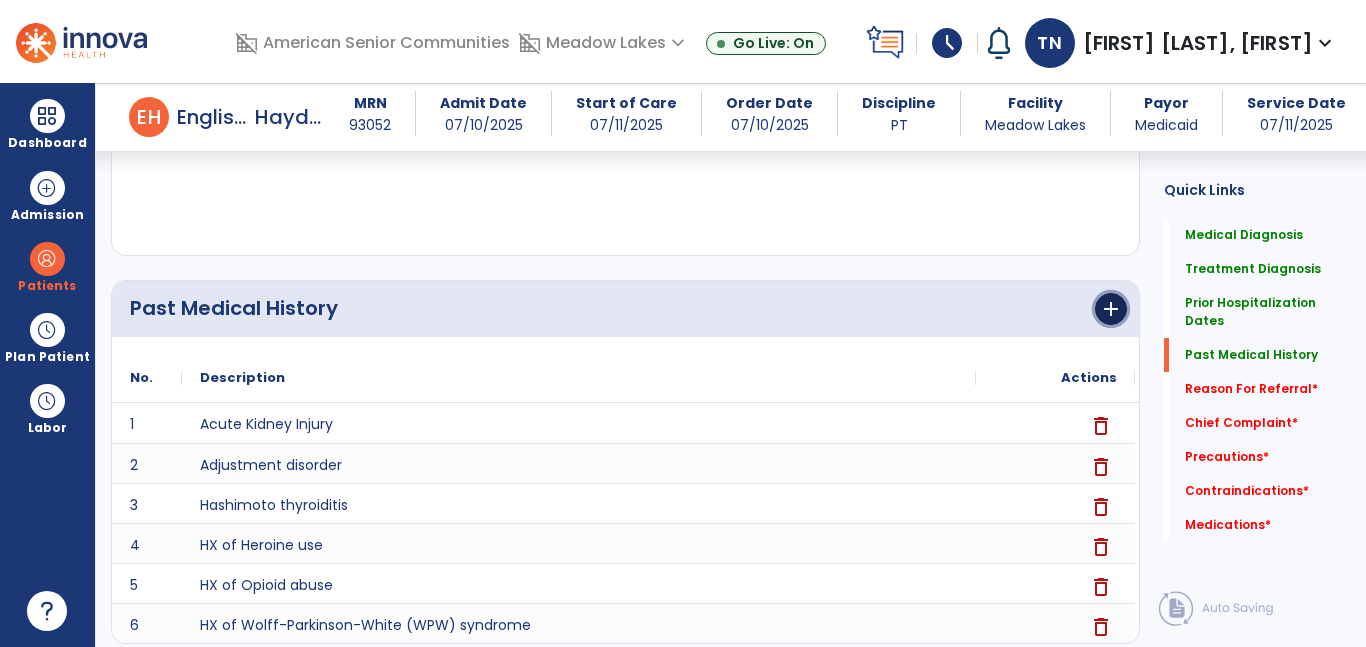 click on "add" 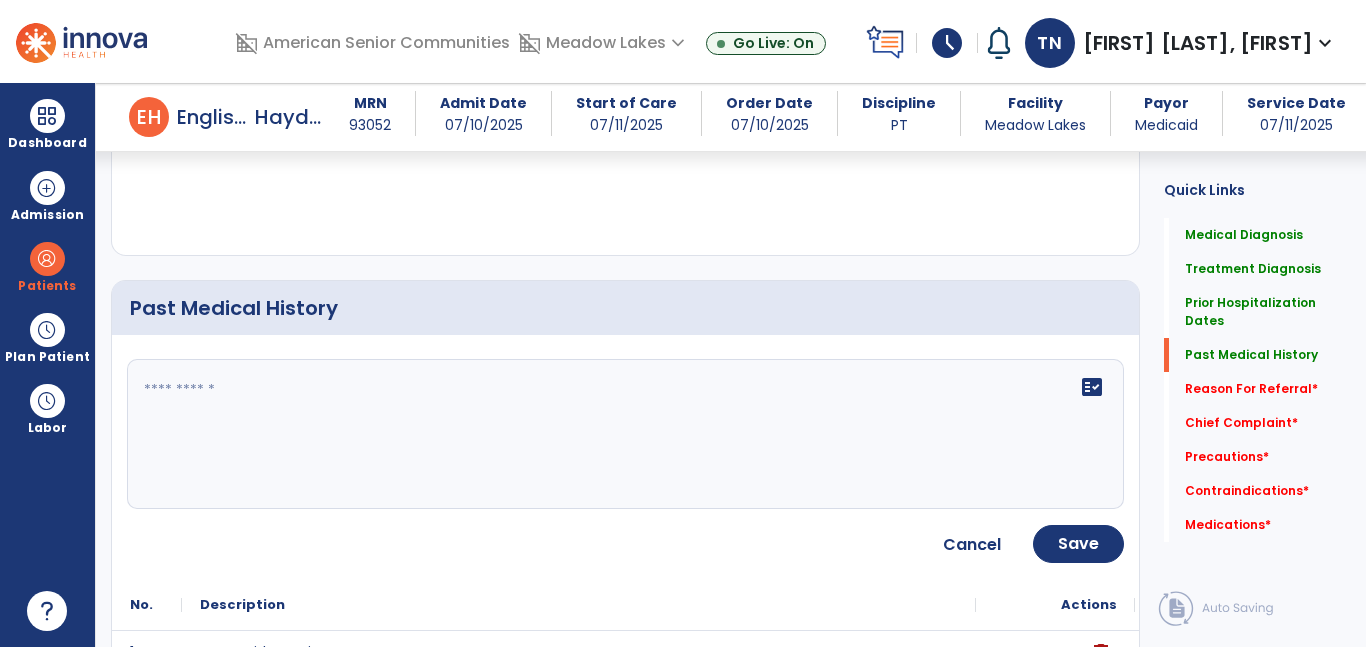 click 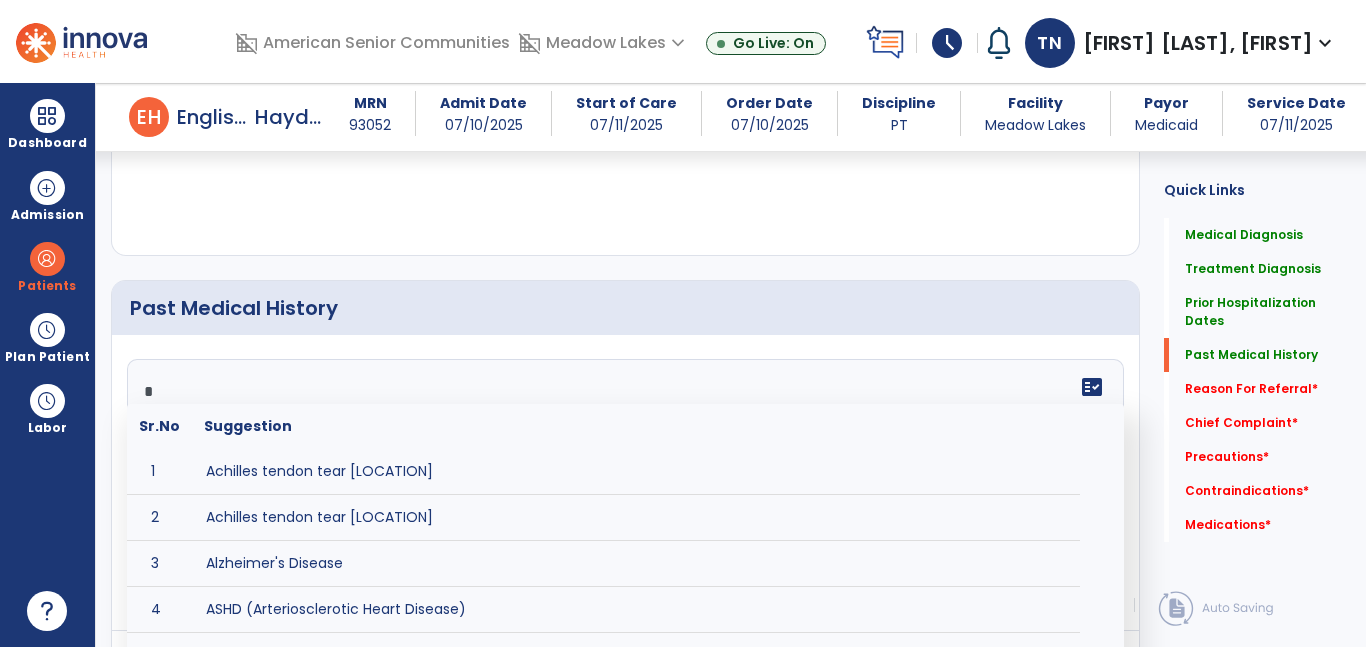 type on "**" 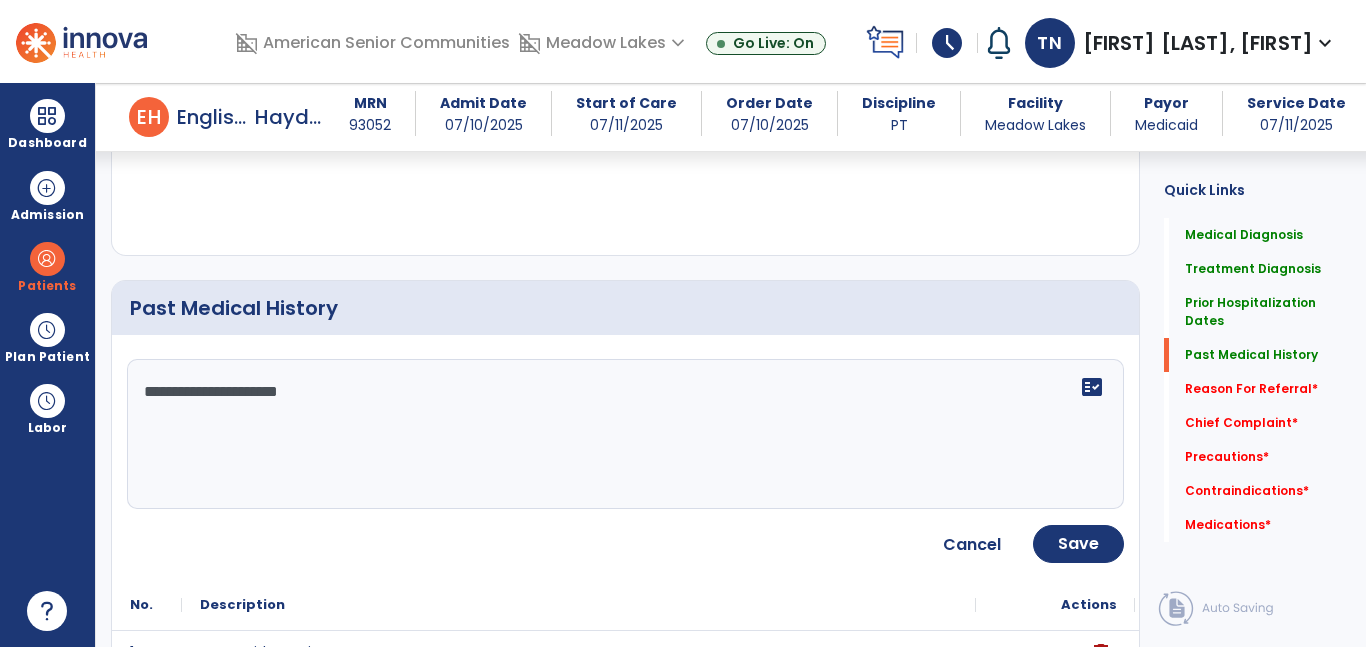 type on "**********" 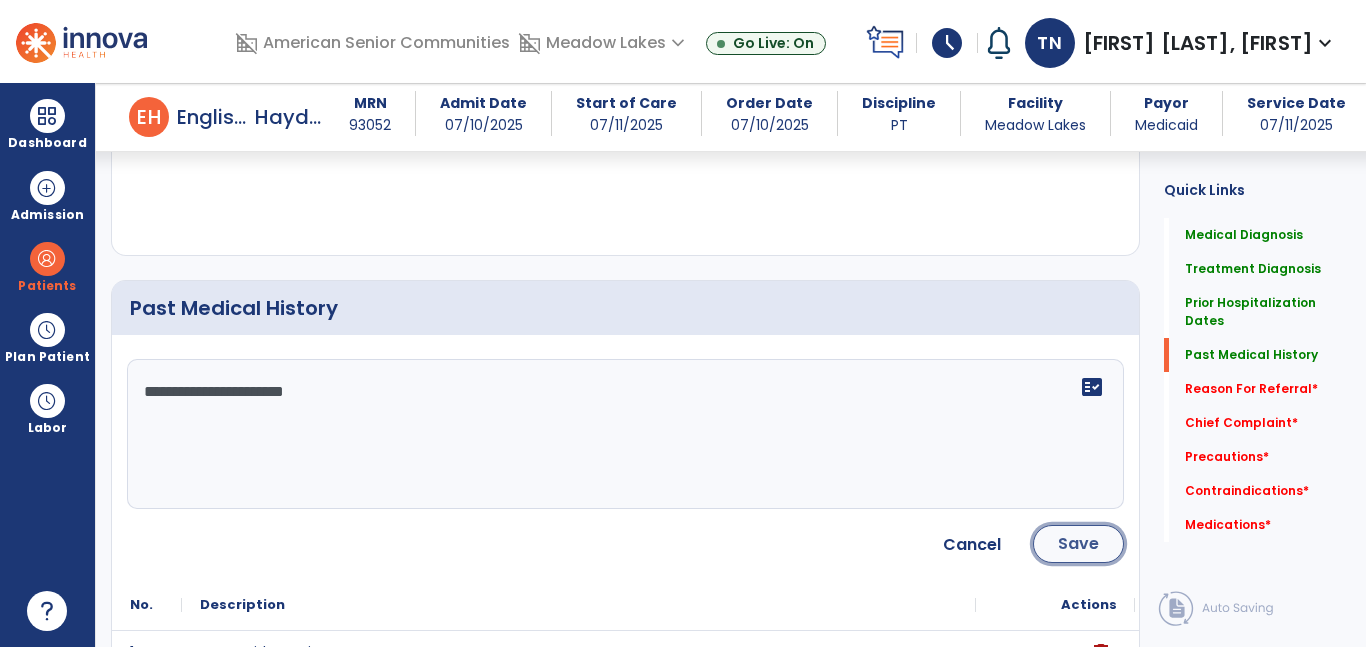 click on "Save" 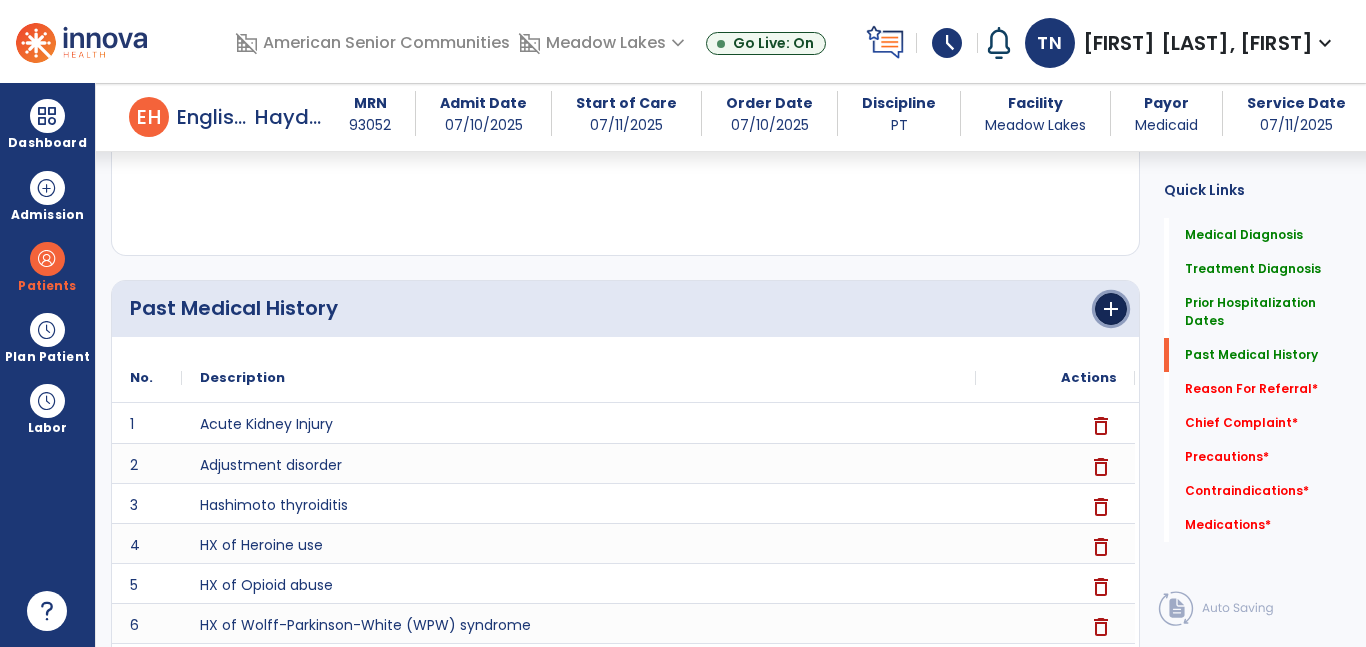 click on "add" 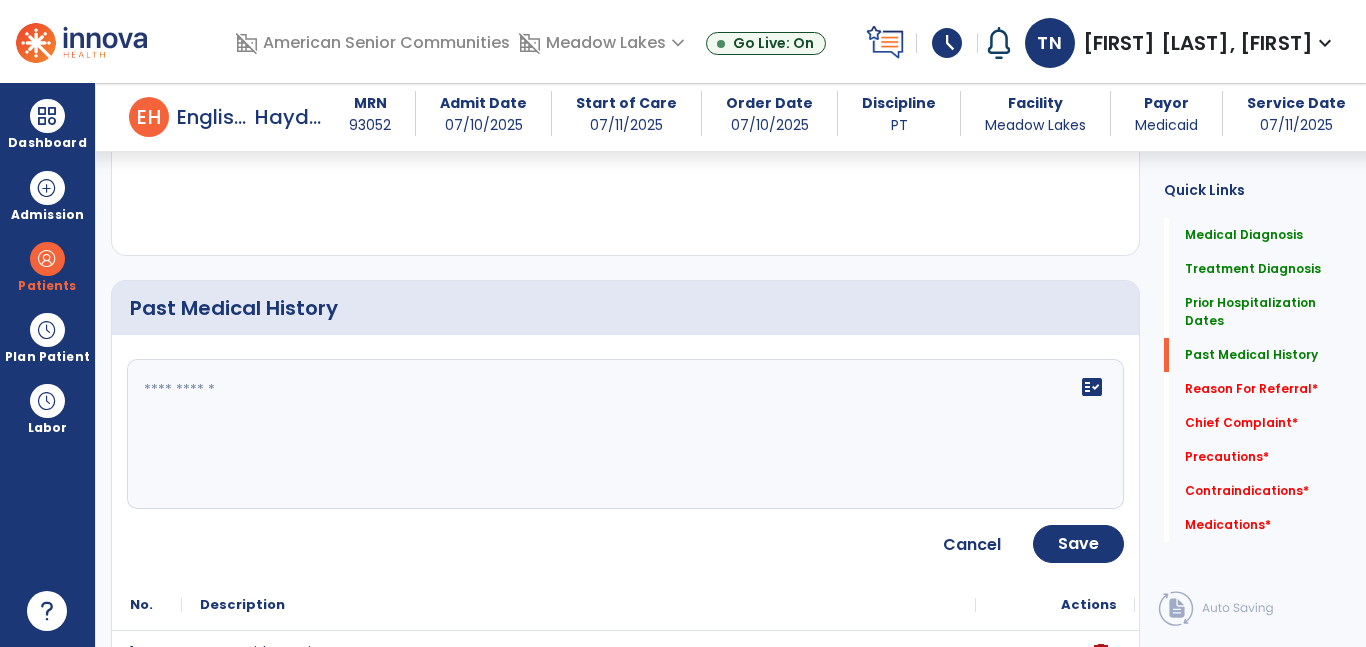 click on "fact_check" 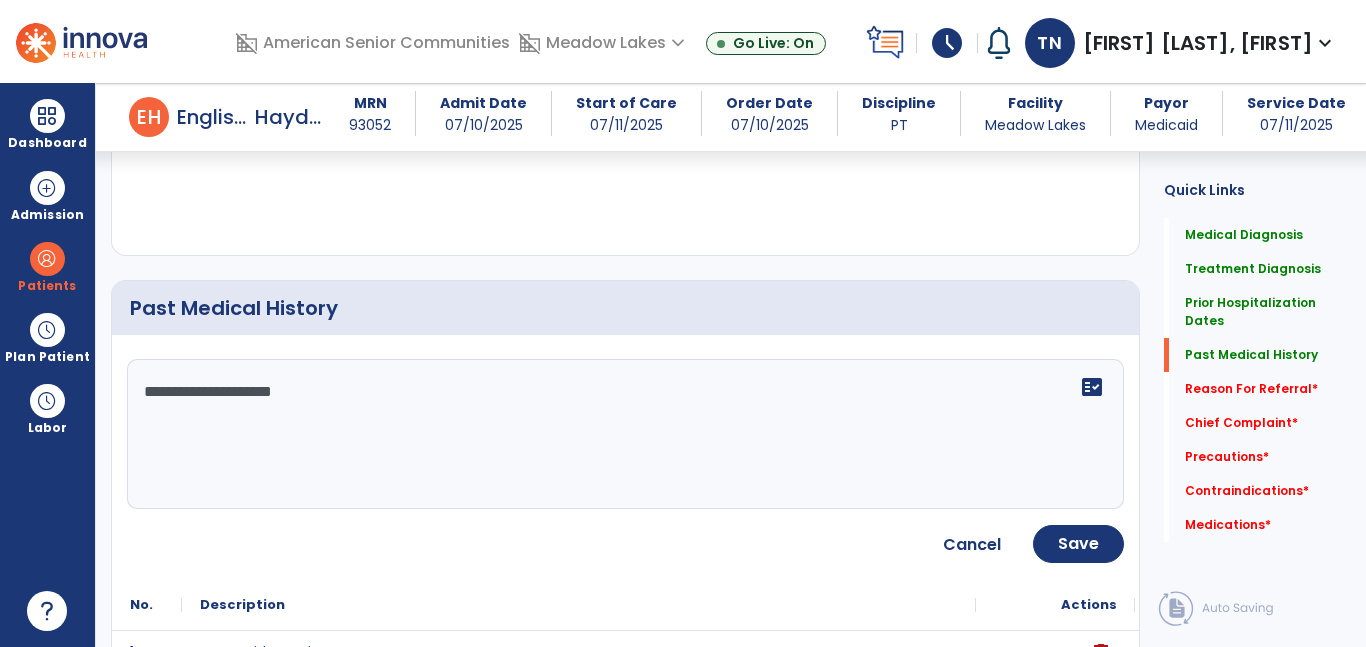type on "**********" 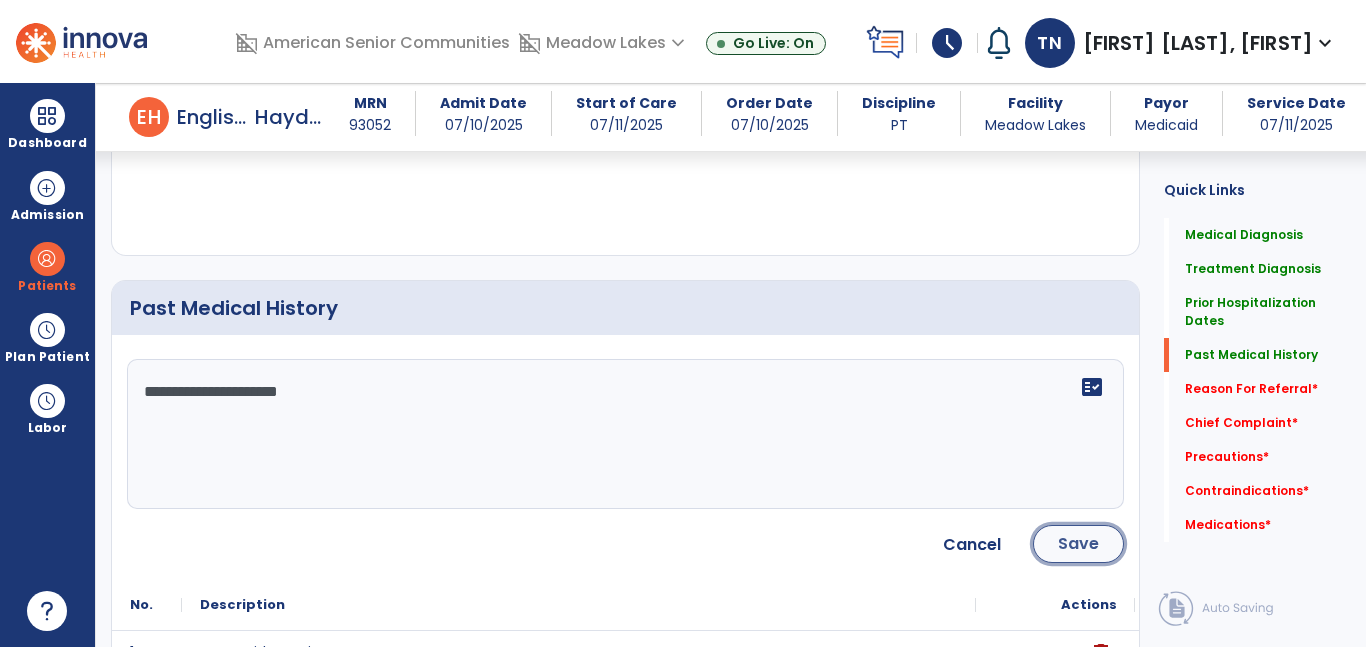 click on "Save" 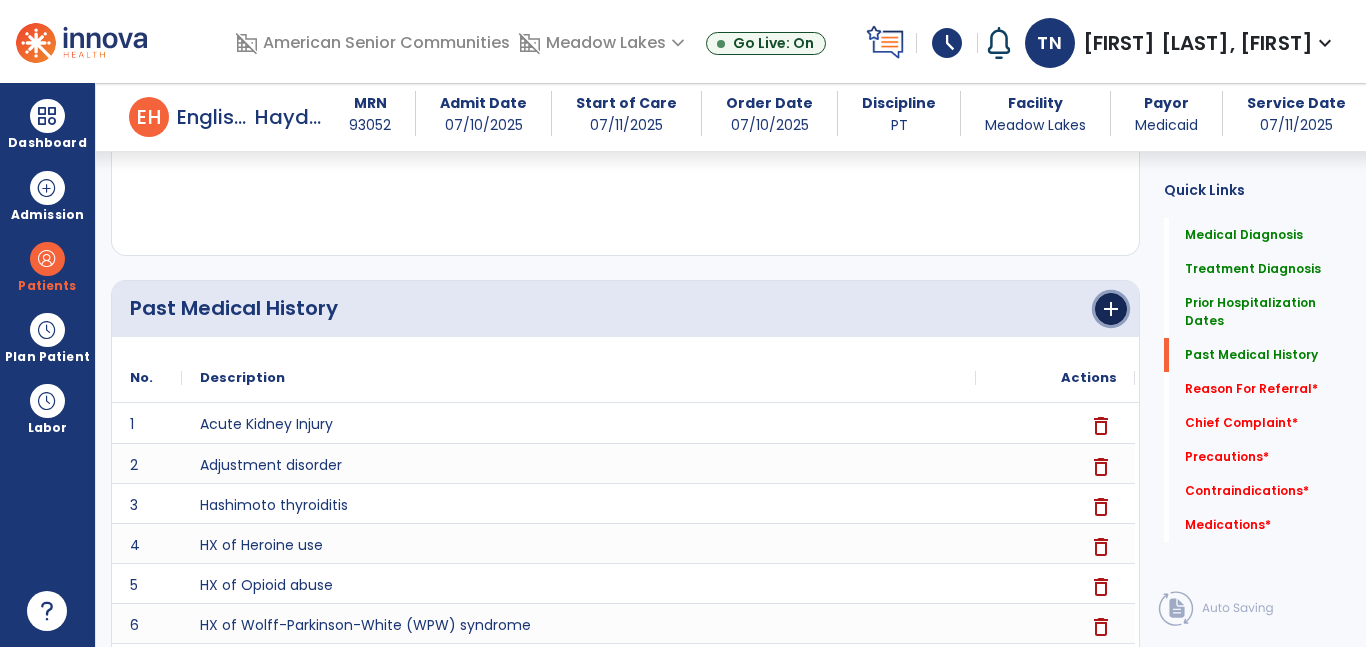 click on "add" 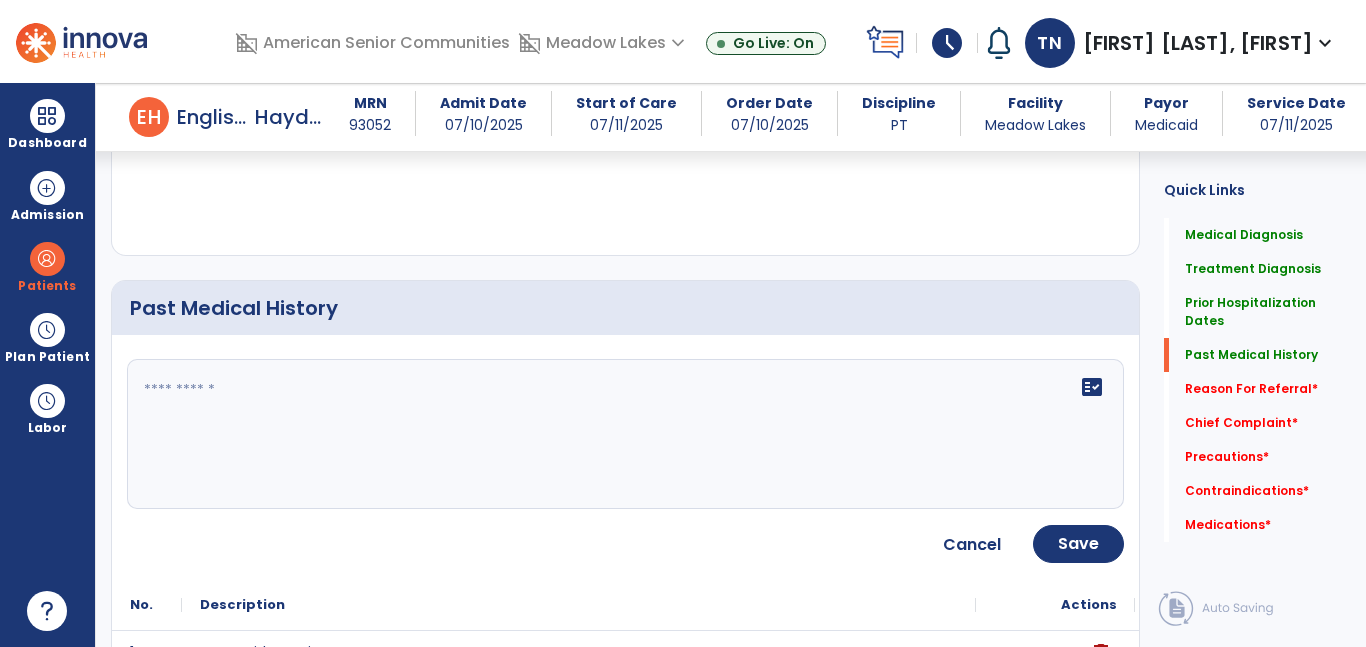 click on "fact_check" 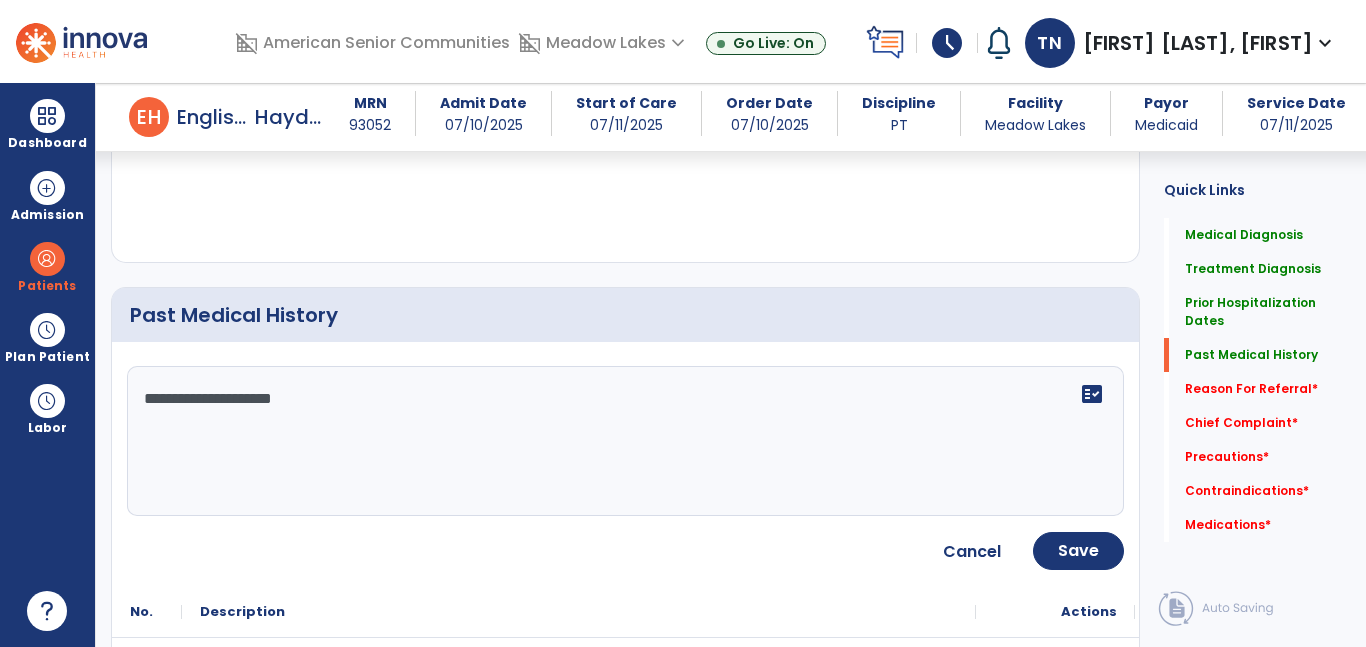 scroll, scrollTop: 921, scrollLeft: 0, axis: vertical 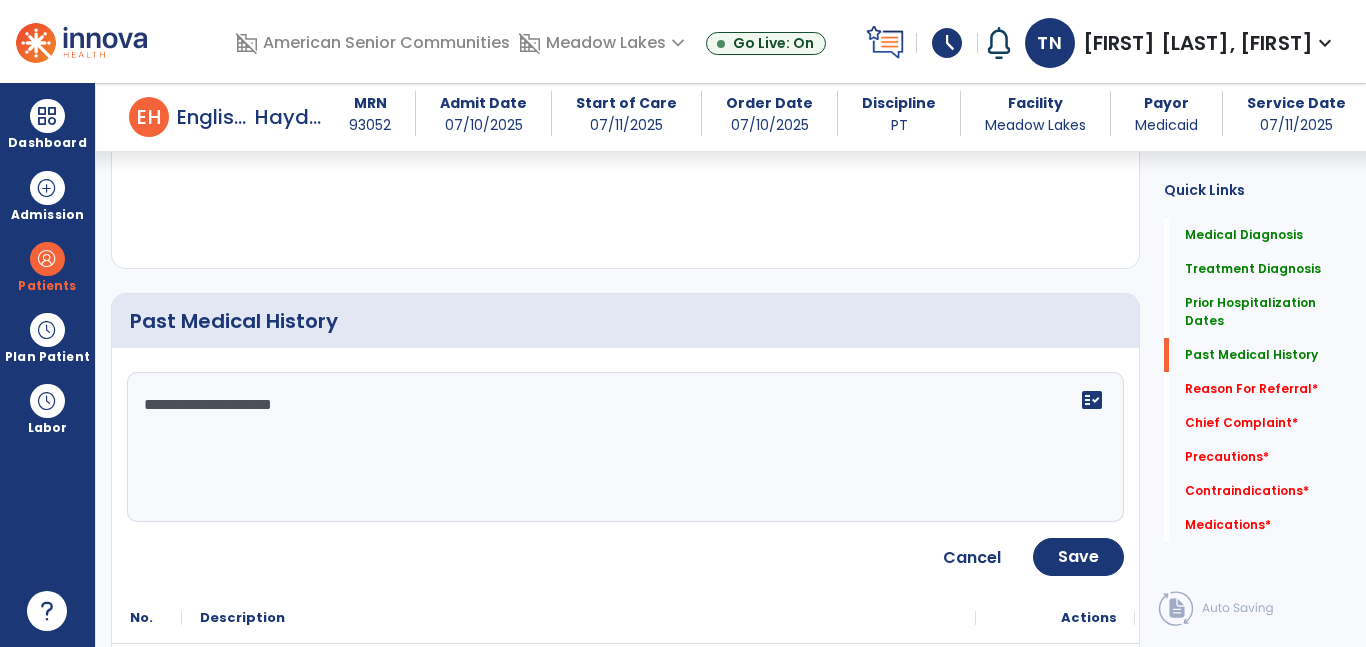 click on "fact_check" 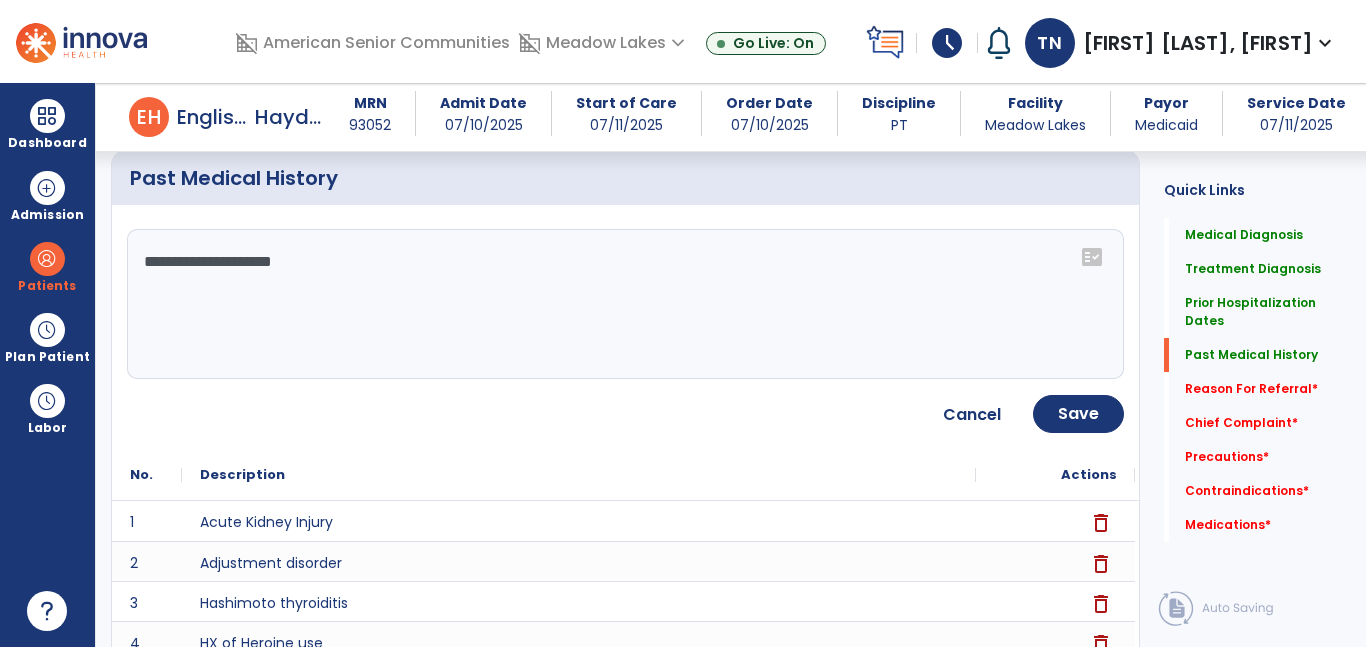 scroll, scrollTop: 1065, scrollLeft: 0, axis: vertical 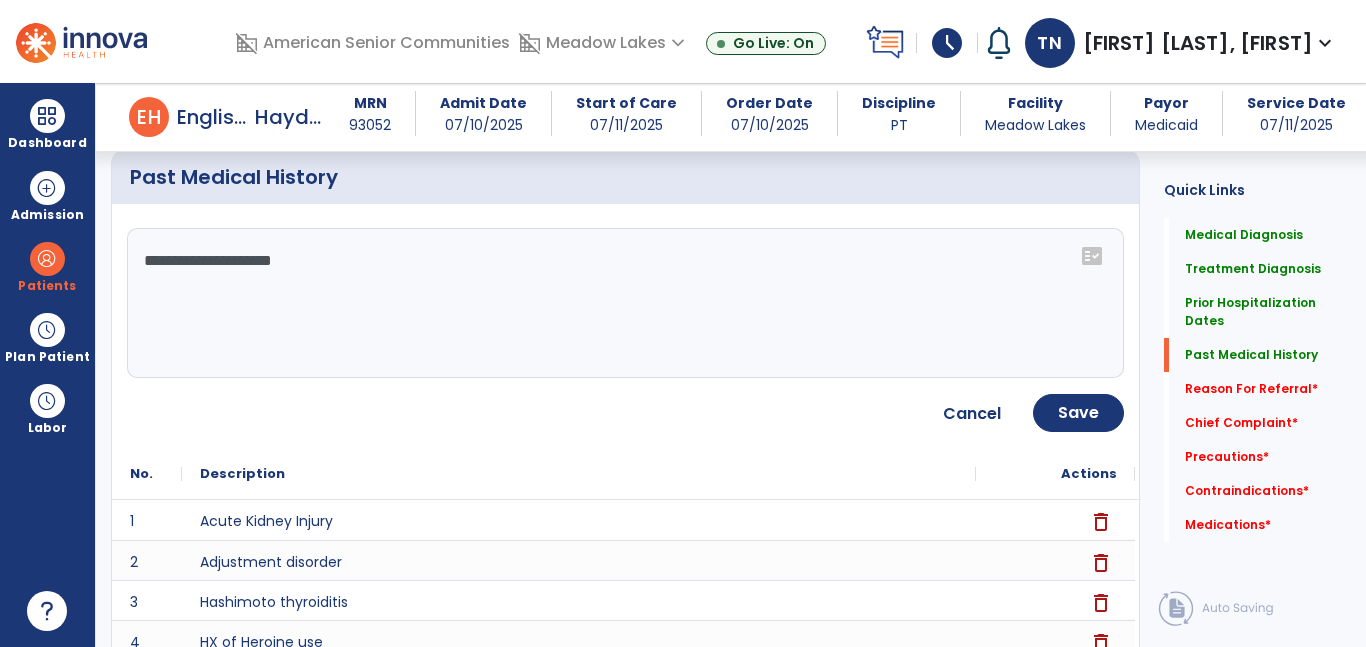 click on "**********" 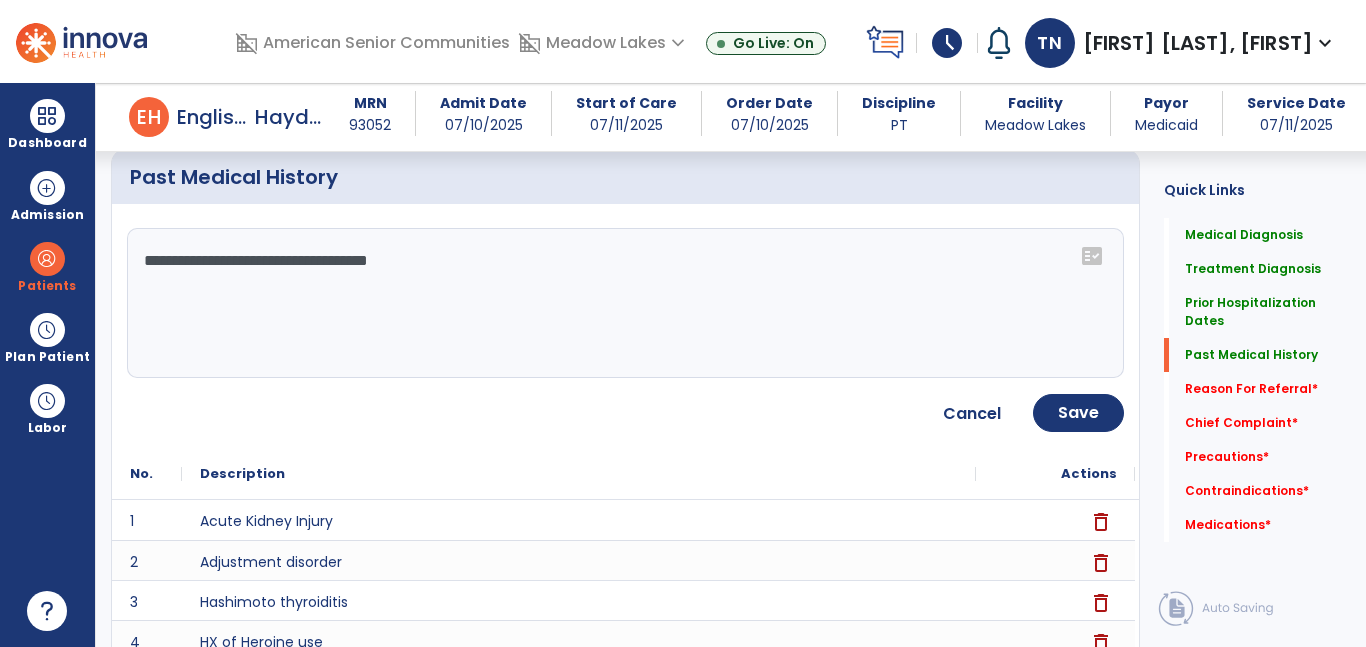click on "**********" 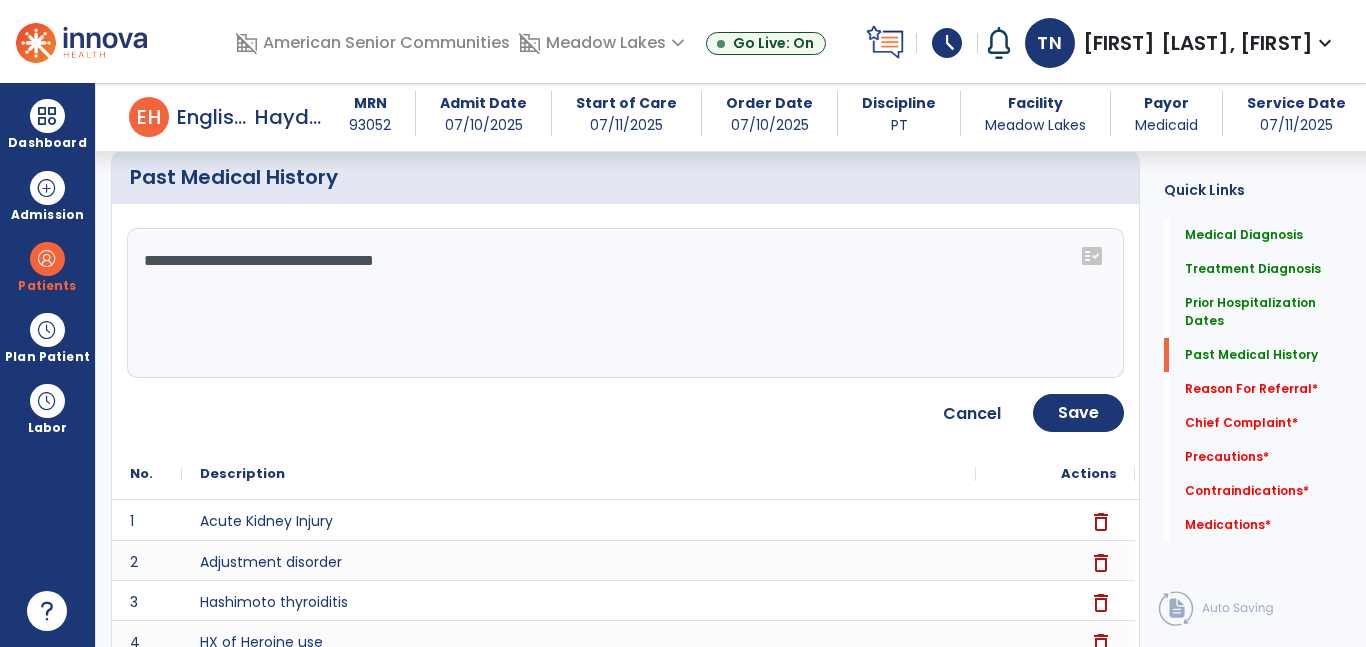 click on "**********" 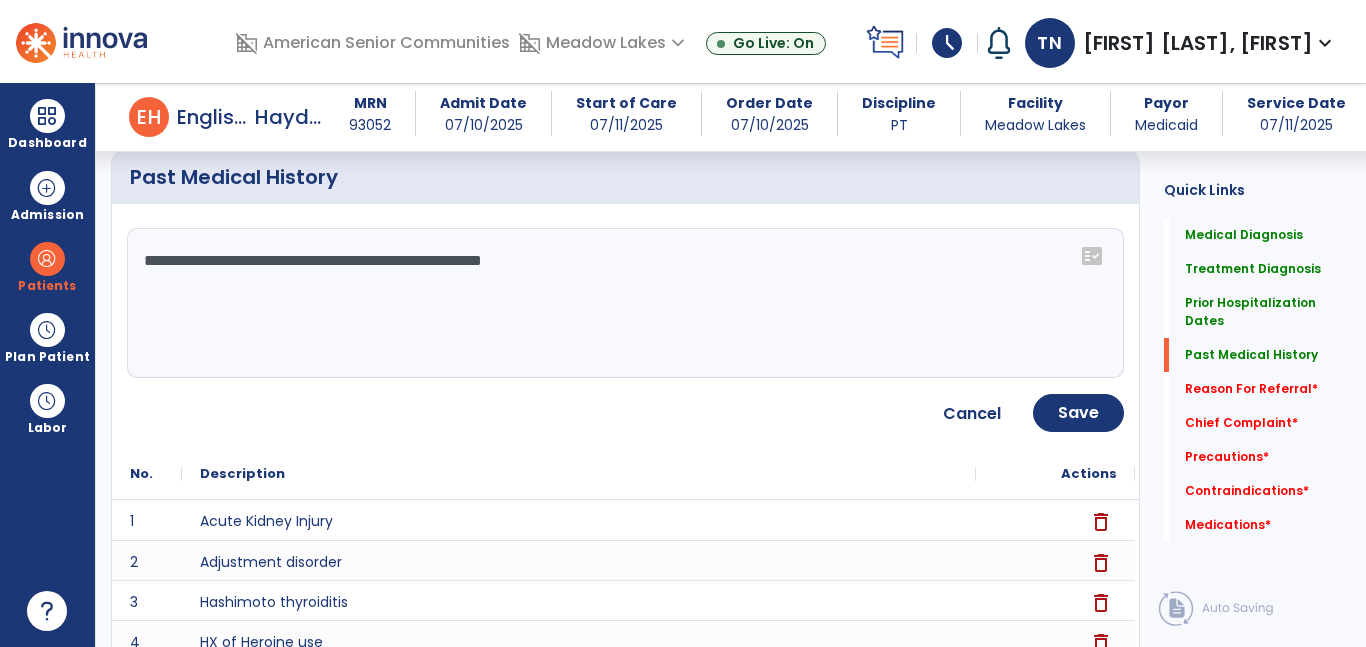 type on "**********" 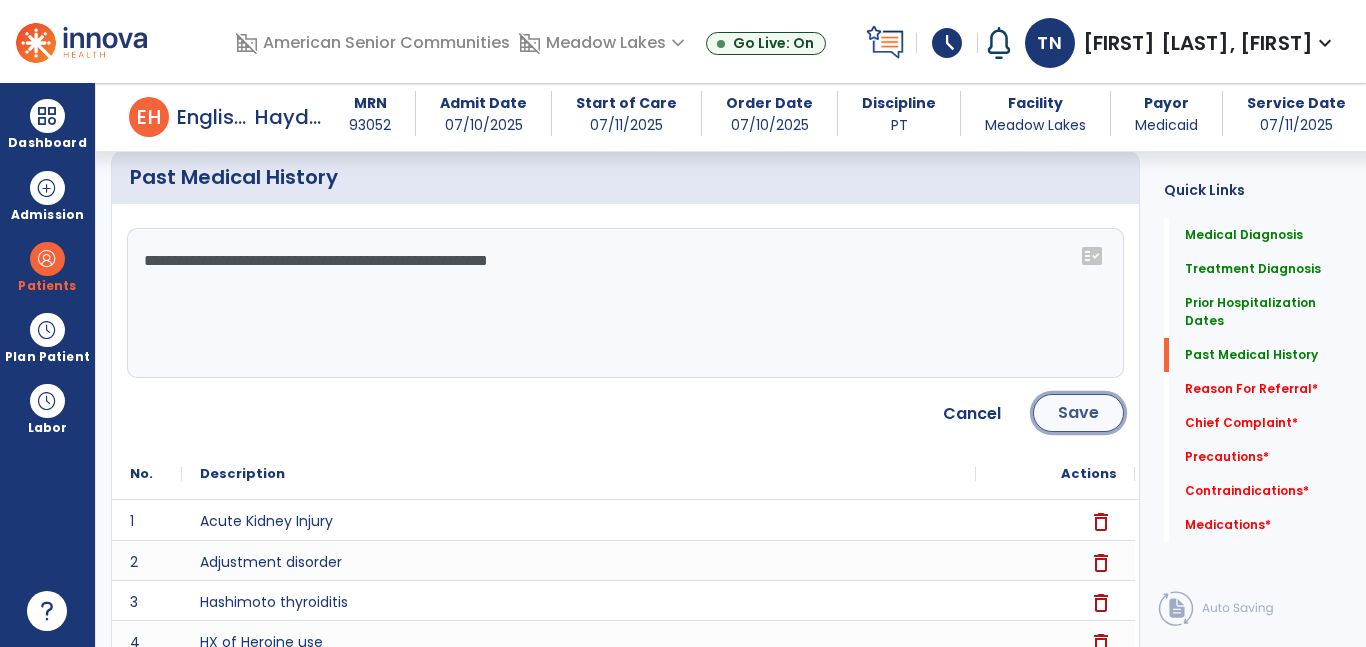 click on "Save" 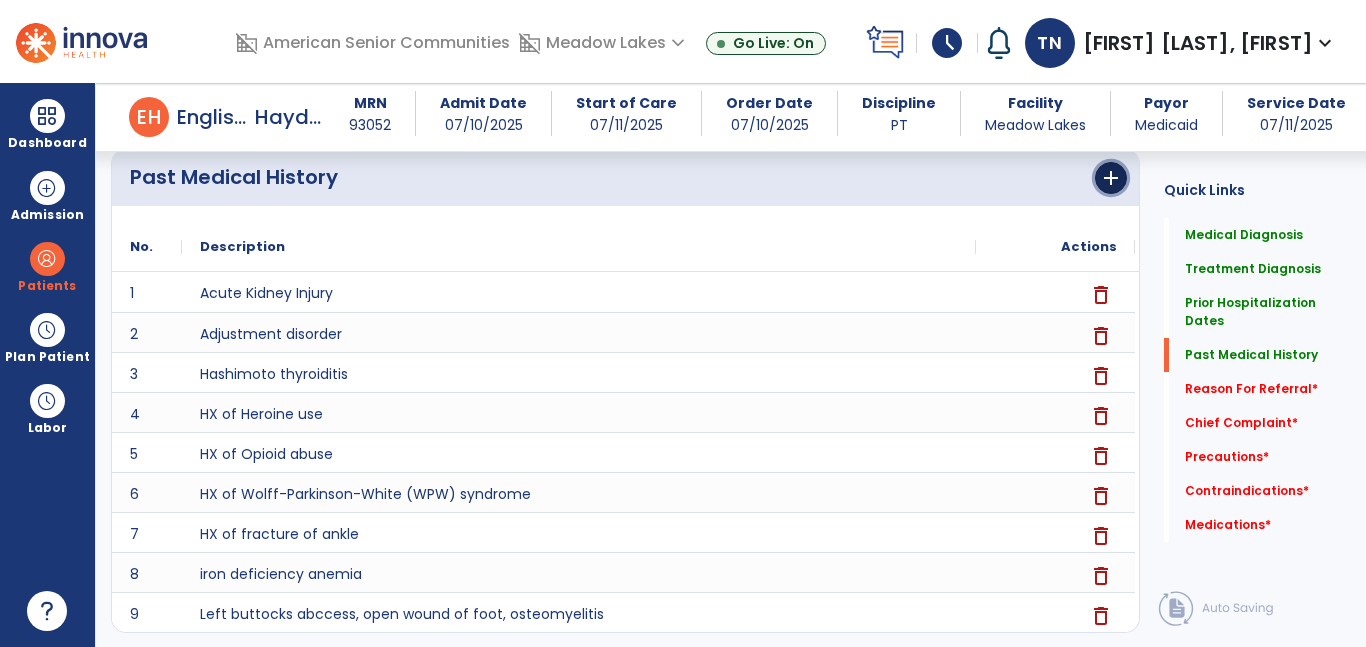 click on "add" 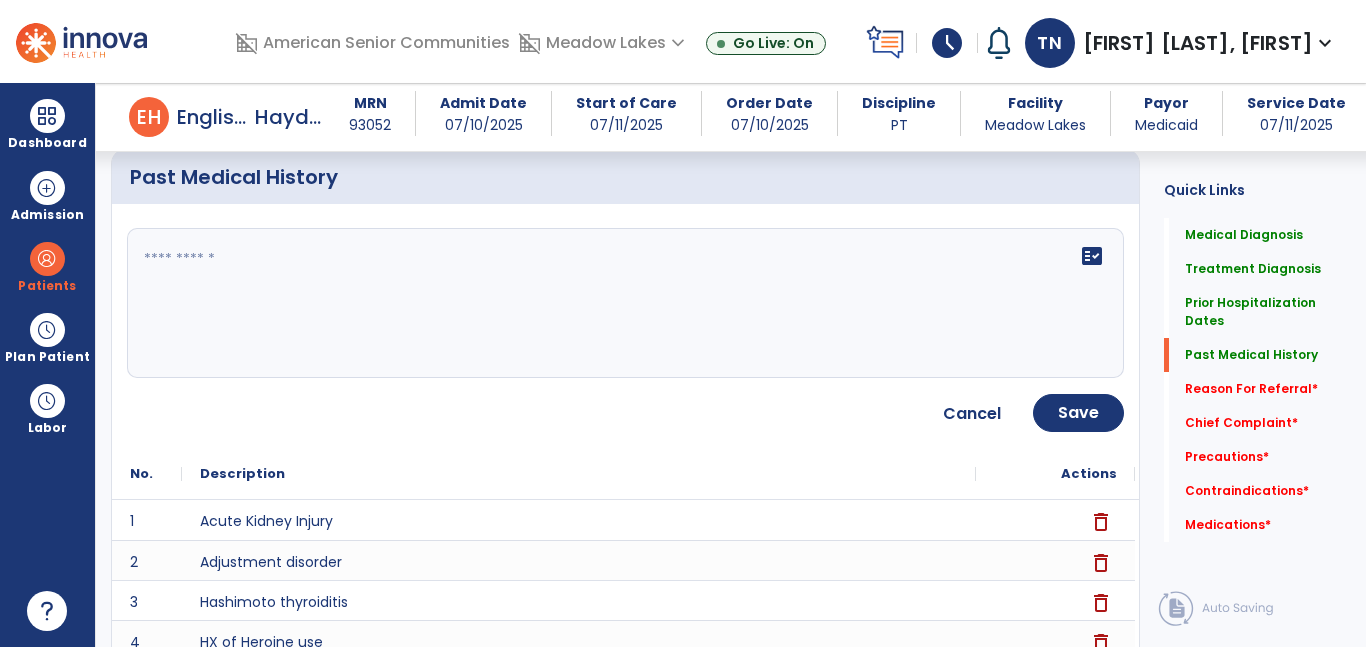 click 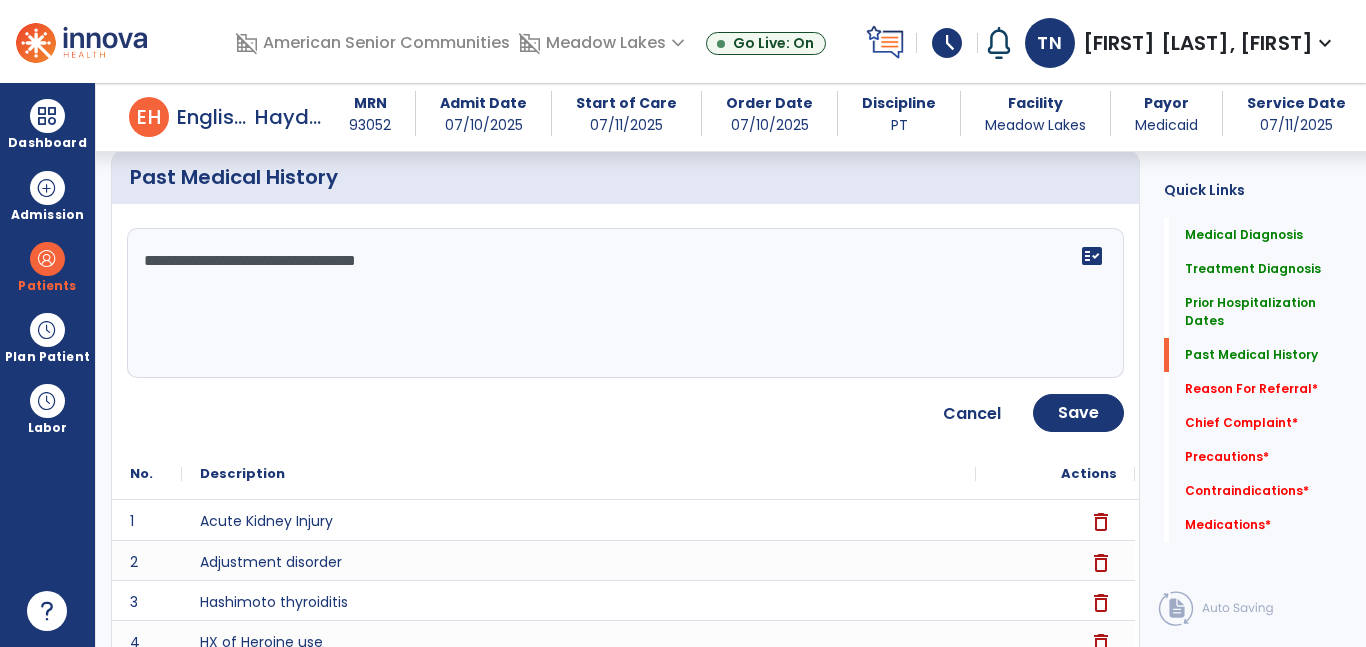 type on "**********" 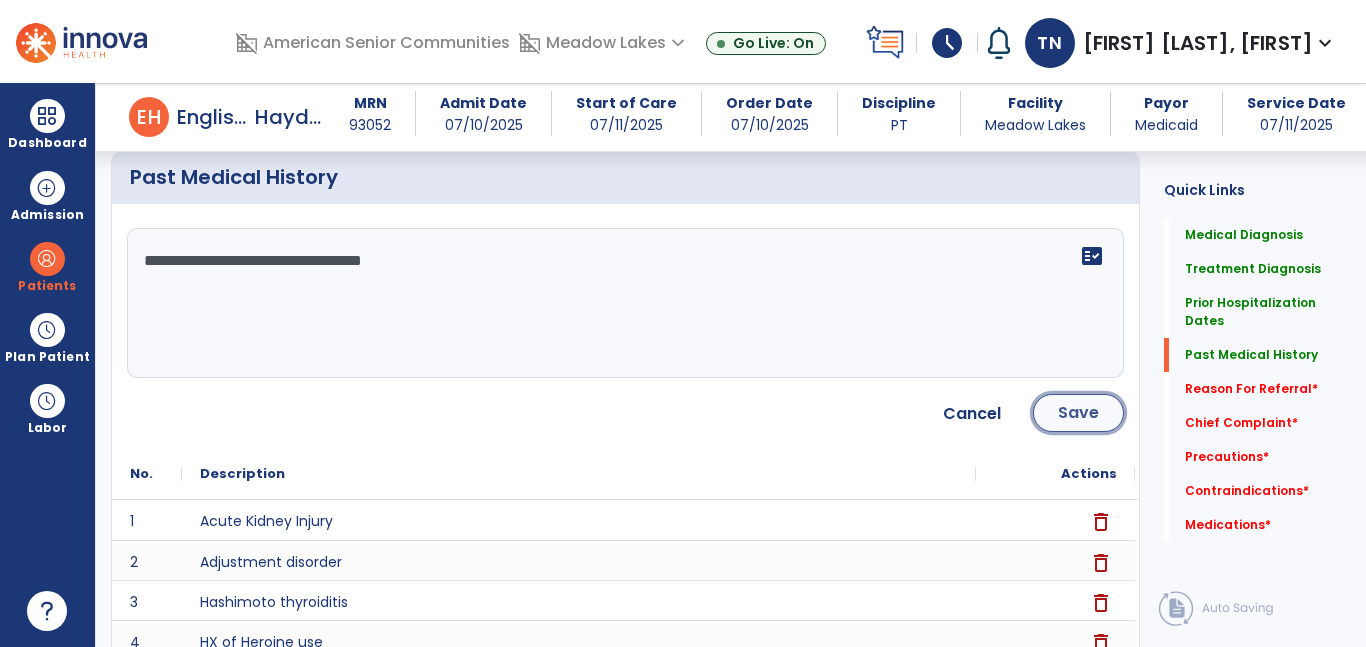 click on "Save" 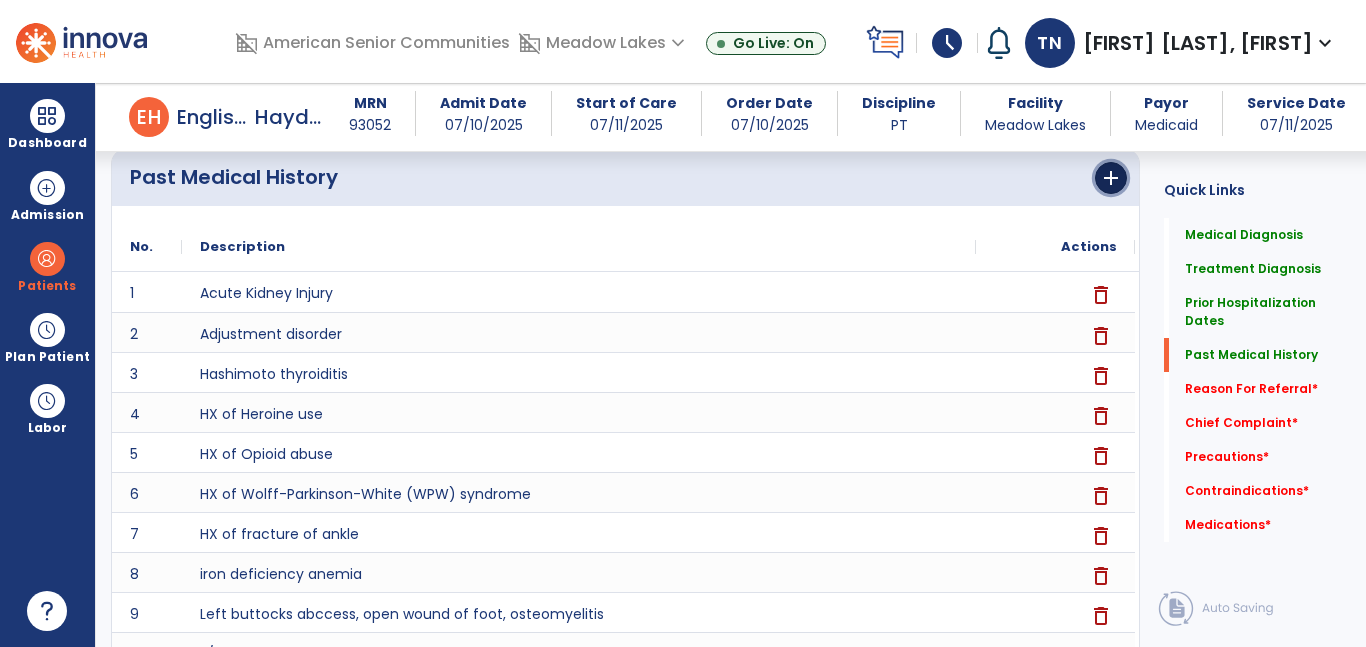 click on "add" 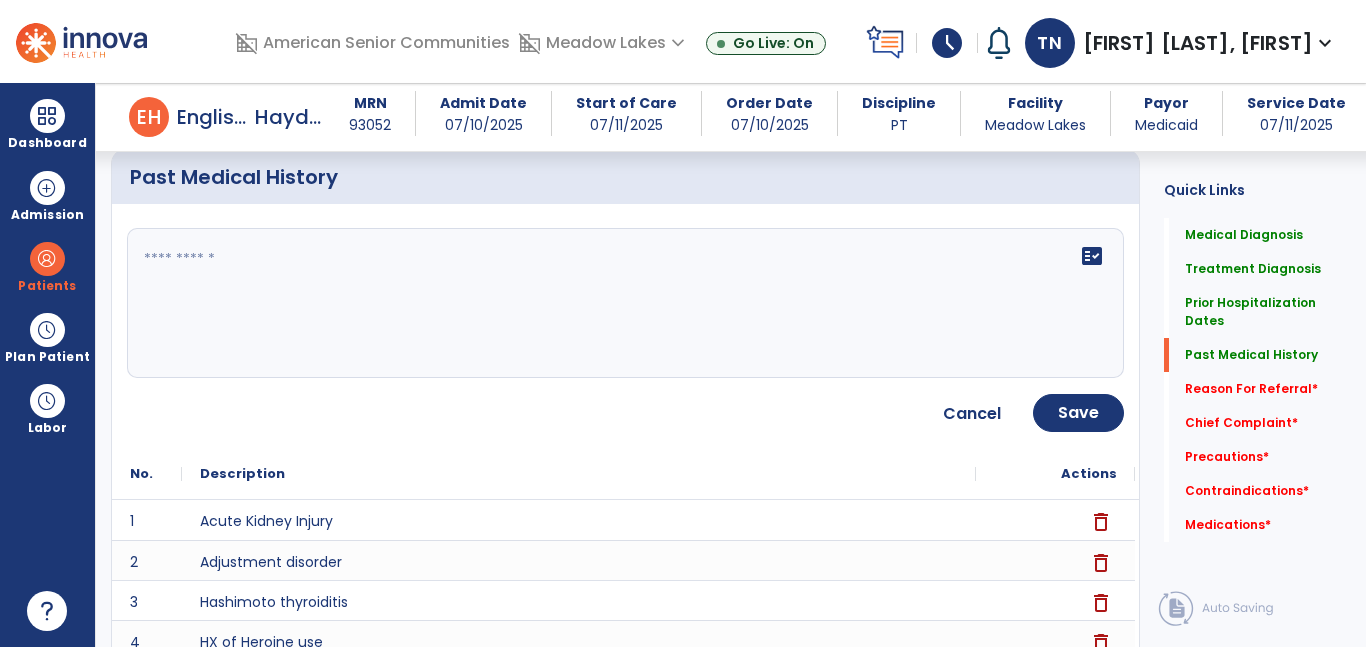 click on "fact_check" 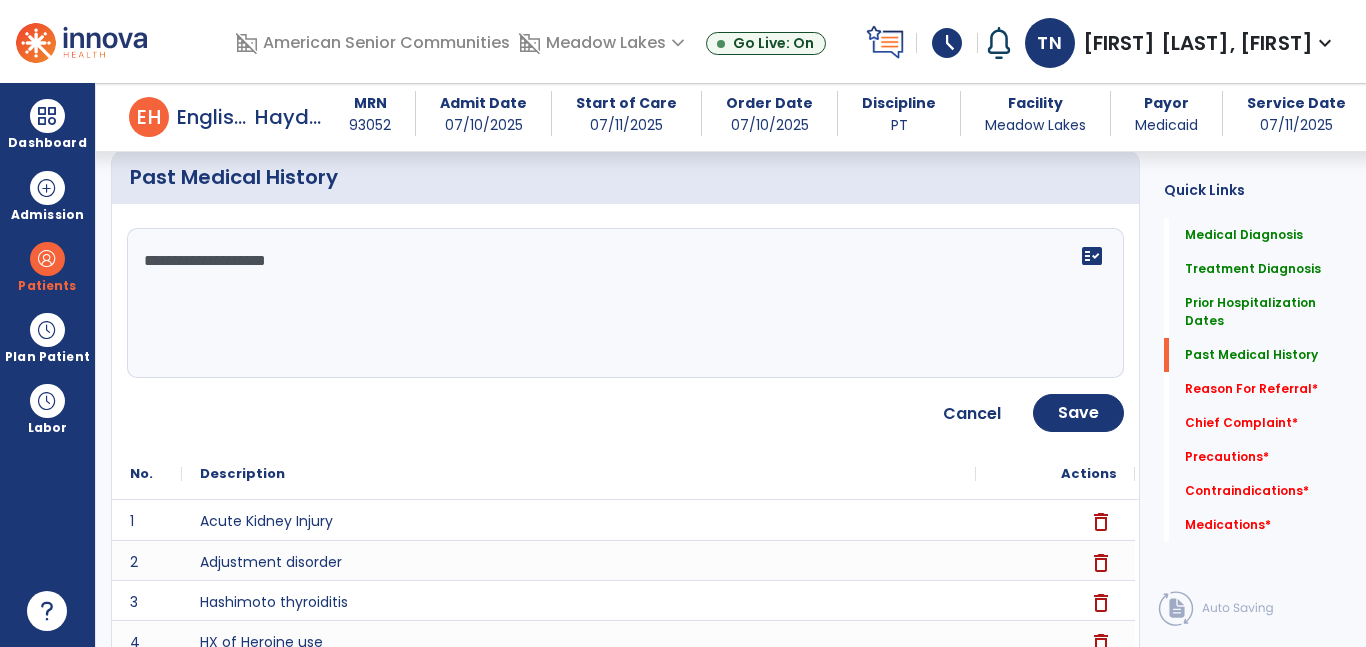type on "**********" 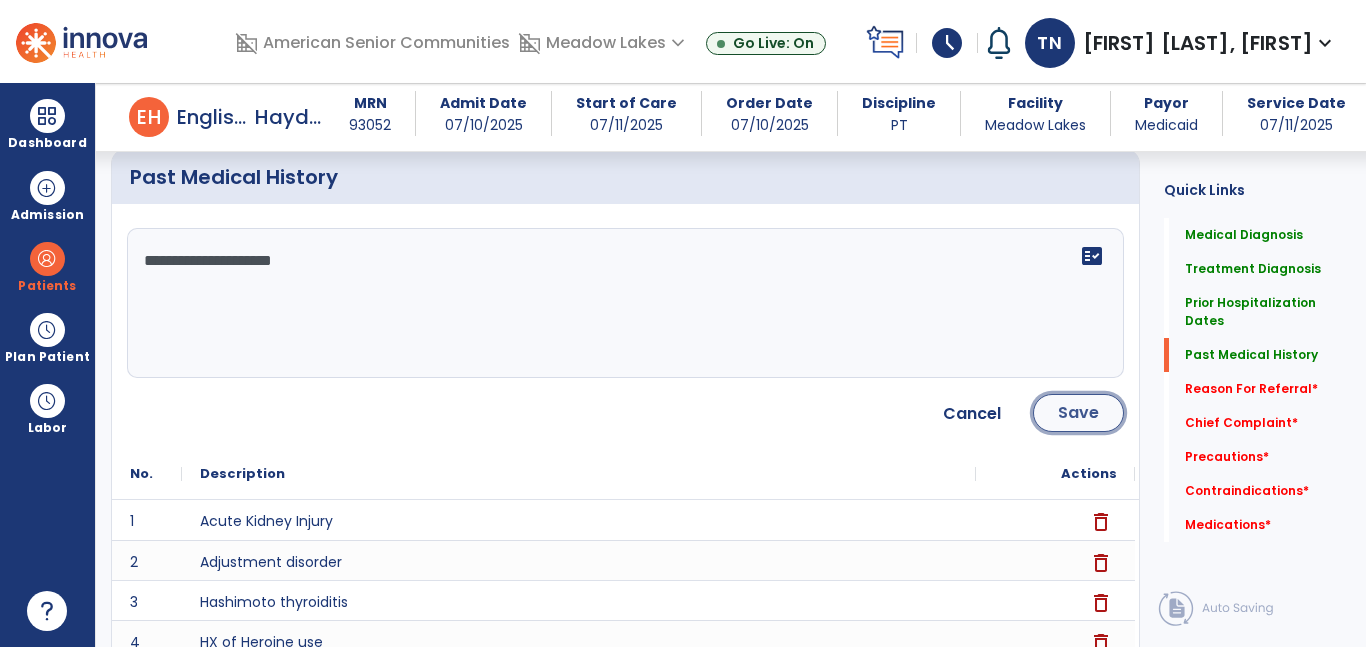 click on "Save" 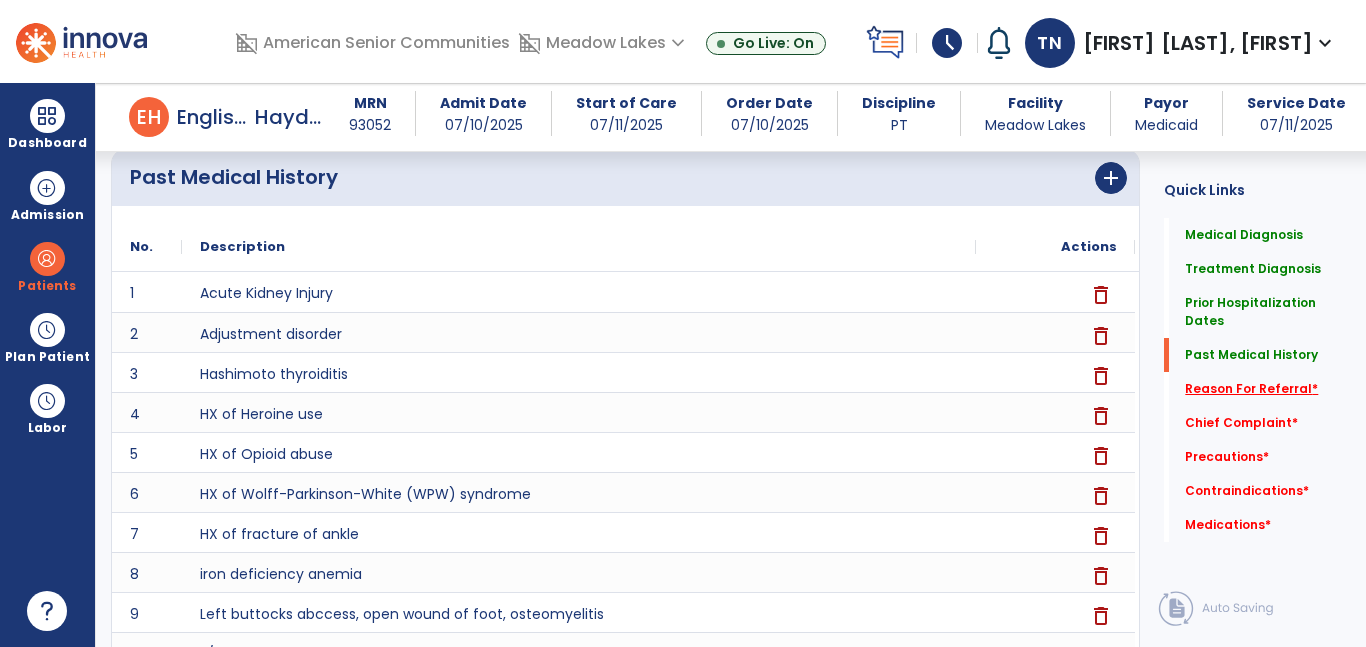 click on "Reason For Referral   *" 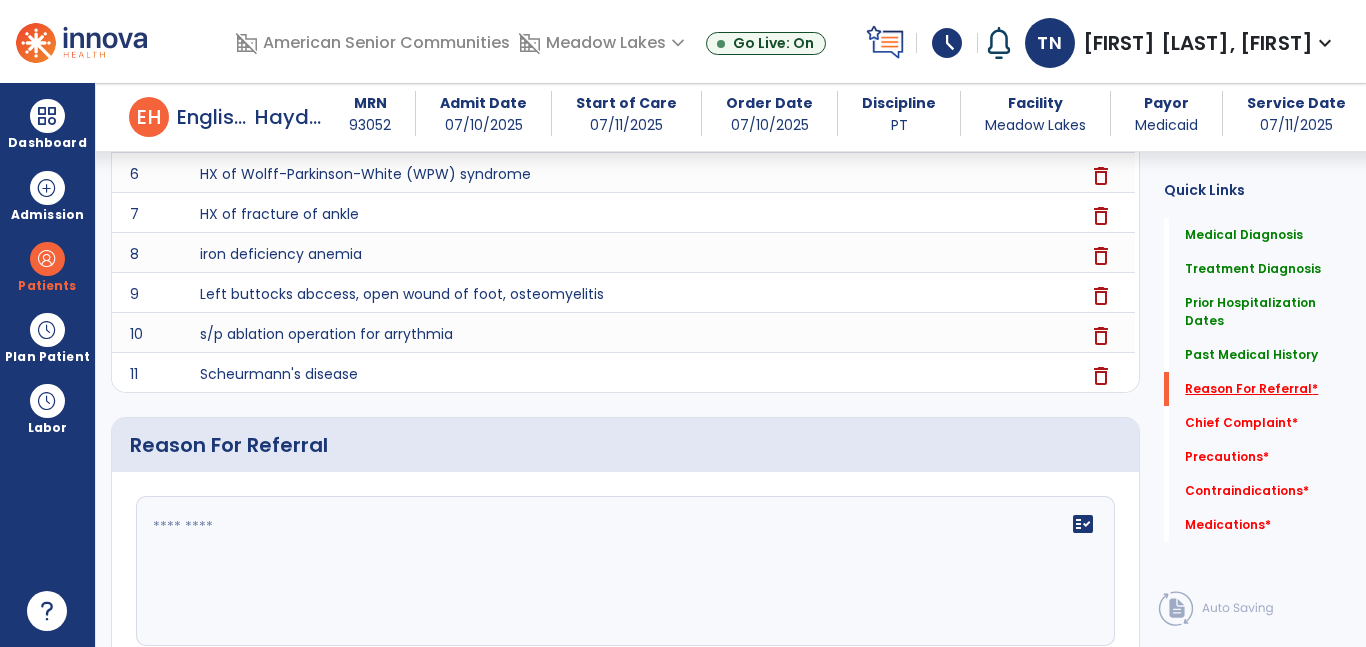scroll, scrollTop: 1565, scrollLeft: 0, axis: vertical 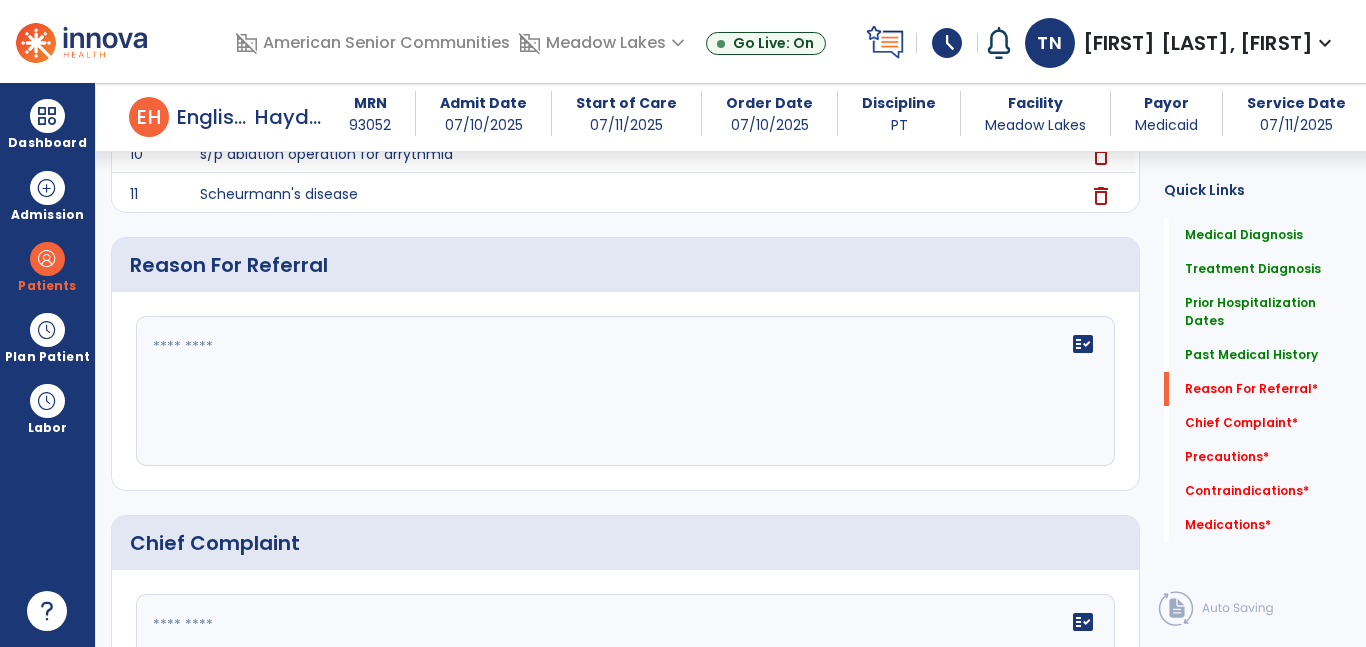 click on "fact_check" 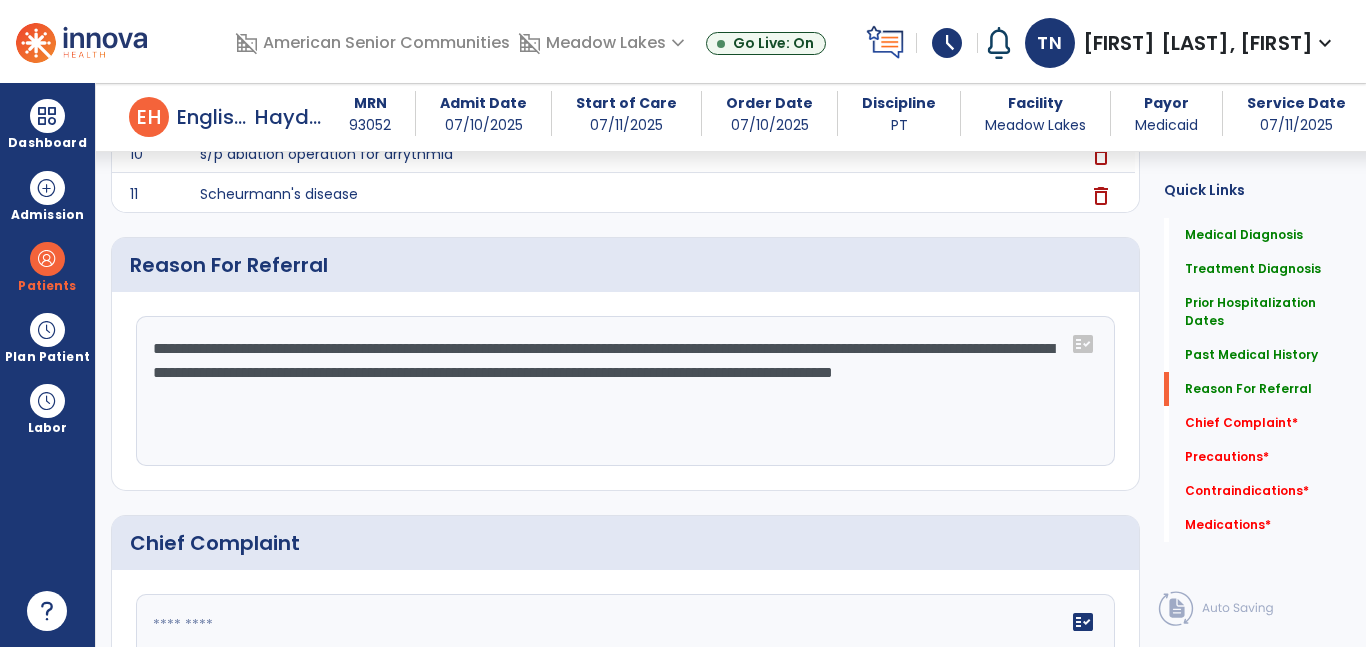 click on "**********" 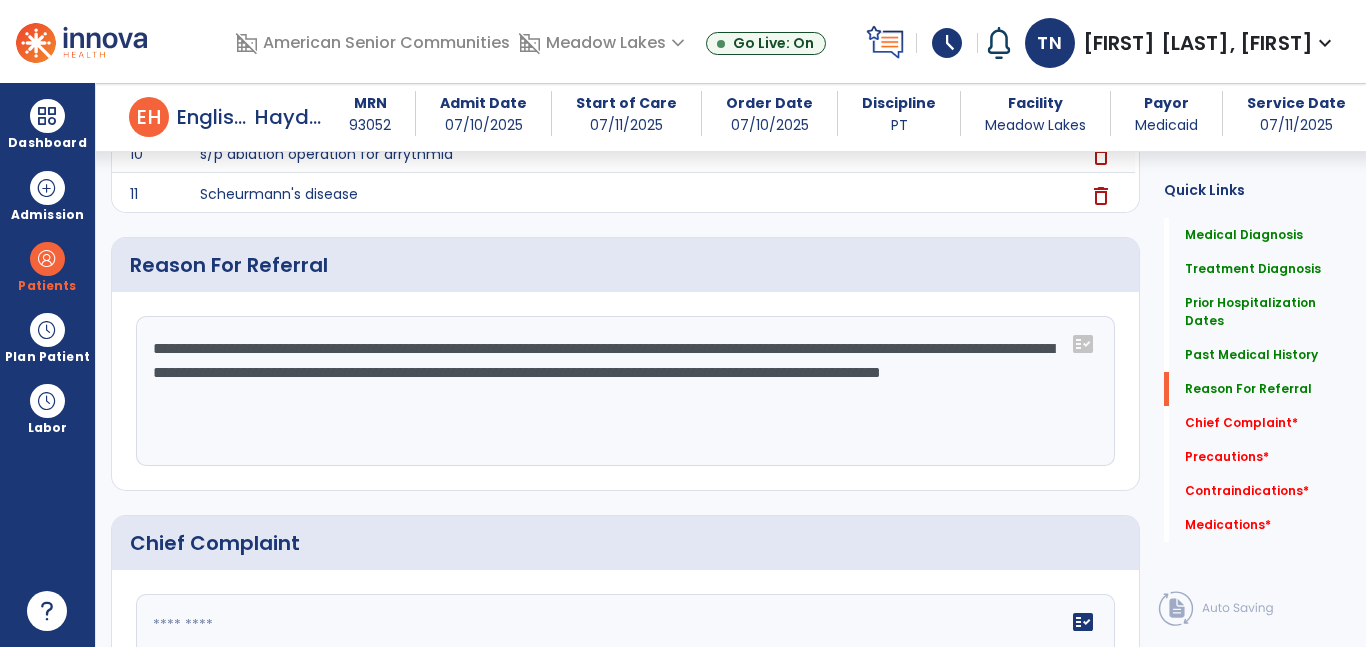 click on "**********" 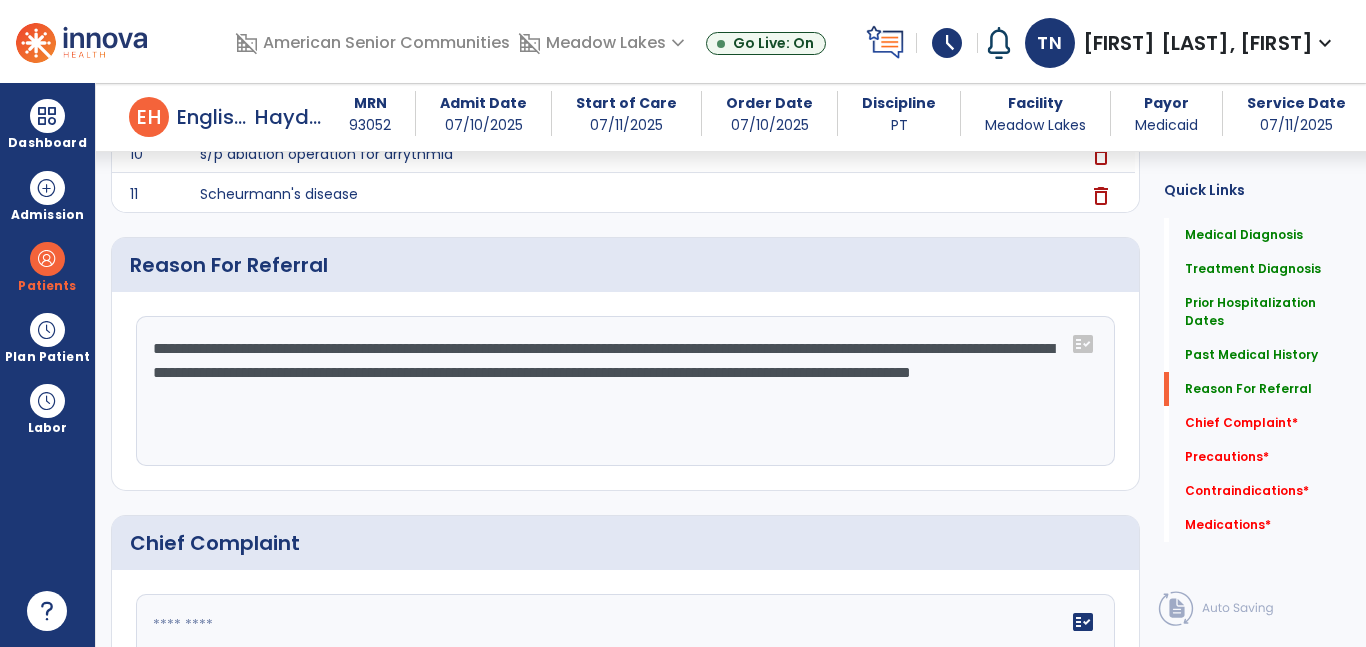 click on "**********" 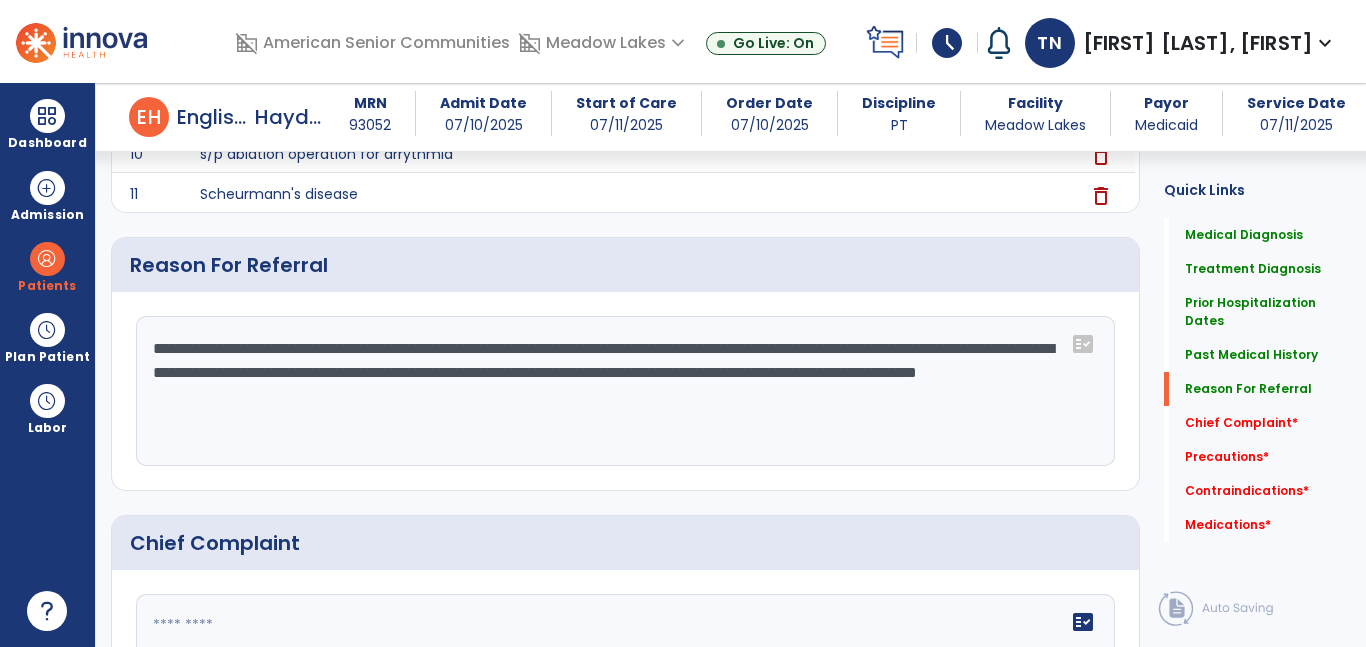 click on "**********" 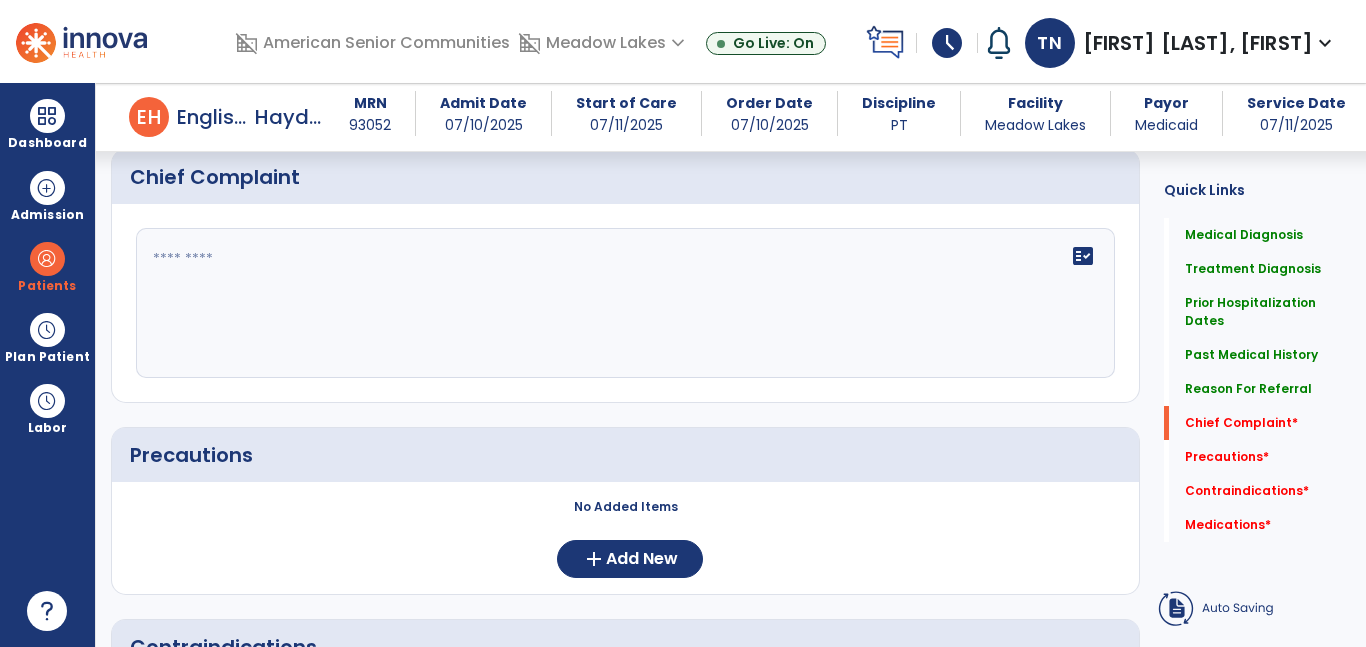scroll, scrollTop: 1932, scrollLeft: 0, axis: vertical 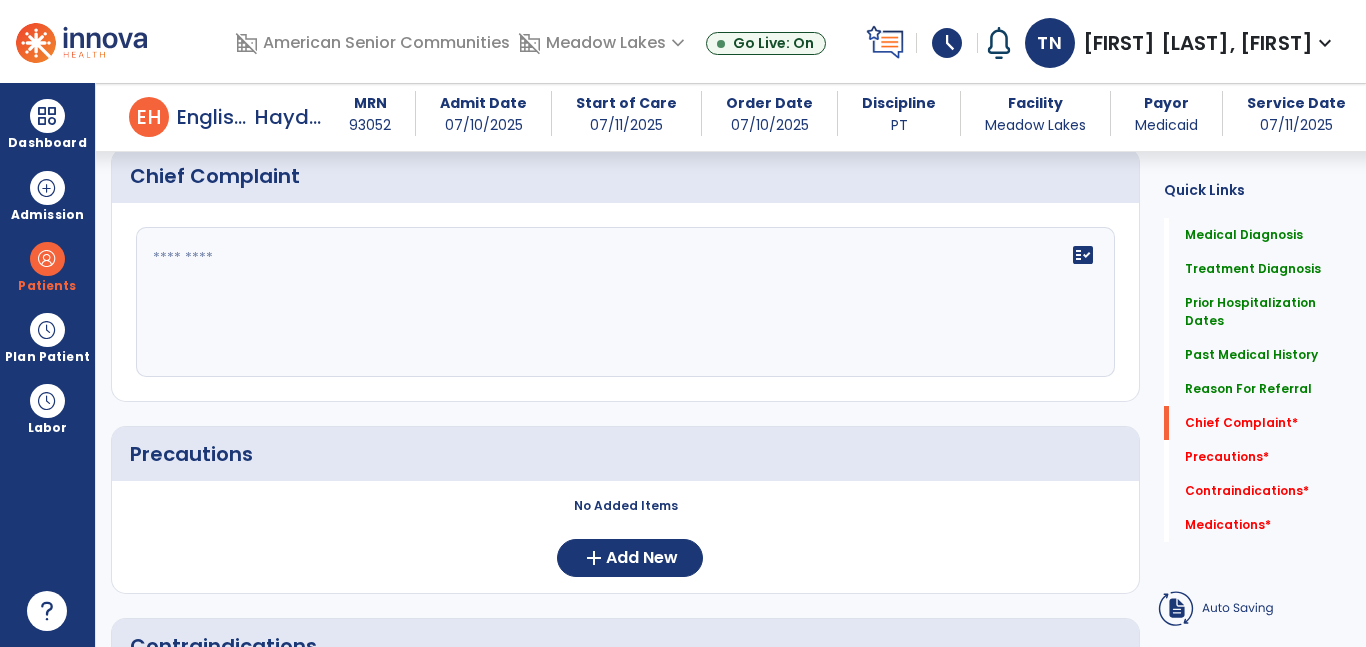 type on "**********" 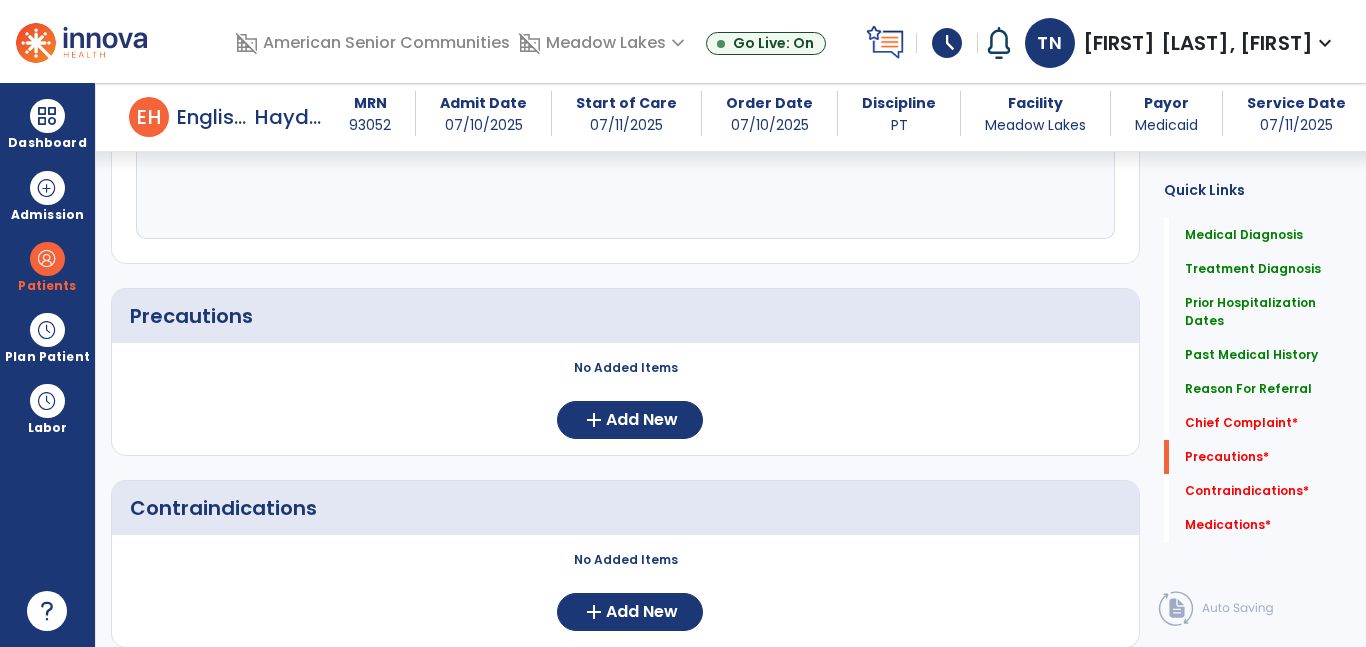 scroll, scrollTop: 2105, scrollLeft: 0, axis: vertical 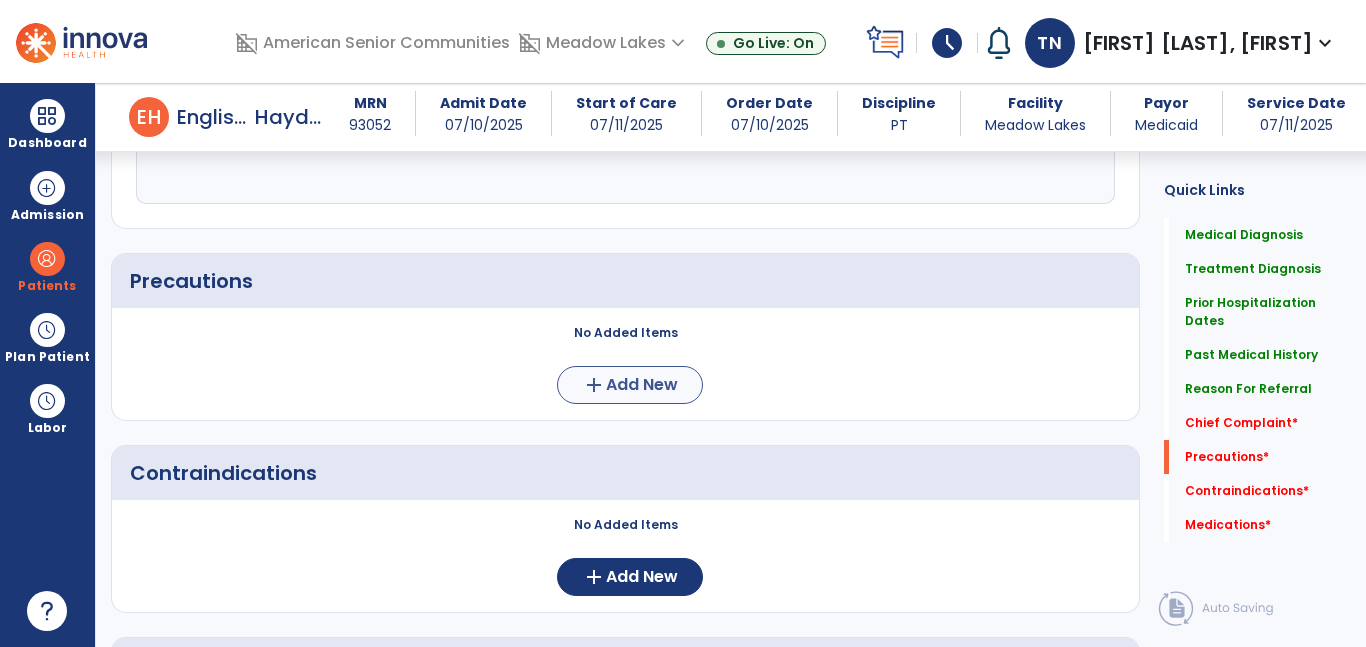 type on "**********" 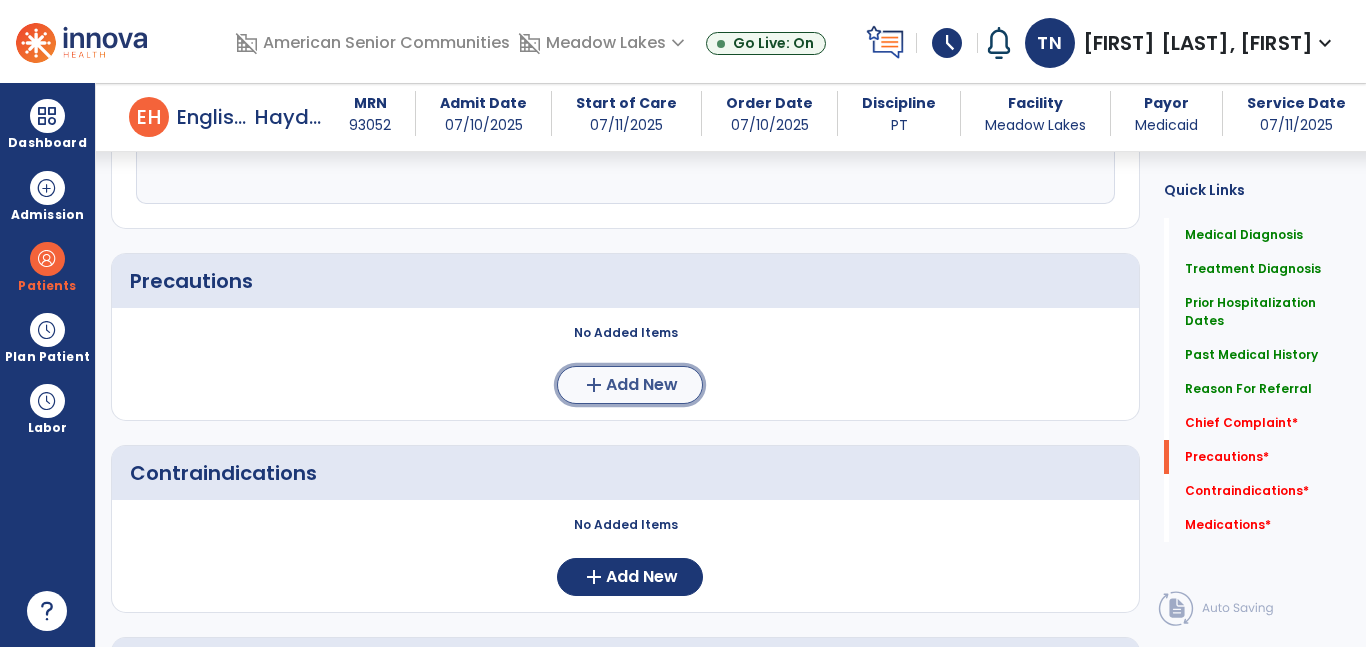 click on "Add New" 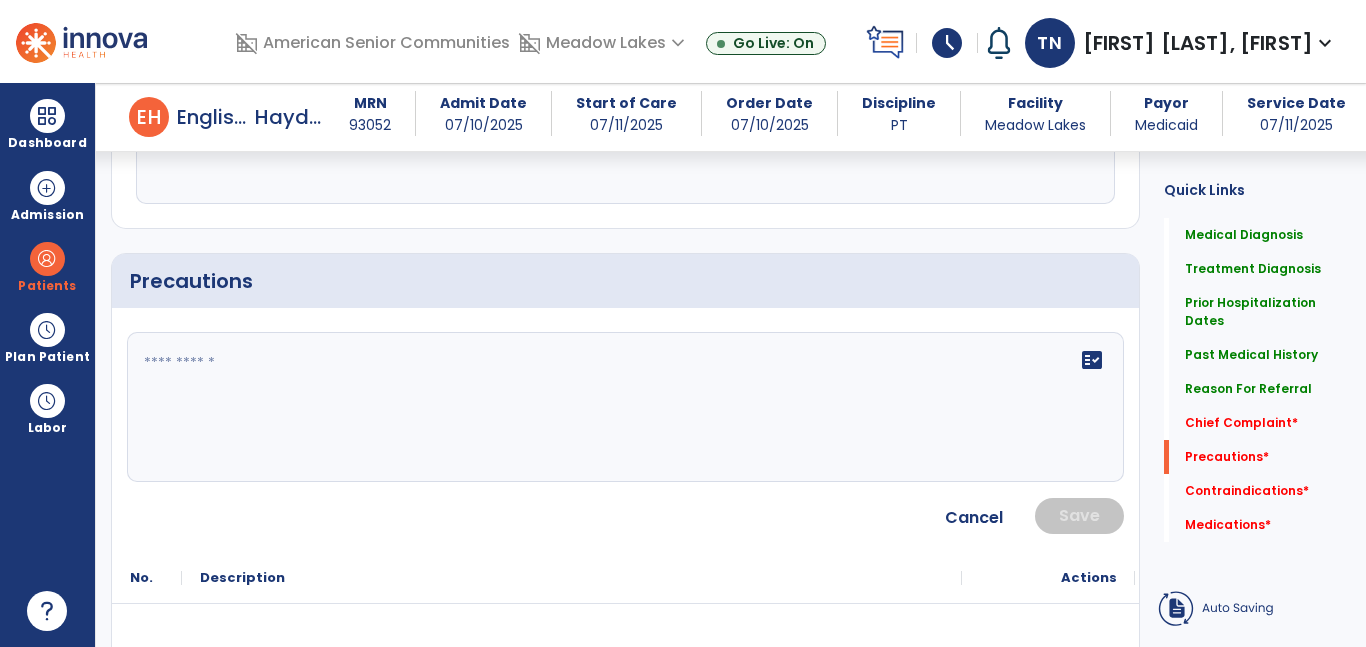 click on "fact_check" 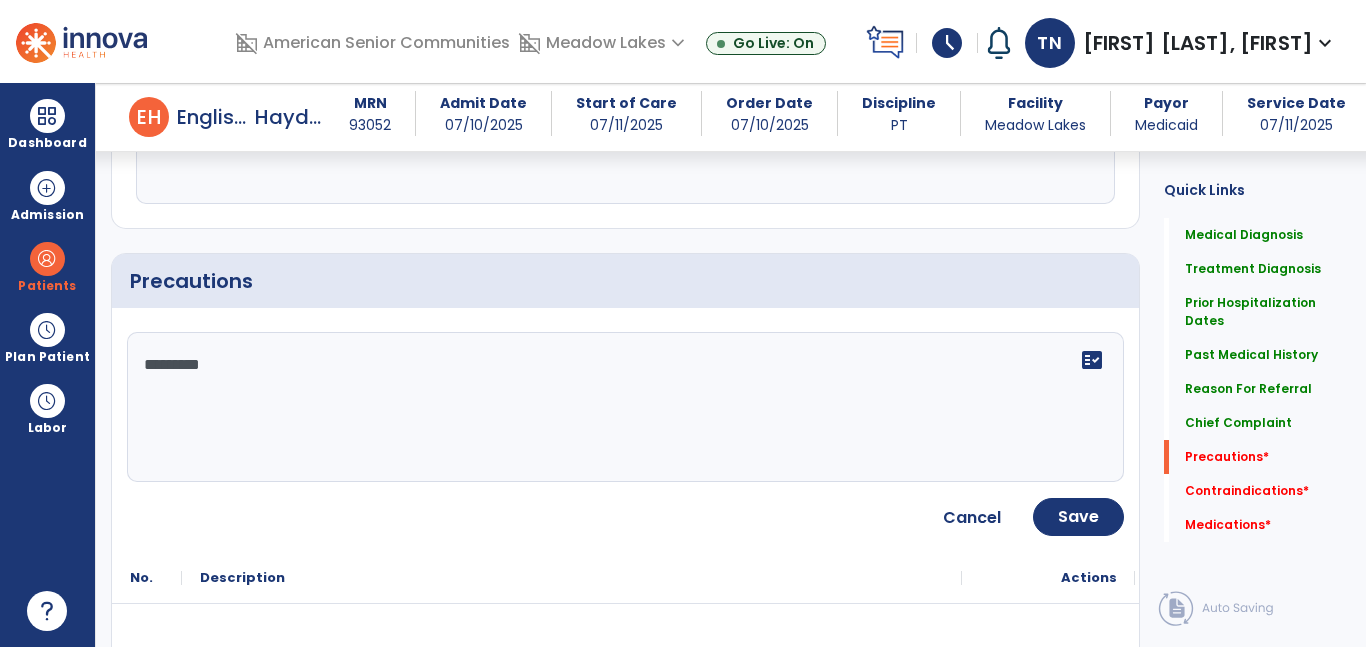 click on "********" 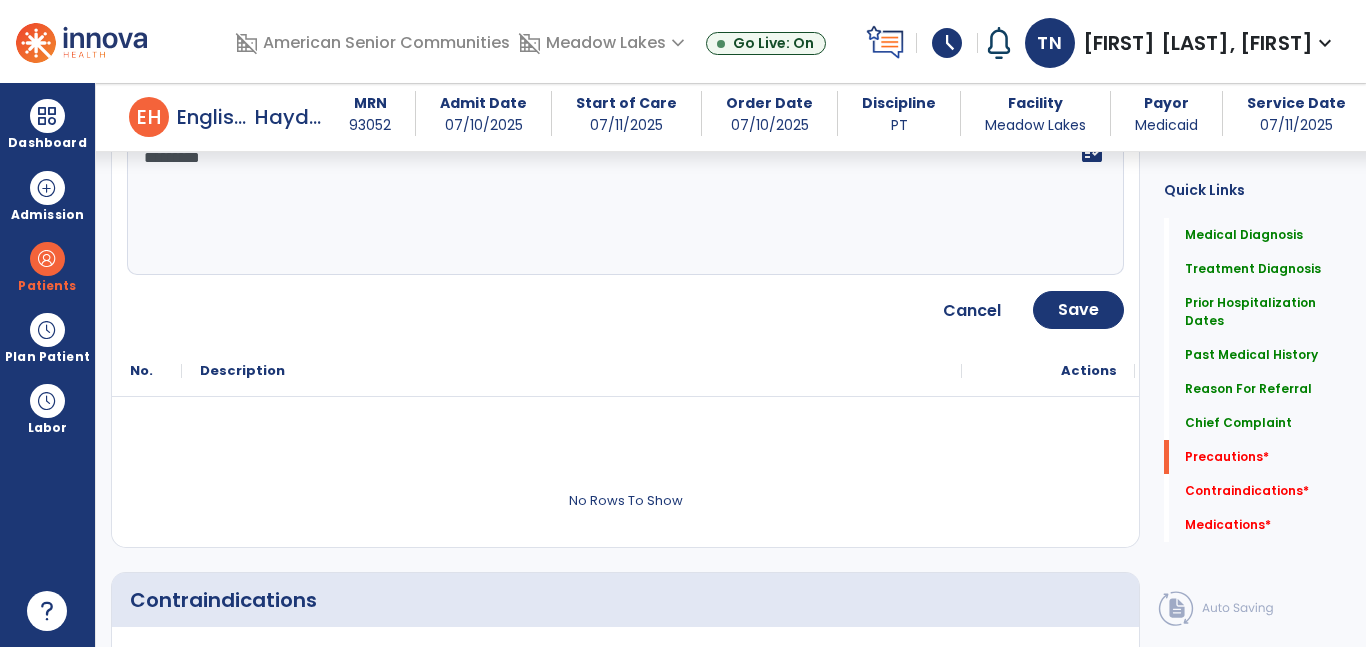 scroll, scrollTop: 2019, scrollLeft: 0, axis: vertical 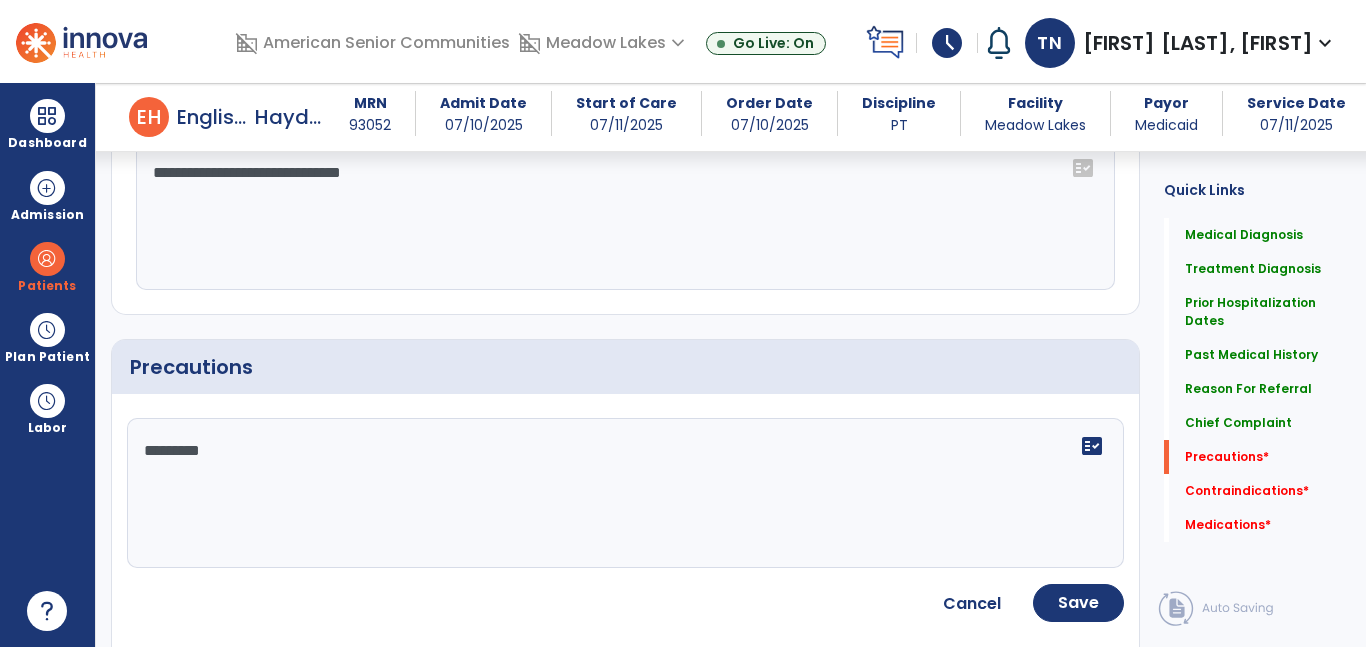 click on "********" 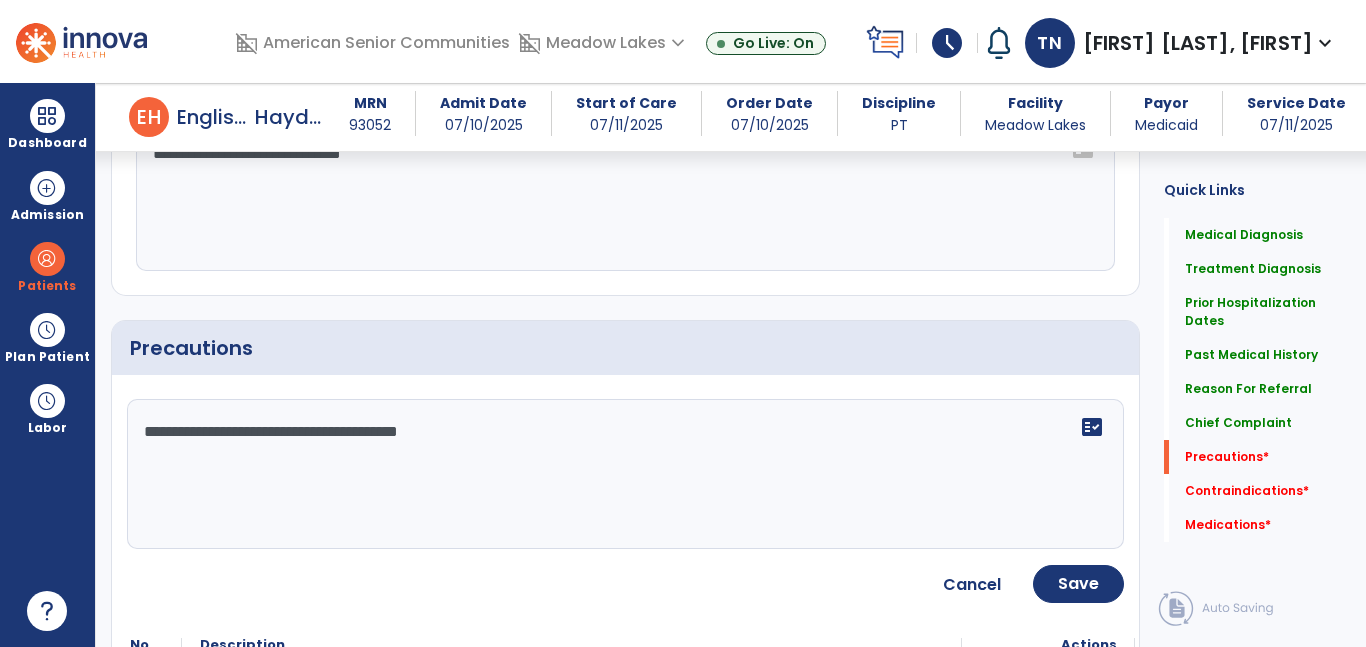 scroll, scrollTop: 2040, scrollLeft: 0, axis: vertical 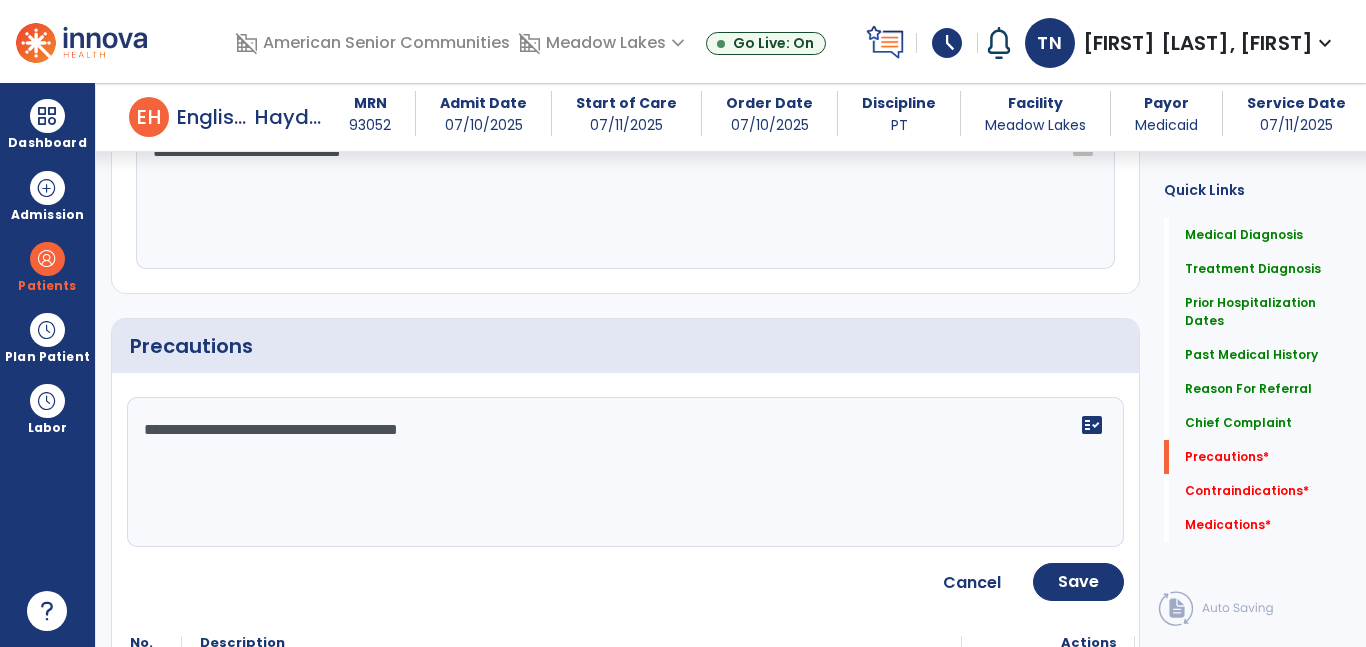 click on "**********" 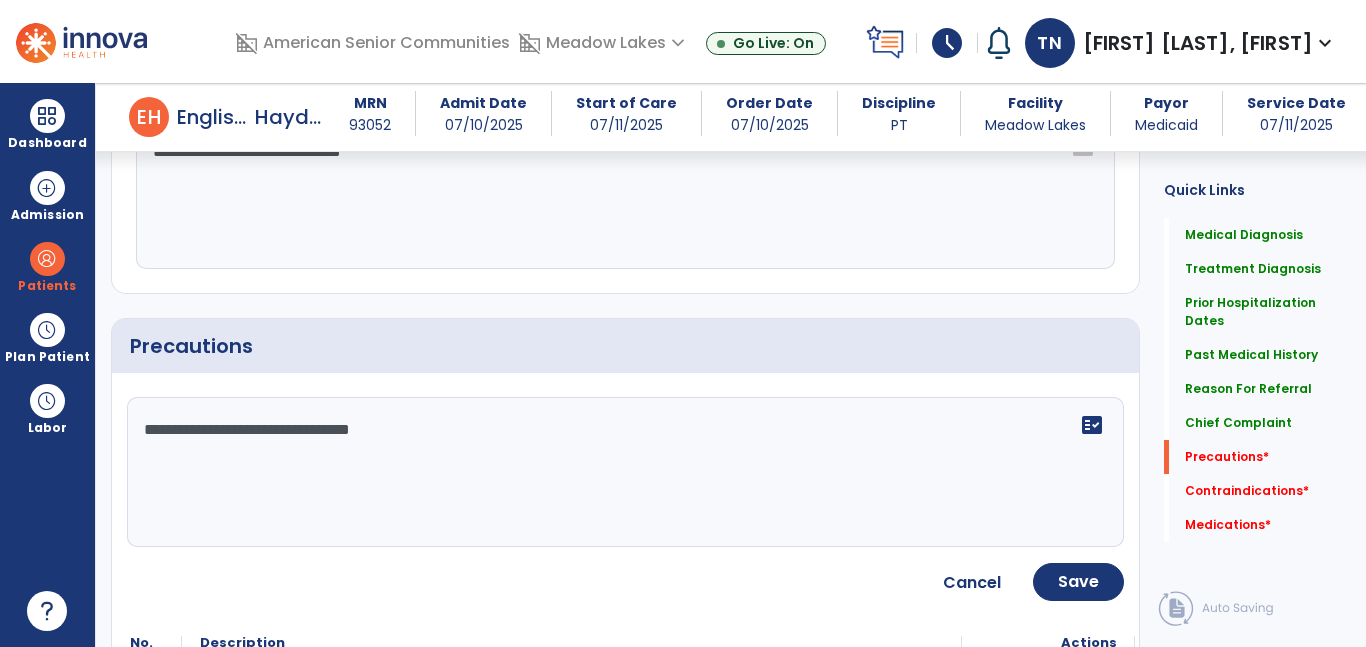 click on "**********" 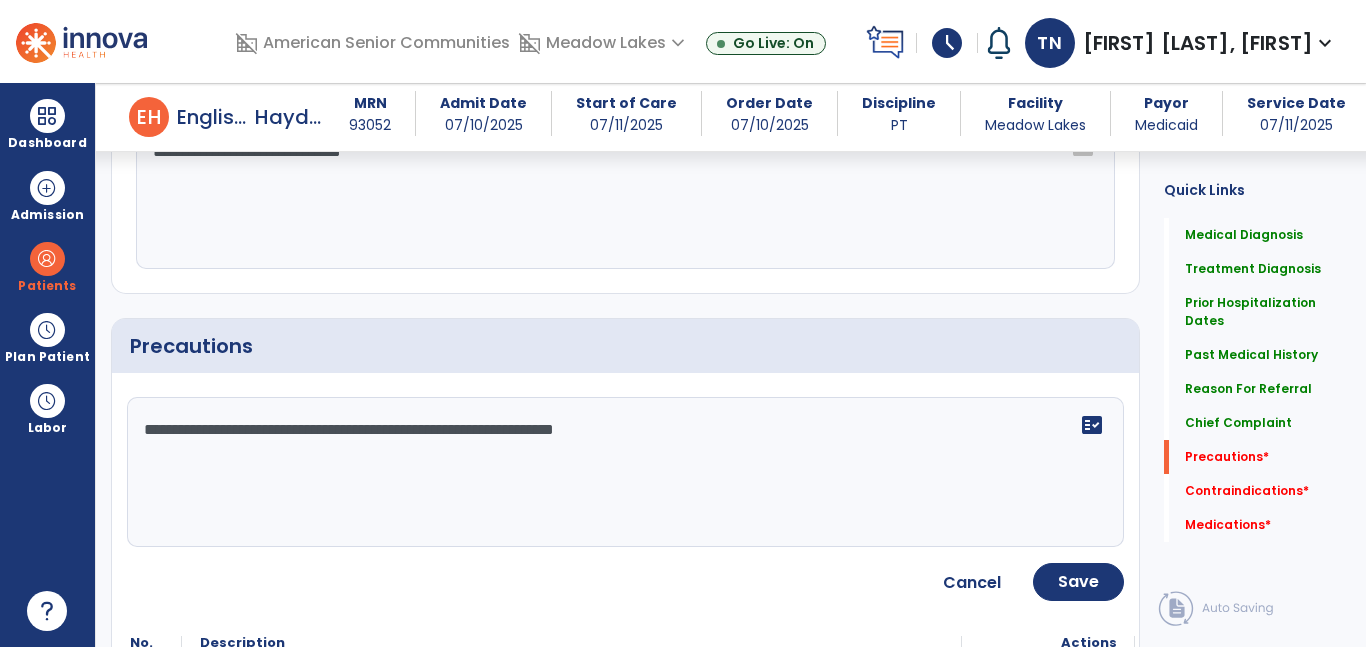 type on "**********" 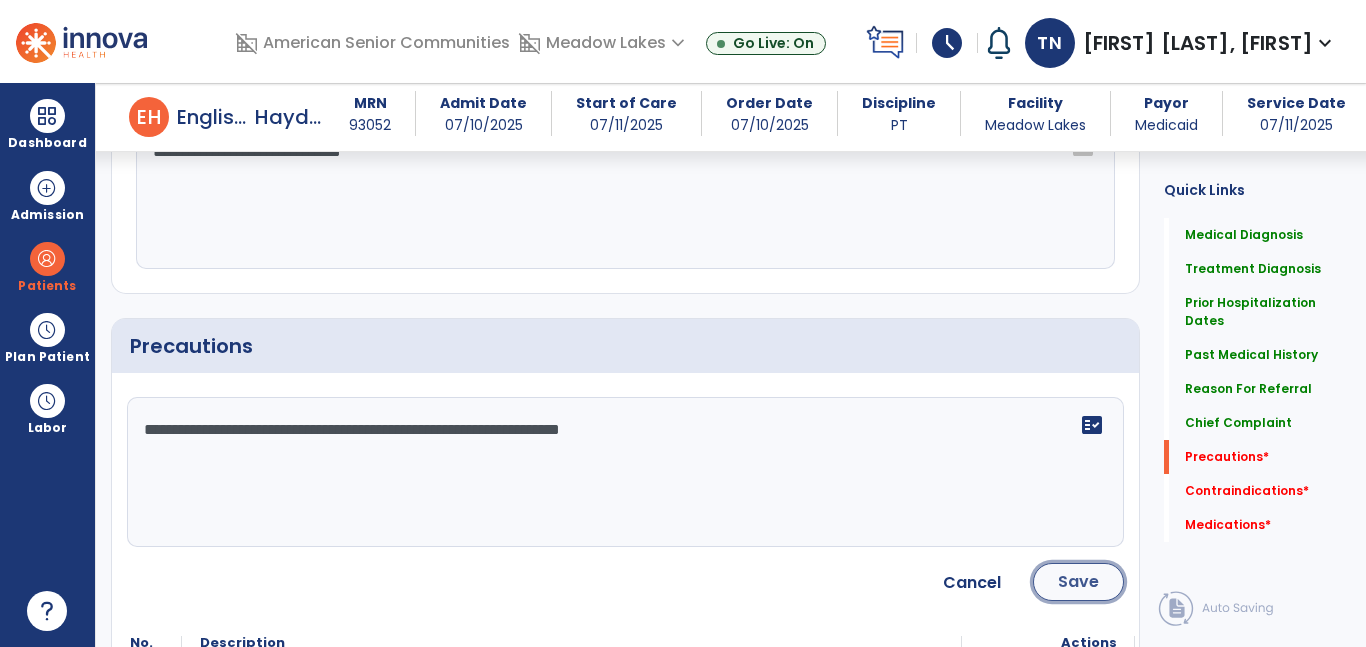 click on "Save" 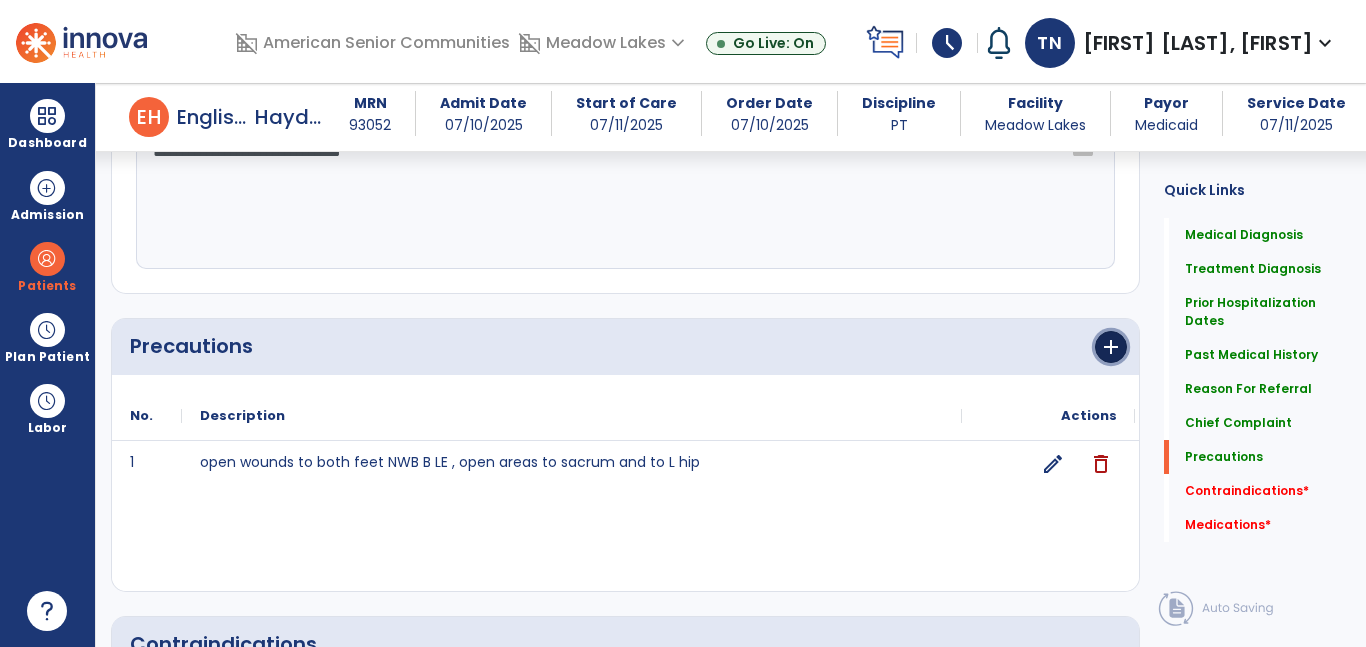 click on "add" 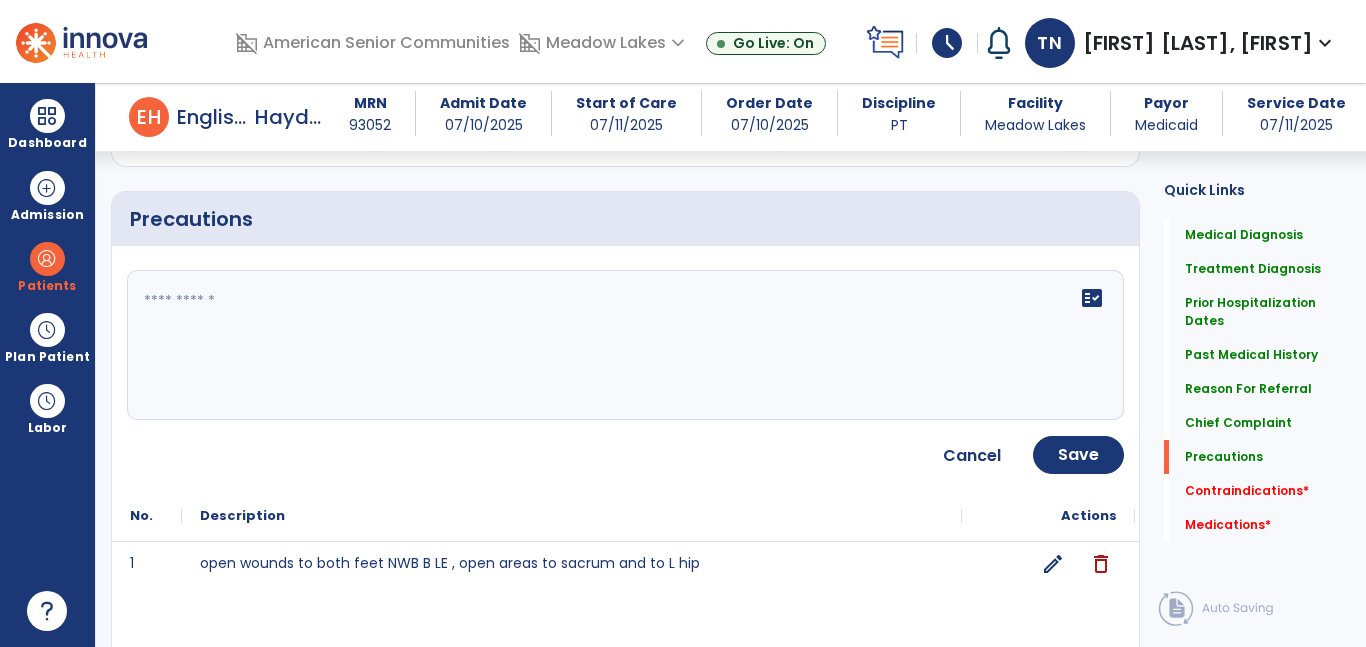 scroll, scrollTop: 2173, scrollLeft: 0, axis: vertical 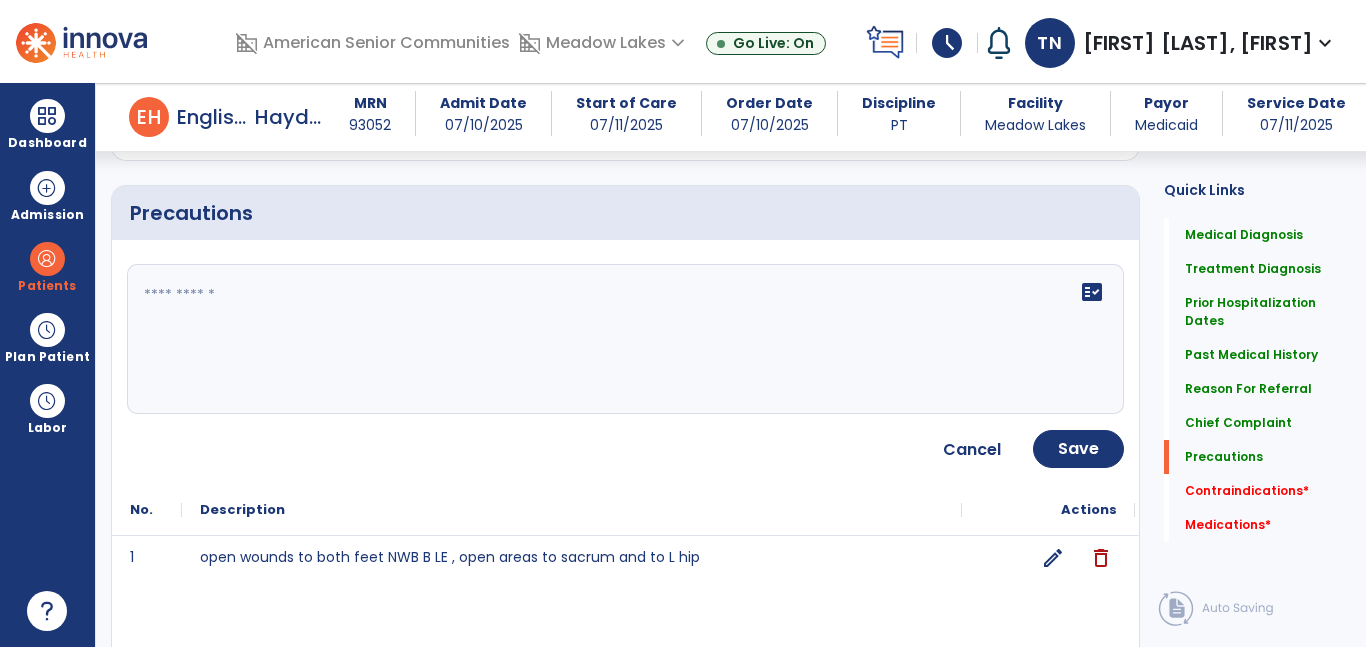 click on "fact_check" 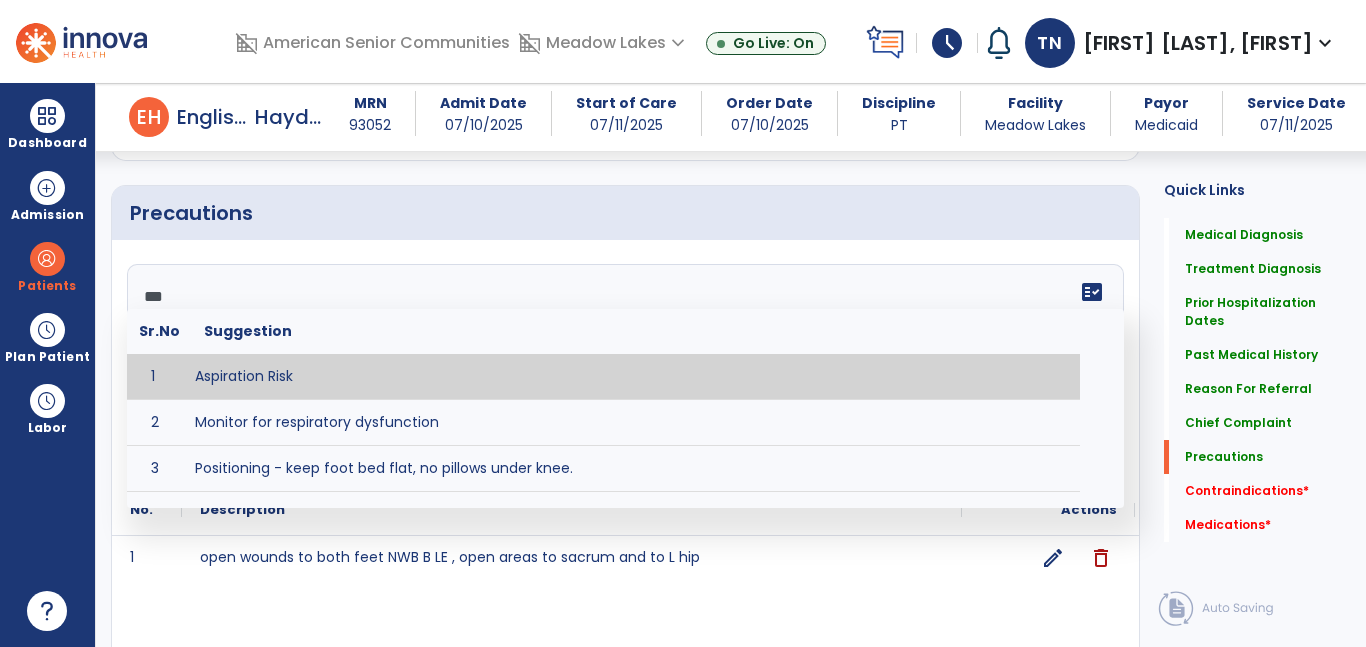 type on "****" 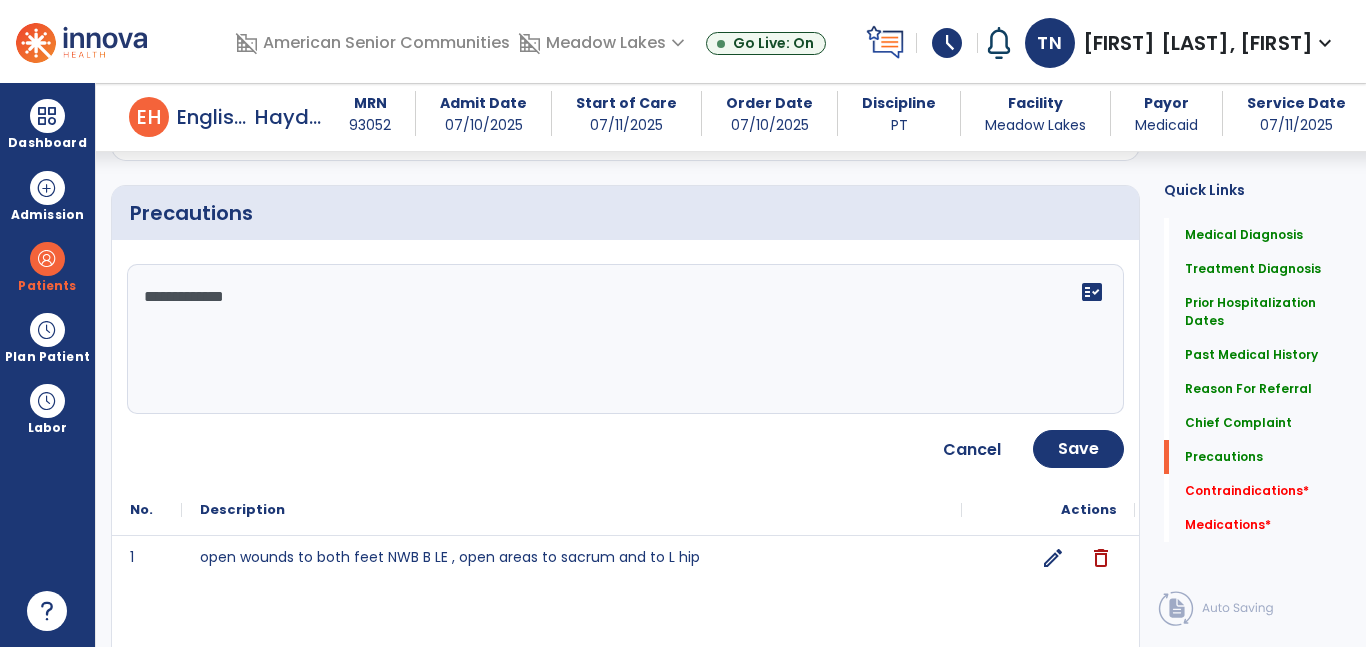 type on "**********" 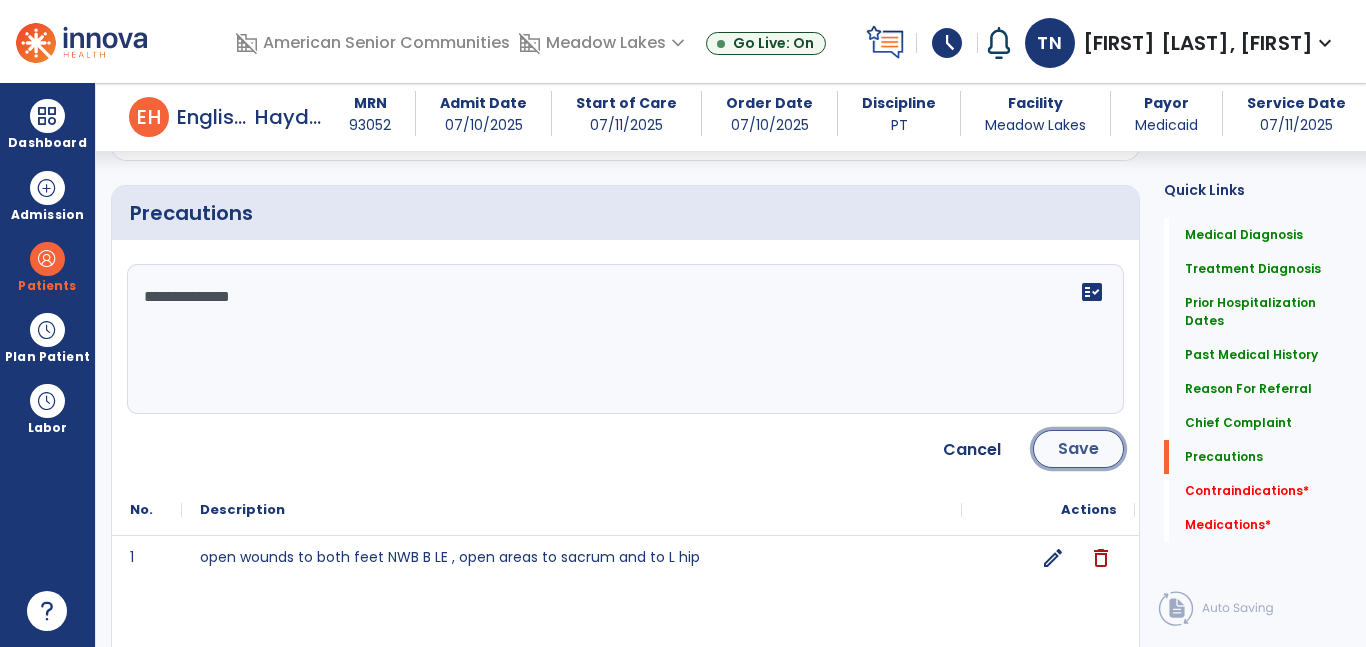 click on "Save" 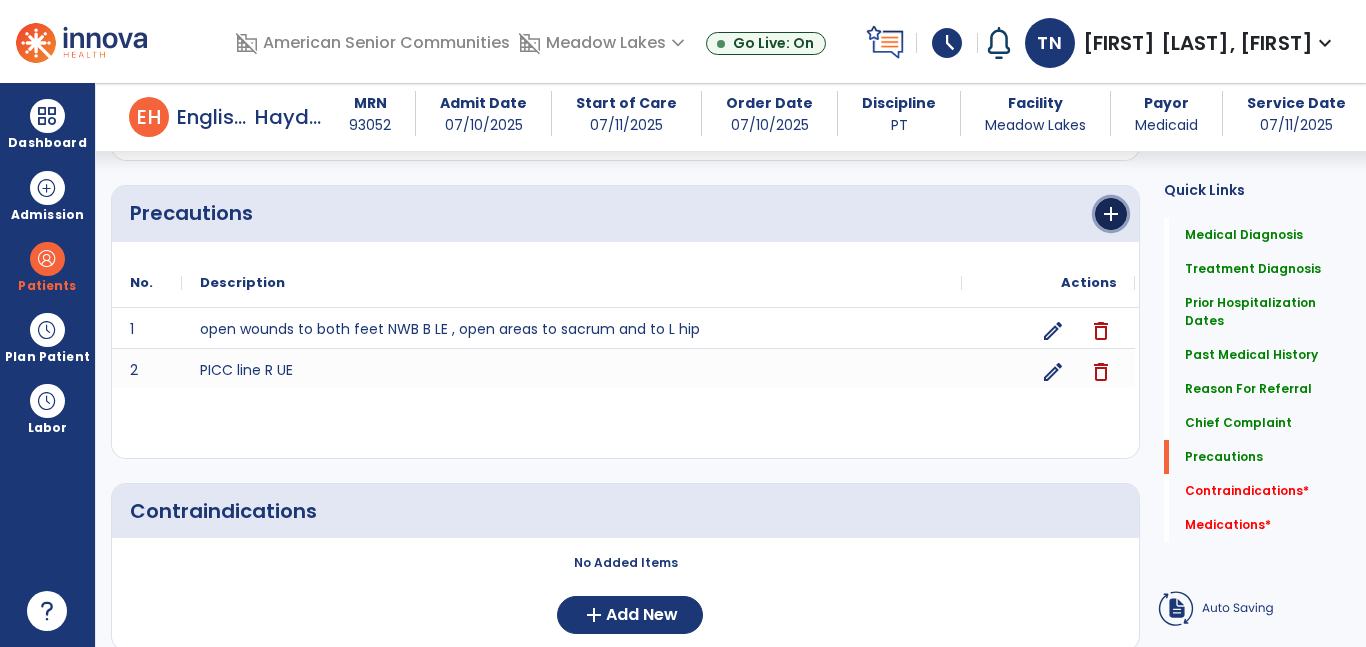 click on "add" 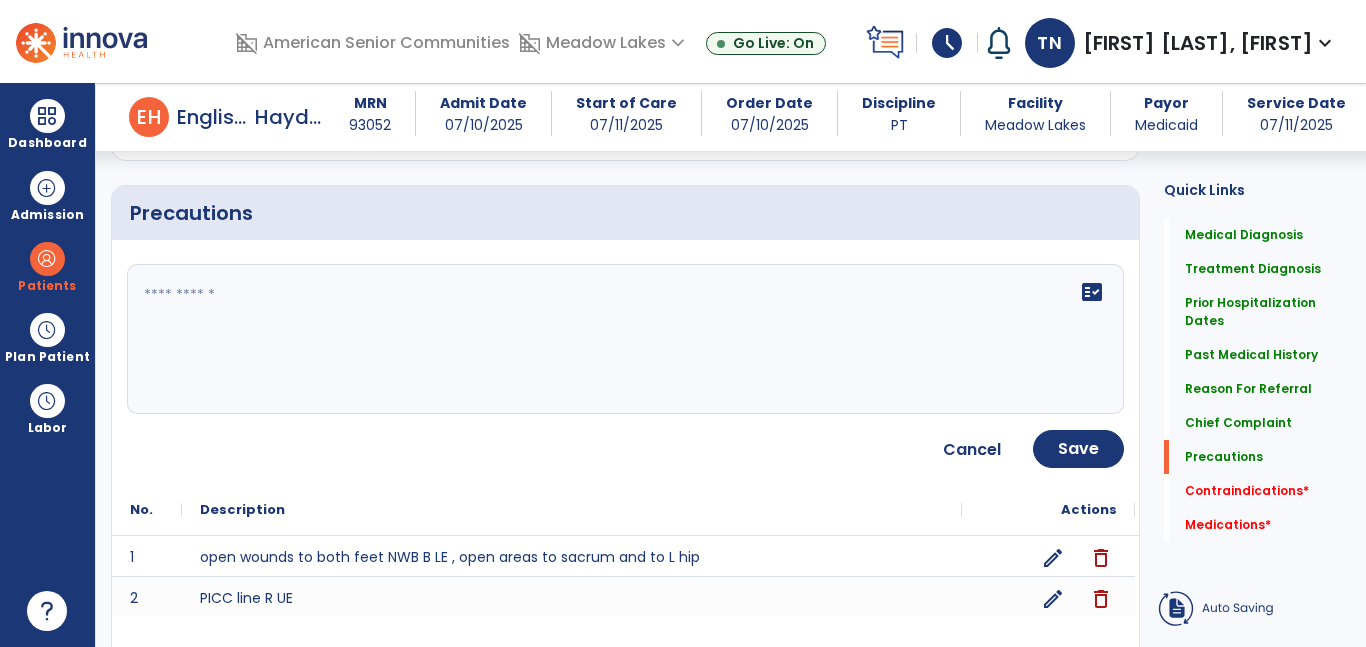 click on "fact_check" 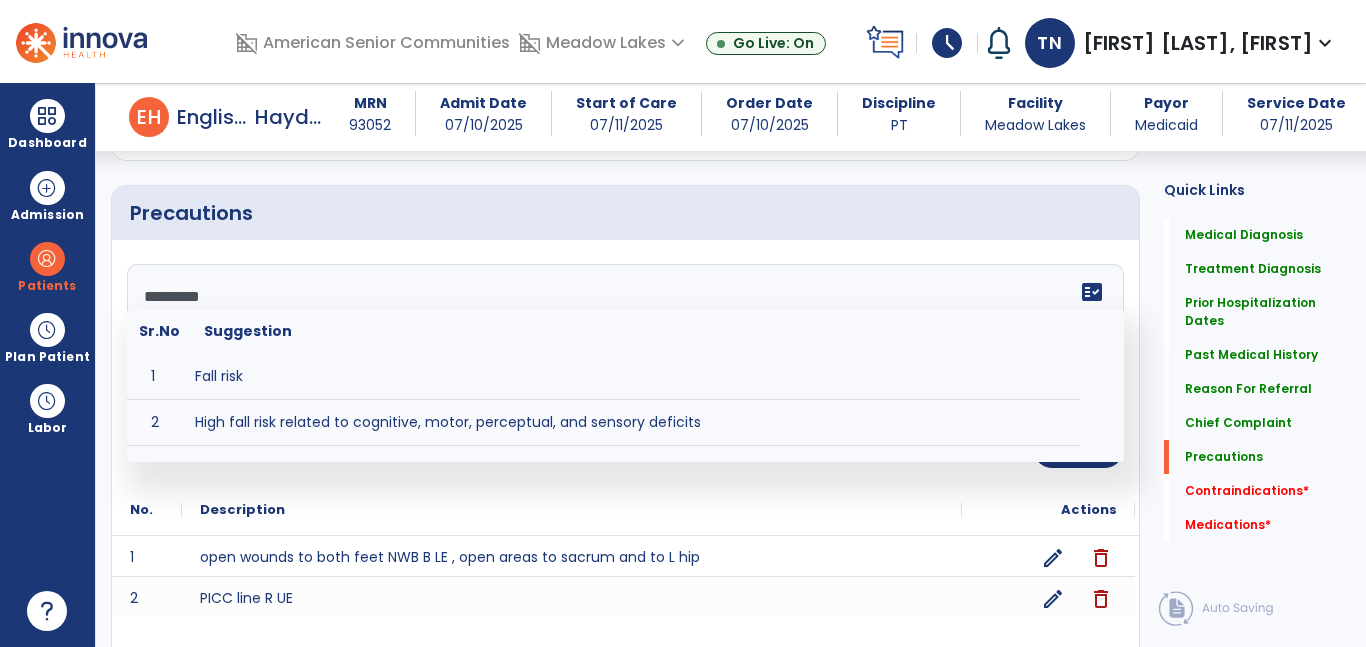 type on "*********" 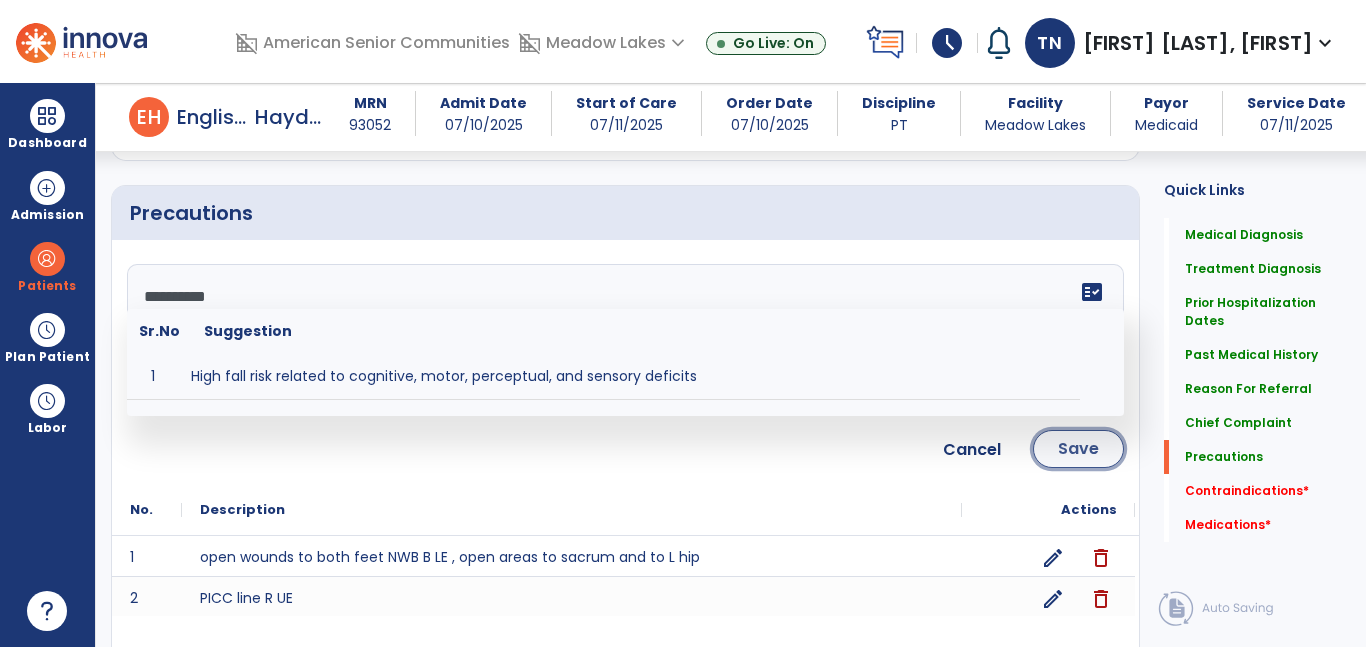click on "Save" 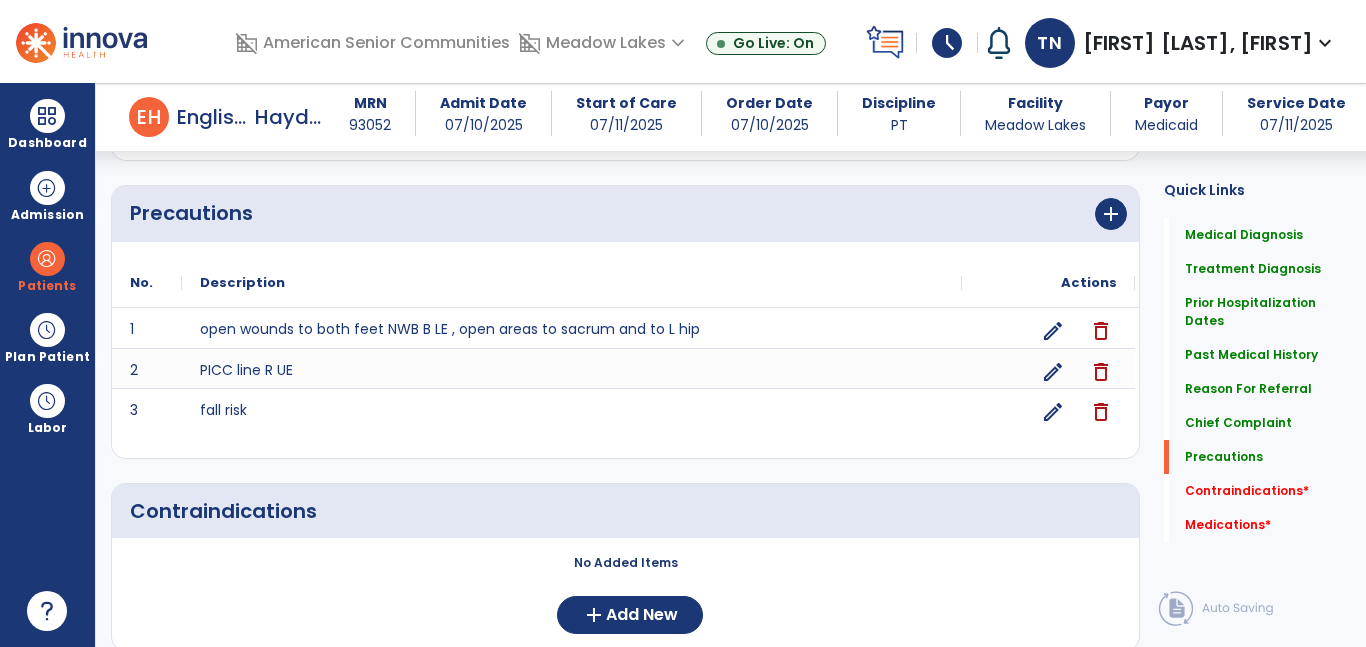 scroll, scrollTop: 2351, scrollLeft: 0, axis: vertical 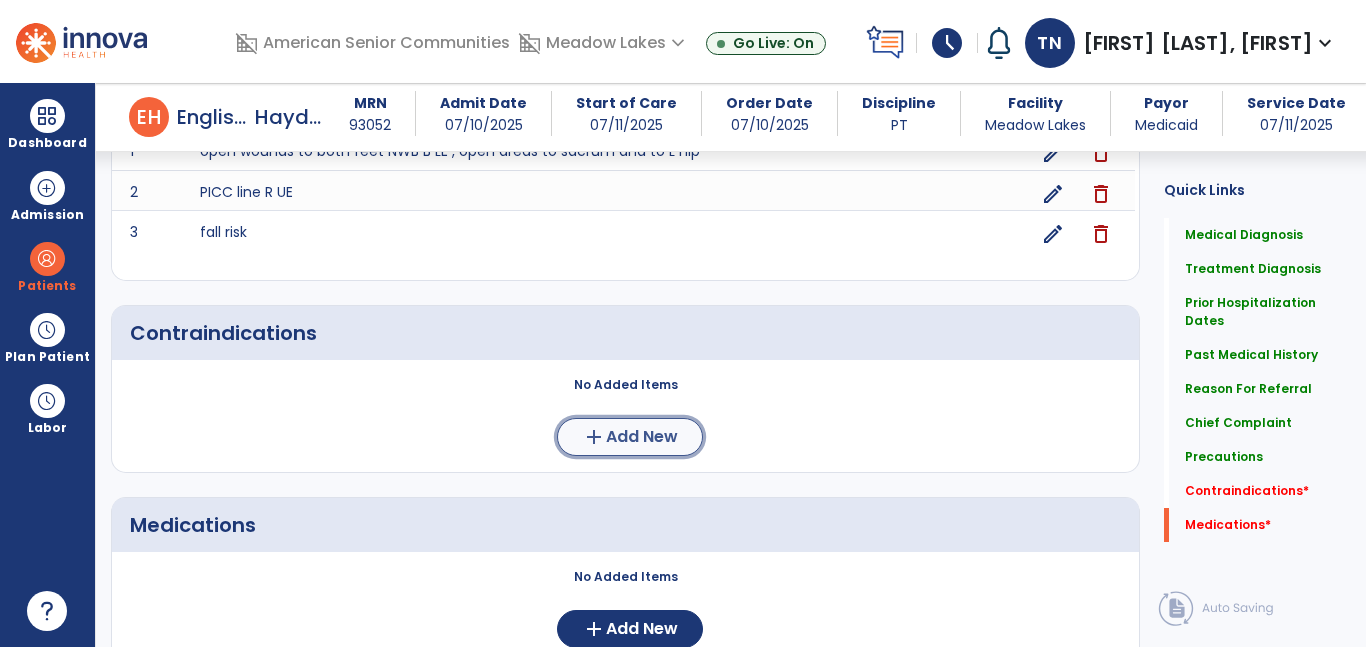 click on "Add New" 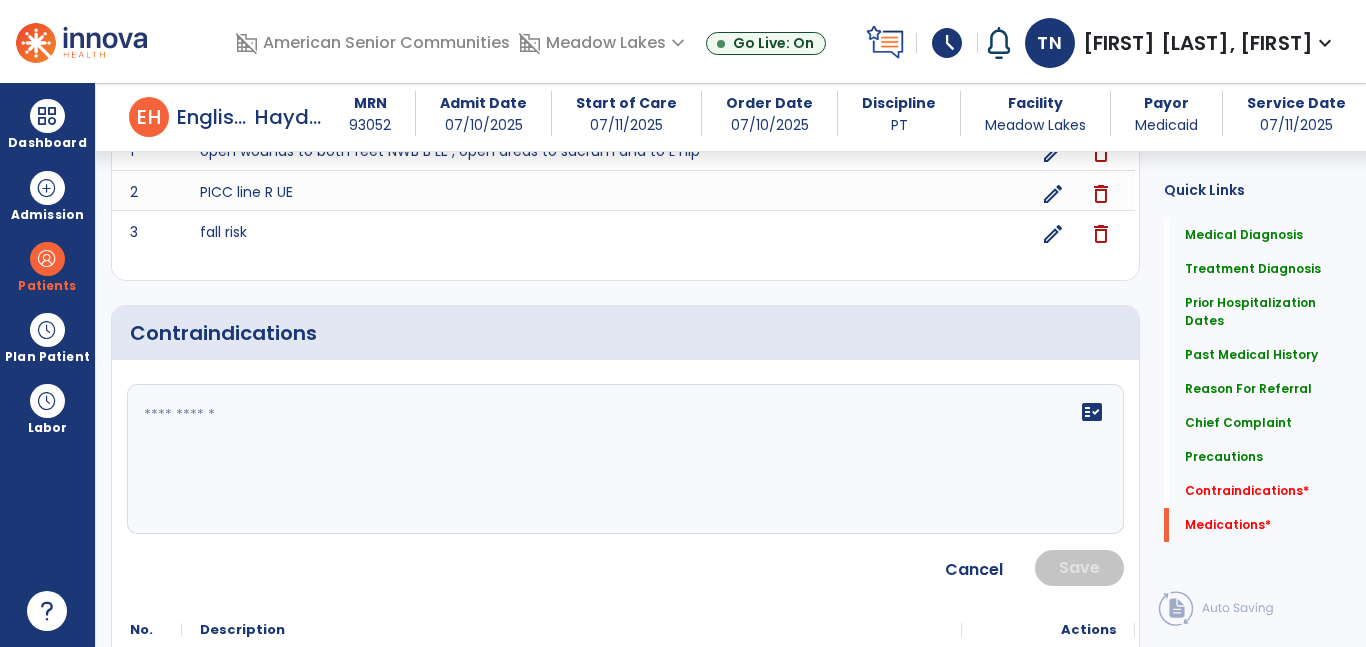 click on "fact_check" 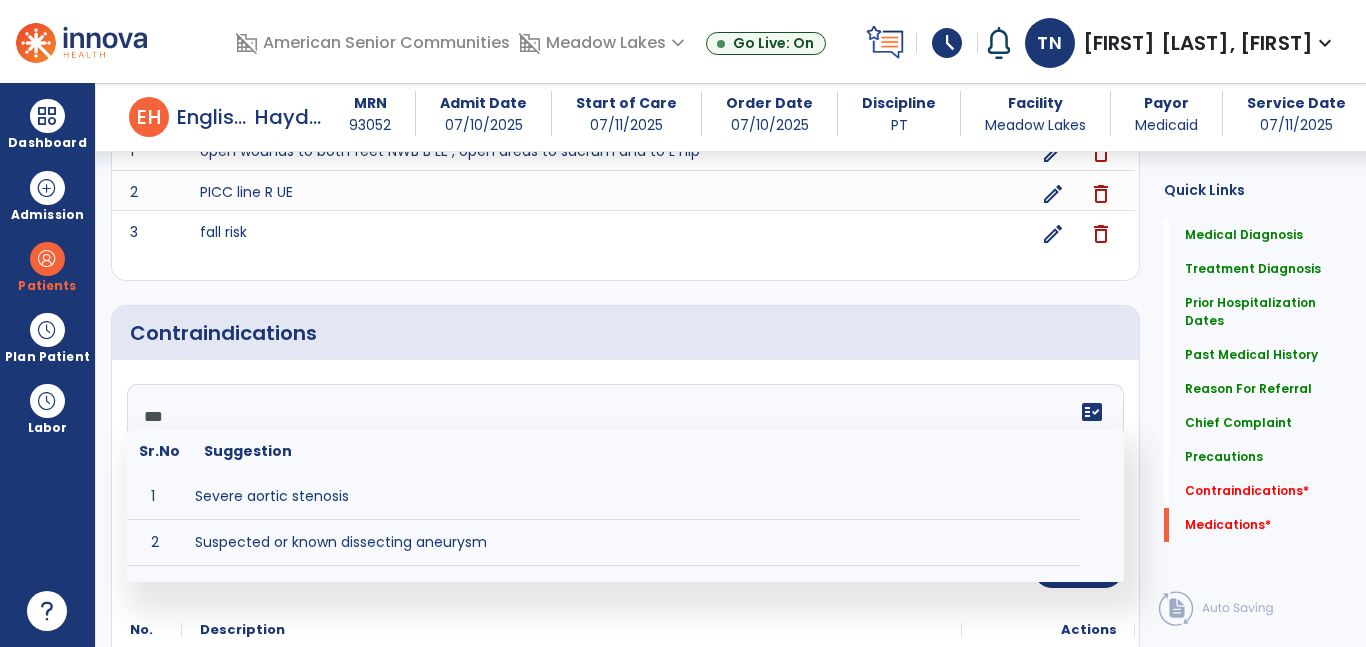 type on "****" 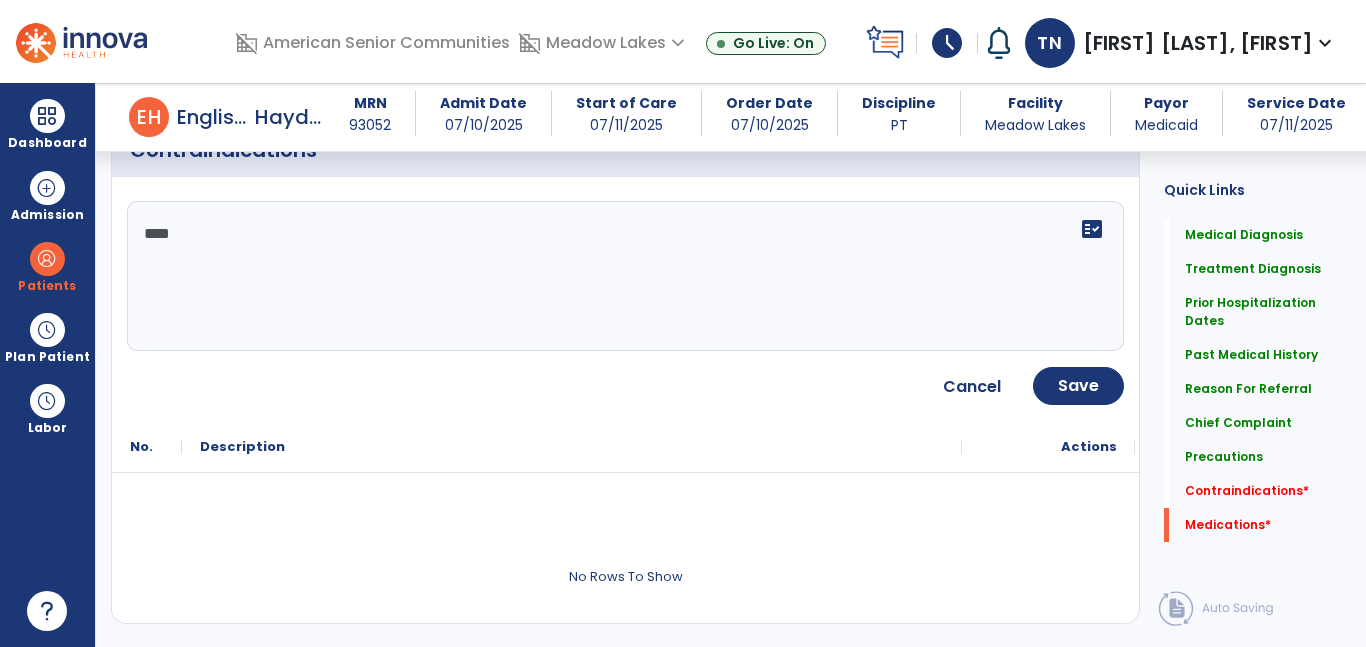 scroll, scrollTop: 2538, scrollLeft: 0, axis: vertical 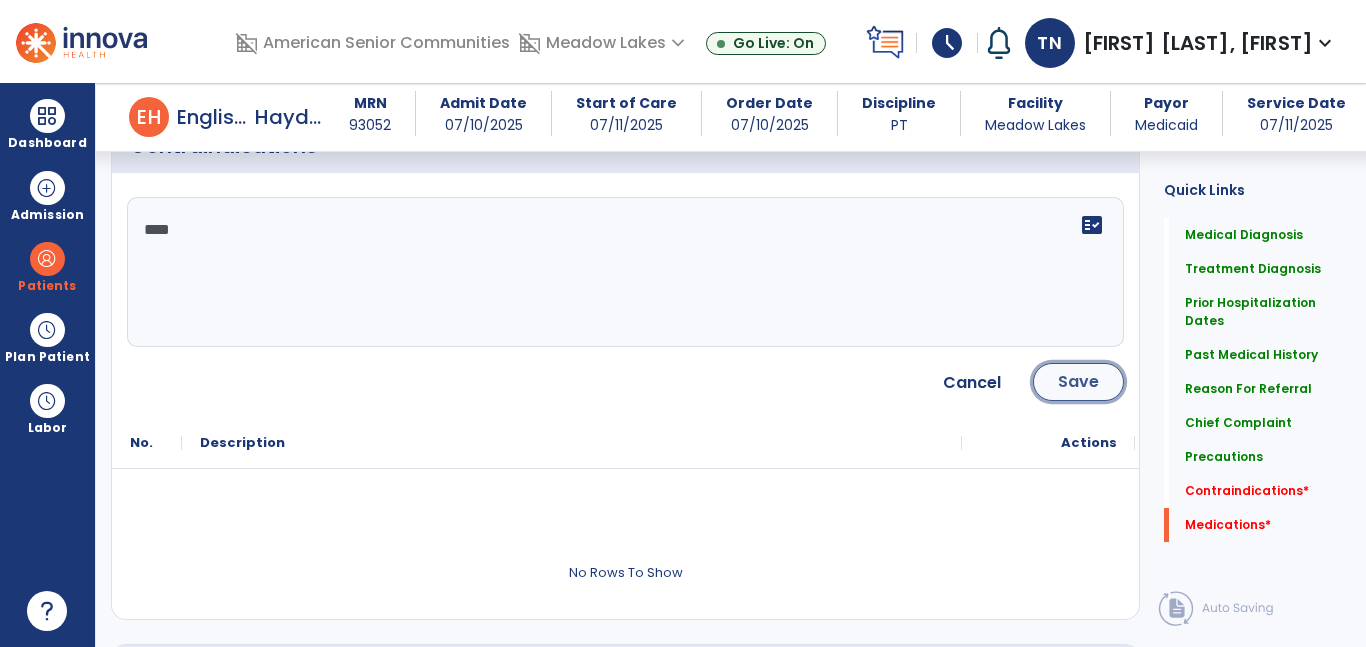 click on "Save" 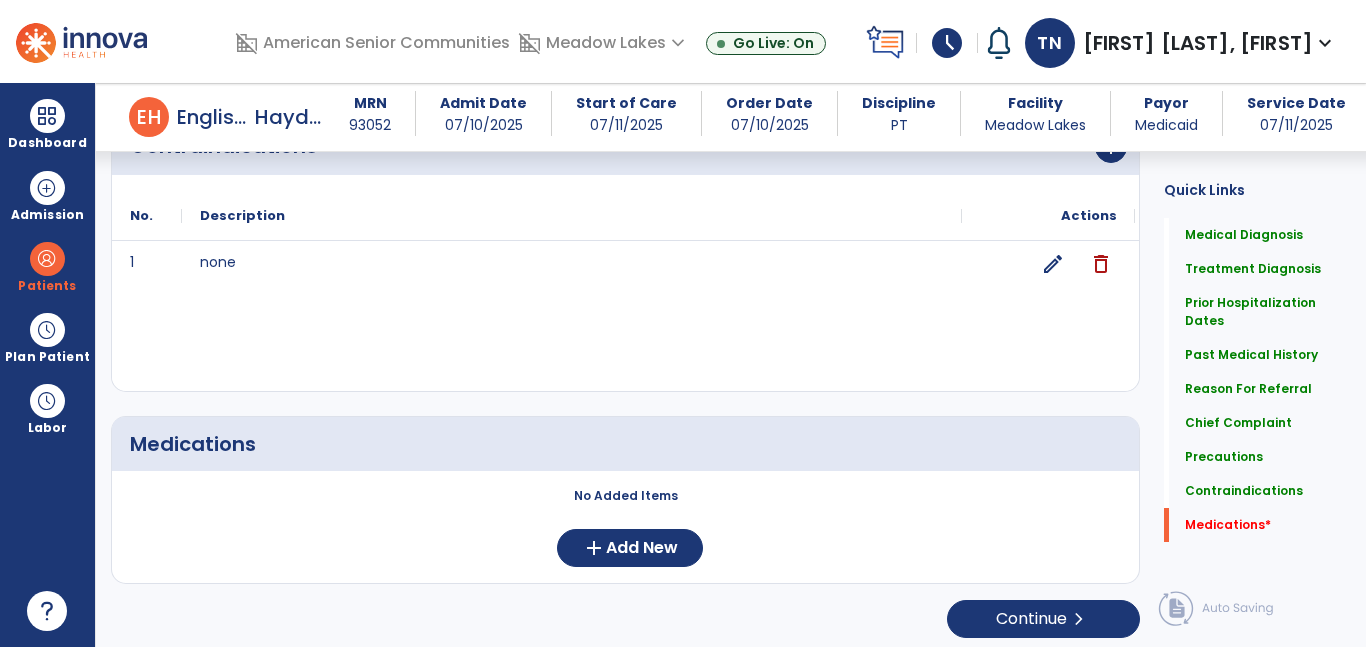 scroll, scrollTop: 2545, scrollLeft: 0, axis: vertical 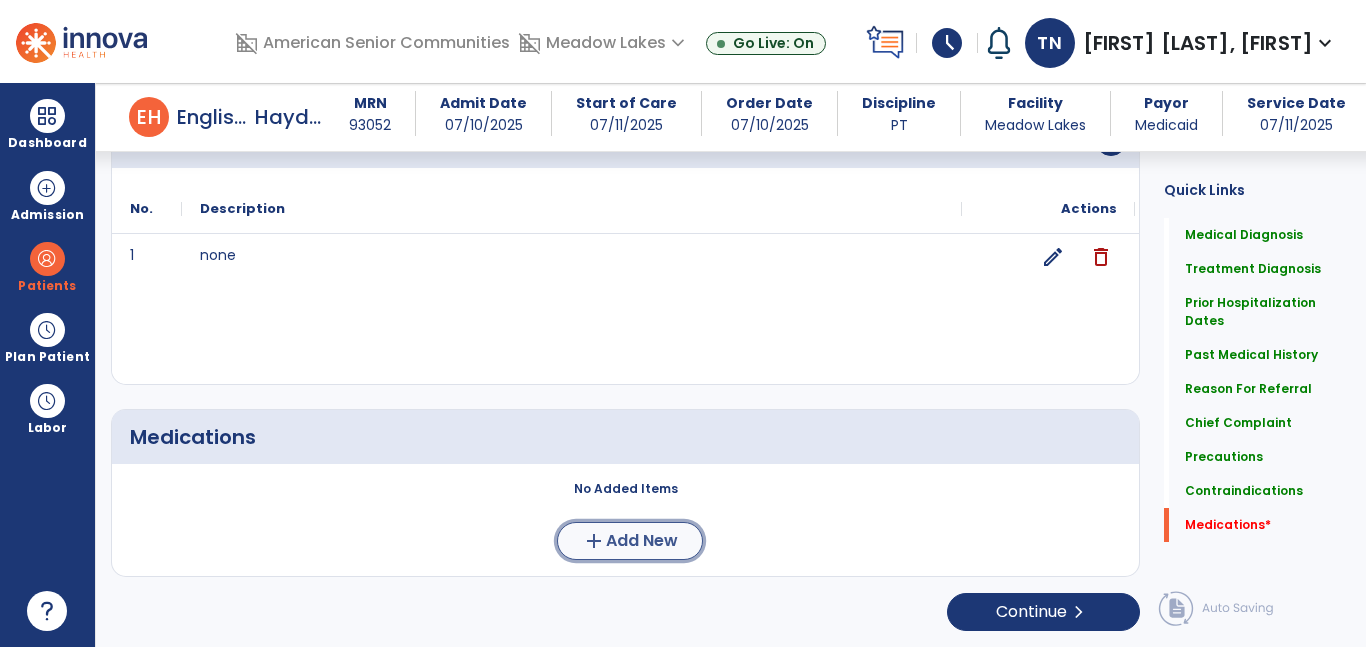 click on "Add New" 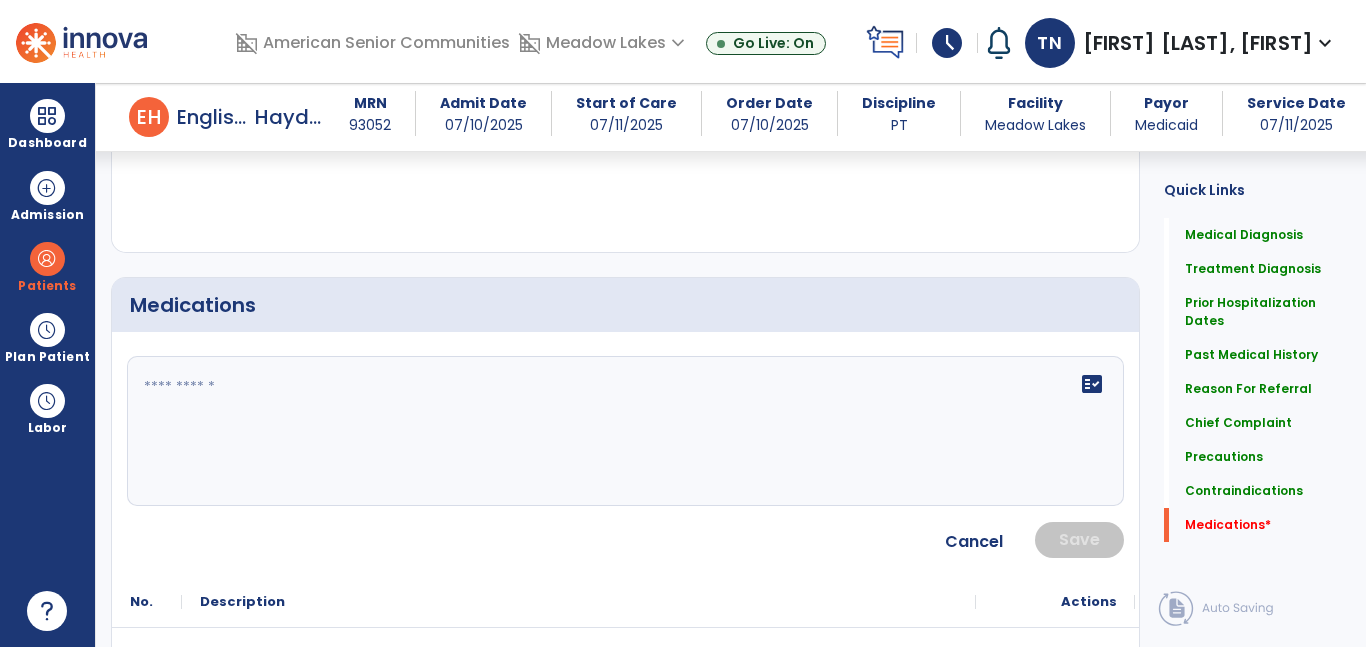 scroll, scrollTop: 2681, scrollLeft: 0, axis: vertical 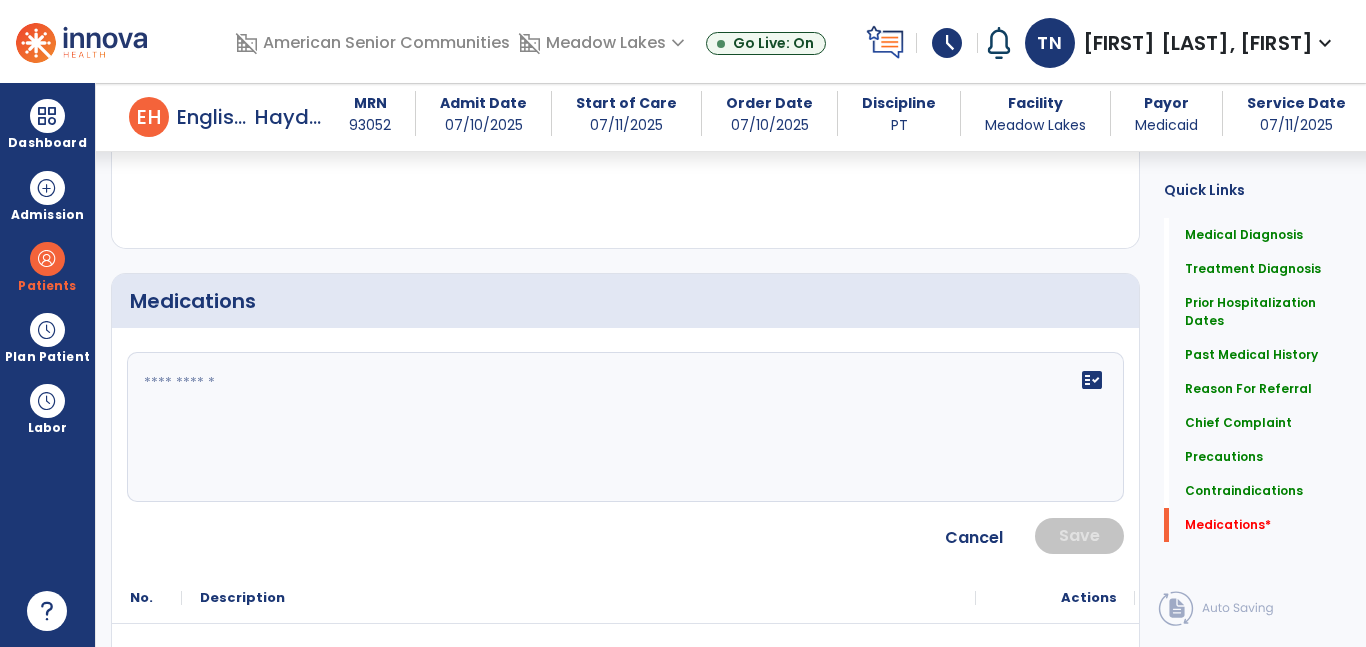 click on "fact_check" 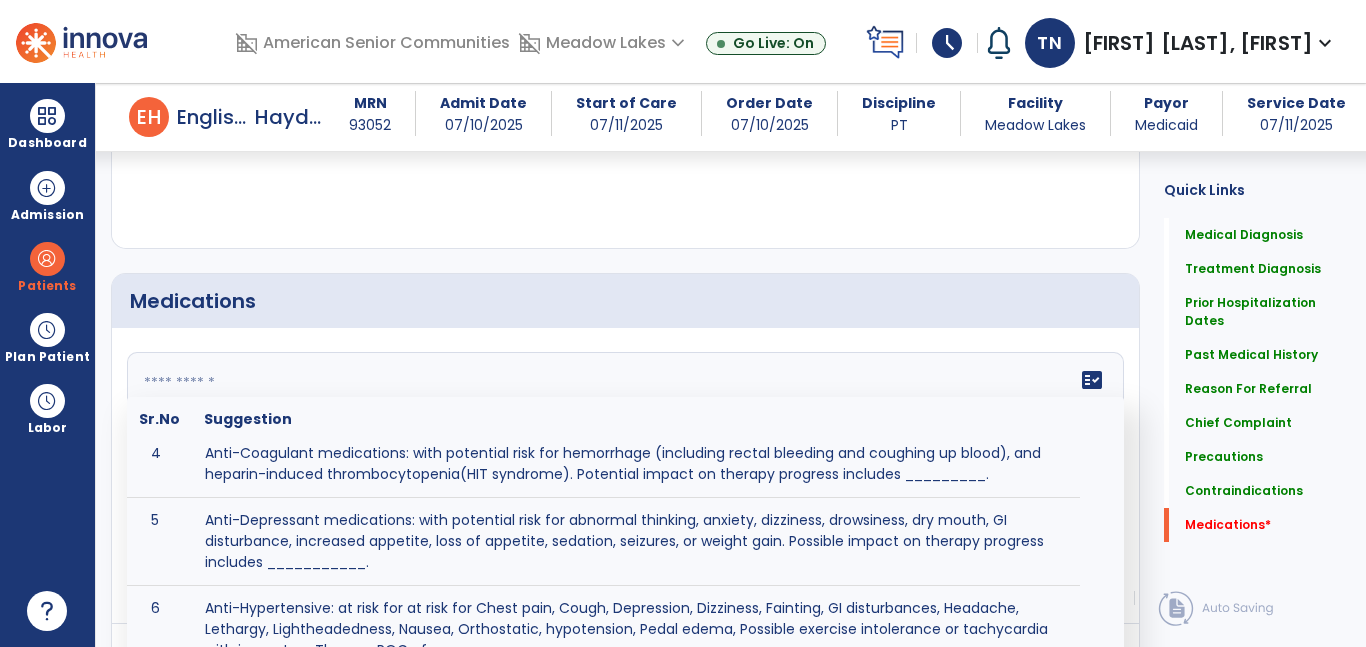 scroll, scrollTop: 237, scrollLeft: 0, axis: vertical 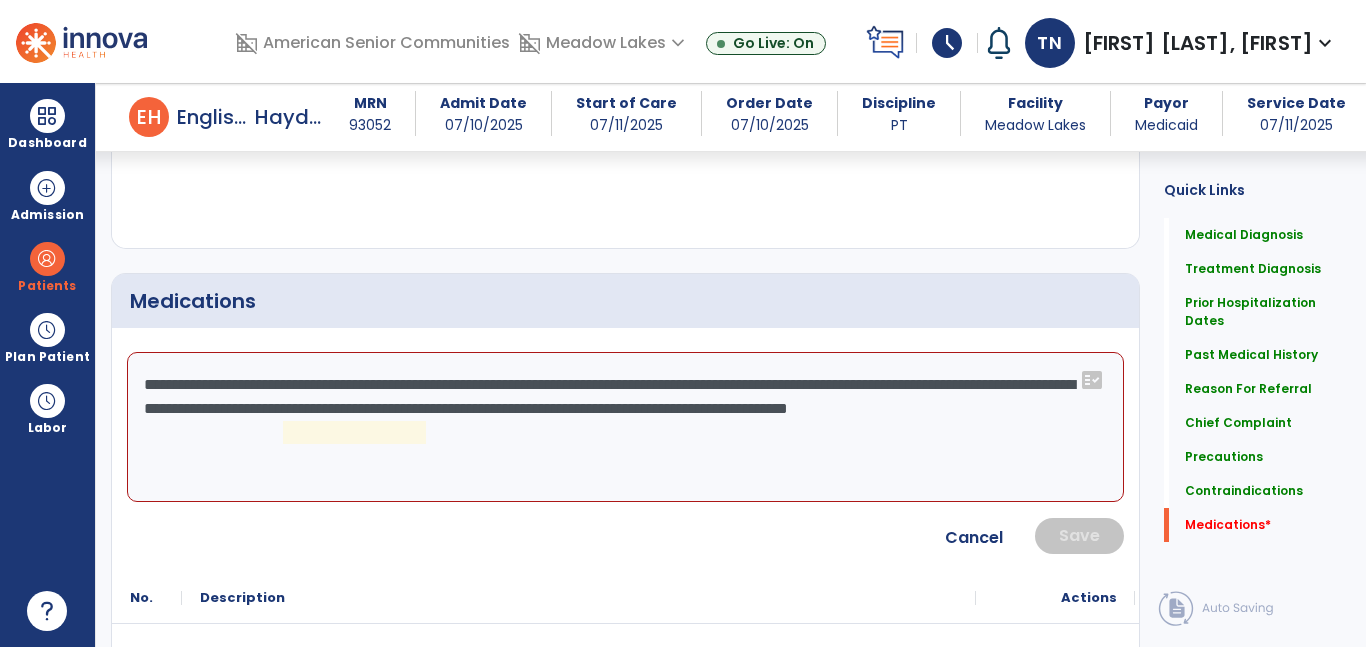 click on "**********" 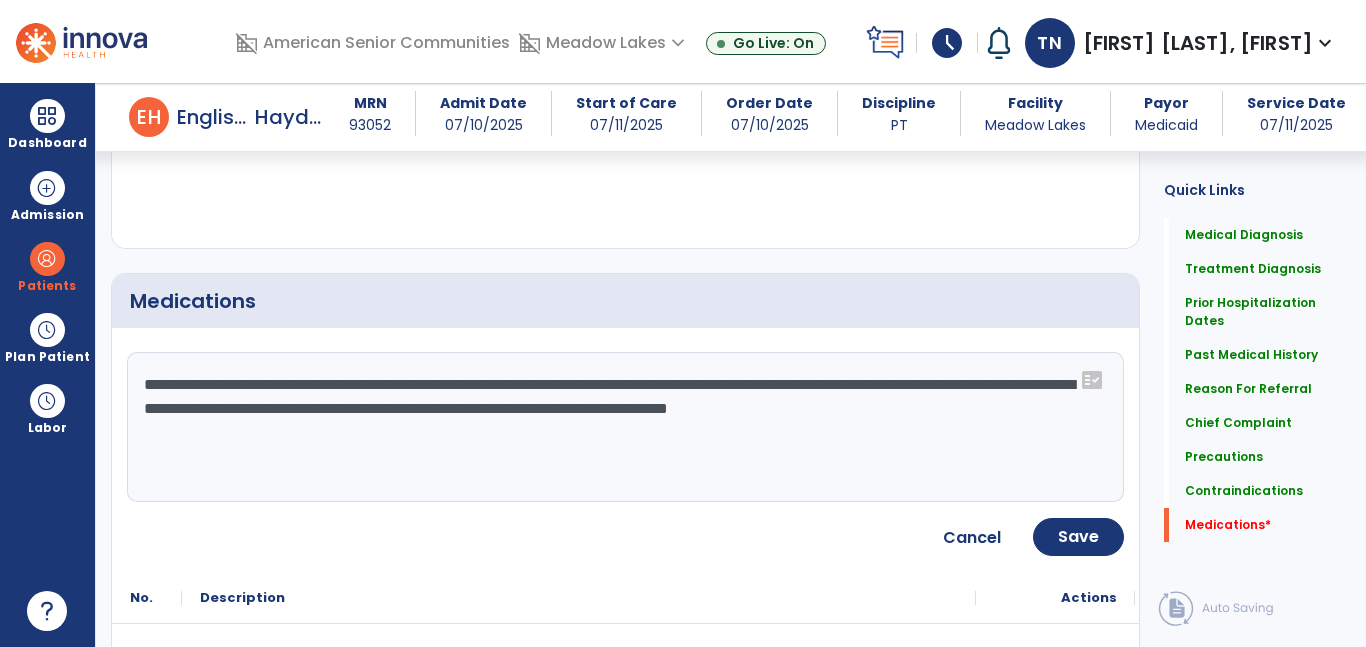 type on "**********" 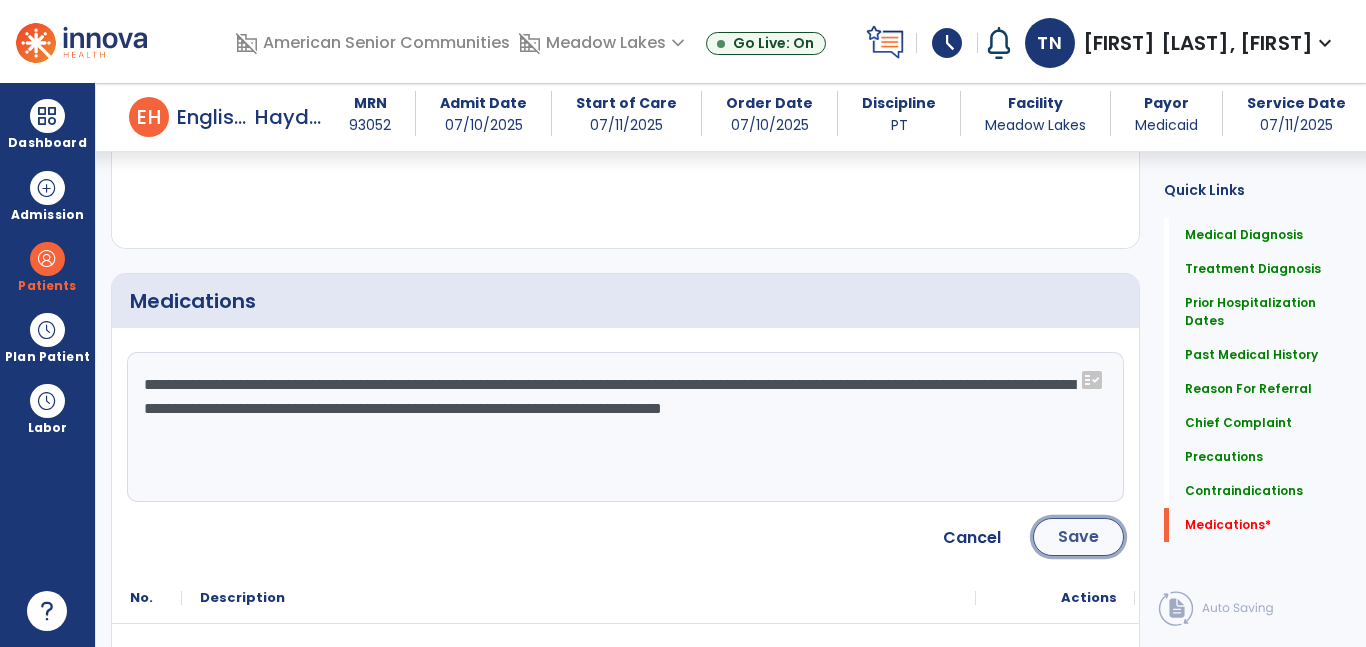 click on "Save" 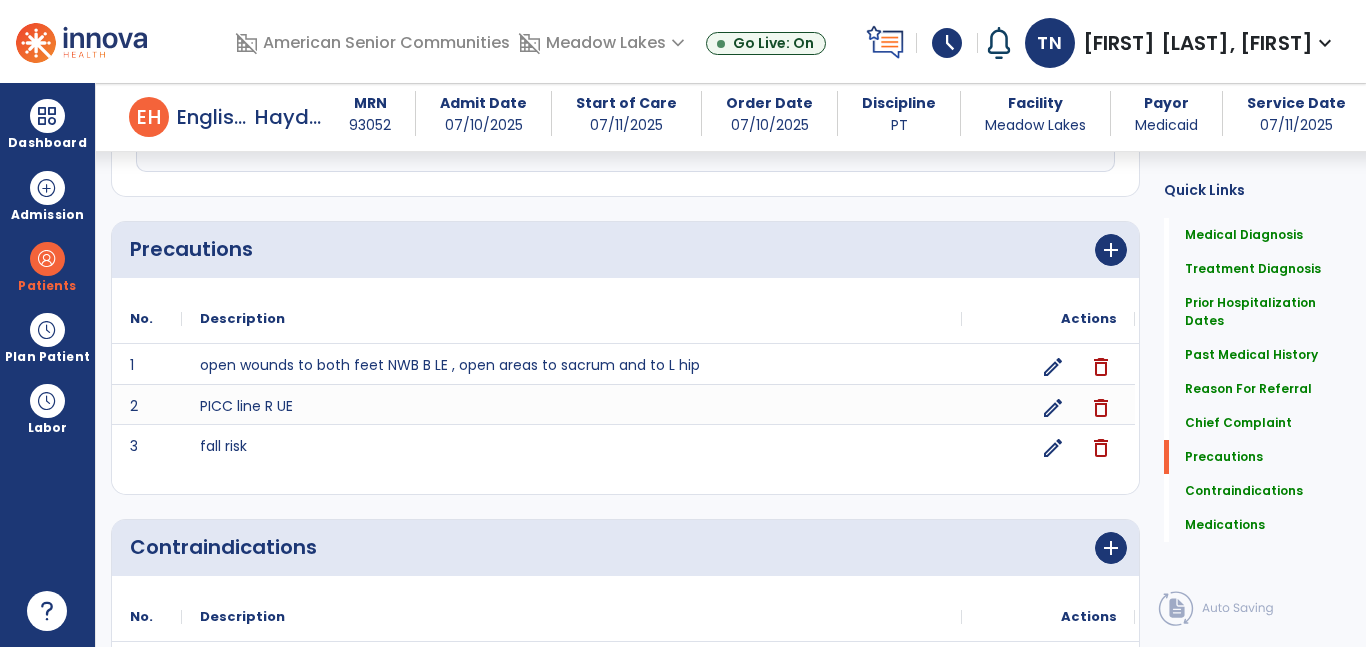 scroll, scrollTop: 2123, scrollLeft: 0, axis: vertical 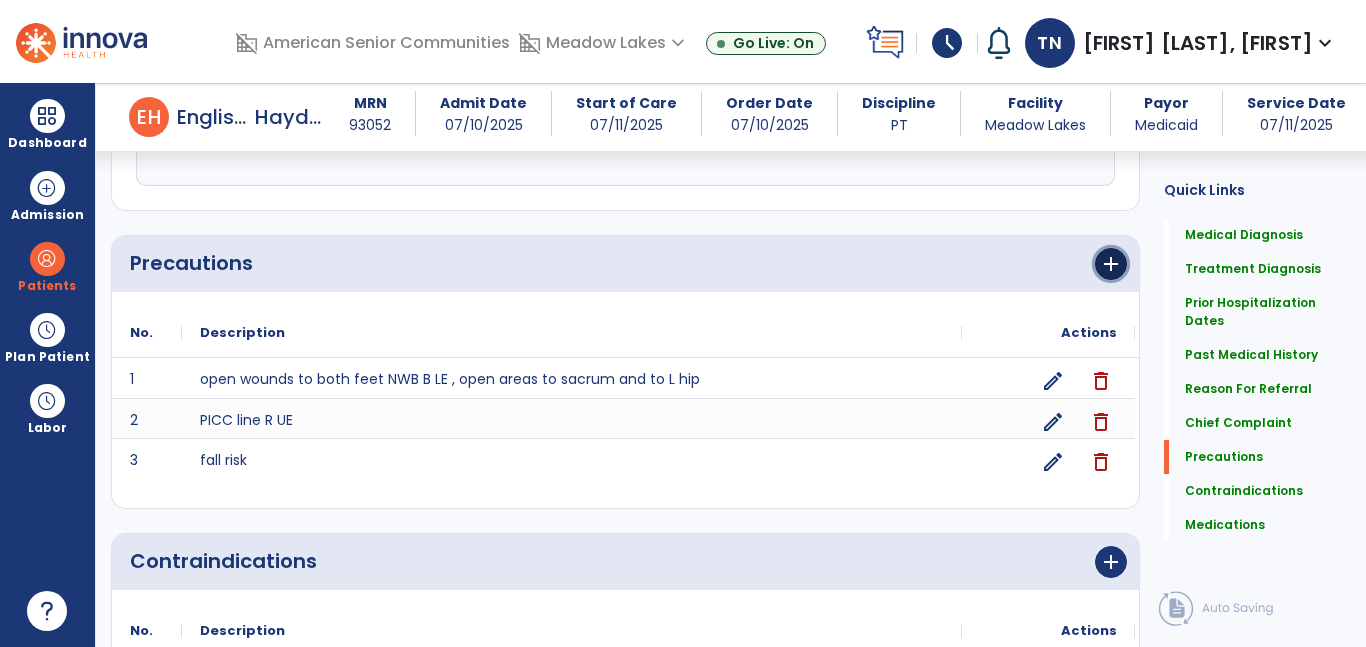 click on "add" 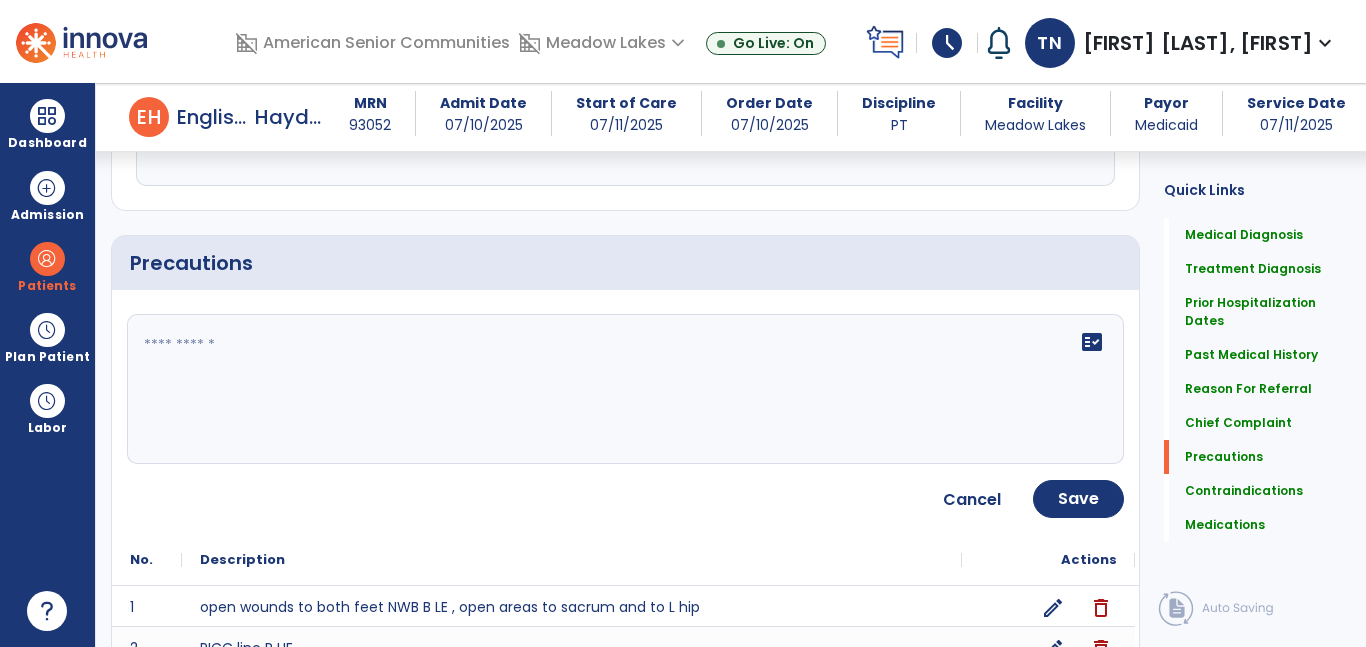 click on "fact_check" 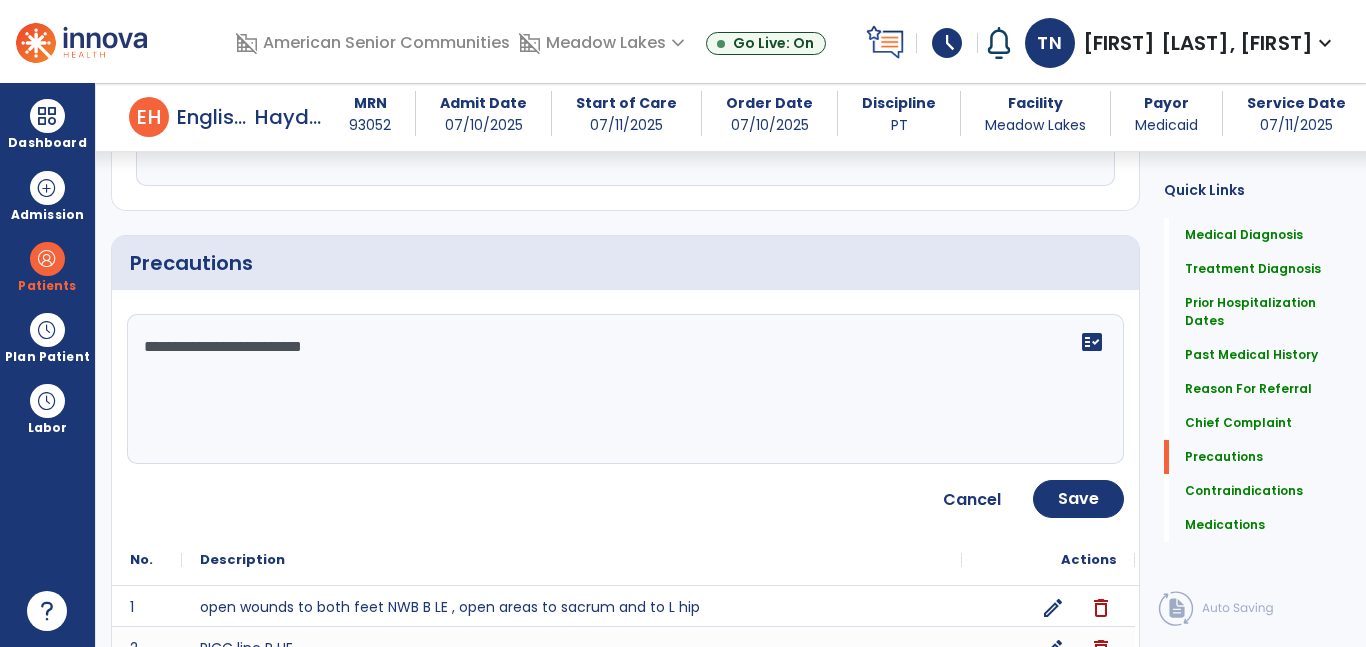type on "**********" 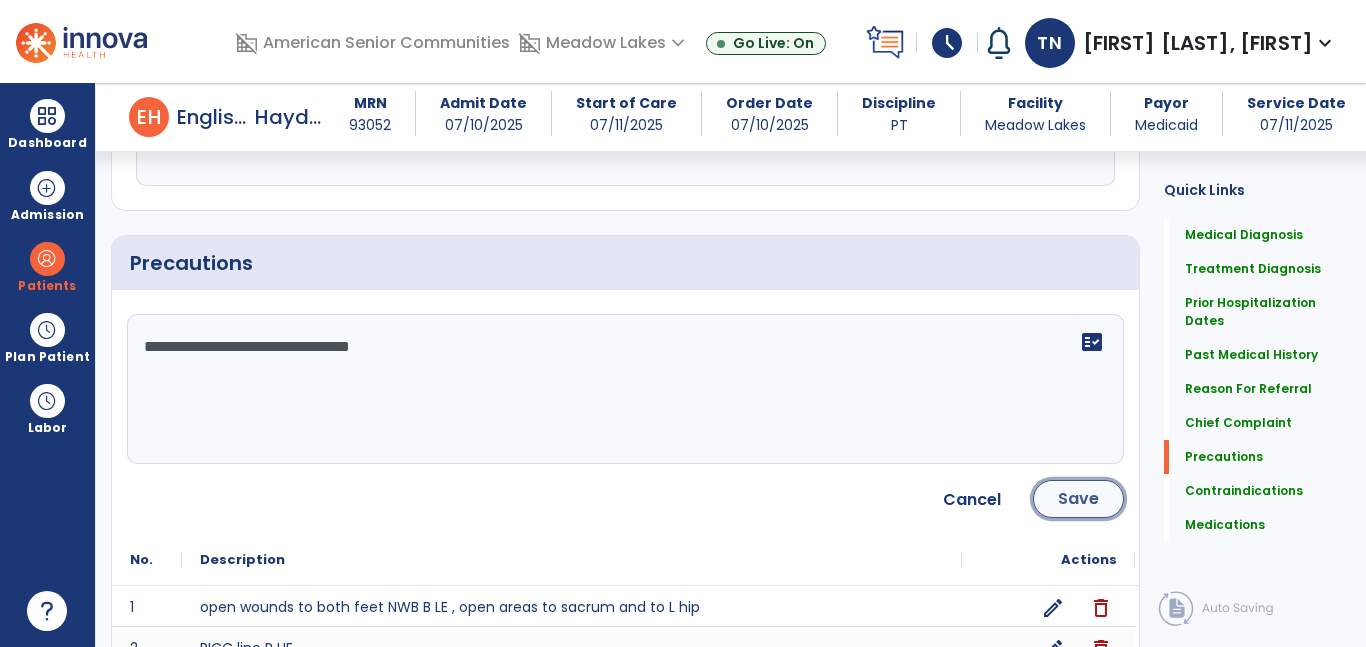 click on "Save" 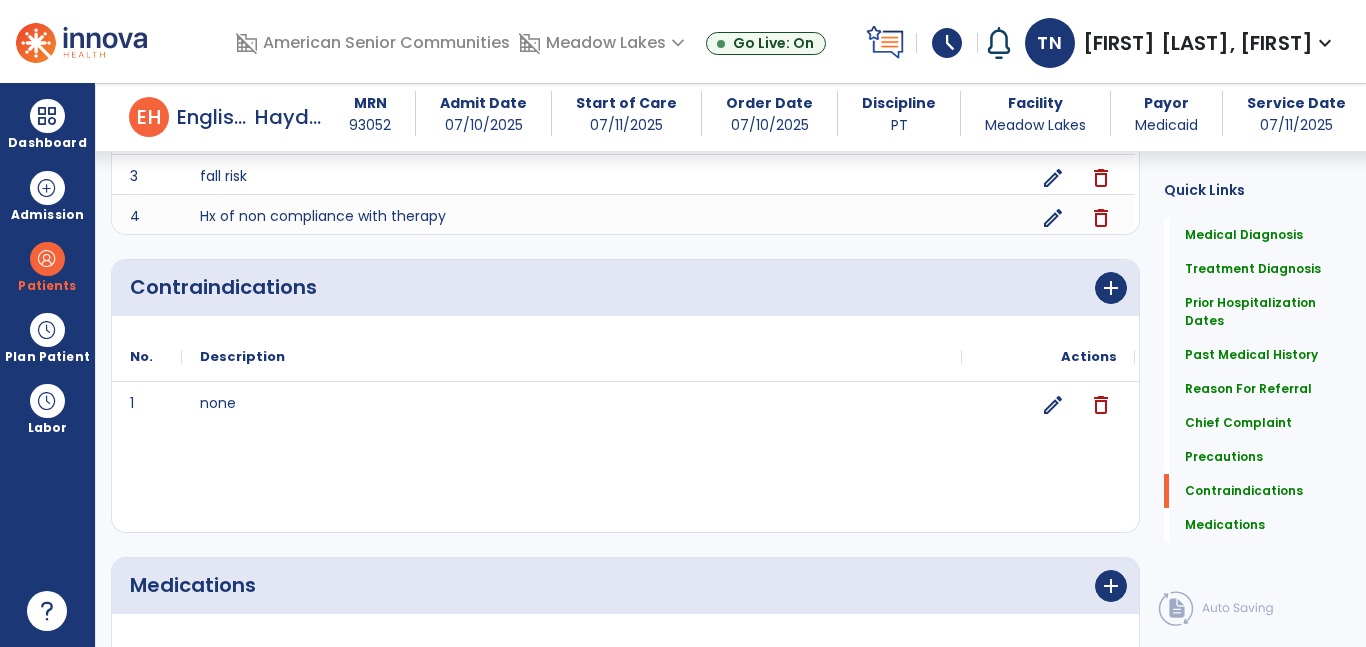 scroll, scrollTop: 2661, scrollLeft: 0, axis: vertical 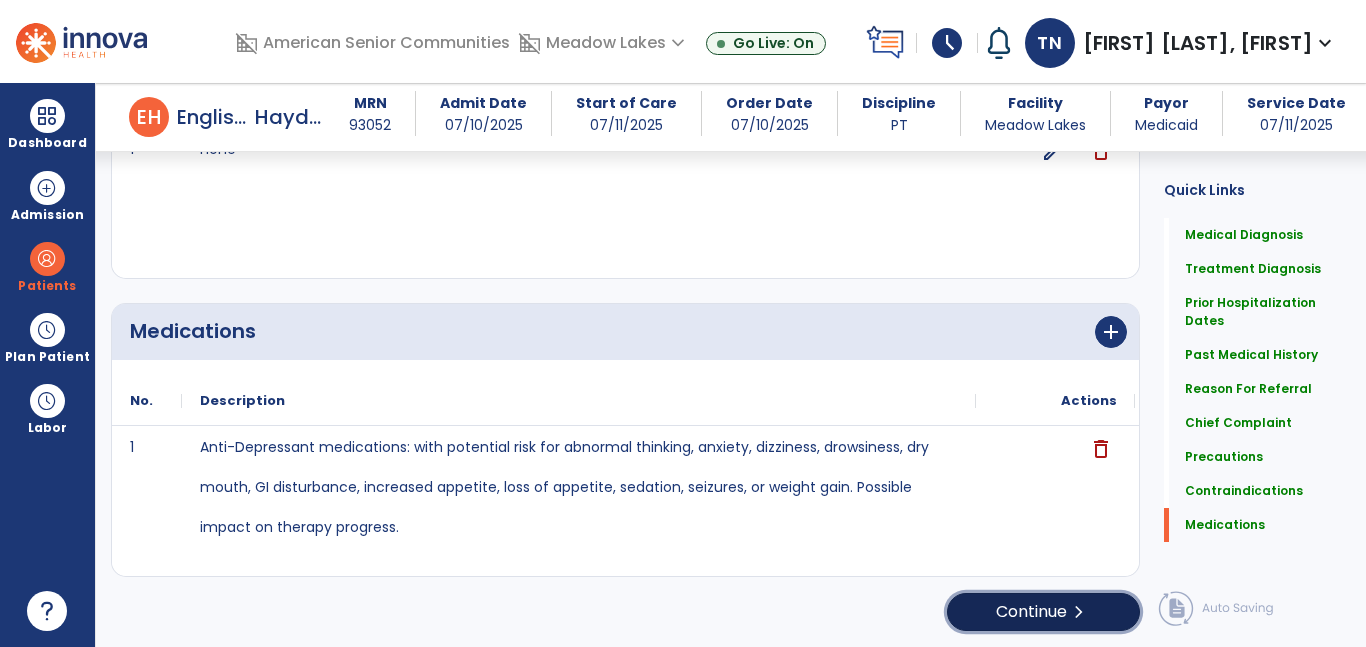 click on "Continue  chevron_right" 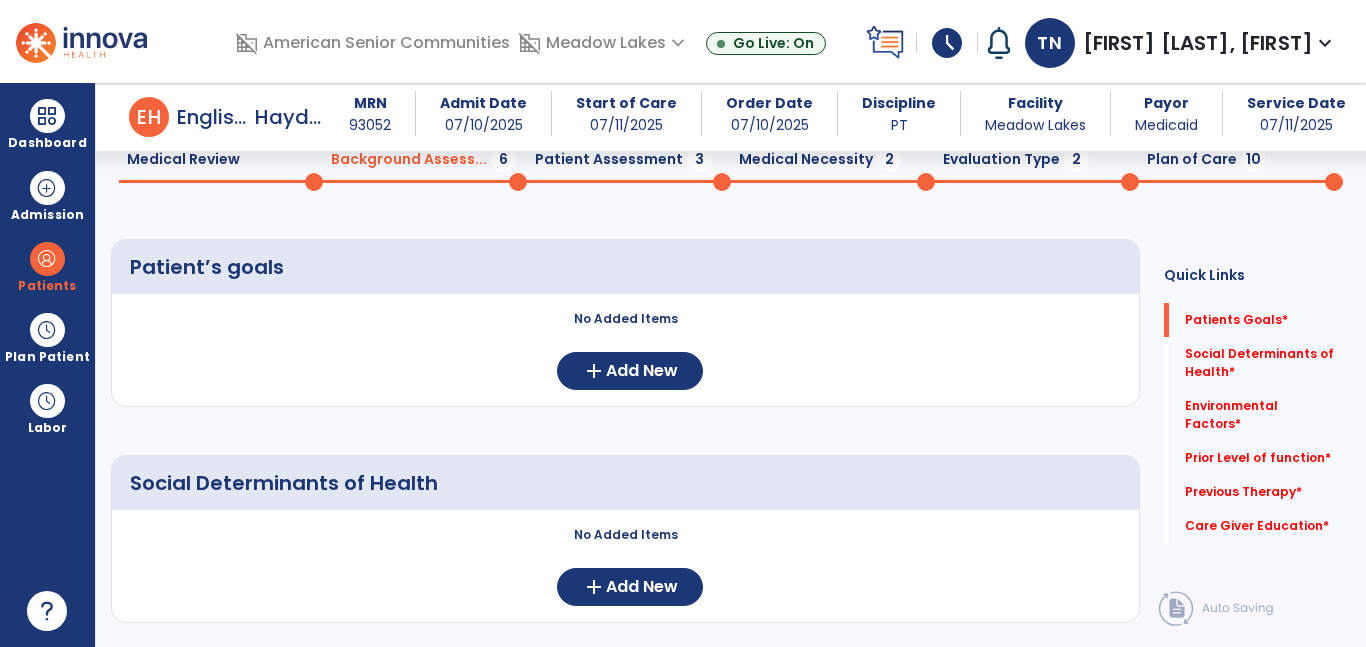 scroll, scrollTop: 94, scrollLeft: 0, axis: vertical 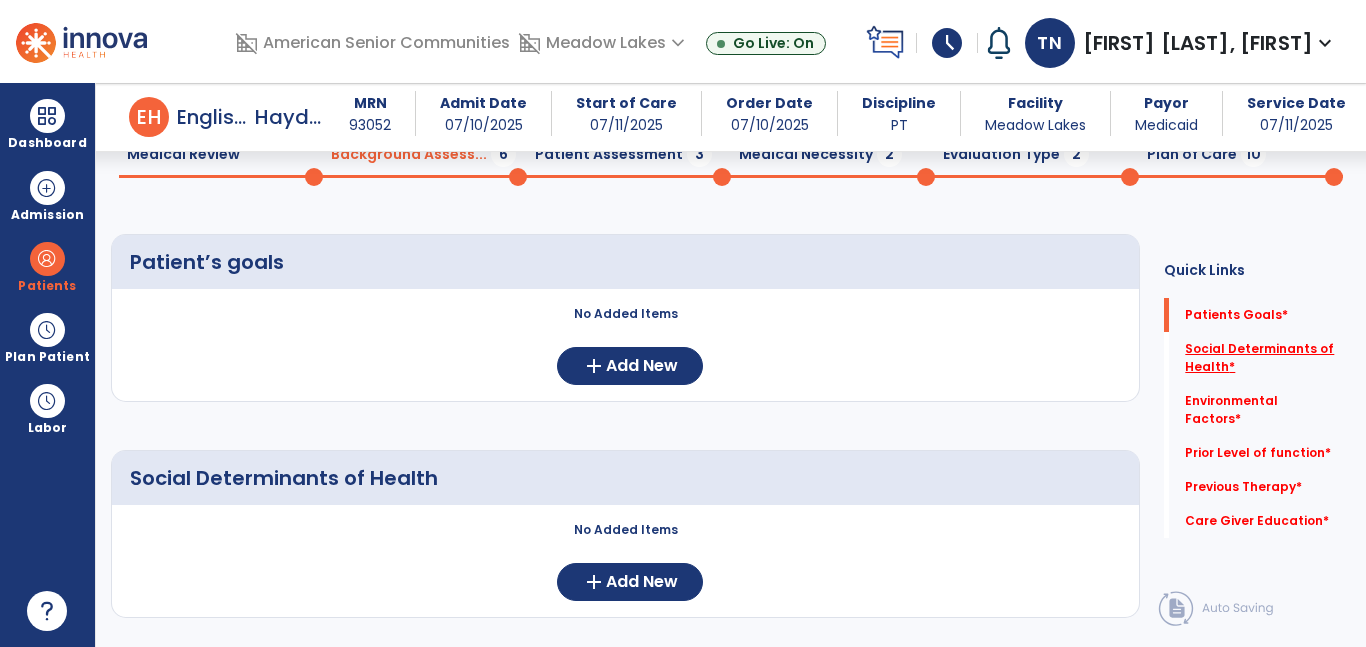 click on "Social Determinants of Health   *" 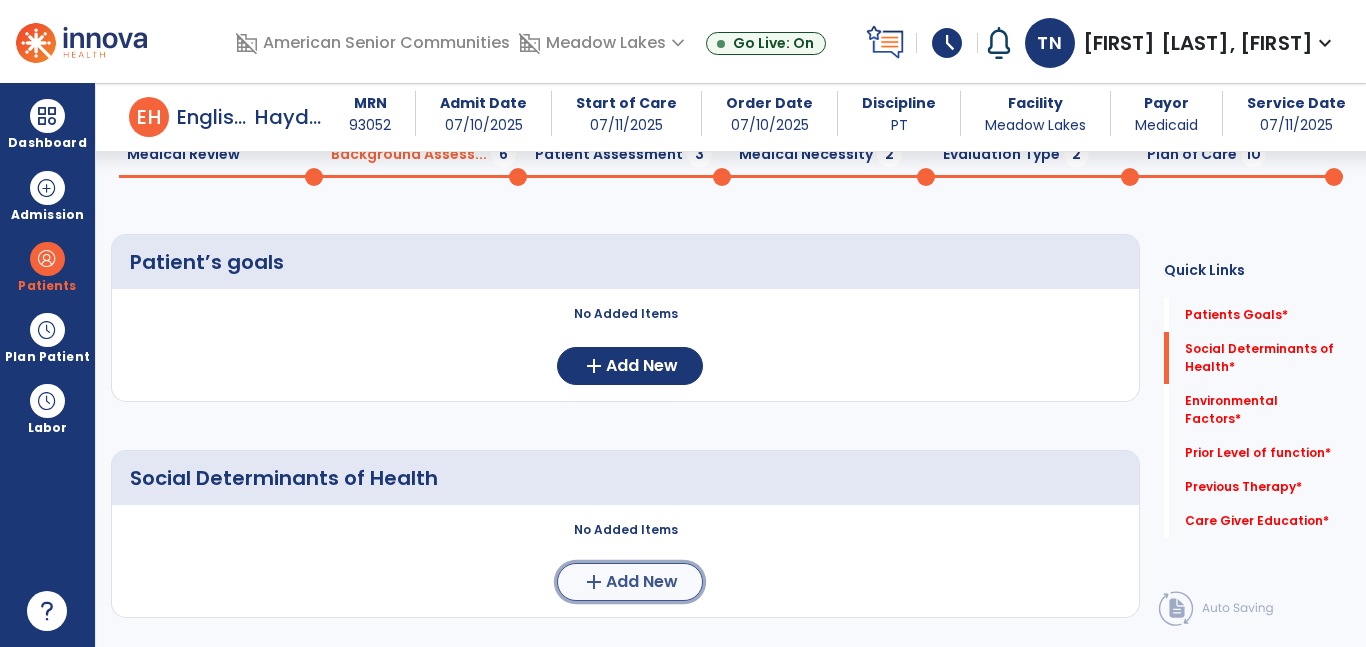 click on "Add New" 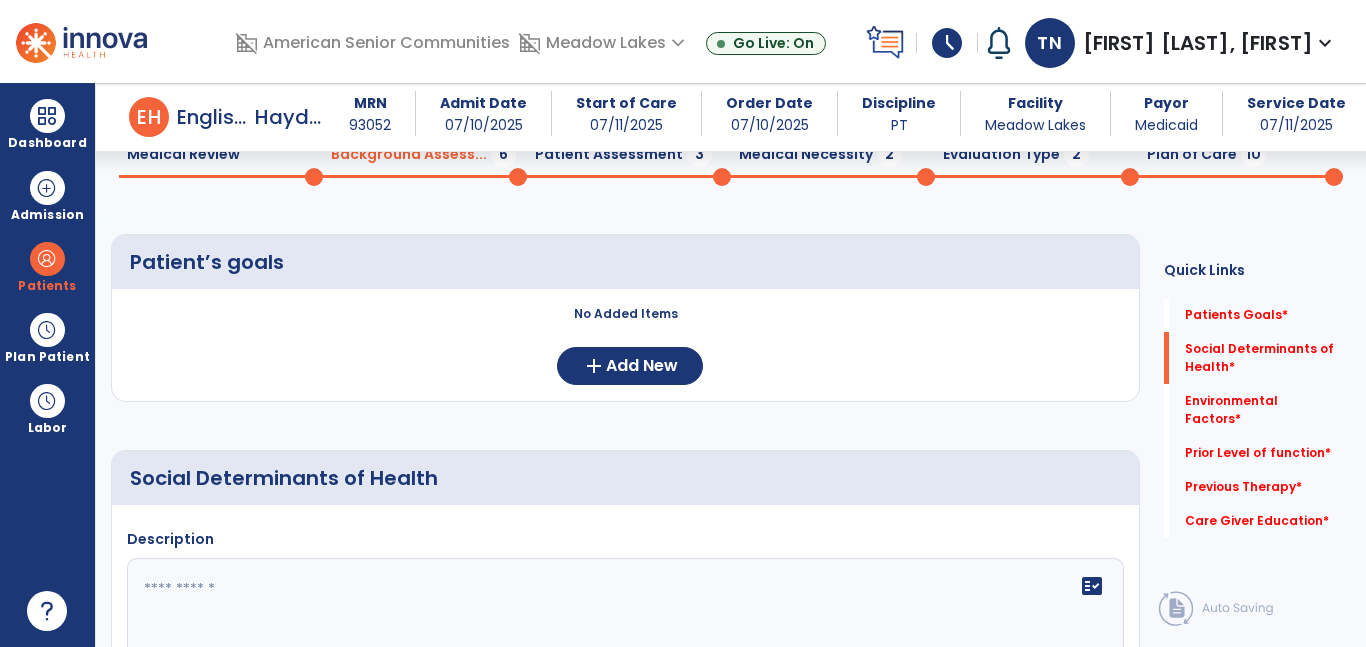 click 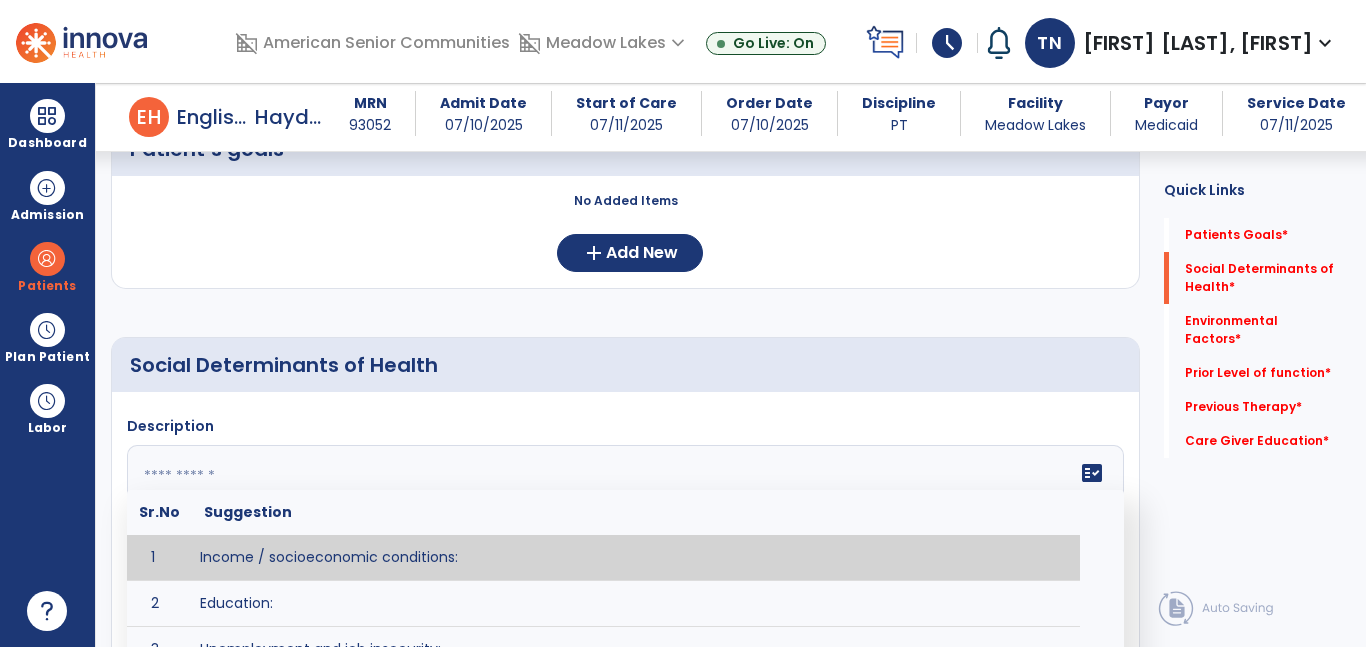 scroll, scrollTop: 224, scrollLeft: 0, axis: vertical 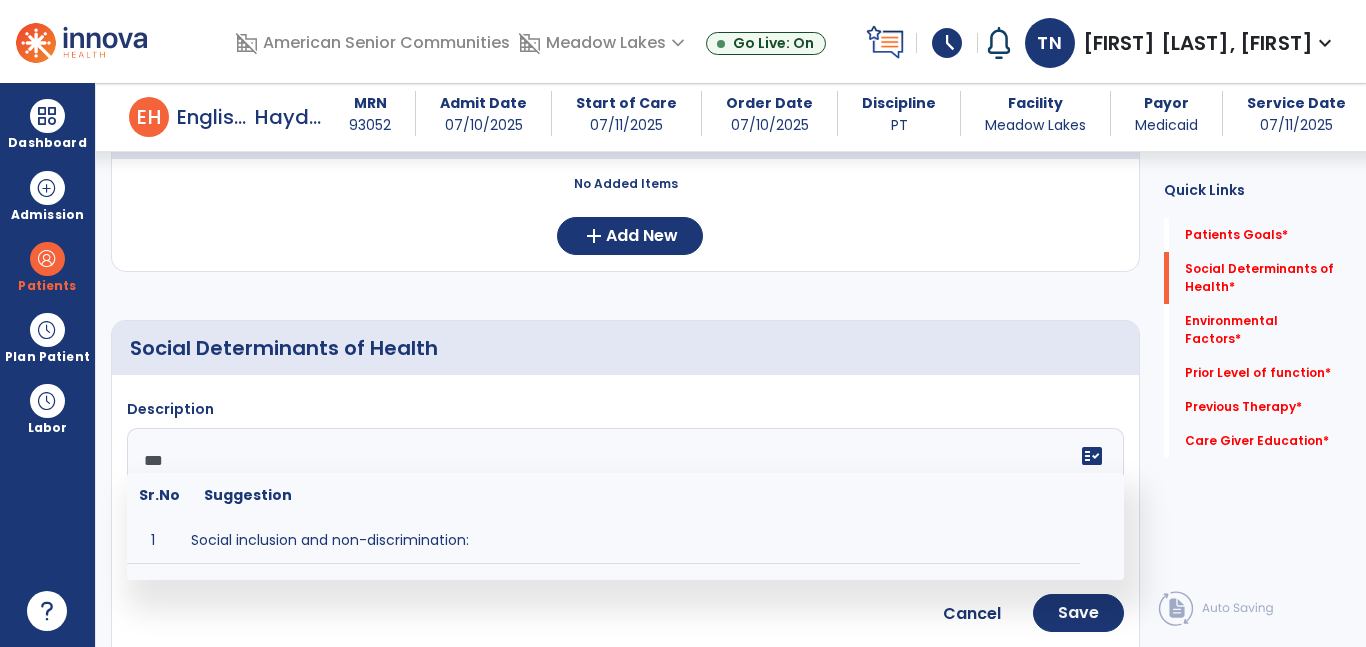 type on "****" 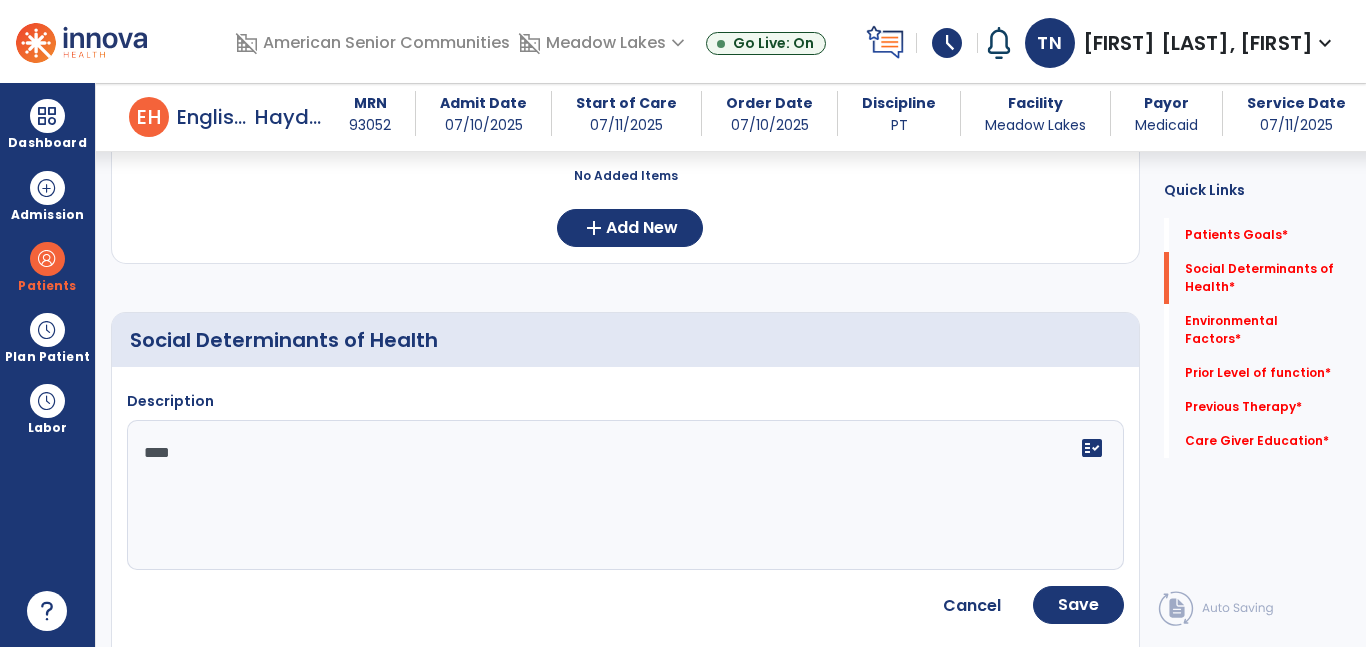 scroll, scrollTop: 233, scrollLeft: 0, axis: vertical 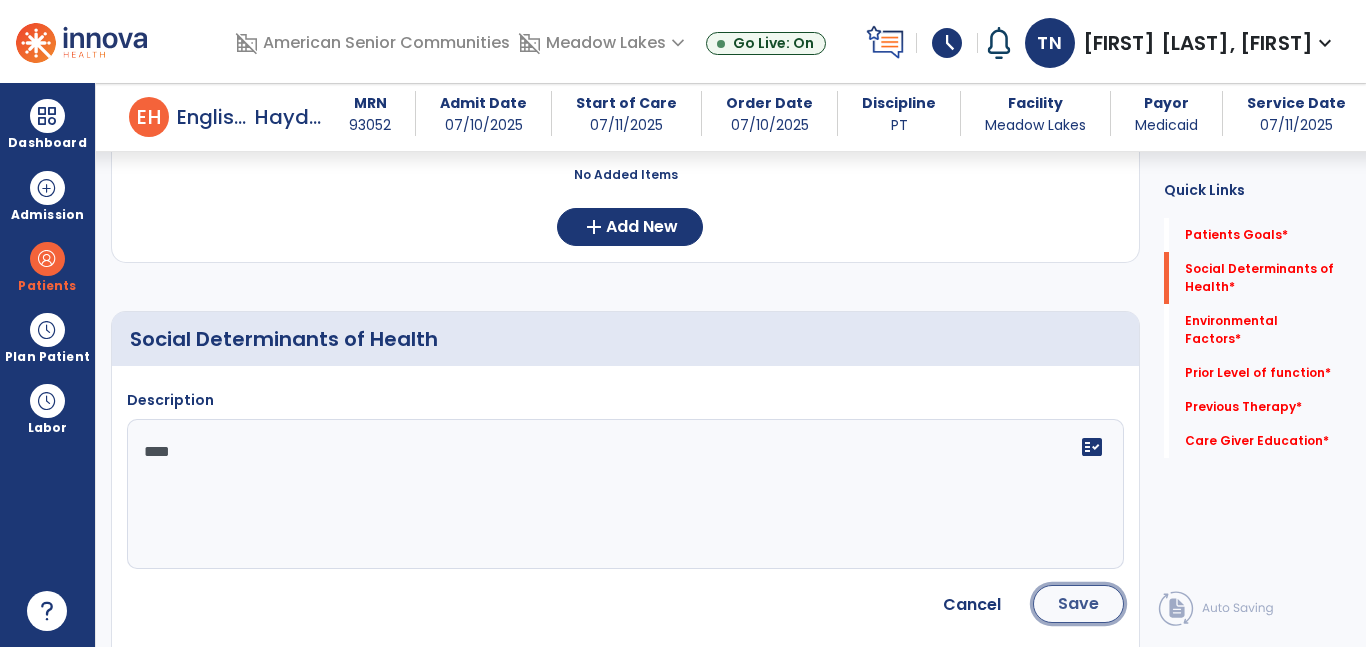 click on "Save" 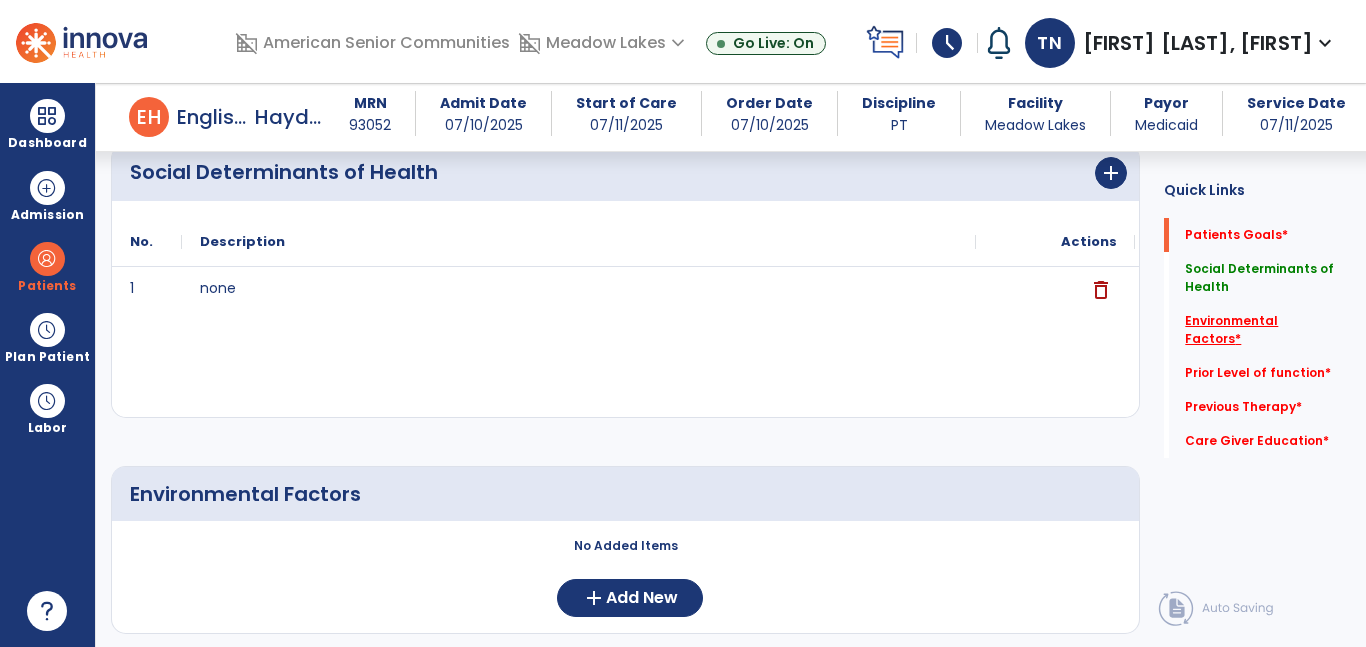 click on "Environmental Factors   *" 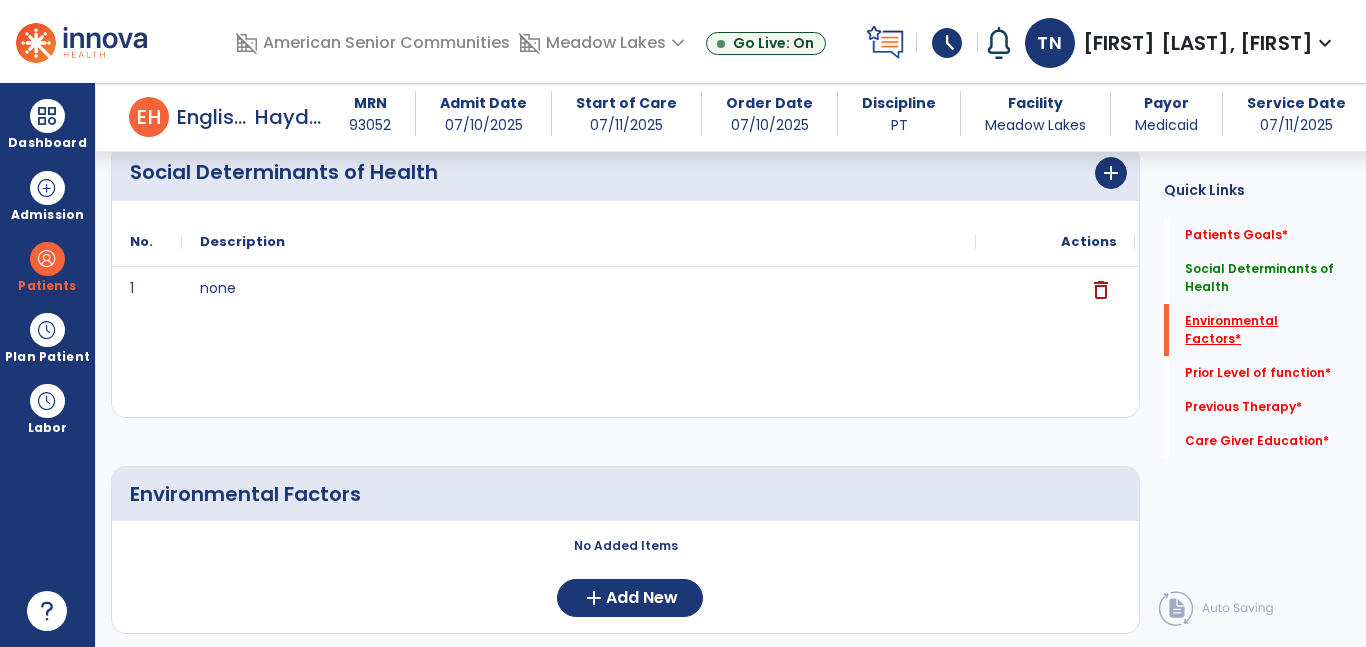 scroll, scrollTop: 562, scrollLeft: 0, axis: vertical 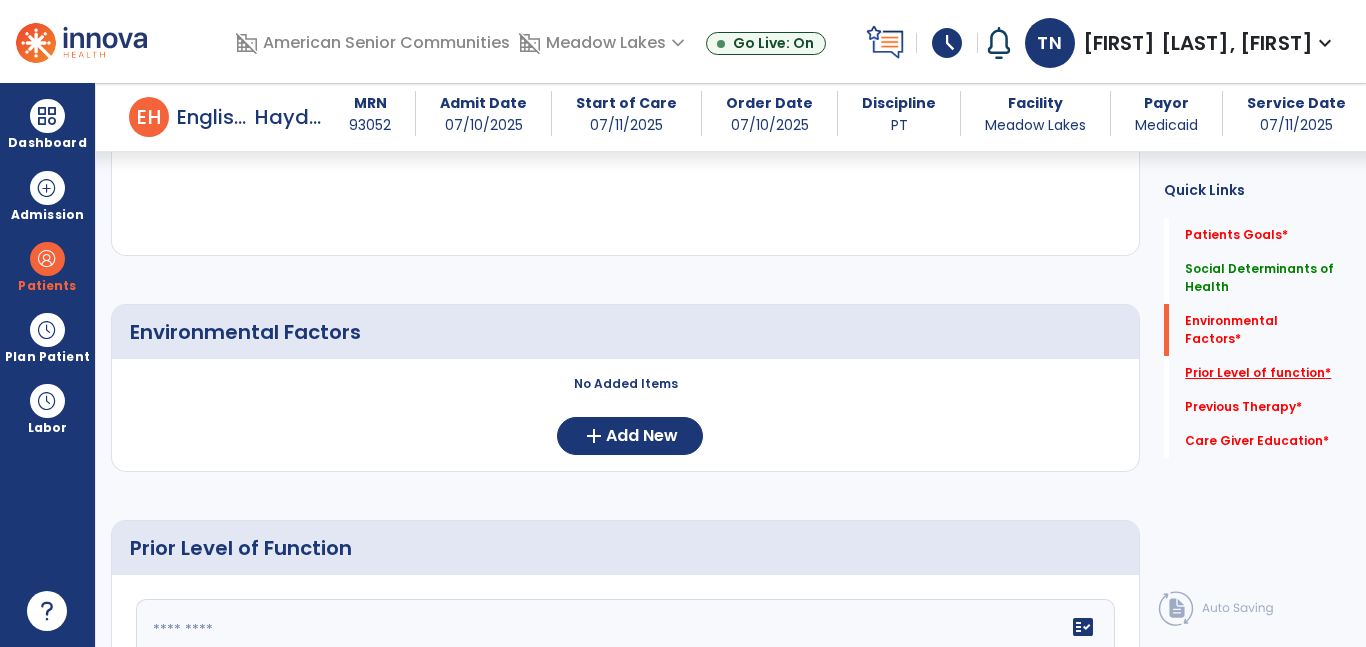 click on "Prior Level of function   *" 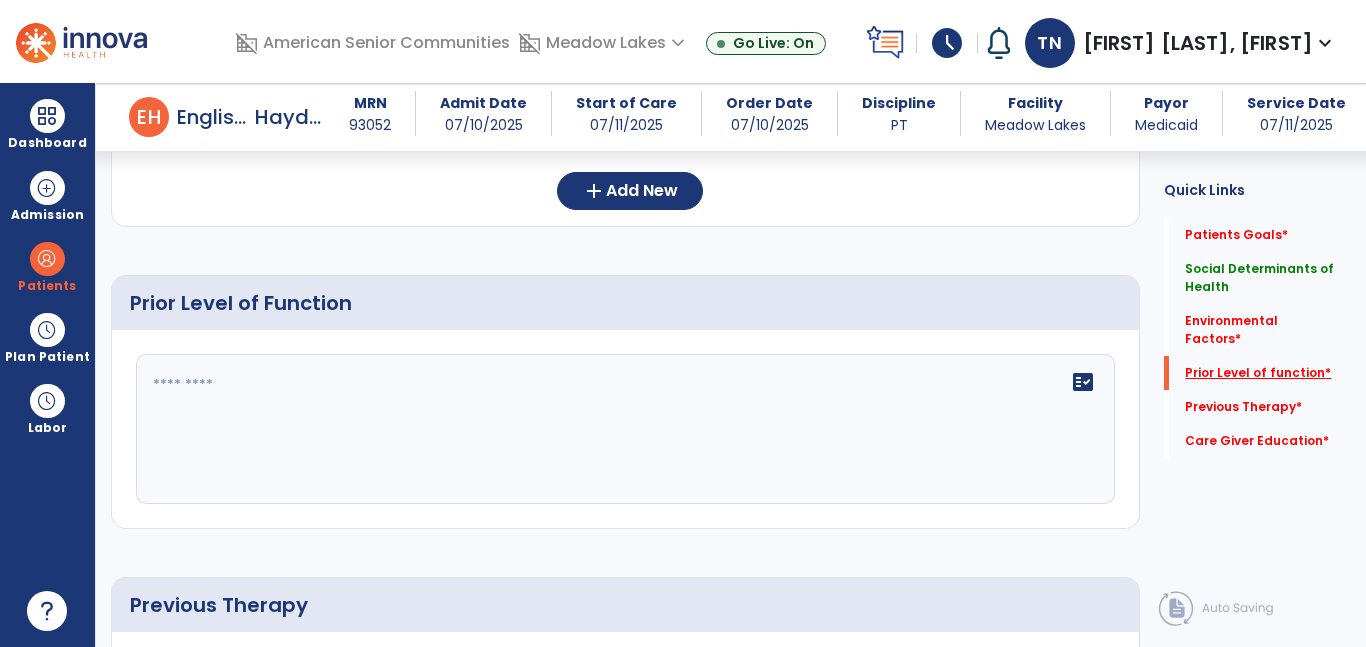scroll, scrollTop: 872, scrollLeft: 0, axis: vertical 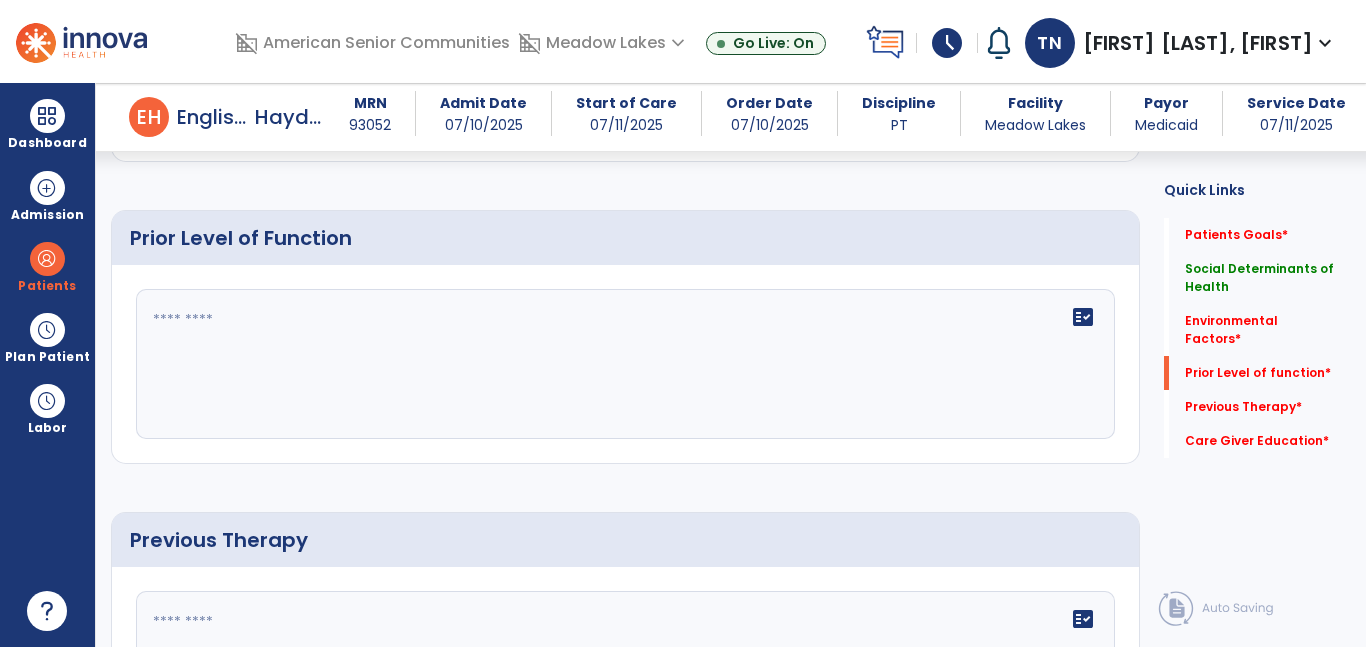 click on "fact_check" 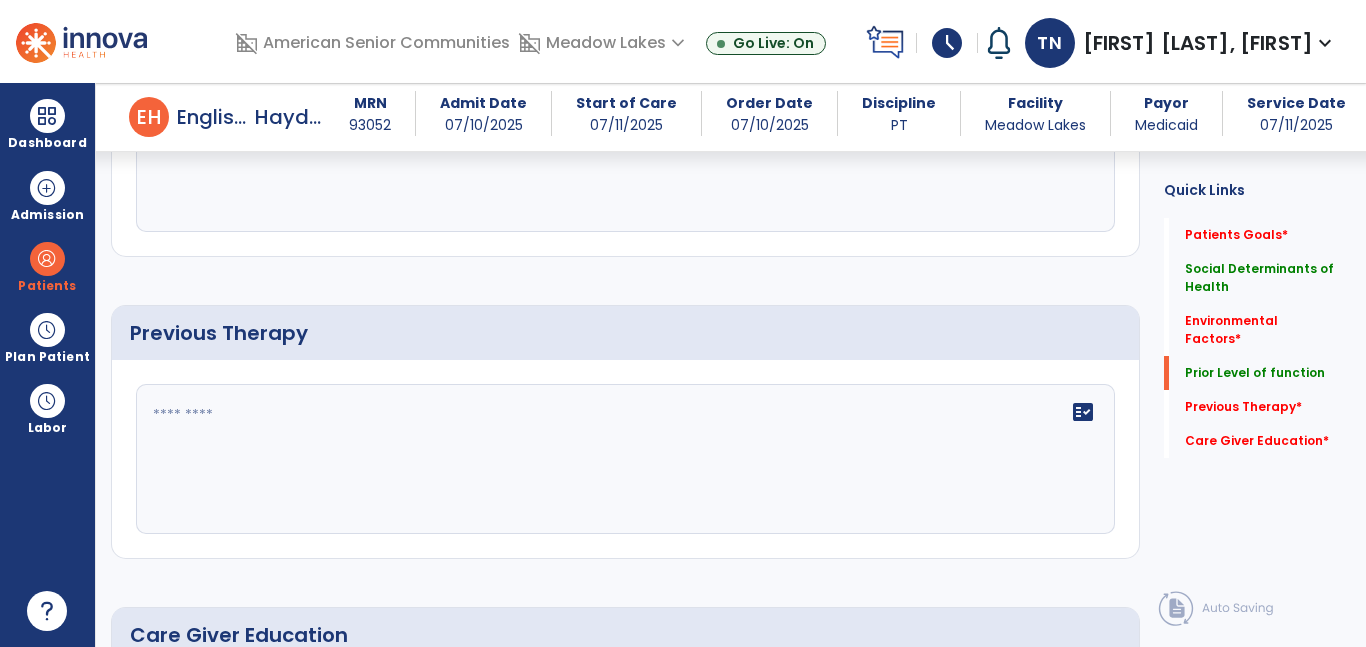 scroll, scrollTop: 1105, scrollLeft: 0, axis: vertical 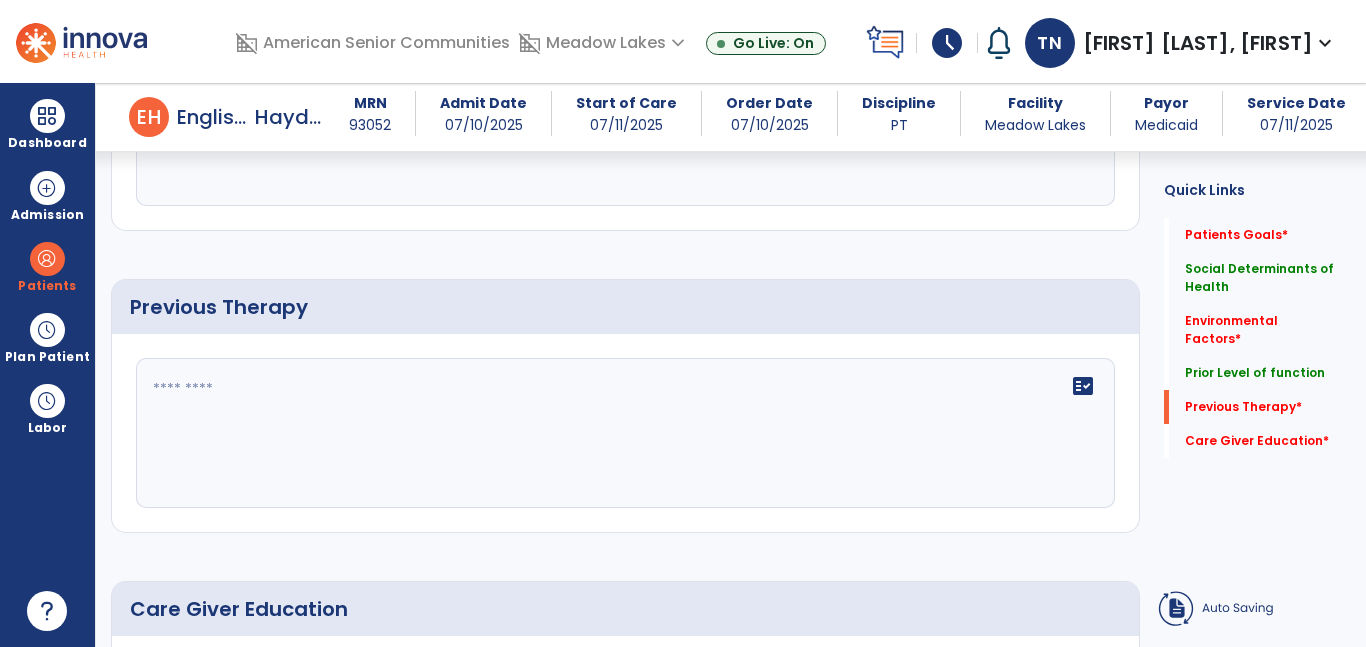 type on "**********" 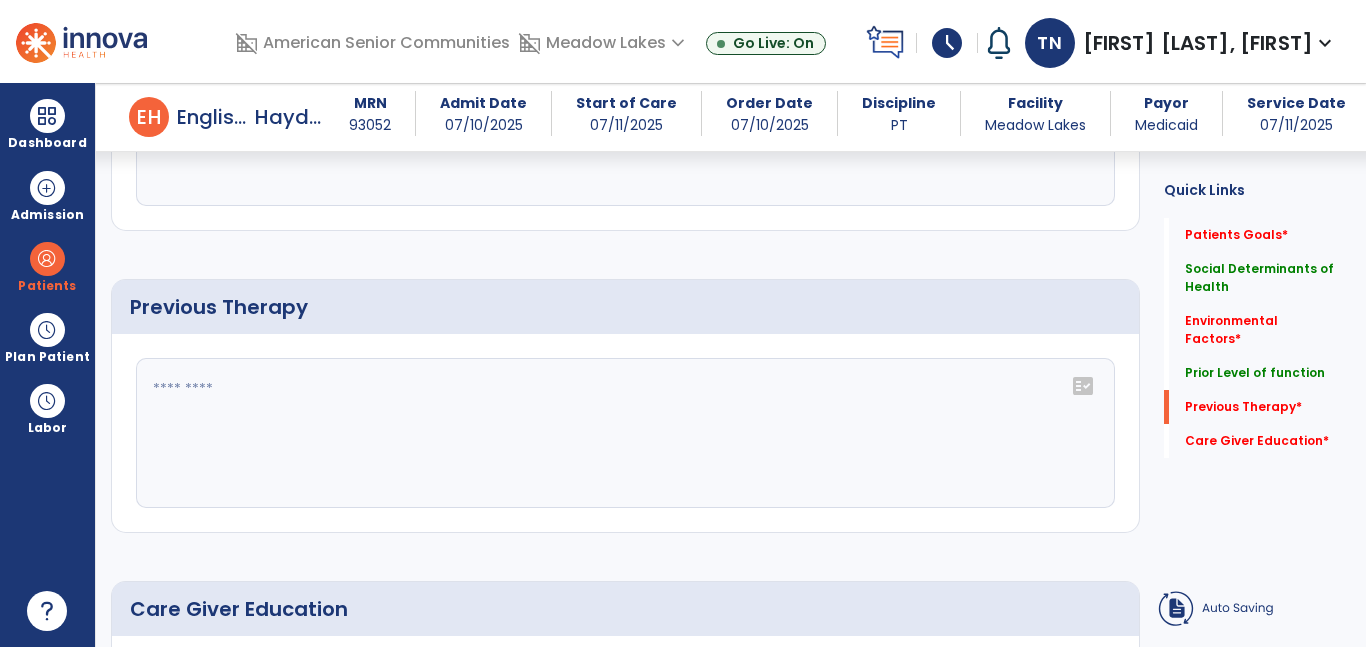 click 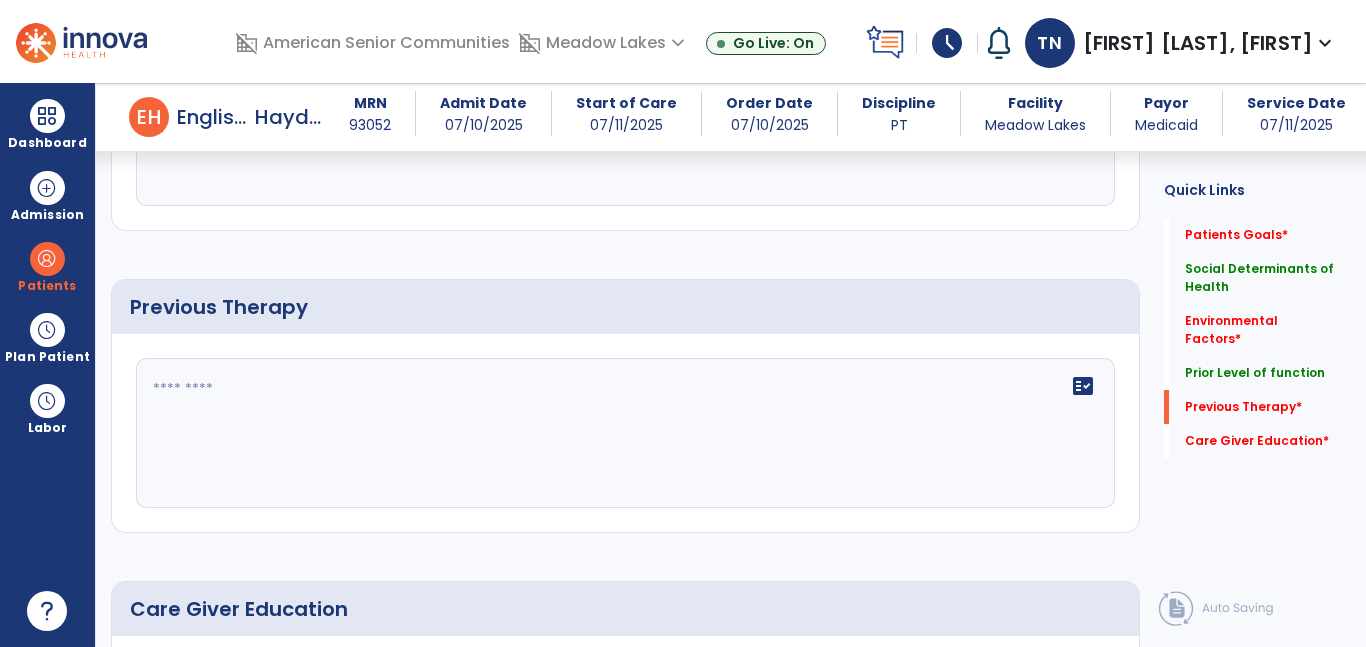 type on "**********" 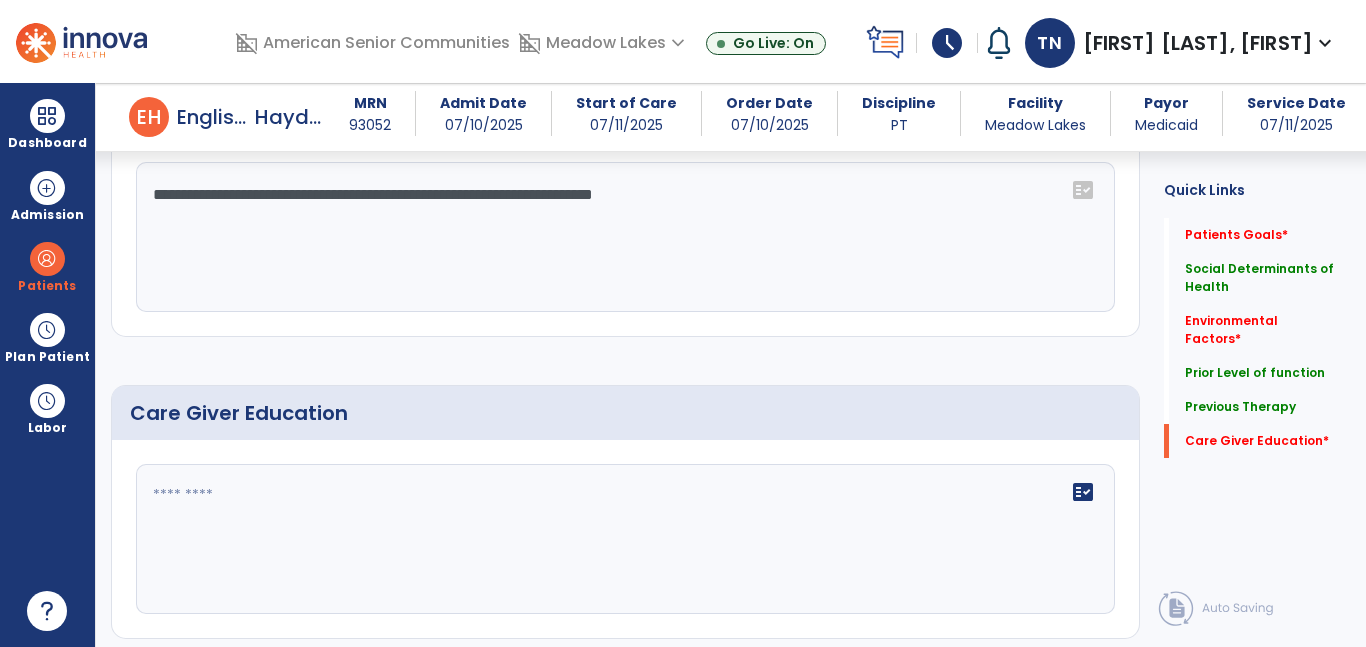 scroll, scrollTop: 1363, scrollLeft: 0, axis: vertical 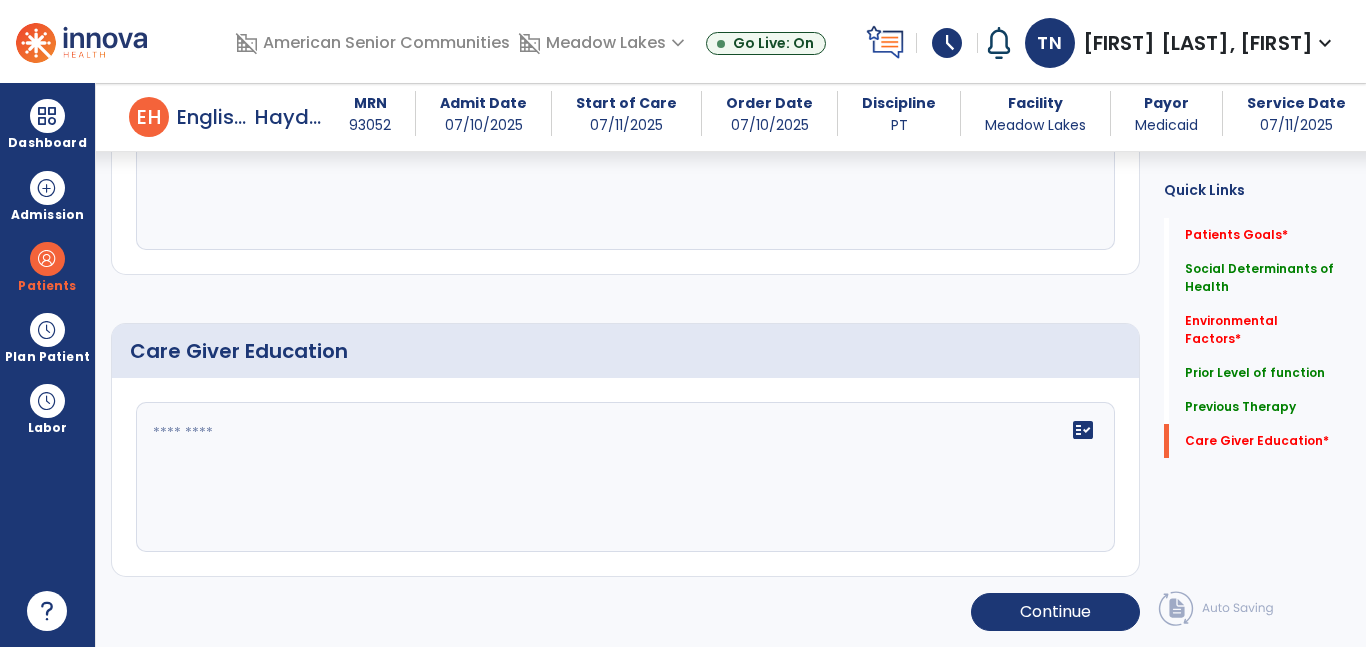 click on "fact_check" 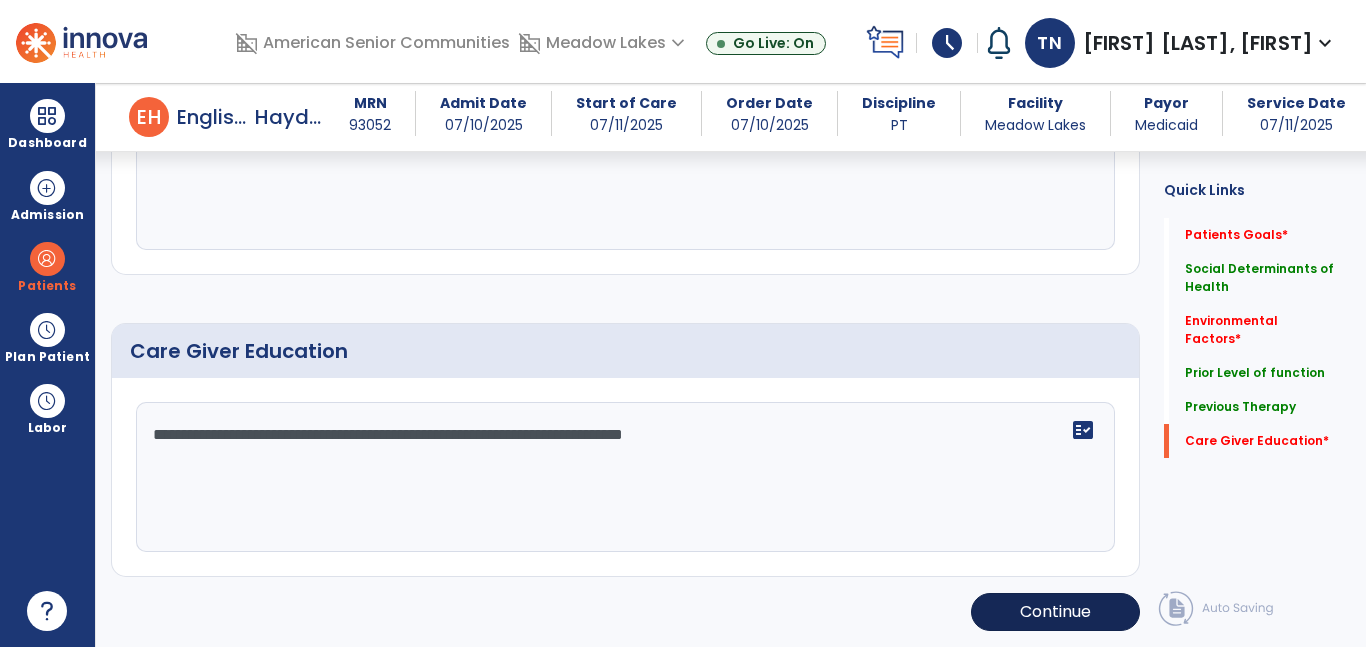 type on "**********" 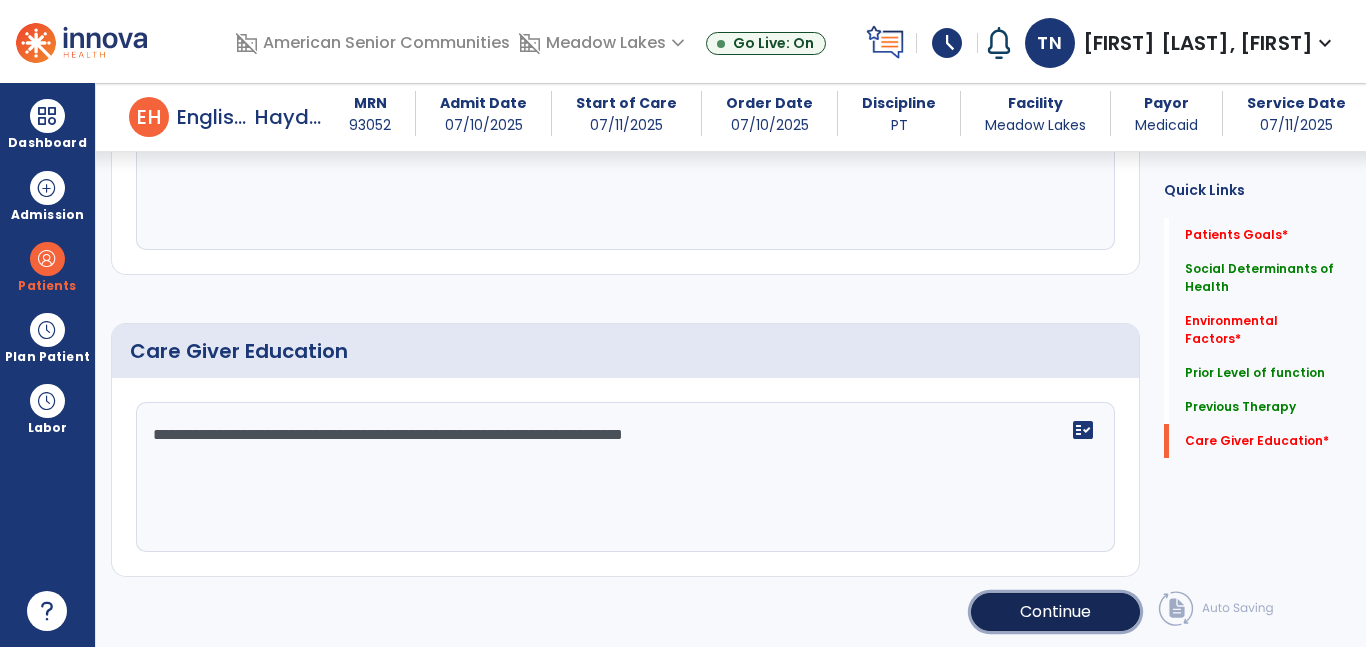 click on "Continue" 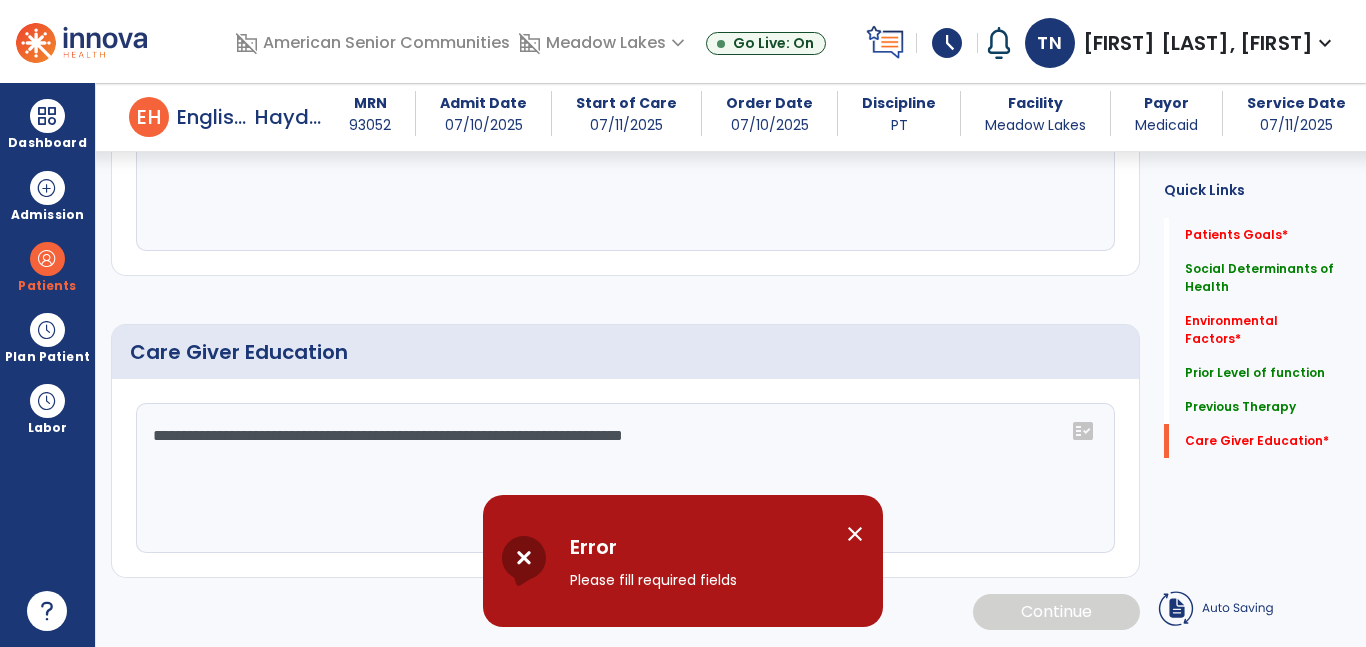 scroll, scrollTop: 1362, scrollLeft: 0, axis: vertical 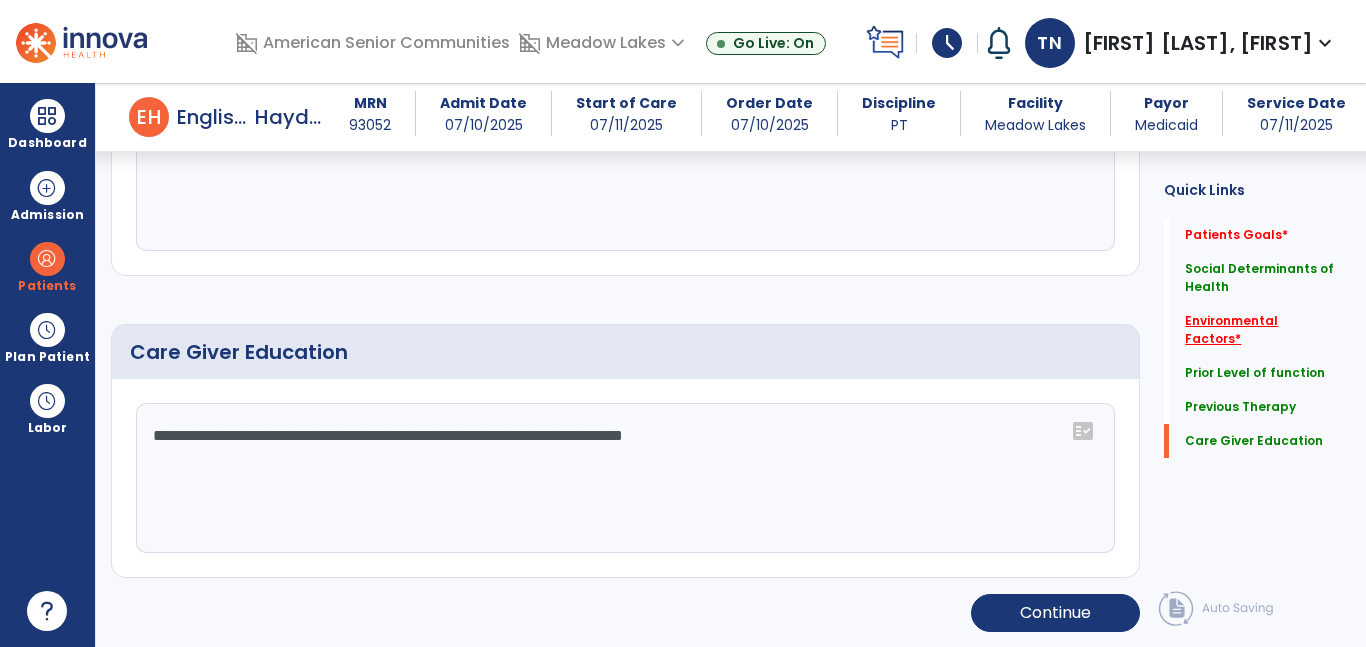 click on "Environmental Factors   *" 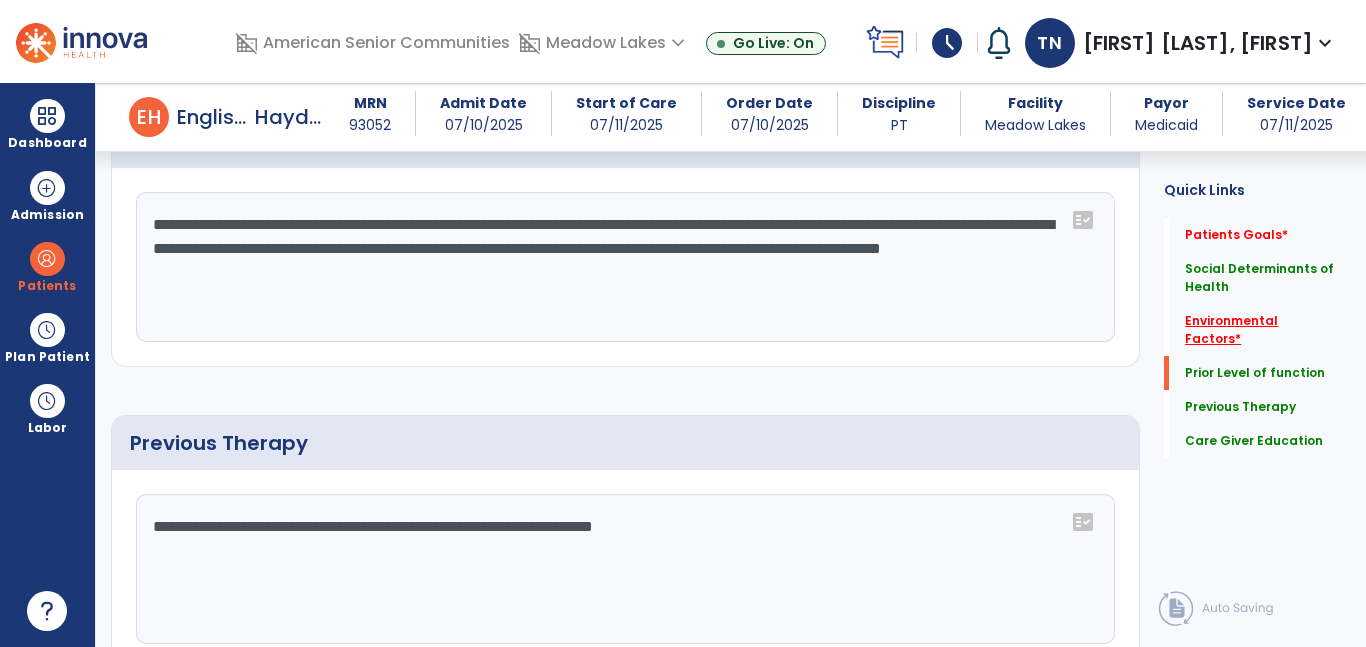 scroll, scrollTop: 562, scrollLeft: 0, axis: vertical 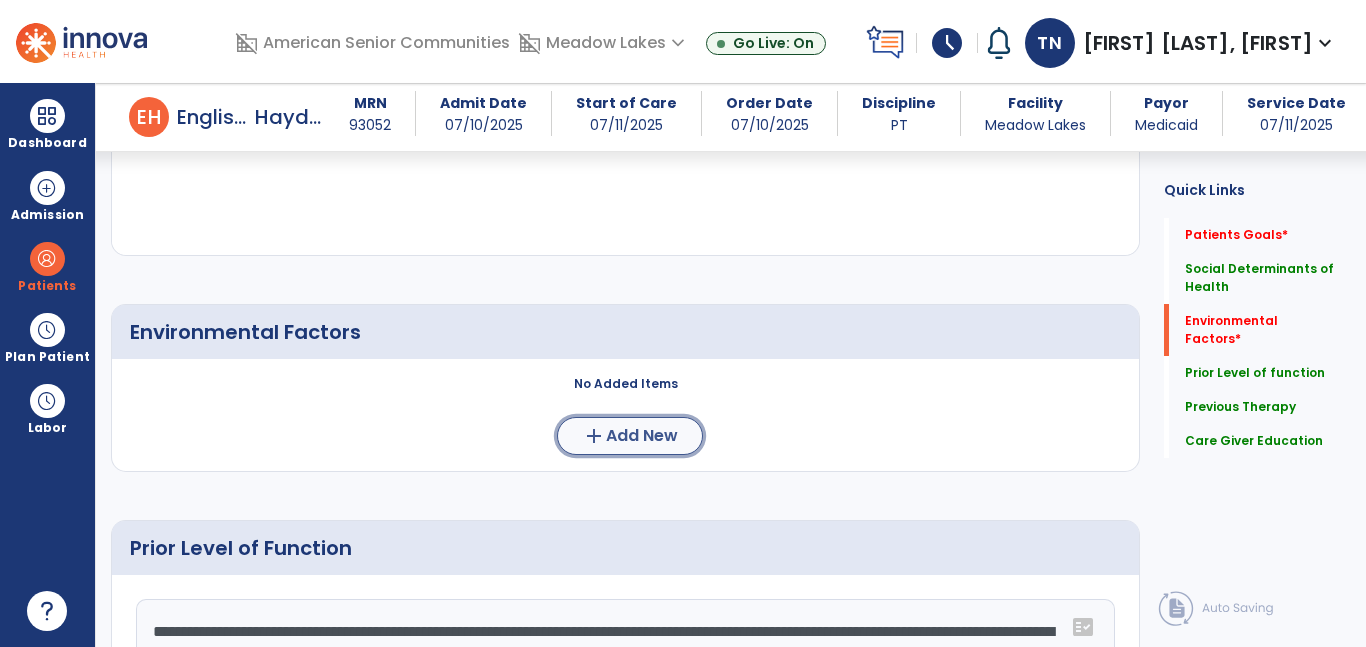 click on "Add New" 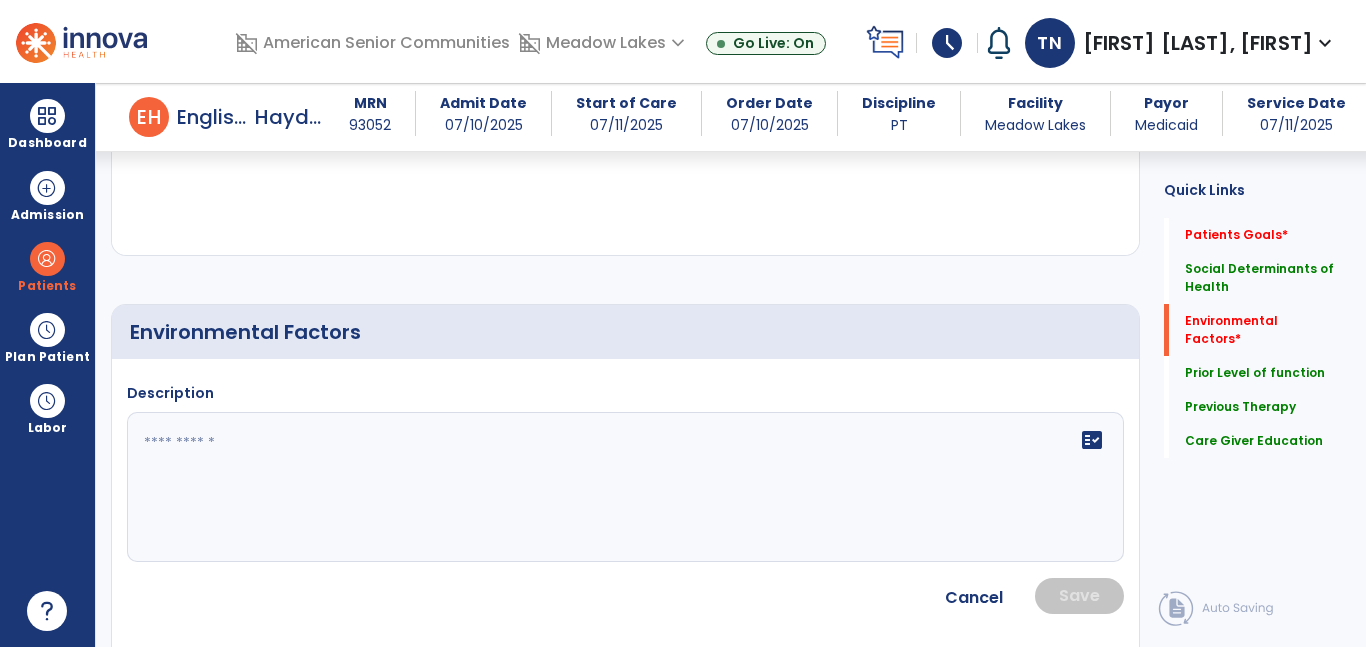 click 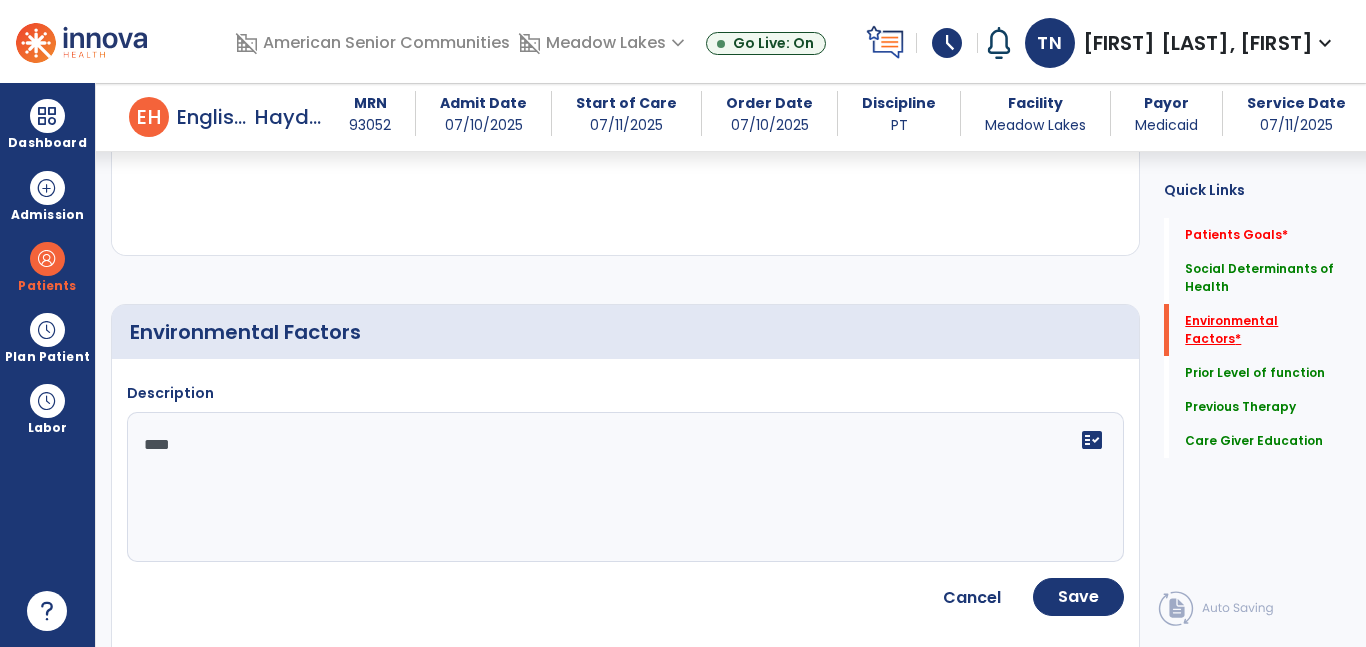 type on "****" 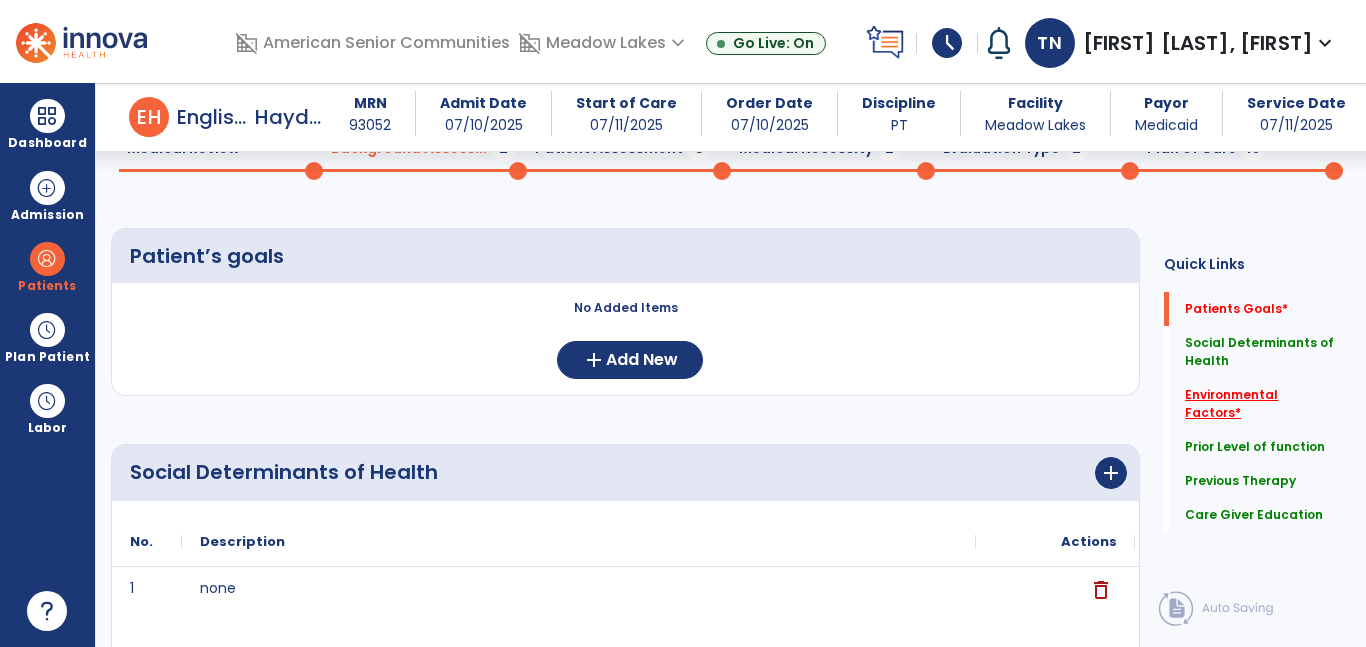 click on "Environmental Factors   *" 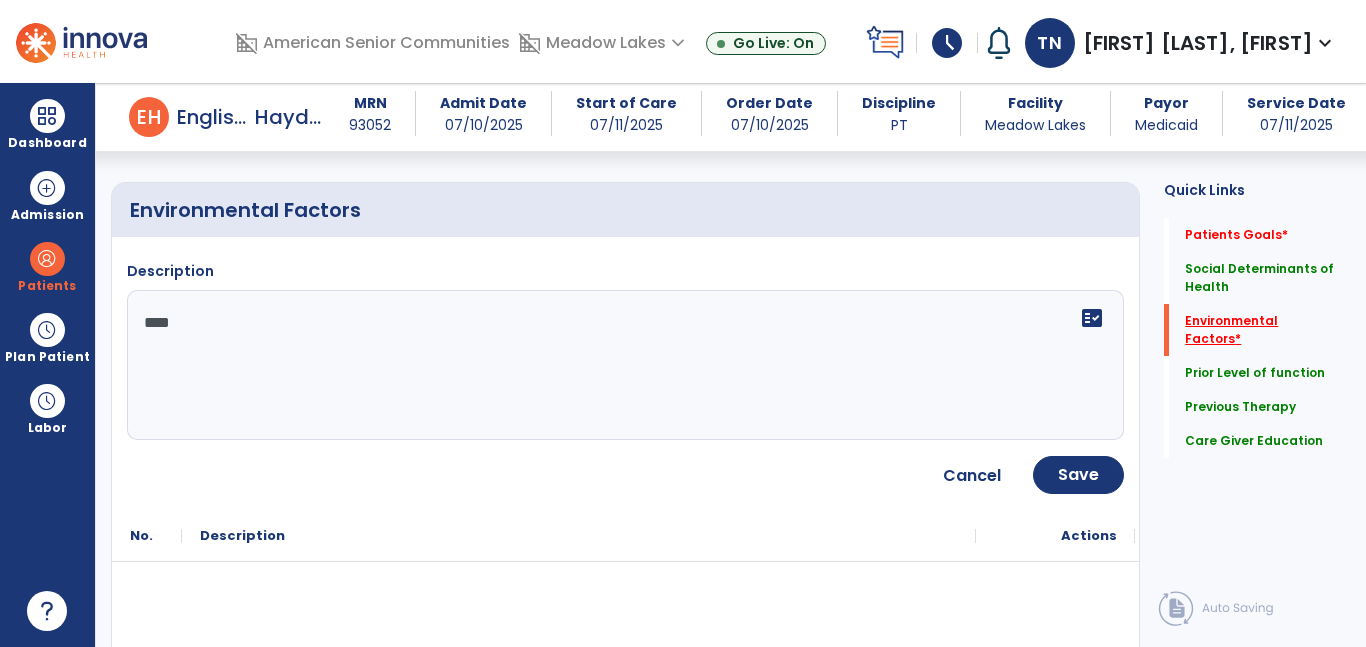 scroll, scrollTop: 743, scrollLeft: 0, axis: vertical 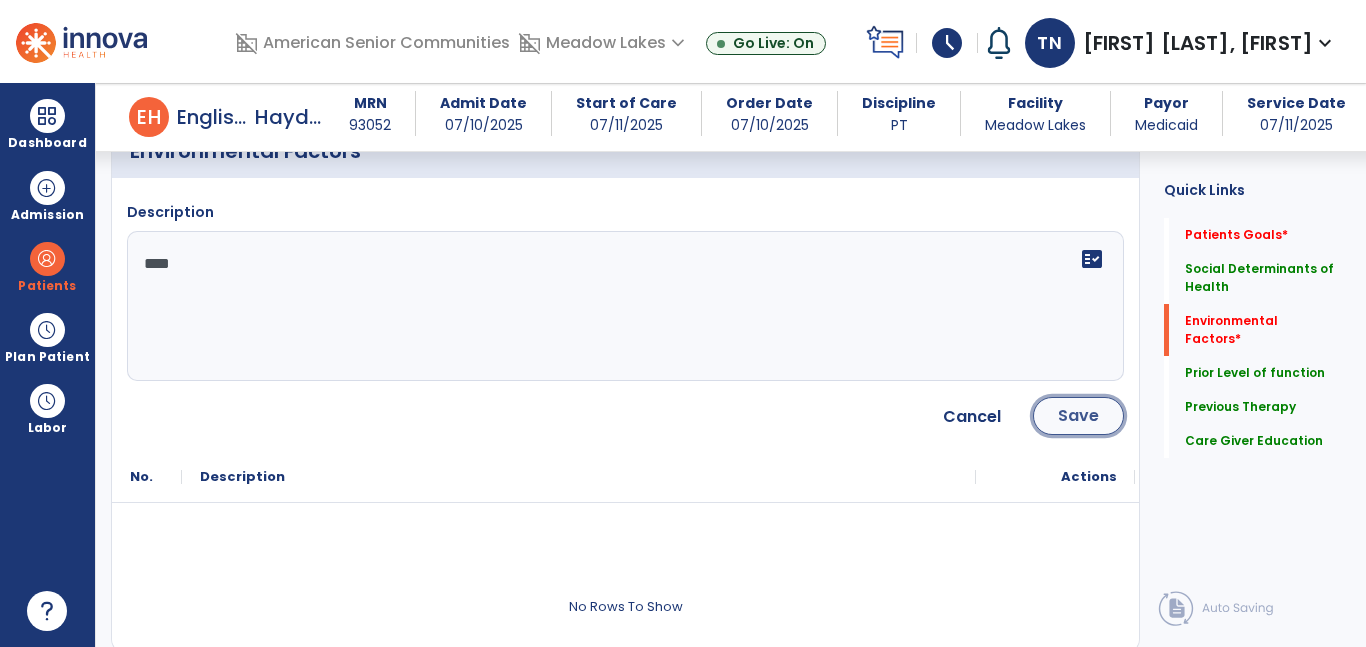 click on "Save" 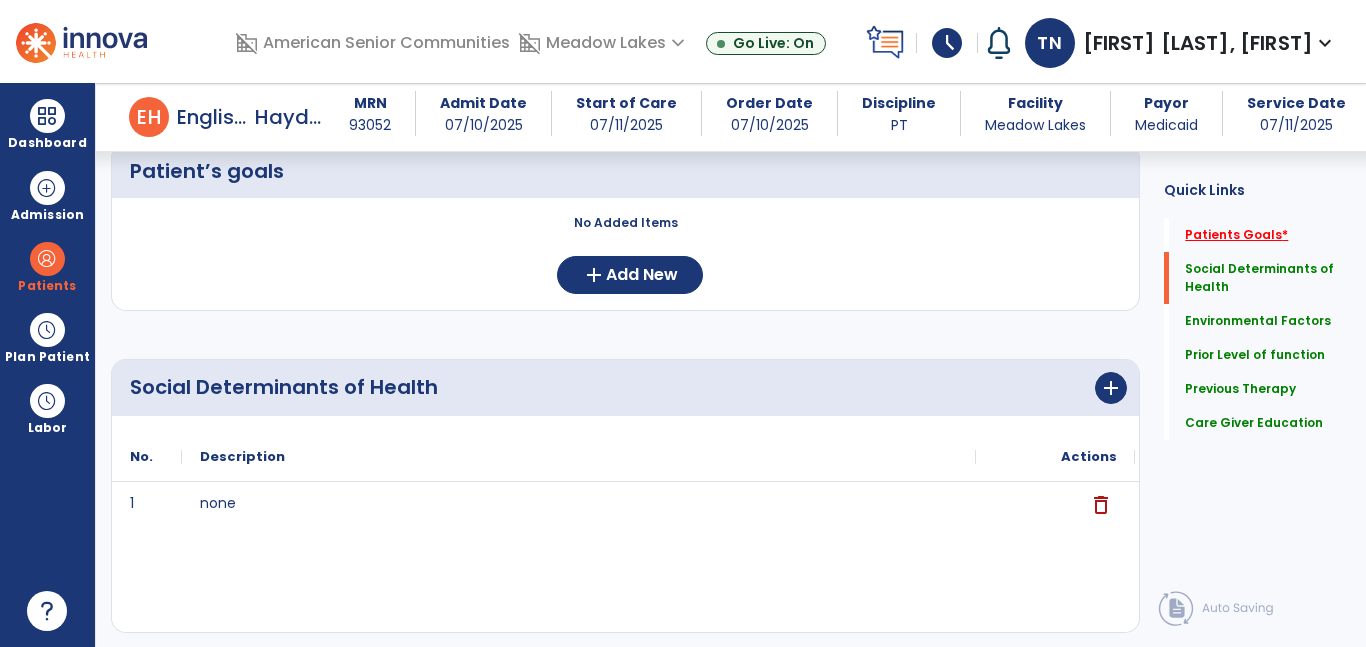 click on "Patients Goals   *" 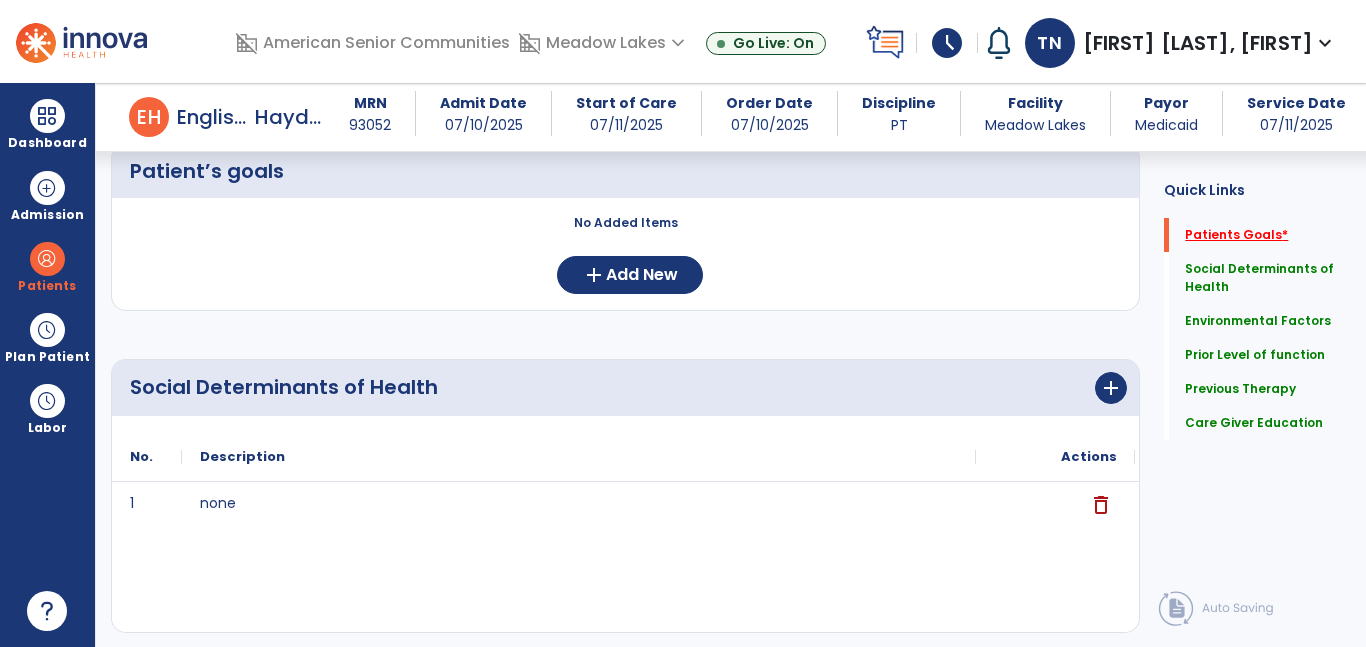 scroll, scrollTop: 36, scrollLeft: 0, axis: vertical 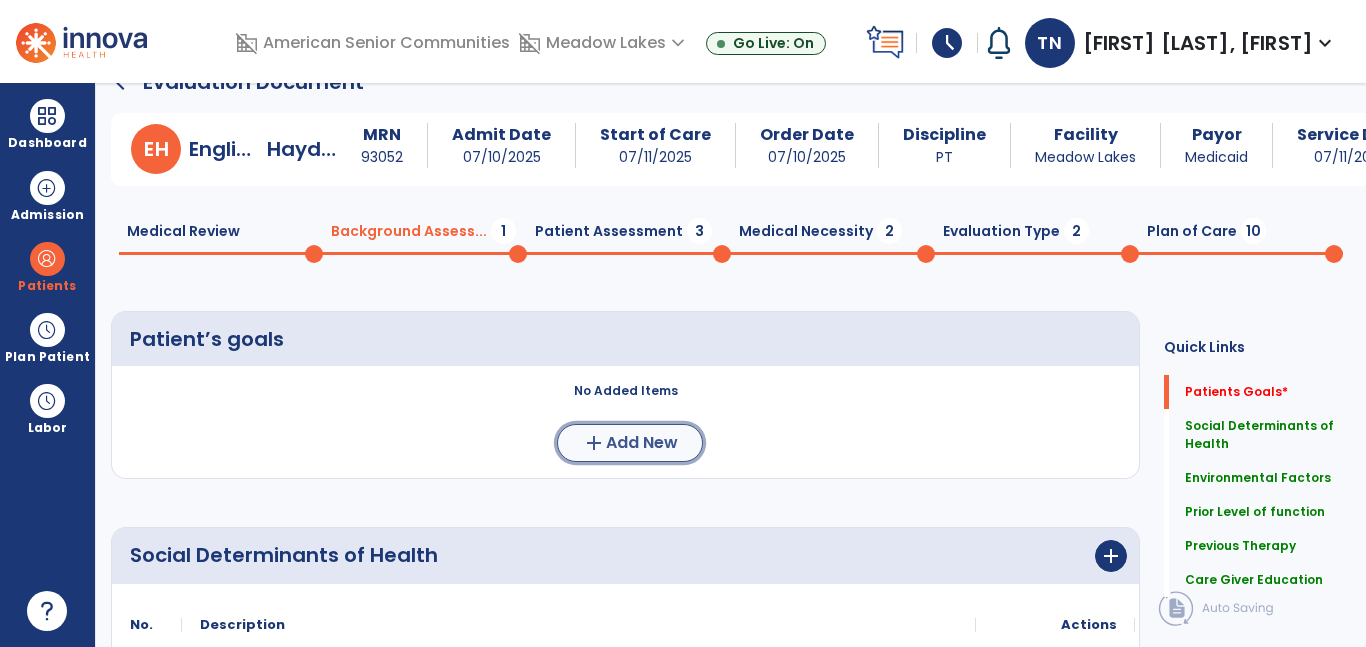 click on "Add New" 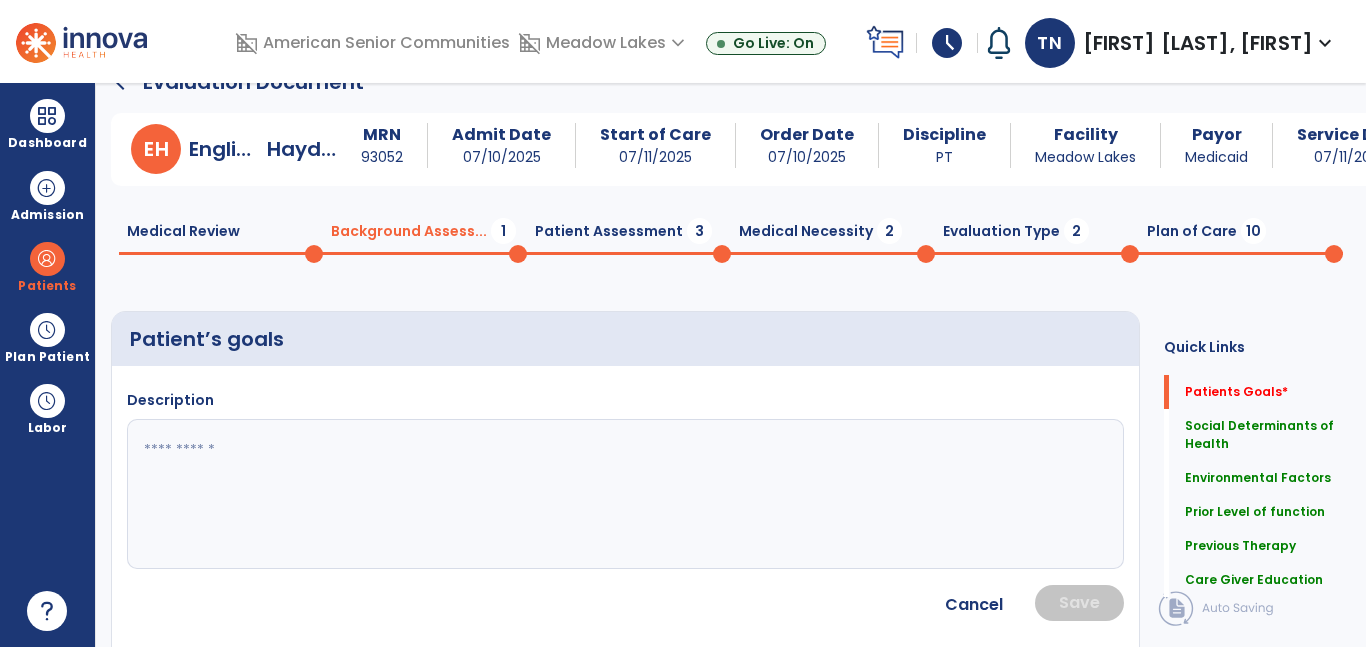 click 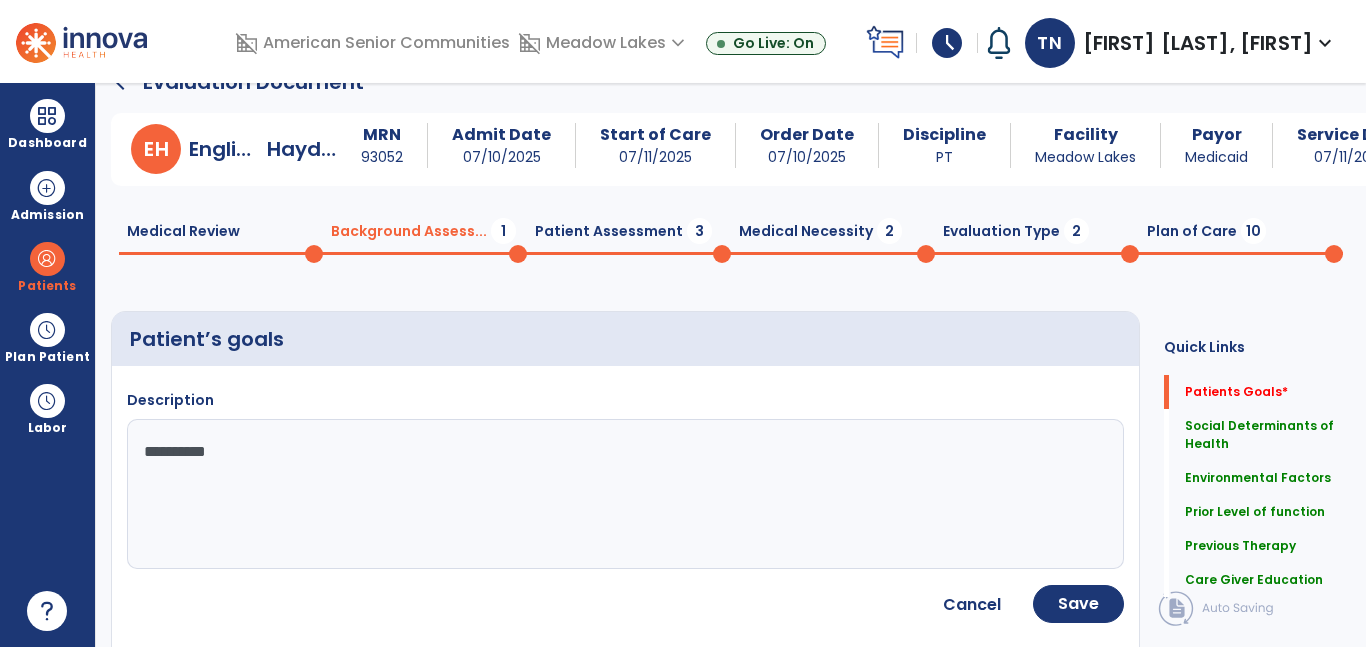 type on "**********" 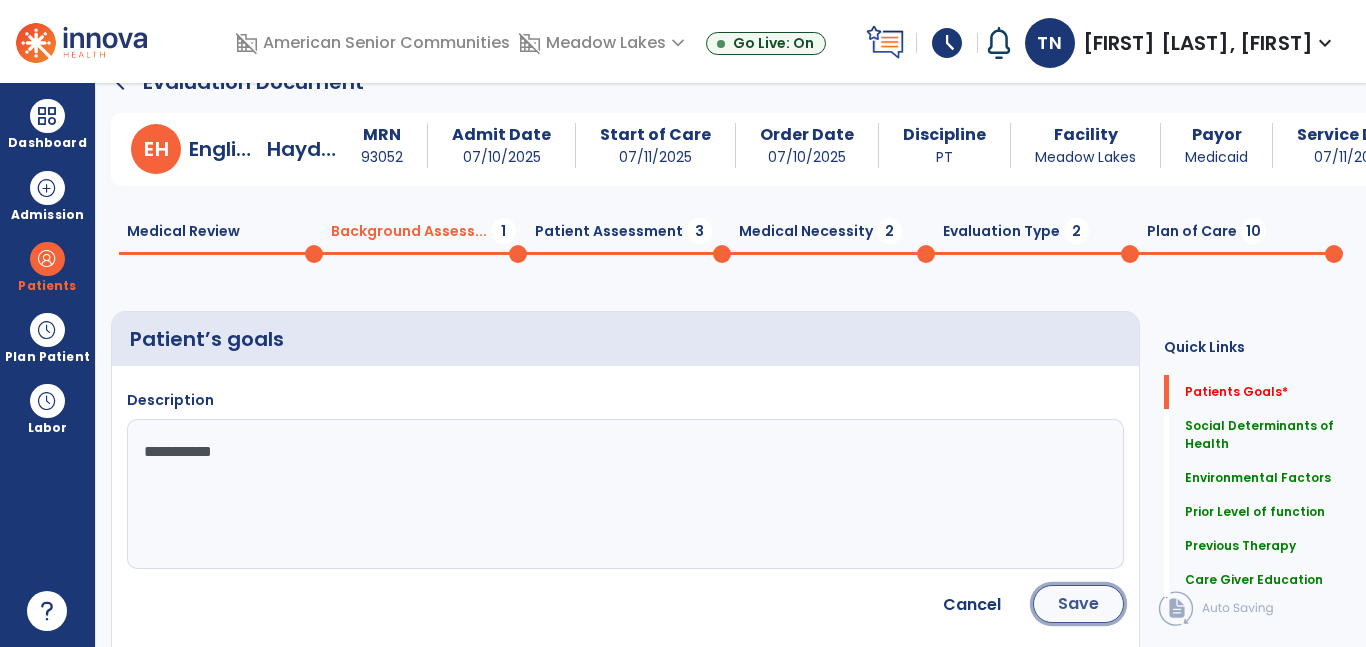 click on "Save" 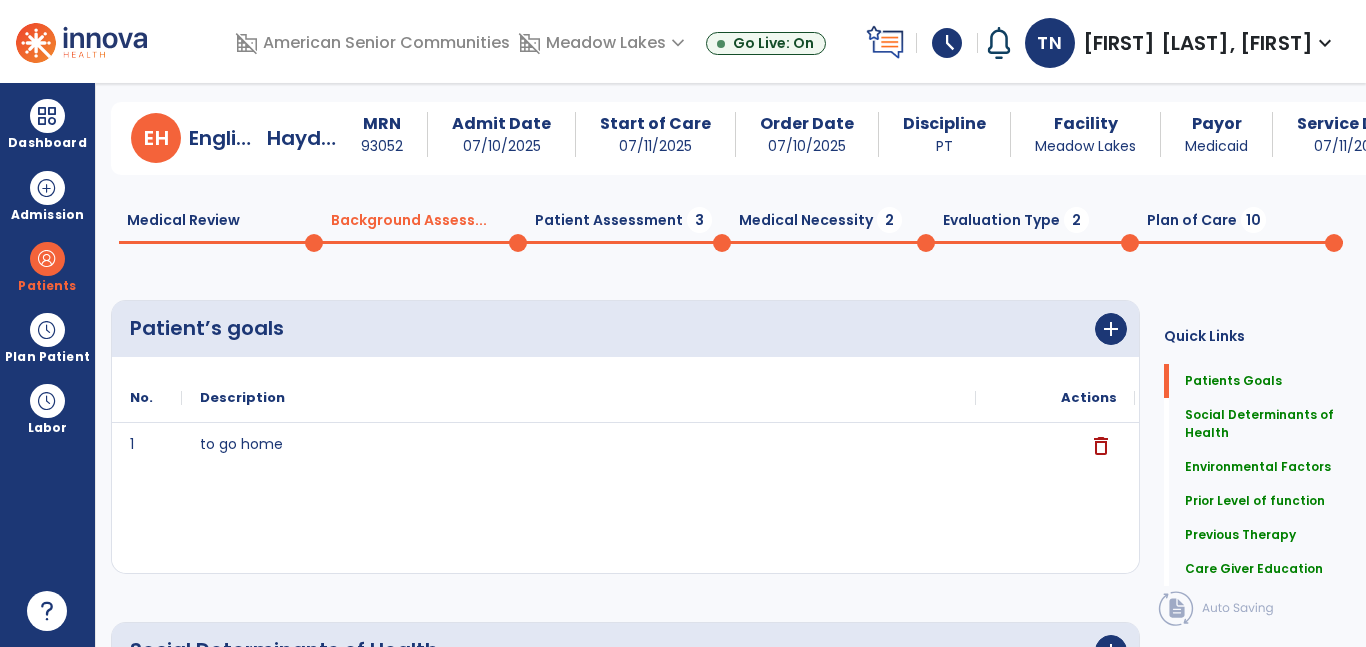 scroll, scrollTop: 43, scrollLeft: 0, axis: vertical 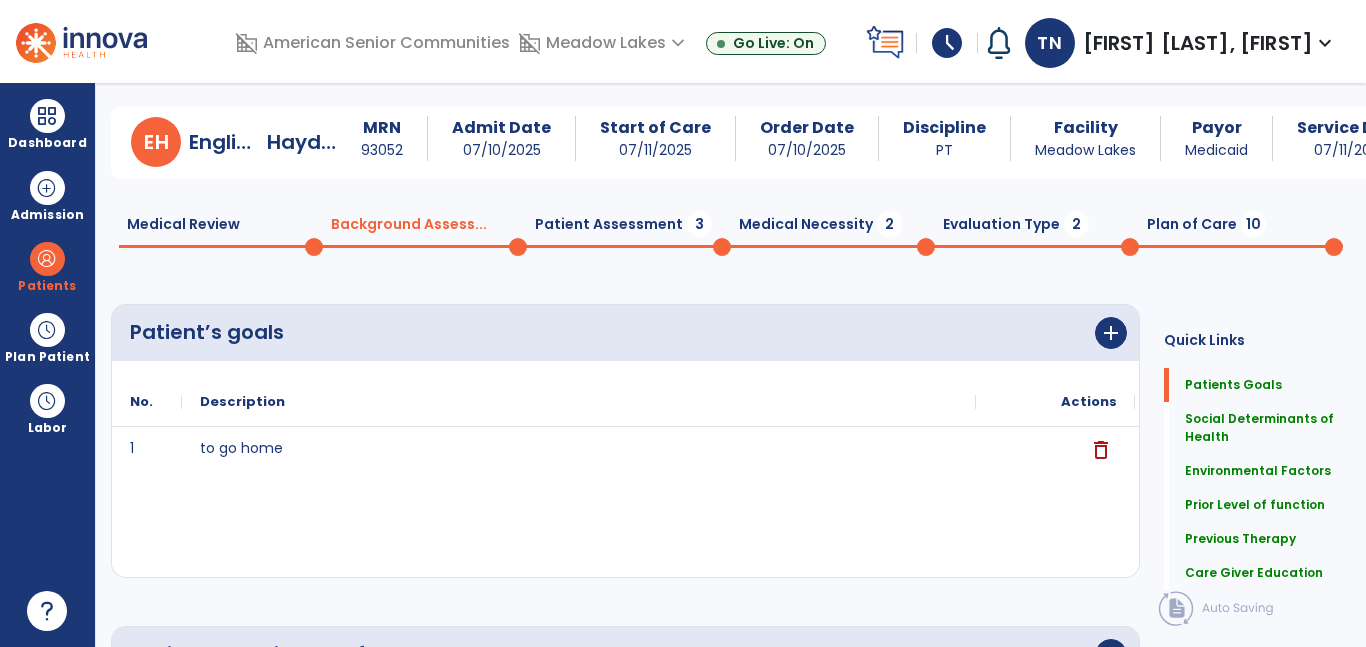 click on "Patient Assessment  3" 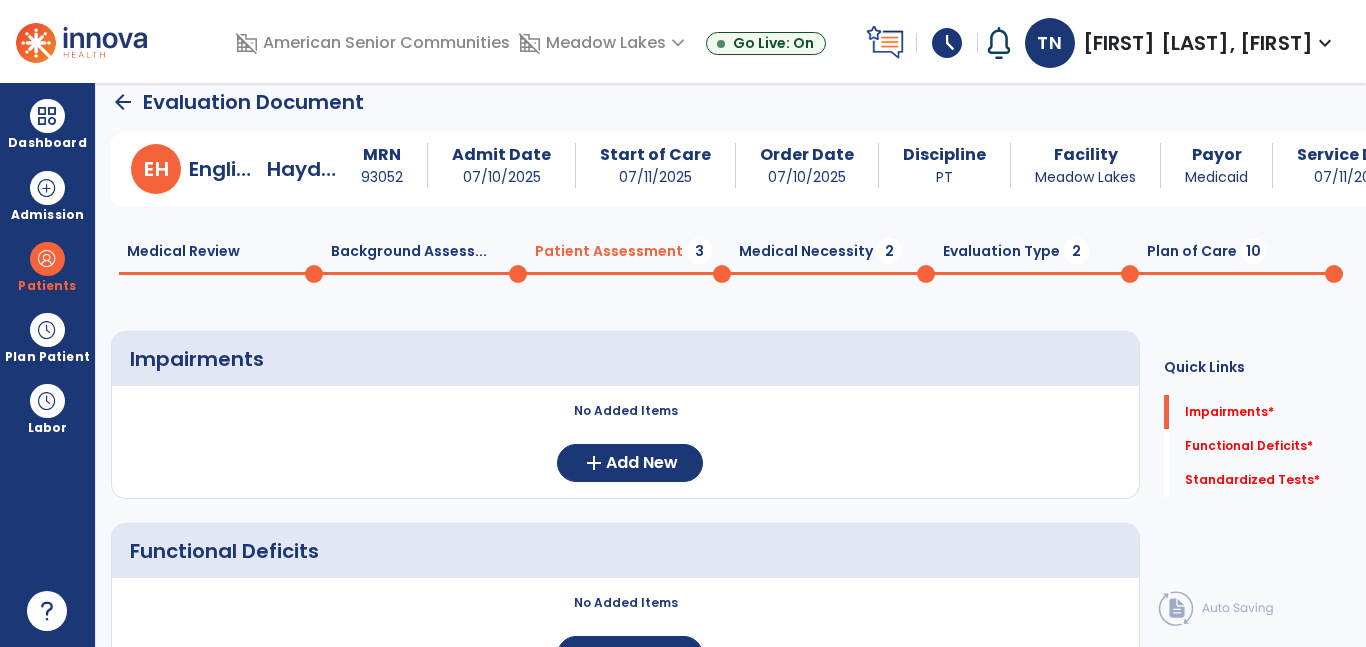 click on "Medical Necessity  2" 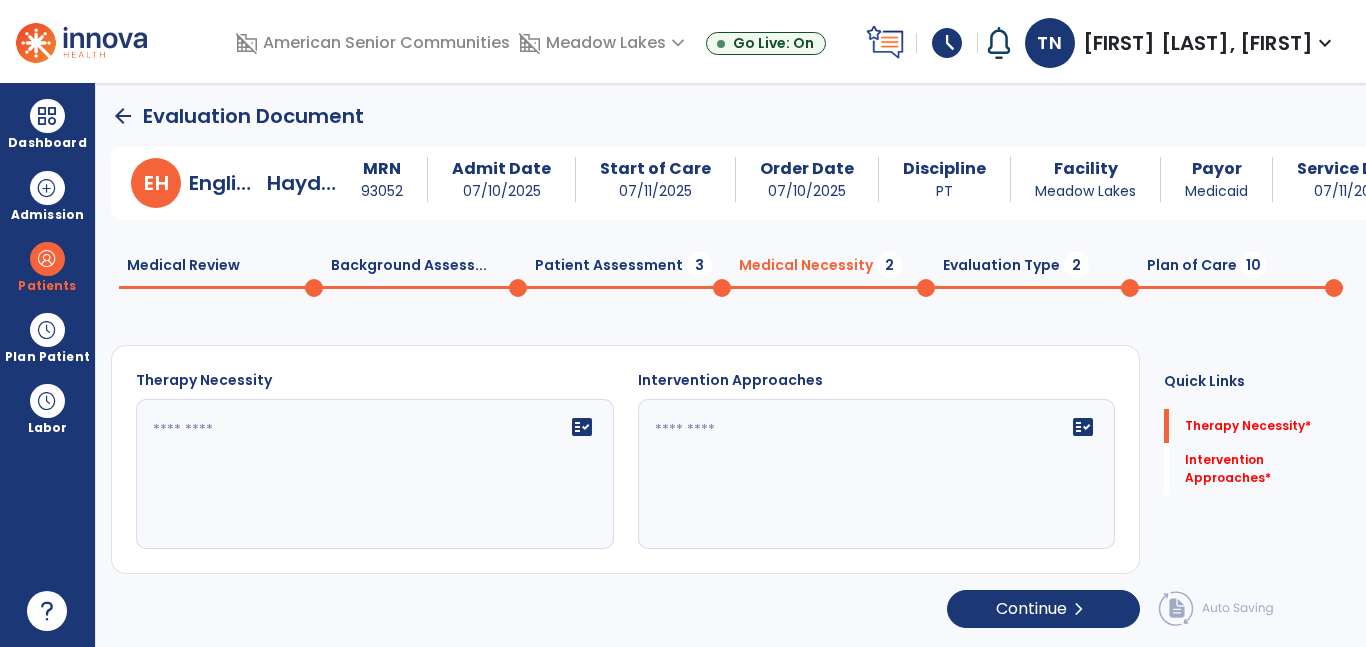 scroll, scrollTop: 2, scrollLeft: 0, axis: vertical 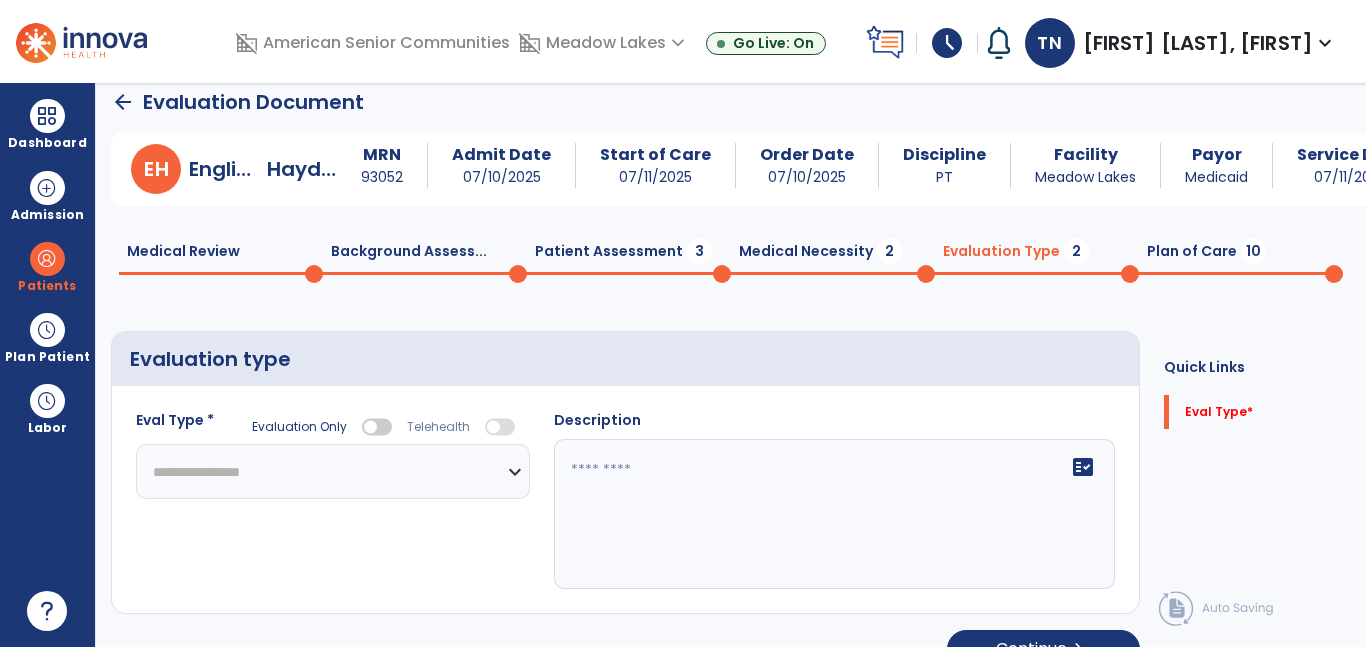 click on "**********" 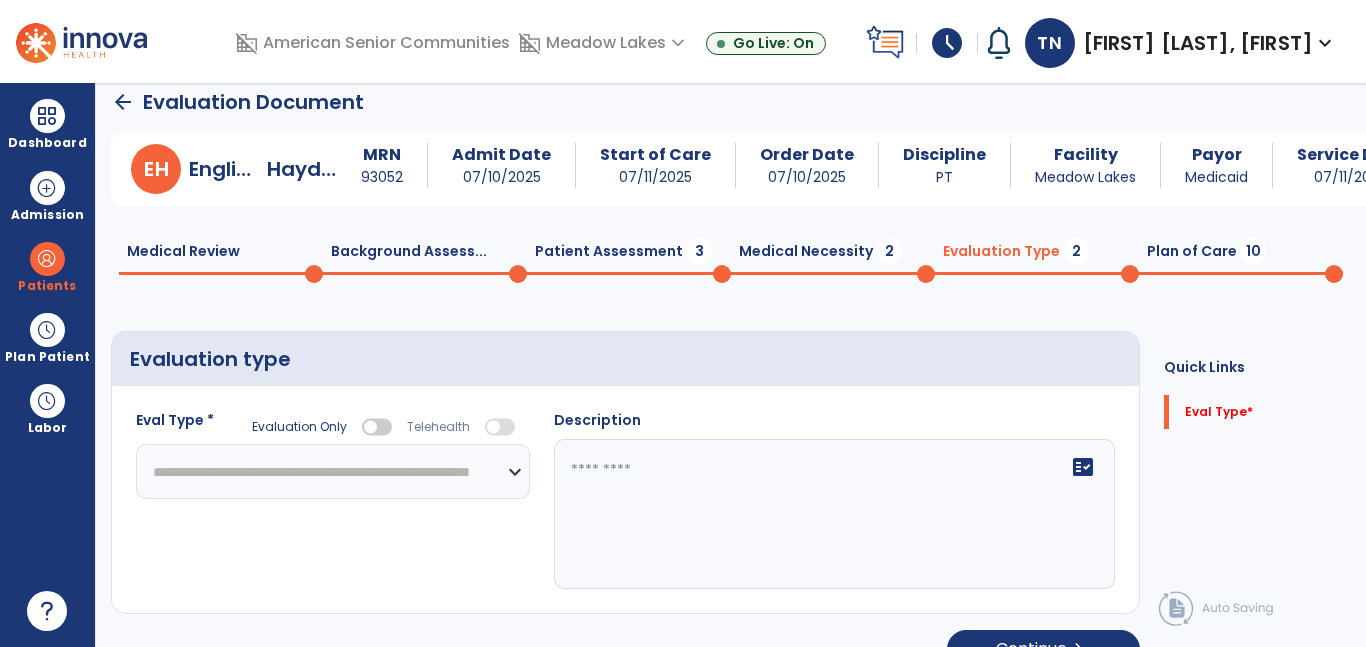 click on "**********" 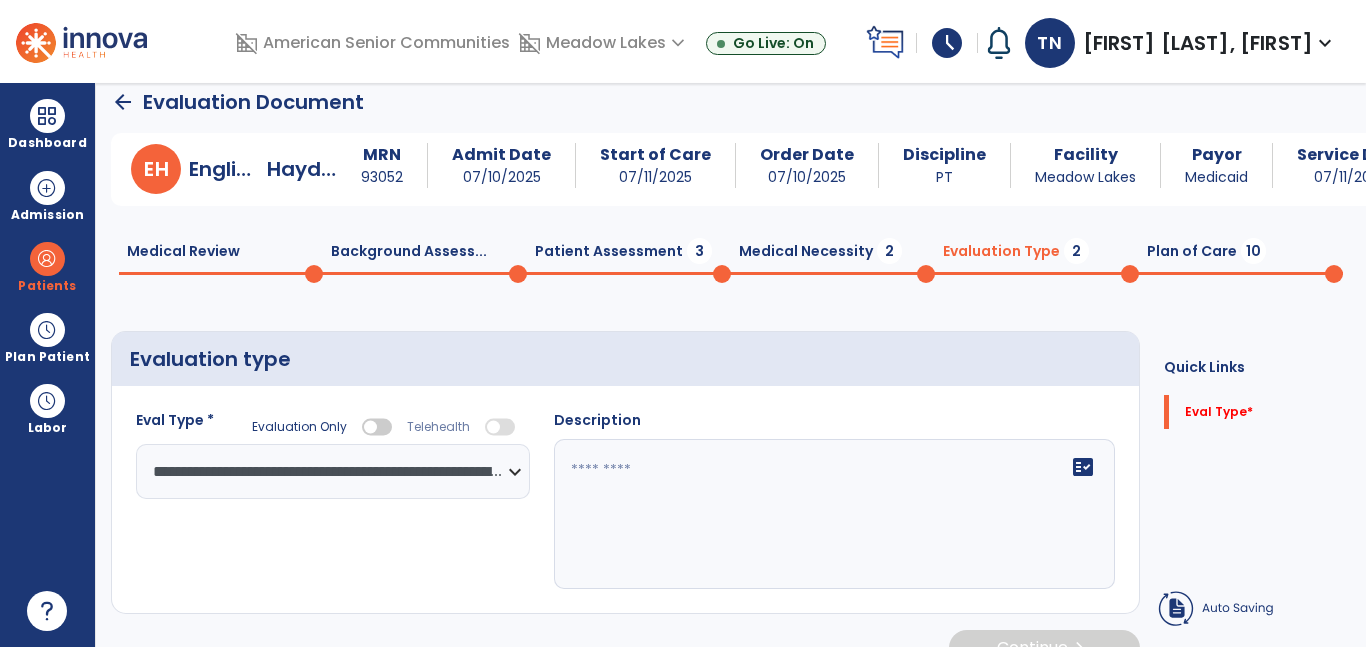 click on "fact_check" 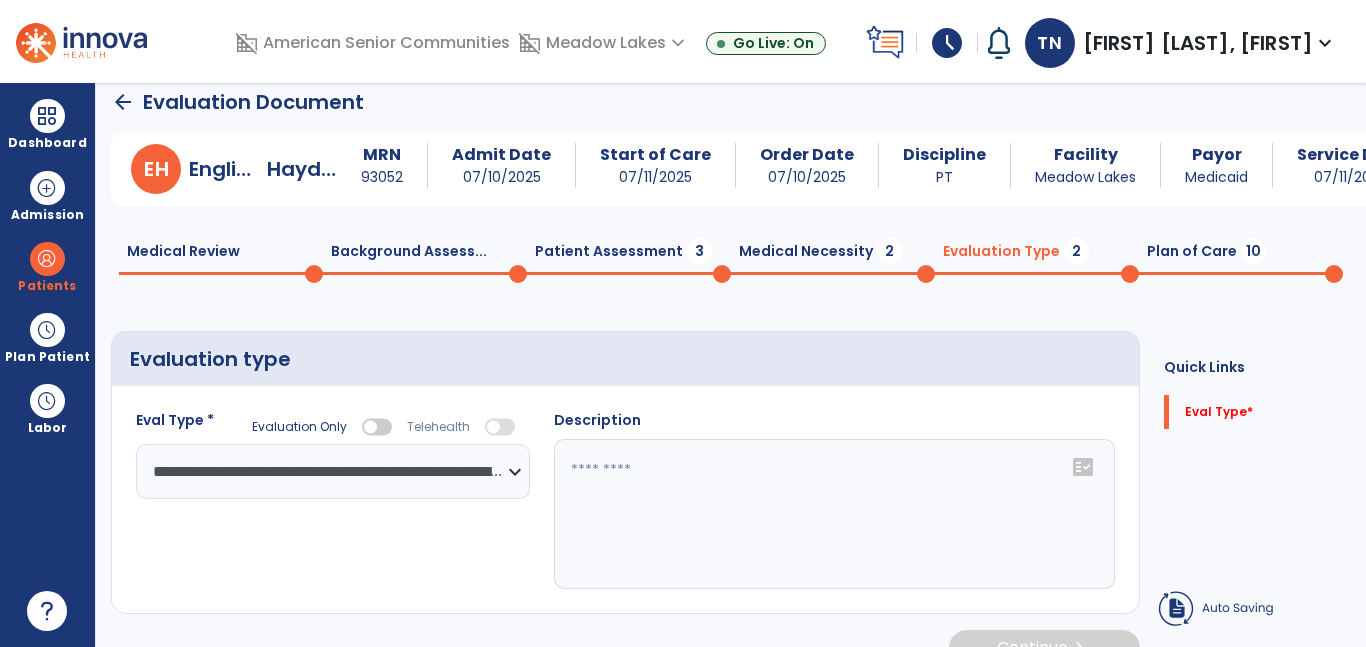 scroll, scrollTop: 51, scrollLeft: 0, axis: vertical 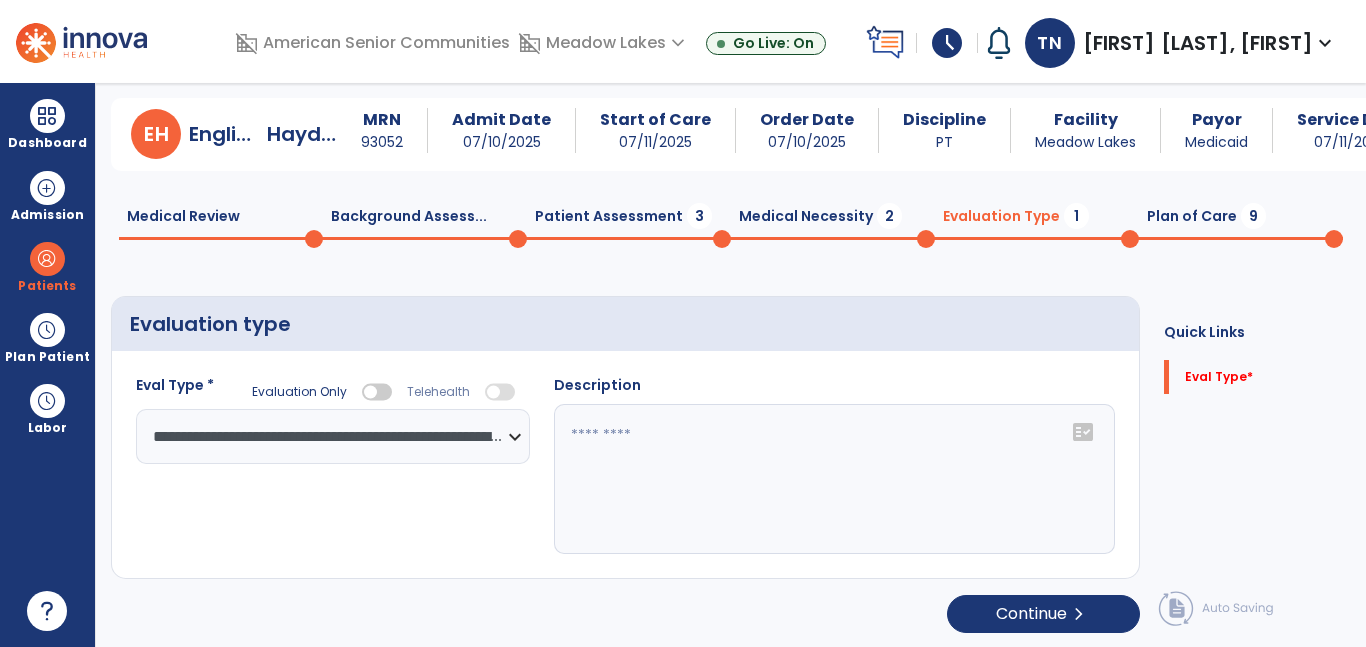 click 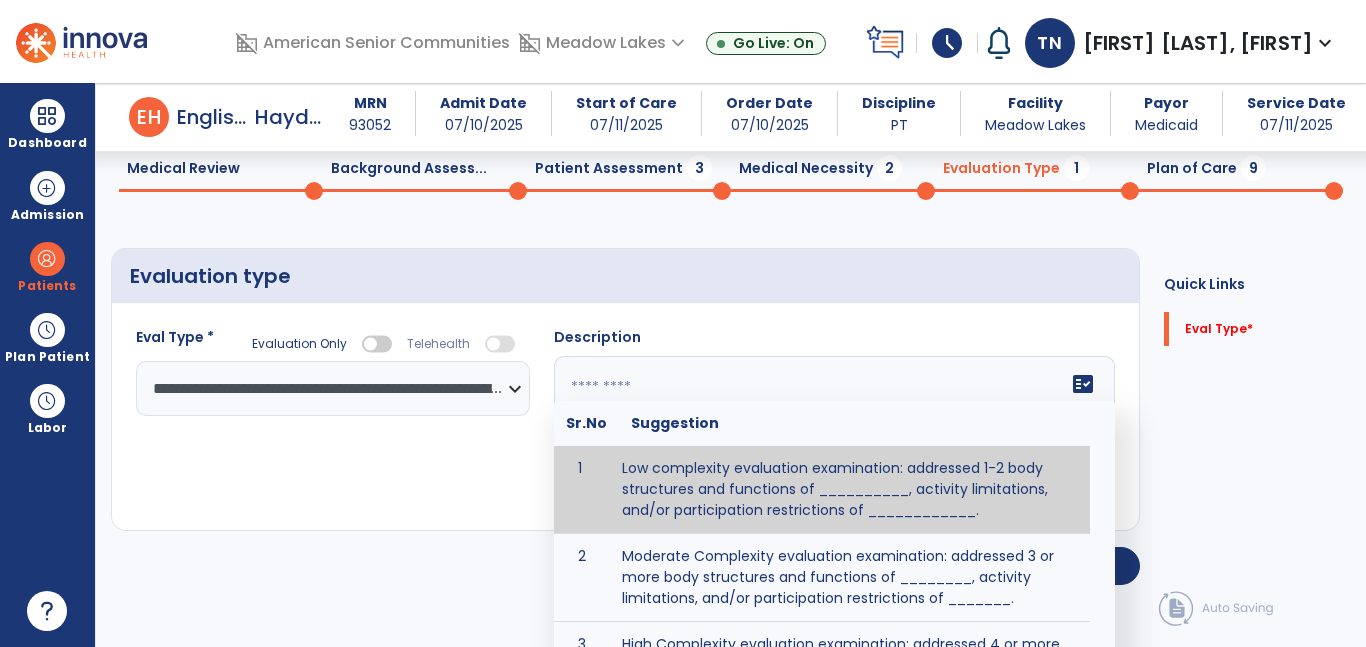 scroll, scrollTop: 0, scrollLeft: 0, axis: both 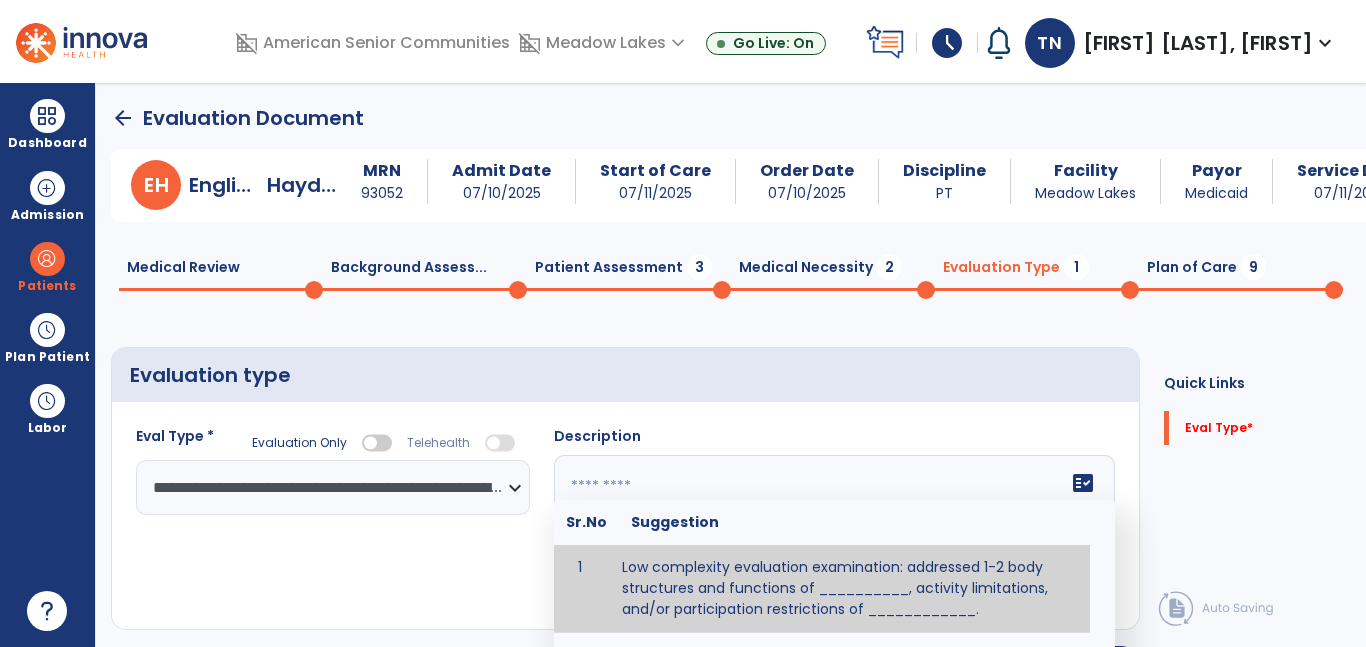 click 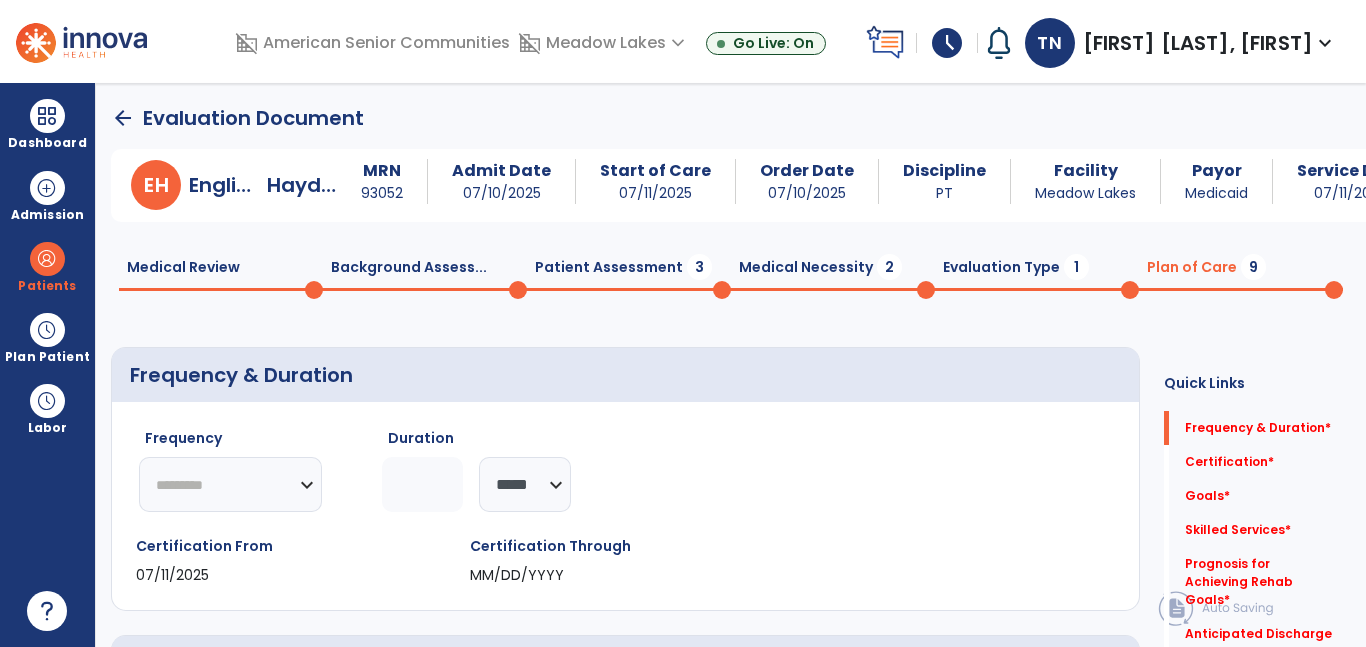 click on "********* ** ** ** ** ** ** **" 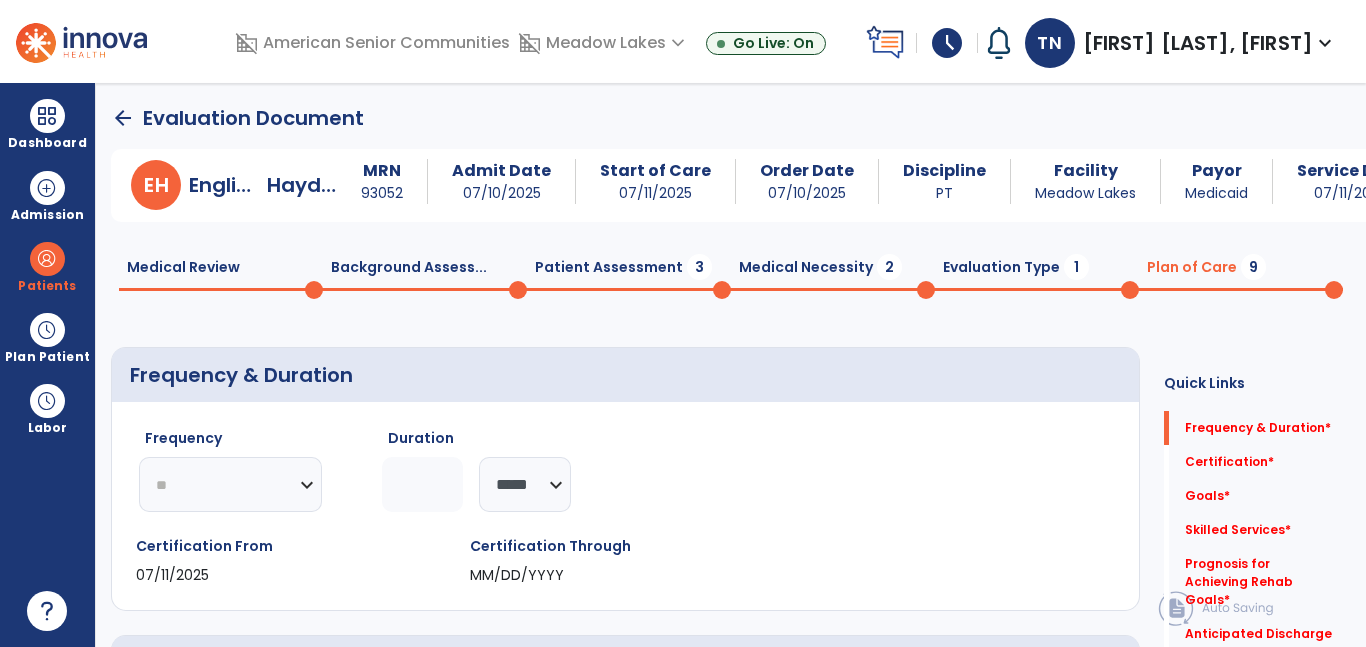 click on "********* ** ** ** ** ** ** **" 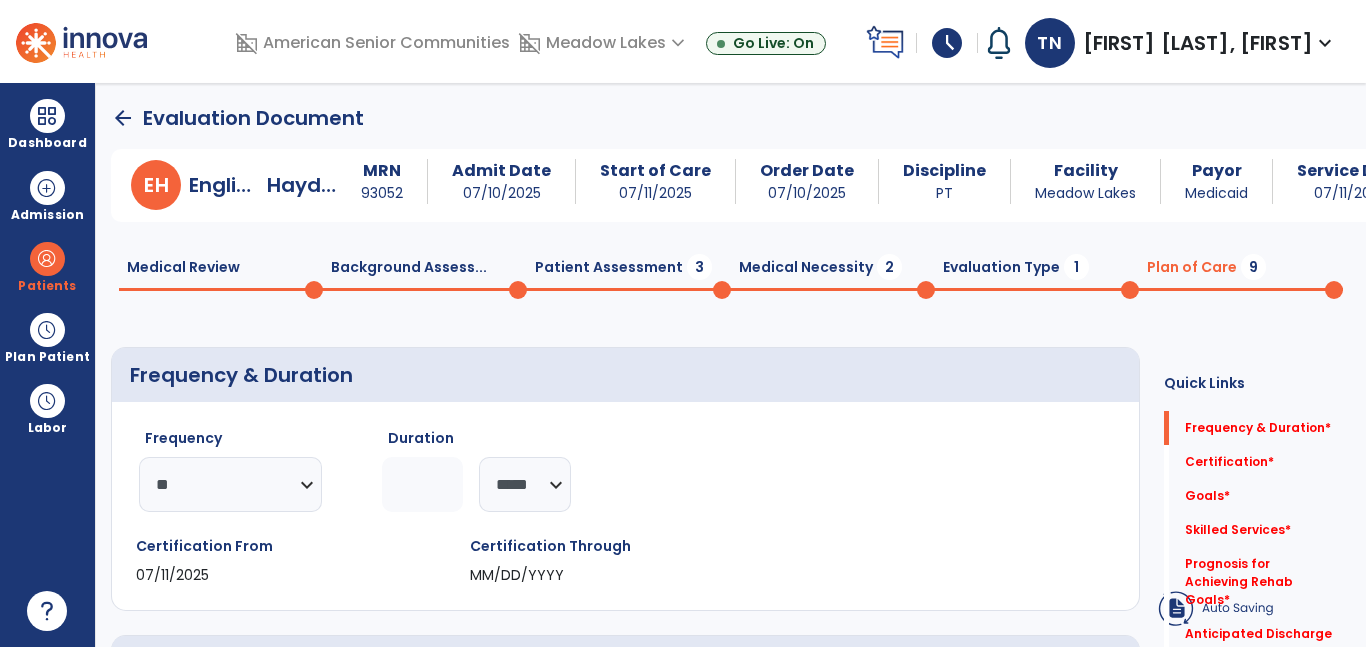 click 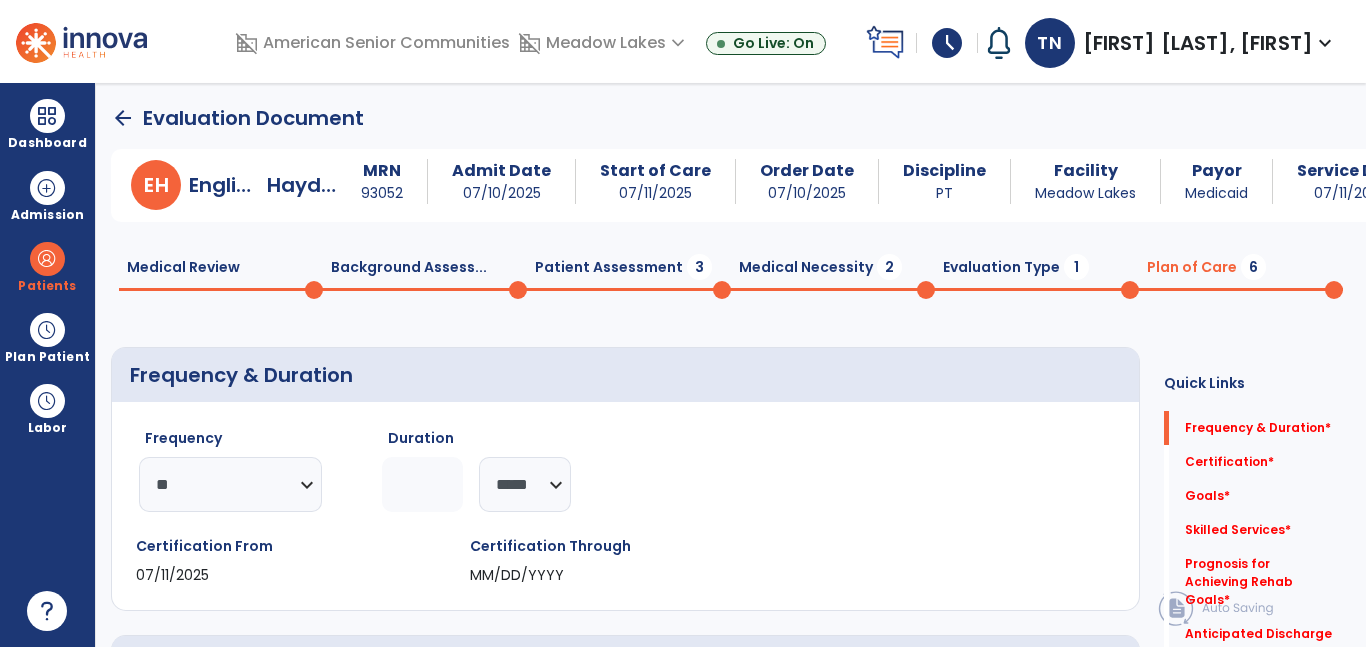 type on "*" 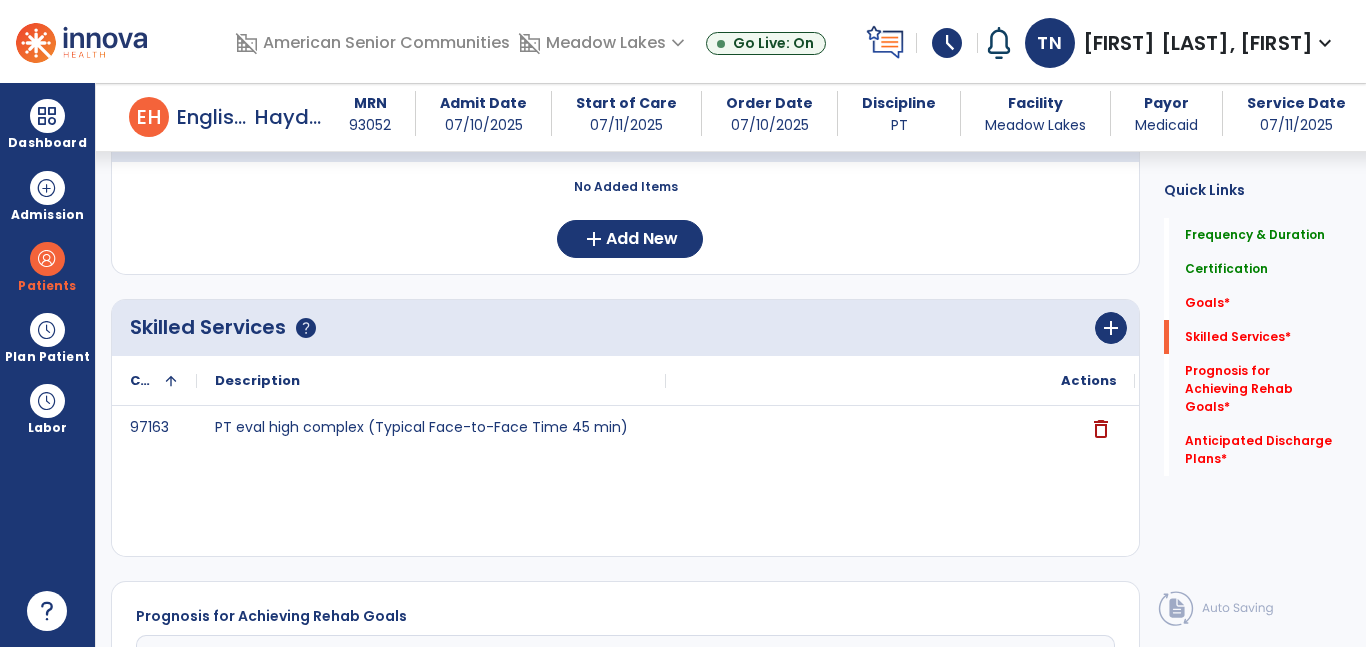 scroll, scrollTop: 514, scrollLeft: 0, axis: vertical 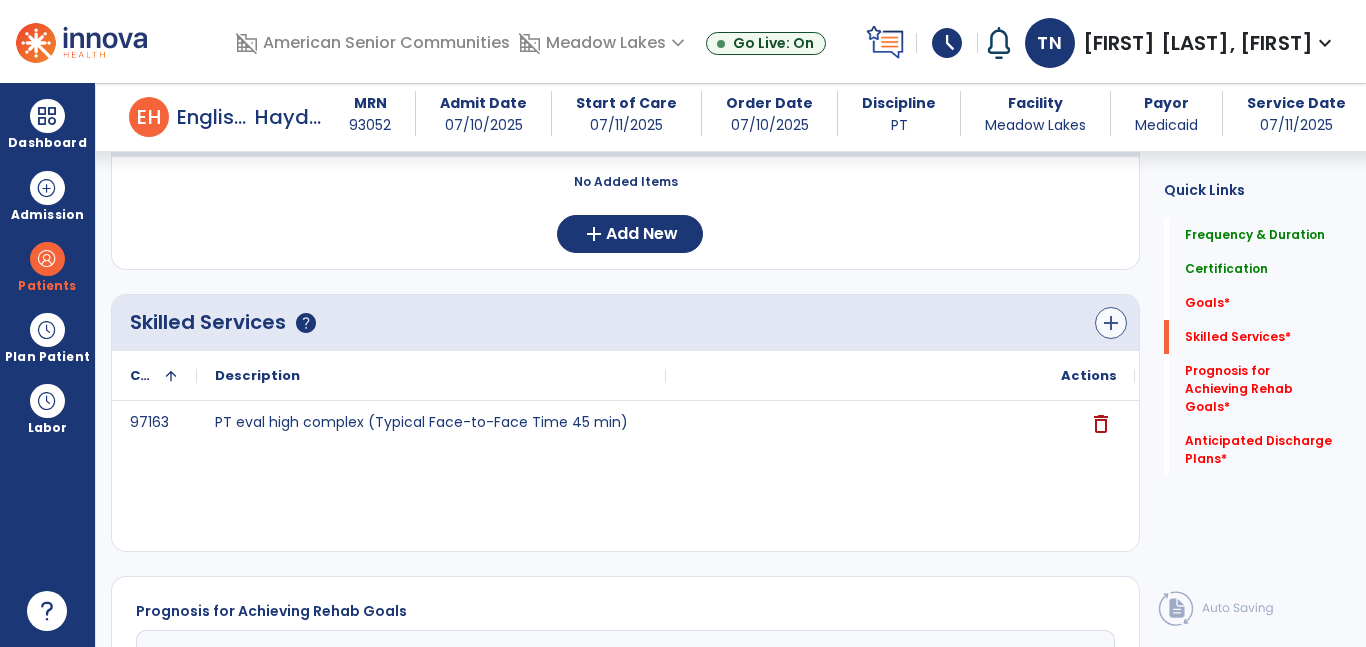 type on "*" 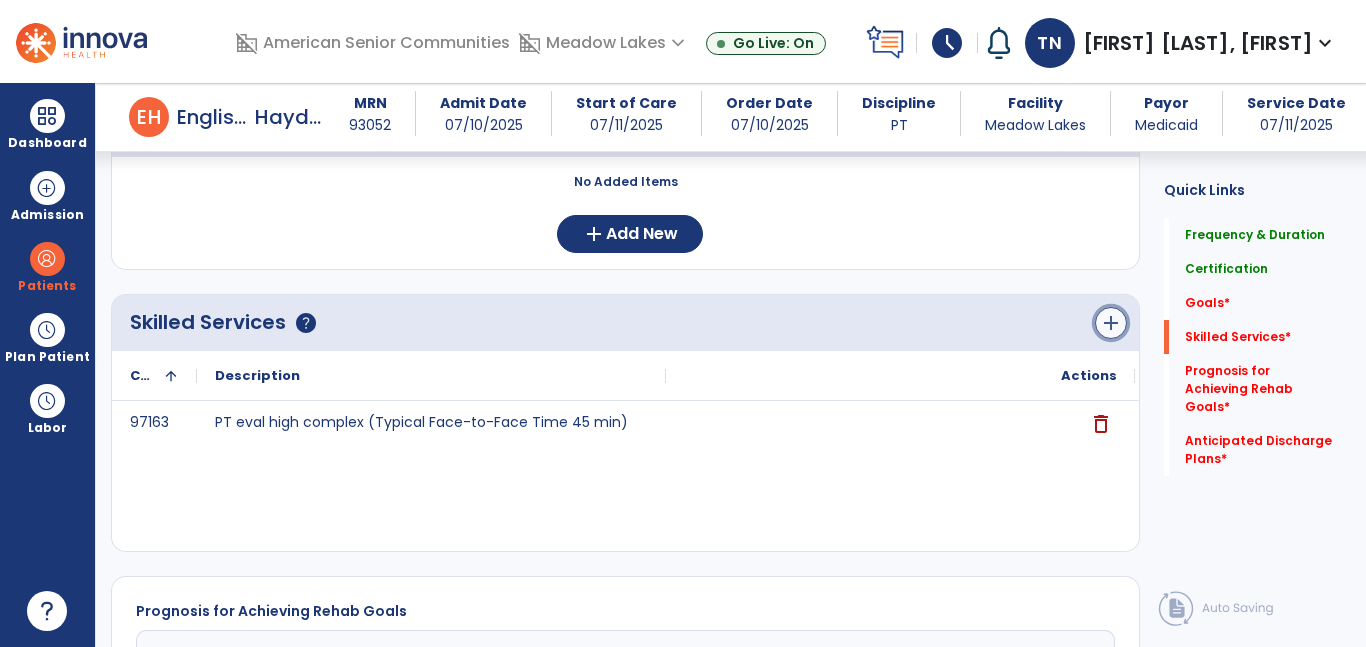 click on "add" 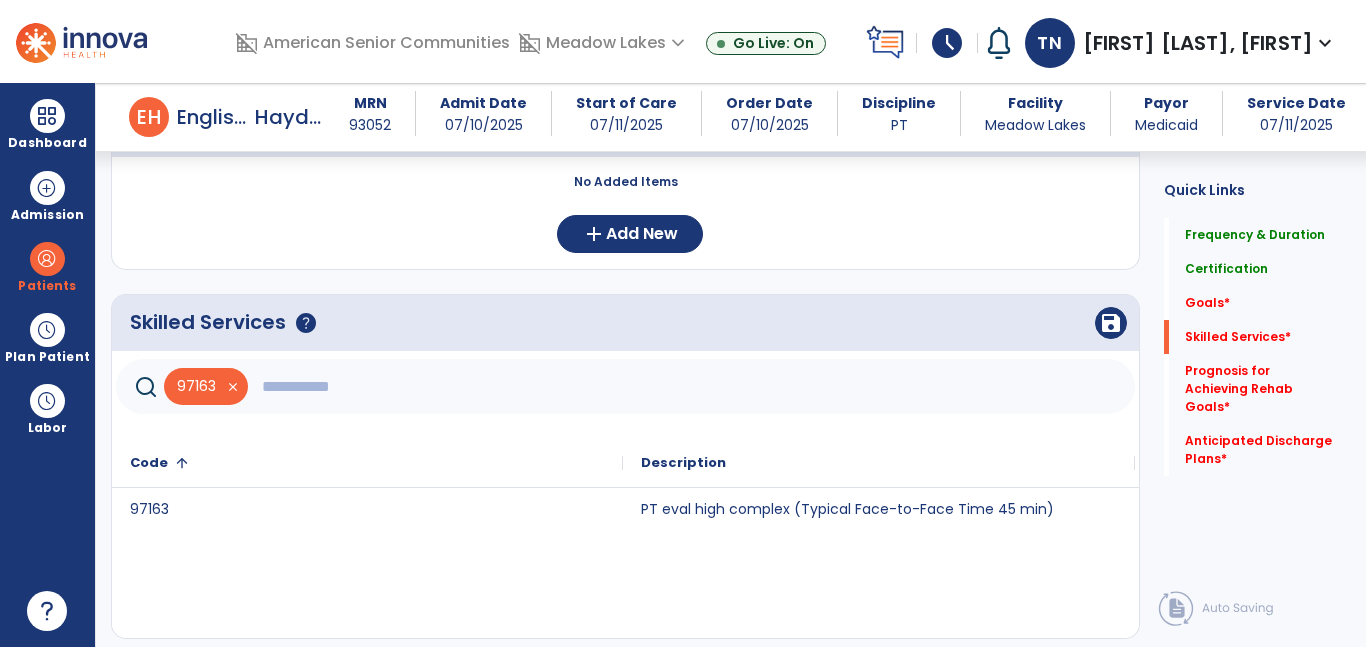 click 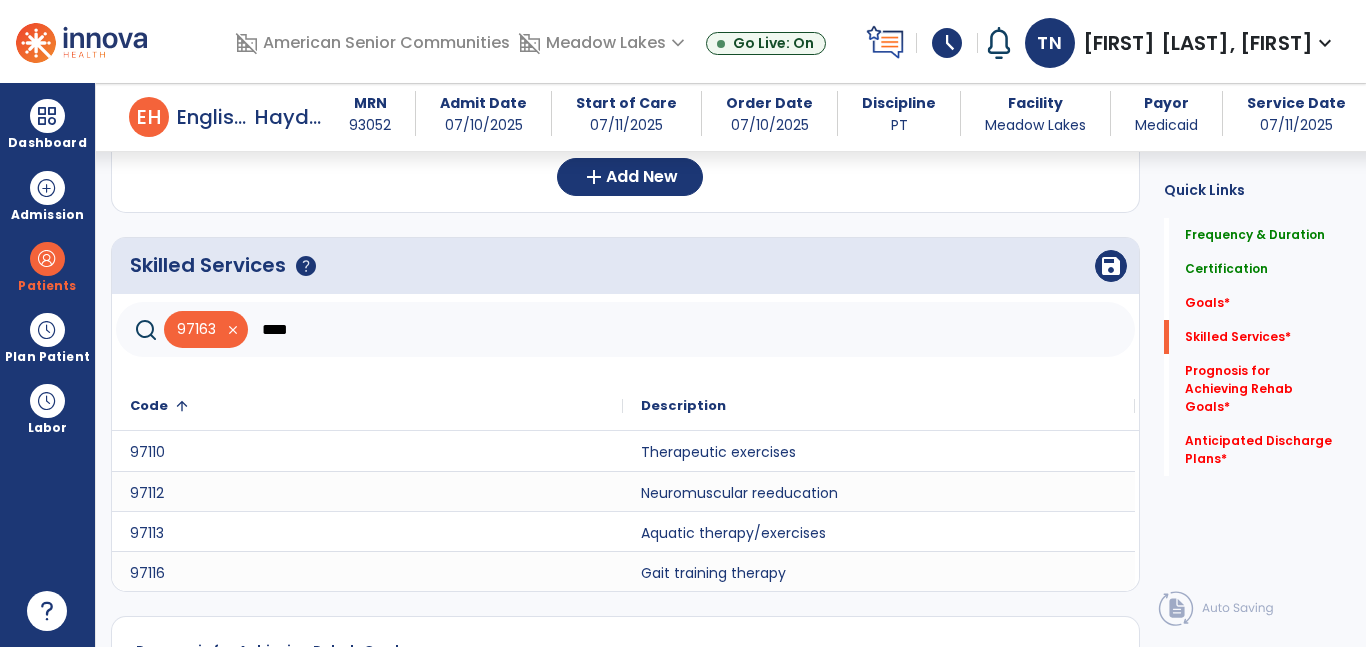 scroll, scrollTop: 573, scrollLeft: 0, axis: vertical 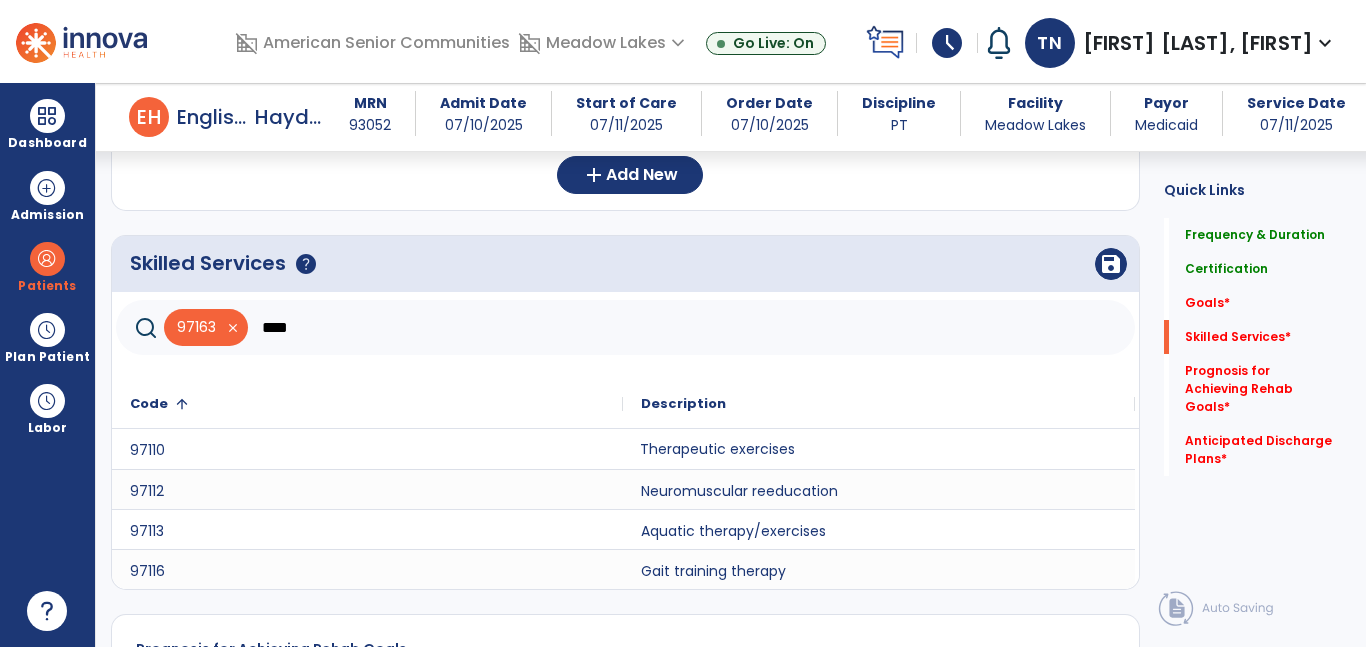 click on "Therapeutic exercises" 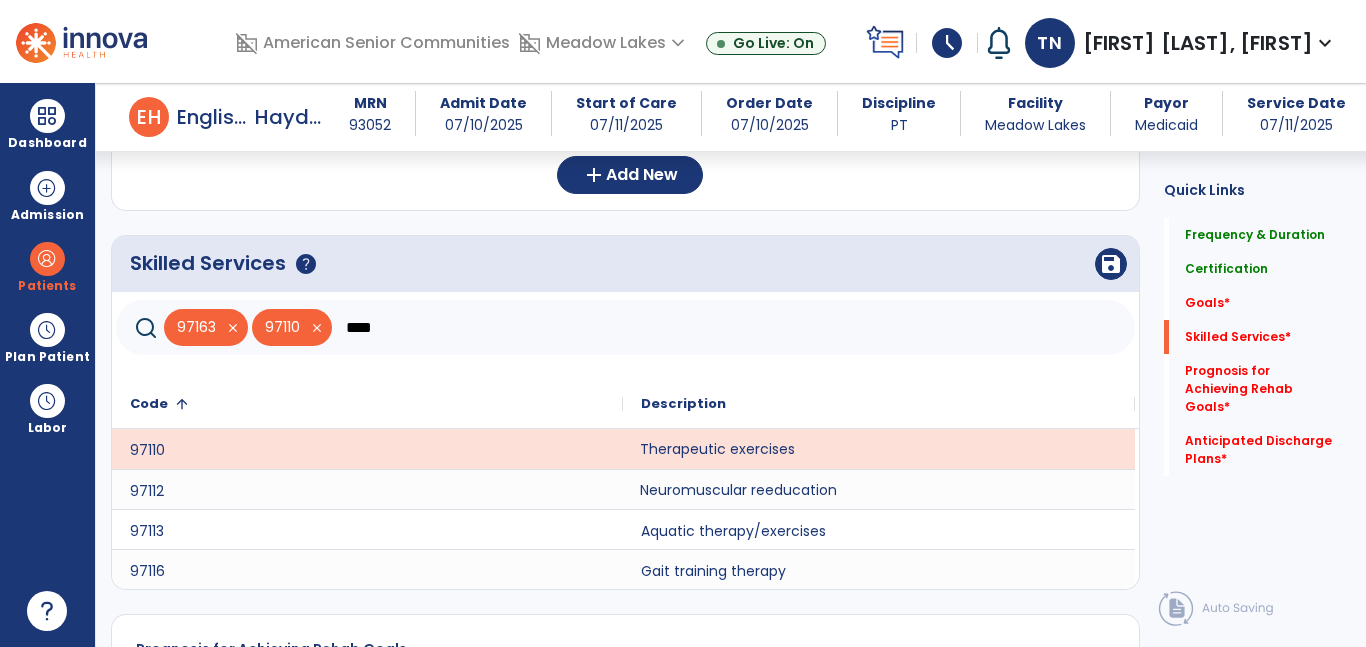 click on "Neuromuscular reeducation" 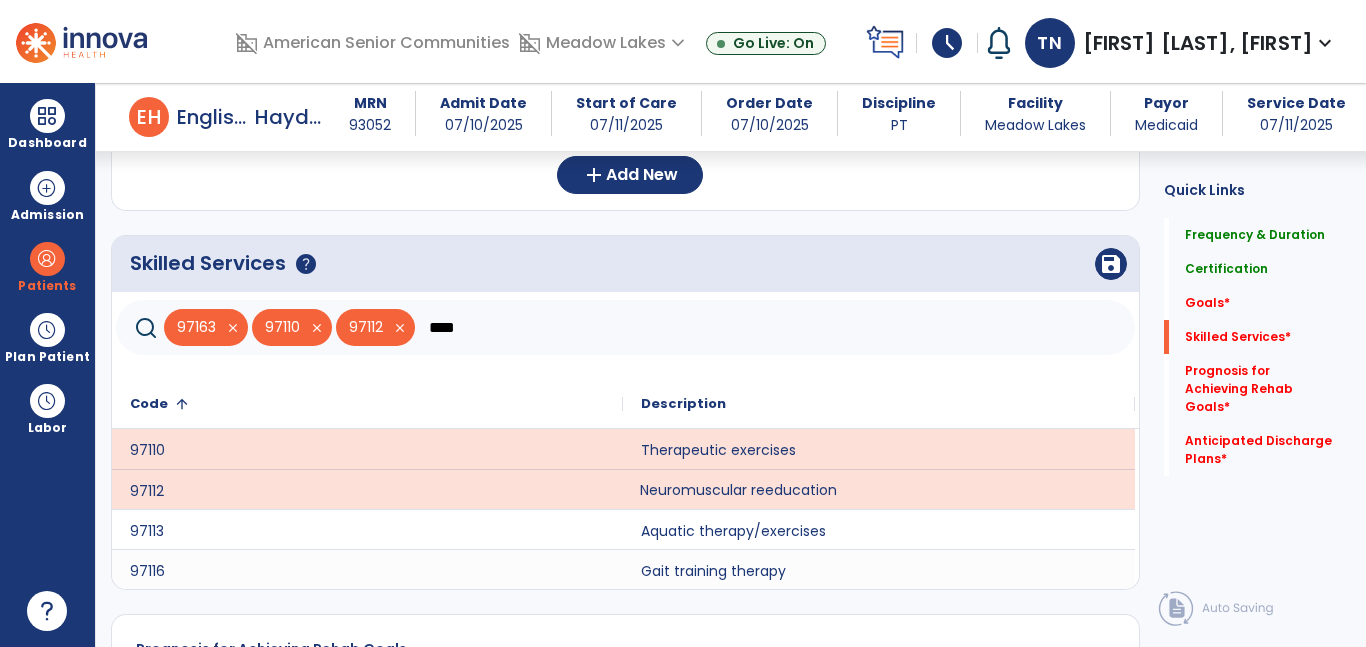 click on "****" 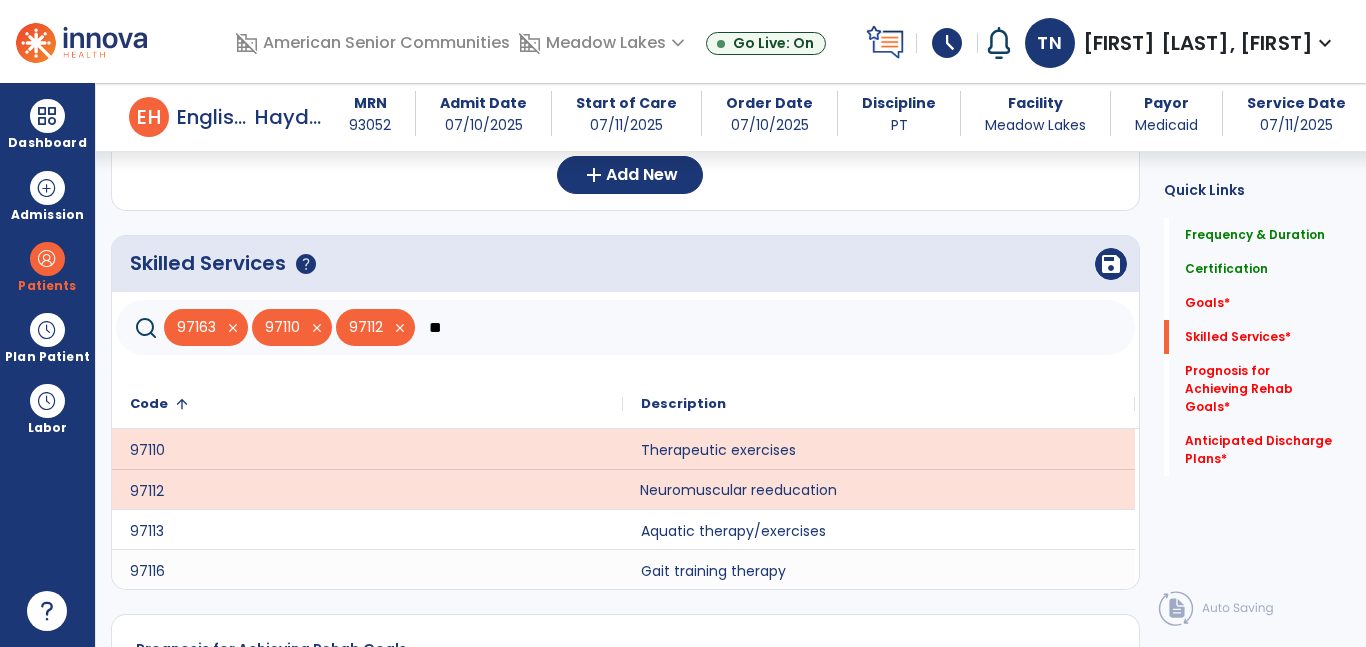 type on "*" 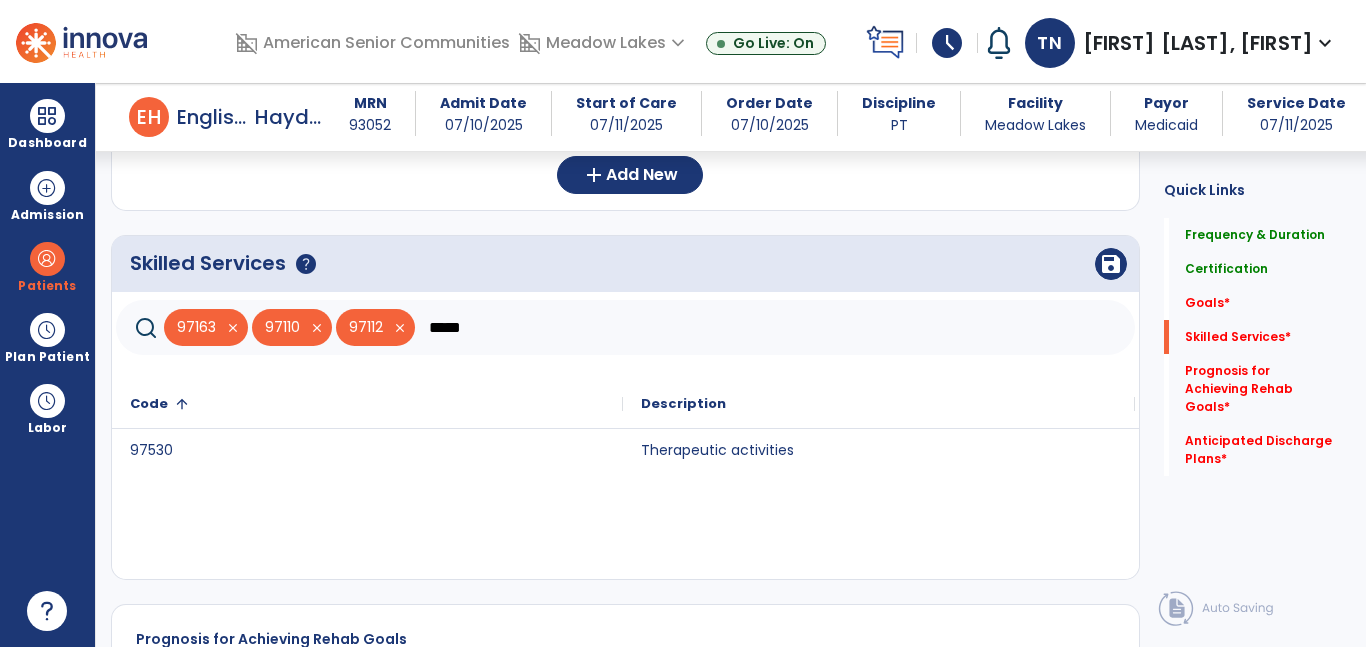 type on "*****" 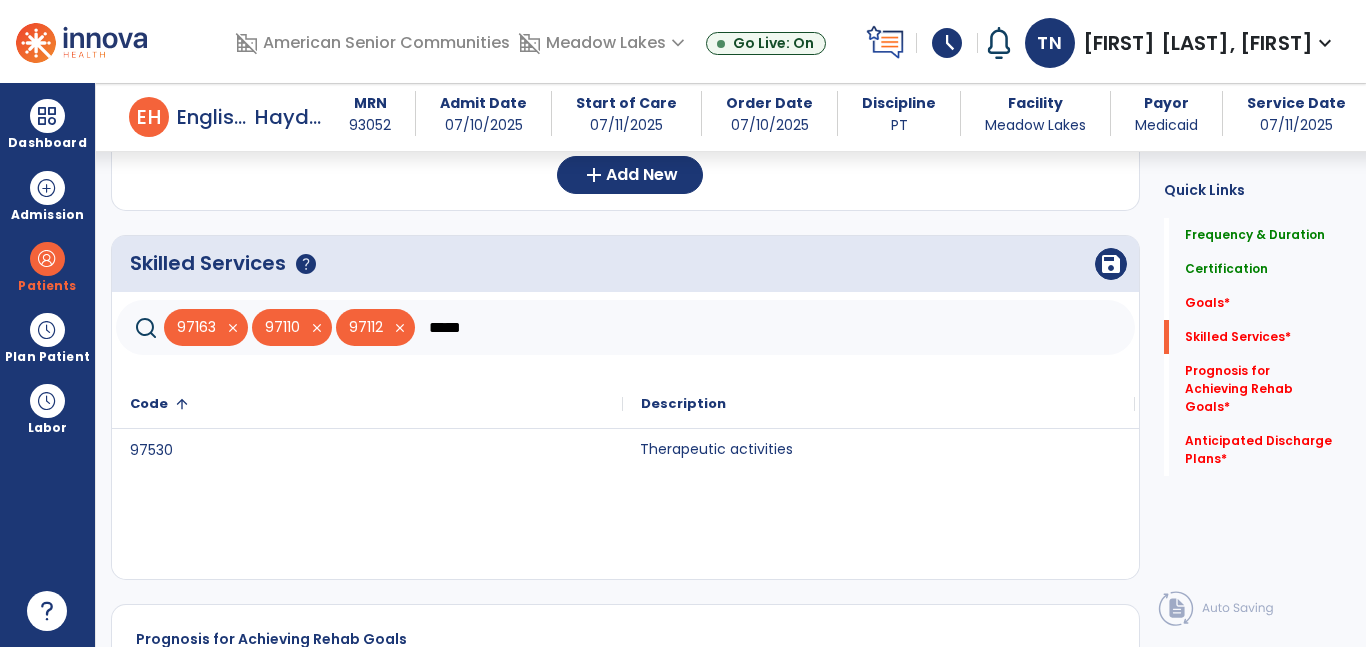 click on "Therapeutic activities" 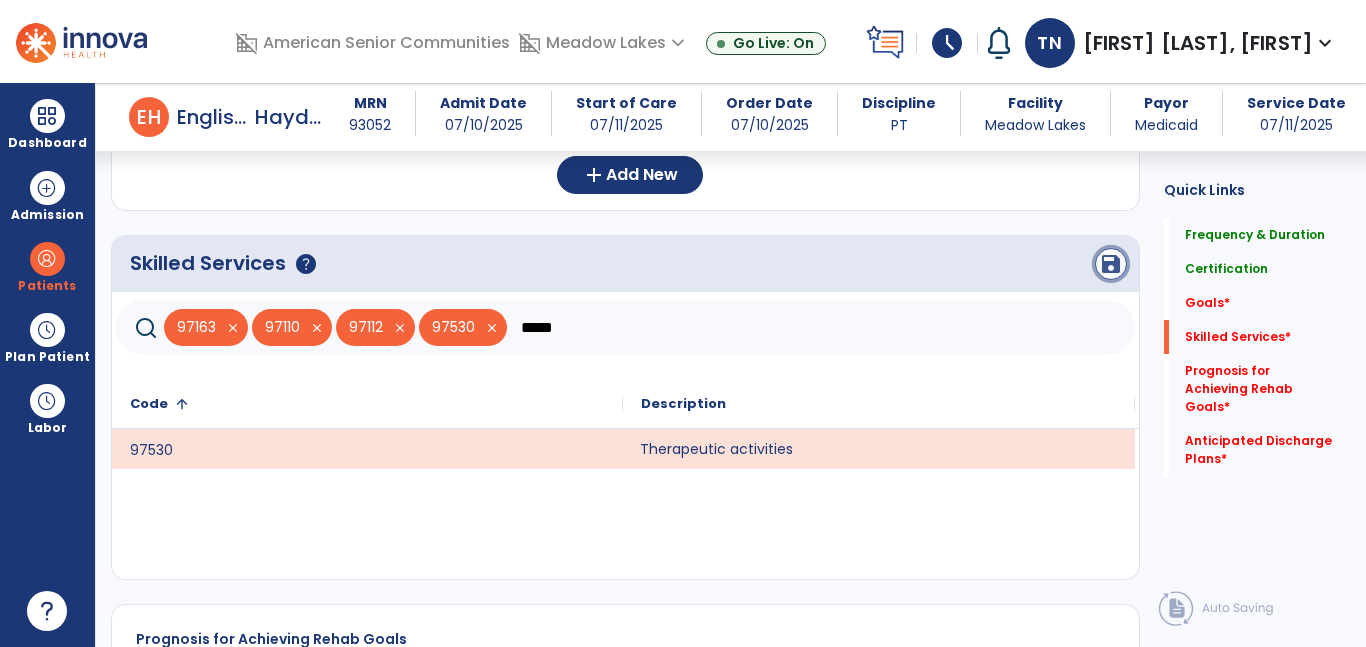 click on "save" 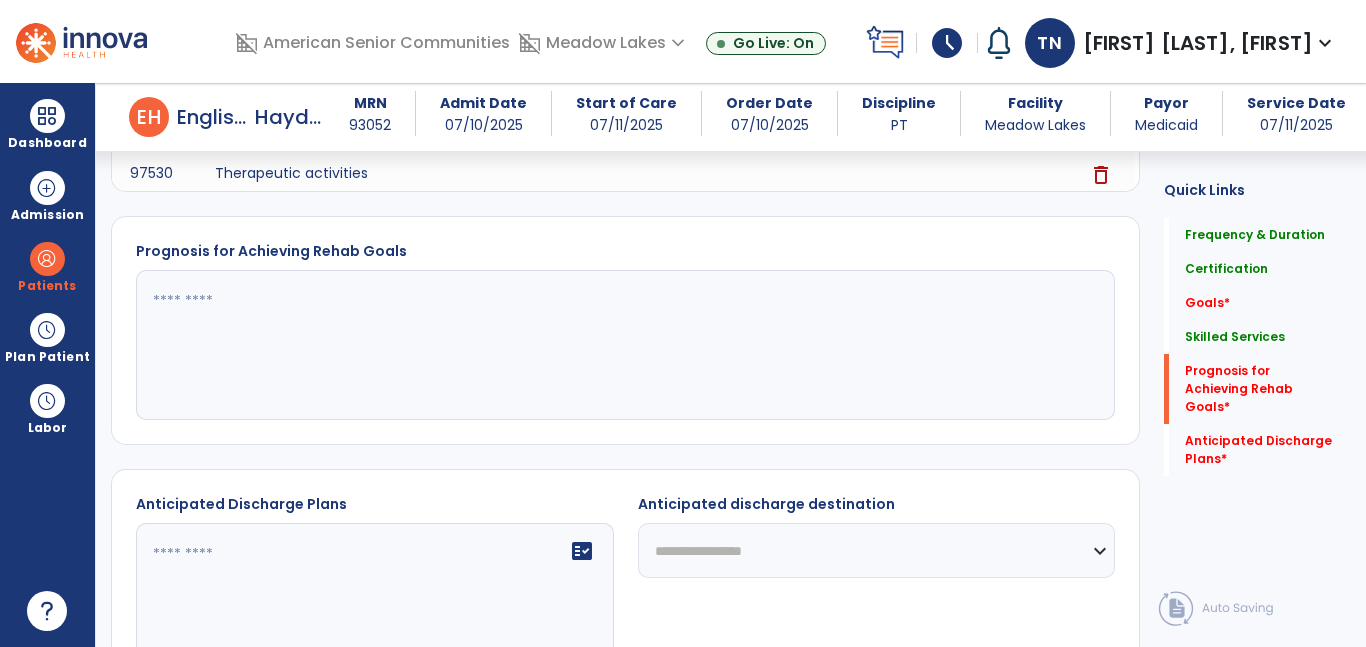 scroll, scrollTop: 895, scrollLeft: 0, axis: vertical 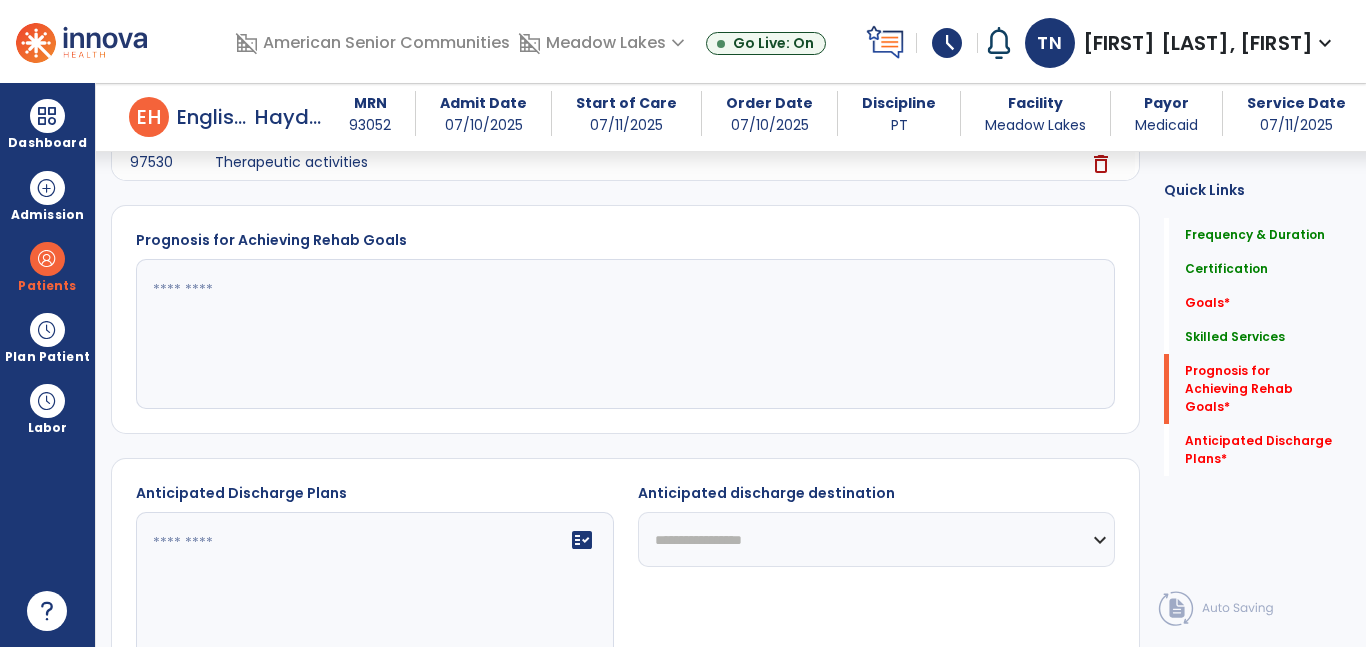 click 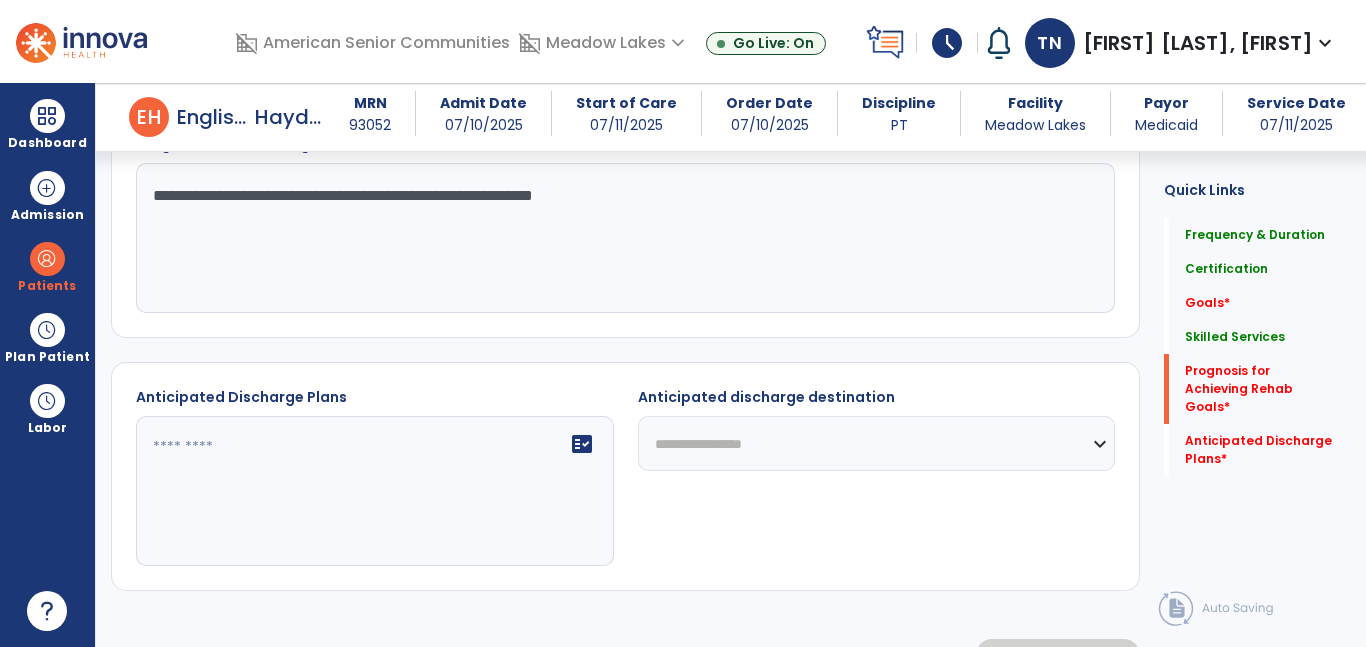 scroll, scrollTop: 1030, scrollLeft: 0, axis: vertical 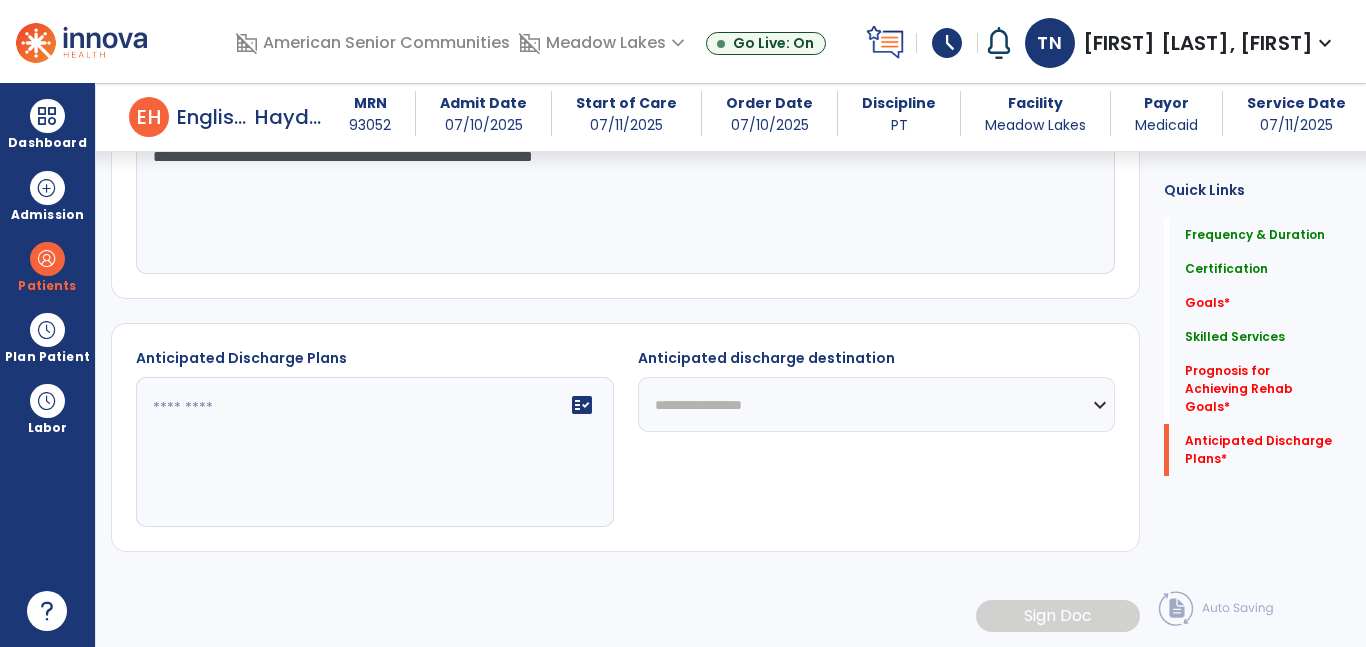 type on "**********" 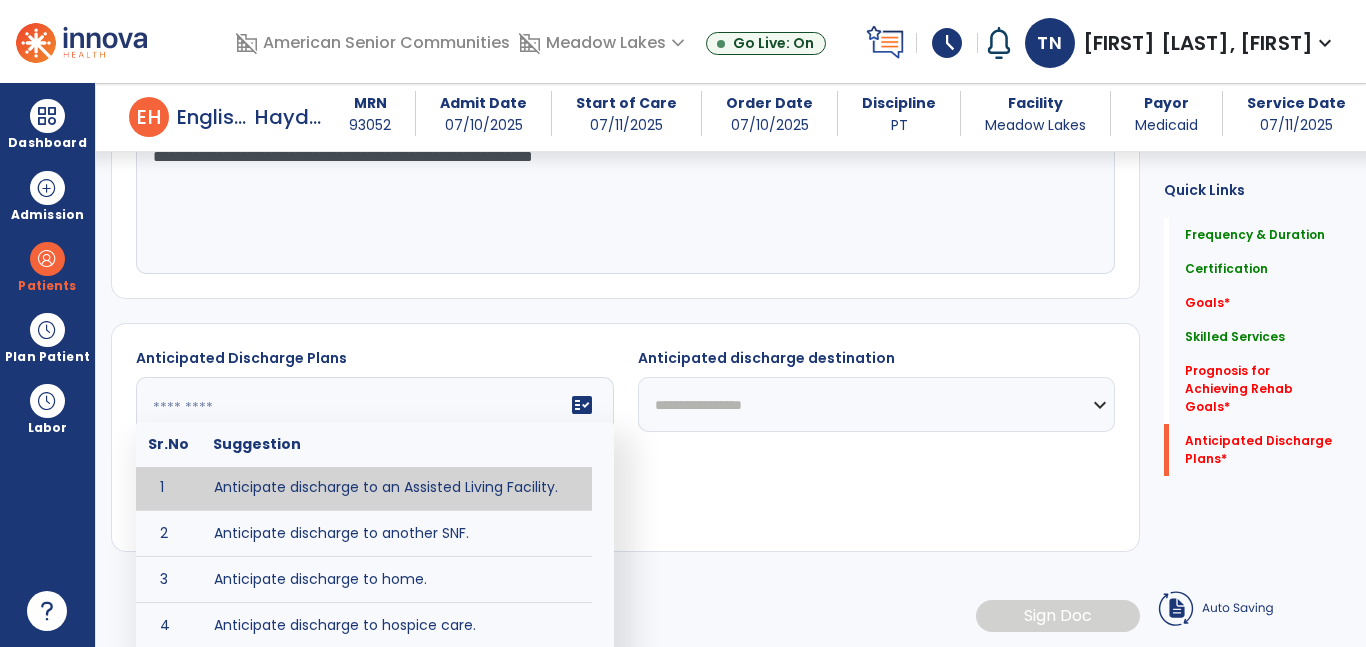 scroll, scrollTop: 0, scrollLeft: 0, axis: both 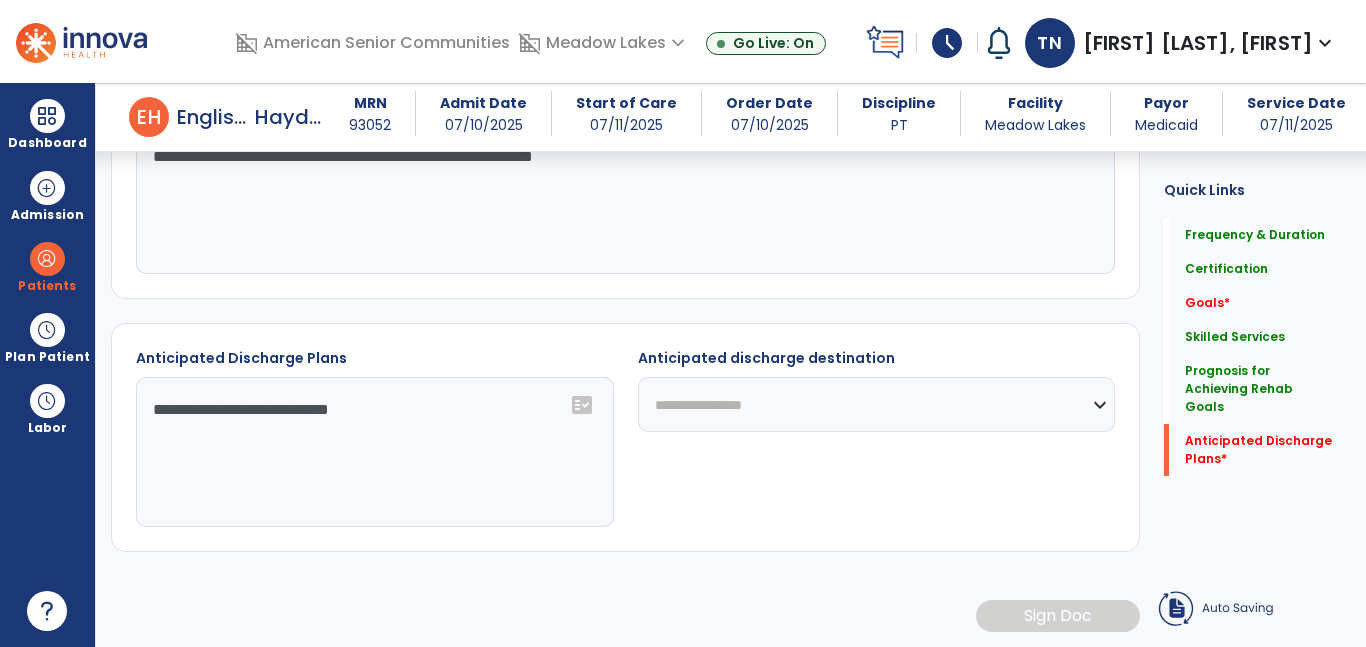 click on "**********" 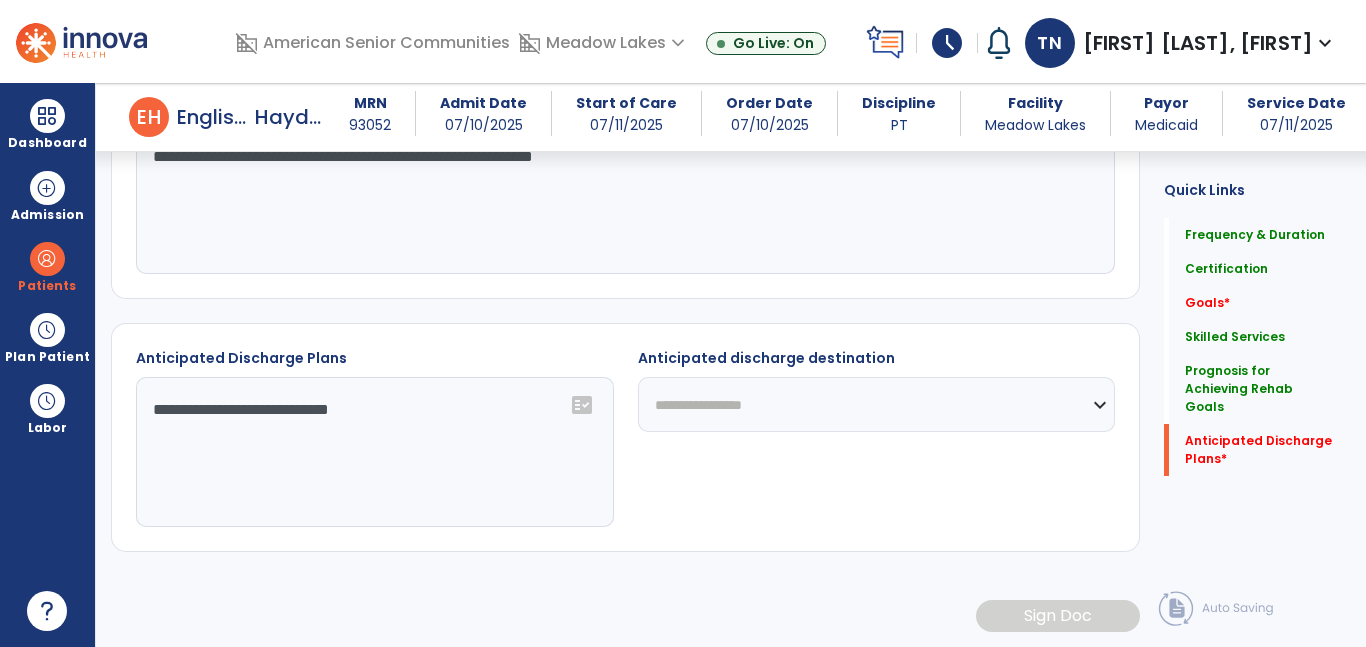 click on "**********" 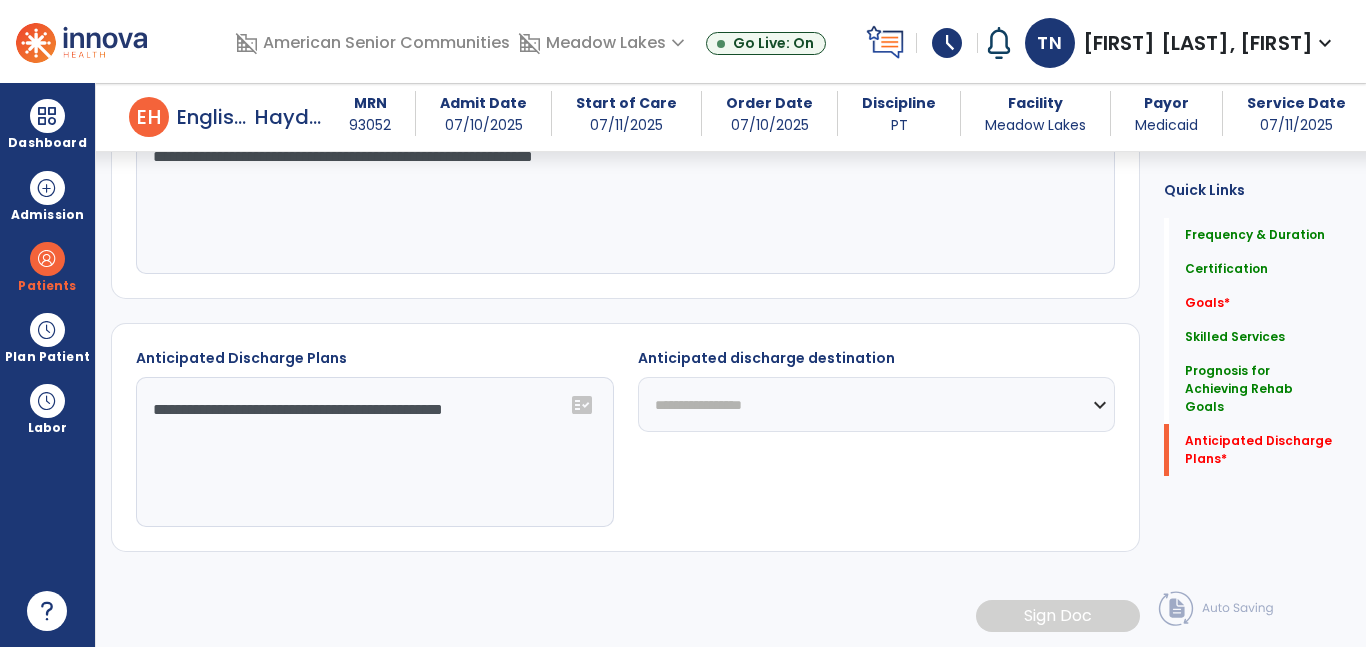 type on "**********" 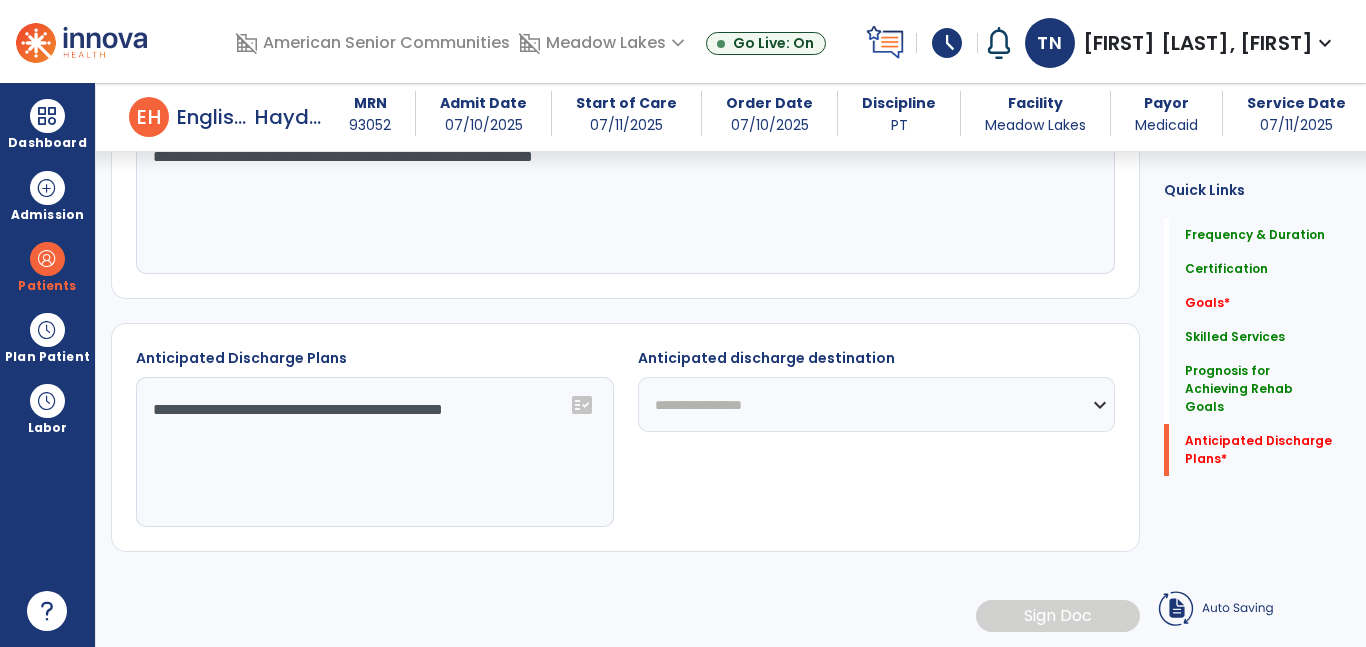 select on "**********" 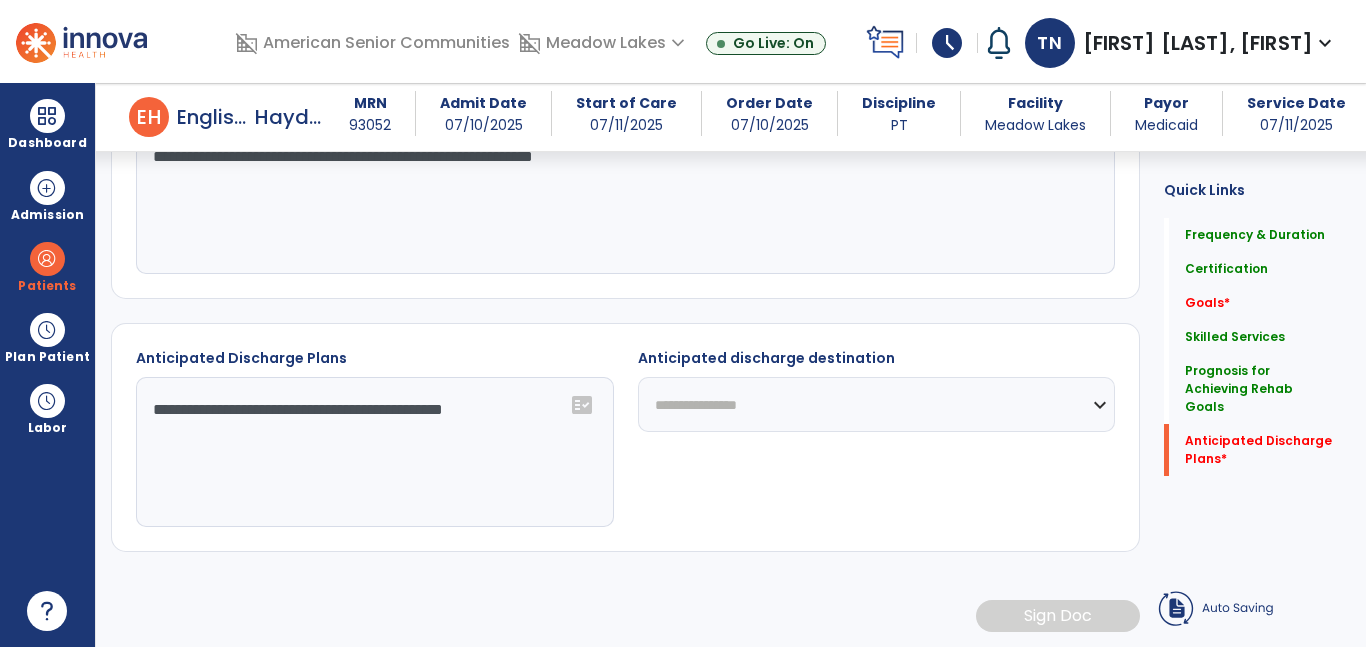 click on "**********" 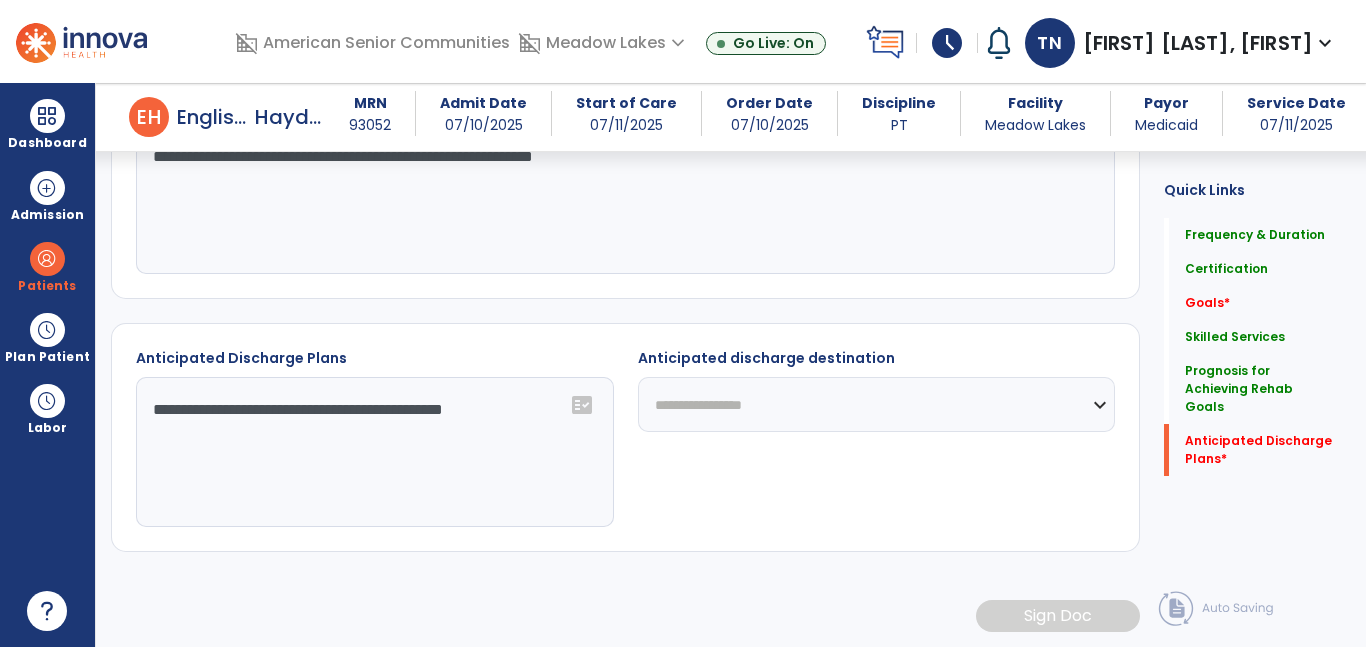 select on "**********" 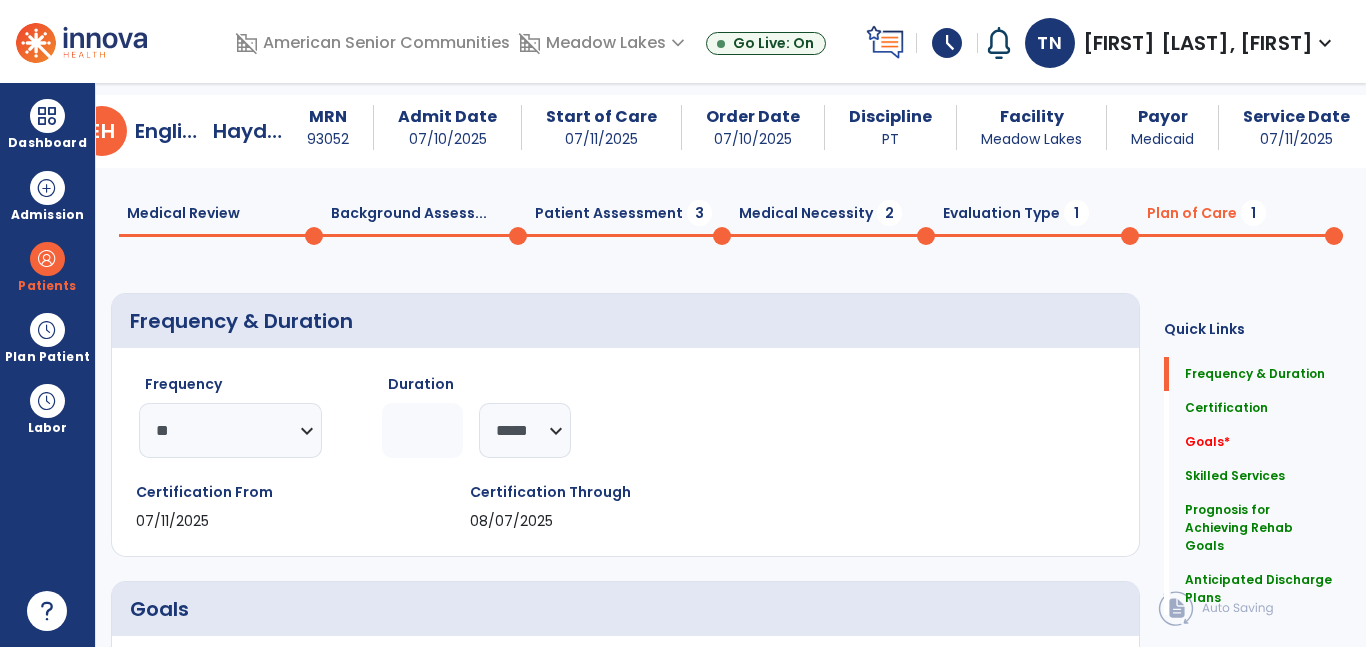 scroll, scrollTop: 0, scrollLeft: 0, axis: both 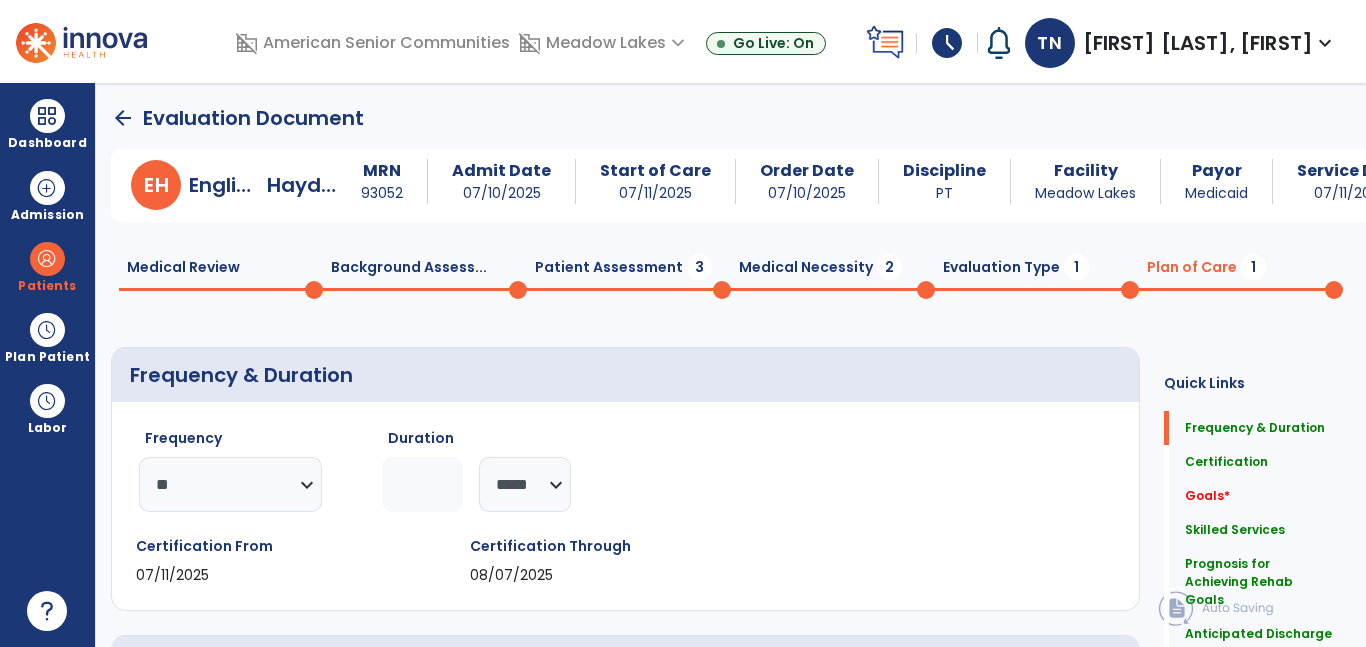 click on "Evaluation Type  1" 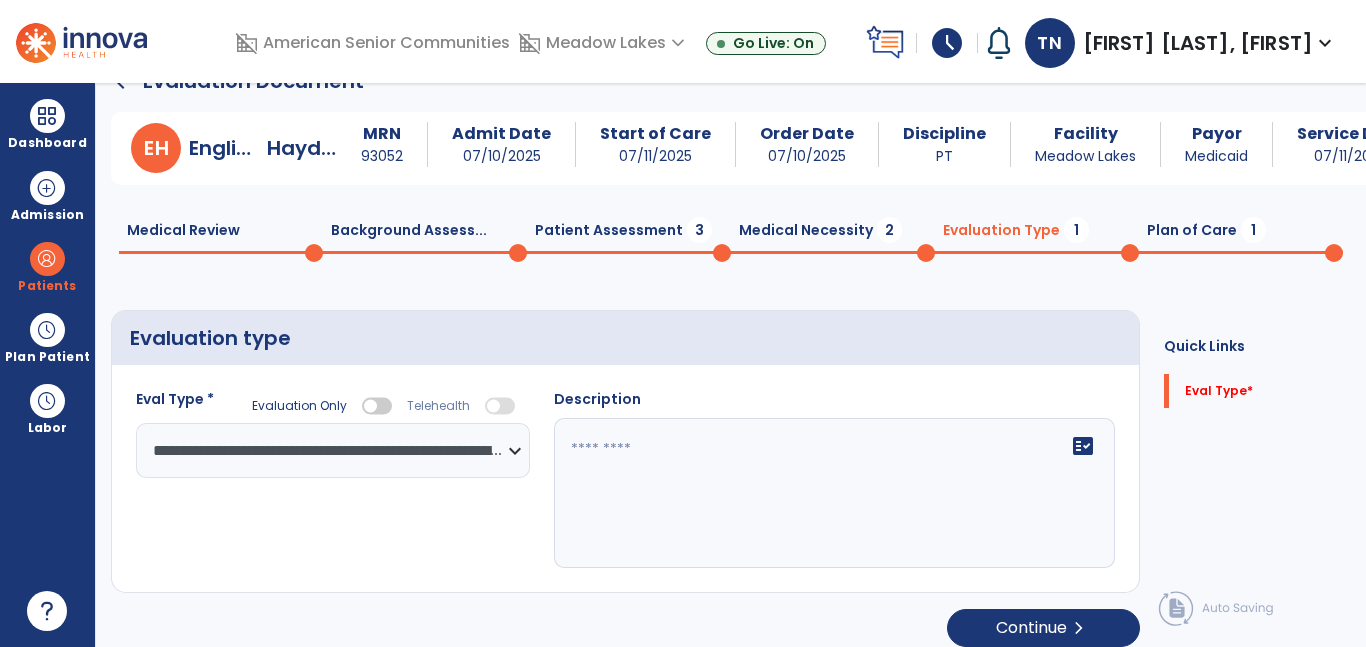 scroll, scrollTop: 0, scrollLeft: 0, axis: both 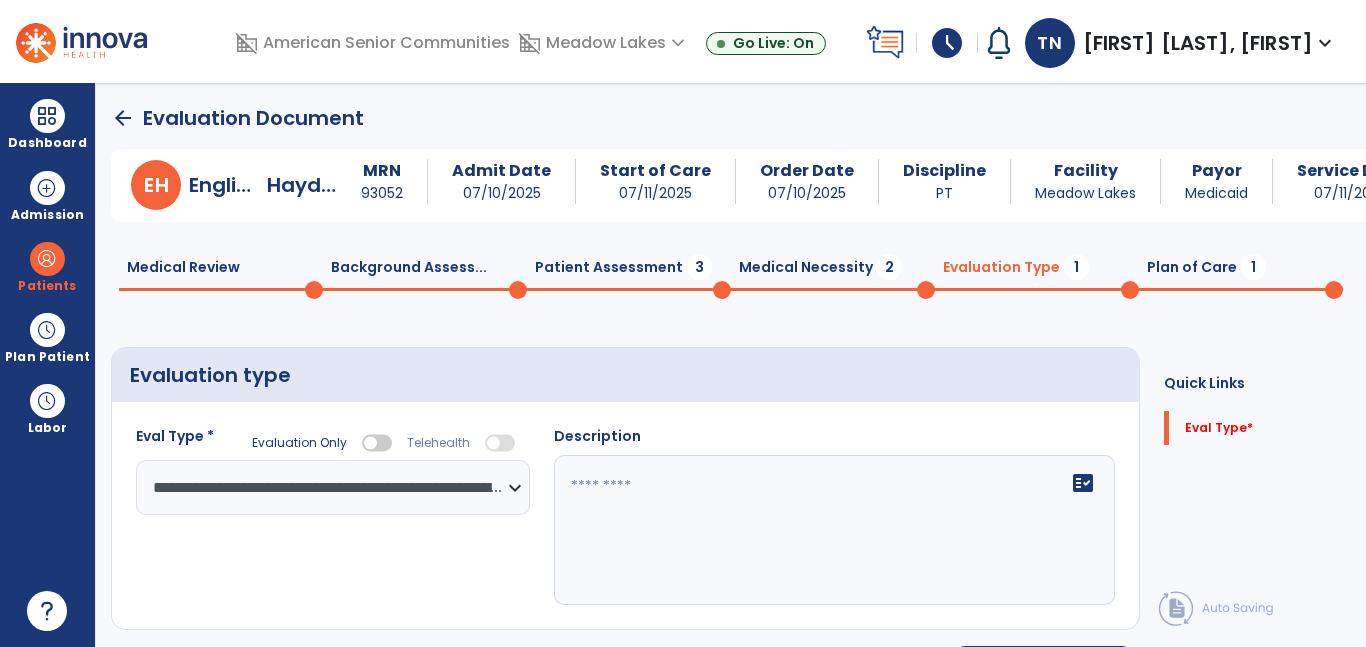 click 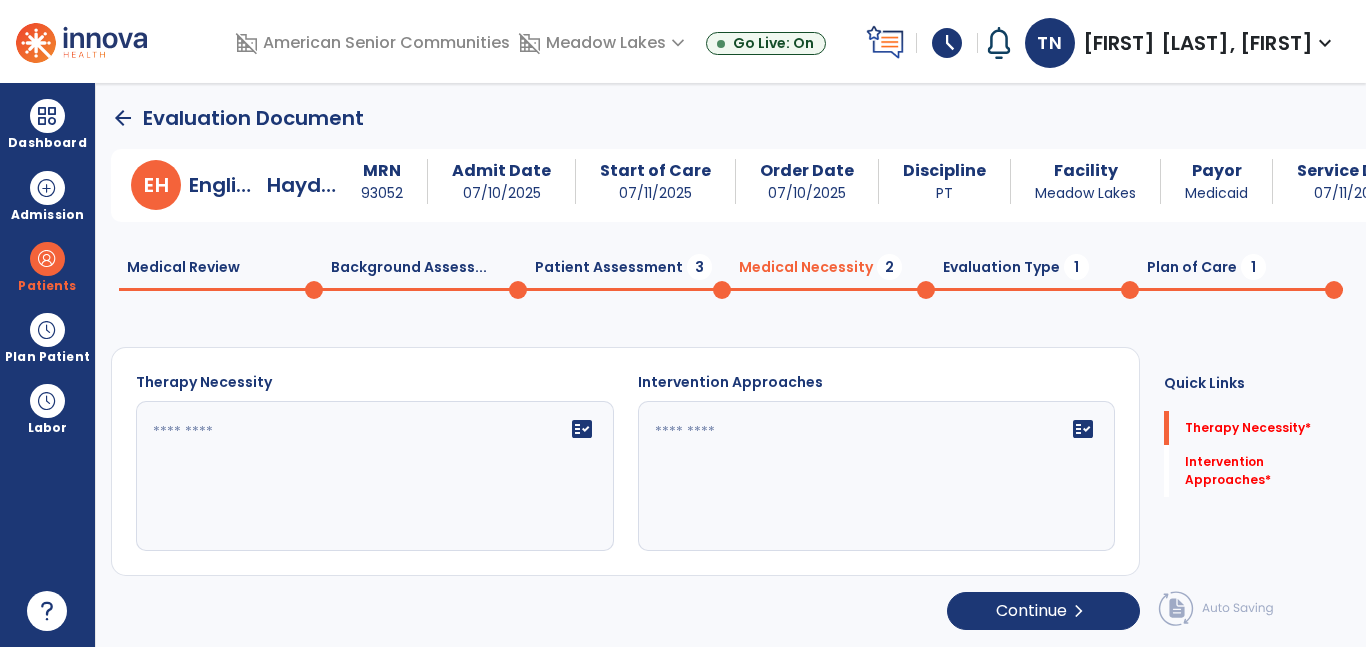 click on "fact_check" 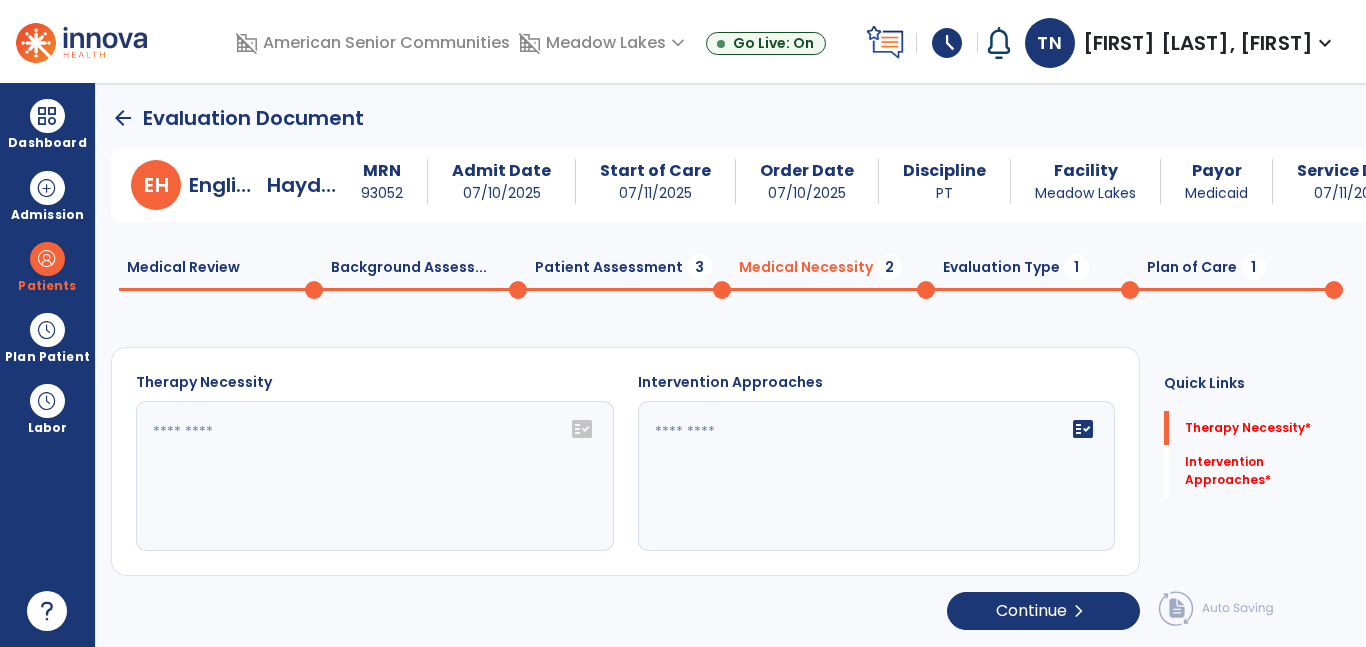 click on "Patient Assessment  3" 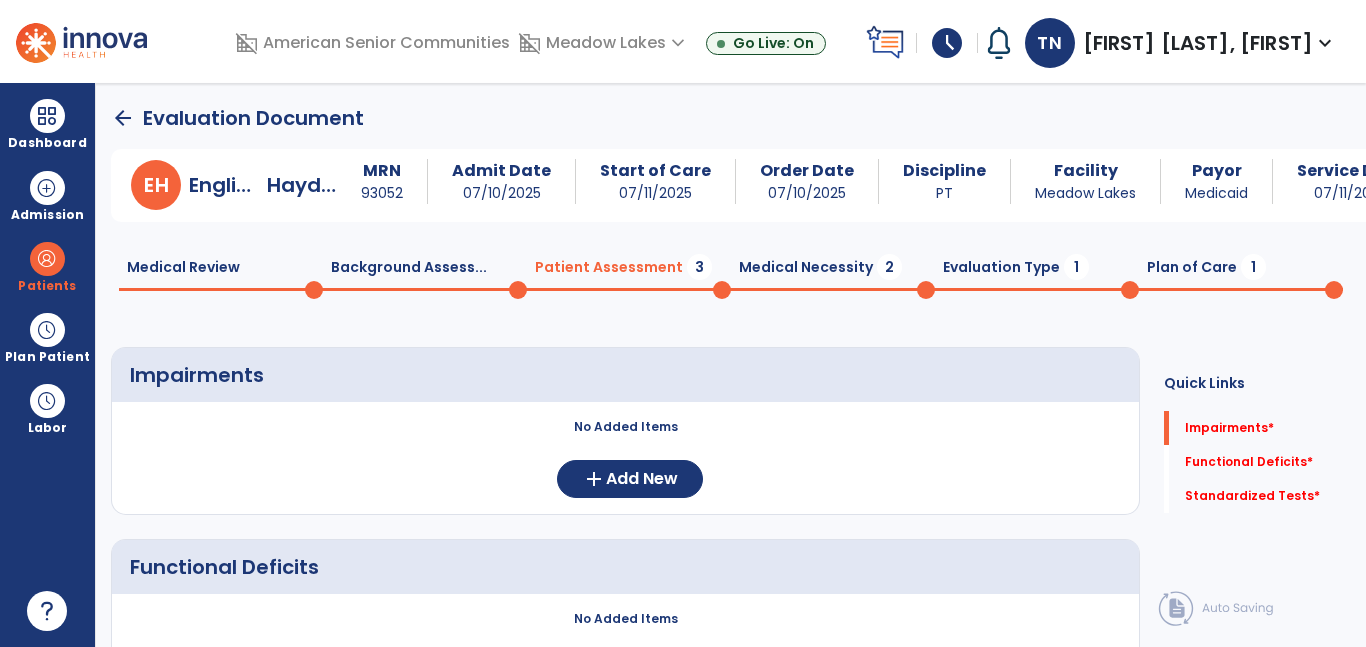 click on "Background Assess...  0" 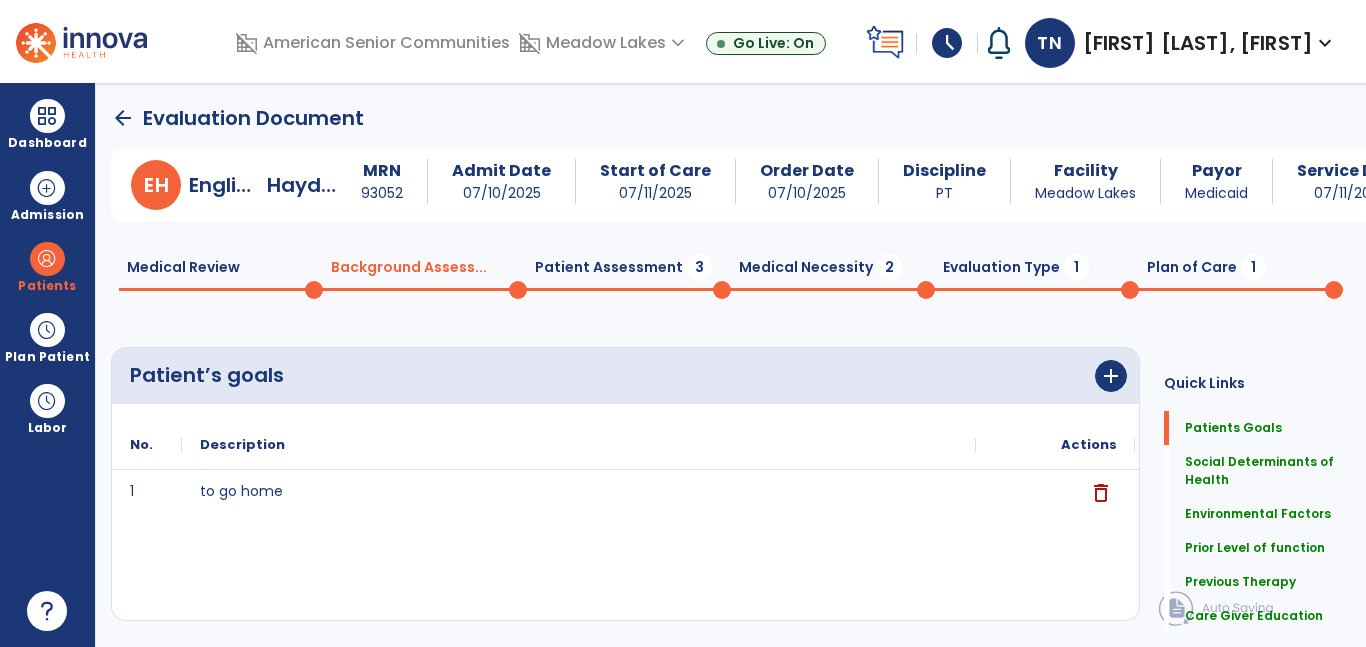 click on "Medical Review  0" 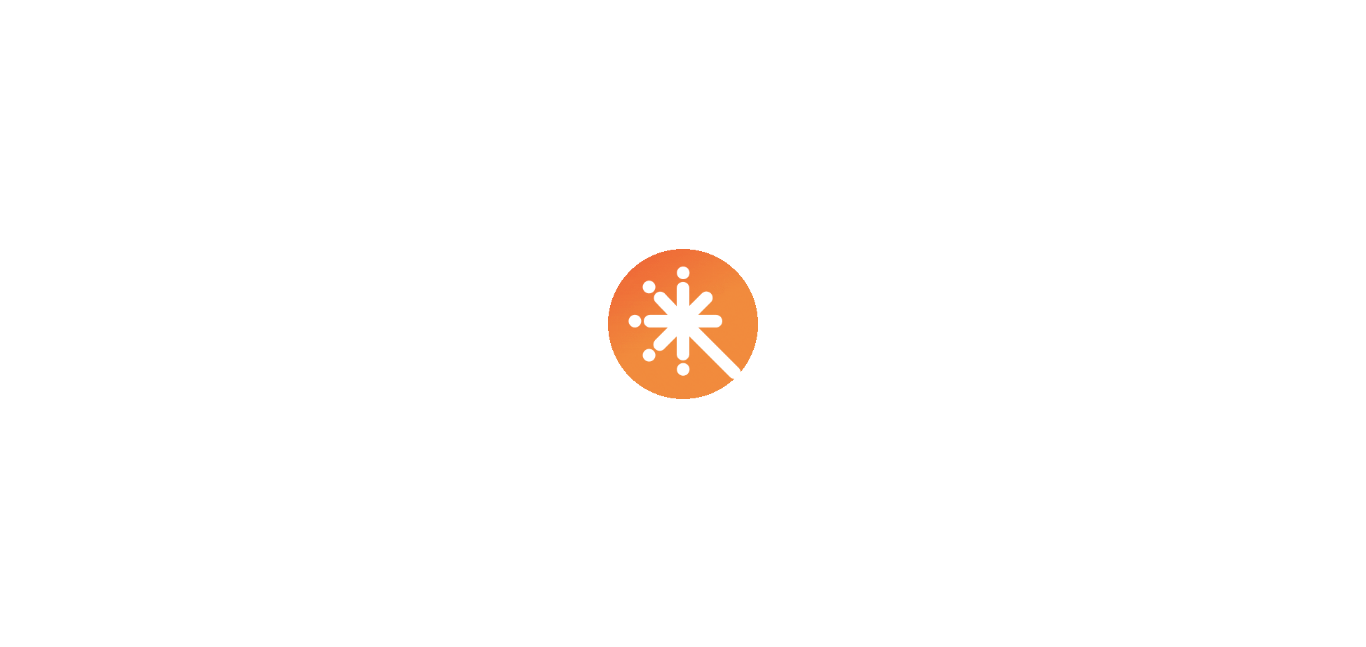 scroll, scrollTop: 0, scrollLeft: 0, axis: both 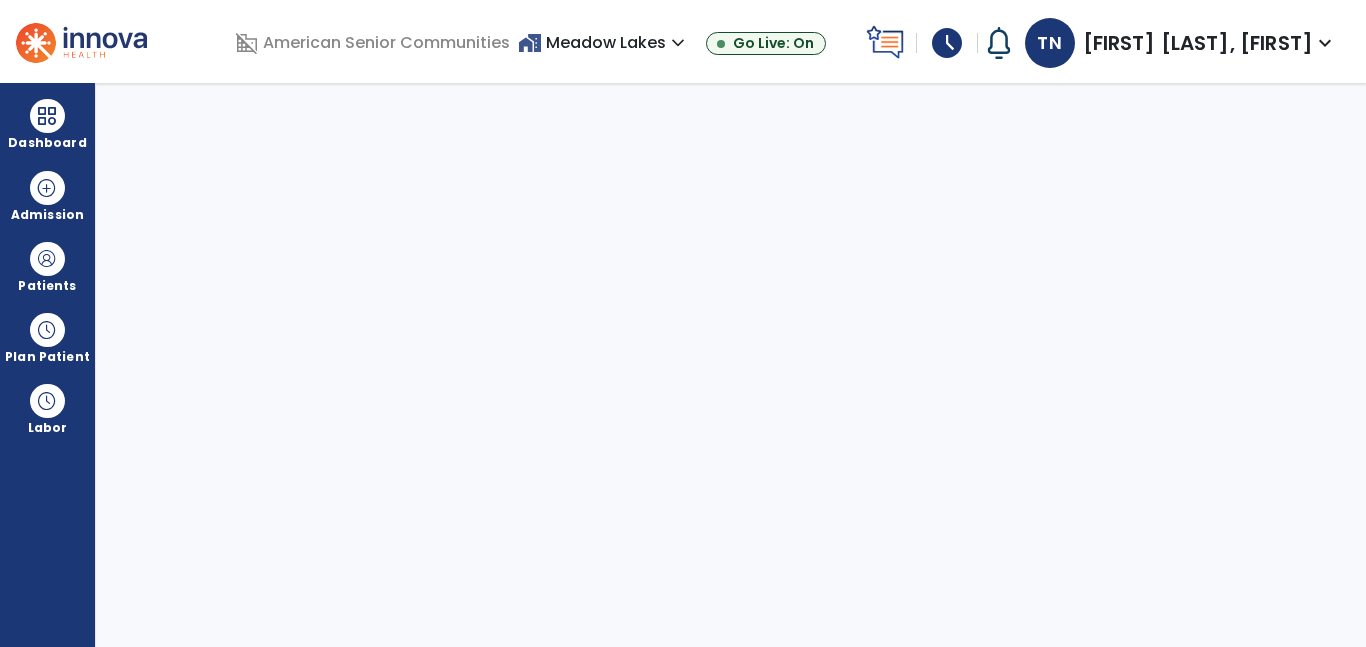 select on "****" 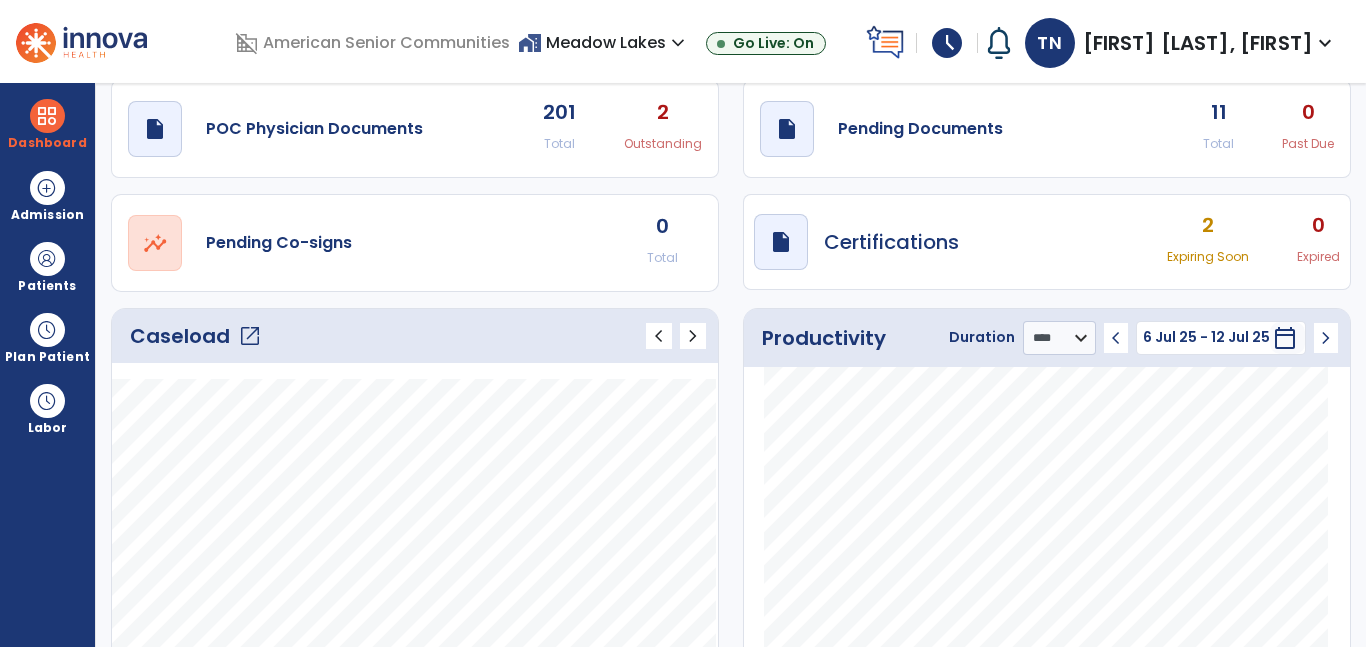 scroll, scrollTop: 75, scrollLeft: 0, axis: vertical 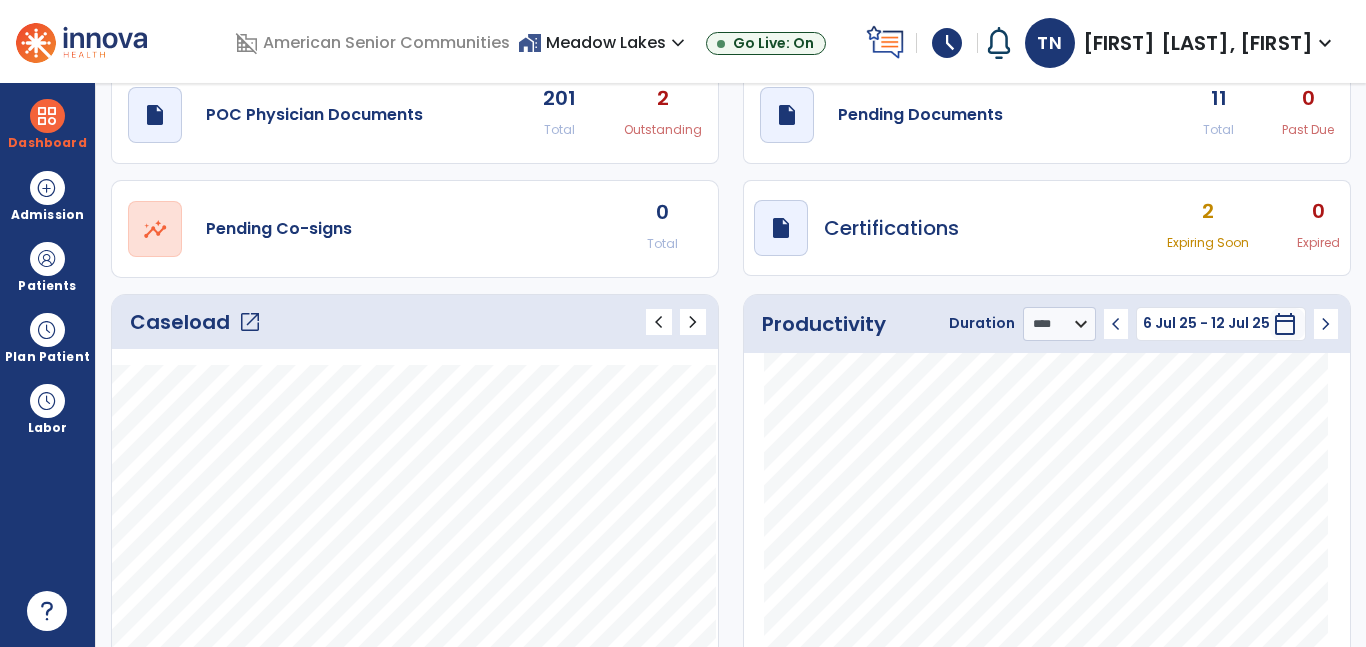 click on "open_in_new" 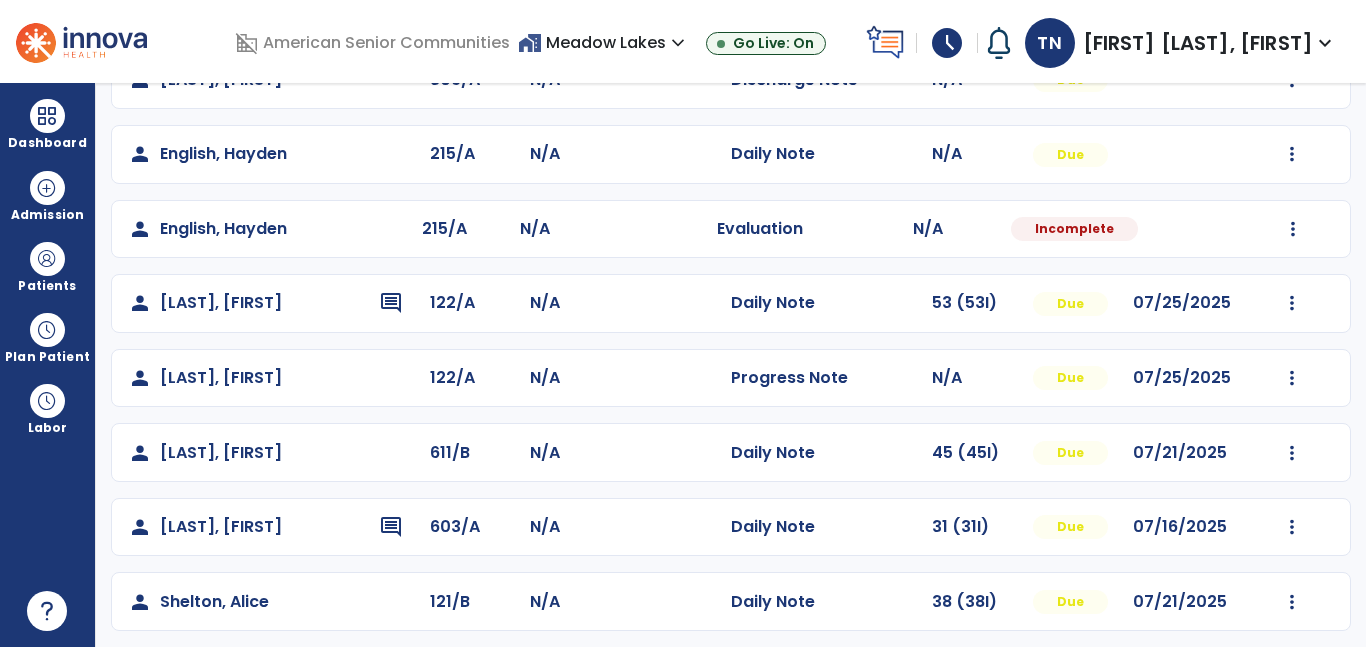 scroll, scrollTop: 585, scrollLeft: 0, axis: vertical 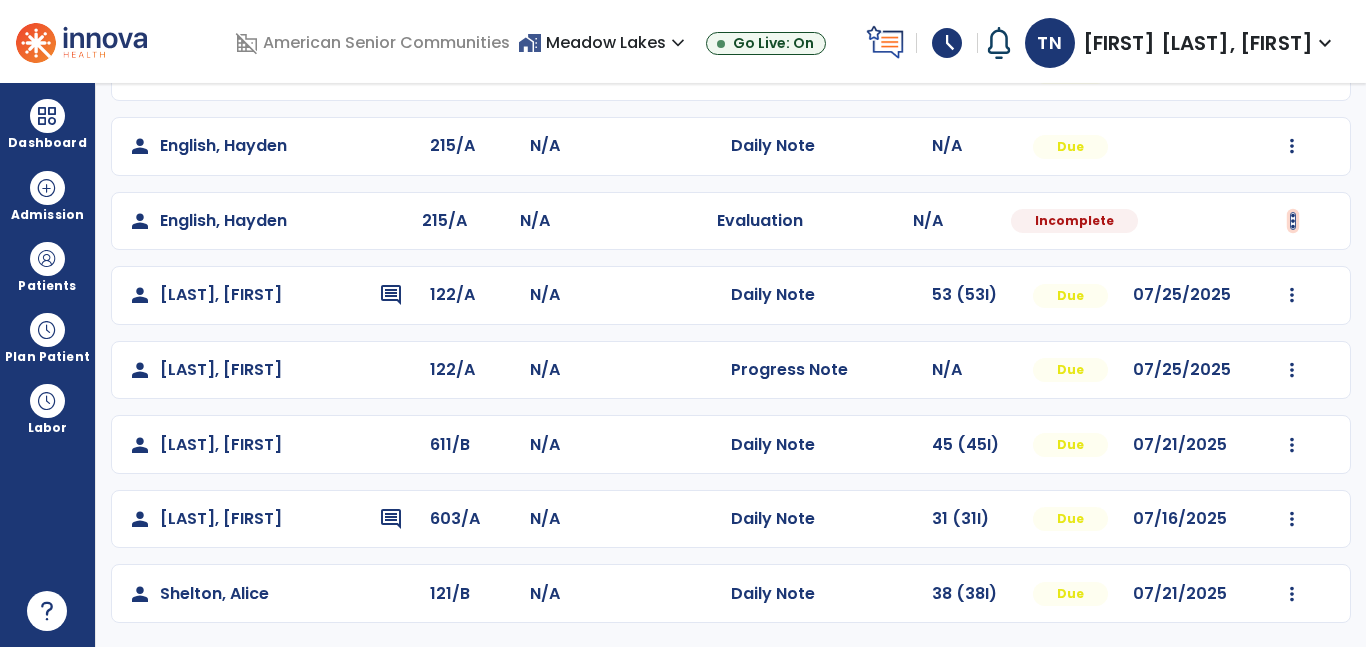 click at bounding box center [1292, -226] 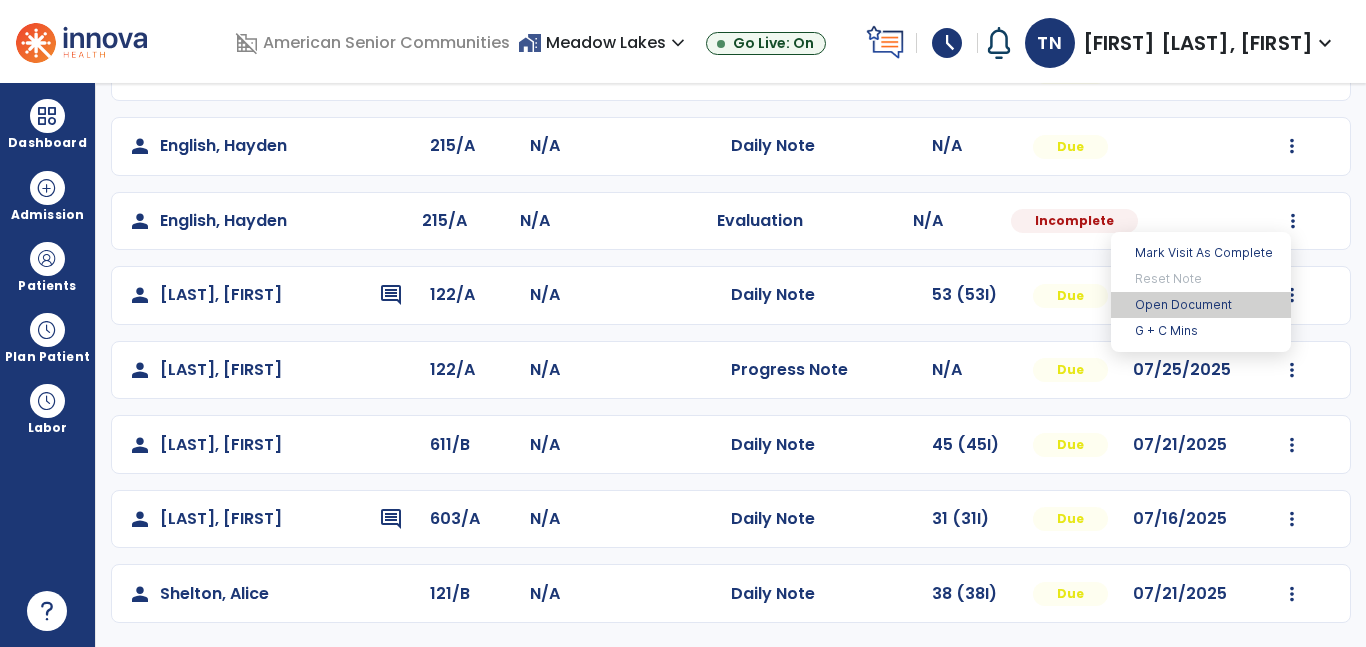 click on "Open Document" at bounding box center [1201, 305] 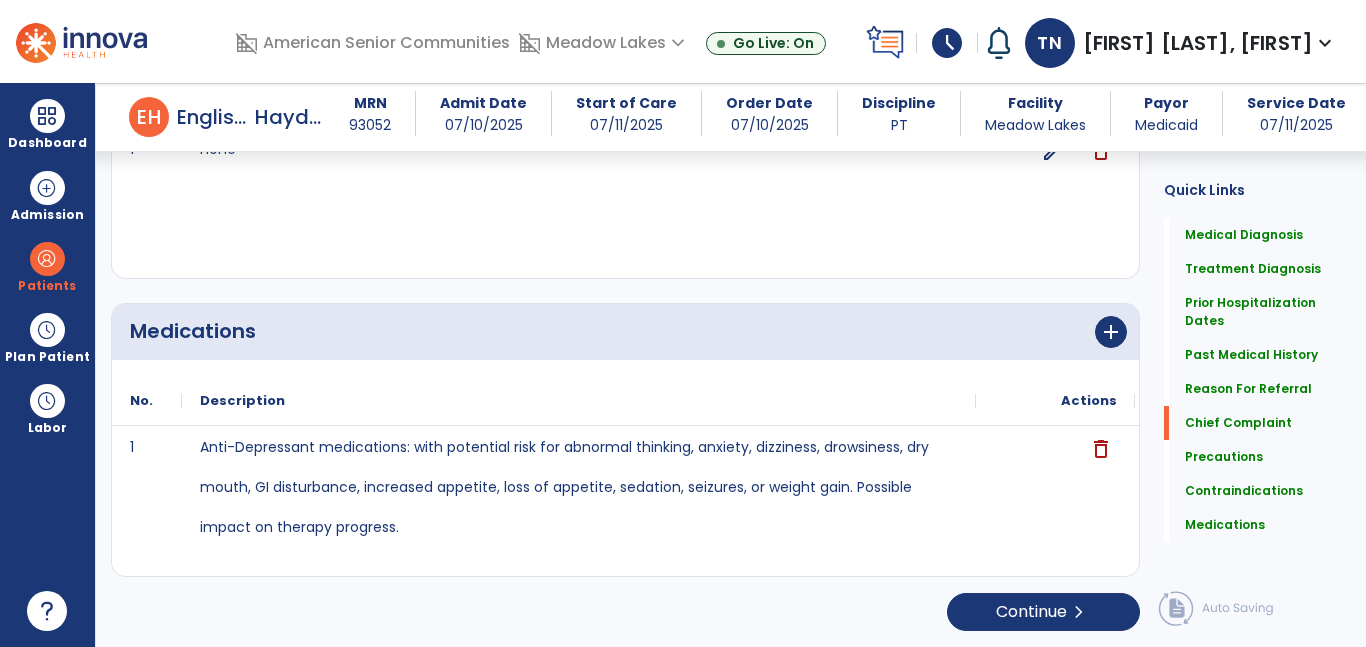 scroll, scrollTop: 2661, scrollLeft: 0, axis: vertical 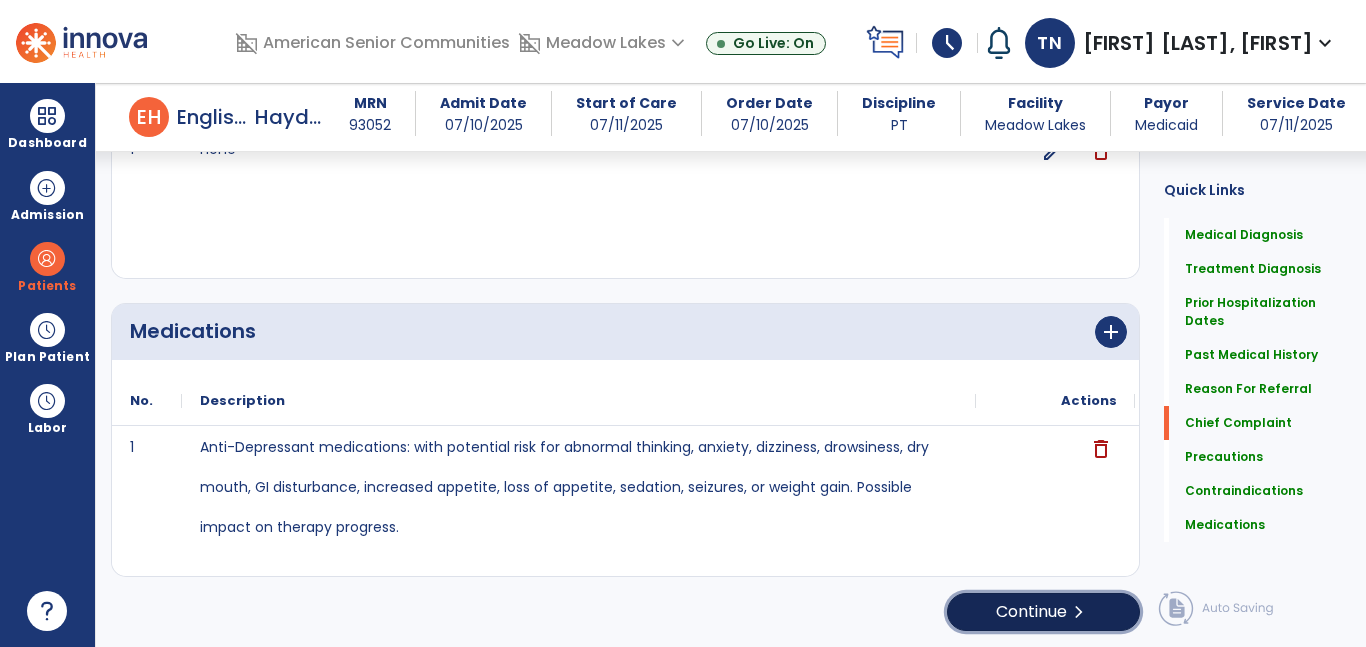click on "Continue  chevron_right" 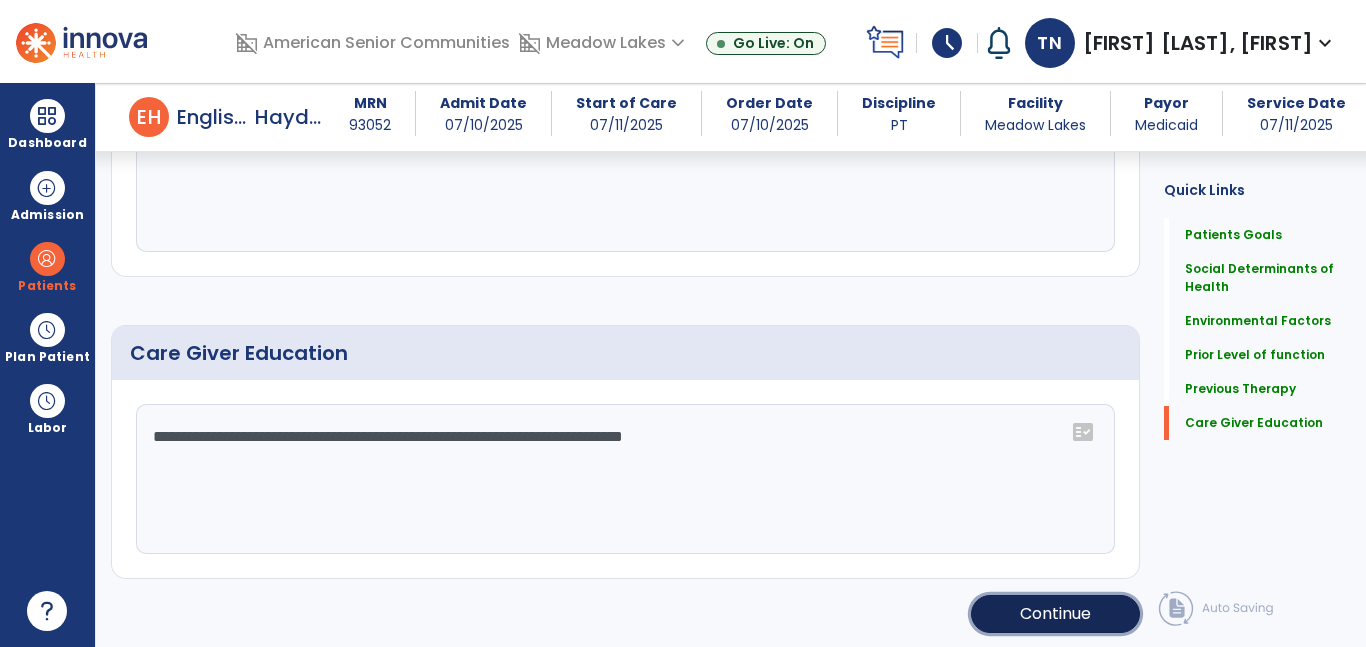 click on "Continue" 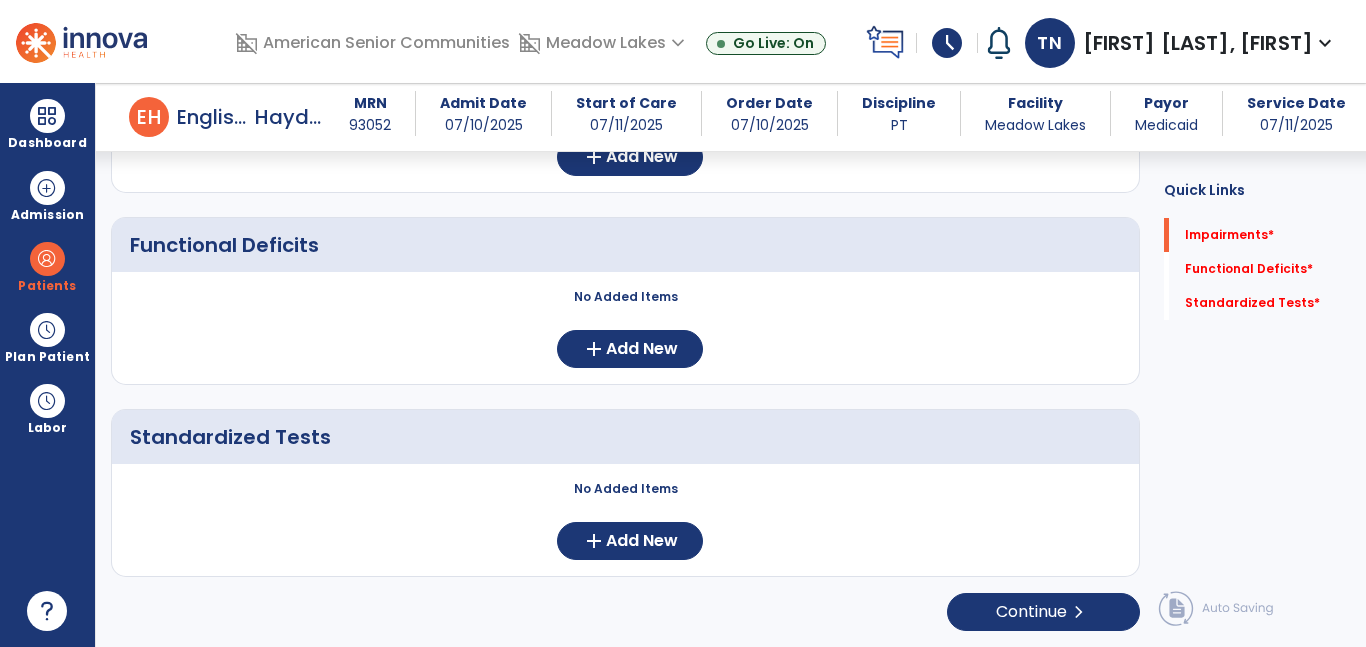 scroll, scrollTop: 0, scrollLeft: 0, axis: both 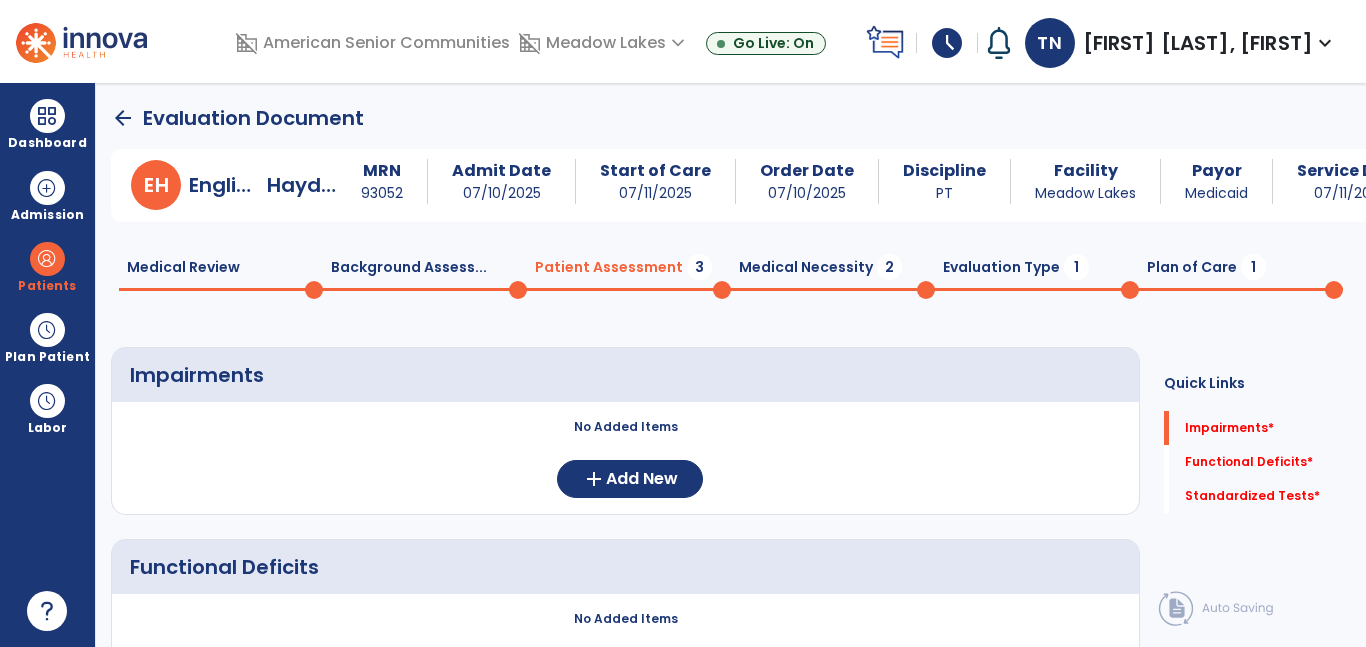 click 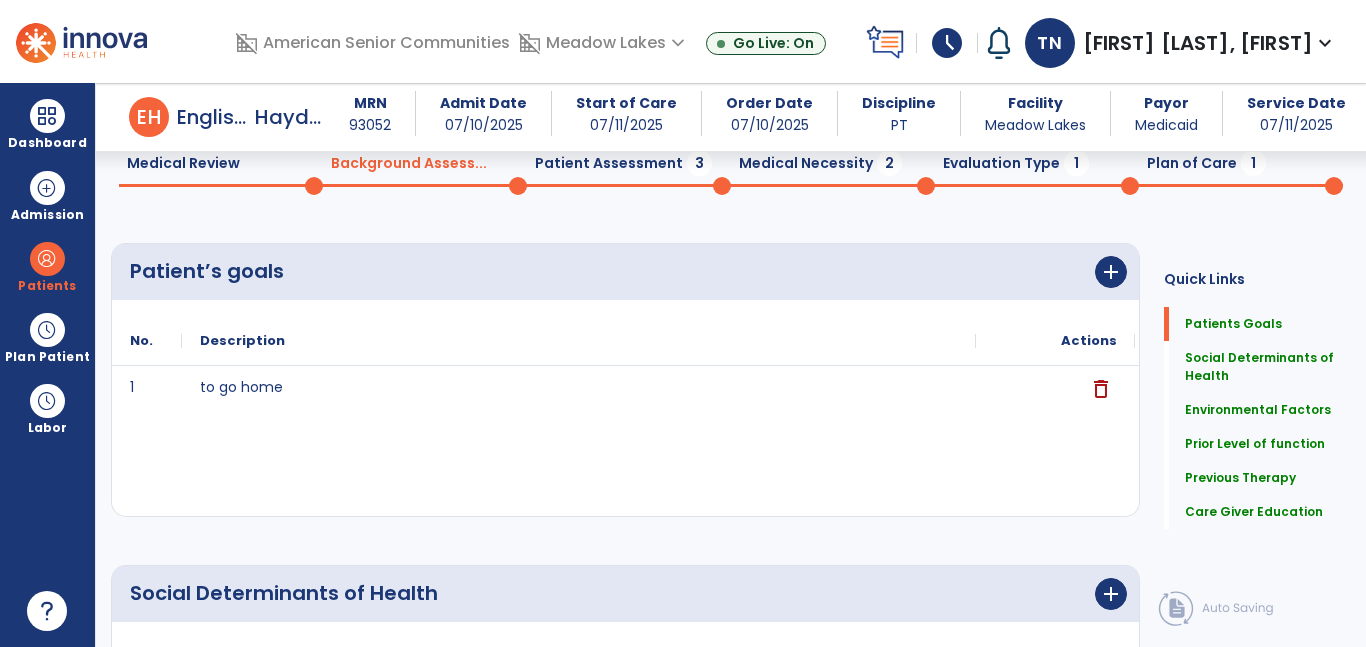 scroll, scrollTop: 0, scrollLeft: 0, axis: both 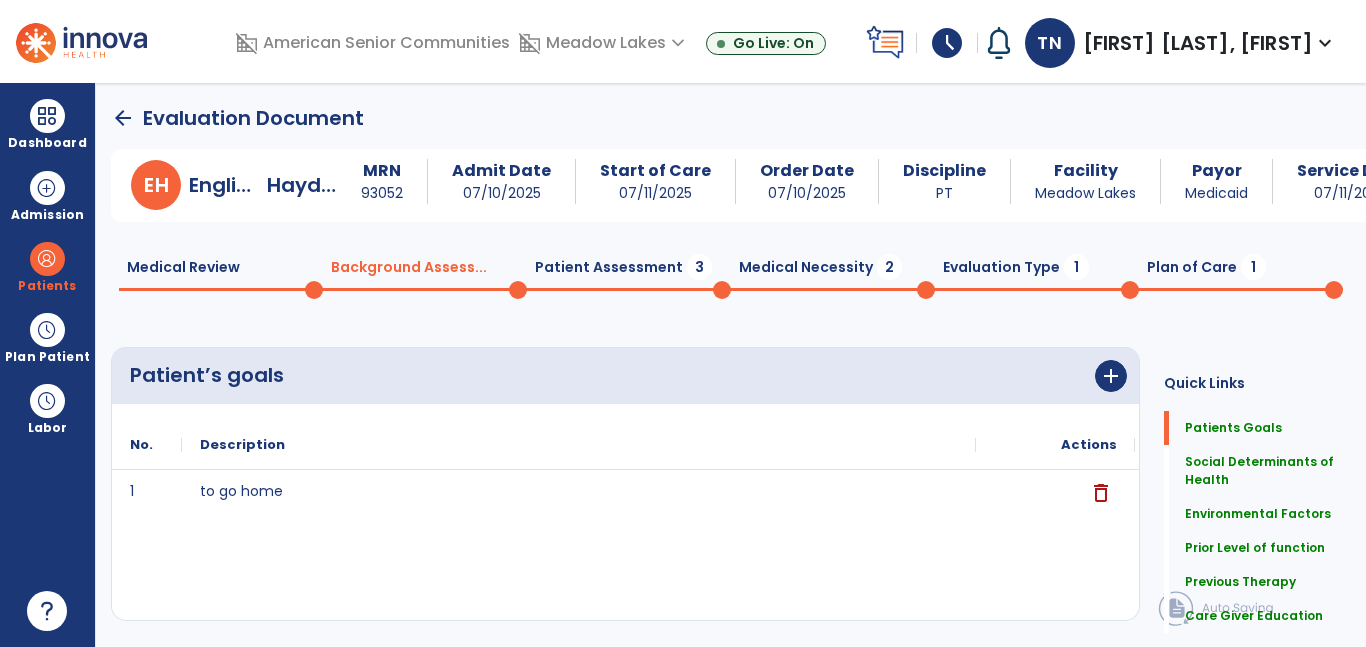 click on "Medical Review  0" 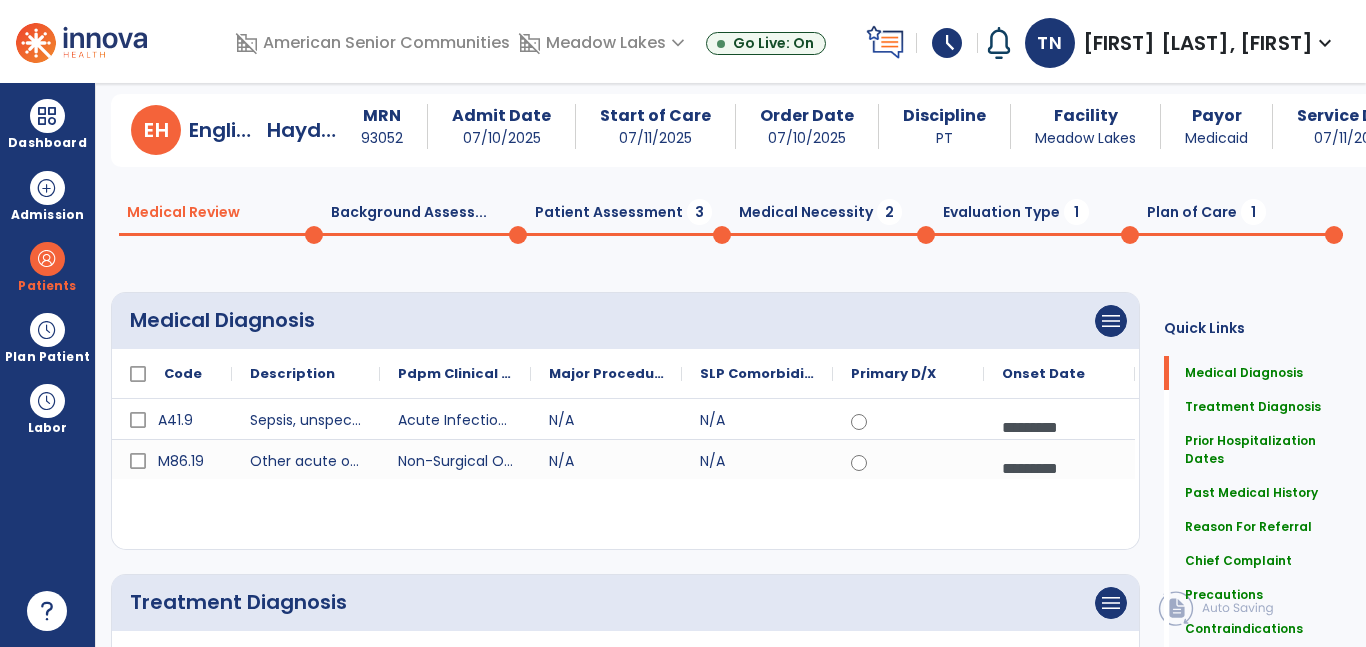 scroll, scrollTop: 0, scrollLeft: 0, axis: both 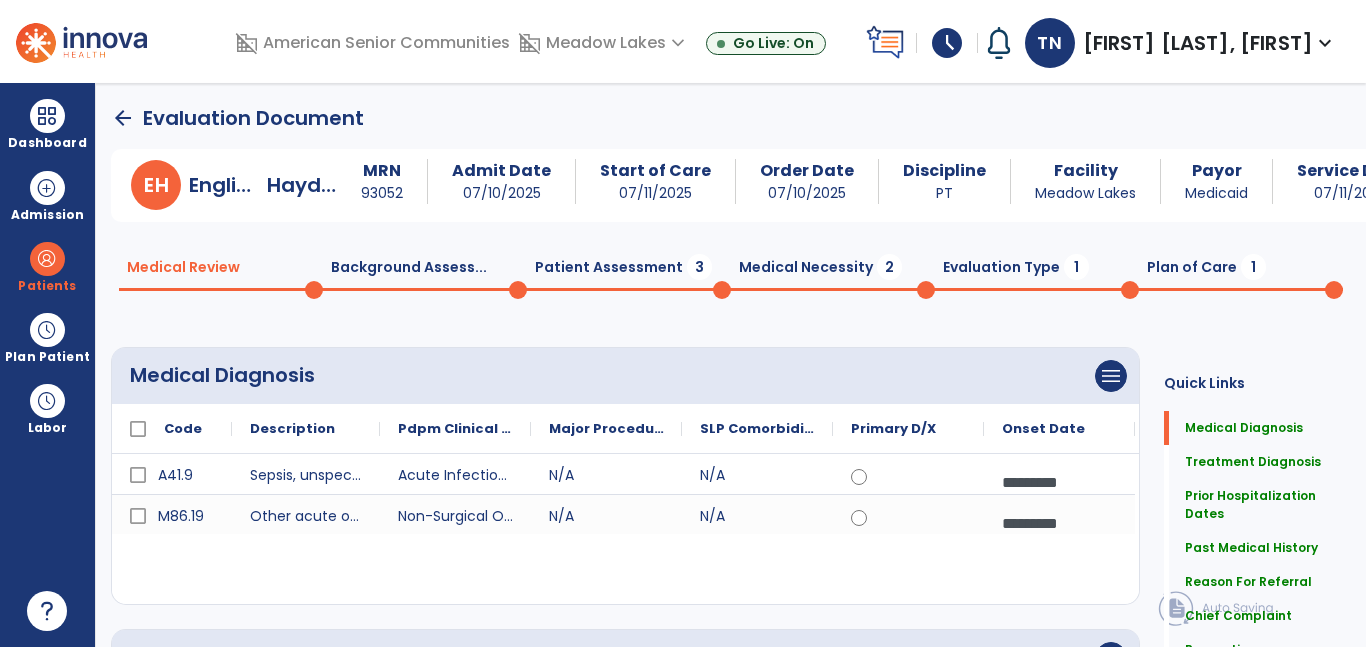 click 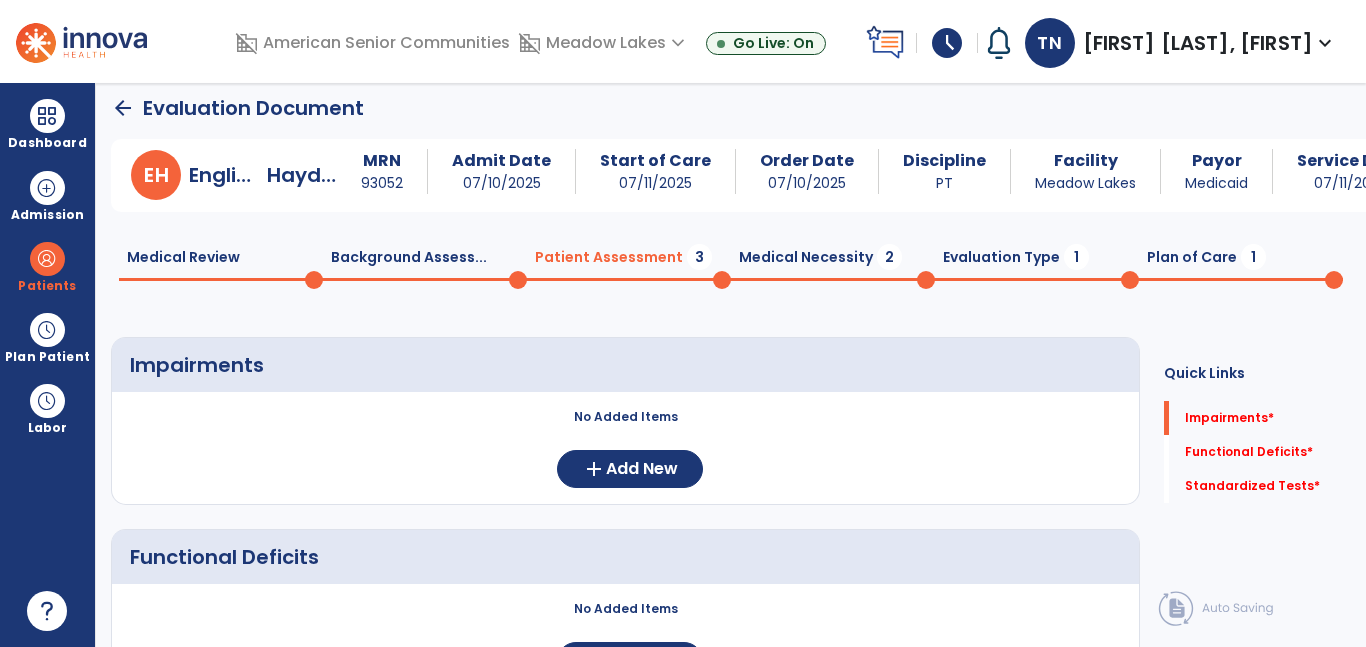 scroll, scrollTop: 14, scrollLeft: 0, axis: vertical 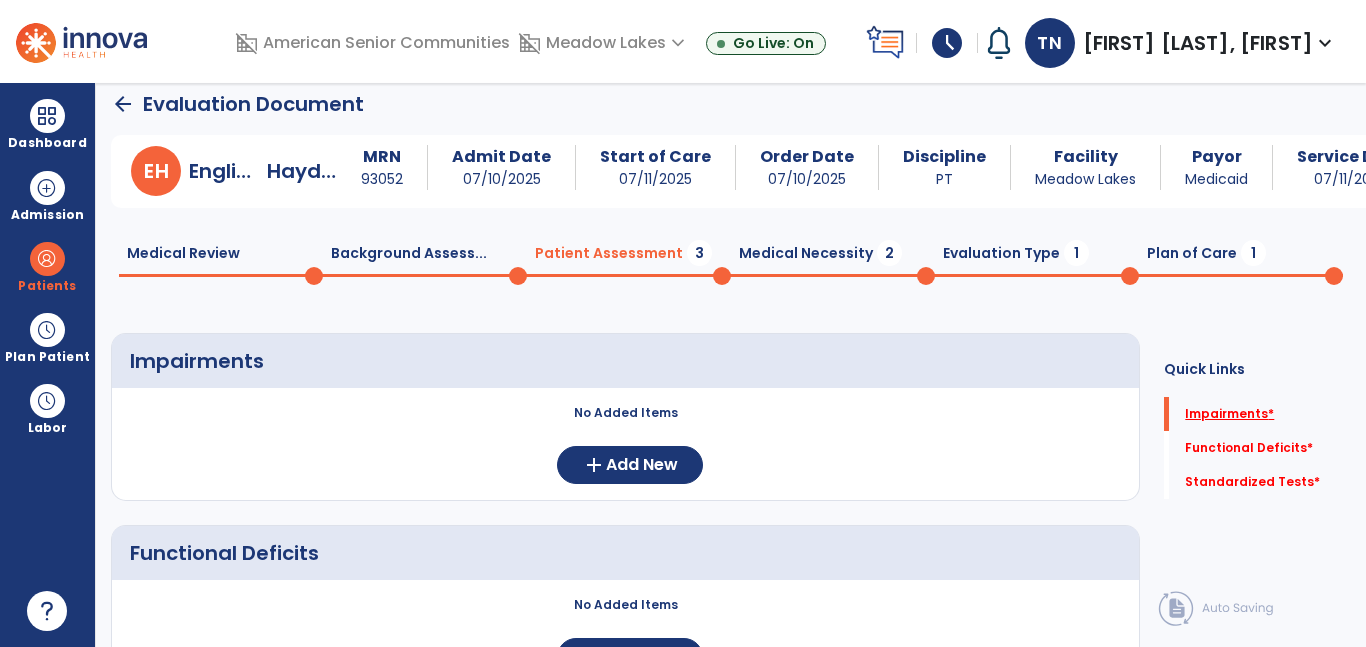 click on "Impairments   *" 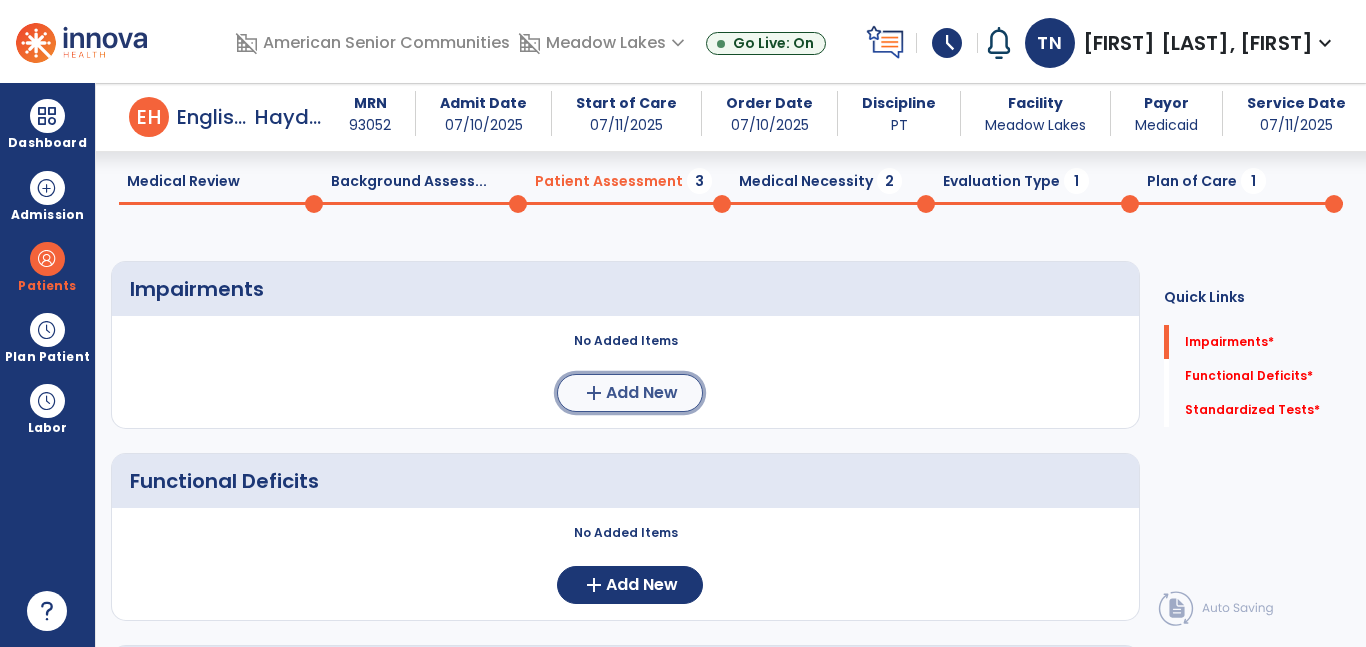 click on "add" 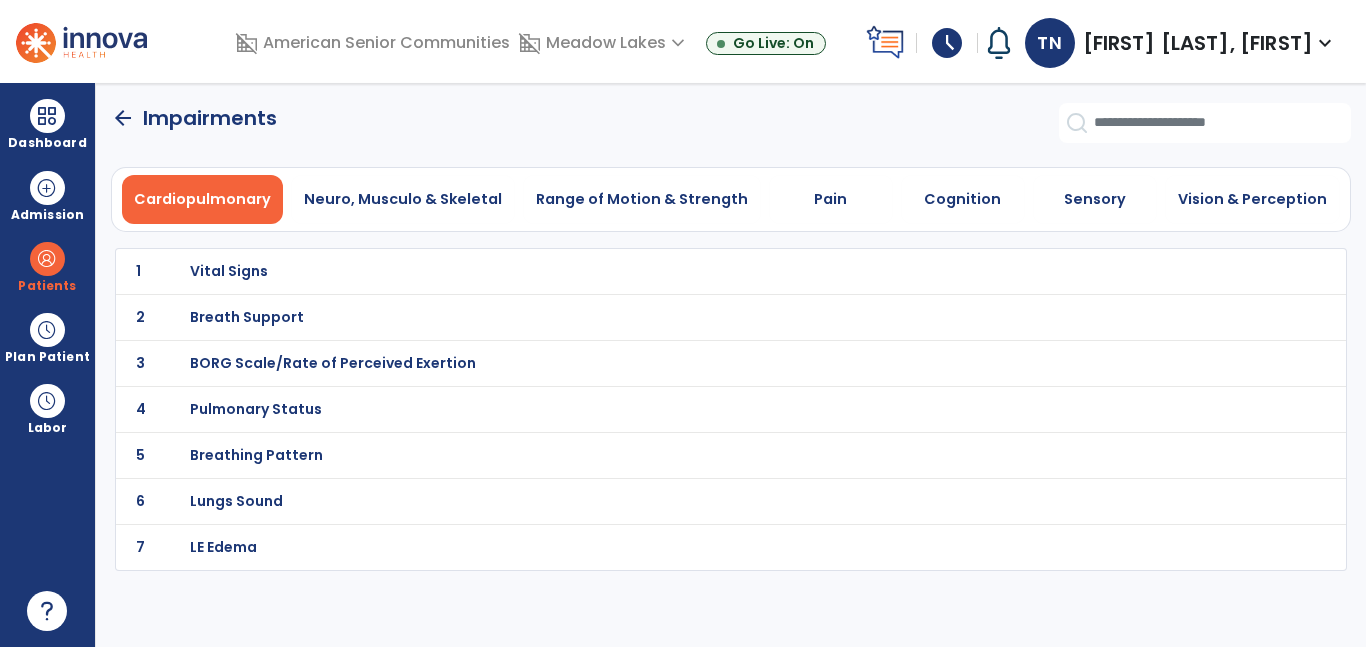 scroll, scrollTop: 0, scrollLeft: 0, axis: both 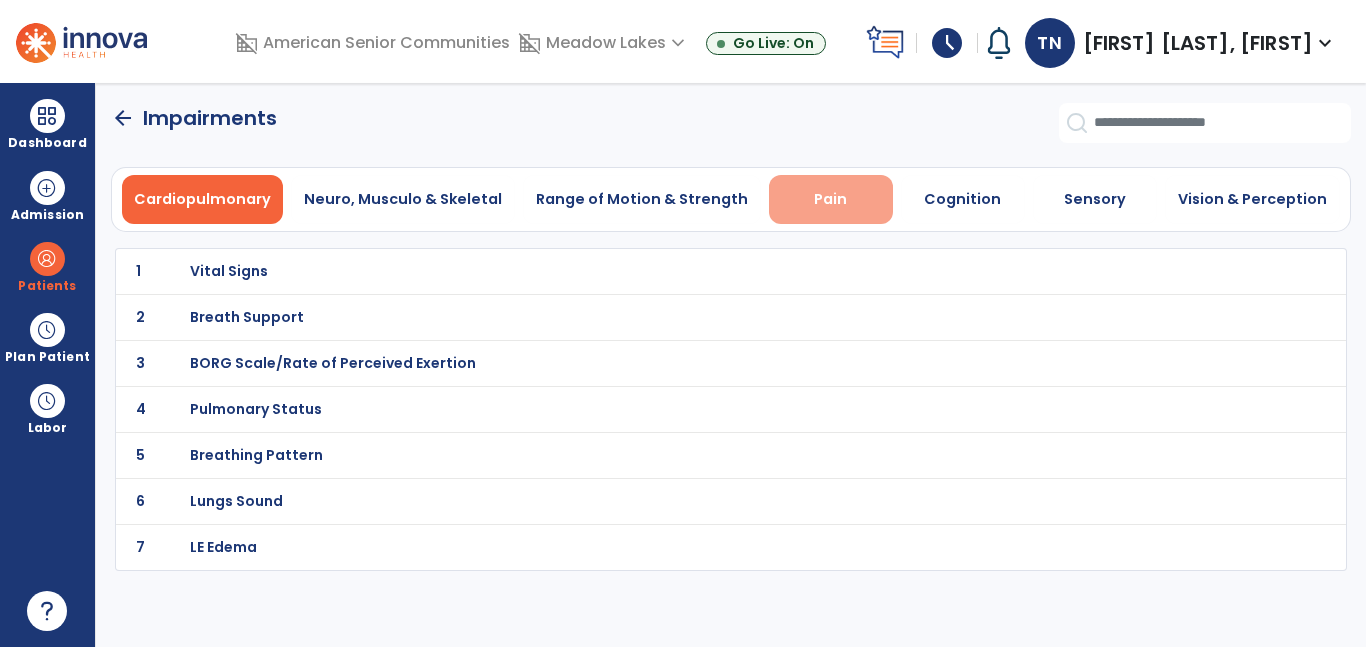 click on "Pain" at bounding box center [831, 199] 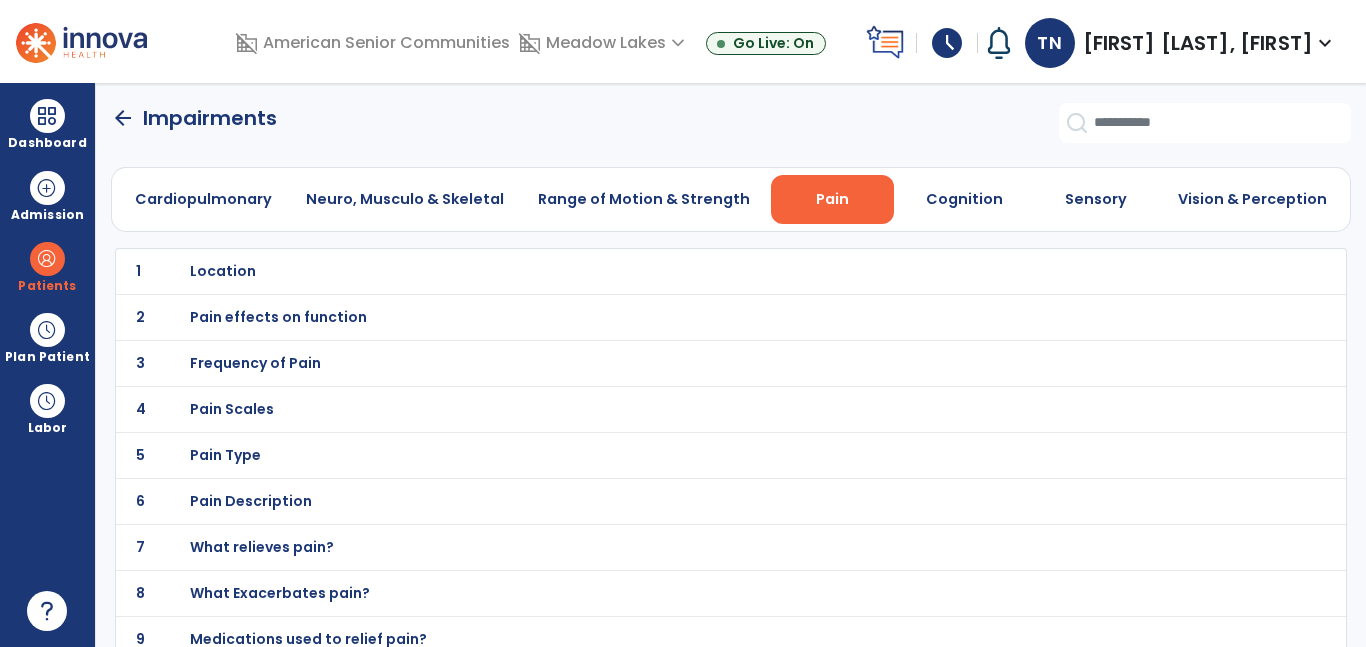 click on "Location" at bounding box center [223, 271] 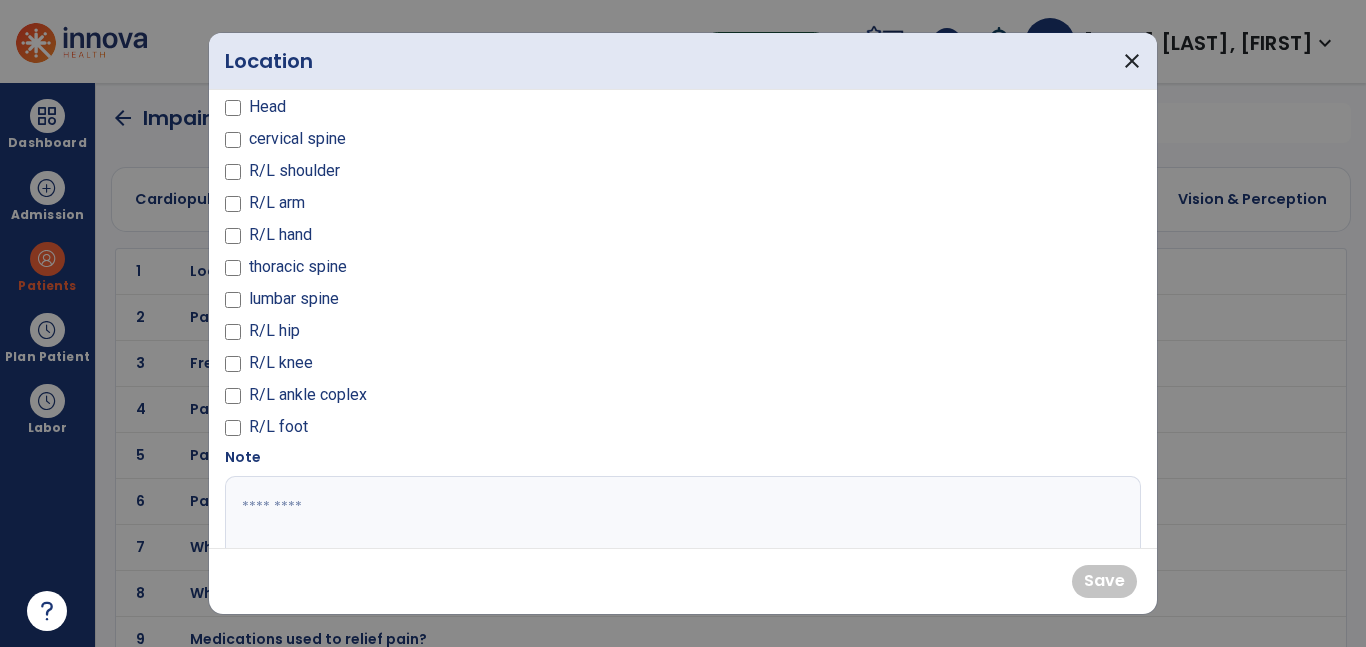 scroll, scrollTop: 45, scrollLeft: 0, axis: vertical 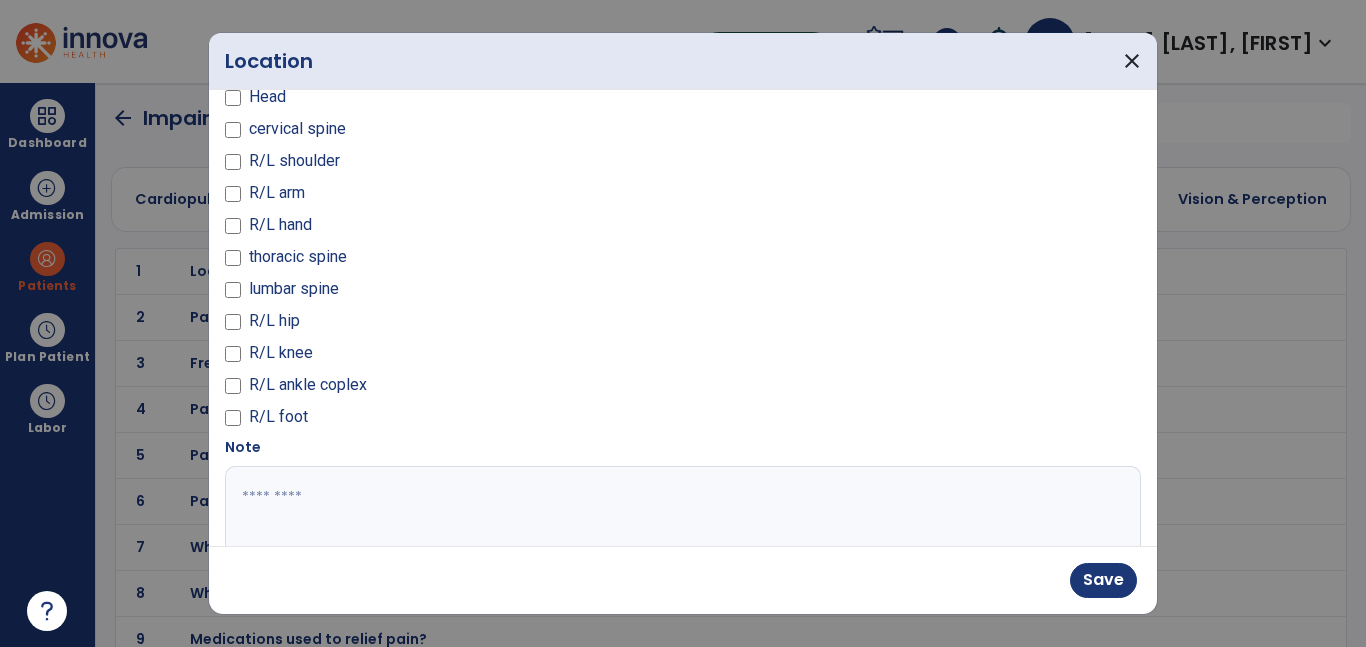click at bounding box center (680, 541) 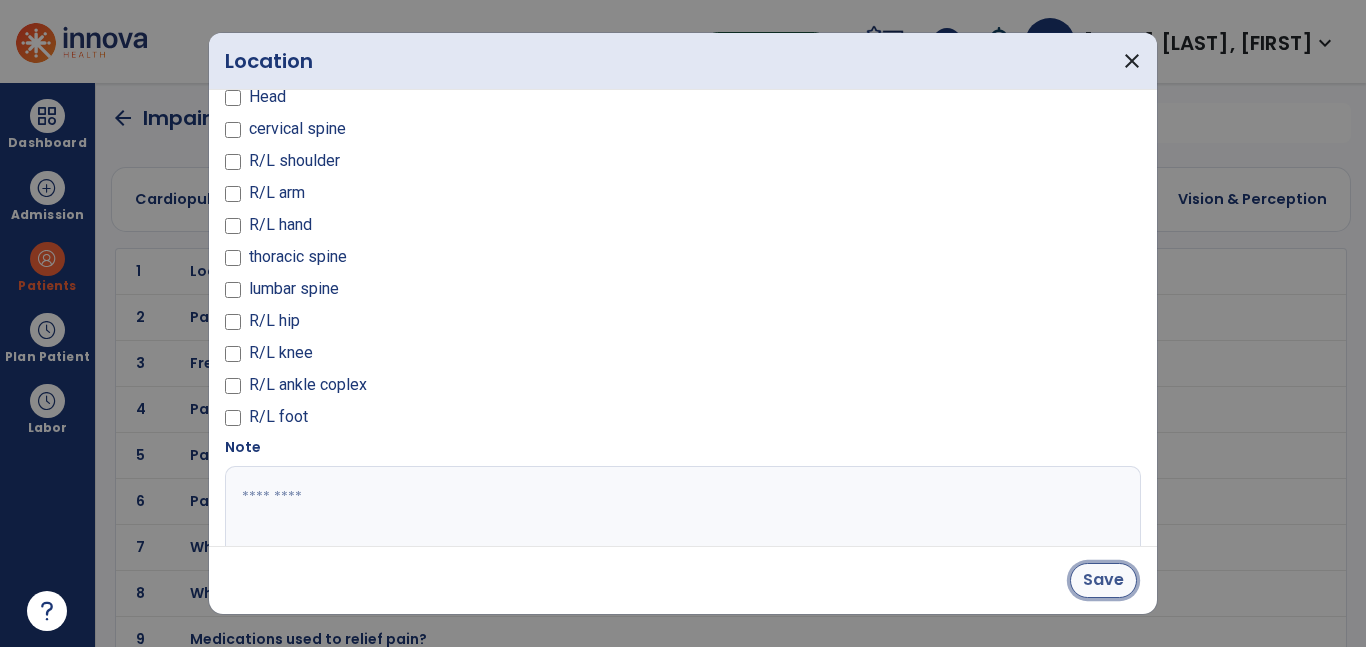 click on "Save" at bounding box center [1103, 580] 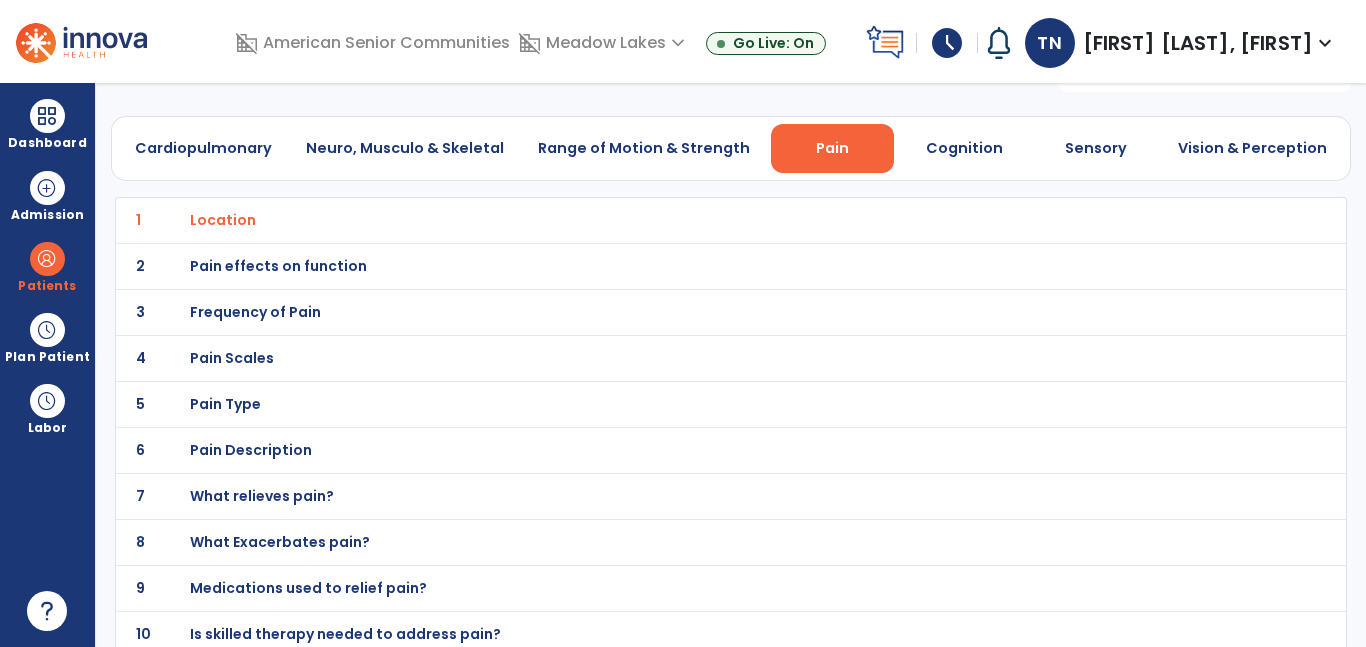 scroll, scrollTop: 56, scrollLeft: 0, axis: vertical 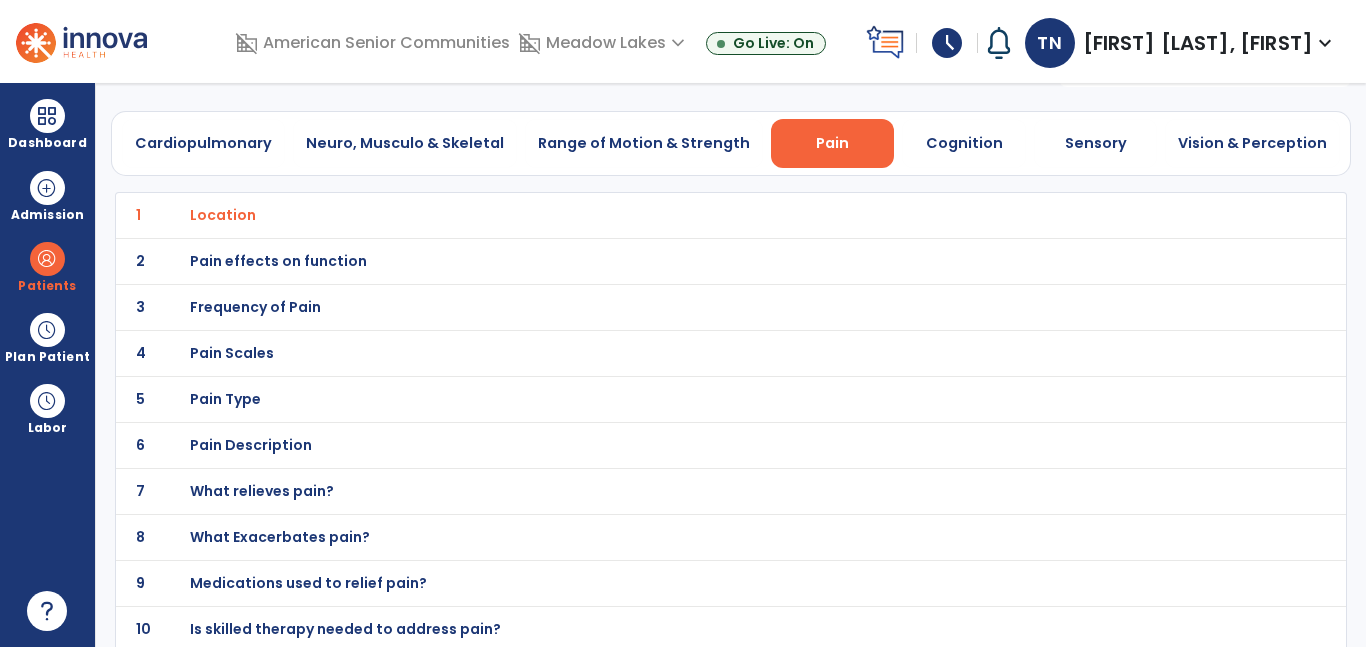 click on "2 Pain effects on function" 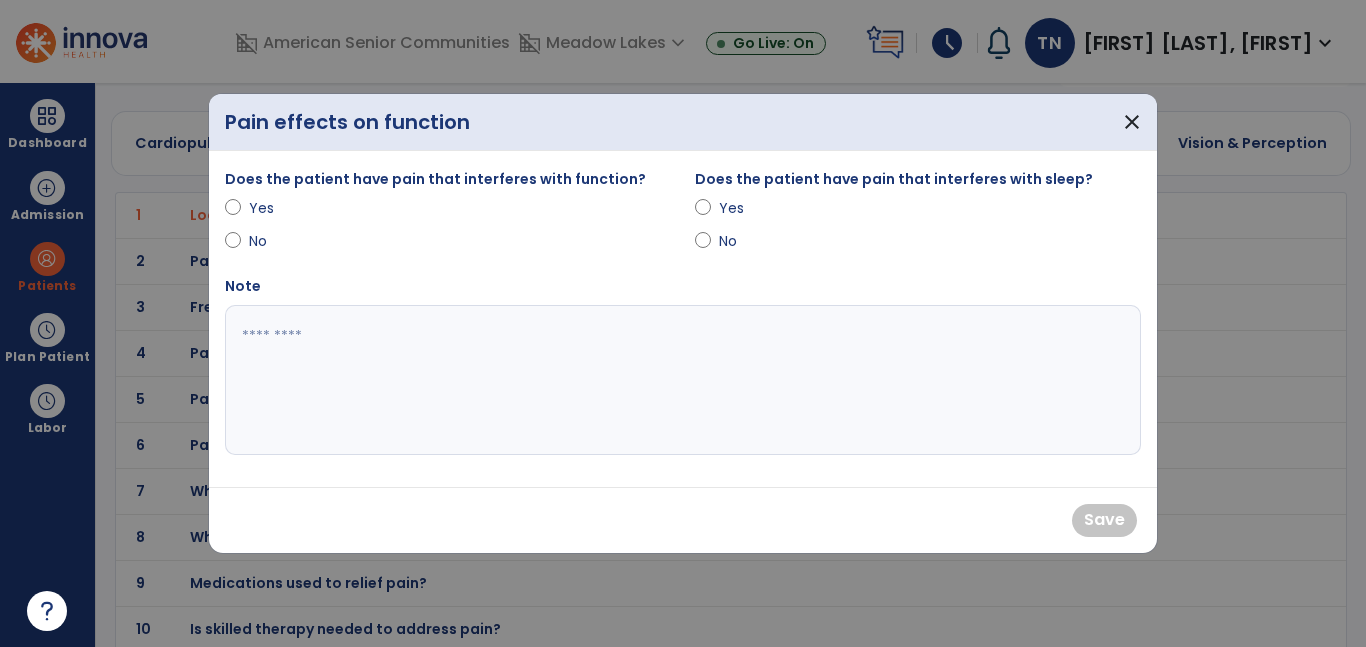 click on "Does the patient have pain that interferes with function? Yes No" at bounding box center [448, 221] 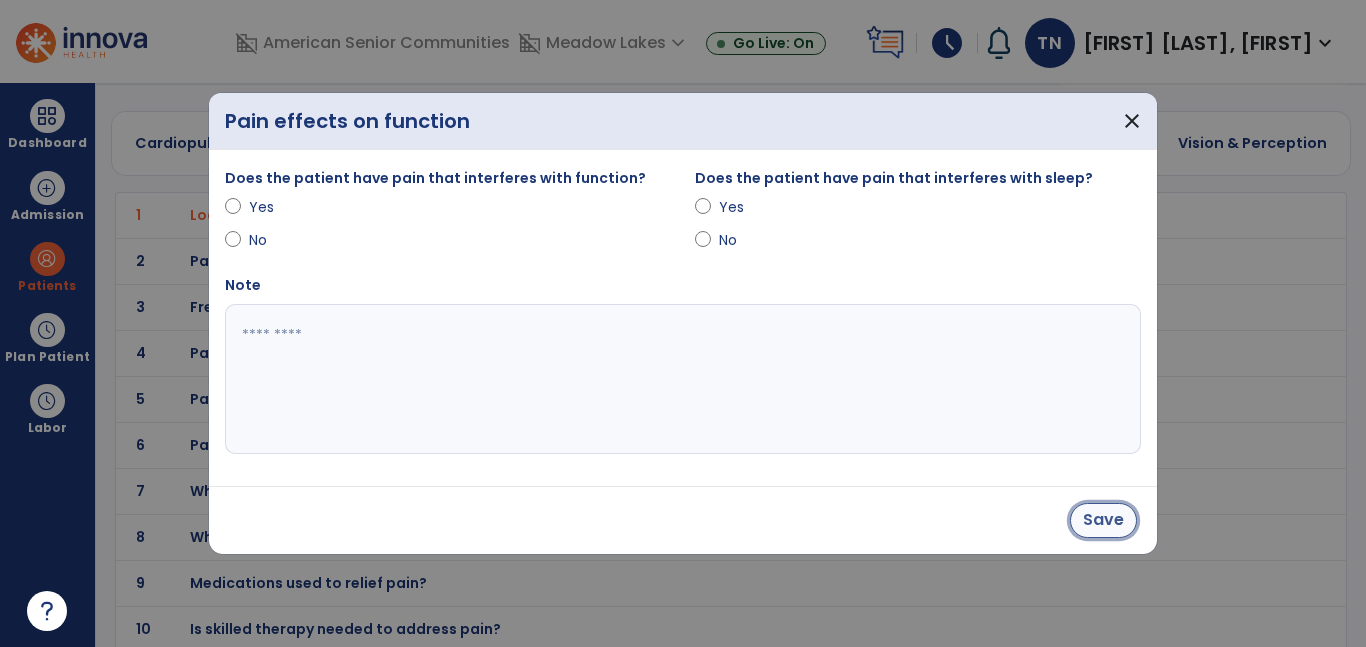 click on "Save" at bounding box center [1103, 520] 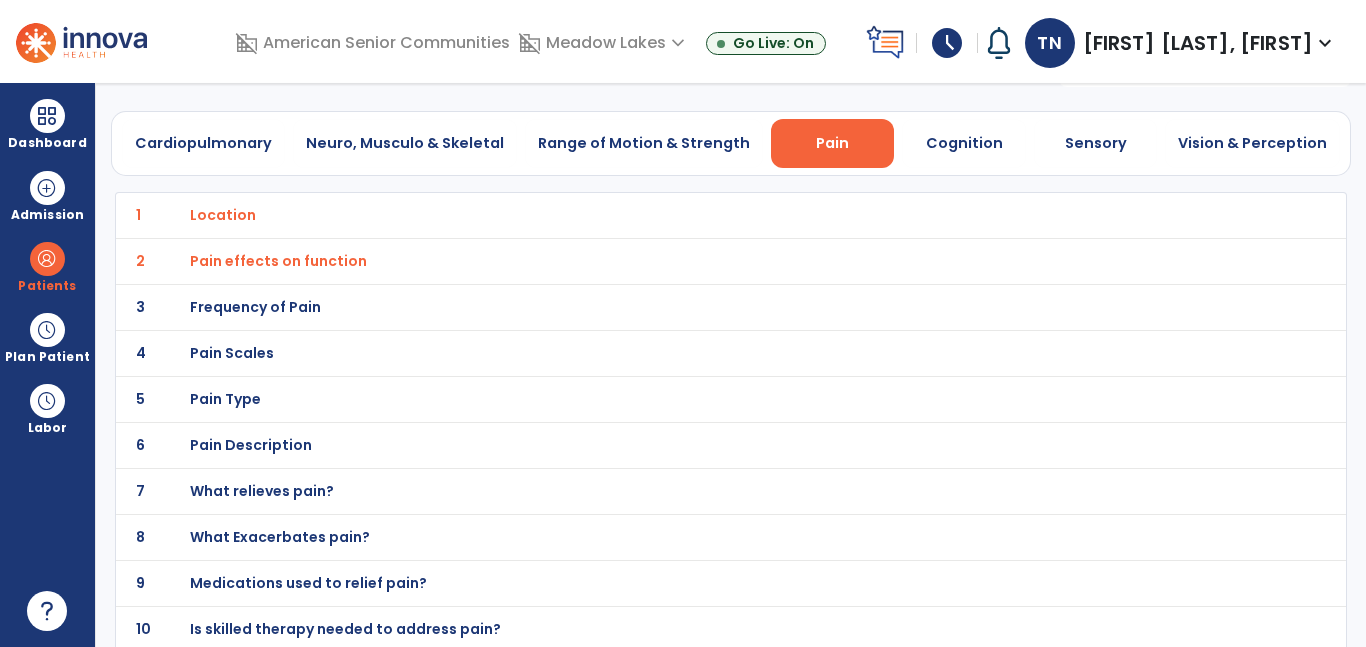 click on "Frequency of Pain" at bounding box center (223, 215) 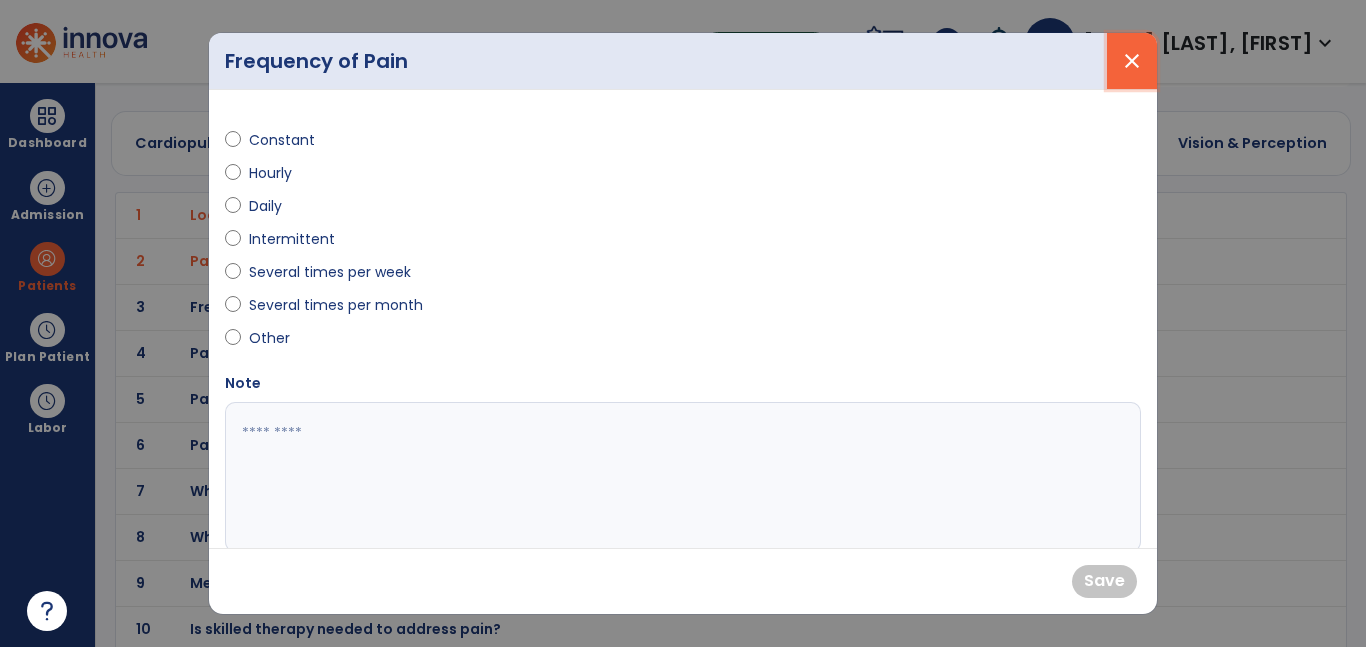 click on "close" at bounding box center [1132, 61] 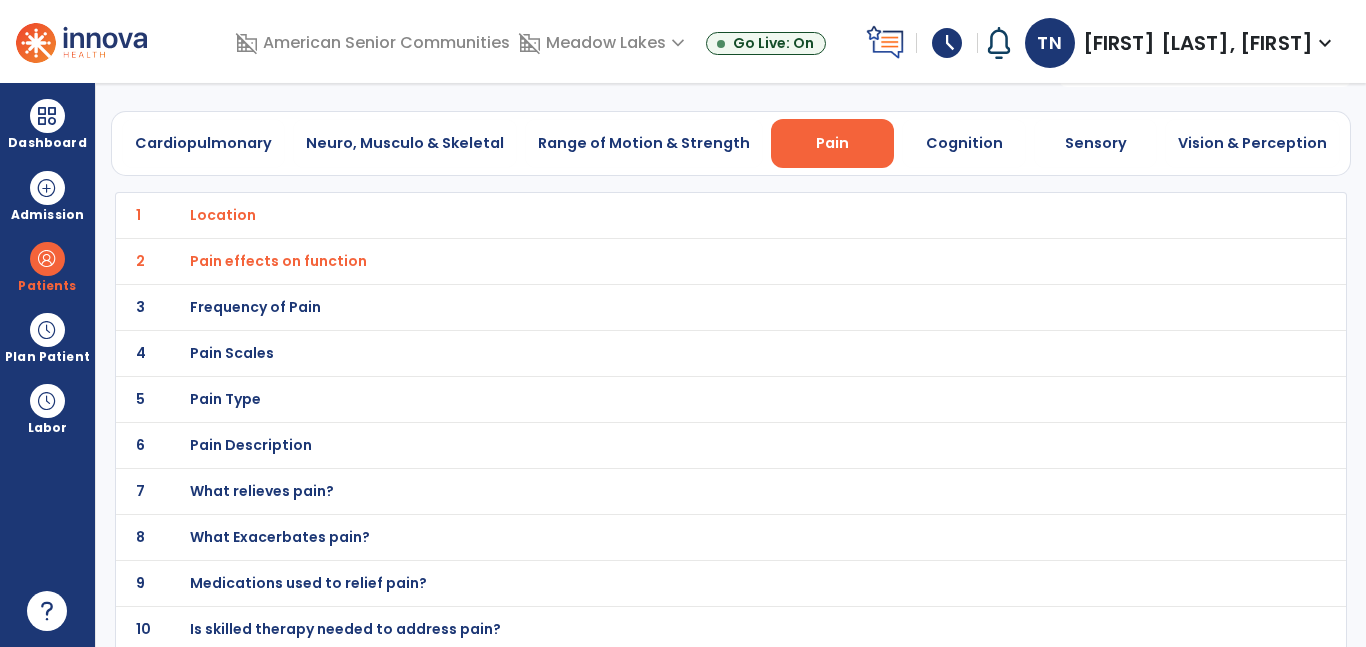 click on "4 Pain Scales" 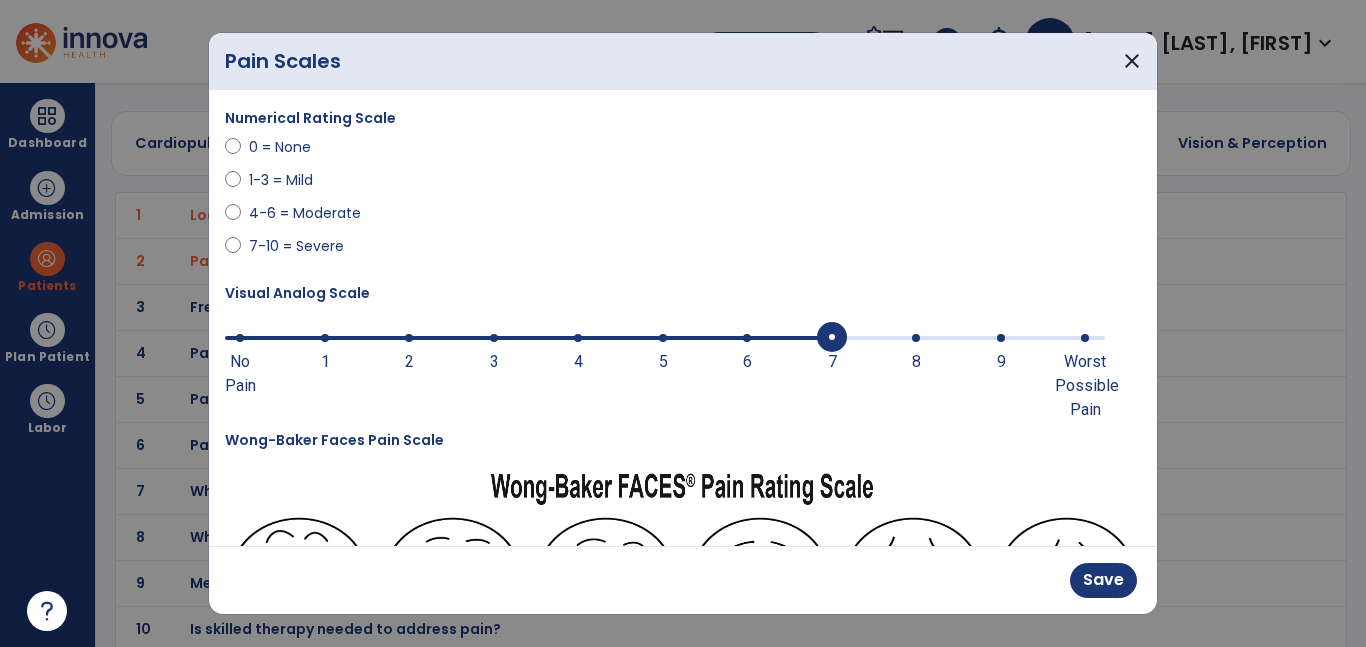 click at bounding box center [832, 338] 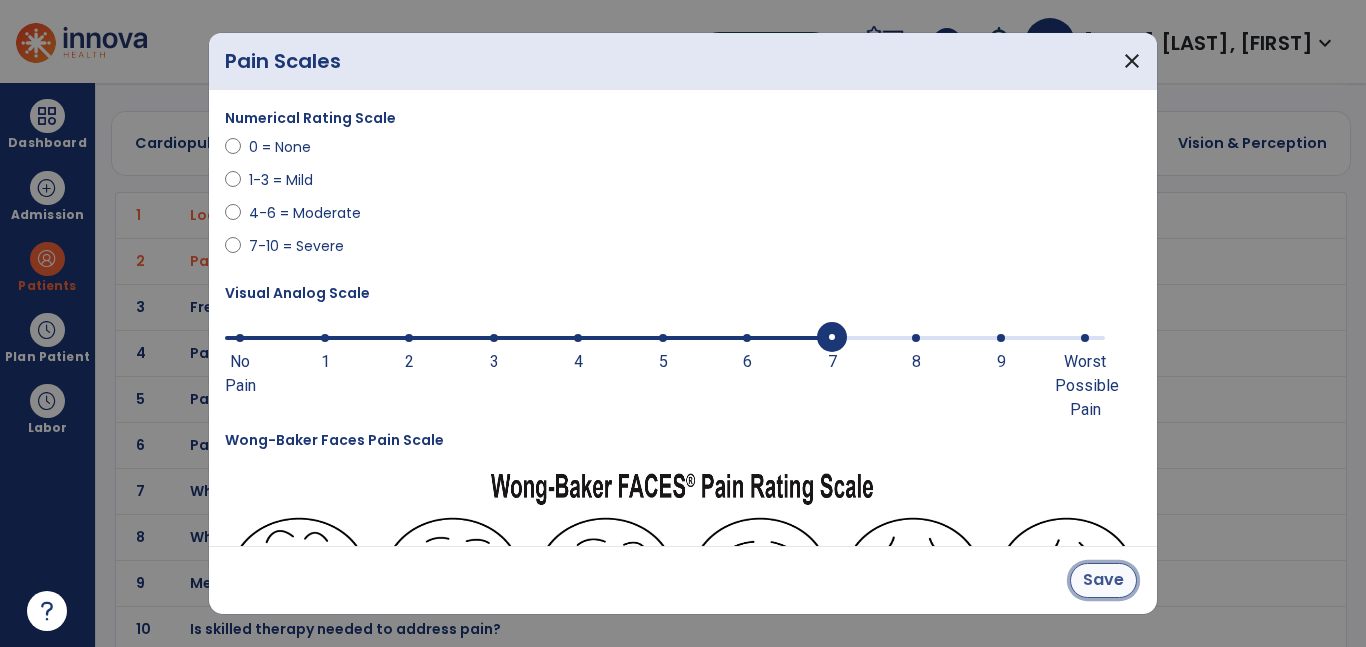 click on "Save" at bounding box center [1103, 580] 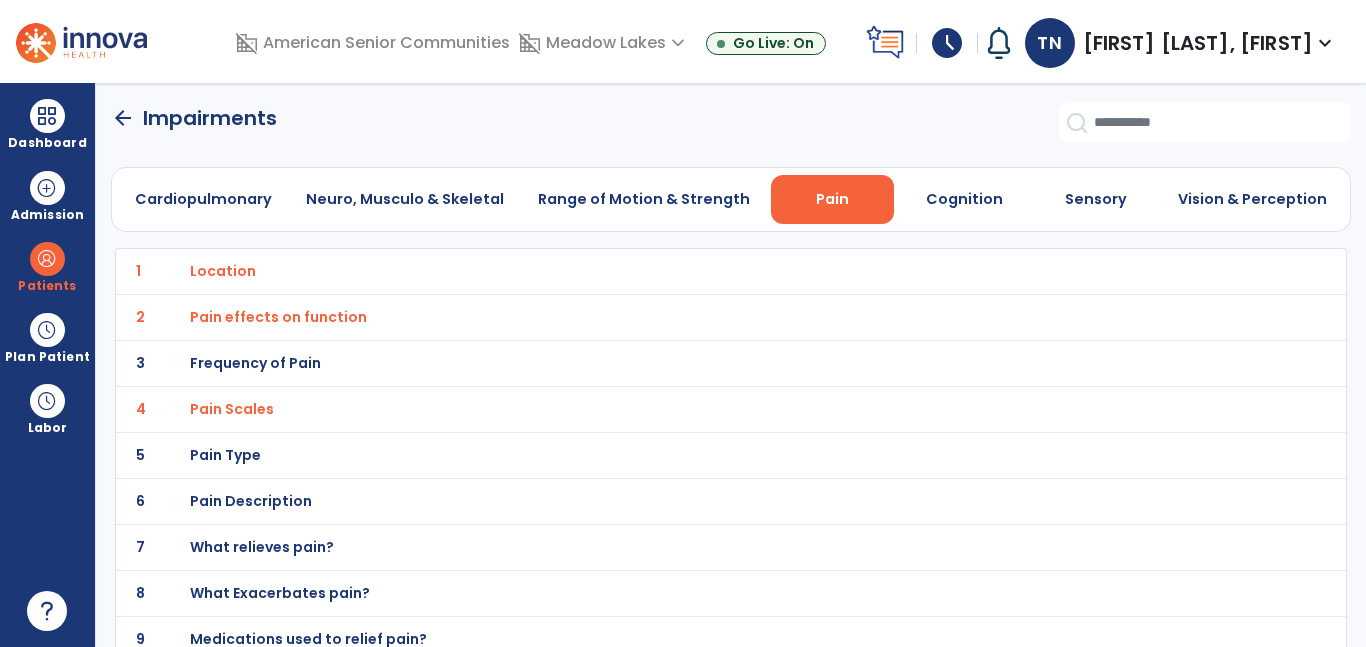 scroll, scrollTop: 62, scrollLeft: 0, axis: vertical 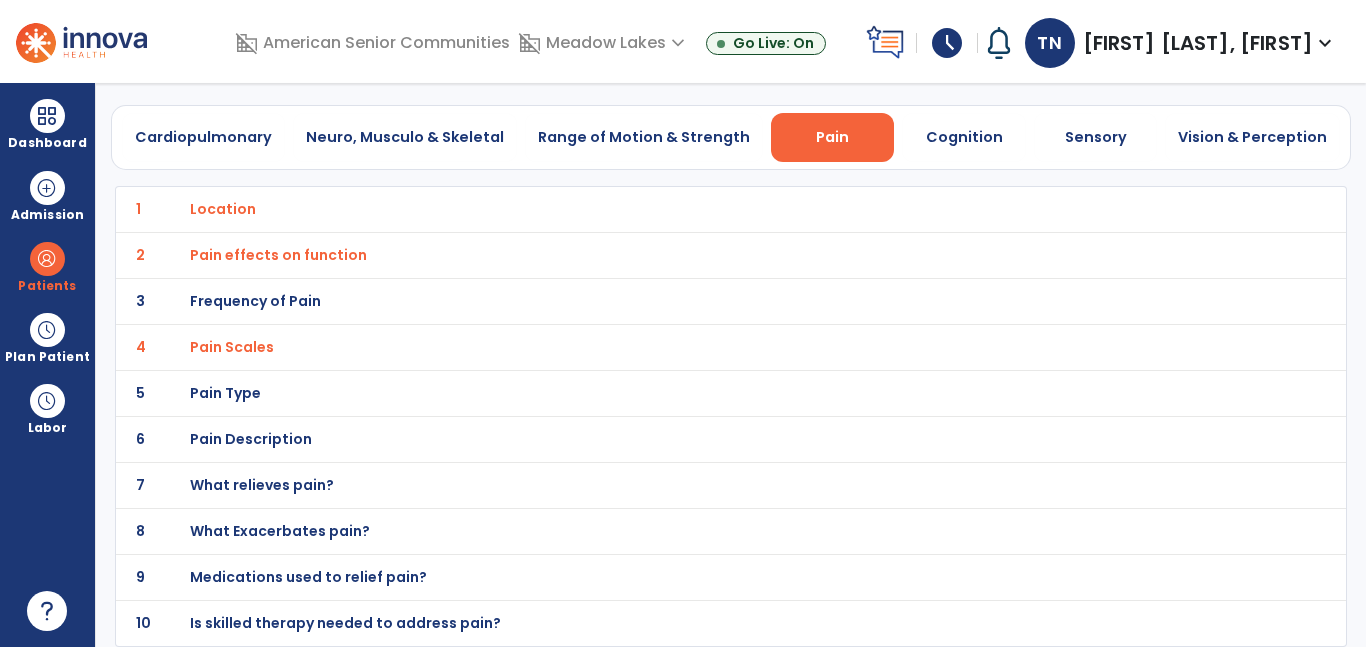 click on "Is skilled therapy needed to address pain?" at bounding box center [223, 209] 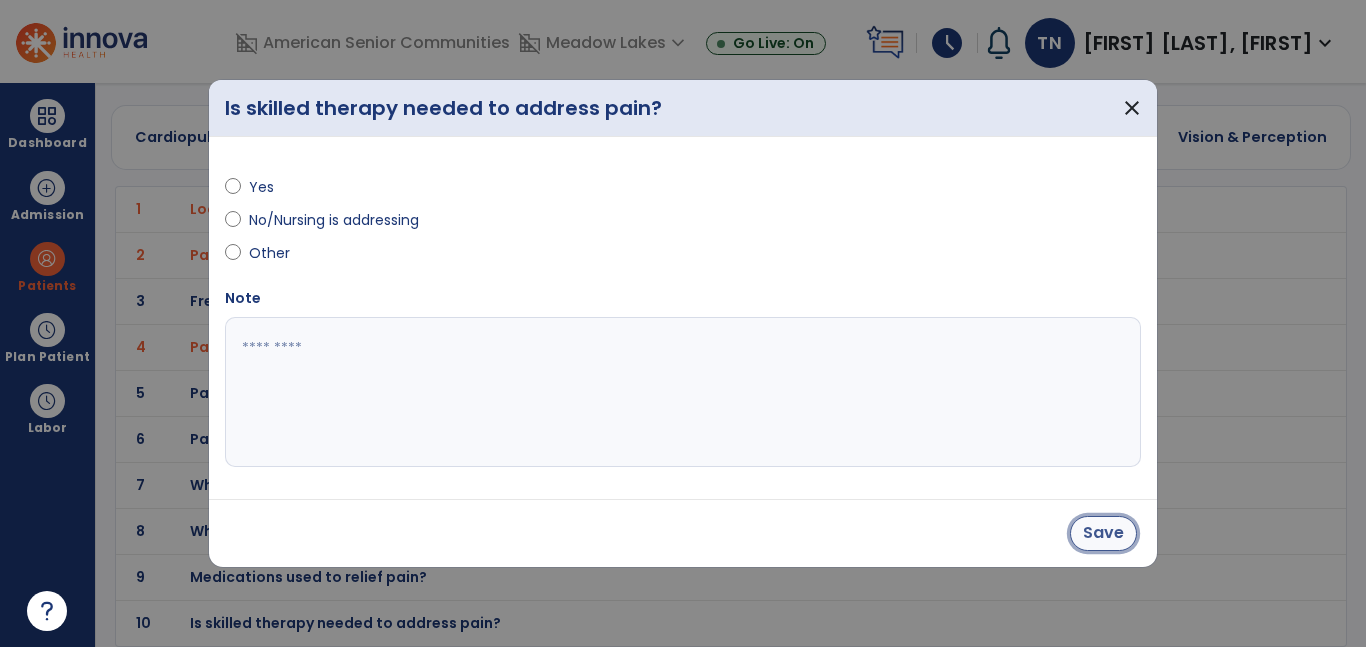 click on "Save" at bounding box center (1103, 533) 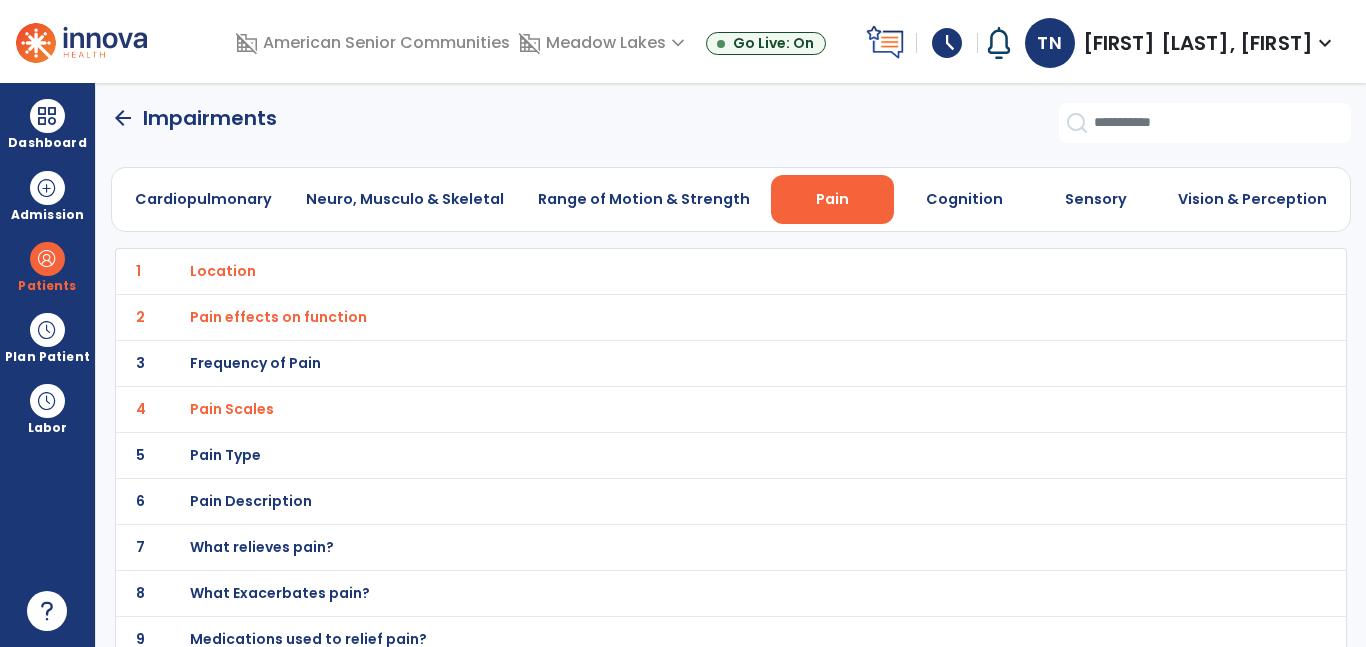 scroll, scrollTop: 1, scrollLeft: 0, axis: vertical 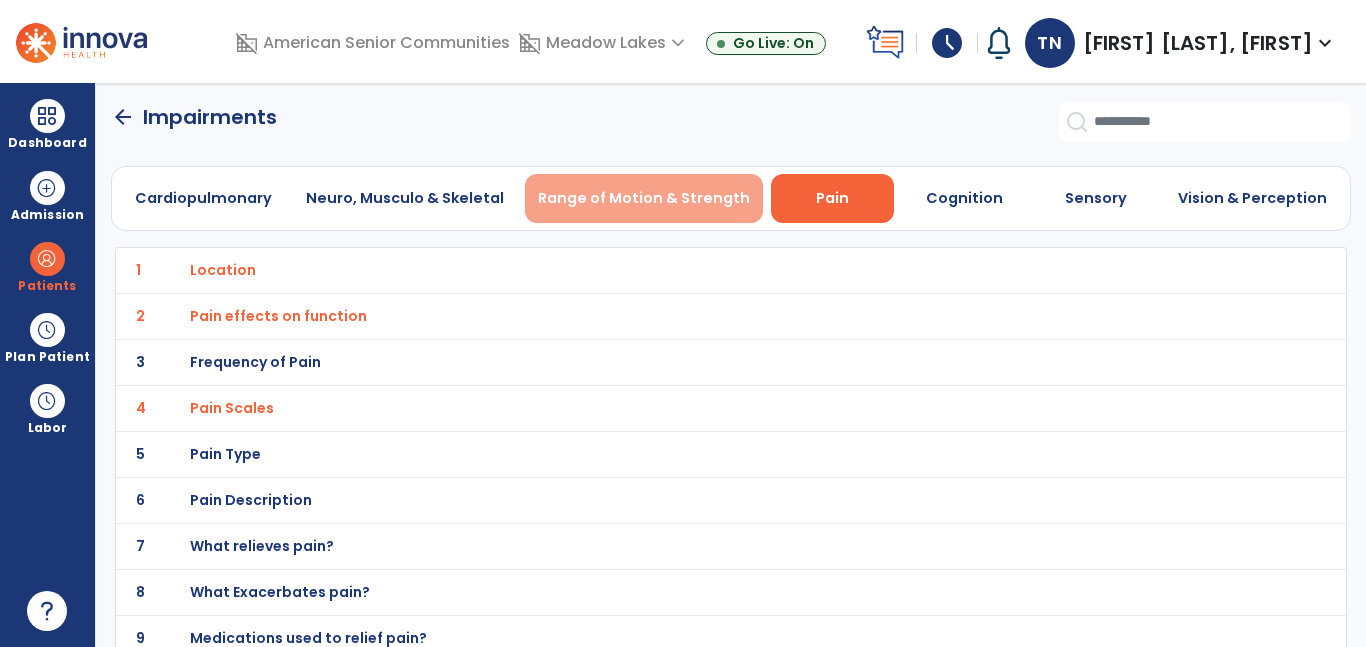 click on "Range of Motion & Strength" at bounding box center (644, 198) 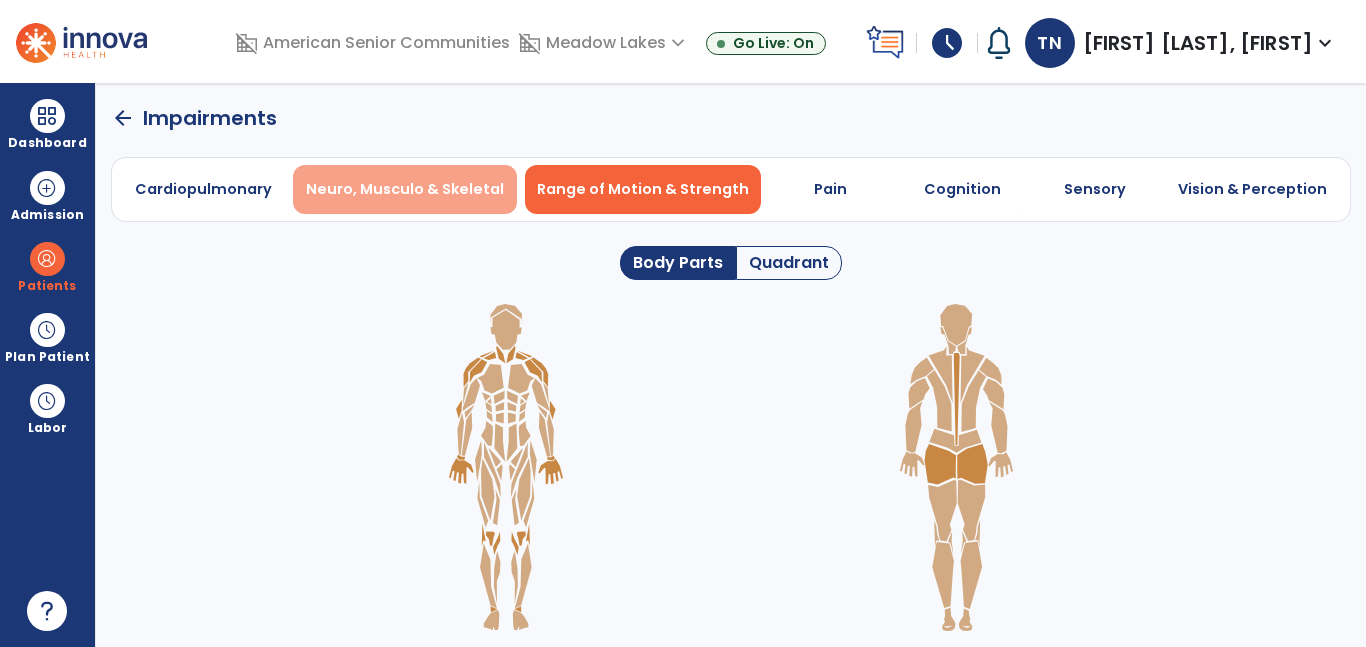 click on "Neuro, Musculo & Skeletal" at bounding box center [405, 189] 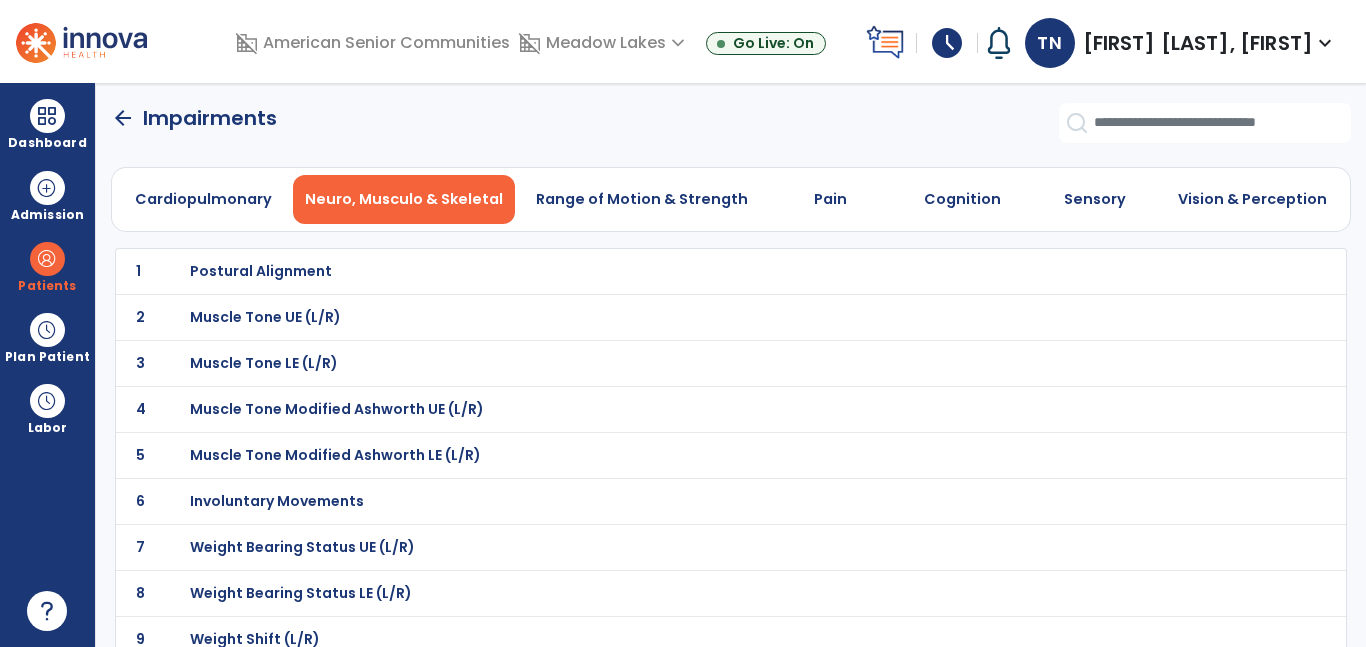 click on "arrow_back" 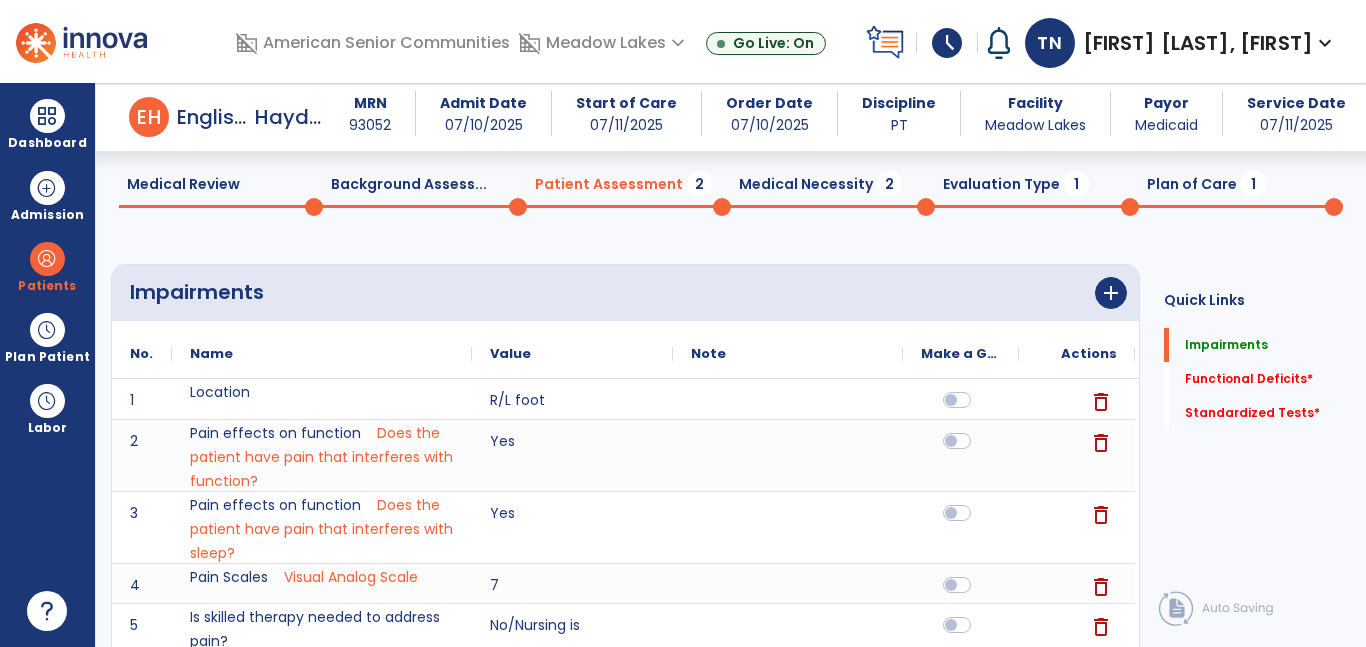 scroll, scrollTop: 74, scrollLeft: 0, axis: vertical 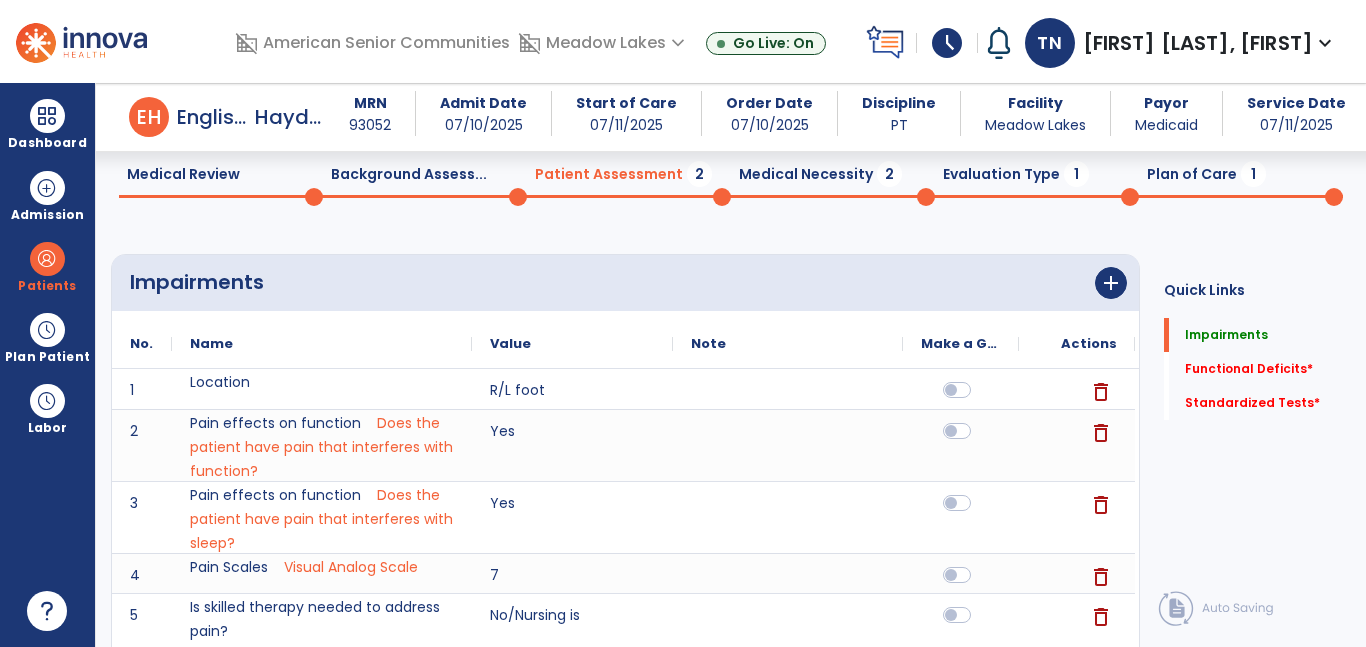 click on "Background Assess...  0" 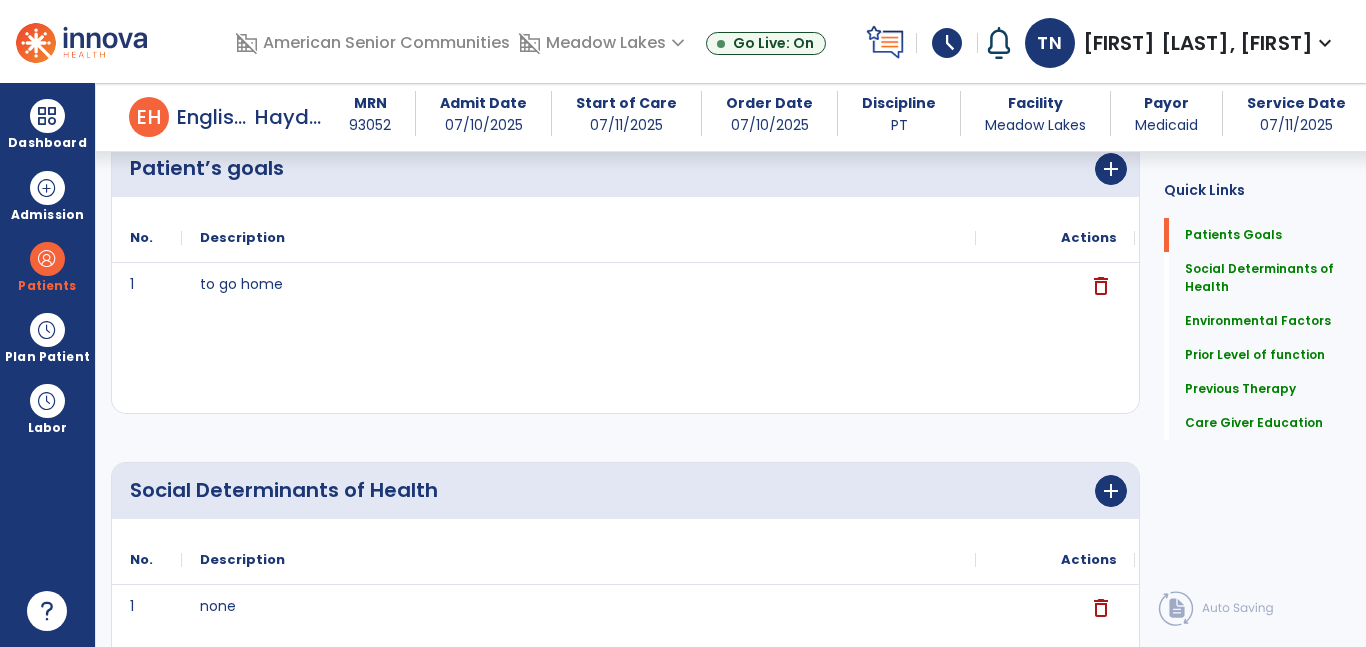 scroll, scrollTop: 193, scrollLeft: 0, axis: vertical 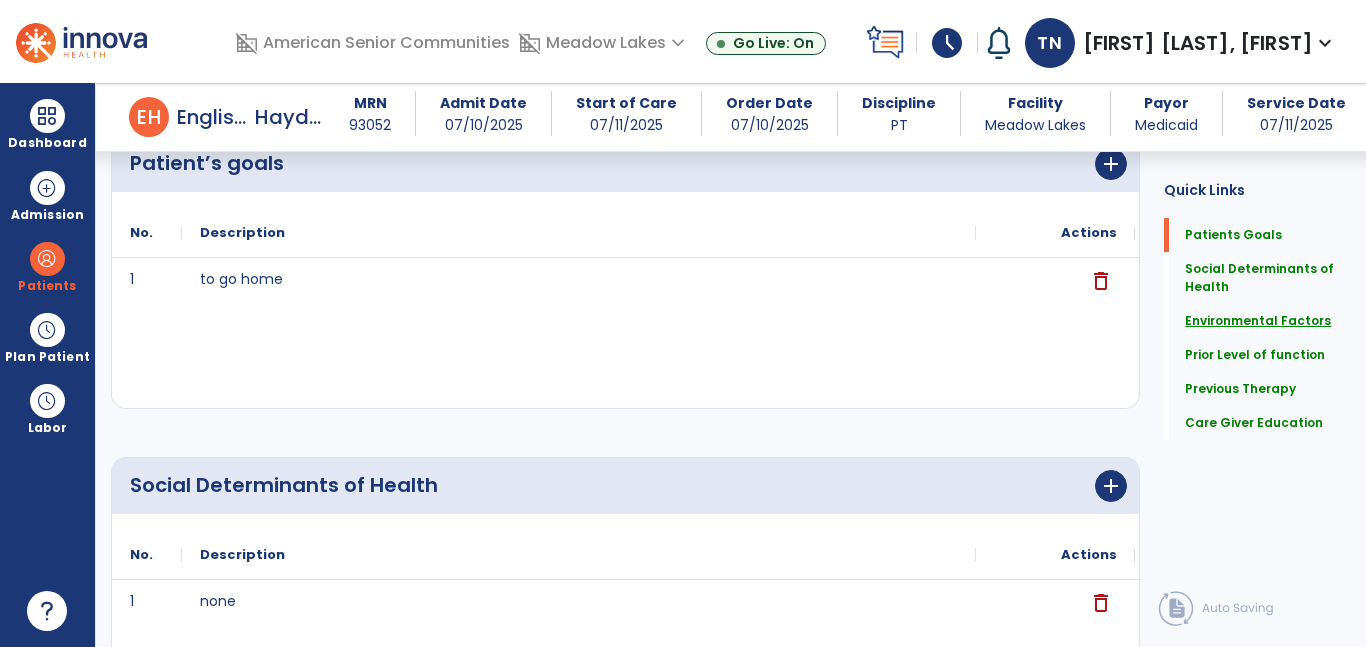click on "Environmental Factors" 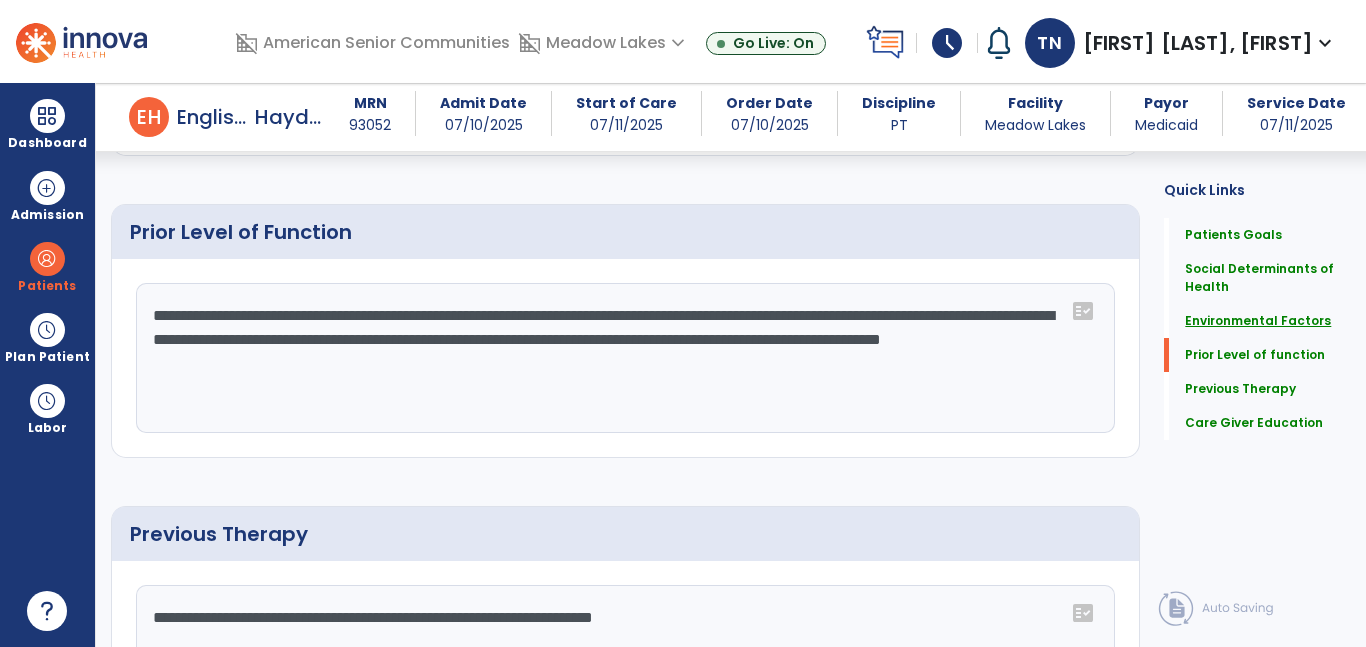 scroll, scrollTop: 1095, scrollLeft: 0, axis: vertical 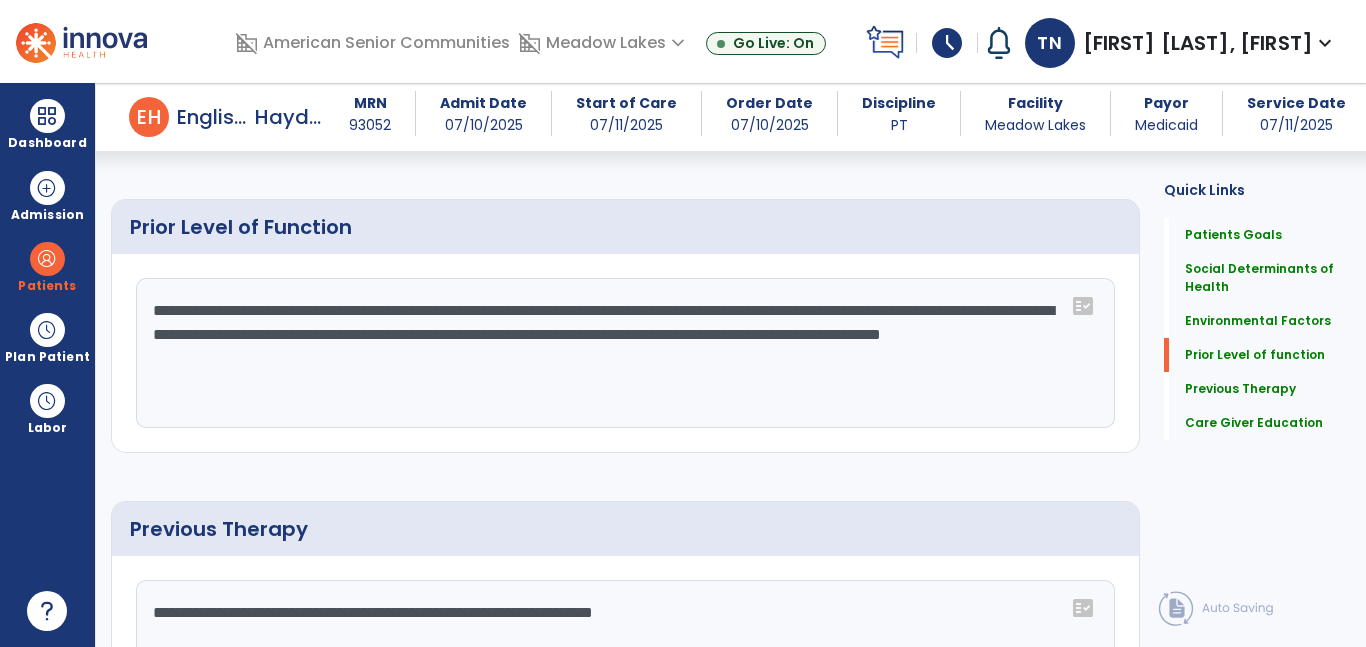 click on "**********" 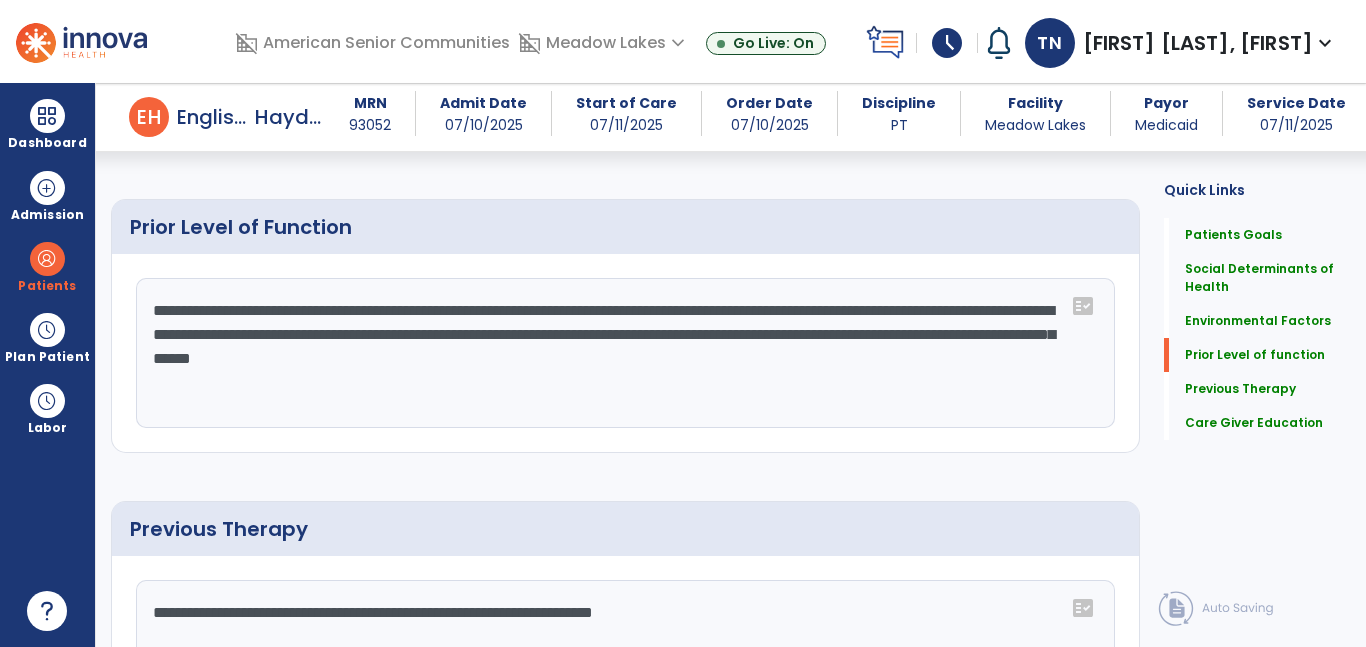 click on "**********" 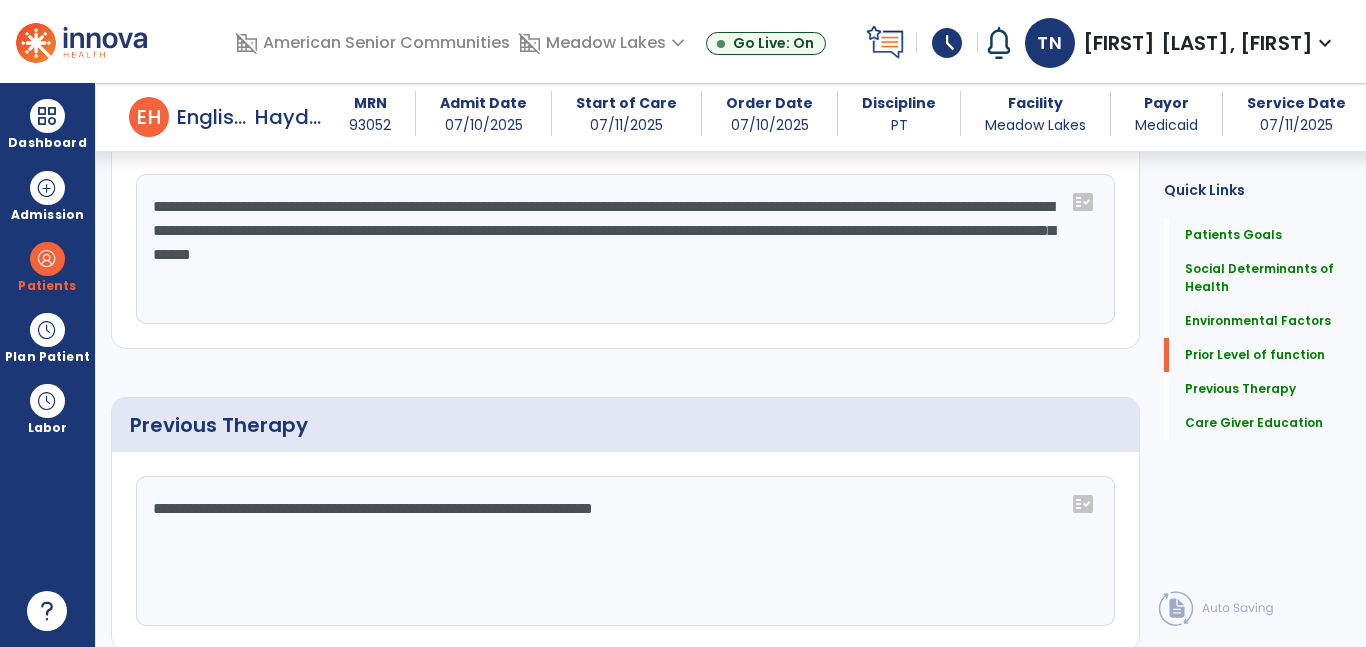 scroll, scrollTop: 1197, scrollLeft: 0, axis: vertical 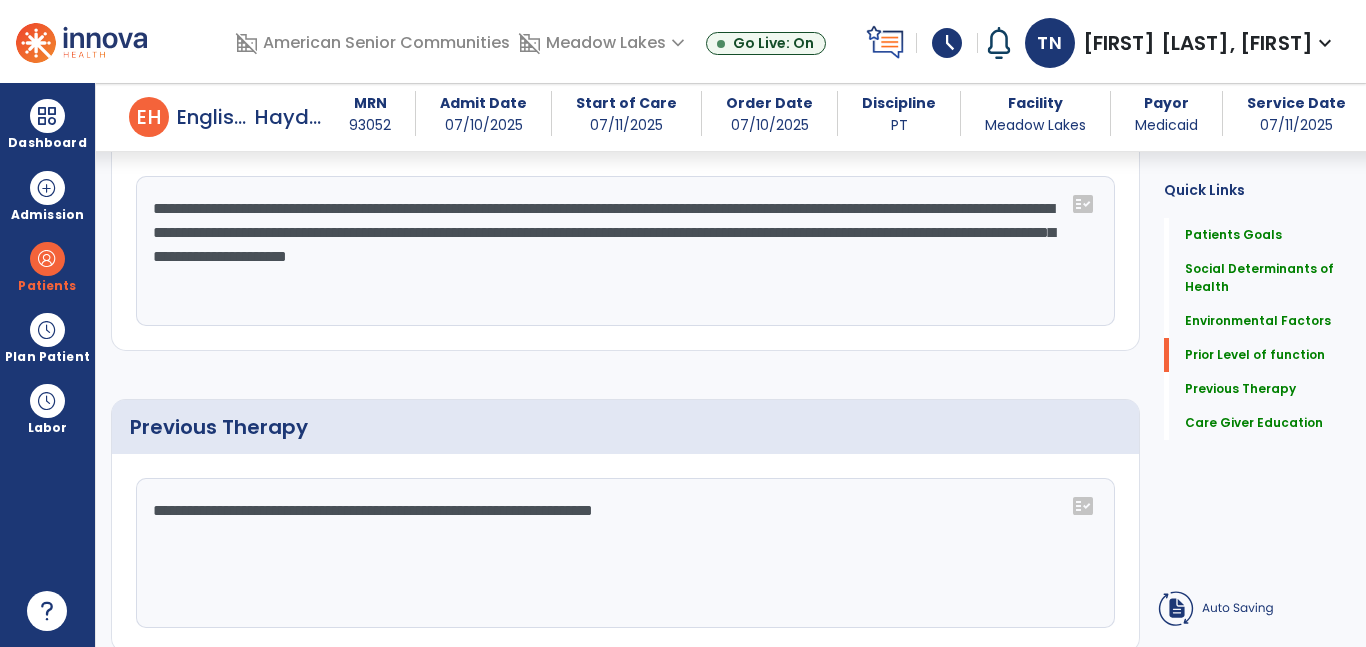 type on "**********" 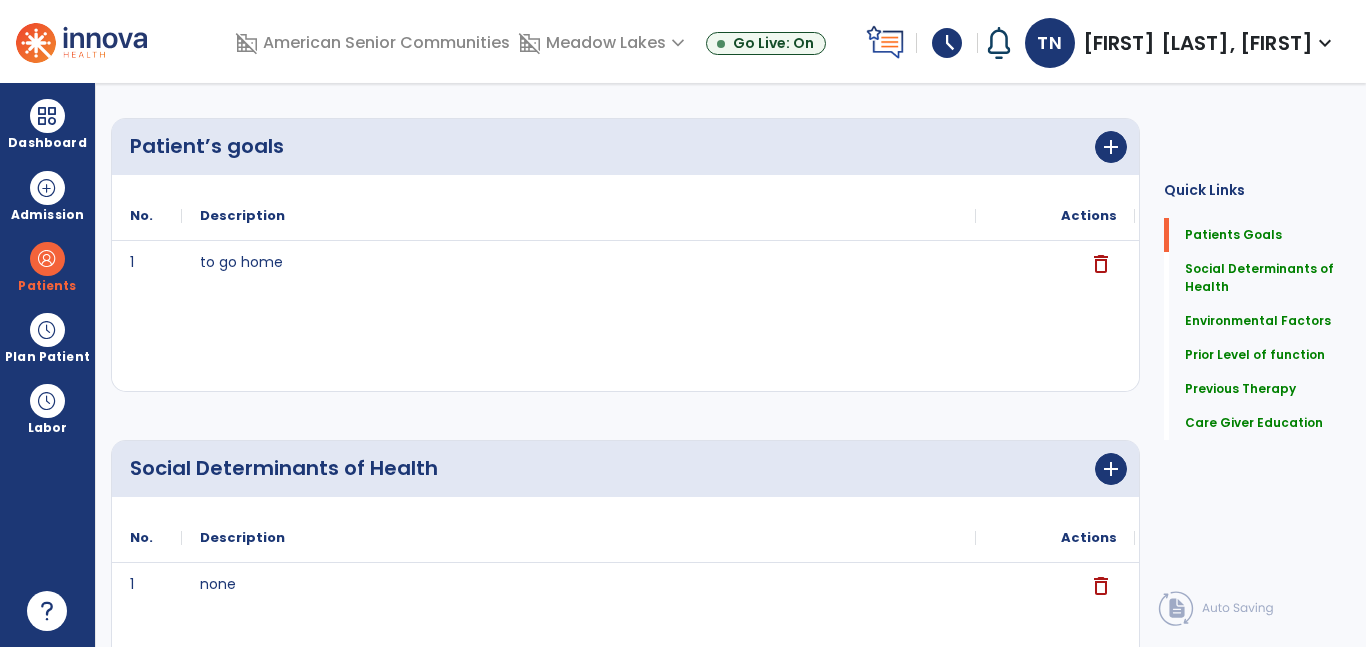 scroll, scrollTop: 0, scrollLeft: 0, axis: both 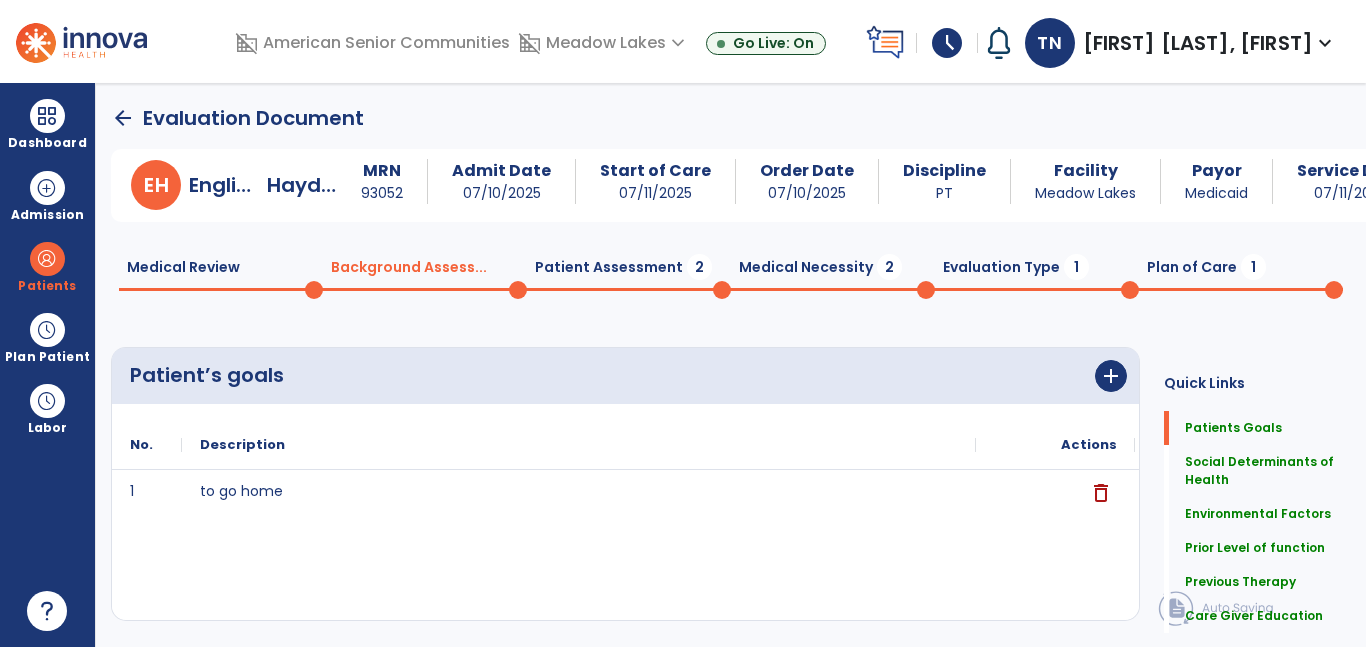 click 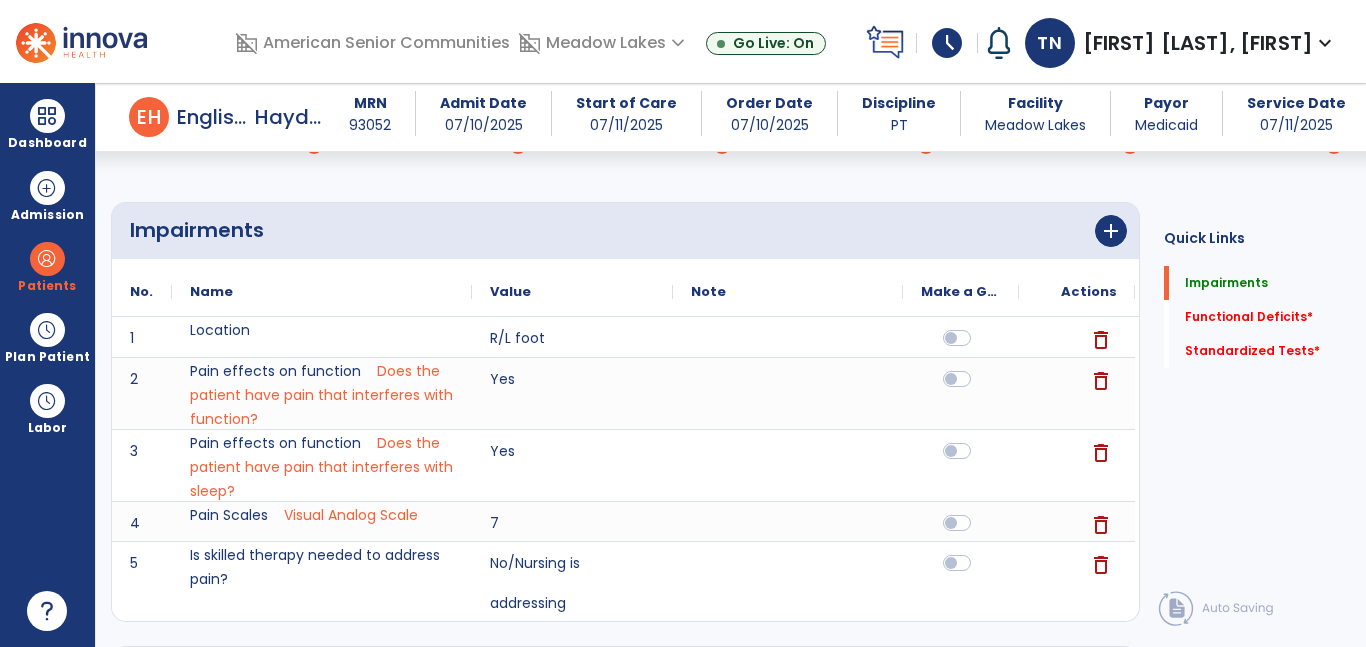 scroll, scrollTop: 0, scrollLeft: 0, axis: both 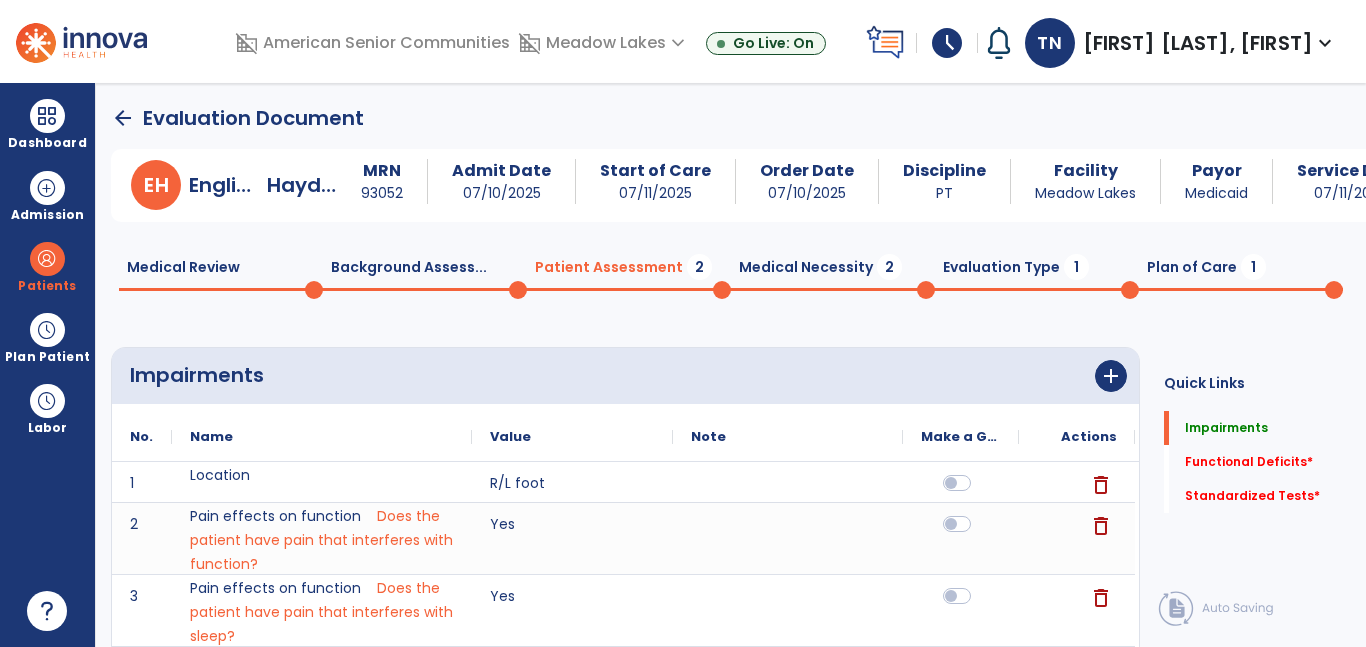 click 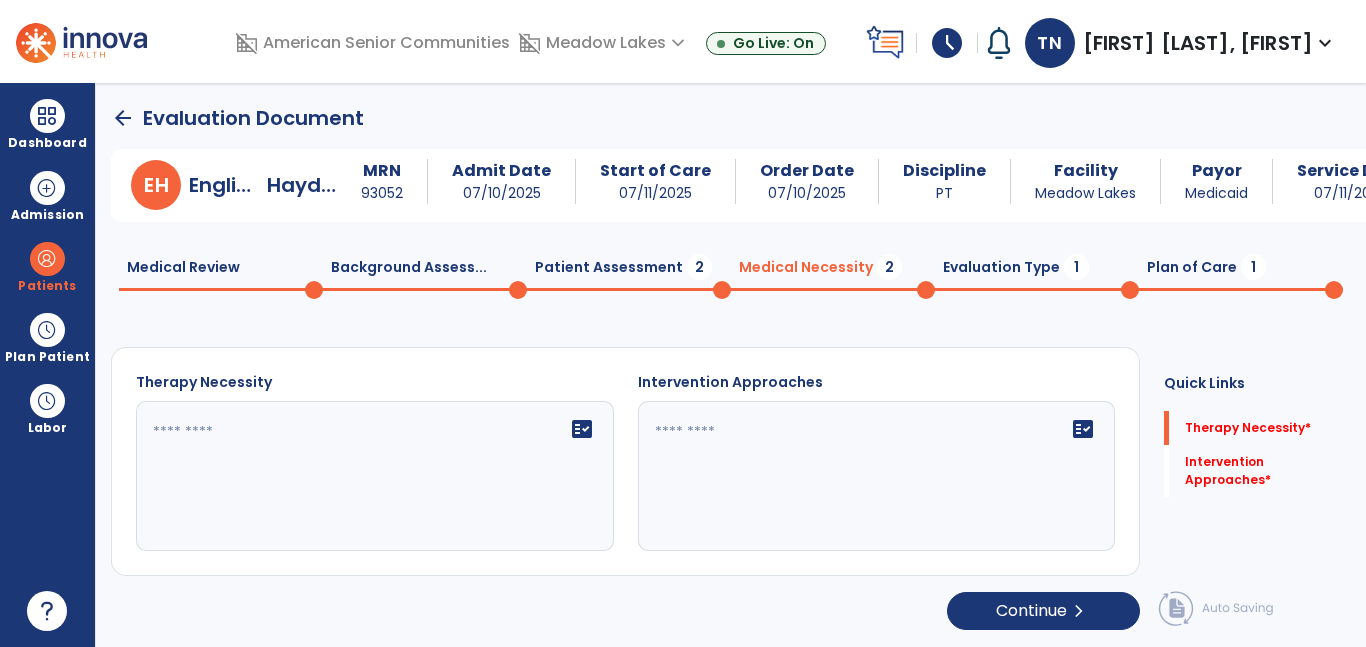click on "Patient Assessment  2" 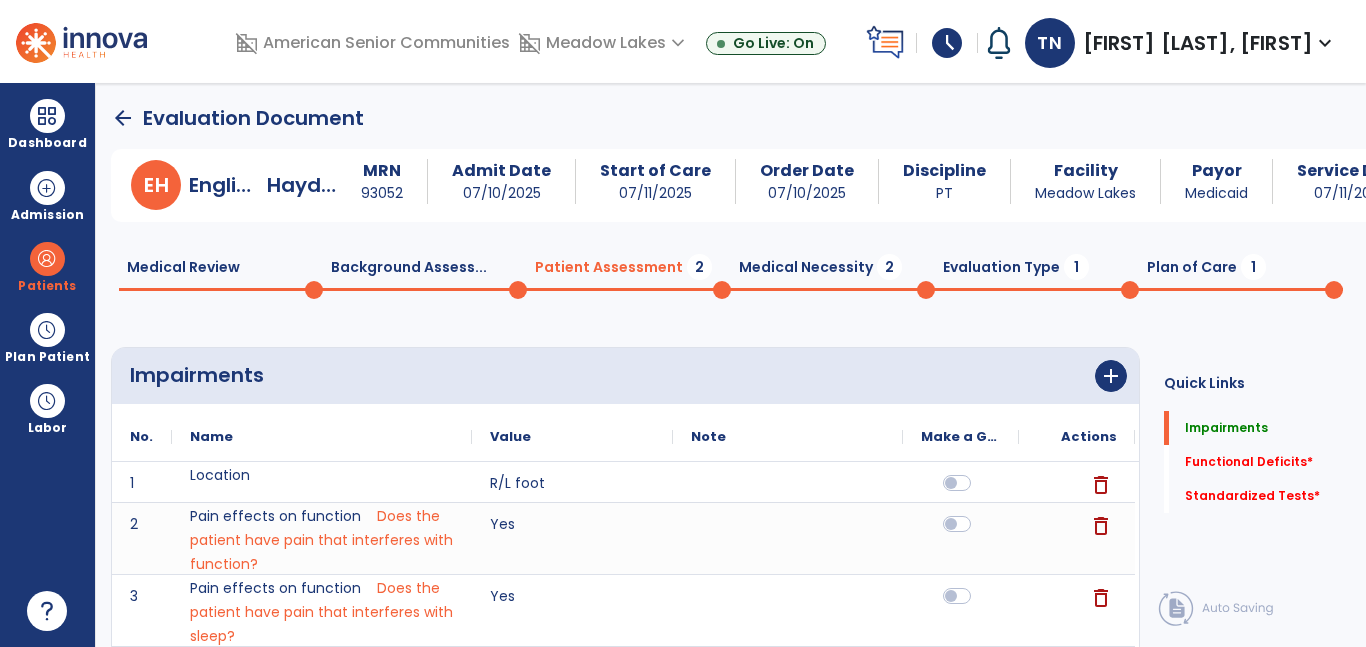 click 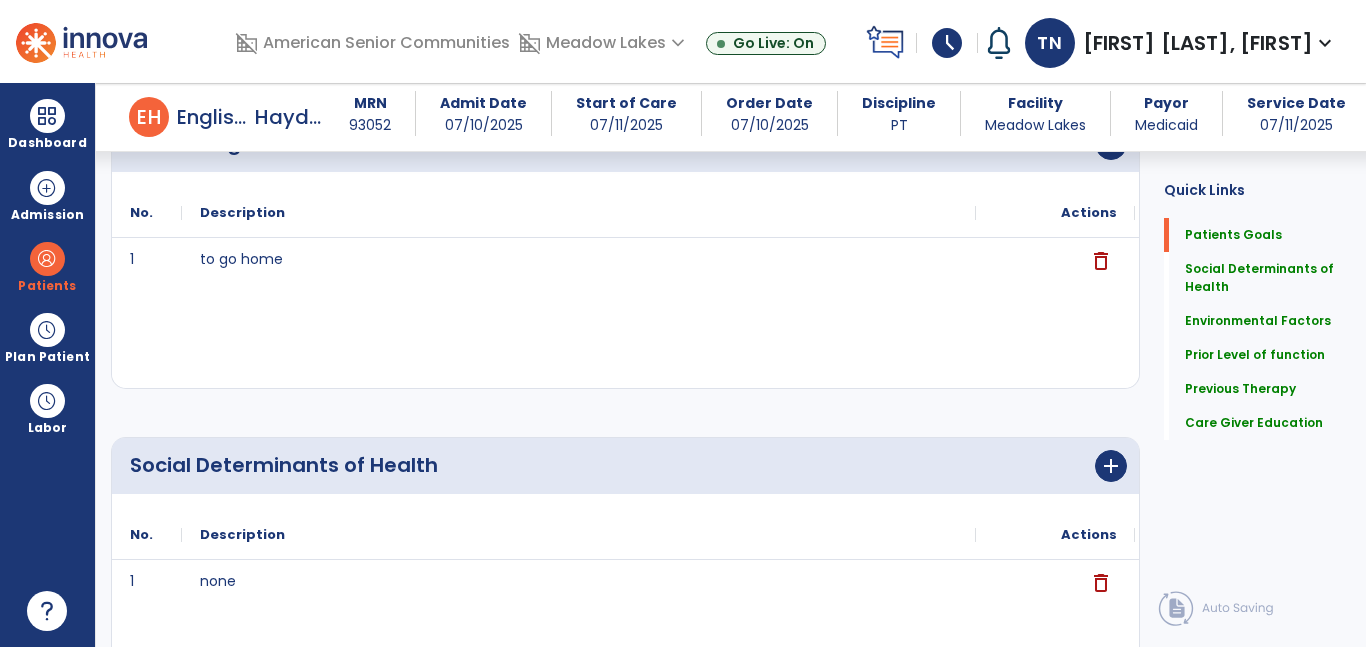 scroll, scrollTop: 209, scrollLeft: 0, axis: vertical 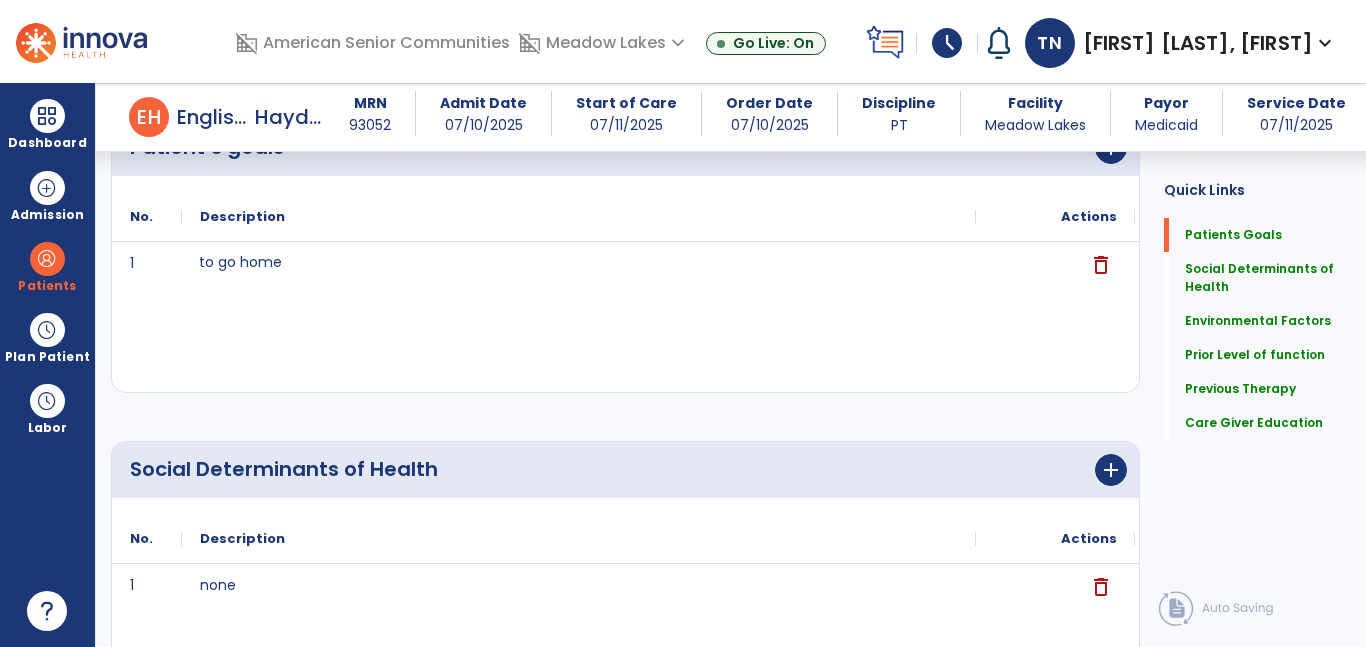 click on "to go home" 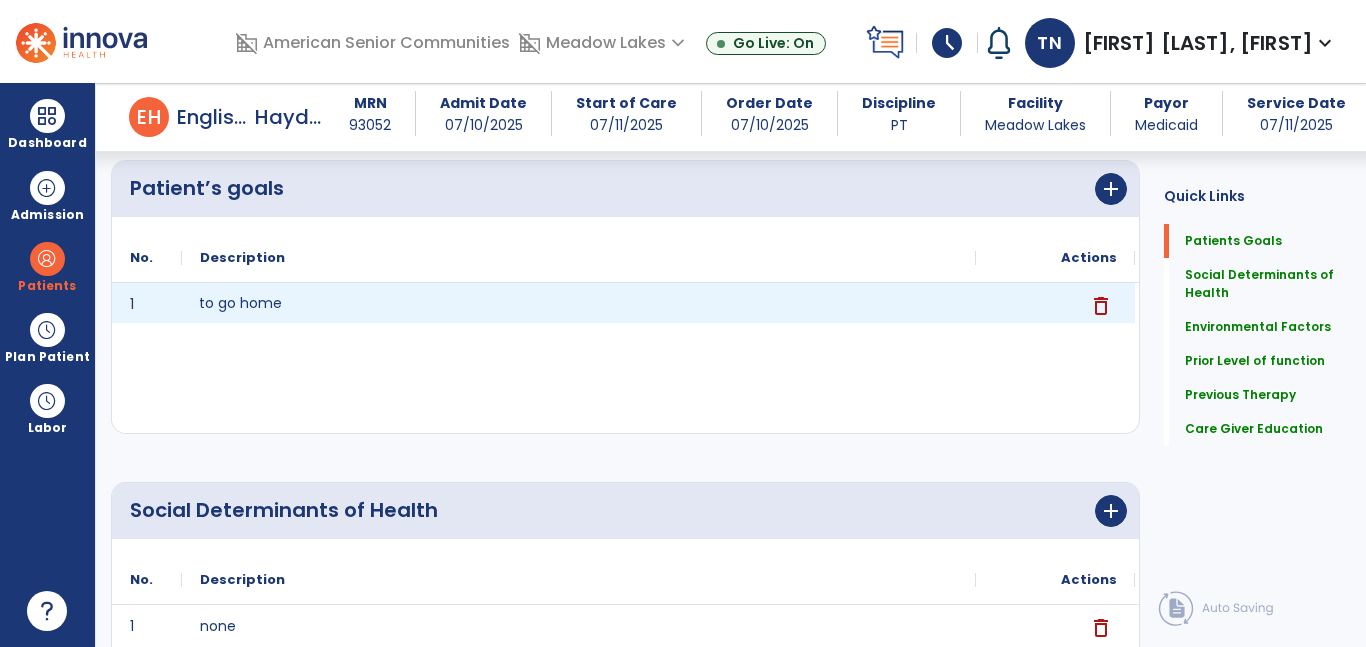 scroll, scrollTop: 162, scrollLeft: 0, axis: vertical 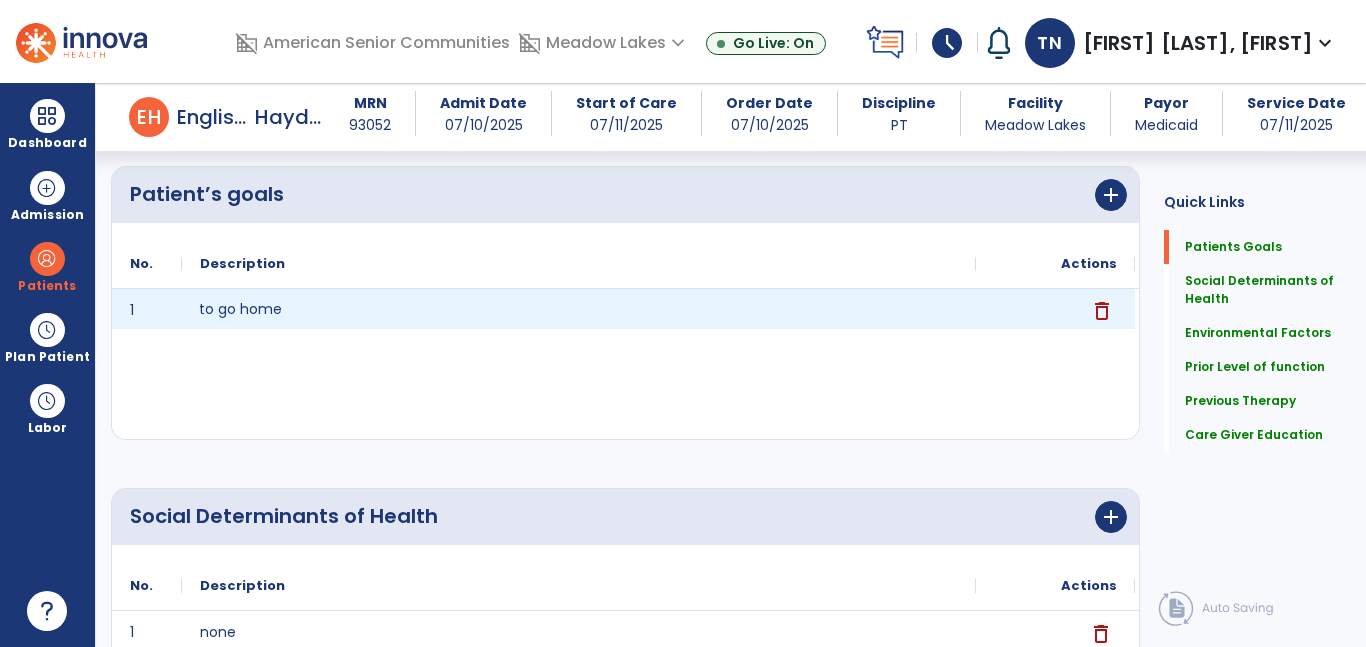 click on "delete" 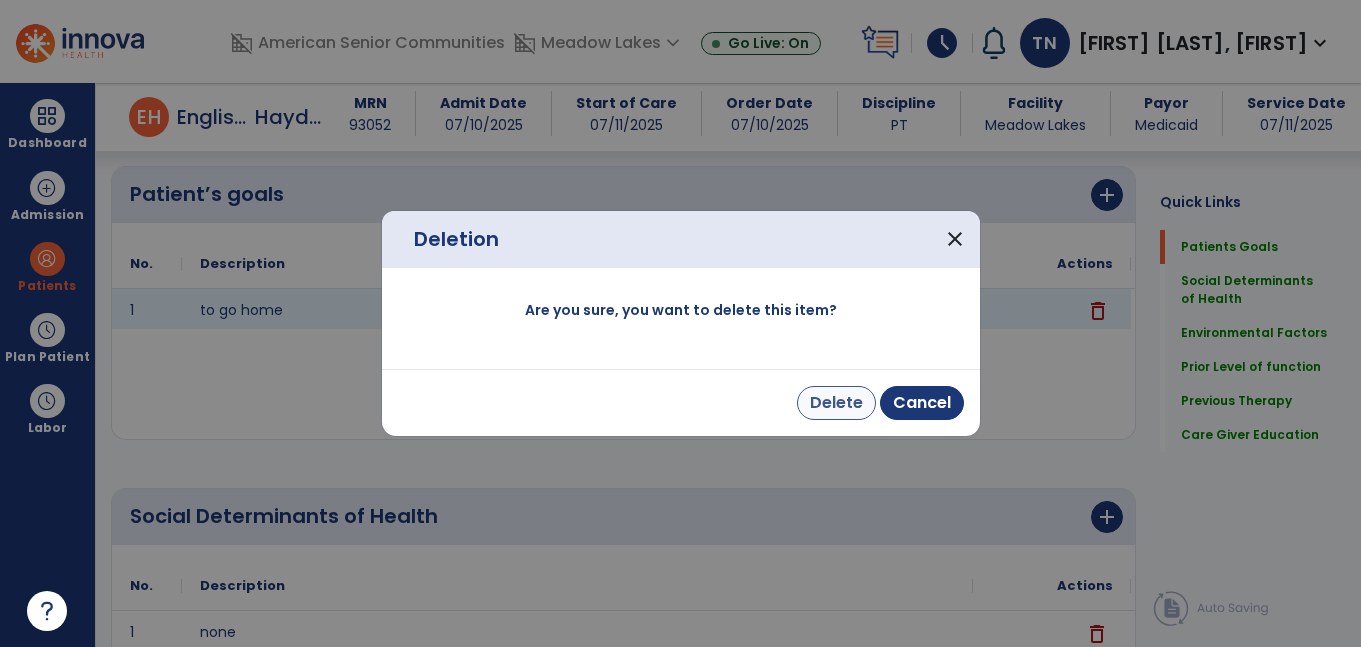 click on "Delete" at bounding box center (836, 403) 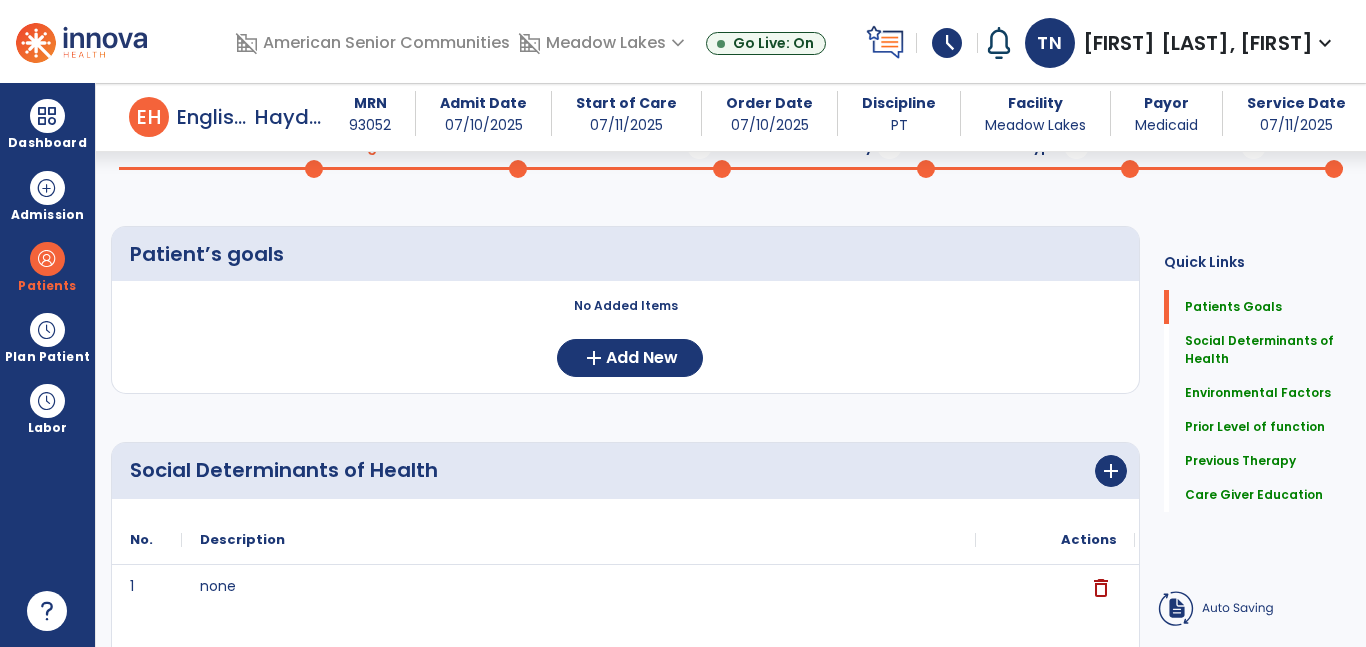 scroll, scrollTop: 102, scrollLeft: 0, axis: vertical 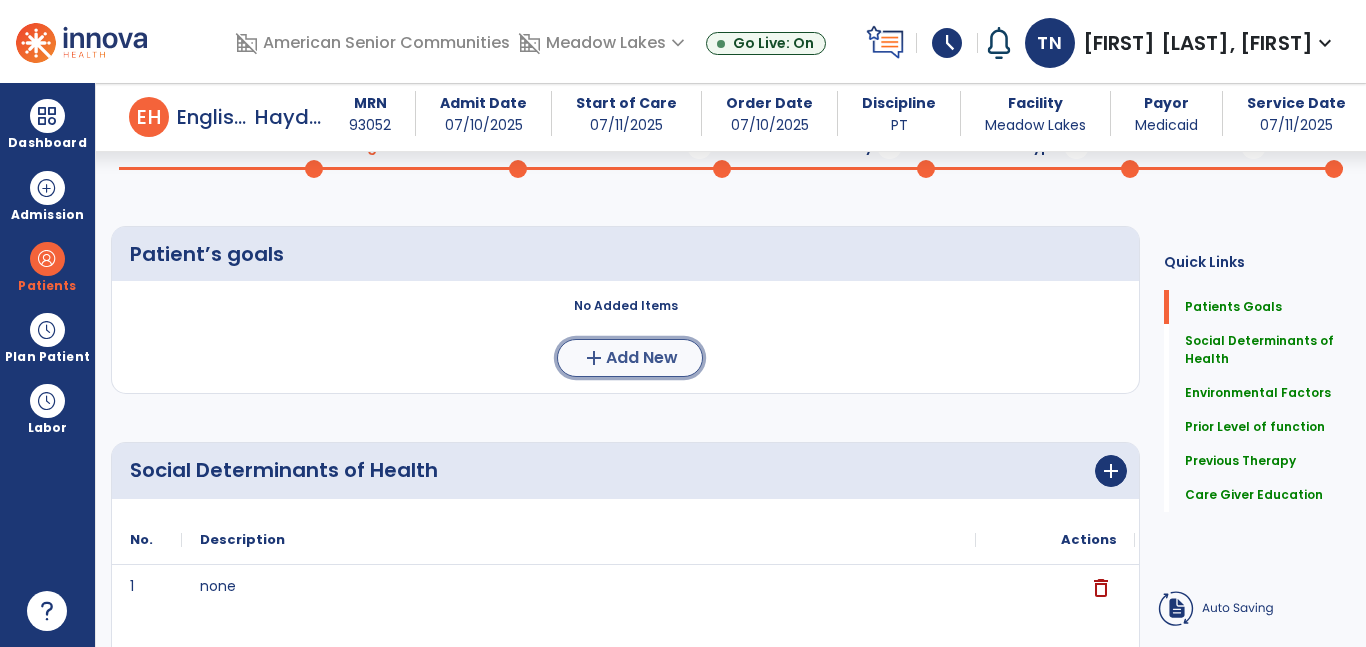 click on "Add New" 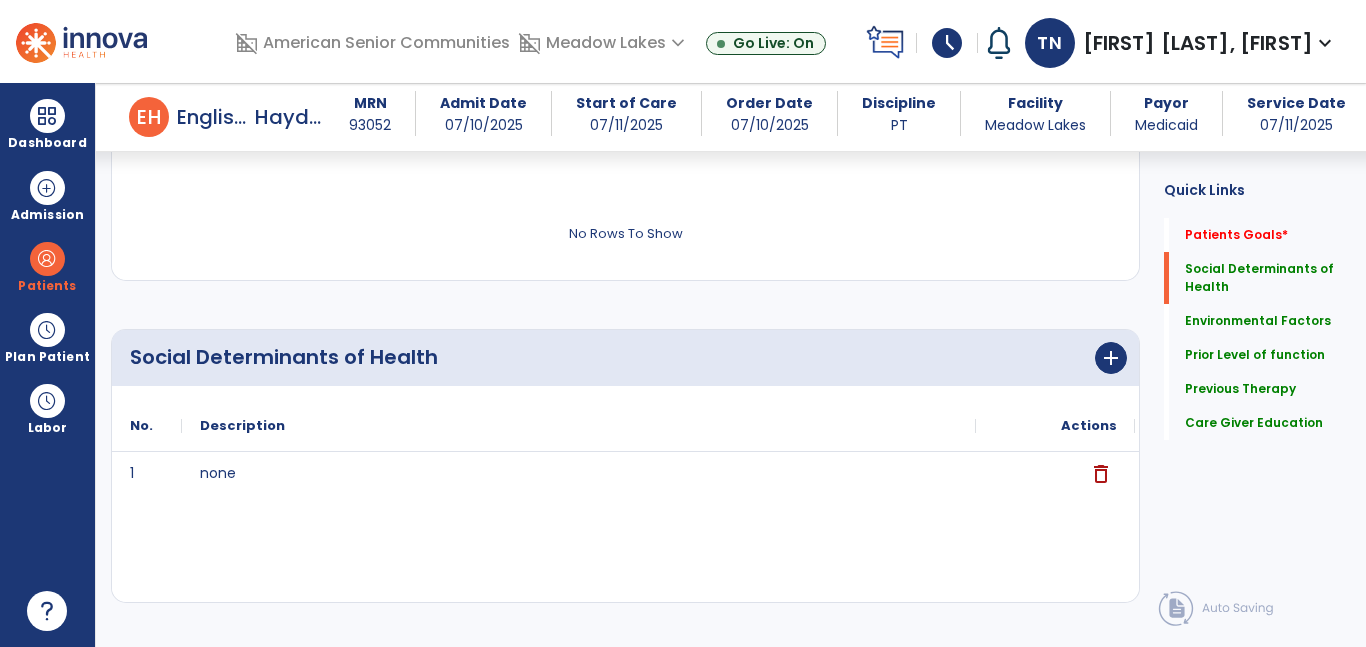 scroll, scrollTop: 595, scrollLeft: 0, axis: vertical 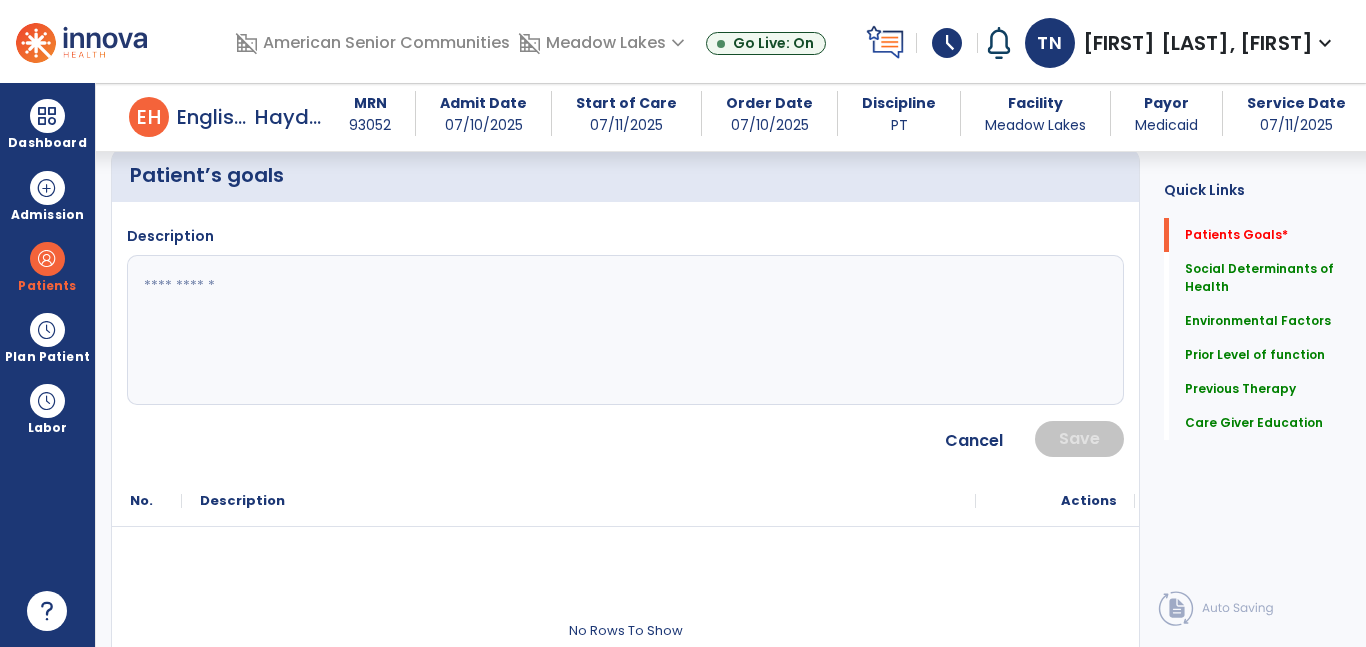 click 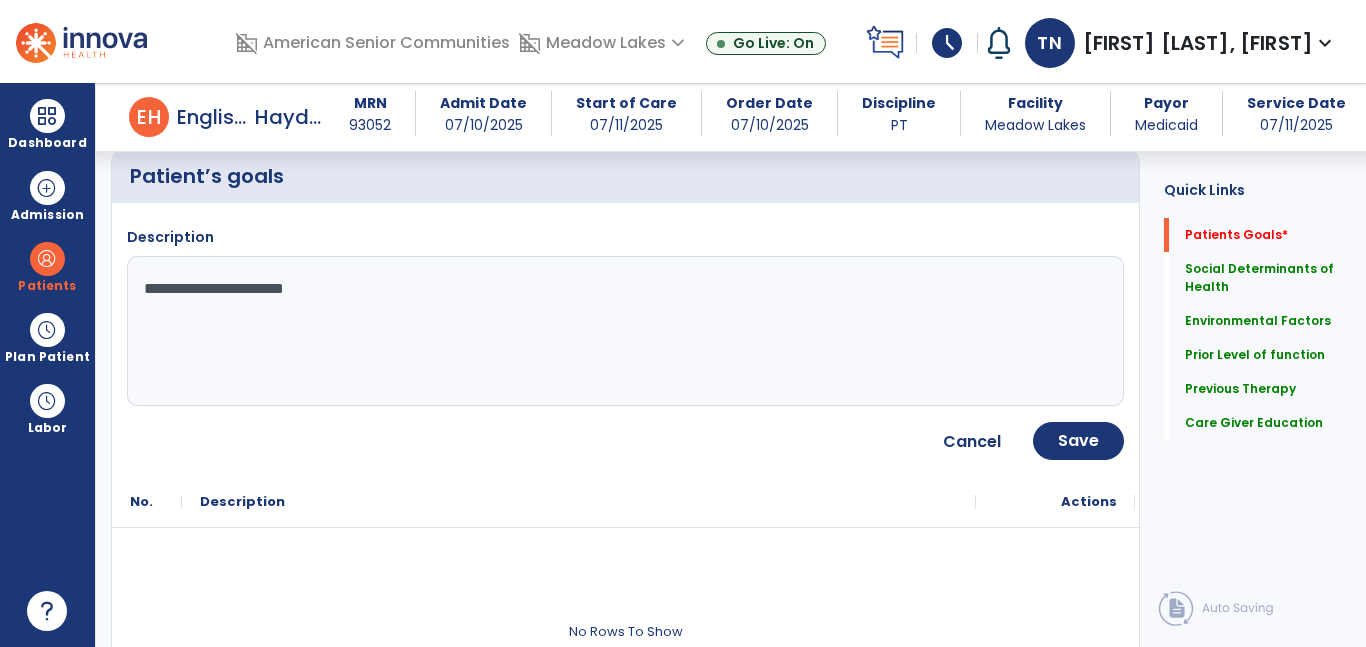 type on "**********" 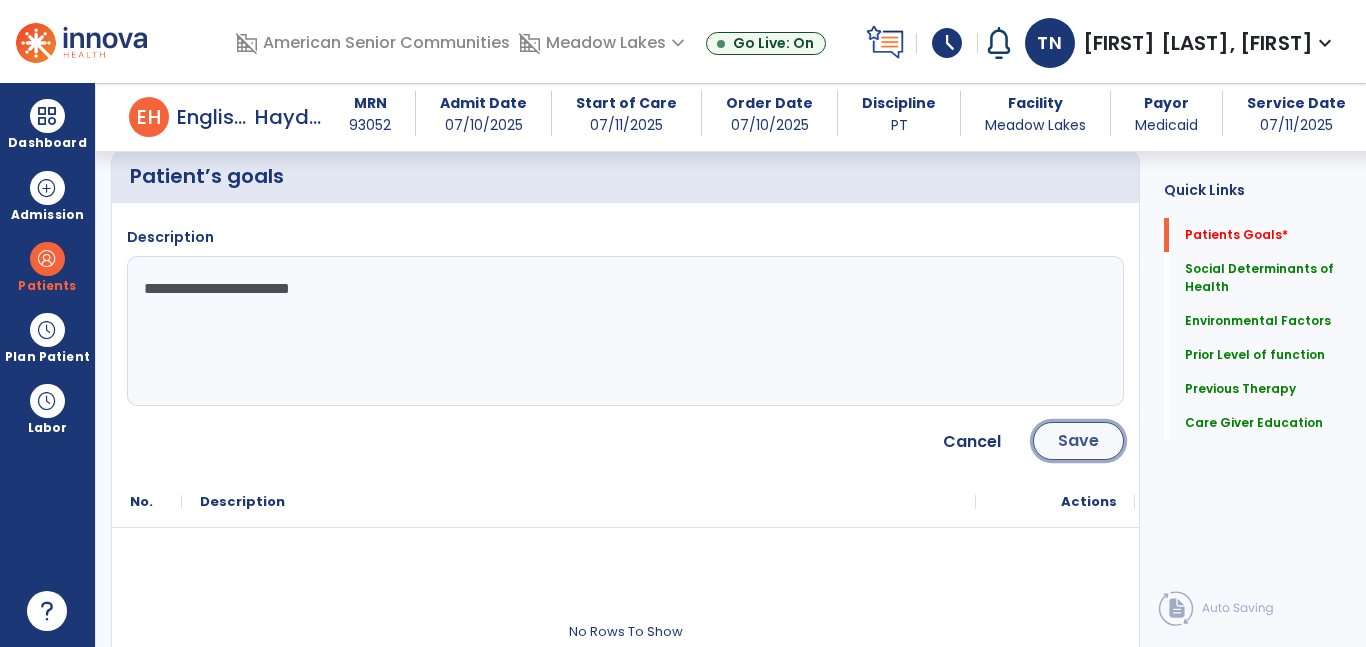 click on "Save" 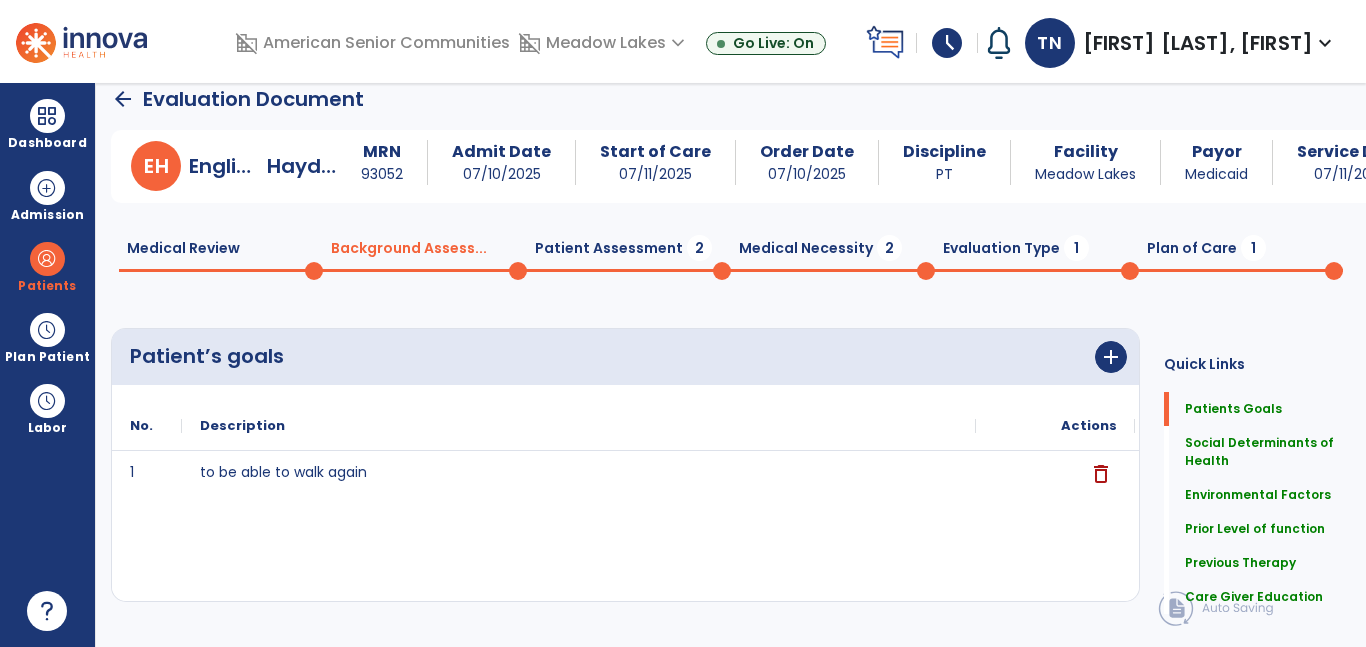 scroll, scrollTop: 6, scrollLeft: 0, axis: vertical 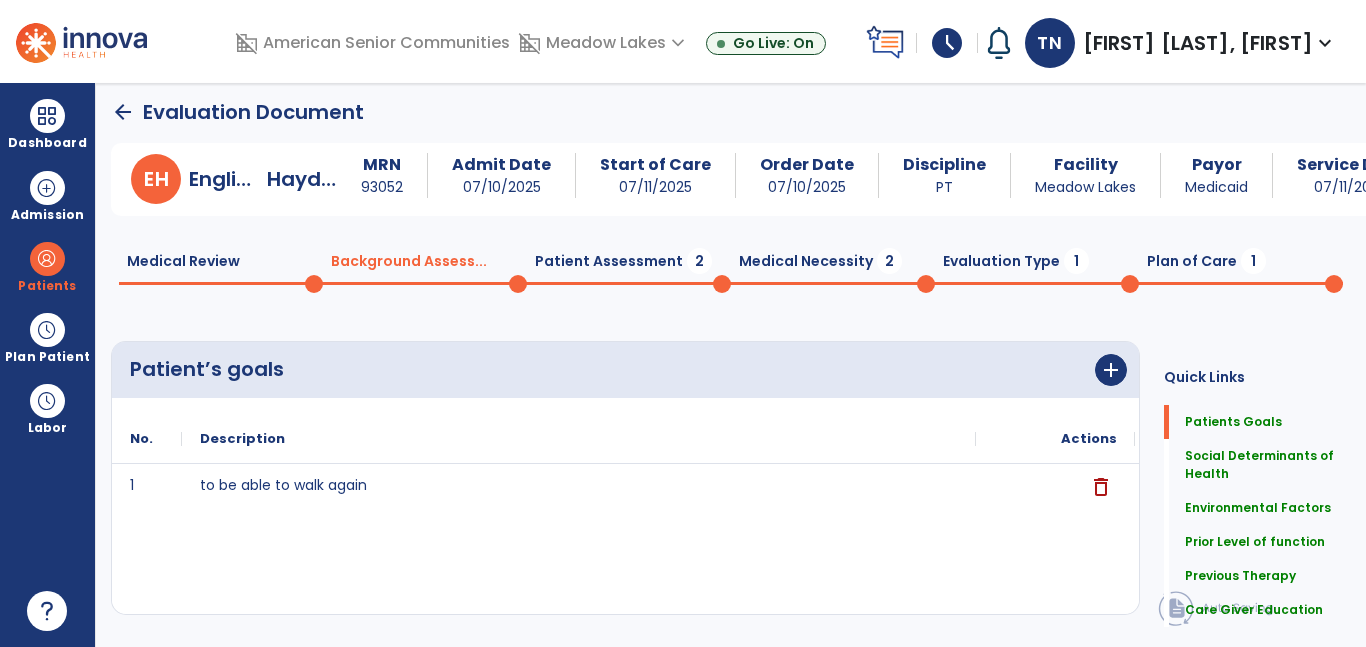 click on "Patient Assessment  2" 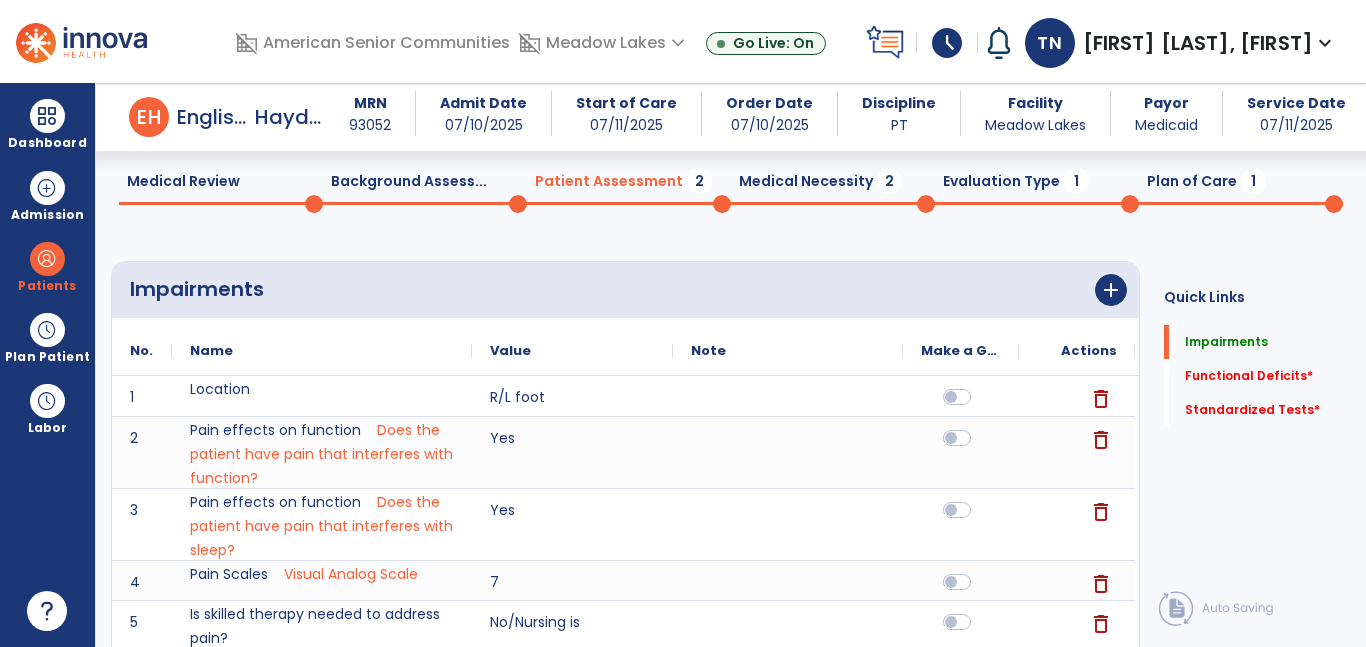 scroll, scrollTop: 0, scrollLeft: 0, axis: both 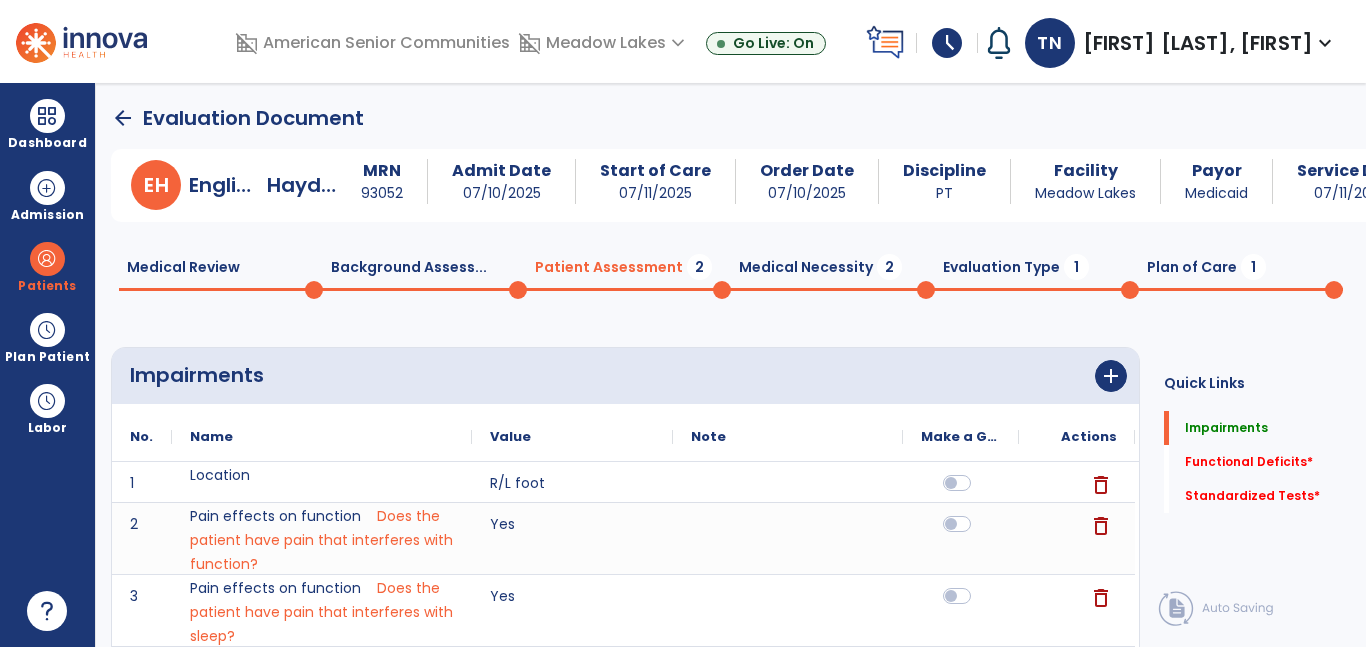 click on "Medical Review  0" 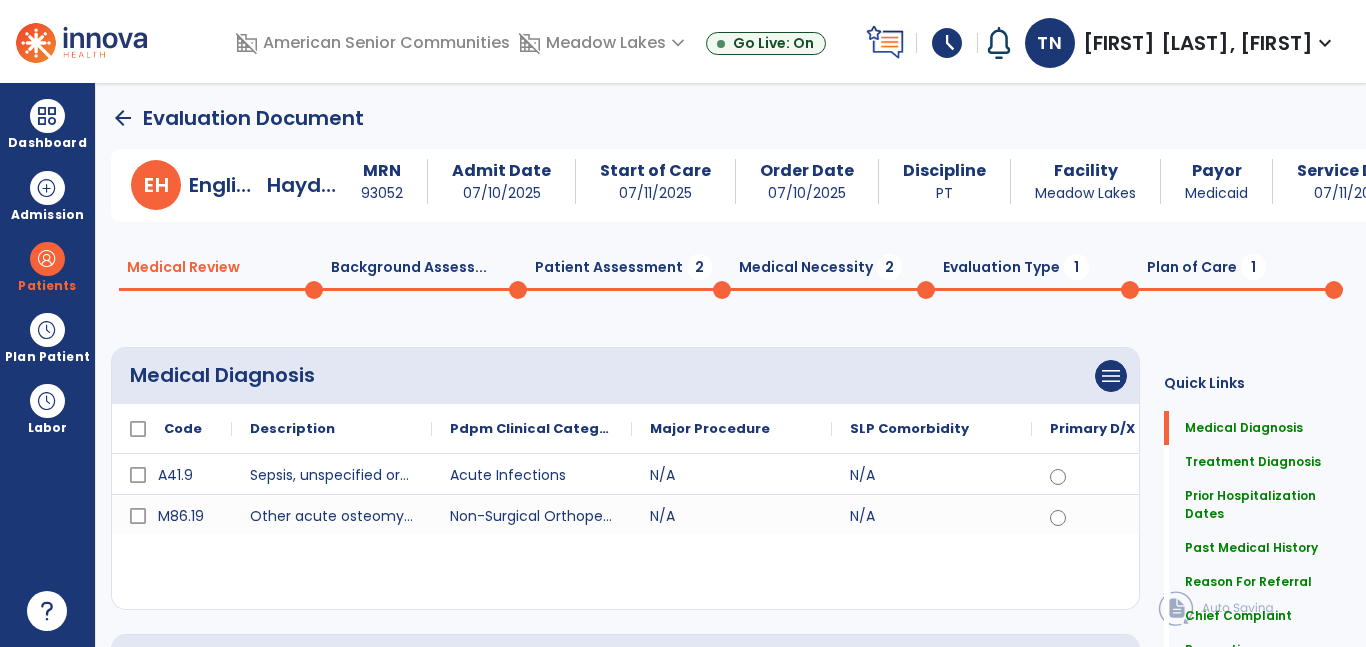 click on "Medical Review  0" 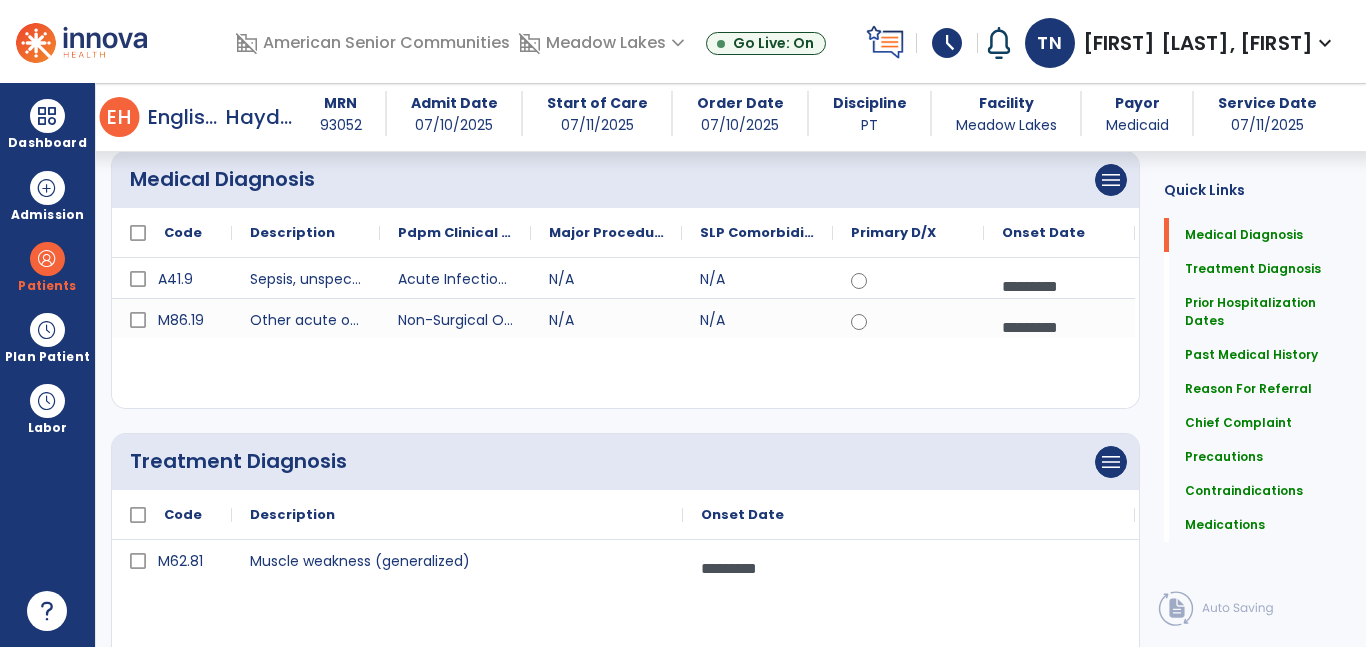 scroll, scrollTop: 179, scrollLeft: 0, axis: vertical 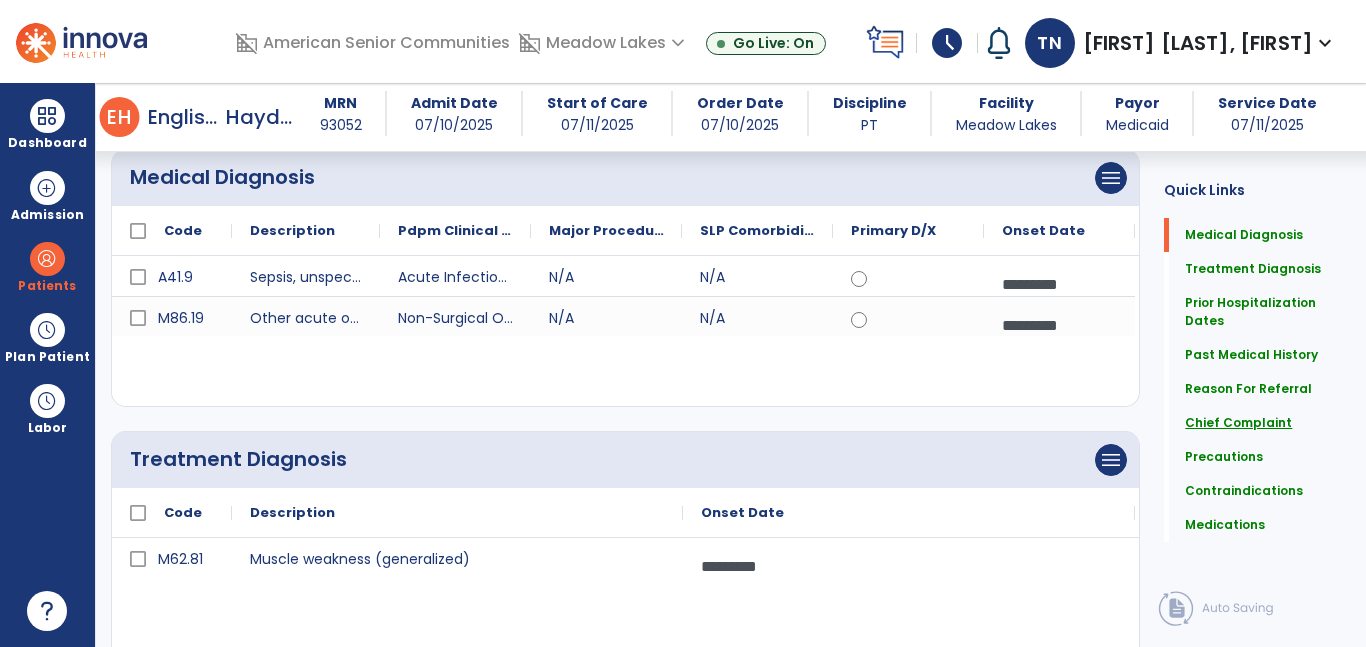 click on "Chief Complaint" 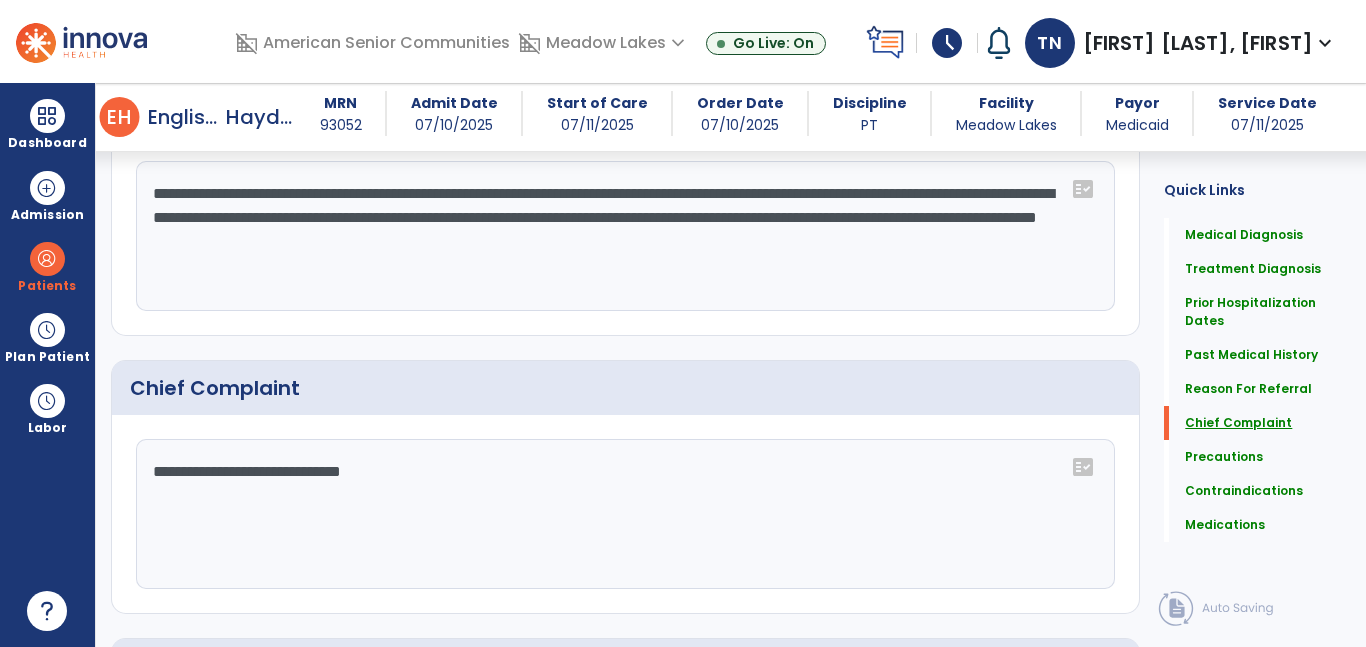 scroll, scrollTop: 1843, scrollLeft: 0, axis: vertical 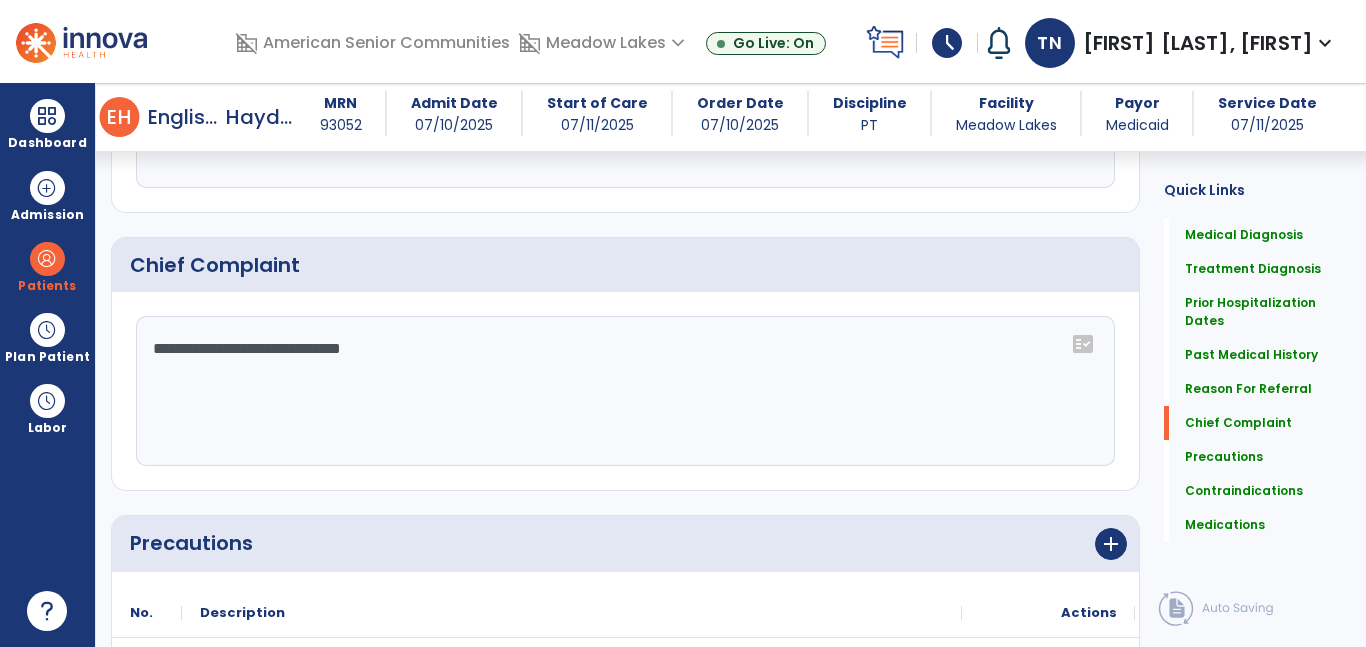 click on "**********" 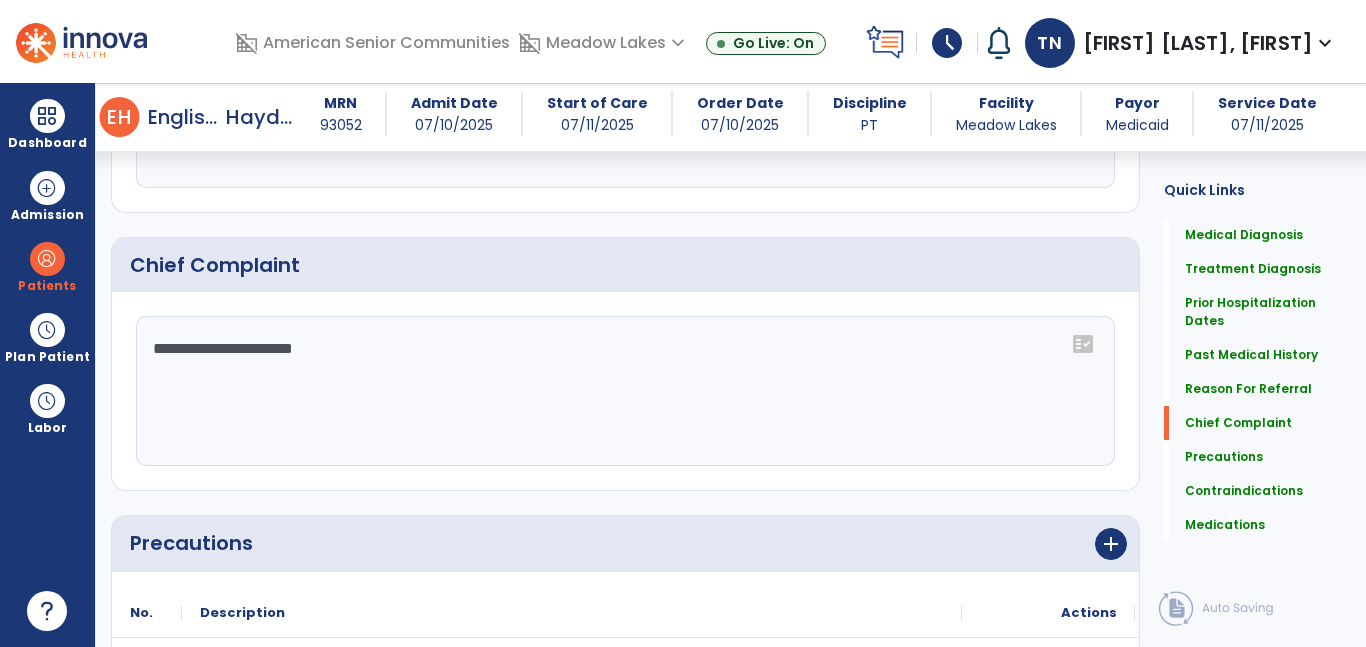 click on "**********" 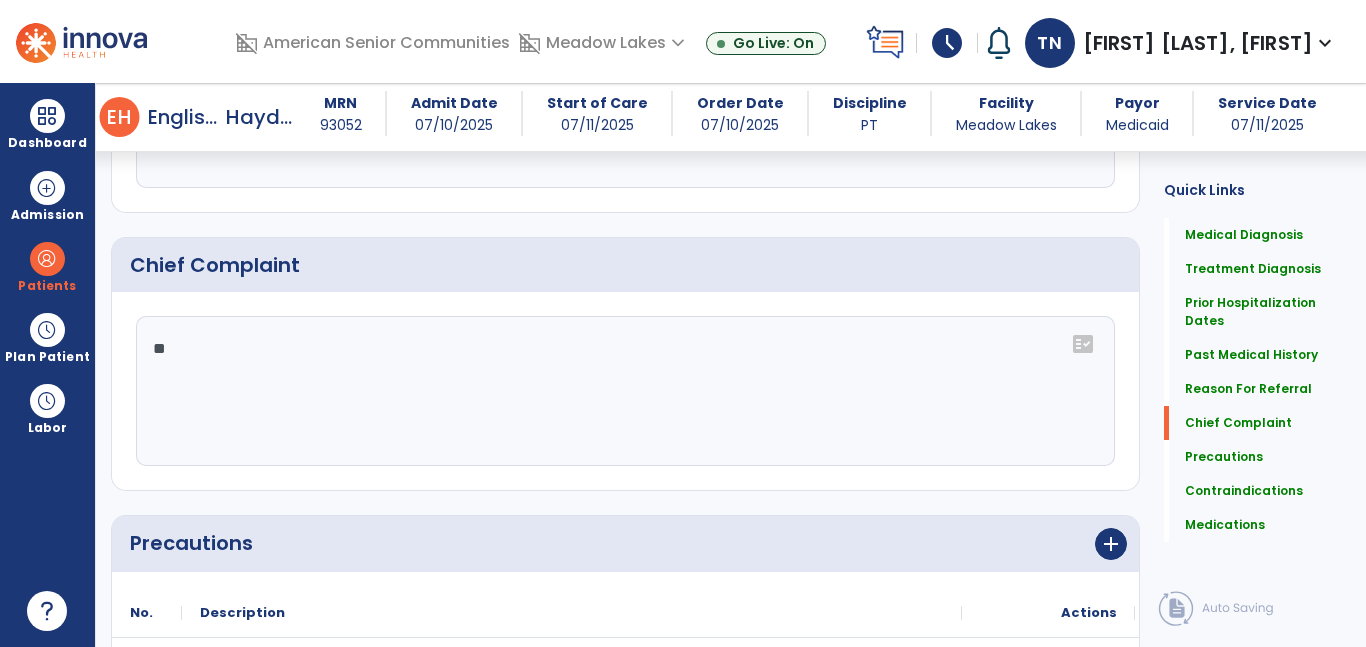 type on "*" 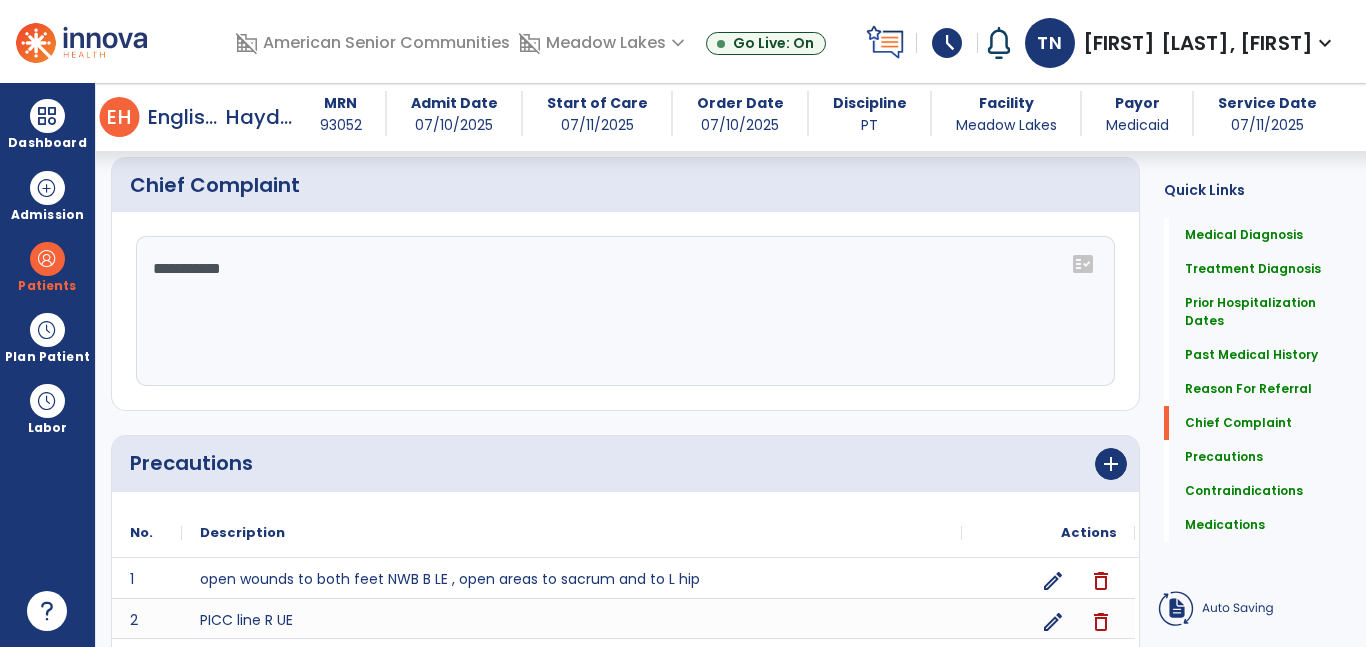 type on "**********" 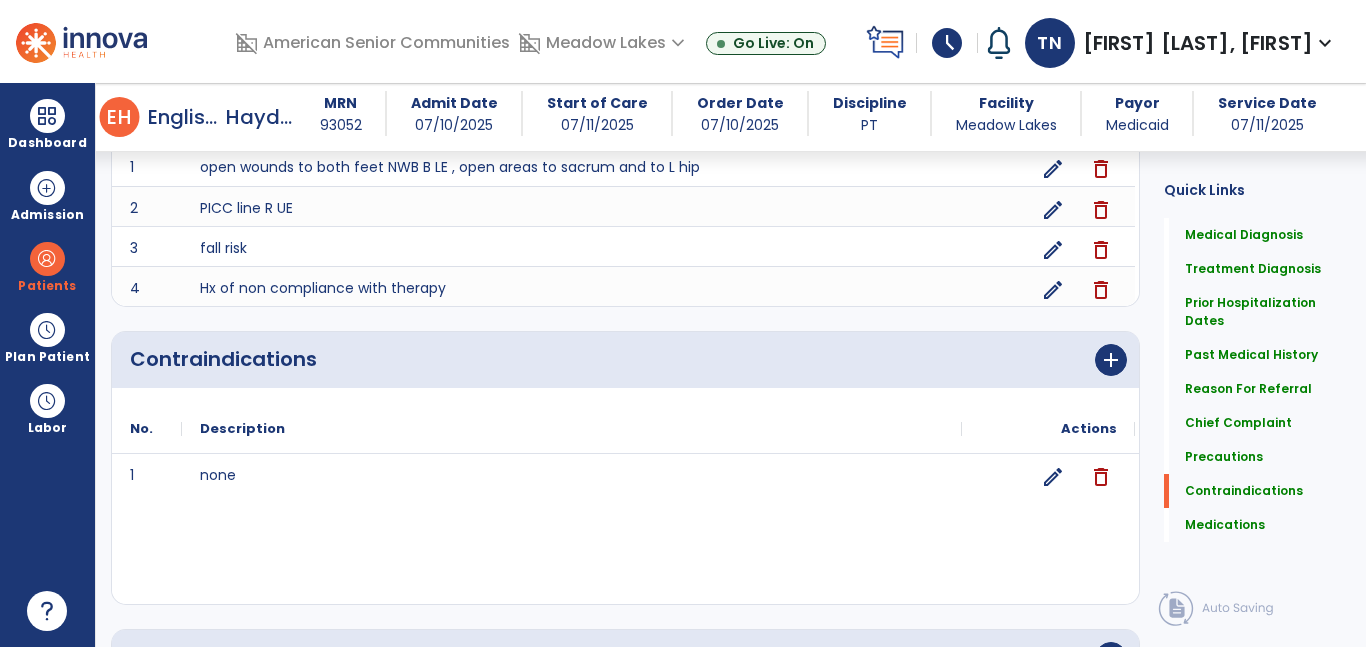 scroll, scrollTop: 2164, scrollLeft: 0, axis: vertical 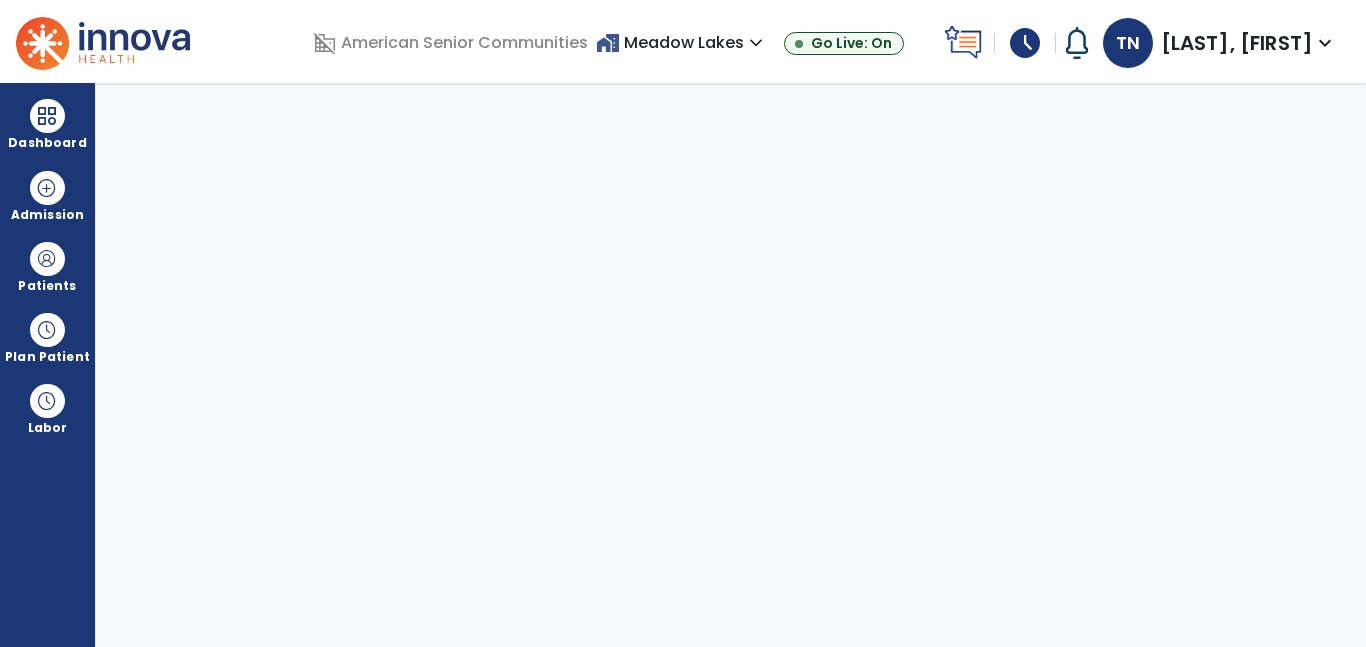 select on "****" 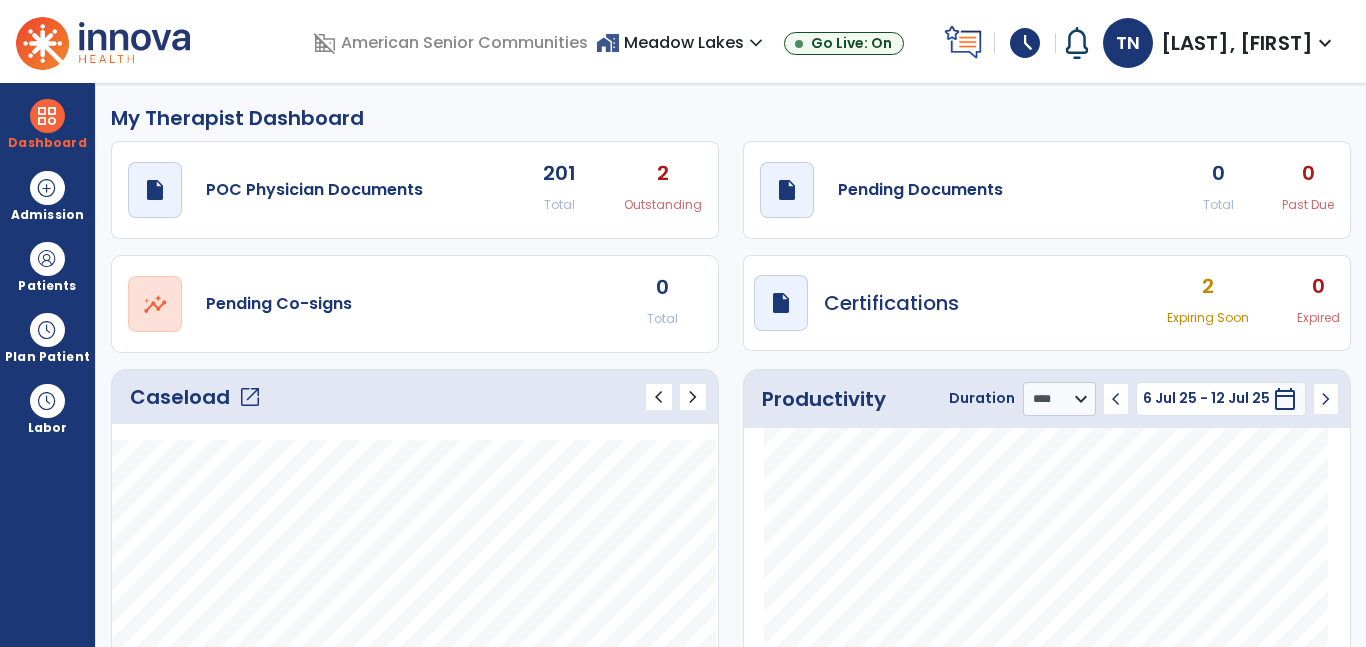 scroll, scrollTop: 134, scrollLeft: 0, axis: vertical 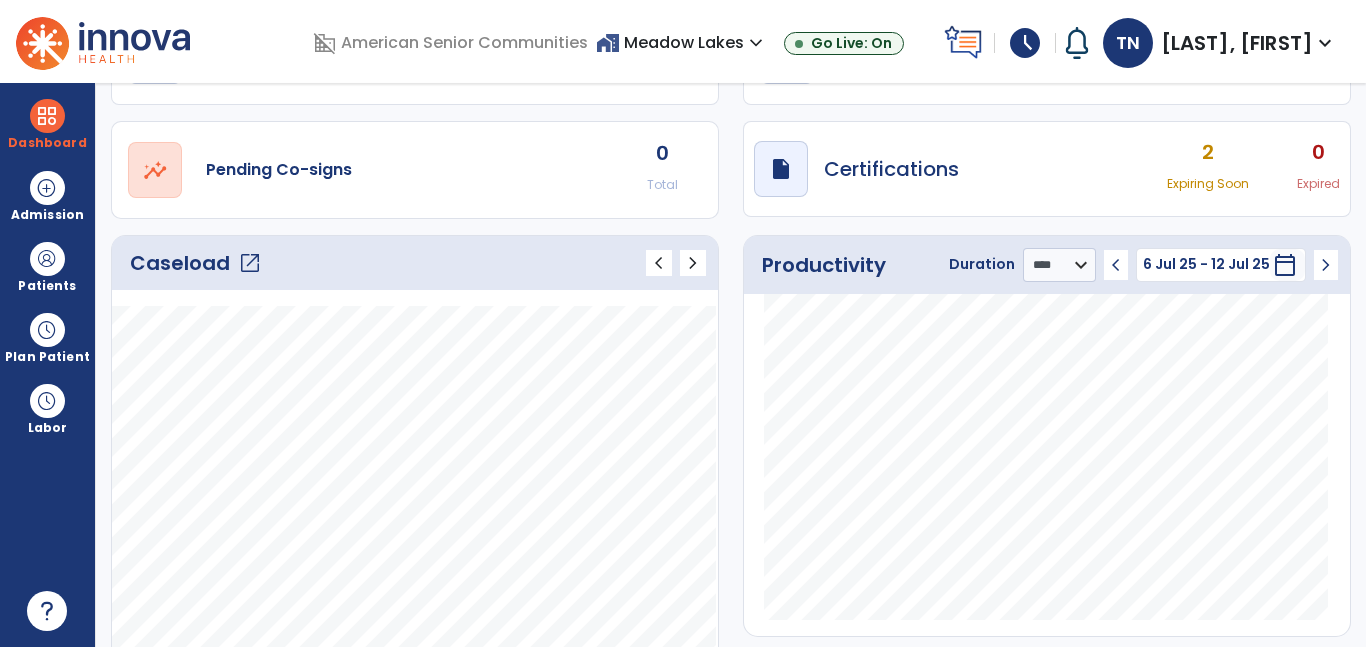 click on "open_in_new" 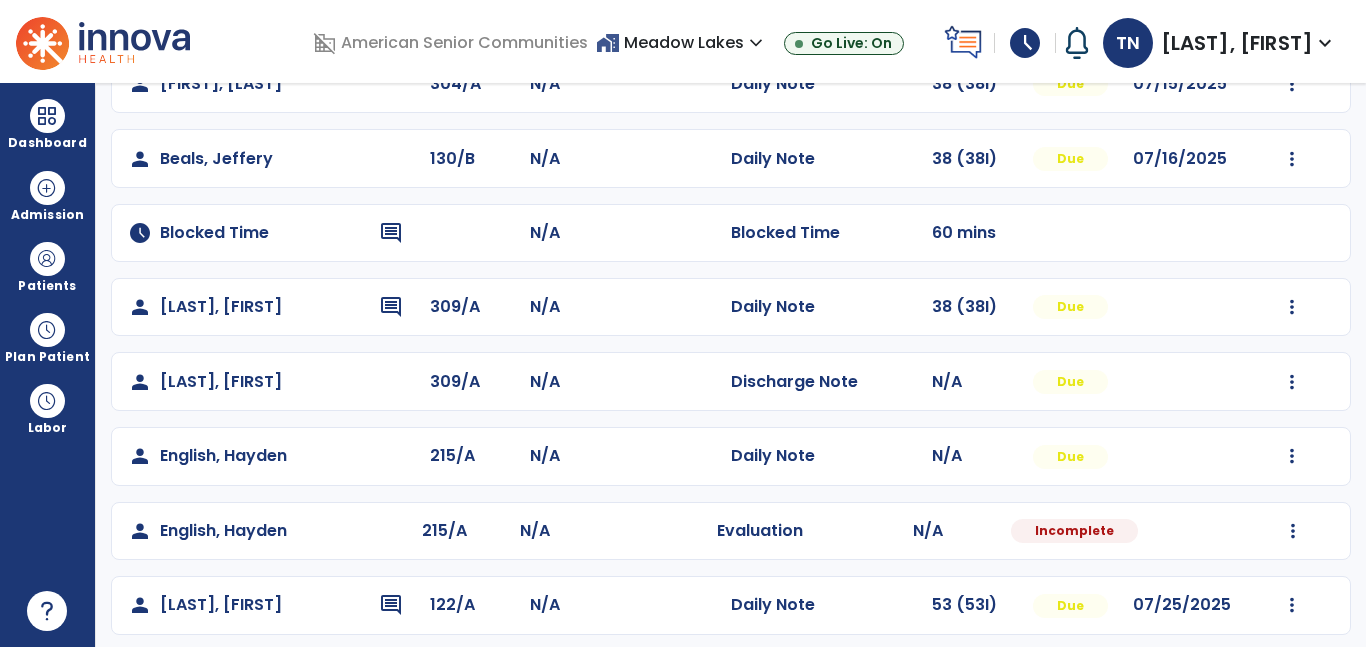 scroll, scrollTop: 585, scrollLeft: 0, axis: vertical 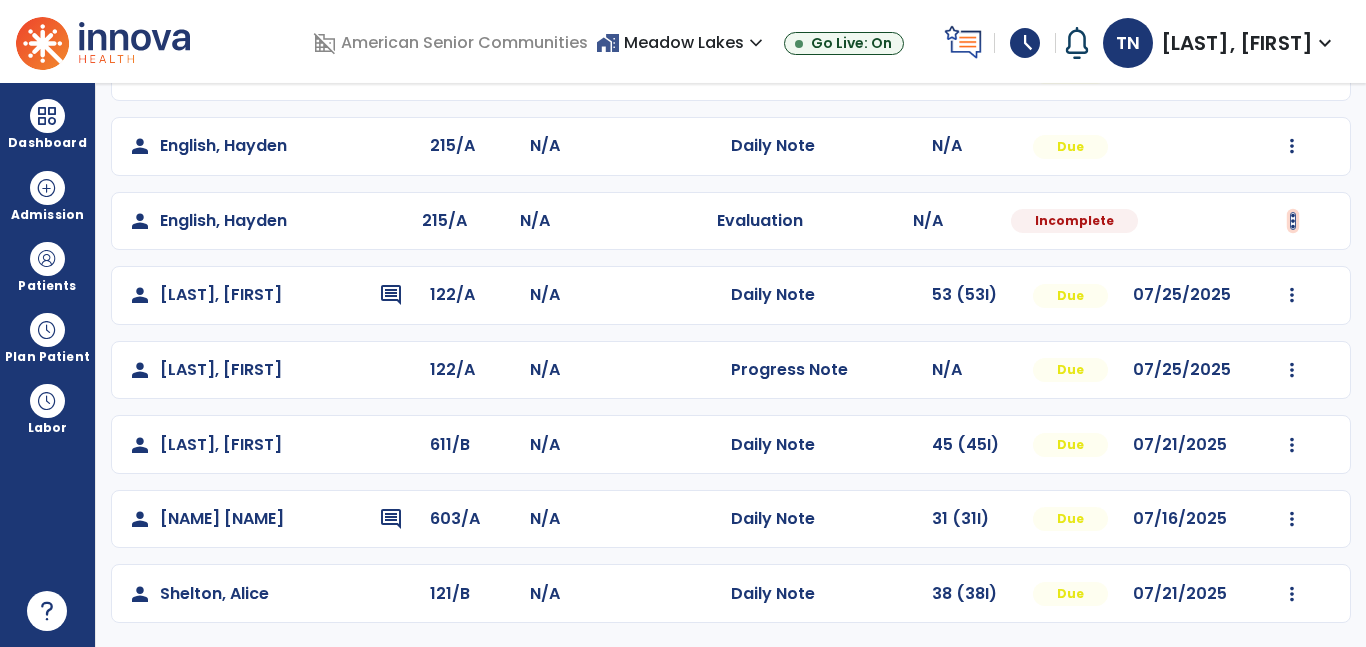 click at bounding box center (1292, -226) 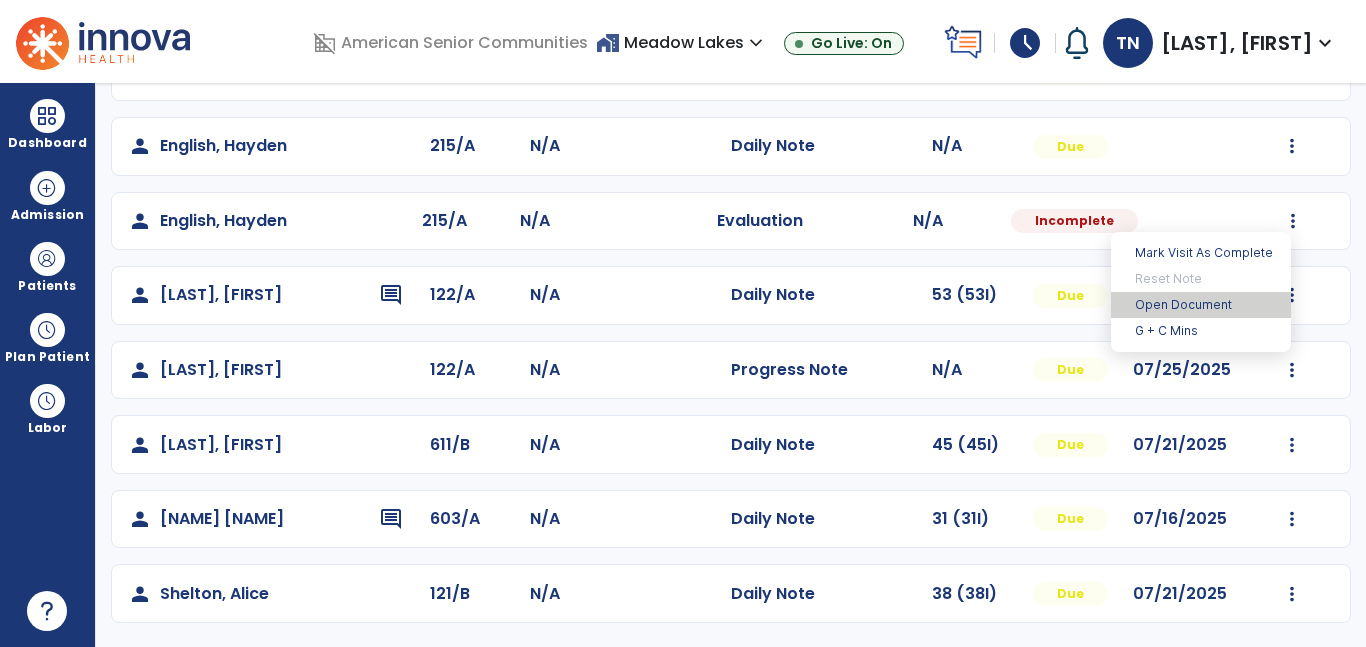 click on "Open Document" at bounding box center [1201, 305] 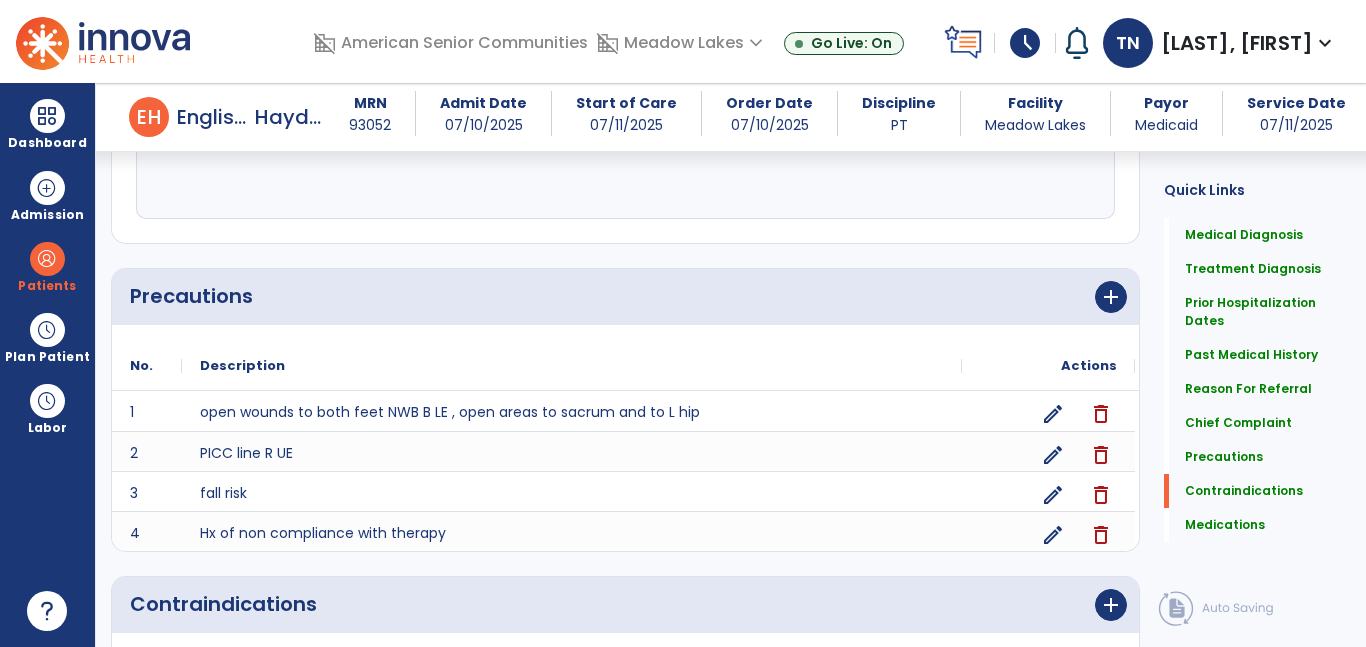 scroll, scrollTop: 2661, scrollLeft: 0, axis: vertical 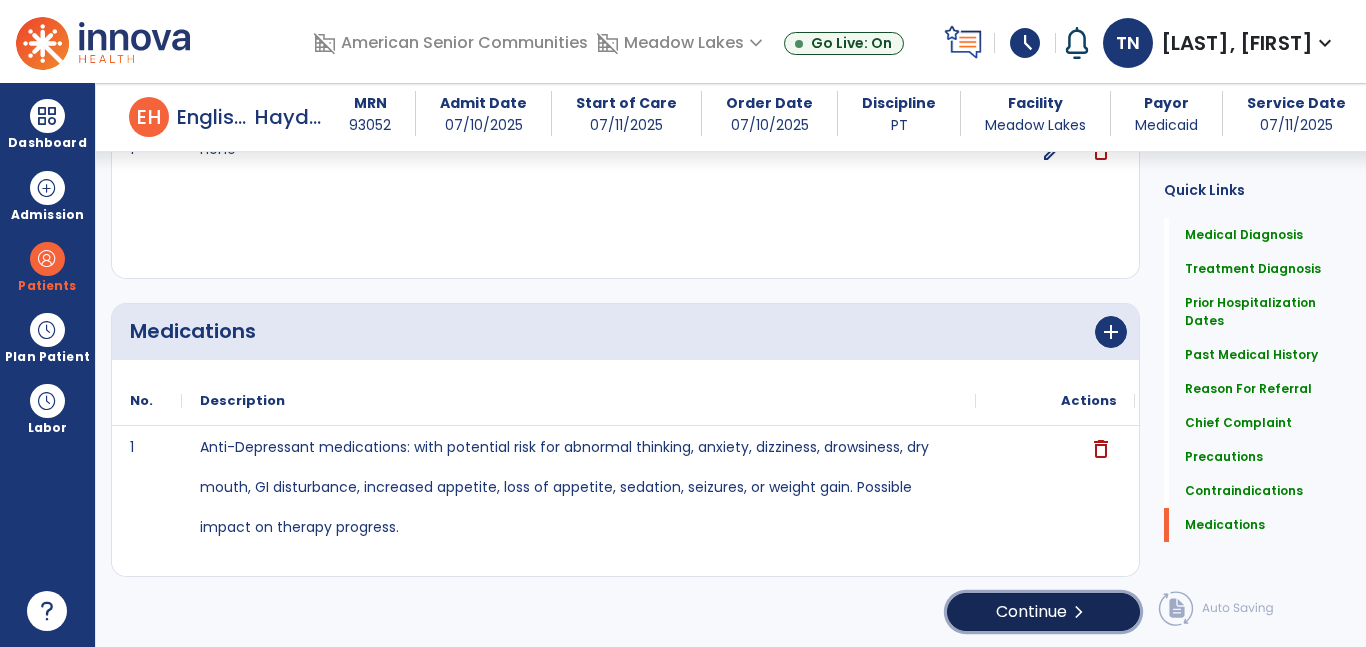 click on "Continue  chevron_right" 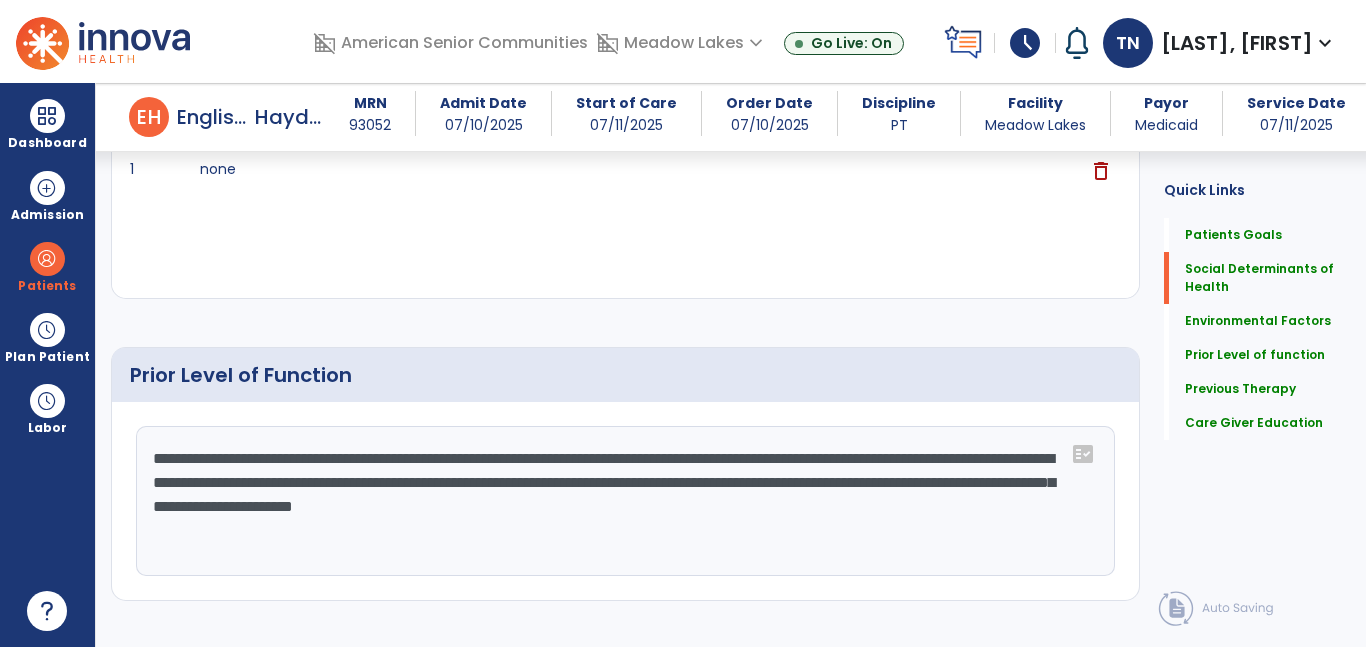 scroll, scrollTop: 1575, scrollLeft: 0, axis: vertical 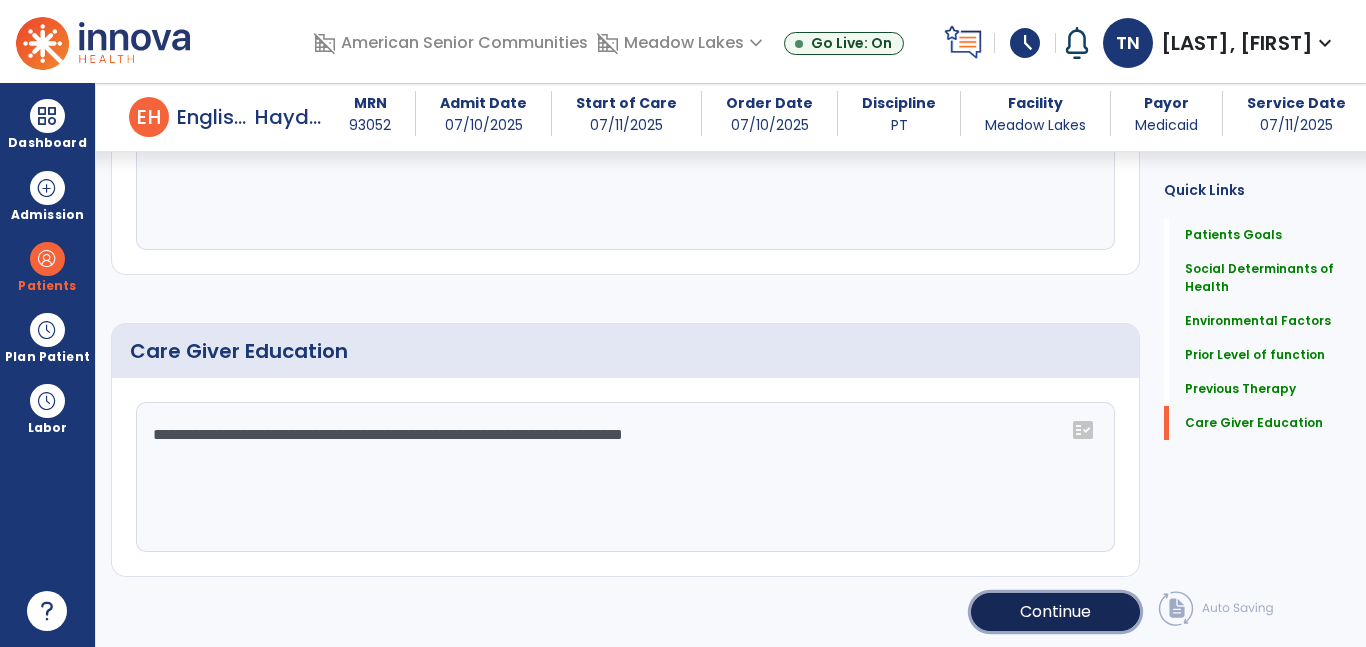 click on "Continue" 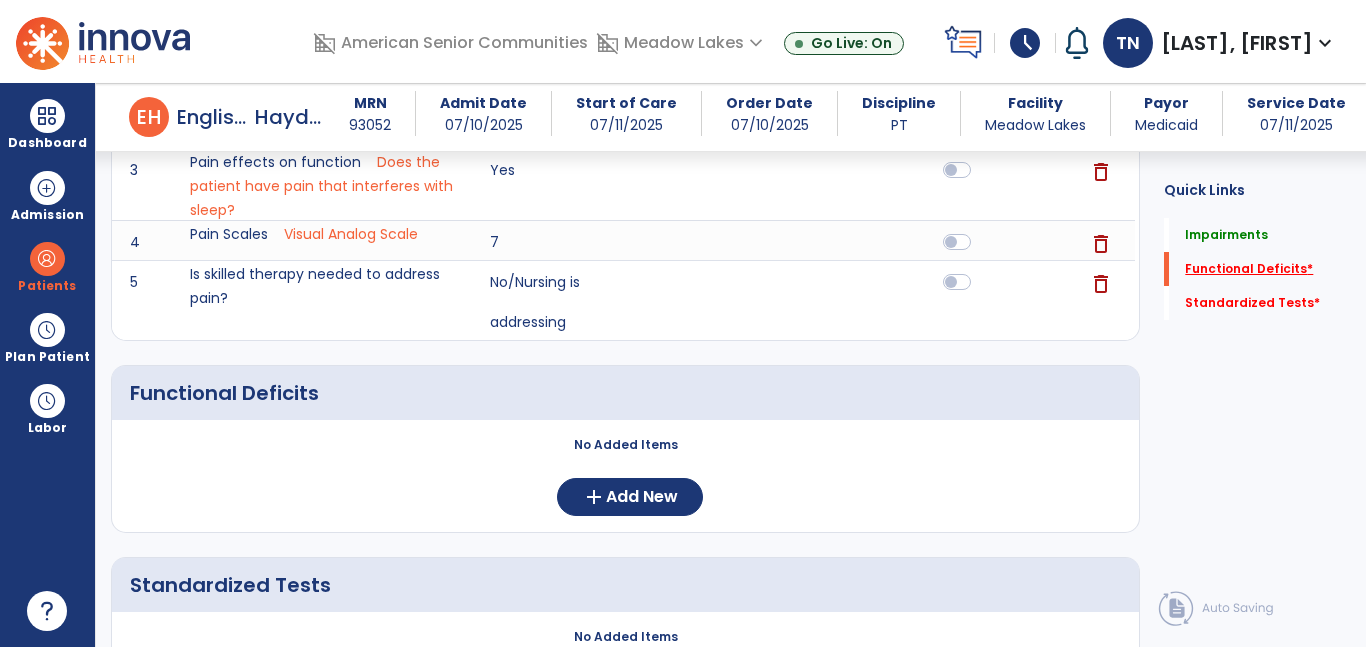 click on "Functional Deficits   *" 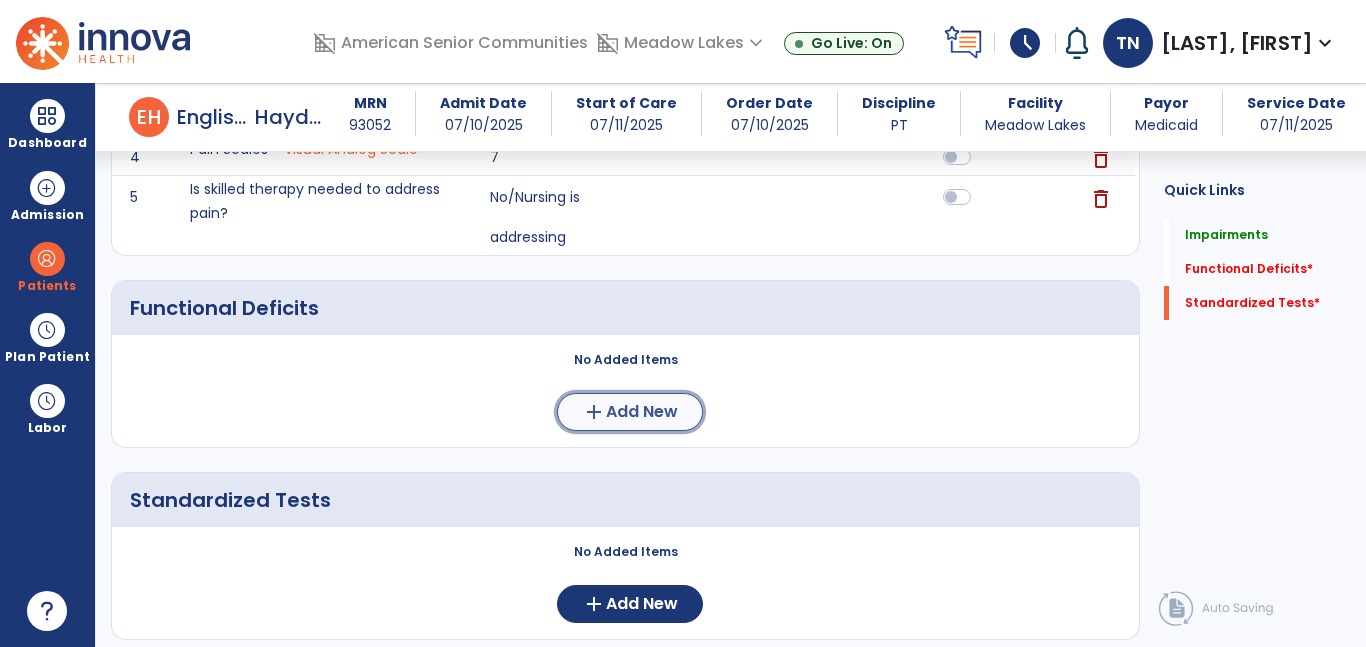 click on "Add New" 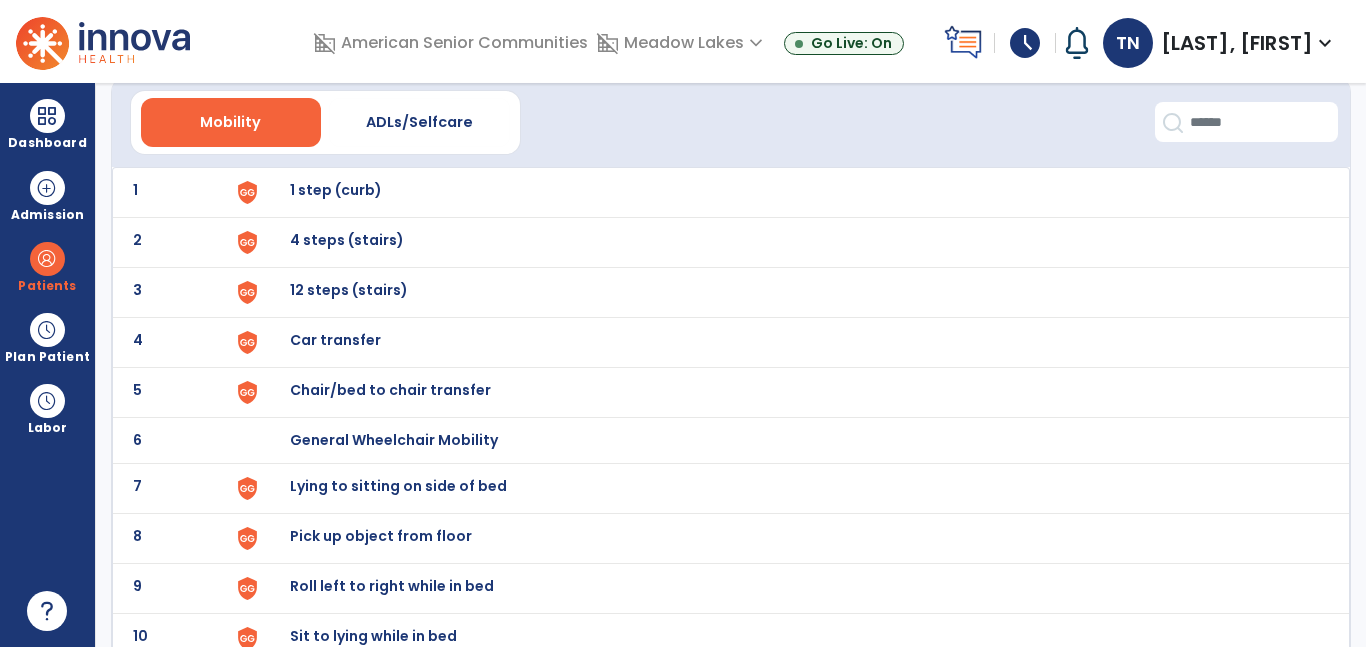scroll, scrollTop: 68, scrollLeft: 0, axis: vertical 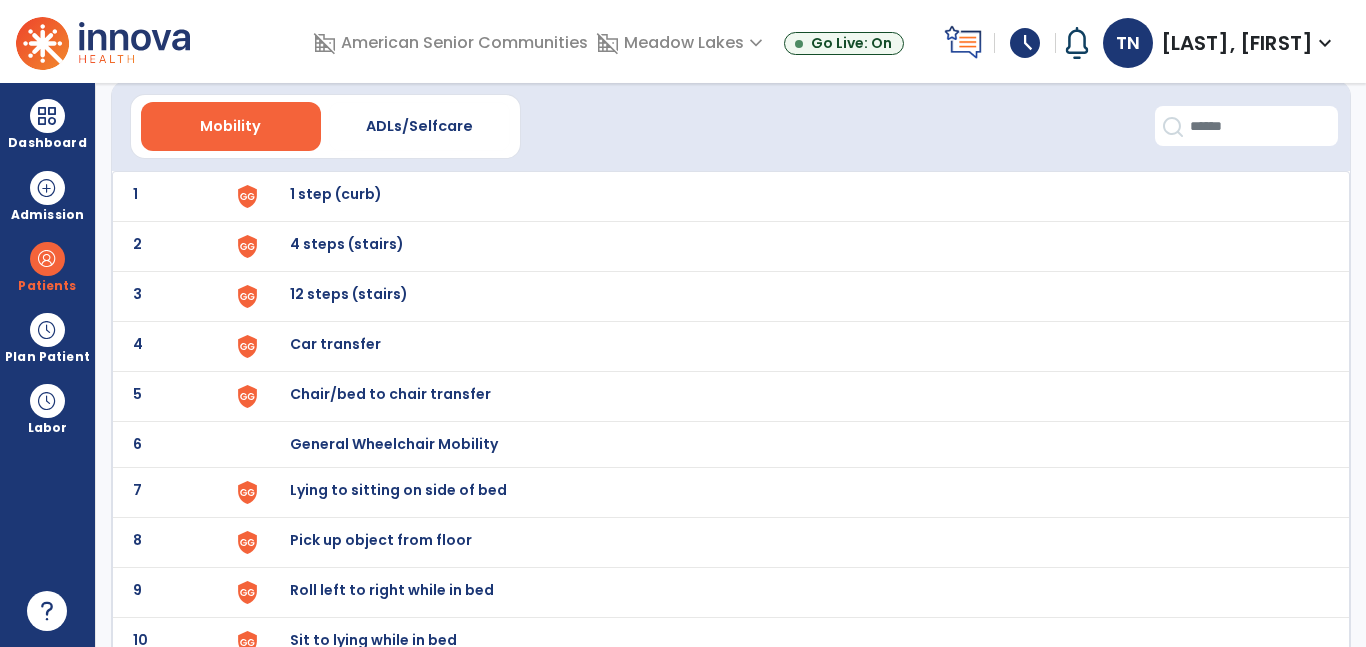 click on "Chair/bed to chair transfer" at bounding box center [789, 196] 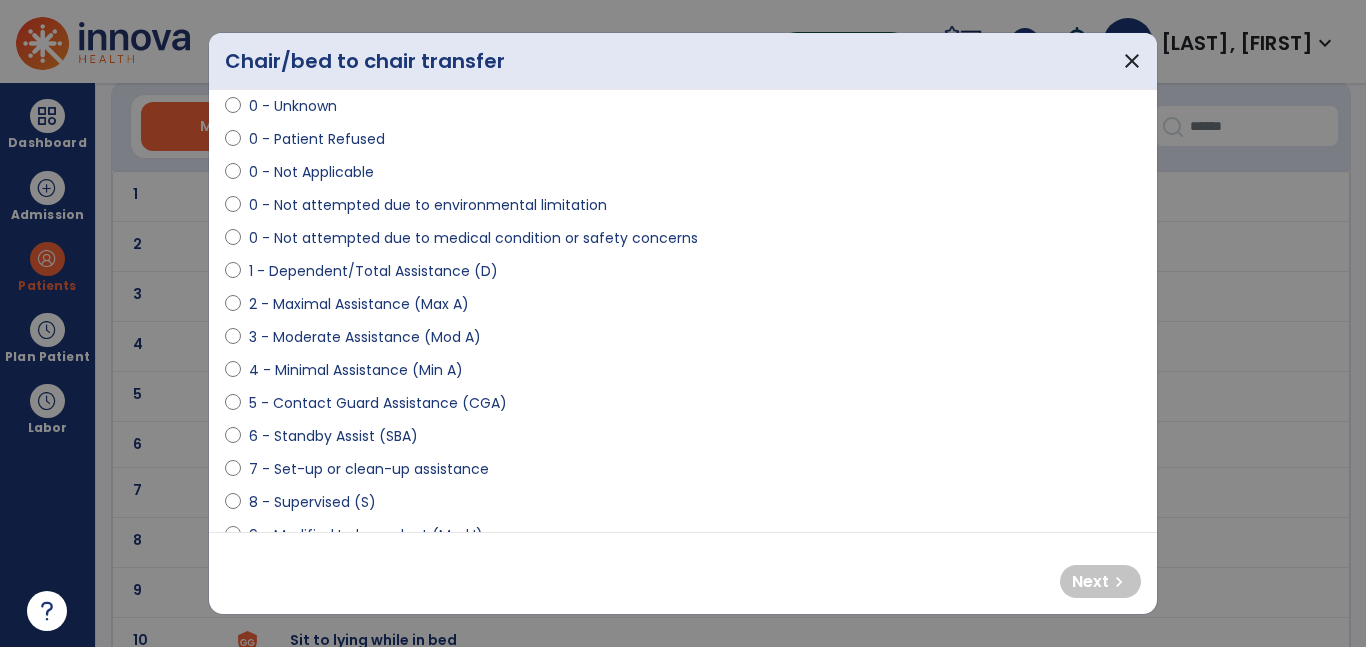 scroll, scrollTop: 71, scrollLeft: 0, axis: vertical 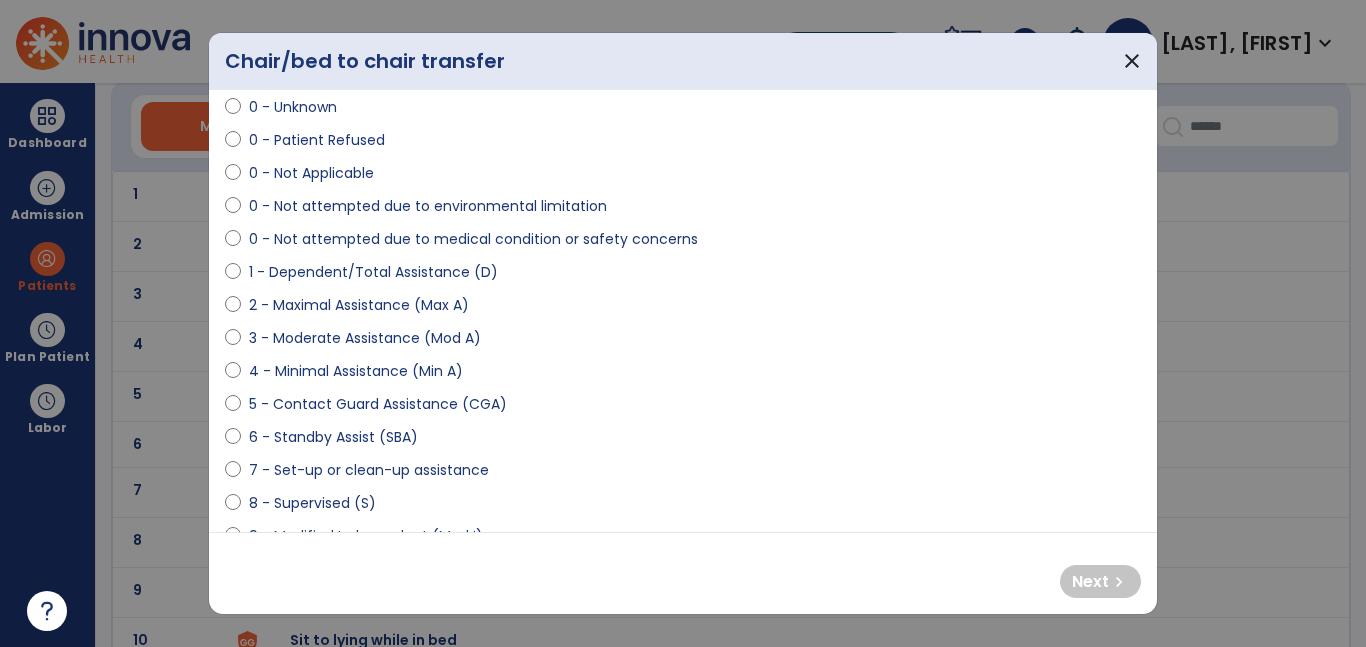 click on "1 - Dependent/Total Assistance (D)" at bounding box center [373, 272] 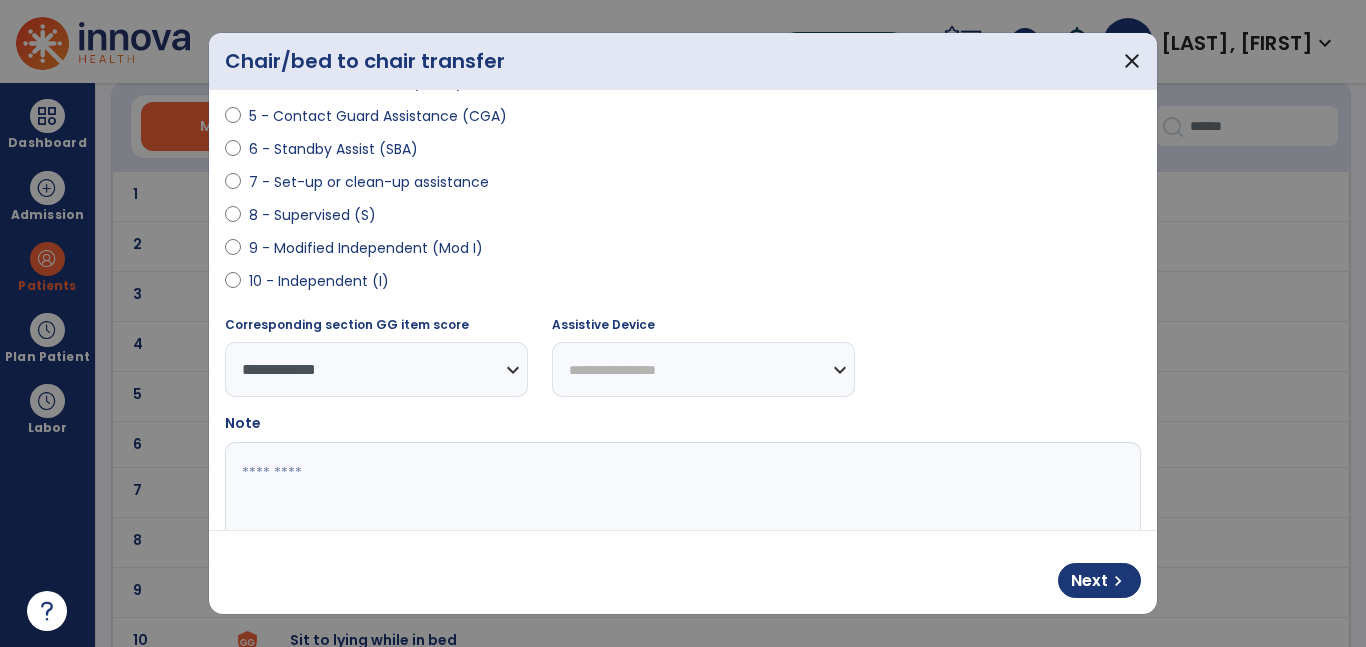 scroll, scrollTop: 394, scrollLeft: 0, axis: vertical 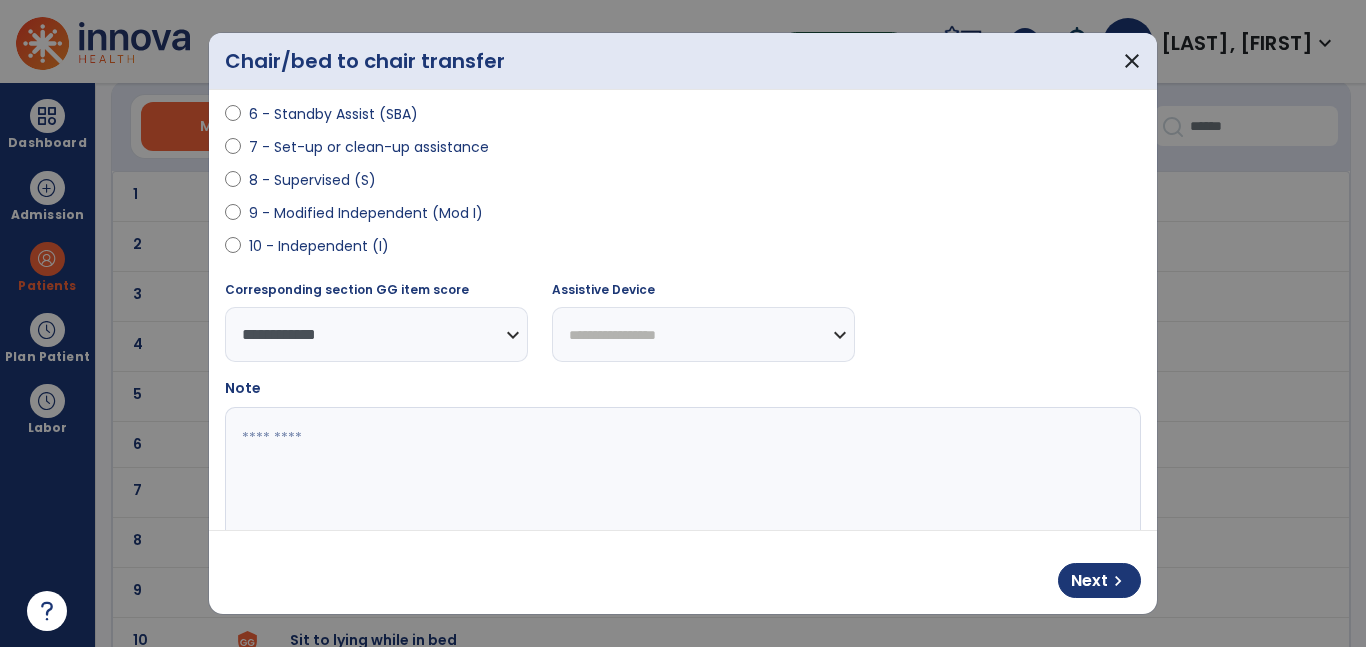 click on "**********" at bounding box center [703, 334] 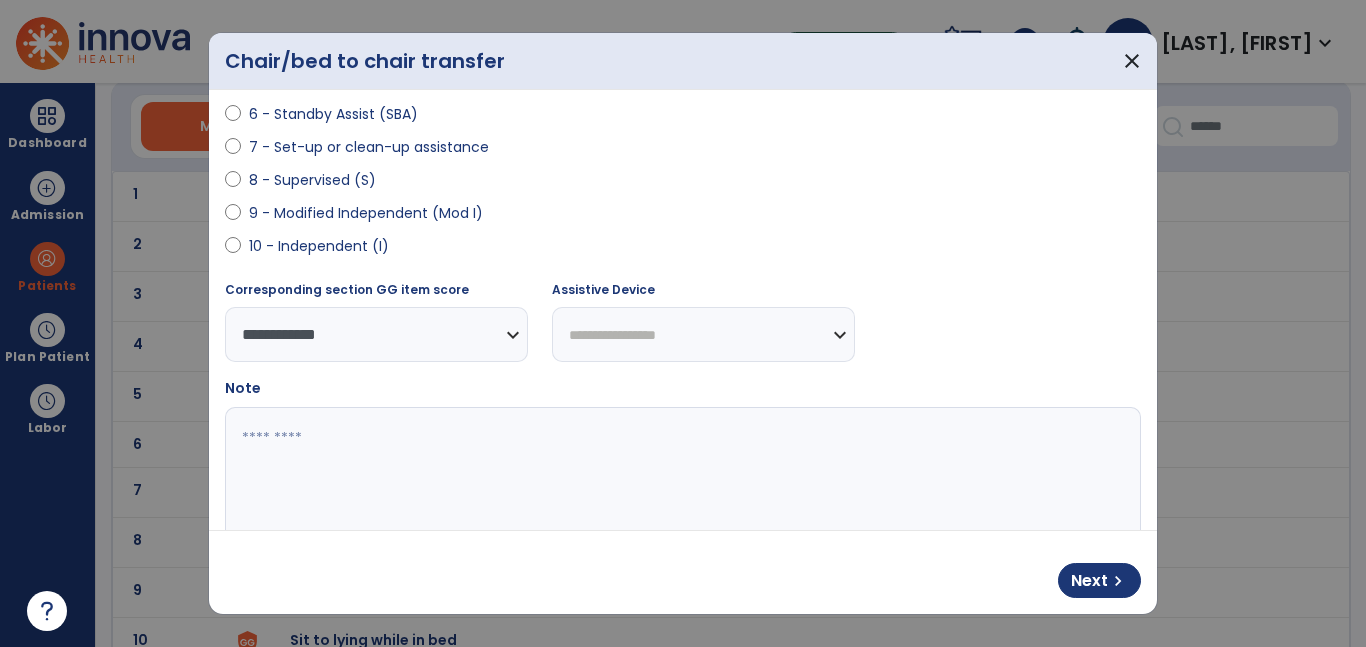 select on "**********" 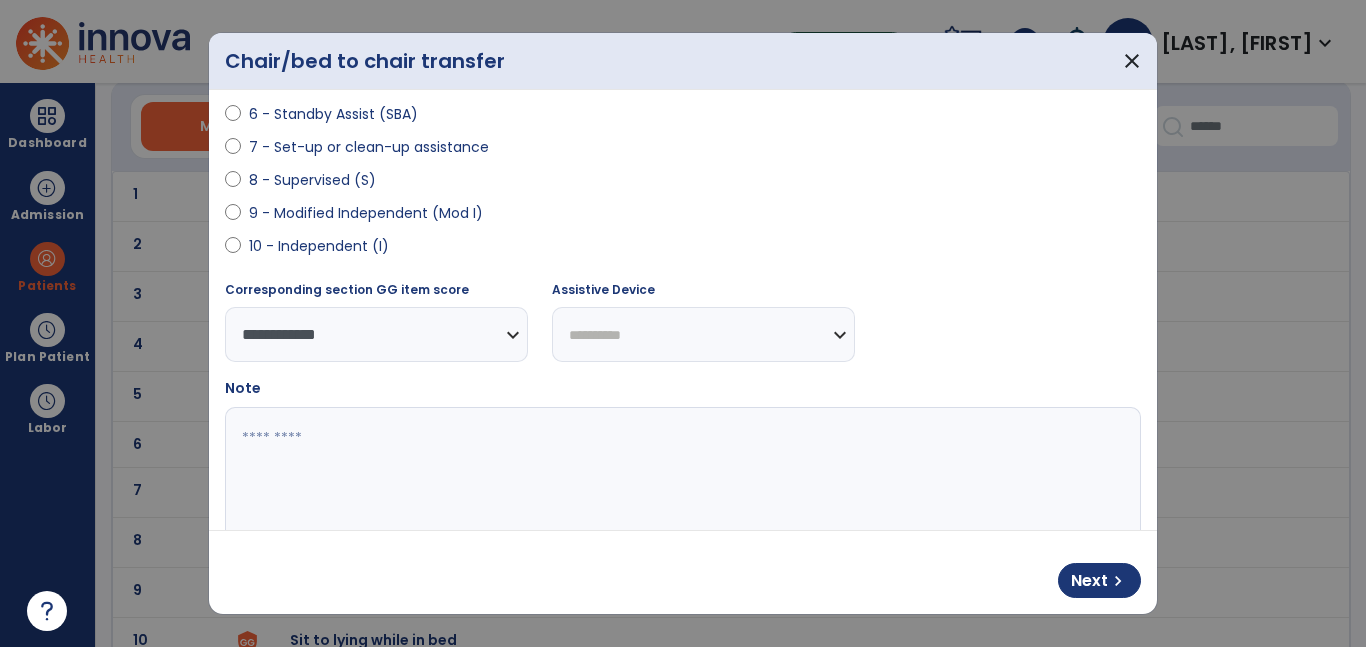click on "**********" at bounding box center (703, 334) 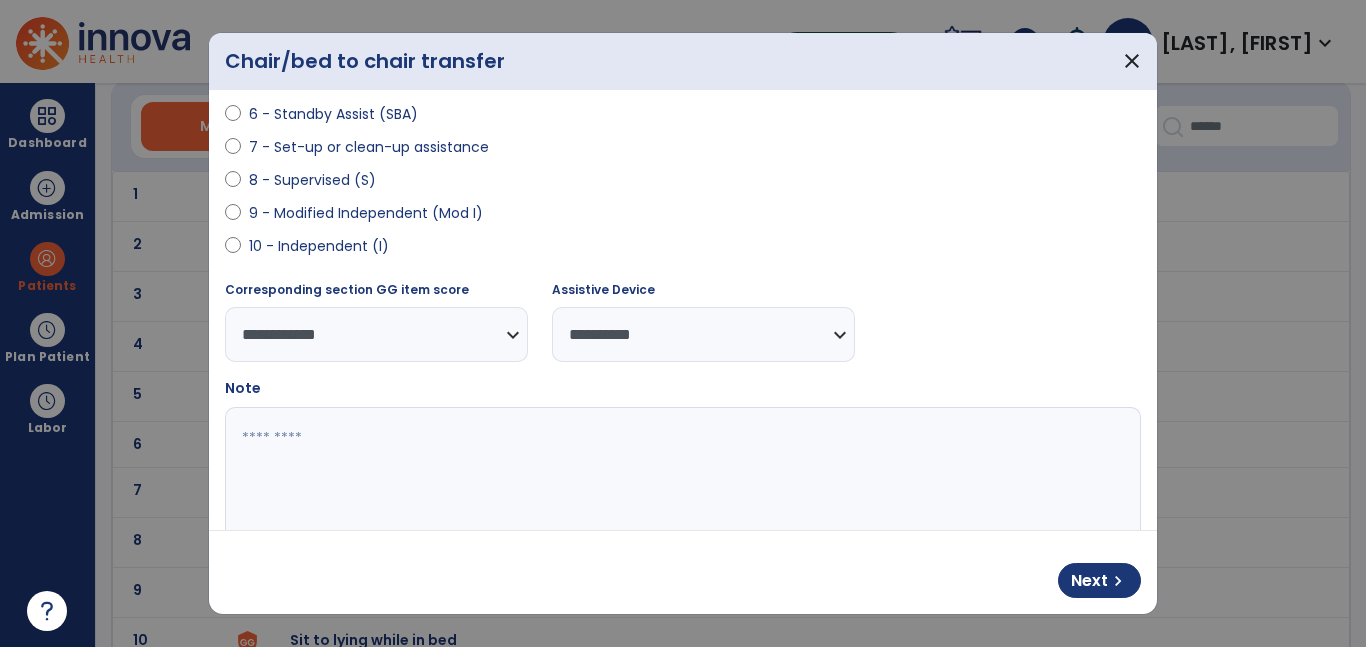 click at bounding box center [680, 482] 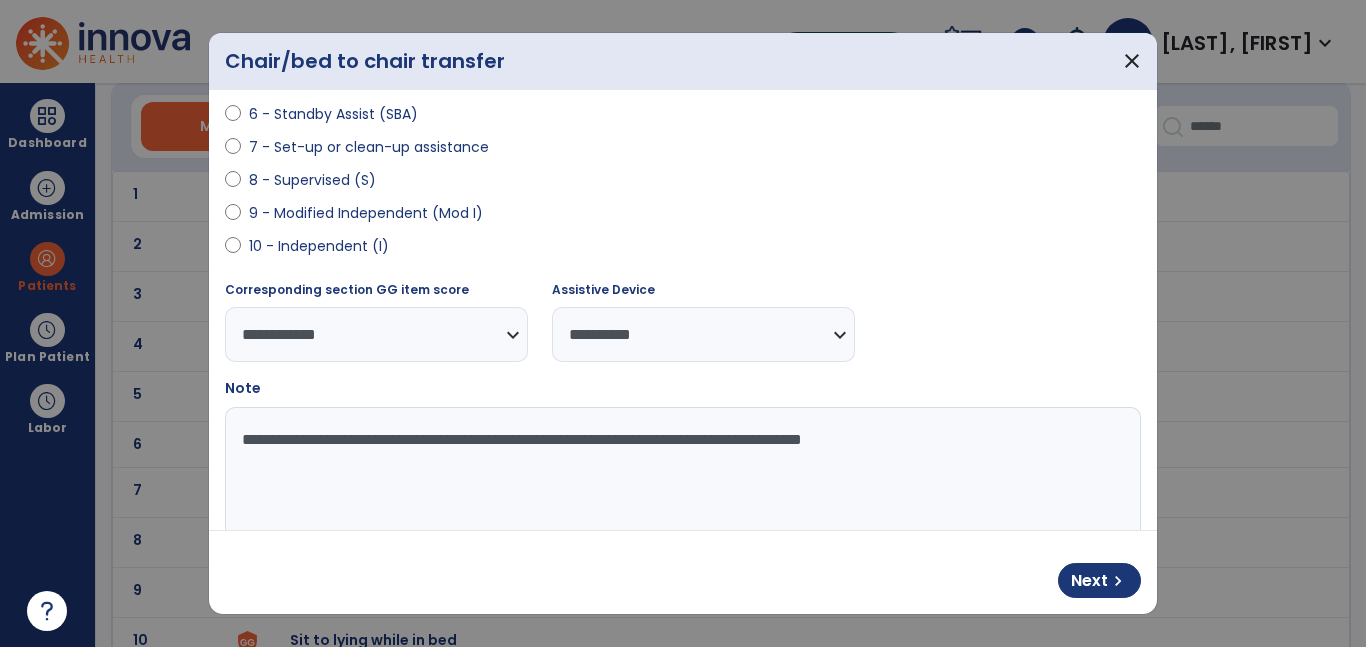 type on "**********" 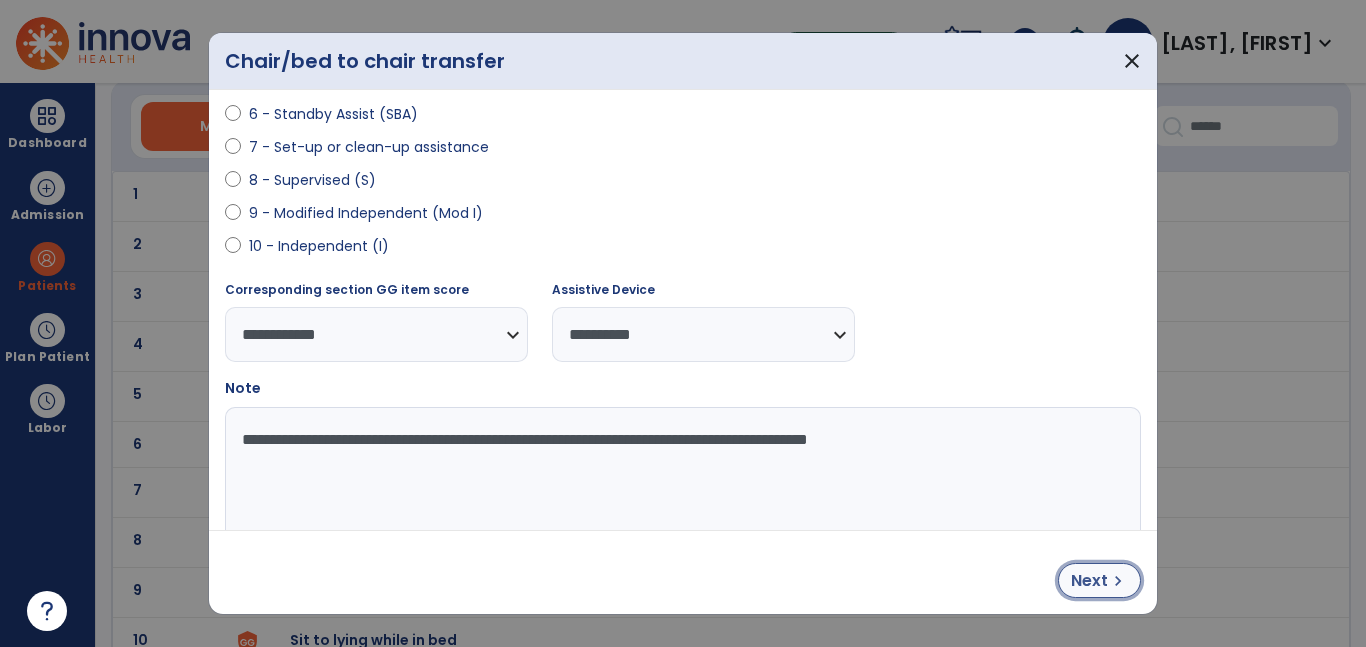click on "Next" at bounding box center (1089, 581) 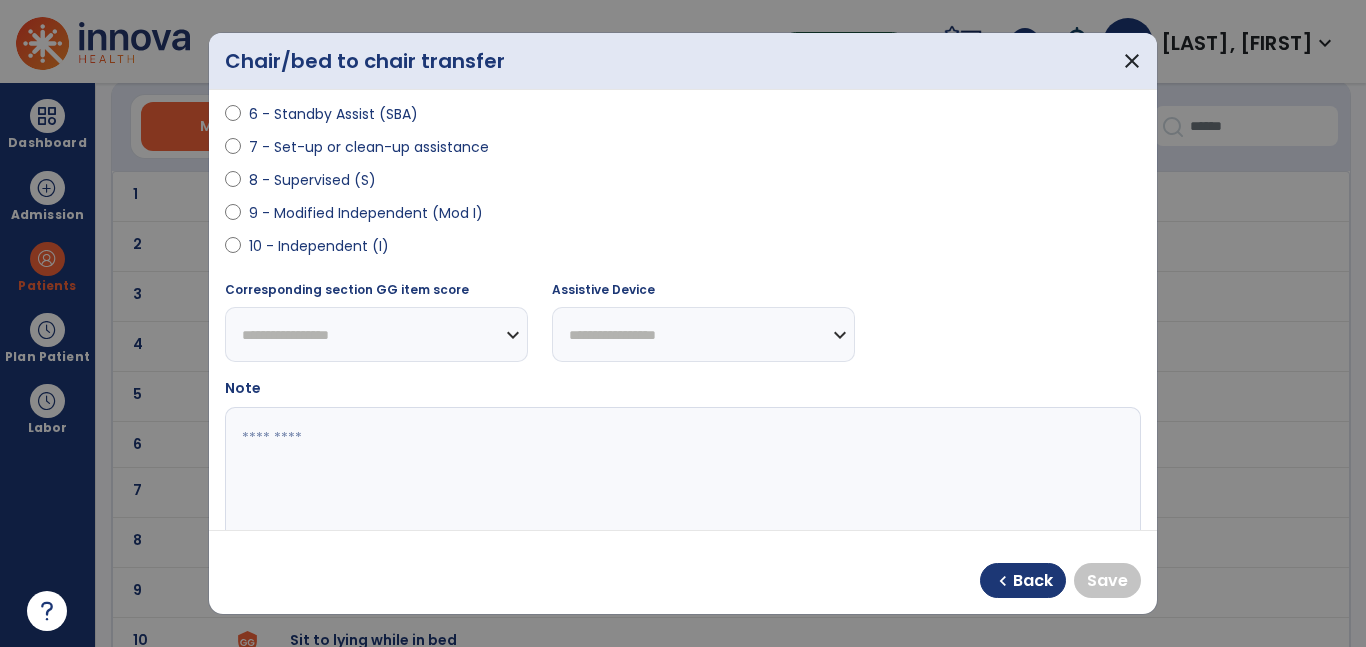 click on "9 - Modified Independent (Mod I)" at bounding box center (366, 213) 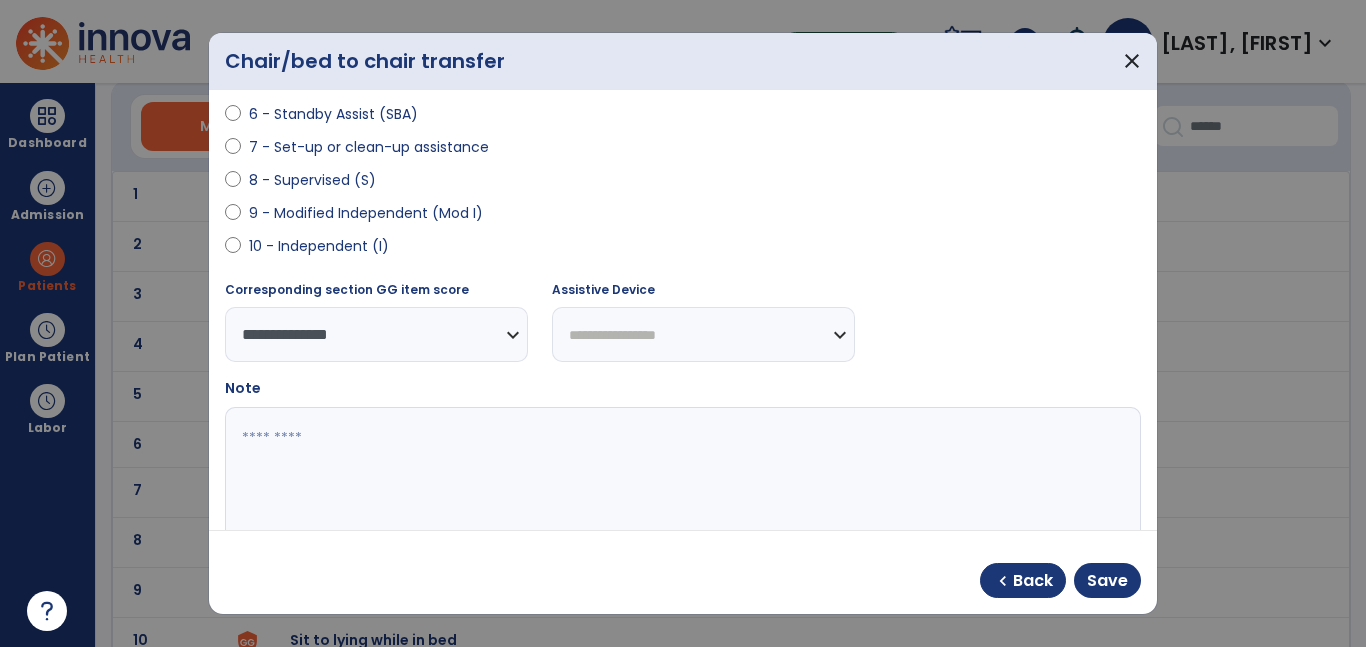 click on "**********" at bounding box center [703, 334] 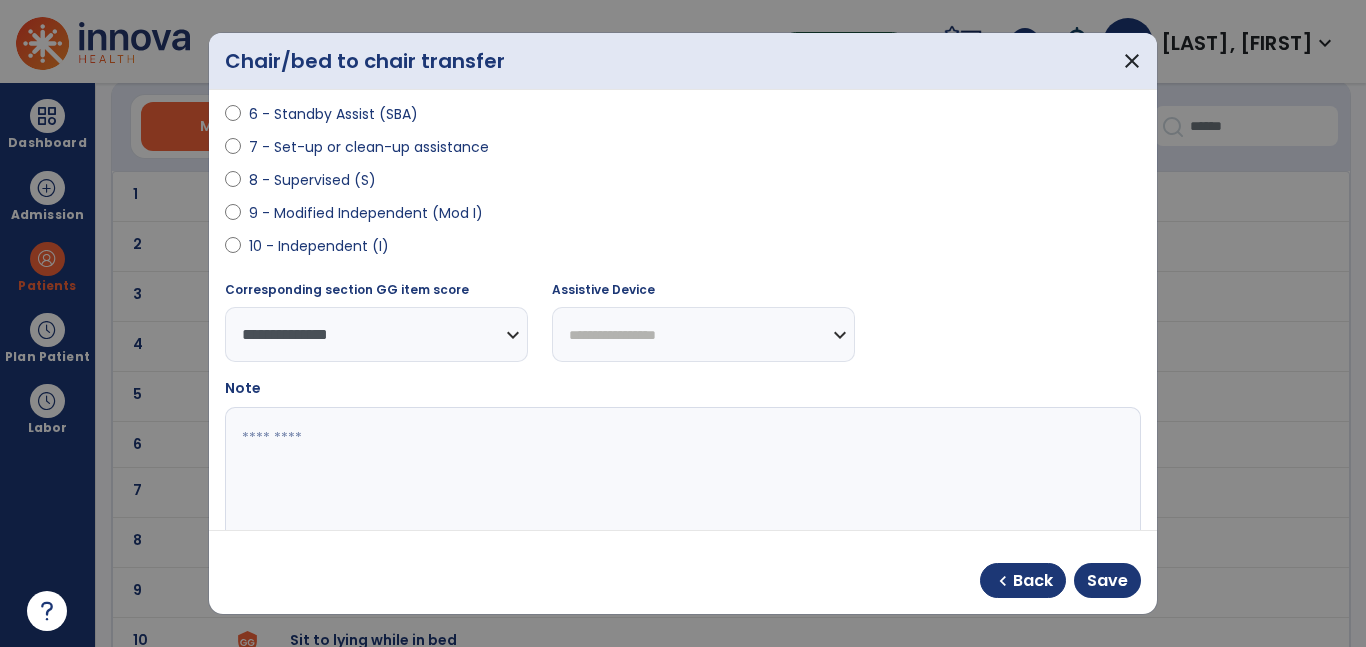 select on "**********" 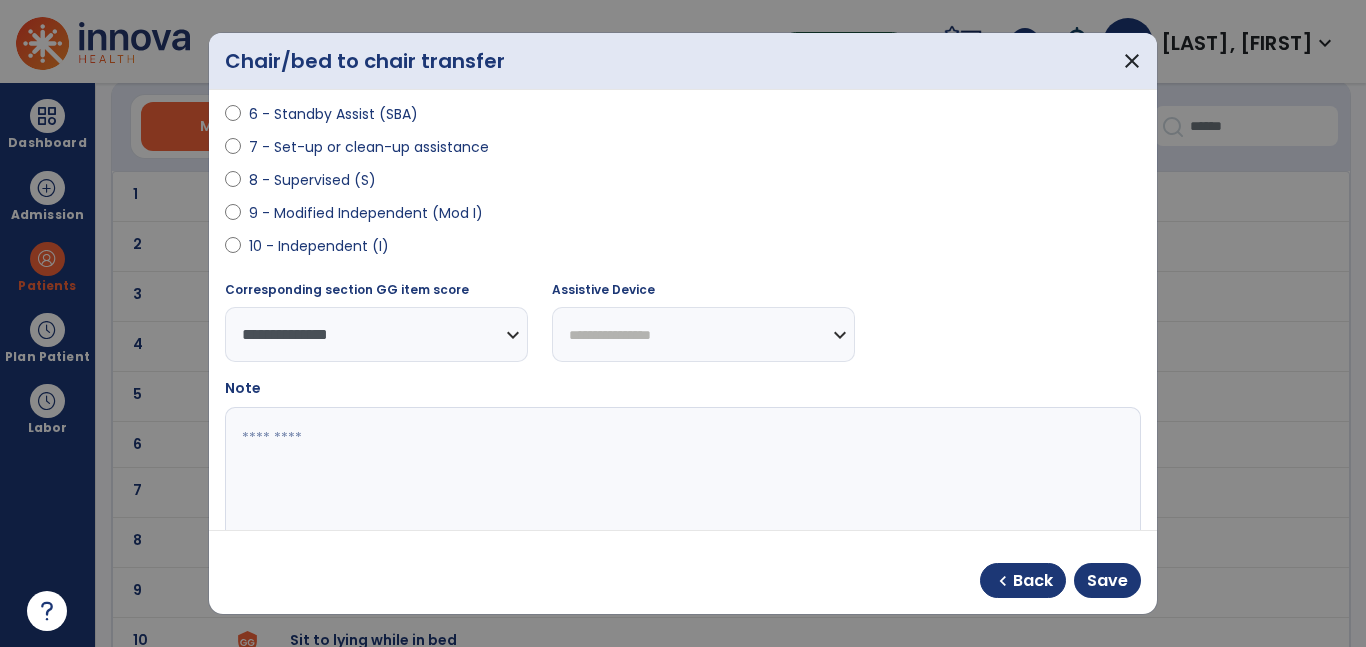 click on "**********" at bounding box center (703, 334) 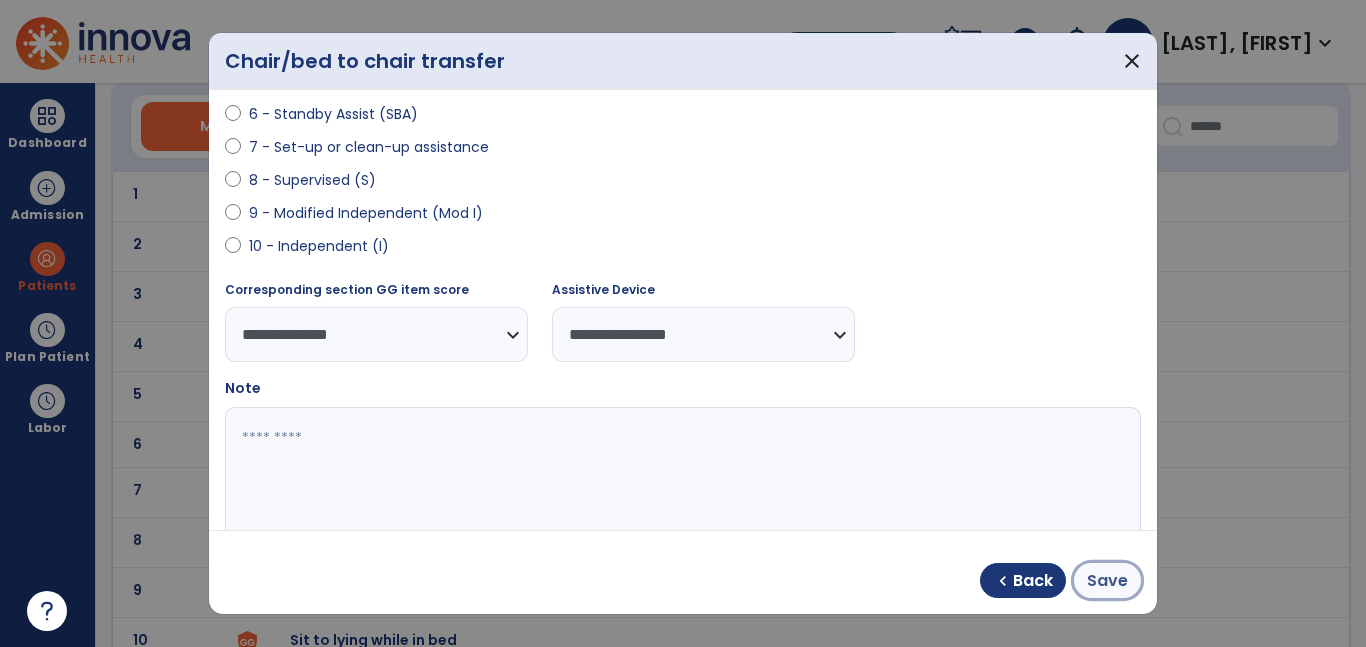 click on "Save" at bounding box center (1107, 581) 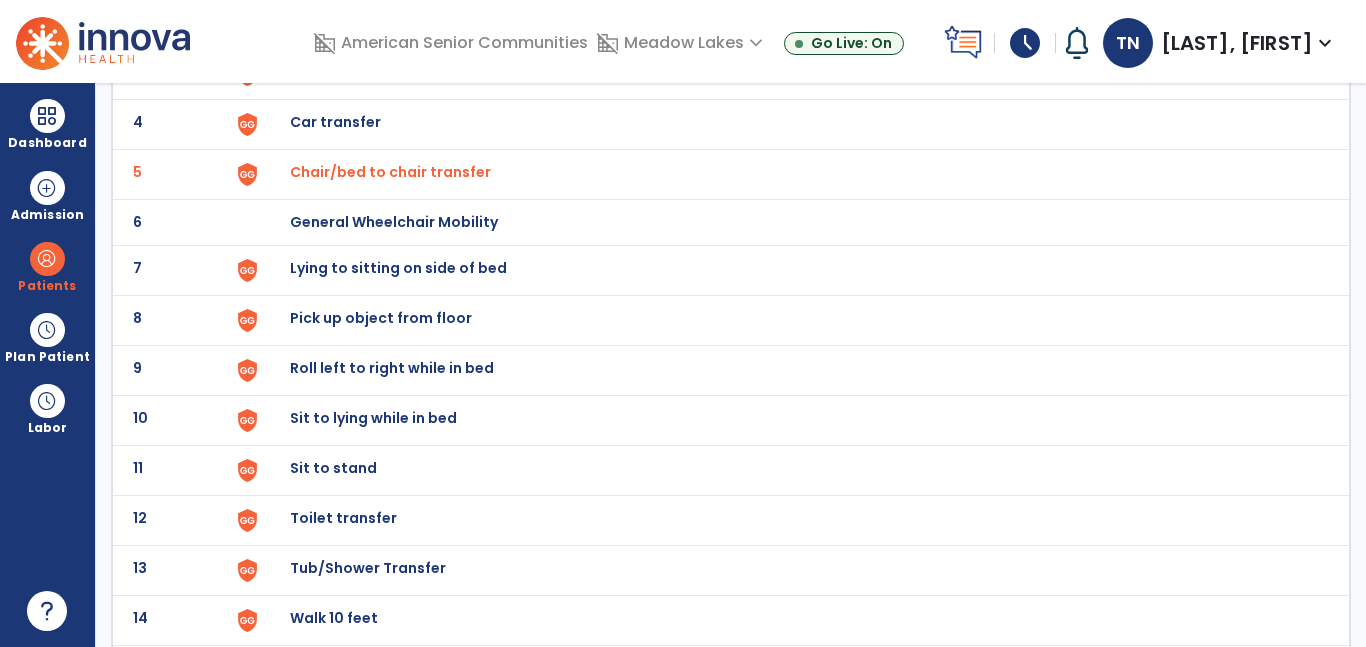 scroll, scrollTop: 291, scrollLeft: 0, axis: vertical 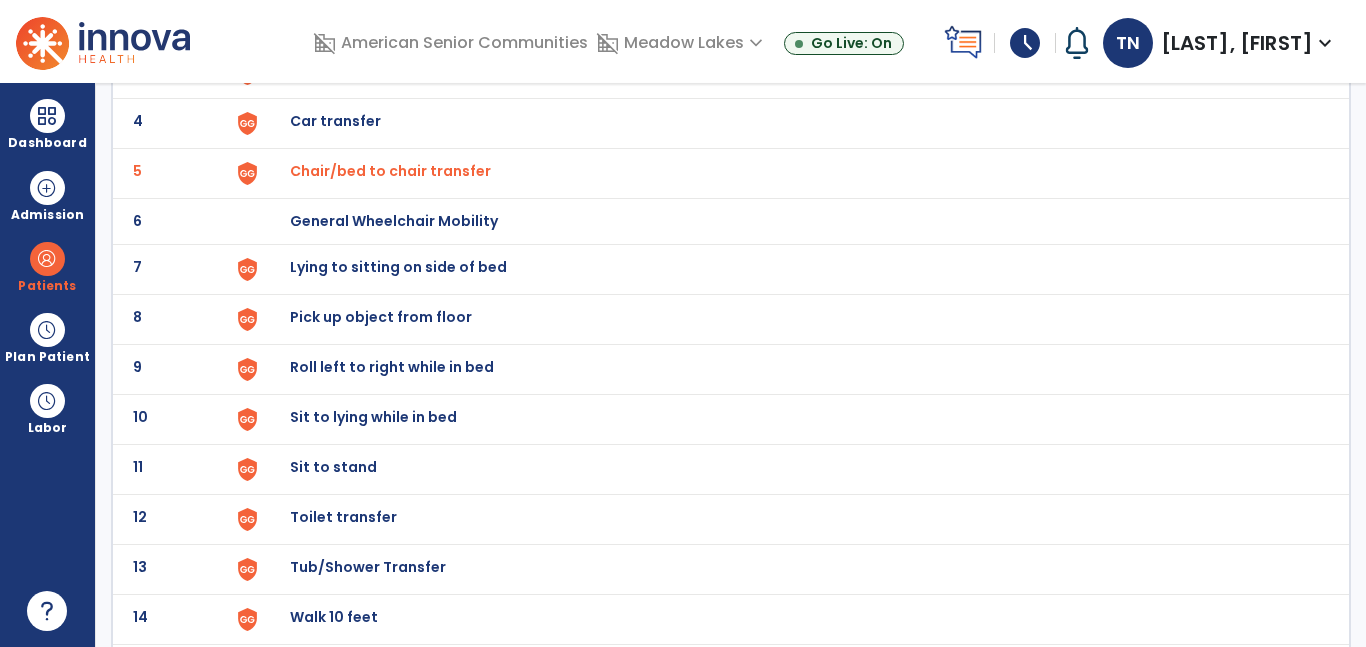 click on "Lying to sitting on side of bed" at bounding box center (789, -27) 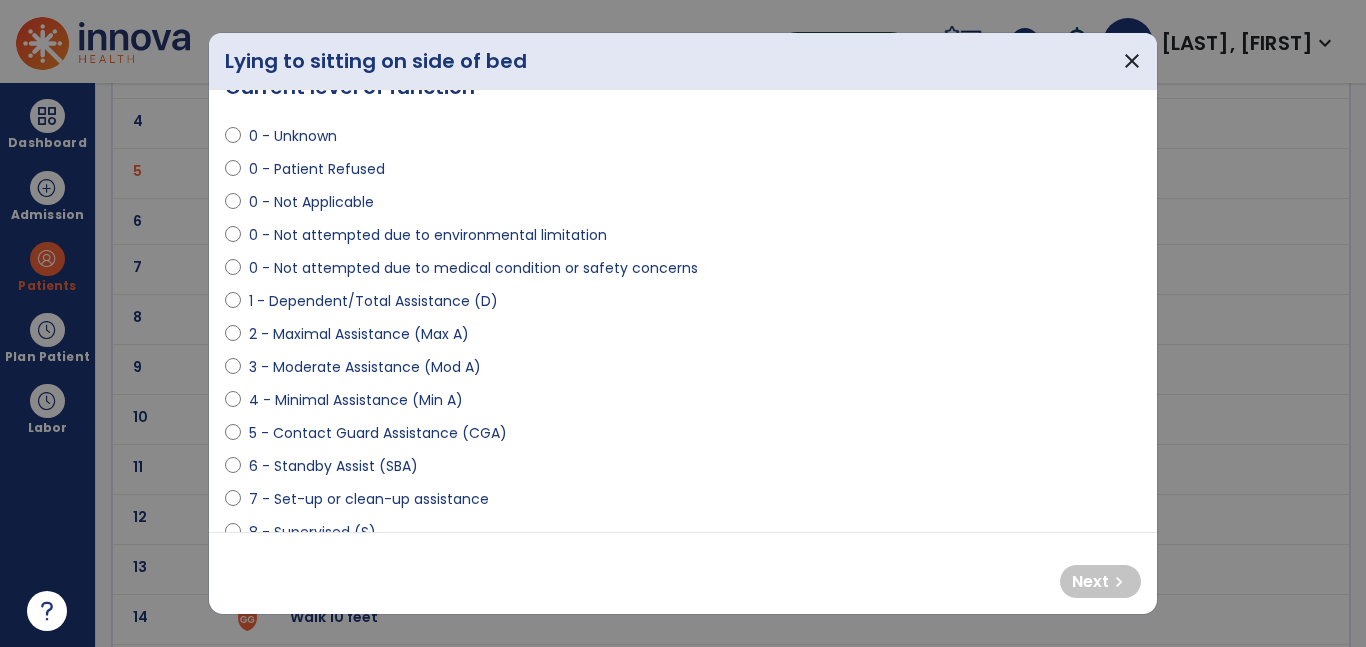 scroll, scrollTop: 52, scrollLeft: 0, axis: vertical 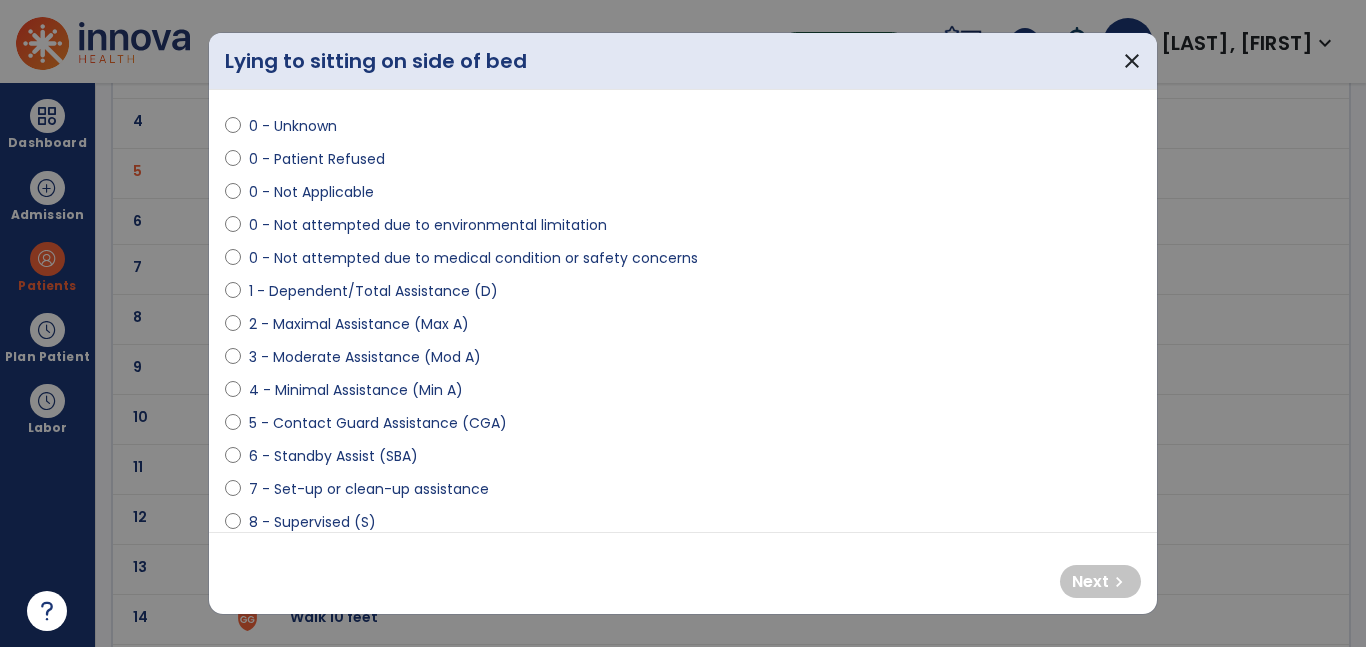 click on "1 - Dependent/Total Assistance (D)" at bounding box center [373, 291] 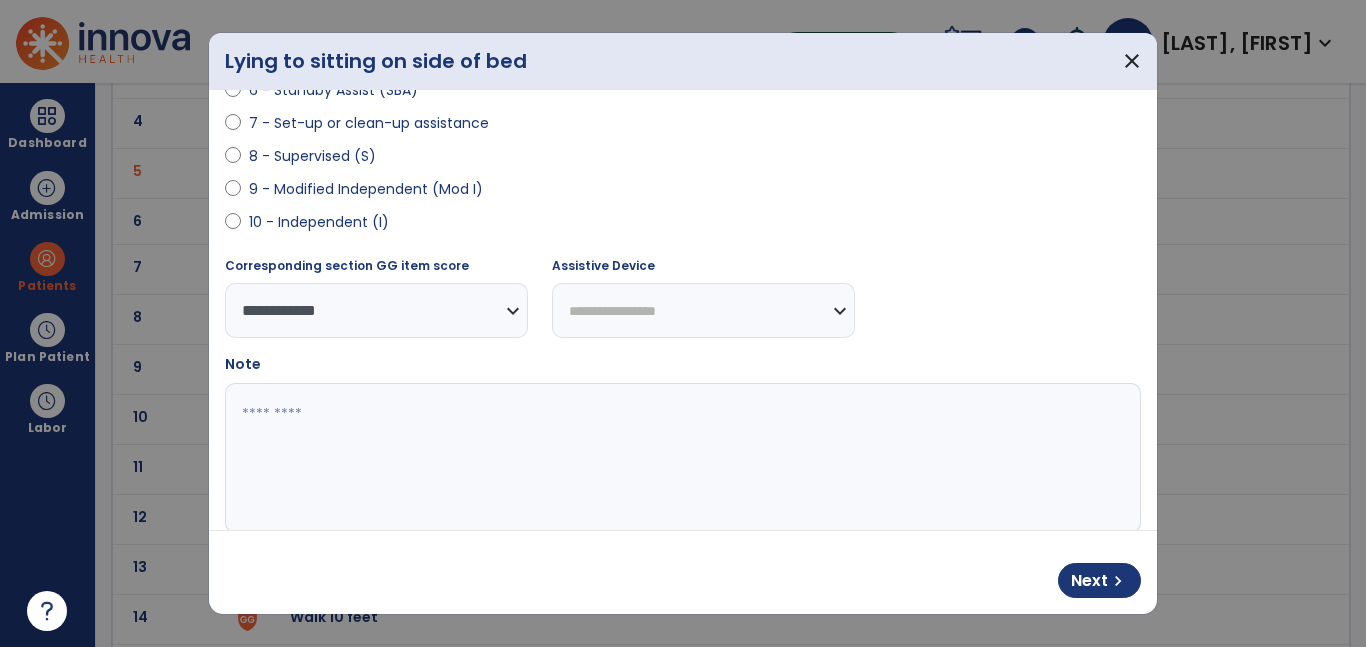 scroll, scrollTop: 453, scrollLeft: 0, axis: vertical 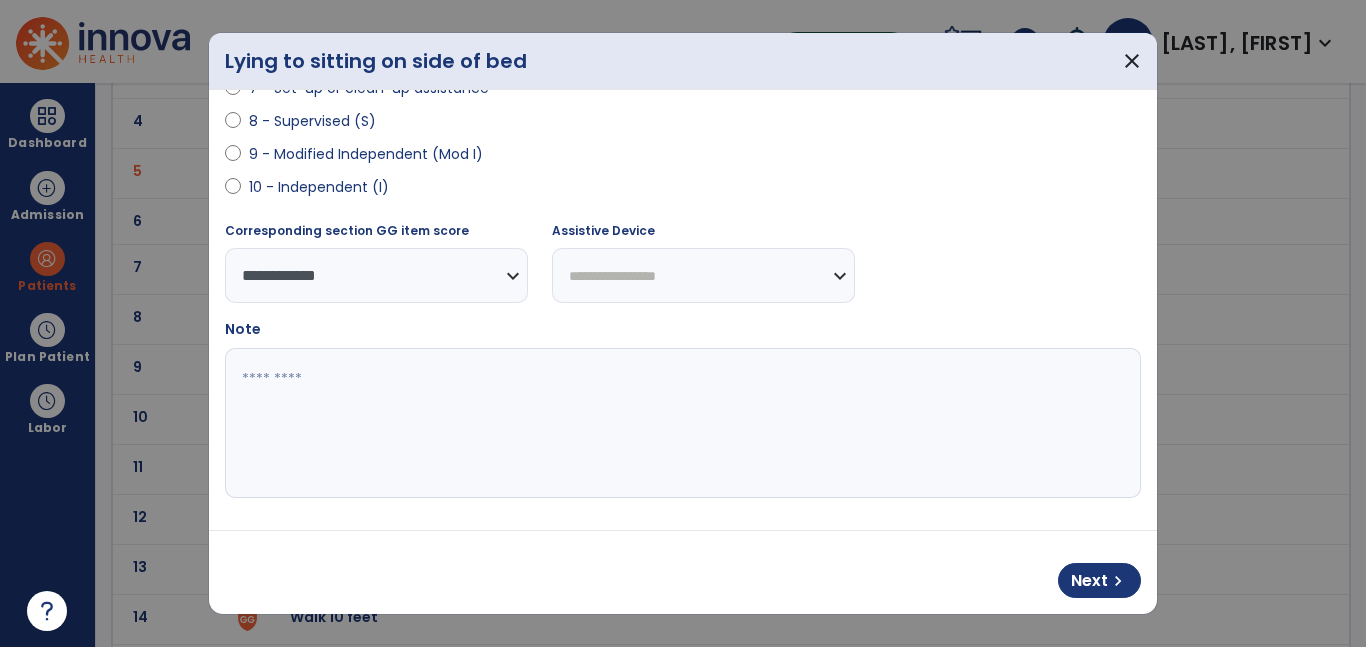 click at bounding box center [680, 423] 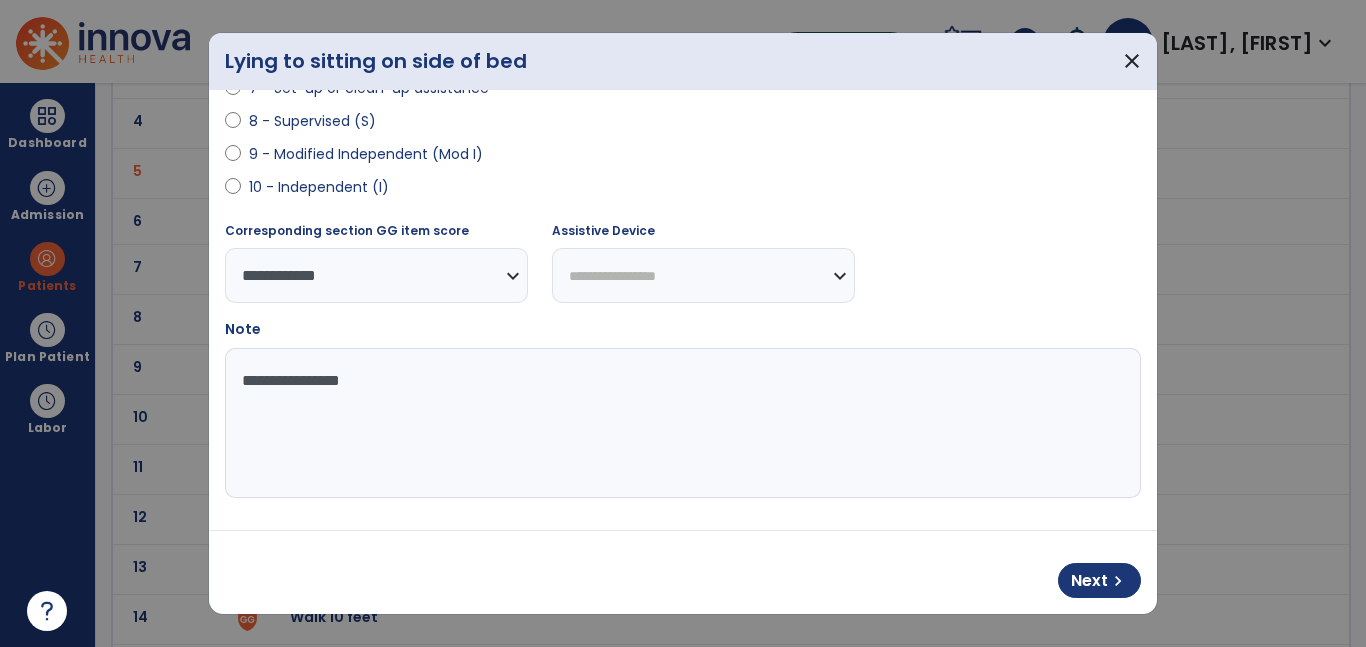 type on "**********" 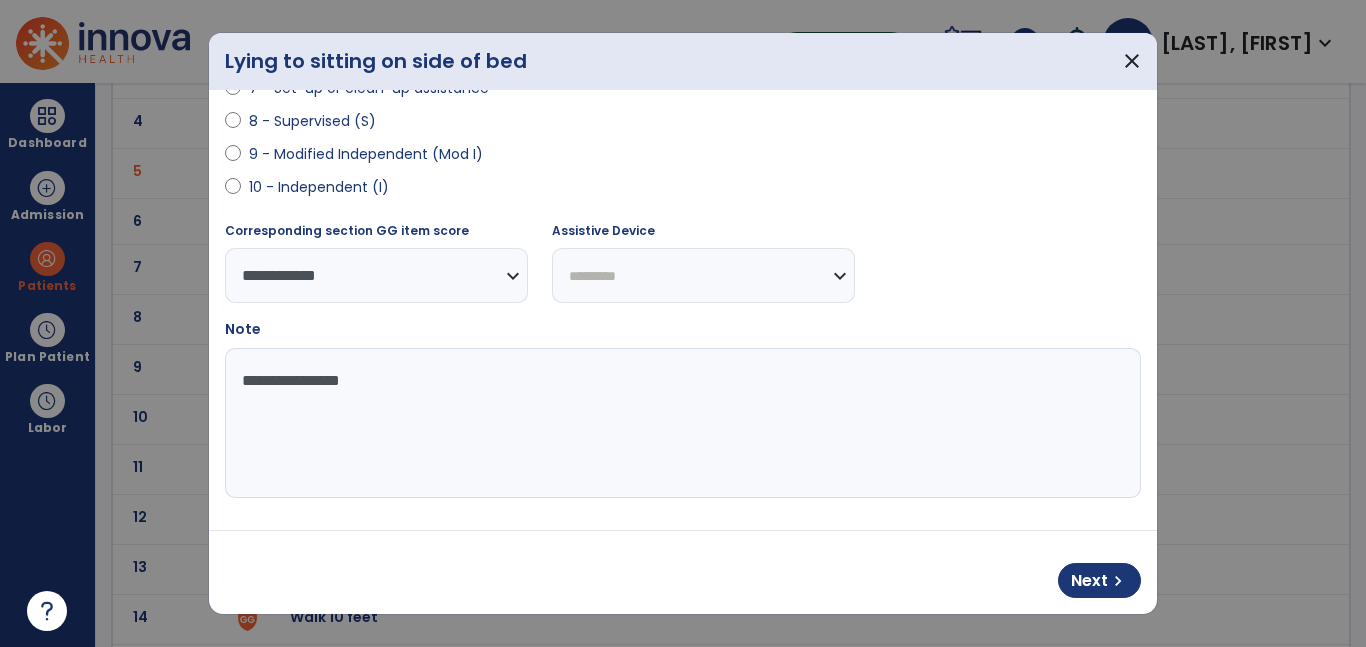 click on "**********" at bounding box center [703, 275] 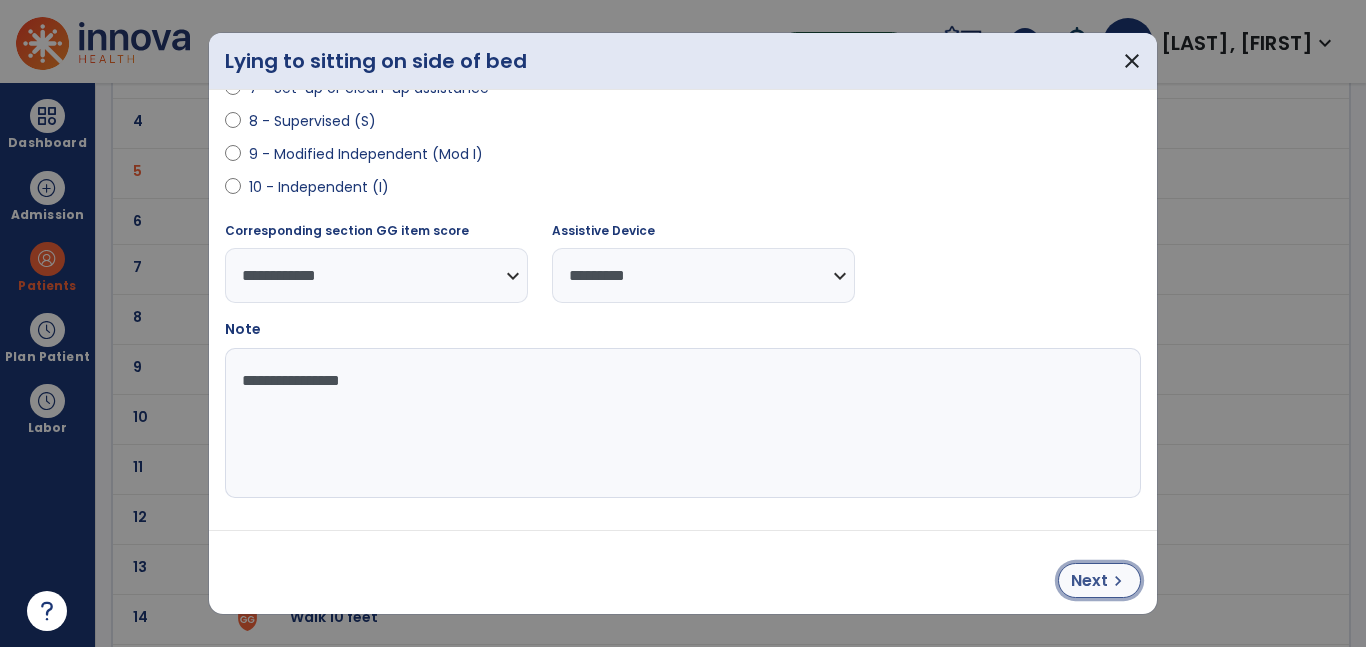 click on "Next" at bounding box center (1089, 581) 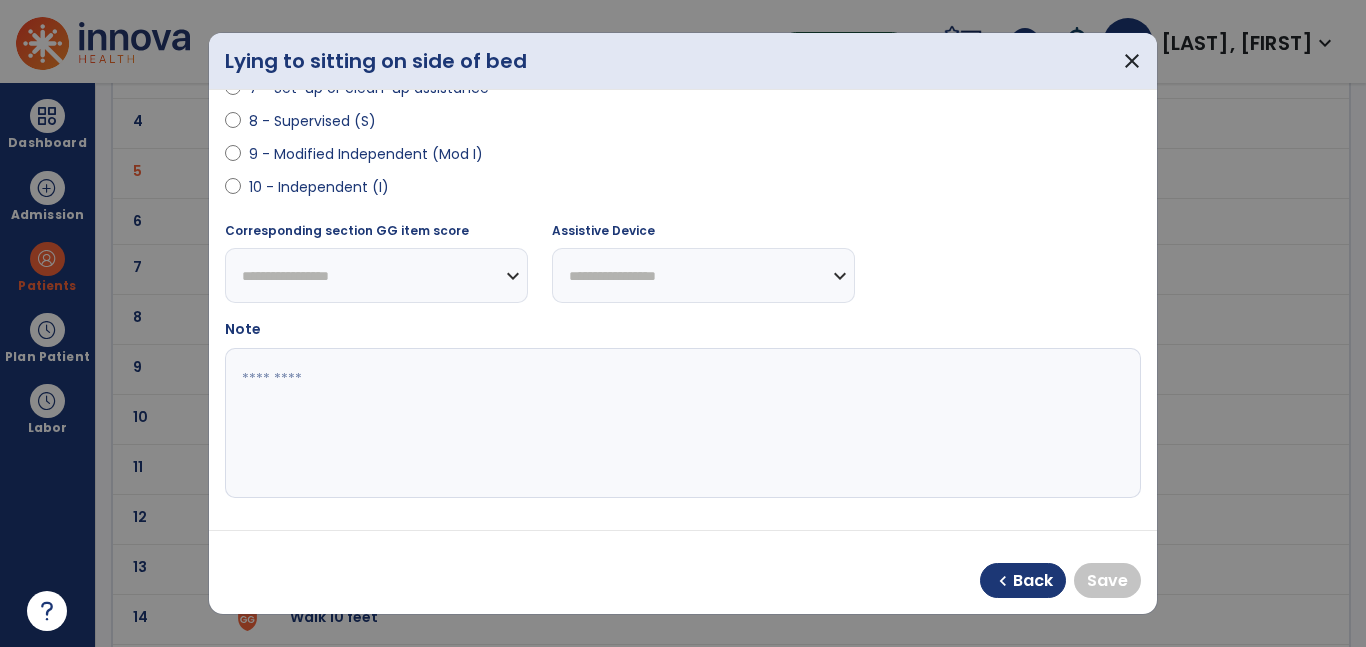 click on "10 - Independent (I)" at bounding box center [319, 187] 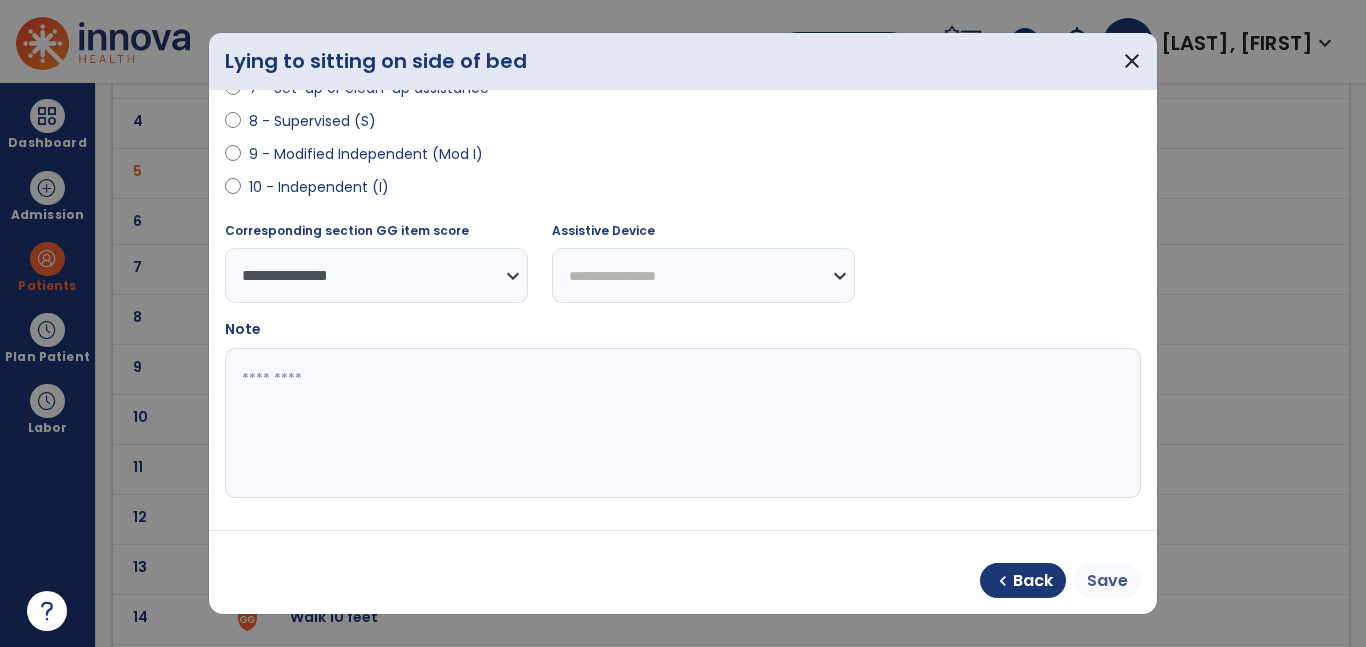 click on "Save" at bounding box center [1107, 581] 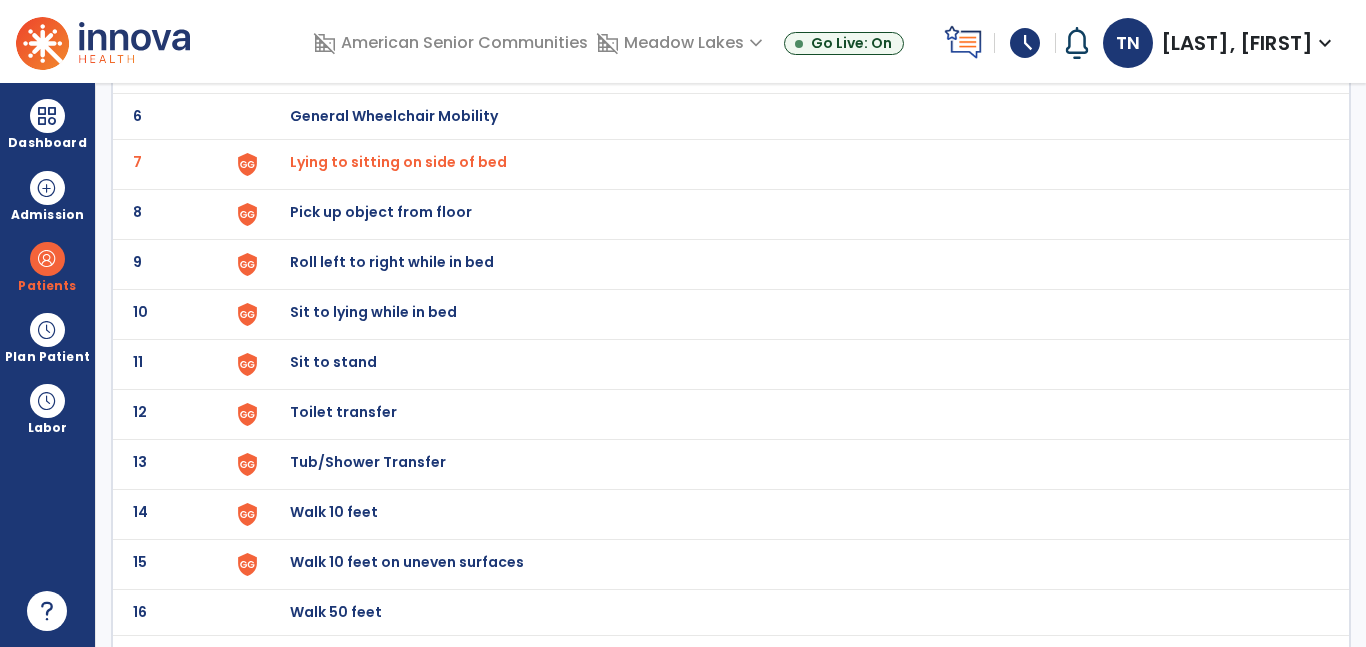 scroll, scrollTop: 401, scrollLeft: 0, axis: vertical 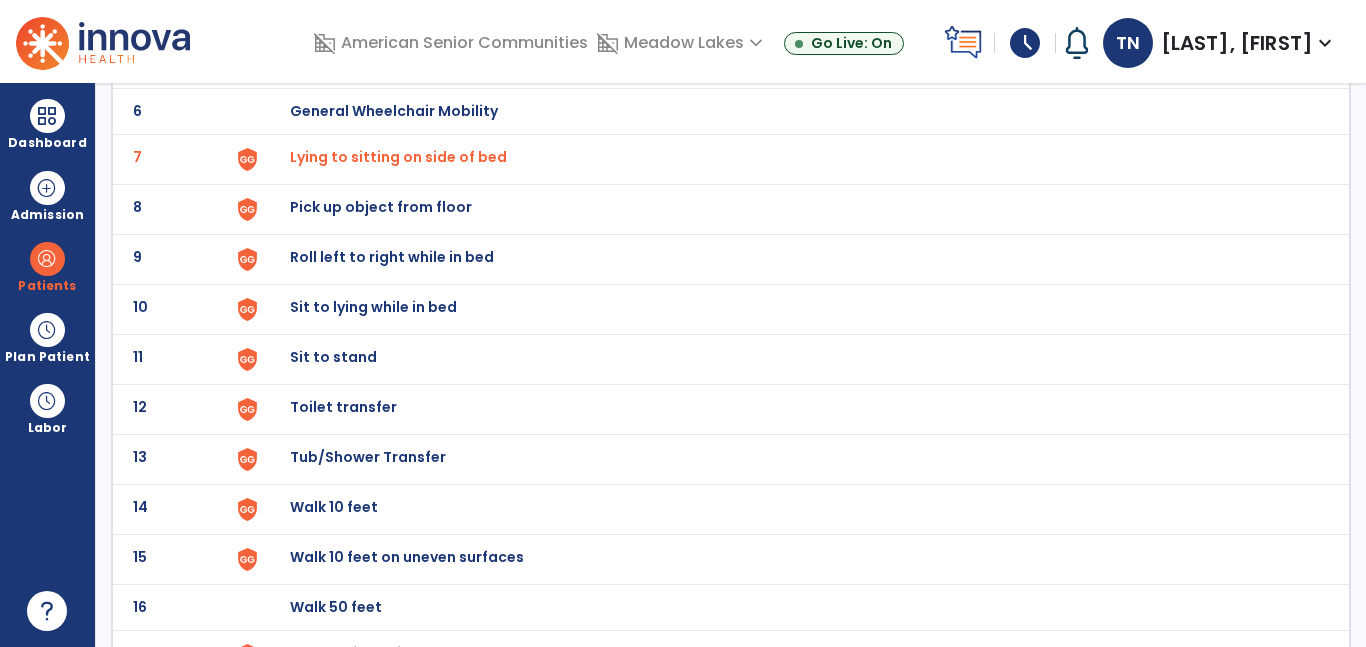 click on "Roll left to right while in bed" at bounding box center (789, -137) 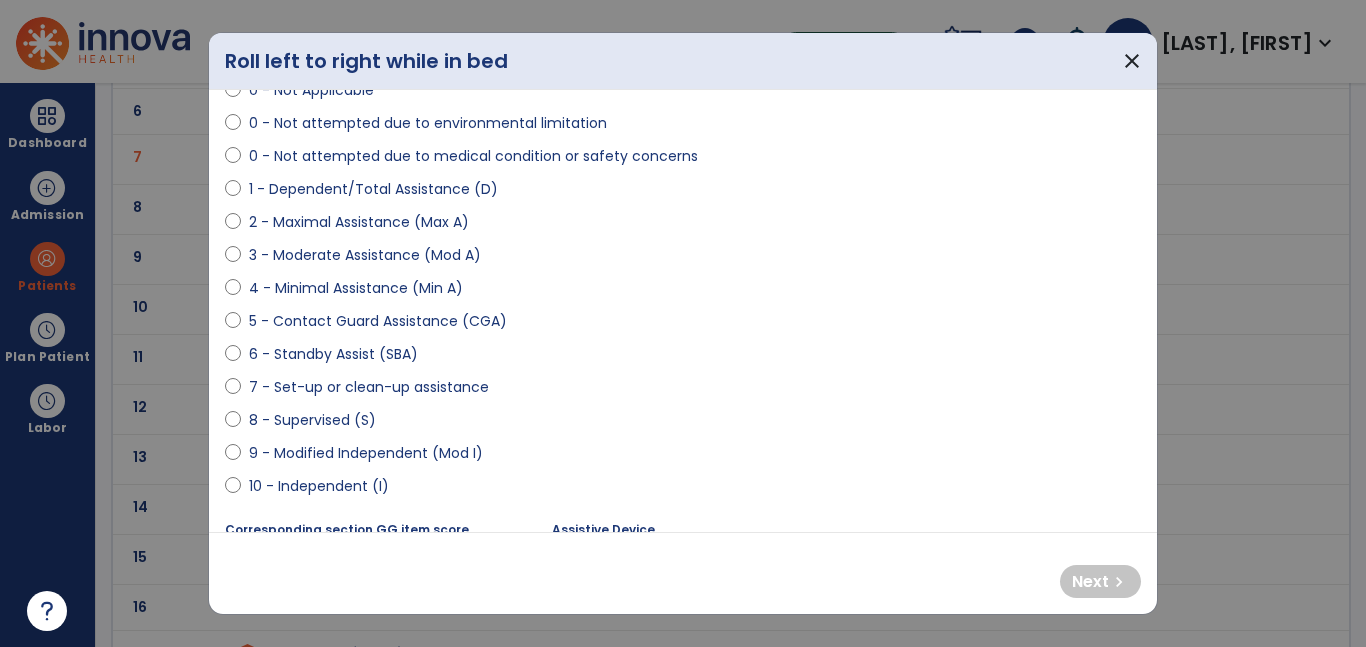 scroll, scrollTop: 160, scrollLeft: 0, axis: vertical 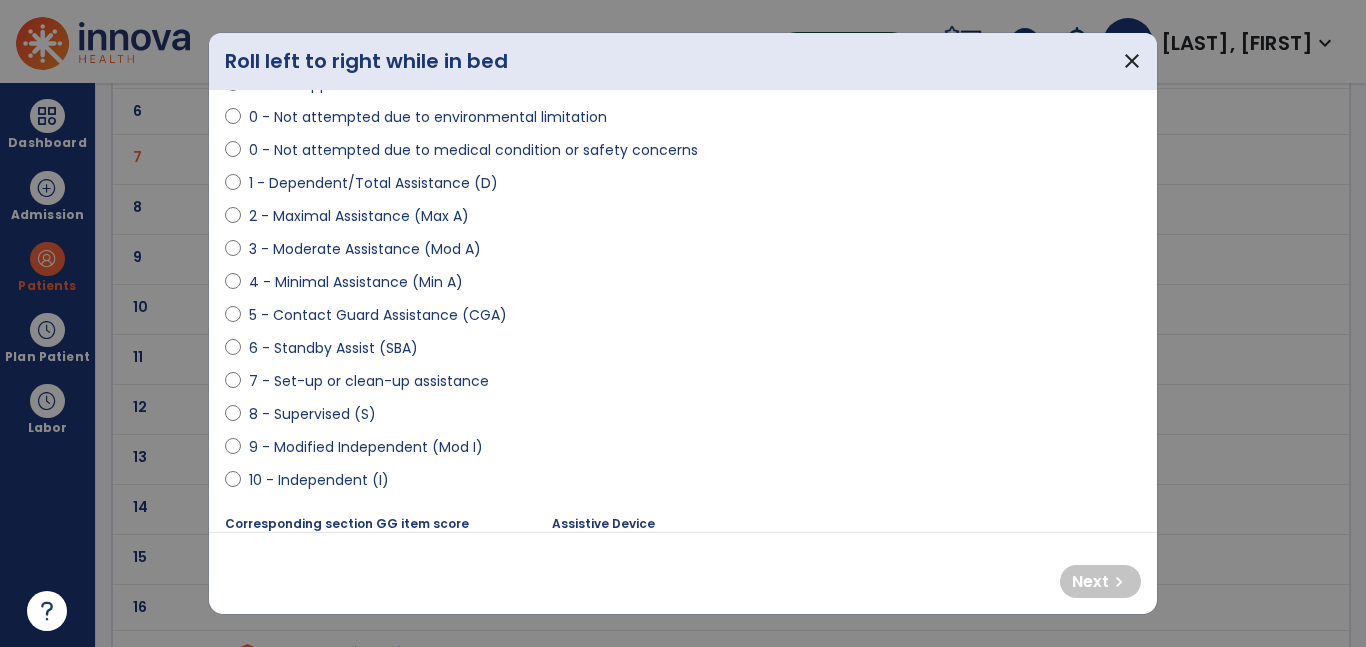 click on "2 - Maximal Assistance (Max A)" at bounding box center (359, 216) 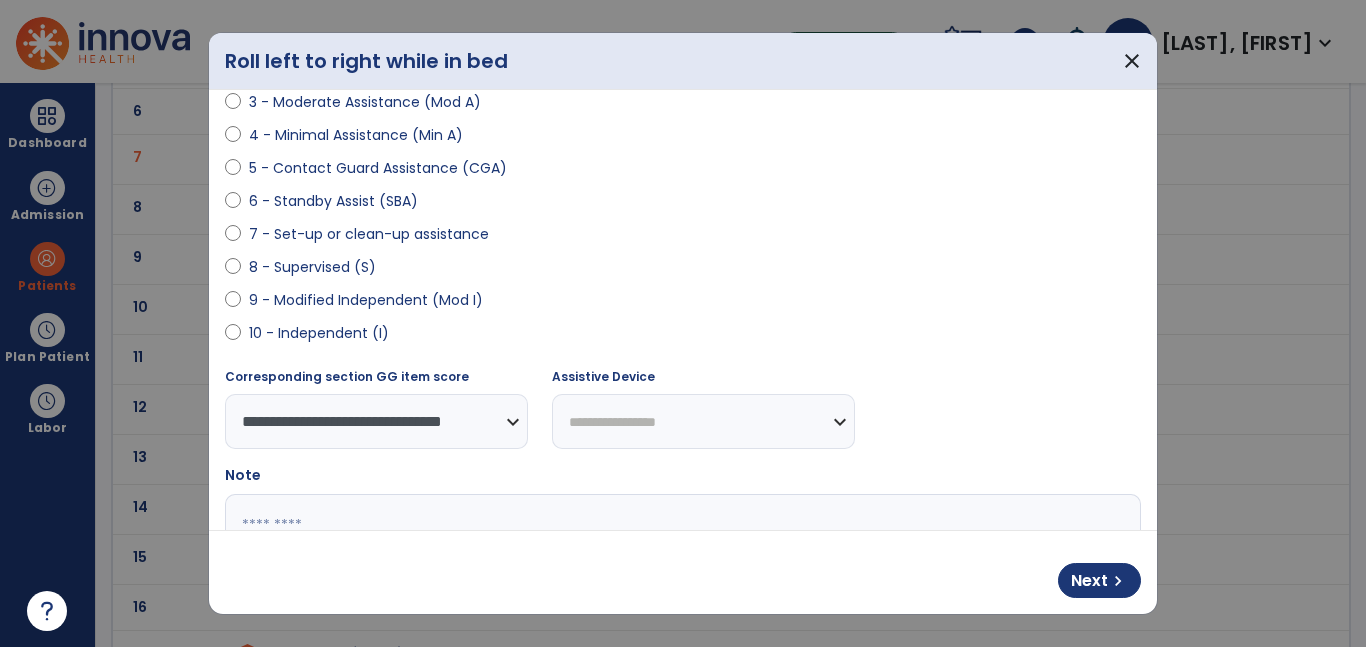 scroll, scrollTop: 312, scrollLeft: 0, axis: vertical 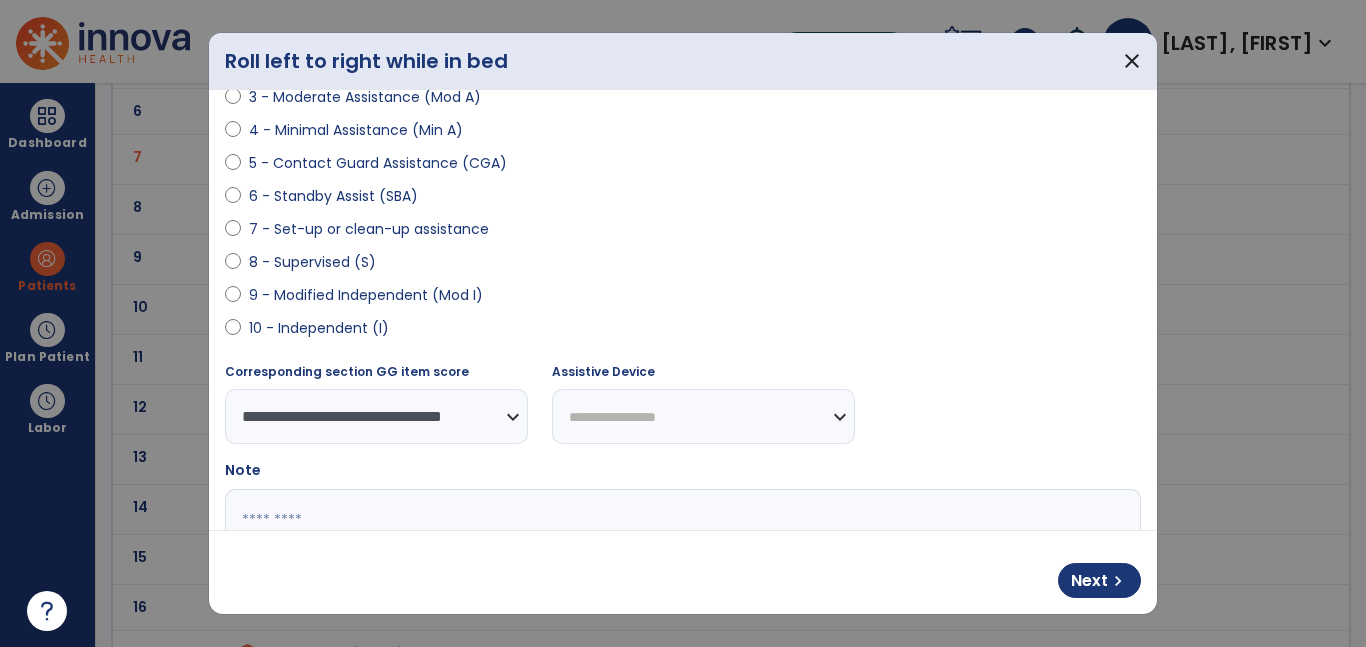 click on "**********" at bounding box center (703, 416) 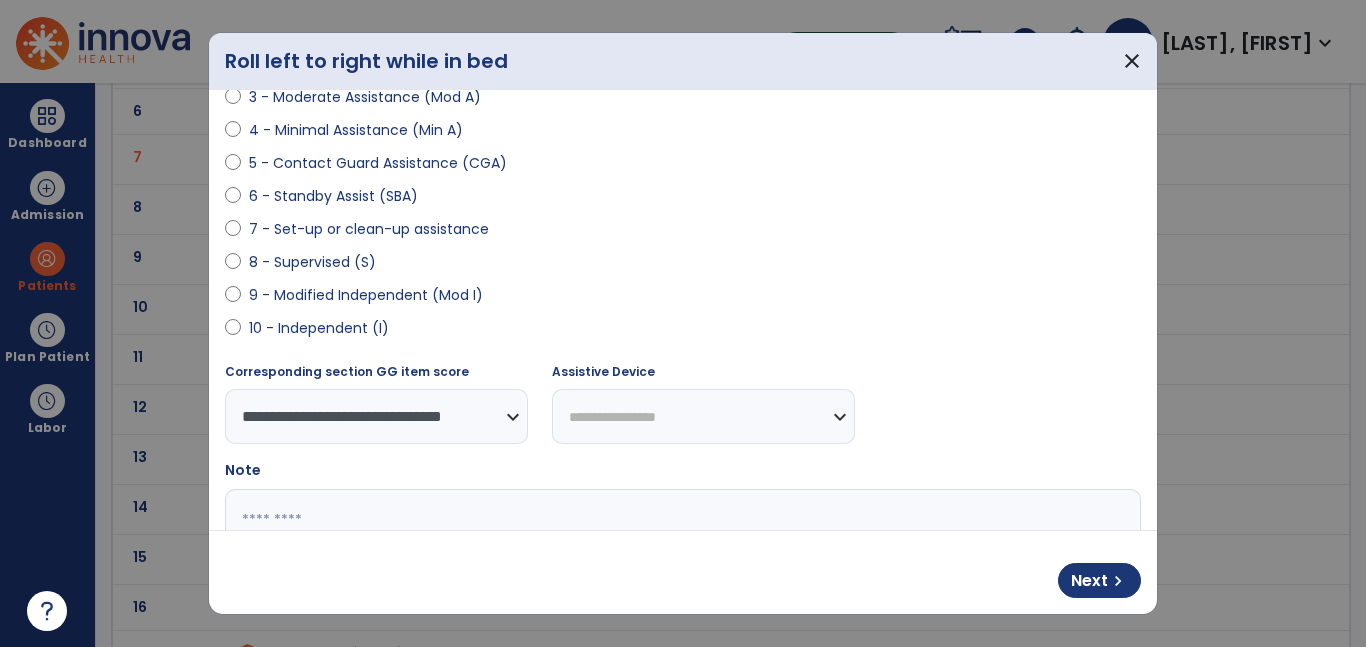 select on "*********" 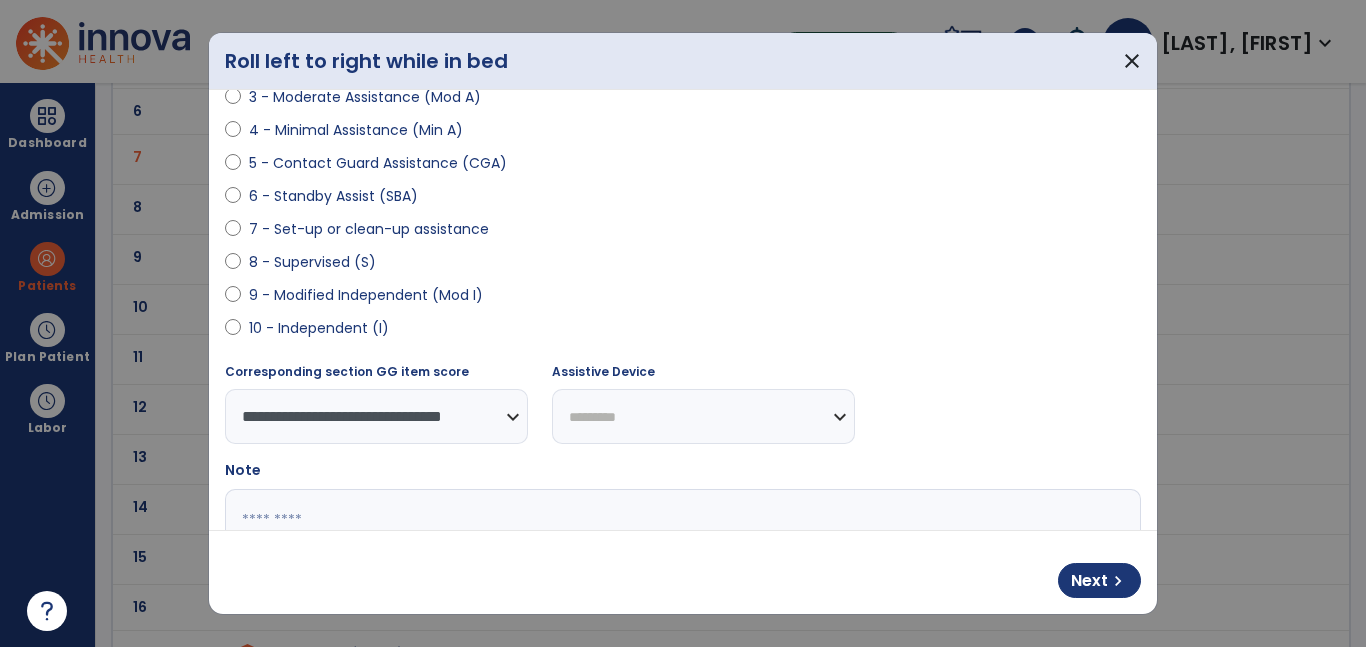 click on "**********" at bounding box center [703, 416] 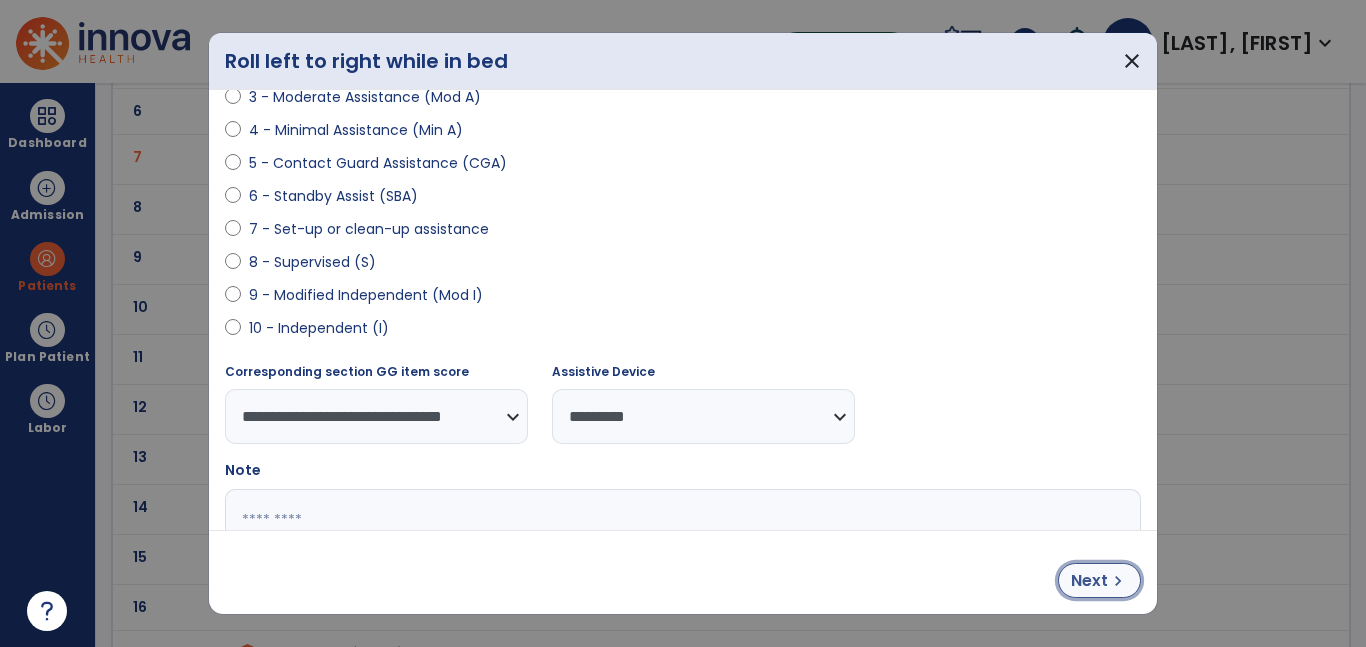 click on "Next" at bounding box center [1089, 581] 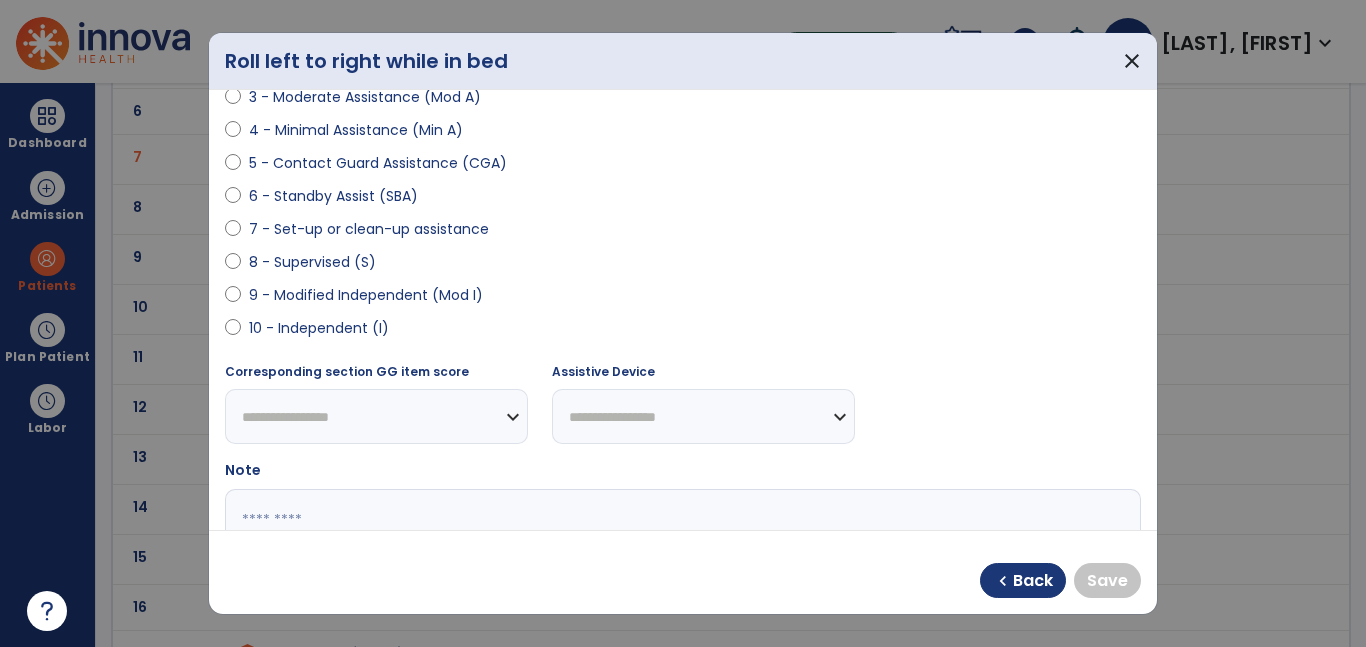click on "9 - Modified Independent (Mod I)" at bounding box center (366, 295) 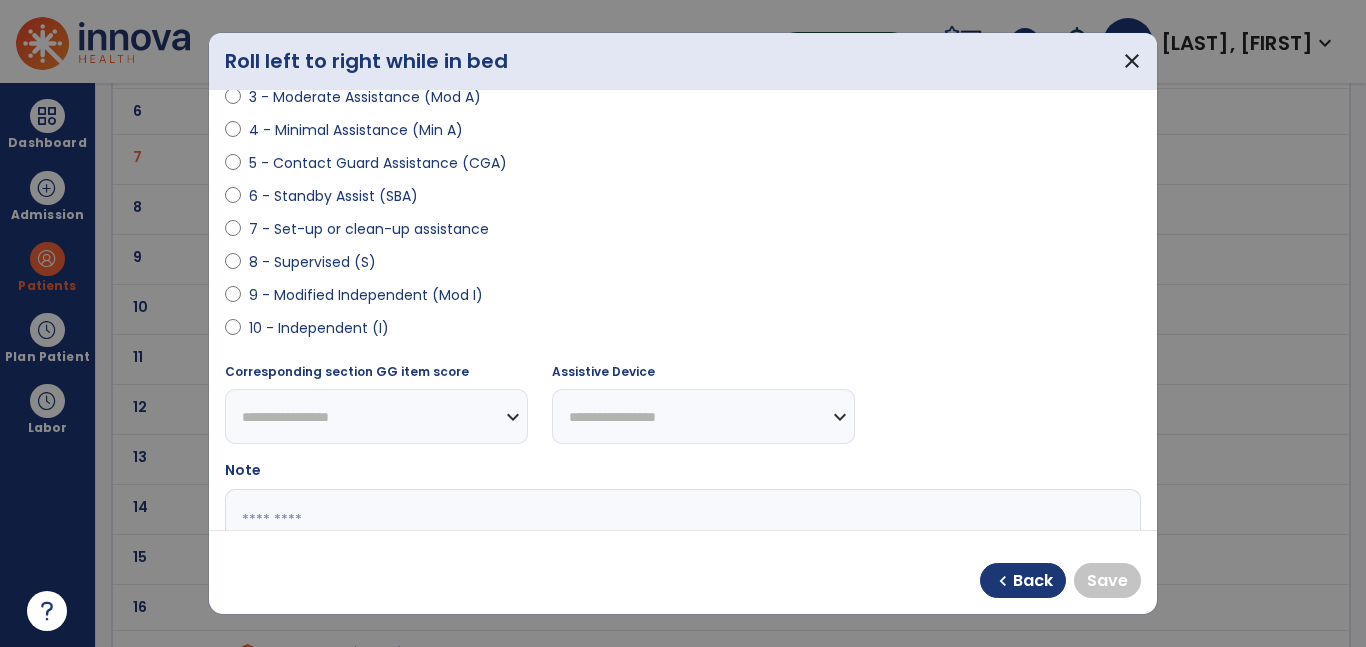 select on "**********" 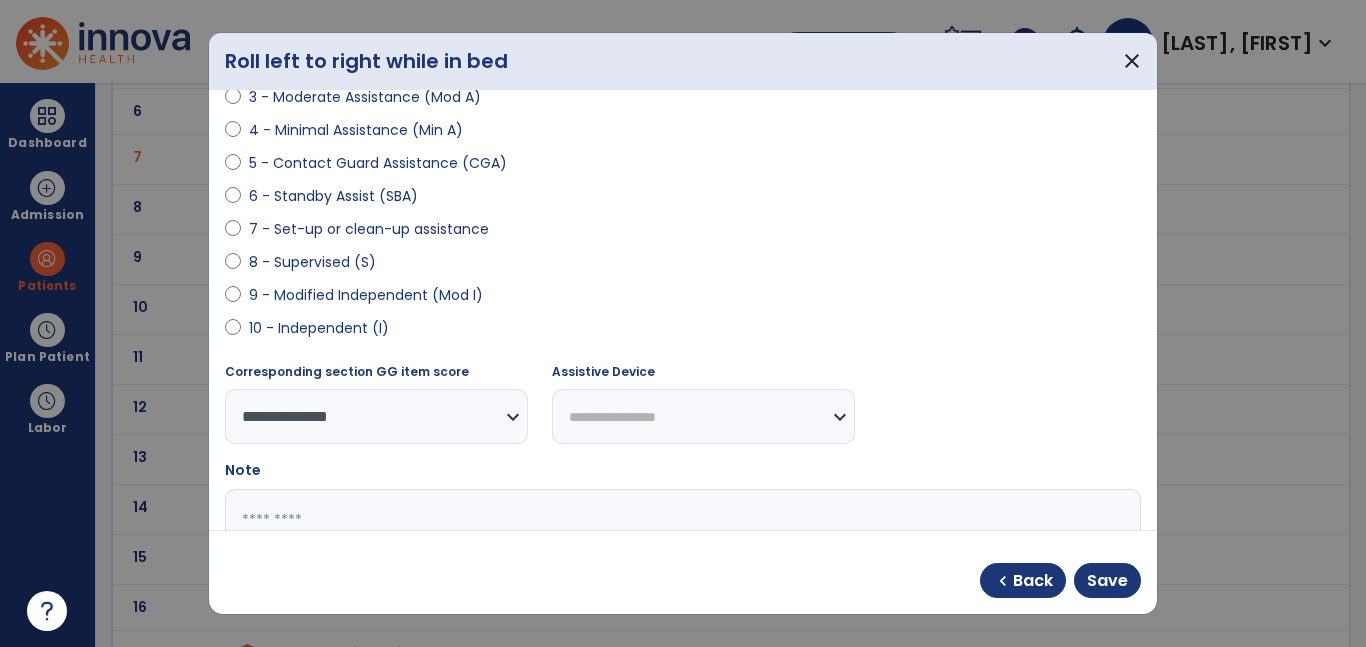 click on "**********" at bounding box center (703, 416) 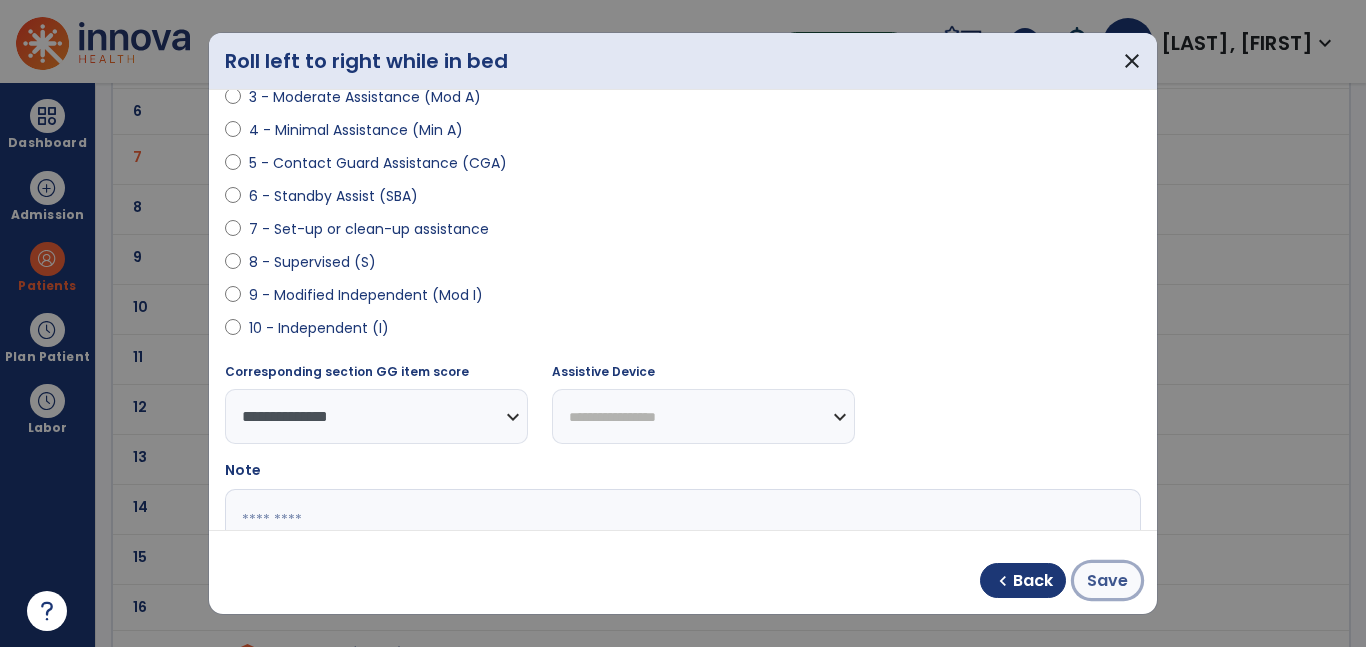 click on "Save" at bounding box center [1107, 581] 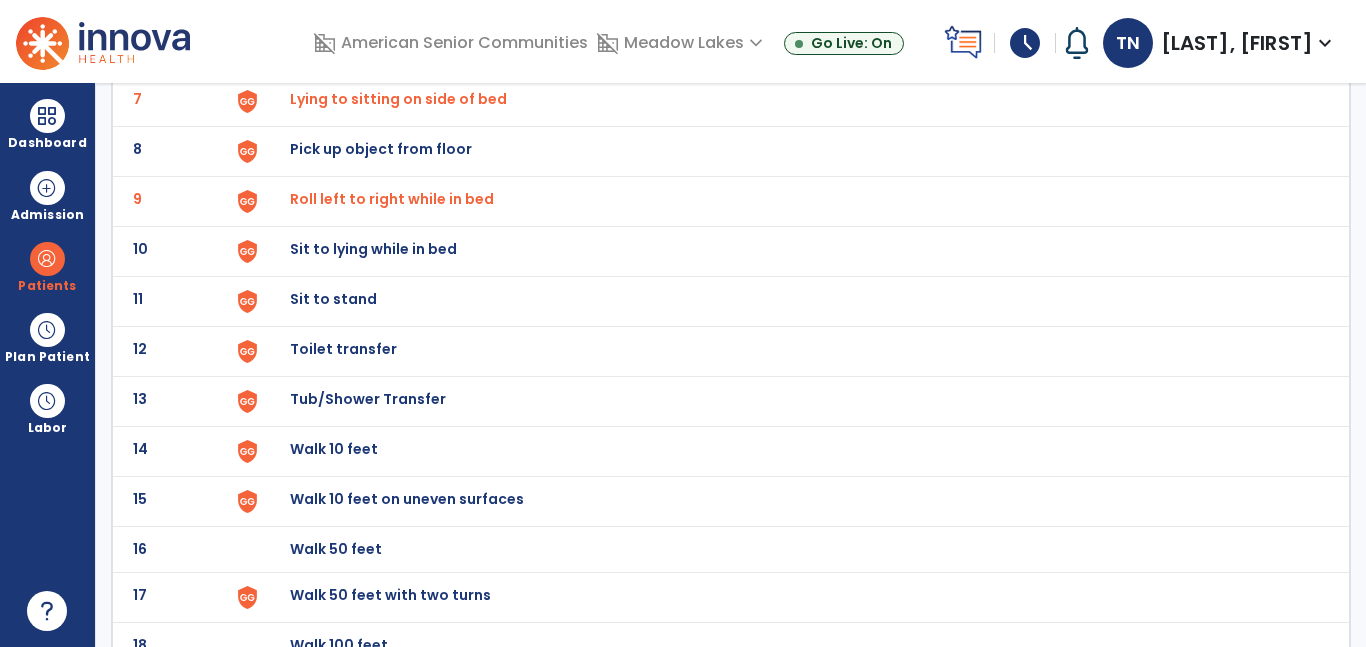 scroll, scrollTop: 511, scrollLeft: 0, axis: vertical 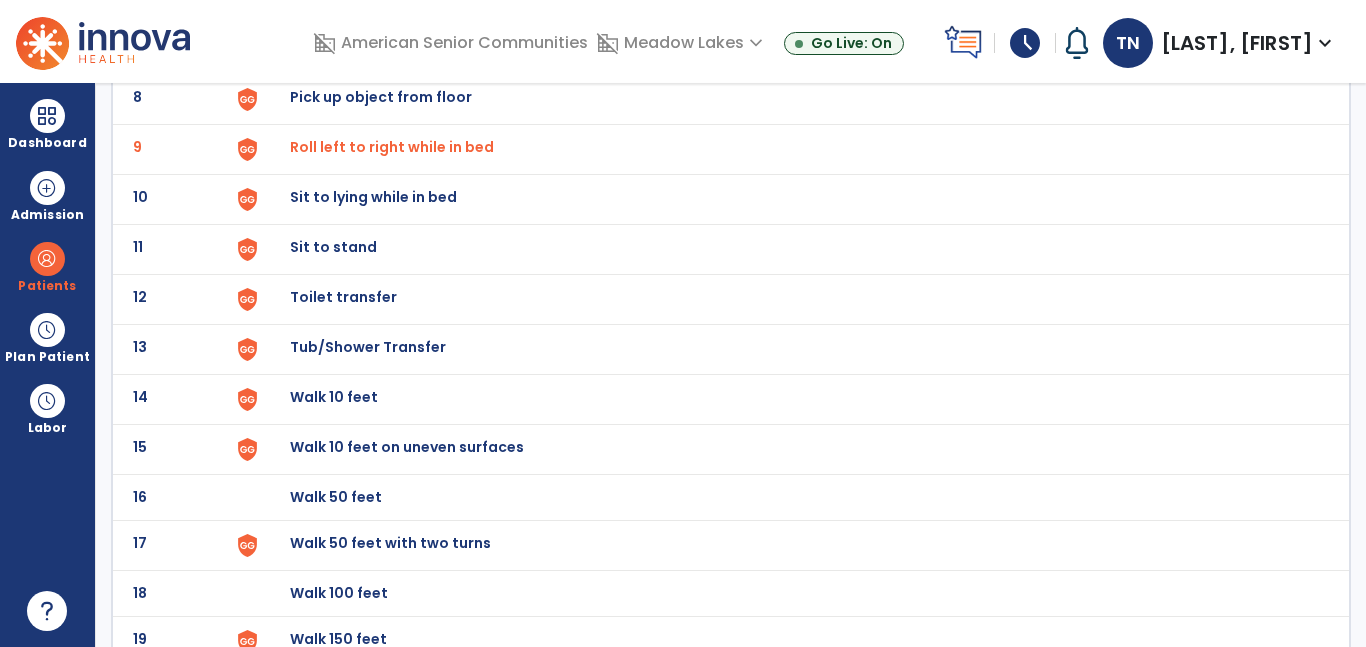 click on "Sit to lying while in bed" at bounding box center [789, -247] 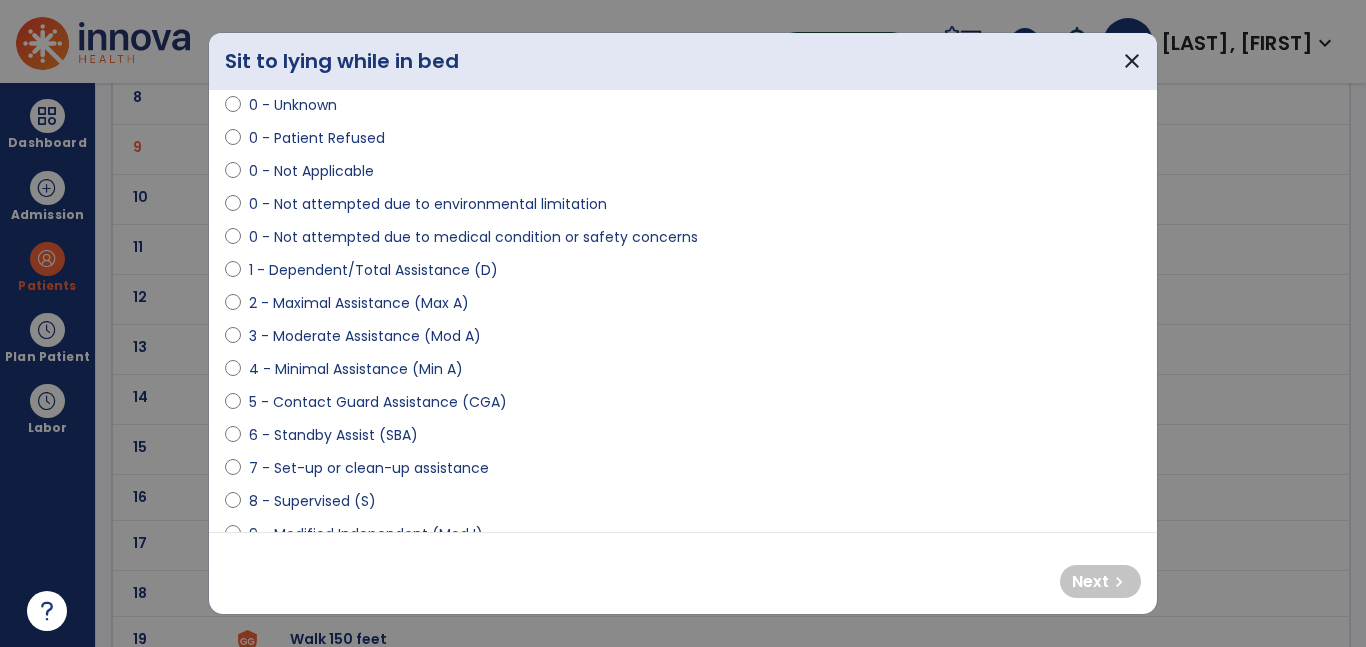 scroll, scrollTop: 87, scrollLeft: 0, axis: vertical 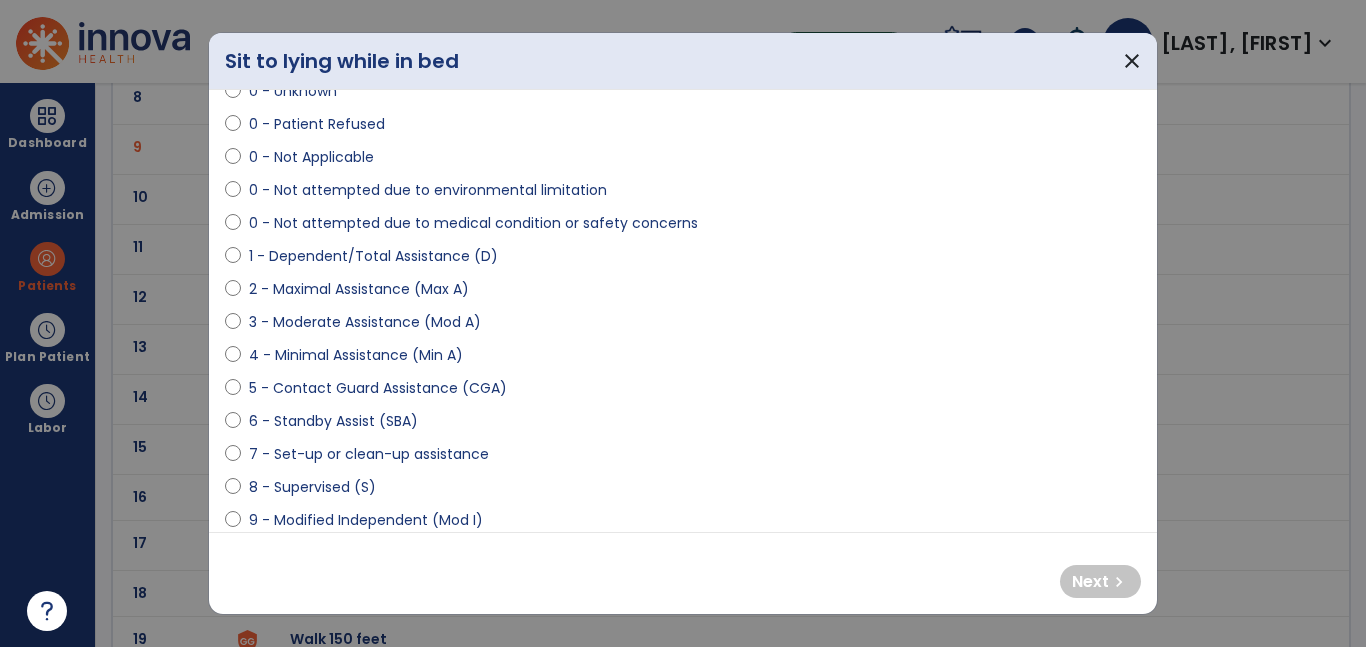 click on "1 - Dependent/Total Assistance (D)" at bounding box center [373, 256] 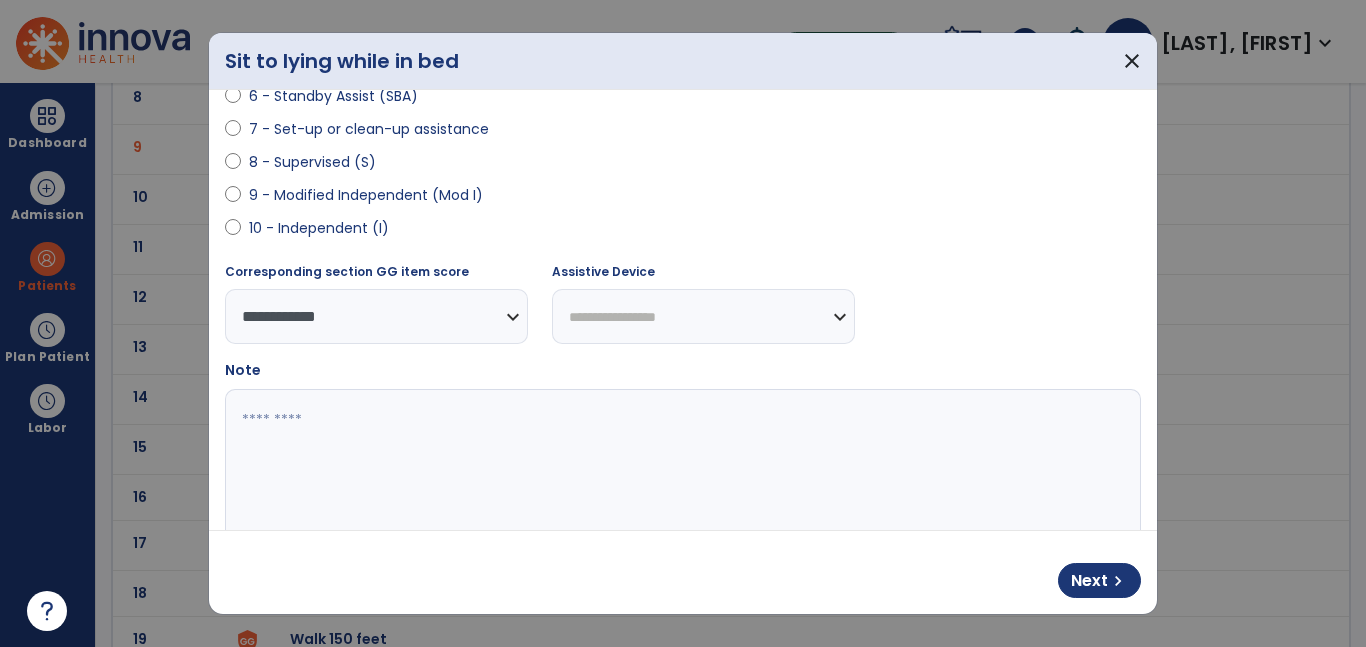 scroll, scrollTop: 434, scrollLeft: 0, axis: vertical 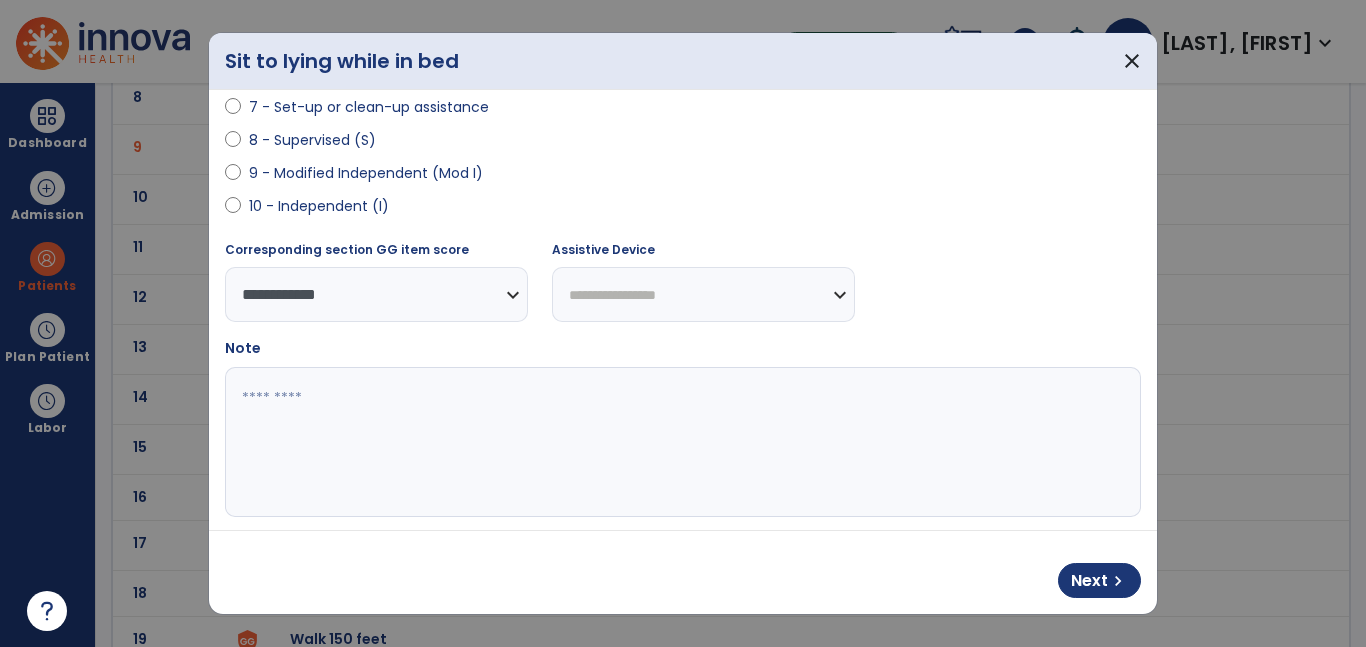 click at bounding box center (680, 442) 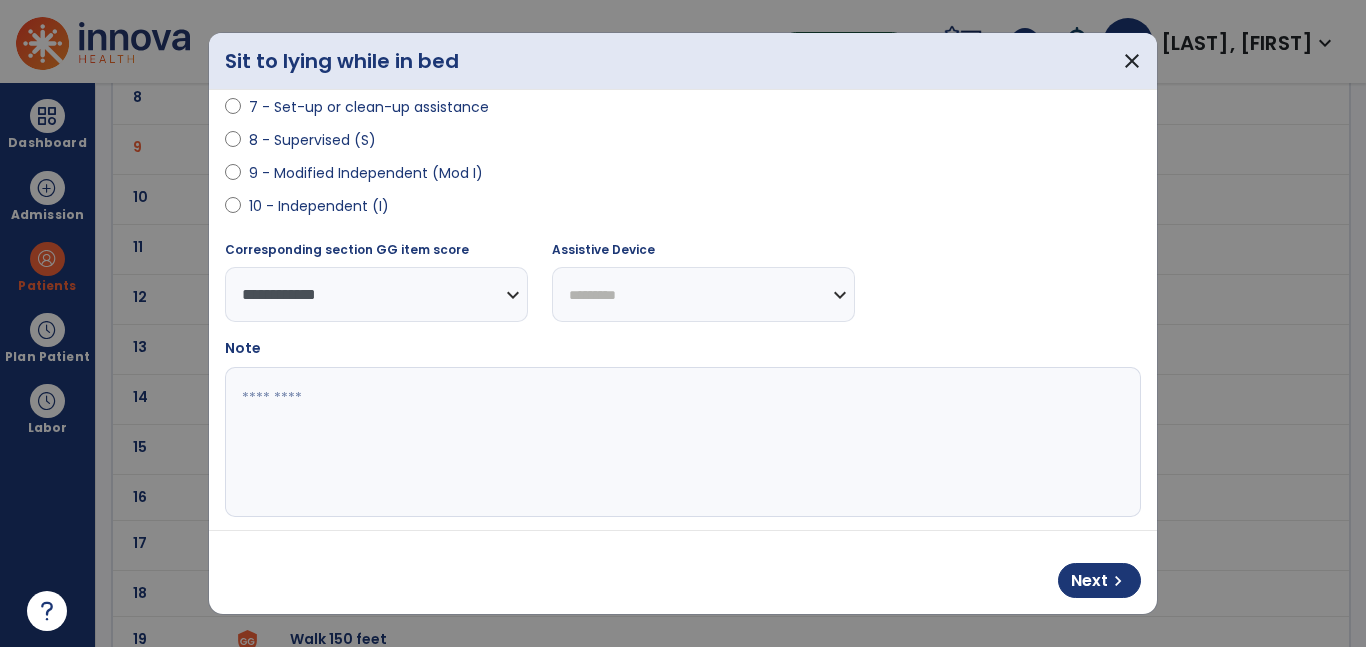 click on "**********" at bounding box center (703, 294) 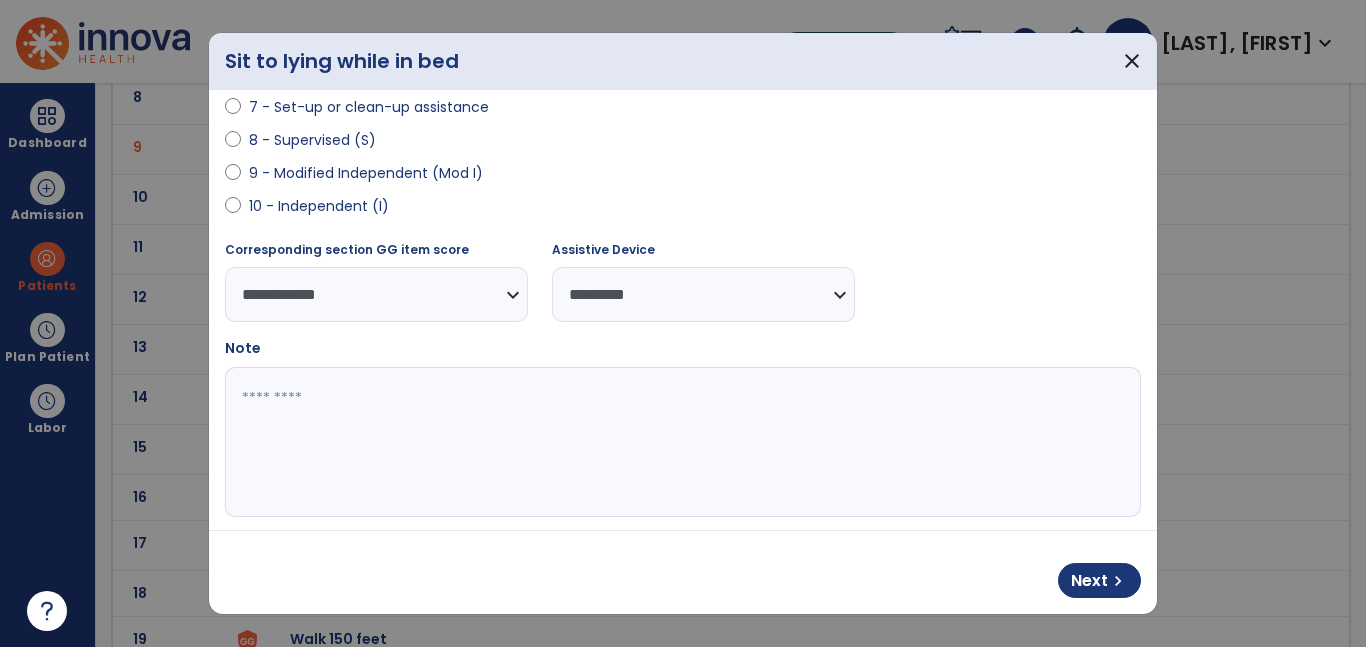 click at bounding box center (680, 442) 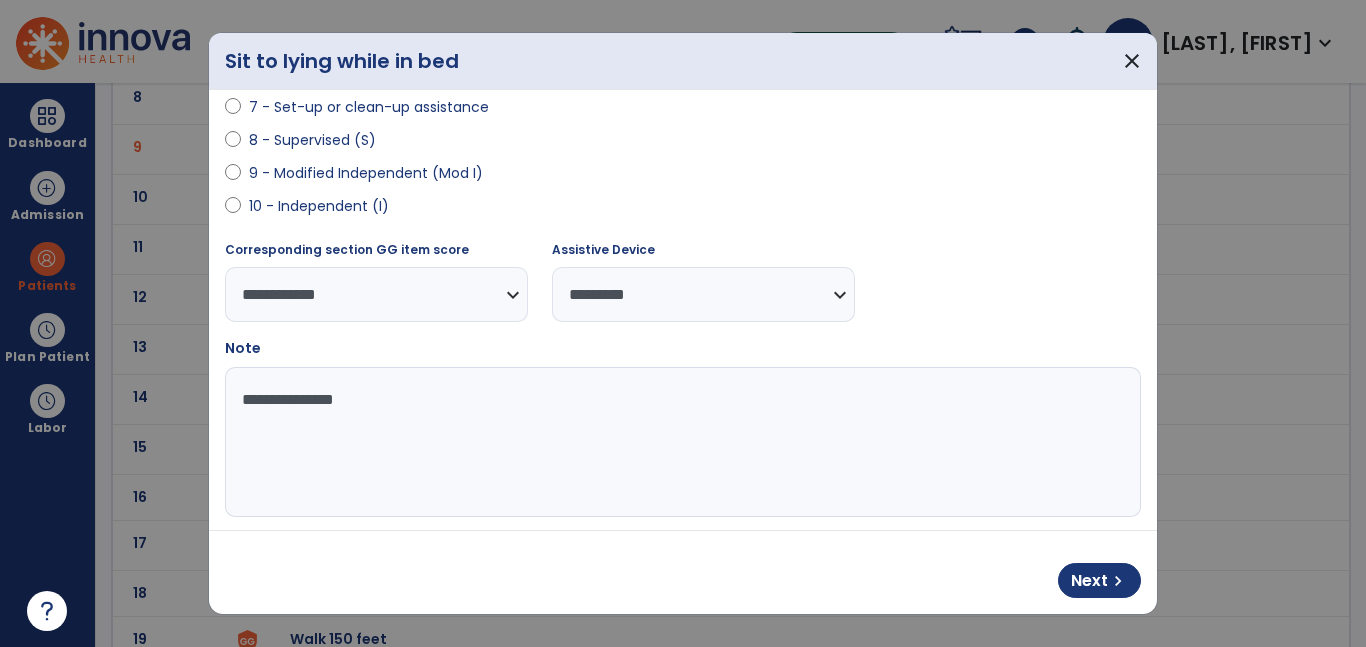 type on "**********" 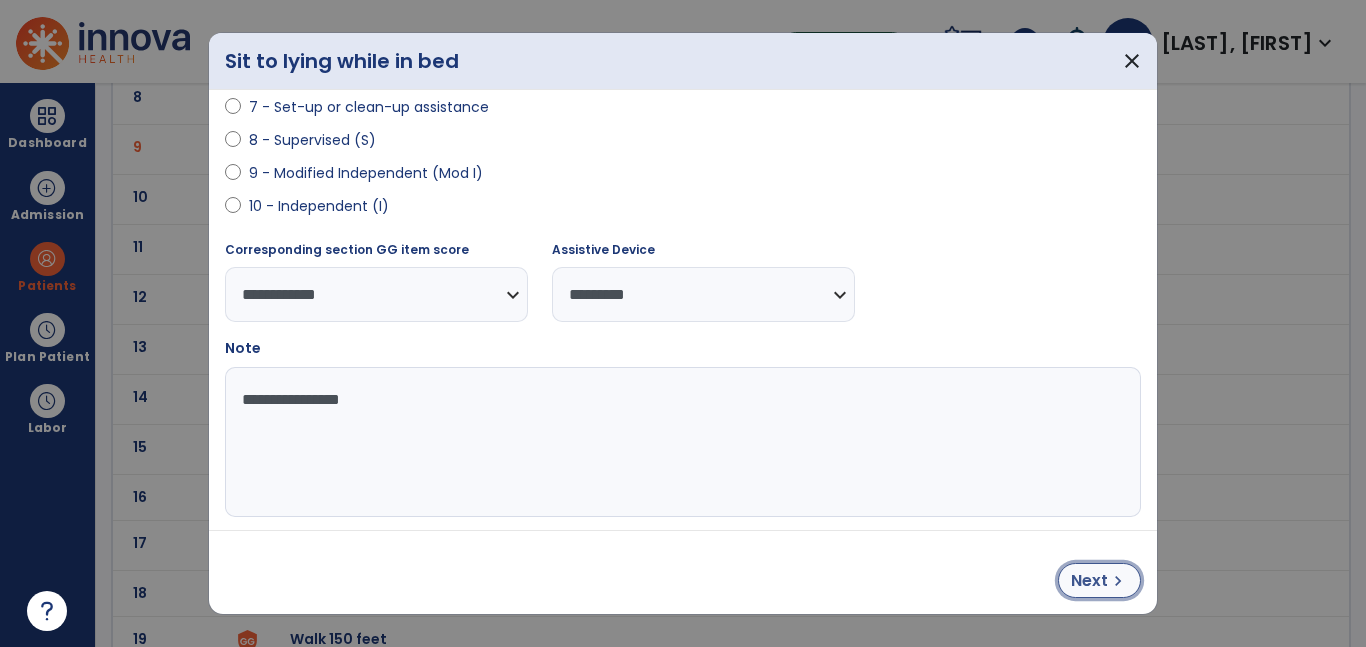 click on "chevron_right" at bounding box center [1118, 581] 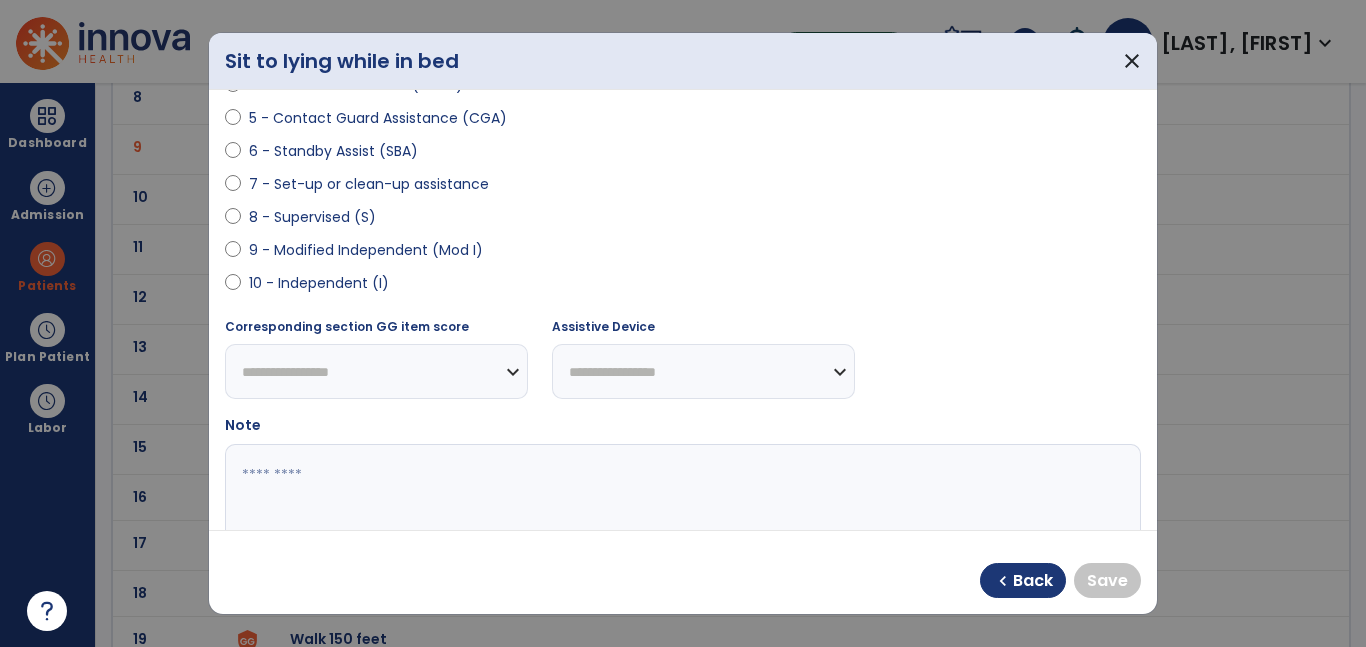 scroll, scrollTop: 352, scrollLeft: 0, axis: vertical 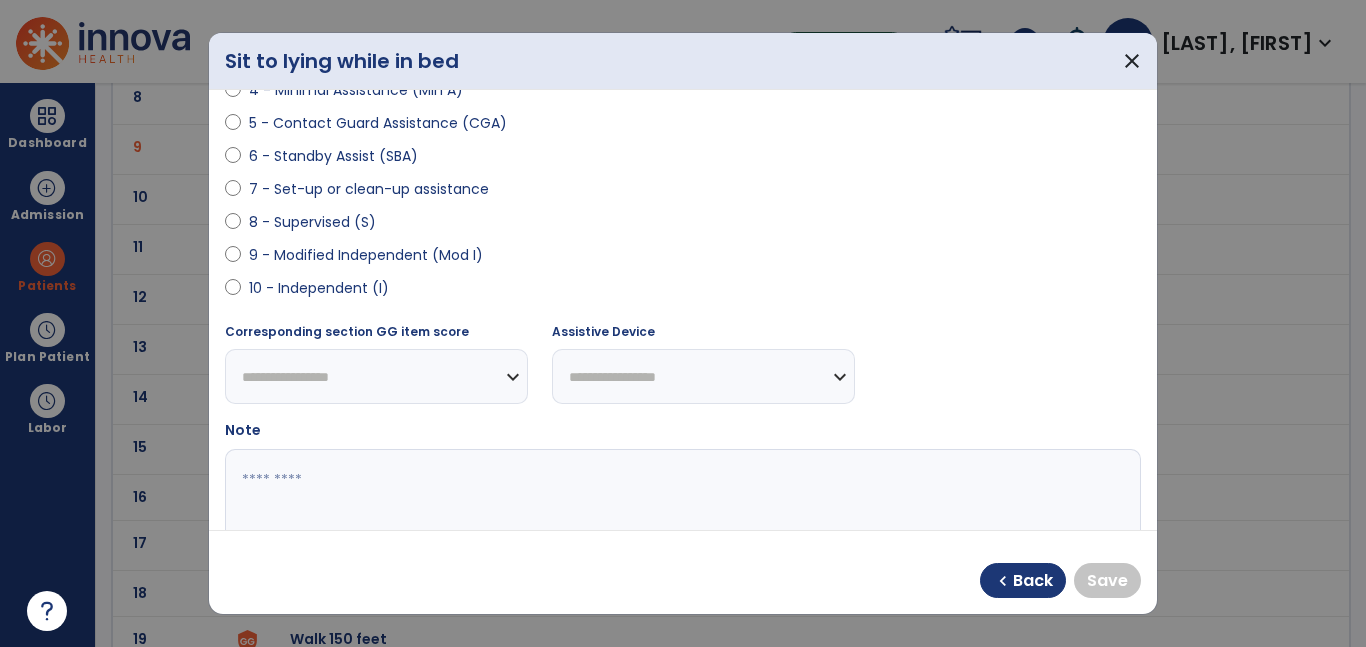 click on "10 - Independent (I)" at bounding box center (319, 288) 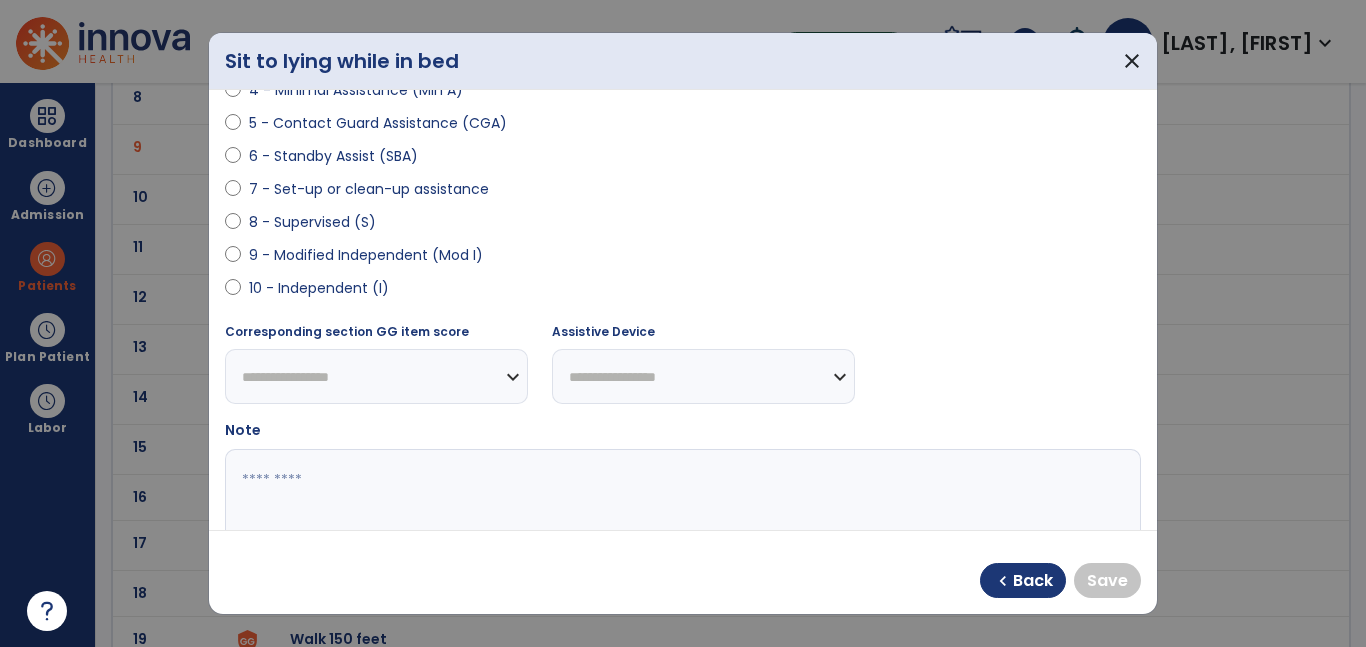 select on "**********" 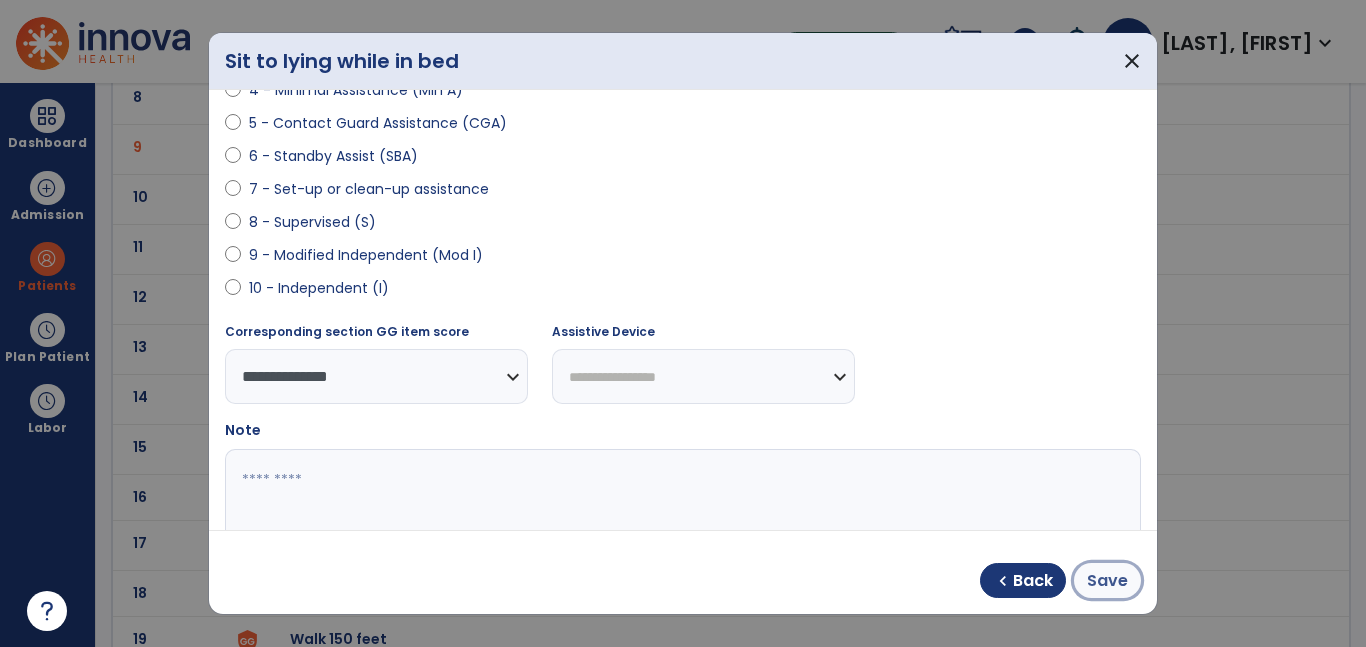 click on "Save" at bounding box center [1107, 581] 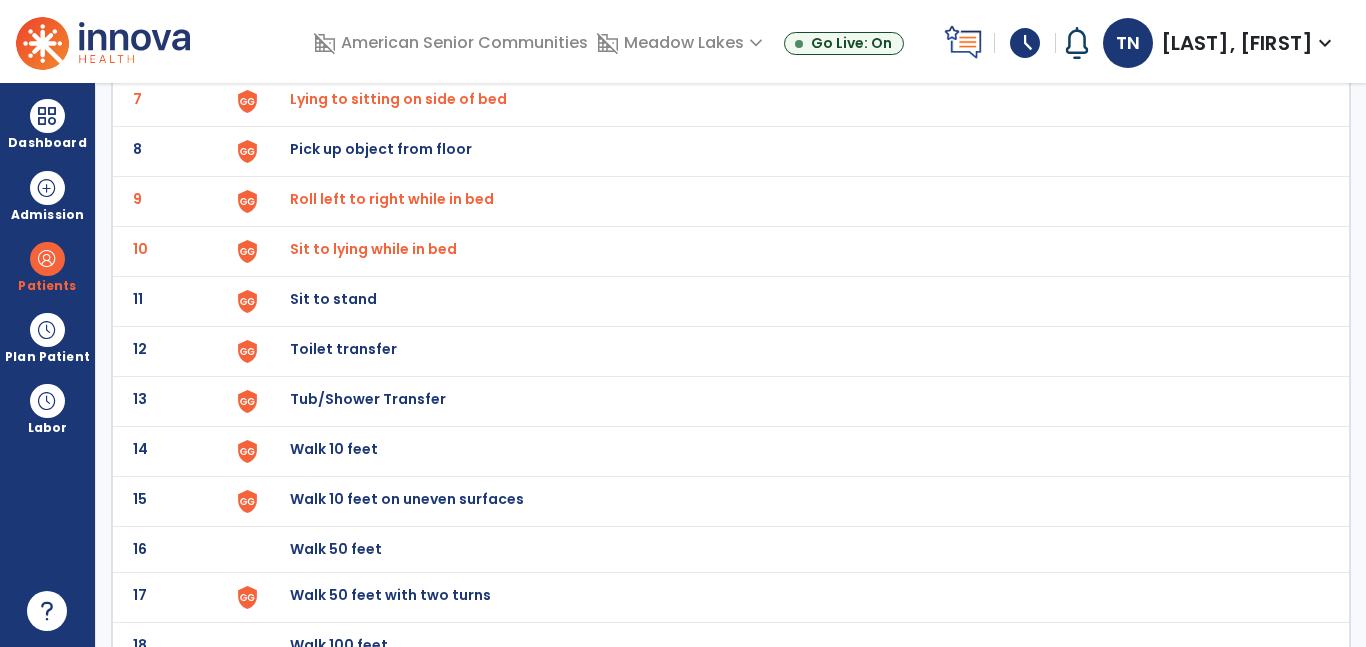 scroll, scrollTop: 456, scrollLeft: 0, axis: vertical 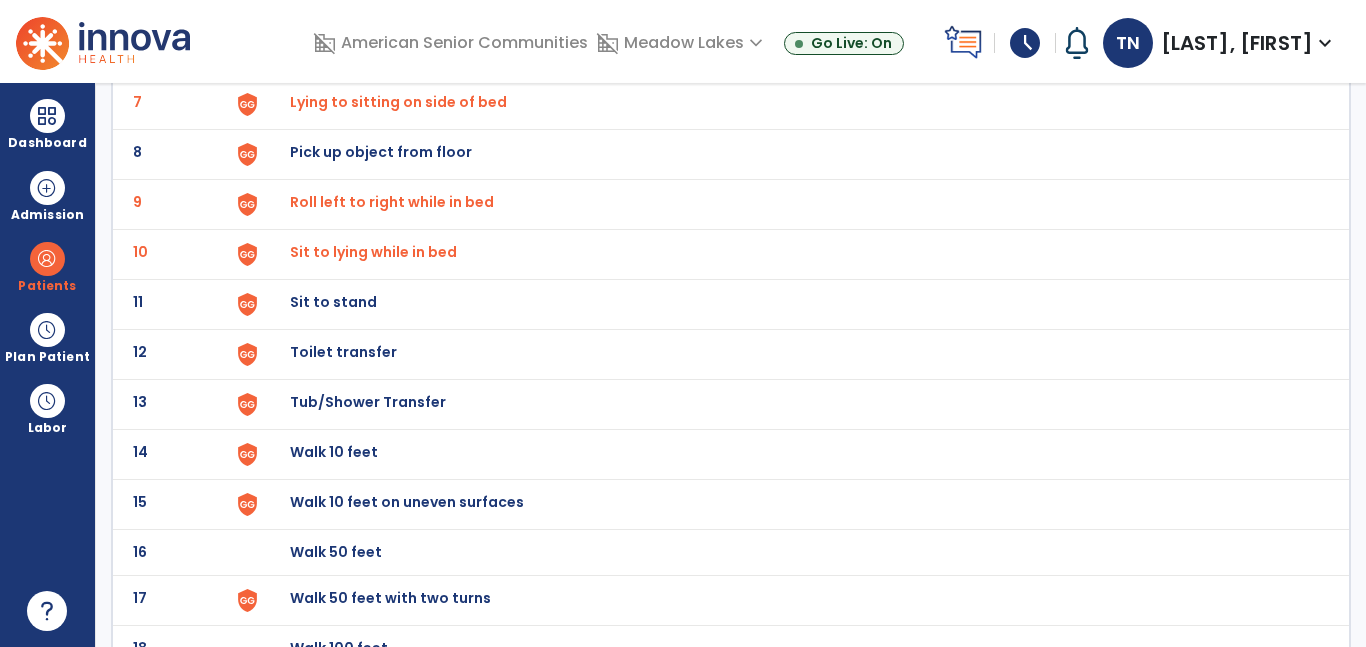 click on "Sit to stand" at bounding box center [789, -192] 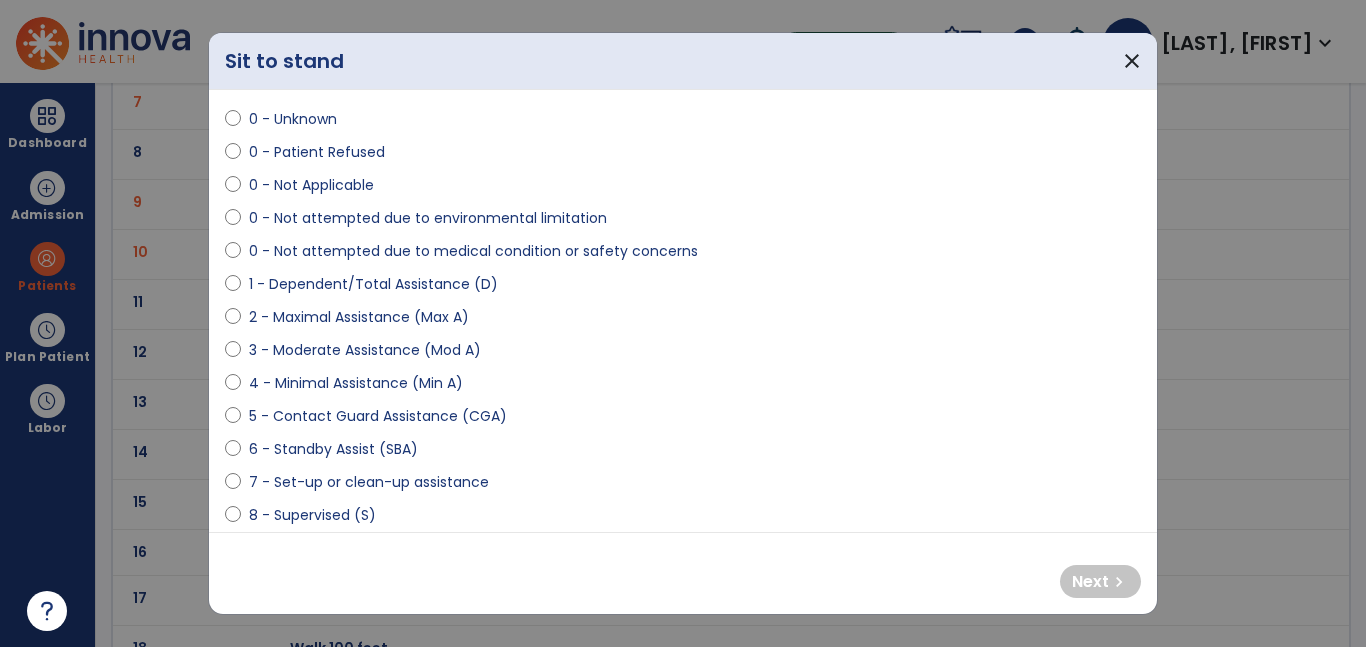 scroll, scrollTop: 60, scrollLeft: 0, axis: vertical 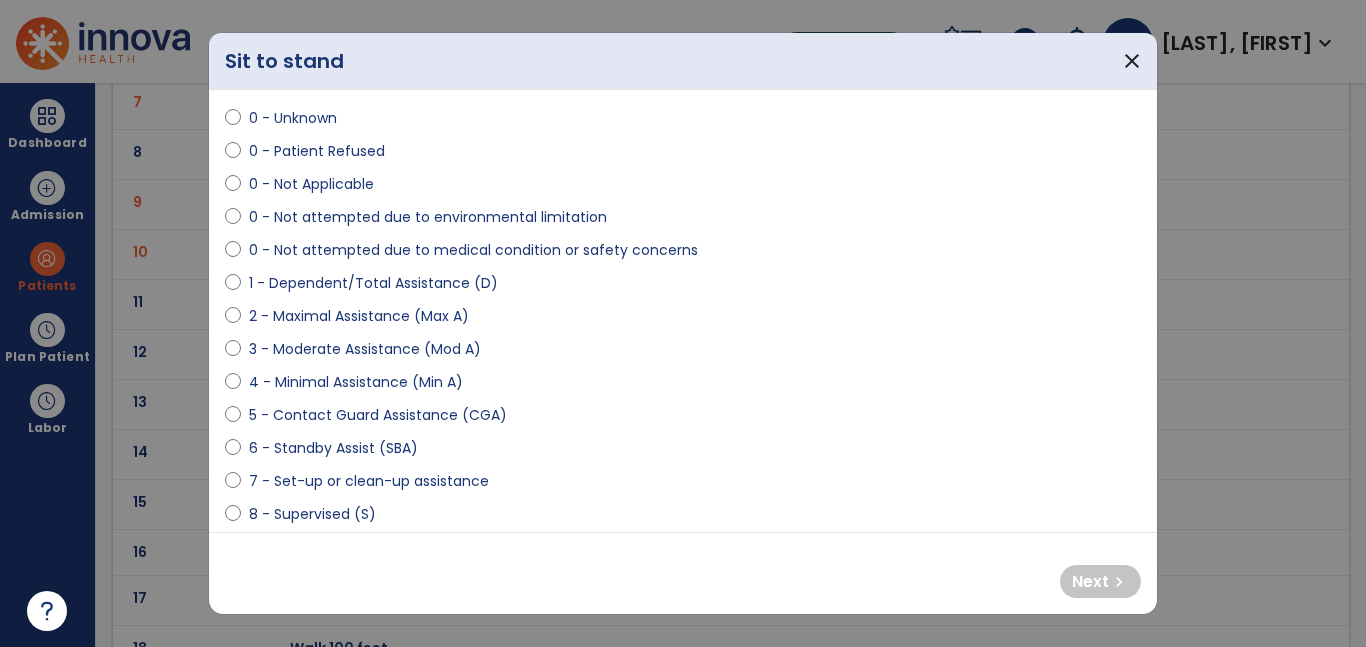 click on "0 - Not Applicable" at bounding box center (311, 184) 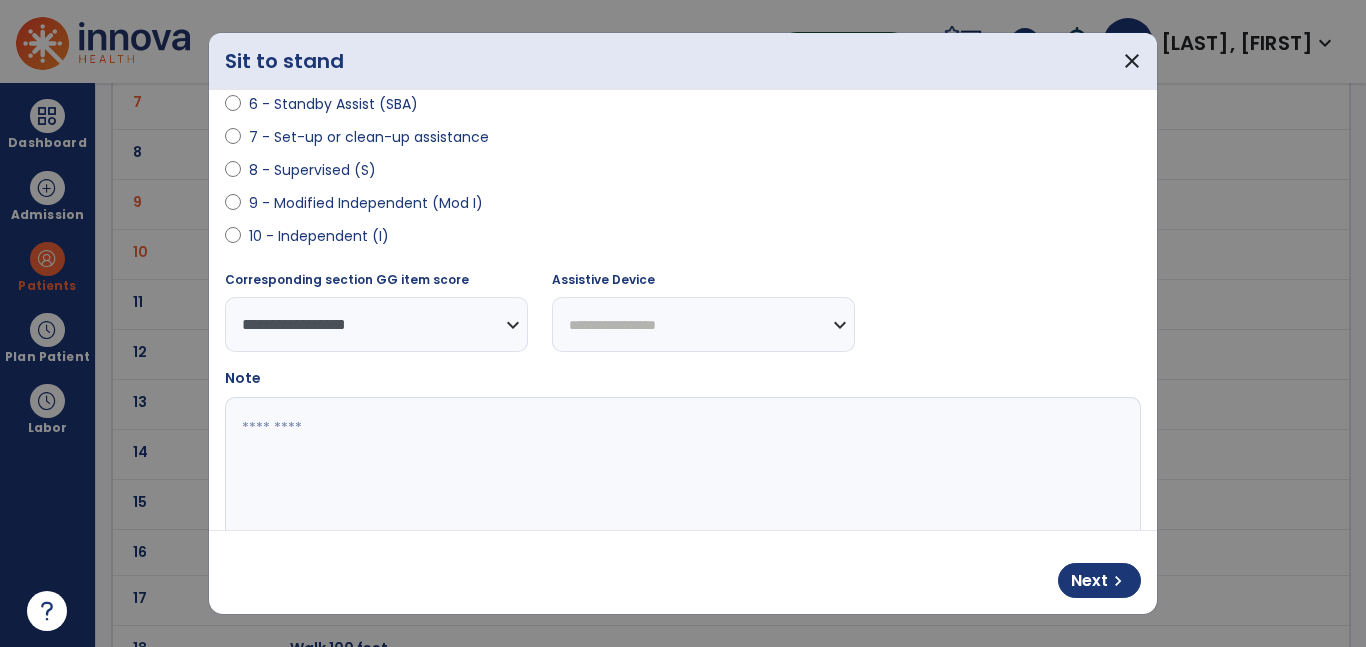 scroll, scrollTop: 453, scrollLeft: 0, axis: vertical 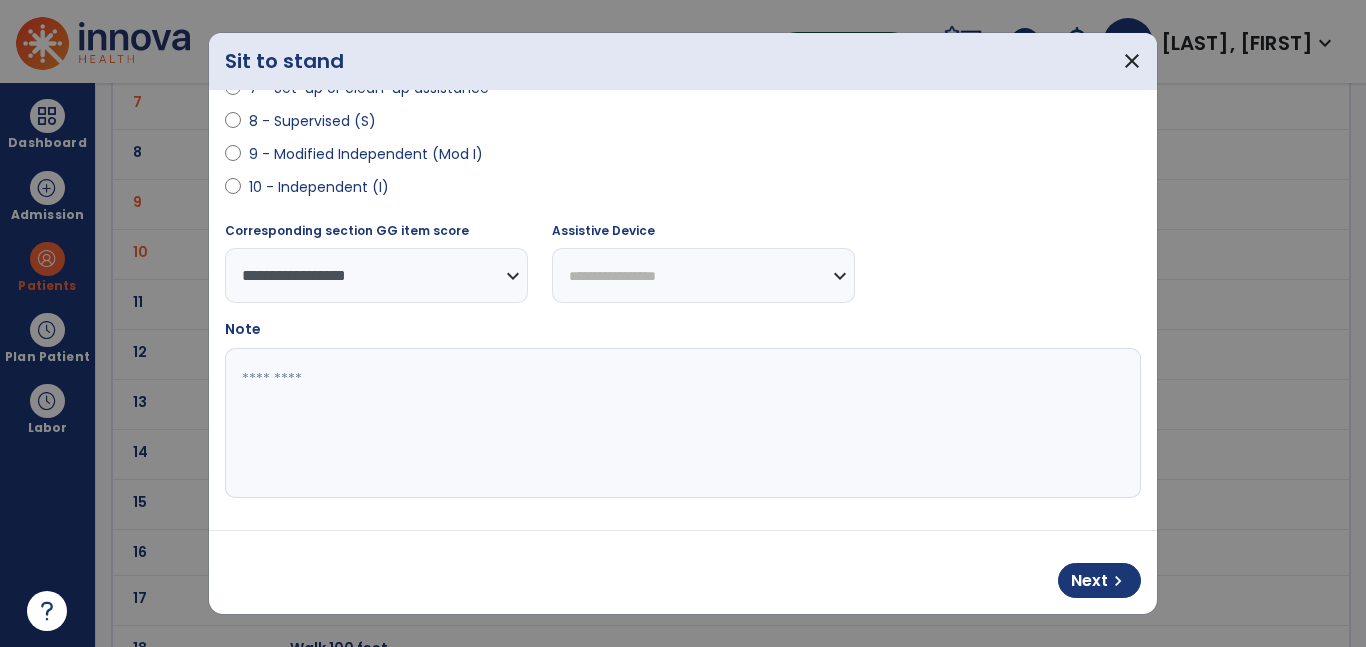 click at bounding box center [680, 423] 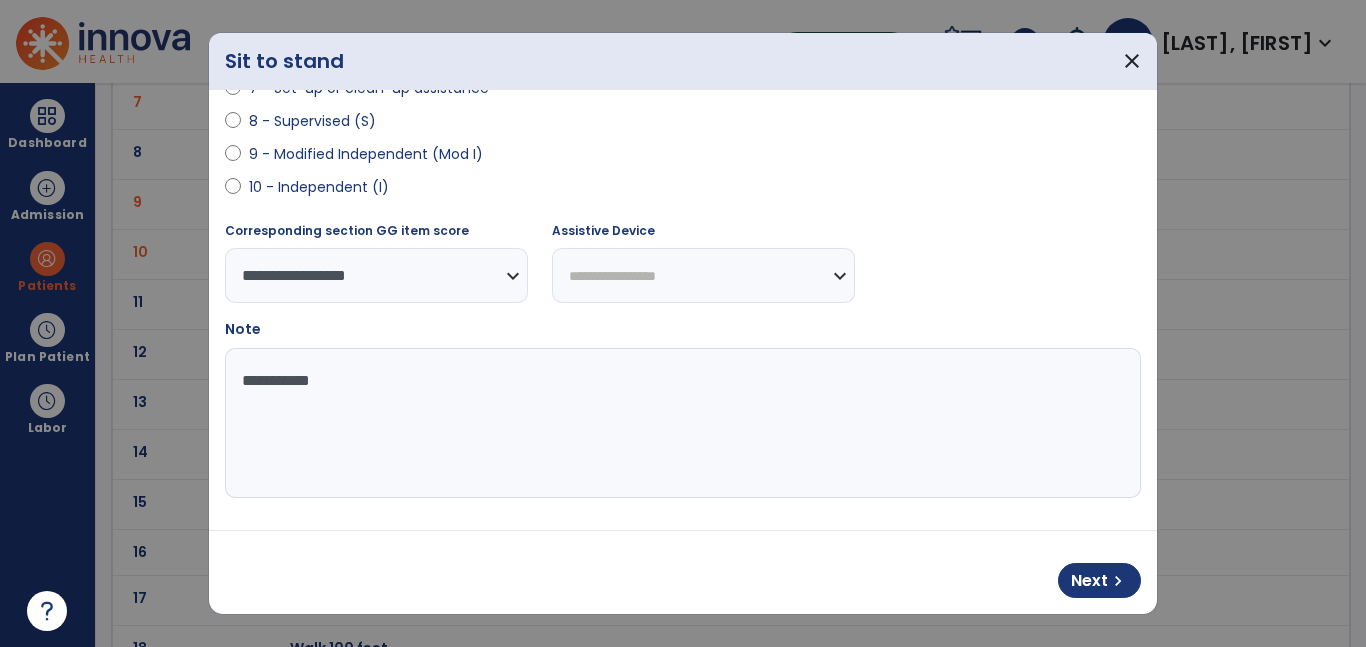 type on "**********" 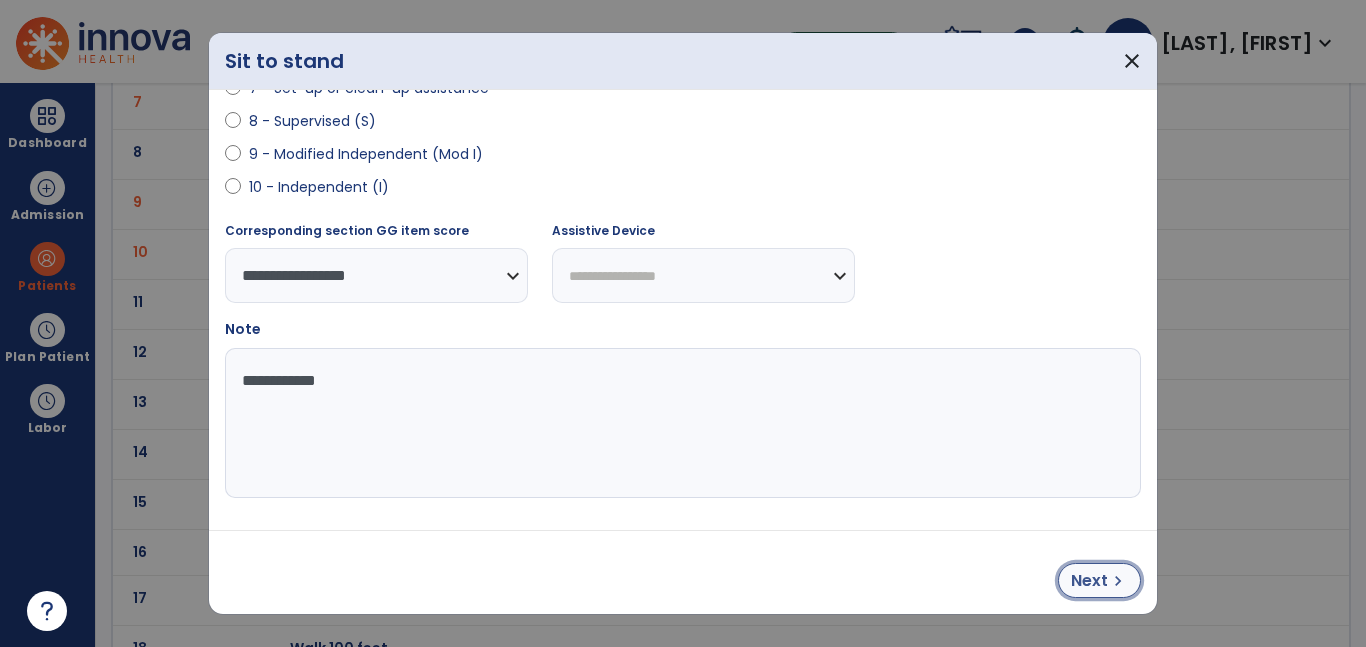 click on "Next" at bounding box center (1089, 581) 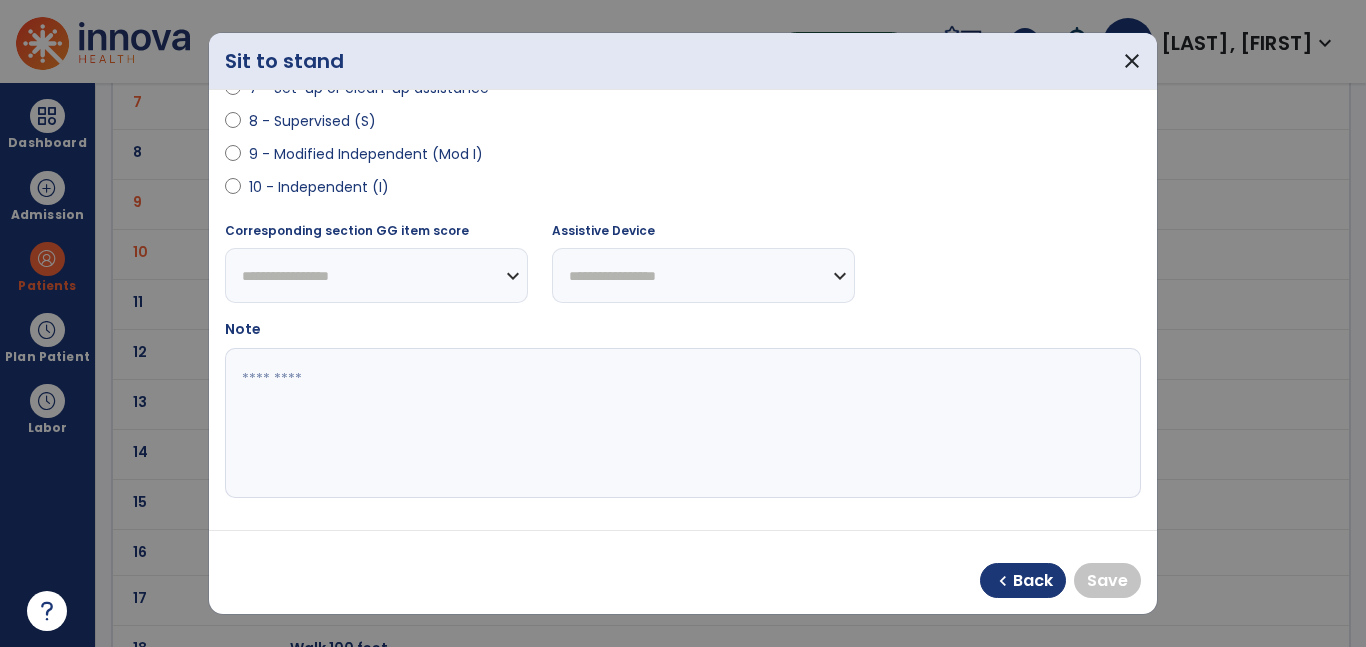 select on "**********" 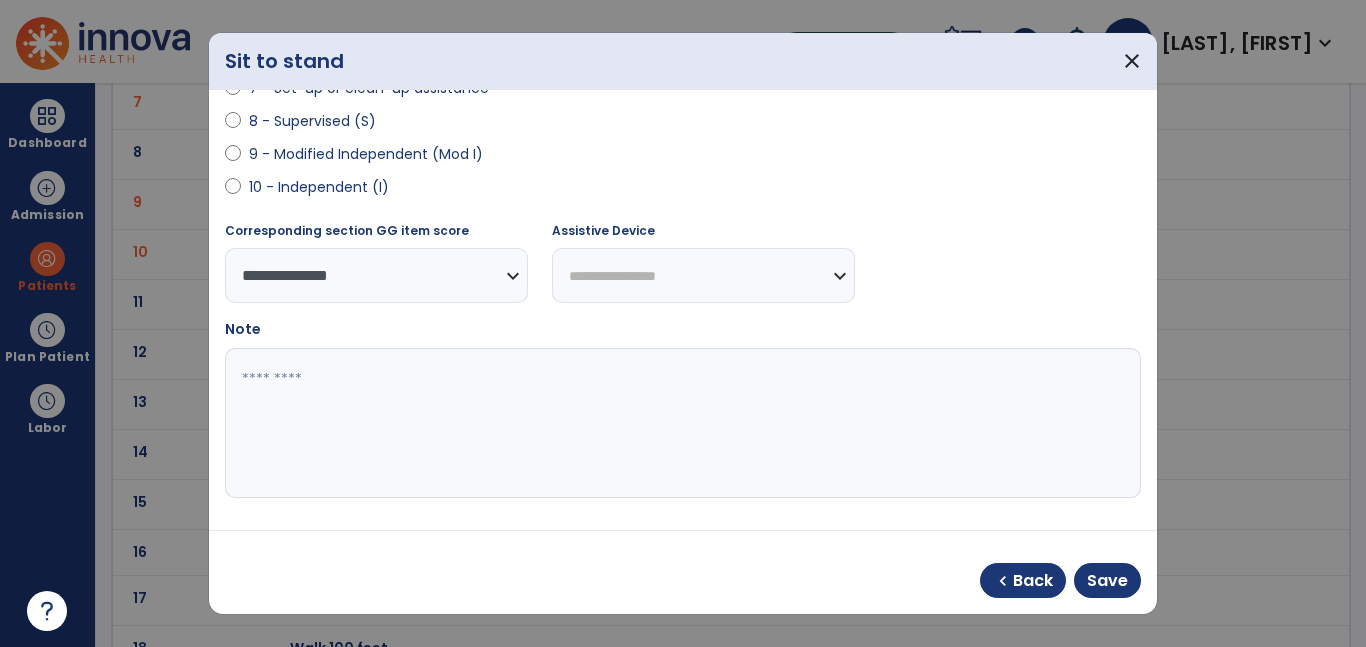 click on "**********" at bounding box center (703, 275) 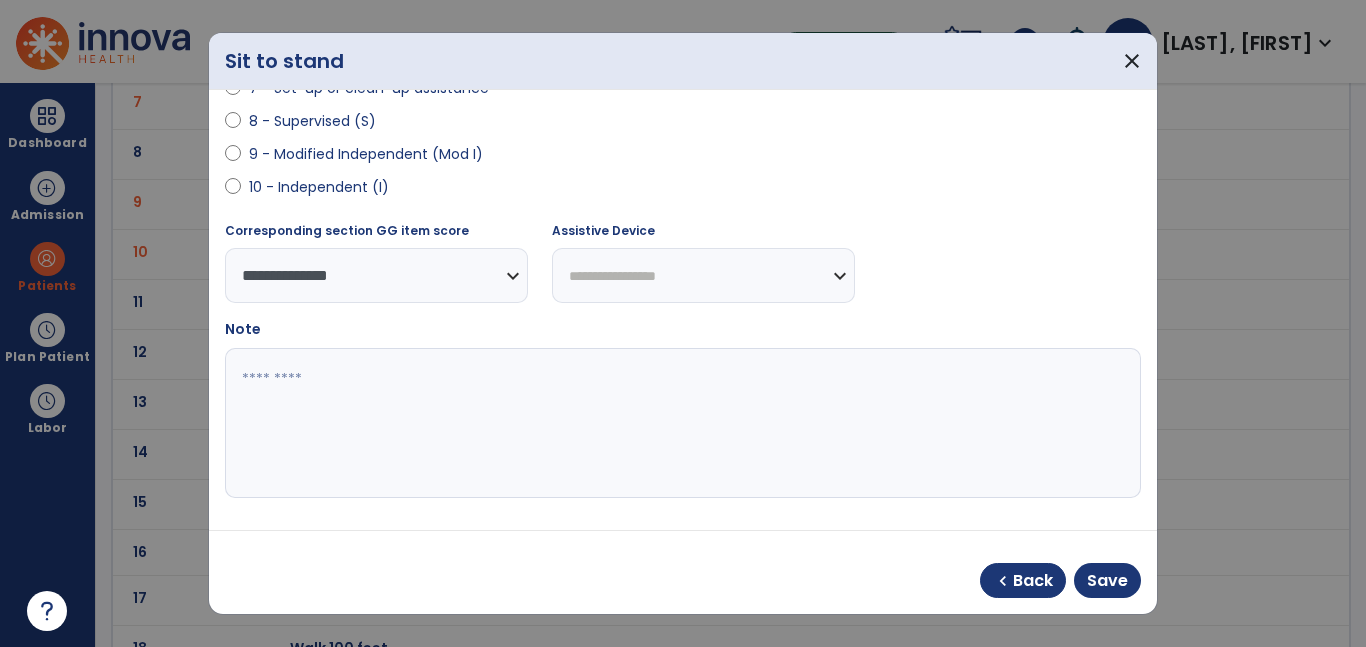 select on "**********" 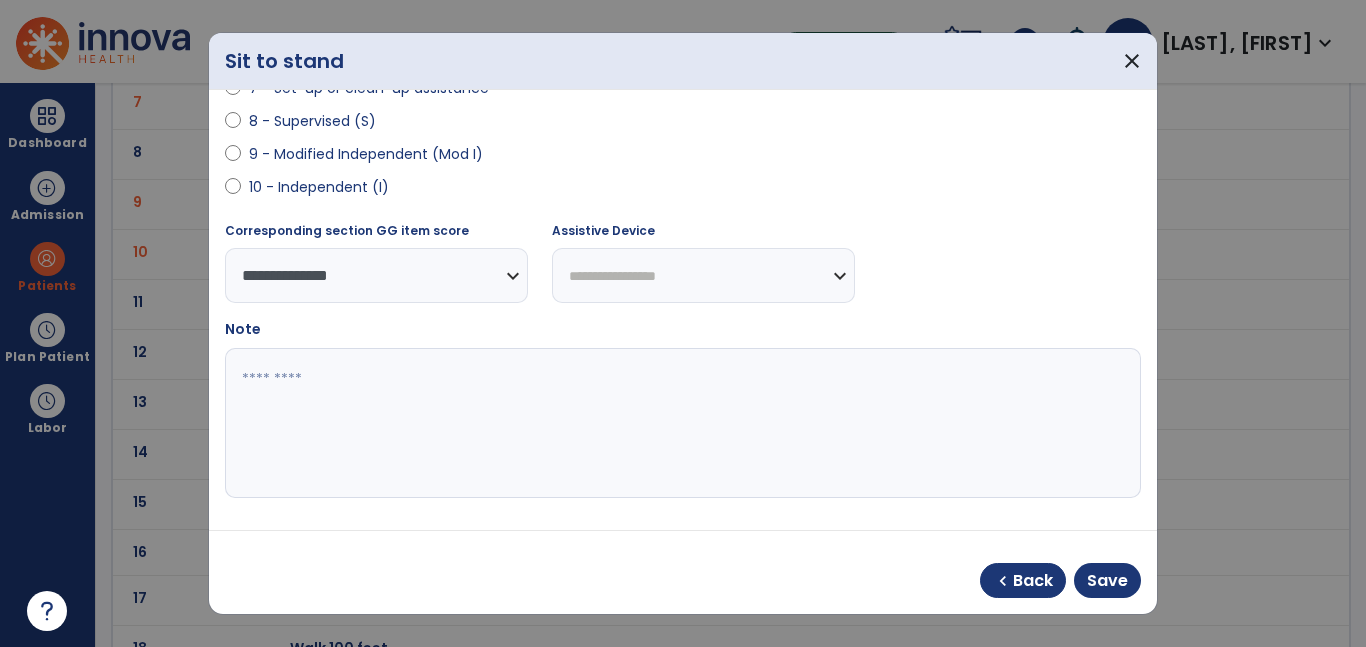click on "**********" at bounding box center (703, 275) 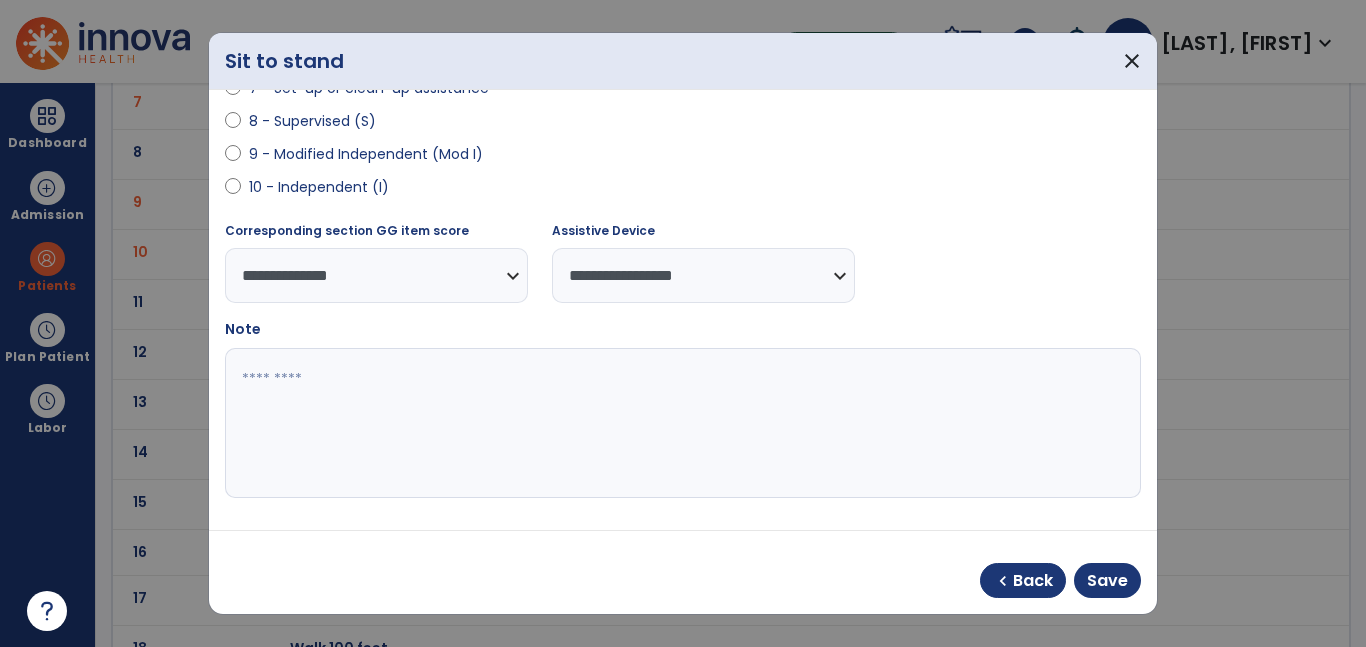 click on "**********" at bounding box center [703, 275] 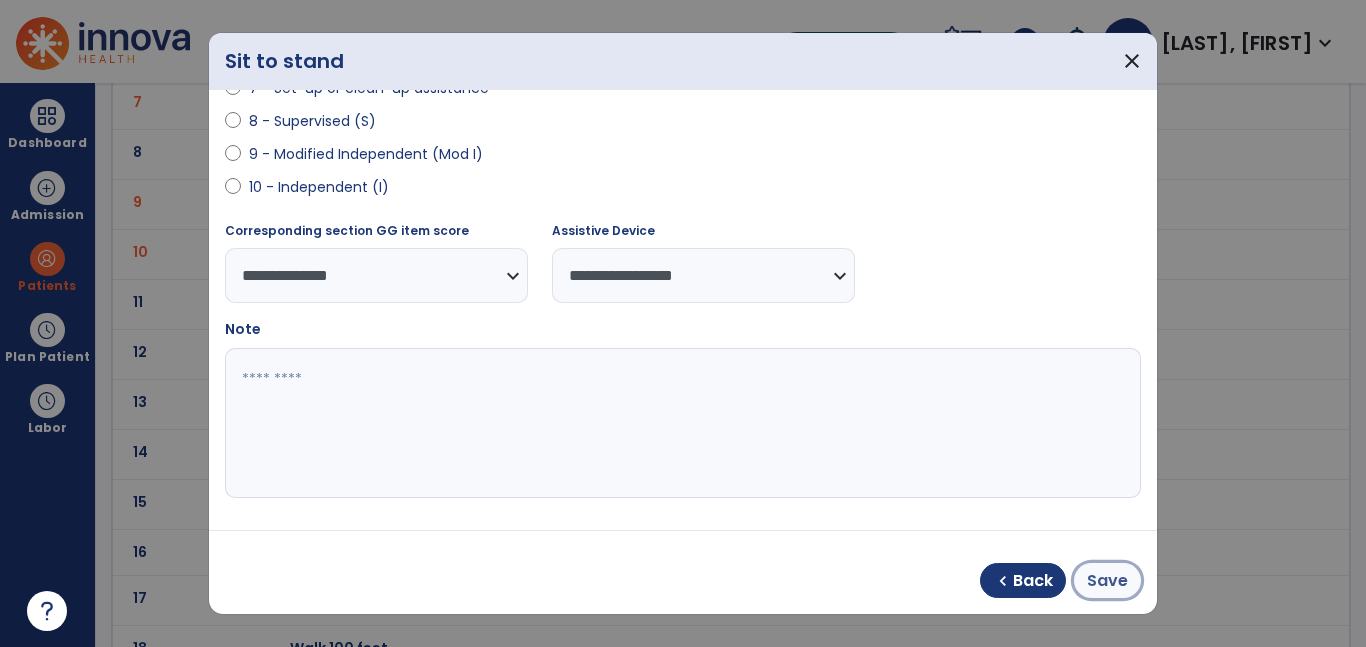 click on "Save" at bounding box center (1107, 581) 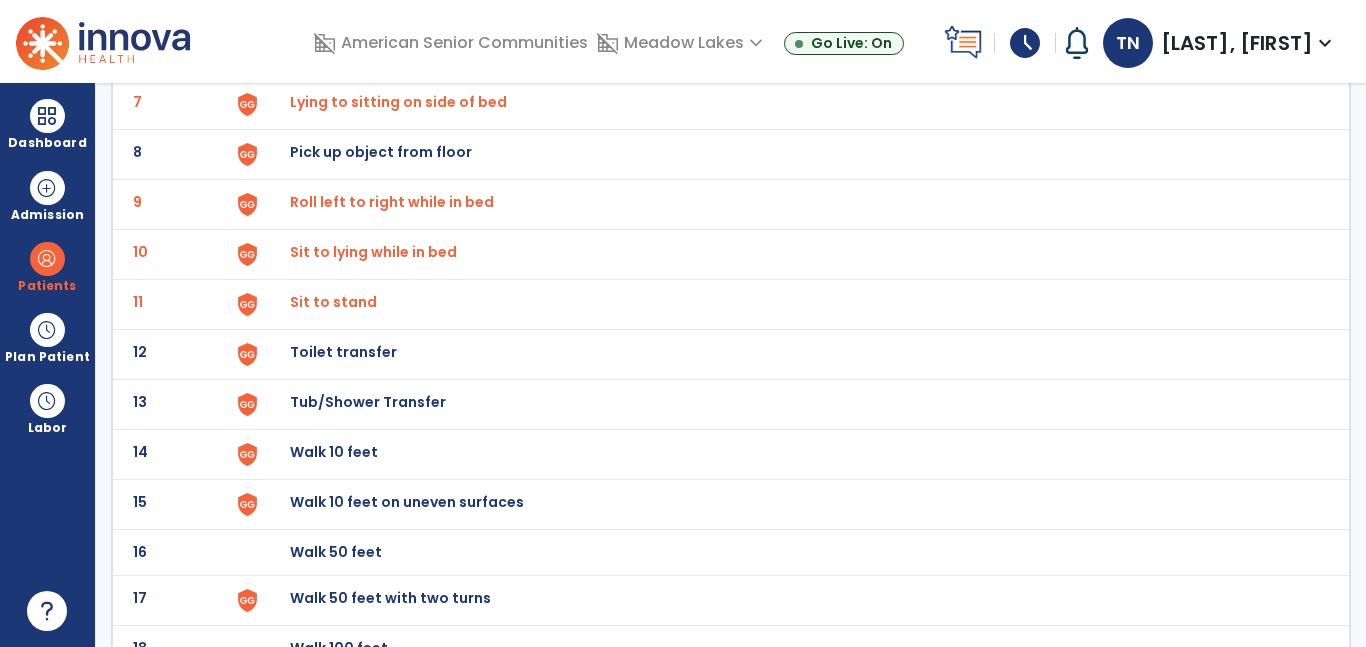 click on "Roll left to right while in bed" at bounding box center [789, -192] 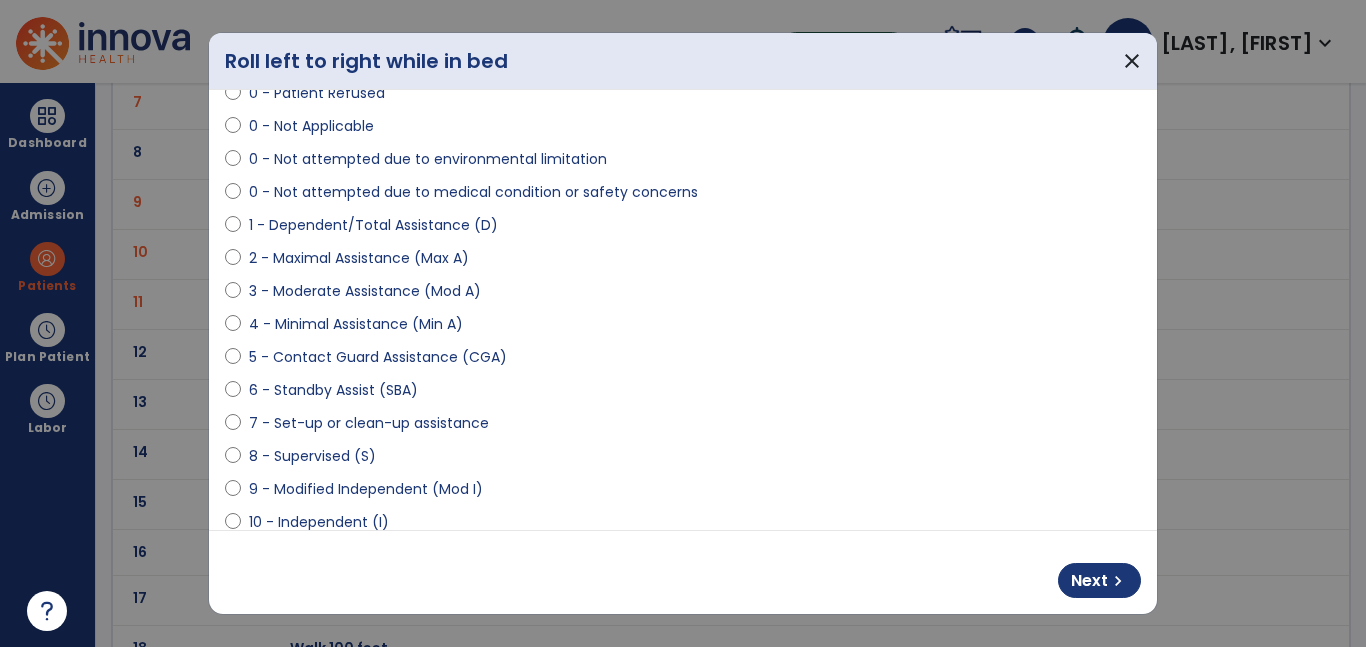 scroll, scrollTop: 0, scrollLeft: 0, axis: both 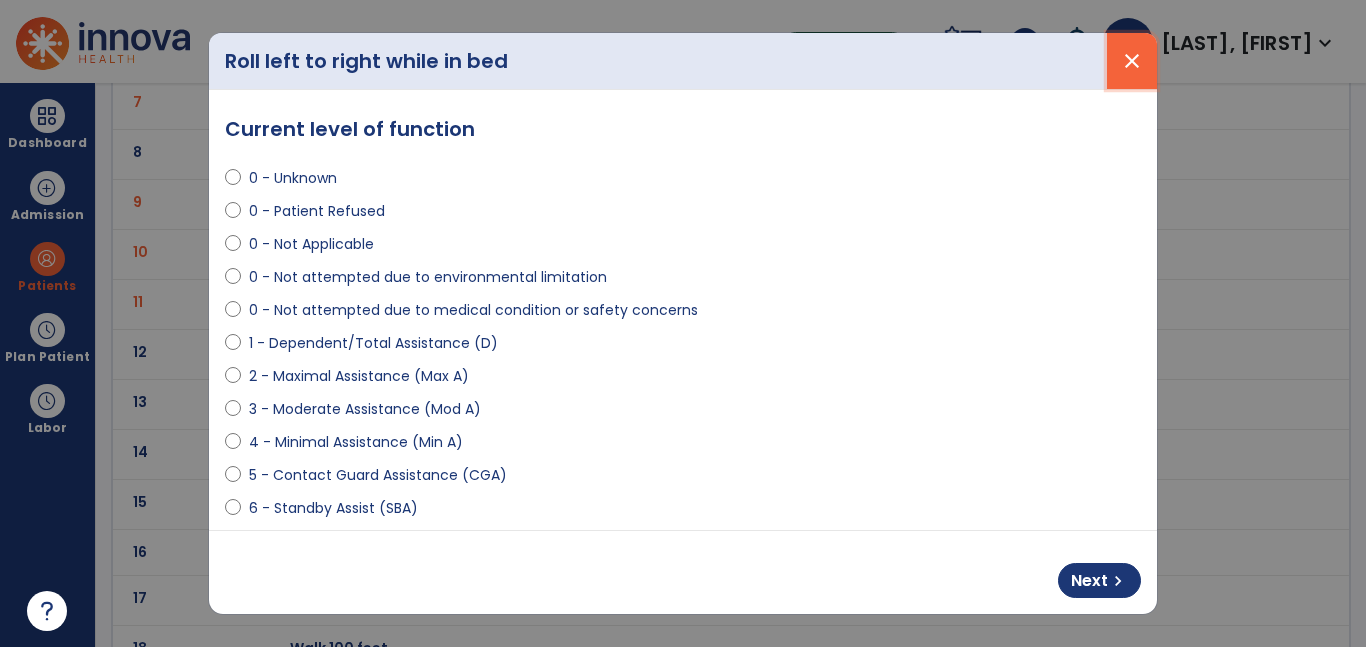 click on "close" at bounding box center (1132, 61) 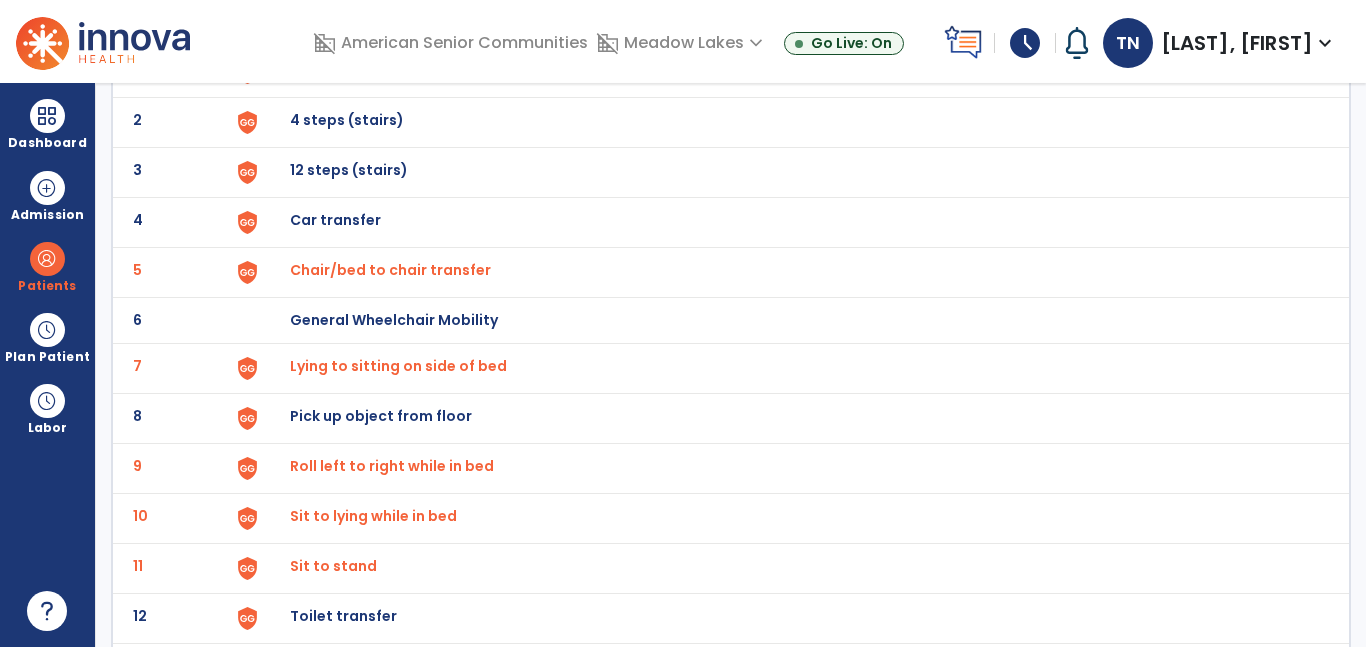 scroll, scrollTop: 185, scrollLeft: 0, axis: vertical 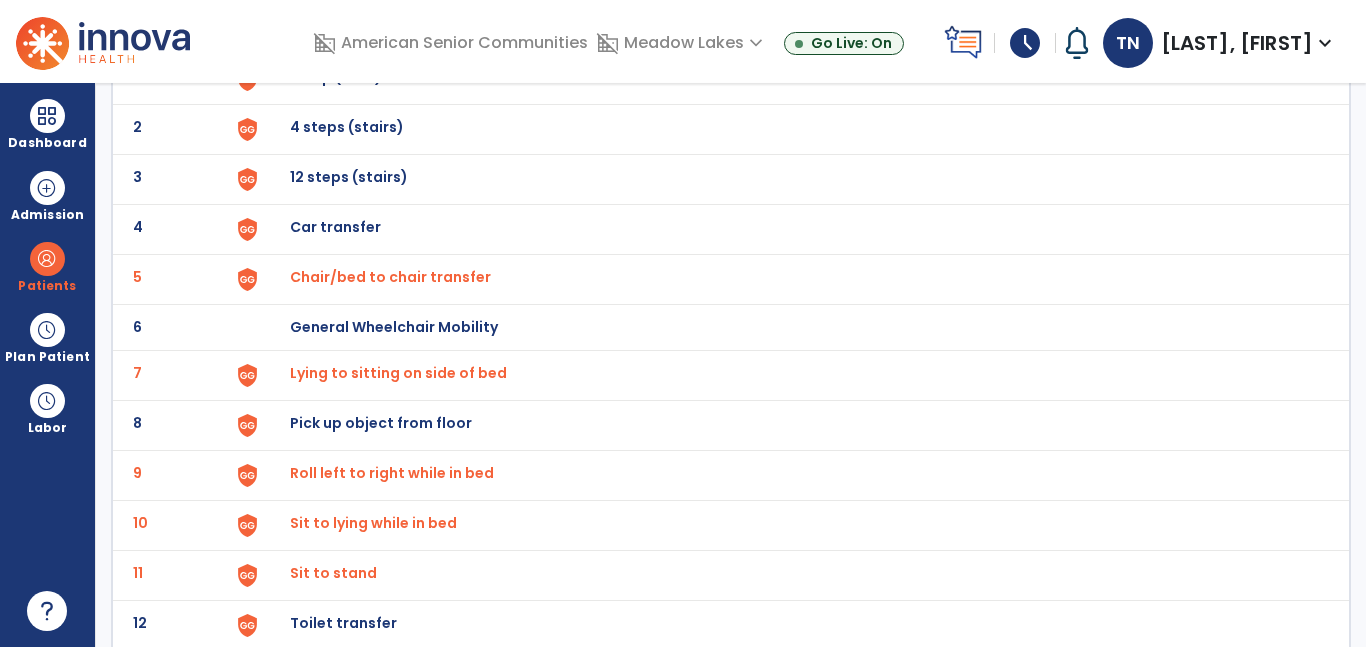 click on "Chair/bed to chair transfer" at bounding box center (789, 79) 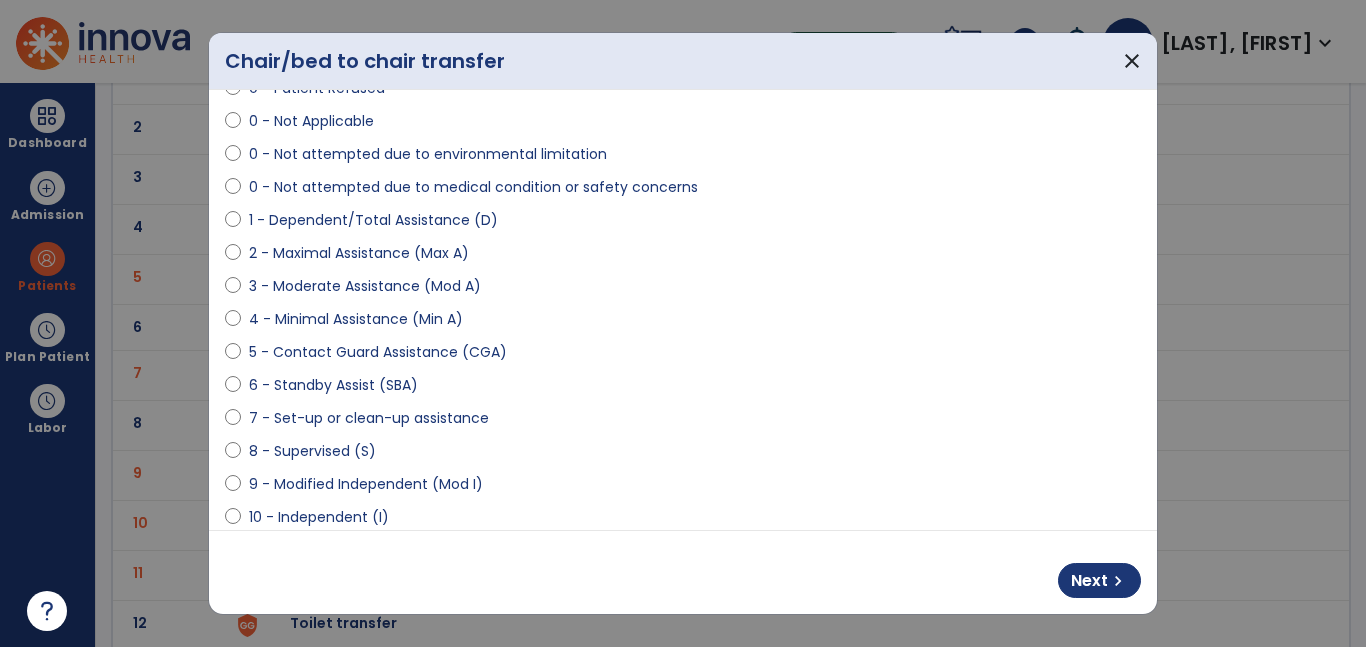 scroll, scrollTop: 453, scrollLeft: 0, axis: vertical 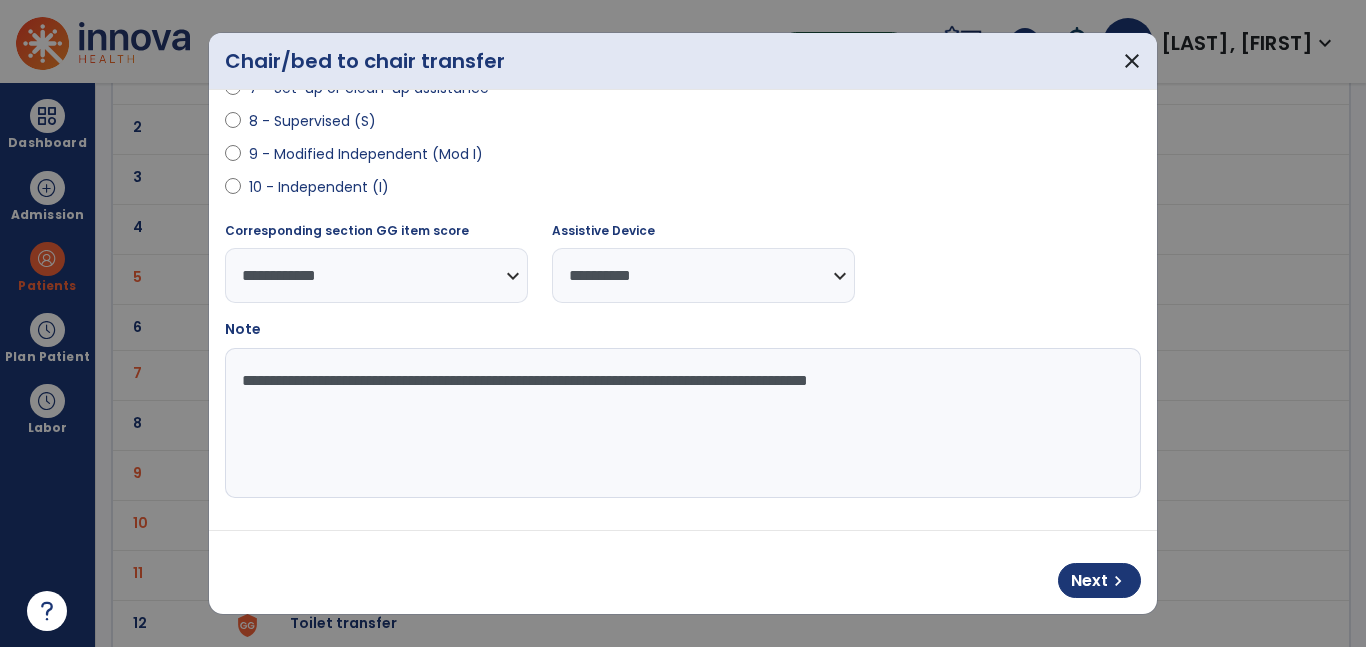 click on "Next  chevron_right" at bounding box center (683, 572) 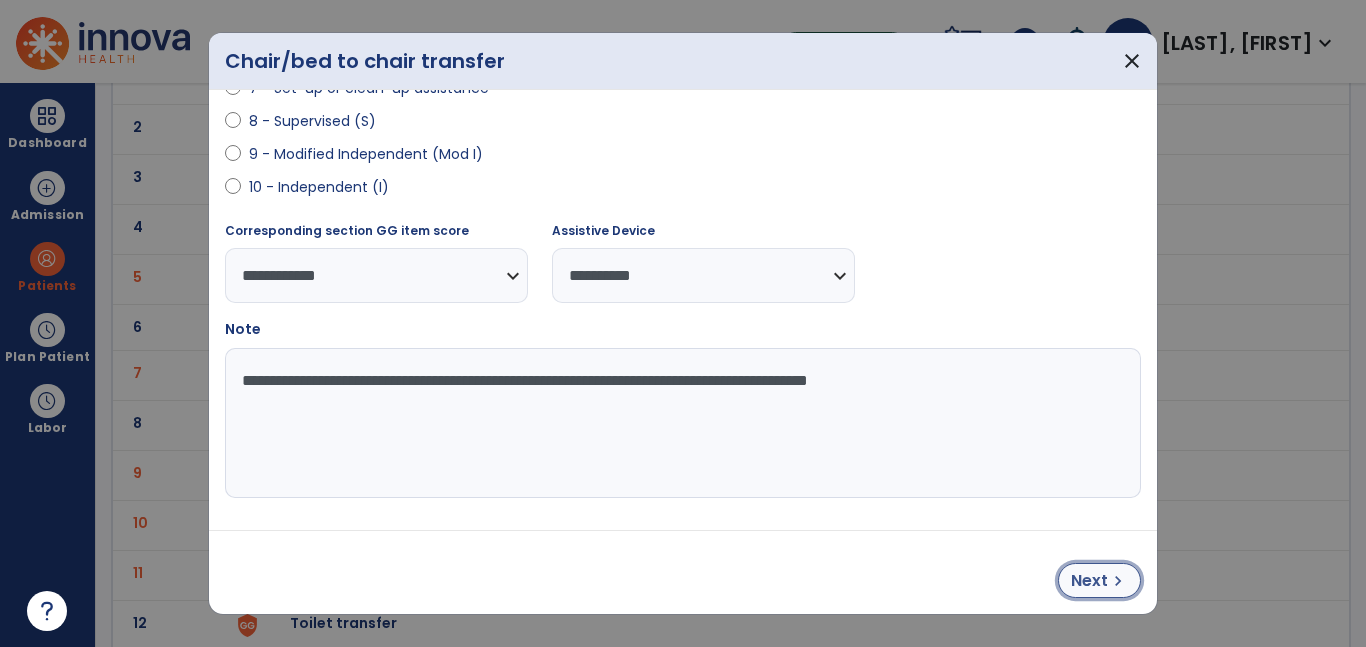 click on "Next" at bounding box center [1089, 581] 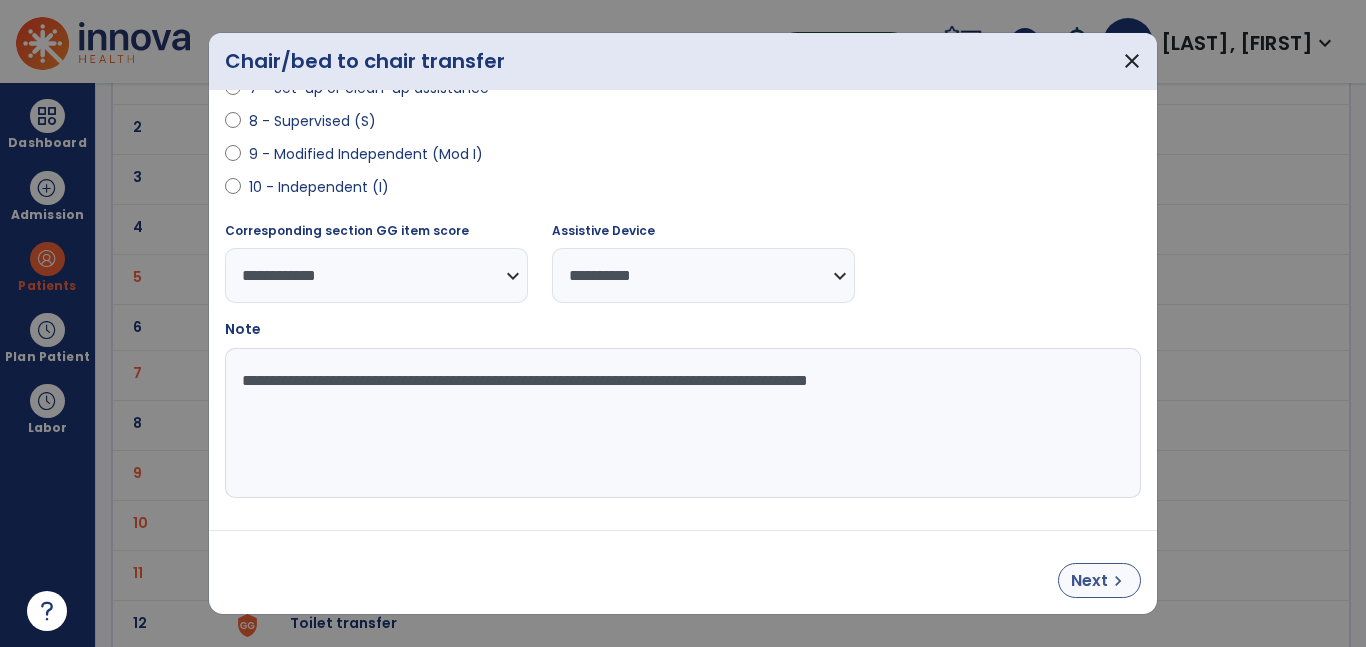 select on "**********" 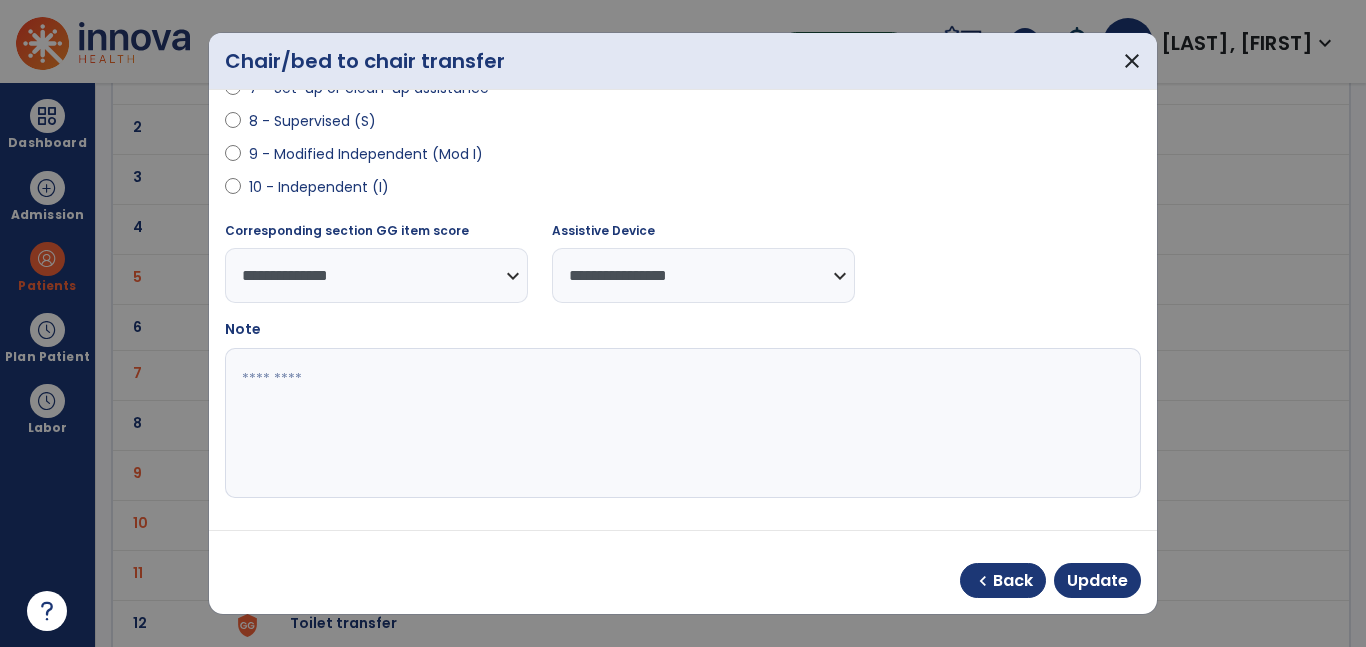 click on "**********" at bounding box center (703, 275) 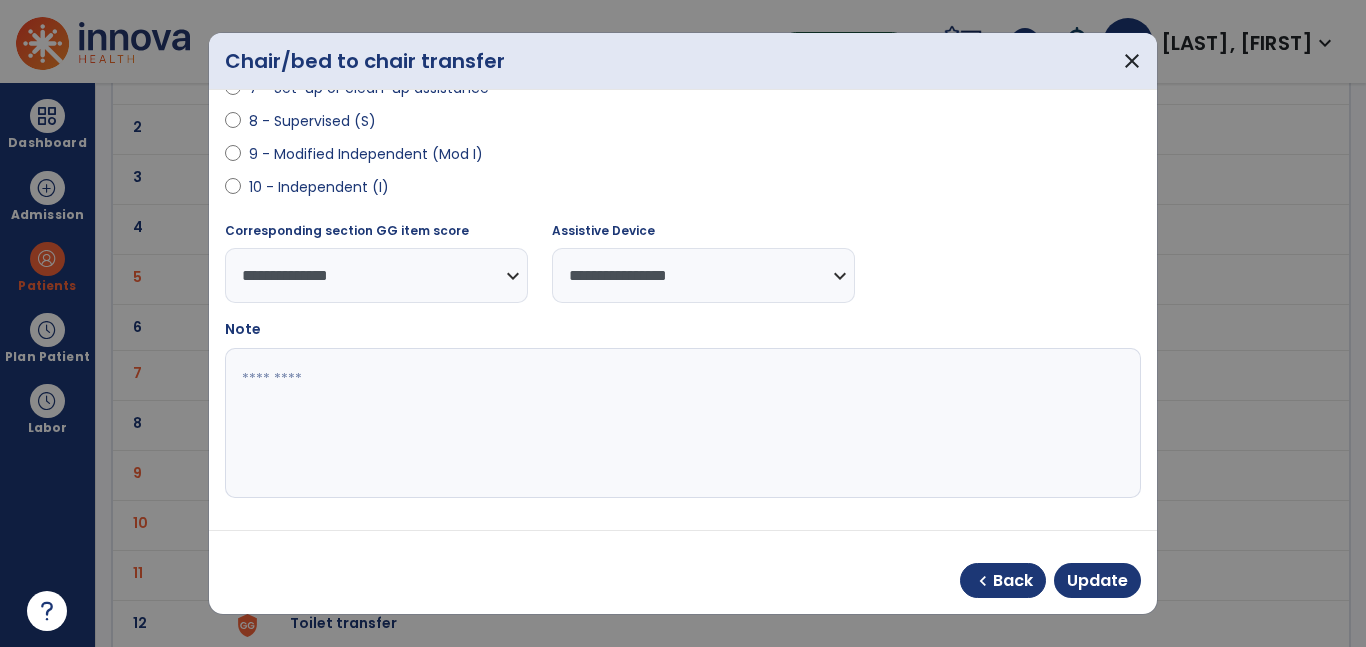select on "**********" 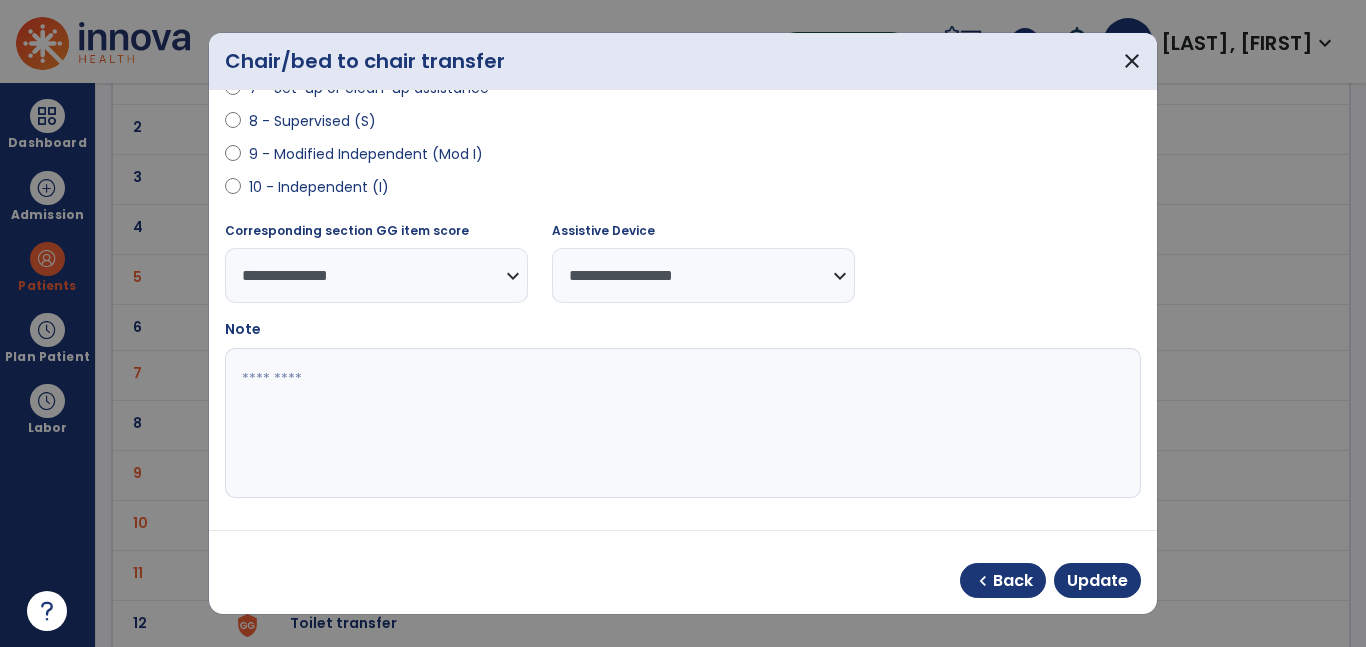click on "**********" at bounding box center [703, 275] 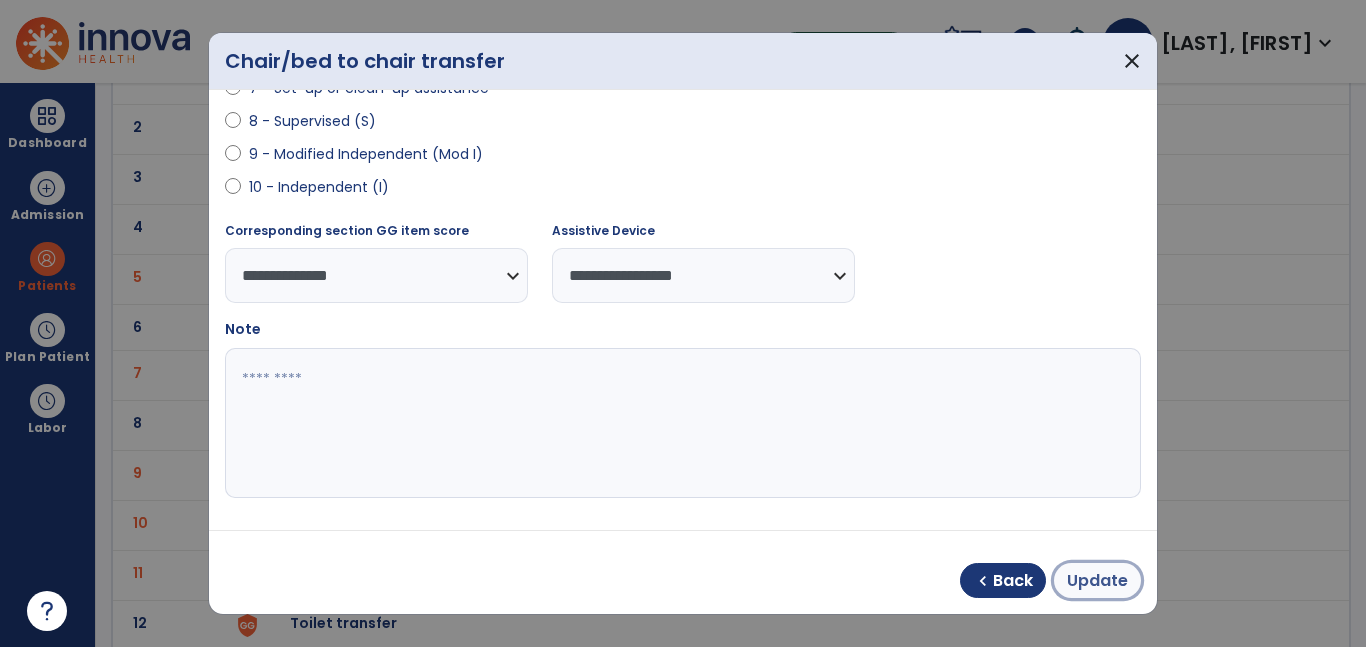 click on "Update" at bounding box center (1097, 581) 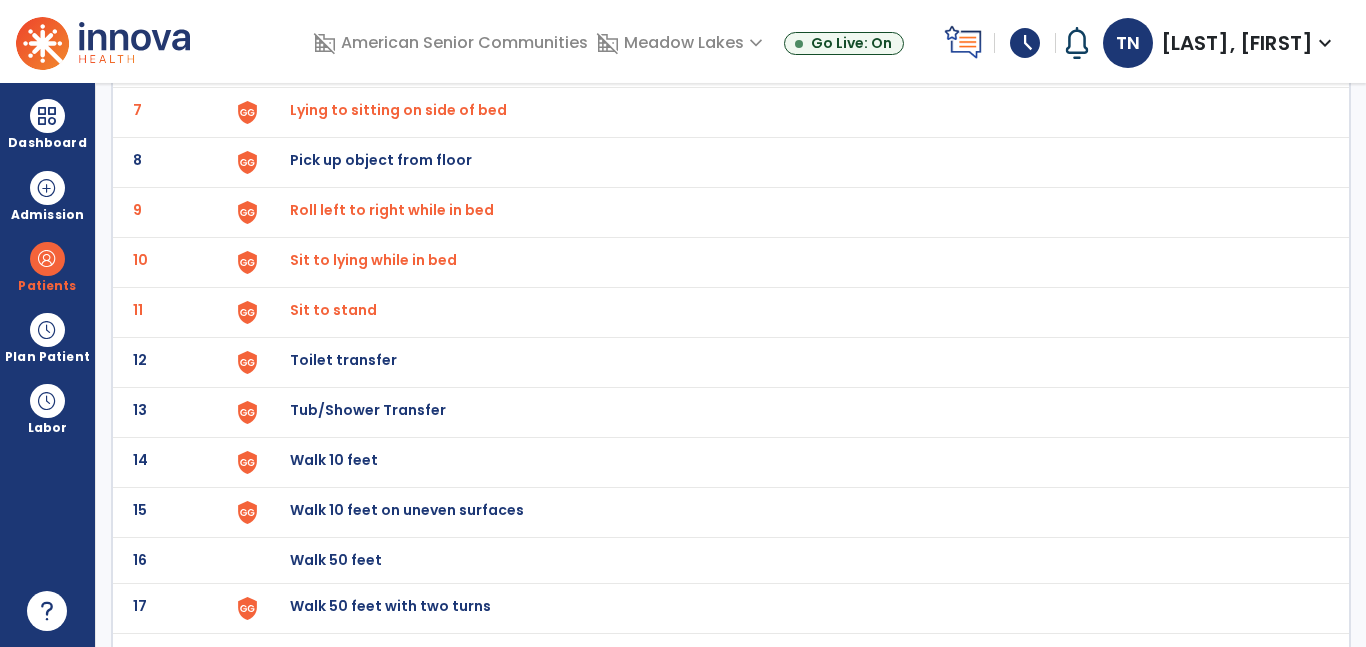 scroll, scrollTop: 449, scrollLeft: 0, axis: vertical 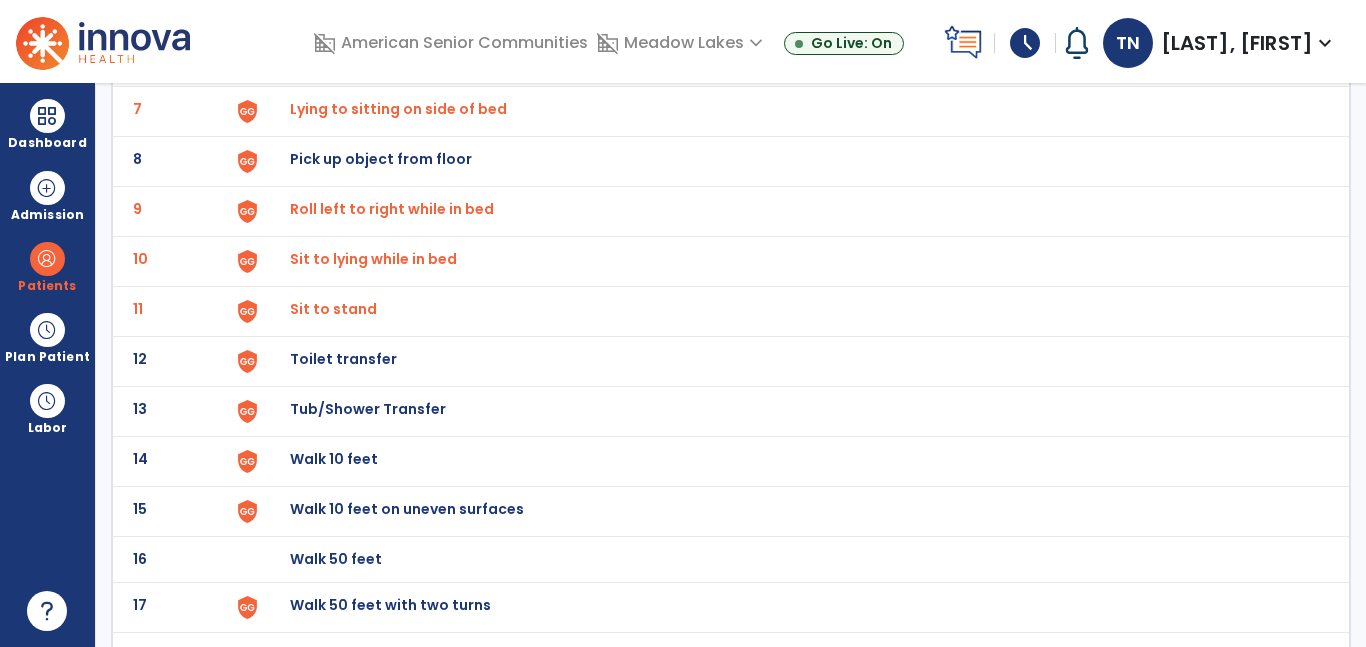 click on "Toilet transfer" at bounding box center (789, -185) 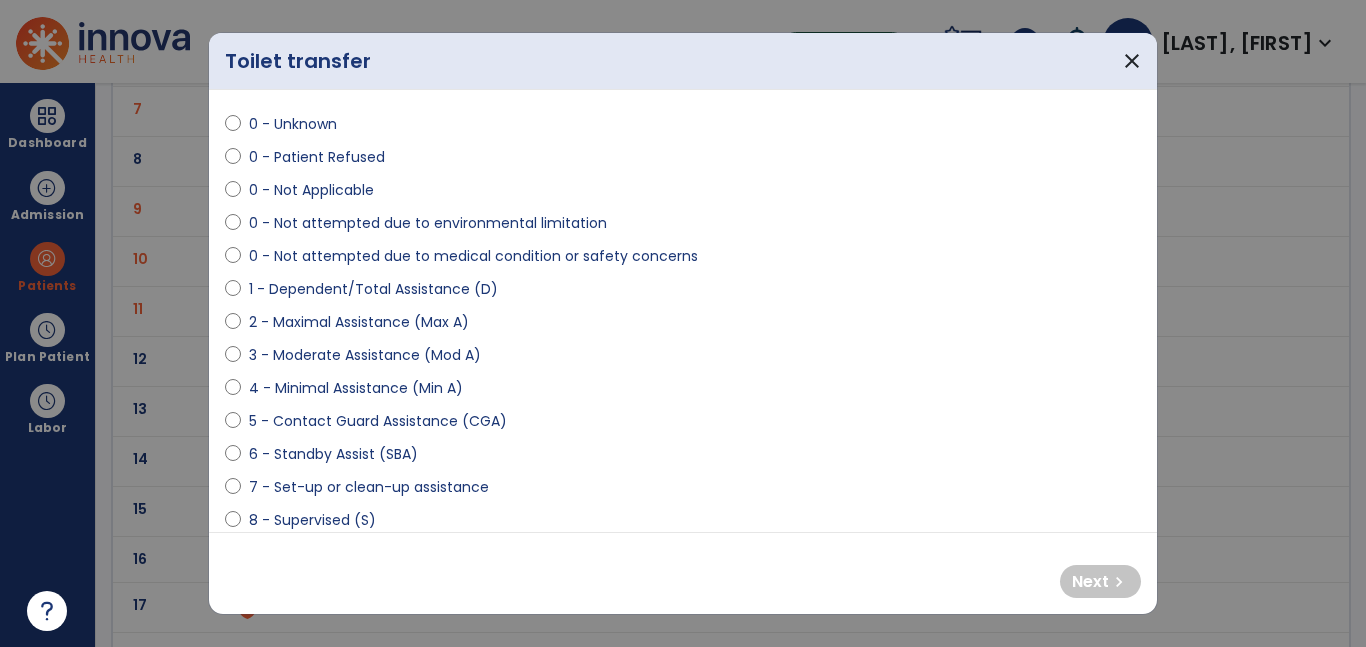 scroll, scrollTop: 51, scrollLeft: 0, axis: vertical 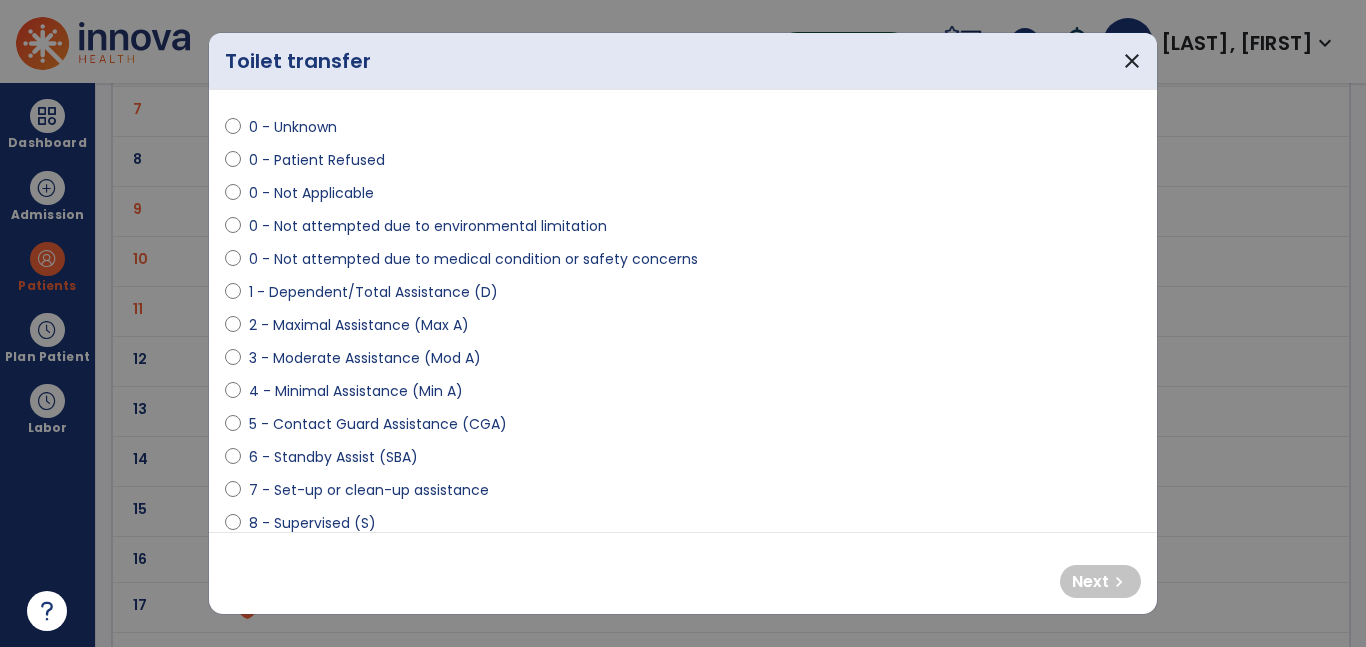 click on "0 - Not Applicable" at bounding box center [311, 193] 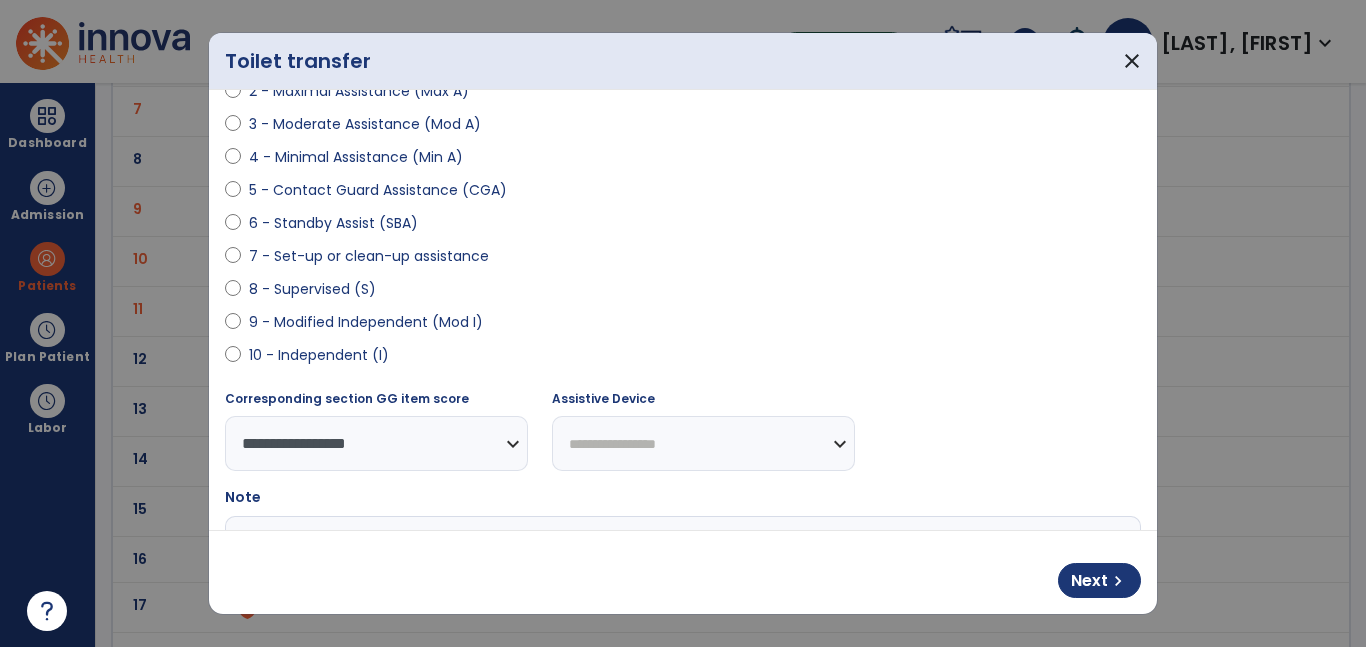 scroll, scrollTop: 453, scrollLeft: 0, axis: vertical 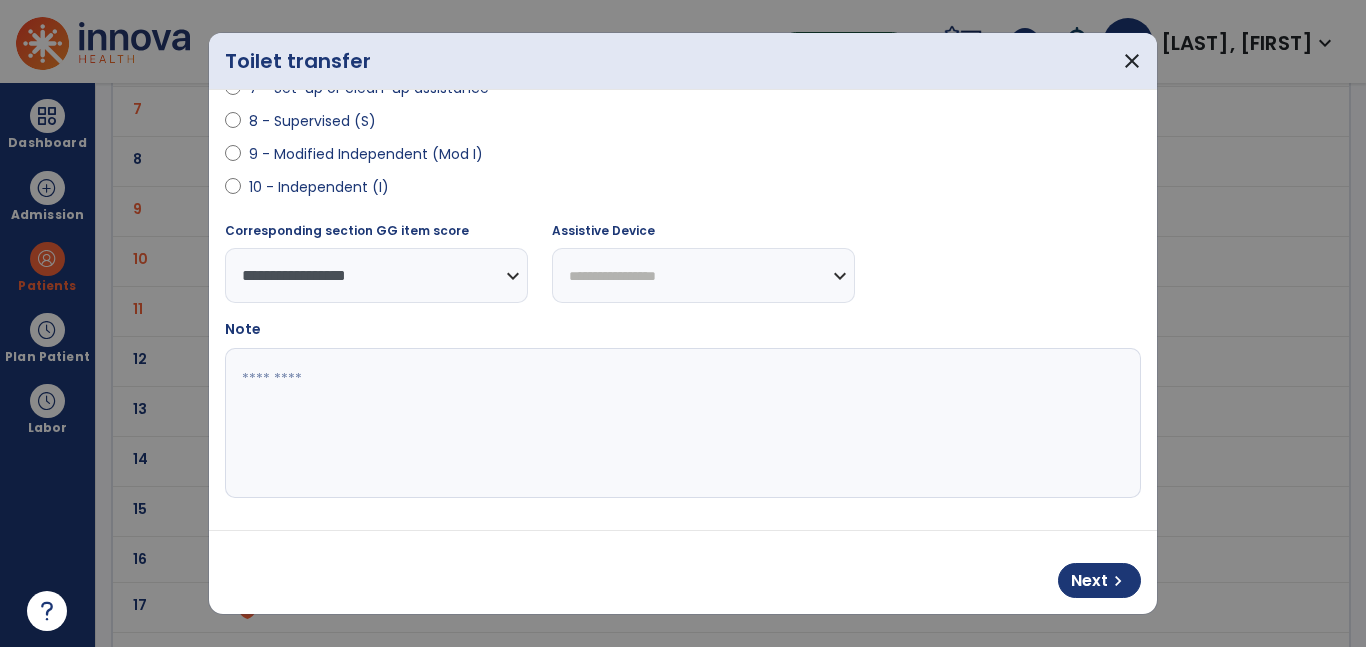 click at bounding box center [680, 423] 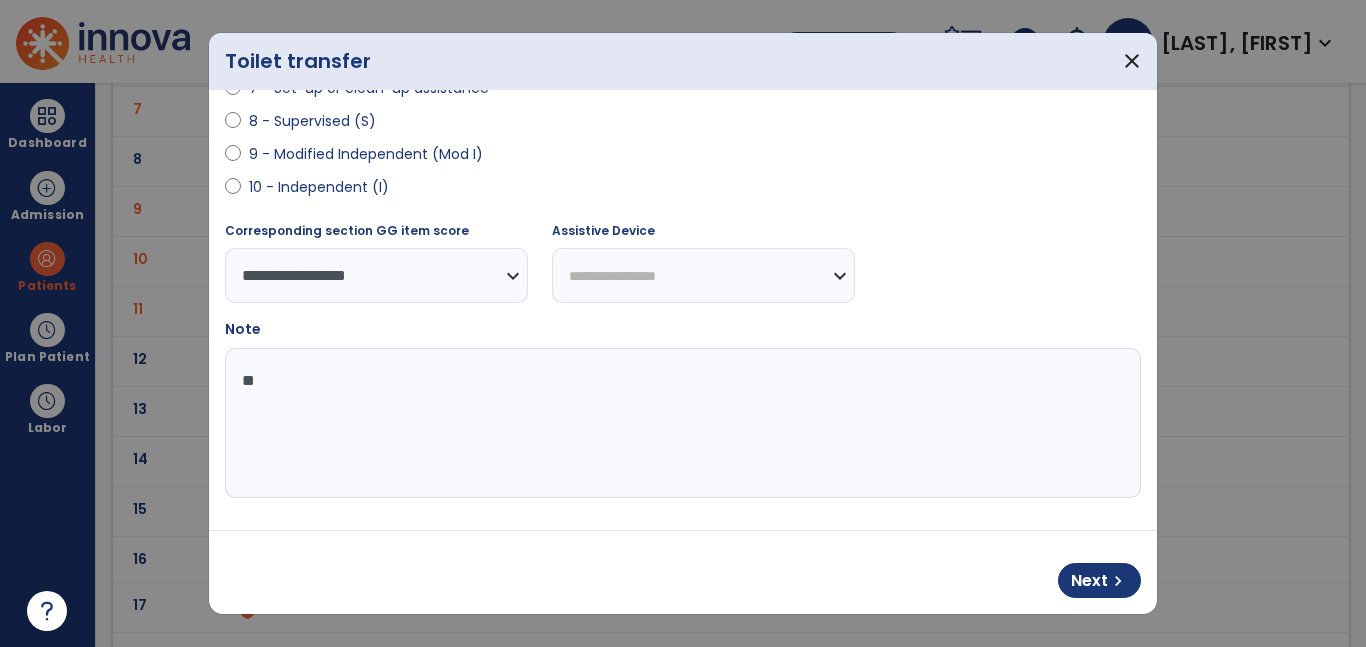 type on "*" 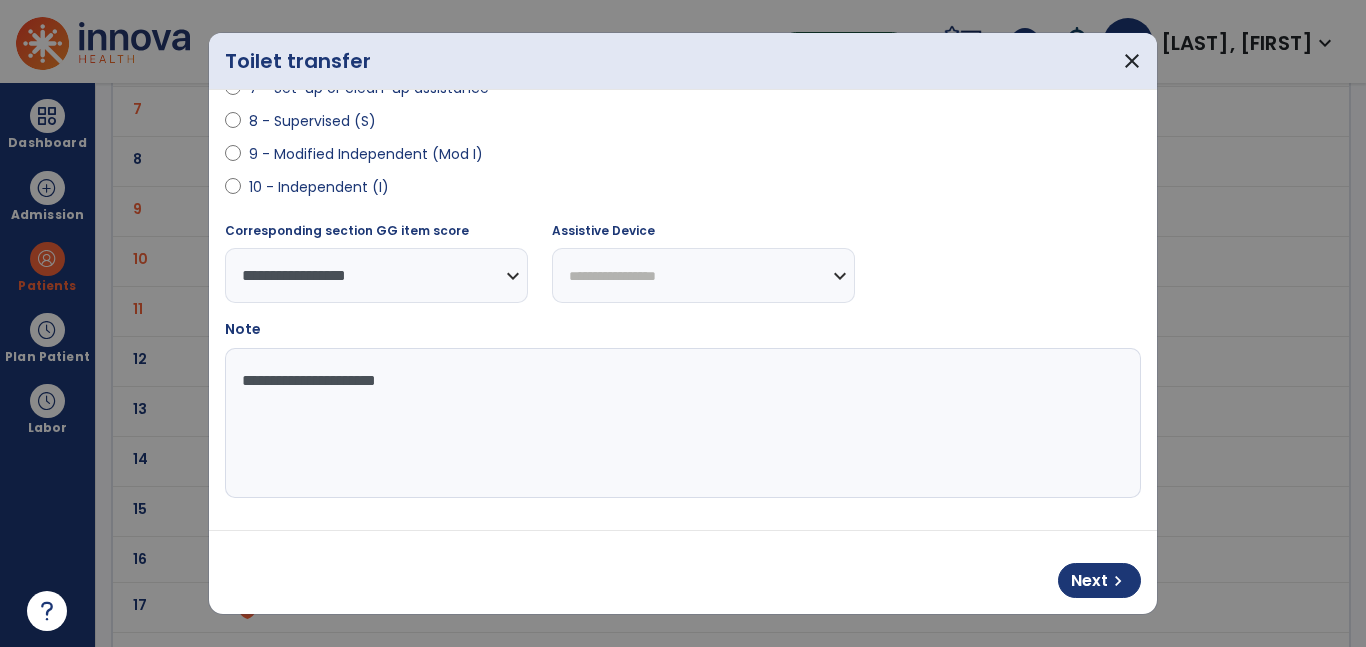 type on "**********" 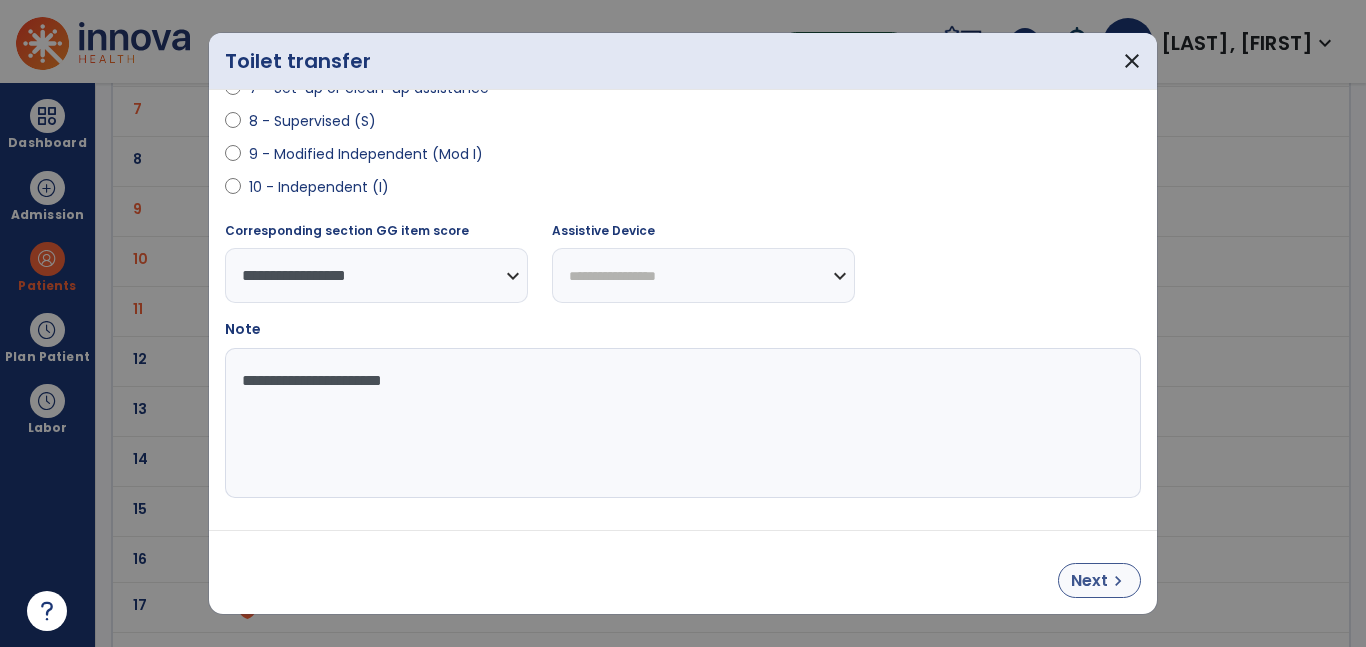 click on "chevron_right" at bounding box center [1118, 581] 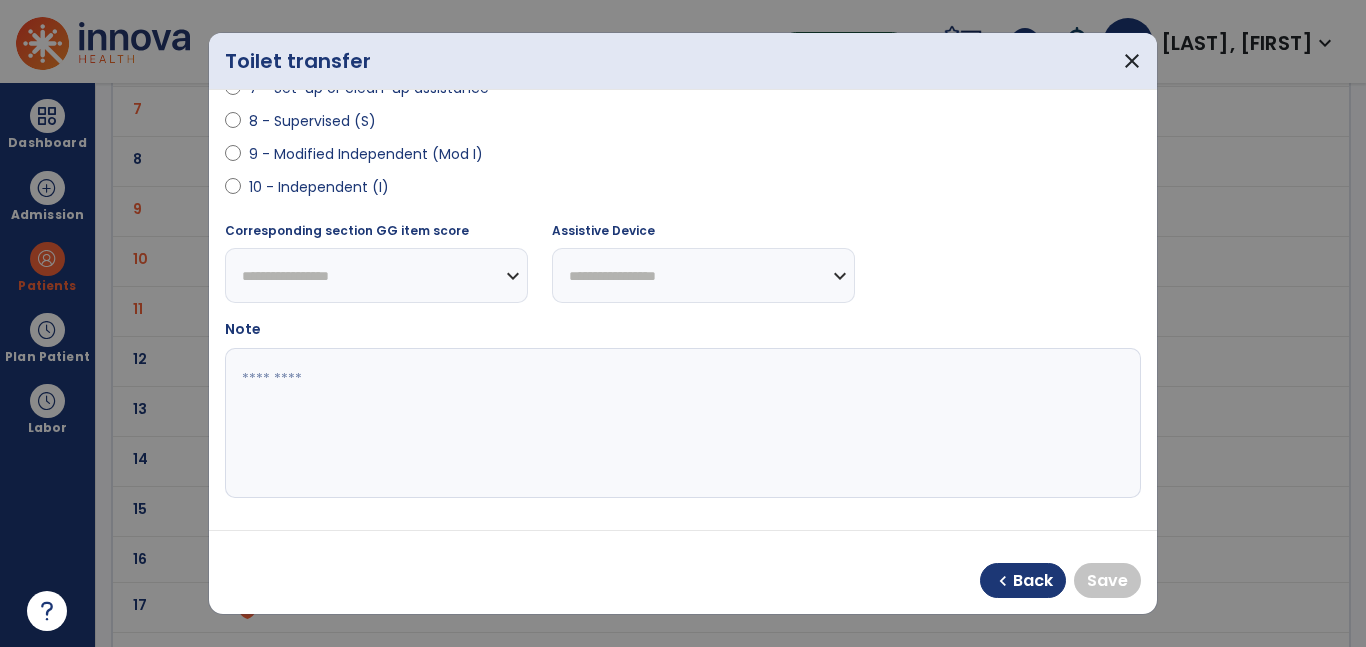 click on "9 - Modified Independent (Mod I)" at bounding box center [366, 154] 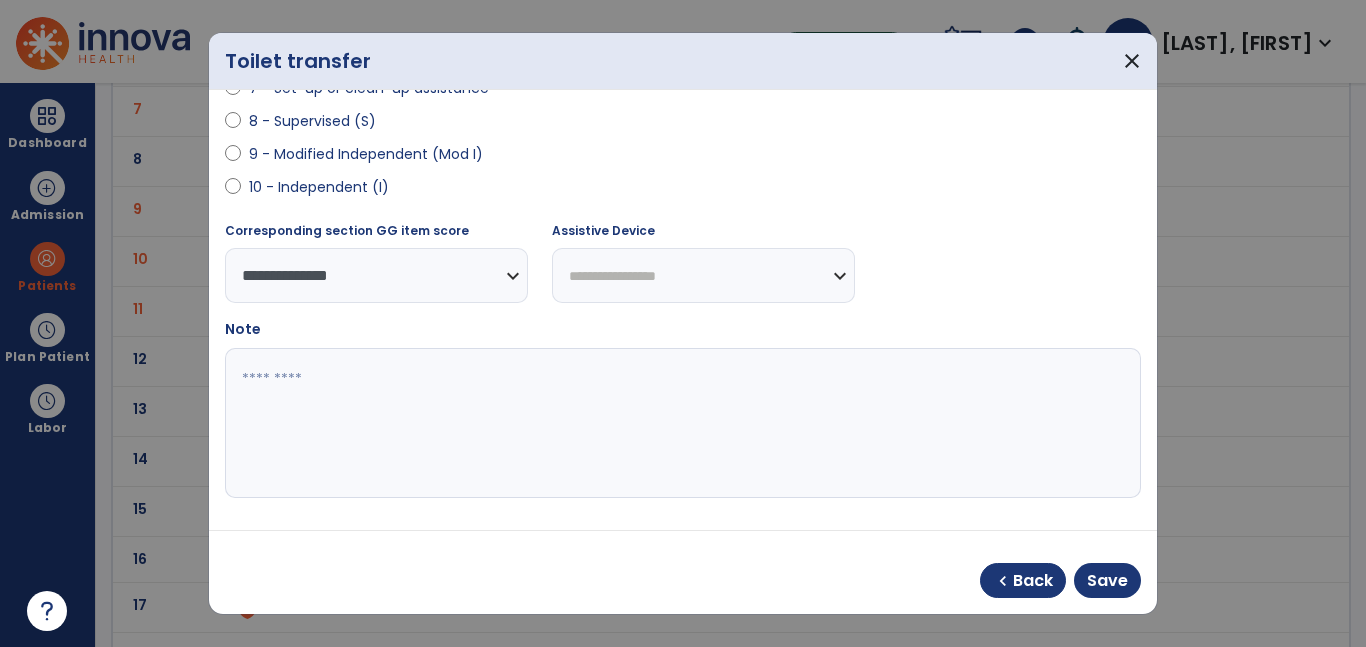 click on "**********" at bounding box center (703, 275) 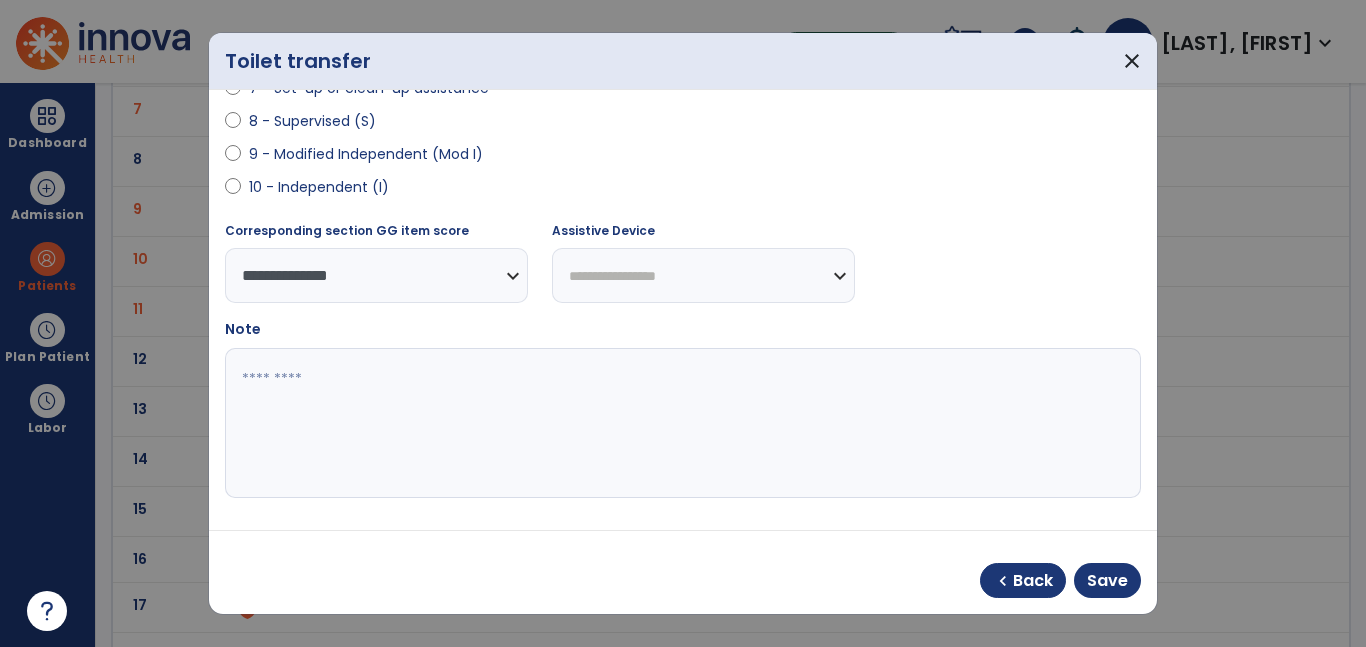 select on "**********" 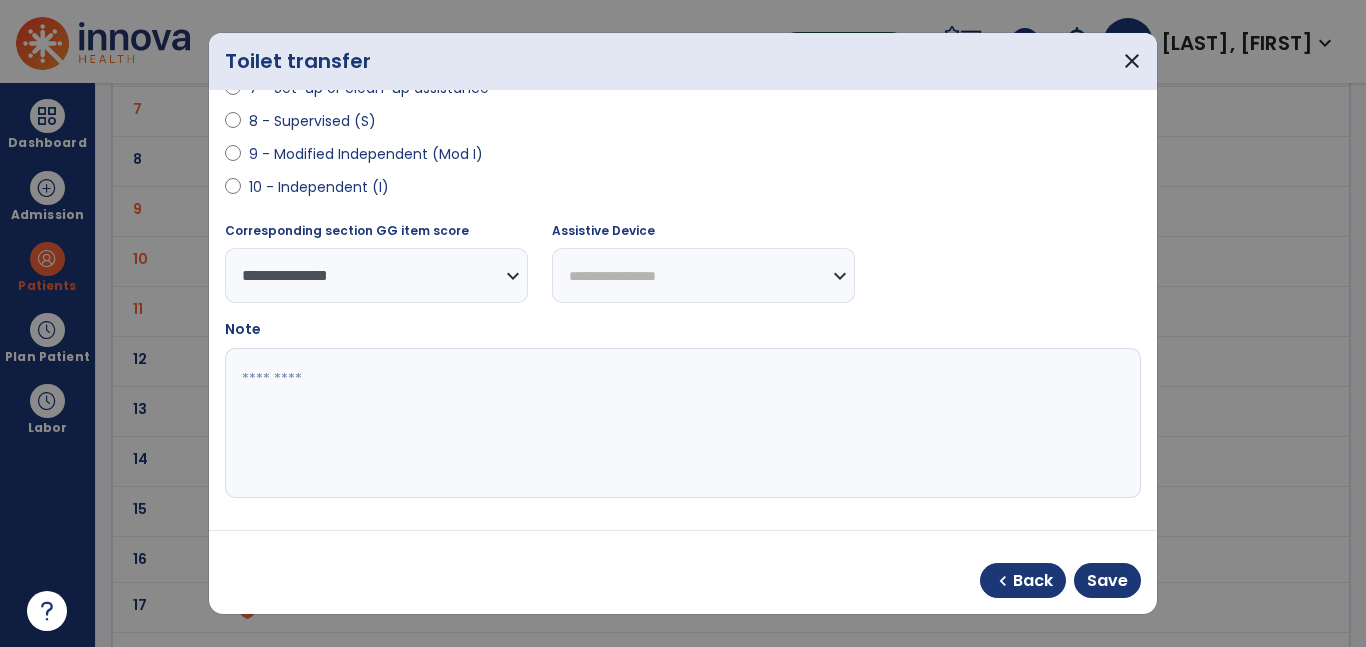 click on "**********" at bounding box center (703, 275) 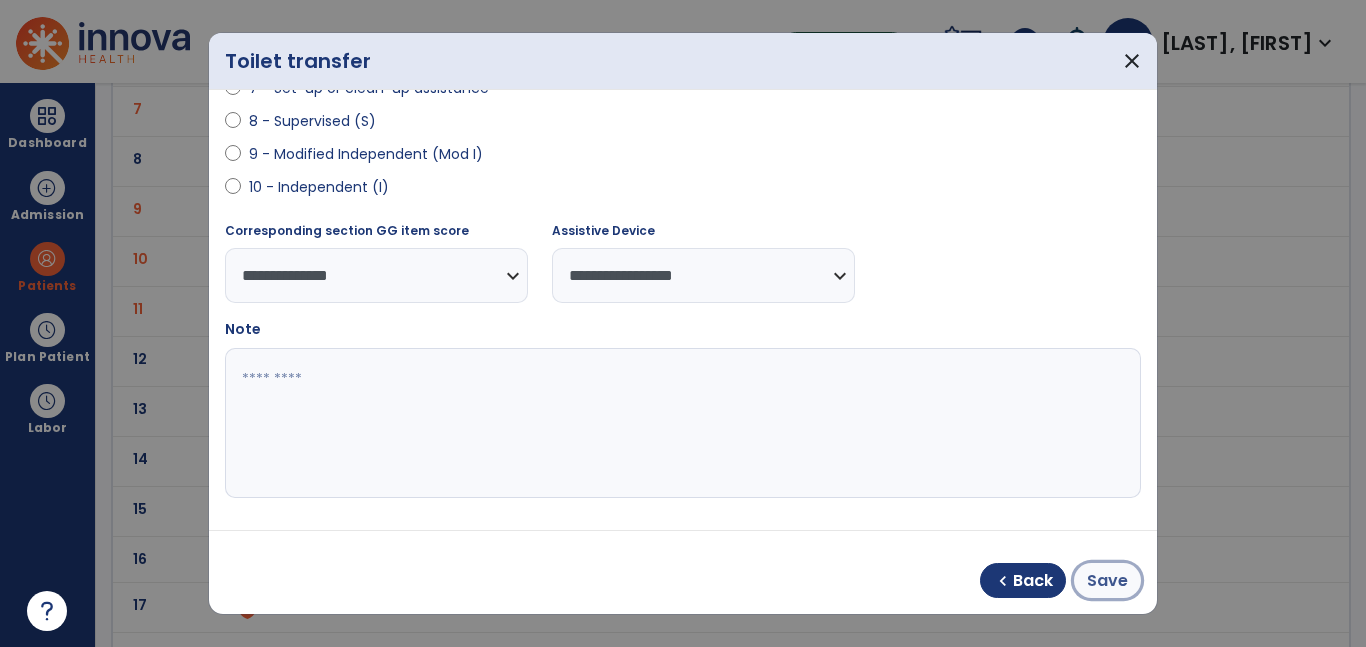 click on "Save" at bounding box center [1107, 581] 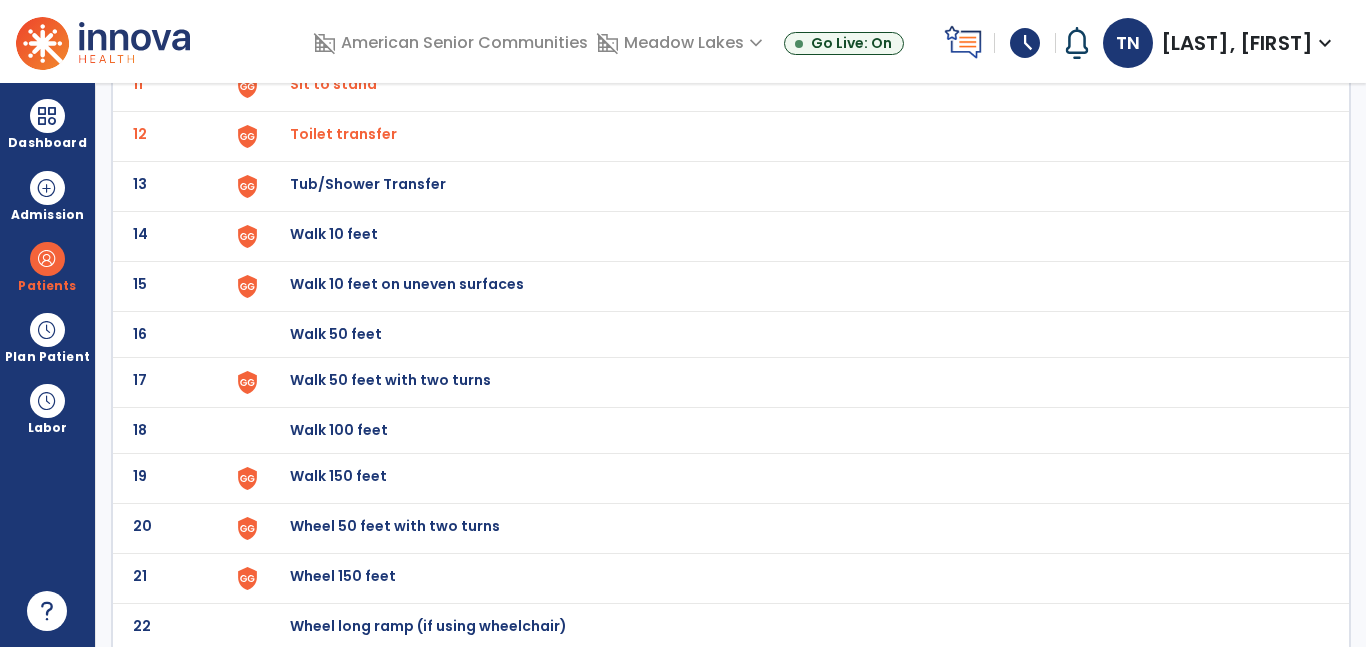 scroll, scrollTop: 689, scrollLeft: 0, axis: vertical 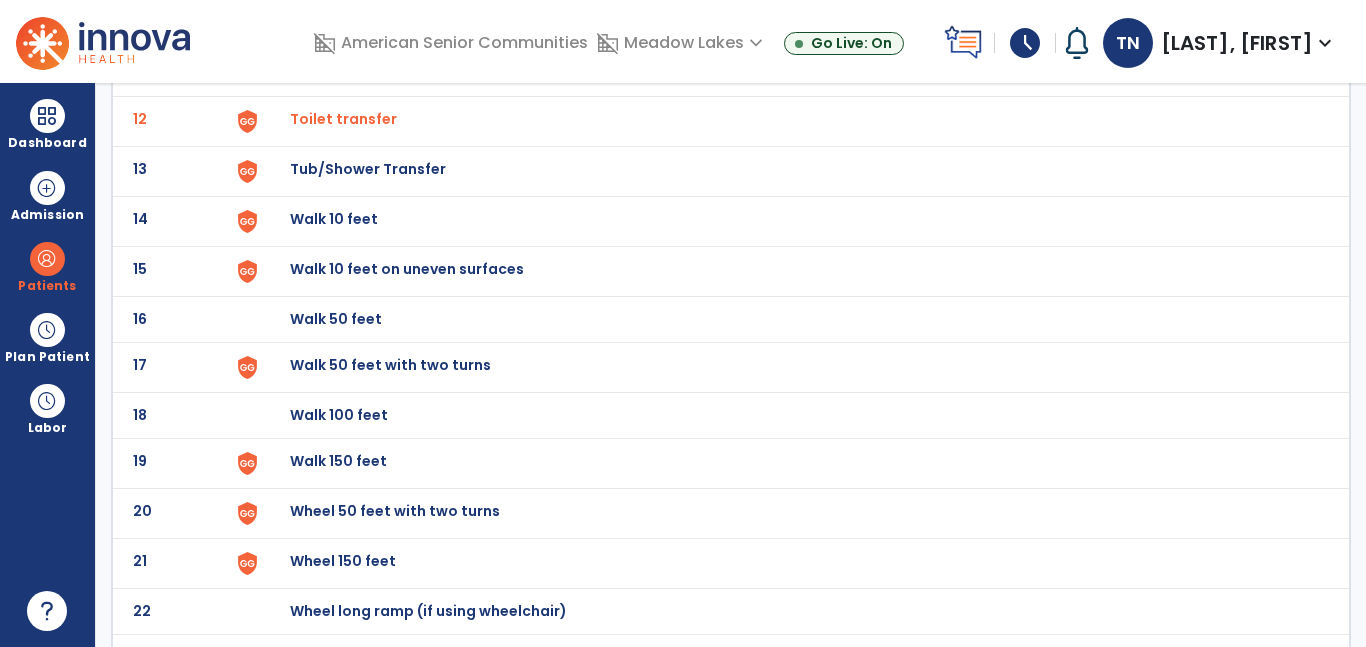click on "Walk 10 feet" at bounding box center (789, -425) 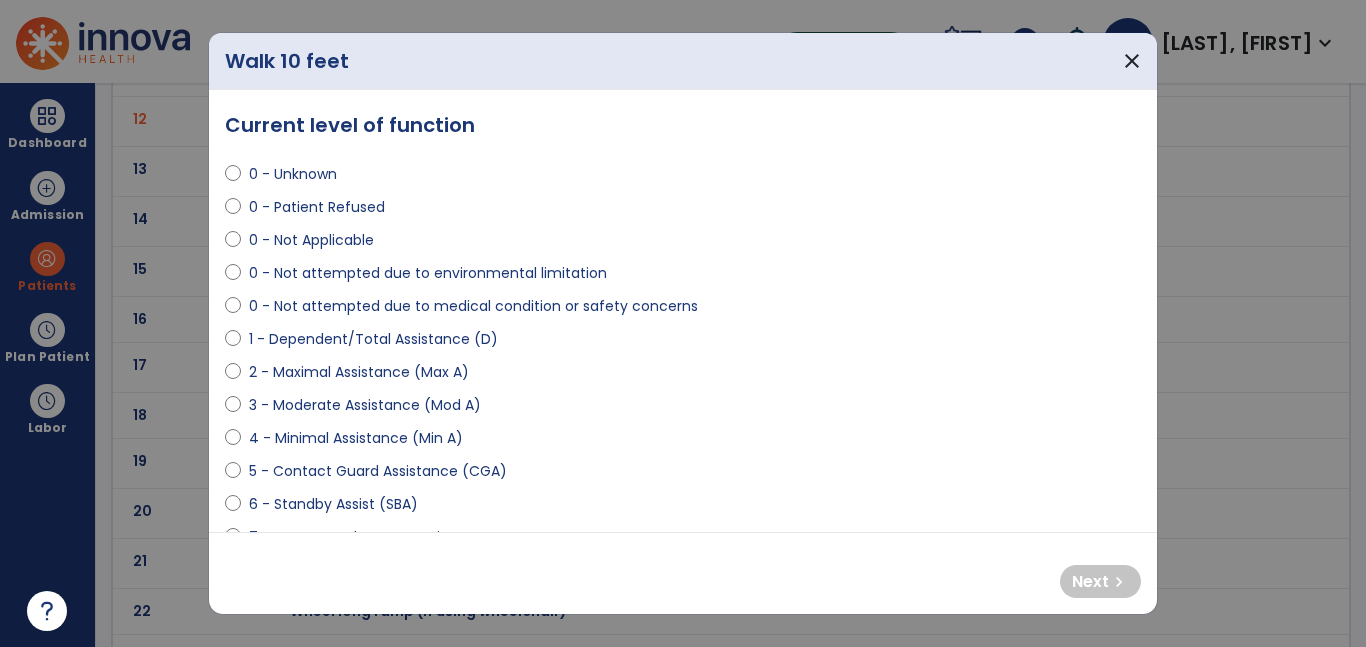 scroll, scrollTop: 5, scrollLeft: 0, axis: vertical 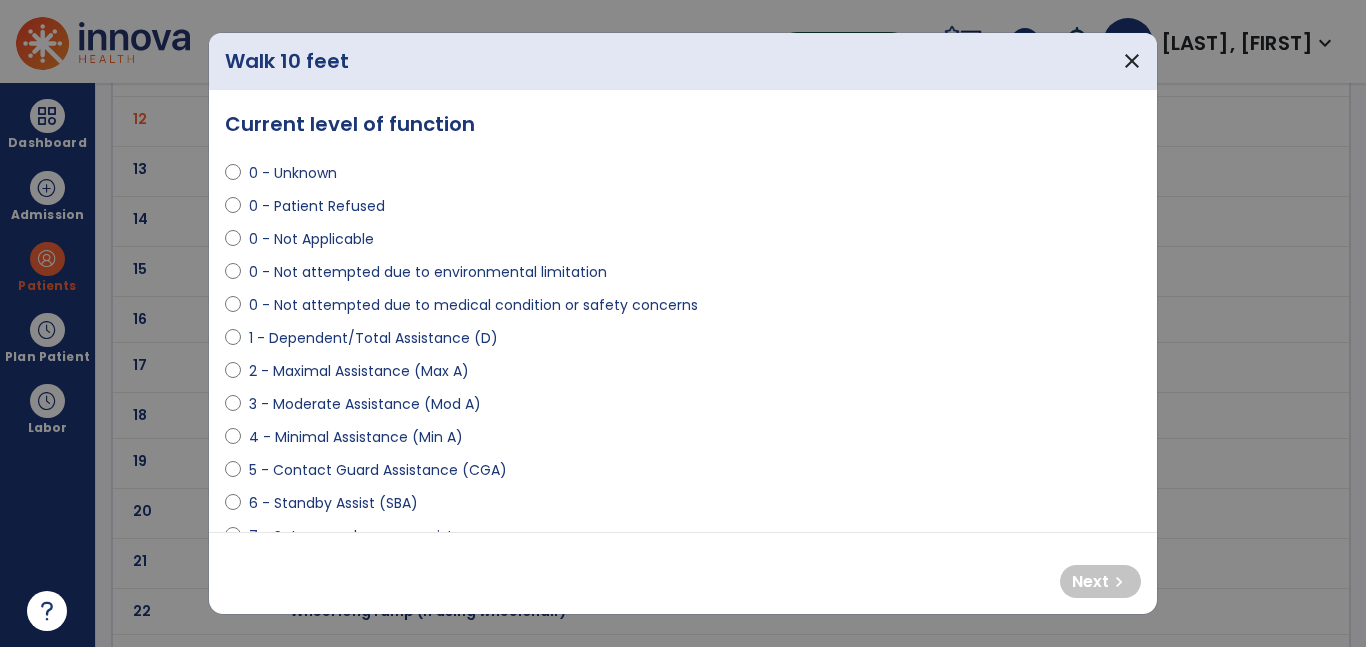 click on "0 - Not Applicable" at bounding box center [311, 239] 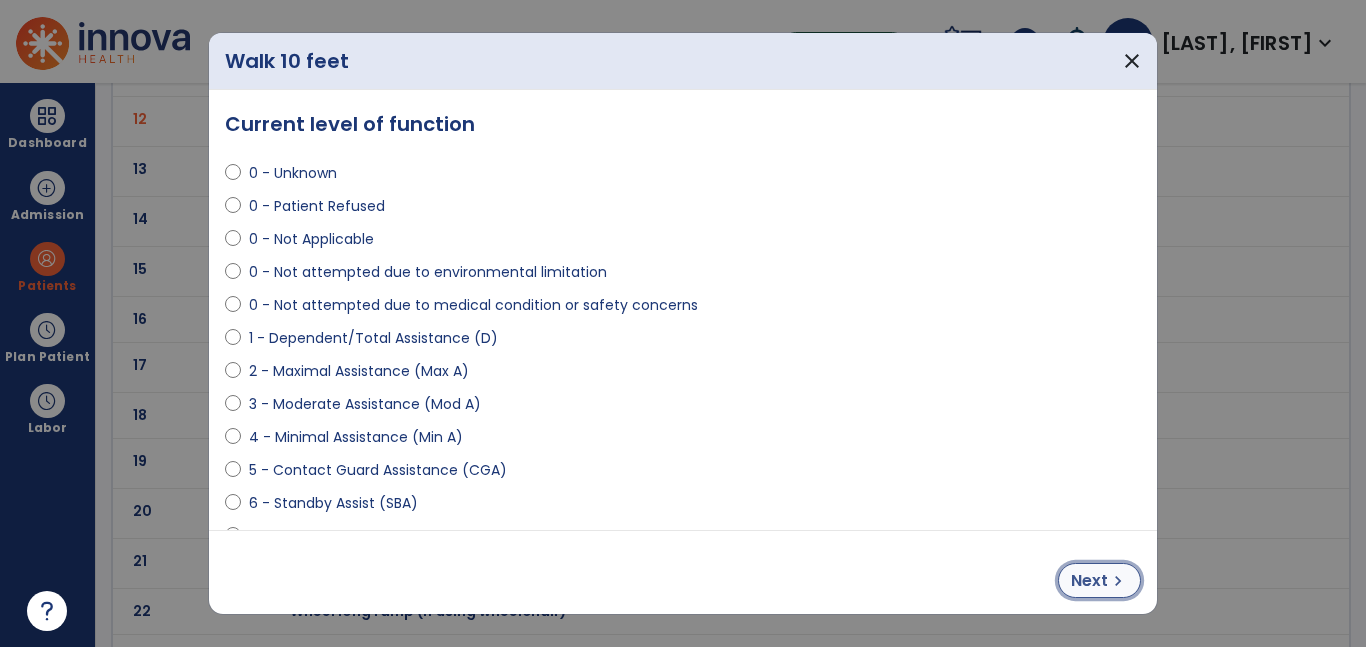 click on "Next" at bounding box center (1089, 581) 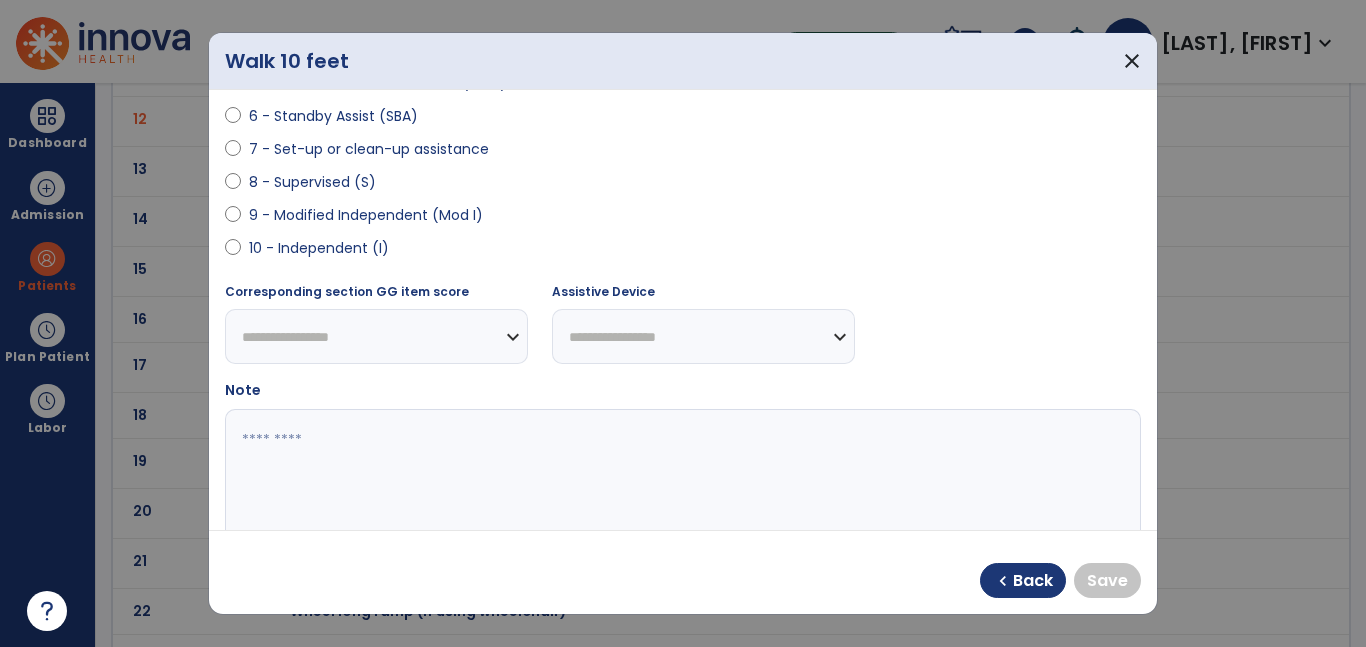 scroll, scrollTop: 417, scrollLeft: 0, axis: vertical 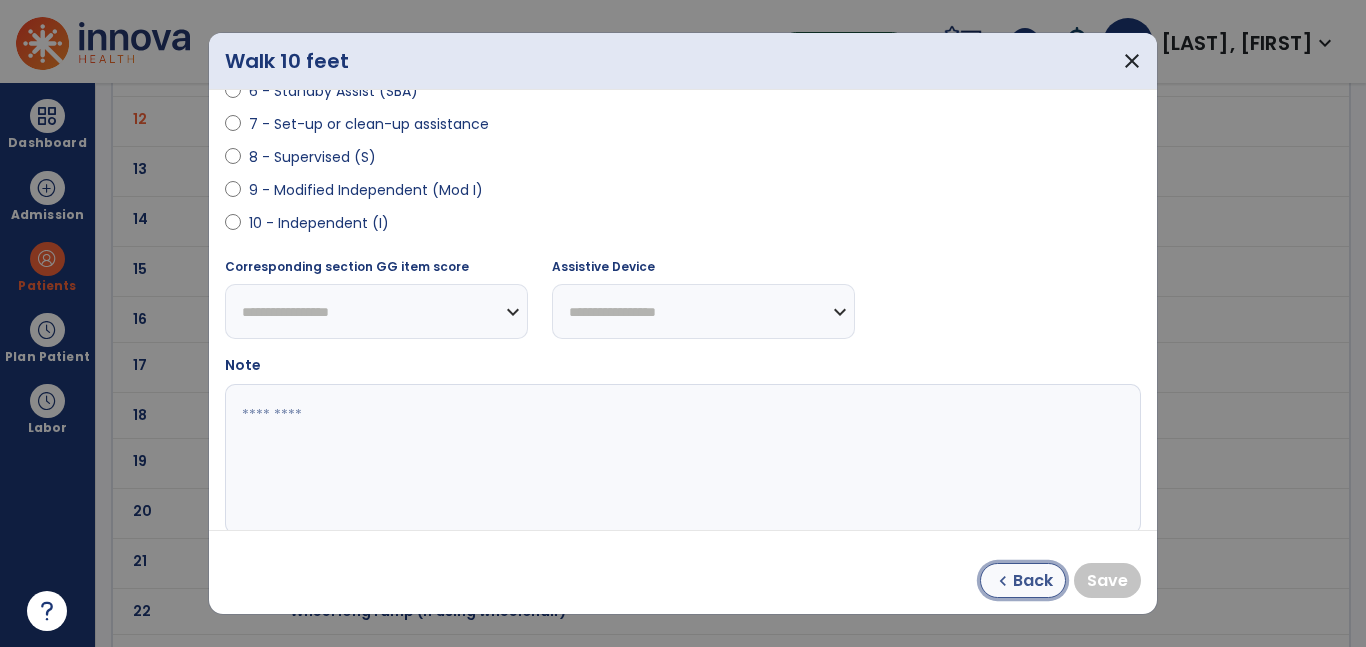 click on "Back" at bounding box center (1033, 581) 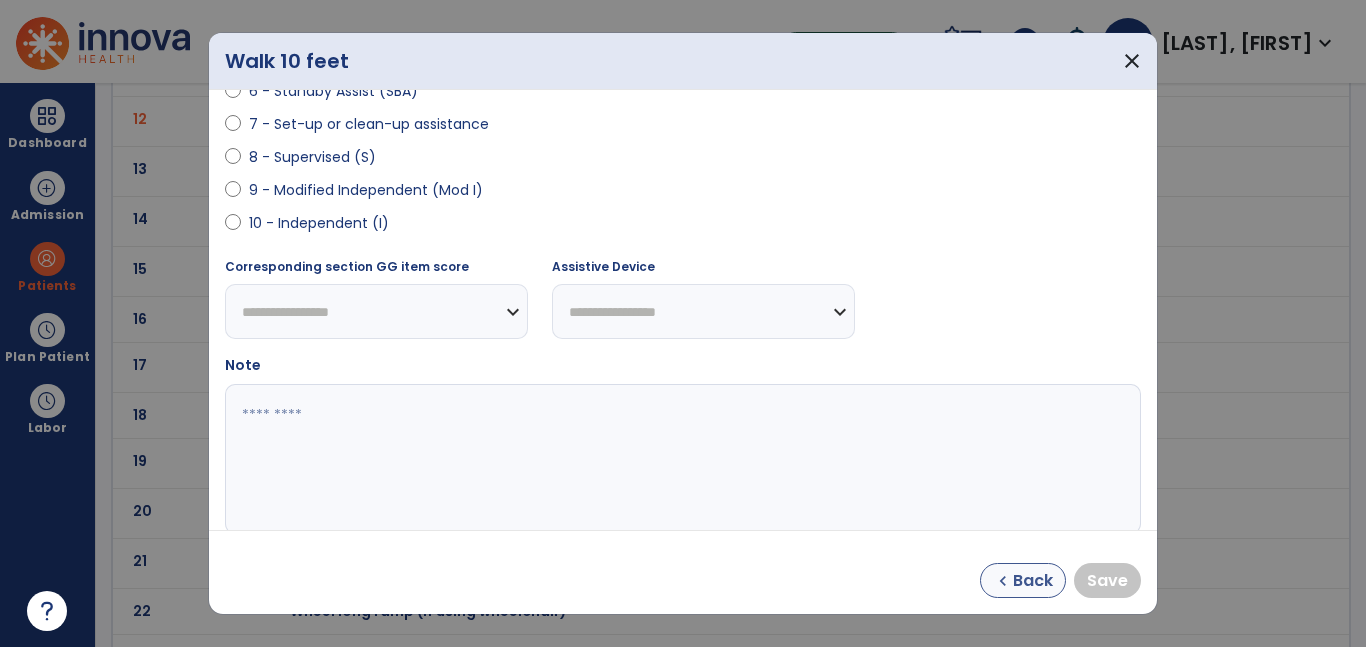 select on "**********" 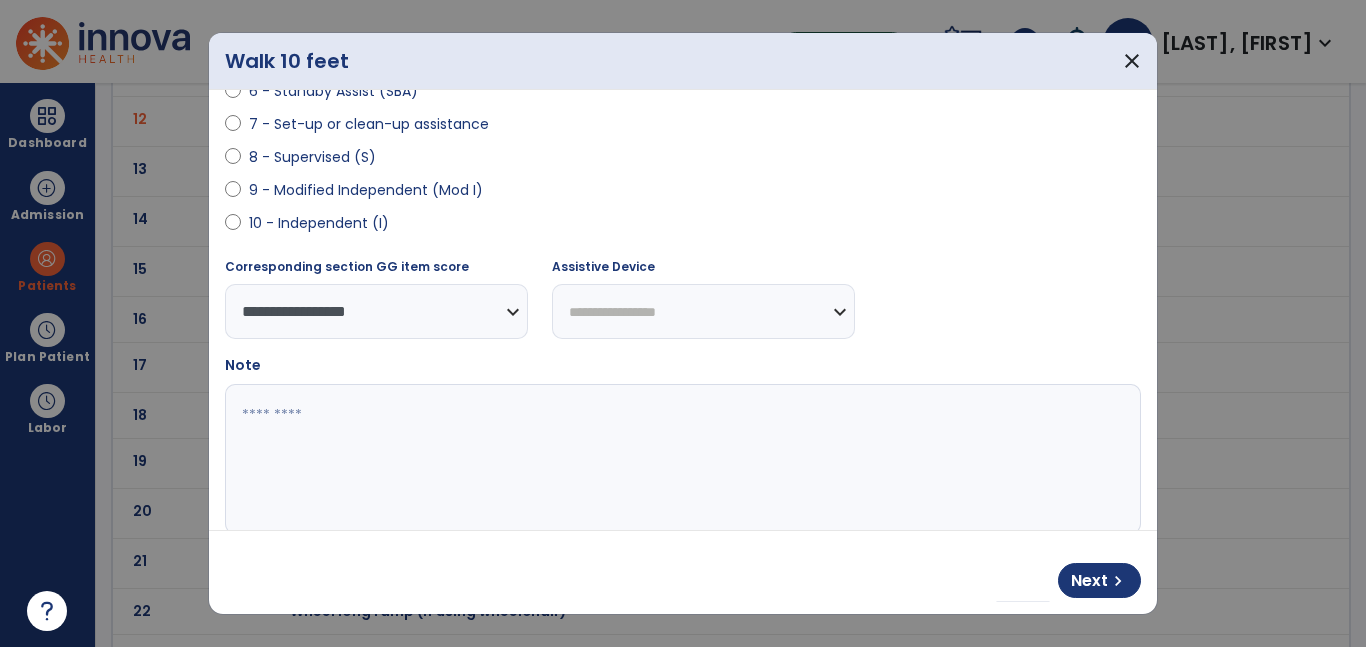 click at bounding box center (680, 459) 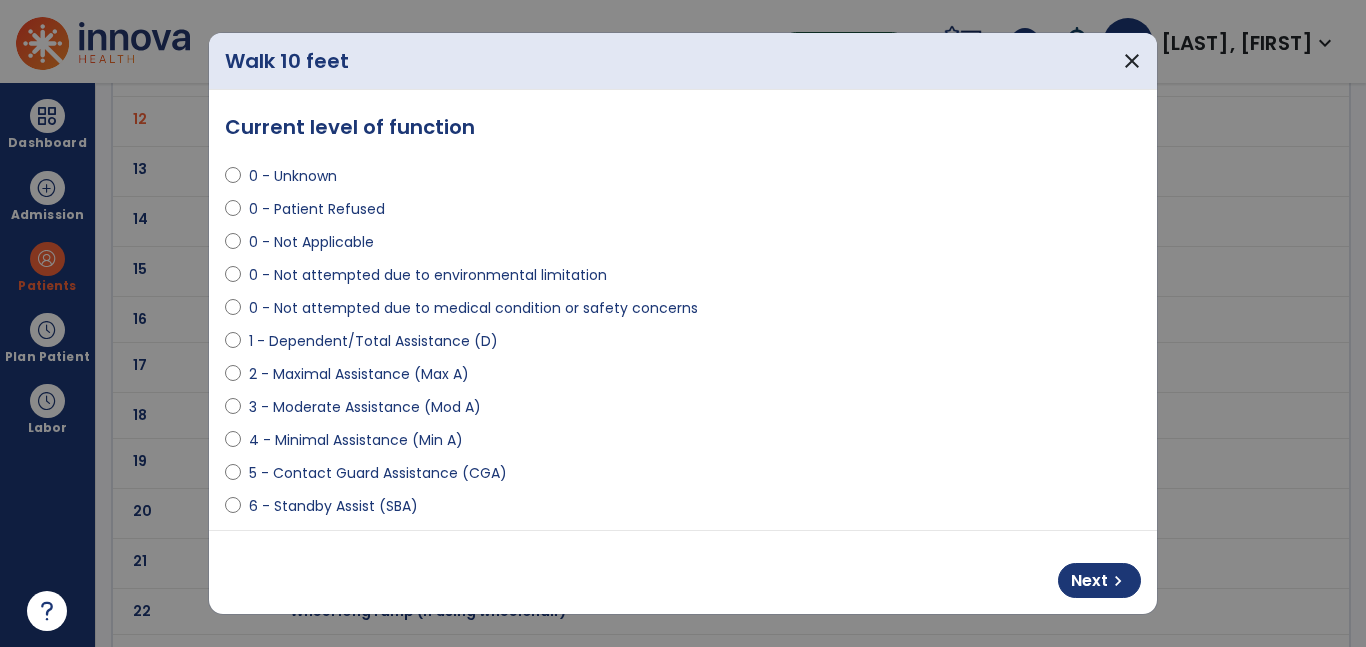 scroll, scrollTop: 0, scrollLeft: 0, axis: both 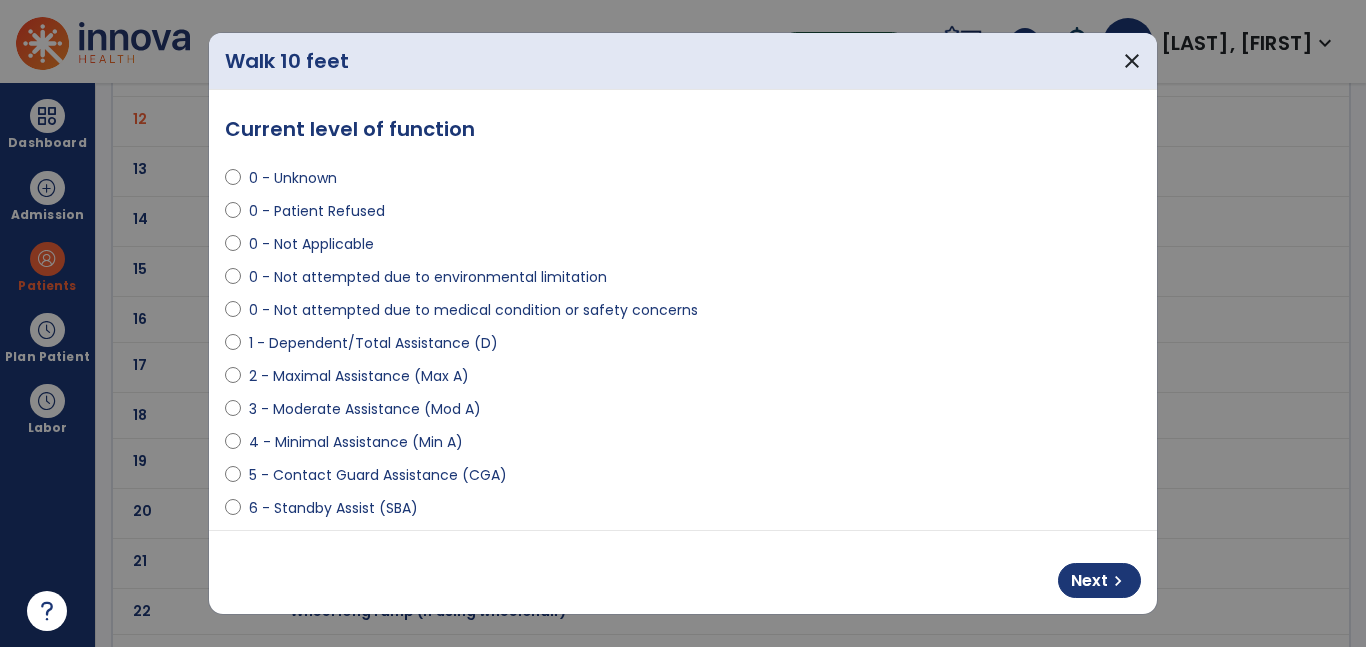 type on "**********" 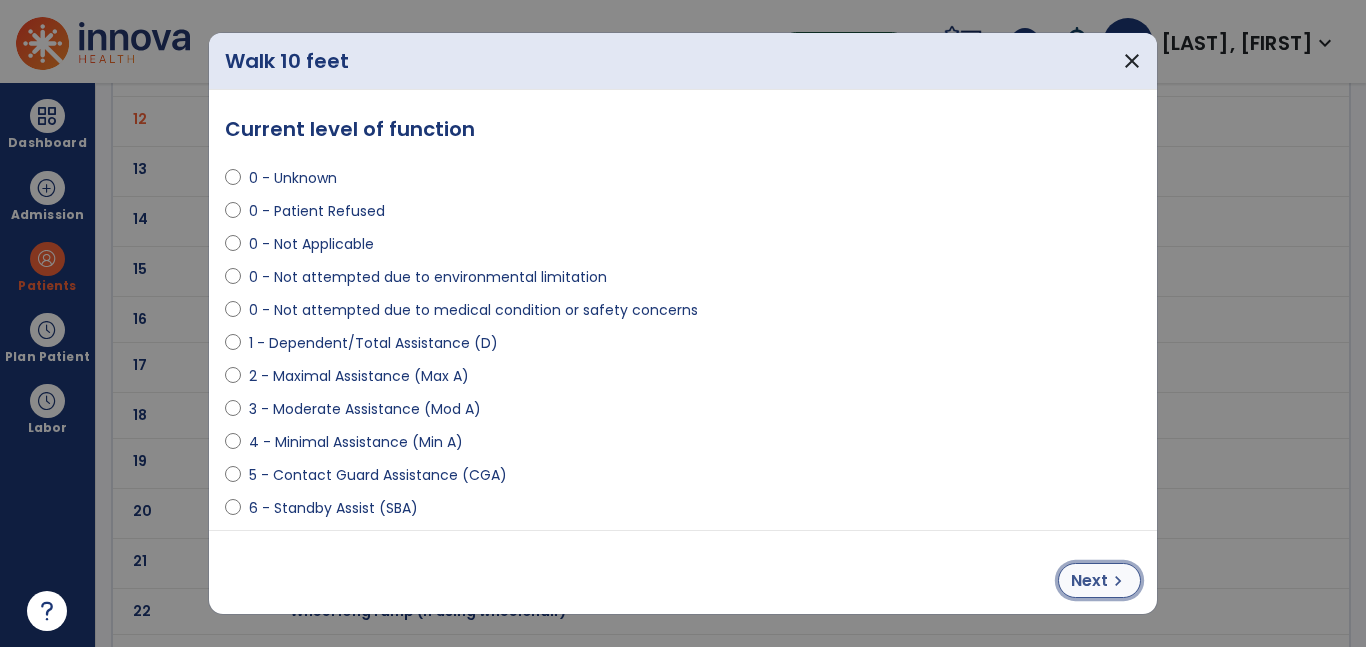 click on "chevron_right" at bounding box center [1118, 581] 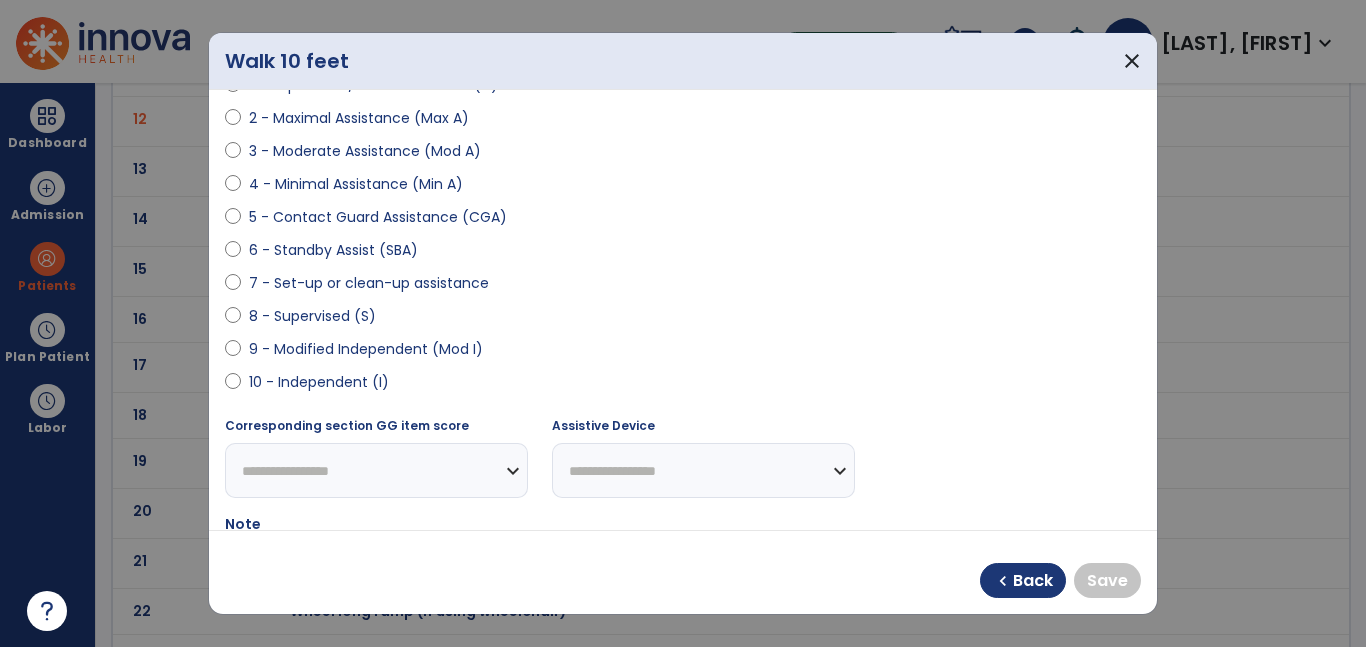 scroll, scrollTop: 256, scrollLeft: 0, axis: vertical 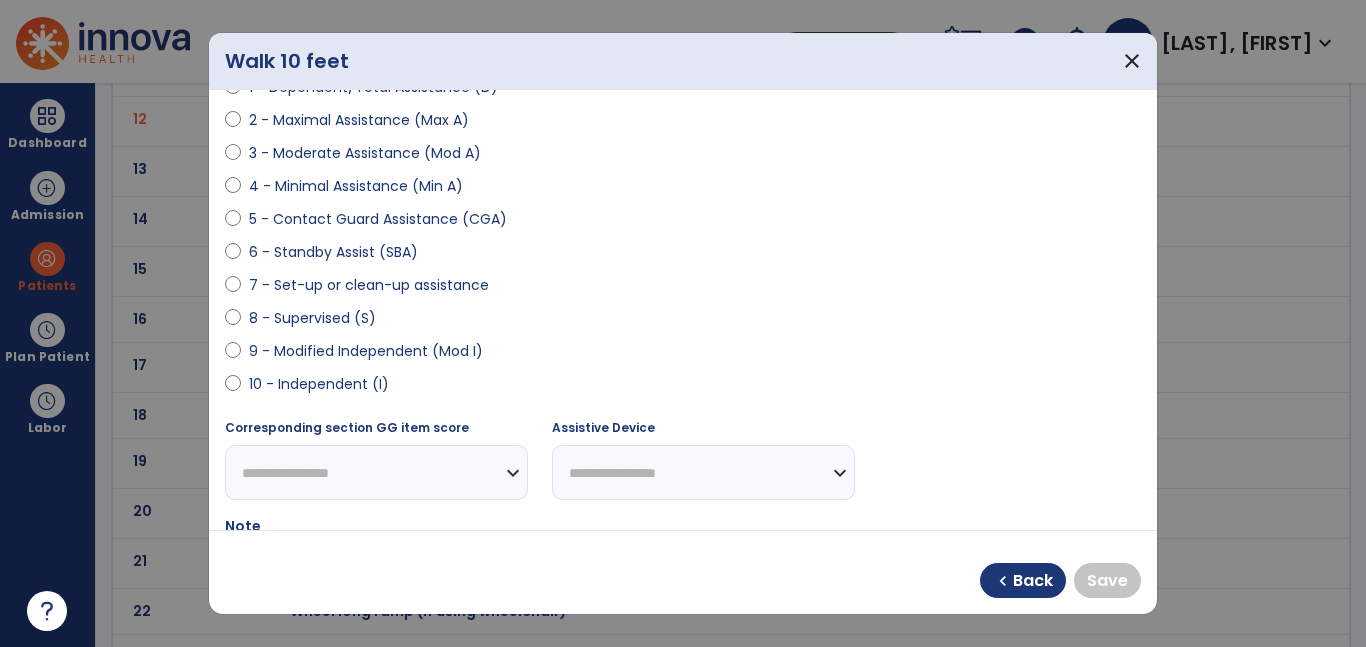 select on "**********" 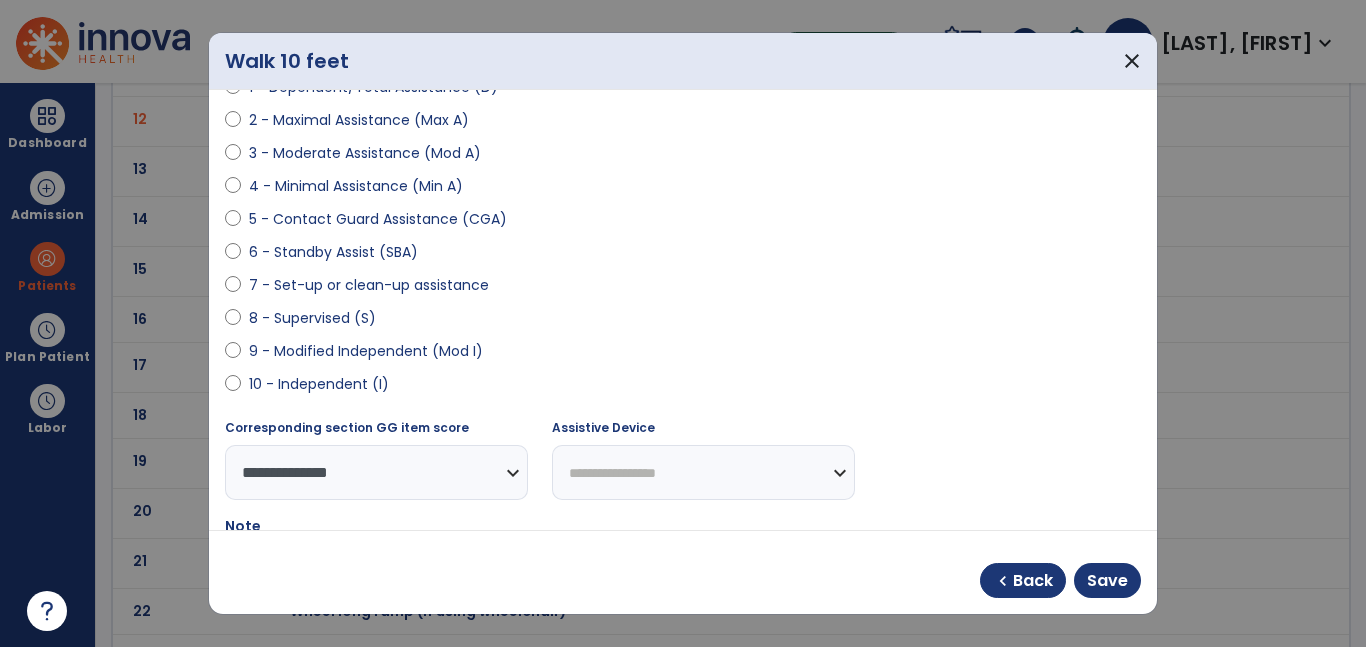 click on "**********" at bounding box center (703, 472) 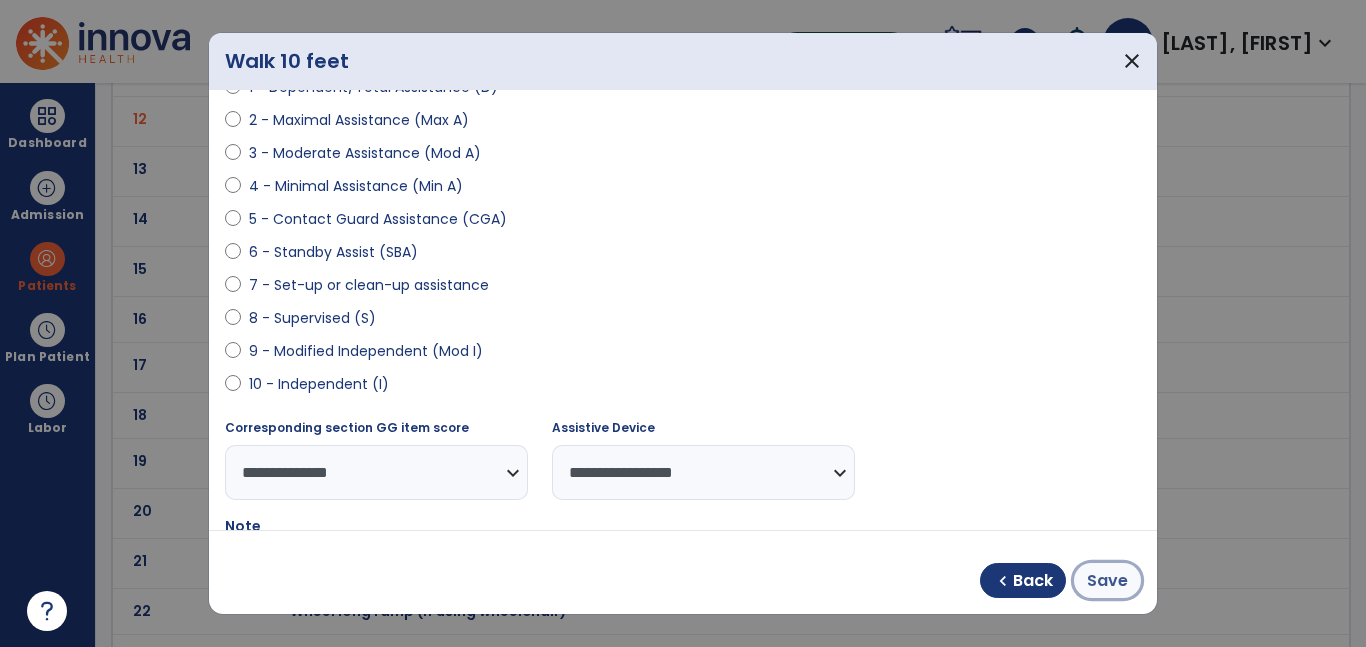 click on "Save" at bounding box center (1107, 581) 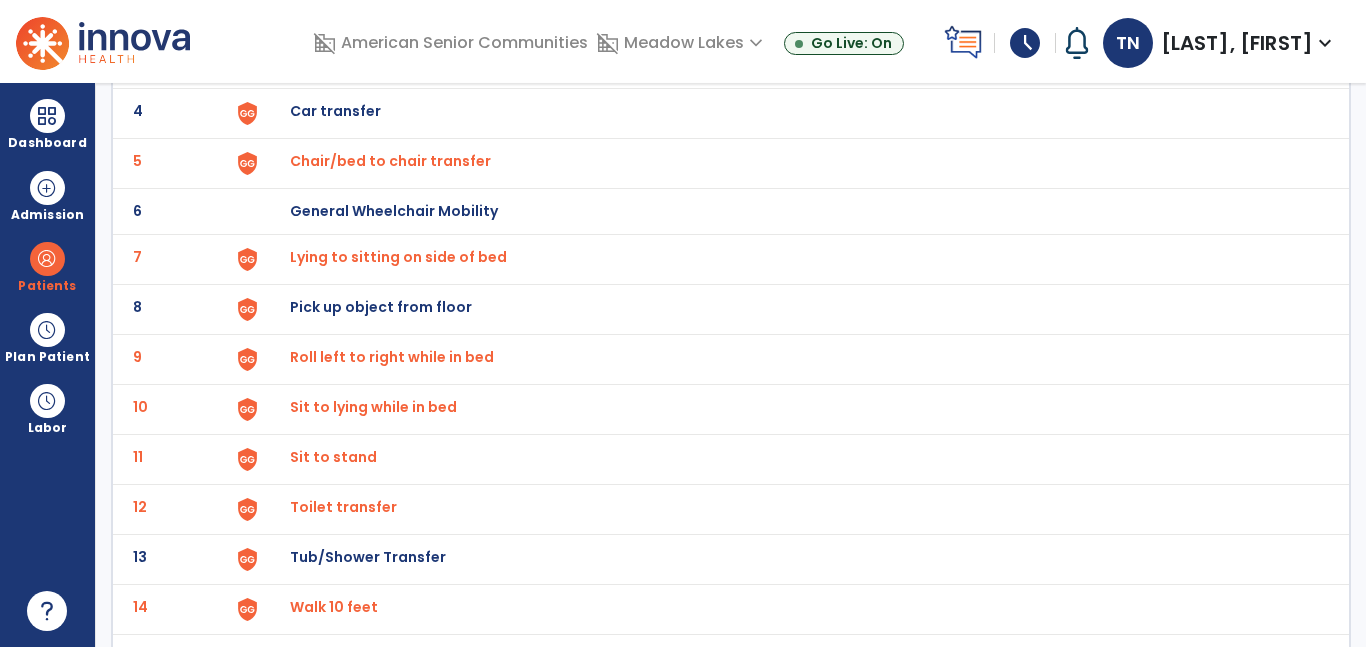scroll, scrollTop: 300, scrollLeft: 0, axis: vertical 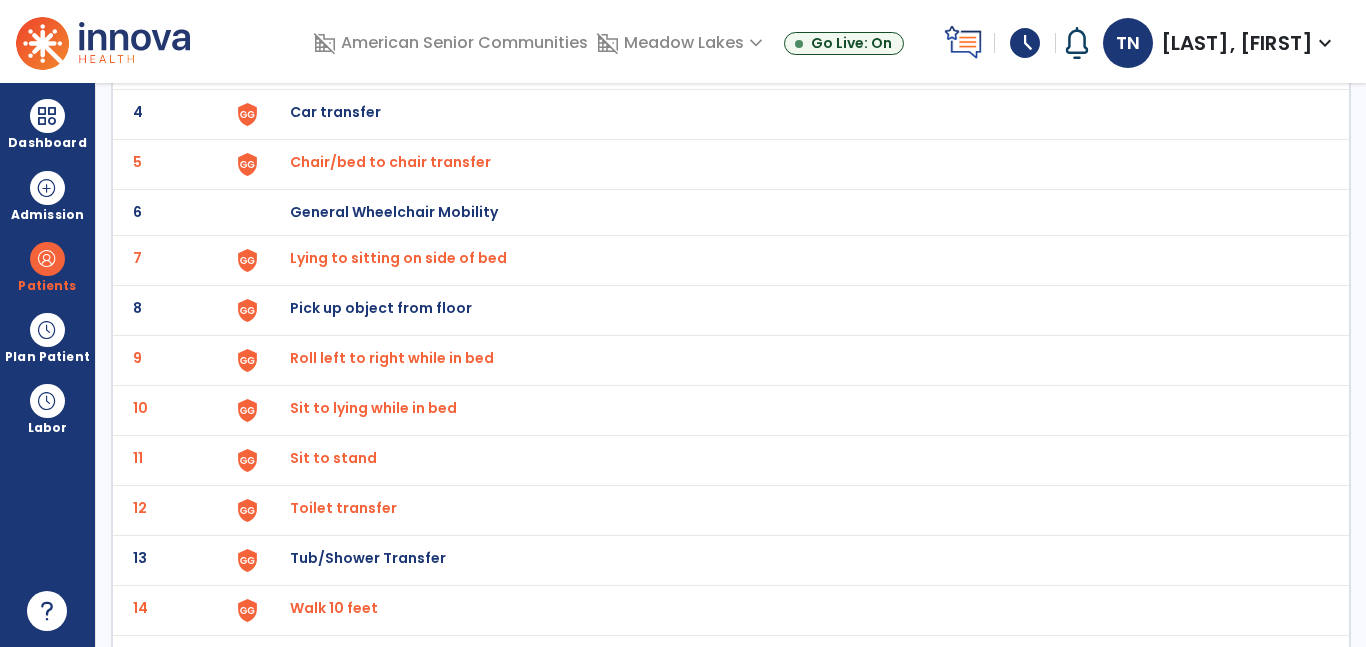 click on "Sit to stand" at bounding box center (789, -36) 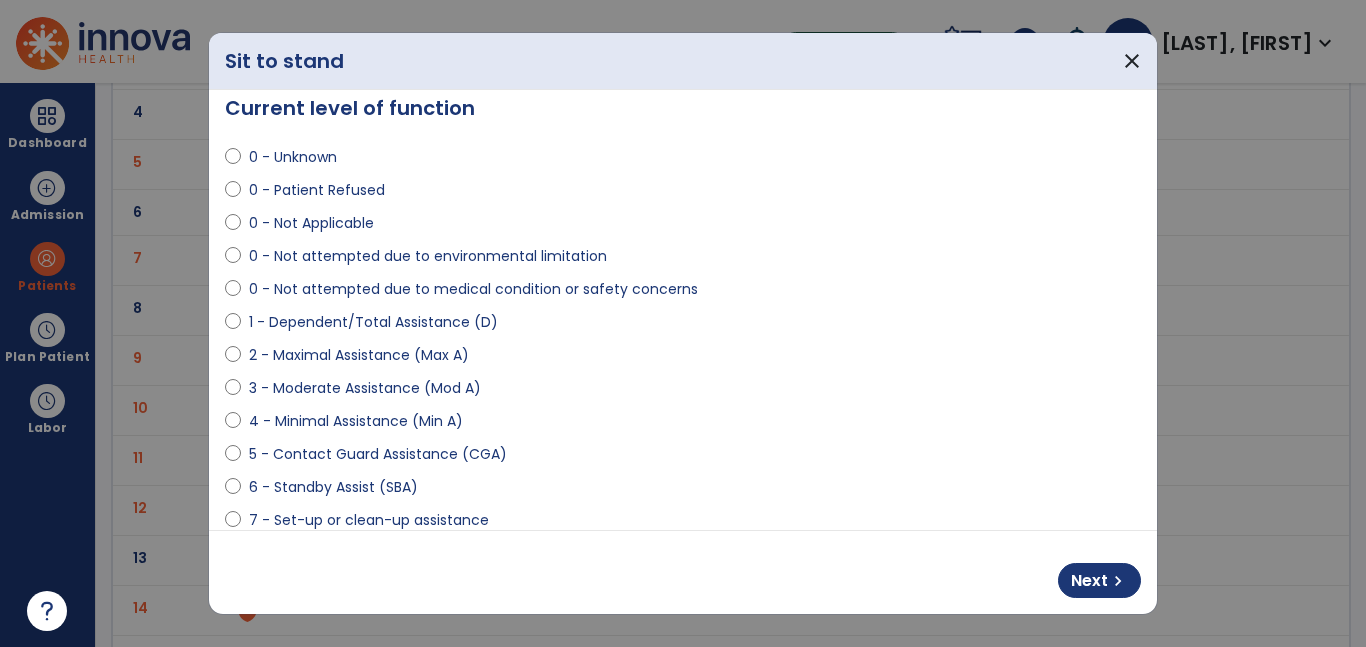 scroll, scrollTop: 23, scrollLeft: 0, axis: vertical 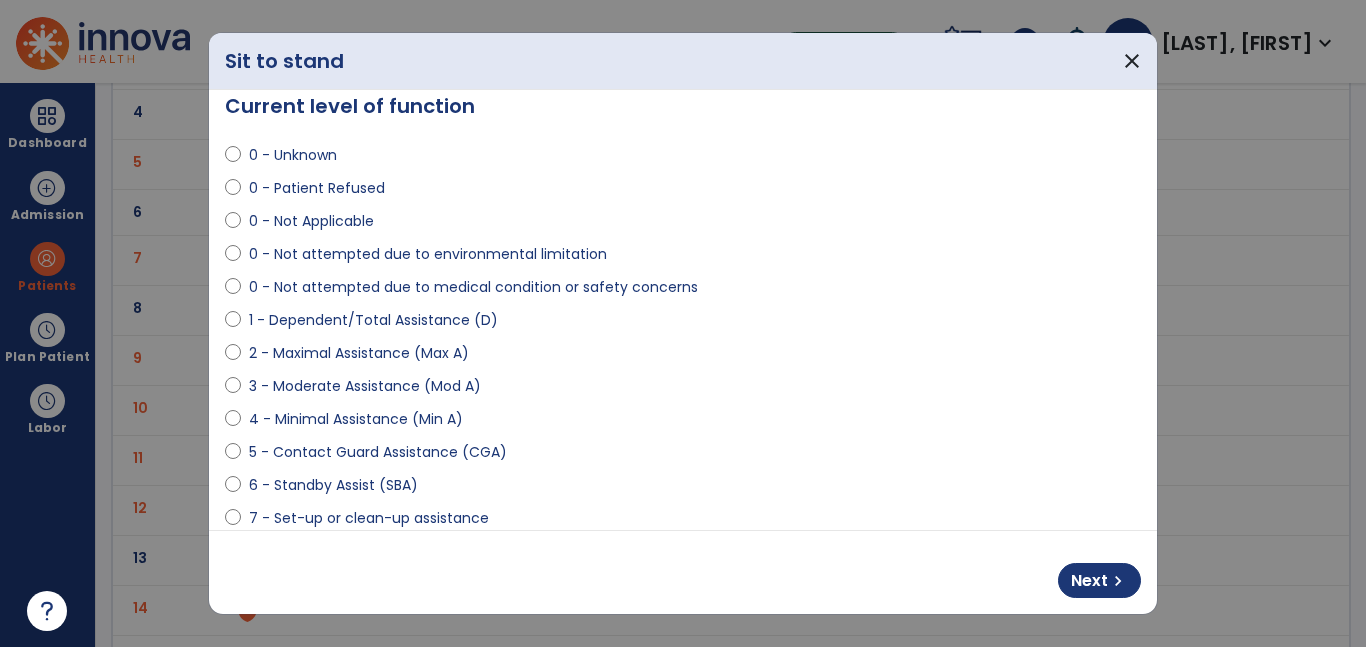 click on "0 - Not attempted due to medical condition or safety concerns" at bounding box center (473, 287) 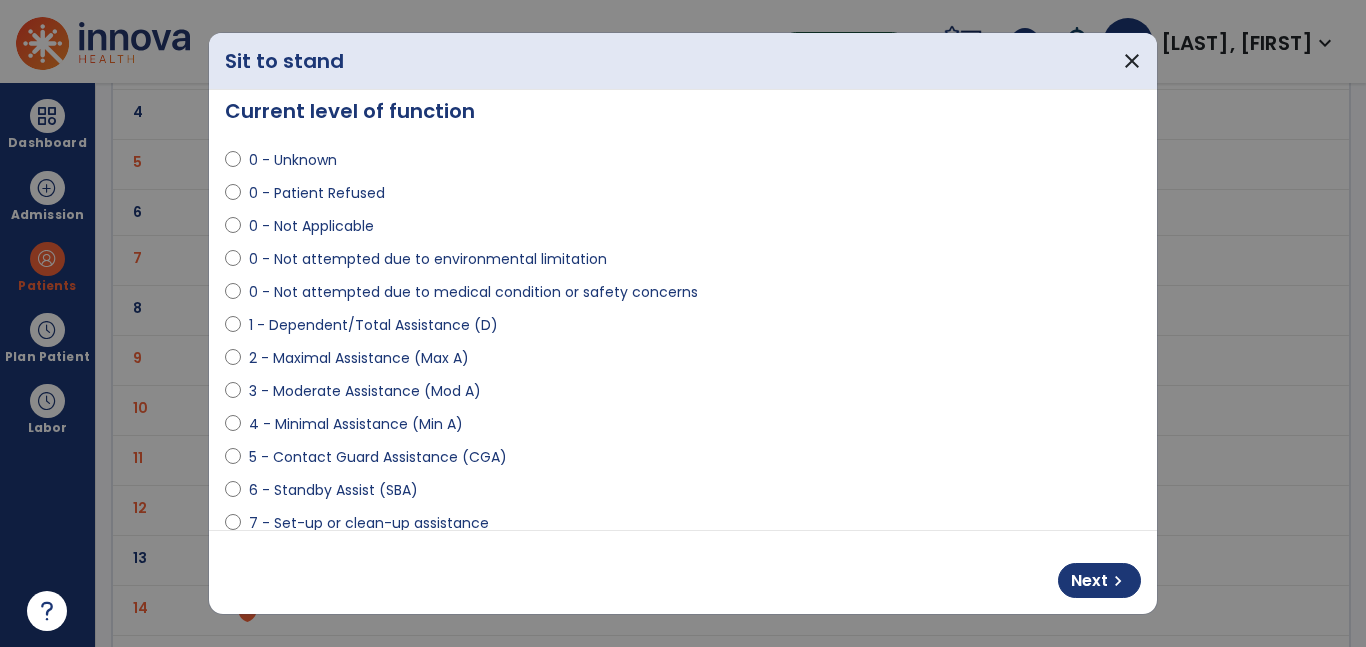 scroll, scrollTop: 0, scrollLeft: 0, axis: both 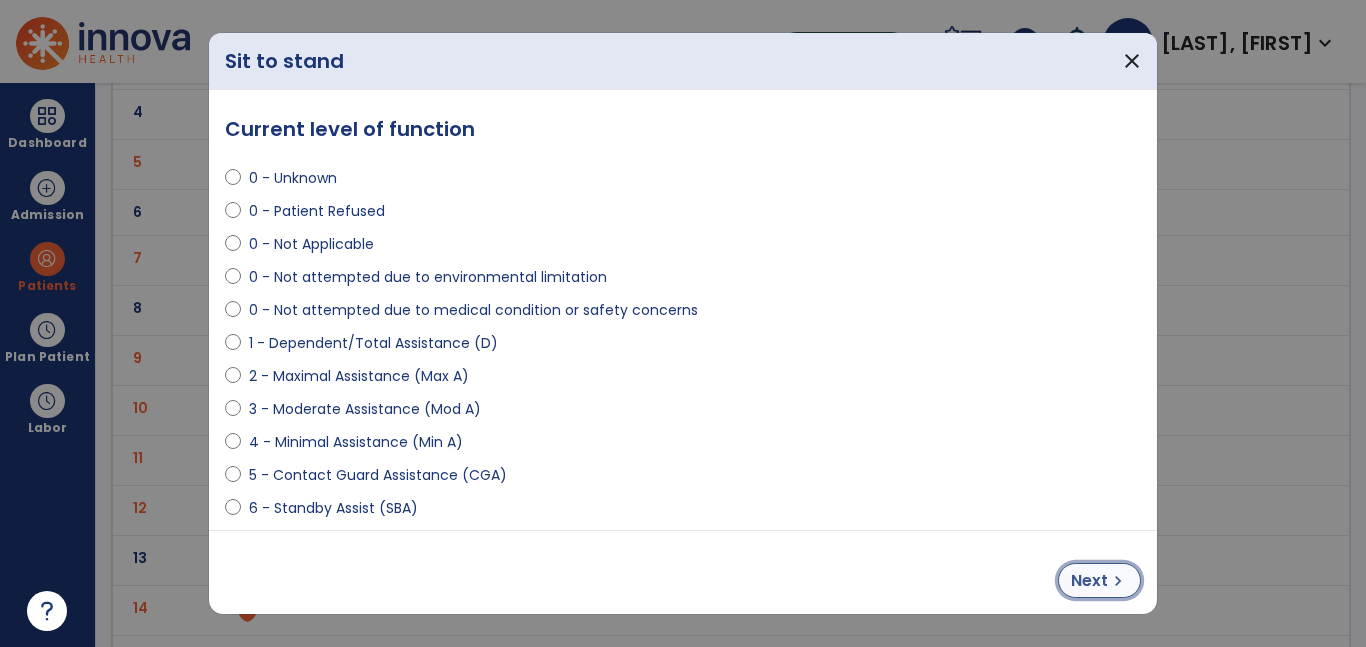 click on "Next" at bounding box center [1089, 581] 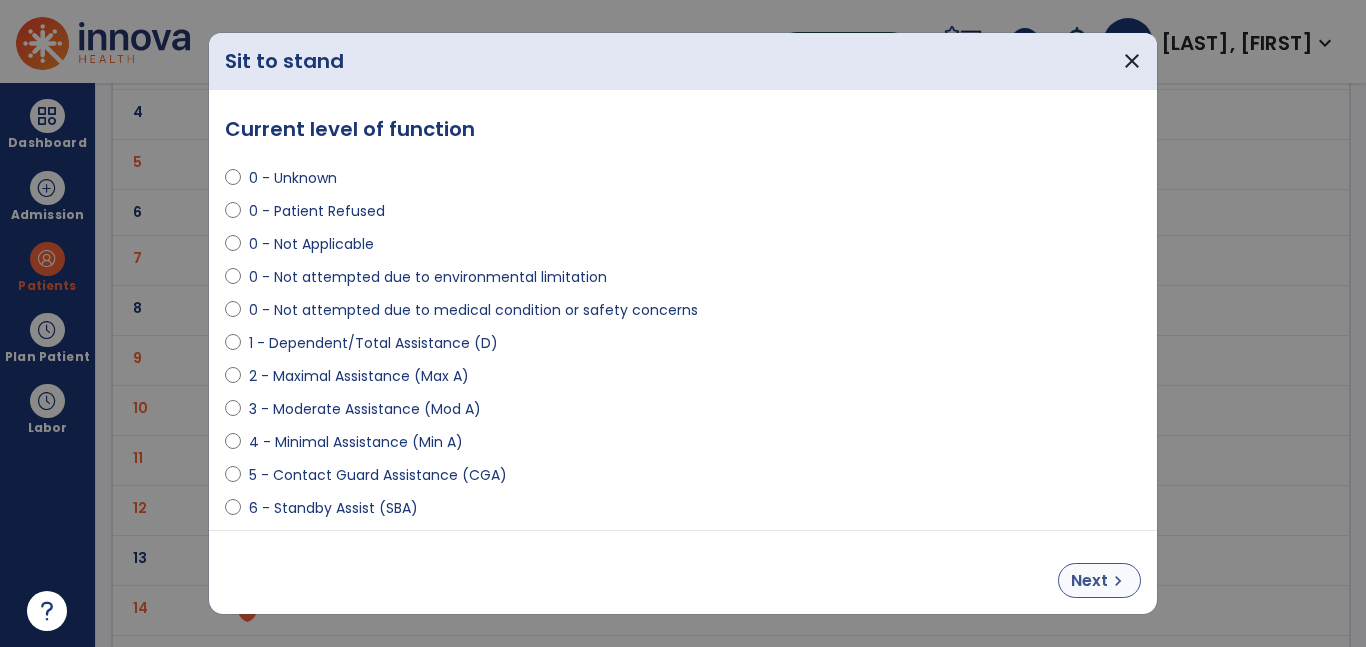 select on "**********" 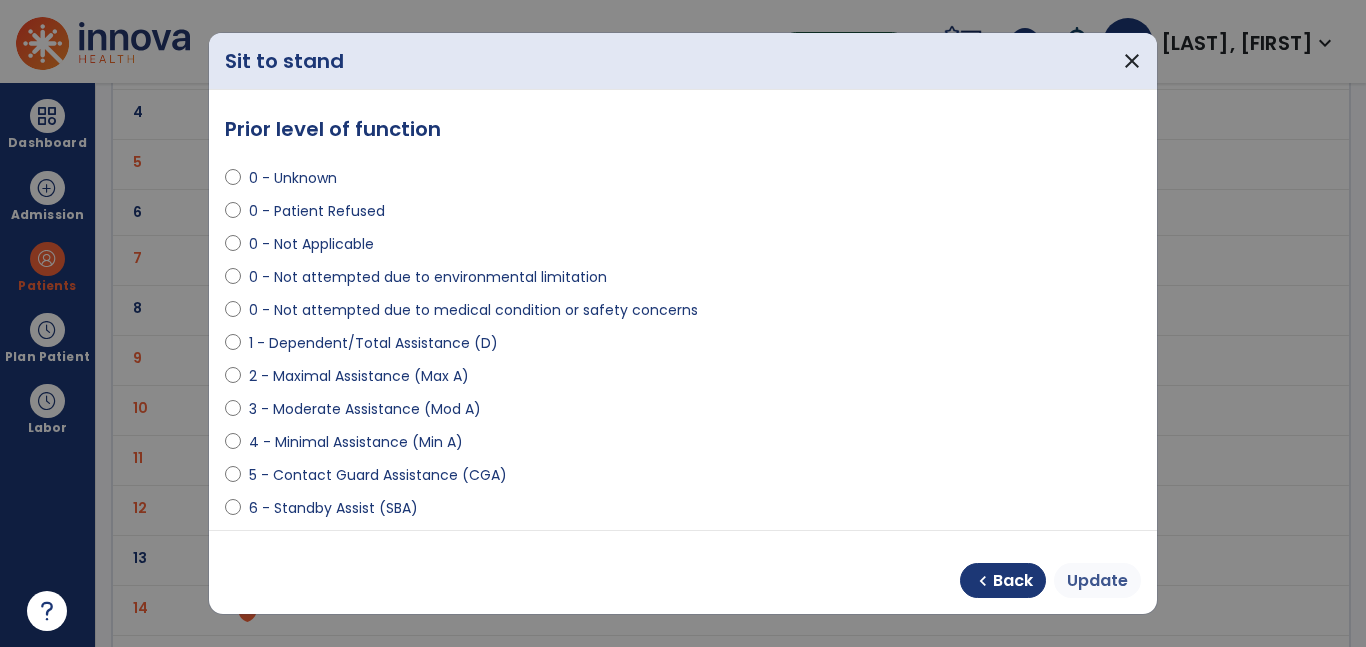 click on "Update" at bounding box center (1097, 581) 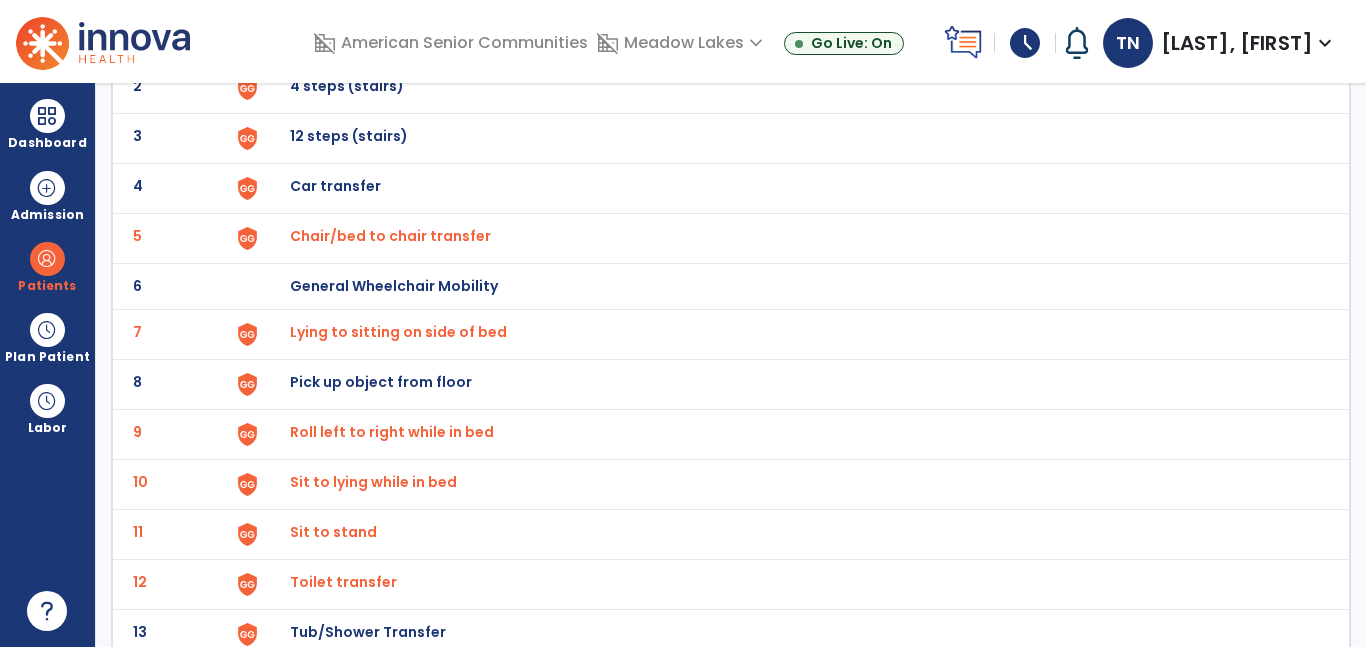 scroll, scrollTop: 0, scrollLeft: 0, axis: both 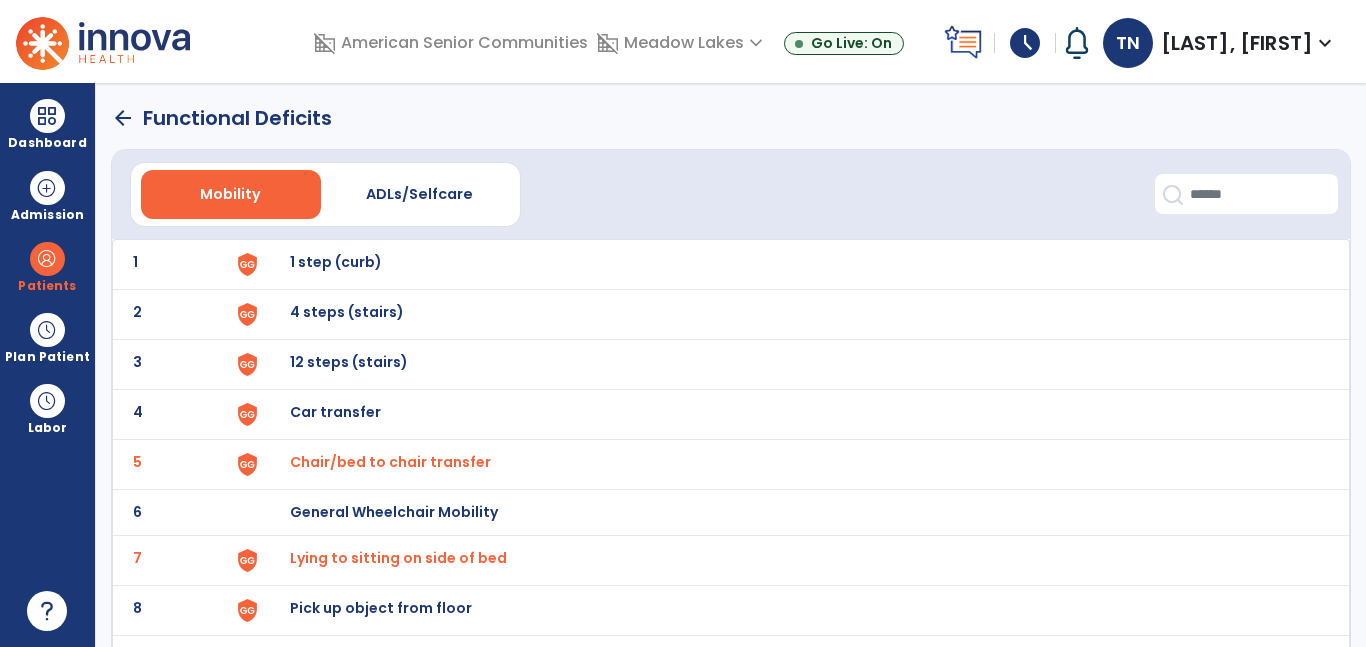 click on "arrow_back" 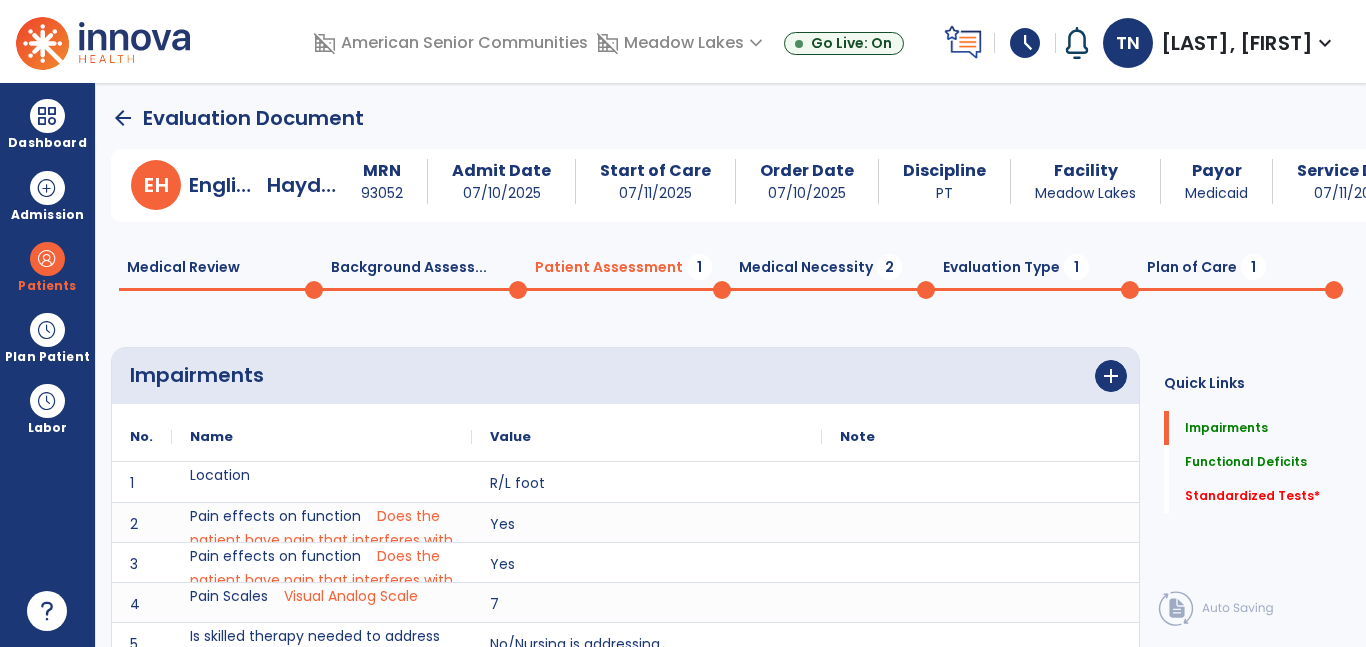 scroll, scrollTop: 20, scrollLeft: 0, axis: vertical 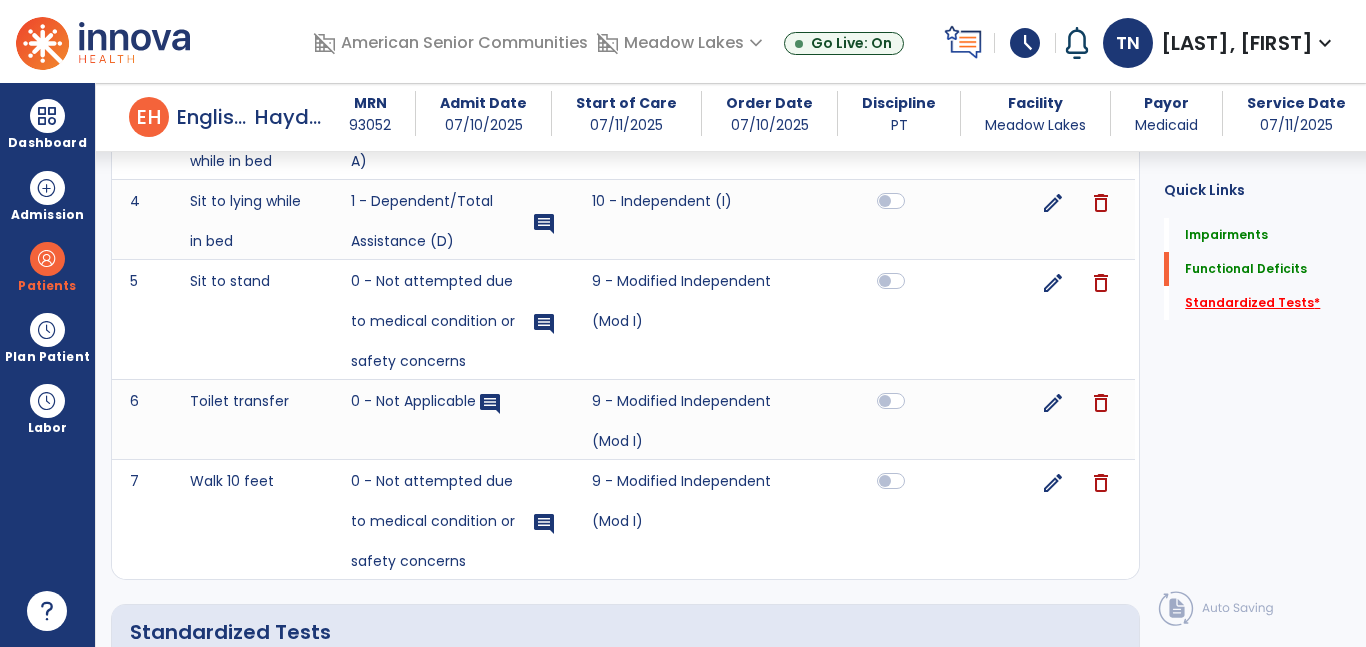 click on "Standardized Tests   *" 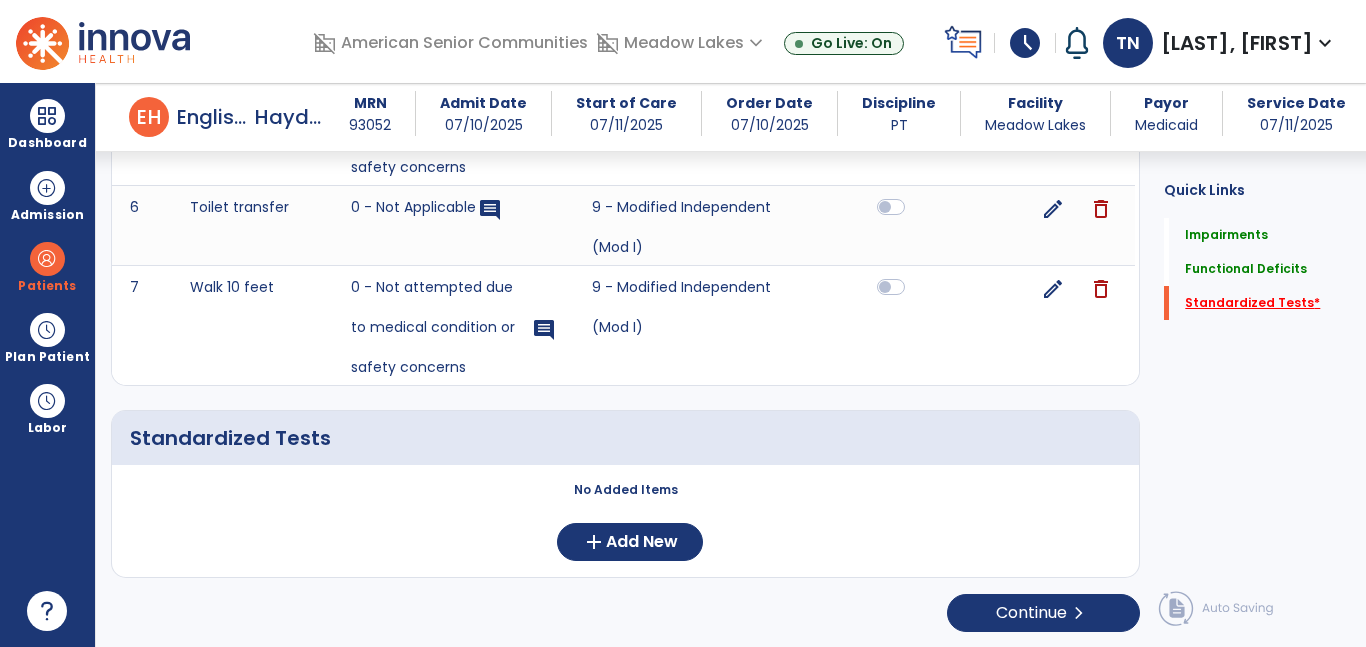 scroll, scrollTop: 1143, scrollLeft: 0, axis: vertical 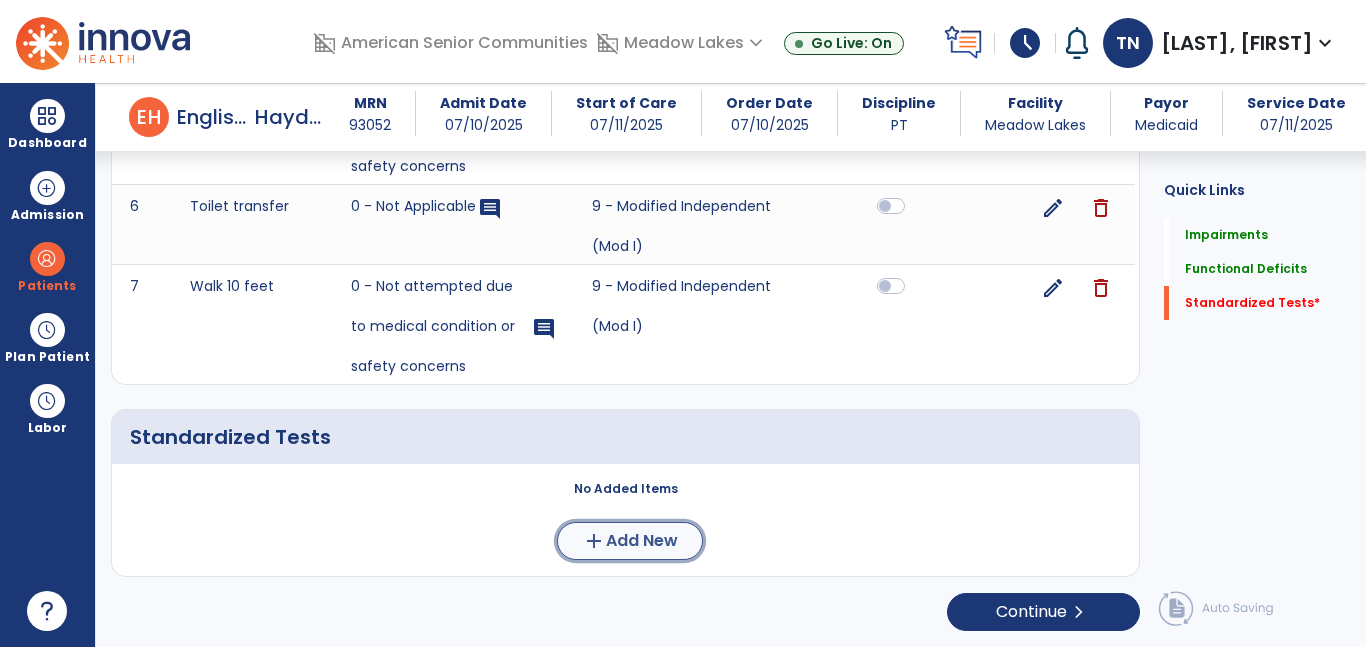 click on "Add New" 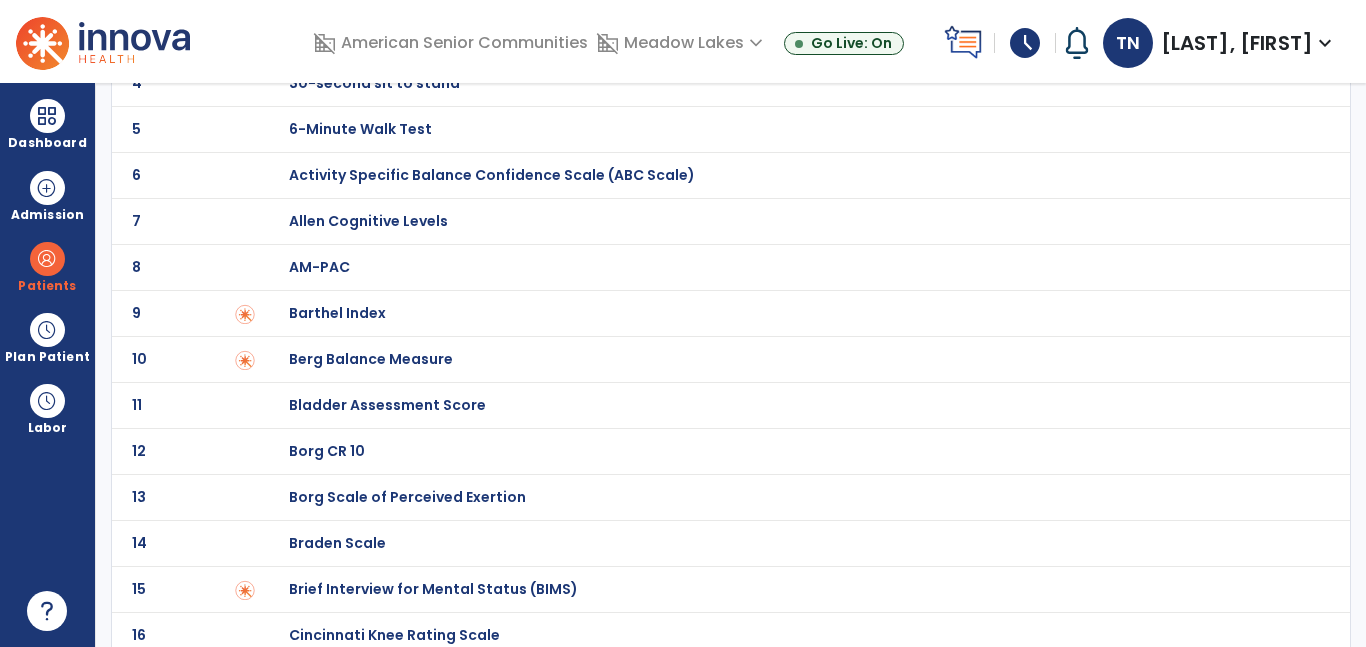 scroll, scrollTop: 272, scrollLeft: 0, axis: vertical 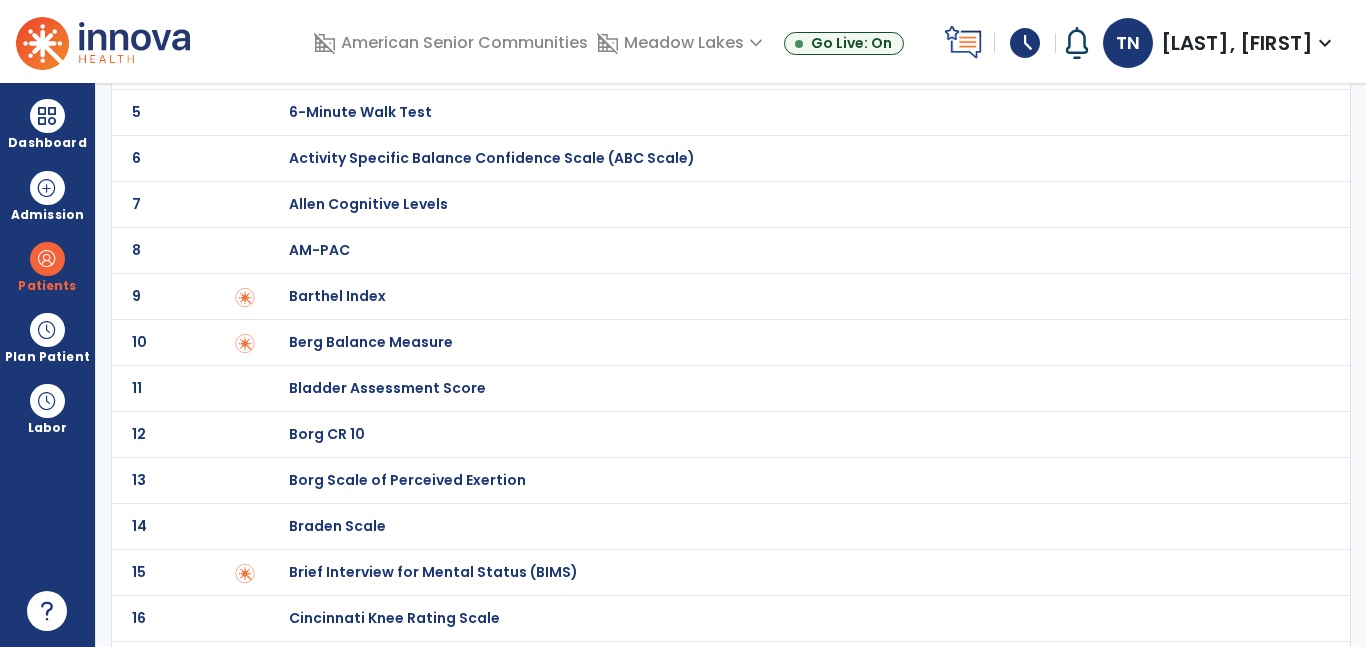 click on "Braden Scale" at bounding box center [789, -72] 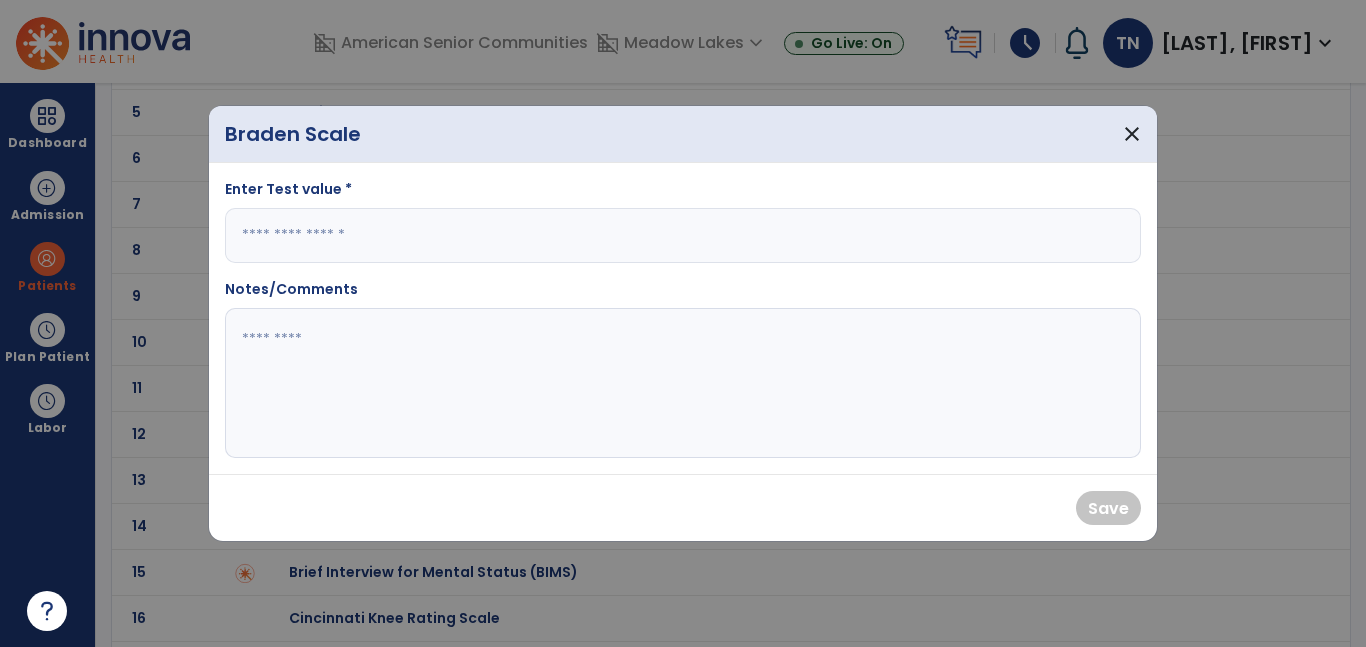 click at bounding box center [683, 235] 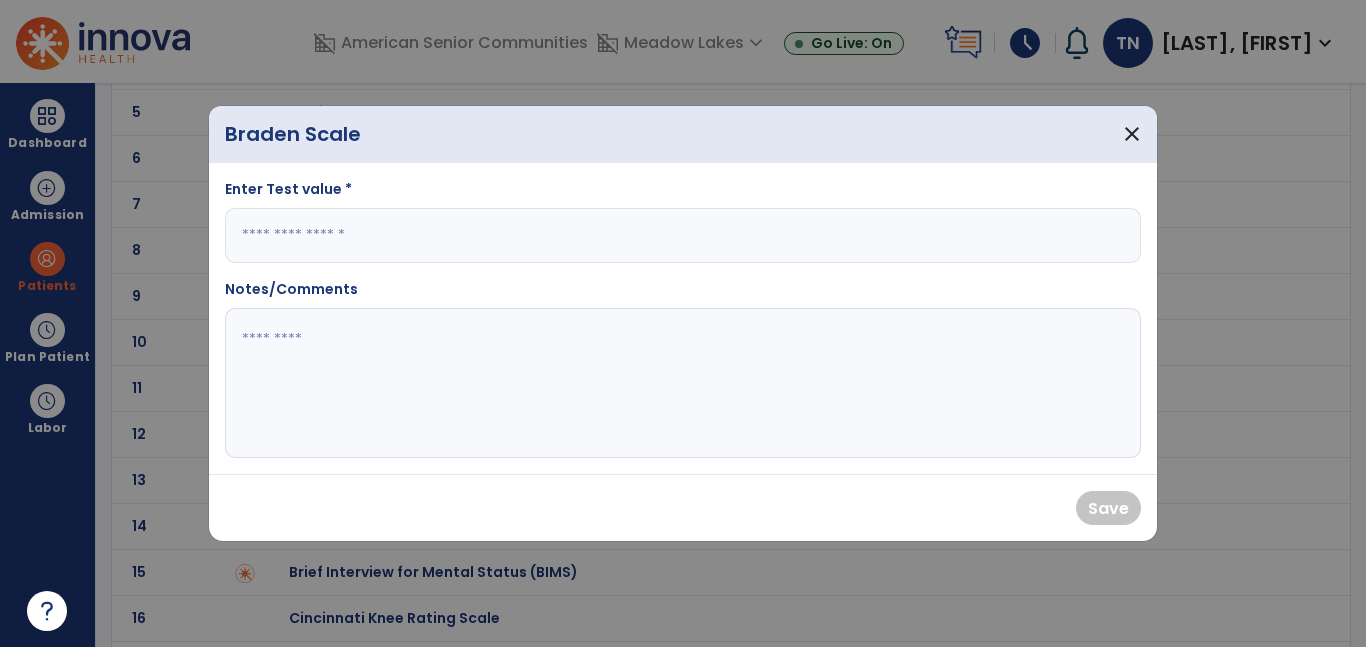 type on "**" 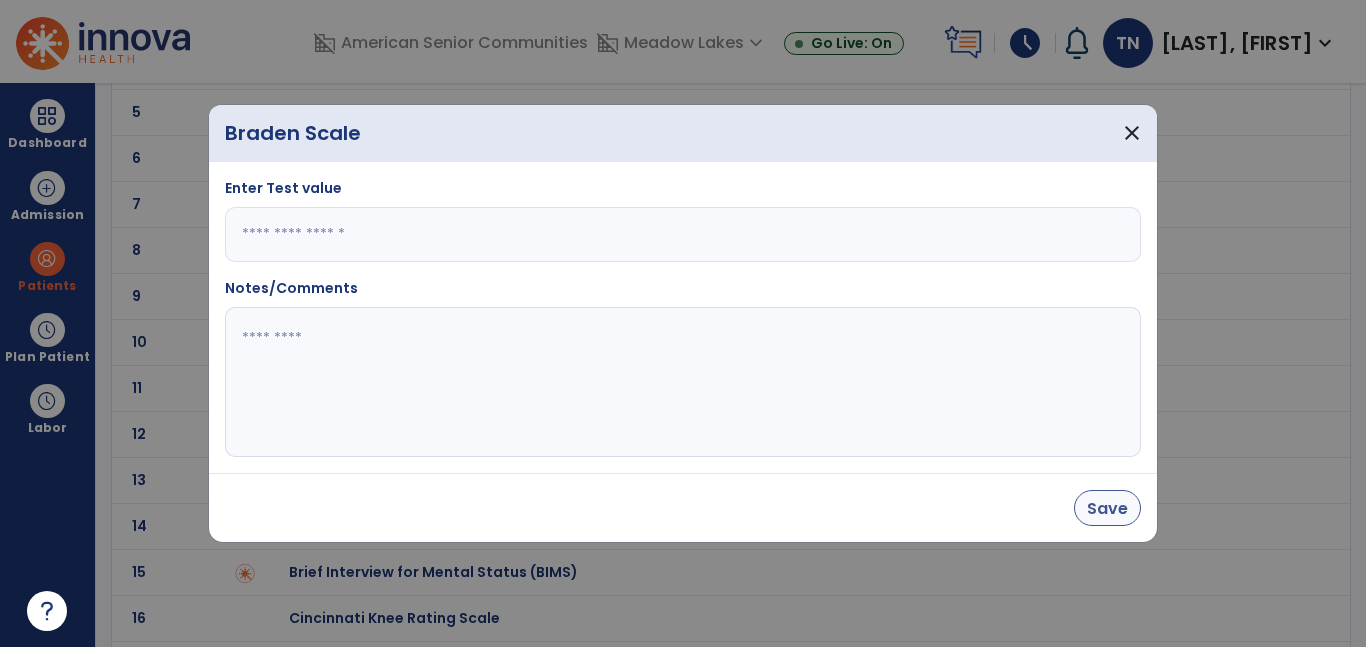 click on "Save" at bounding box center (1107, 508) 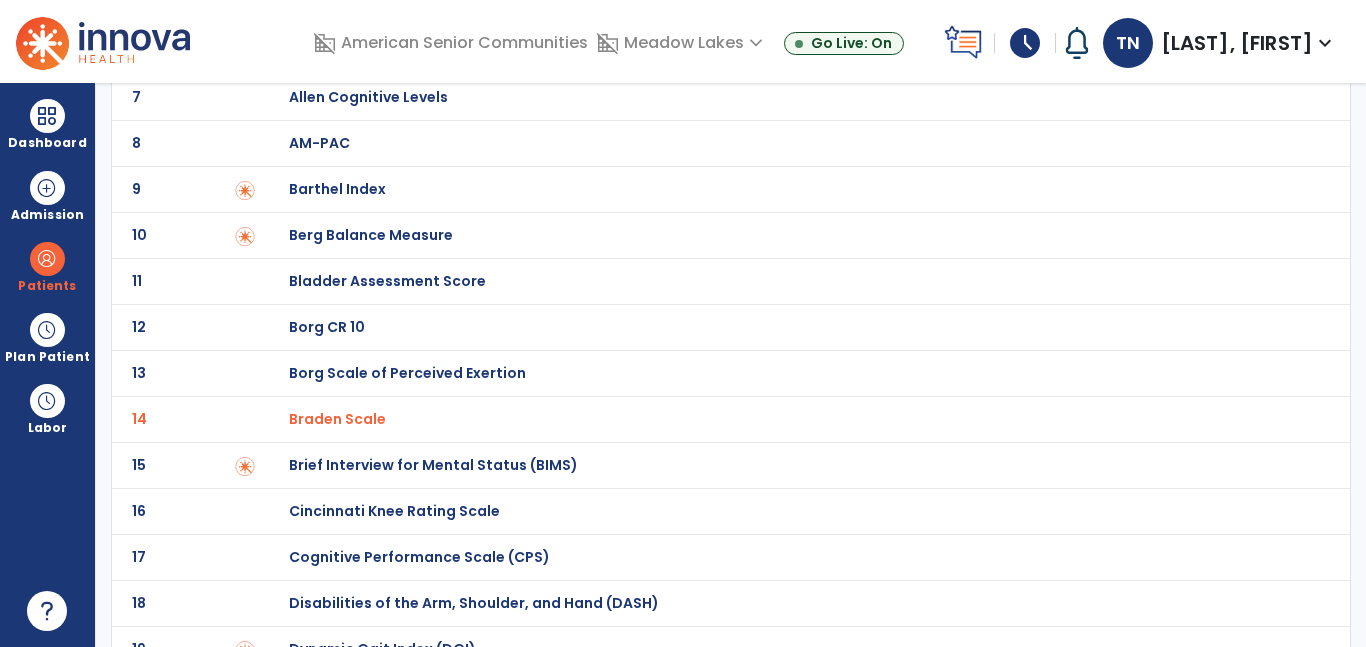 scroll, scrollTop: 386, scrollLeft: 0, axis: vertical 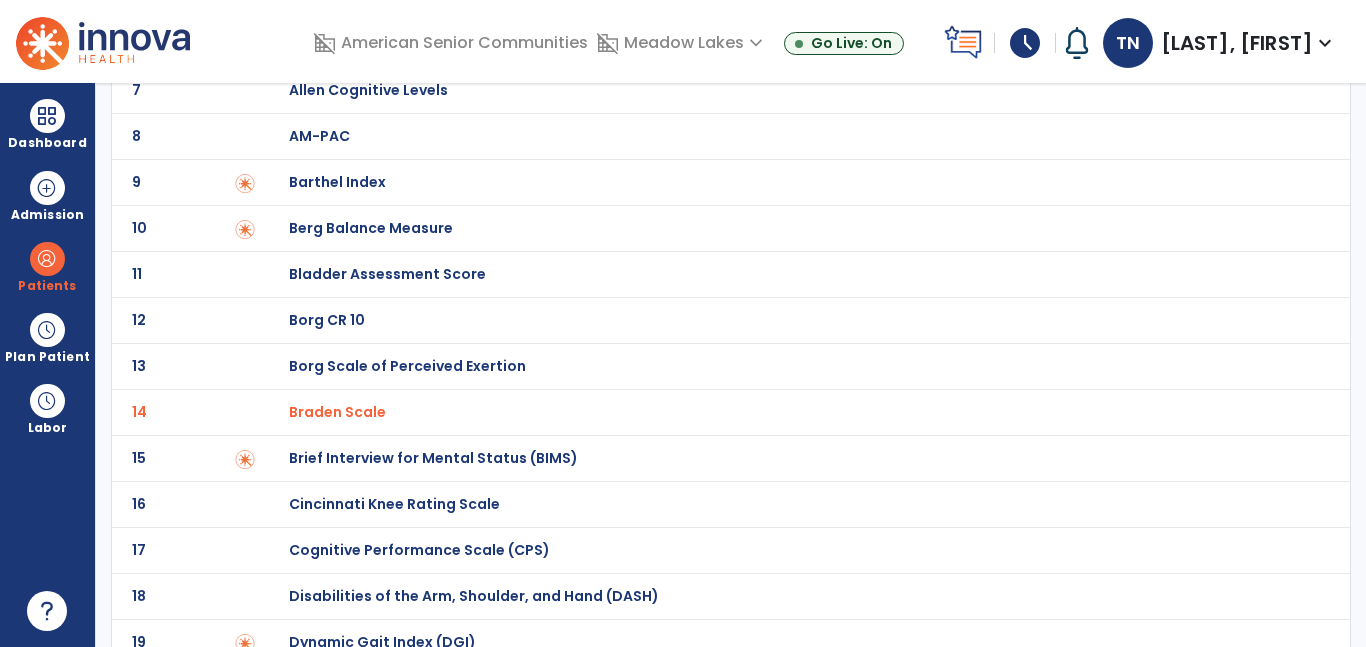 click on "14 Braden Scale" 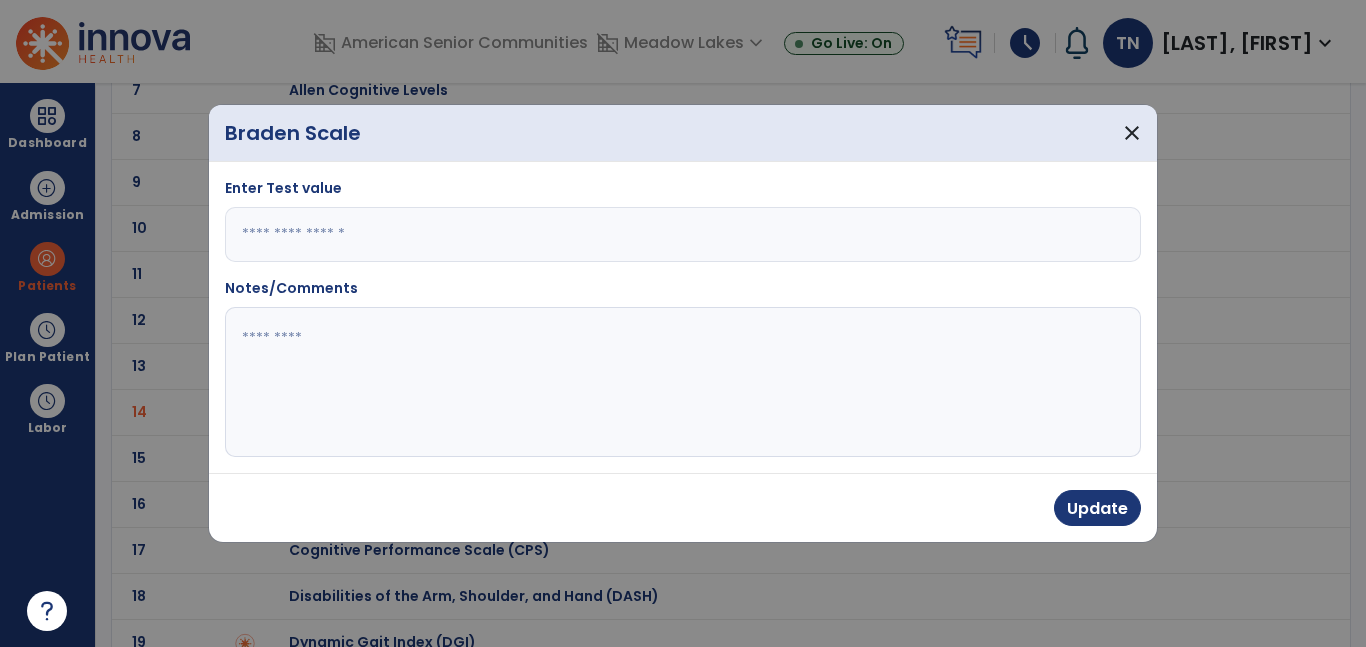 click 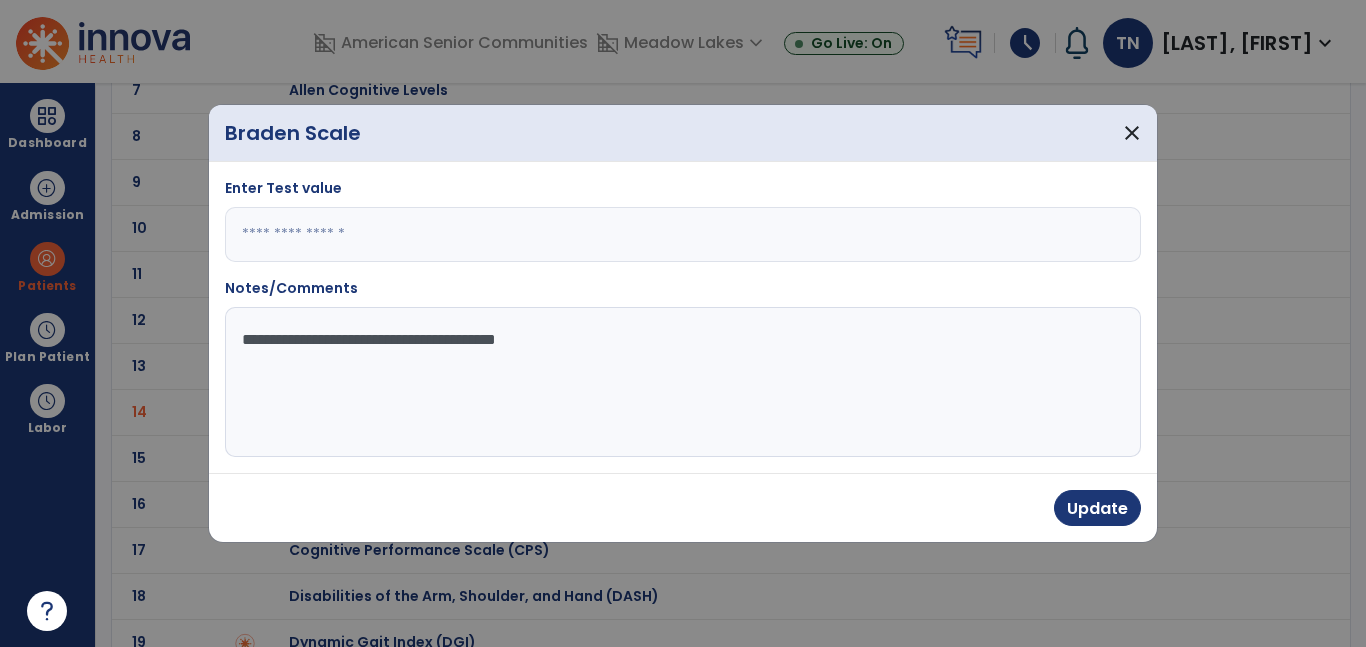 type on "**********" 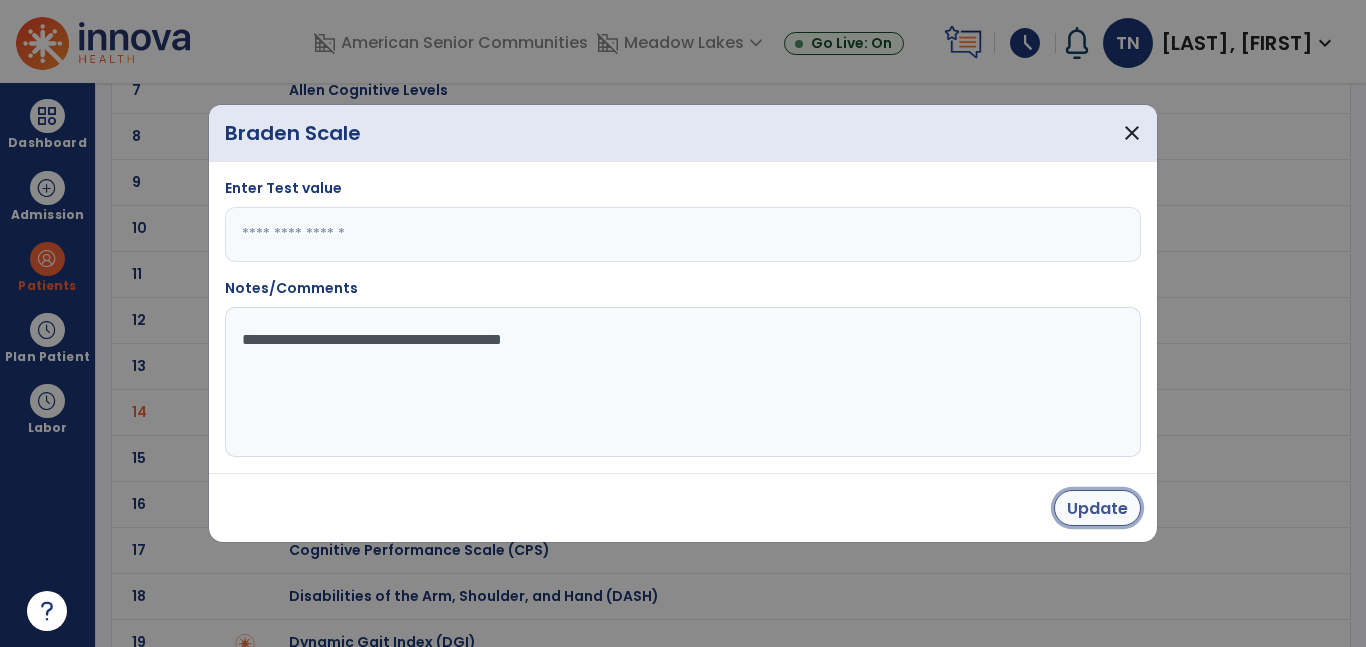 click on "Update" at bounding box center (1097, 508) 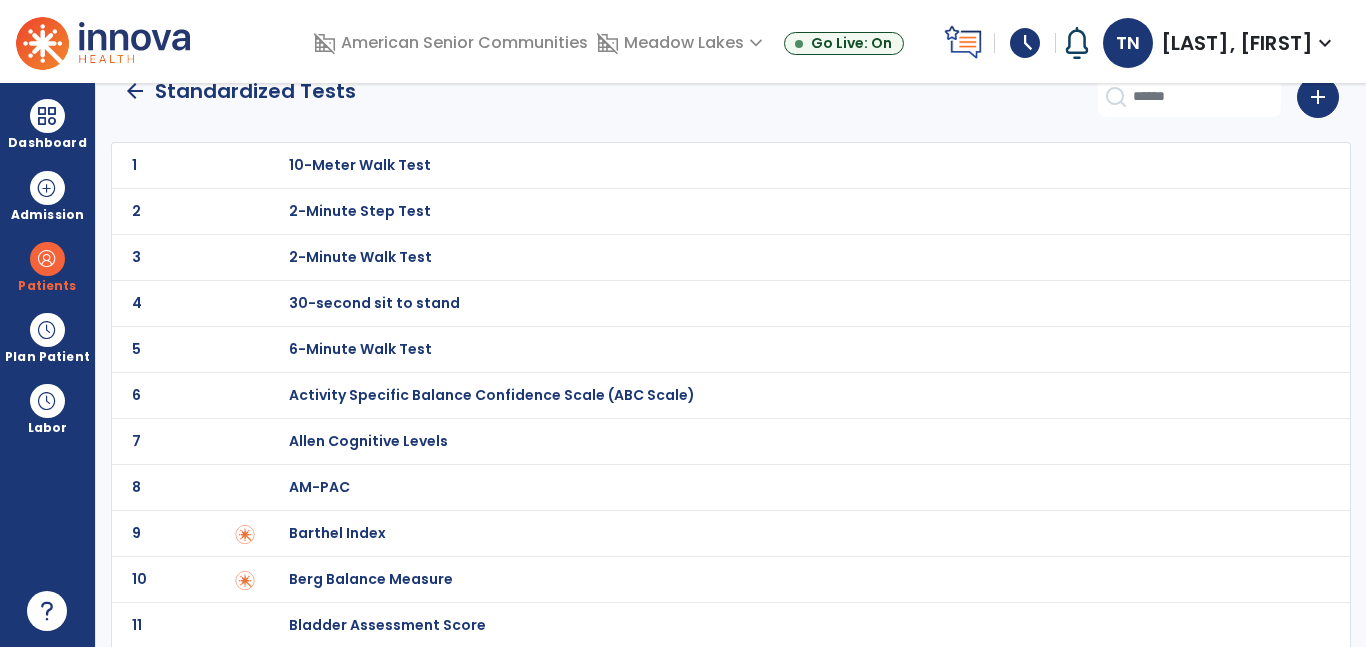 scroll, scrollTop: 0, scrollLeft: 0, axis: both 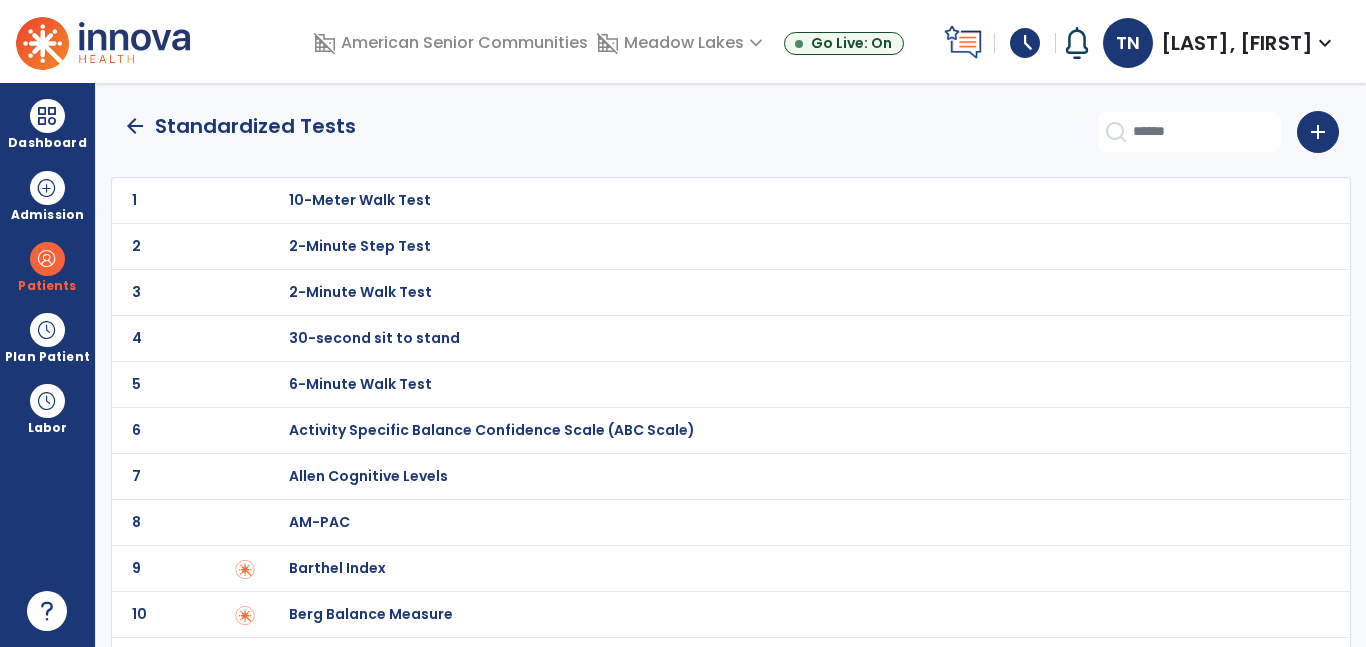 click on "arrow_back" 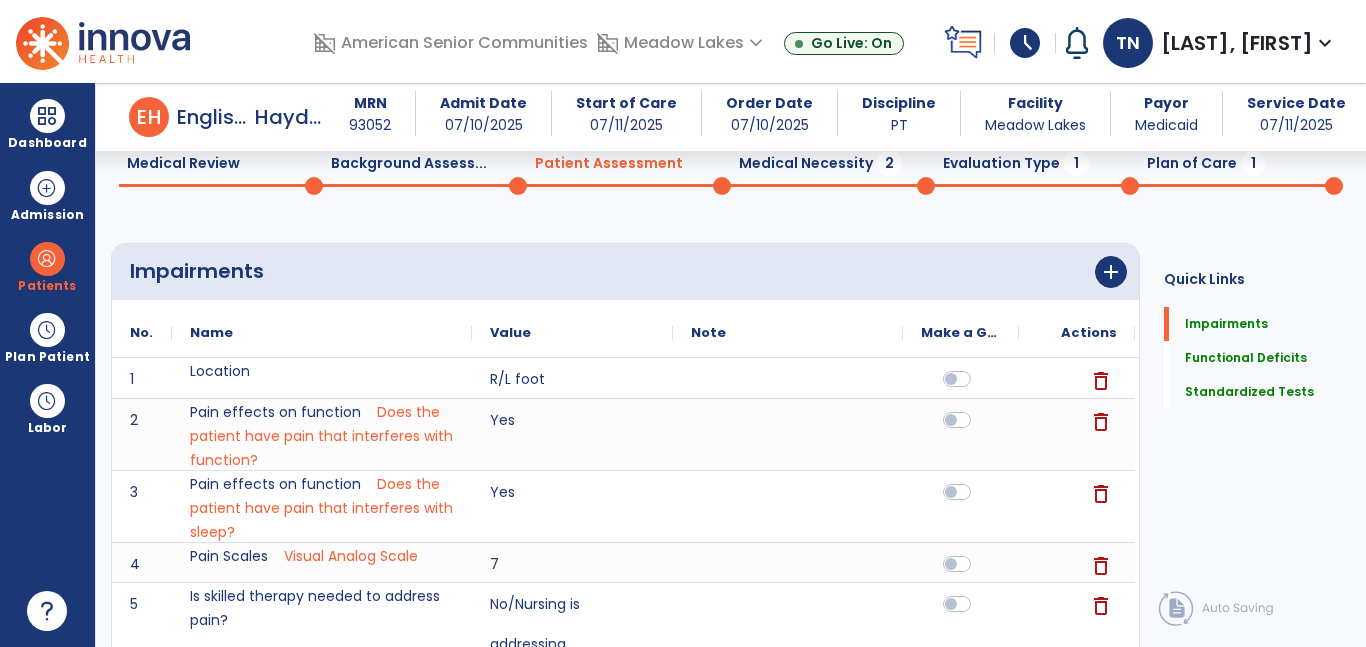 scroll, scrollTop: 0, scrollLeft: 0, axis: both 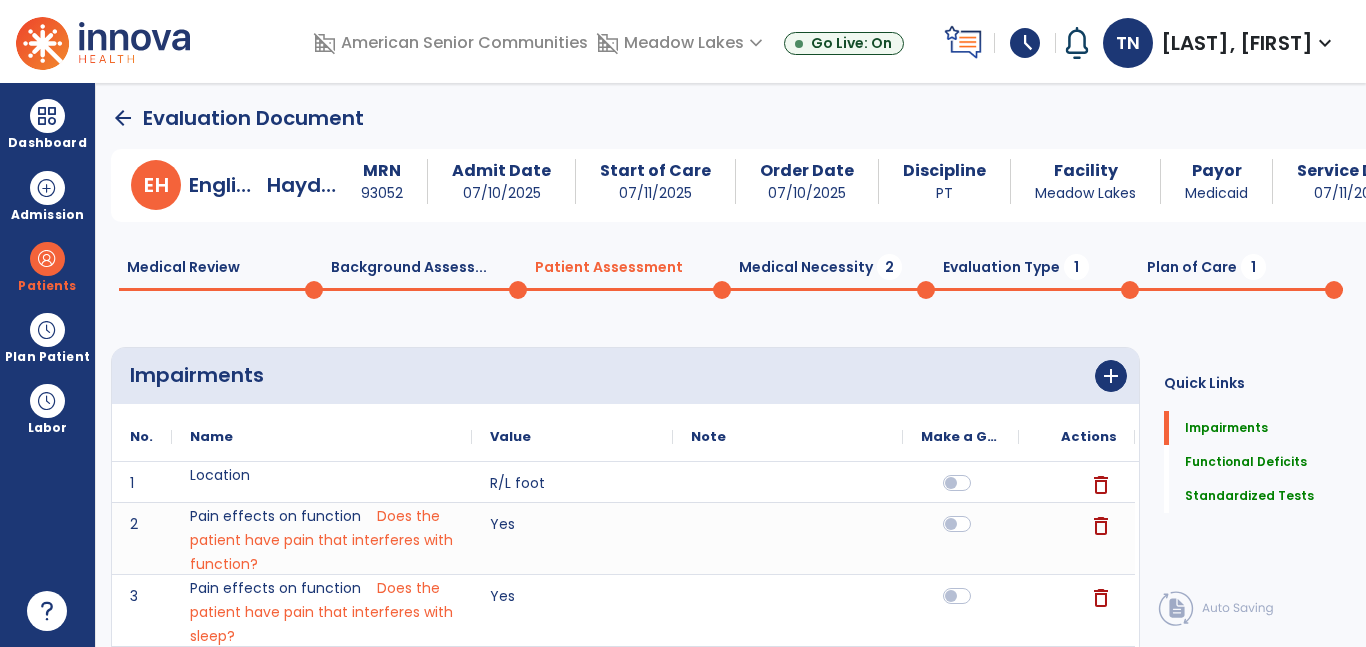 click on "Medical Necessity  2" 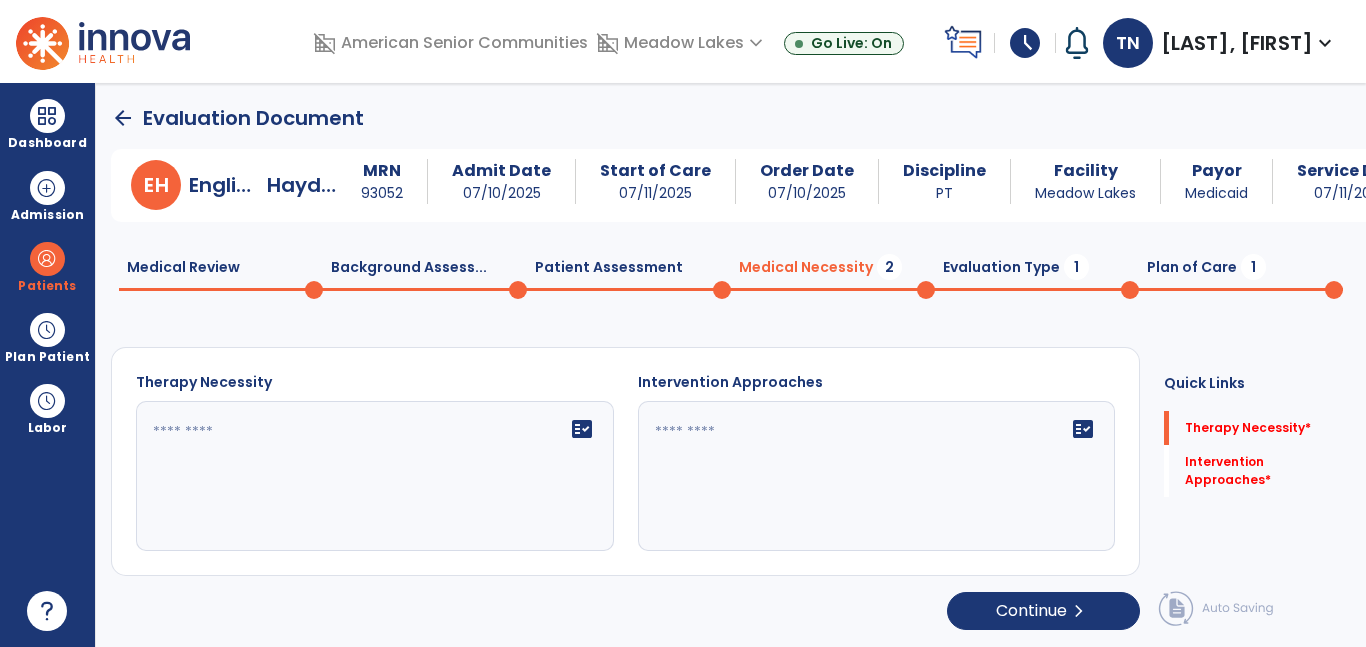 click 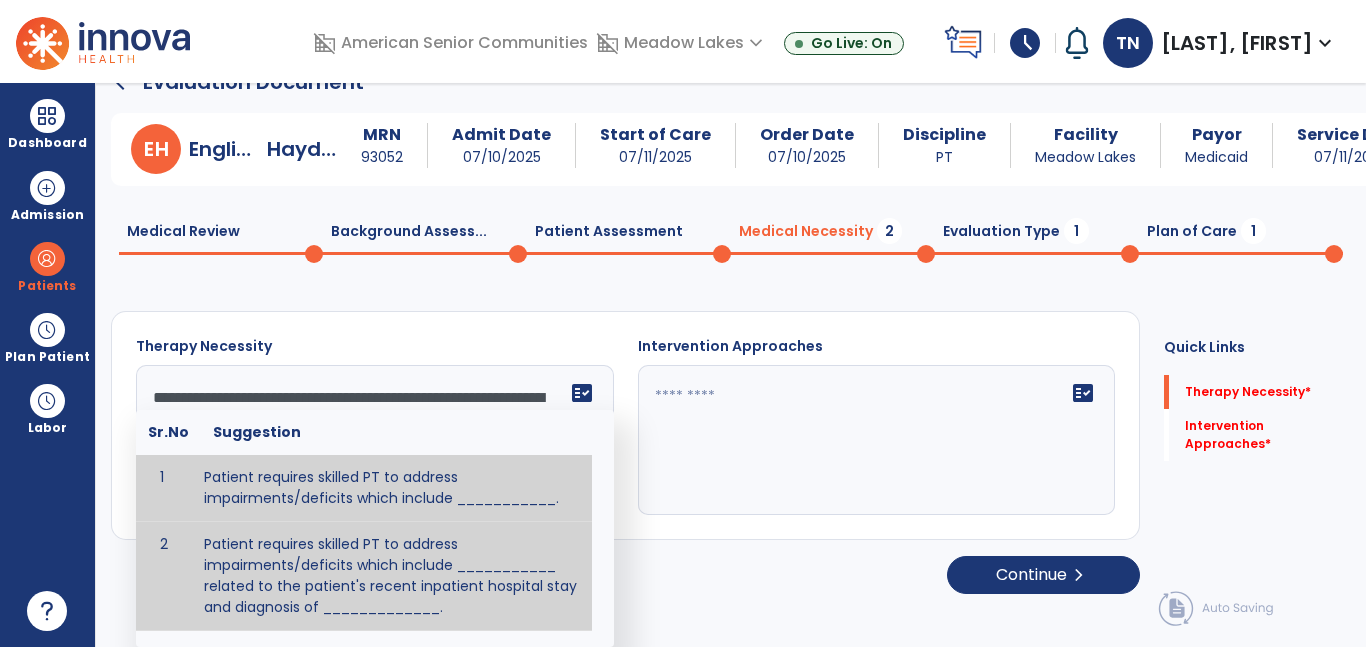 scroll, scrollTop: 2, scrollLeft: 0, axis: vertical 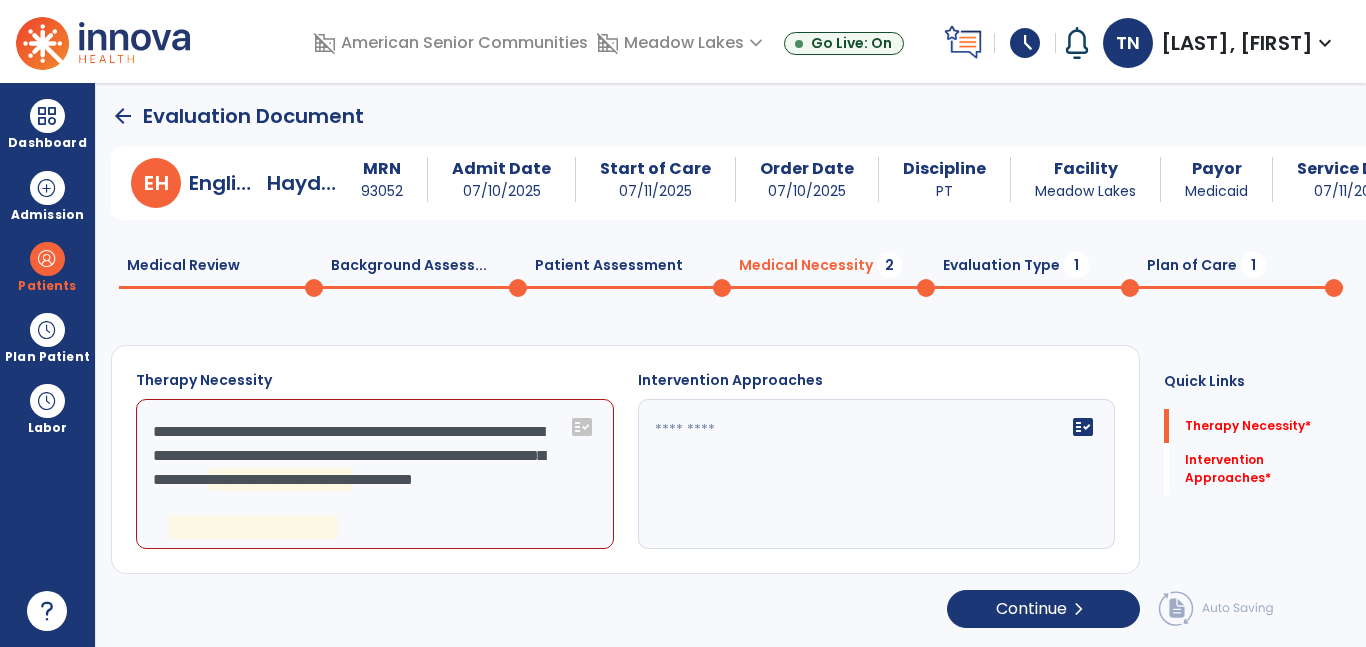 click on "**********" 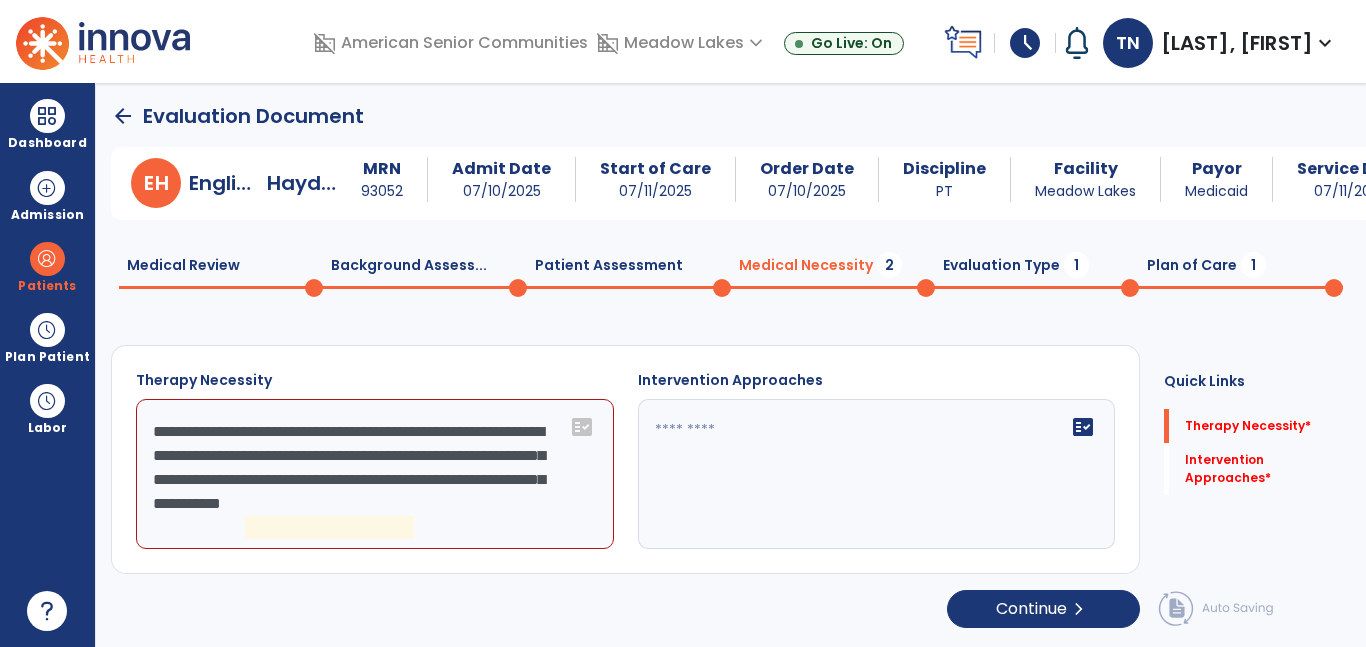 click on "**********" 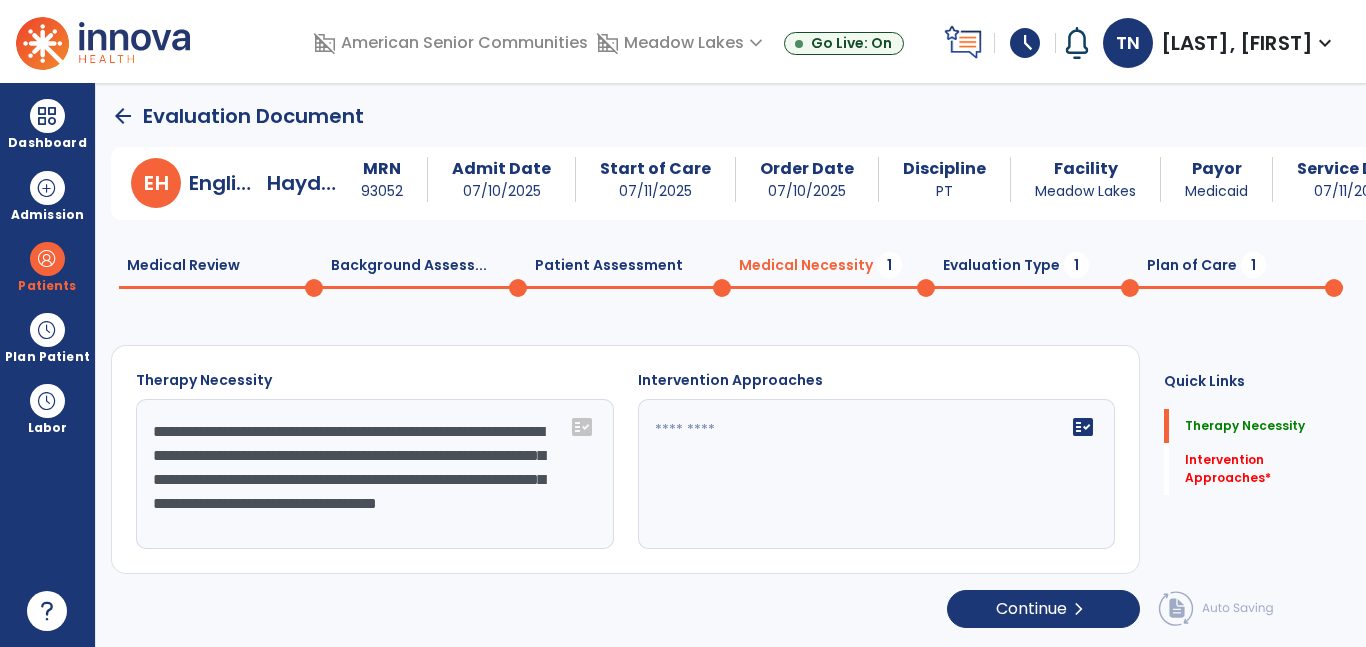 scroll, scrollTop: 16, scrollLeft: 0, axis: vertical 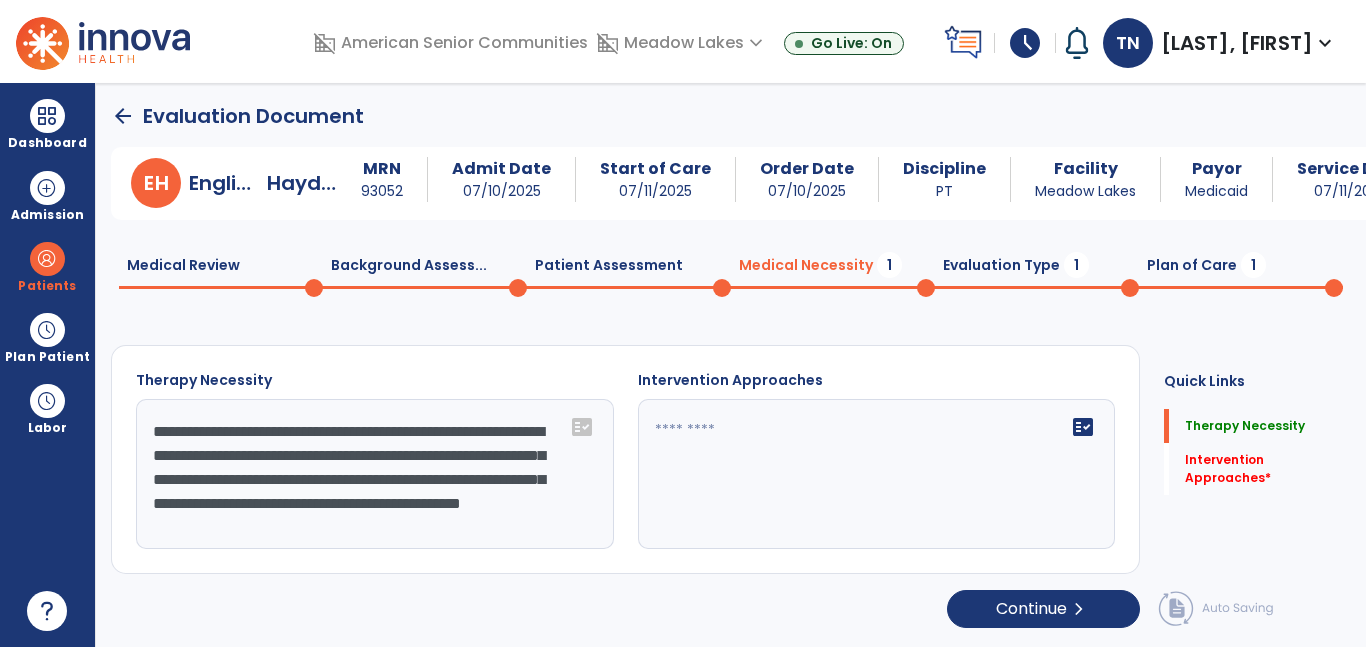 type on "**********" 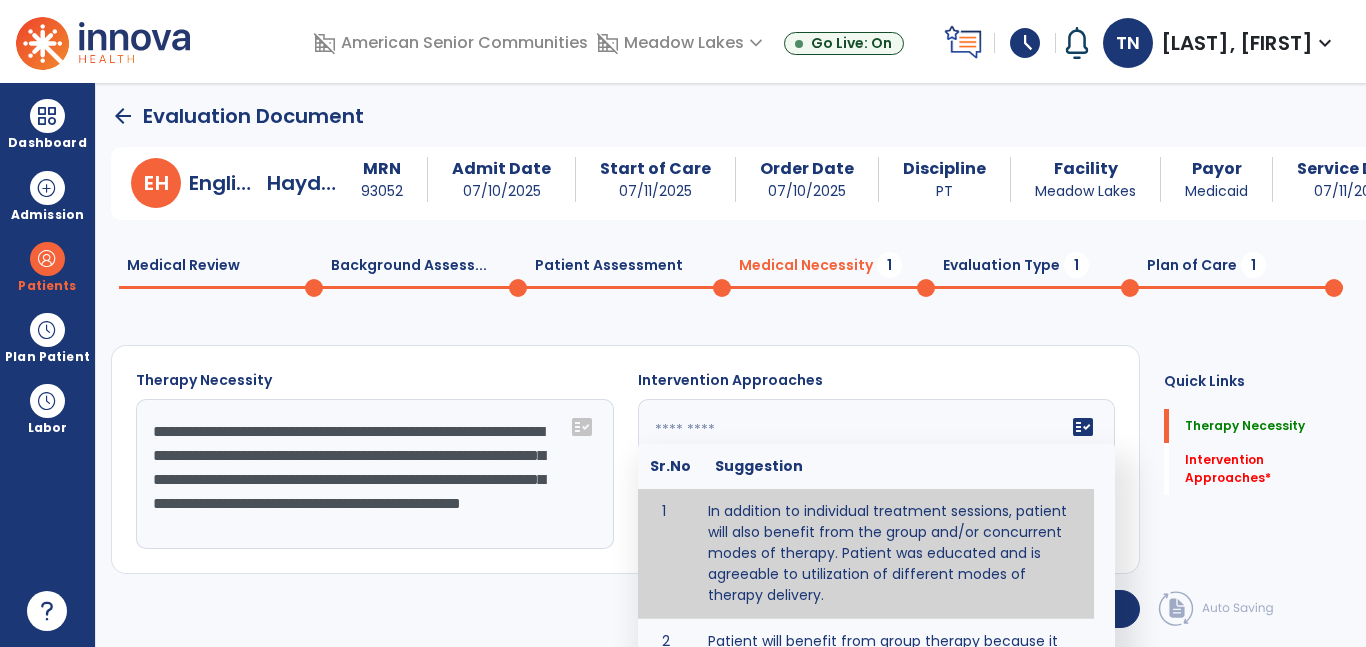 type on "**********" 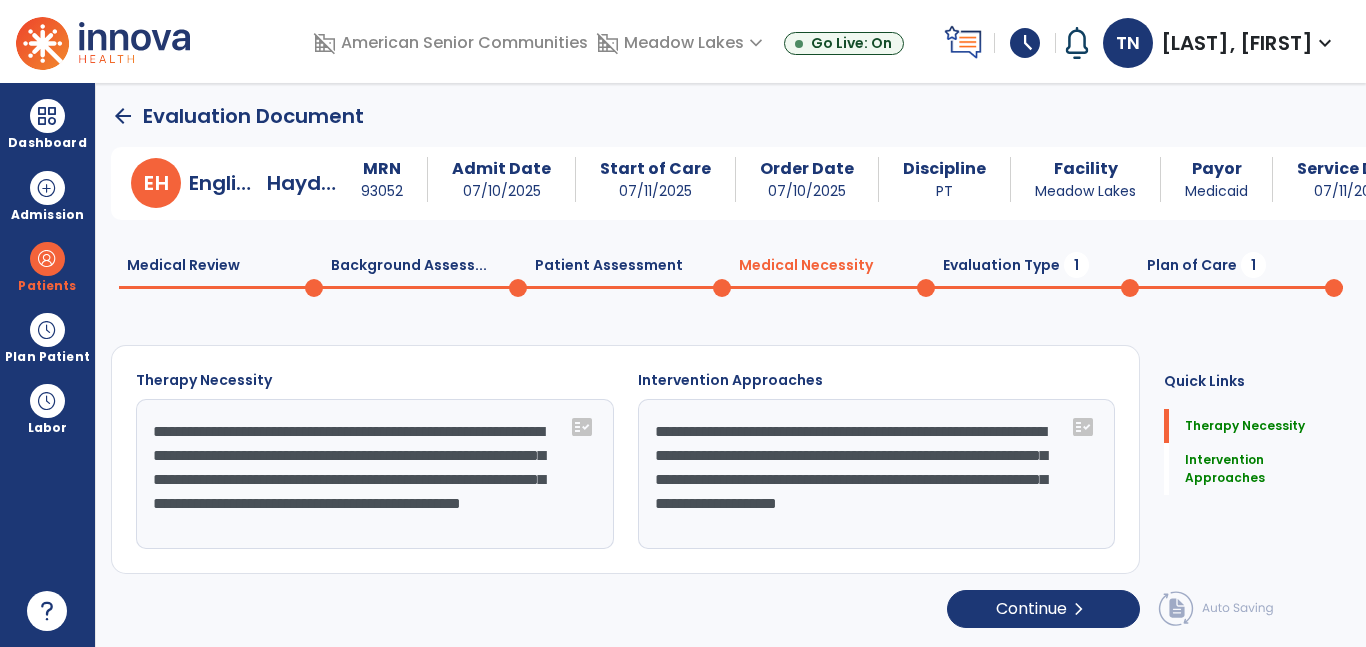 click on "Evaluation Type  1" 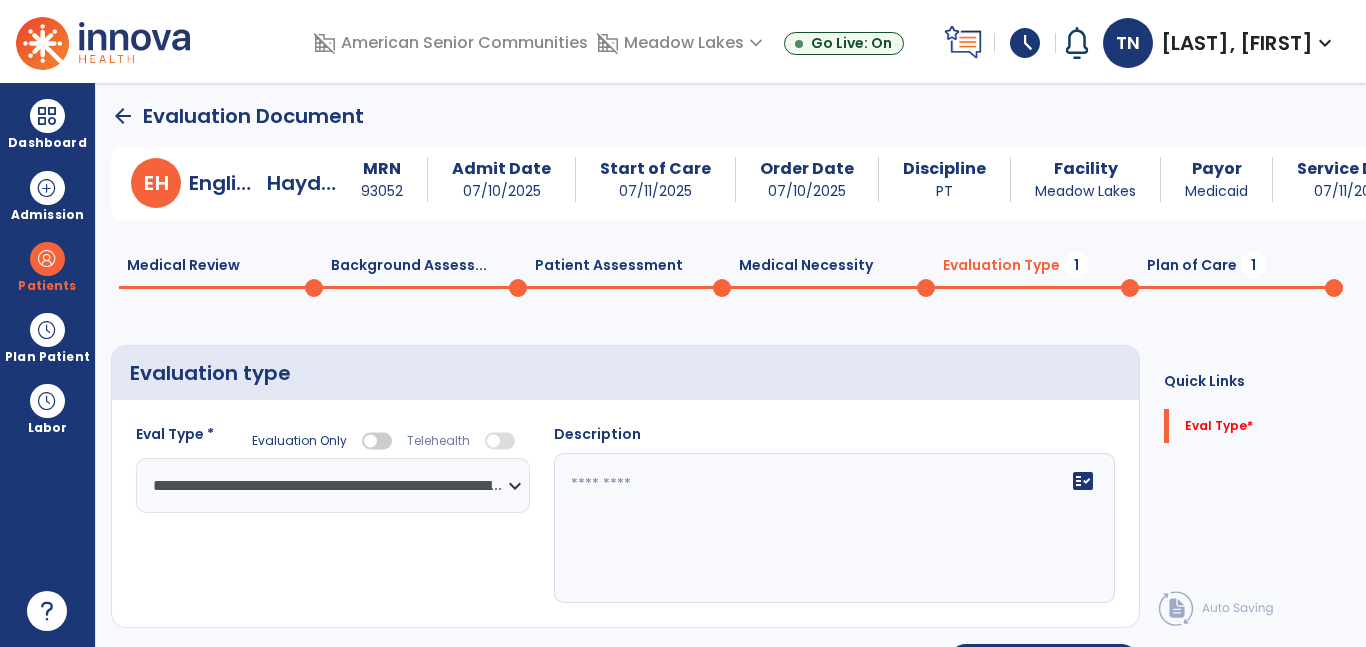click on "**********" 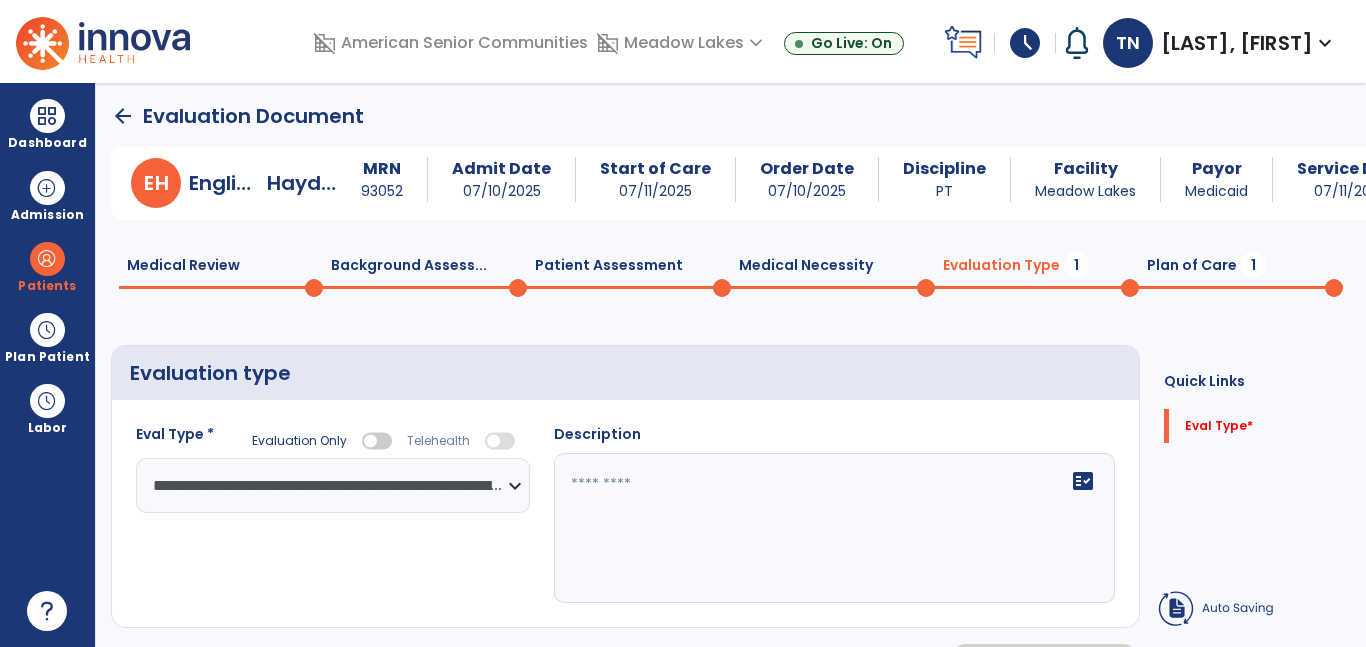 click on "fact_check" 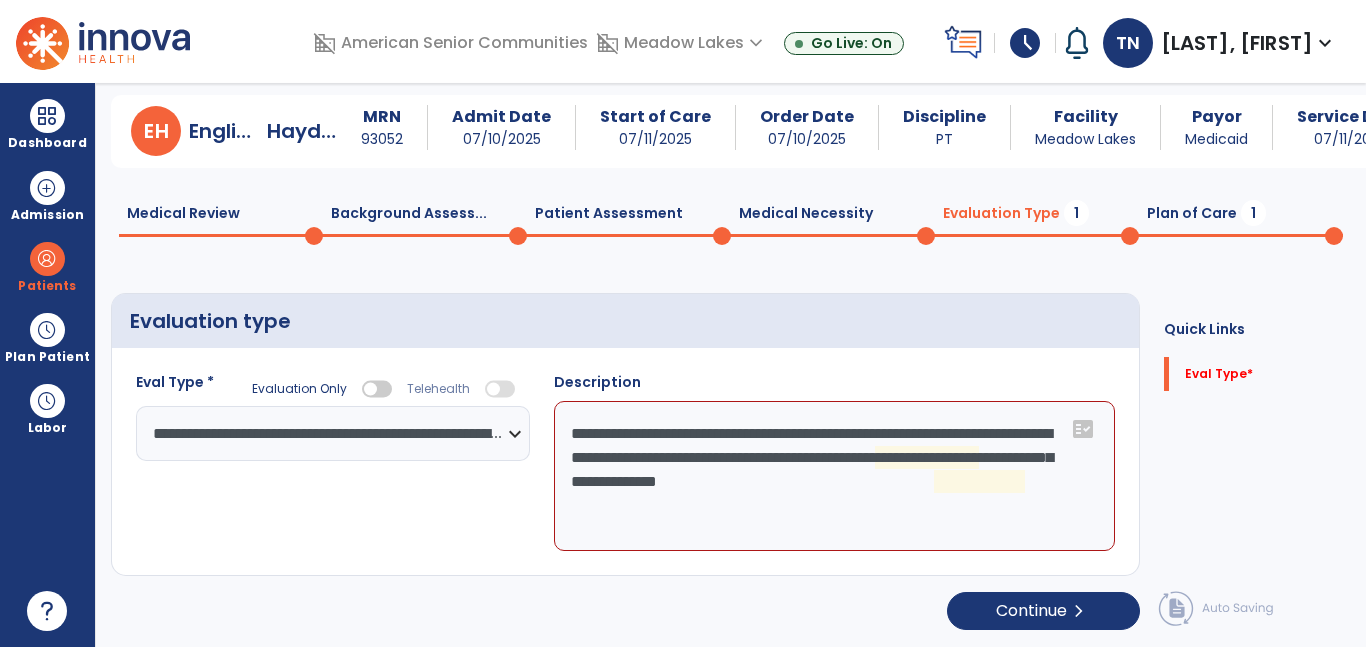 scroll, scrollTop: 35, scrollLeft: 0, axis: vertical 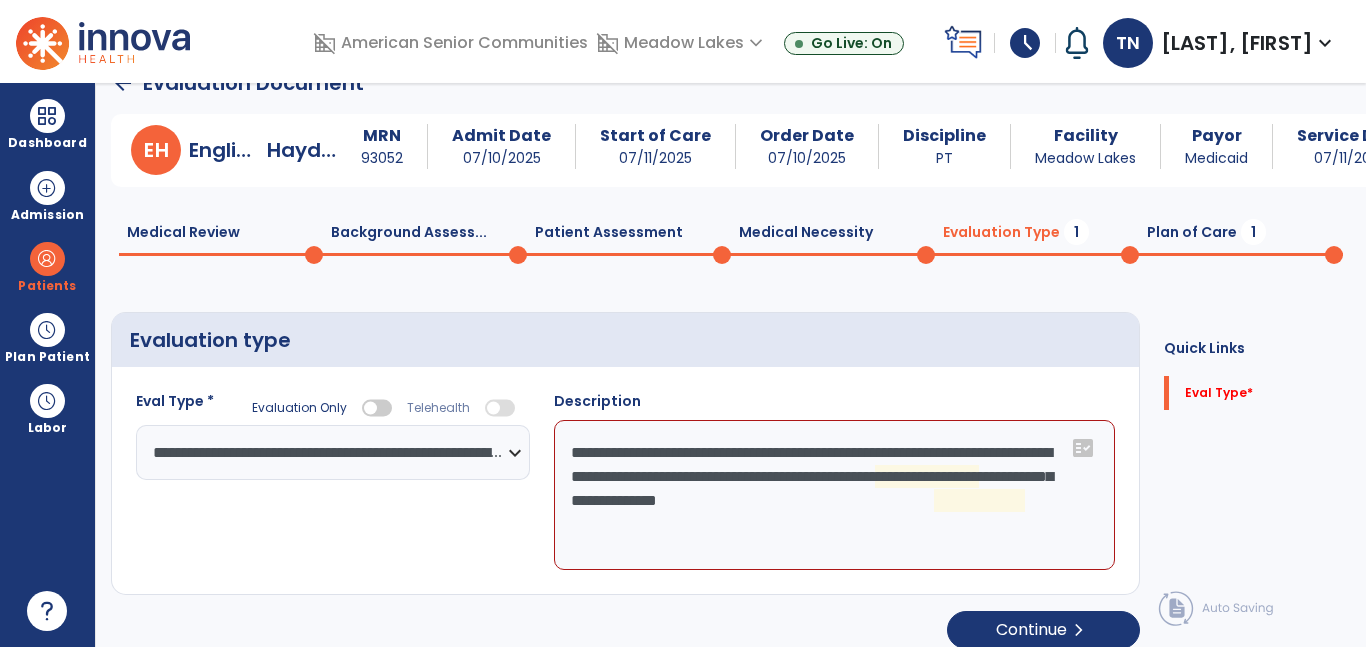 click on "**********" 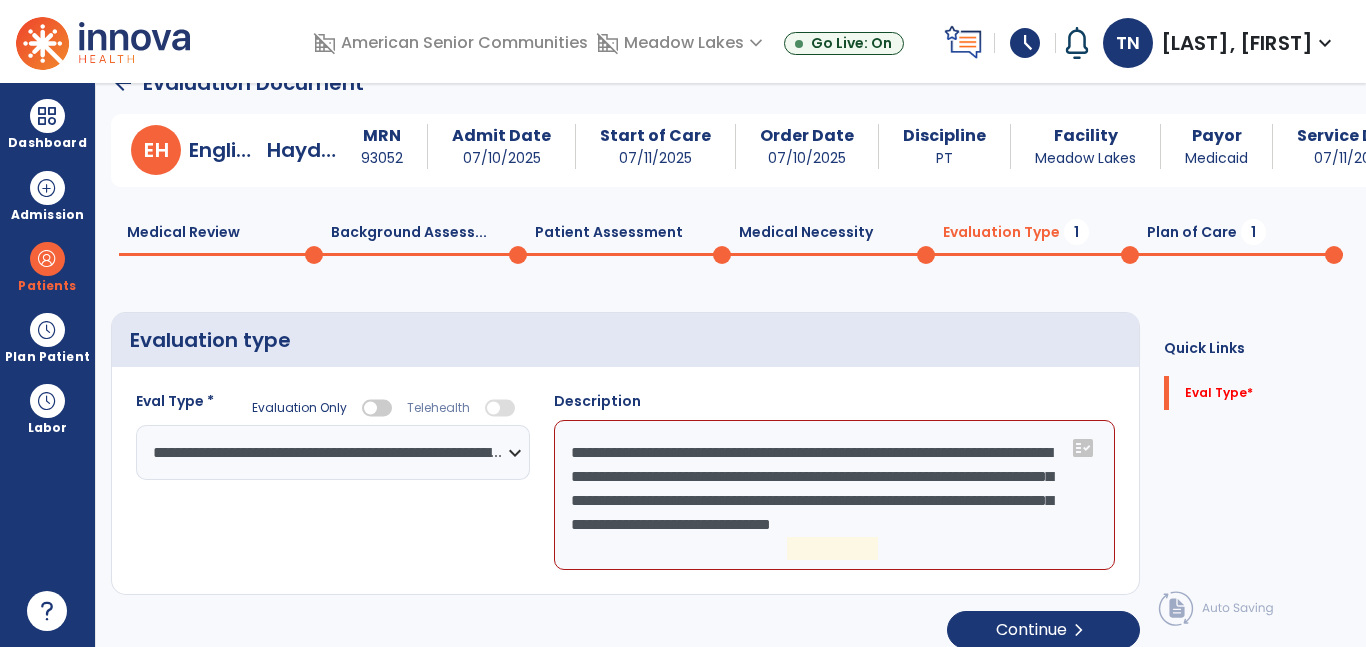 click on "**********" 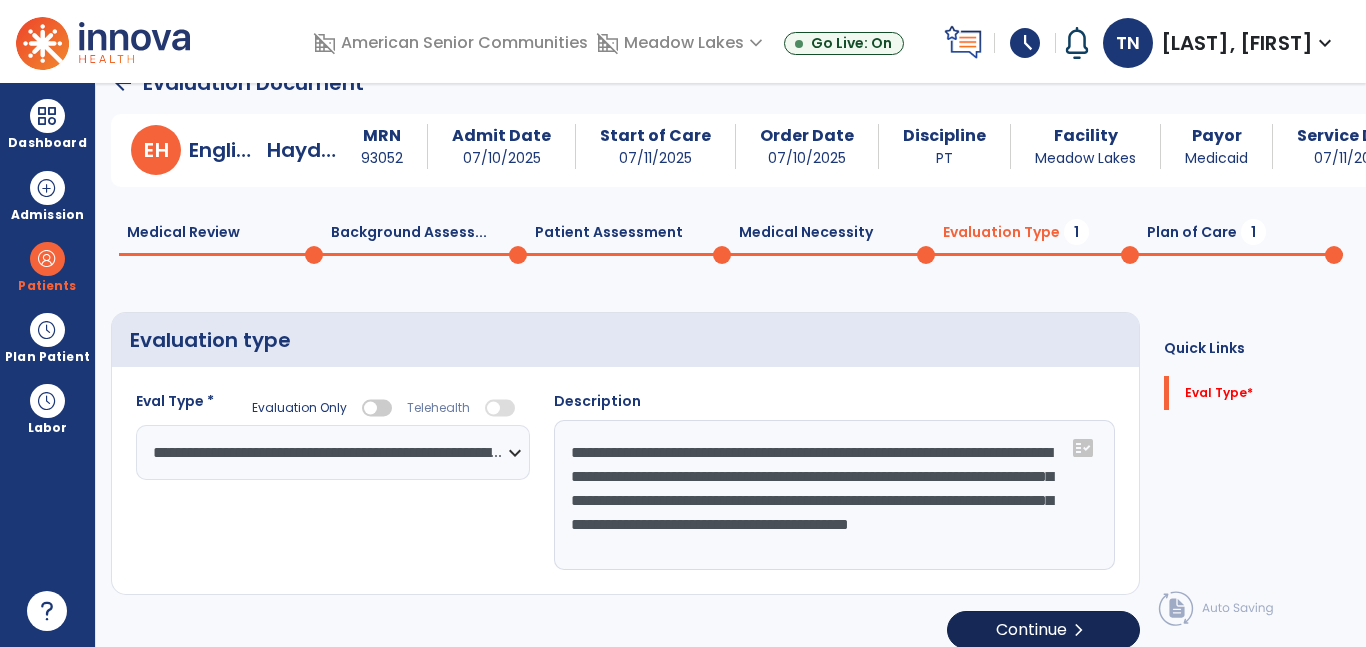 type on "**********" 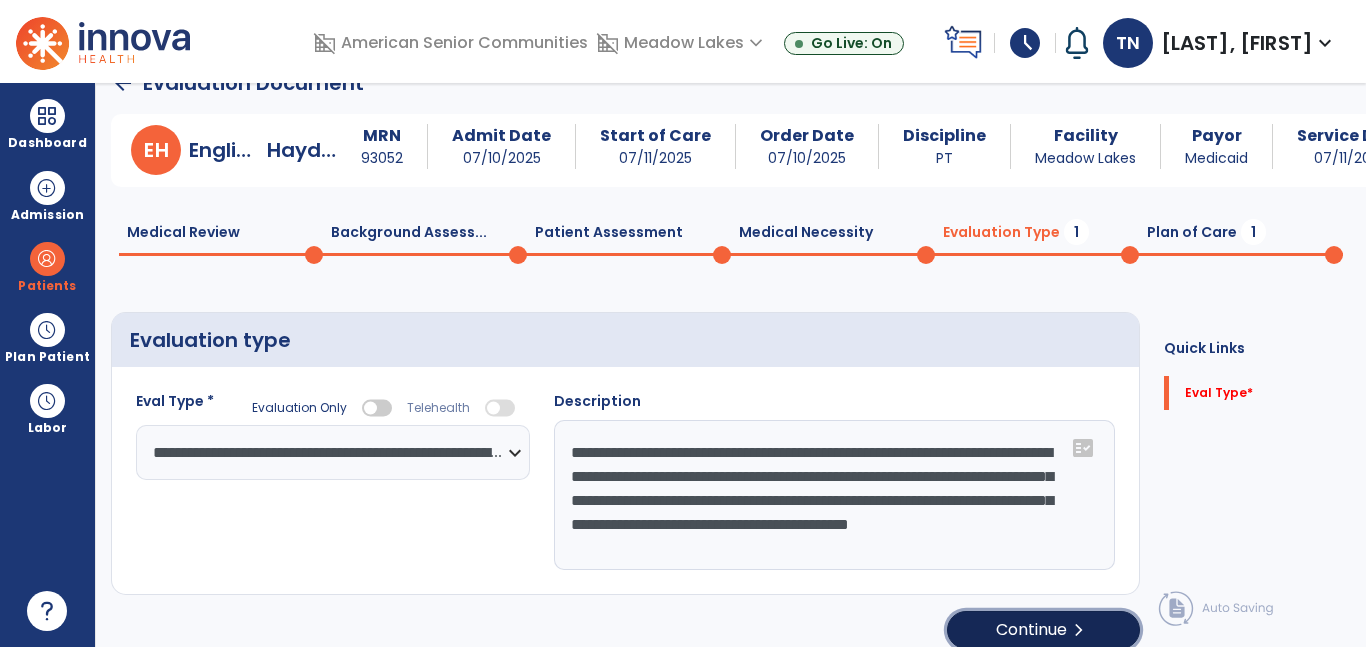 click on "chevron_right" 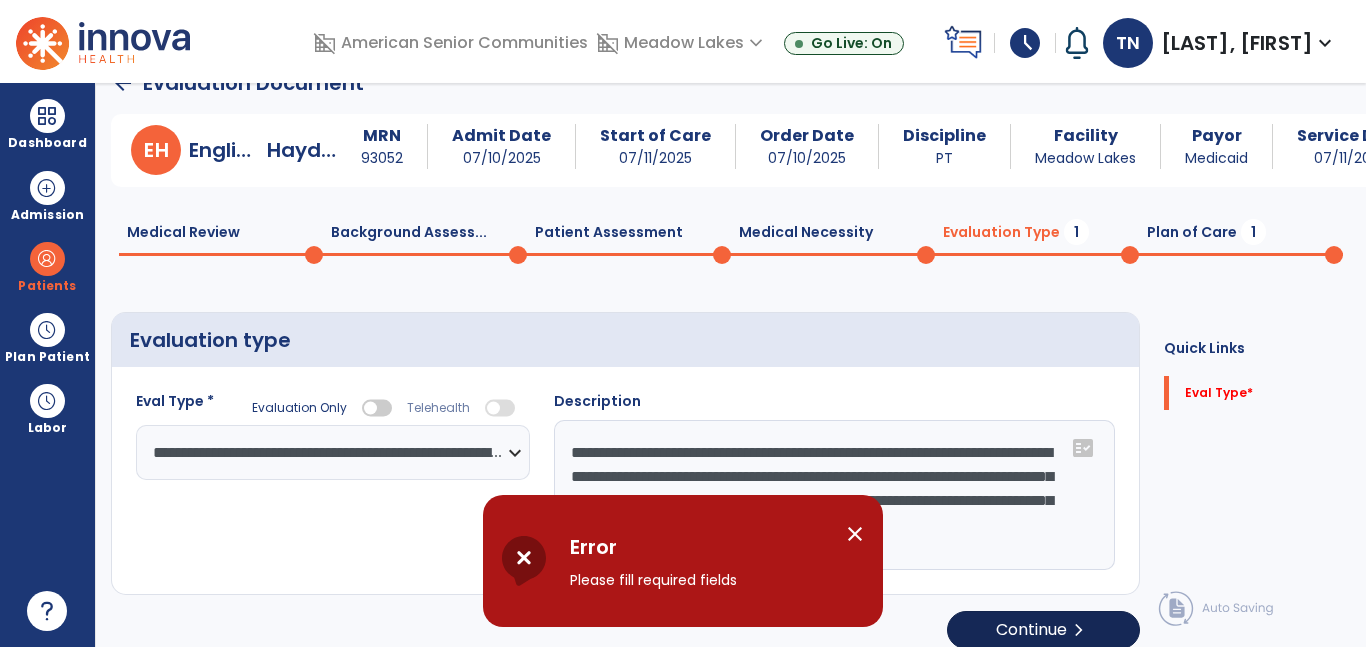 scroll, scrollTop: 51, scrollLeft: 0, axis: vertical 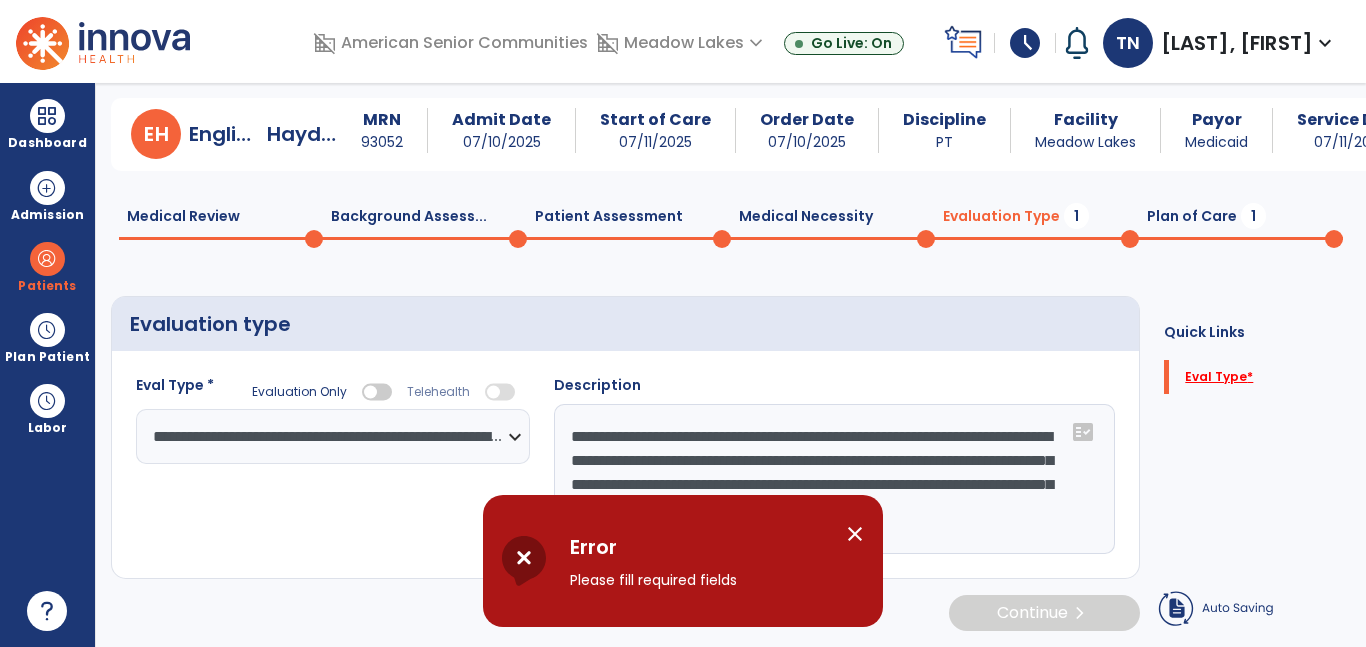 click on "Eval Type   *" 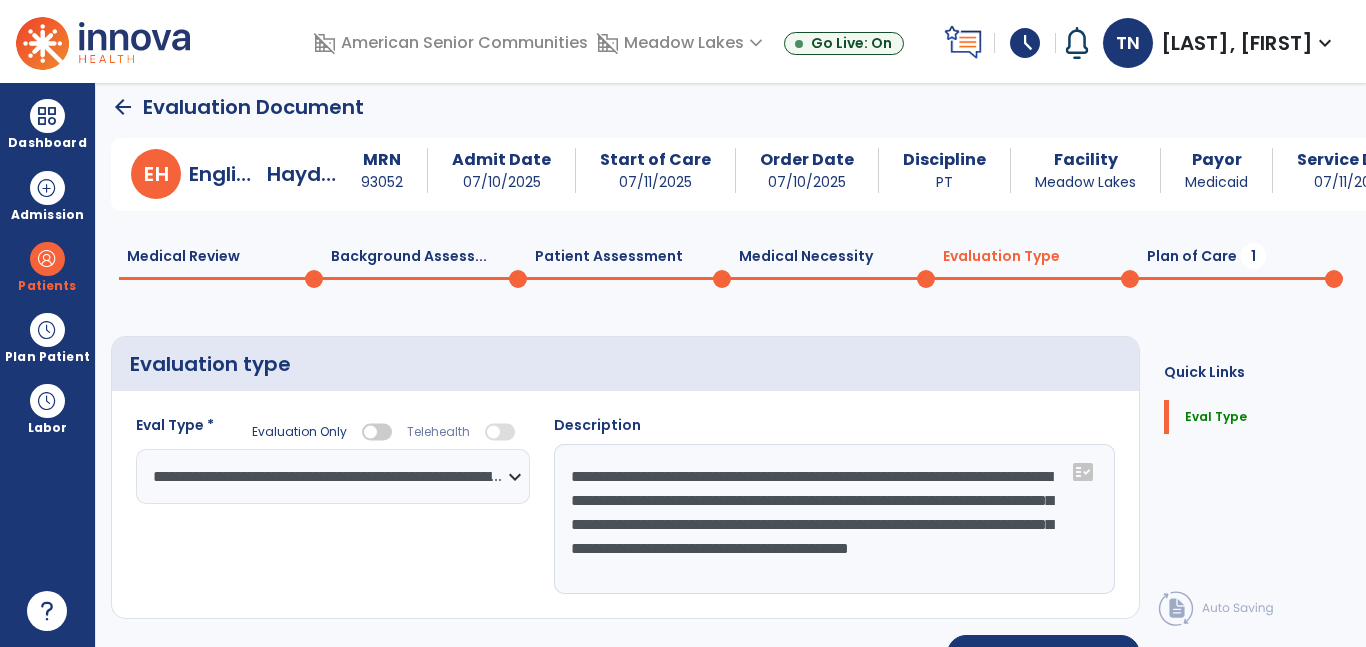 scroll, scrollTop: 53, scrollLeft: 0, axis: vertical 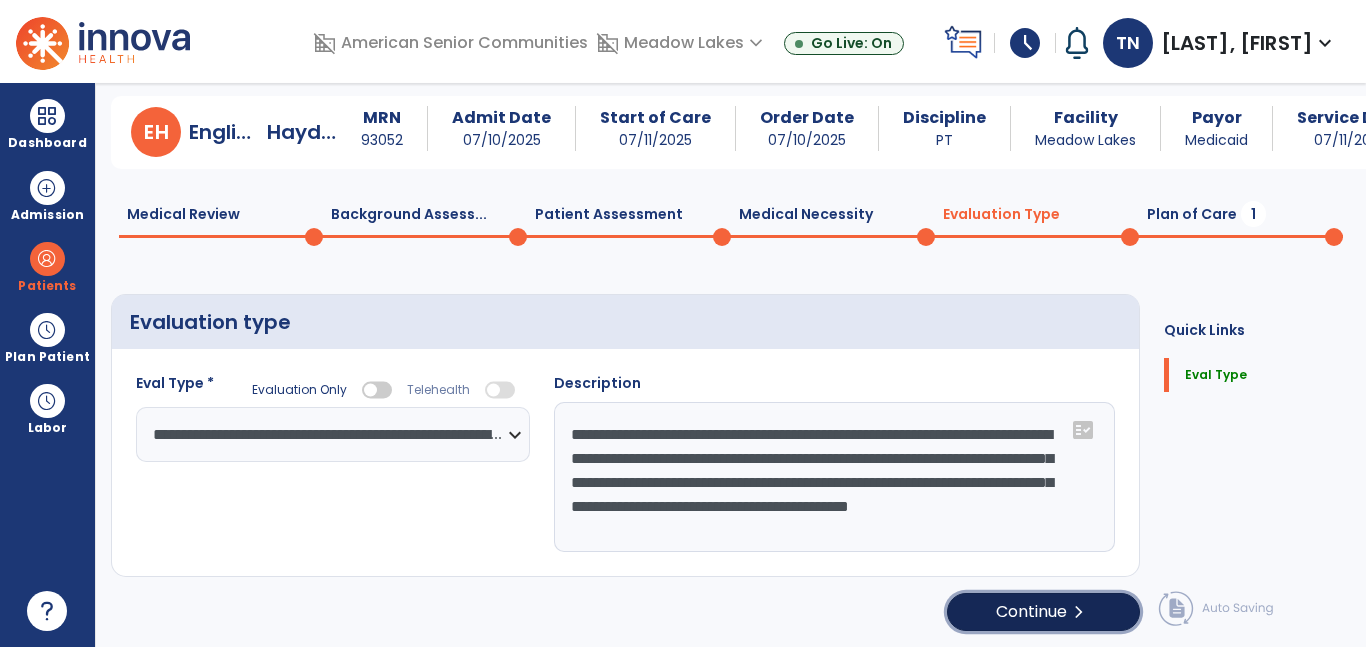 click on "Continue  chevron_right" 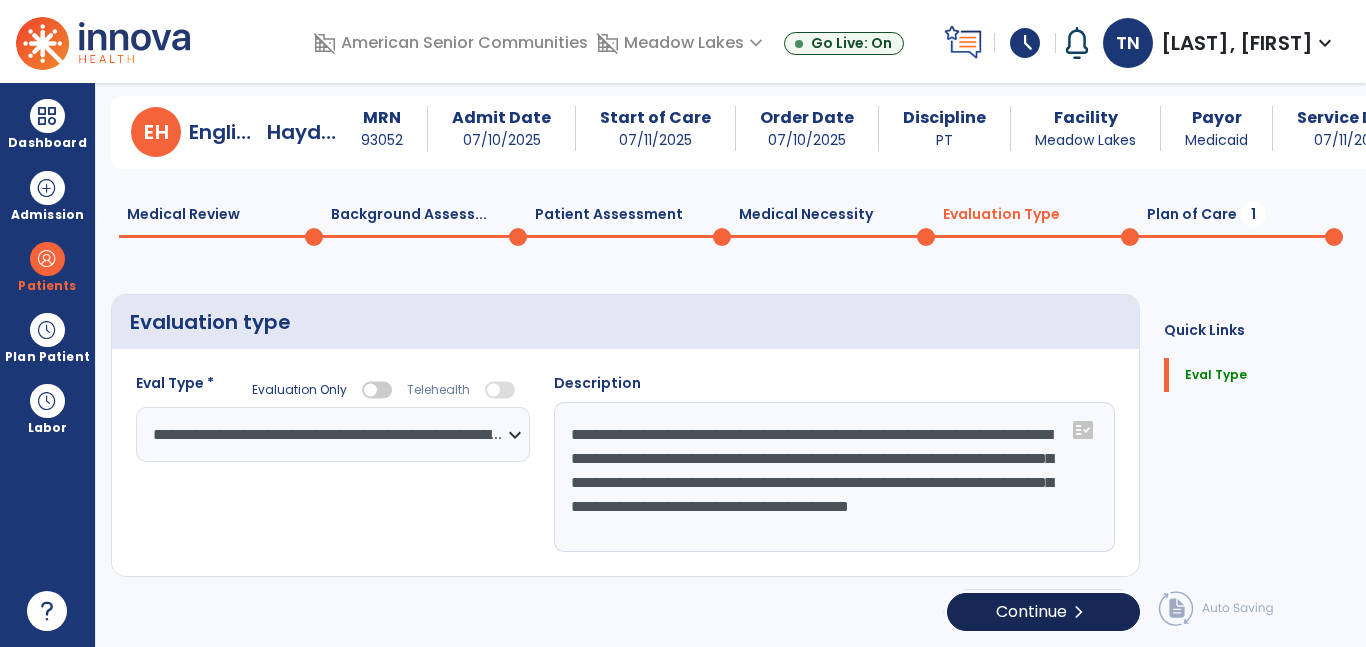 select on "**" 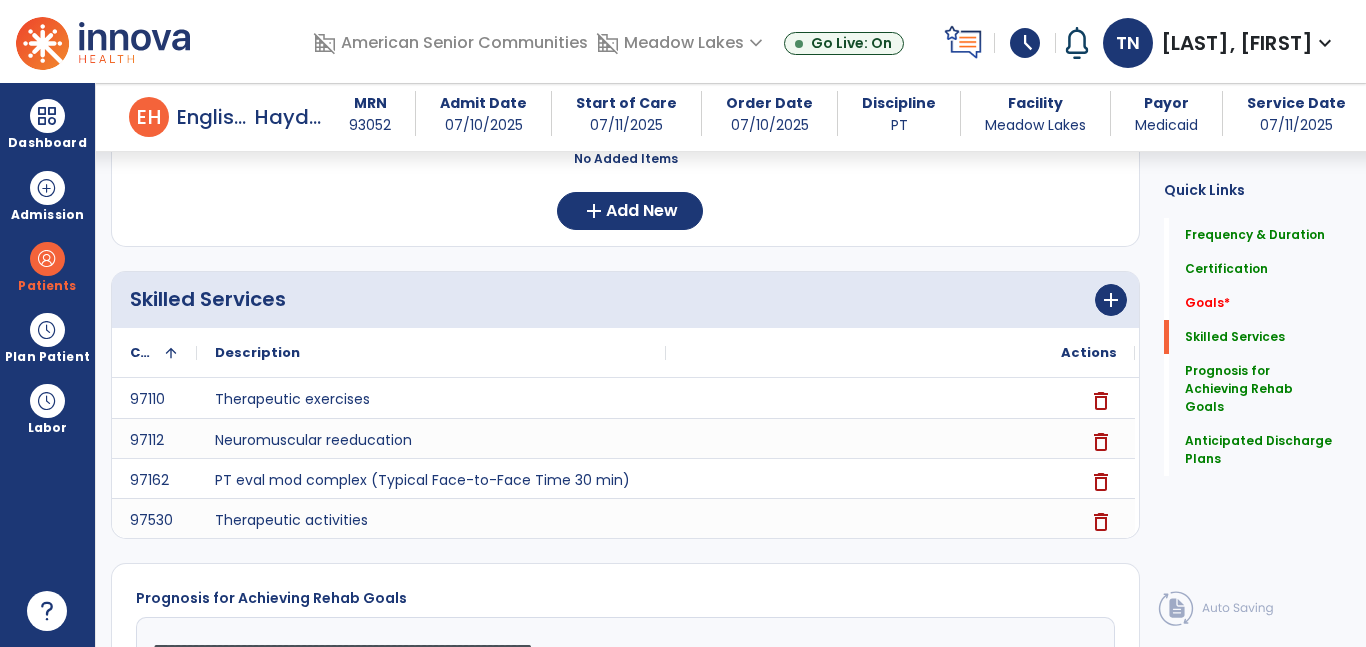 scroll, scrollTop: 524, scrollLeft: 0, axis: vertical 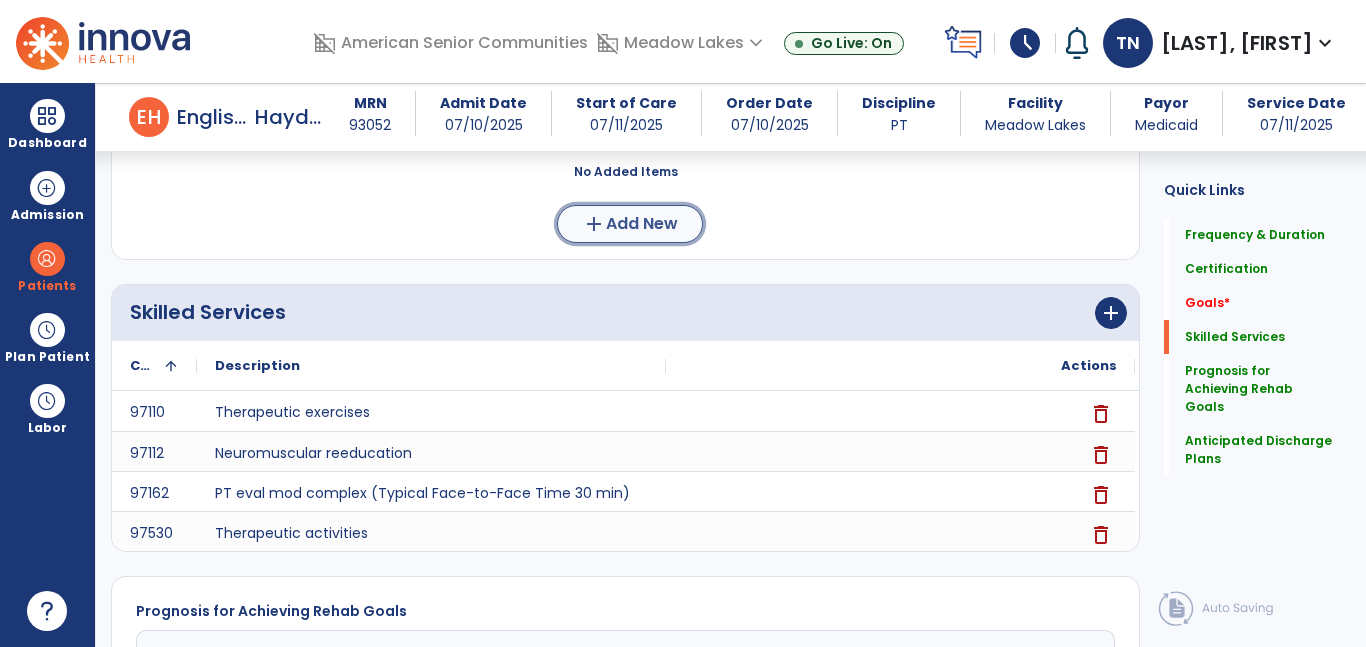 click on "Add New" at bounding box center [642, 224] 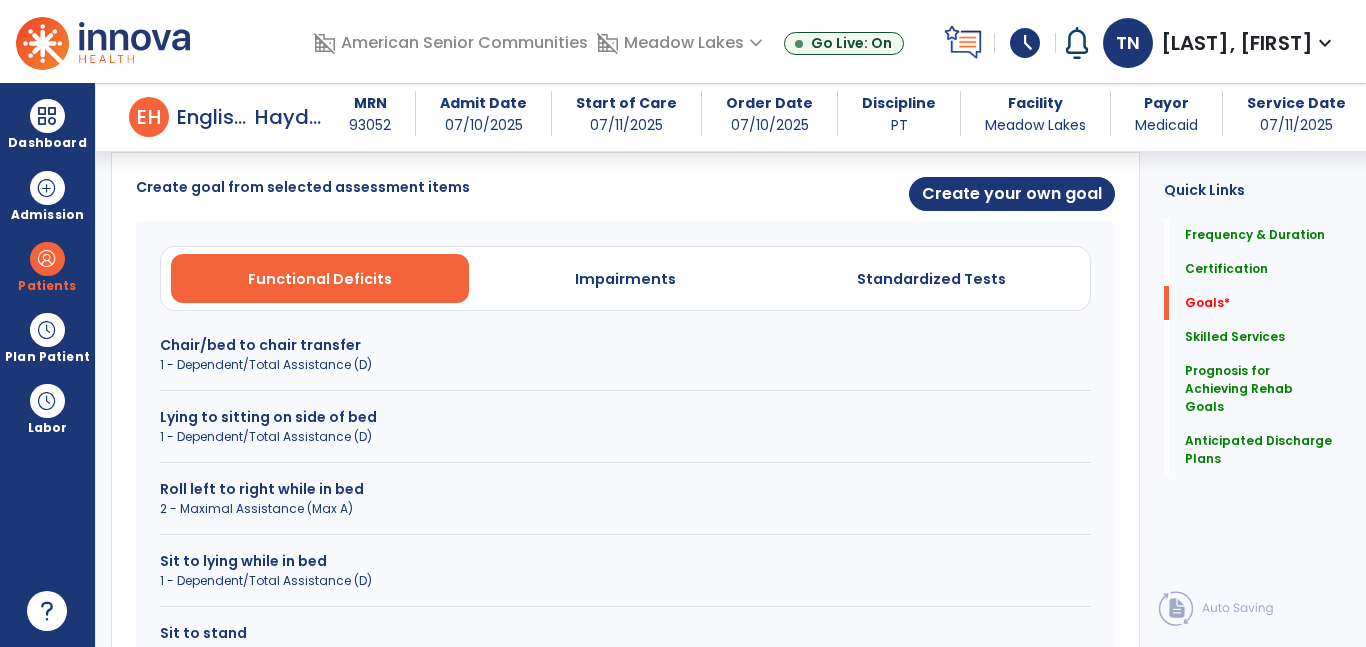 scroll, scrollTop: 520, scrollLeft: 0, axis: vertical 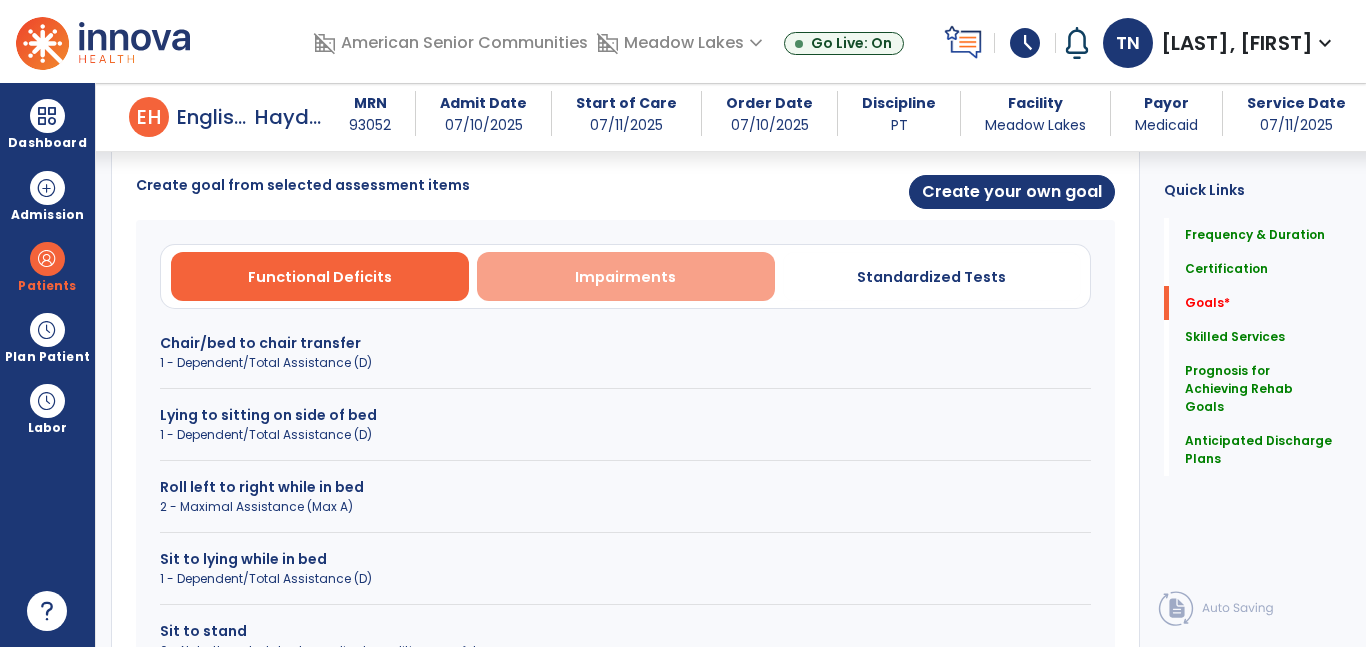 click on "Impairments" at bounding box center (625, 277) 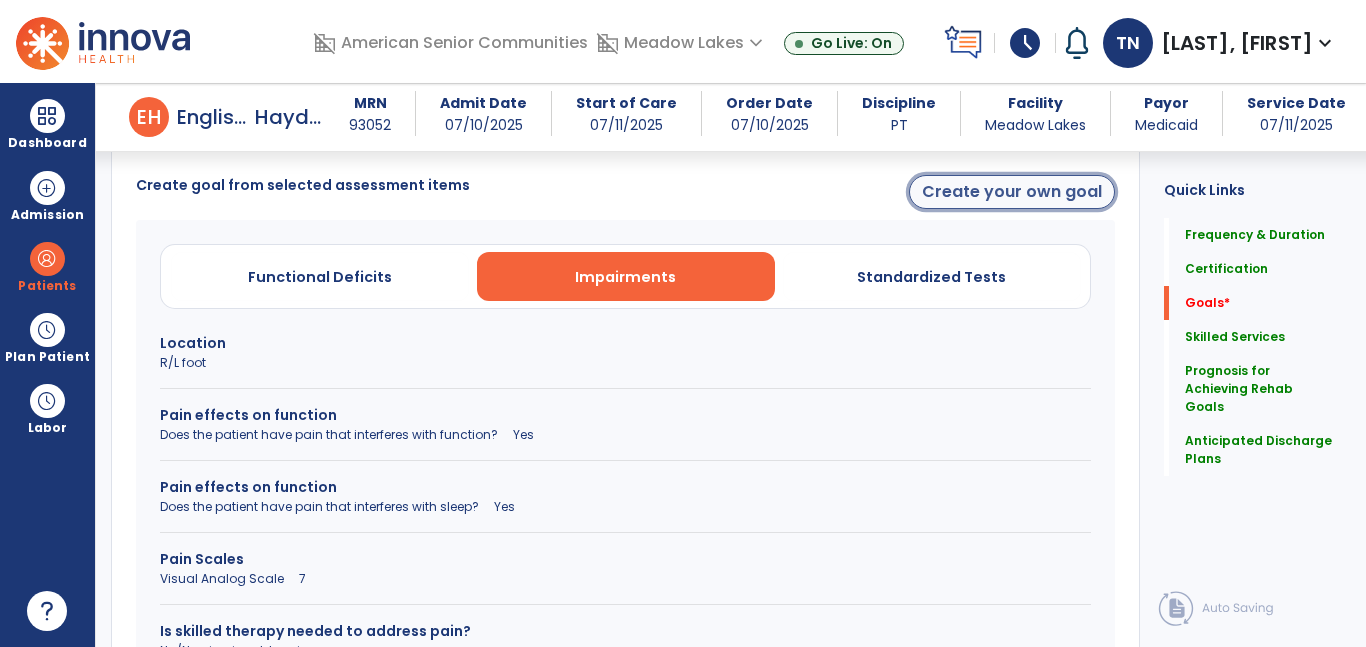 click on "Create your own goal" at bounding box center (1012, 192) 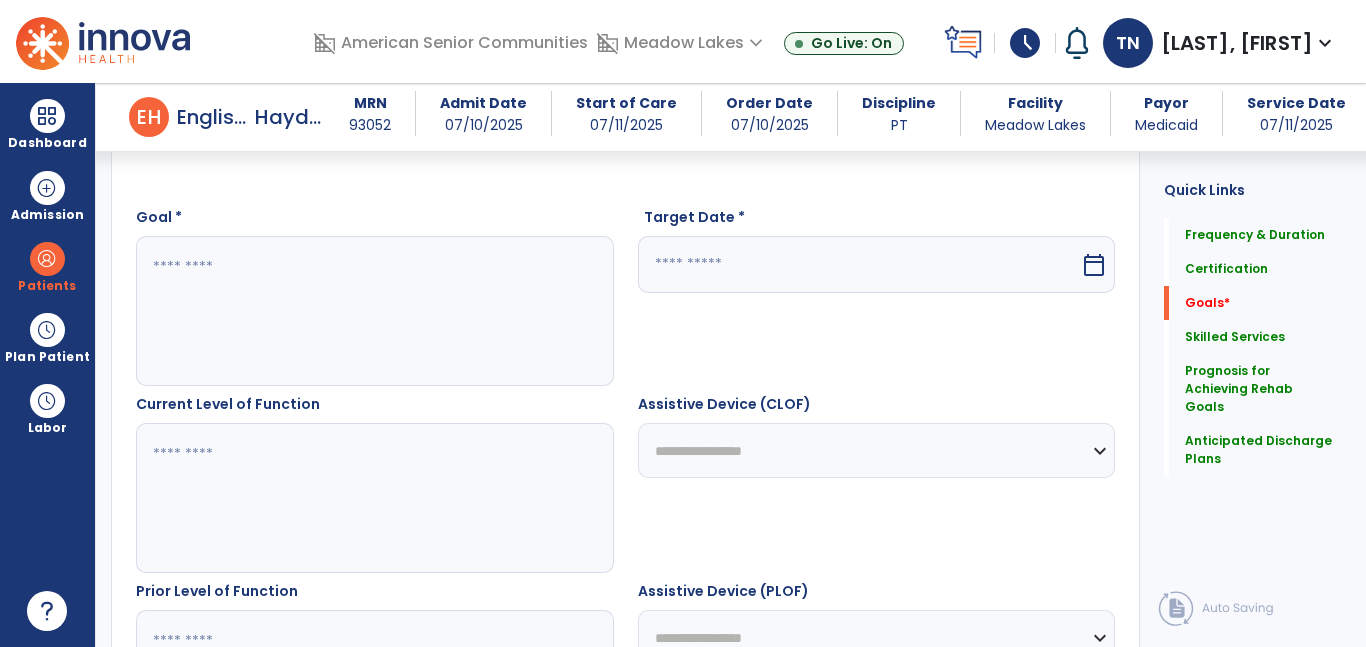 click at bounding box center (374, 311) 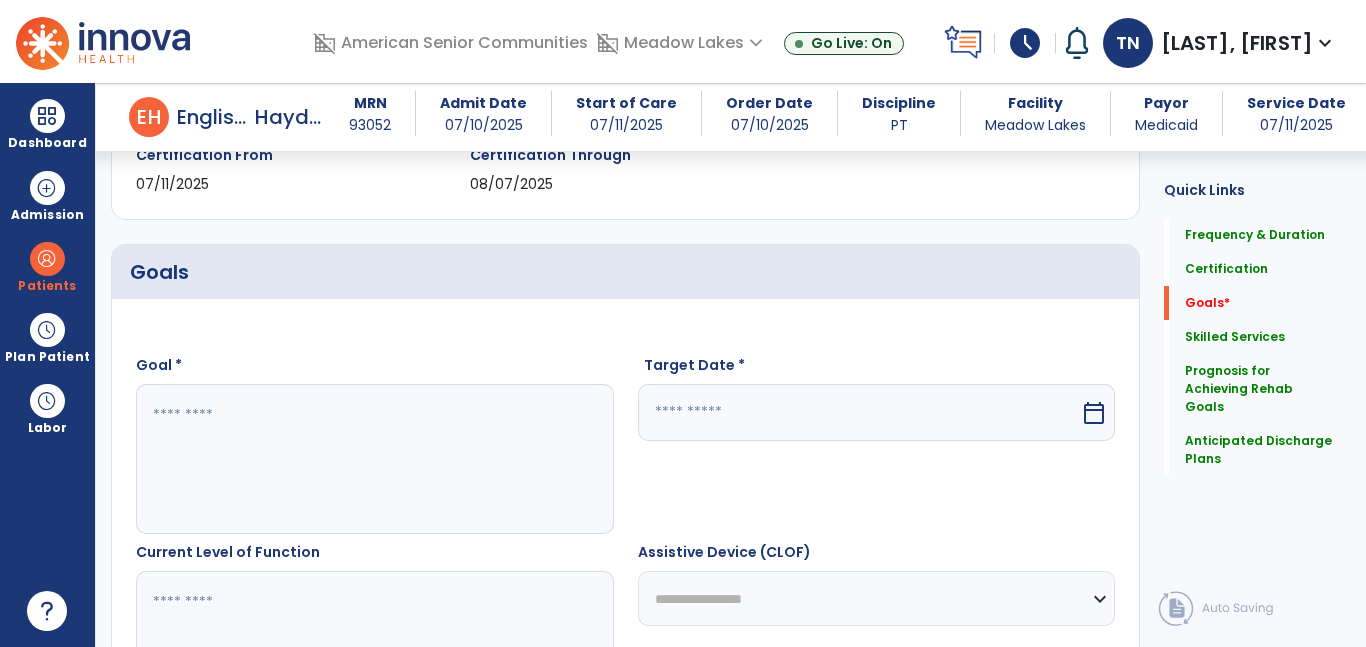 scroll, scrollTop: 373, scrollLeft: 0, axis: vertical 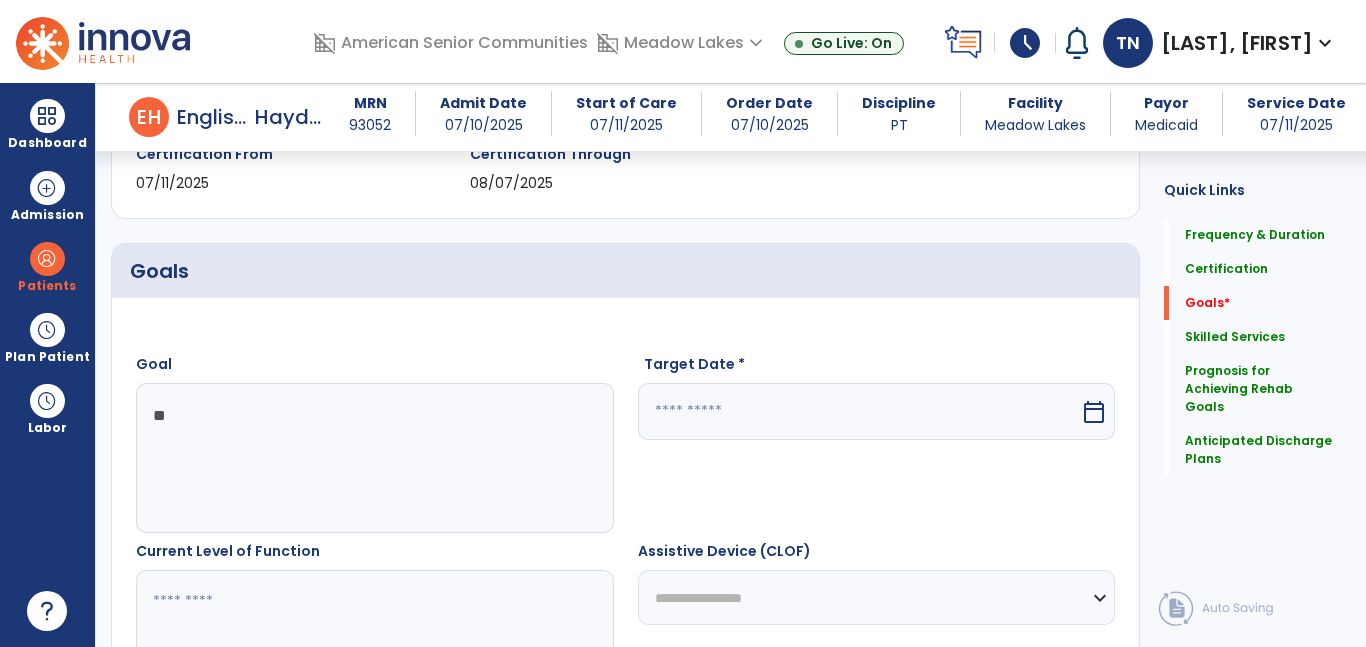 type on "*" 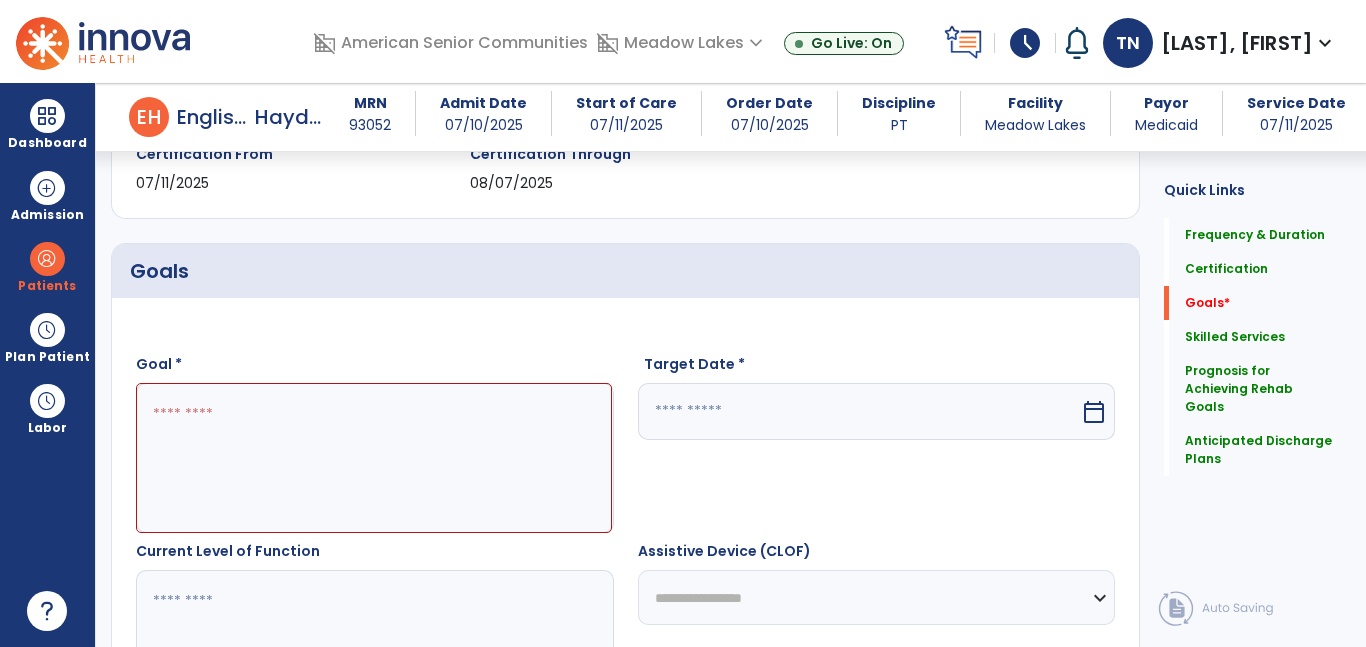type on "*" 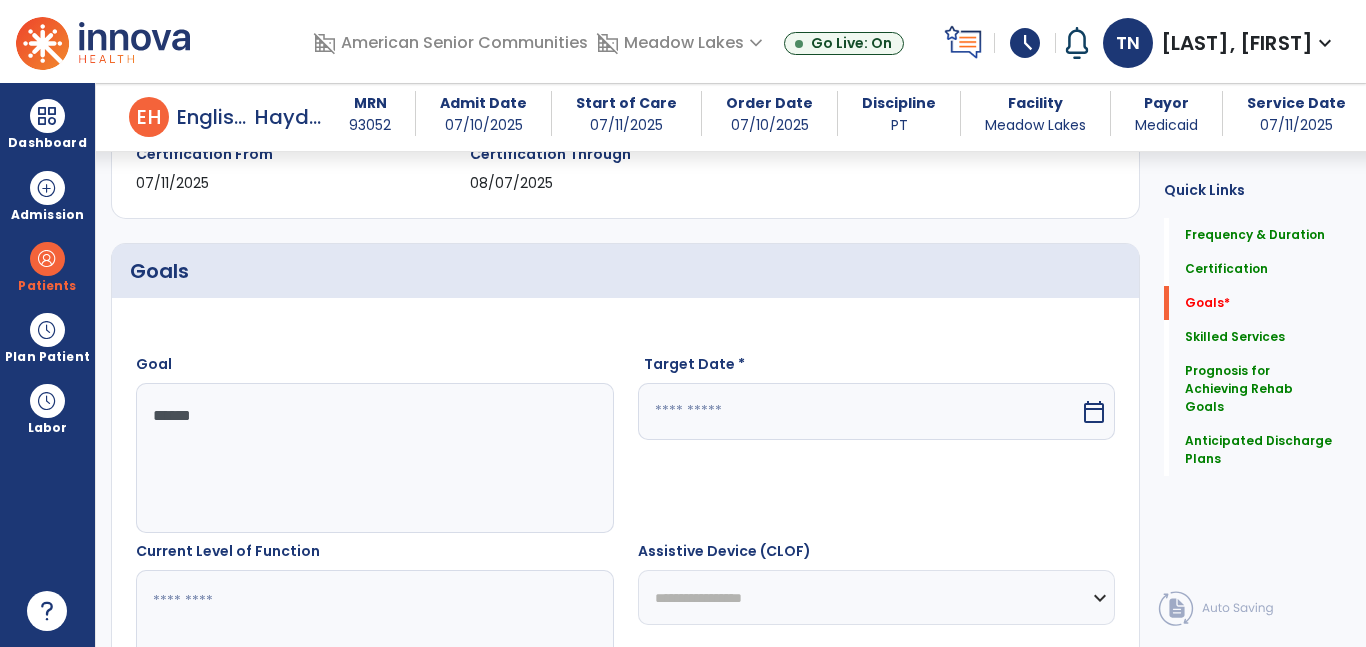 type on "*******" 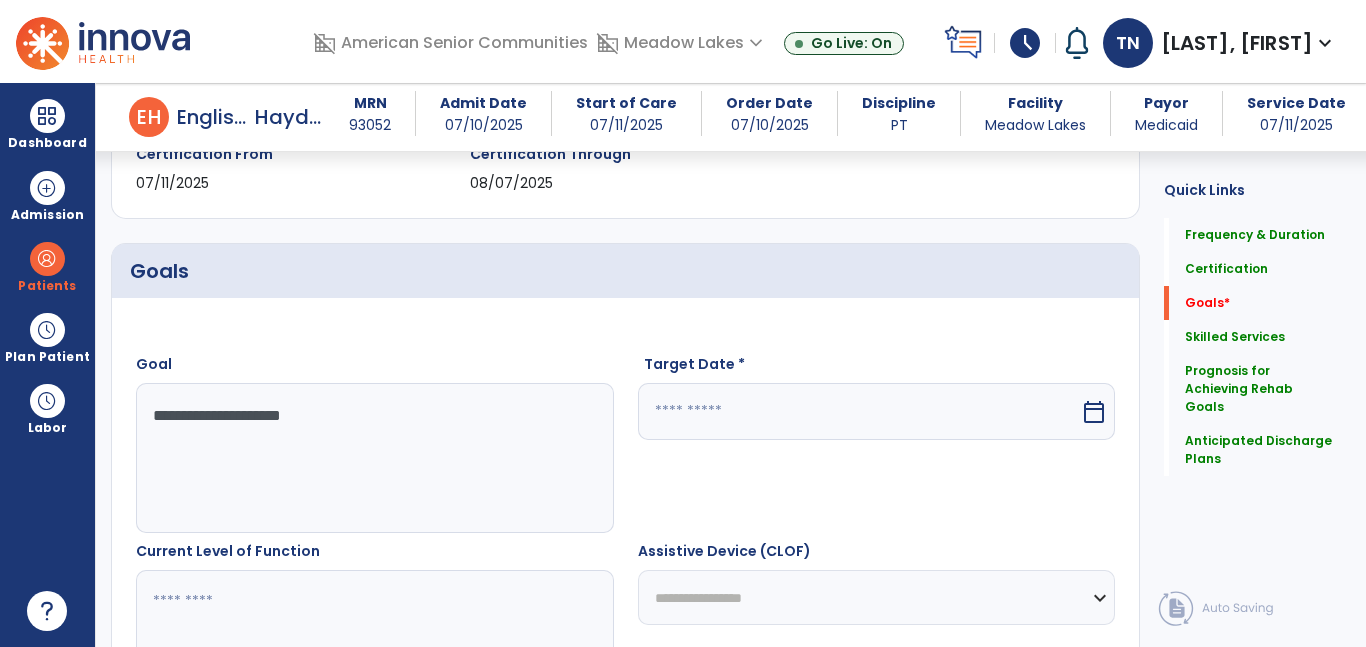 type on "**********" 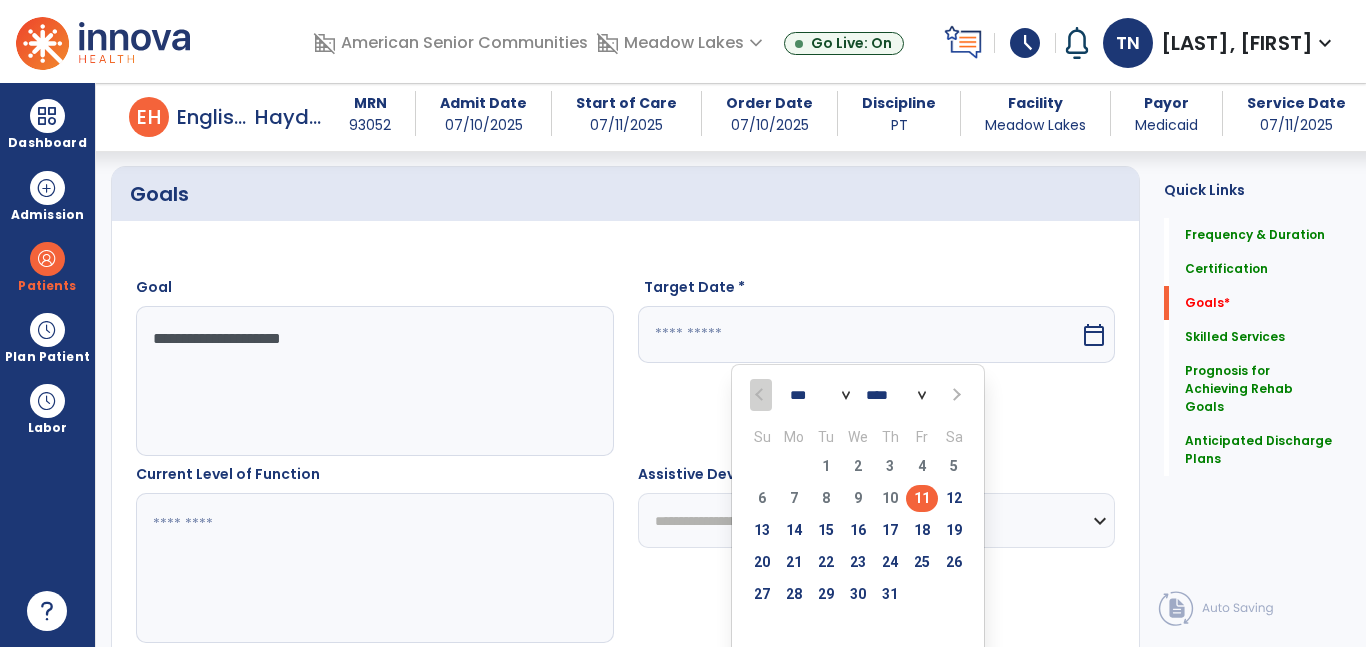 scroll, scrollTop: 477, scrollLeft: 0, axis: vertical 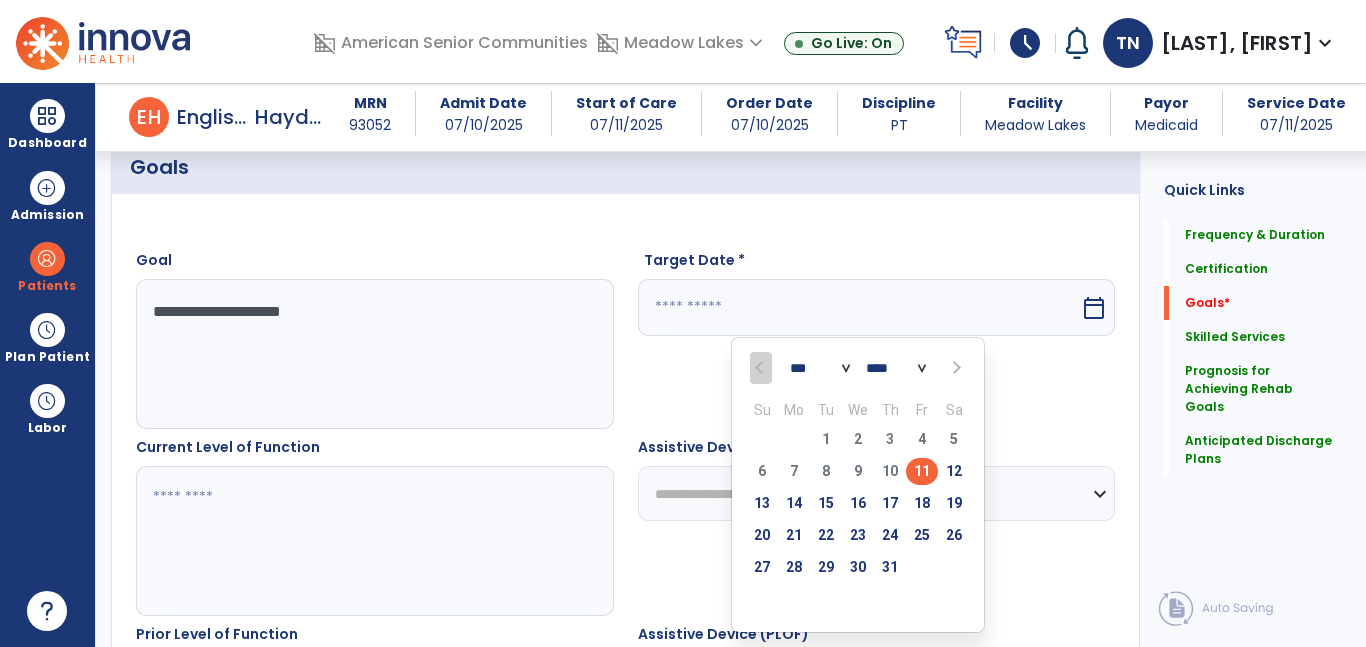 click at bounding box center (954, 368) 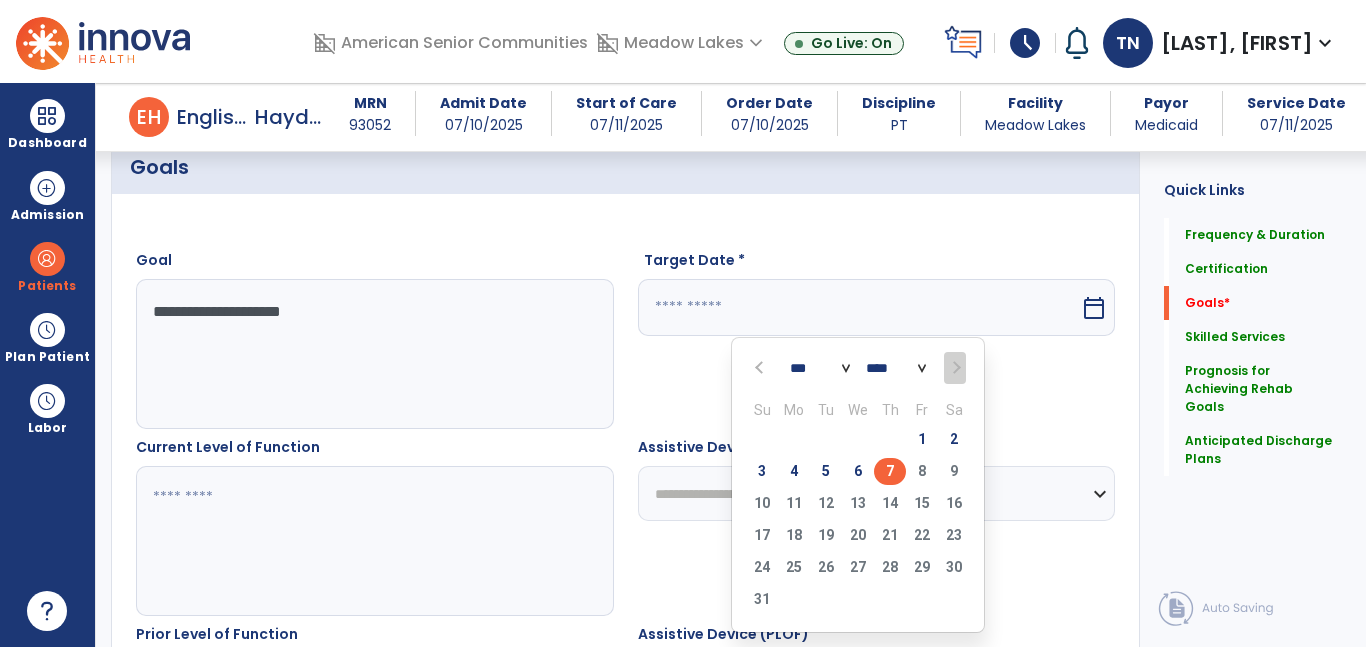 click on "7" at bounding box center [890, 471] 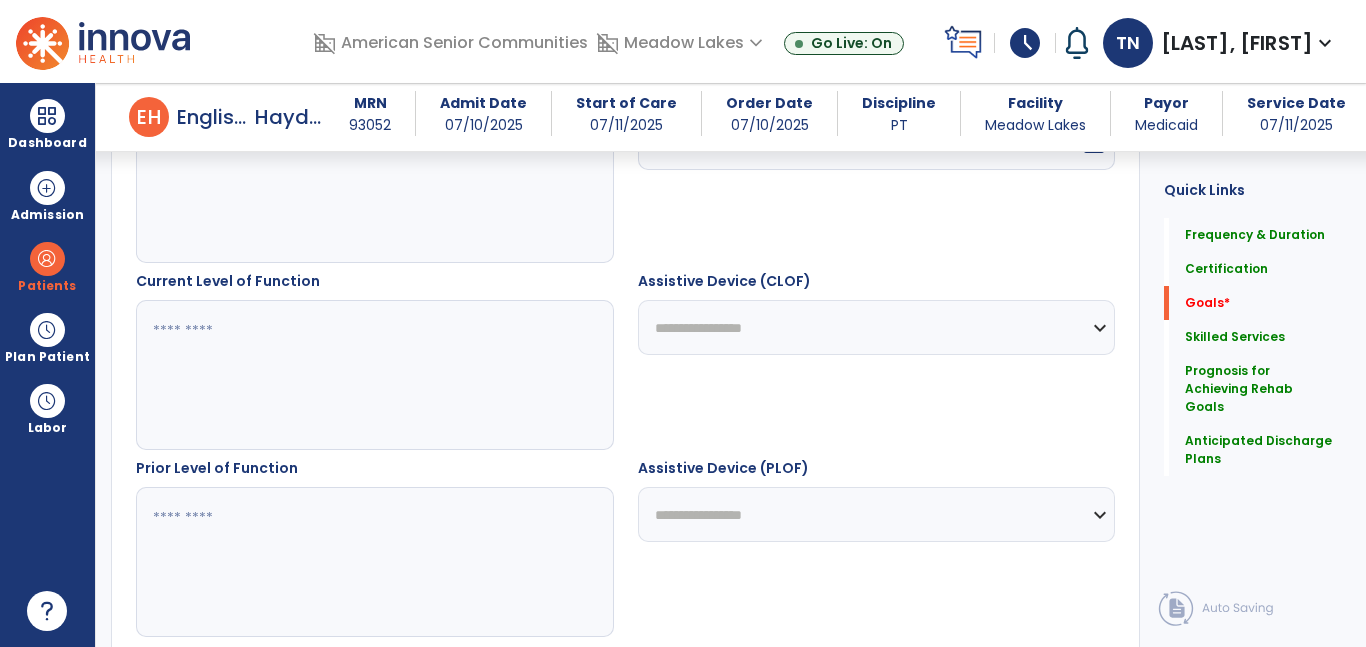 scroll, scrollTop: 661, scrollLeft: 0, axis: vertical 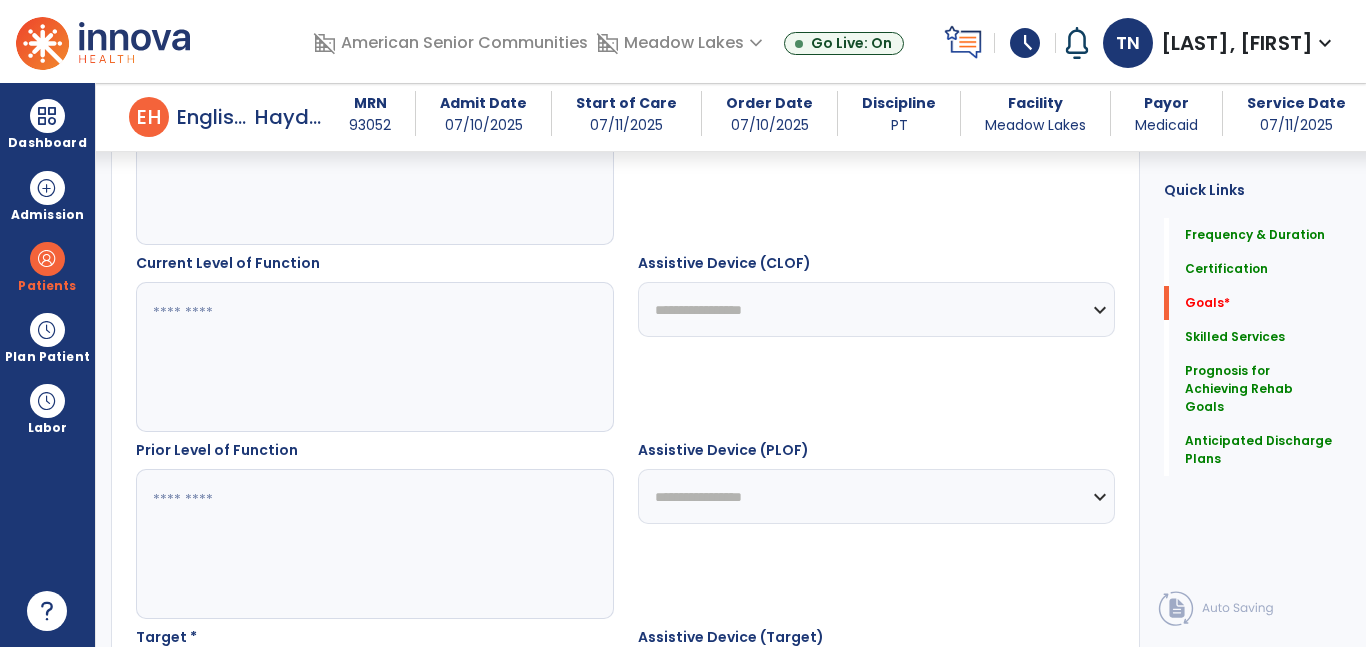 click at bounding box center [374, 357] 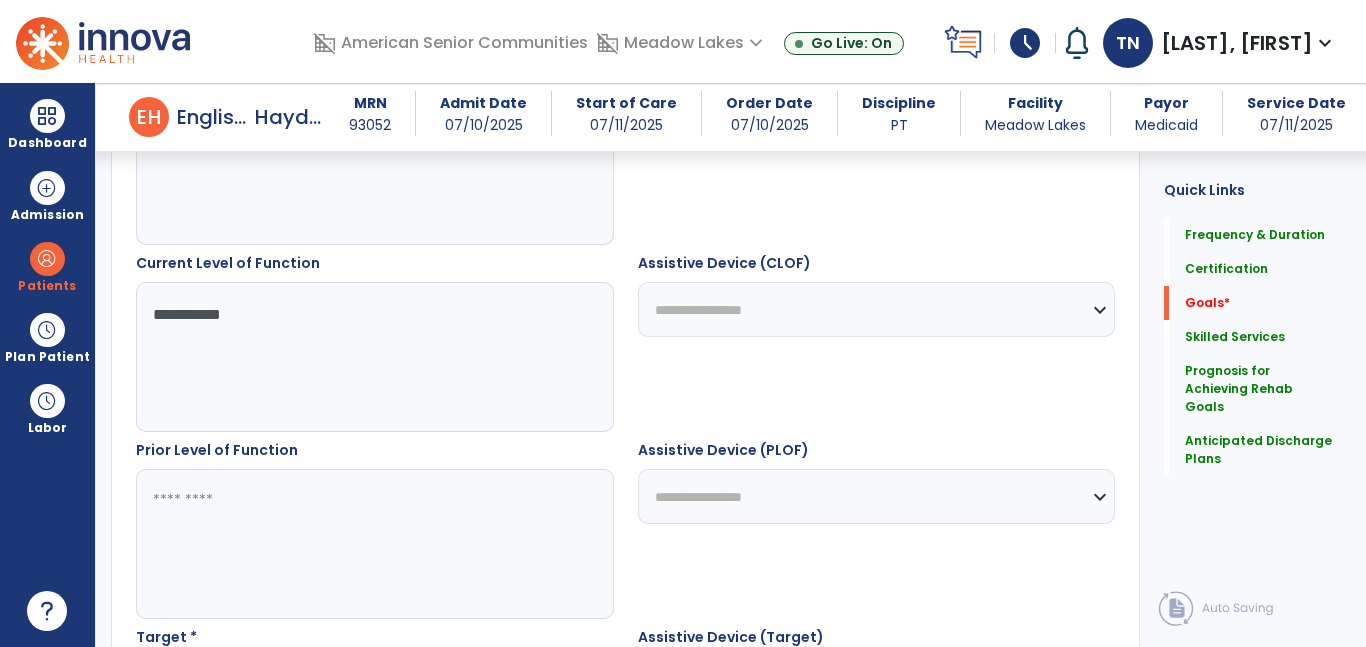 click on "**********" at bounding box center (877, 309) 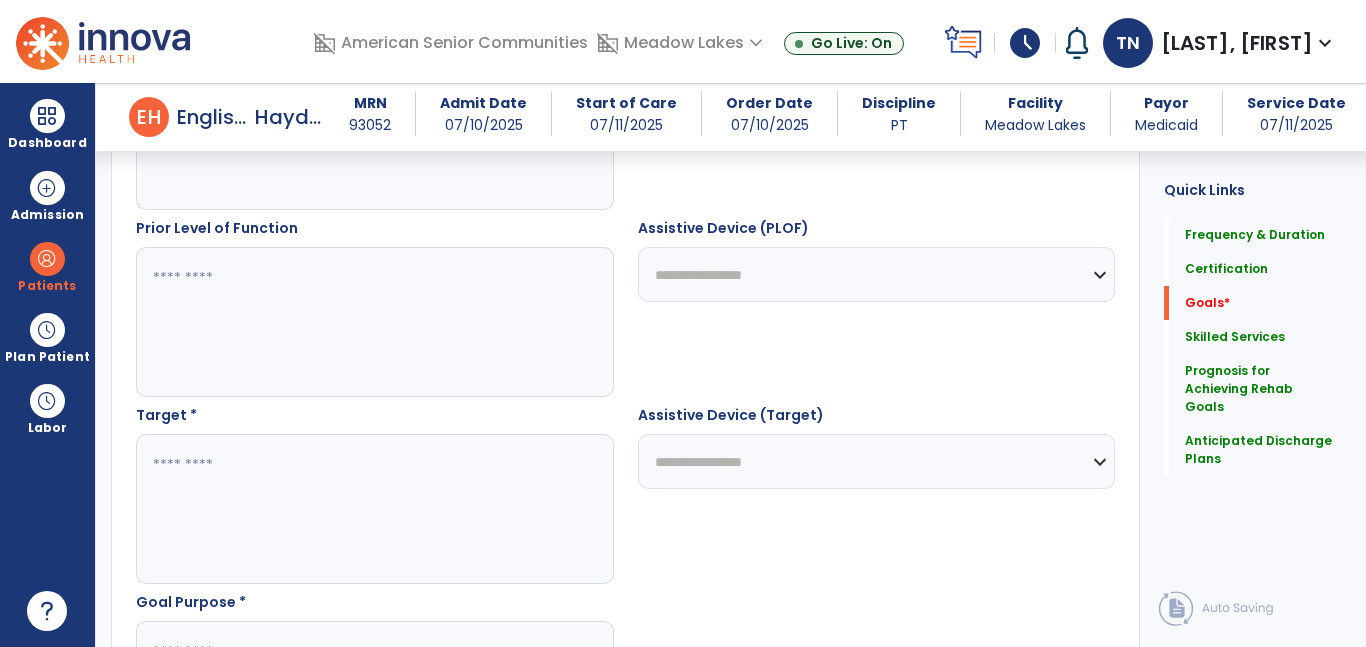 scroll, scrollTop: 910, scrollLeft: 0, axis: vertical 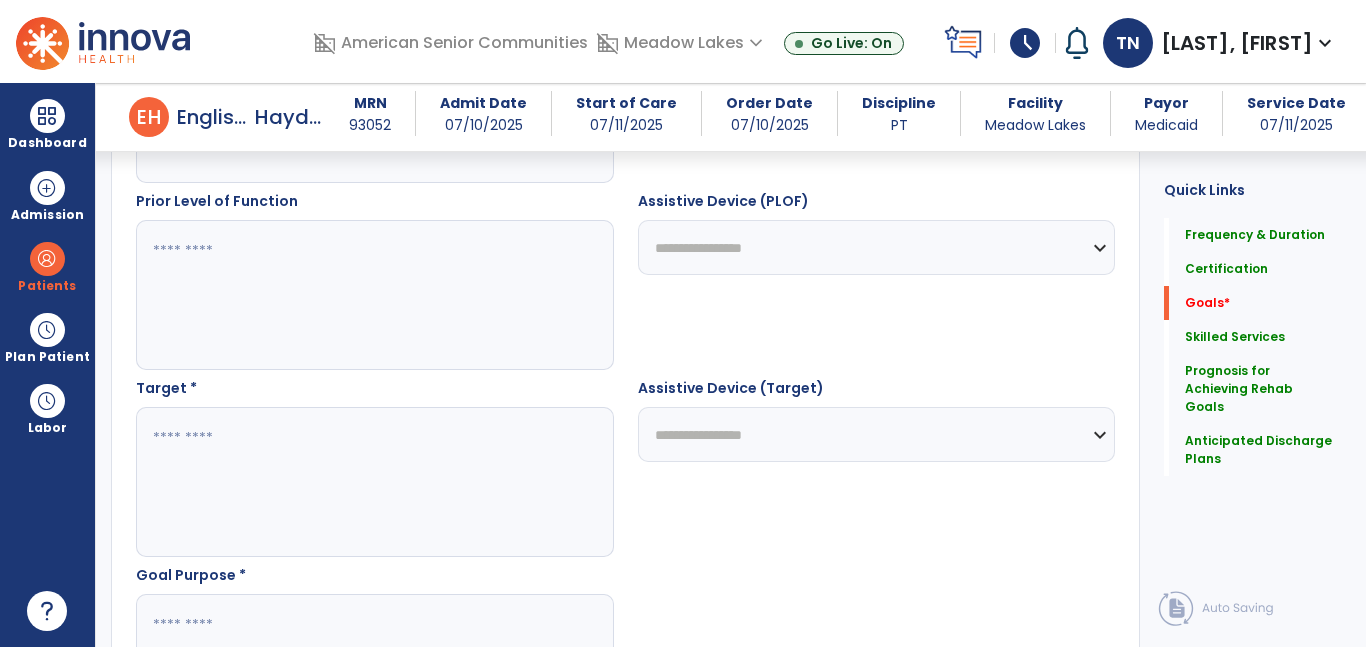 type on "**********" 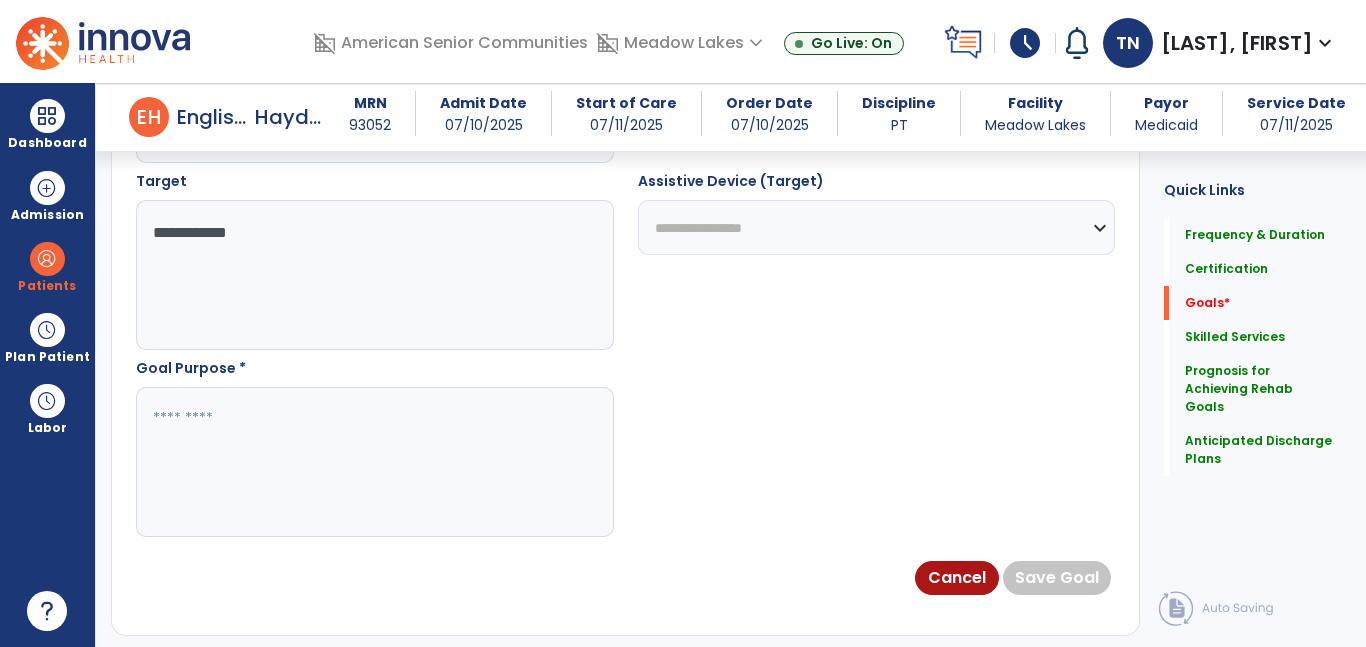 scroll, scrollTop: 1119, scrollLeft: 0, axis: vertical 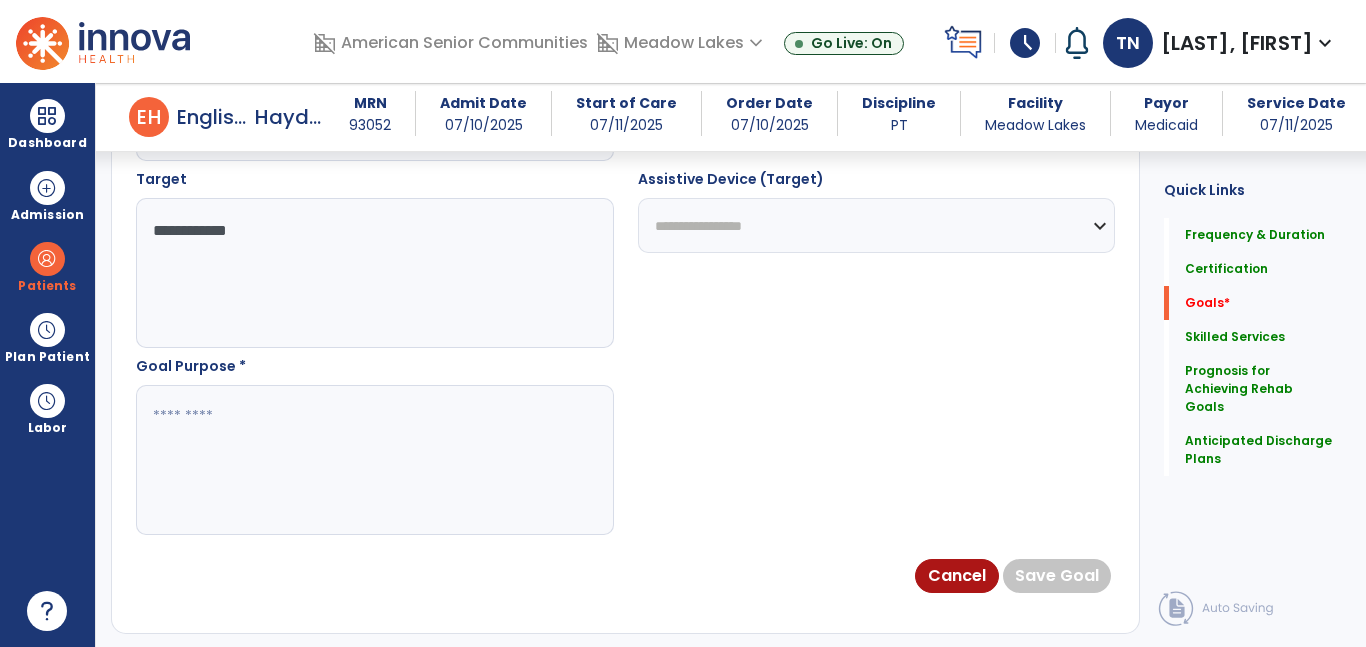 type on "**********" 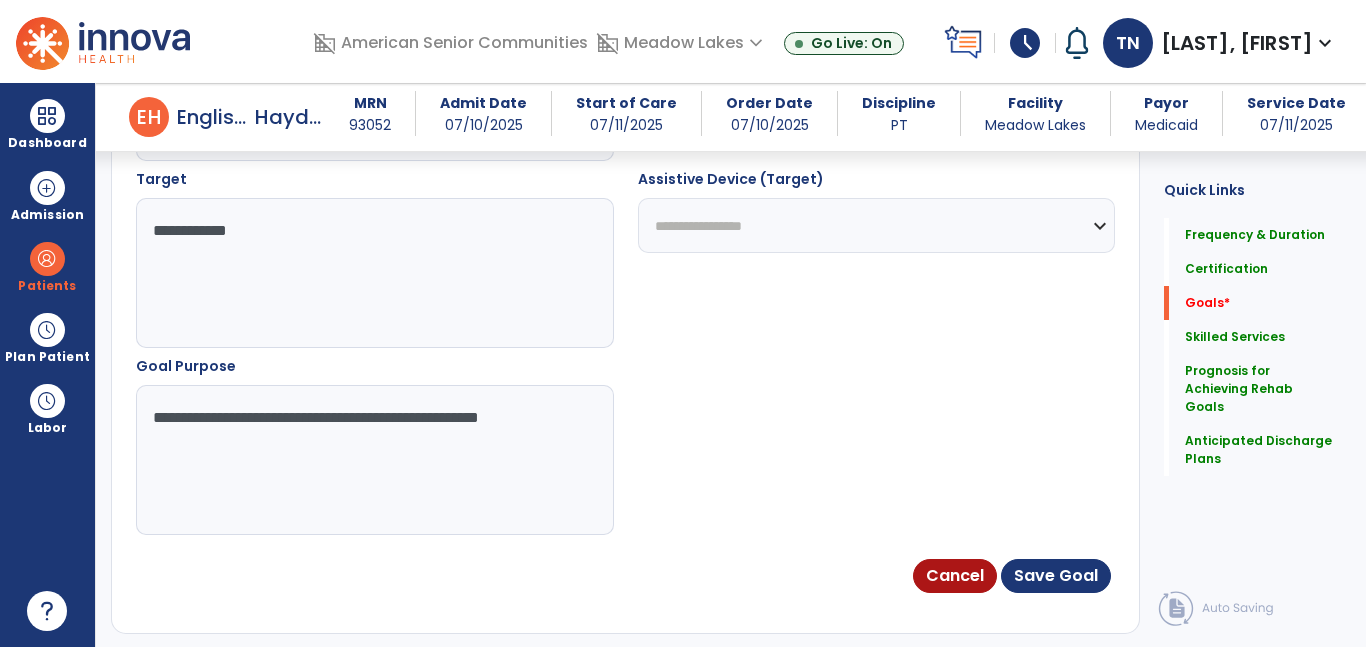 type on "**********" 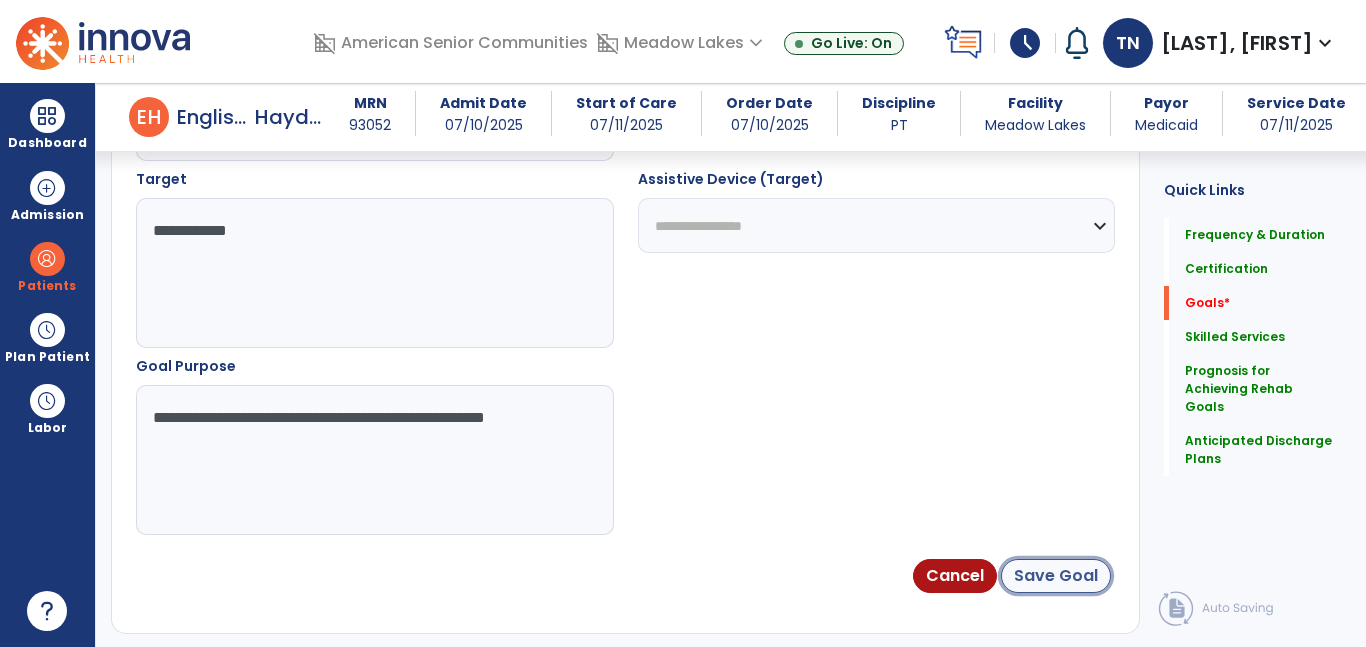 click on "Save Goal" at bounding box center (1056, 576) 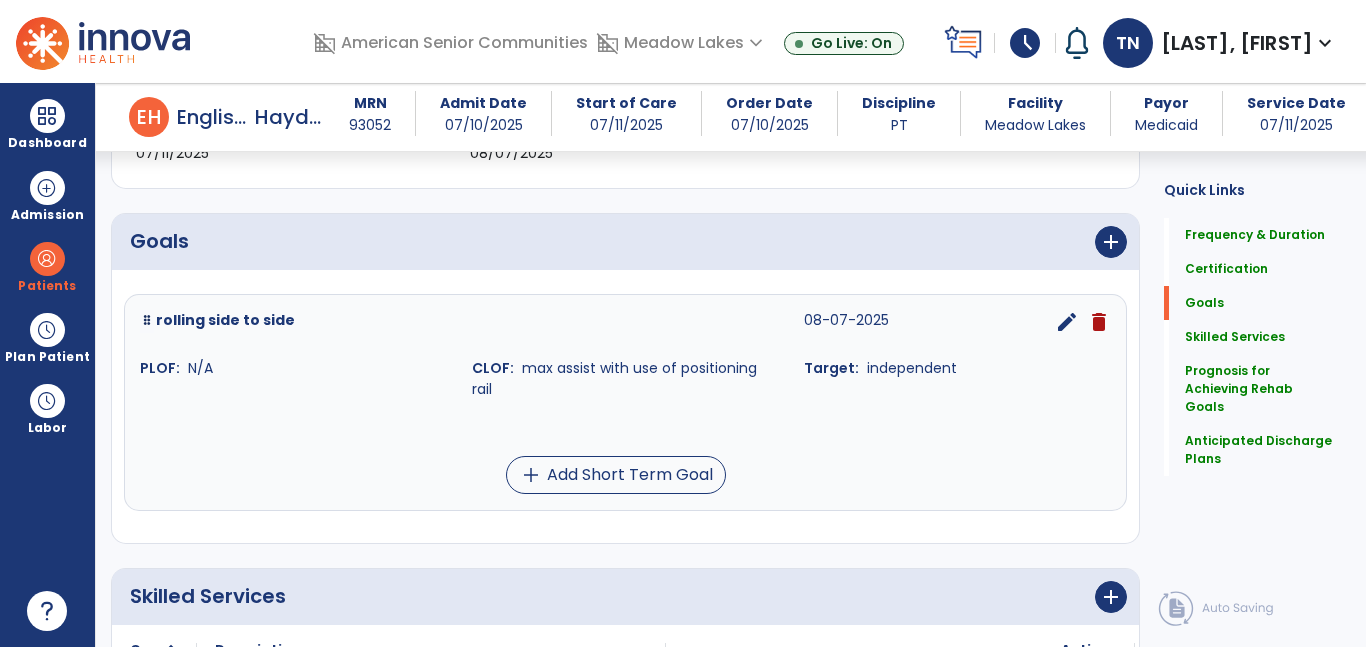 scroll, scrollTop: 408, scrollLeft: 0, axis: vertical 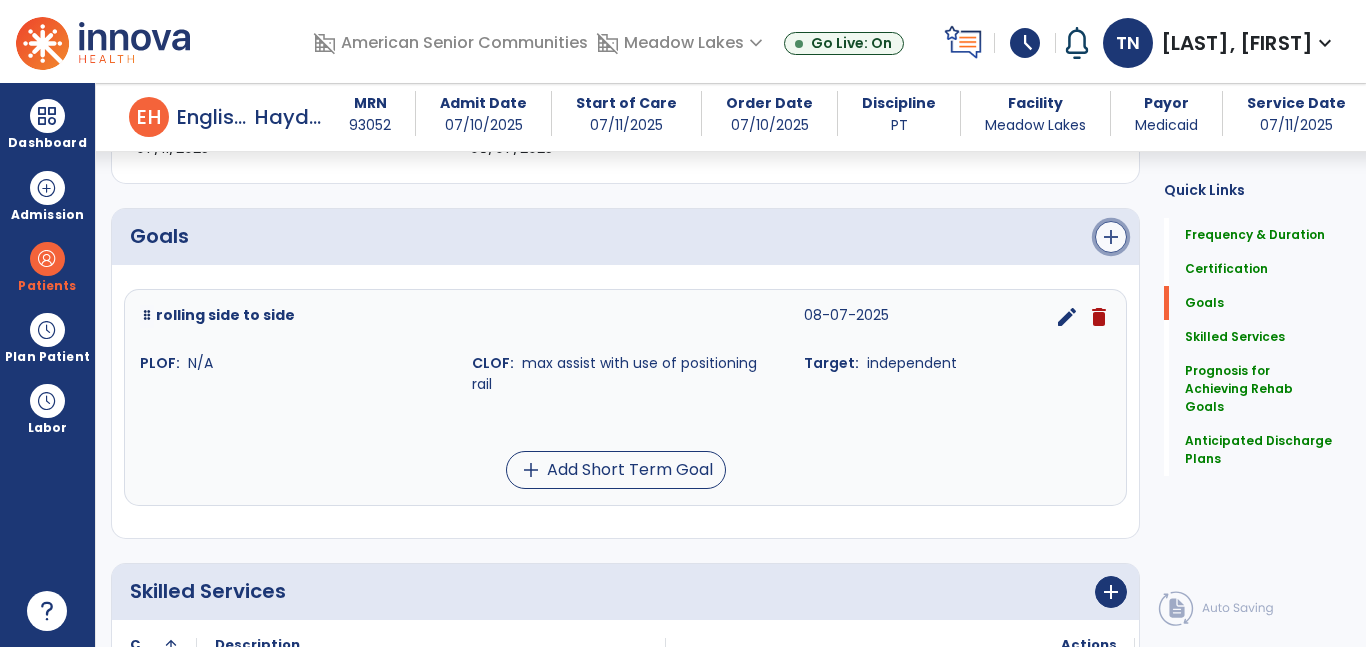 click on "add" at bounding box center [1111, 237] 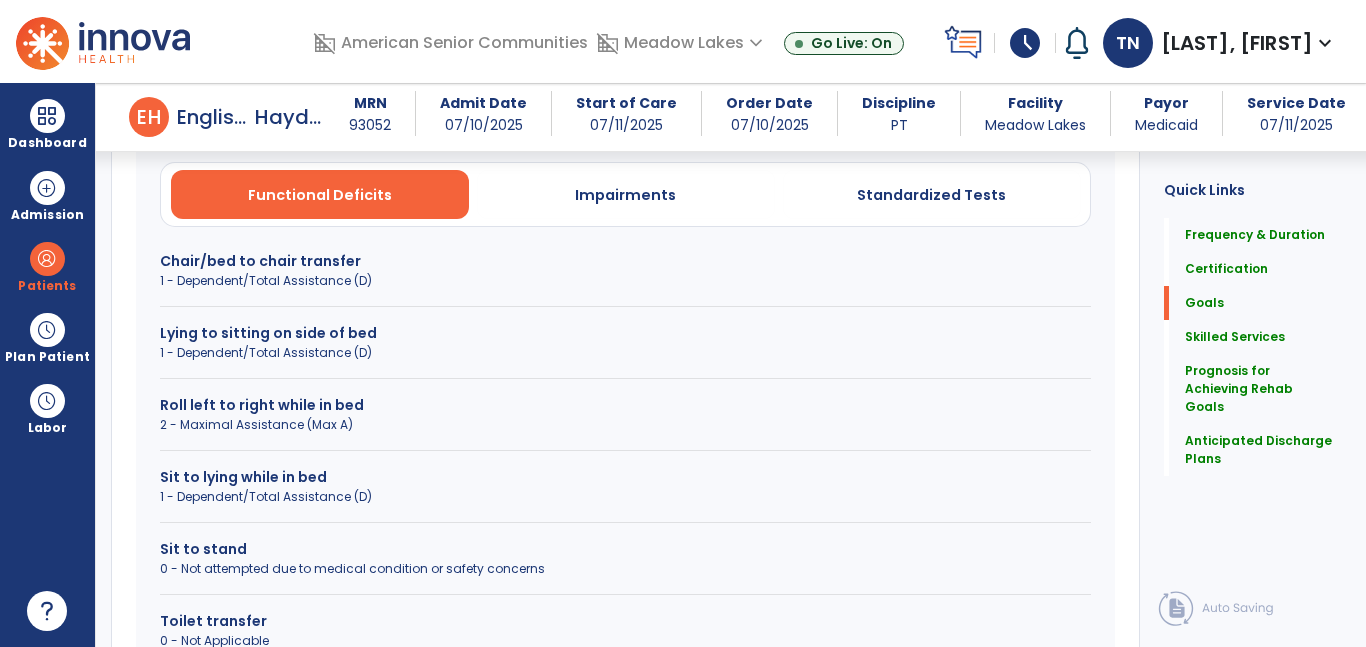 scroll, scrollTop: 604, scrollLeft: 0, axis: vertical 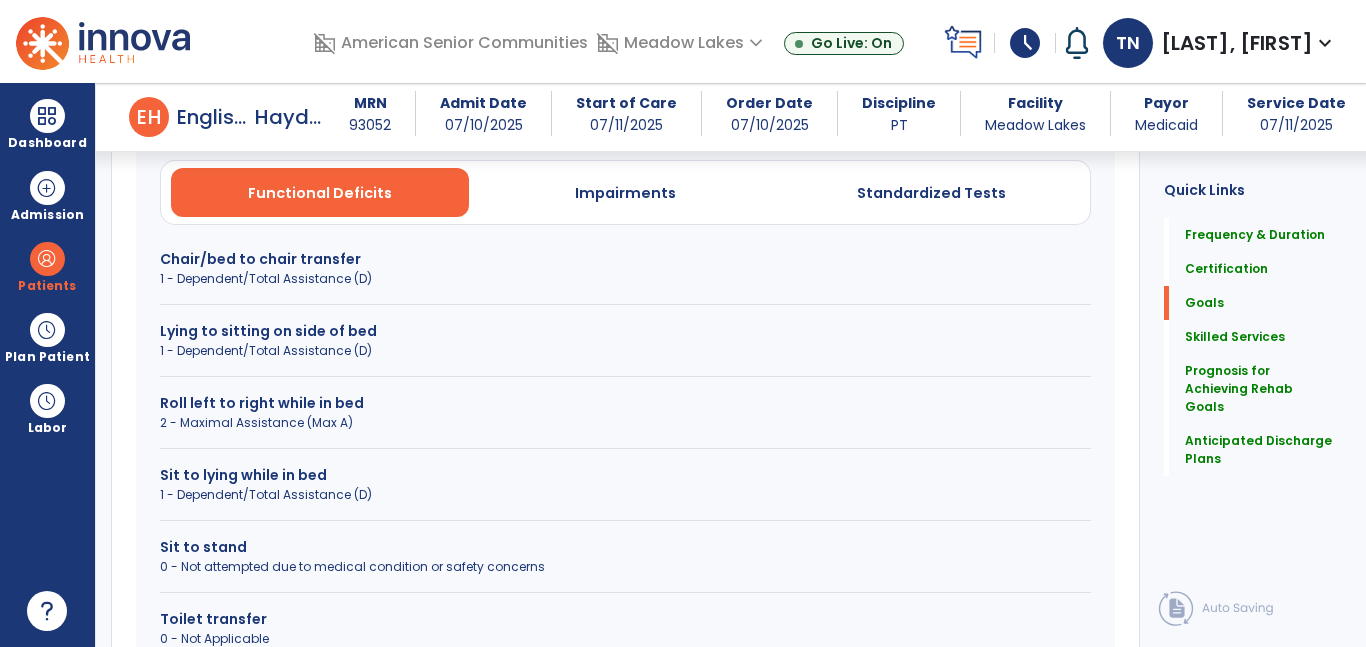 click on "1 - Dependent/Total Assistance (D)" at bounding box center (625, 351) 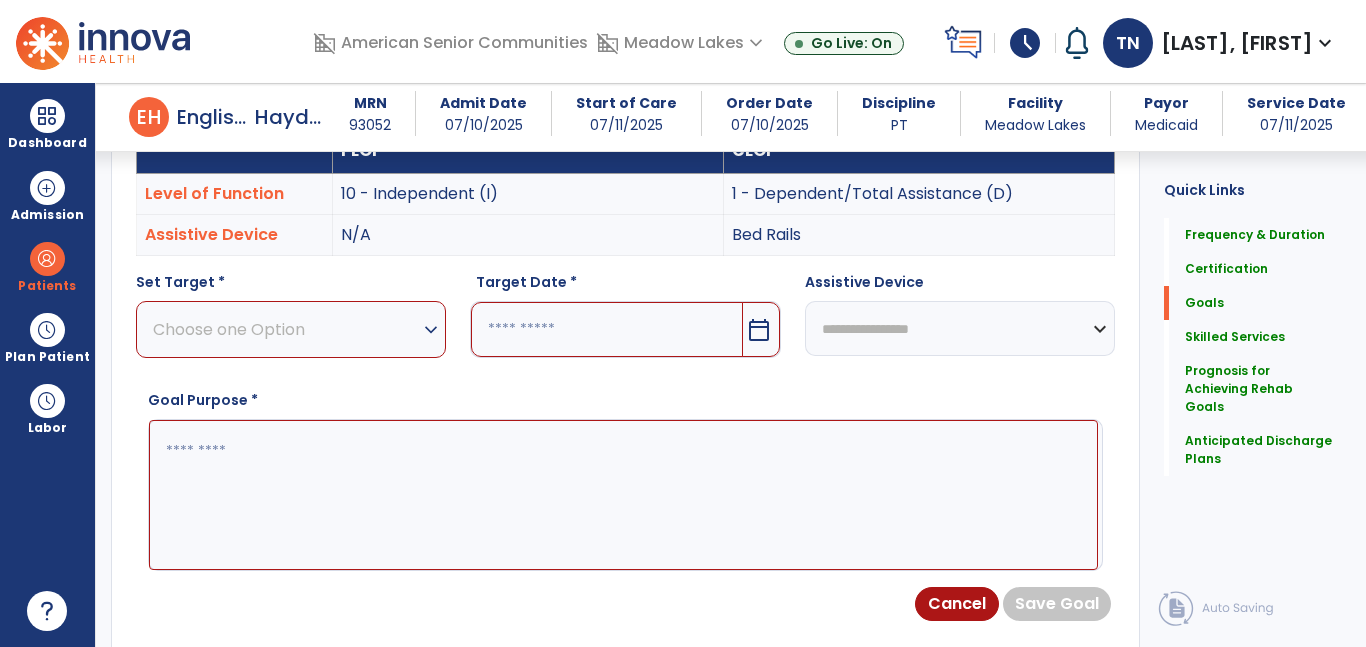 click on "Choose one Option" at bounding box center (286, 329) 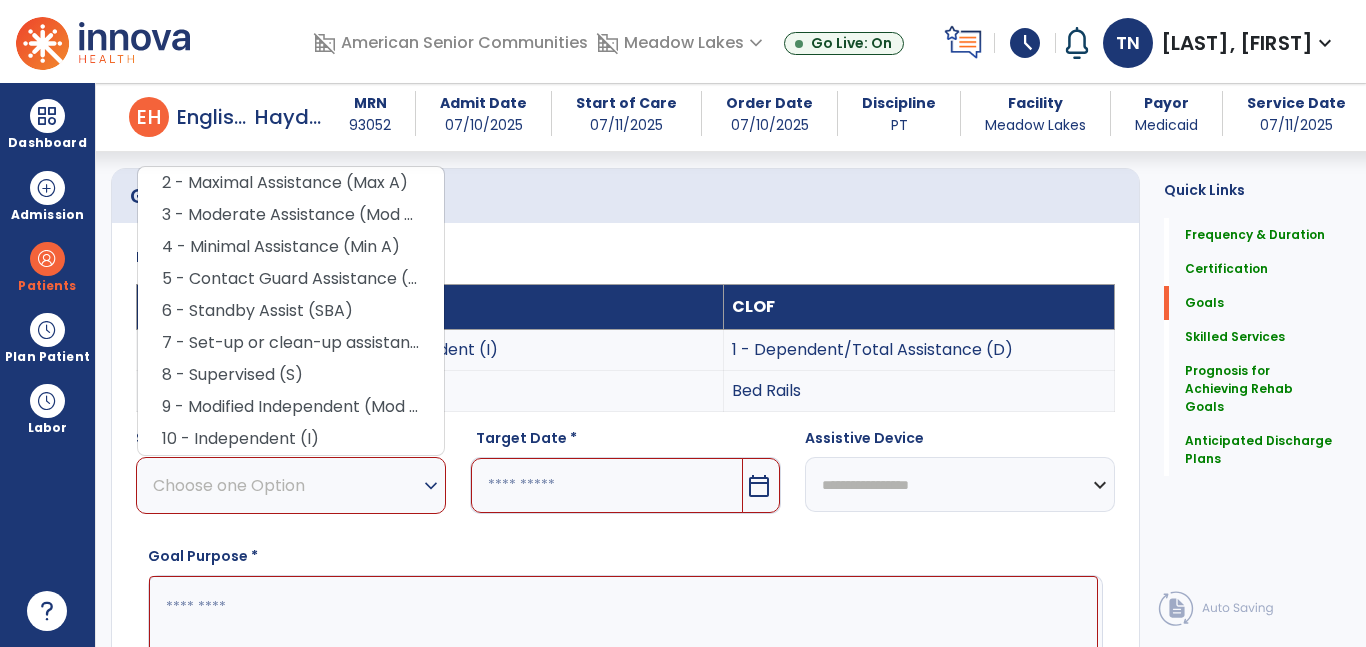 scroll, scrollTop: 446, scrollLeft: 0, axis: vertical 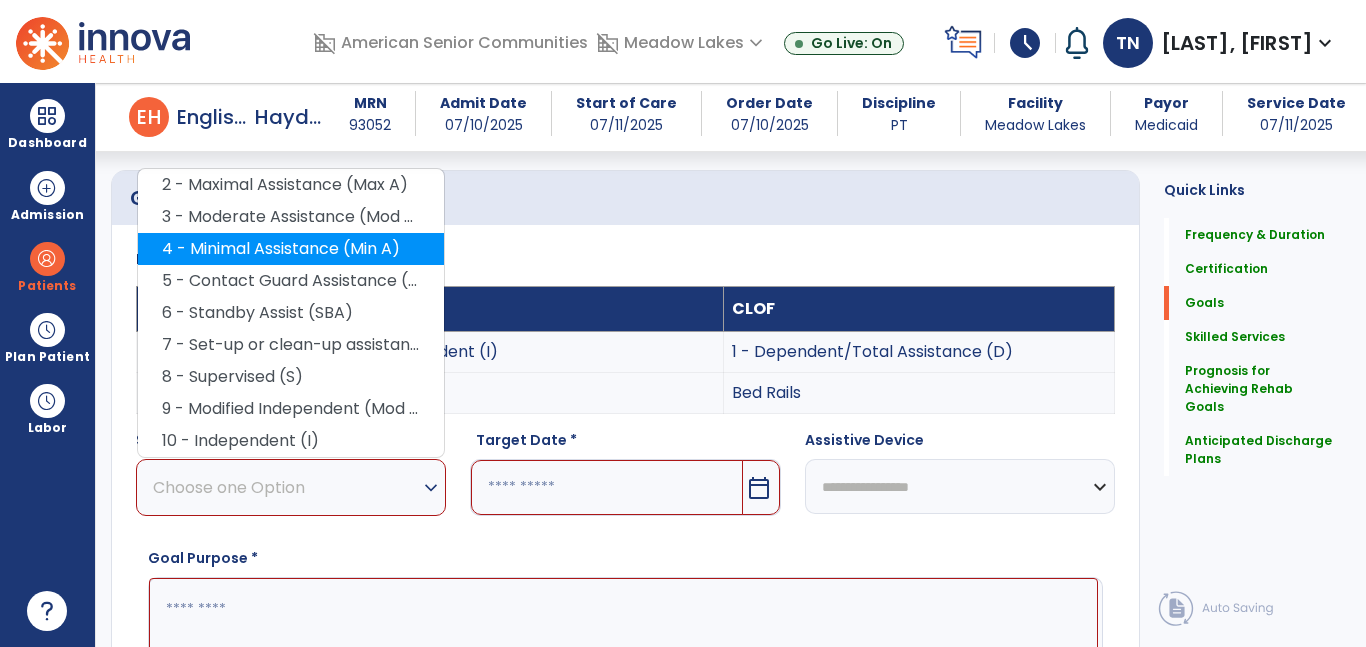 click on "4 - Minimal Assistance (Min A)" at bounding box center [291, 249] 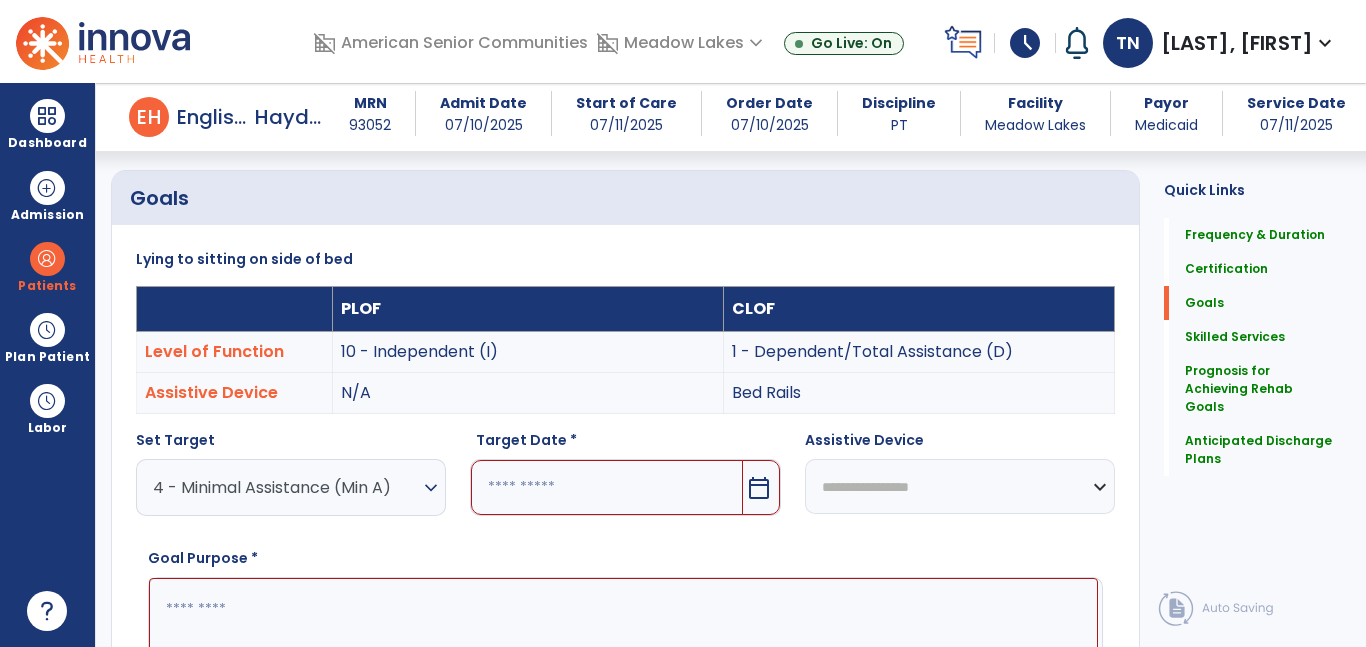 click on "calendar_today" at bounding box center [759, 488] 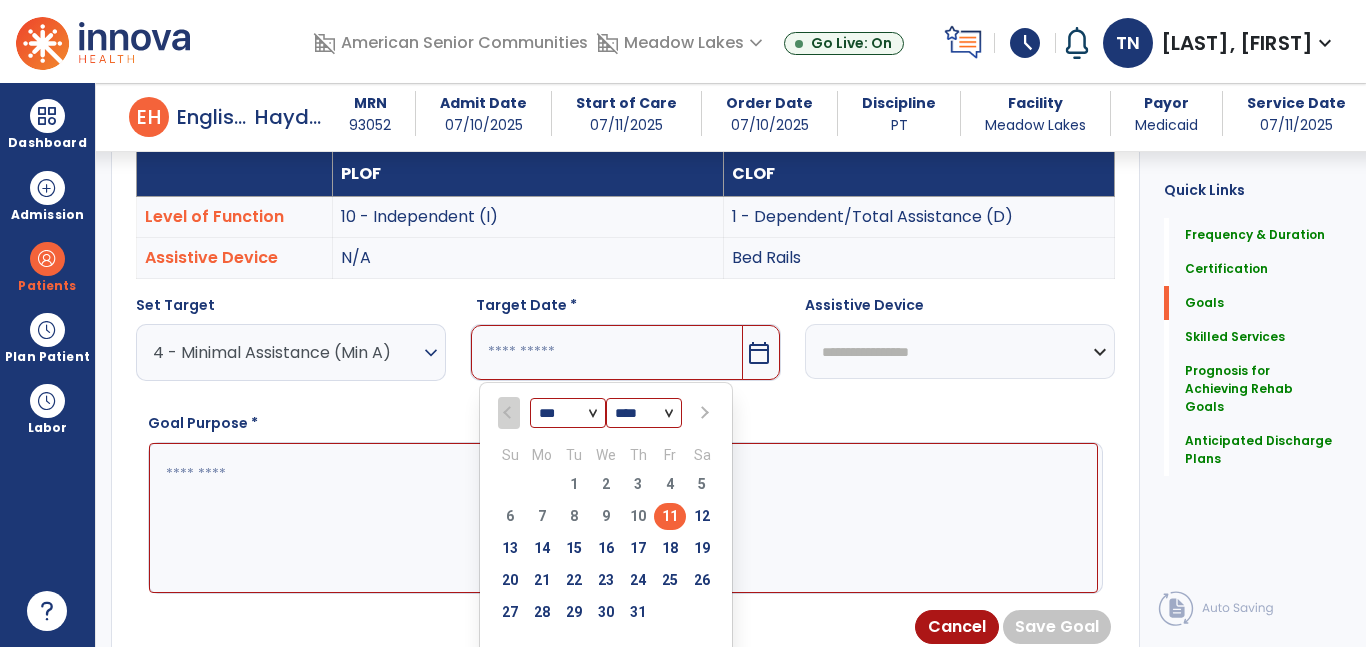 scroll, scrollTop: 586, scrollLeft: 0, axis: vertical 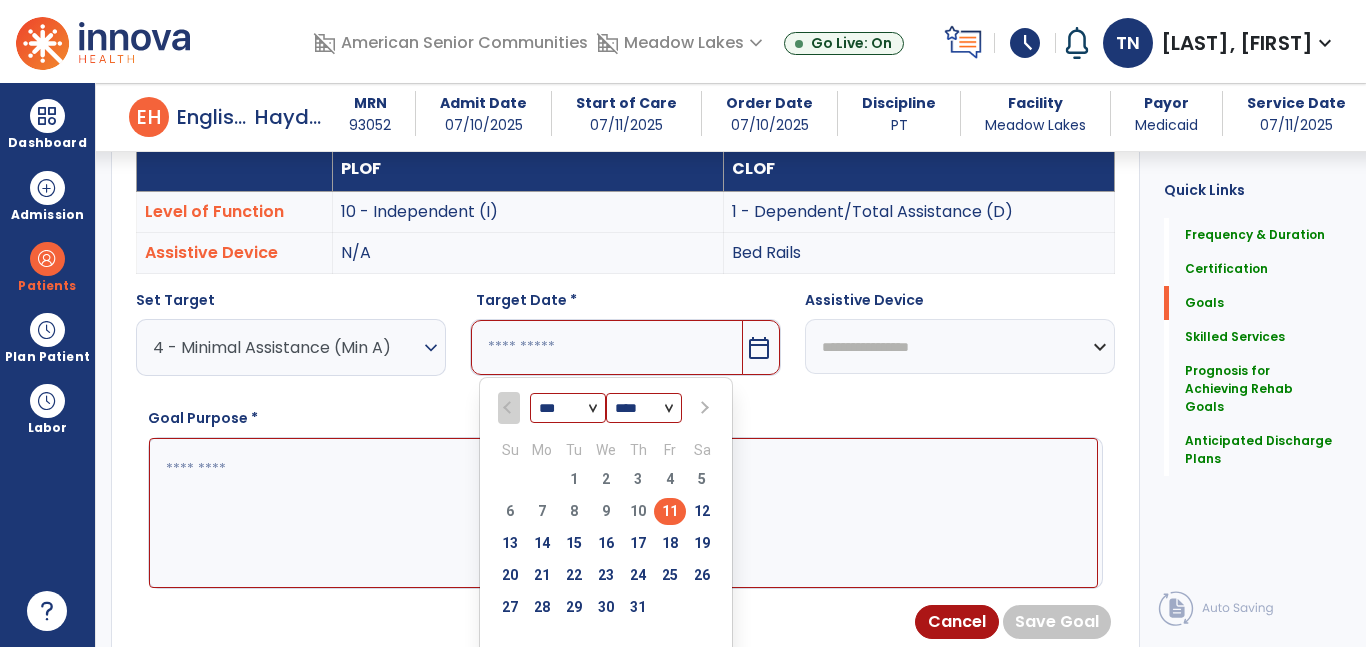 click at bounding box center [704, 408] 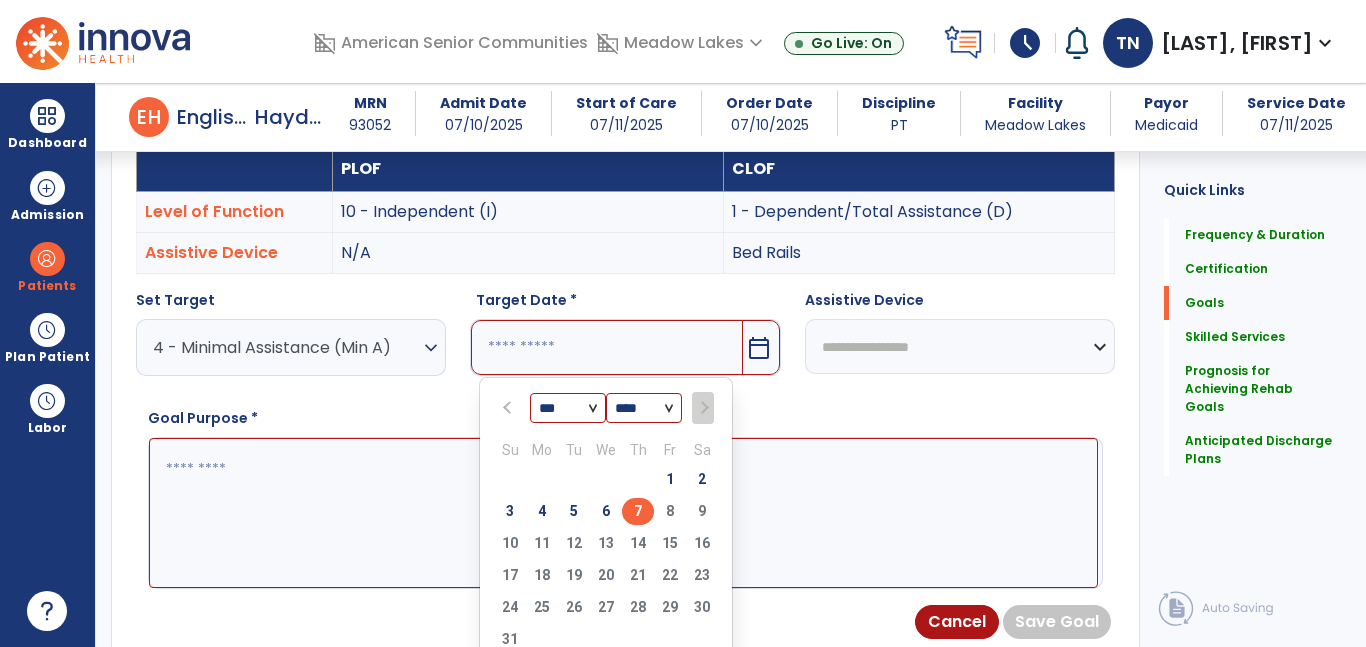 click on "7" at bounding box center (638, 511) 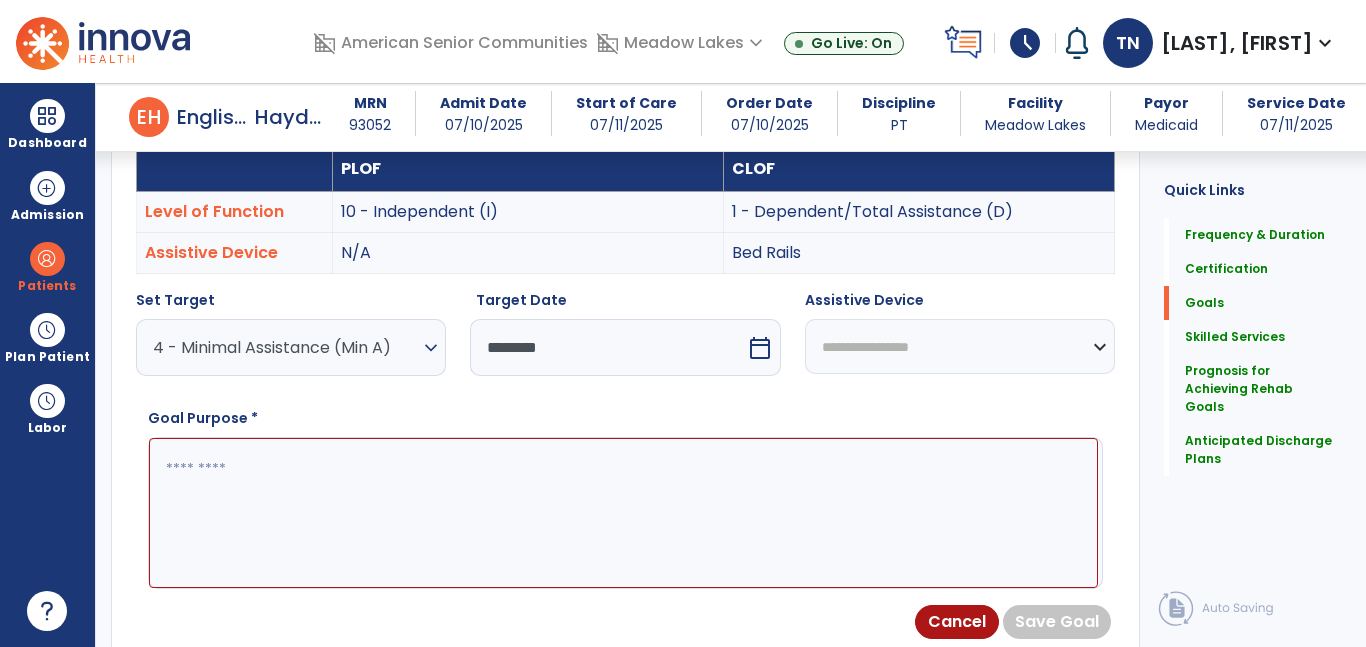 click at bounding box center (623, 513) 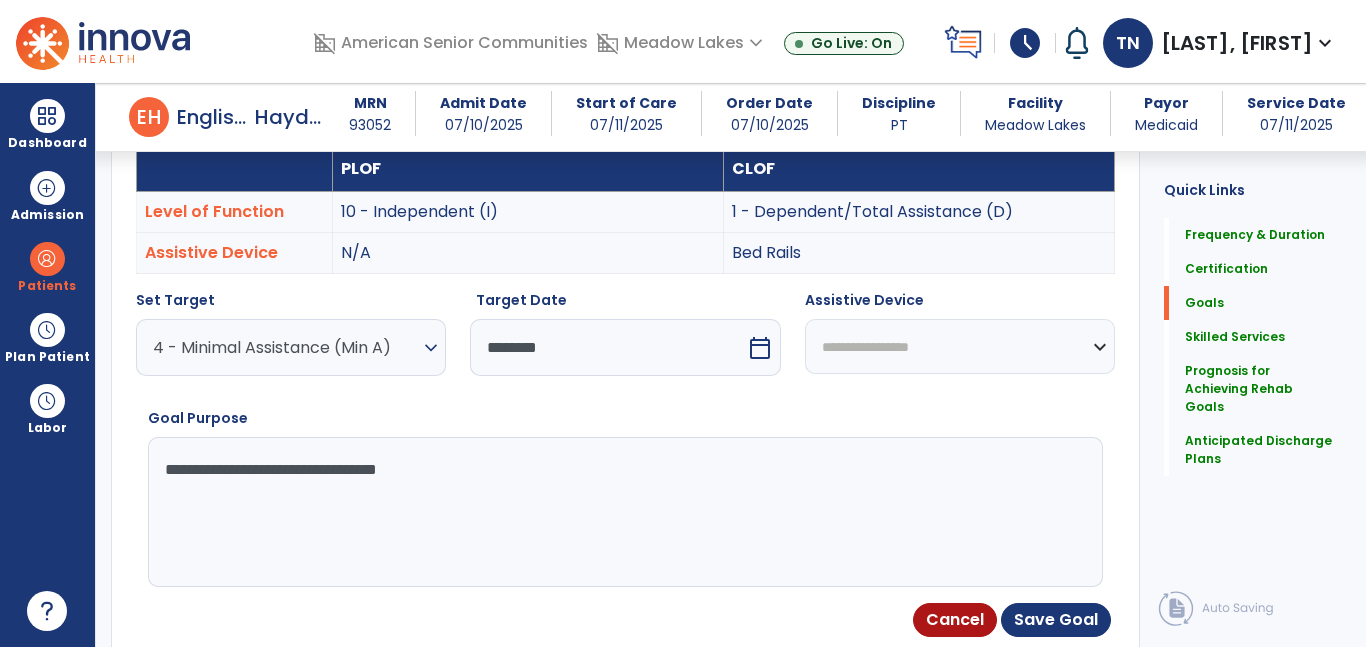 type on "**********" 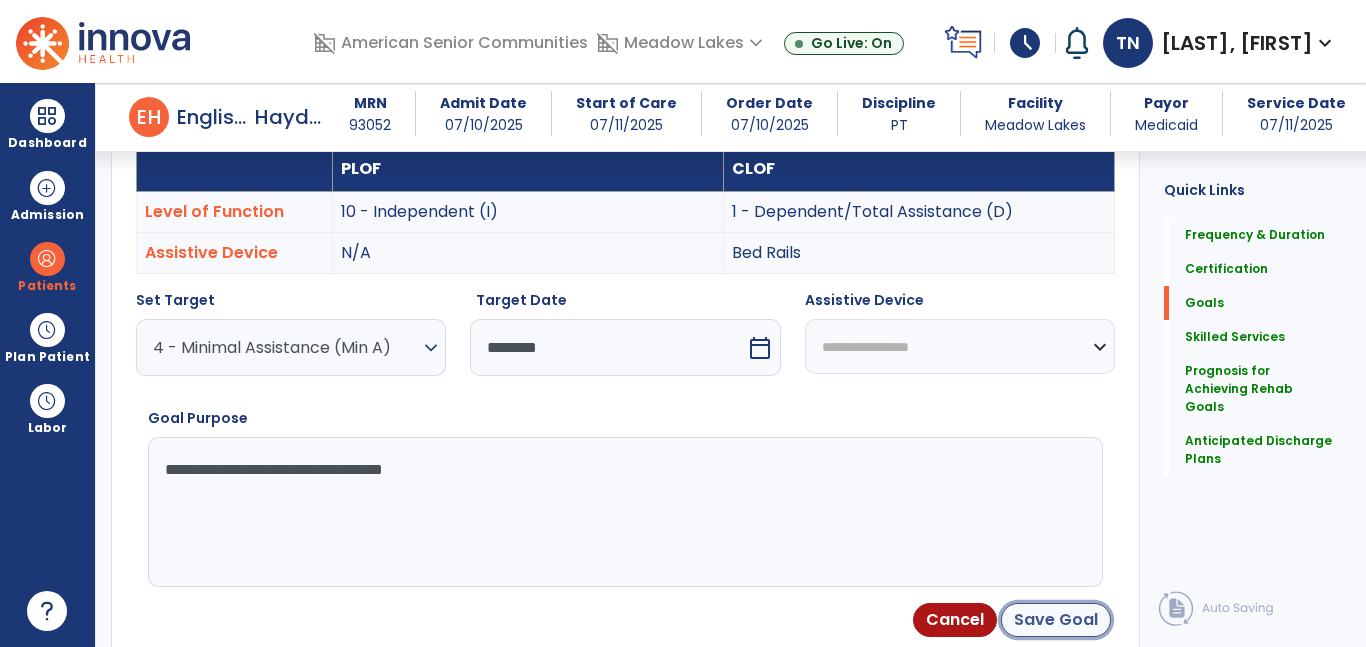 click on "Save Goal" at bounding box center (1056, 620) 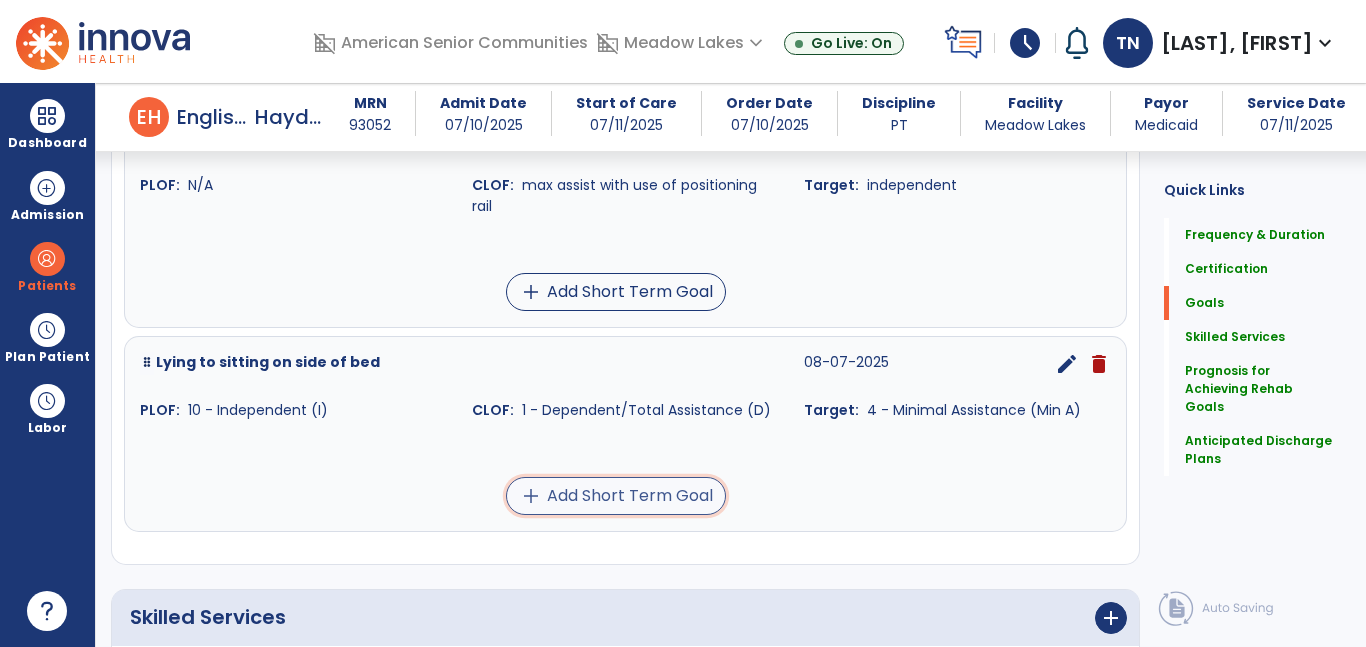 click on "add  Add Short Term Goal" at bounding box center [616, 496] 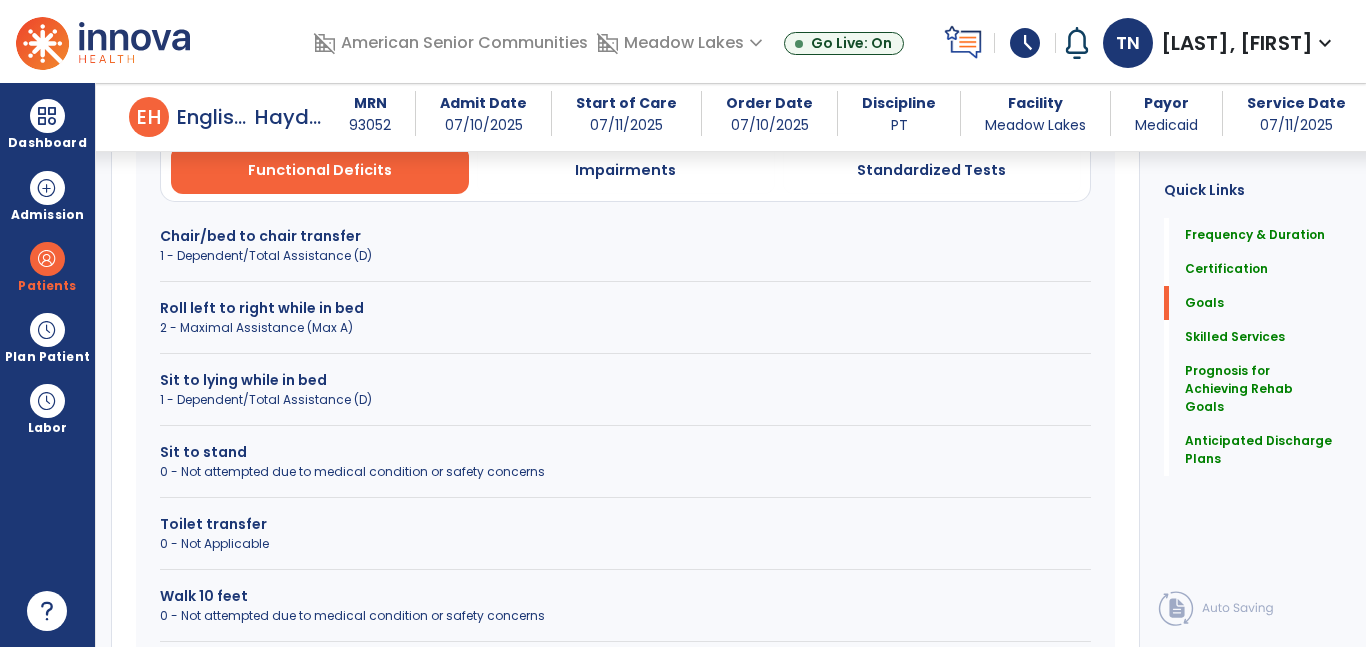 scroll, scrollTop: 636, scrollLeft: 0, axis: vertical 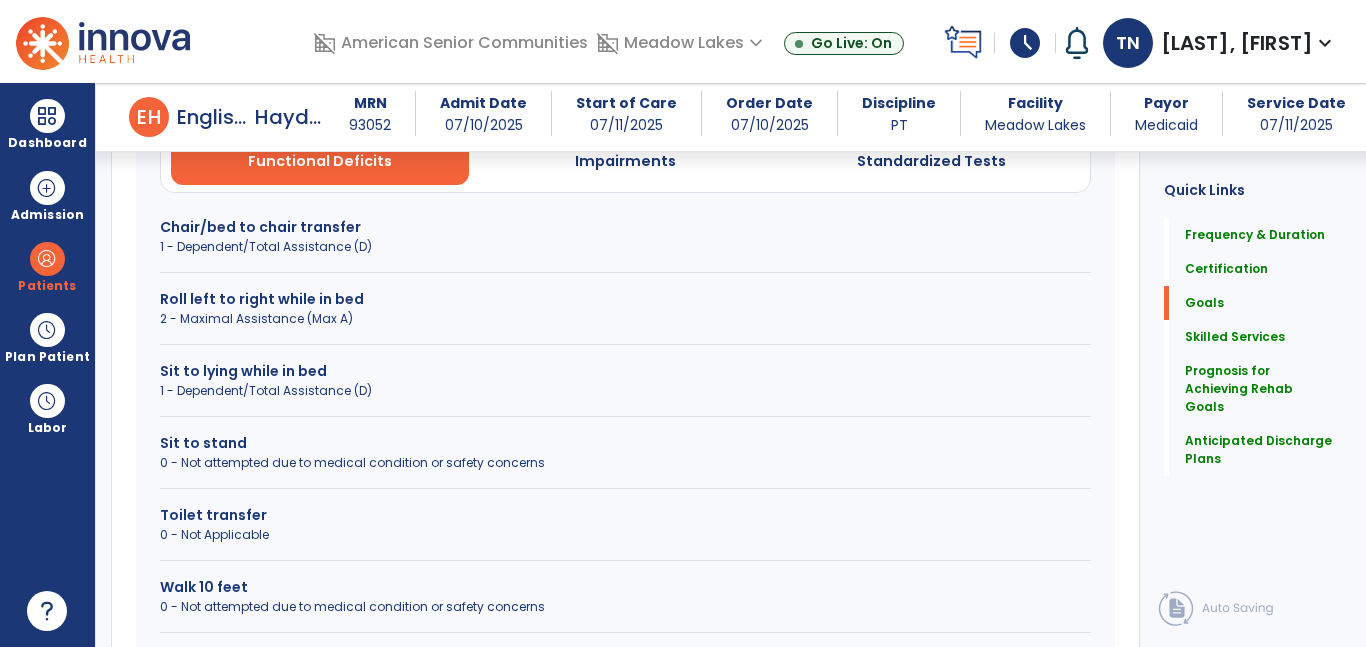 click on "1 - Dependent/Total Assistance (D)" at bounding box center [625, 391] 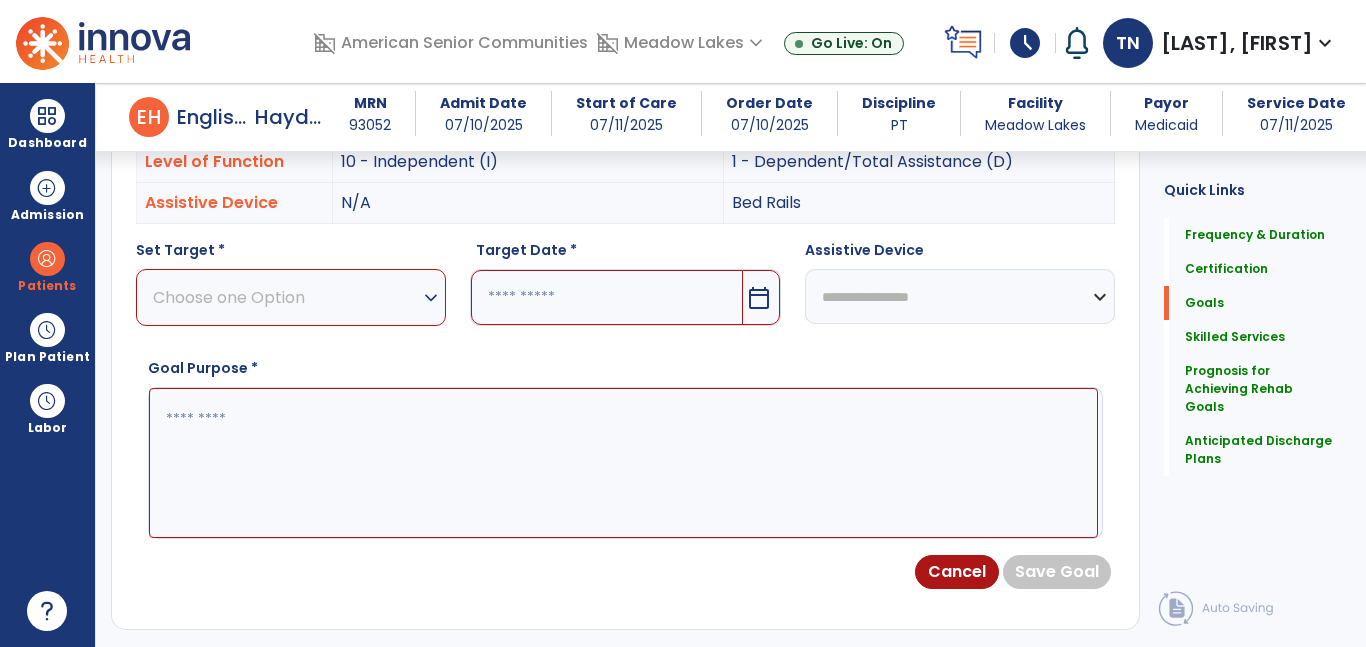 click on "expand_more" at bounding box center (431, 298) 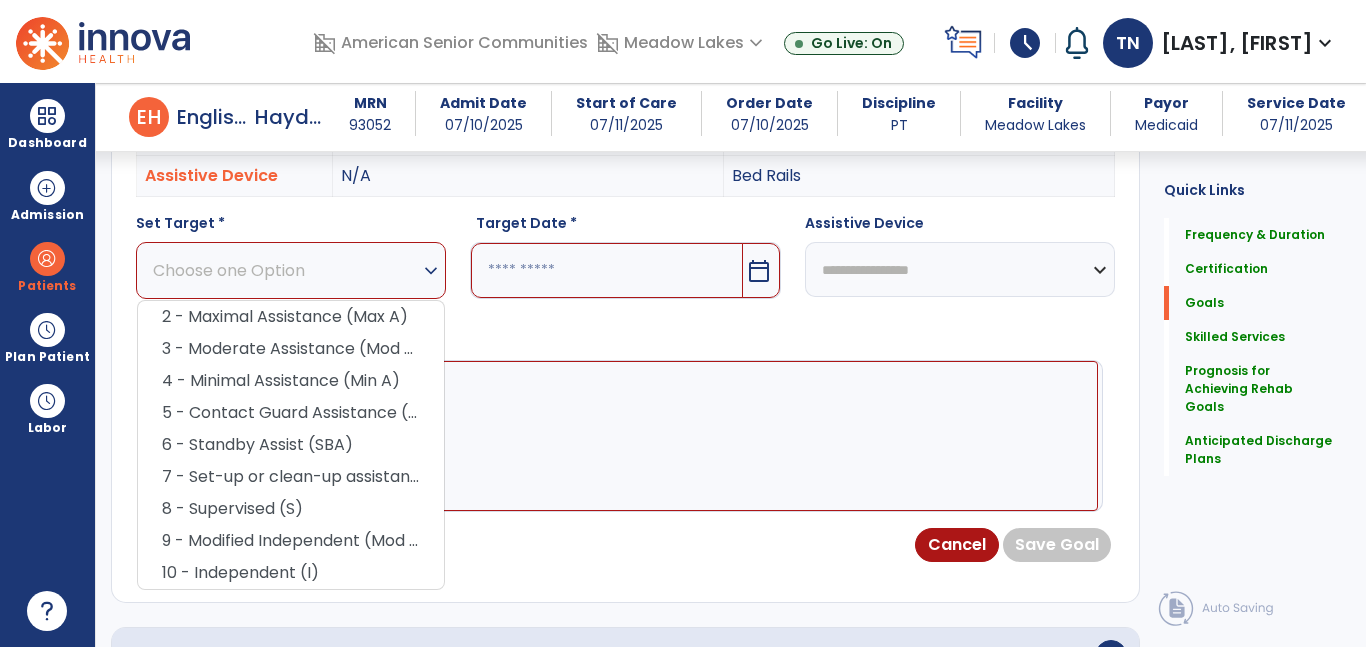 scroll, scrollTop: 666, scrollLeft: 0, axis: vertical 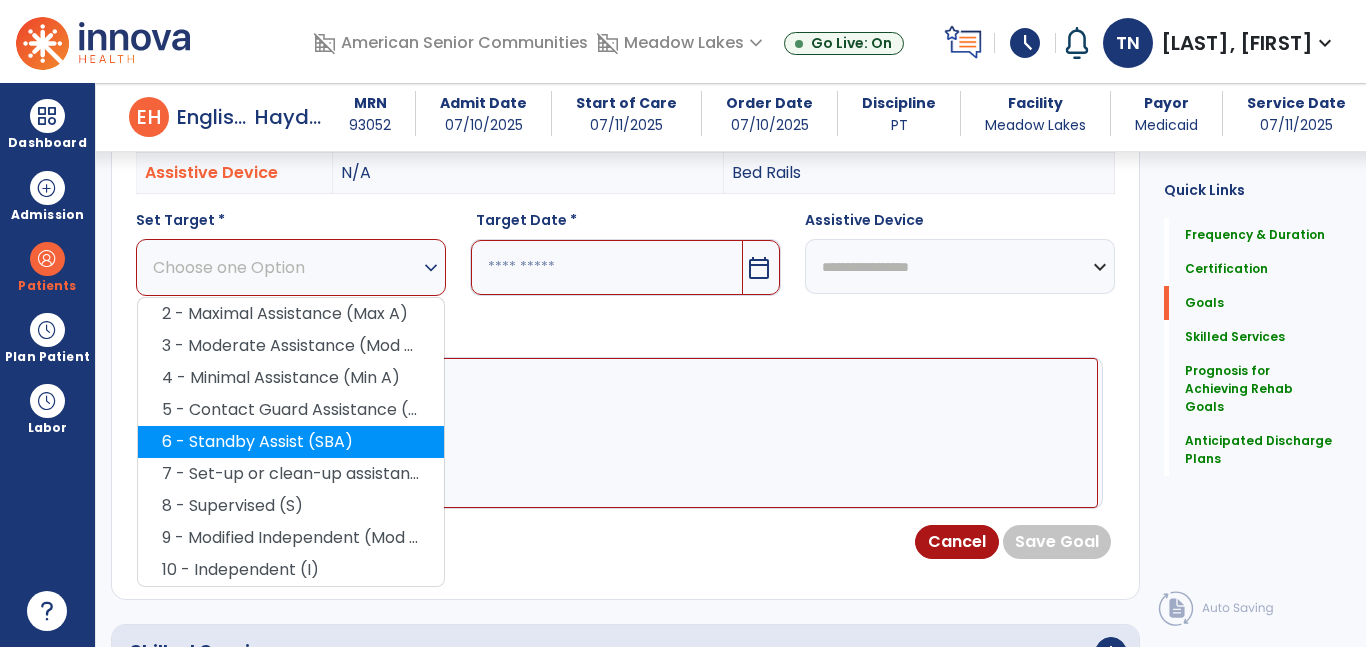 click on "6 - Standby Assist (SBA)" at bounding box center [291, 442] 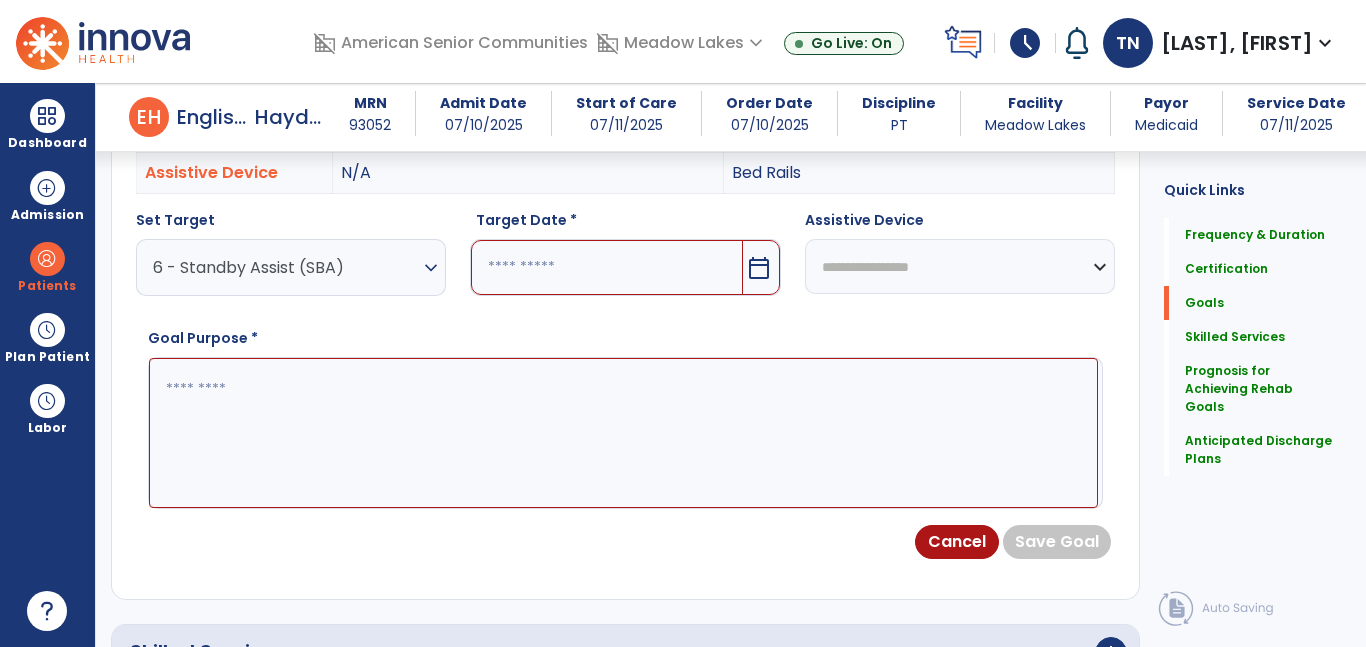 click on "calendar_today" at bounding box center (761, 267) 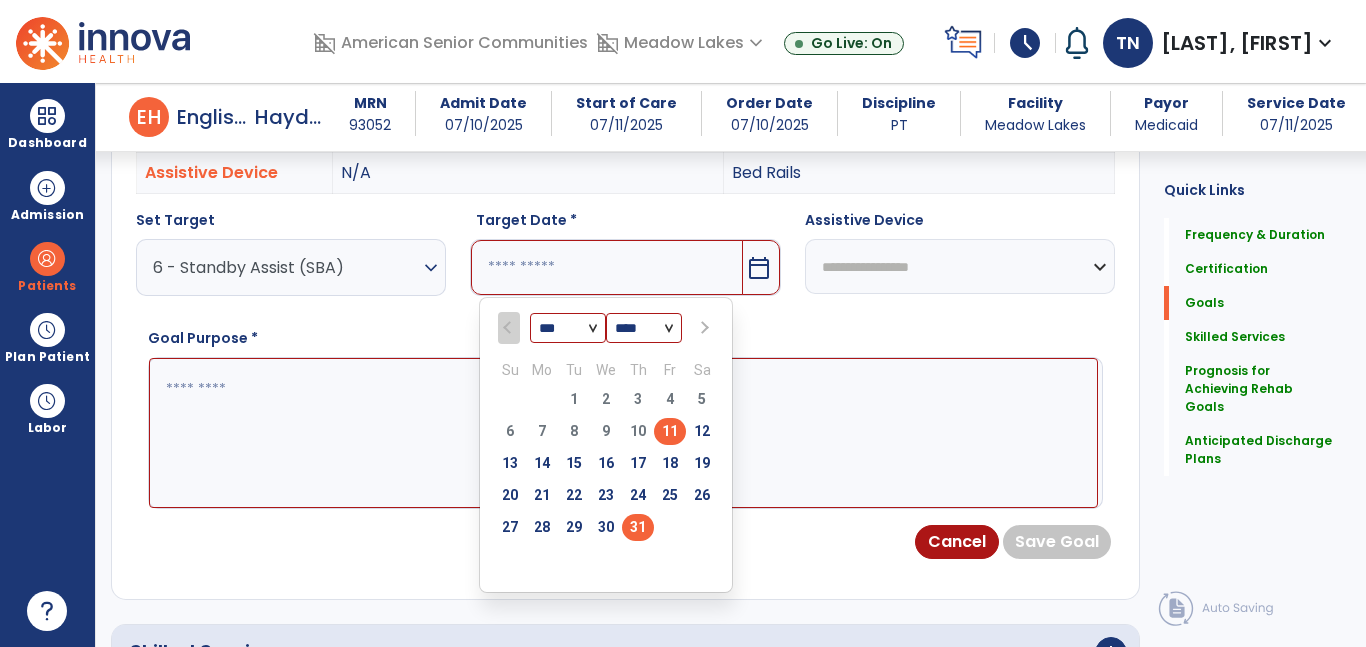 click on "31" at bounding box center (638, 527) 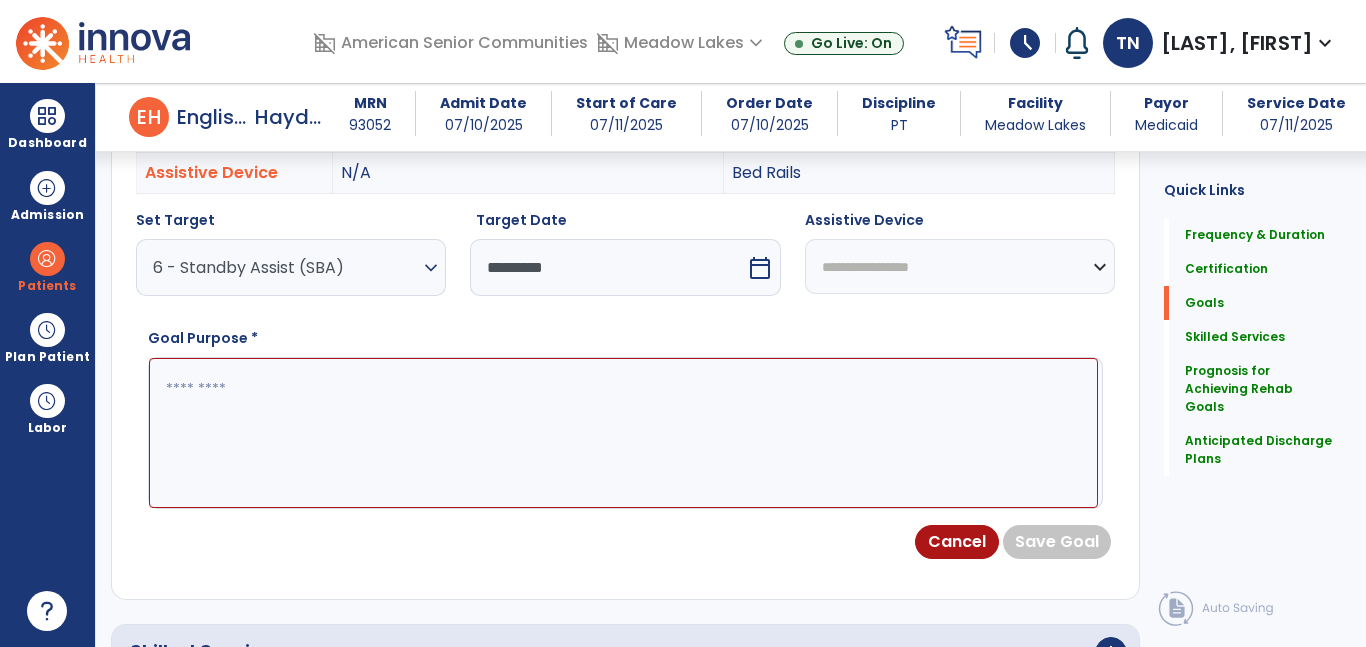 click at bounding box center [623, 433] 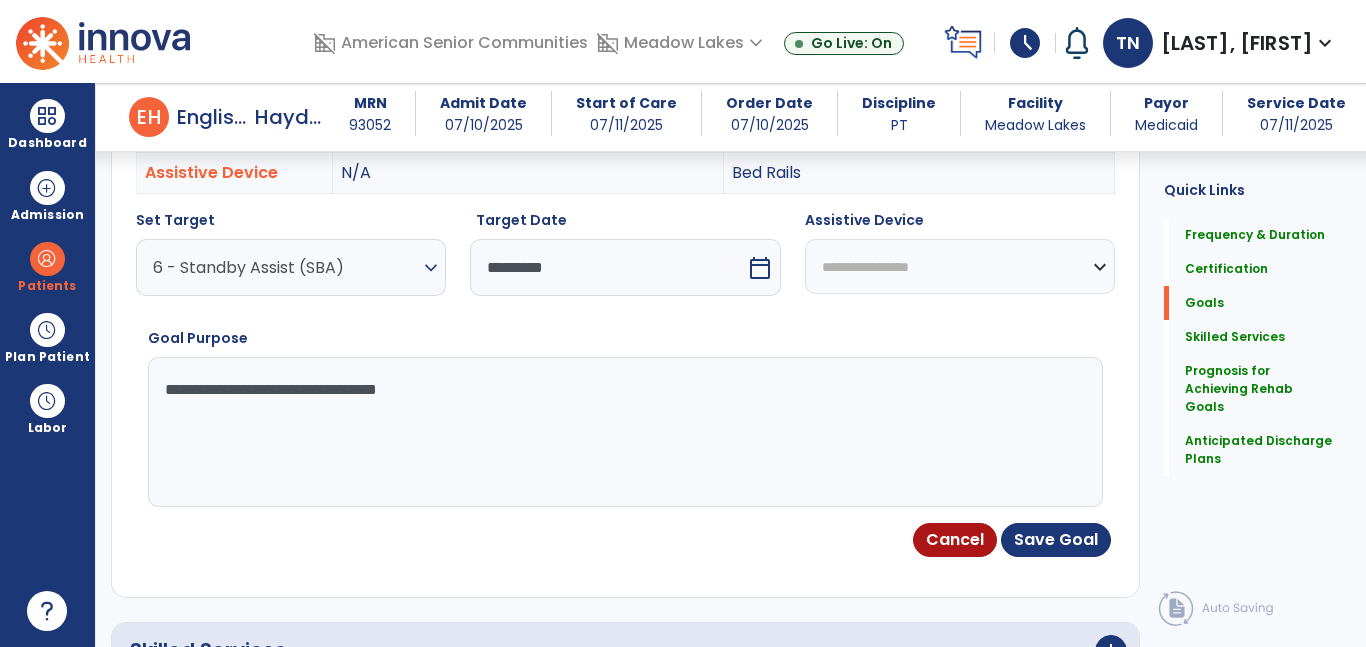 type on "**********" 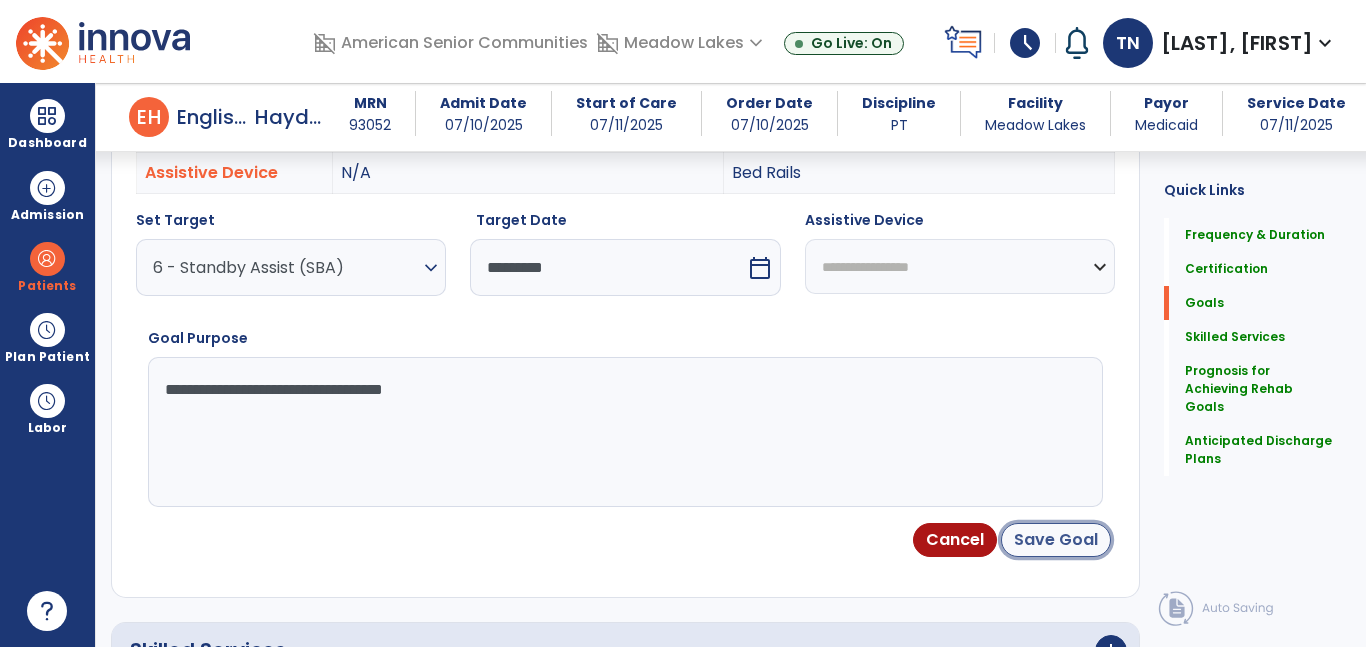 click on "Save Goal" at bounding box center [1056, 540] 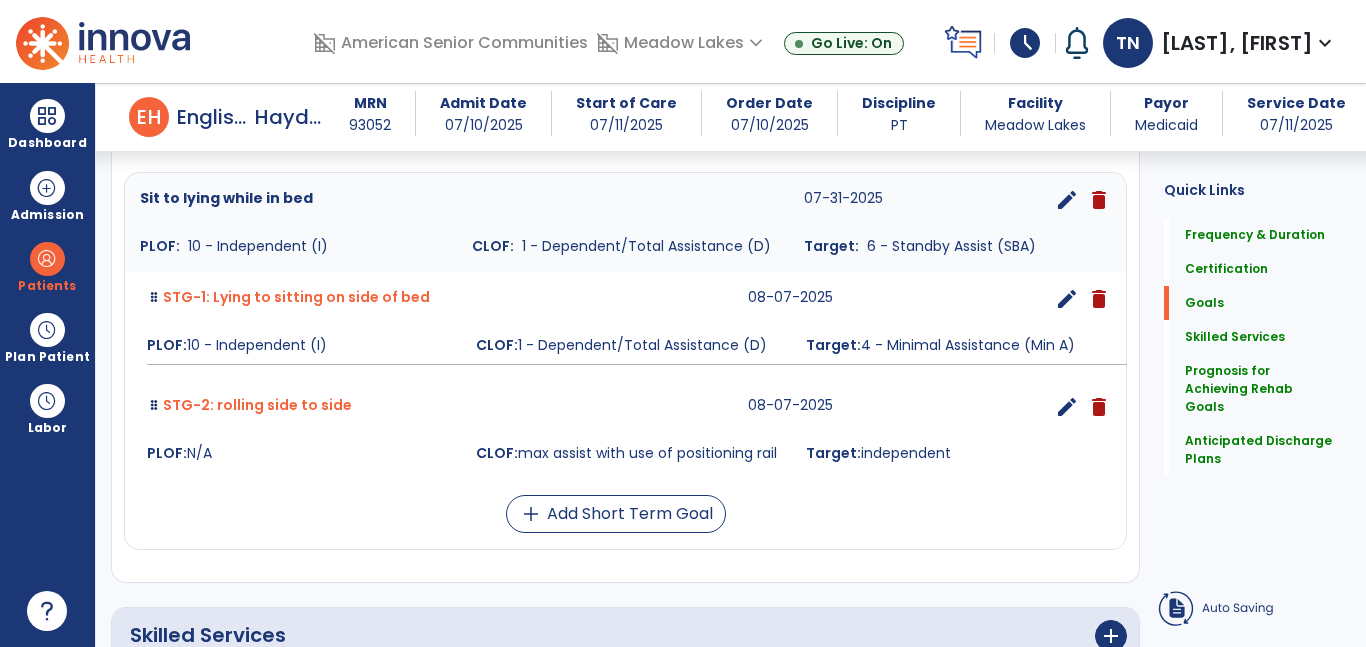 scroll, scrollTop: 524, scrollLeft: 0, axis: vertical 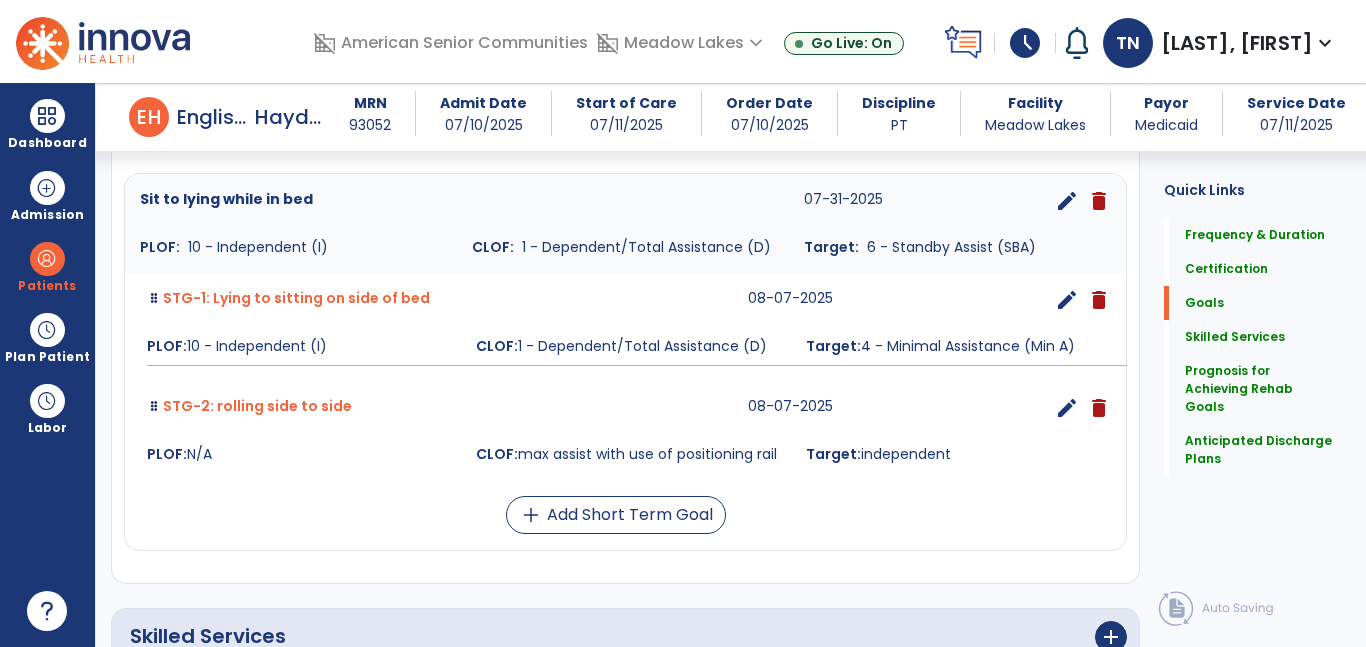 click on "edit" at bounding box center [1067, 408] 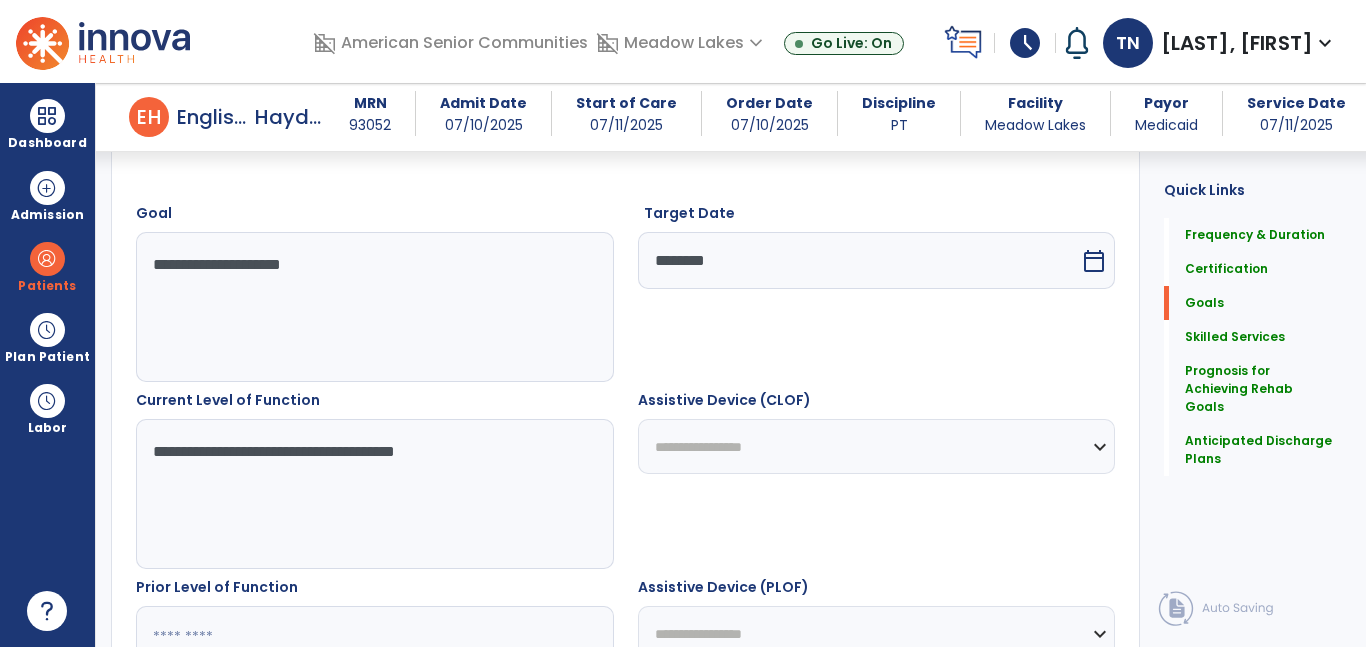 scroll, scrollTop: 534, scrollLeft: 0, axis: vertical 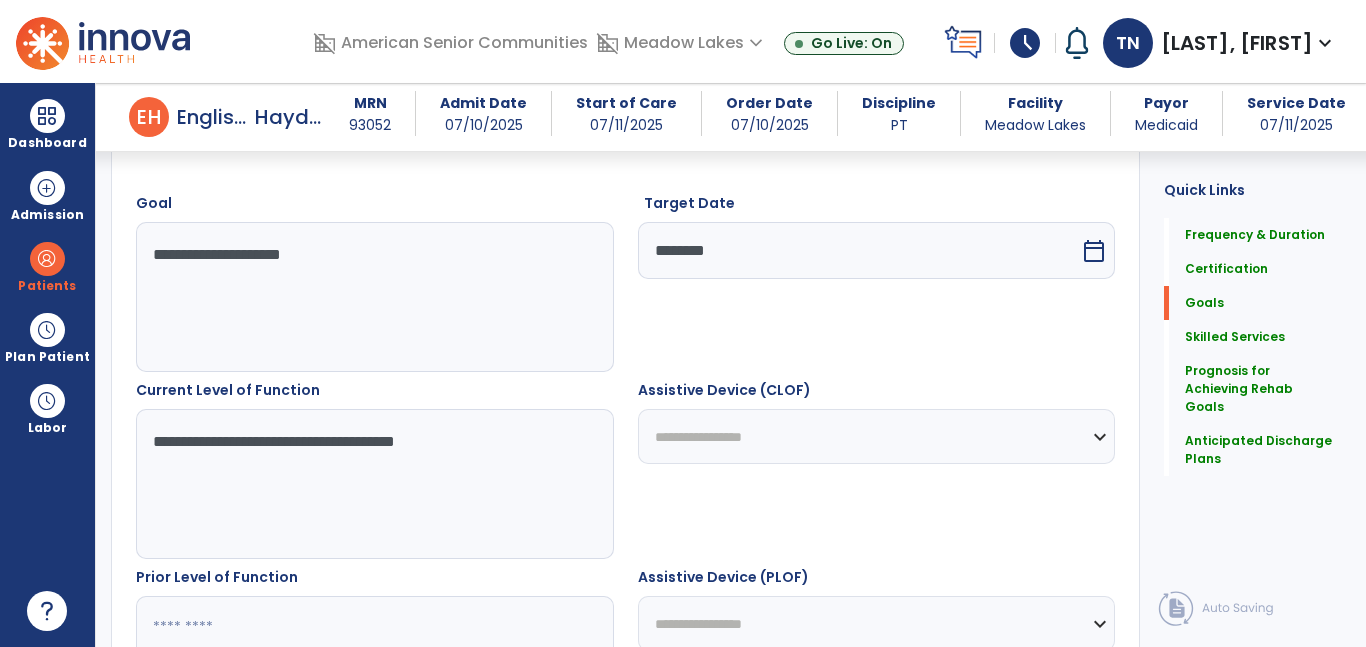 click on "********" at bounding box center (859, 250) 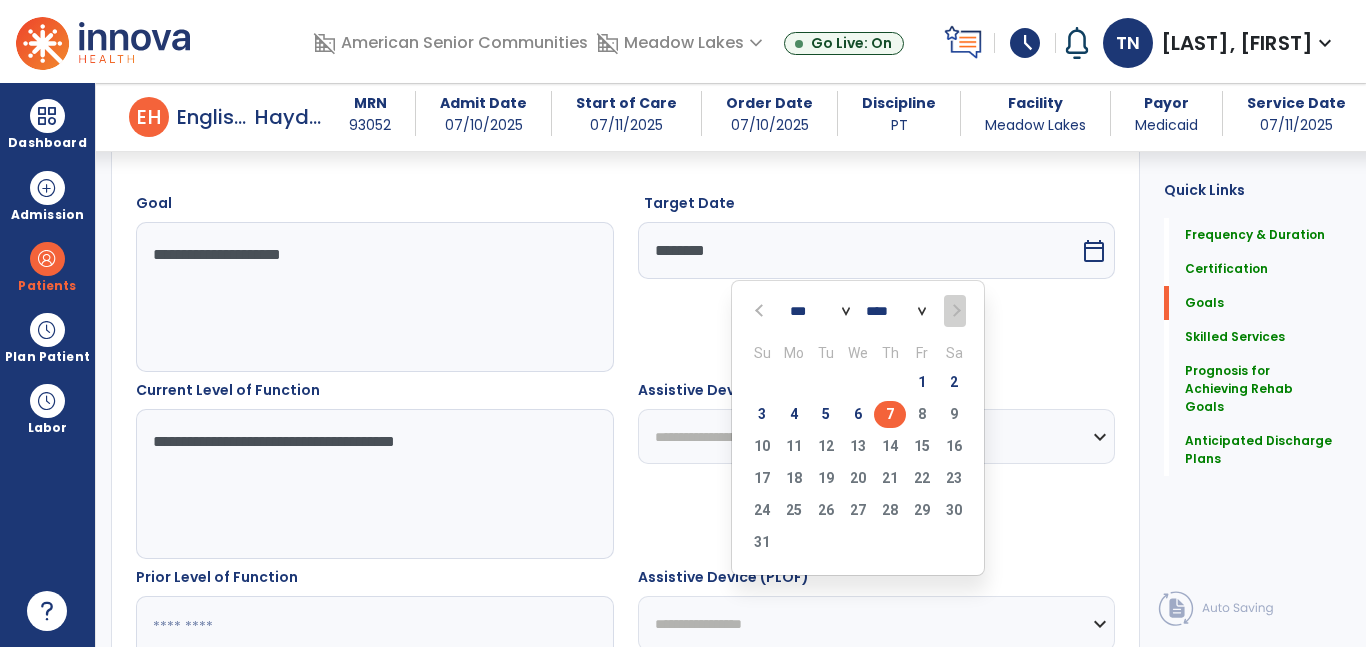 click at bounding box center (761, 311) 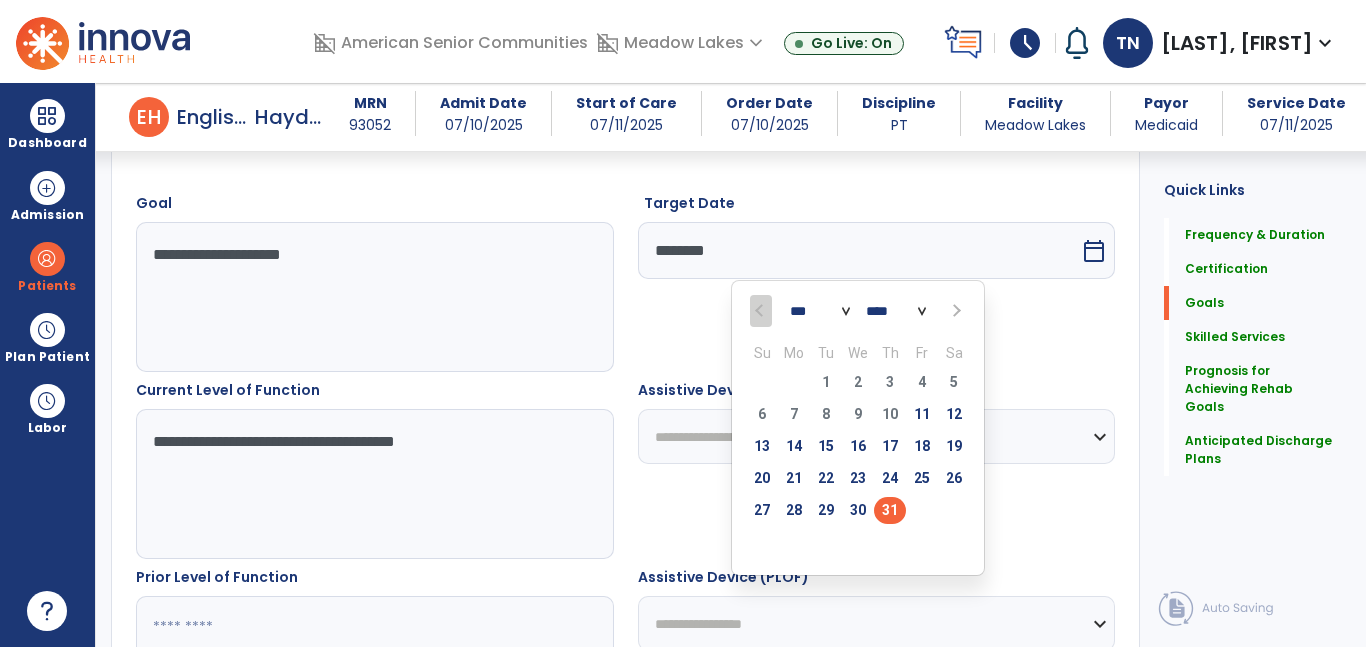 click on "31" at bounding box center (890, 510) 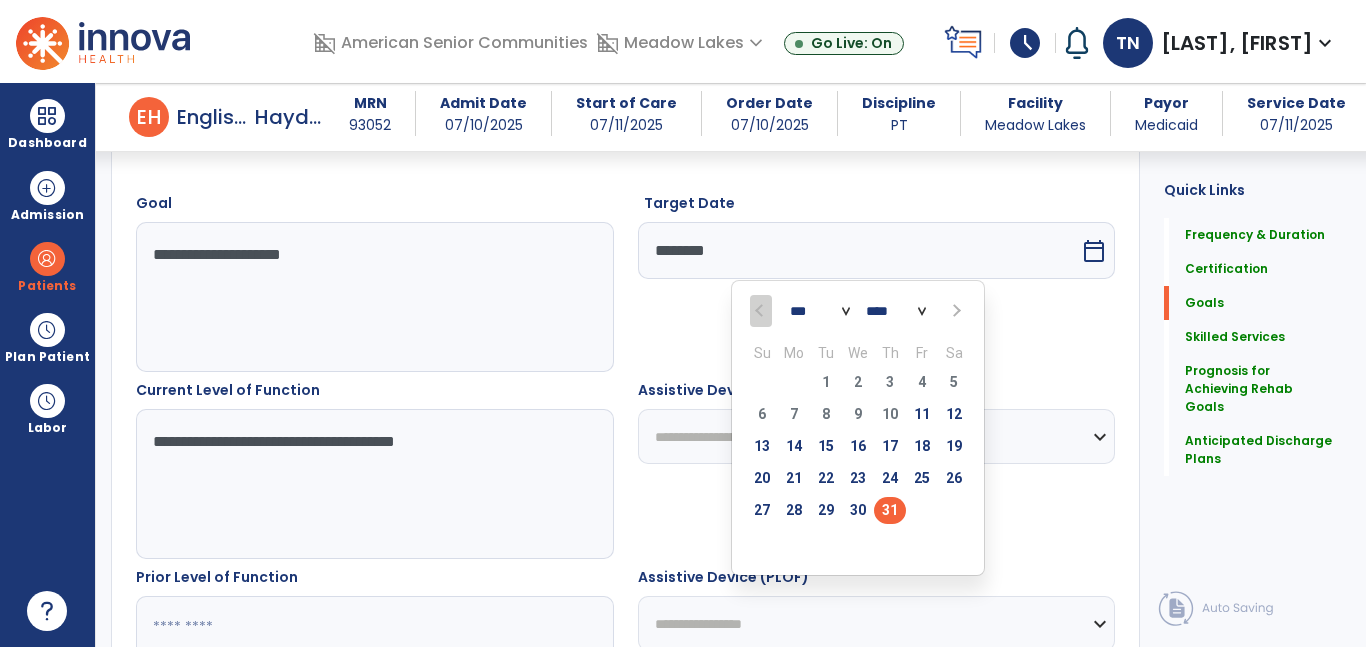 type on "*********" 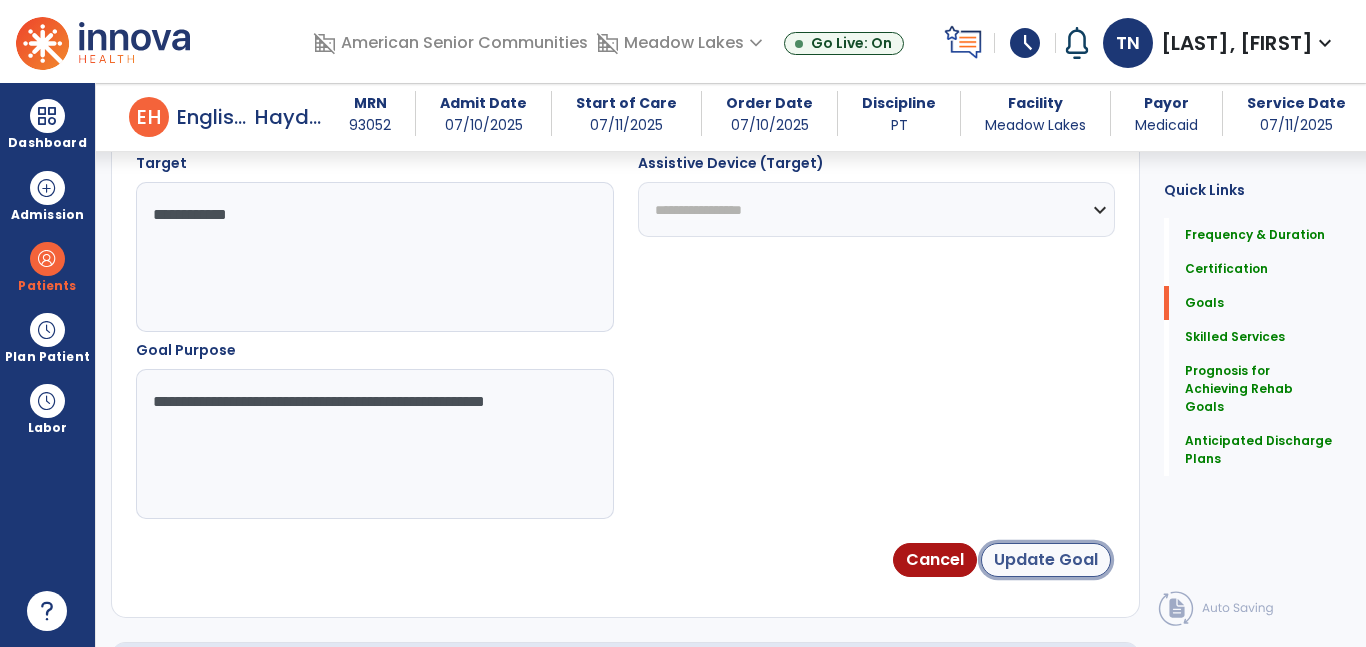click on "Update Goal" at bounding box center [1046, 560] 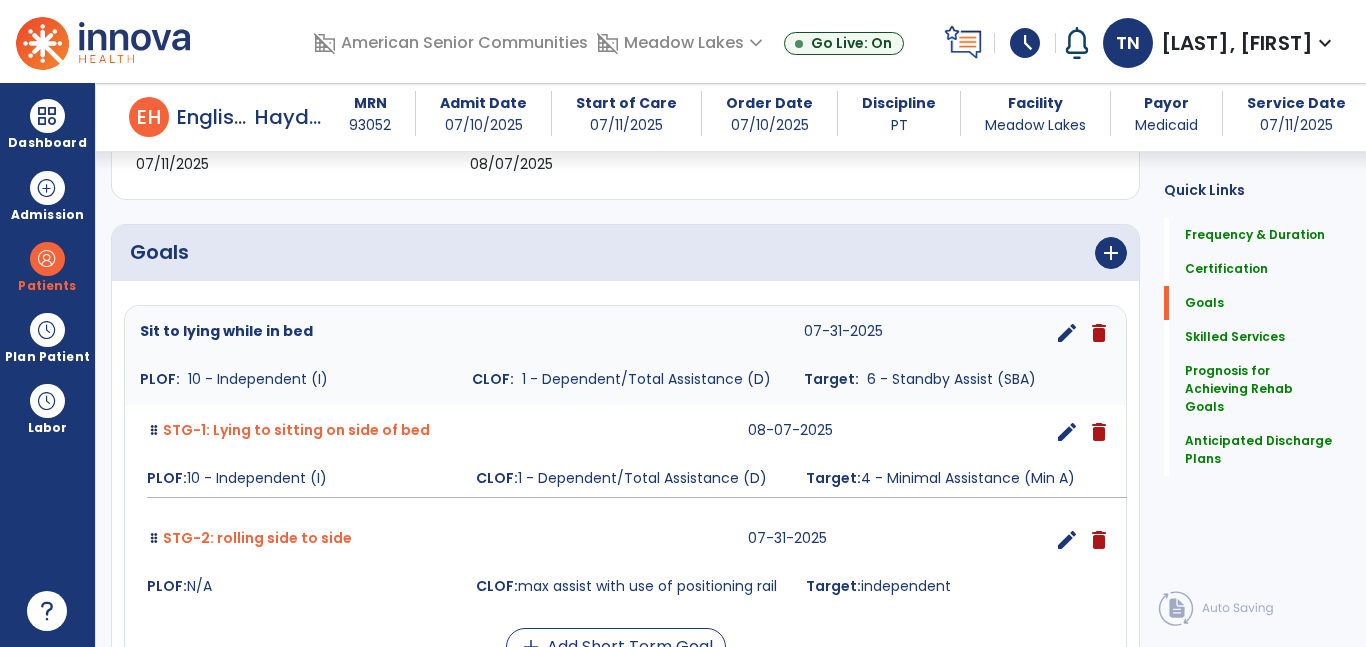 scroll, scrollTop: 391, scrollLeft: 0, axis: vertical 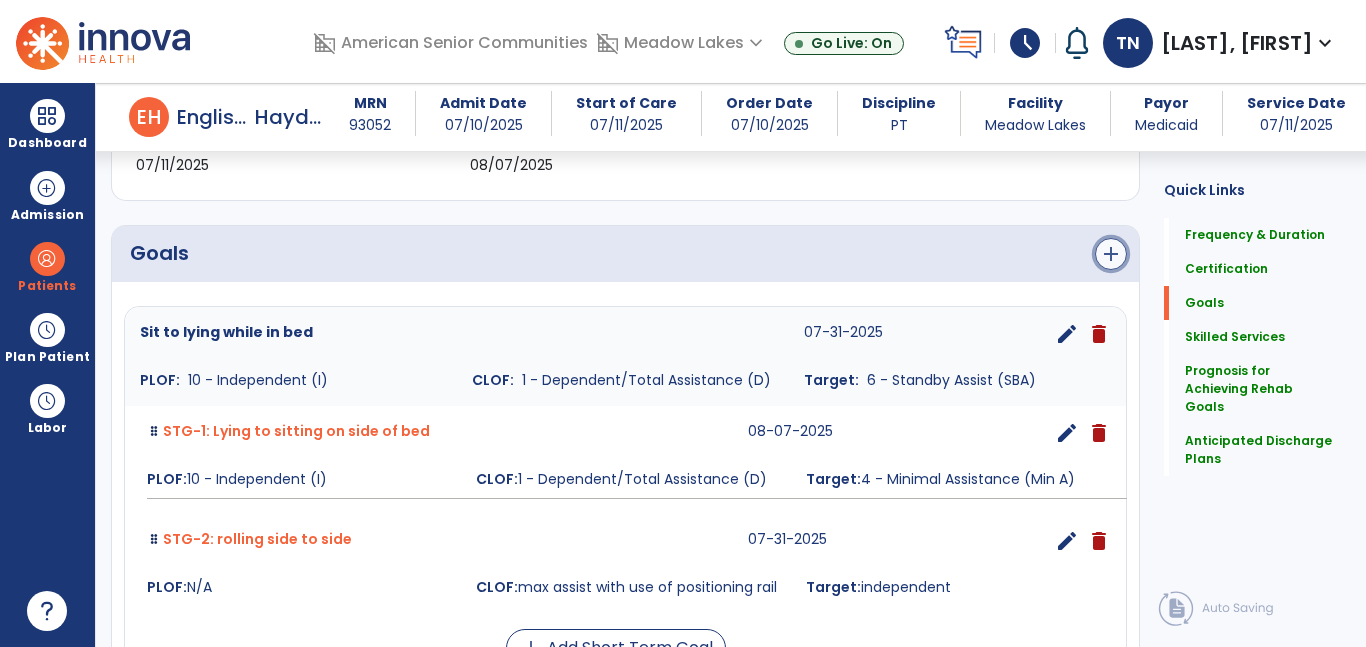 click on "add" at bounding box center (1111, 254) 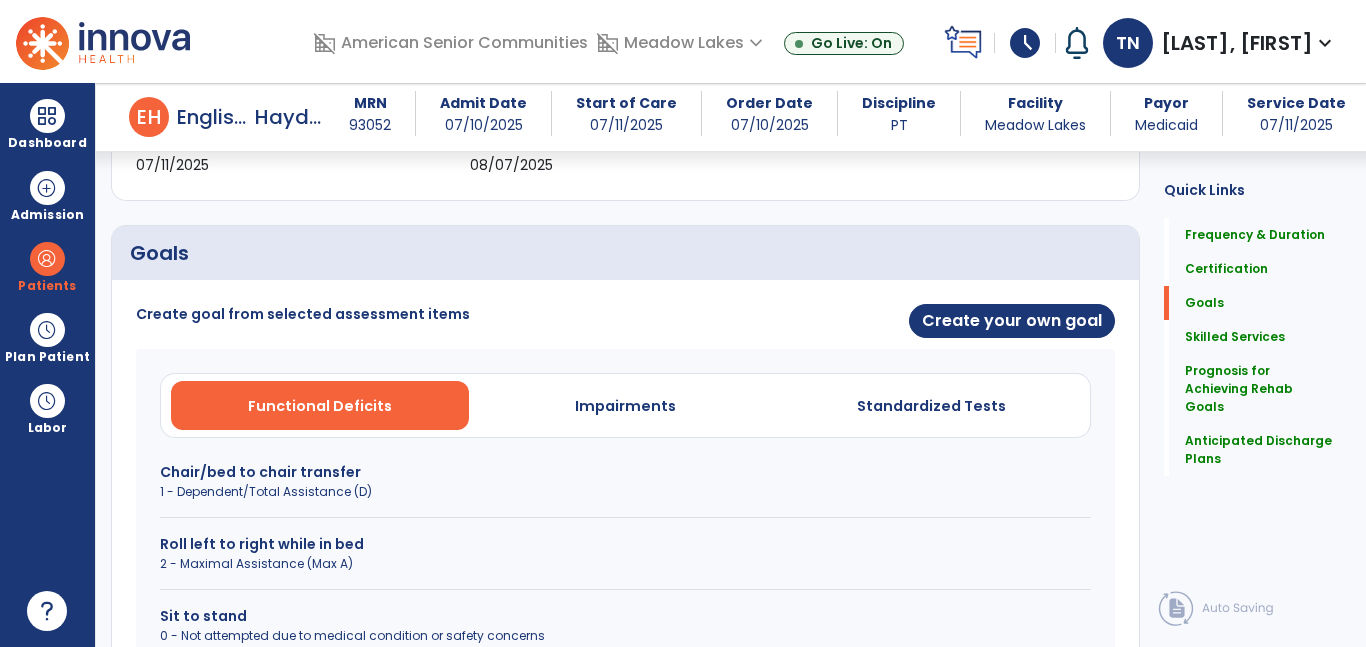 click on "Quick Links  Frequency & Duration   Frequency & Duration   Certification   Certification   Goals   Goals   Skilled Services   Skilled Services   Prognosis for Achieving Rehab Goals   Prognosis for Achieving Rehab Goals   Anticipated Discharge Plans   Anticipated Discharge Plans" 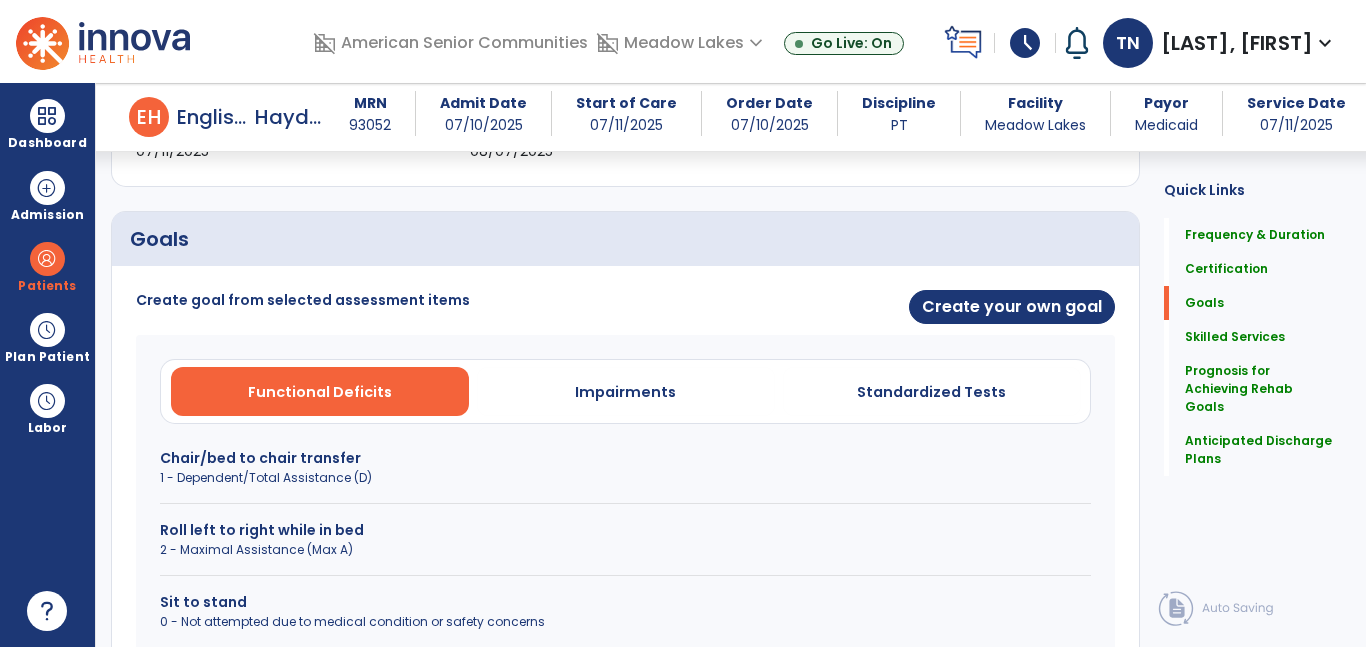 scroll, scrollTop: 403, scrollLeft: 0, axis: vertical 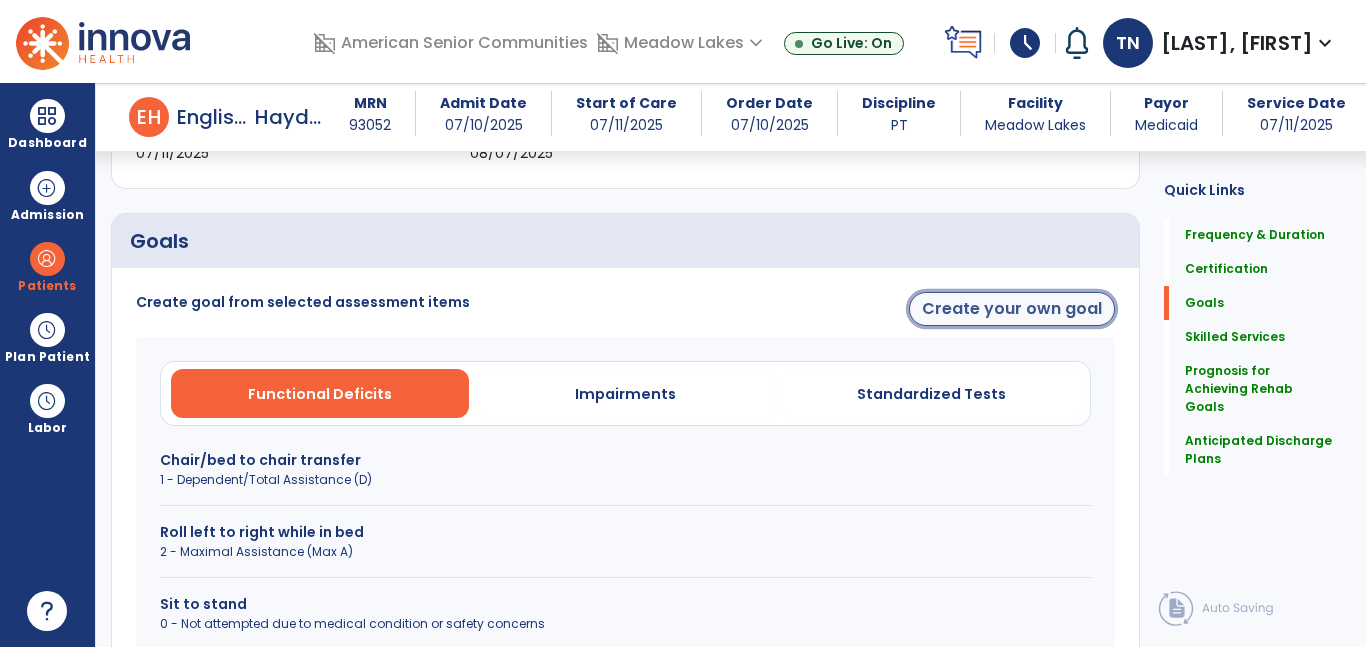 click on "Create your own goal" at bounding box center [1012, 309] 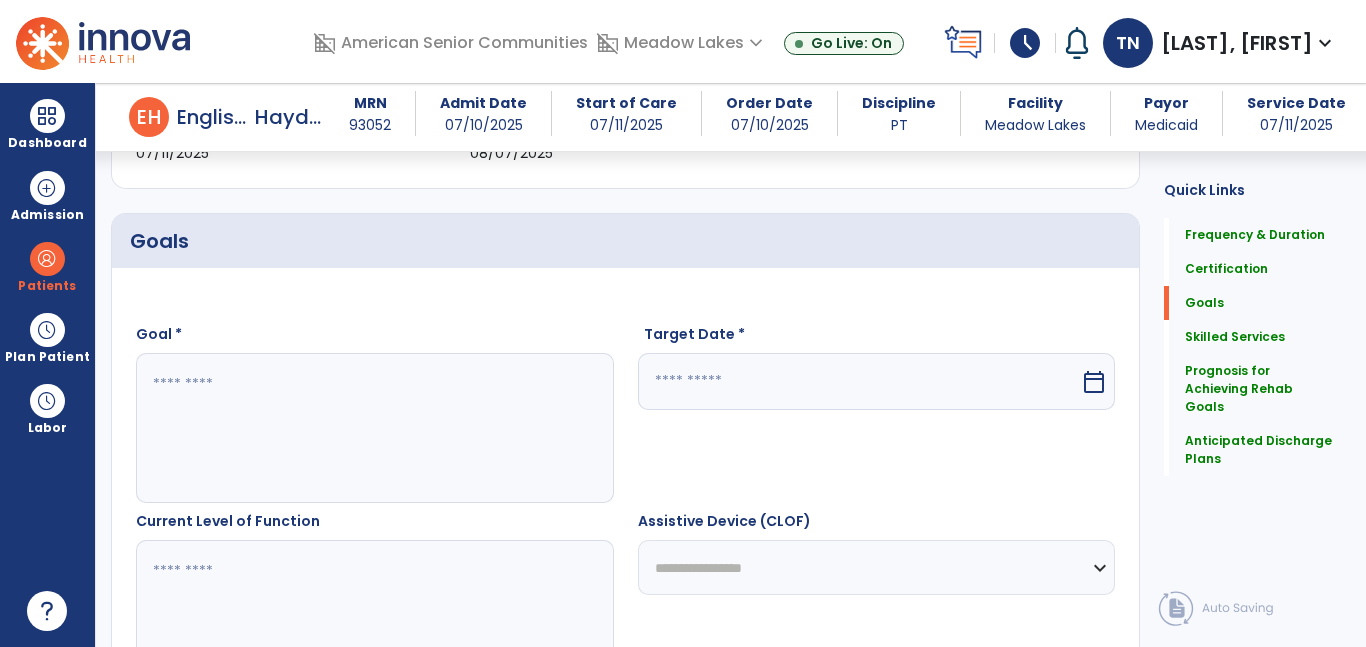 click at bounding box center (374, 428) 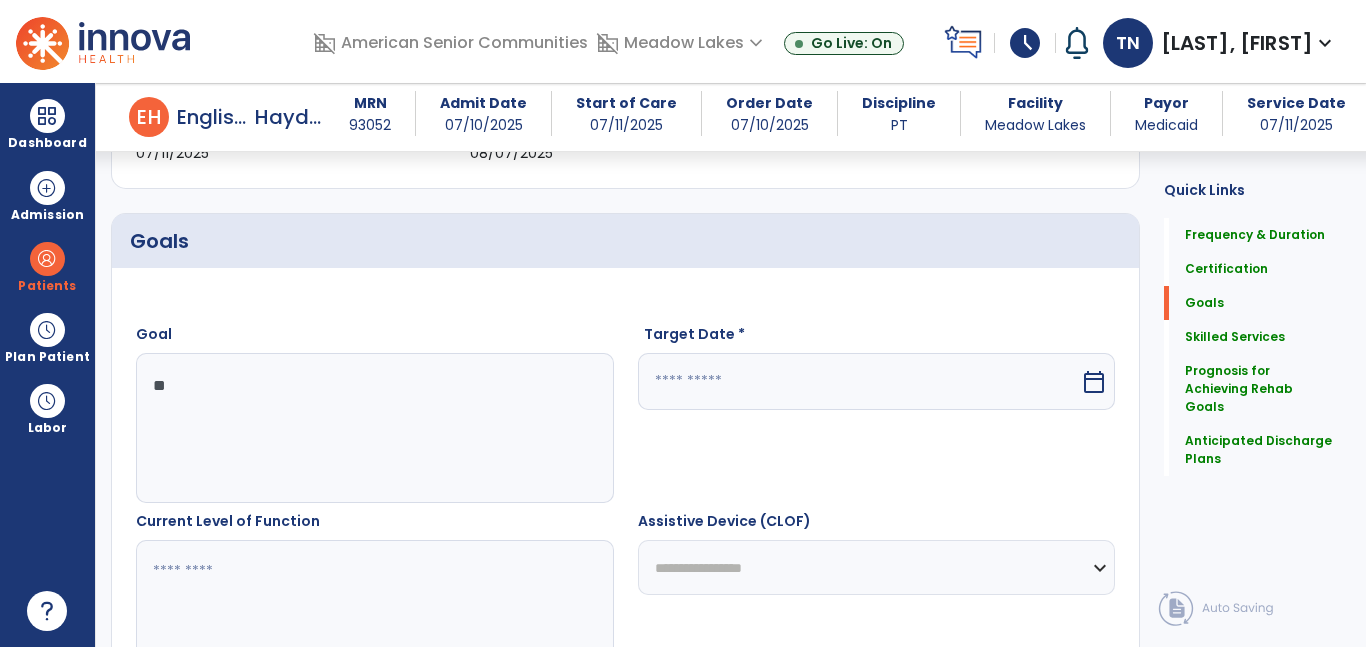 type on "*" 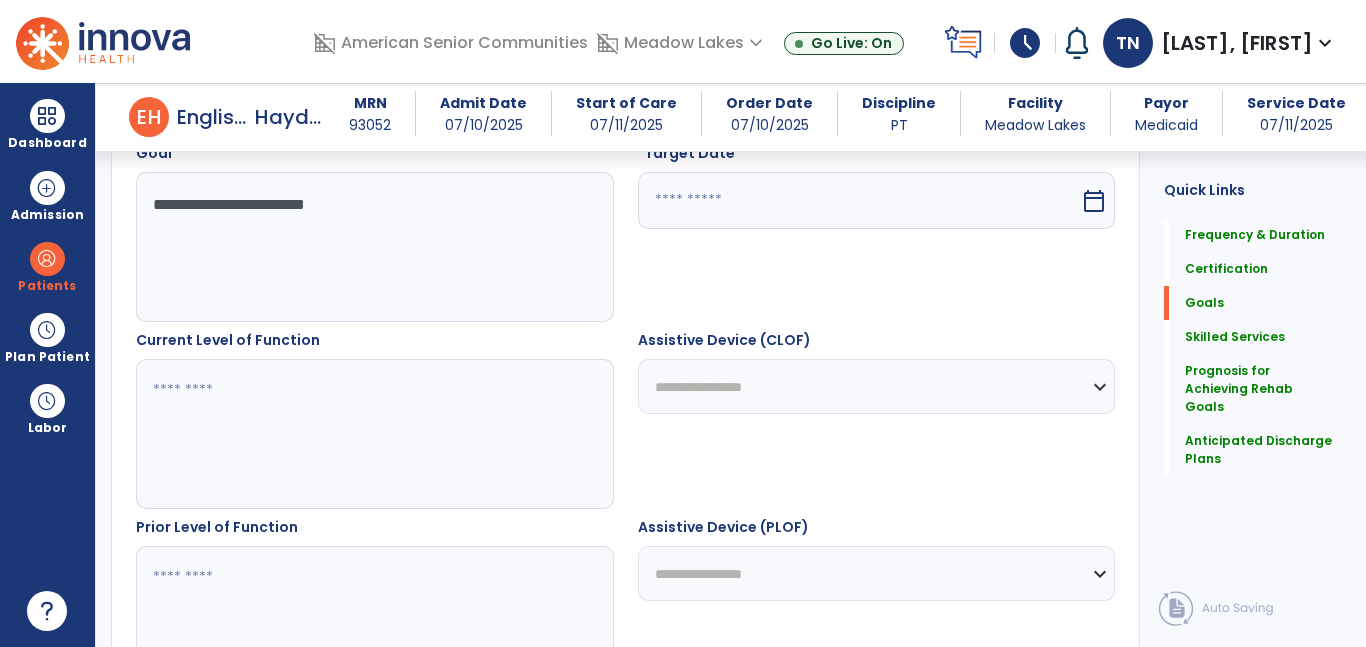 scroll, scrollTop: 586, scrollLeft: 0, axis: vertical 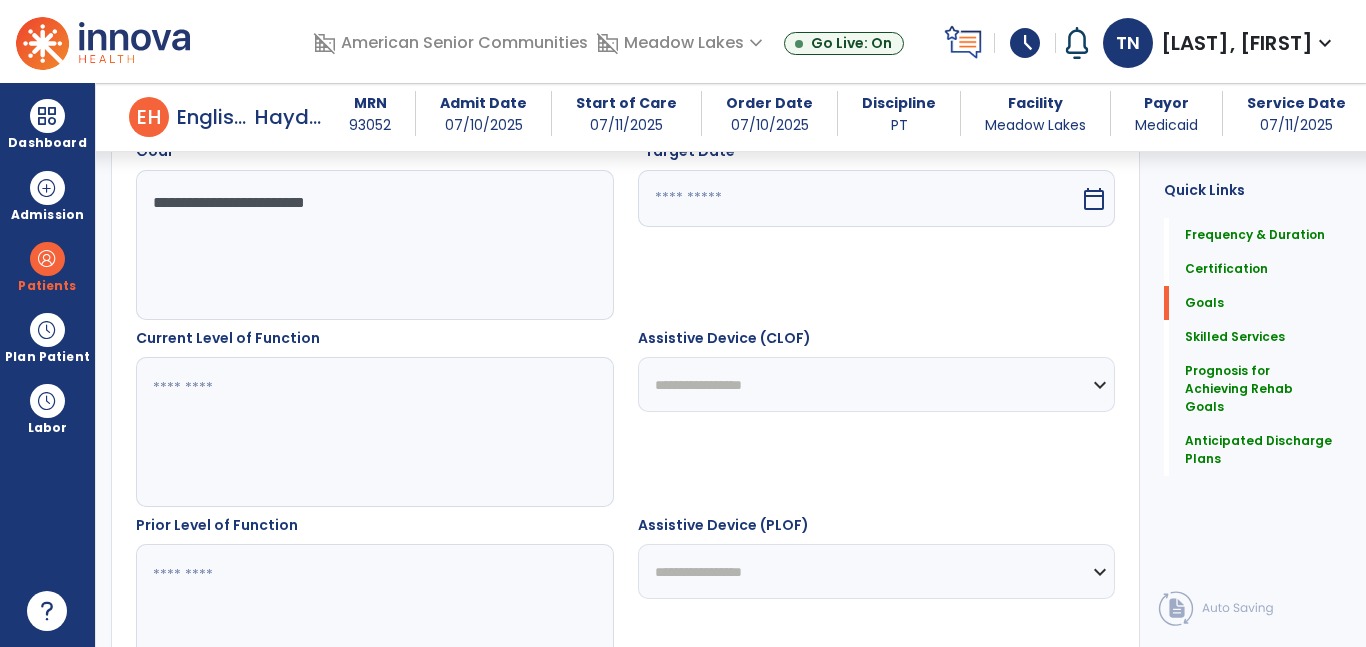 type on "**********" 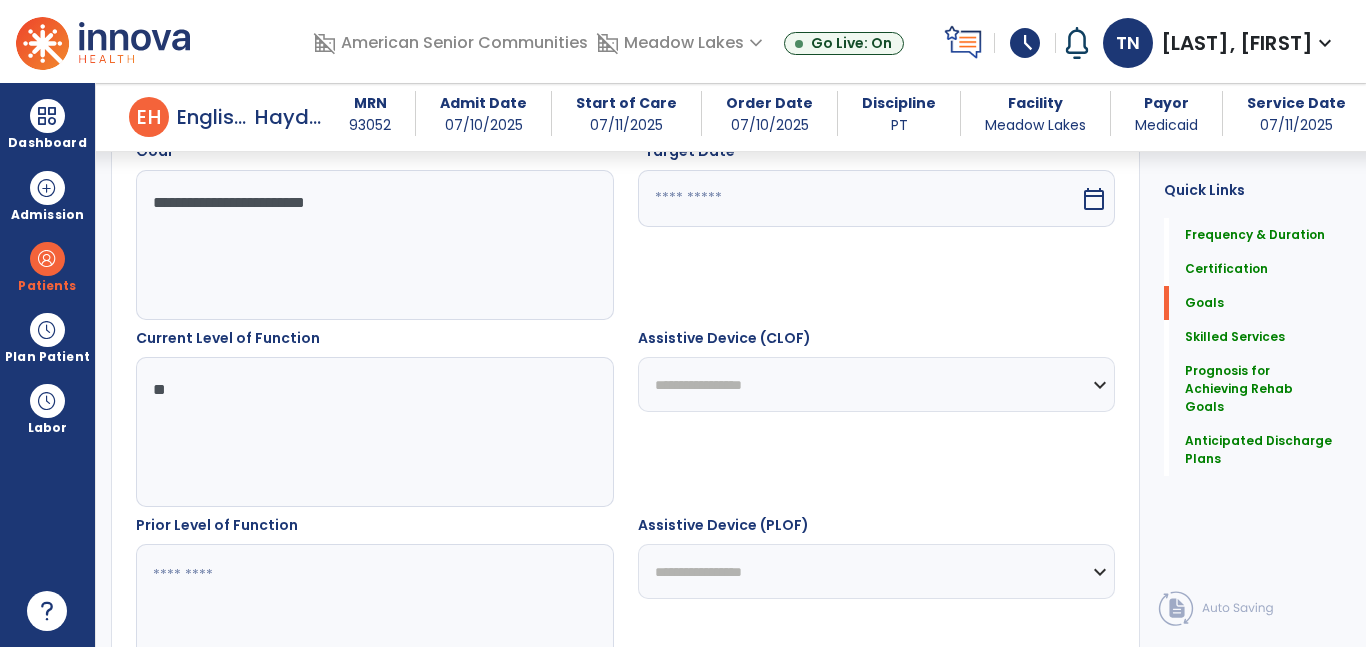 type on "*" 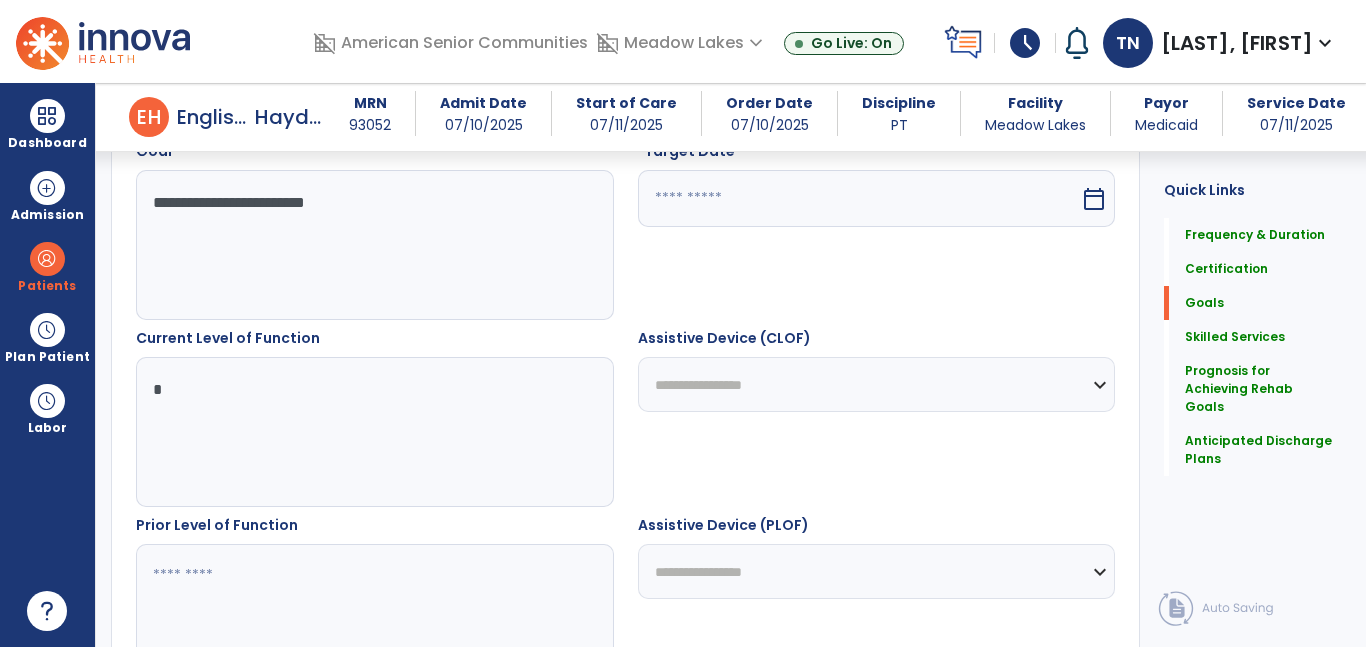 type 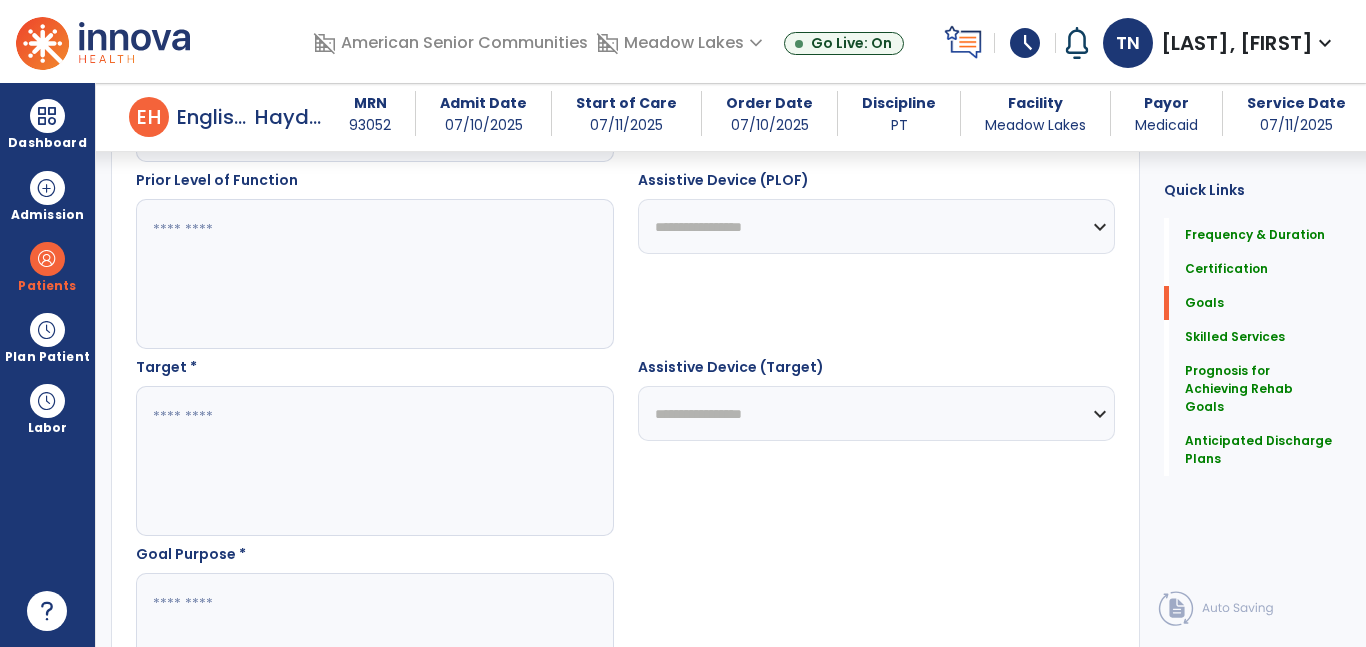 scroll, scrollTop: 945, scrollLeft: 0, axis: vertical 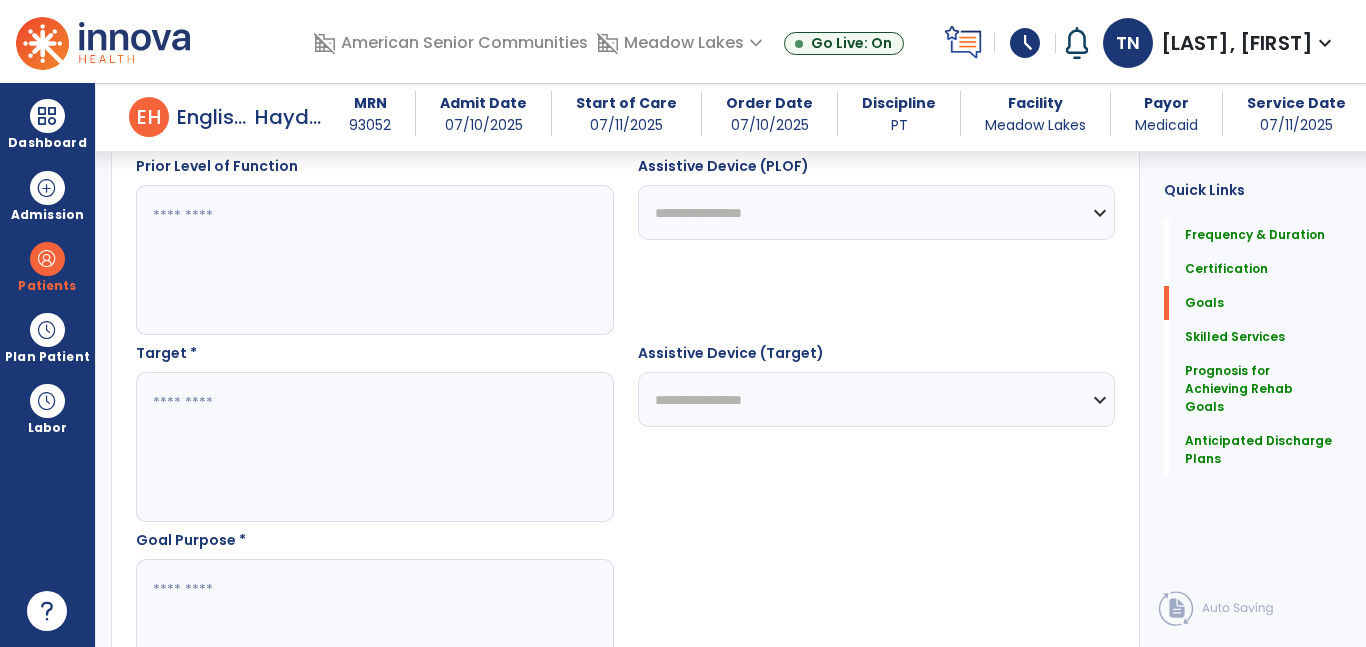 click at bounding box center [374, 447] 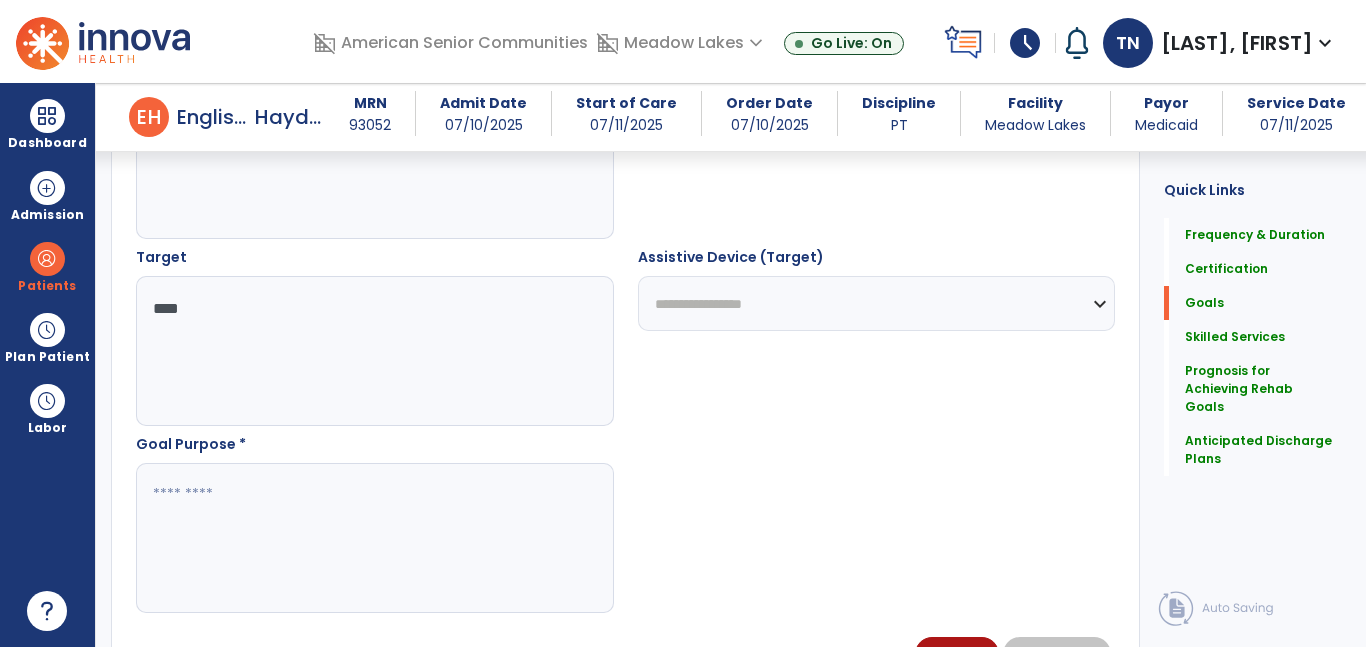 scroll, scrollTop: 1109, scrollLeft: 0, axis: vertical 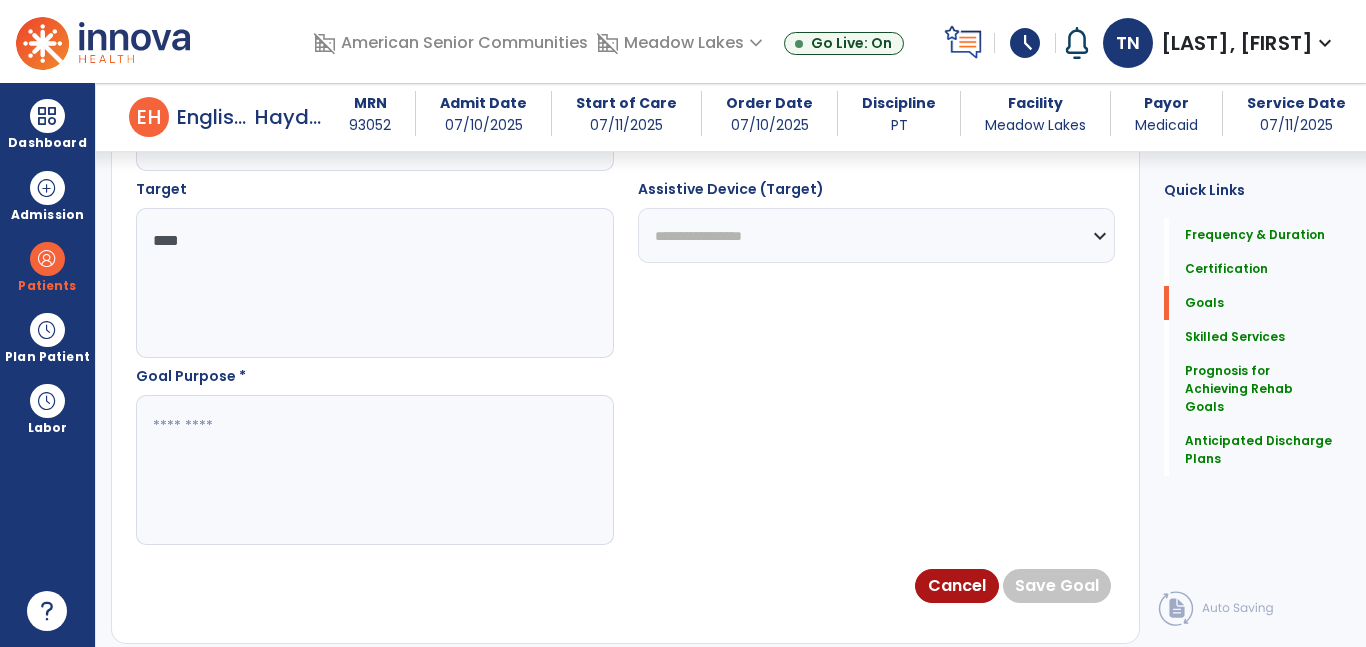 type on "***" 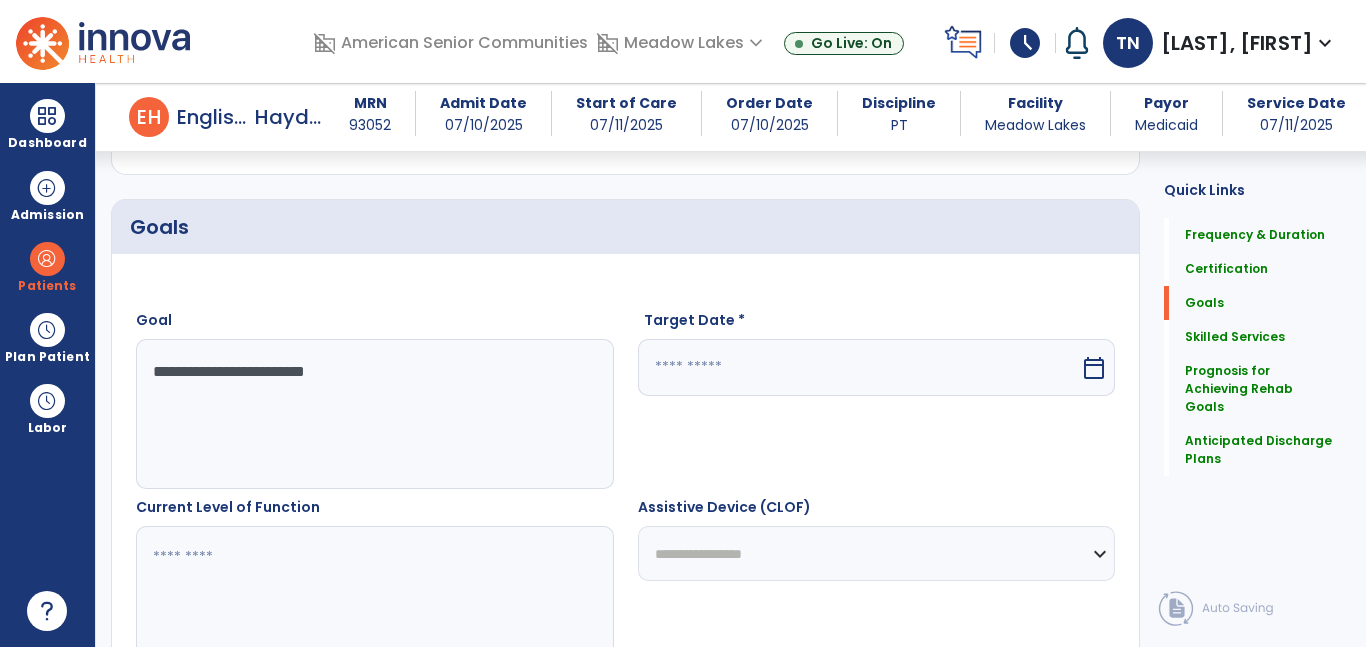 scroll, scrollTop: 419, scrollLeft: 0, axis: vertical 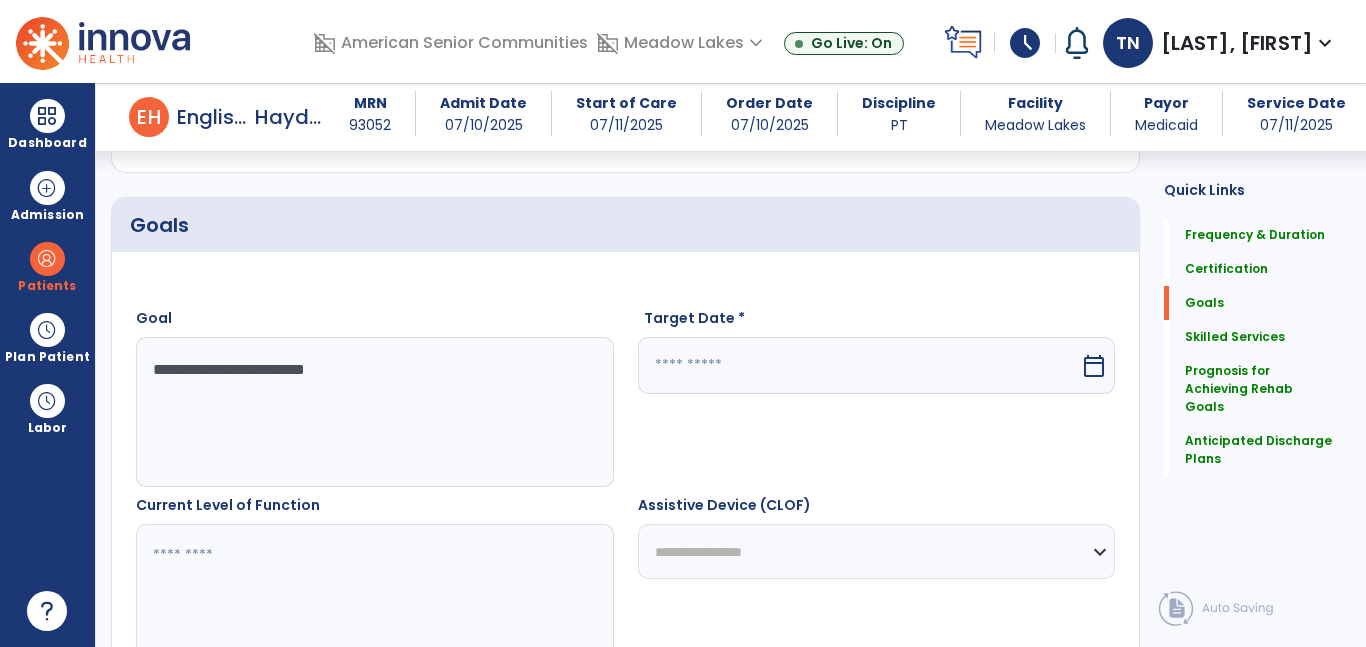 type on "**********" 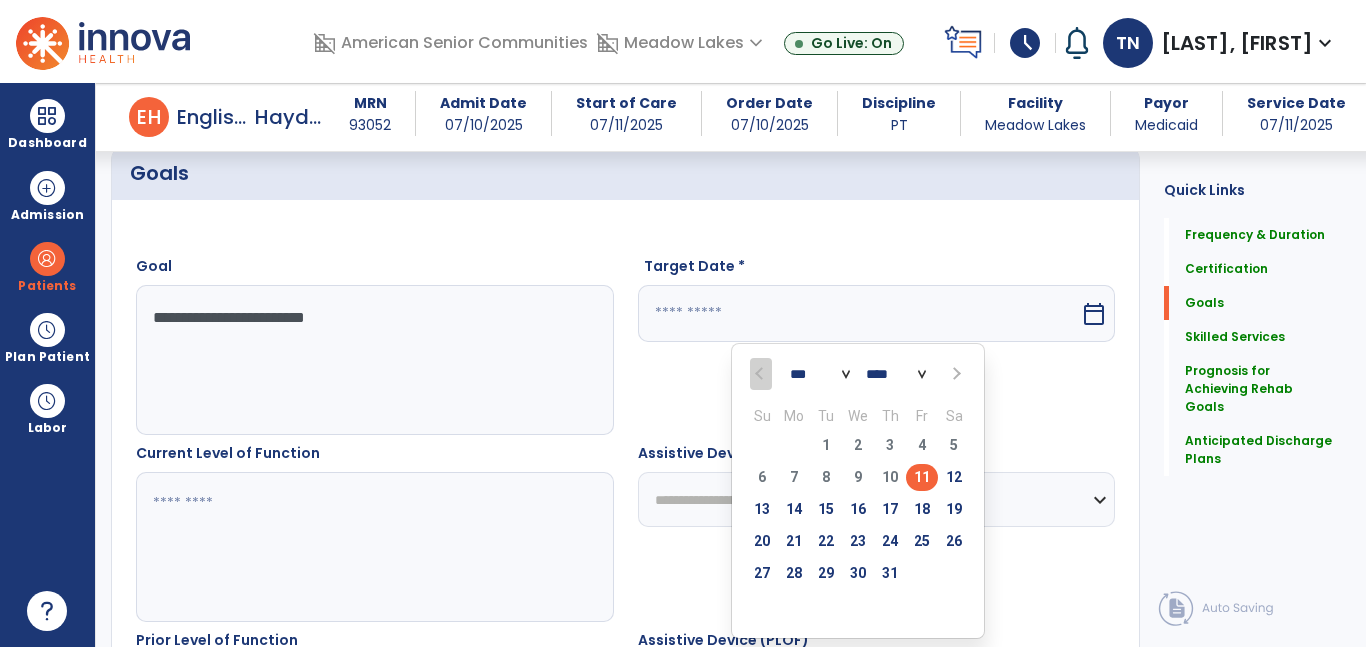 scroll, scrollTop: 492, scrollLeft: 0, axis: vertical 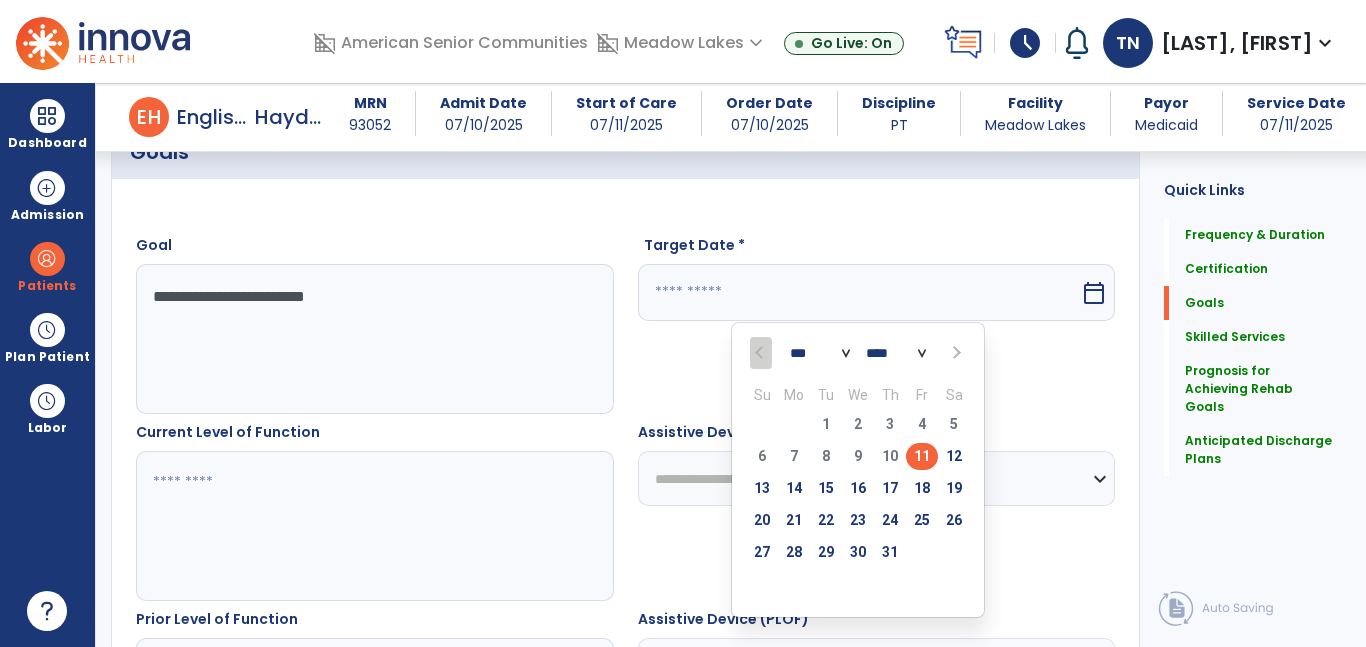click at bounding box center (954, 353) 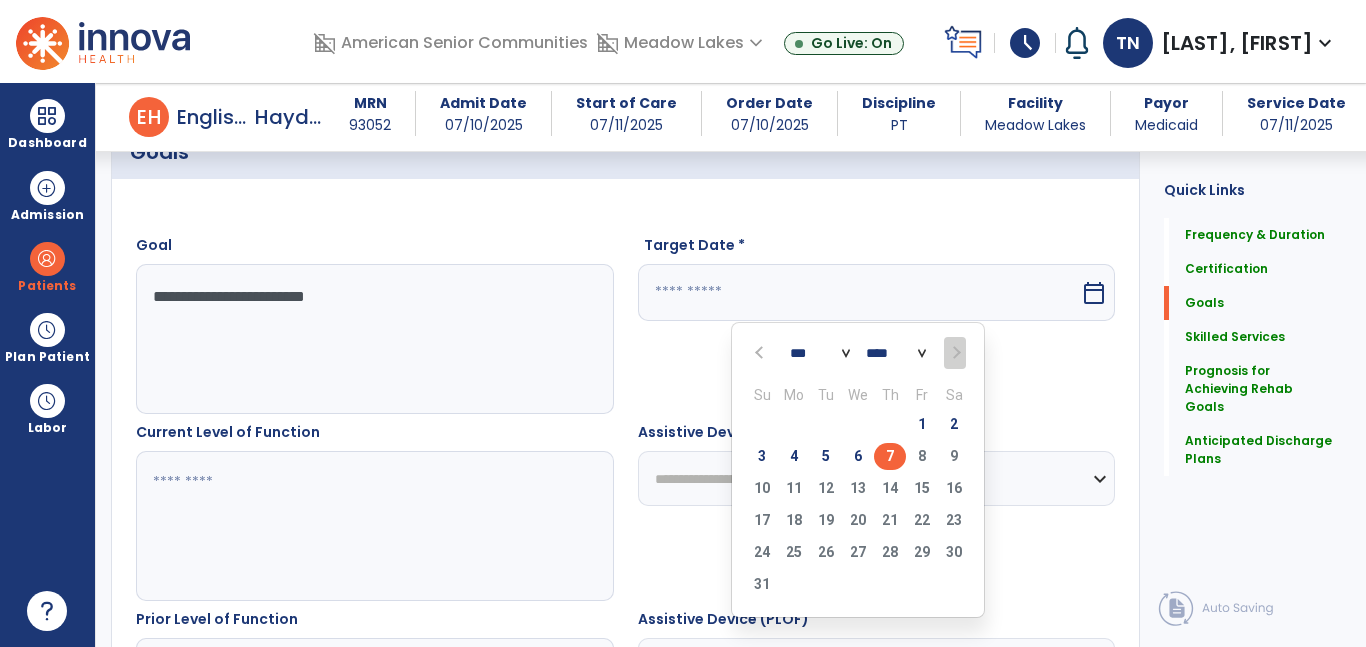 click on "7" at bounding box center (890, 456) 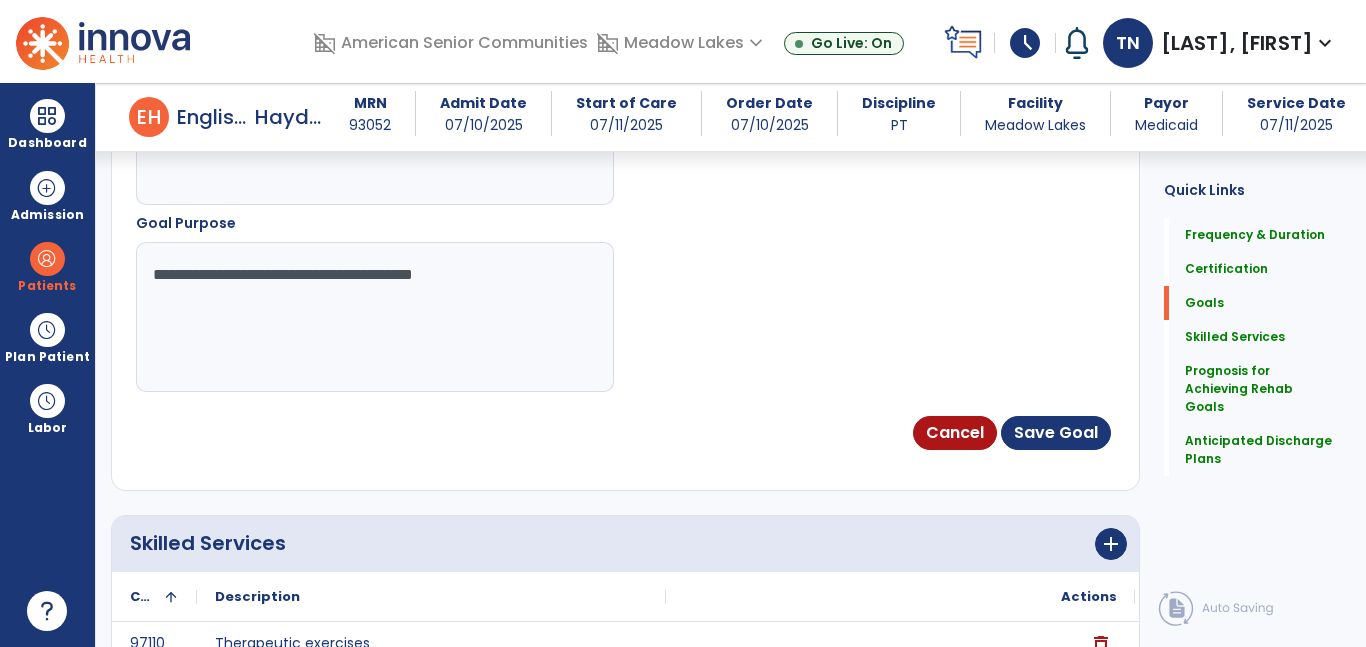 scroll, scrollTop: 2002, scrollLeft: 0, axis: vertical 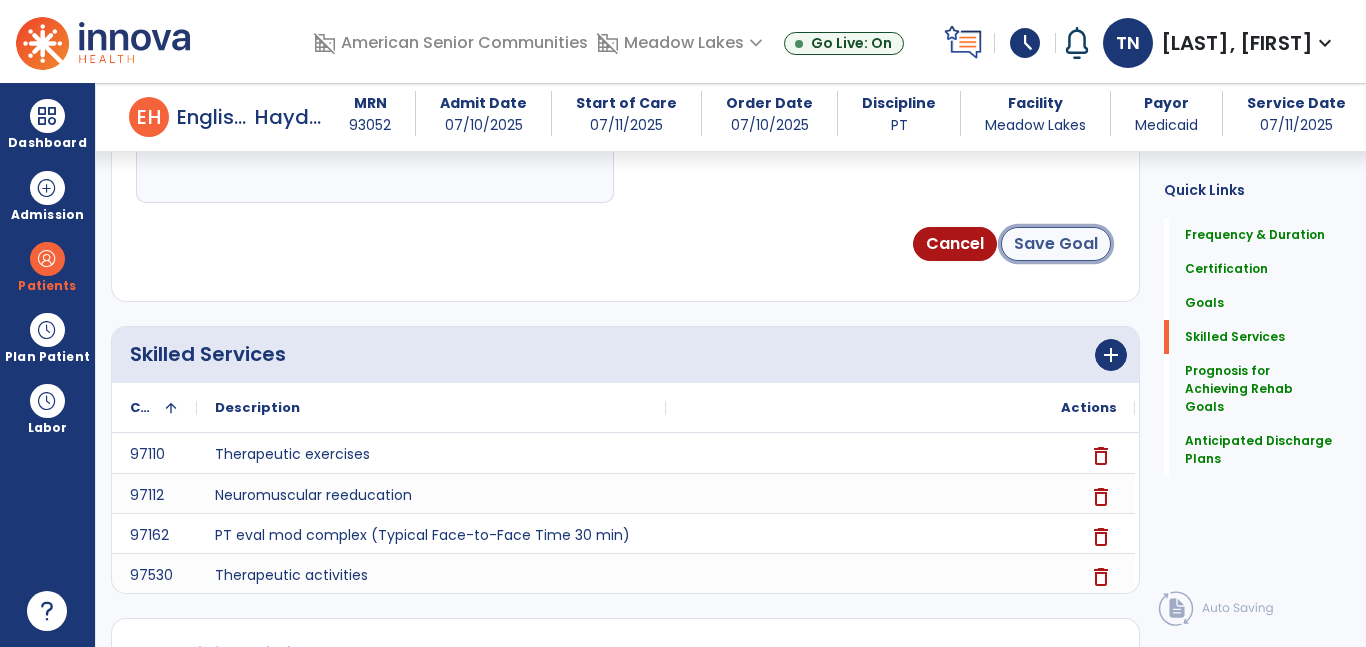 click on "Save Goal" at bounding box center (1056, 244) 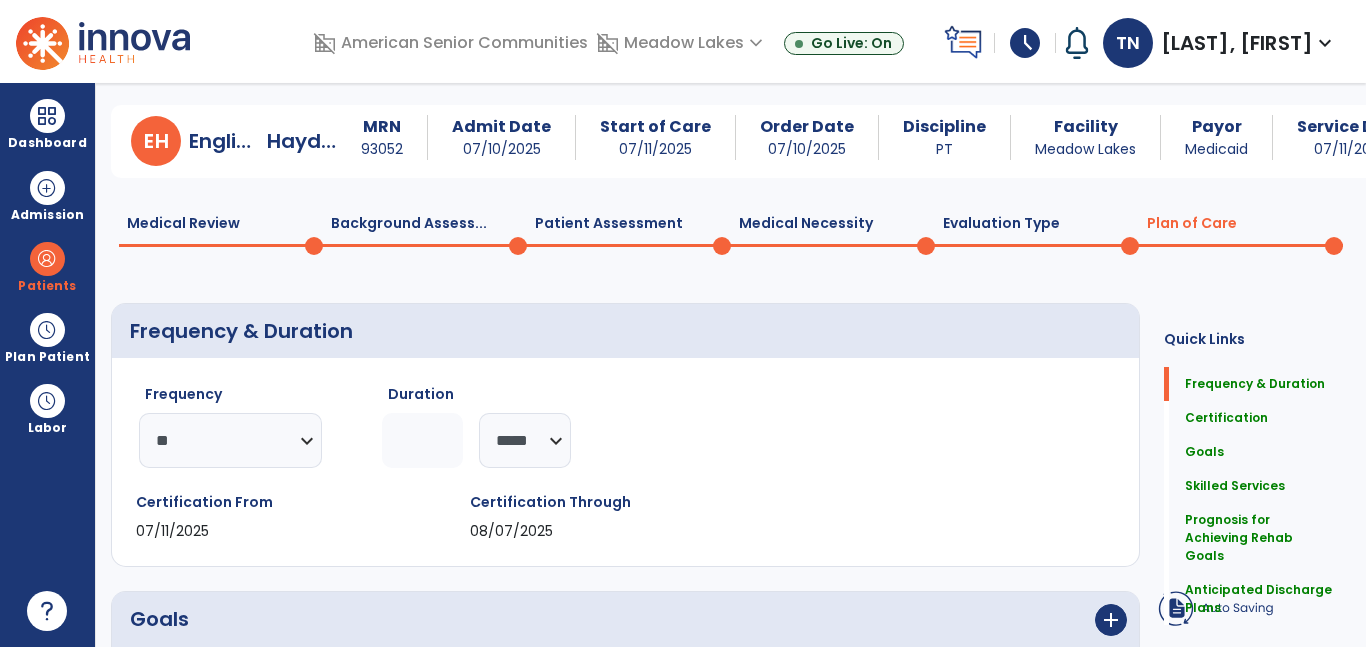 scroll, scrollTop: 0, scrollLeft: 0, axis: both 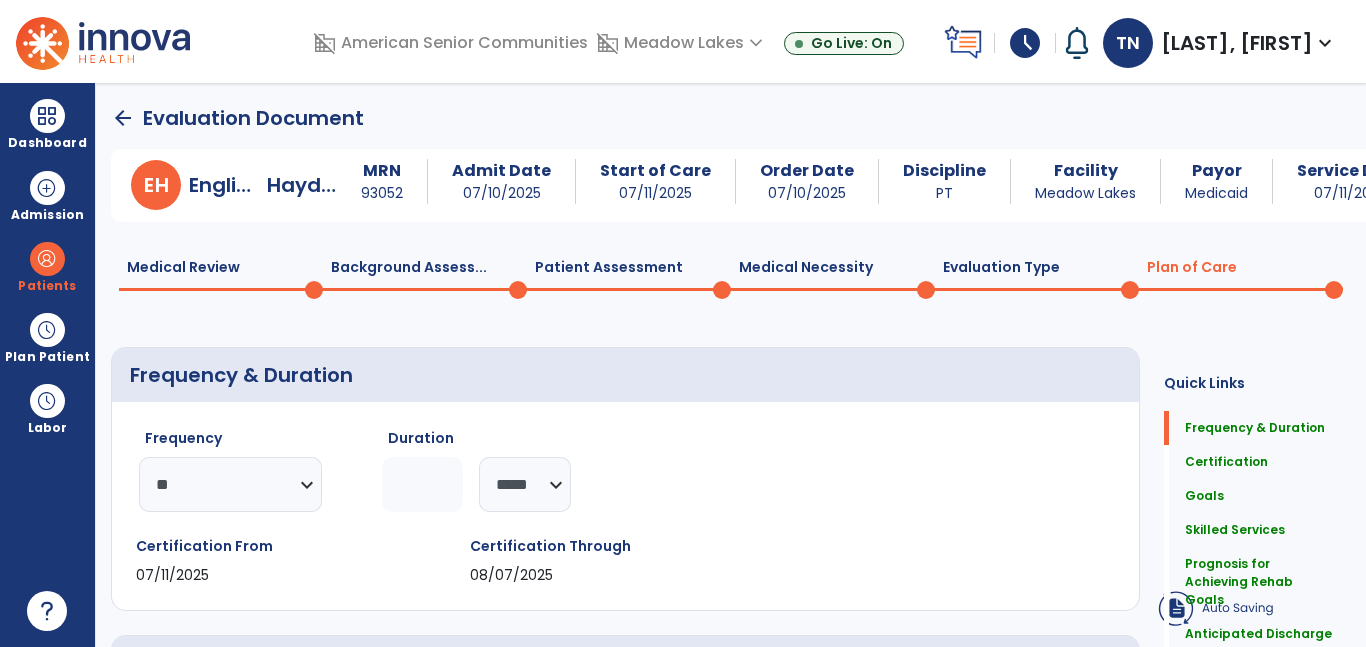 click on "Patient Assessment  0" 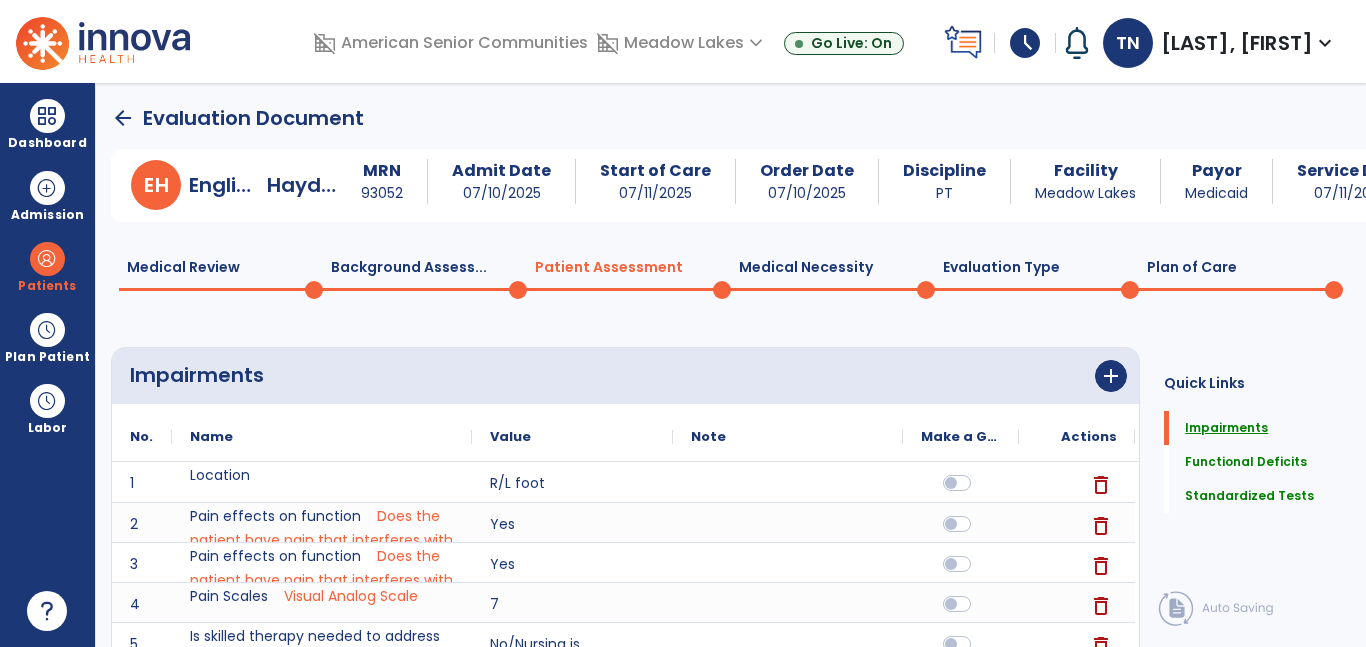 click on "Impairments" 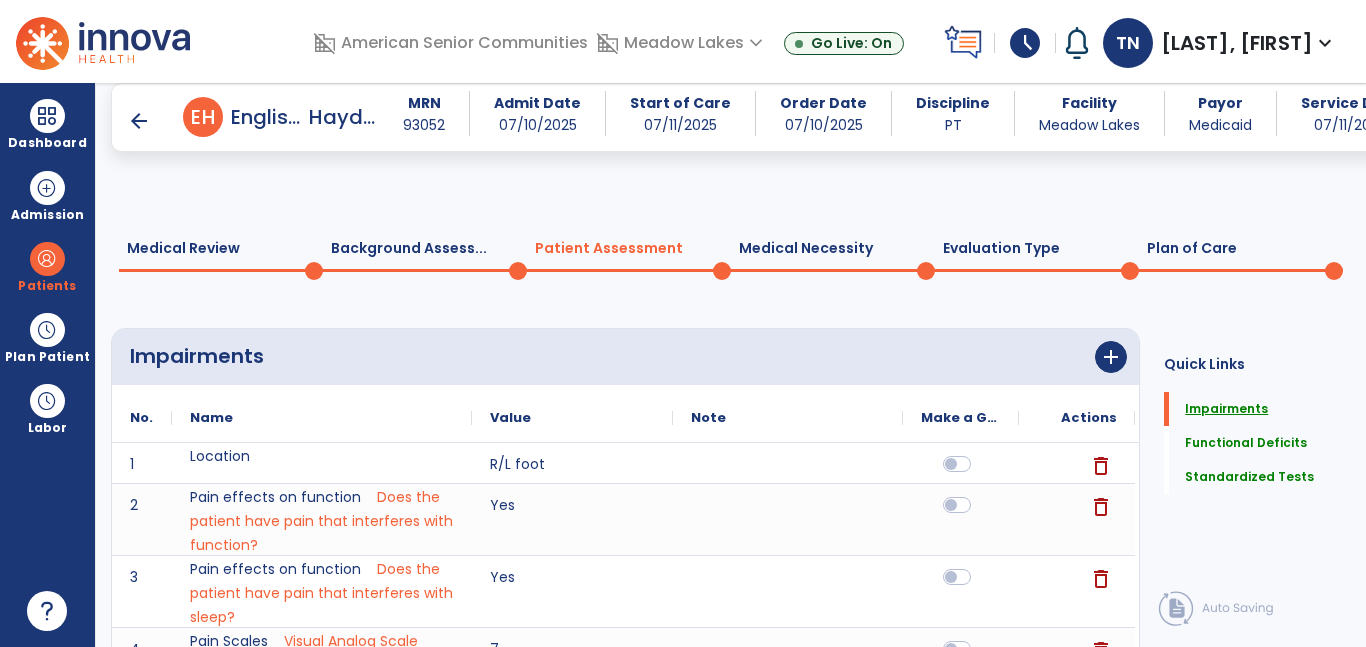 scroll, scrollTop: 193, scrollLeft: 0, axis: vertical 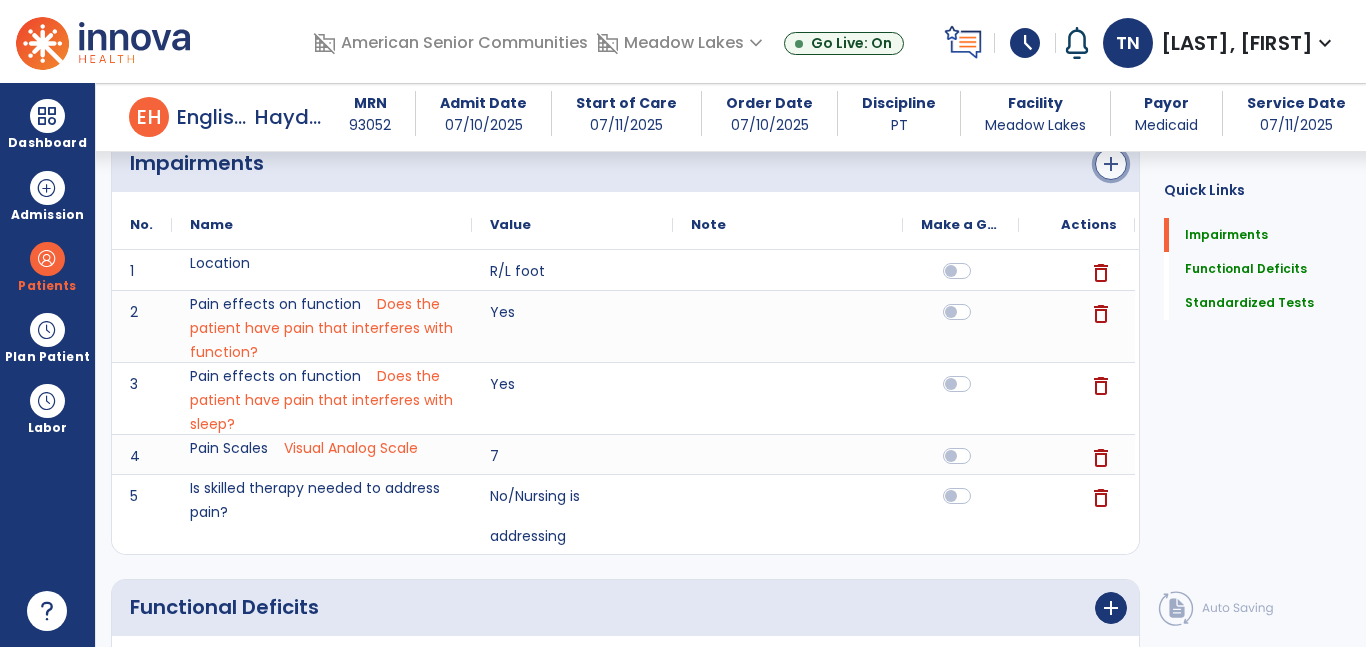 click on "add" 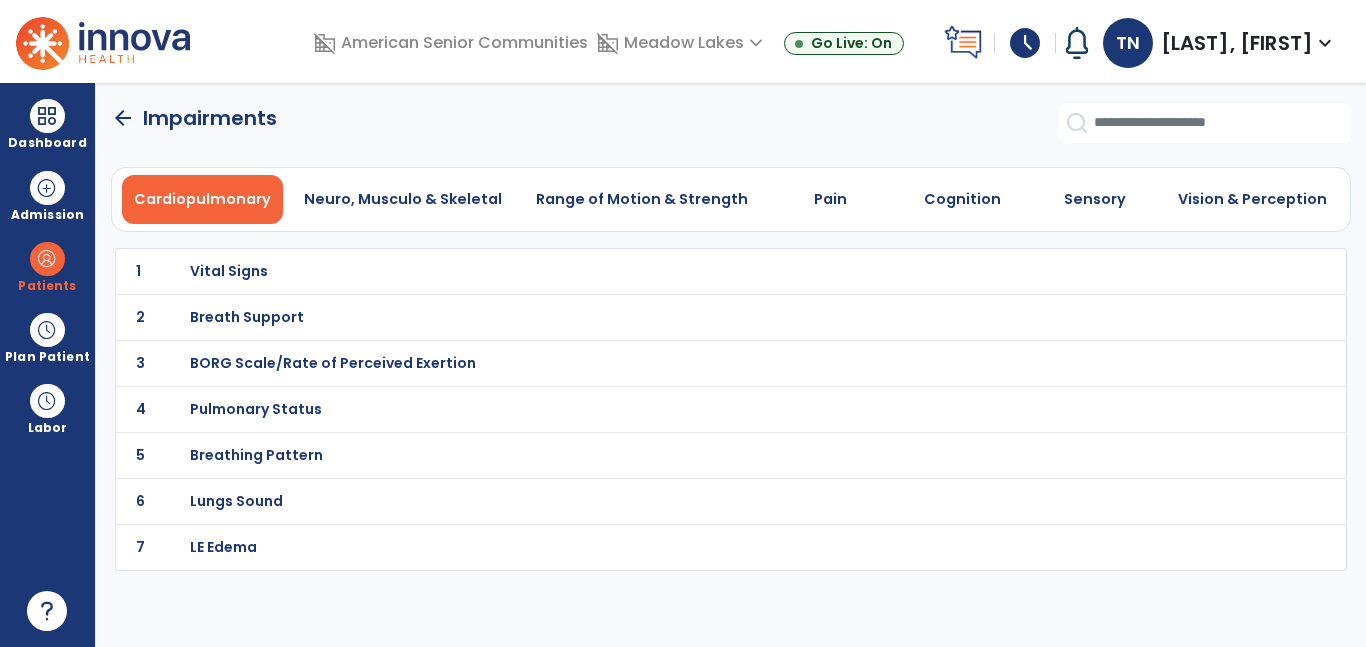 scroll, scrollTop: 0, scrollLeft: 0, axis: both 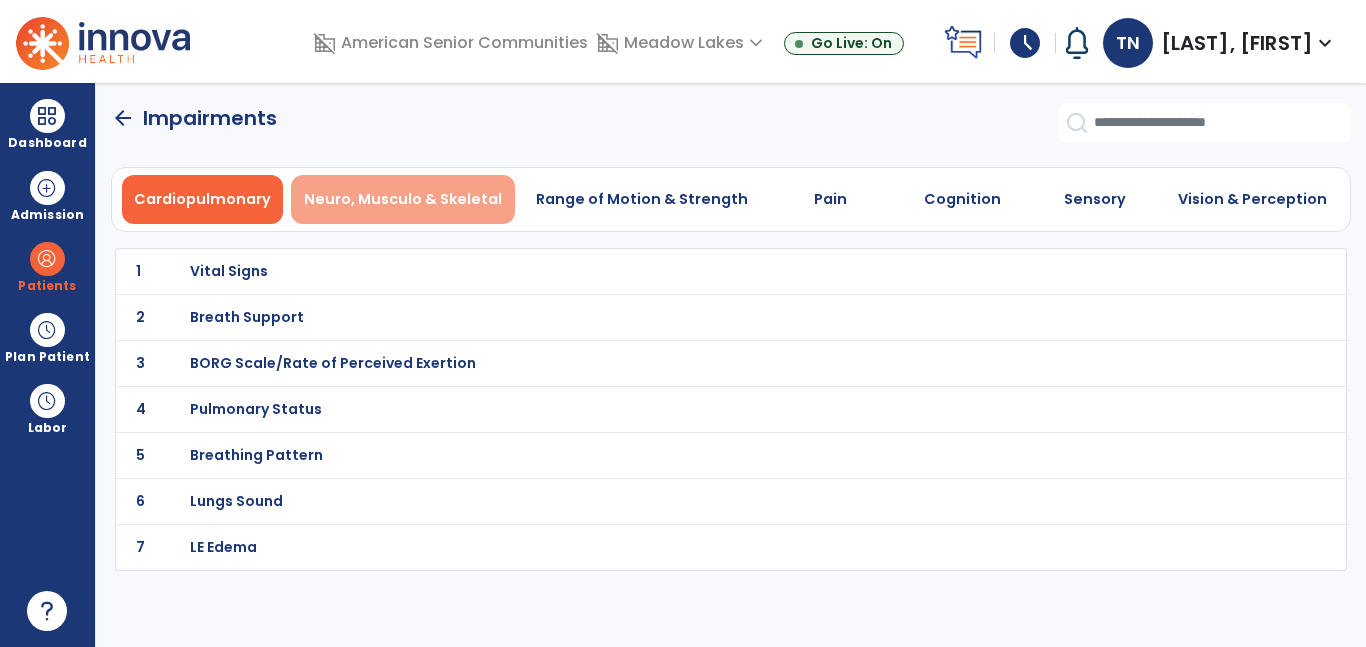 click on "Neuro, Musculo & Skeletal" at bounding box center (403, 199) 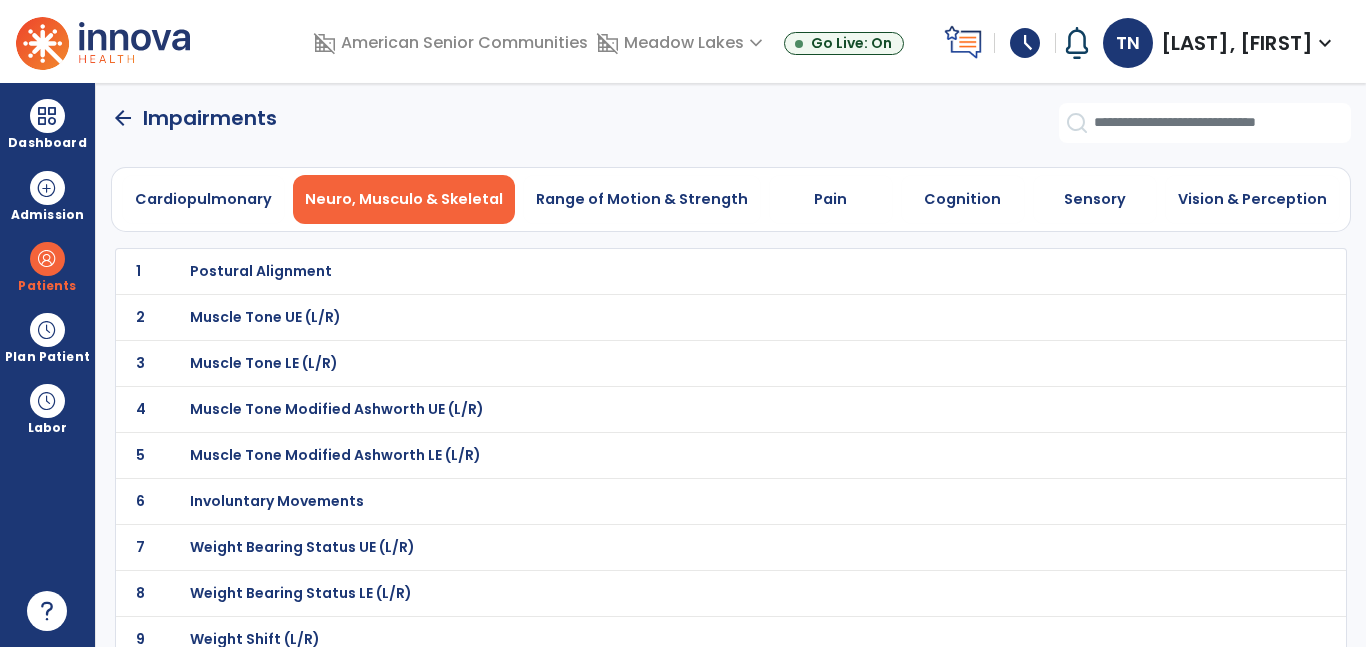 click on "Neuro, Musculo & Skeletal" at bounding box center [404, 199] 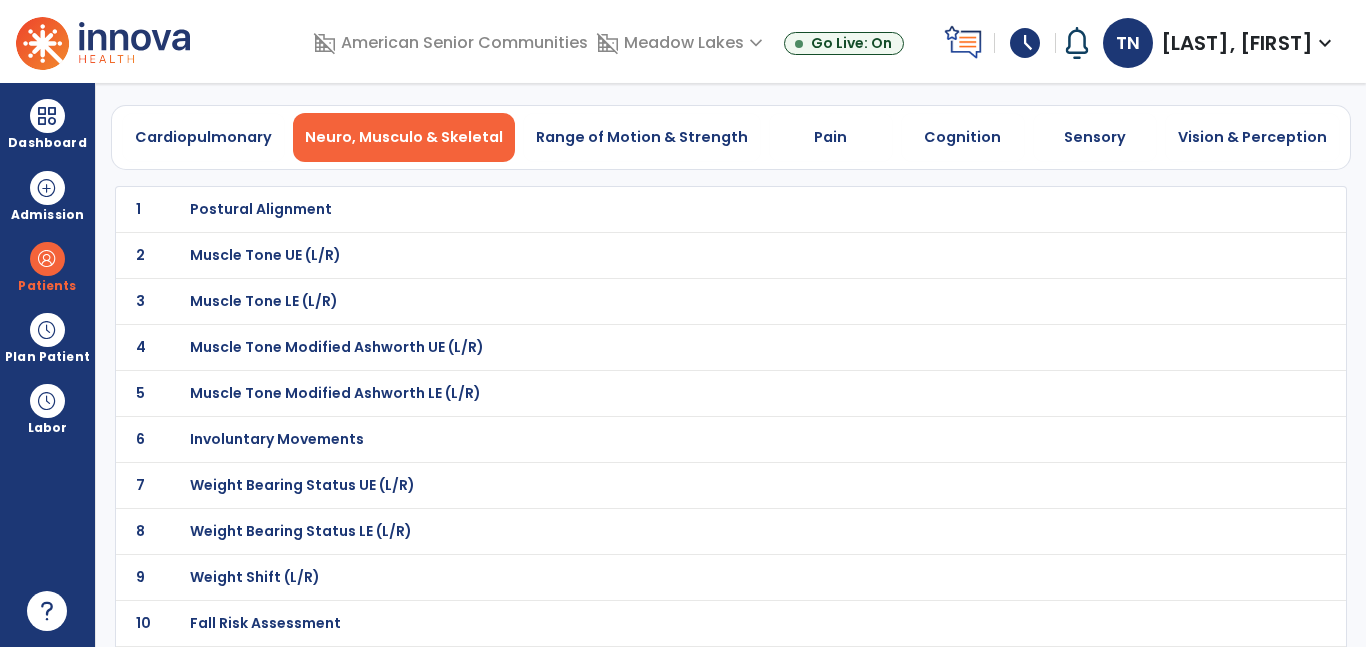 scroll, scrollTop: 70, scrollLeft: 0, axis: vertical 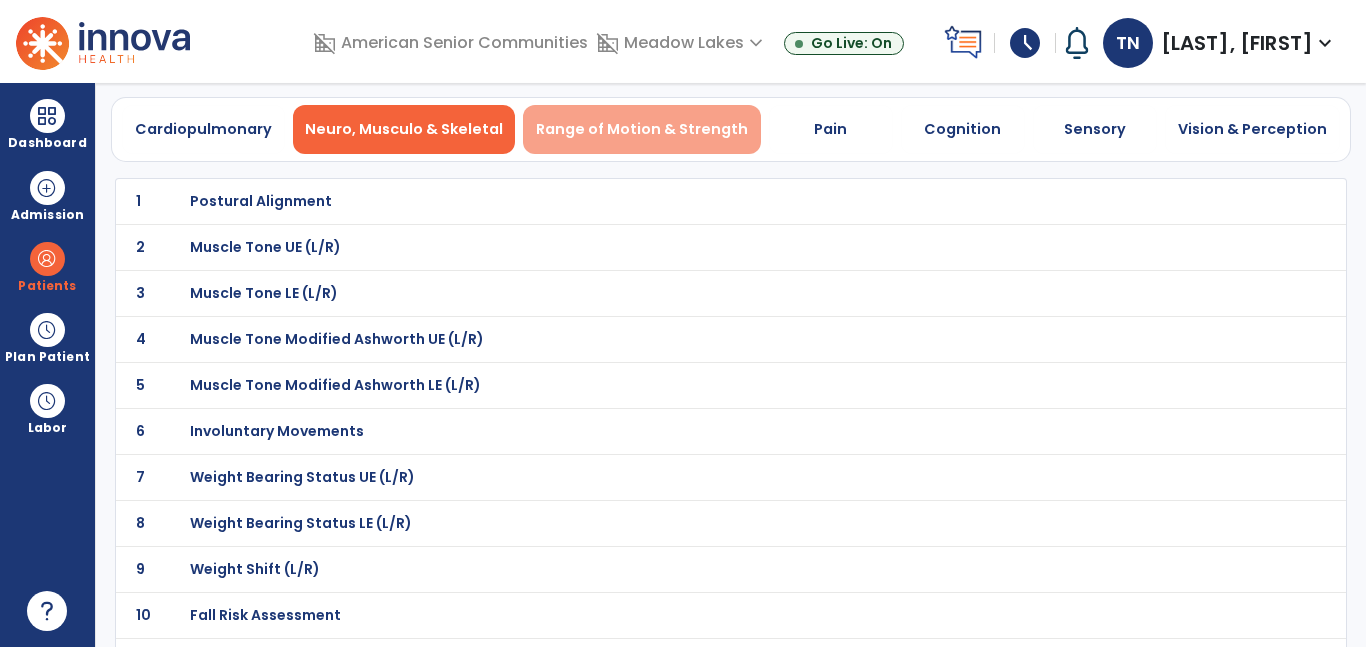 click on "Range of Motion & Strength" at bounding box center (642, 129) 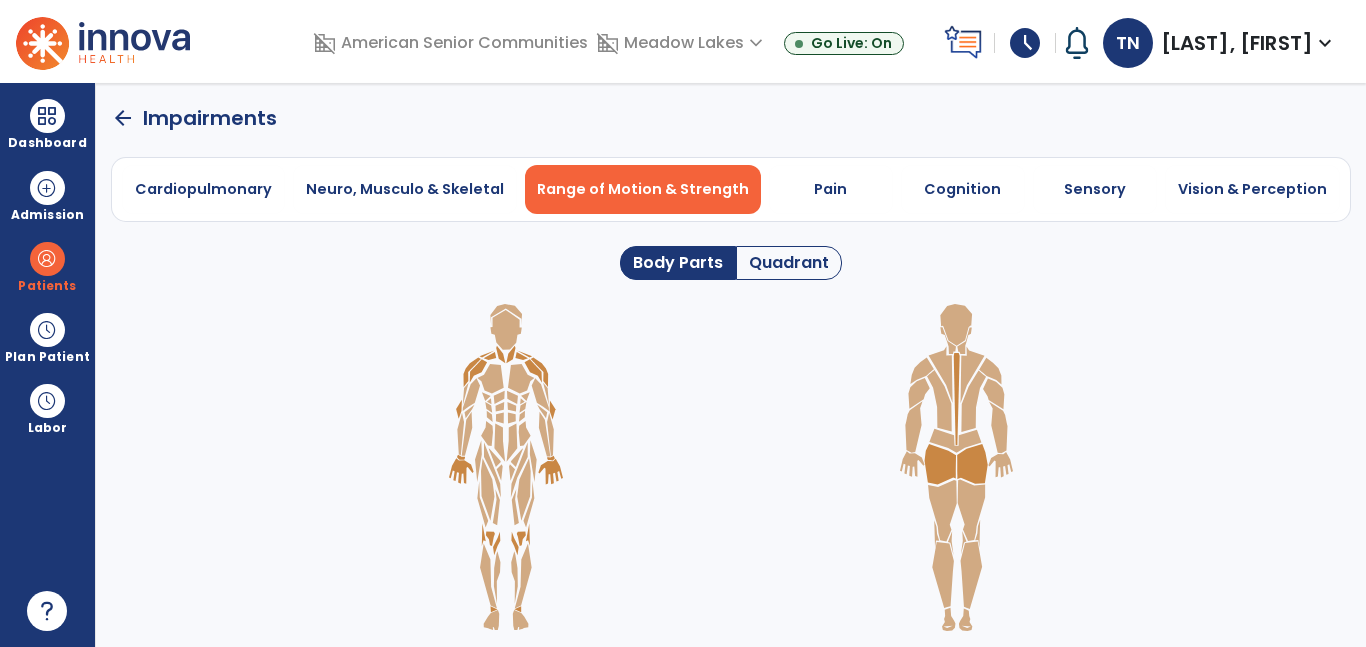 scroll, scrollTop: 0, scrollLeft: 0, axis: both 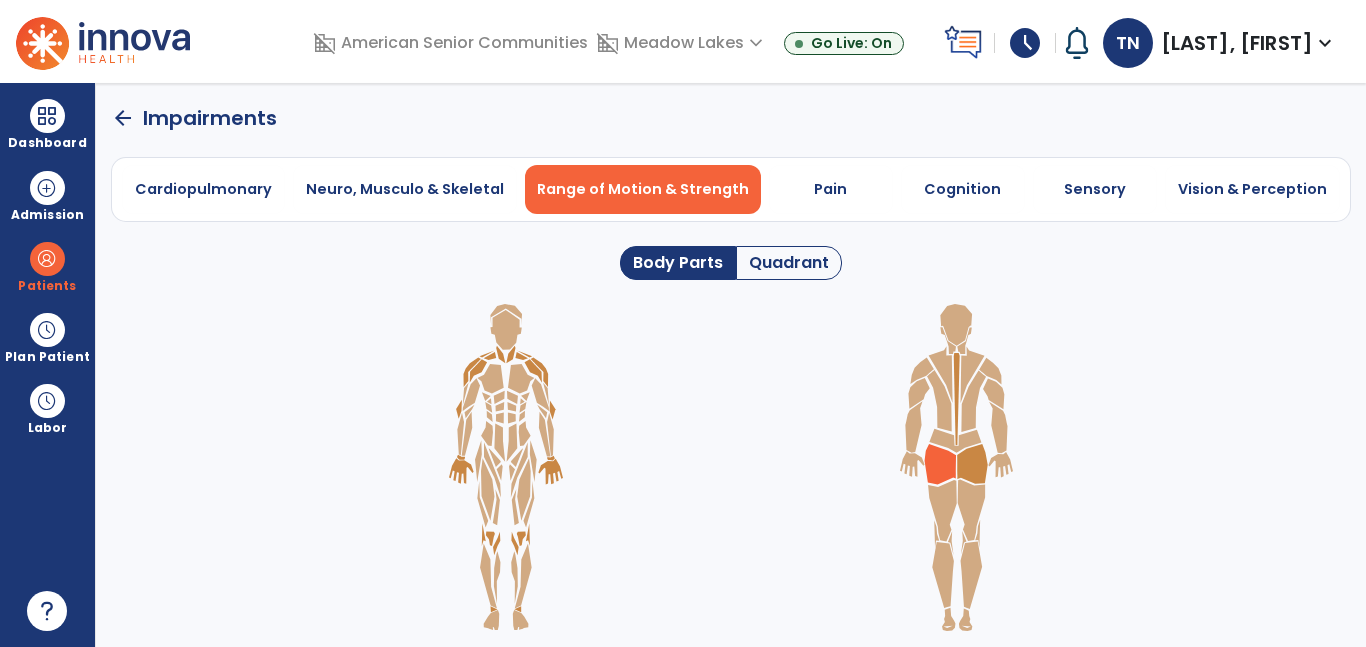 click 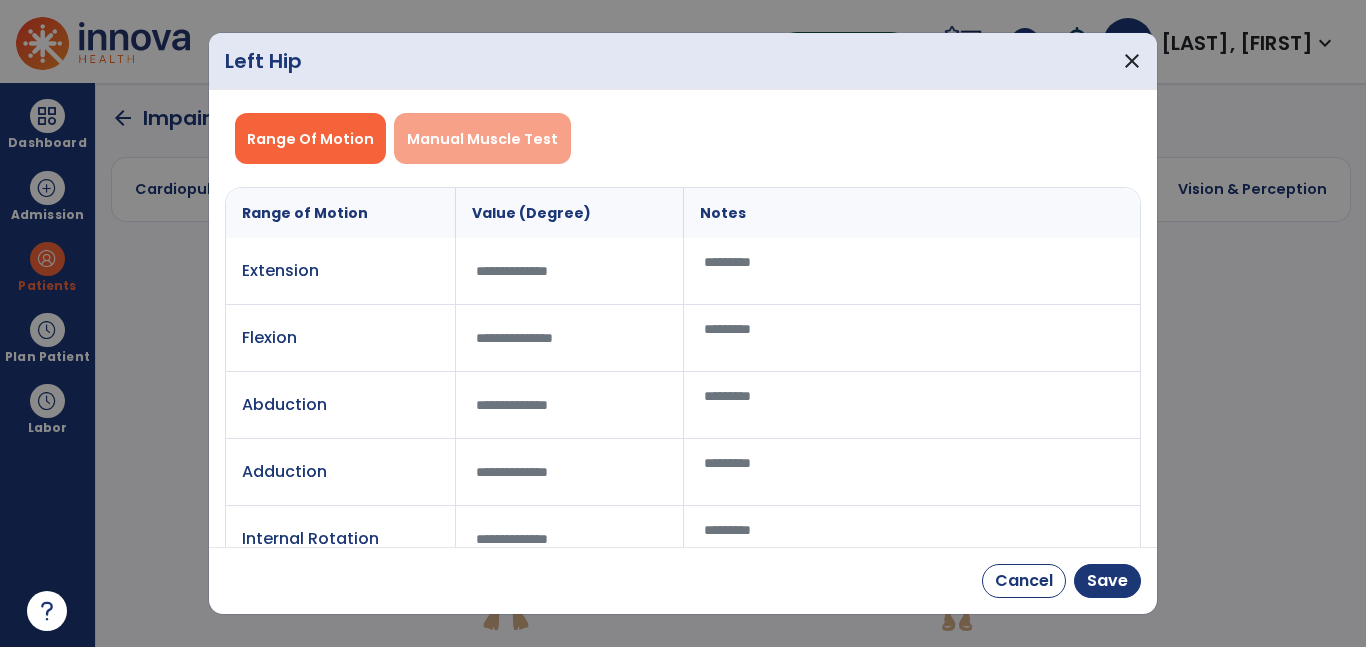 click on "Manual Muscle Test" at bounding box center [482, 139] 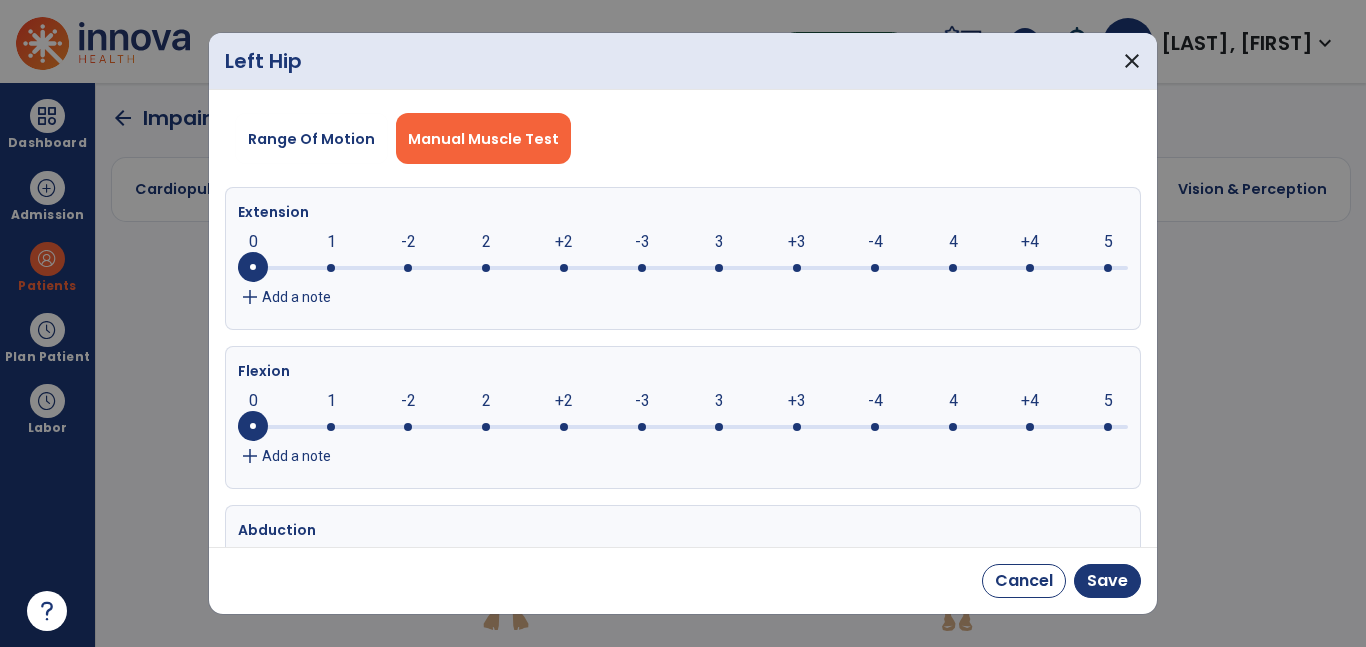 click on "2" 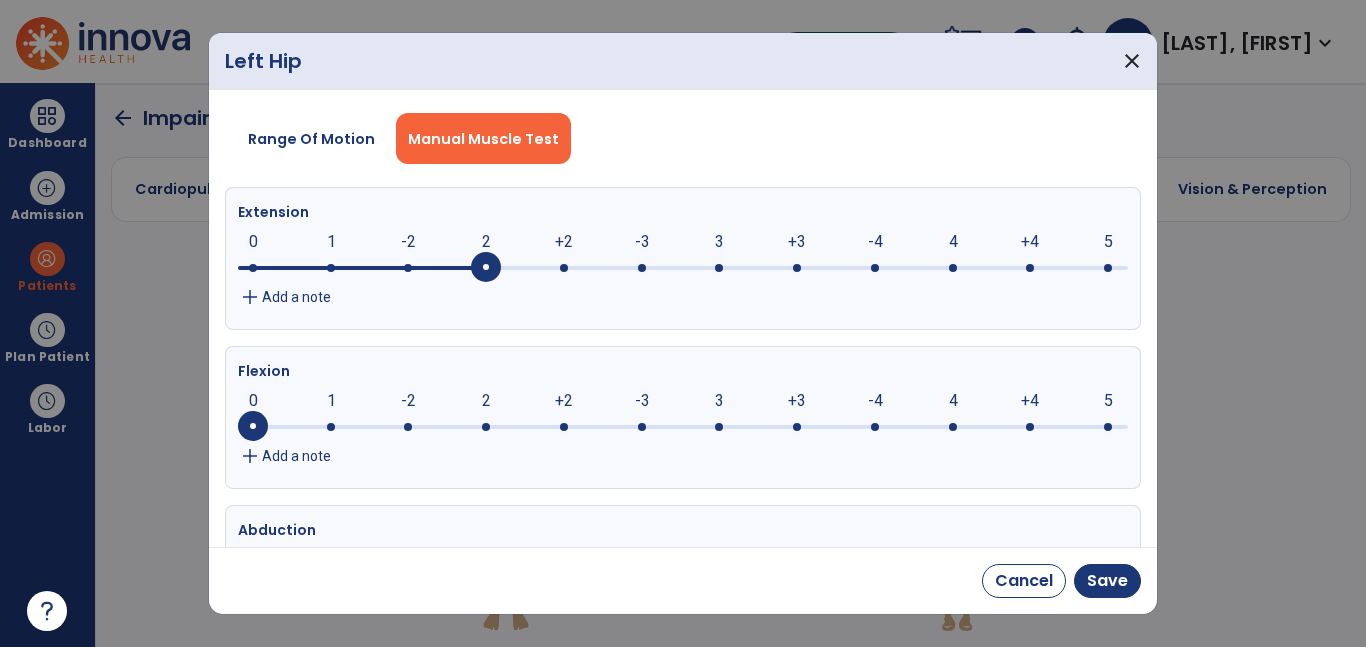 click 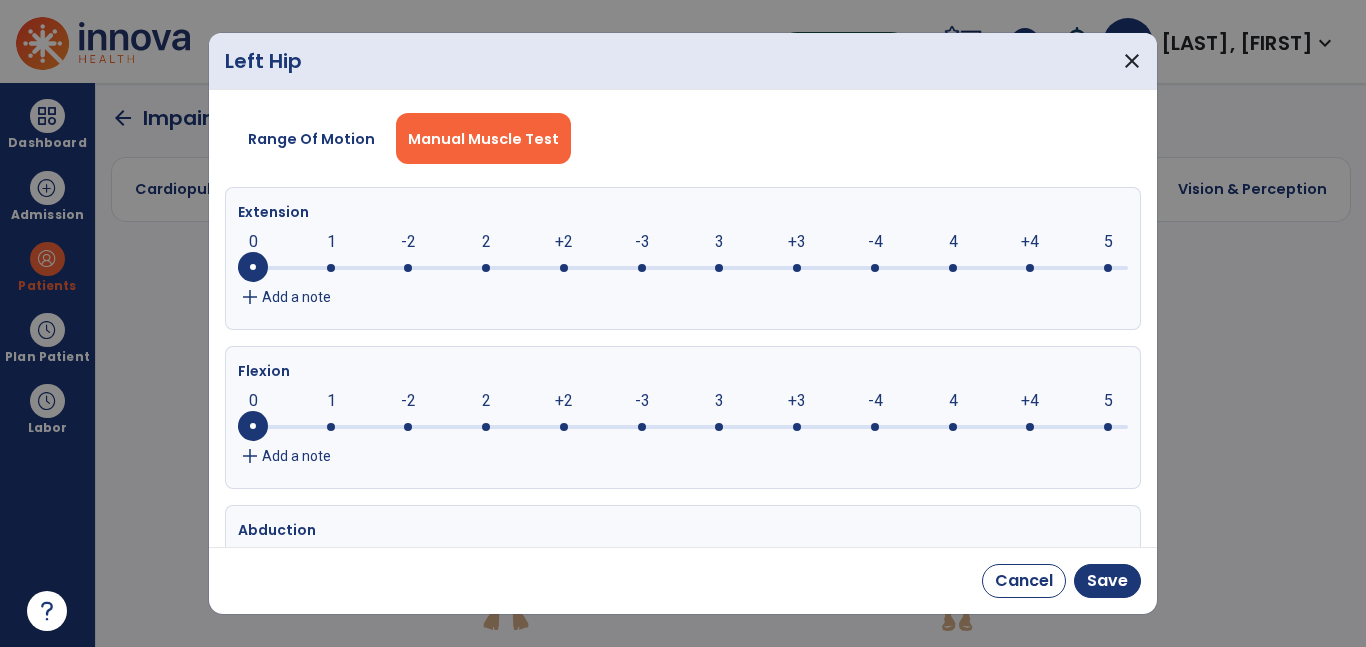 click on "2" 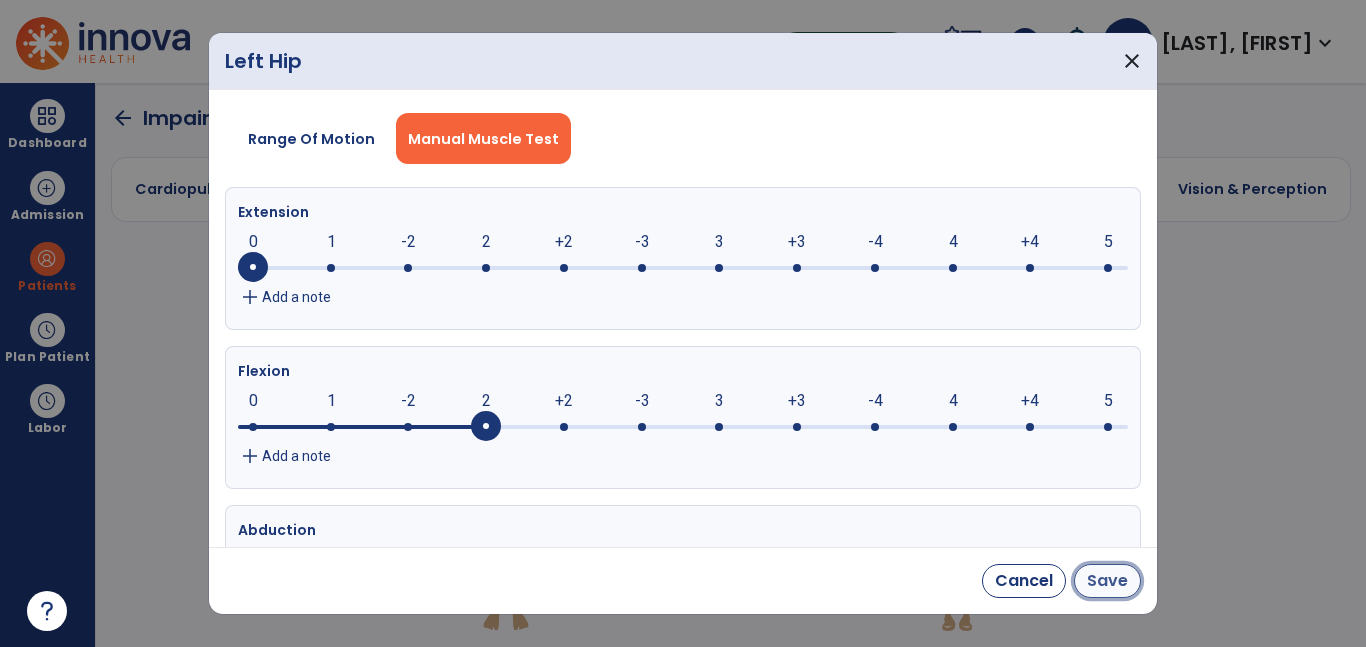 click on "Save" at bounding box center (1107, 581) 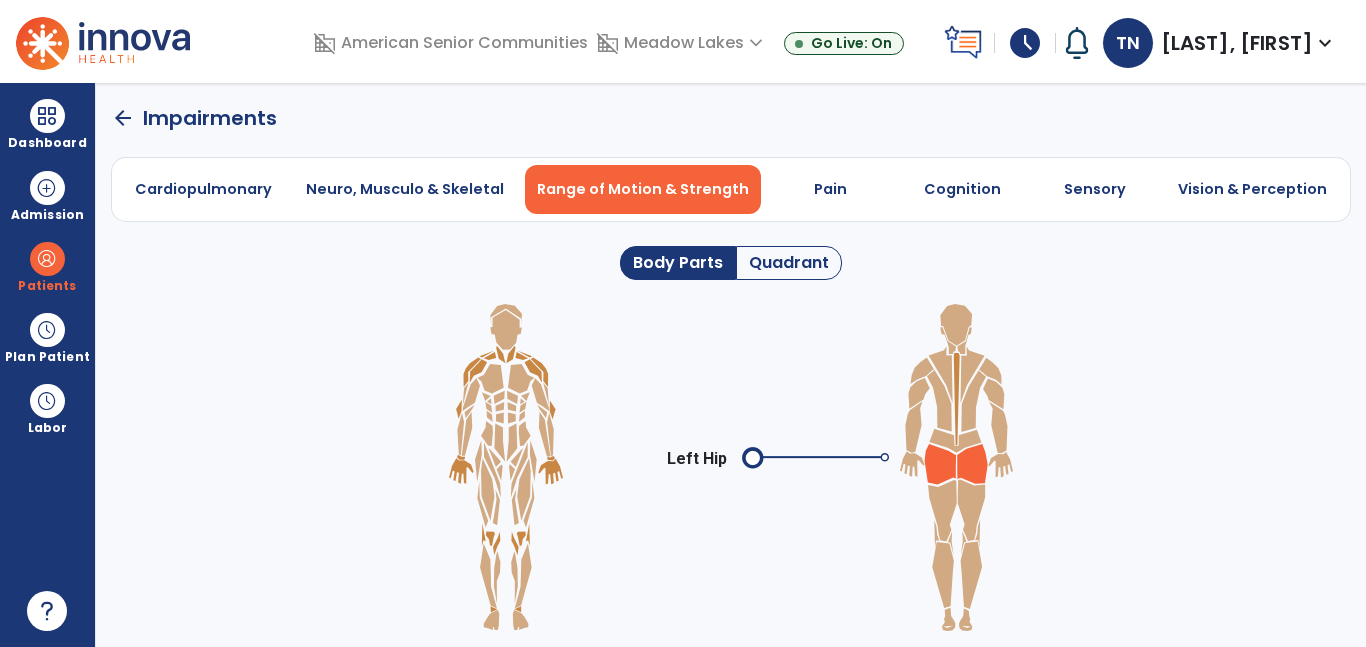 click 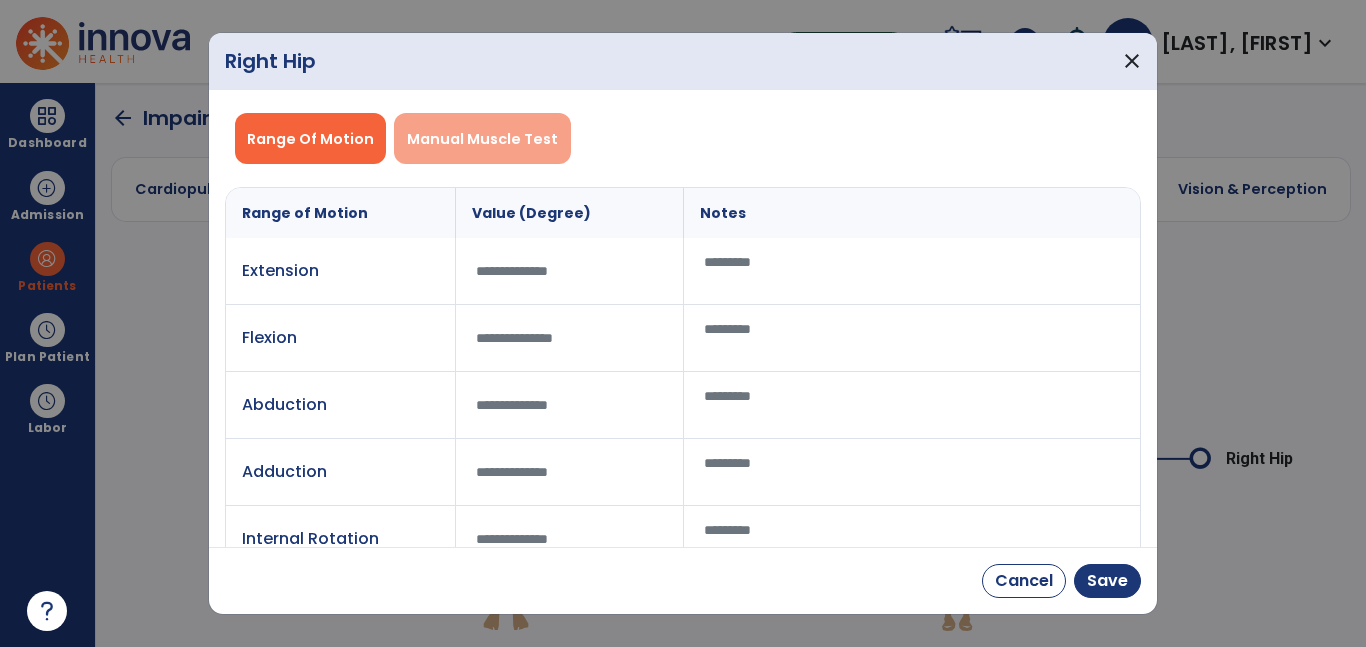 click on "Manual Muscle Test" at bounding box center (482, 138) 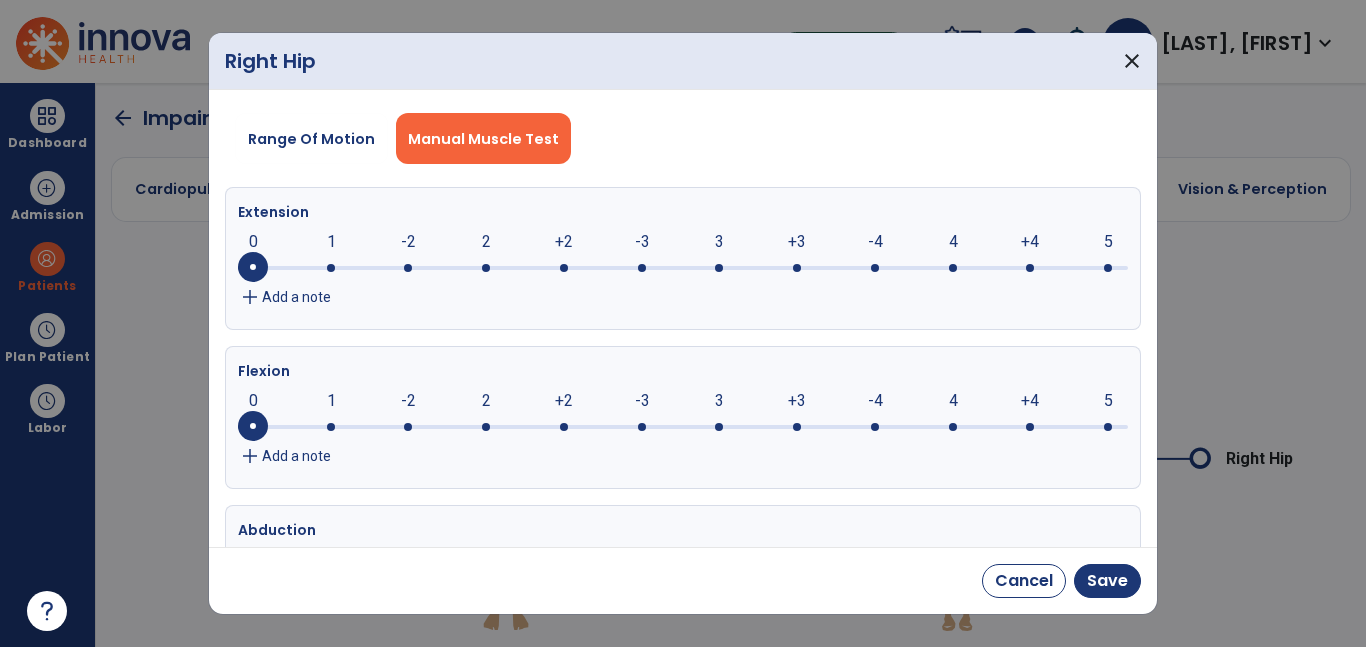 click on "2" 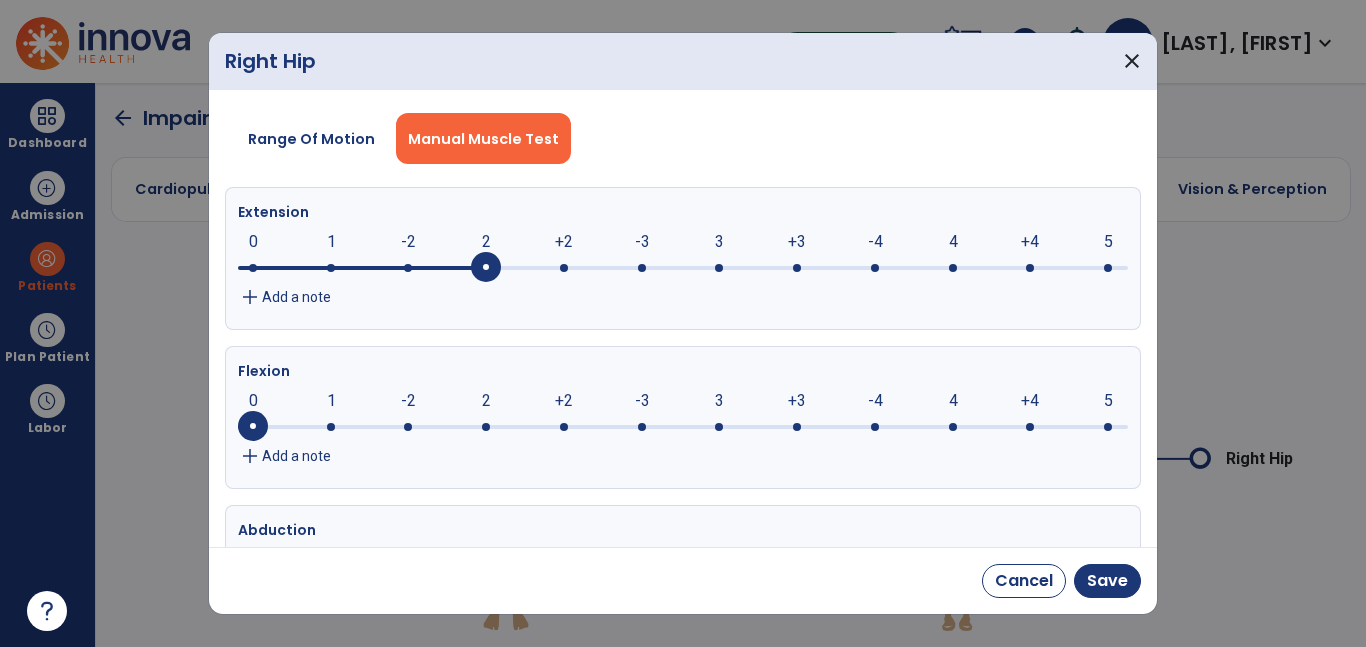 click 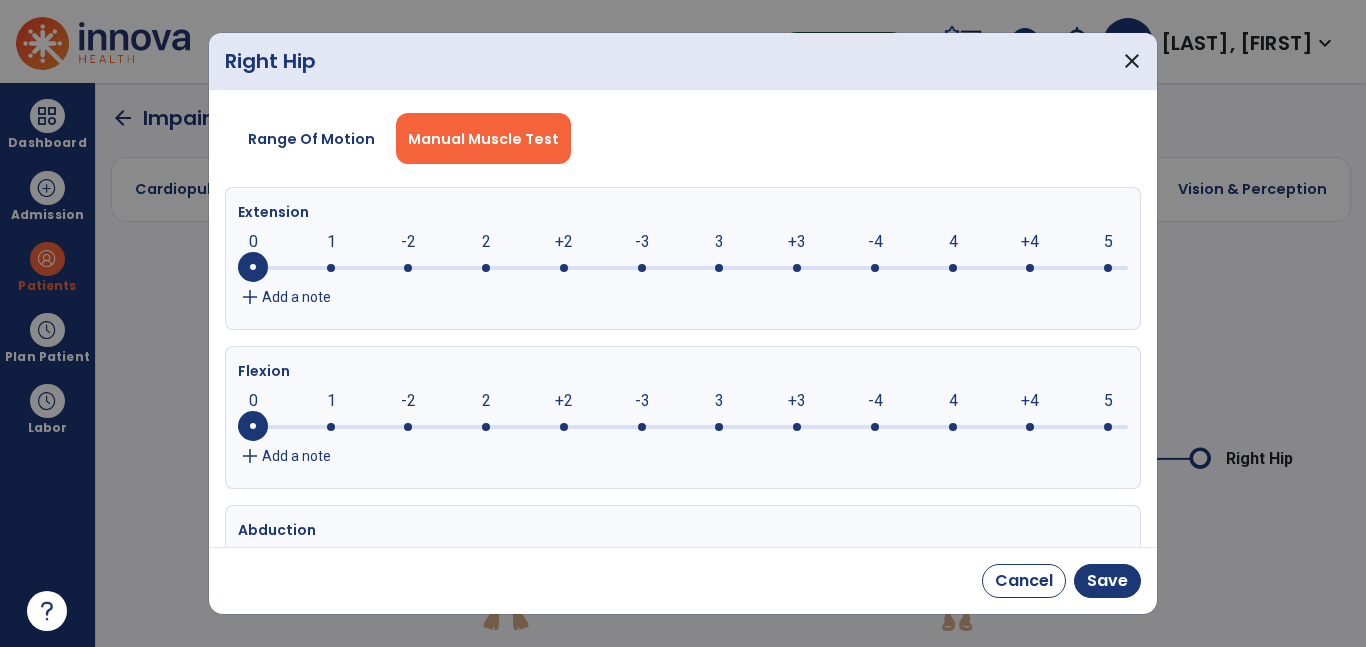 click on "2" 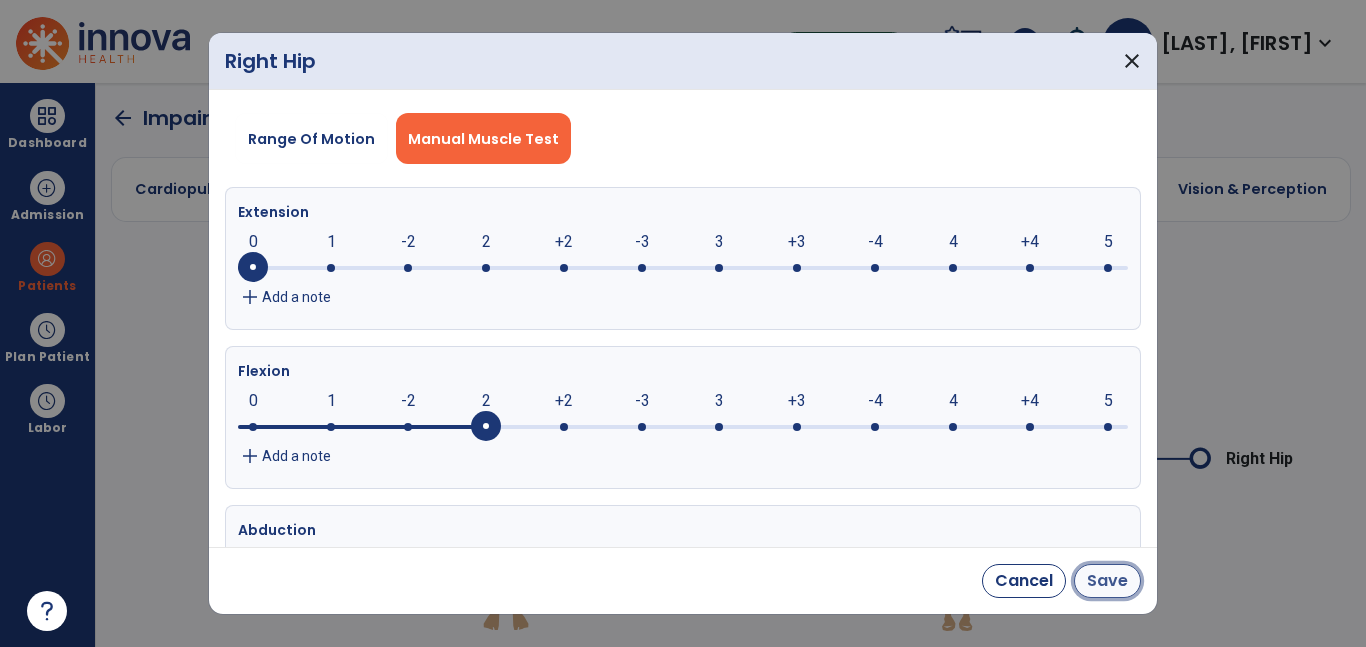 click on "Save" at bounding box center [1107, 581] 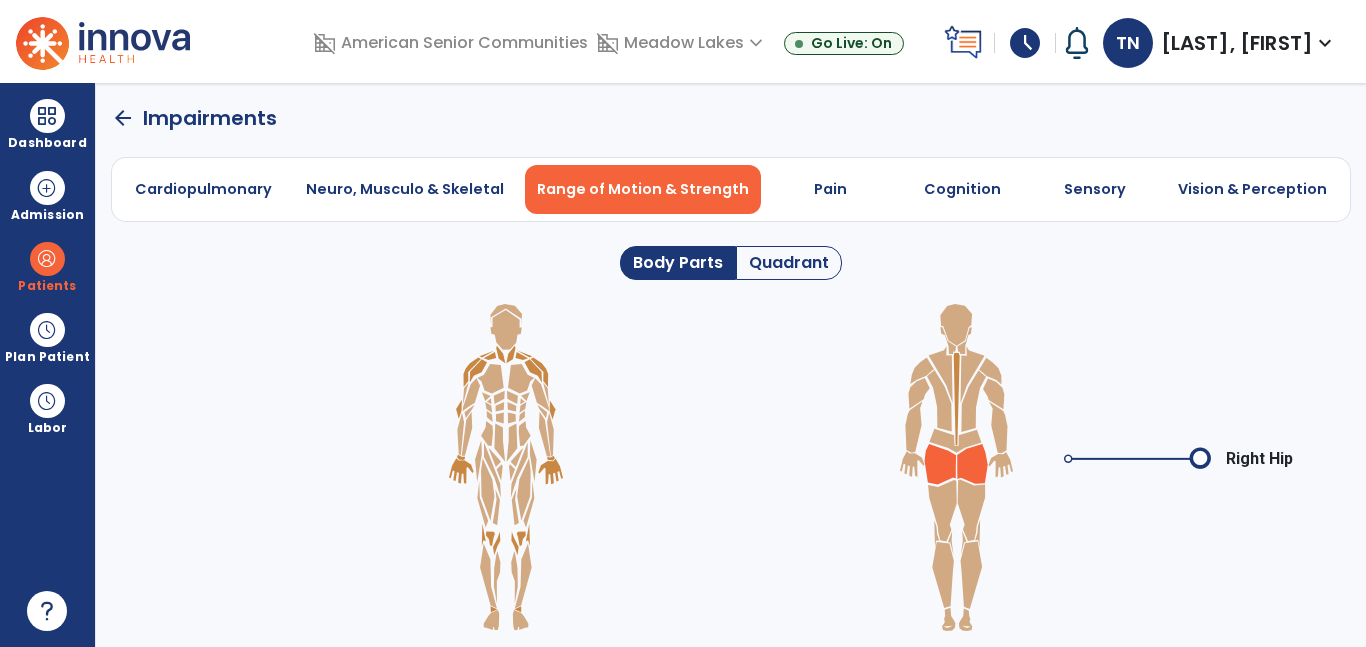 click 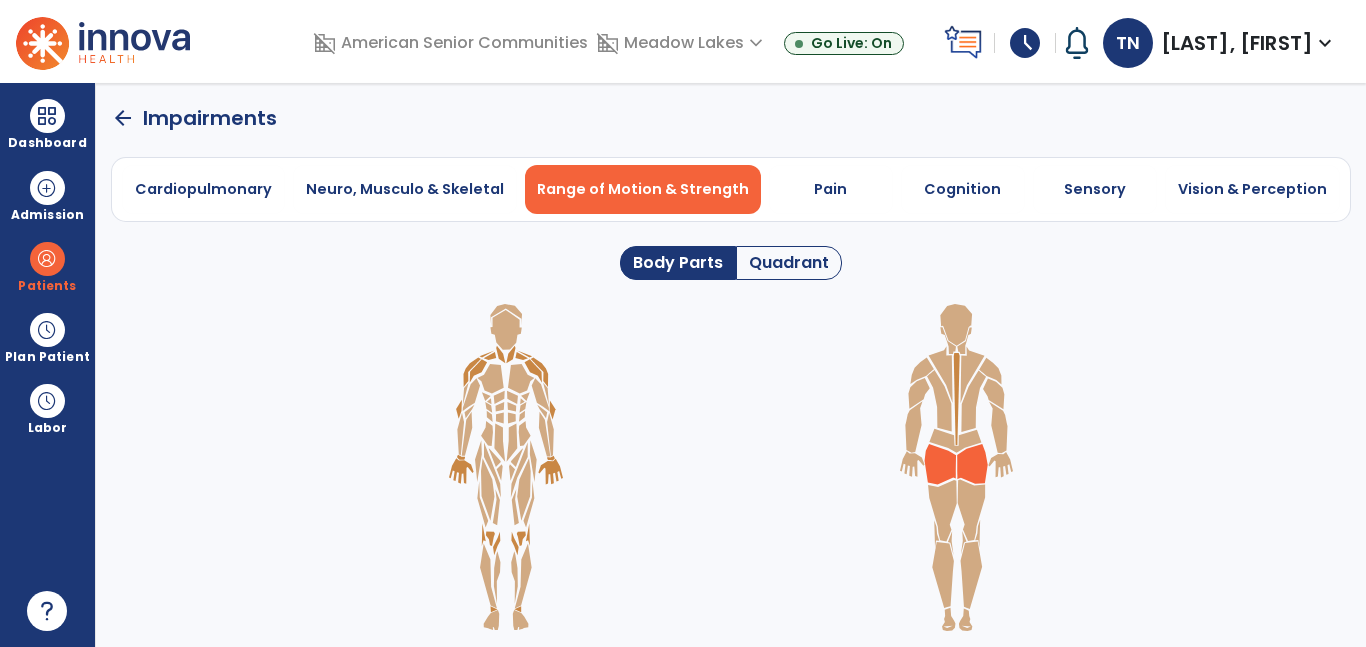 click 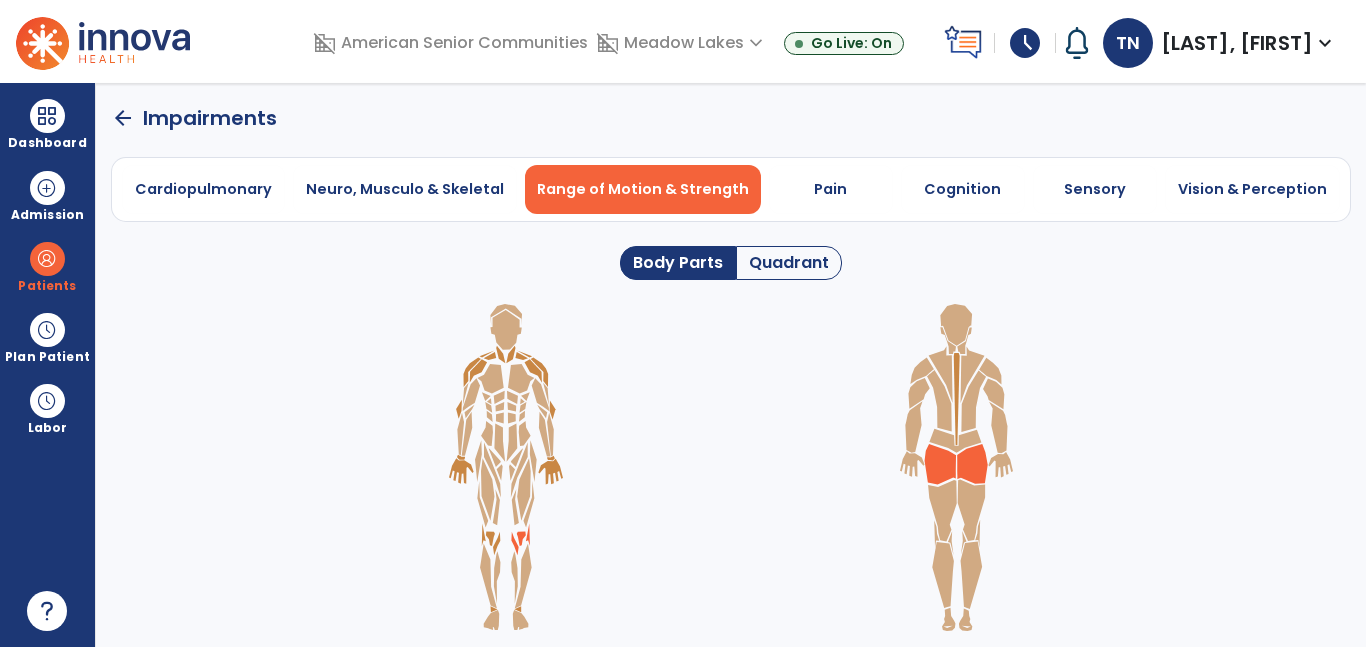 click 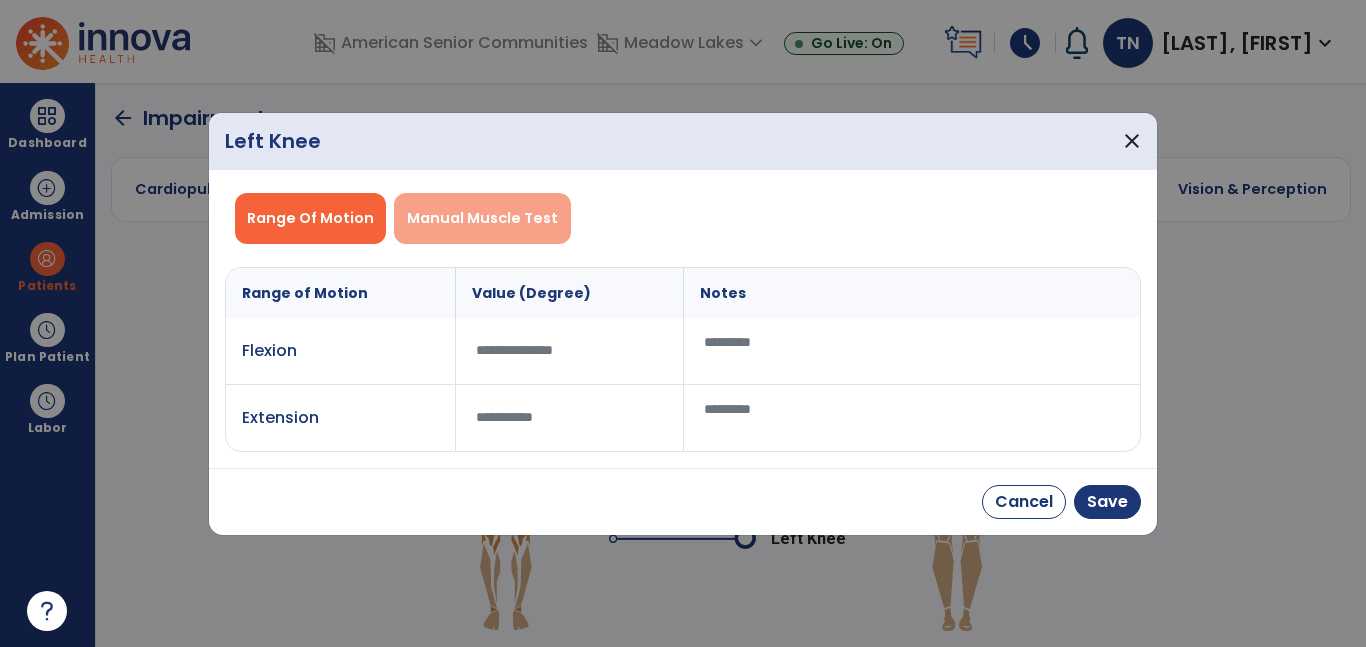 click on "Manual Muscle Test" at bounding box center (482, 218) 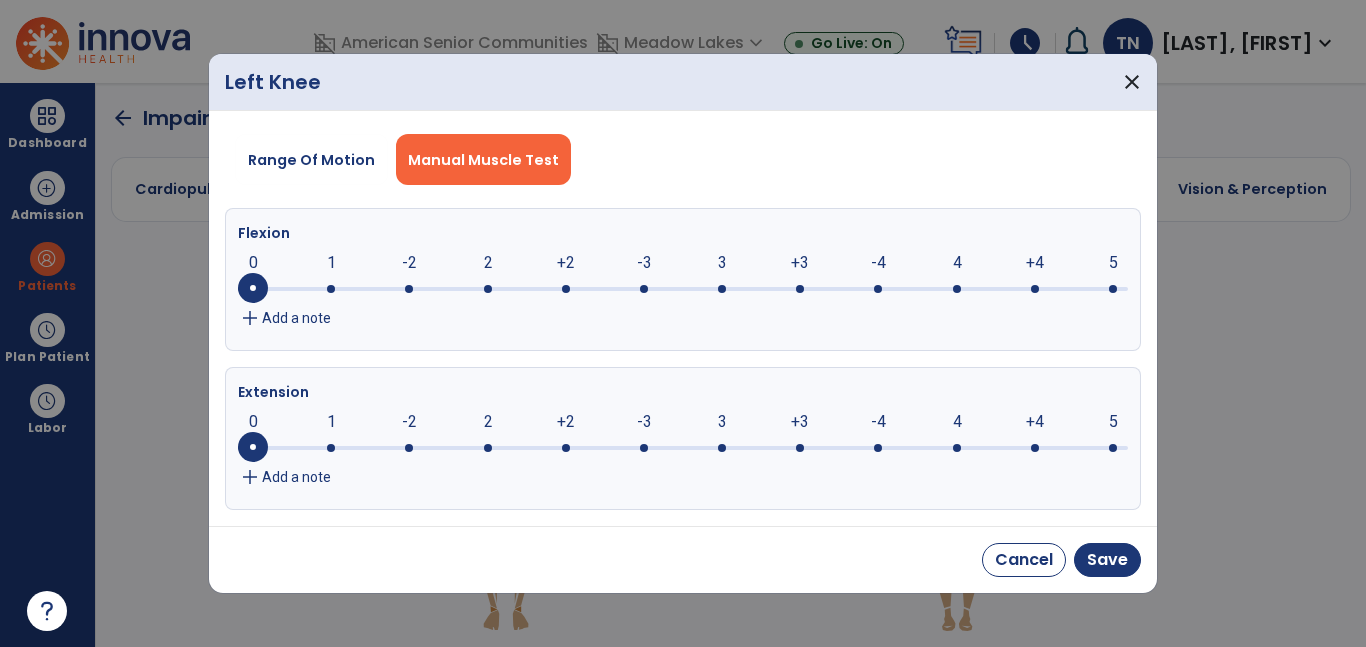 click on "+2" 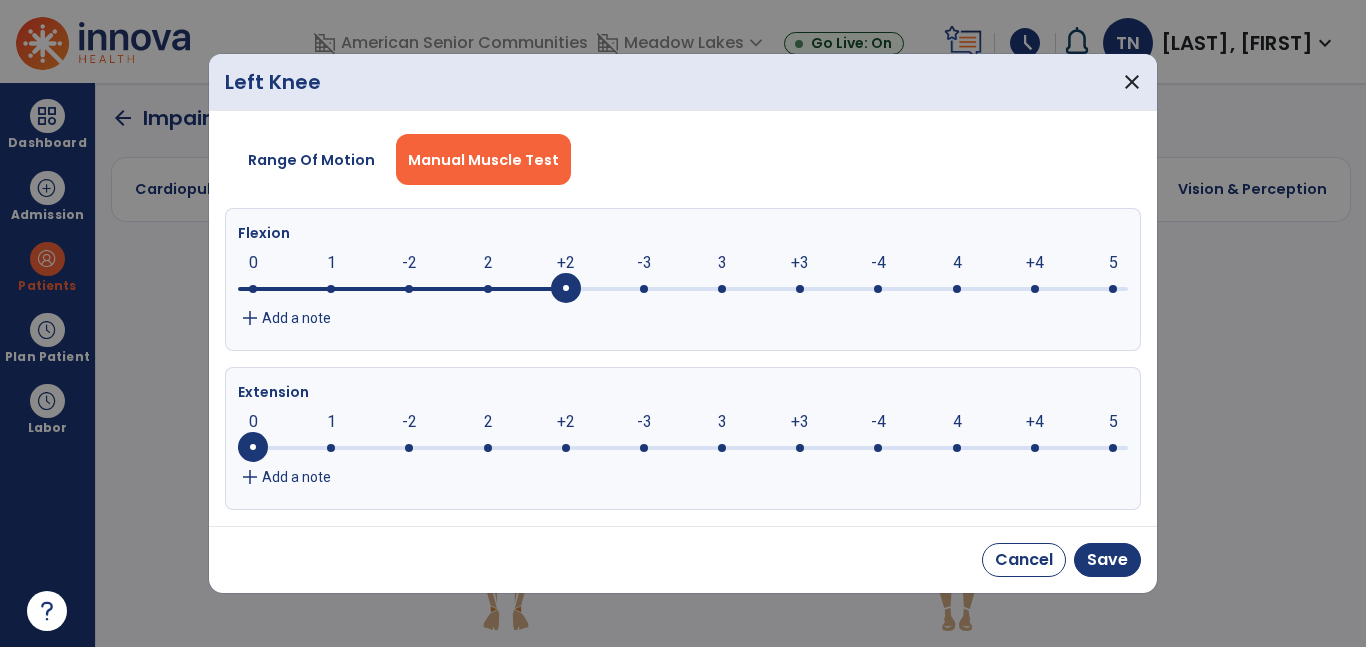 click 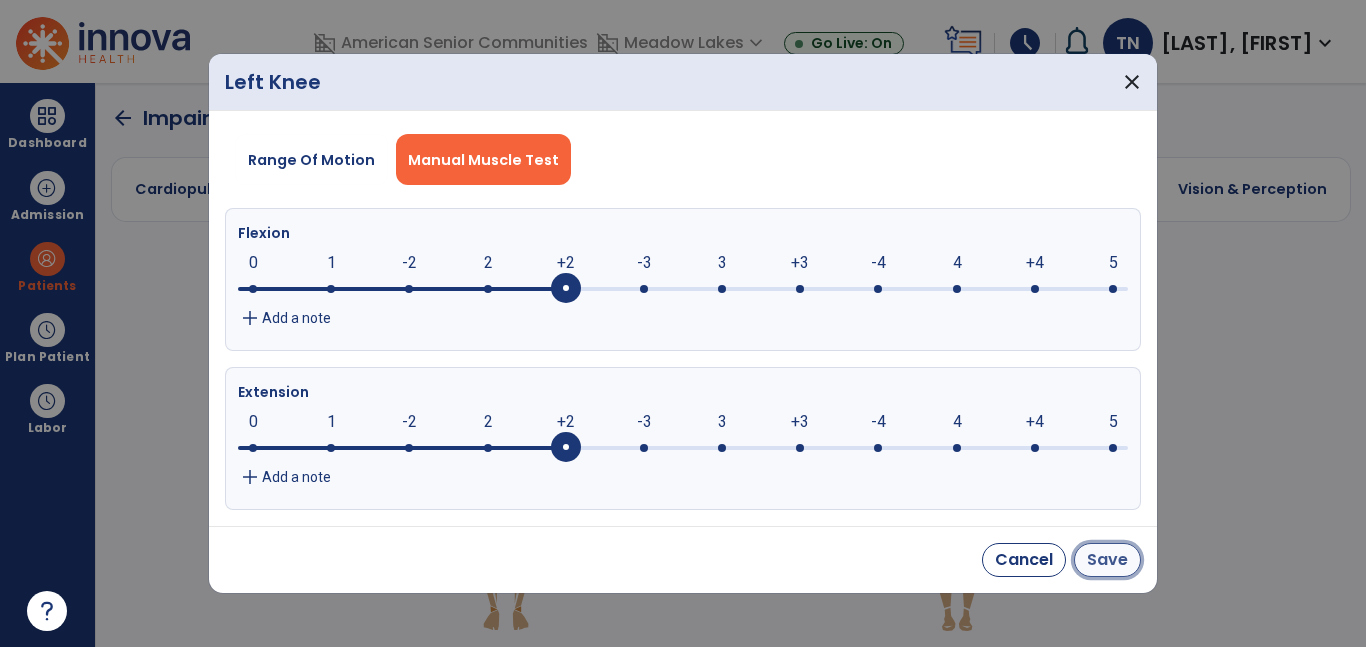click on "Save" at bounding box center (1107, 560) 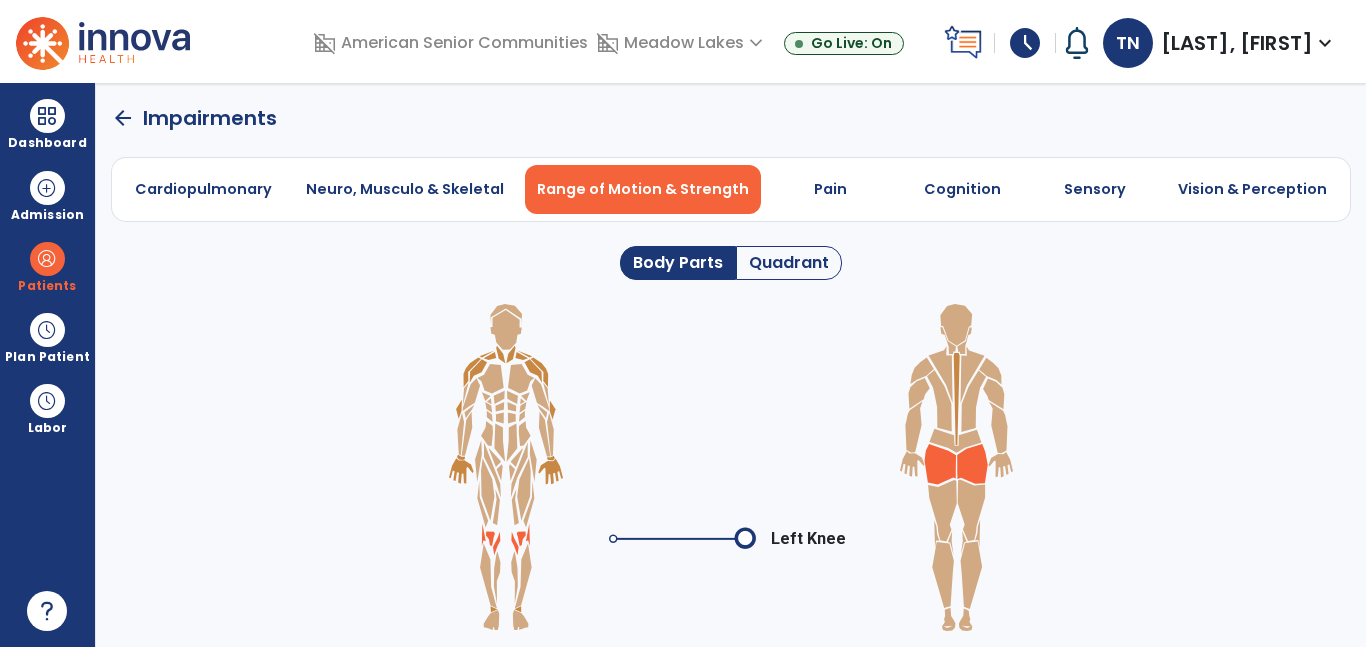 click 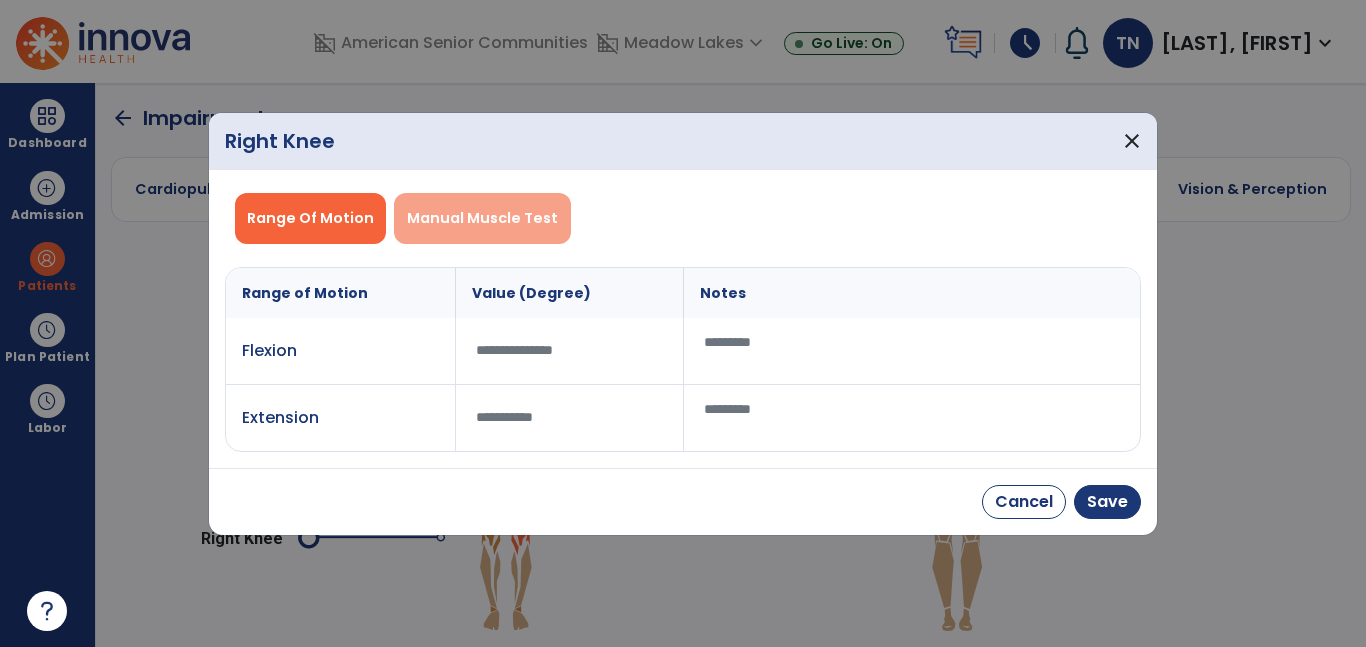 click on "Manual Muscle Test" at bounding box center [482, 218] 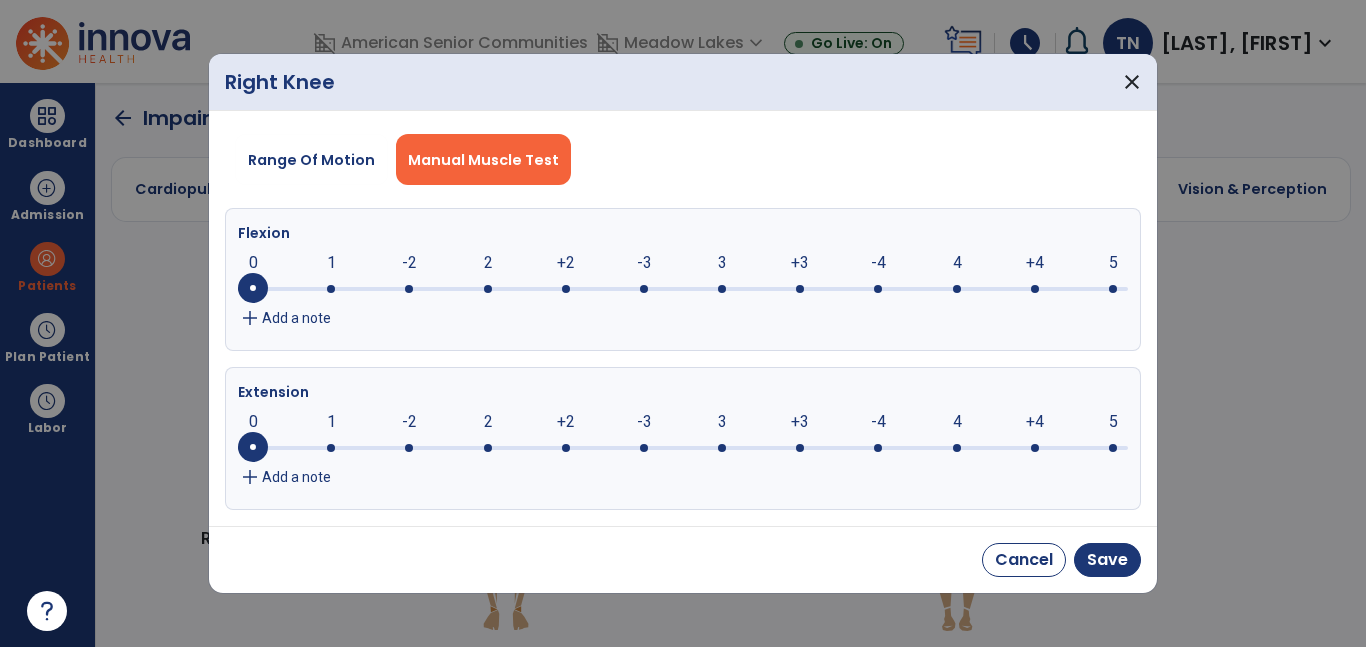 click on "2" 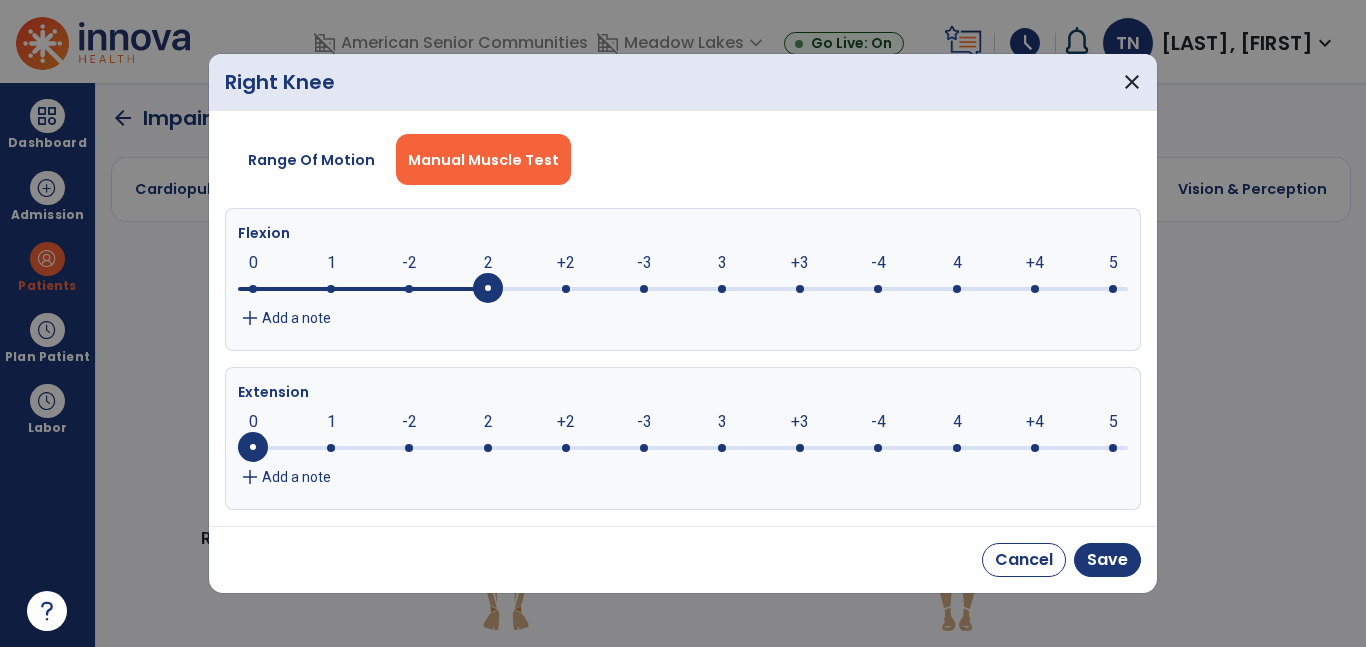 click on "2" 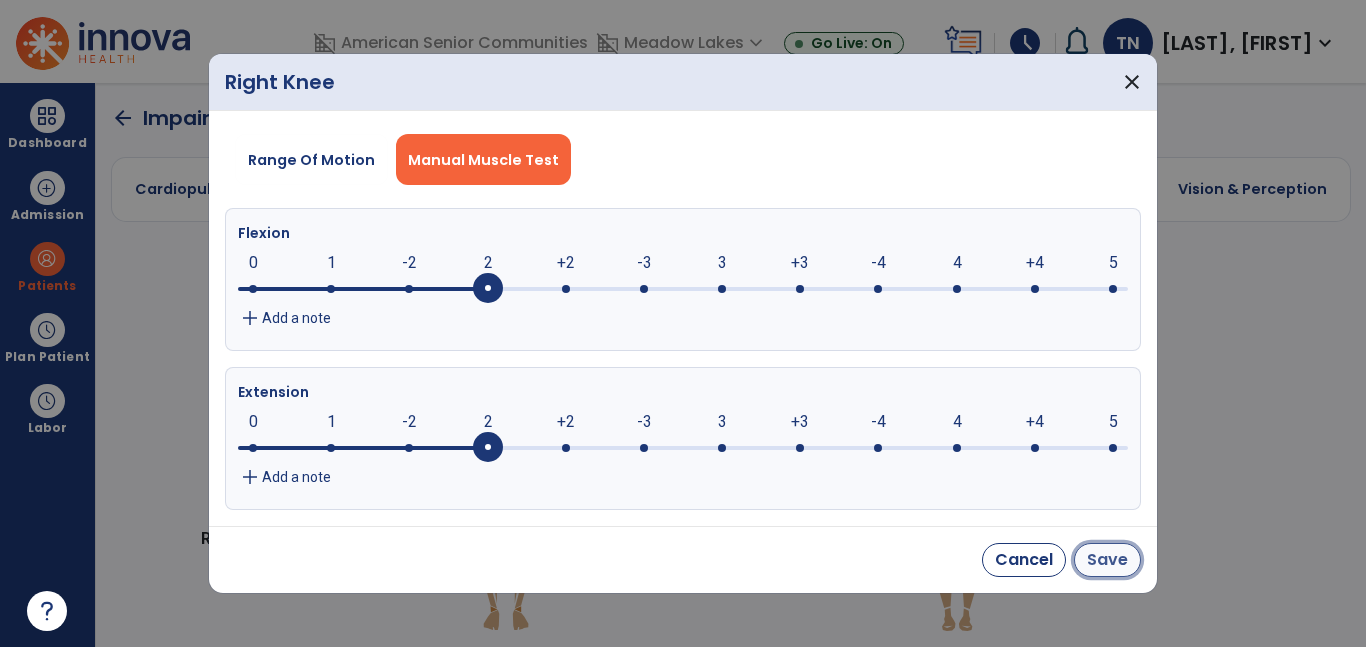 click on "Save" at bounding box center [1107, 560] 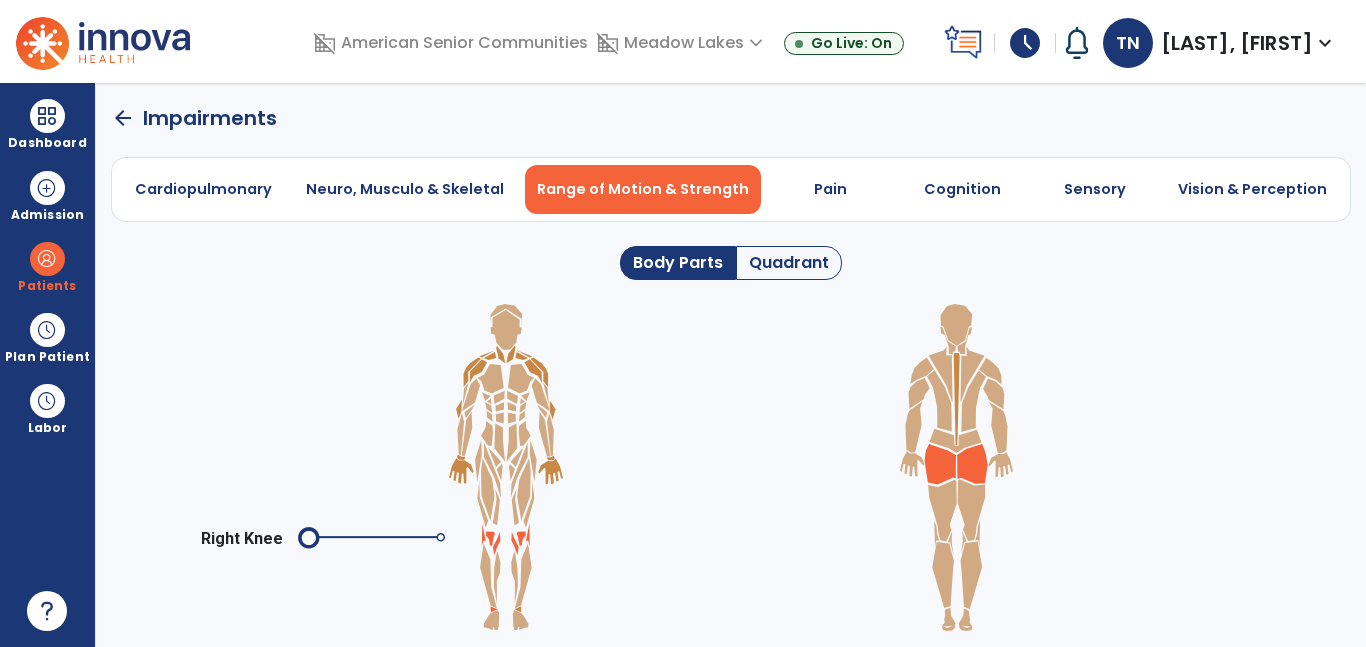 click 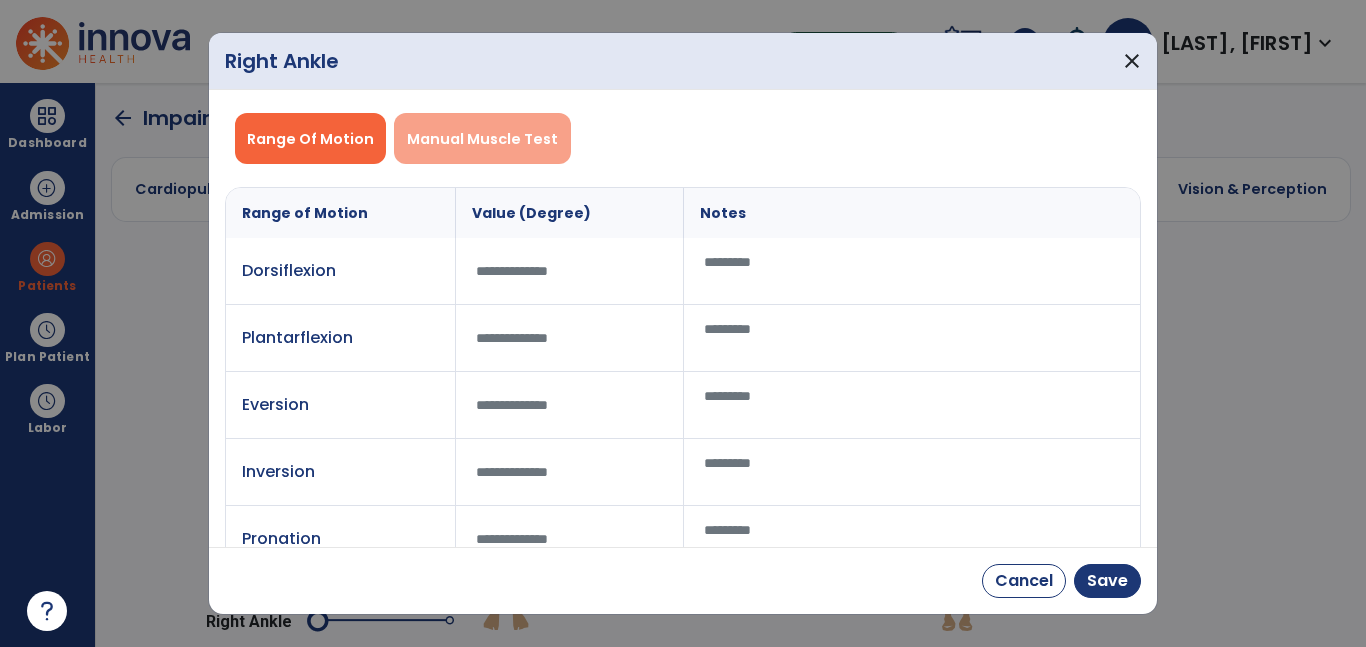 click on "Manual Muscle Test" at bounding box center (482, 139) 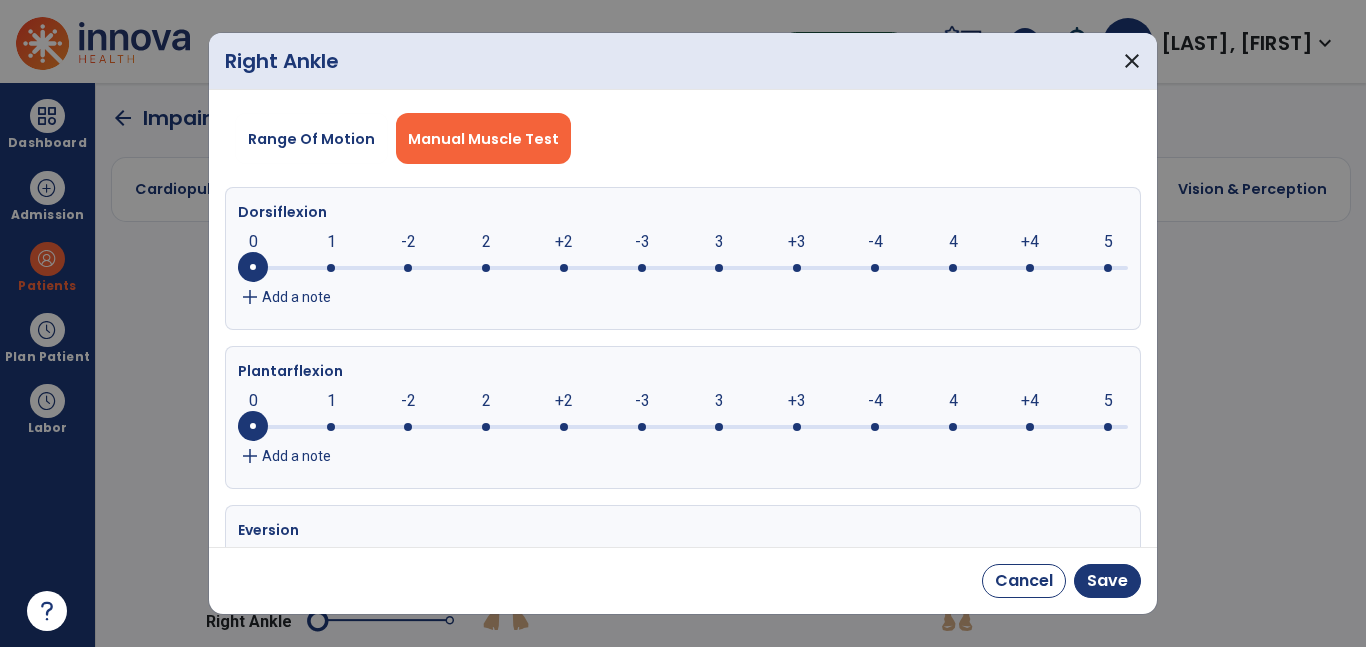 click 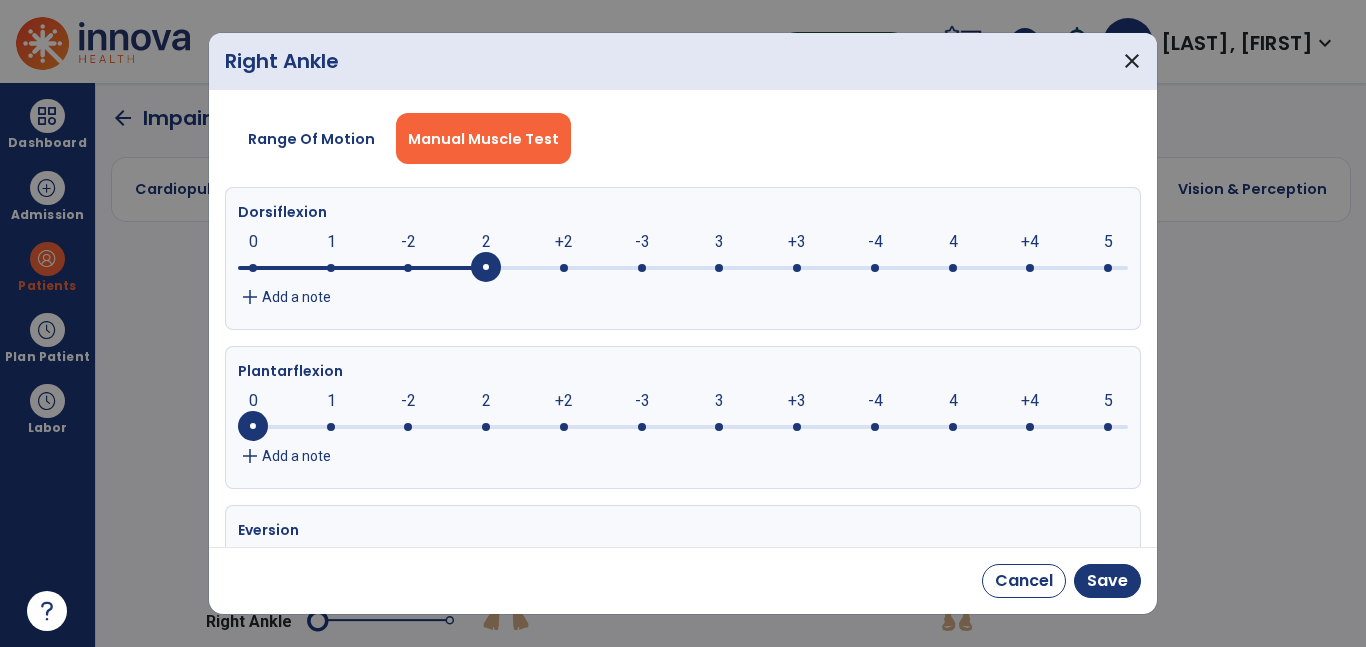 click 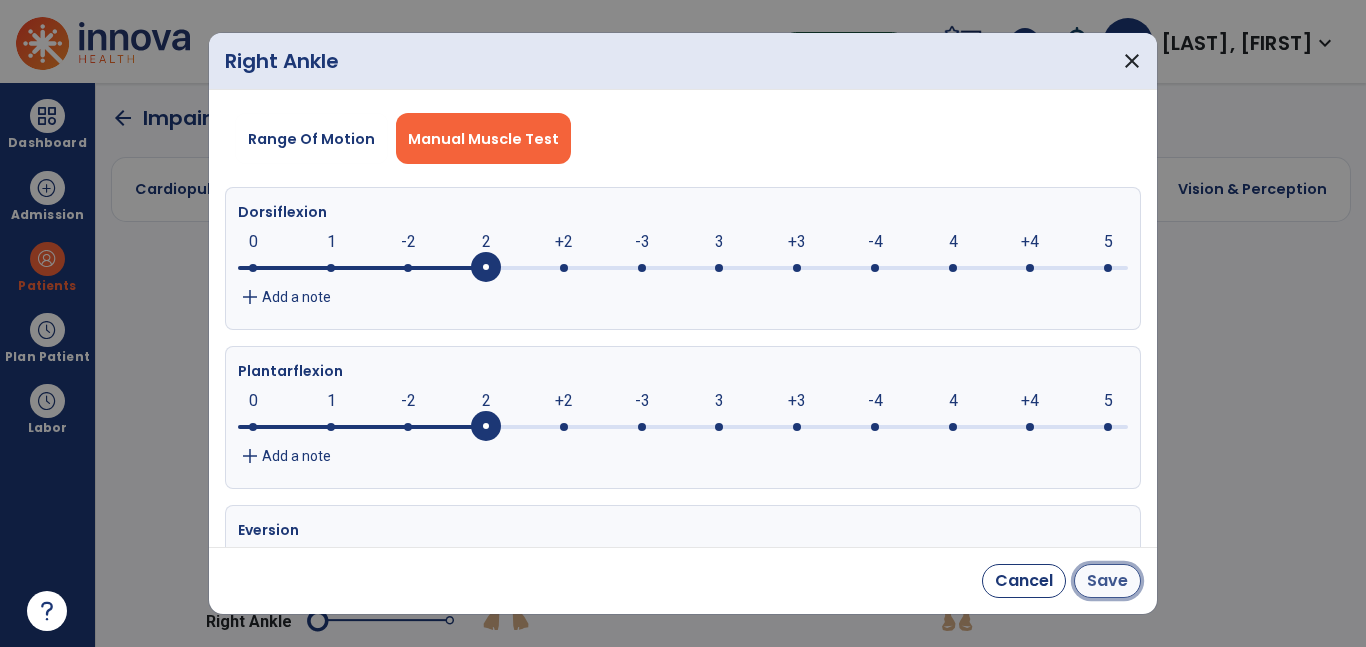 click on "Save" at bounding box center (1107, 581) 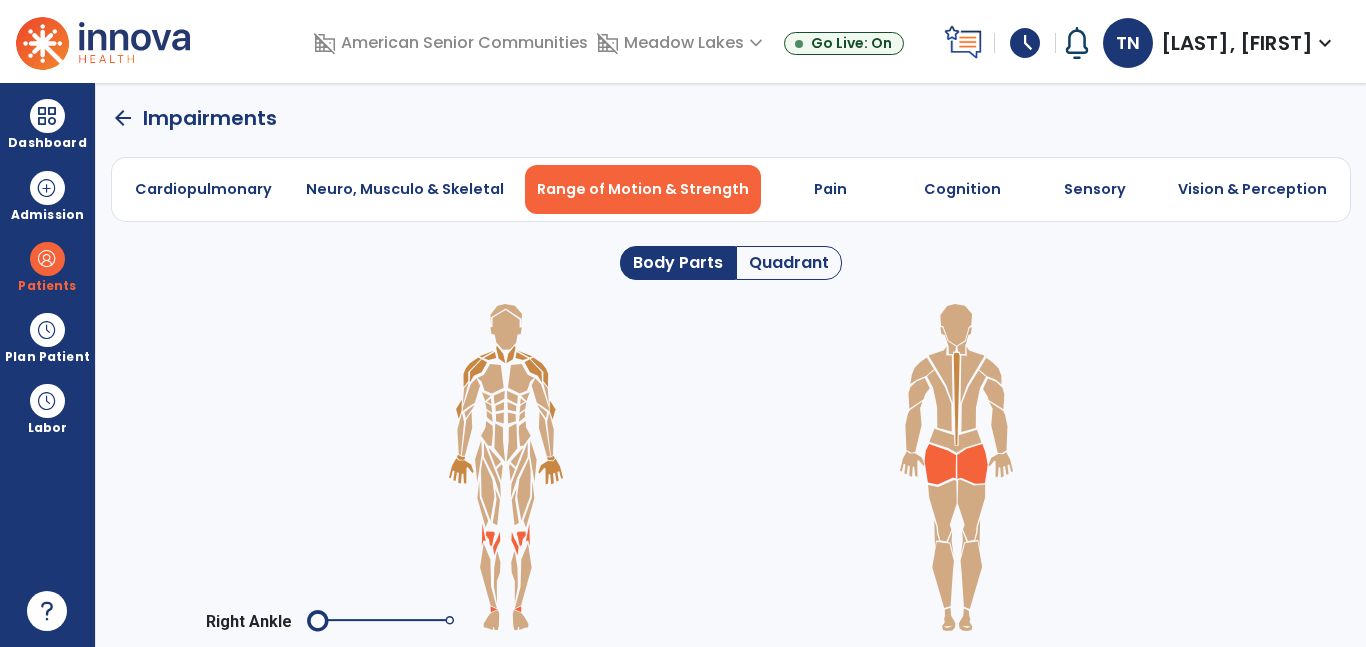 click 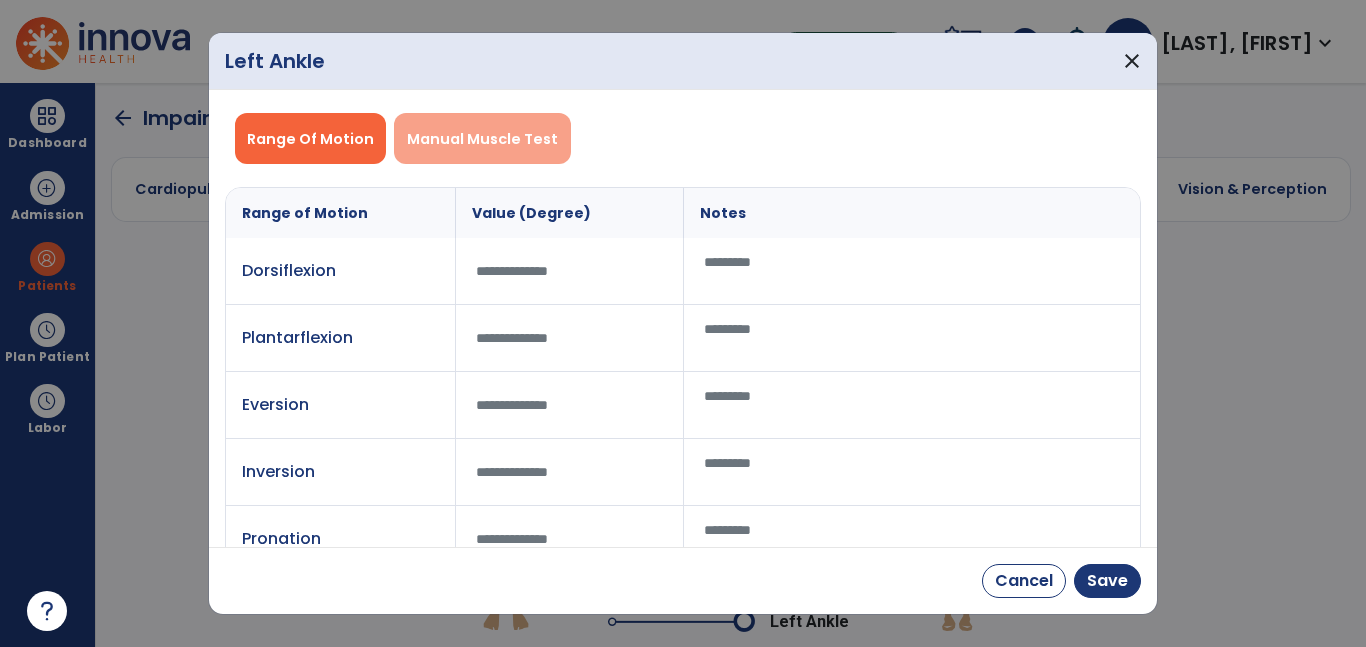 click on "Manual Muscle Test" at bounding box center (482, 139) 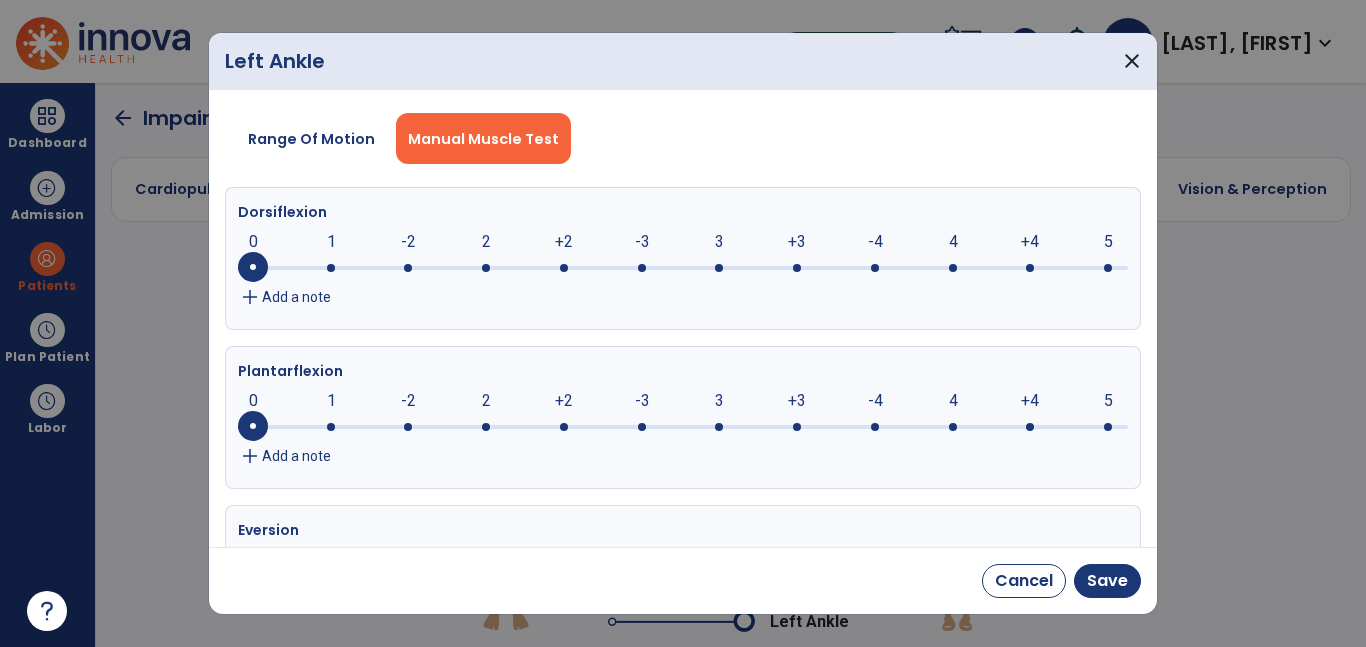 click 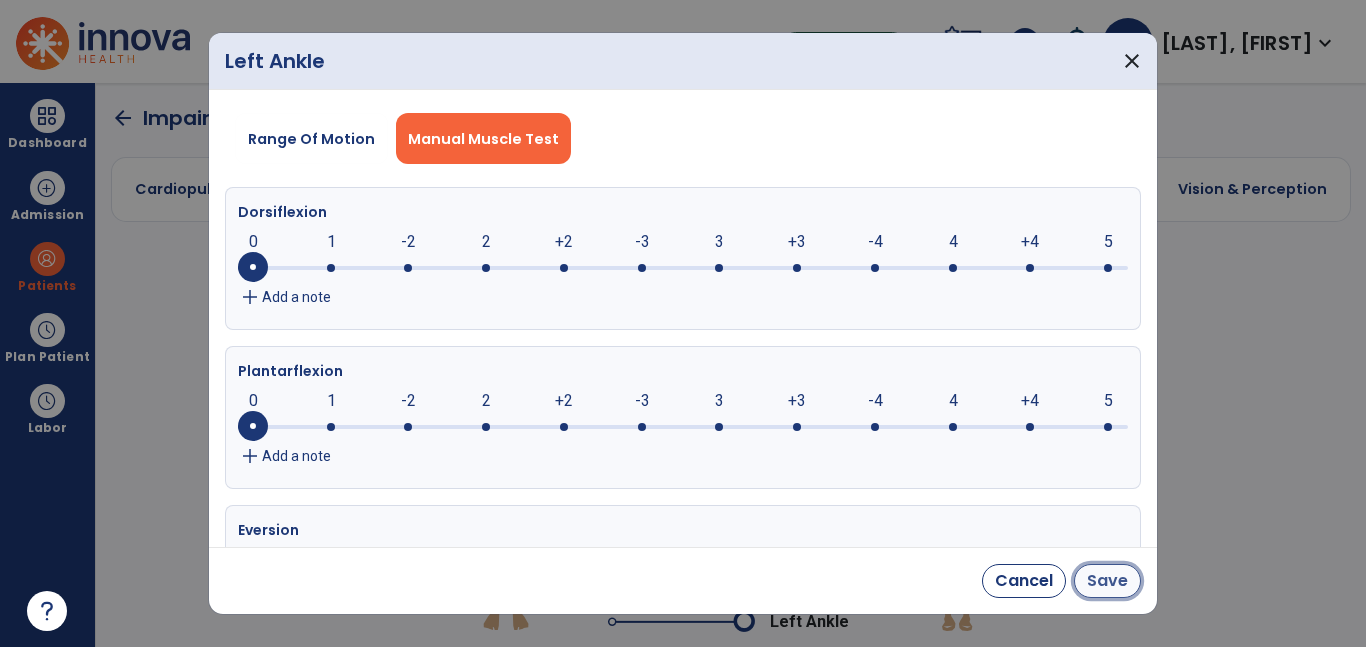 click on "Save" at bounding box center [1107, 581] 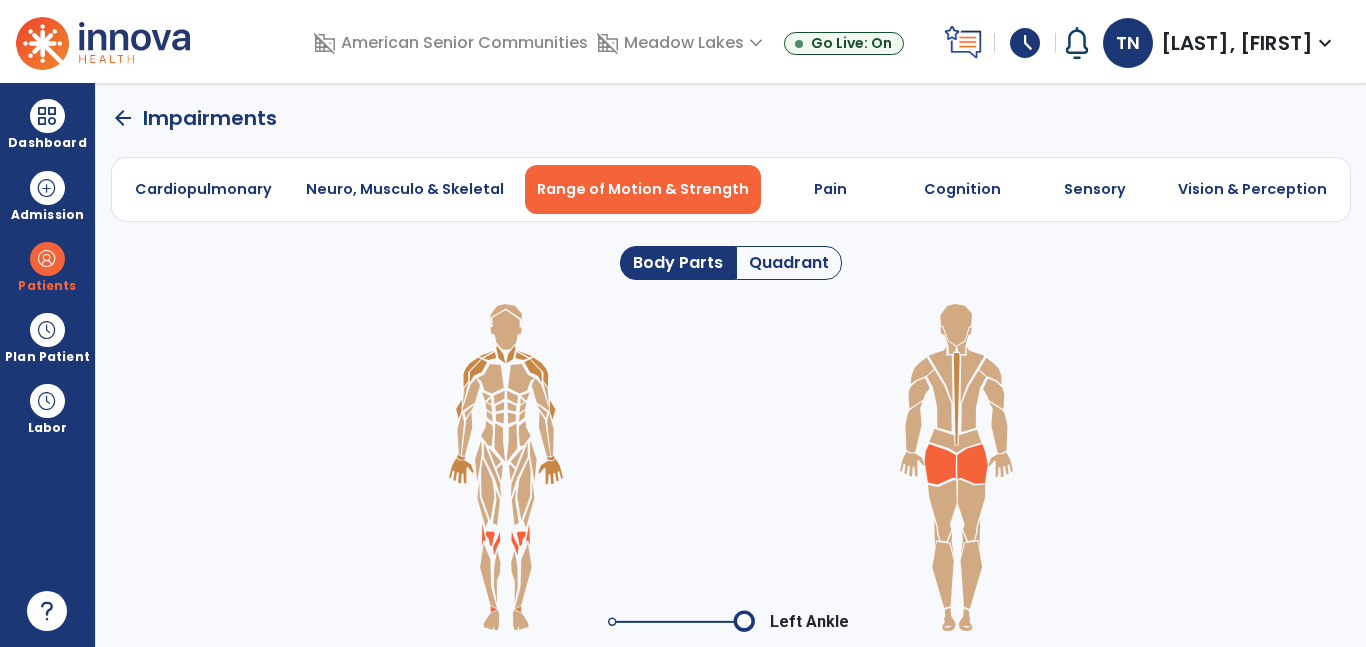 click 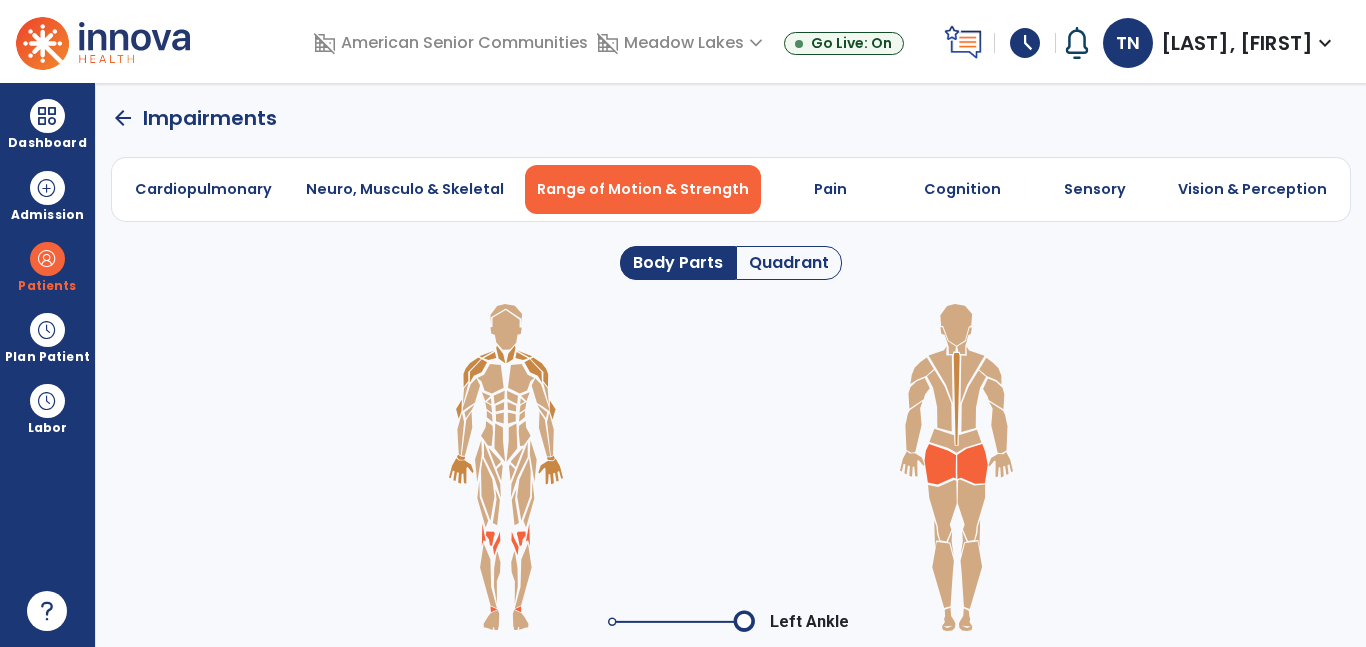click 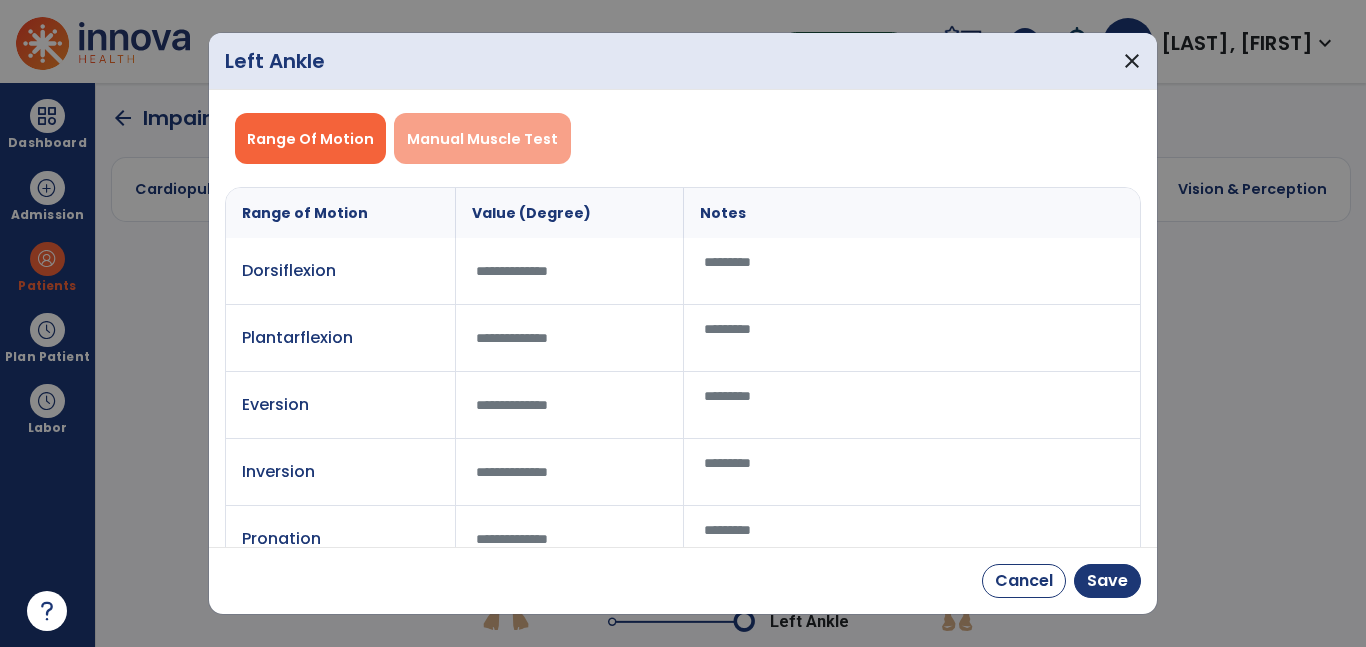 click on "Manual Muscle Test" at bounding box center (482, 139) 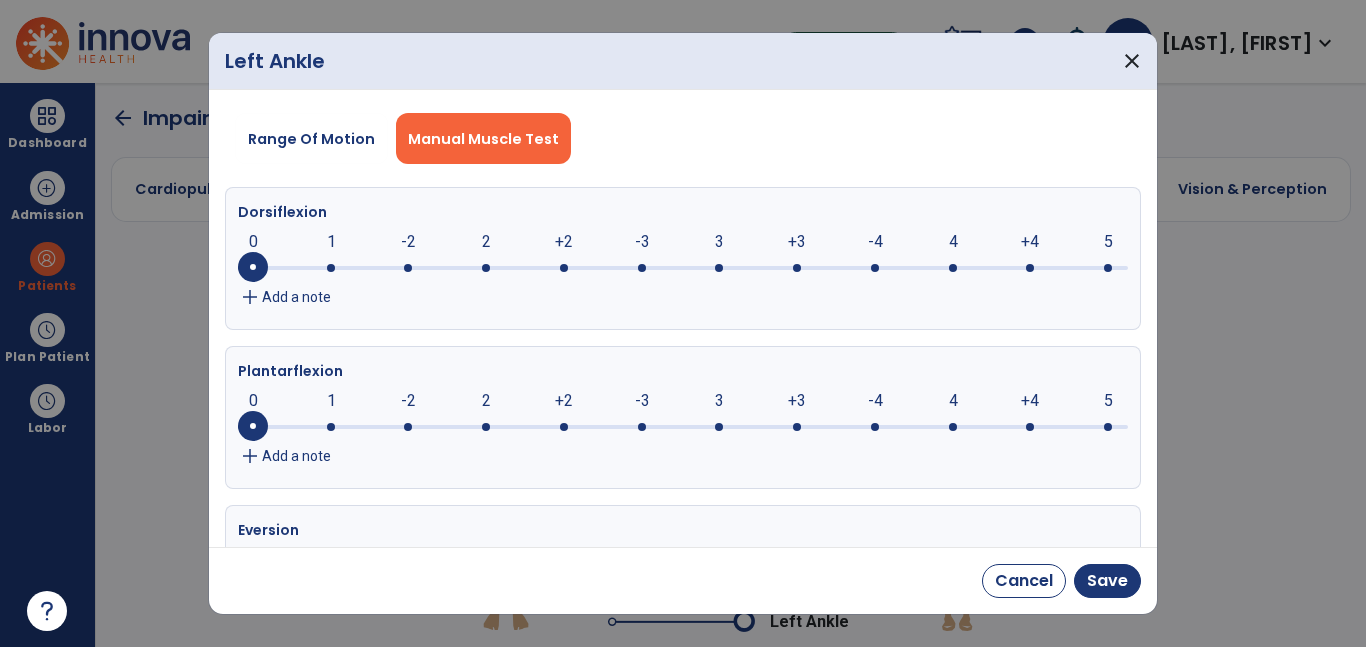 click on "1" 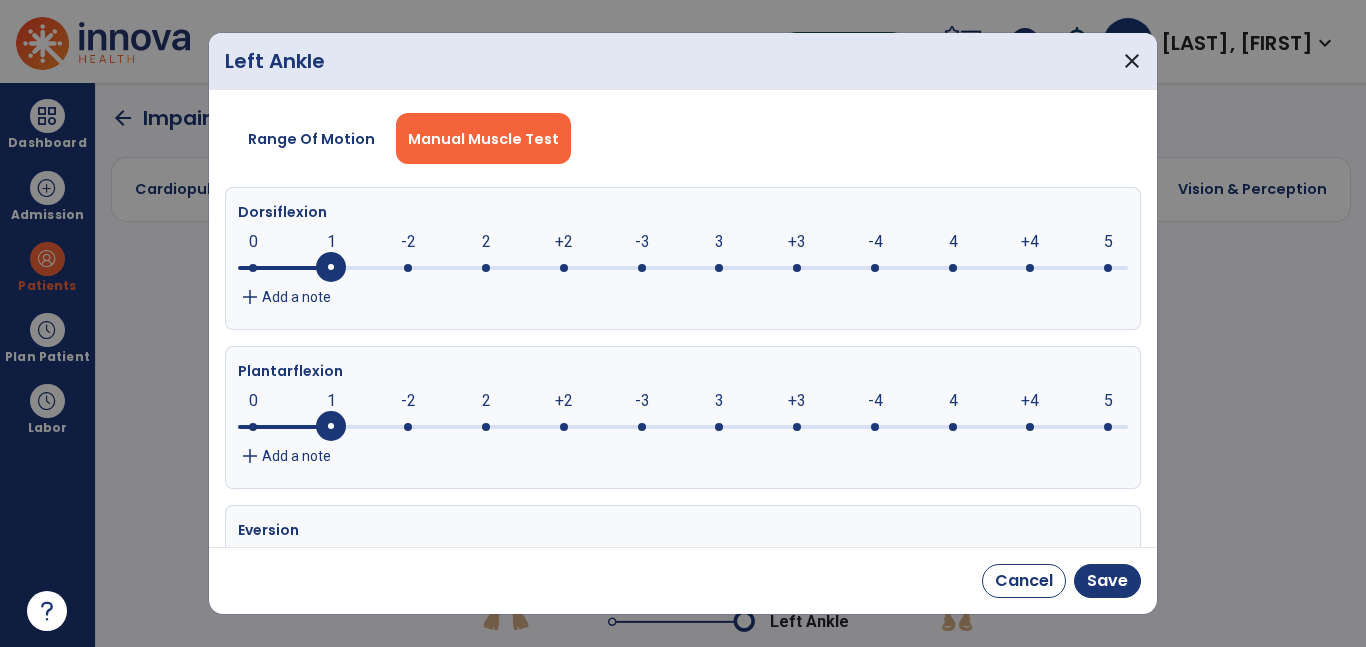 click on "1" 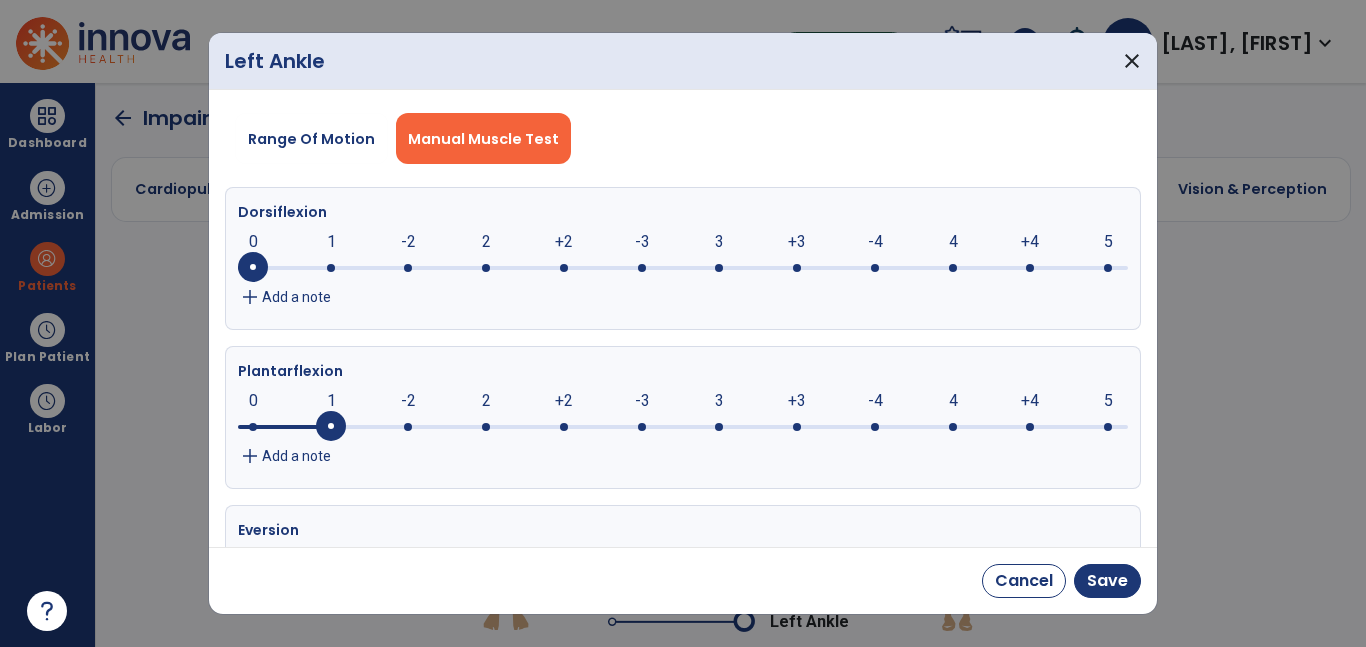 click 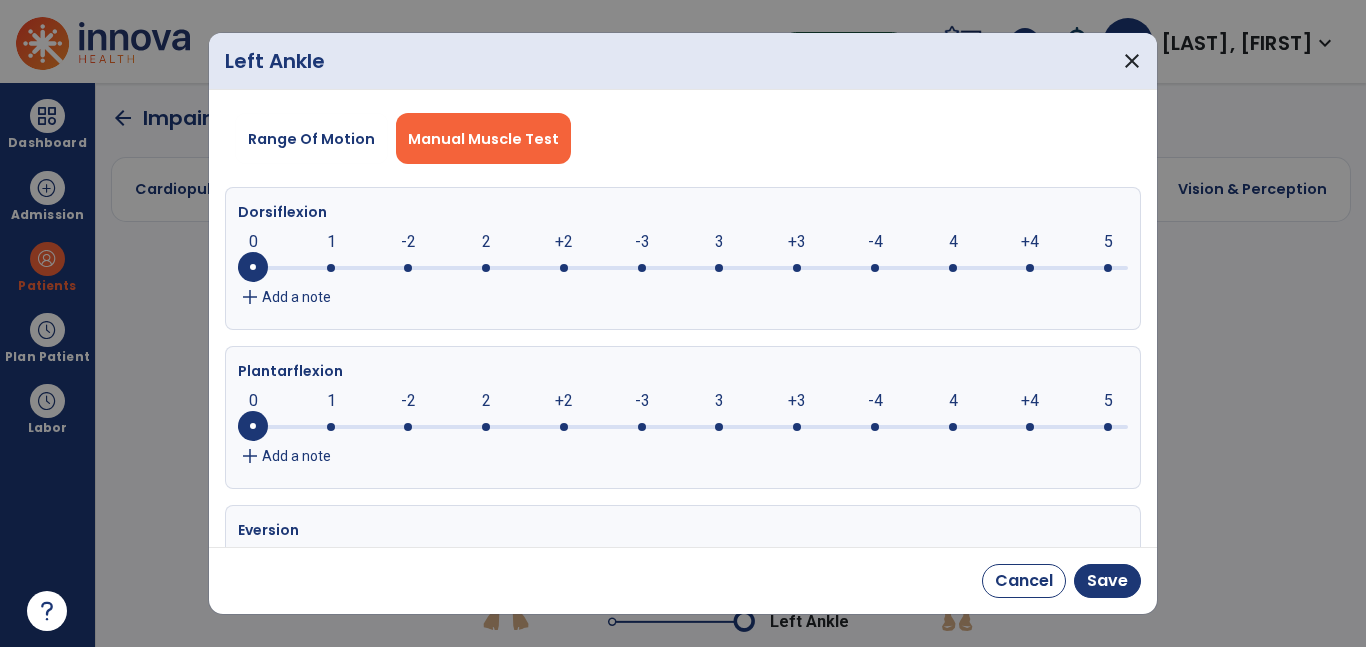 click 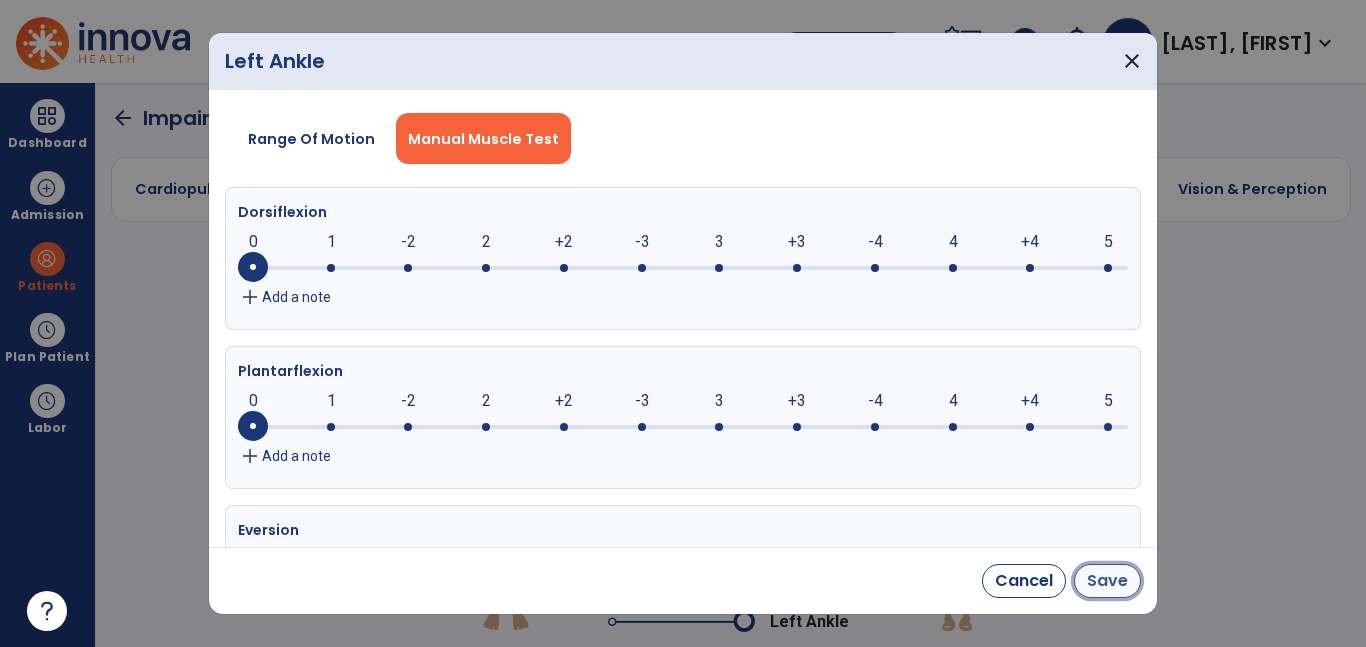 click on "Save" at bounding box center [1107, 581] 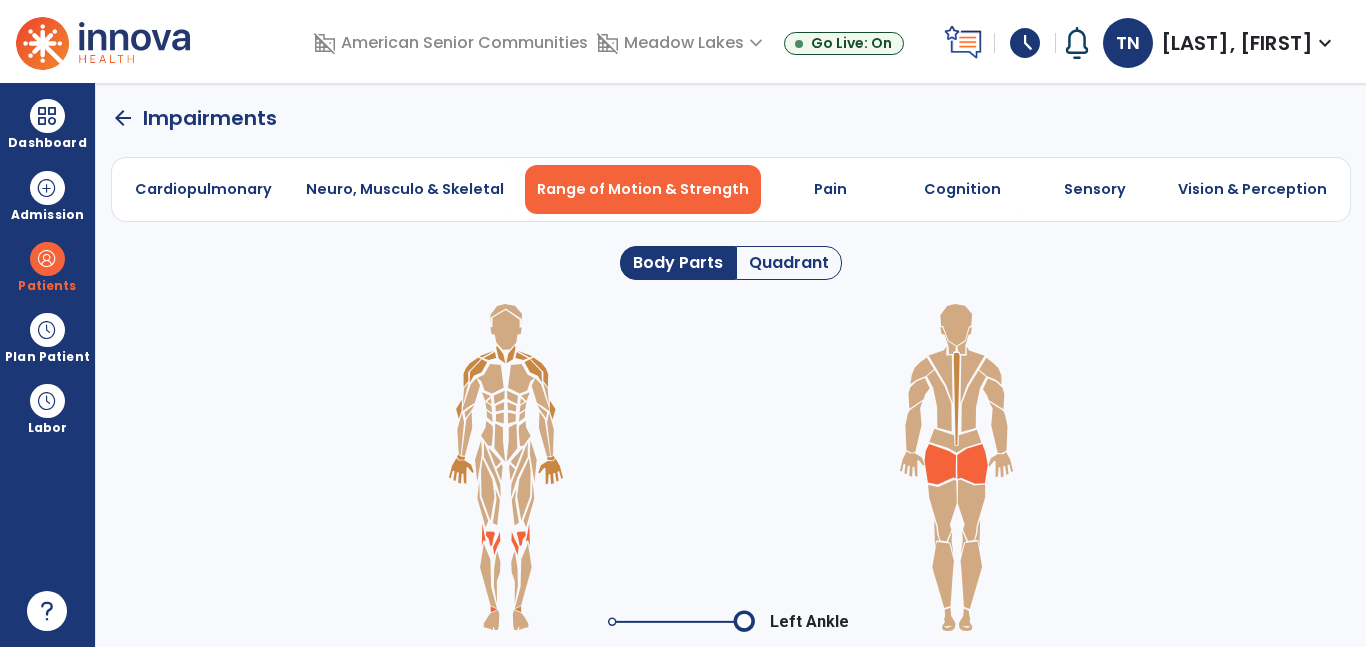 click on "arrow_back" 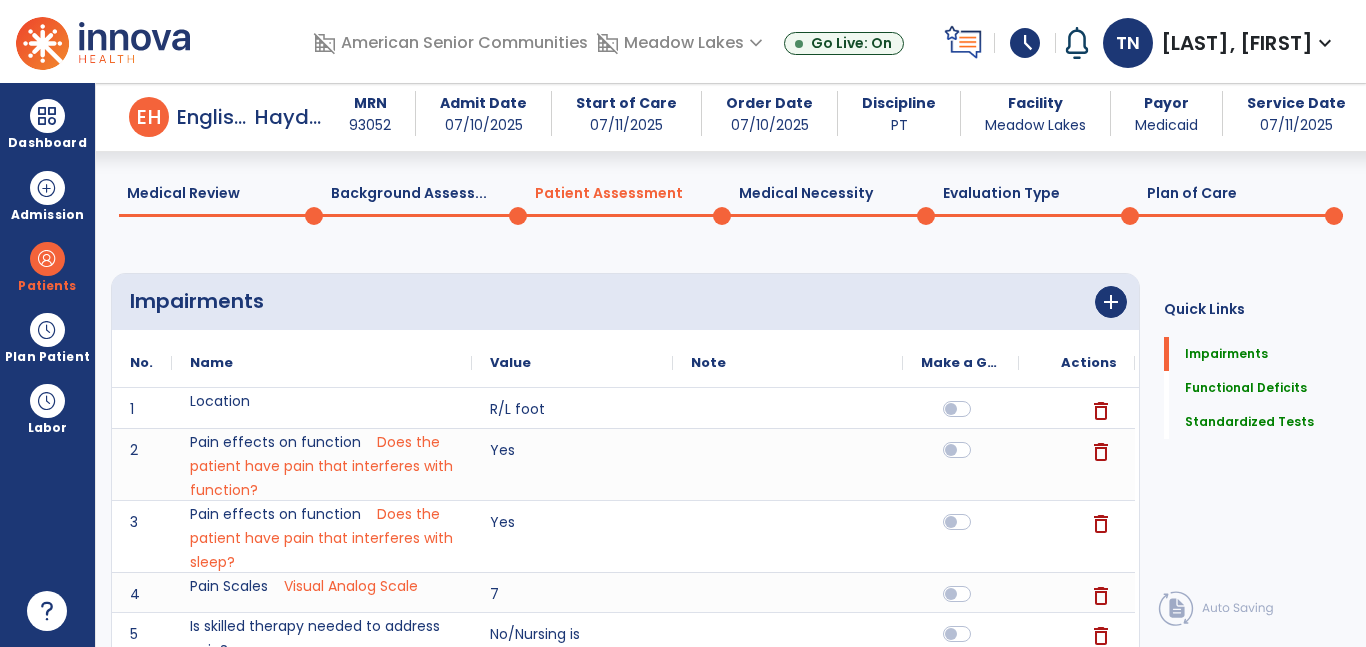 scroll, scrollTop: 53, scrollLeft: 0, axis: vertical 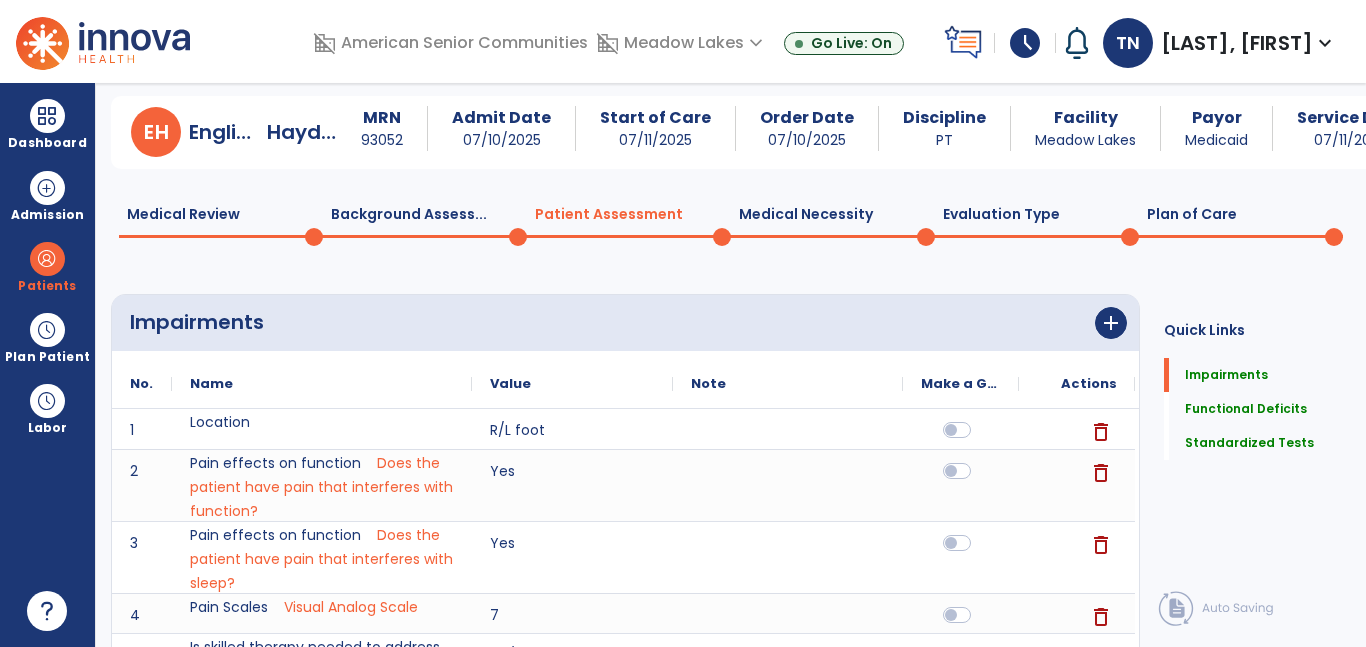 click on "Plan of Care  0" 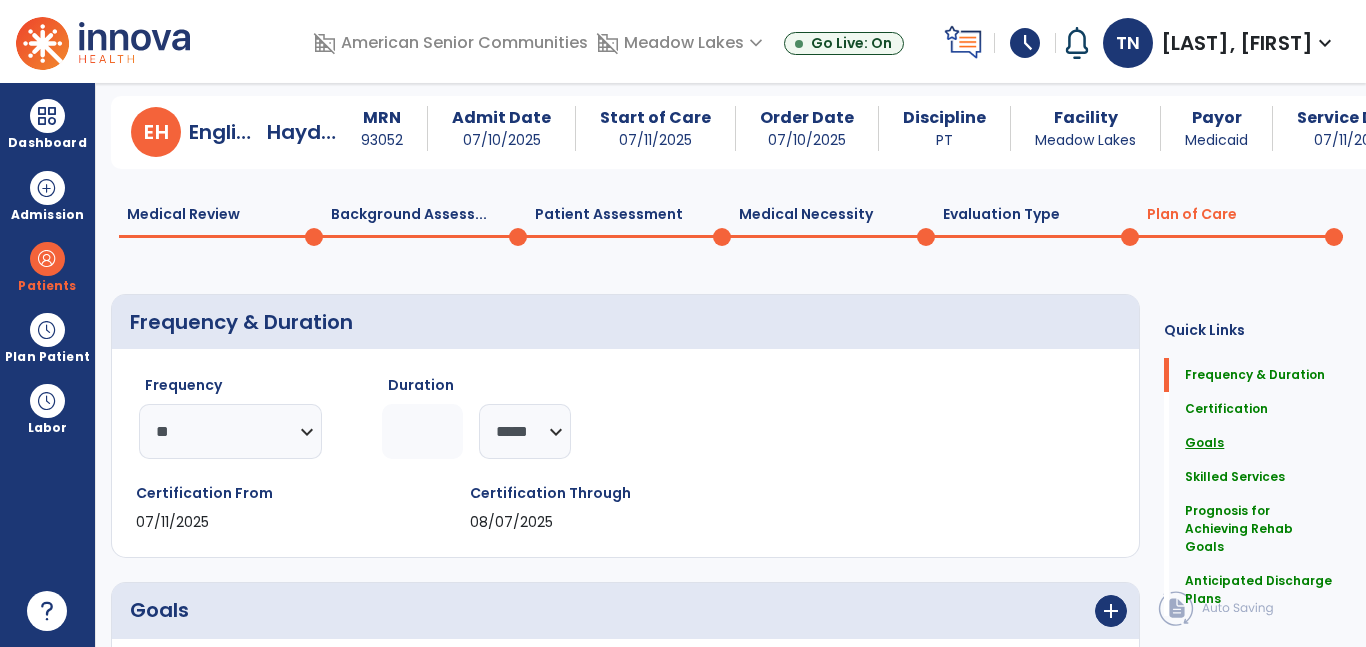 click on "Goals" 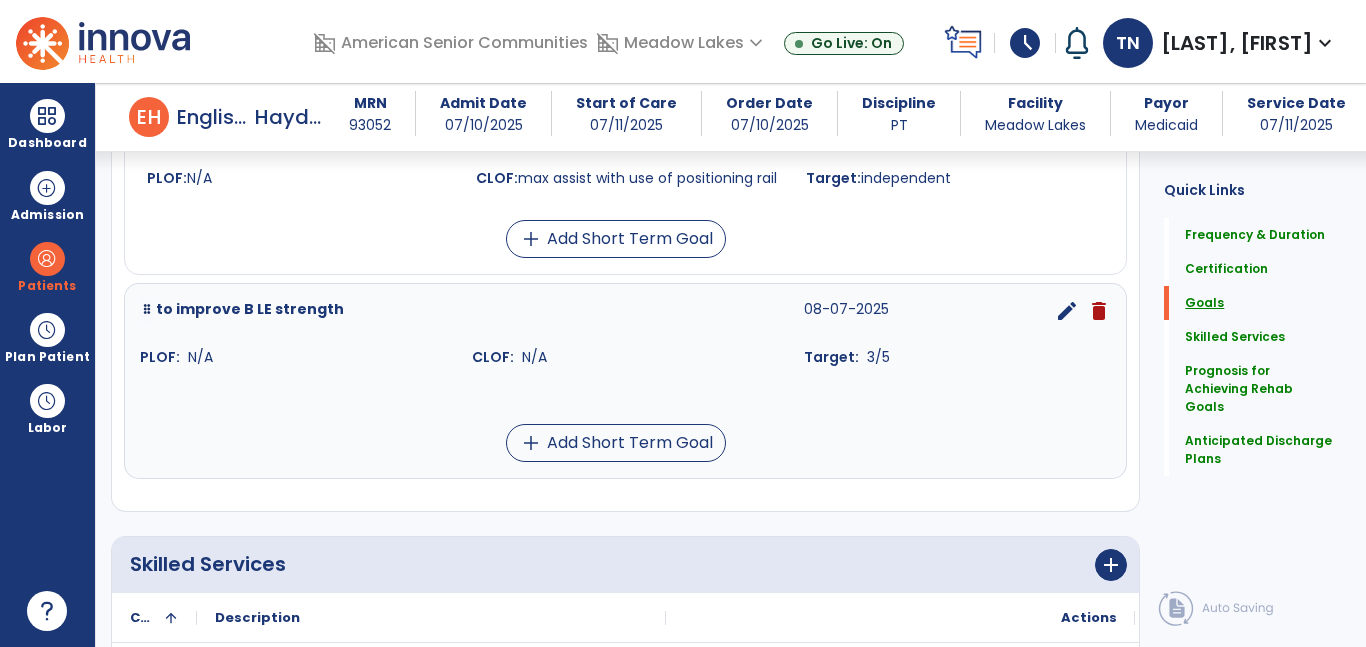 scroll, scrollTop: 804, scrollLeft: 0, axis: vertical 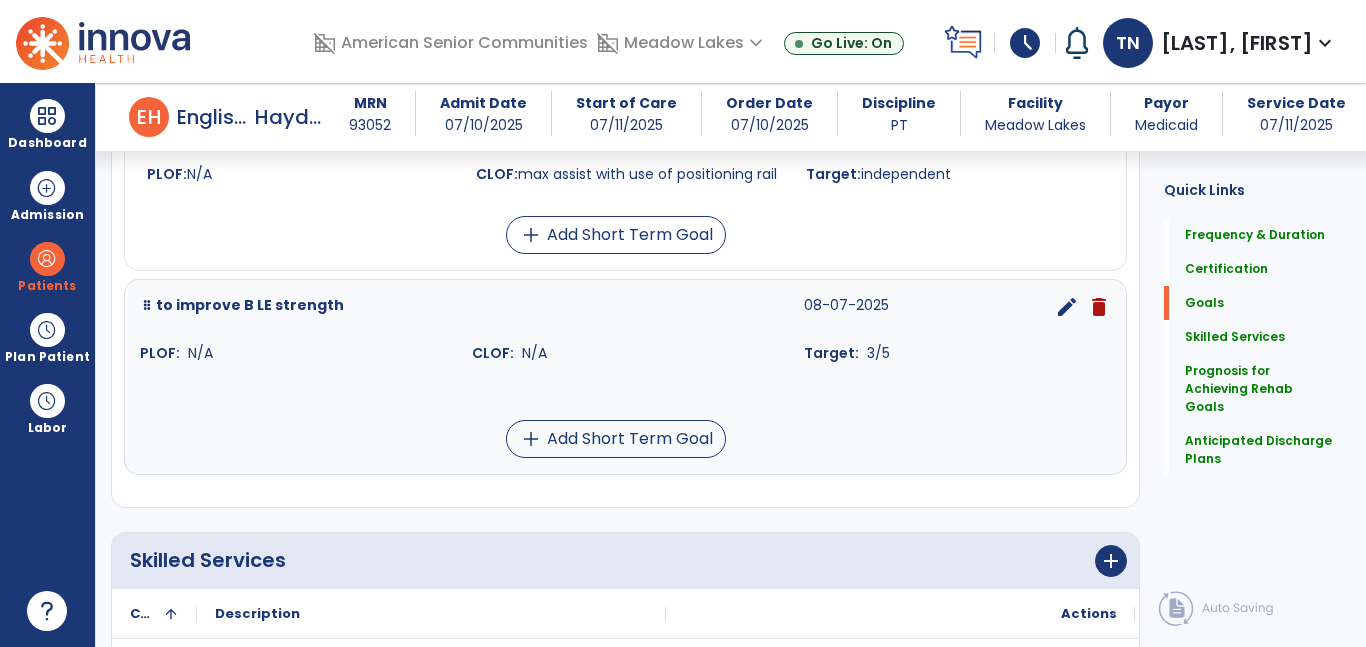 click on "edit" at bounding box center [1067, 307] 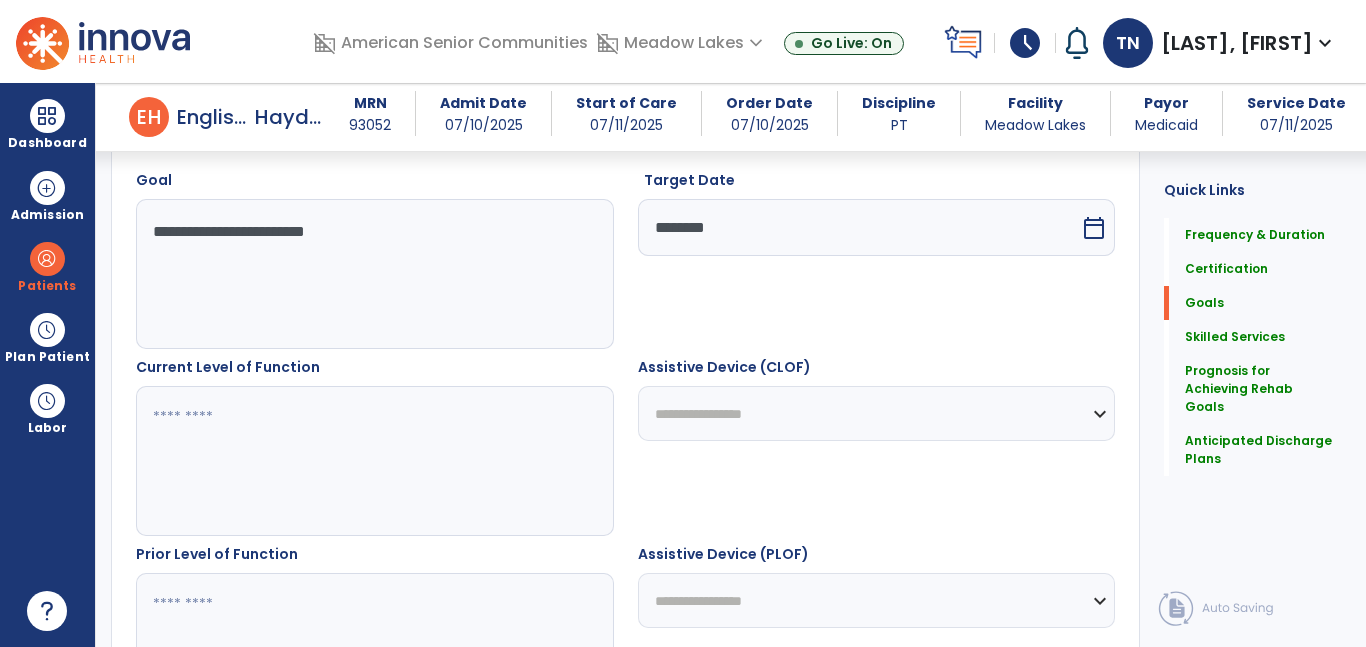 scroll, scrollTop: 534, scrollLeft: 0, axis: vertical 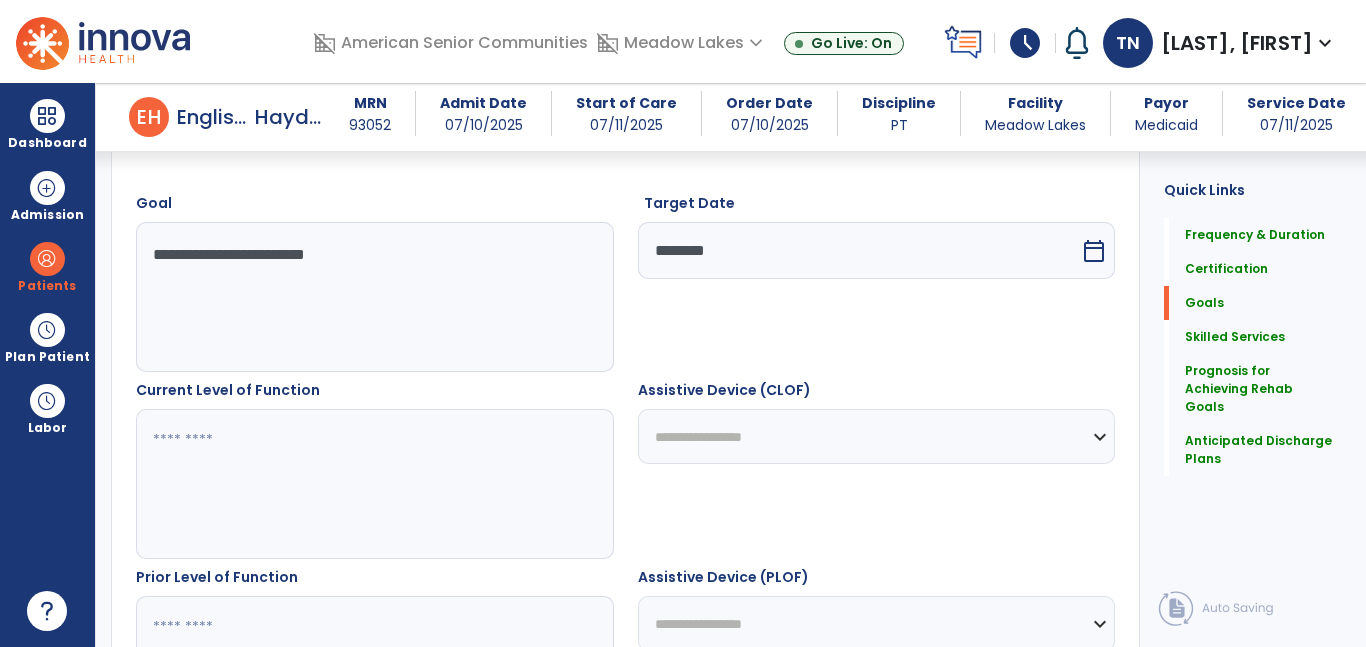 click at bounding box center (374, 484) 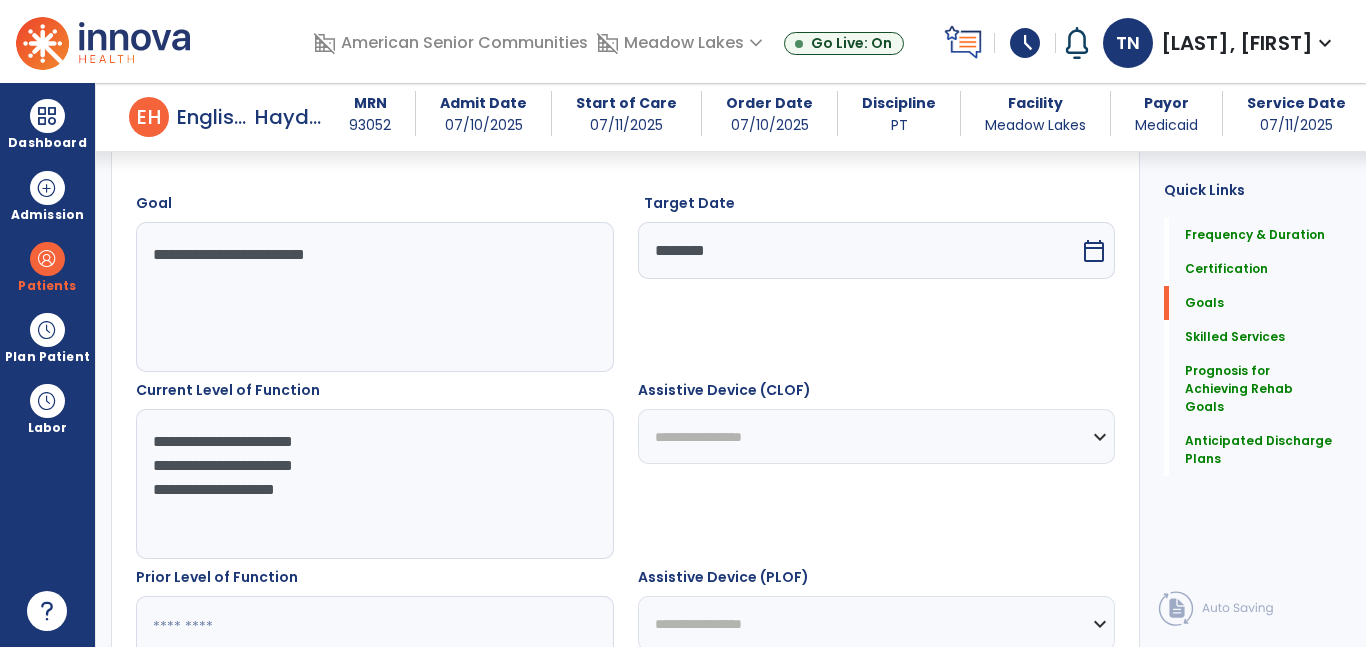click on "**********" at bounding box center (374, 484) 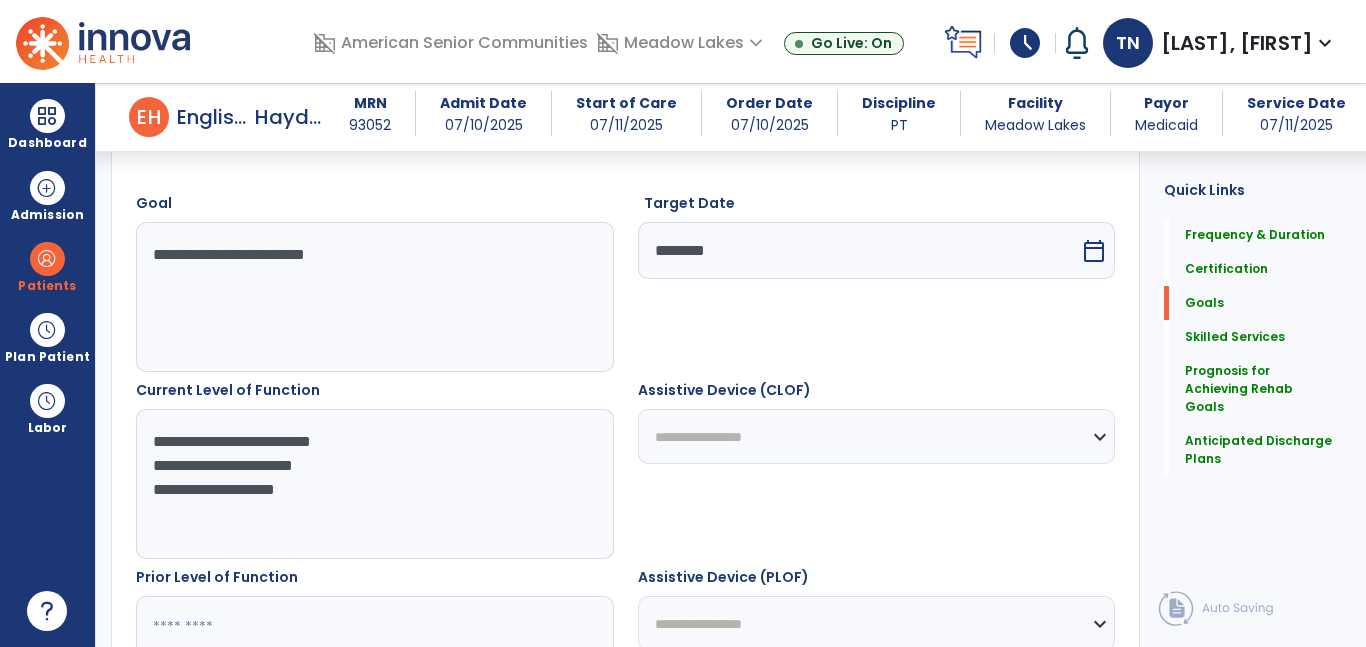 click on "**********" at bounding box center (374, 484) 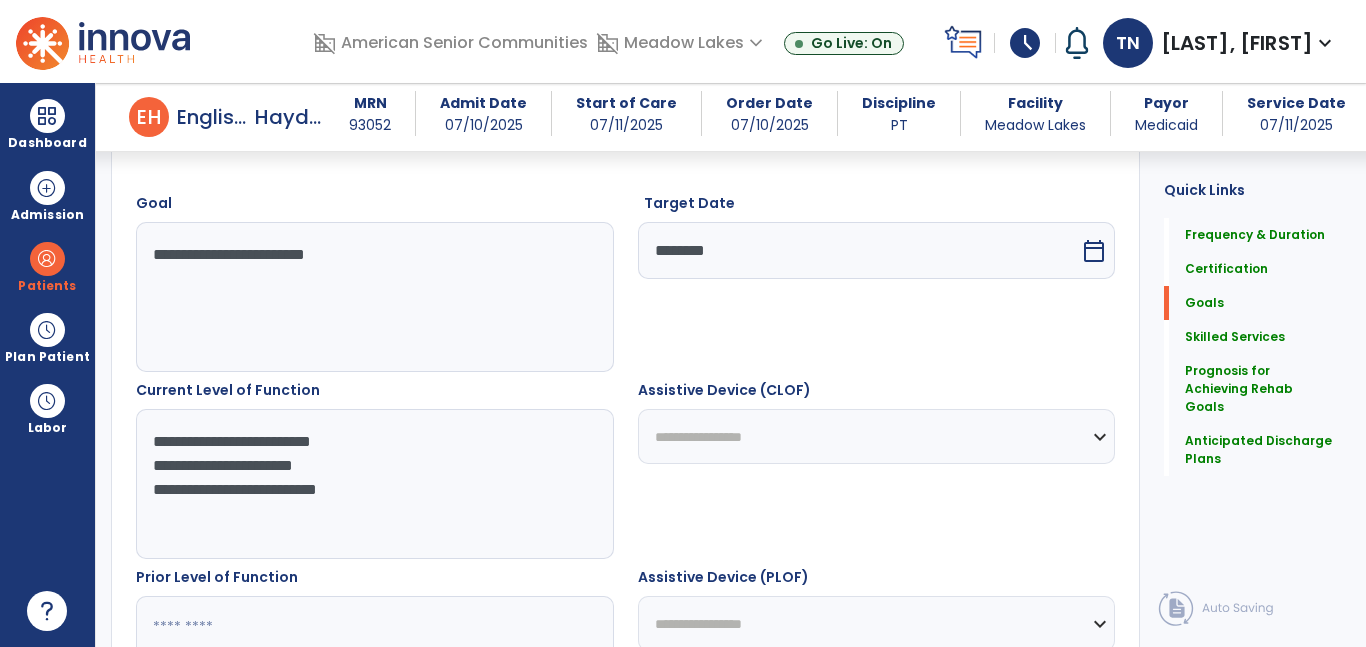 click on "**********" at bounding box center [374, 484] 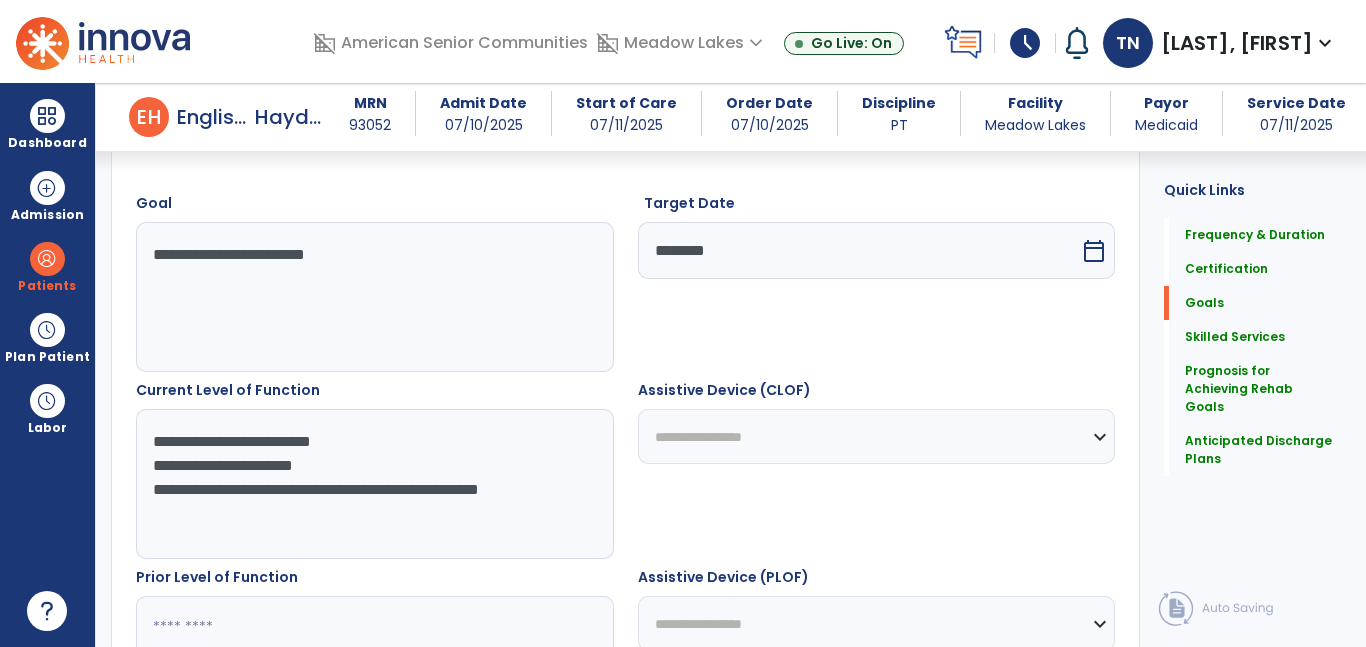 type on "**********" 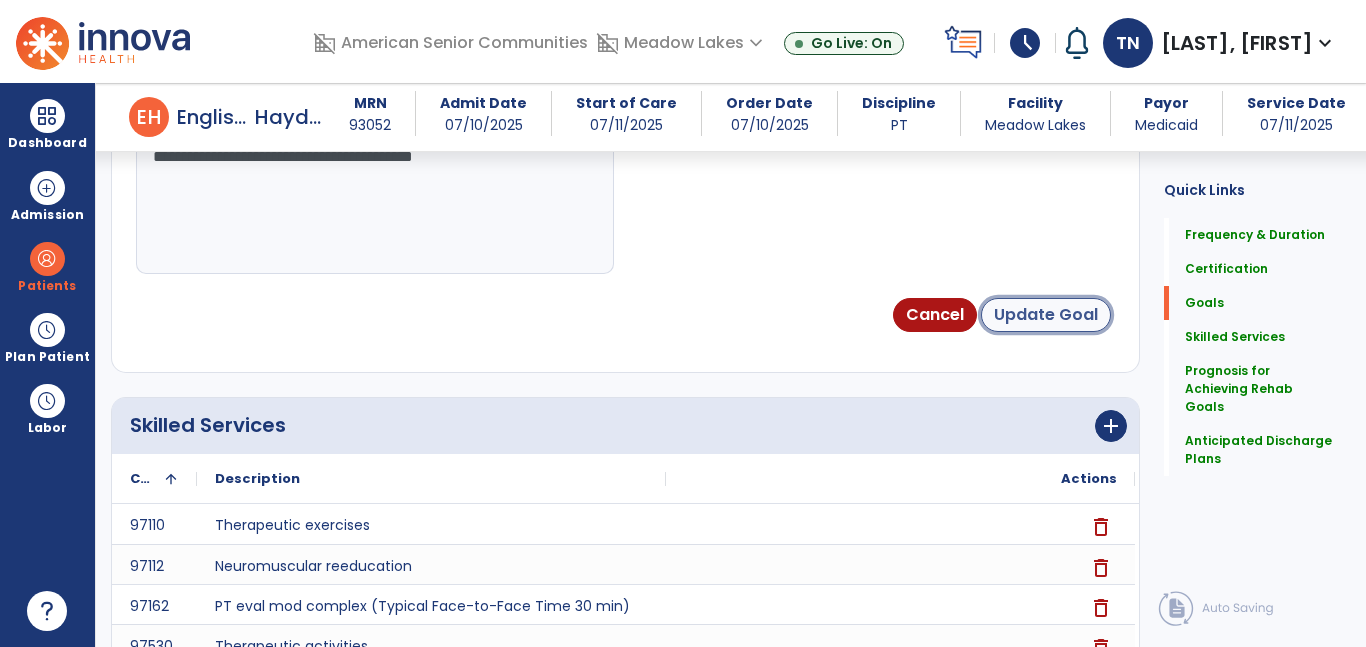 click on "Update Goal" at bounding box center (1046, 315) 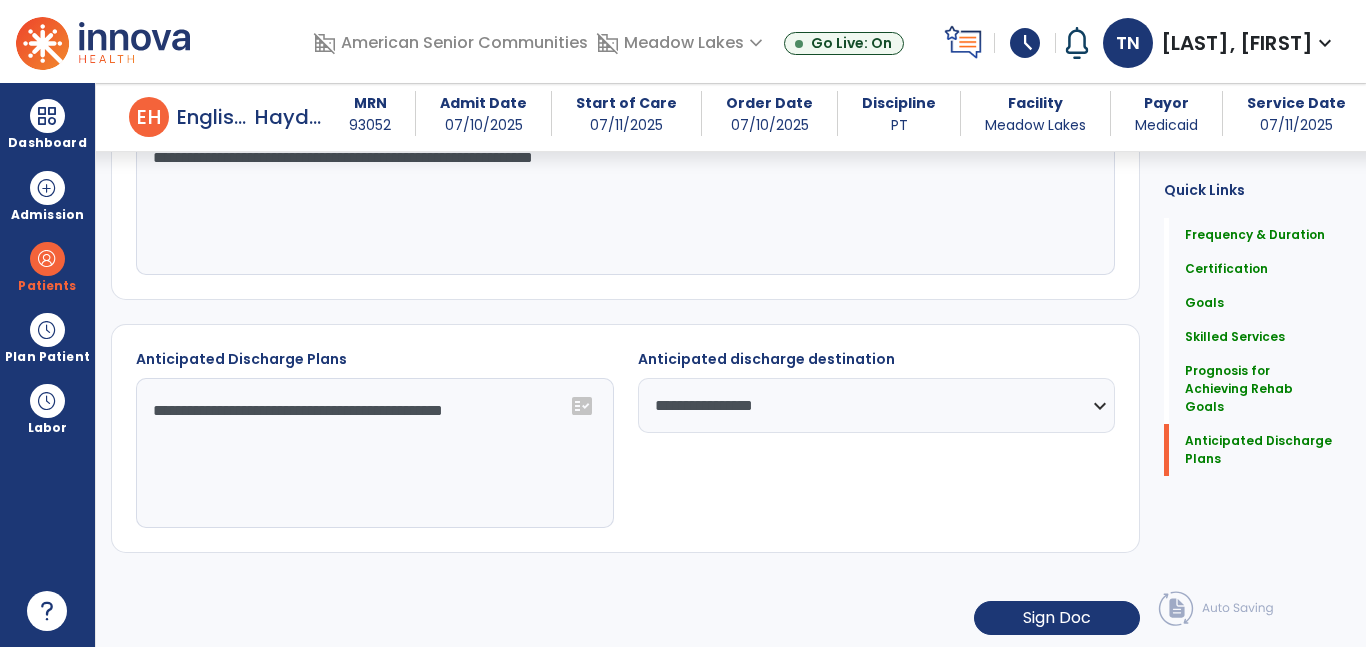 scroll, scrollTop: 1601, scrollLeft: 0, axis: vertical 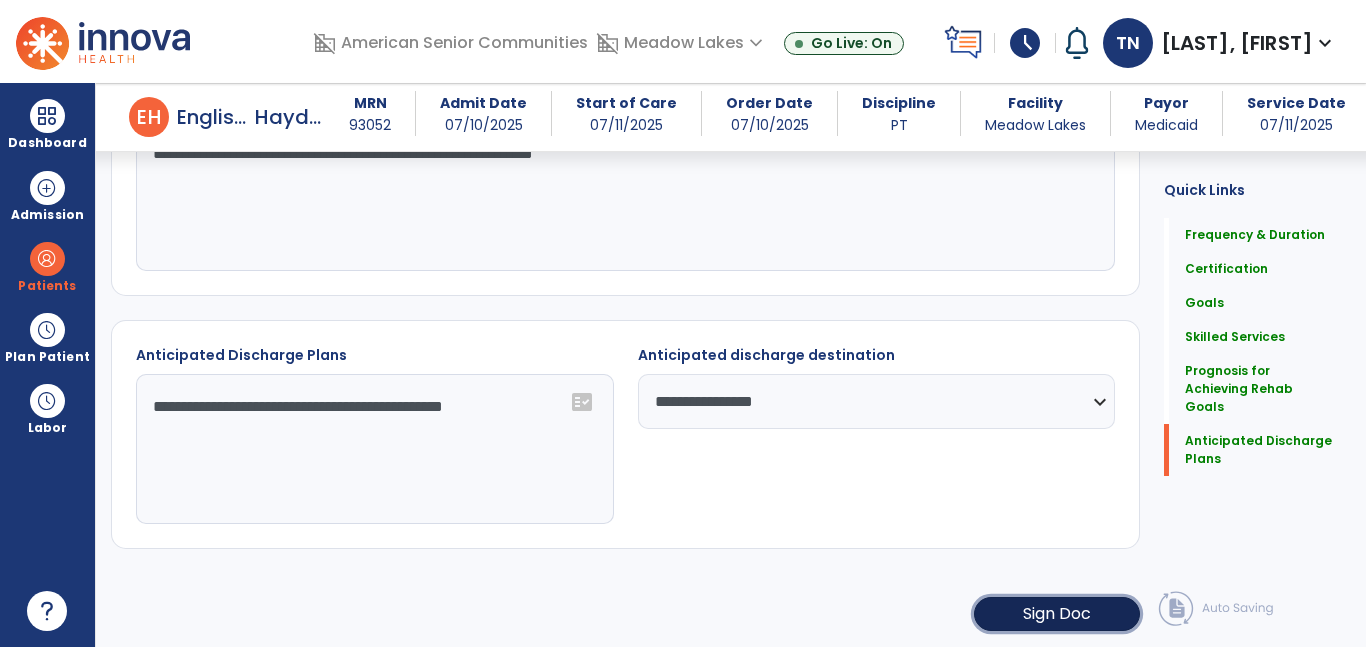 click on "Sign Doc" 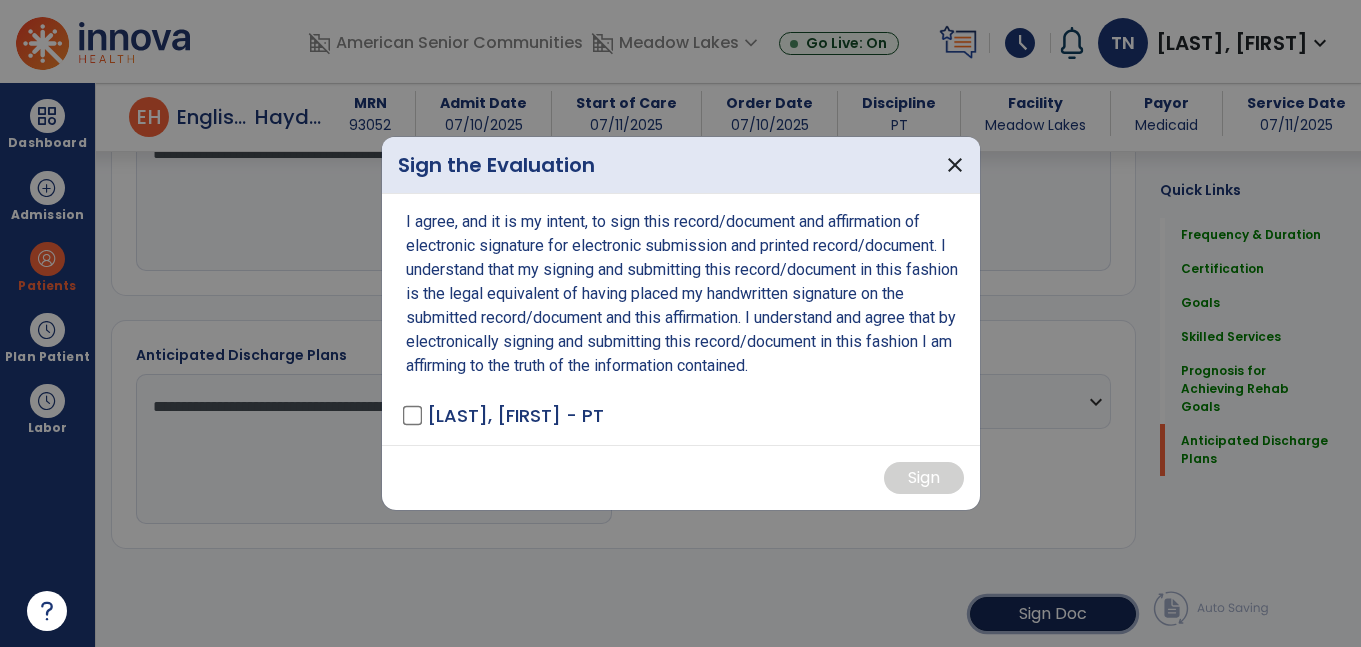 scroll, scrollTop: 1603, scrollLeft: 0, axis: vertical 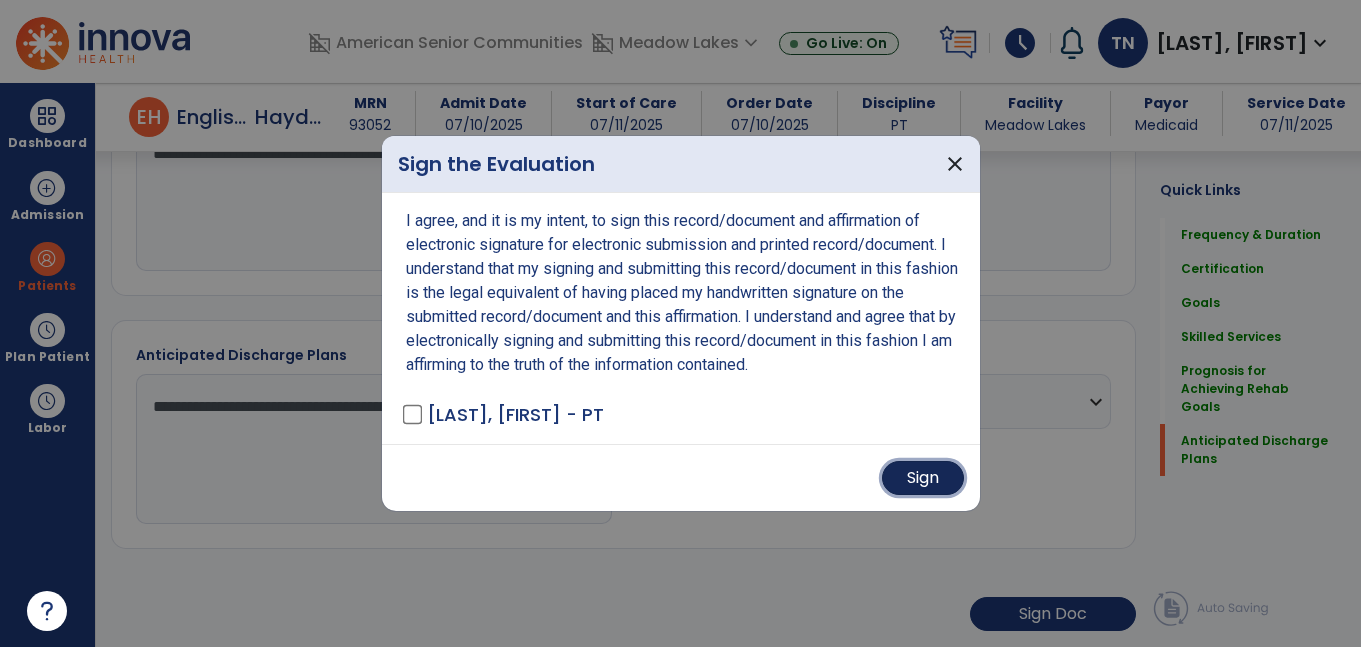 click on "Sign" at bounding box center [923, 478] 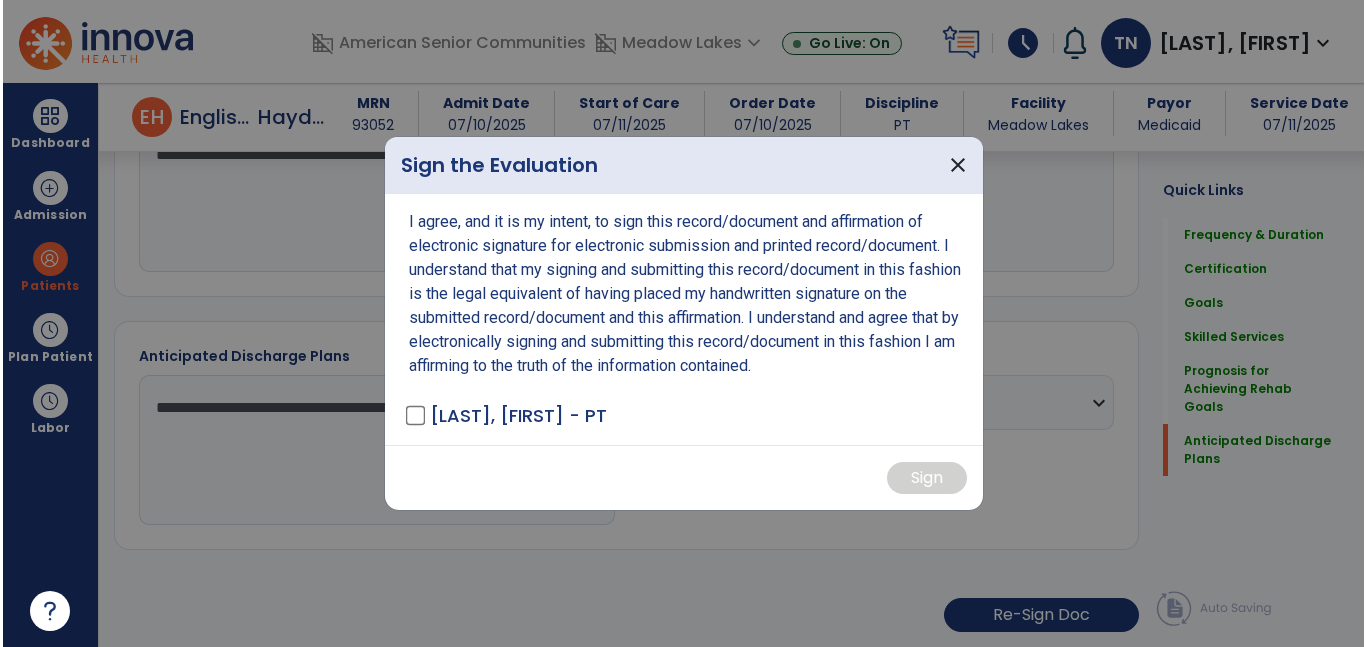 scroll, scrollTop: 1603, scrollLeft: 0, axis: vertical 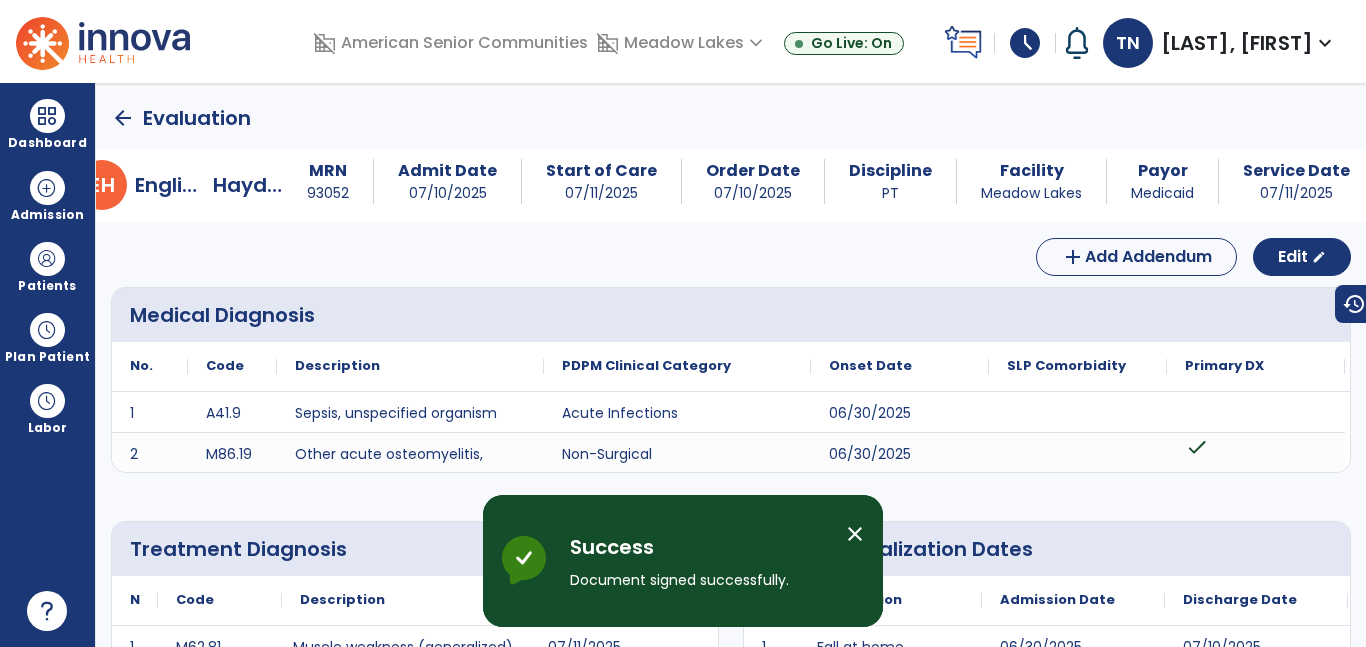 click on "arrow_back" 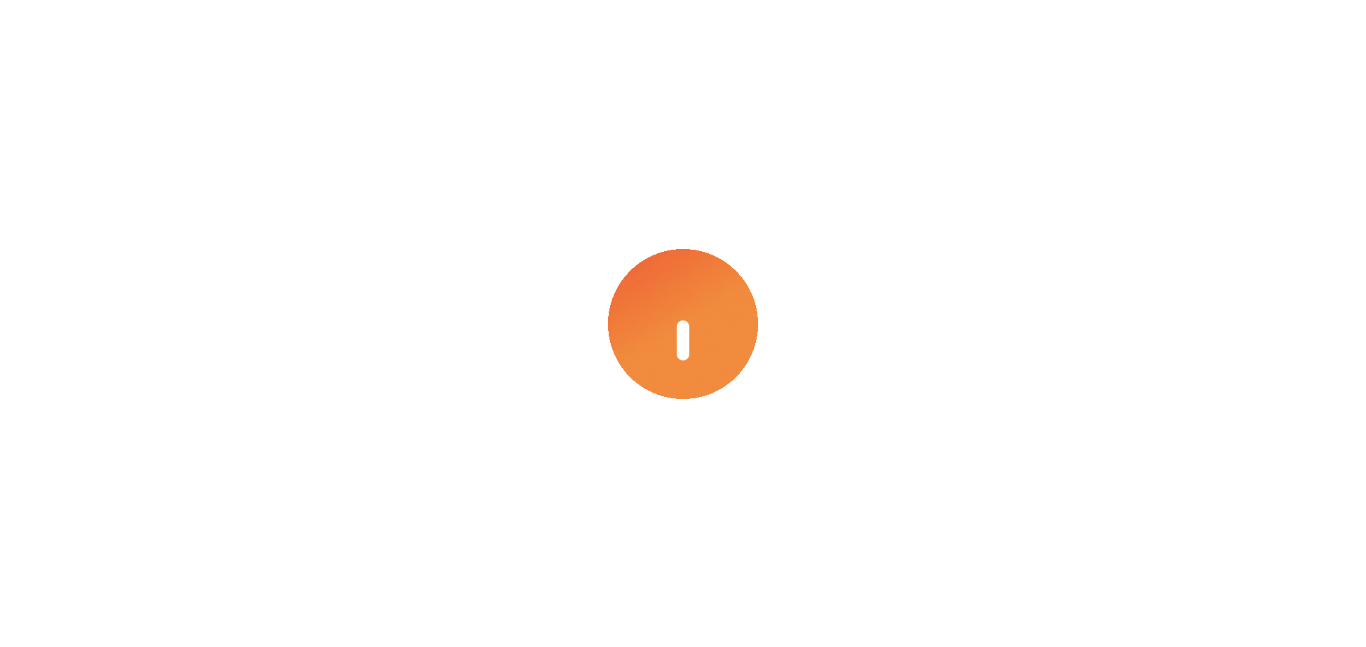 scroll, scrollTop: 0, scrollLeft: 0, axis: both 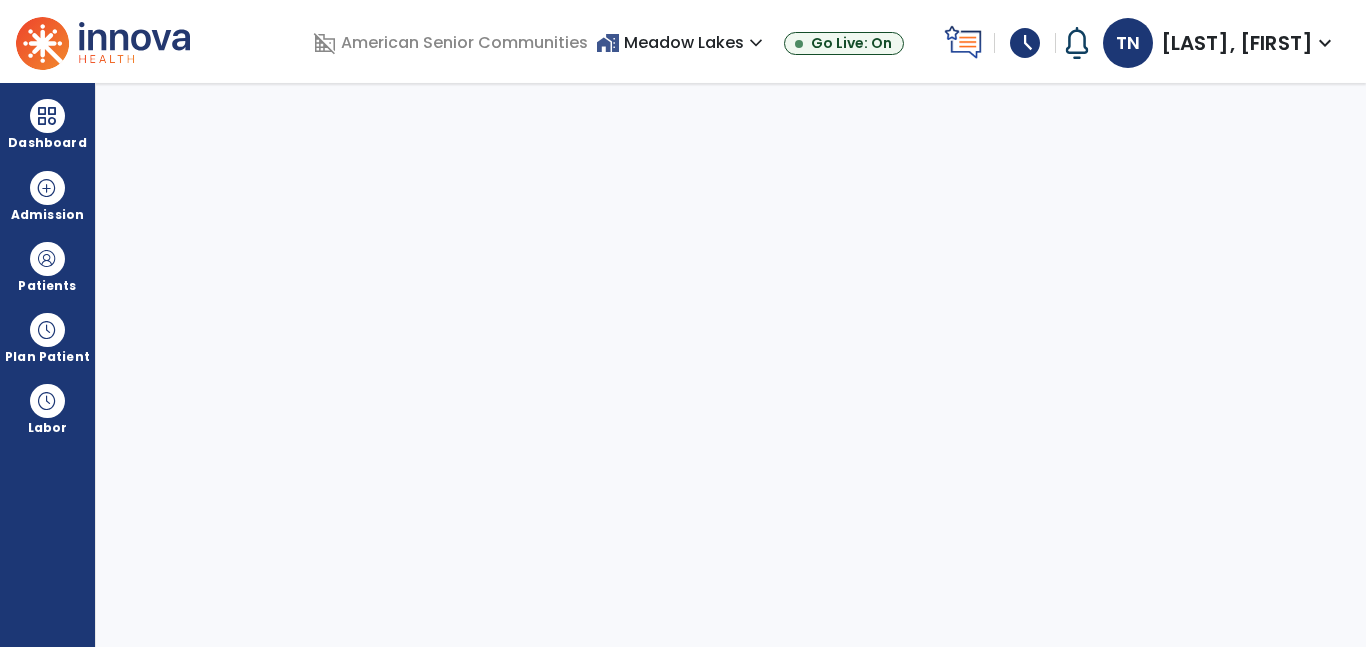 select on "****" 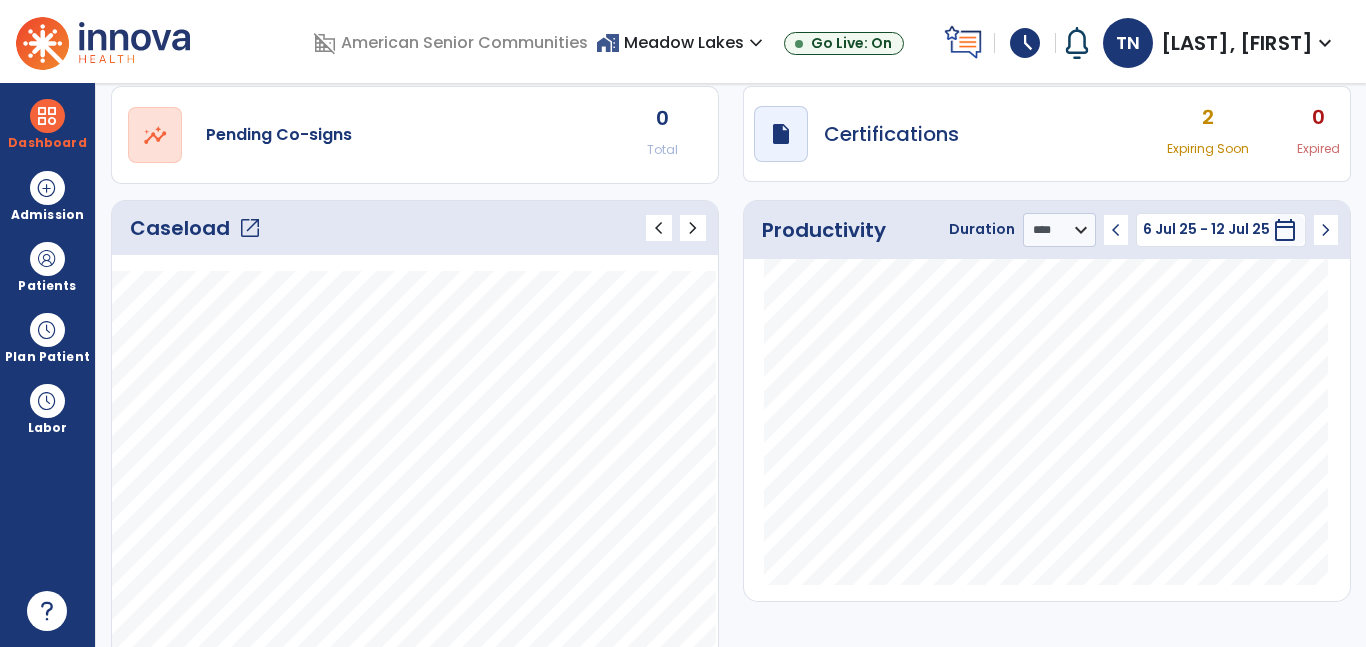 click on "open_in_new" 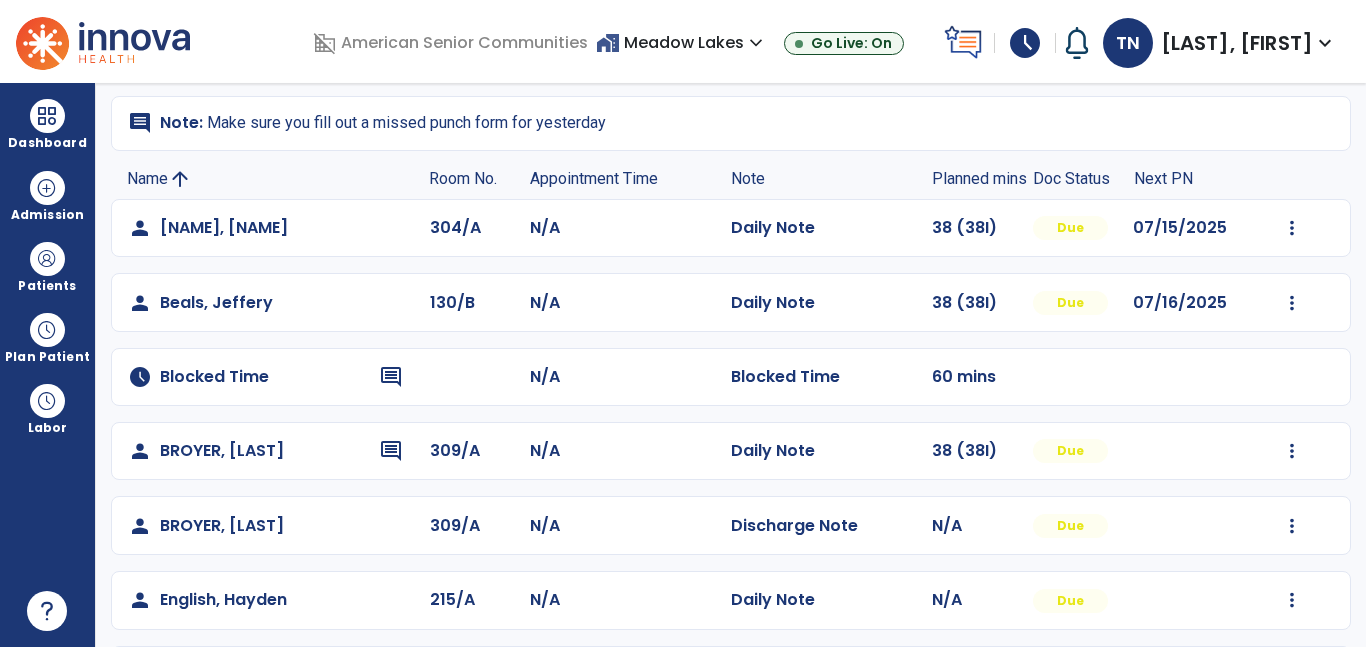 scroll, scrollTop: 127, scrollLeft: 0, axis: vertical 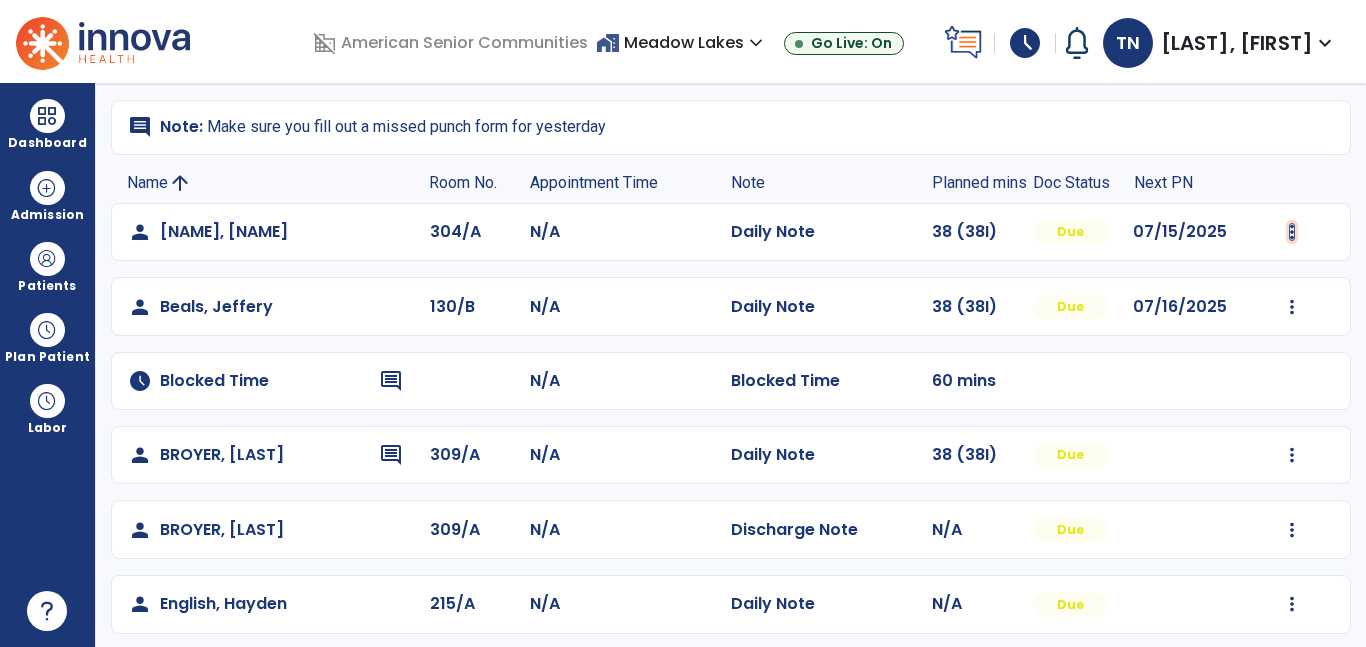 click at bounding box center (1292, 232) 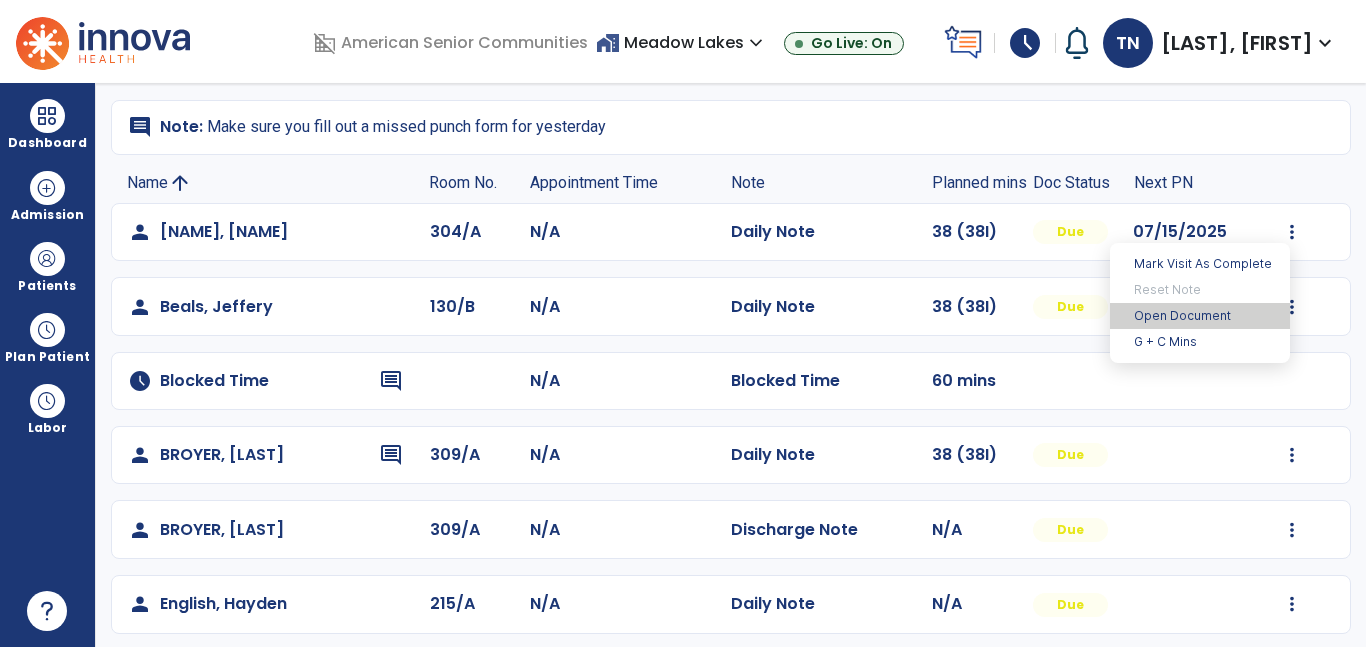 click on "Open Document" at bounding box center (1200, 316) 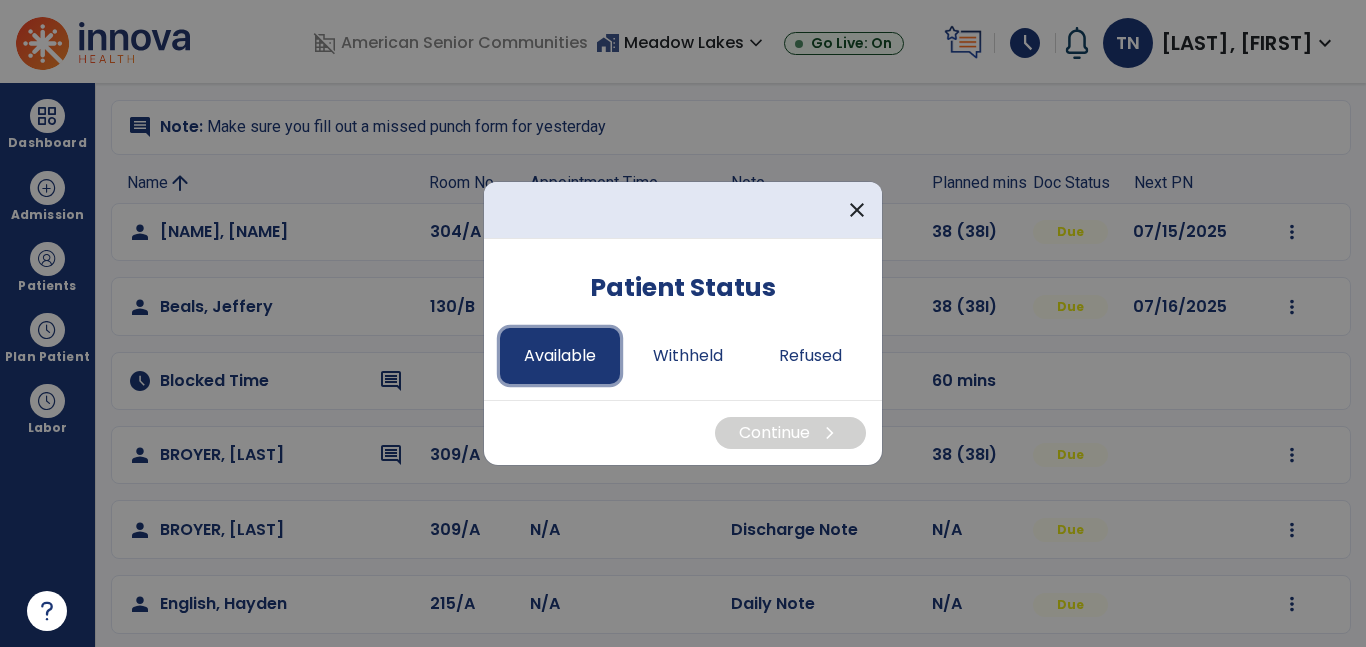 click on "Available" at bounding box center (560, 356) 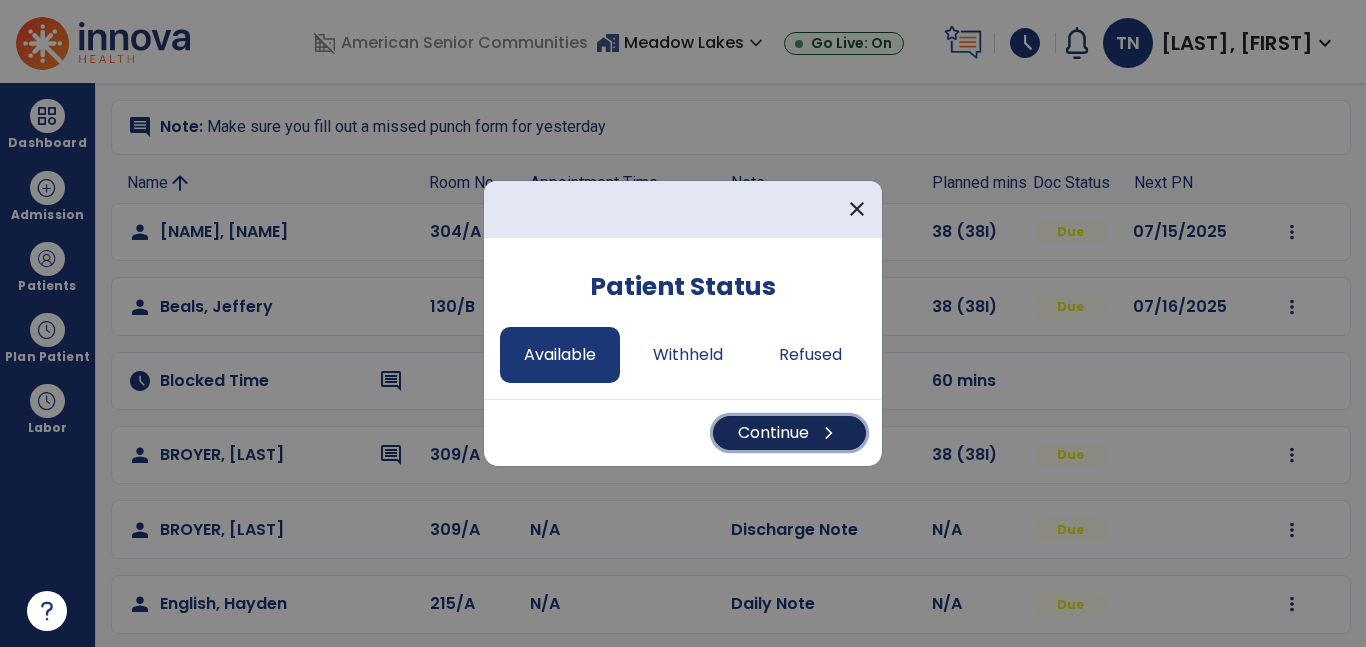 click on "Continue   chevron_right" at bounding box center (789, 433) 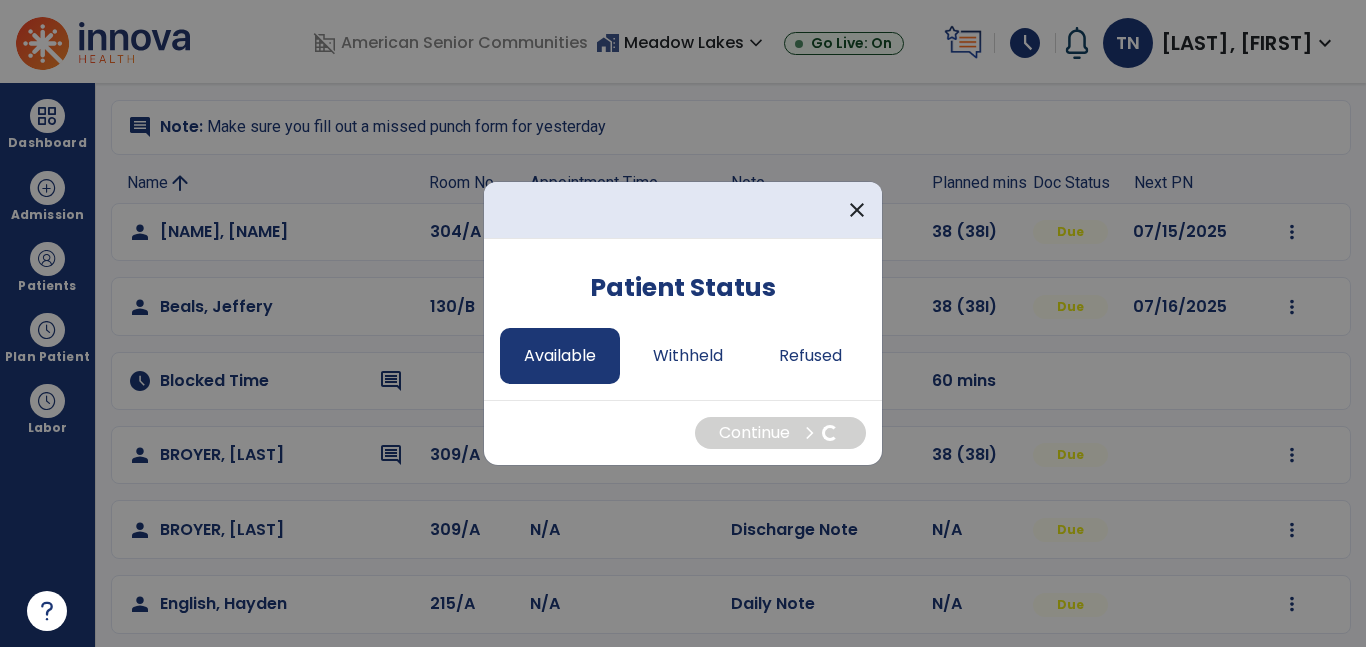 select on "*" 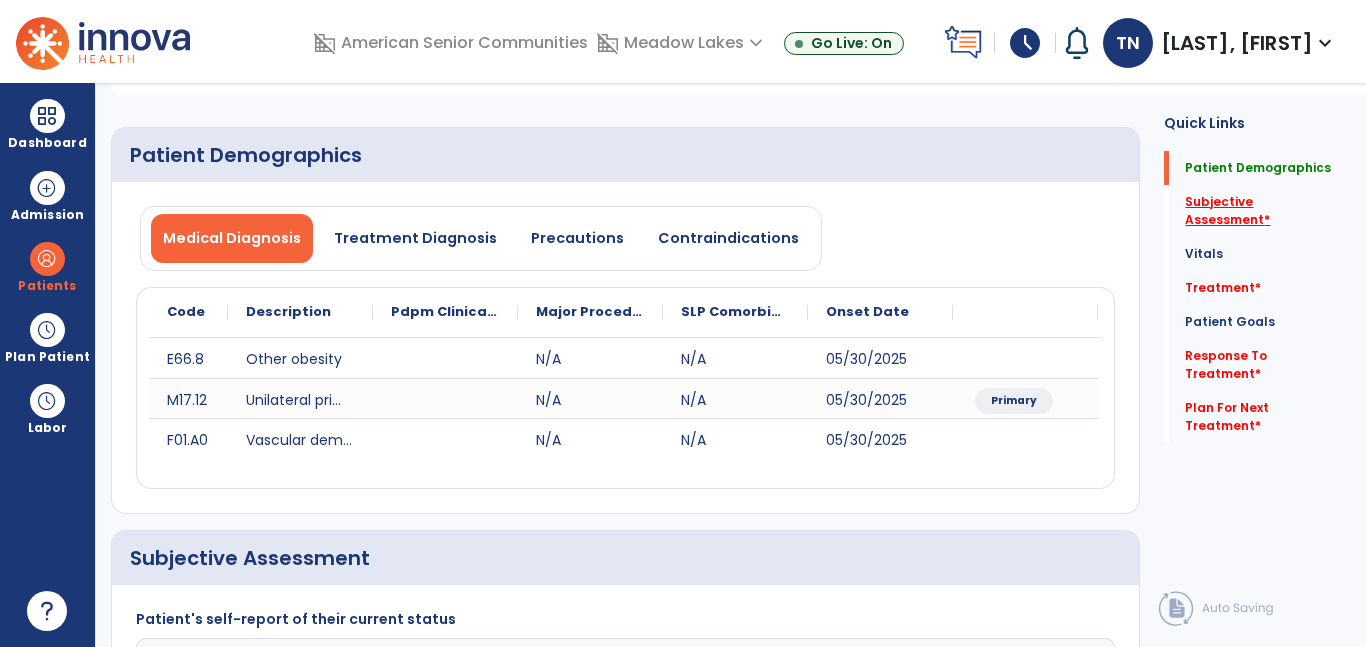 click on "Subjective Assessment   *" 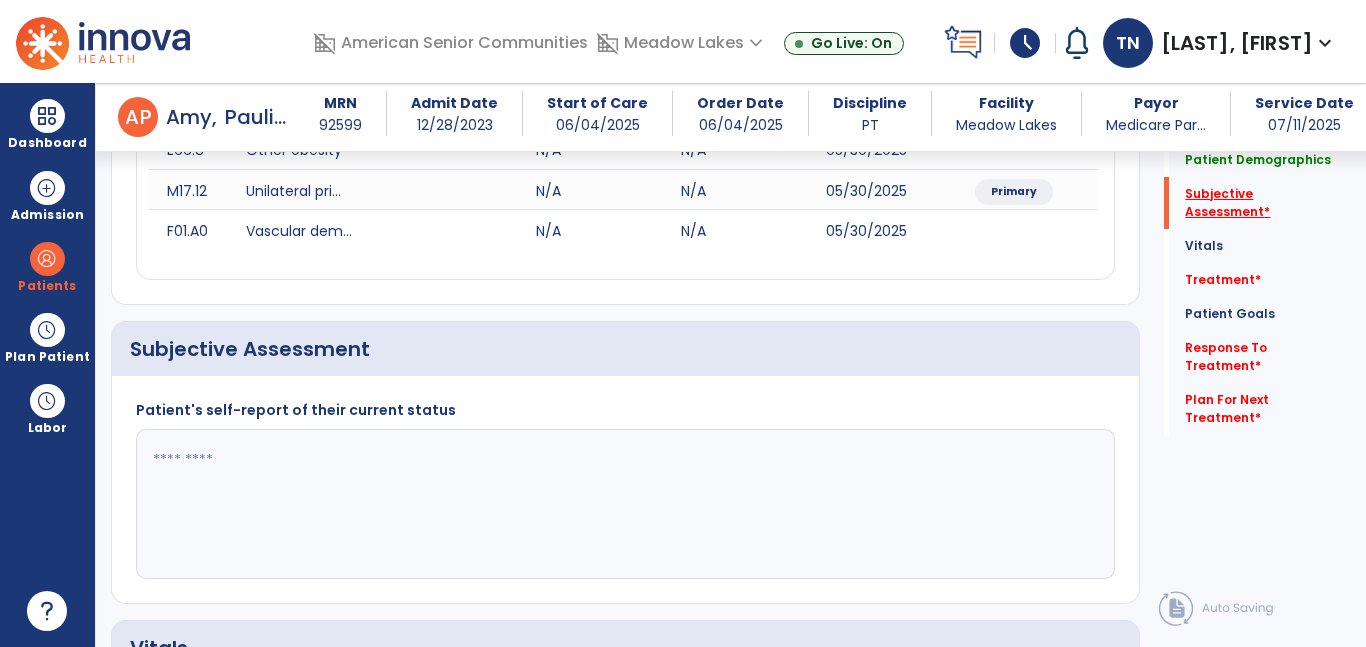 scroll, scrollTop: 433, scrollLeft: 0, axis: vertical 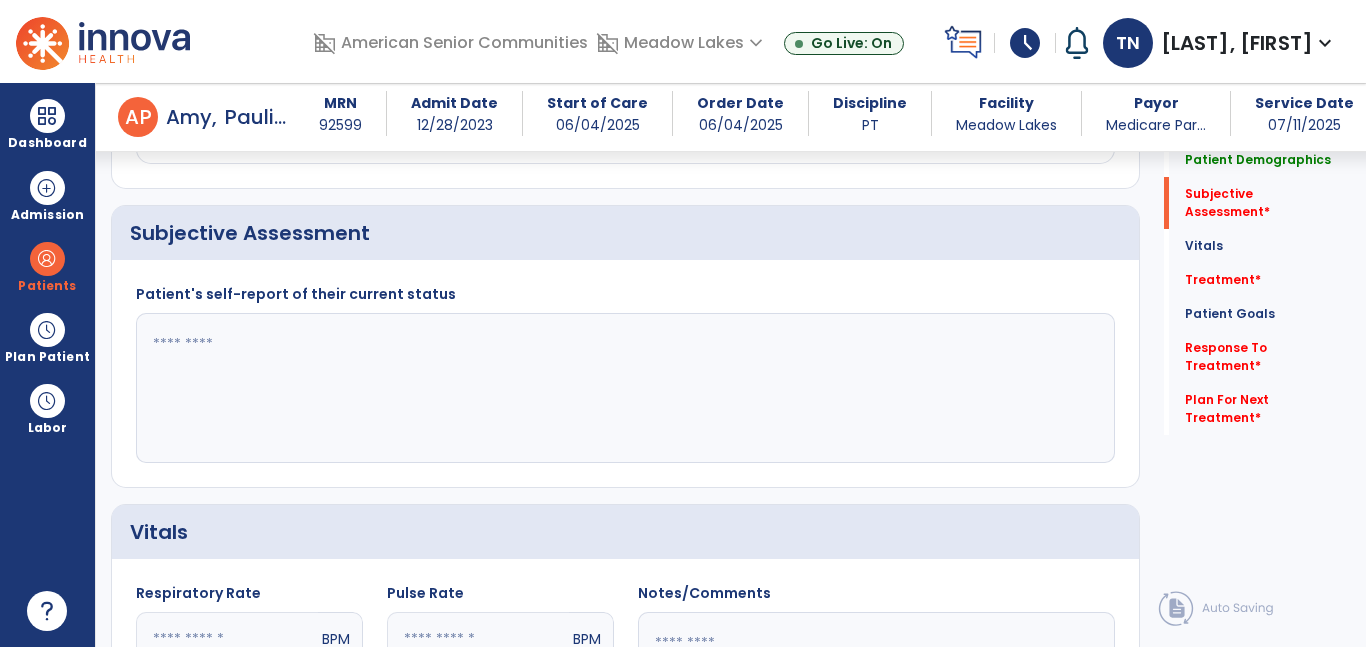 click 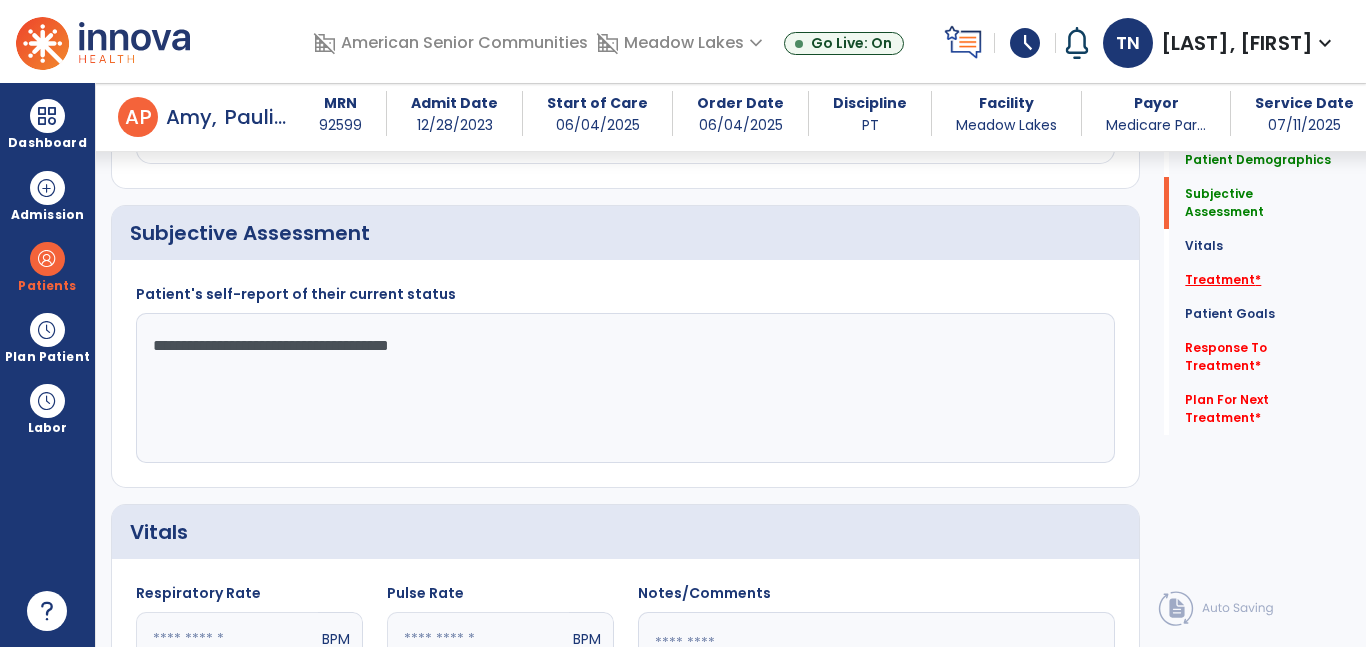 type on "**********" 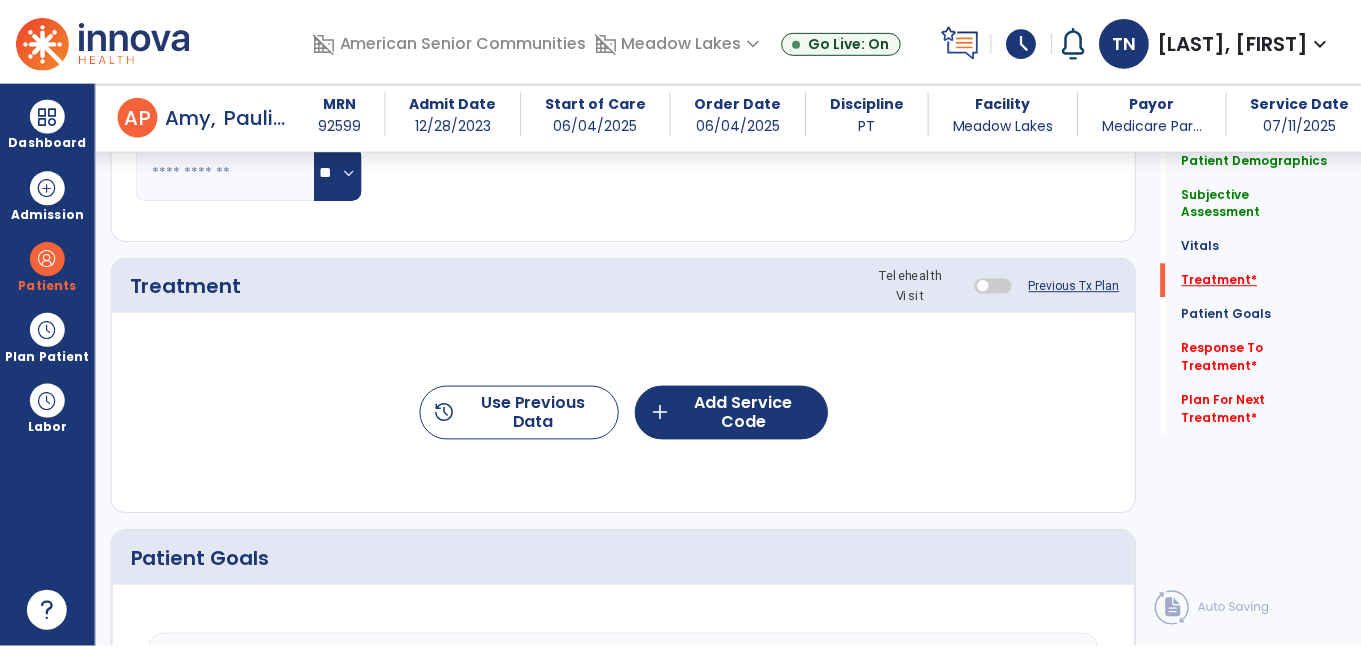 scroll, scrollTop: 1122, scrollLeft: 0, axis: vertical 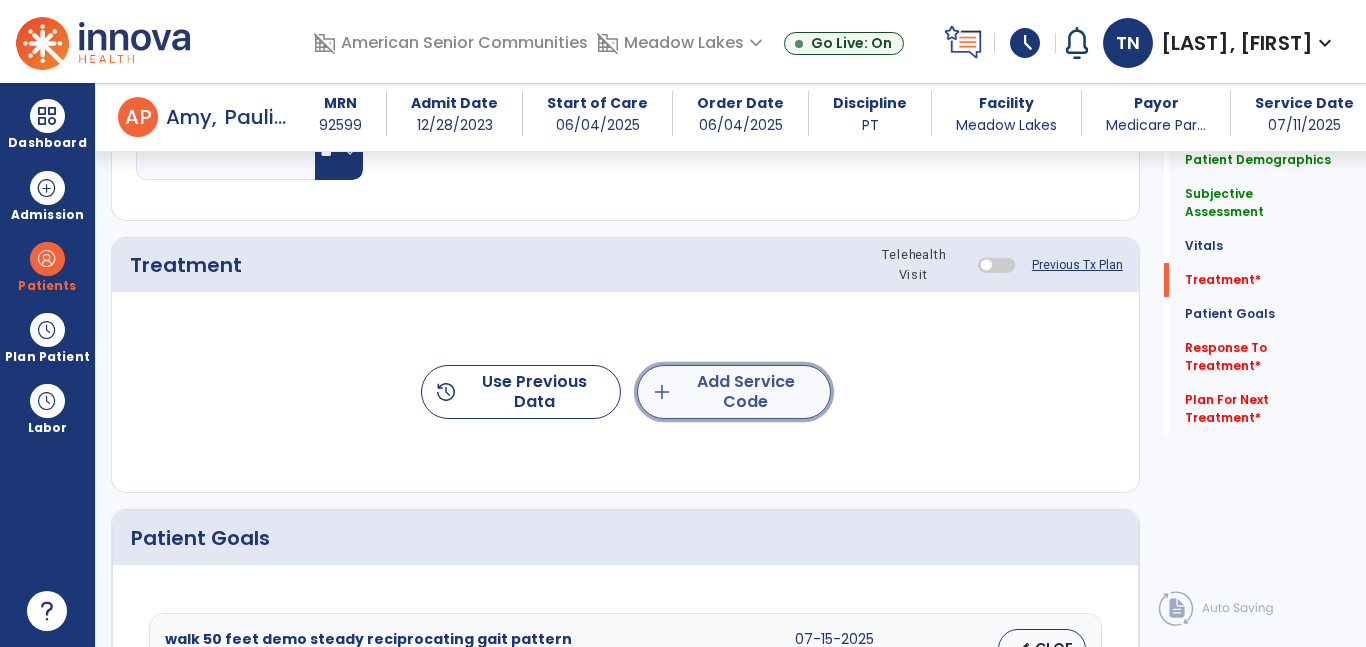 click on "add  Add Service Code" 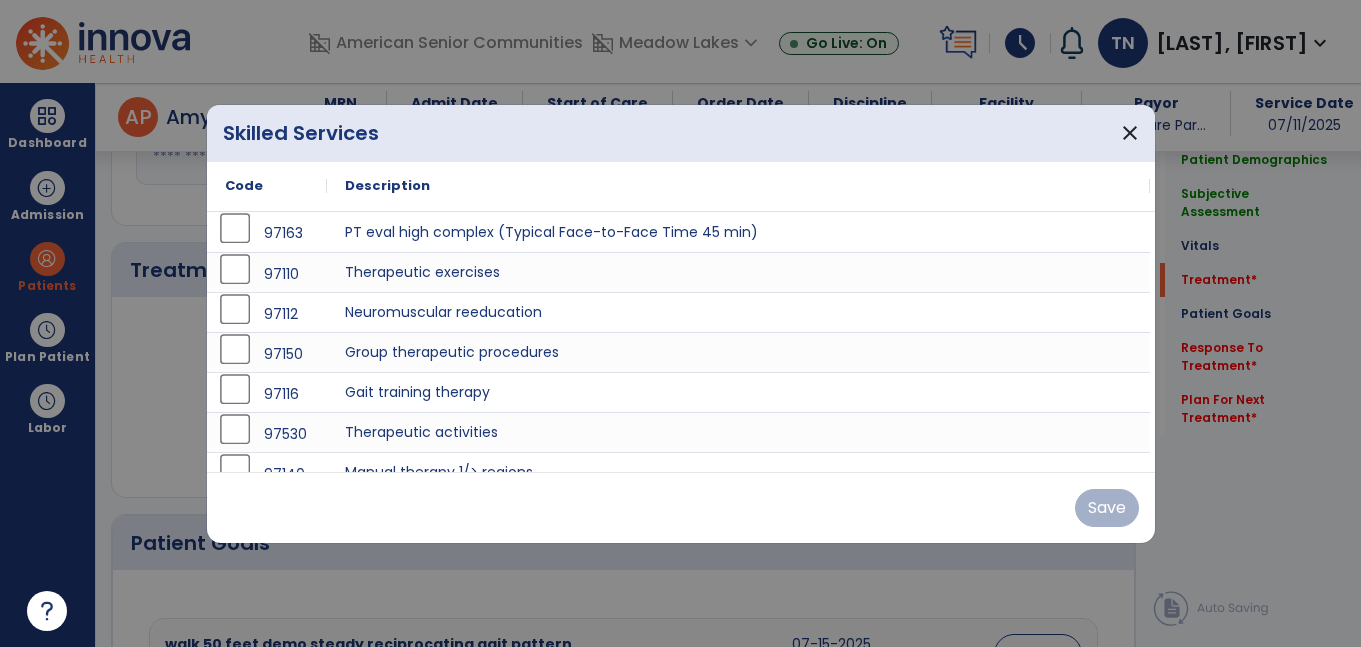 scroll, scrollTop: 1122, scrollLeft: 0, axis: vertical 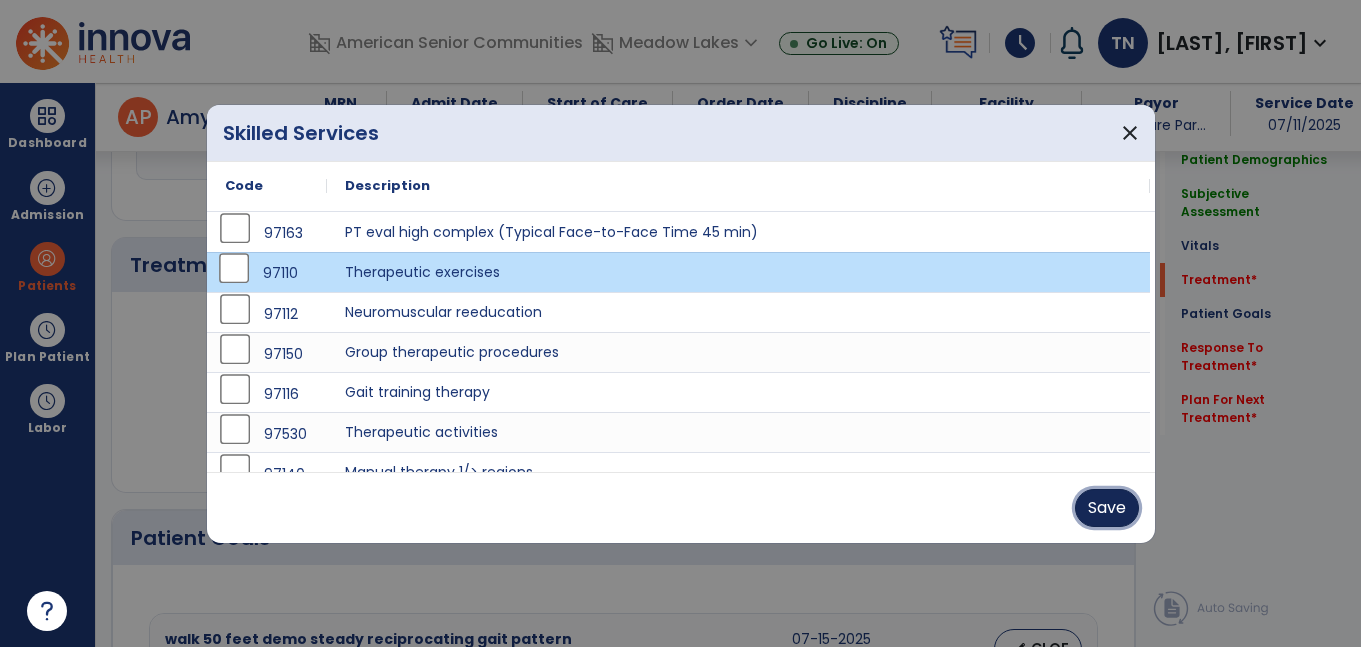 click on "Save" at bounding box center (1107, 508) 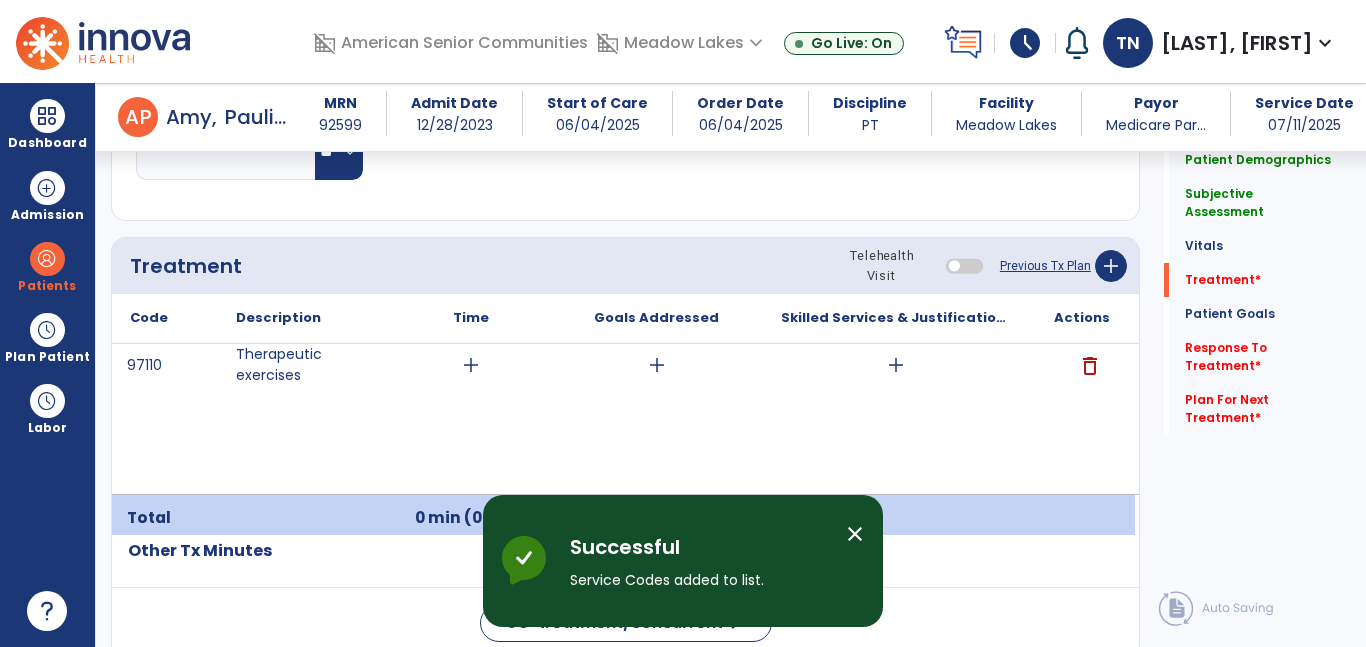 click on "add" at bounding box center (896, 365) 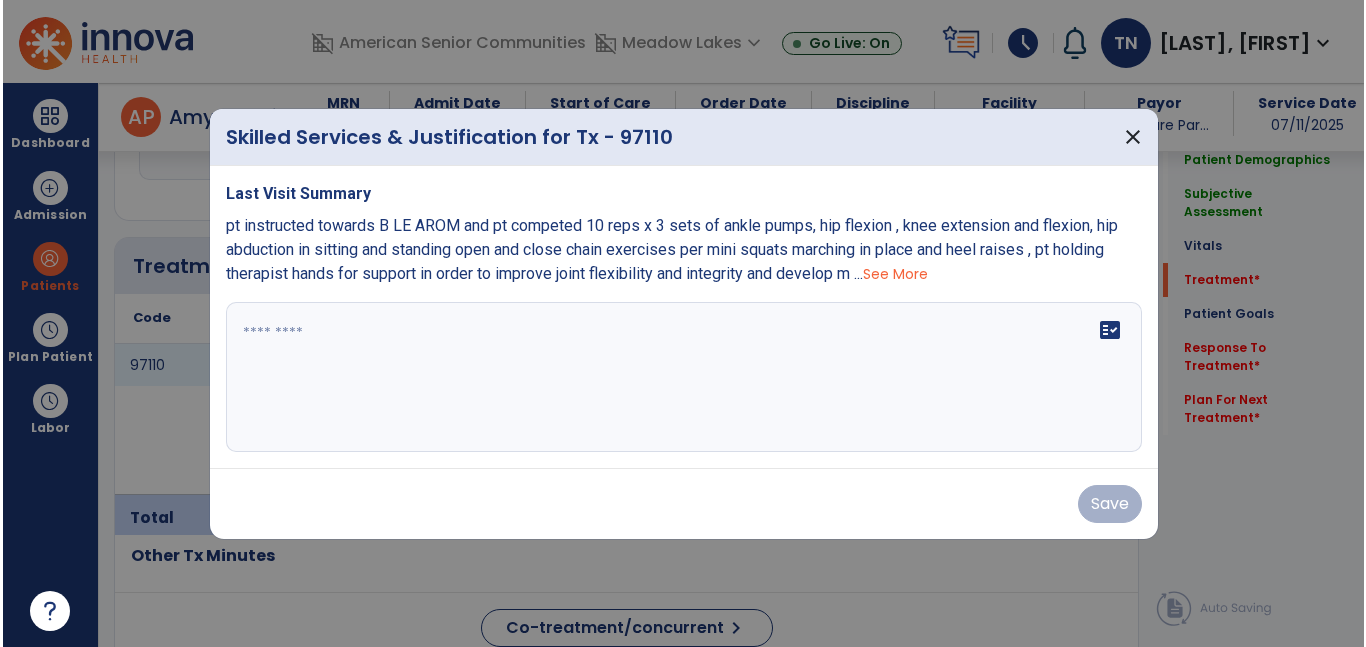 scroll, scrollTop: 1122, scrollLeft: 0, axis: vertical 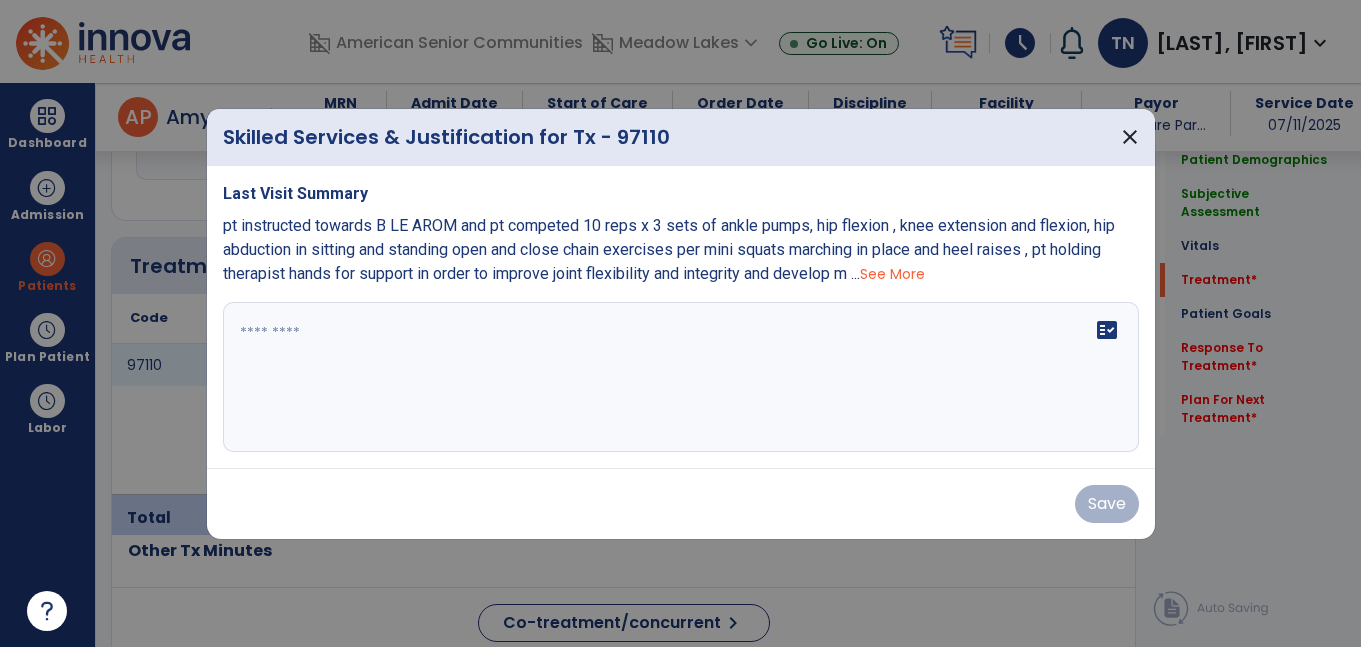click on "pt instructed towards B LE AROM and pt competed 10 reps x 3 sets of ankle pumps, hip flexion , knee extension and flexion, hip abduction in sitting and standing open and close chain exercises per mini squats marching in place and heel raises , pt holding therapist hands for support in order to improve joint flexibility and integrity and develop m ..." at bounding box center (669, 249) 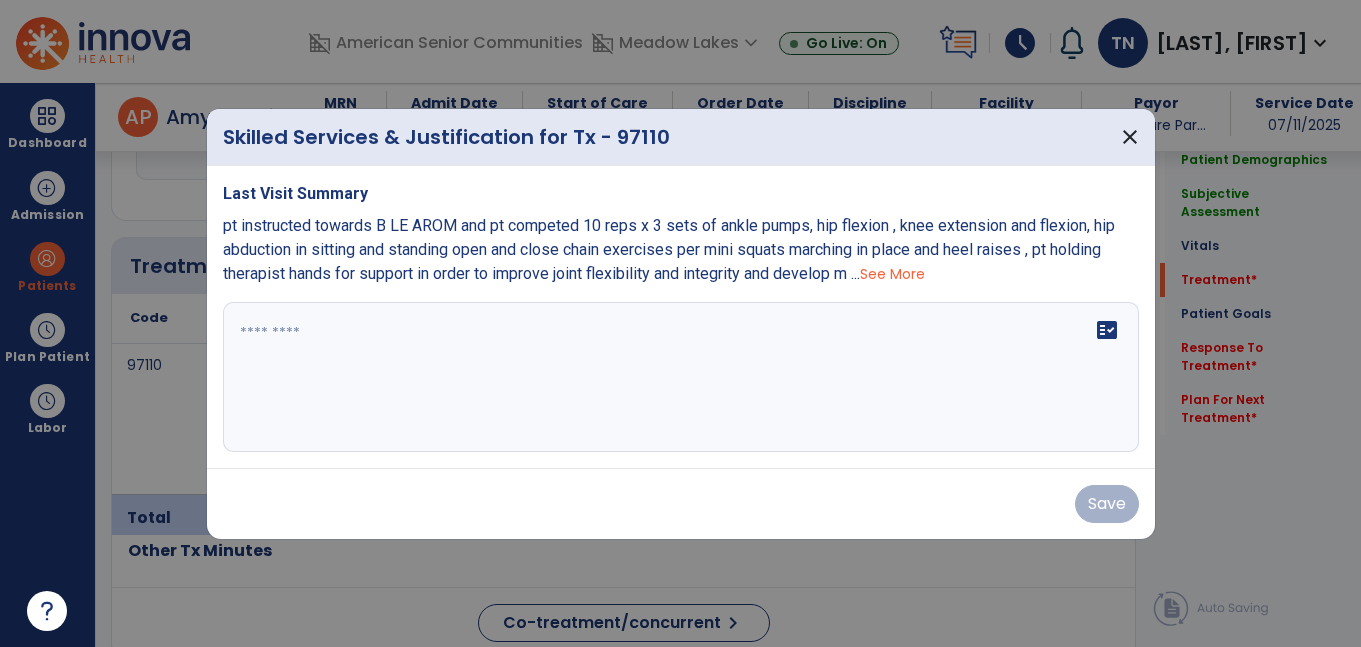 click on "See More" at bounding box center (892, 274) 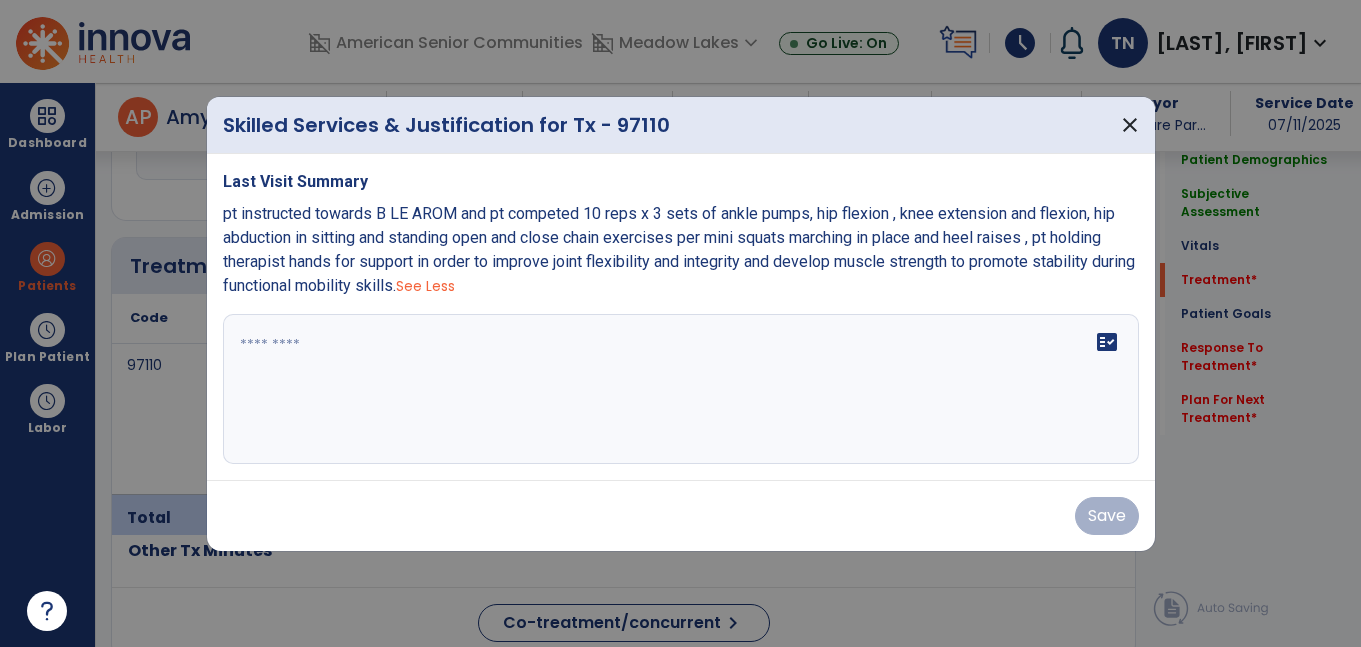 click on "pt instructed towards B LE AROM and pt competed 10 reps x 3 sets  of ankle pumps, hip flexion , knee extension and flexion, hip abduction in sitting and standing open and close chain exercises per mini squats marching in place and heel raises , pt holding therapist hands for support  in order to improve joint flexibility and integrity and develop muscle strength to promote stability during functional mobility skills." at bounding box center (679, 249) 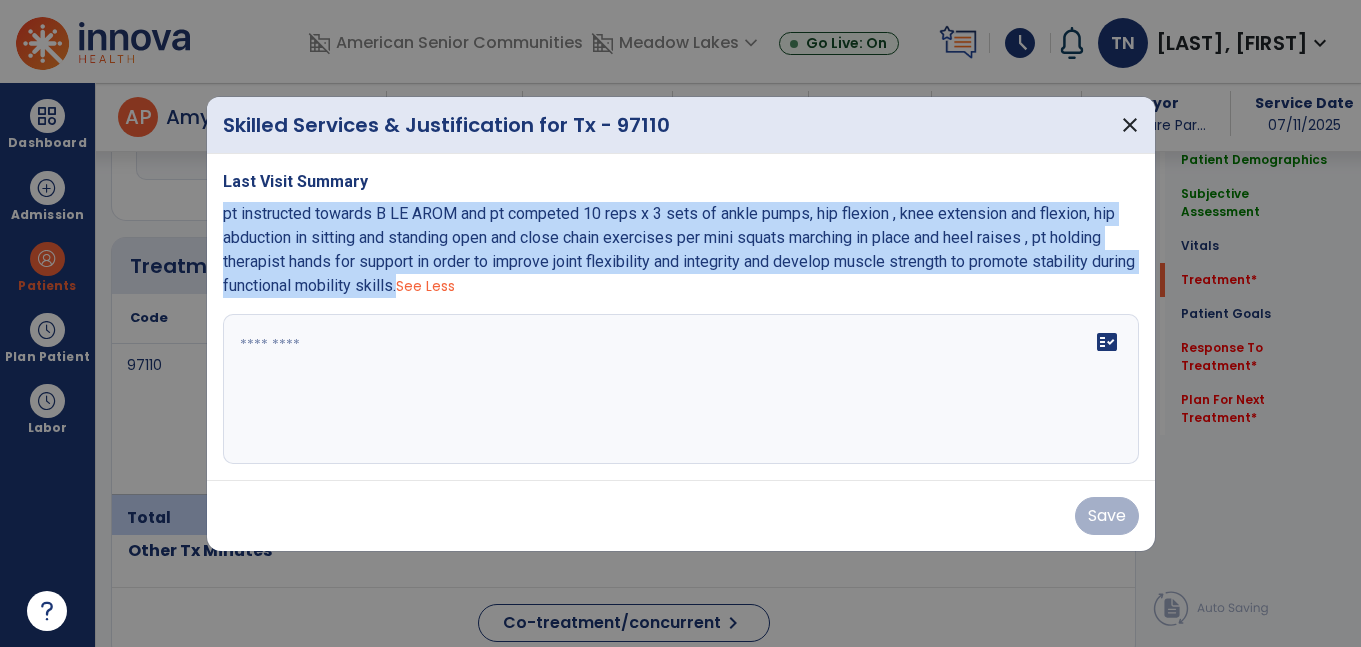 copy on "pt instructed towards B LE AROM and pt competed 10 reps x 3 sets  of ankle pumps, hip flexion , knee extension and flexion, hip abduction in sitting and standing open and close chain exercises per mini squats marching in place and heel raises , pt holding therapist hands for support  in order to improve joint flexibility and integrity and develop muscle strength to promote stability during functional mobility skills." 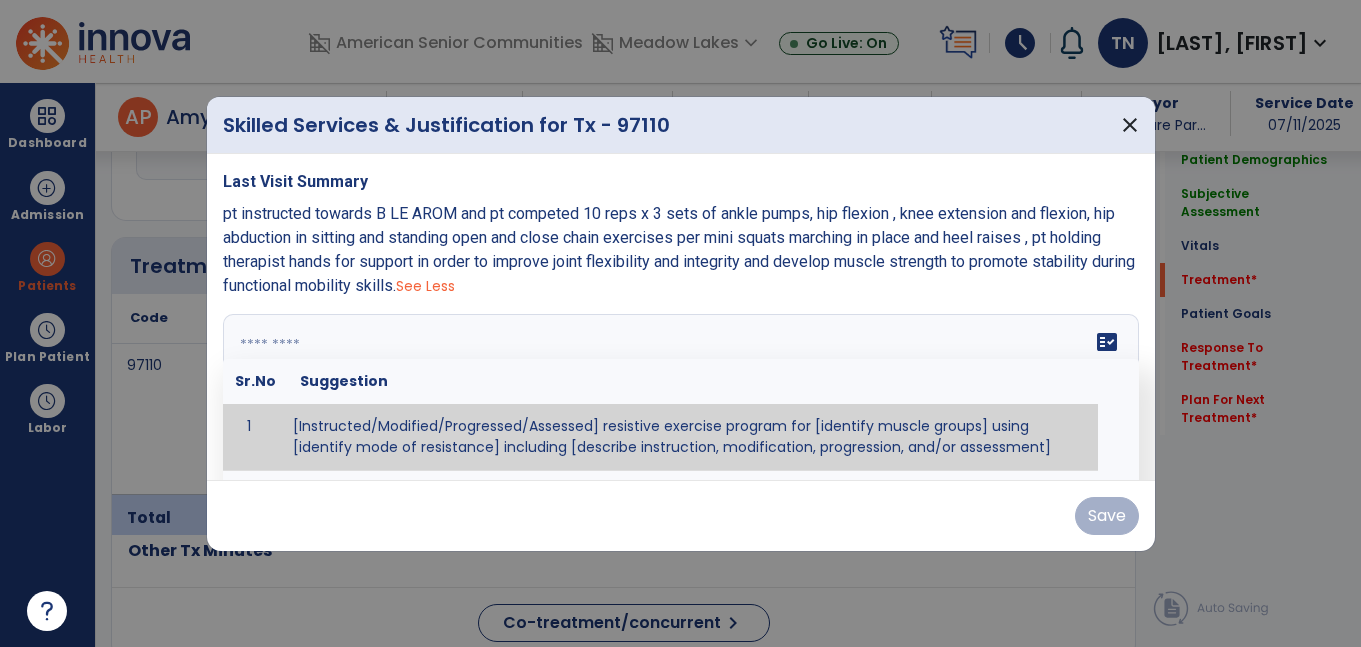paste on "**********" 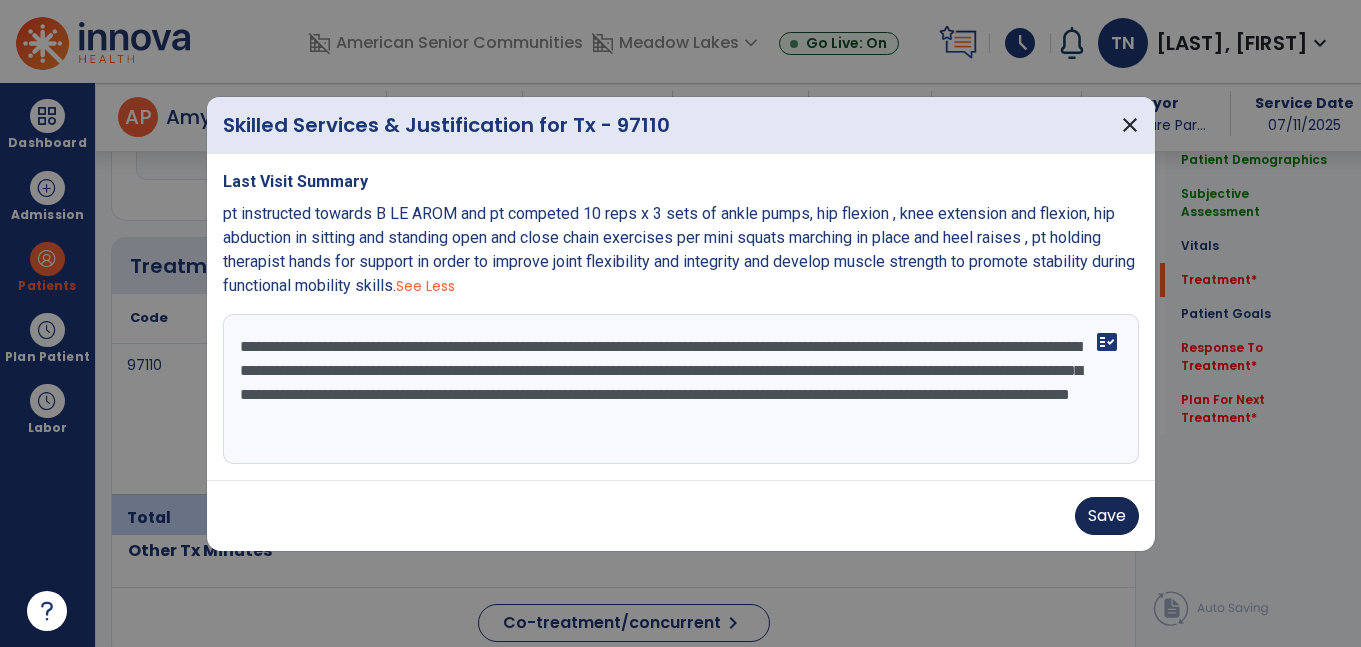 type on "**********" 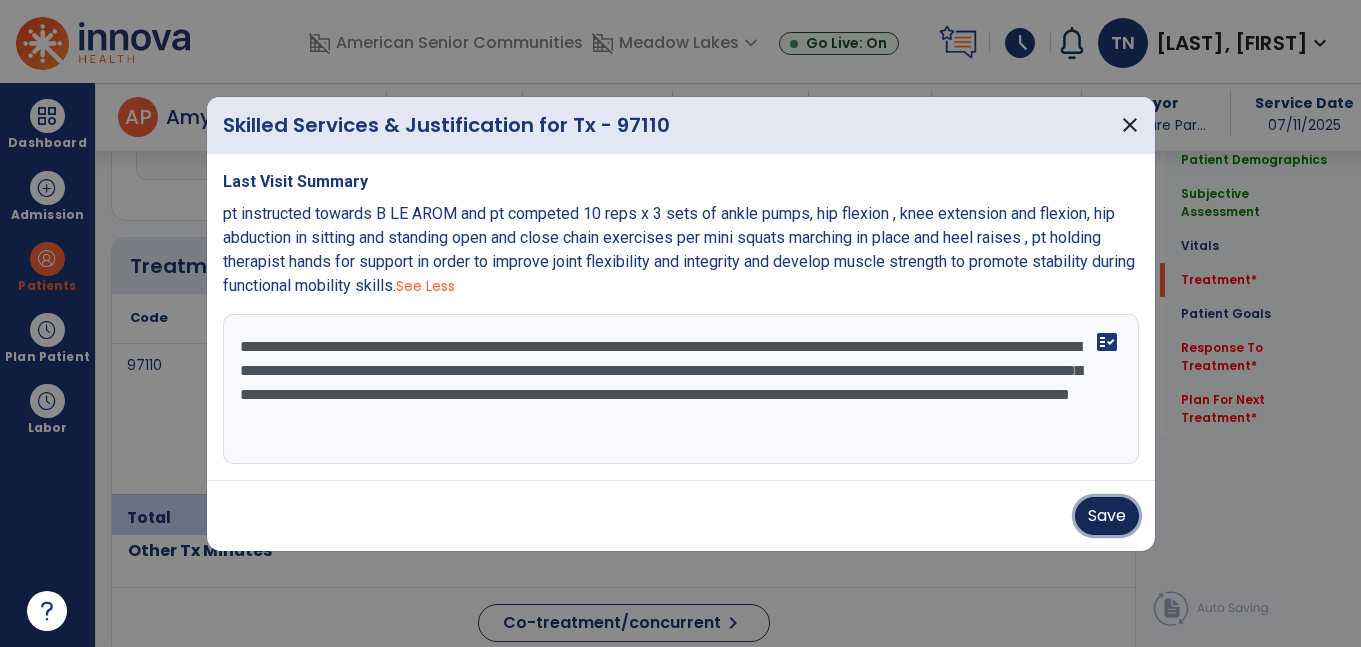 click on "Save" at bounding box center [1107, 516] 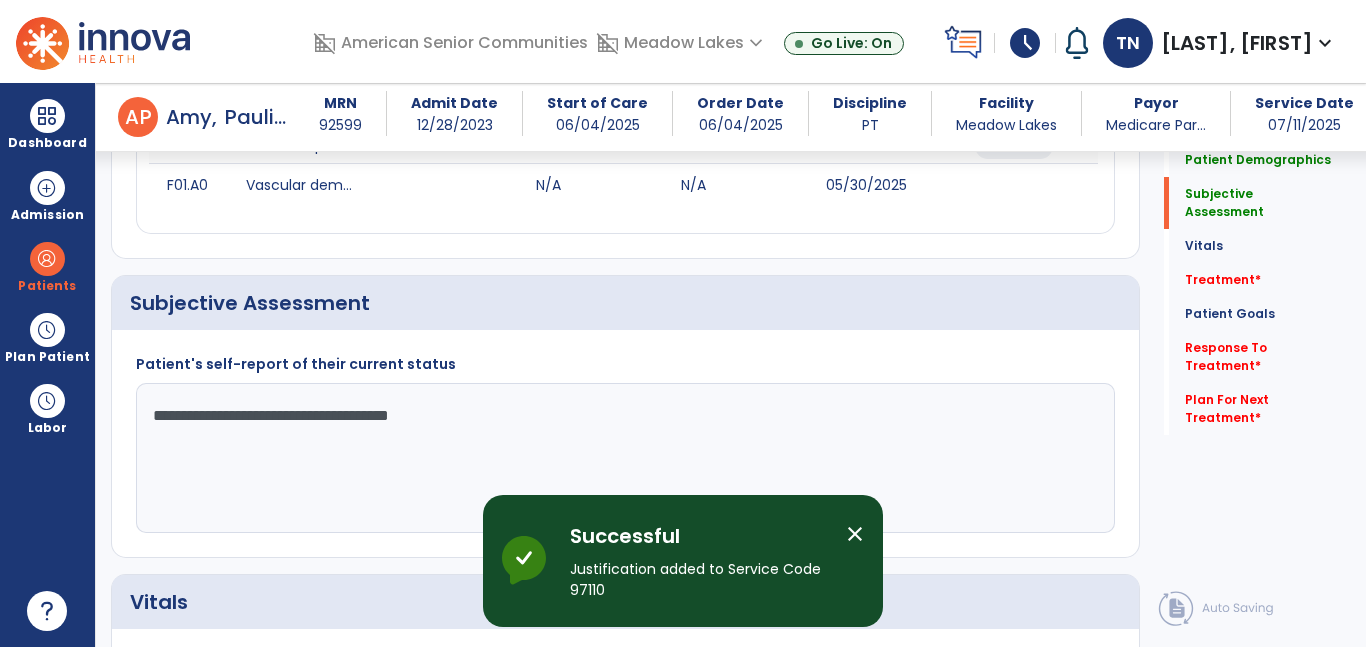 scroll, scrollTop: 366, scrollLeft: 0, axis: vertical 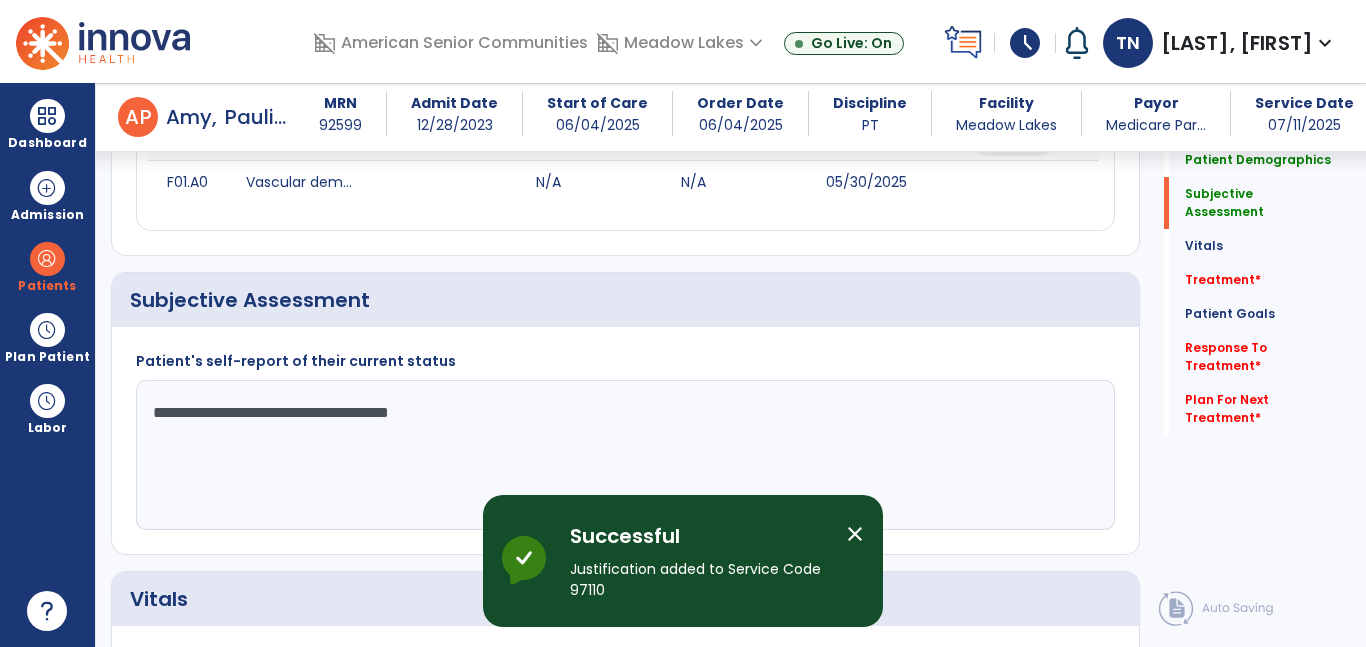 click on "**********" 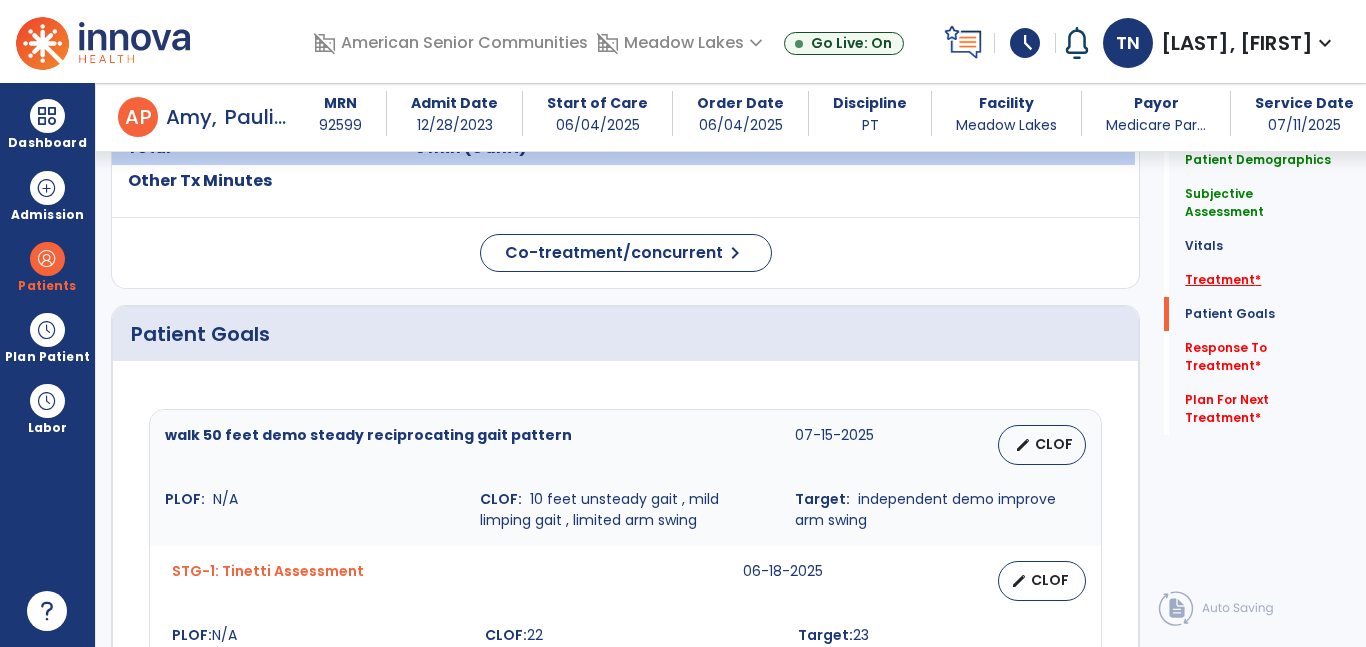 type on "**********" 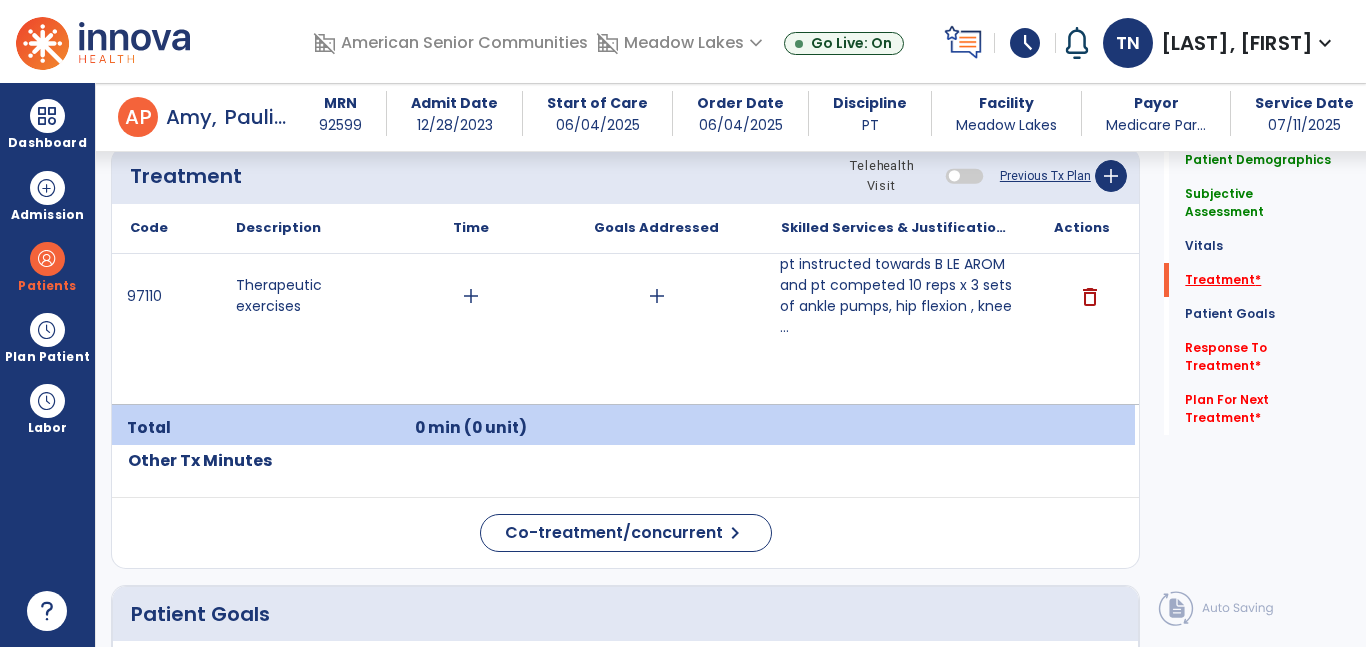 scroll, scrollTop: 1205, scrollLeft: 0, axis: vertical 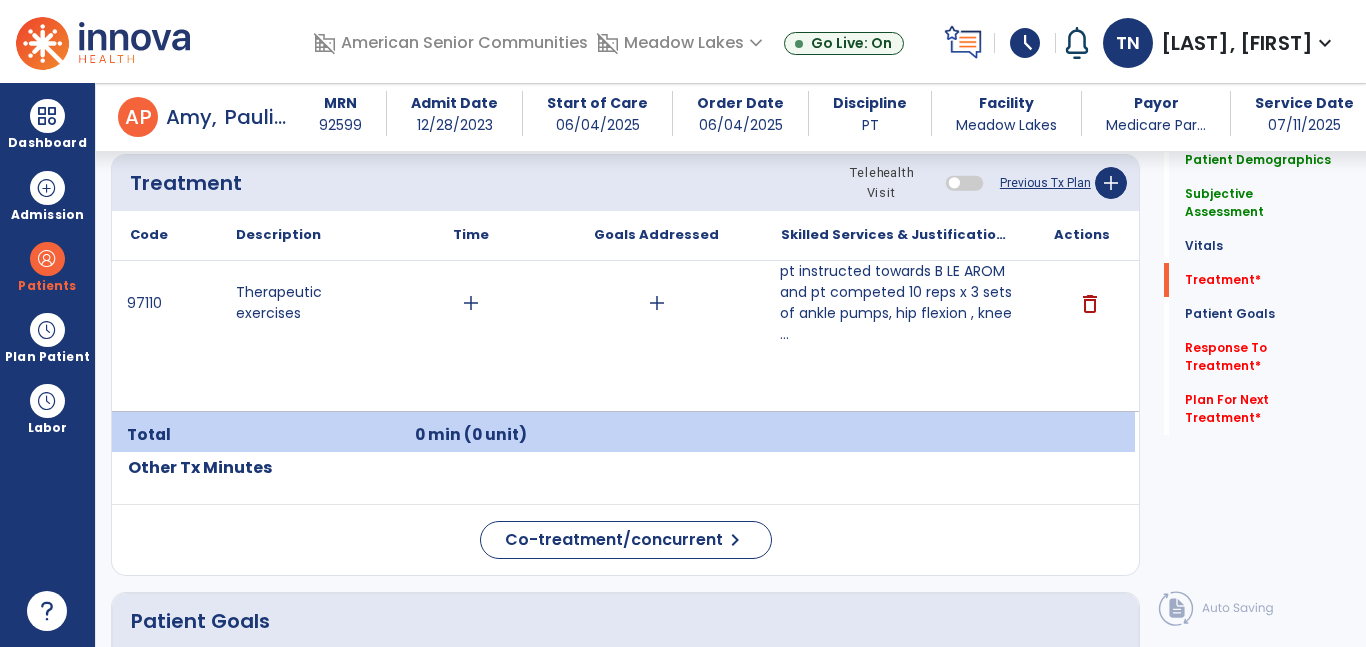 click on "add" at bounding box center [471, 303] 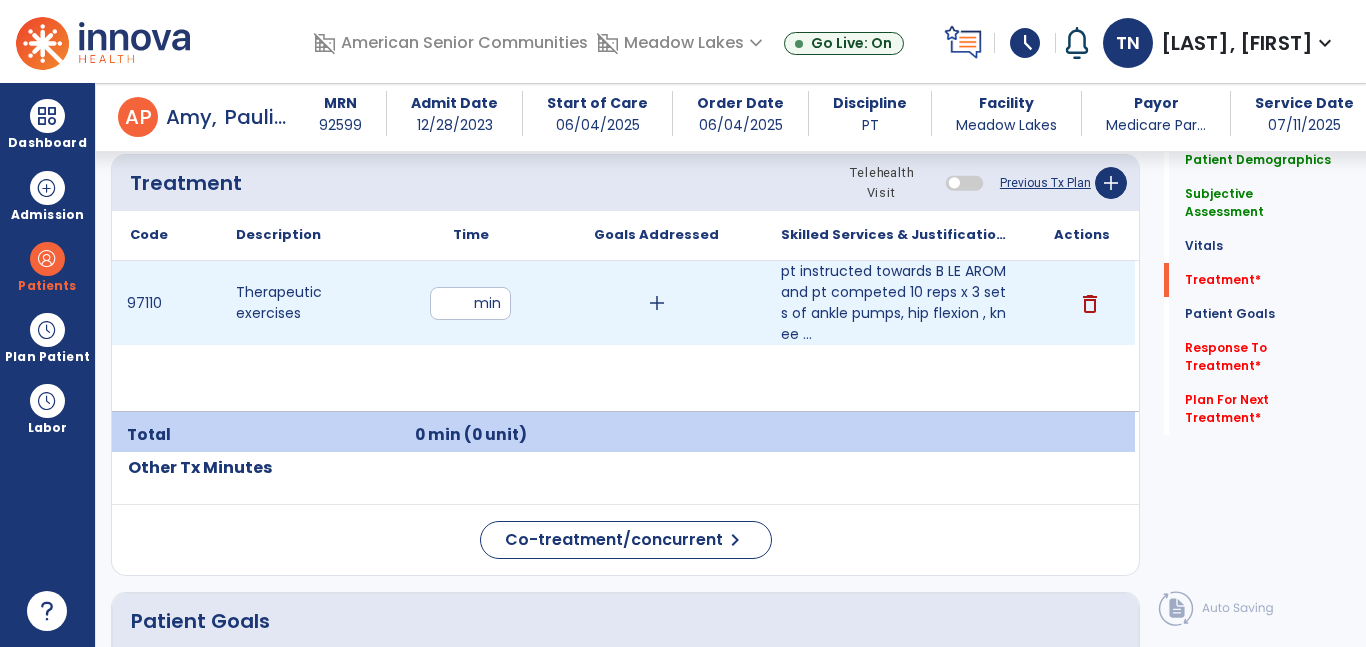 type on "**" 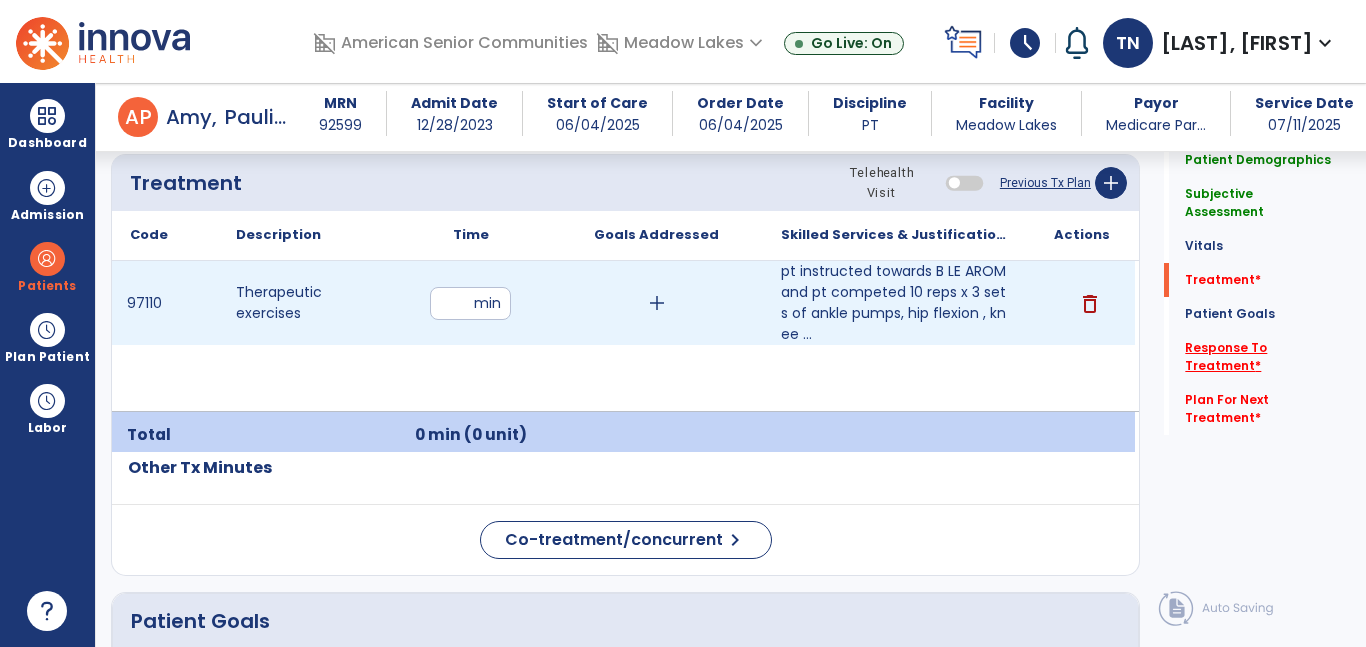click on "Response To Treatment   *" 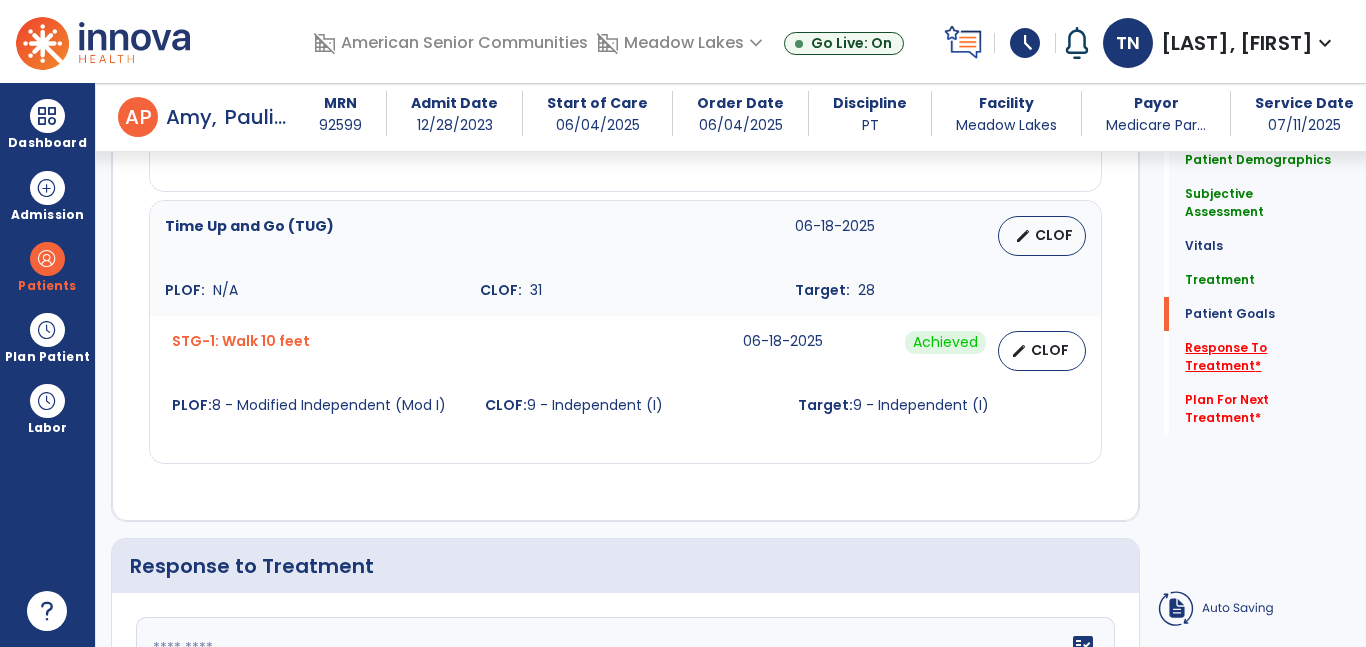 scroll, scrollTop: 2294, scrollLeft: 0, axis: vertical 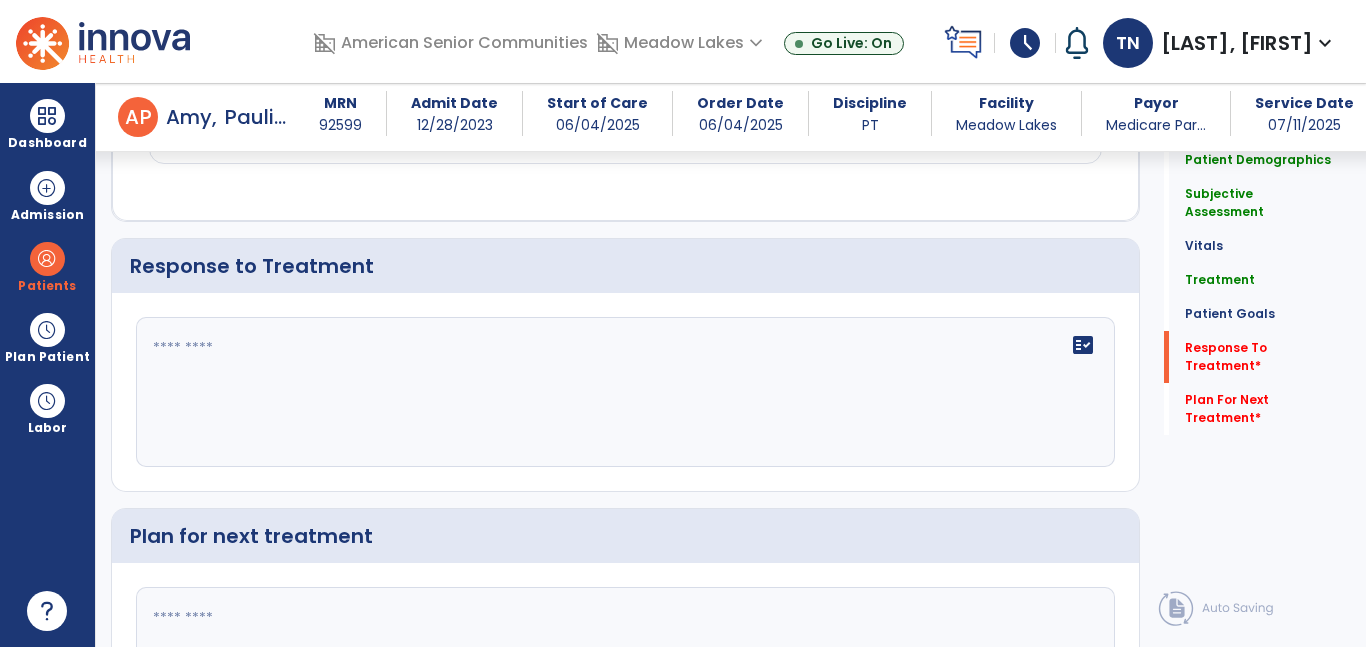 click on "fact_check" 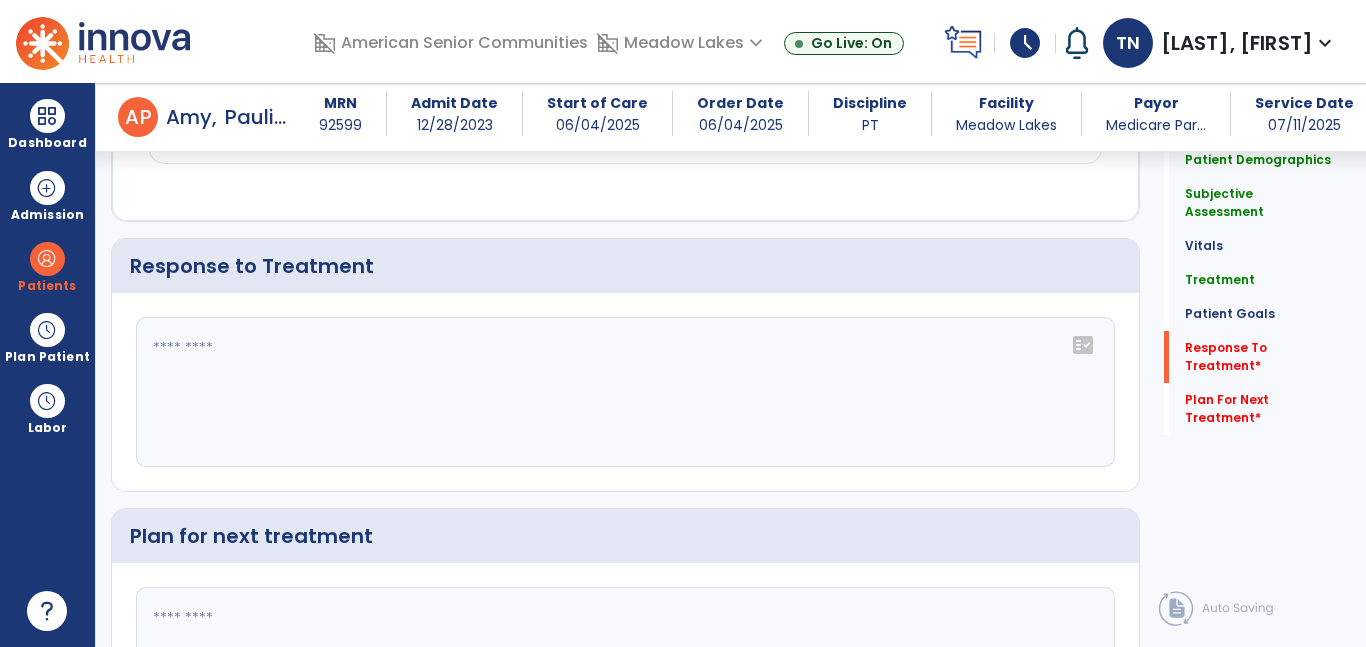 click on "fact_check" 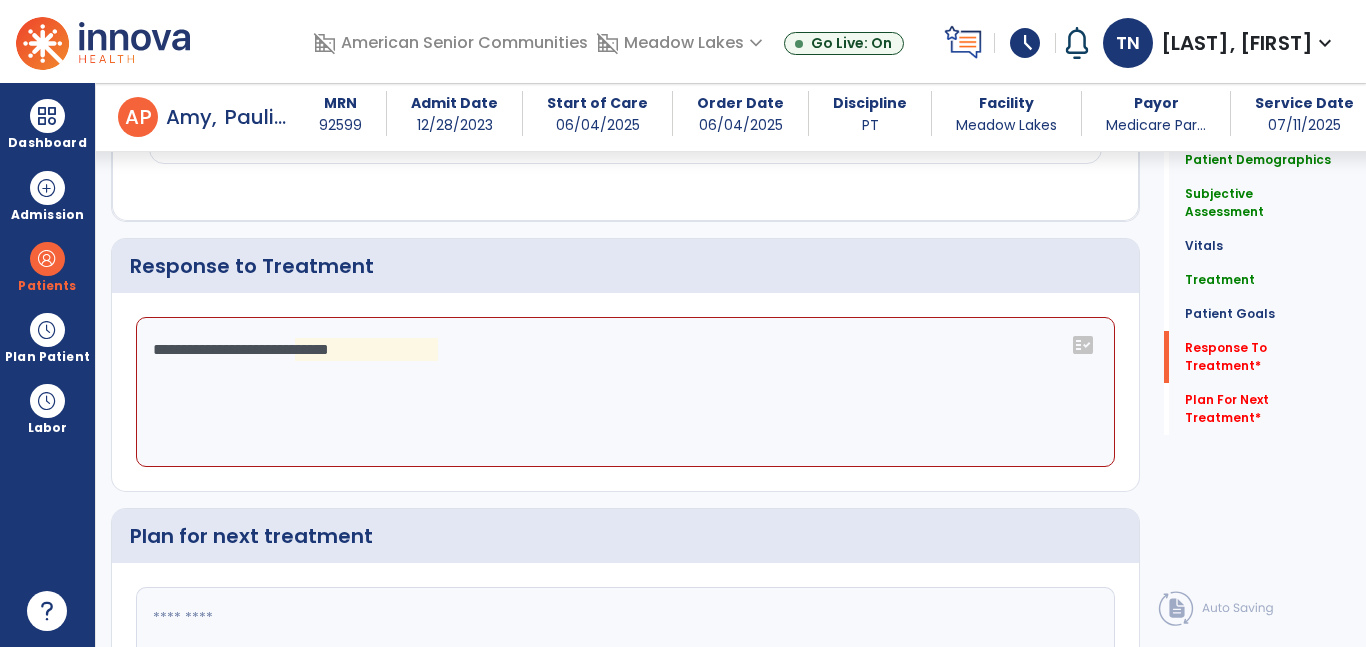 click on "**********" 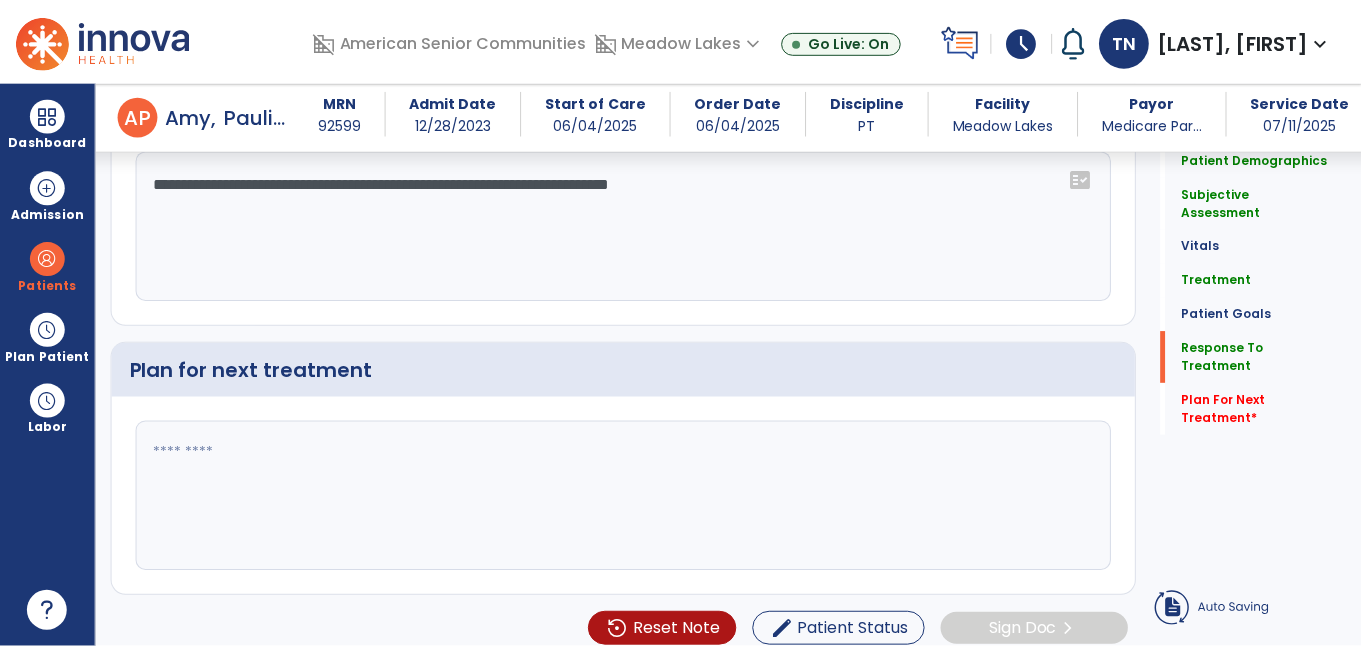 scroll, scrollTop: 2475, scrollLeft: 0, axis: vertical 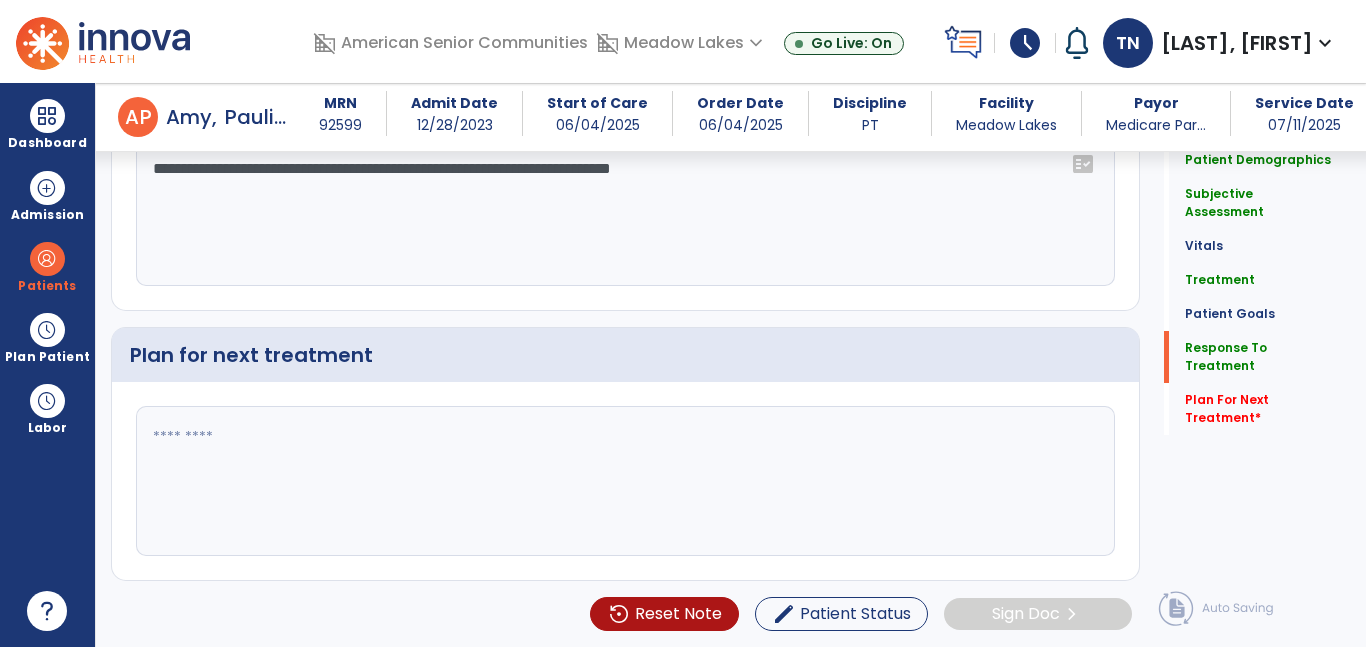 click on "**********" 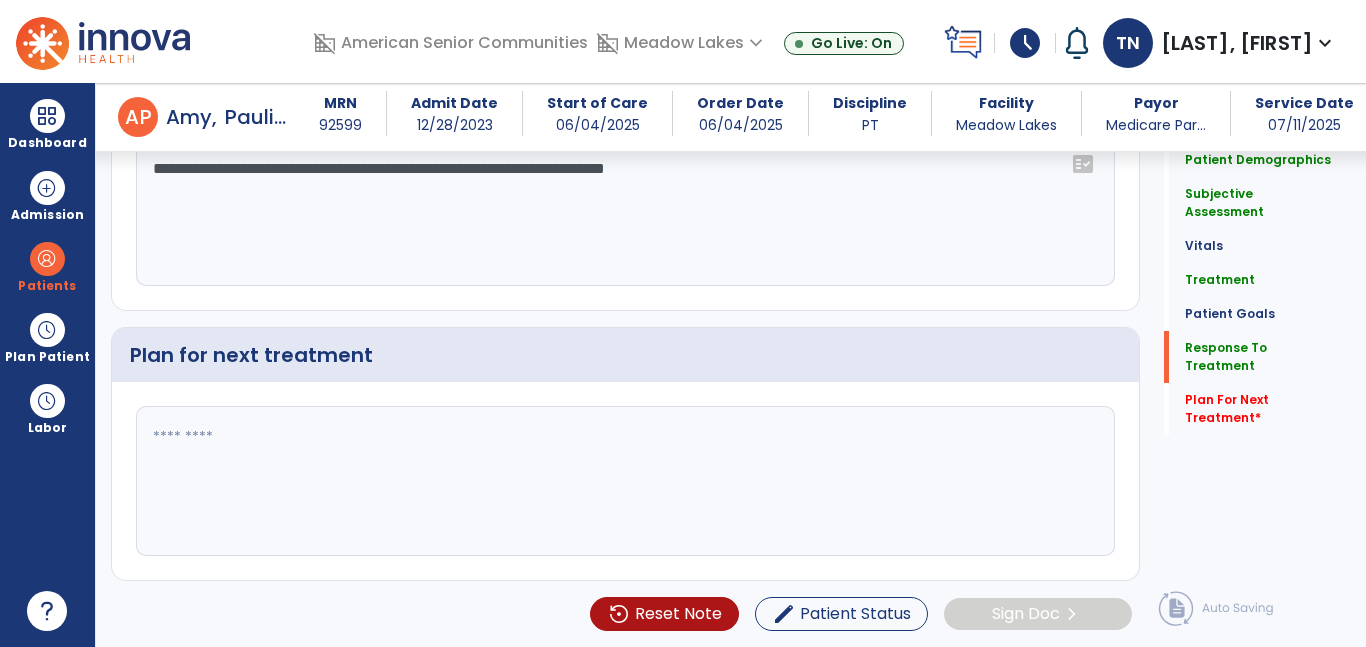 type on "**********" 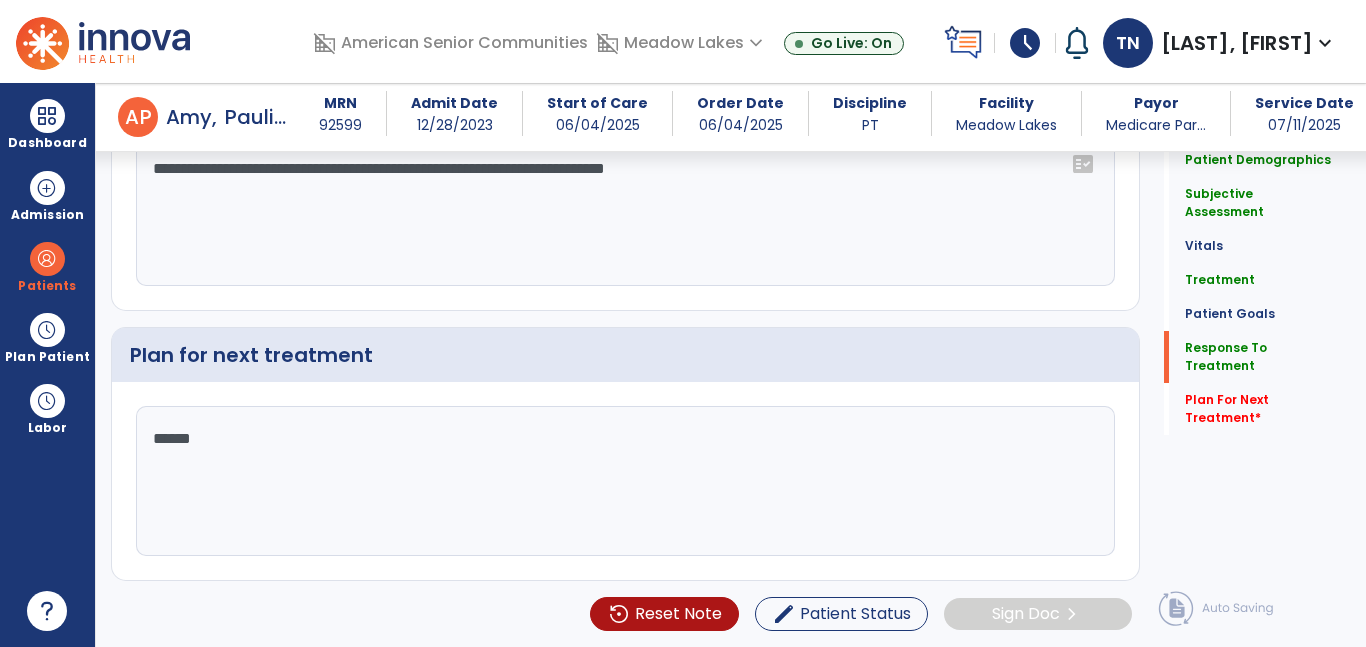 type on "*******" 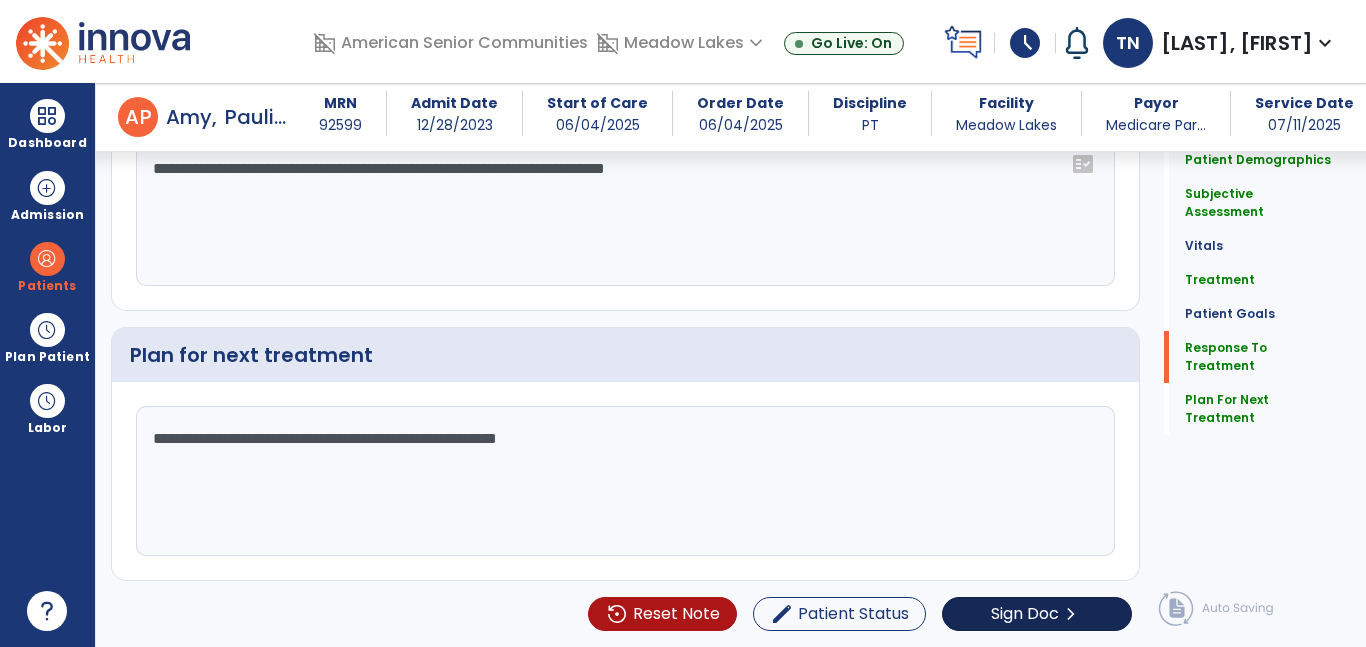 type on "**********" 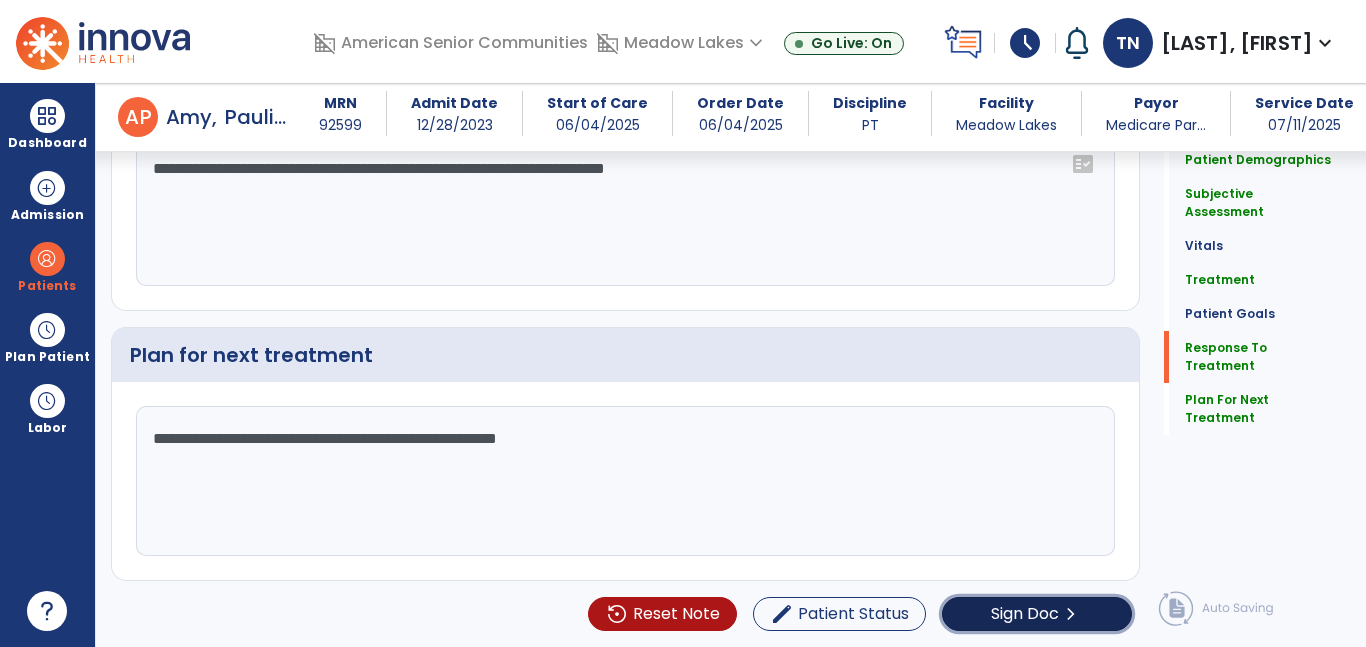 click on "Sign Doc" 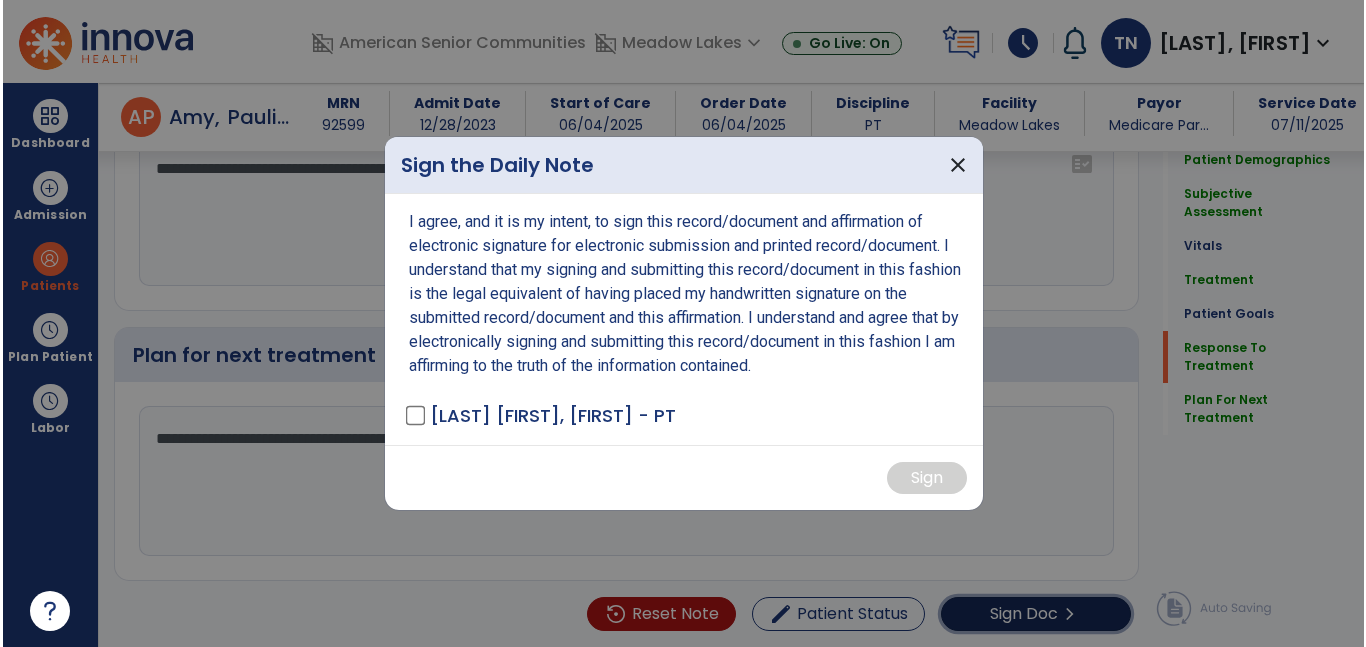 scroll, scrollTop: 2475, scrollLeft: 0, axis: vertical 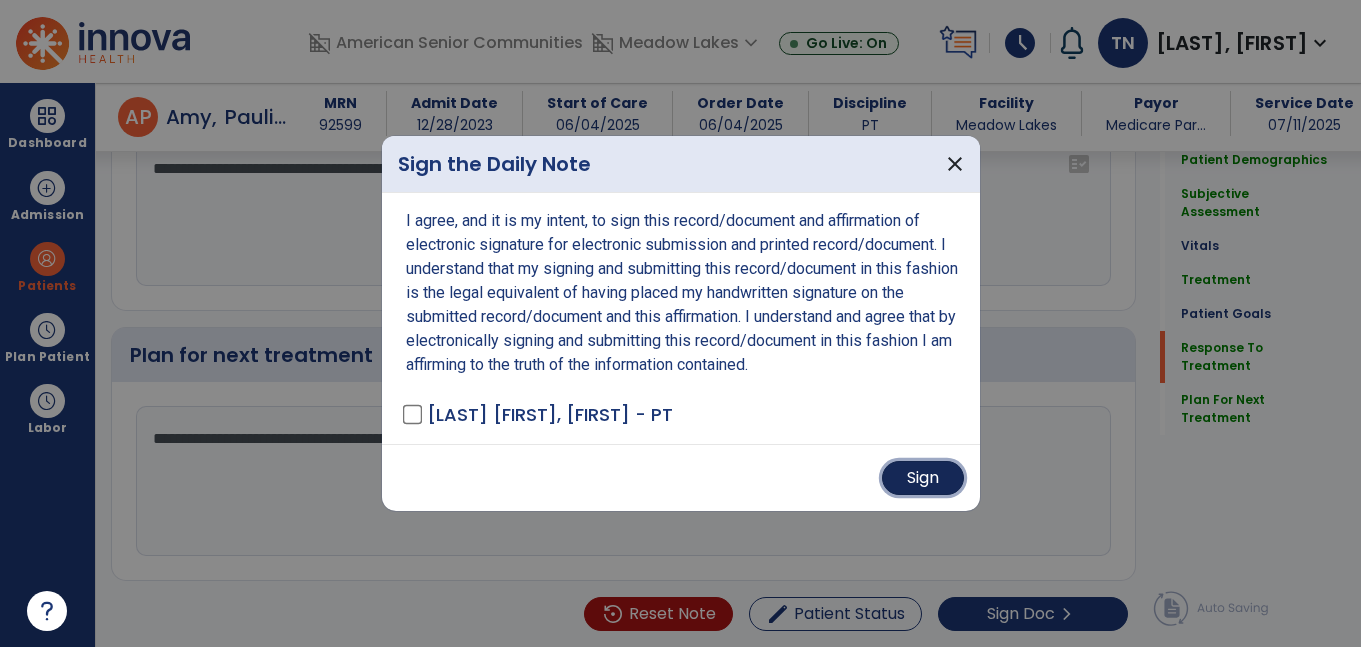 click on "Sign" at bounding box center [923, 478] 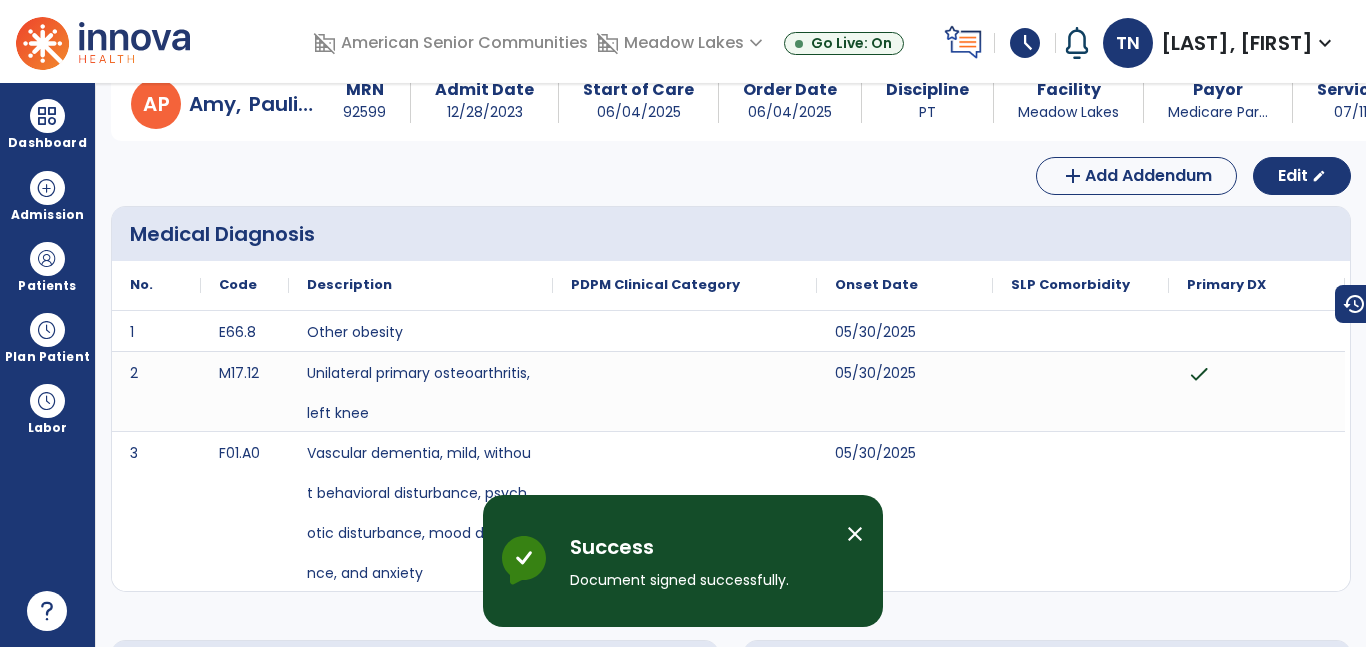 scroll, scrollTop: 0, scrollLeft: 0, axis: both 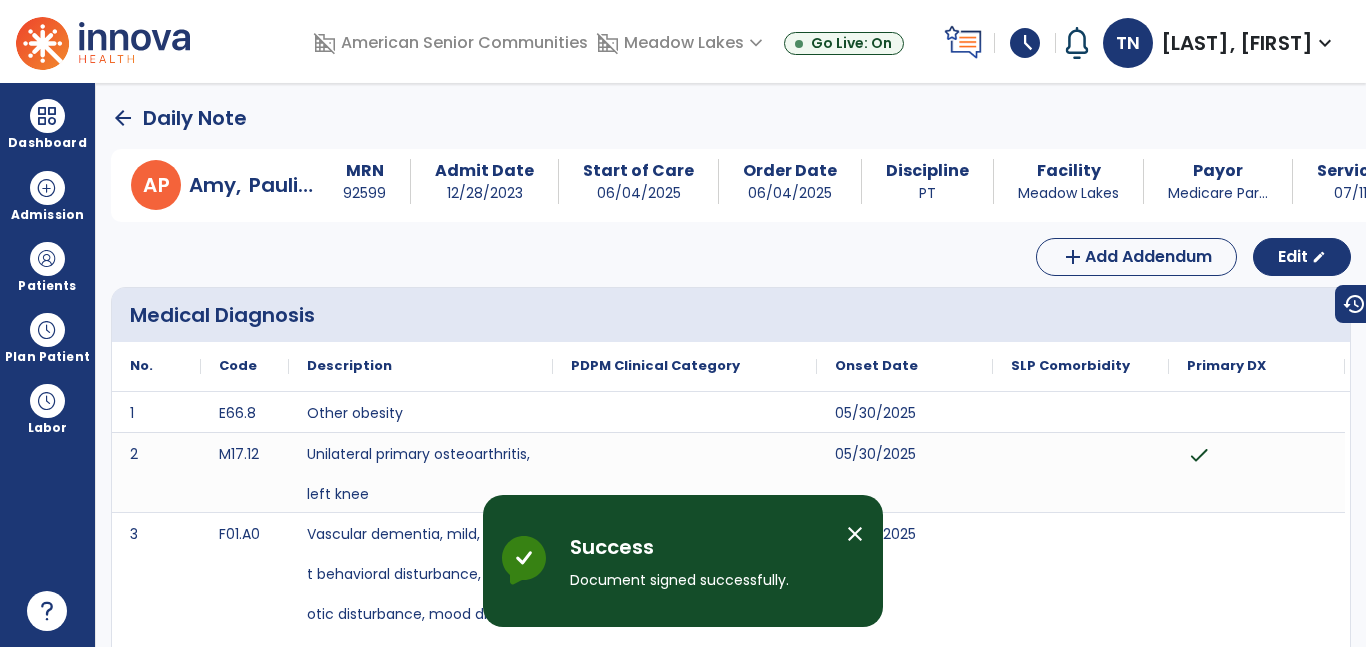 click on "arrow_back" 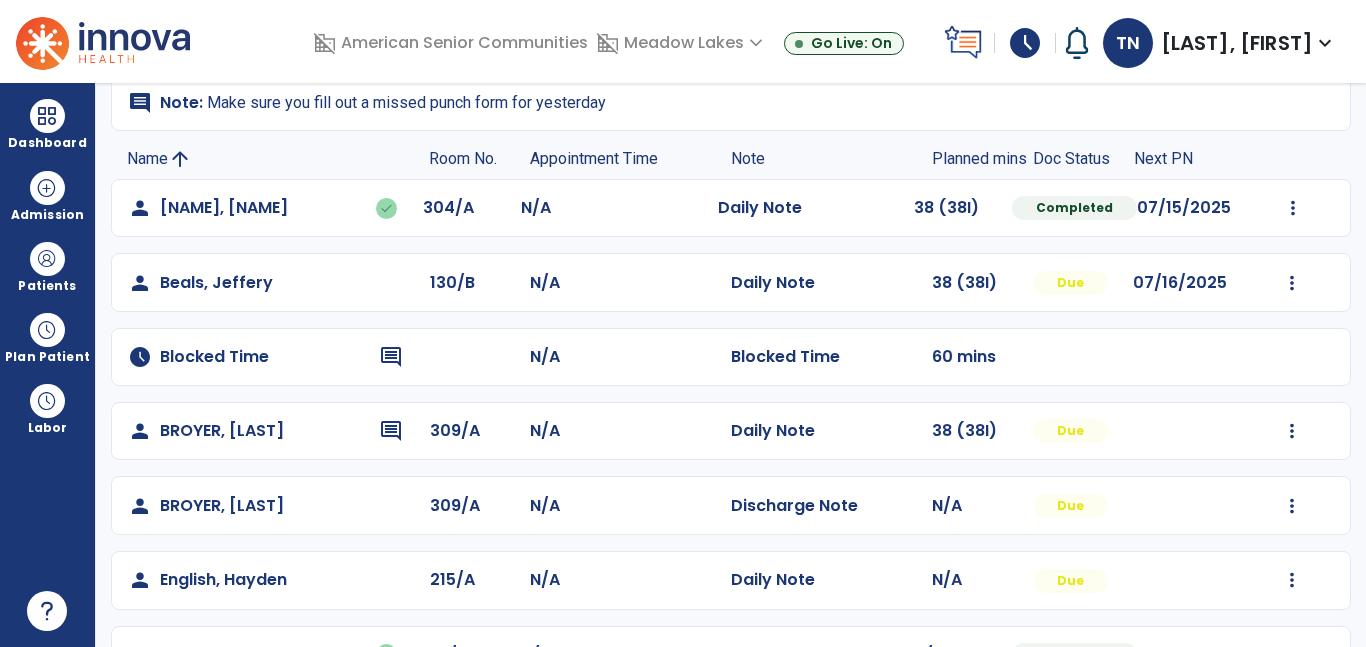 scroll, scrollTop: 155, scrollLeft: 0, axis: vertical 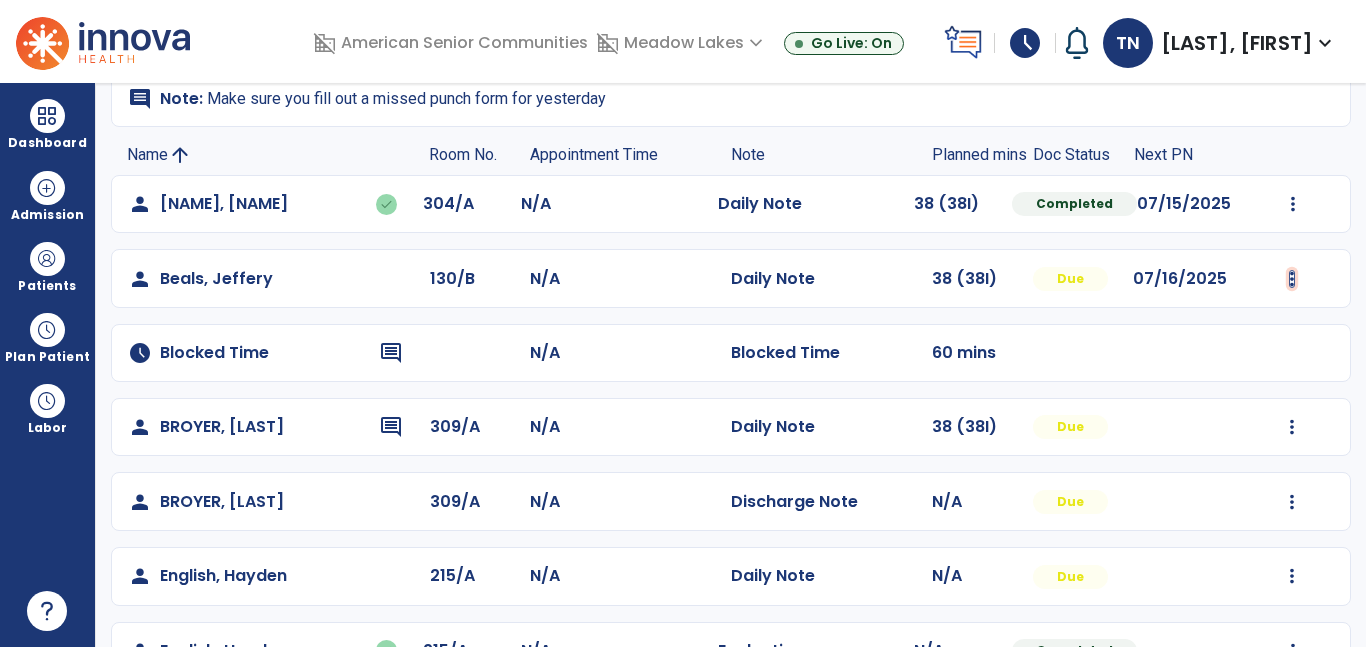 click at bounding box center (1293, 204) 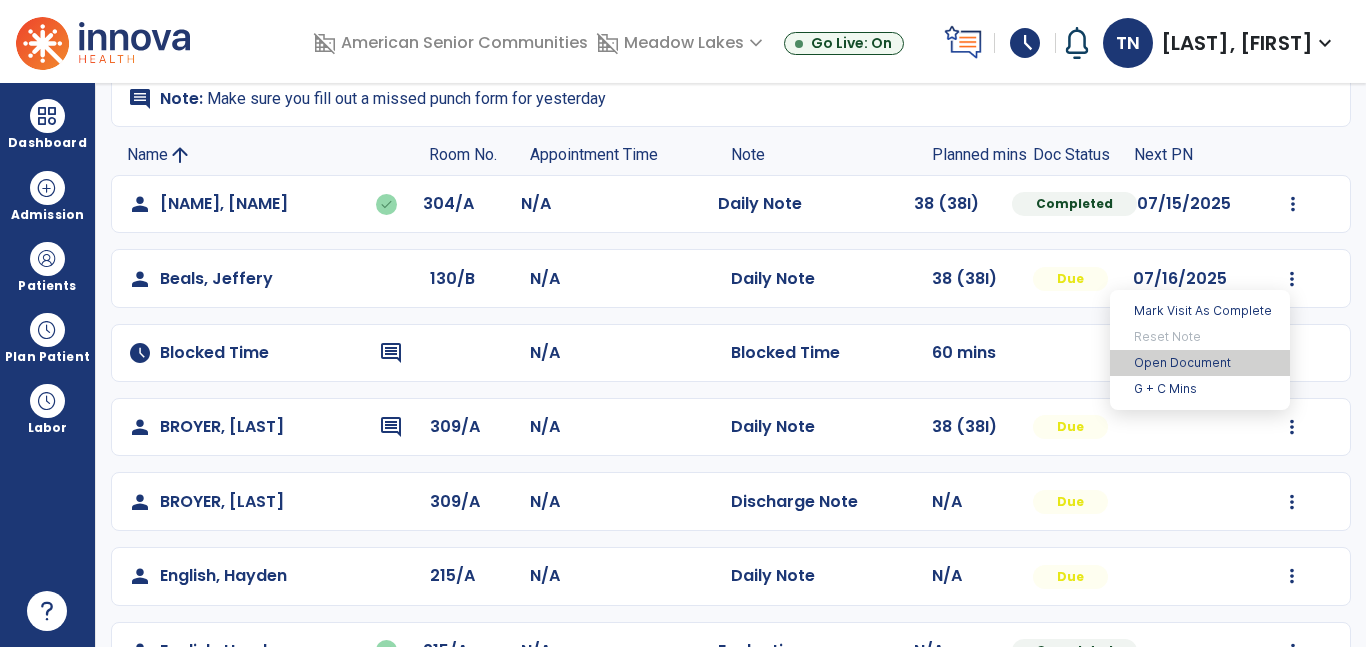 click on "Open Document" at bounding box center [1200, 363] 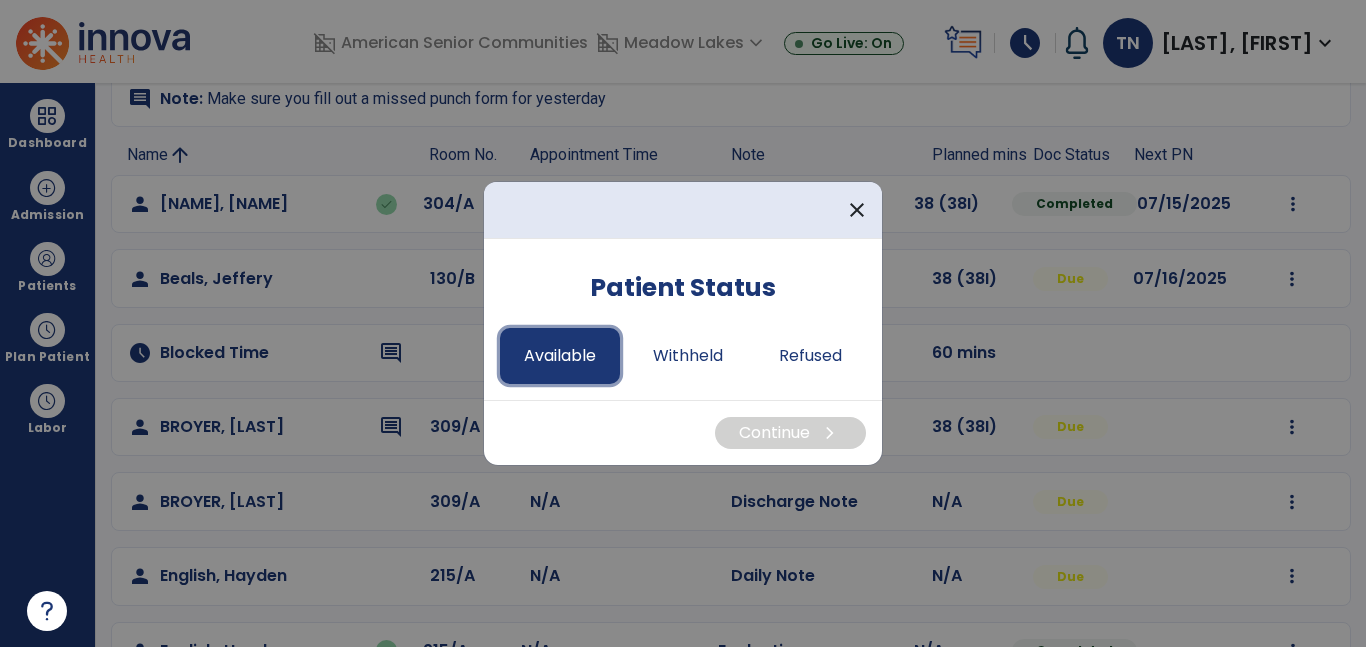 click on "Available" at bounding box center (560, 356) 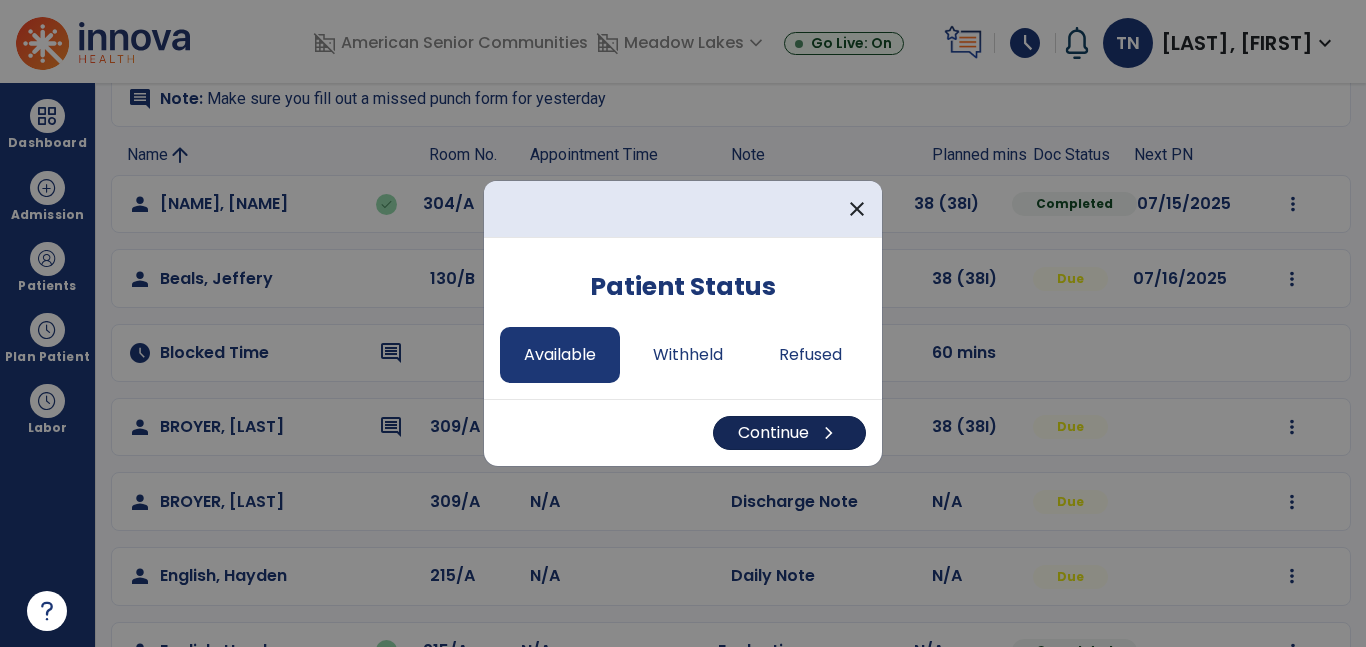 click on "Continue   chevron_right" at bounding box center [789, 433] 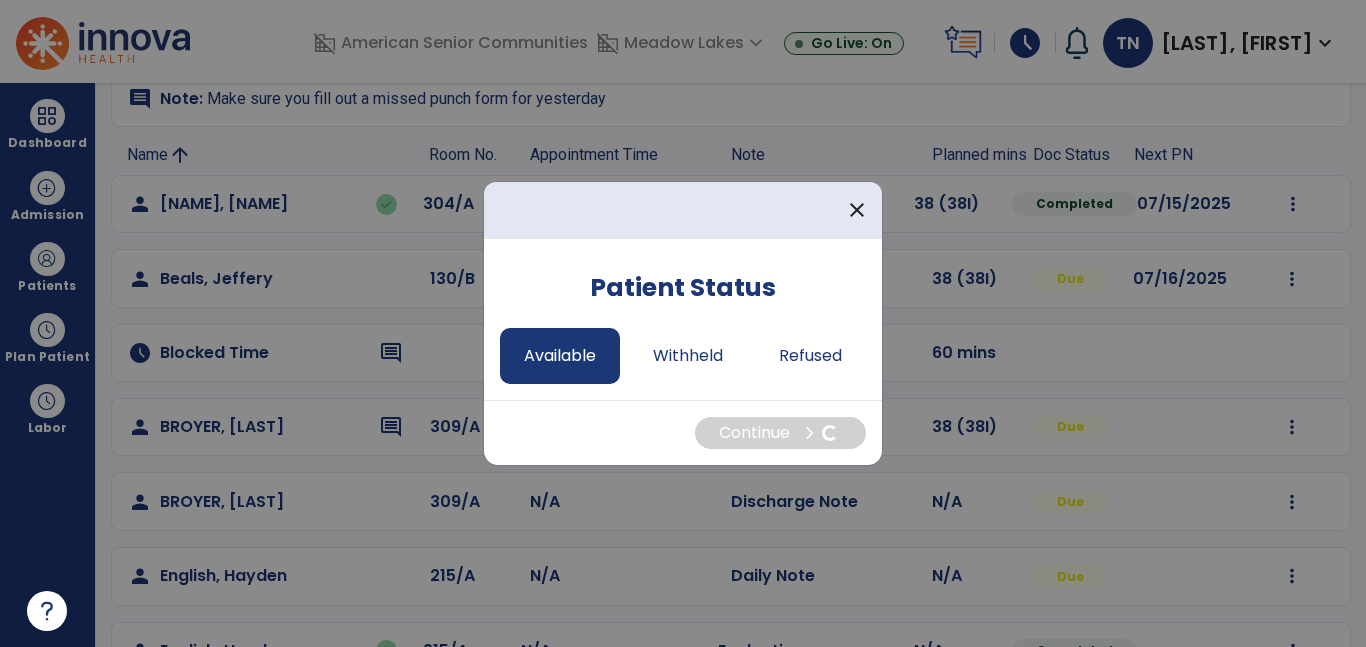 select on "*" 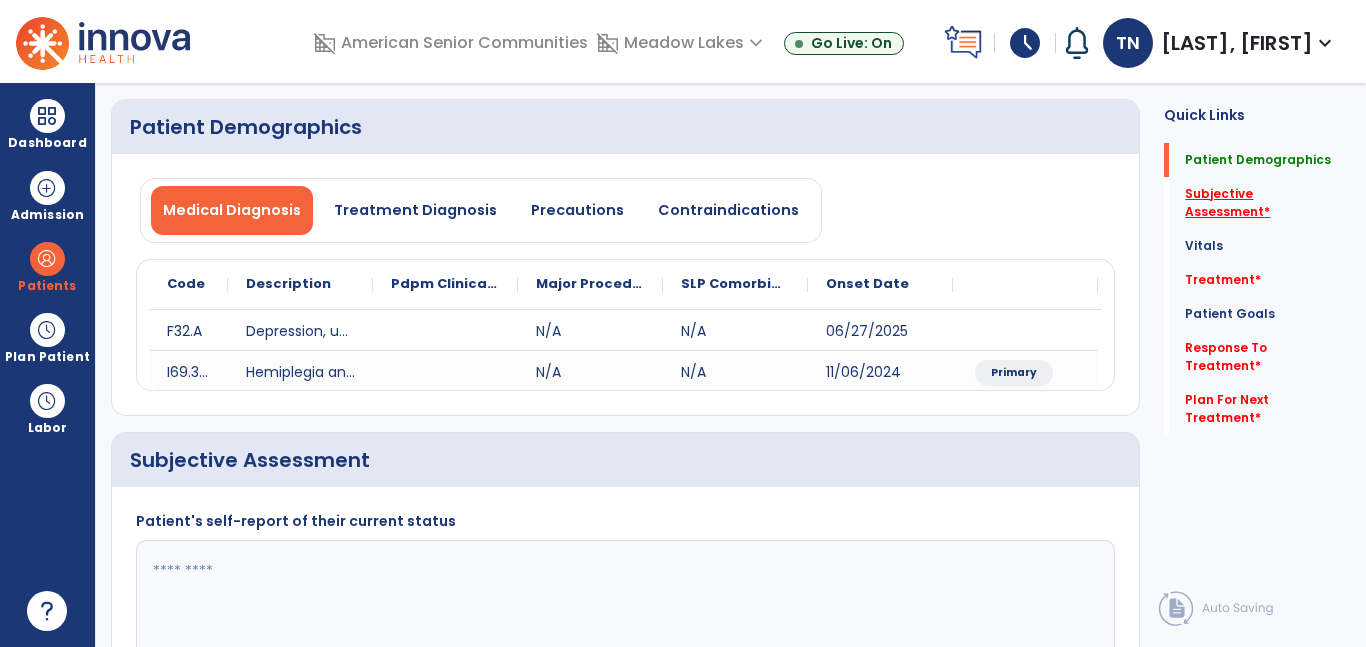 click on "Subjective Assessment   *" 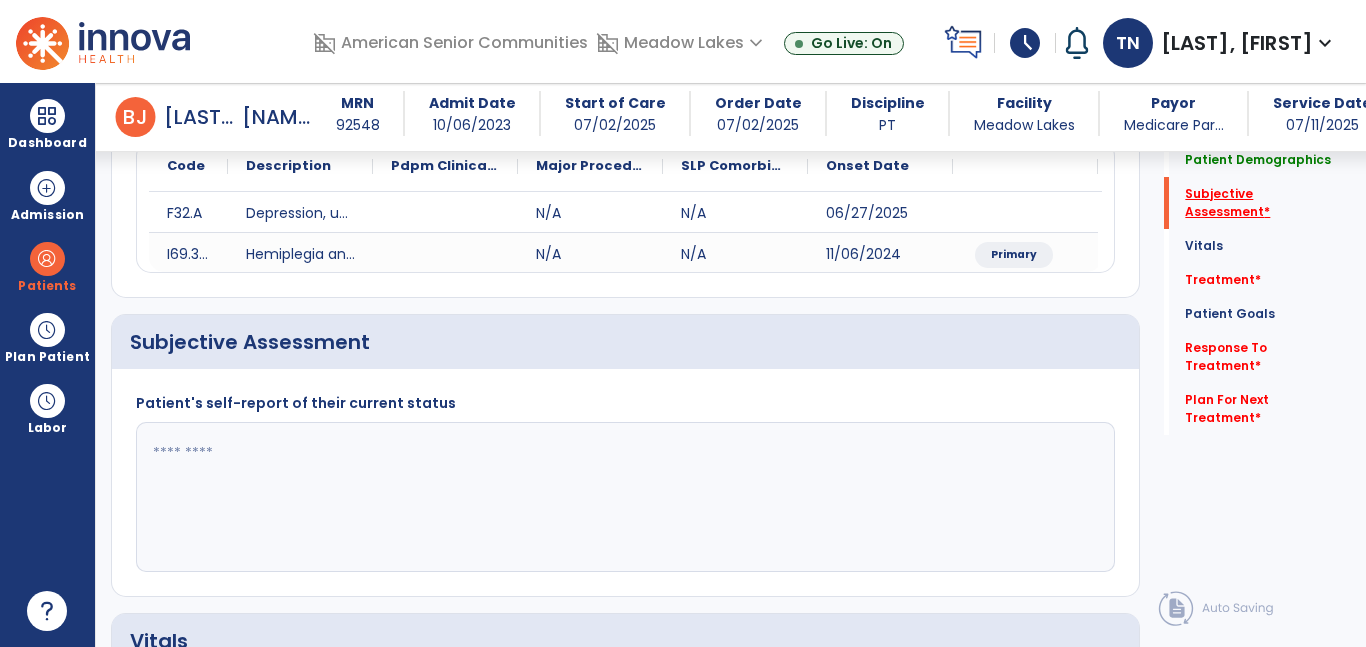 scroll, scrollTop: 363, scrollLeft: 0, axis: vertical 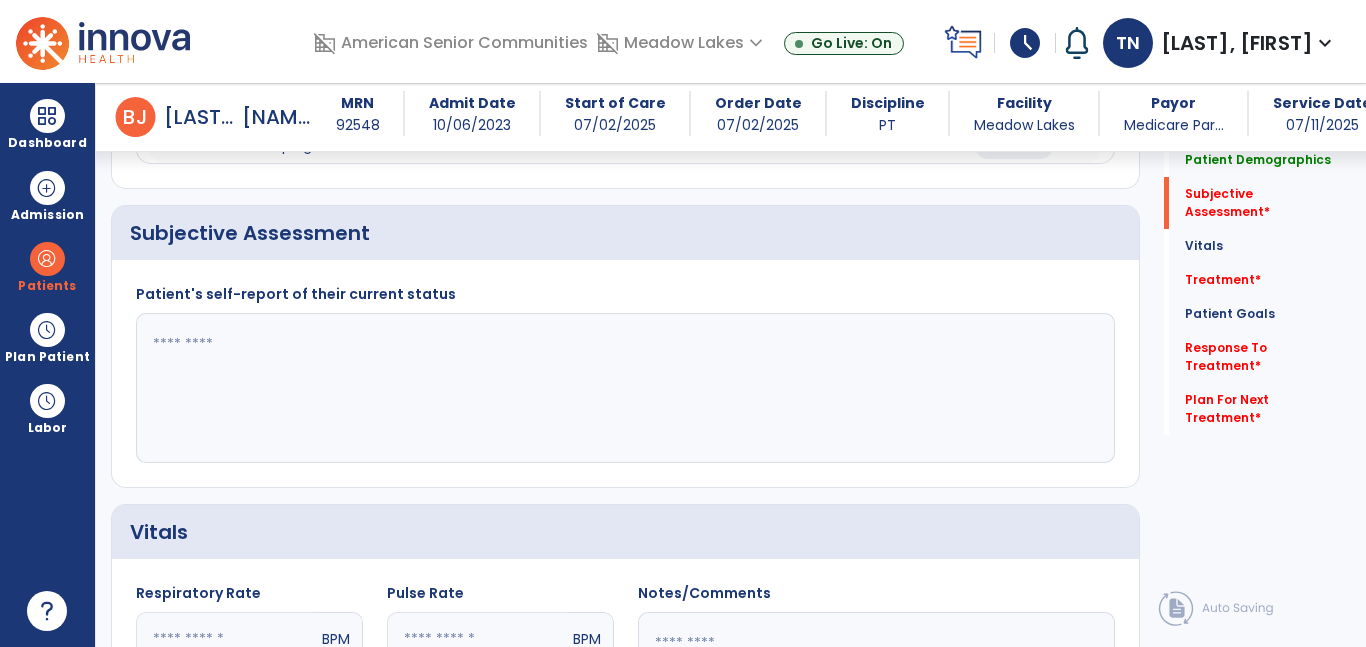 click 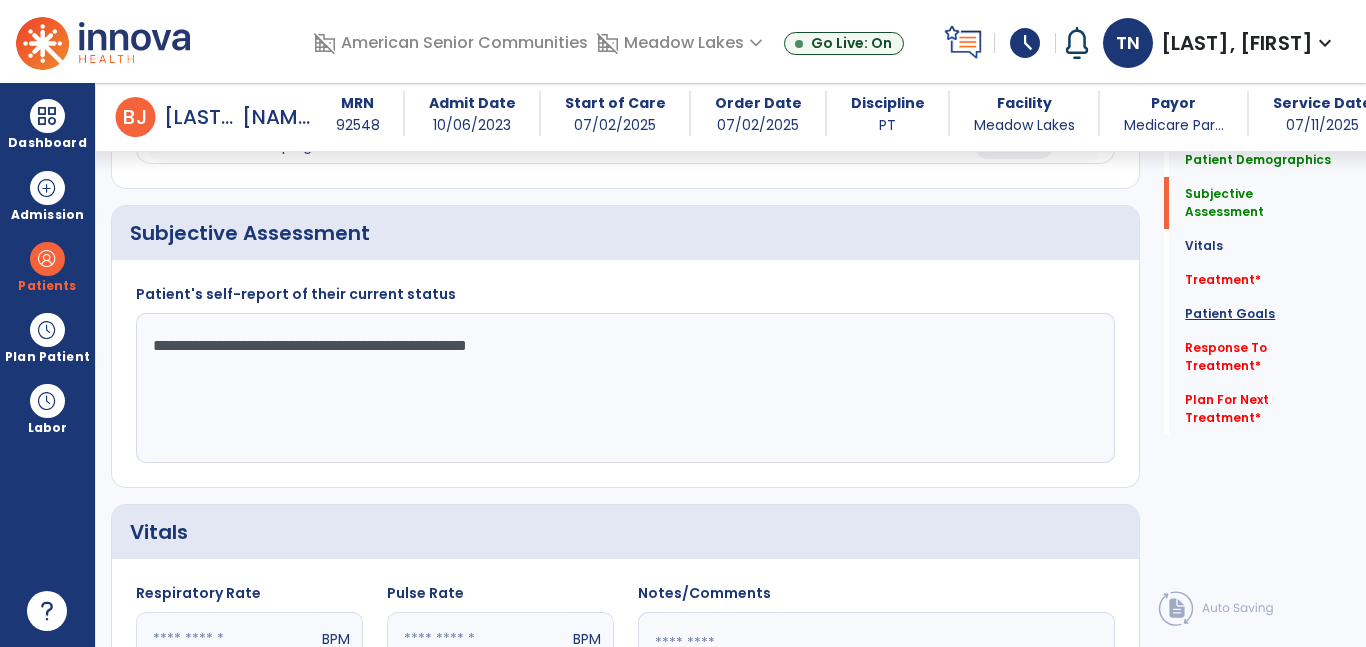 type on "**********" 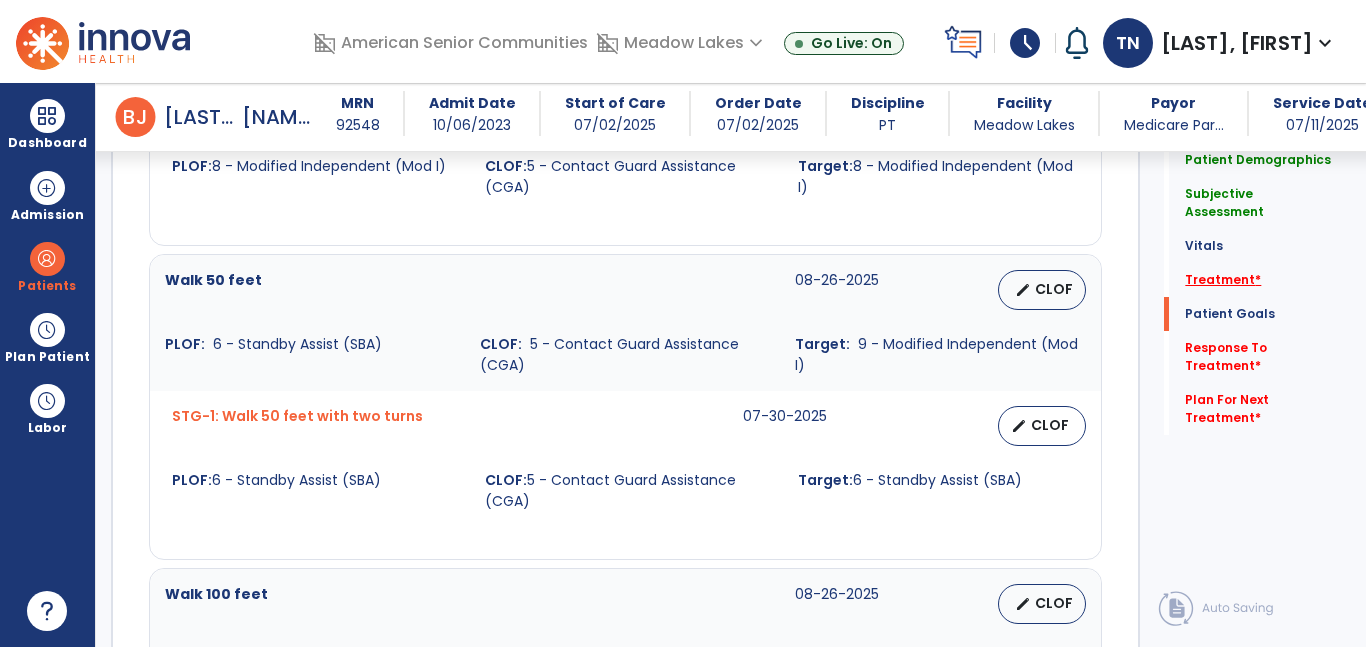 click on "Treatment   *" 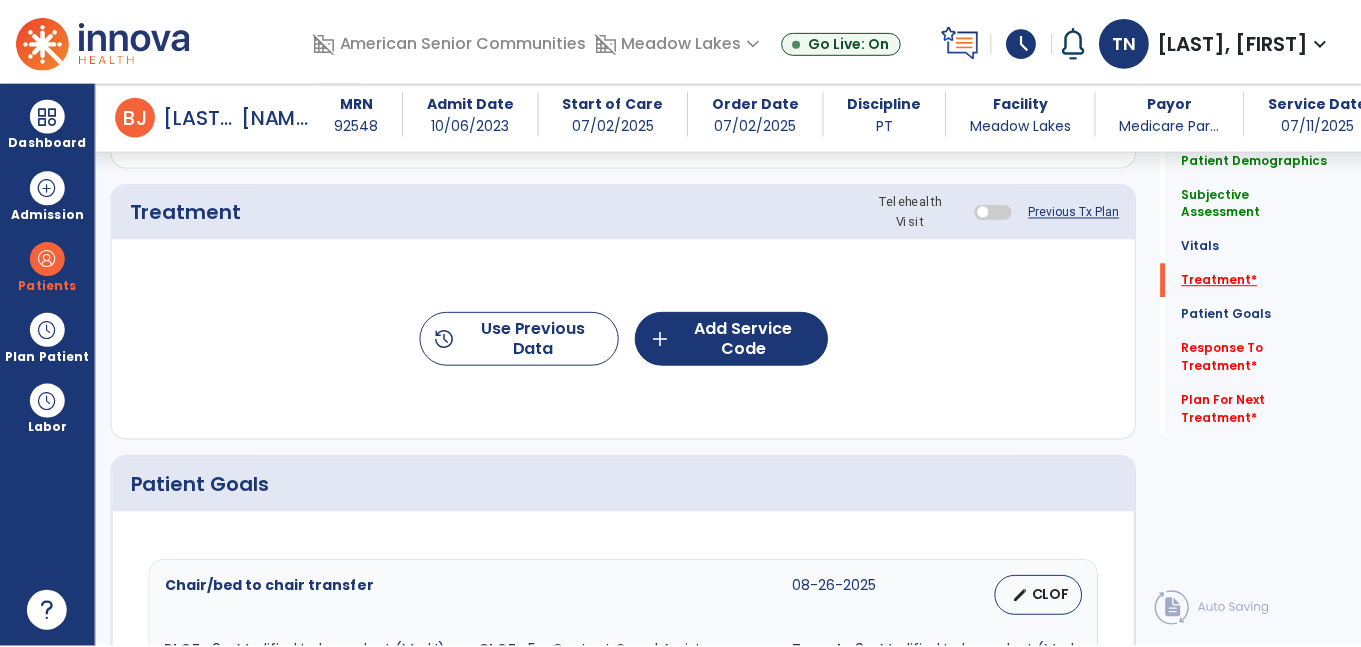 scroll, scrollTop: 1052, scrollLeft: 0, axis: vertical 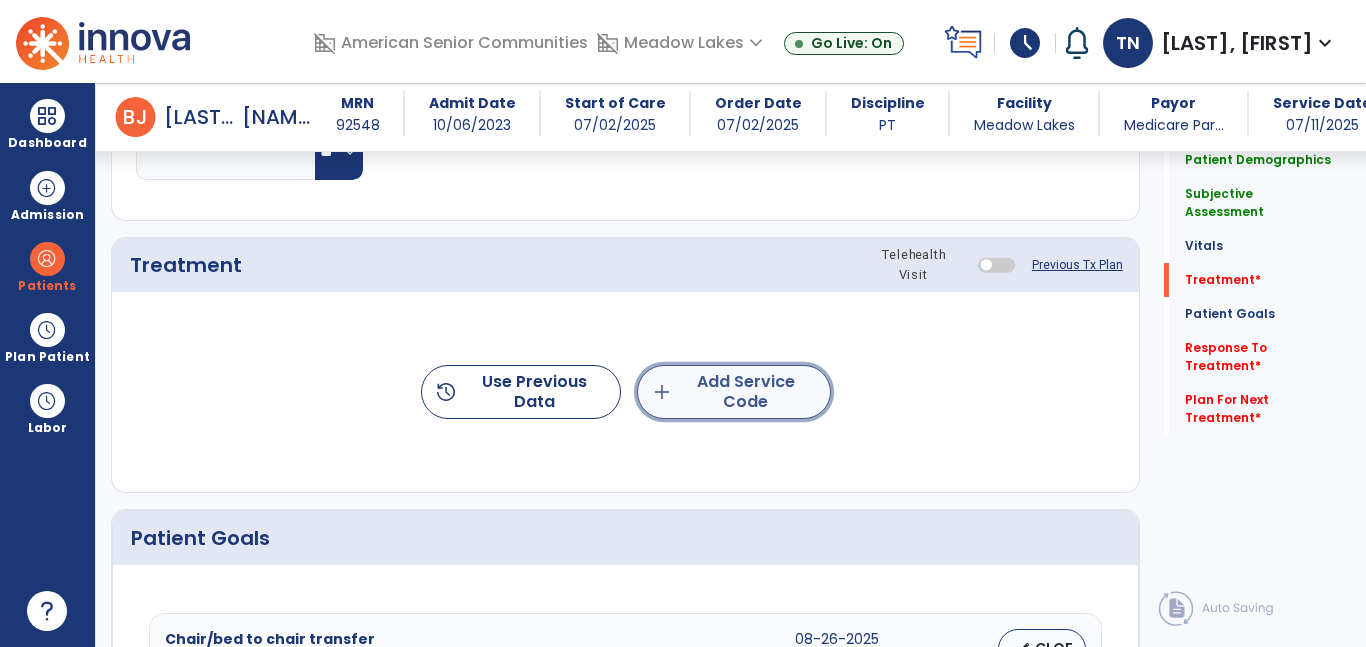 click on "add  Add Service Code" 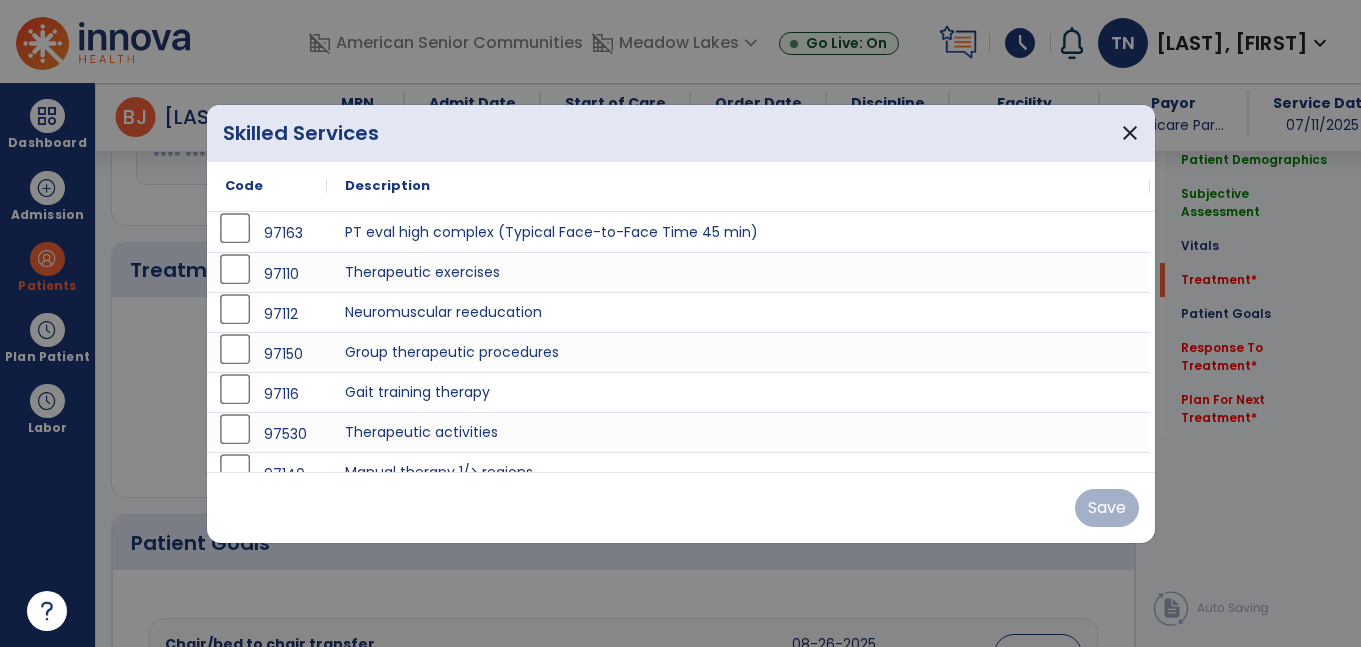 scroll, scrollTop: 1052, scrollLeft: 0, axis: vertical 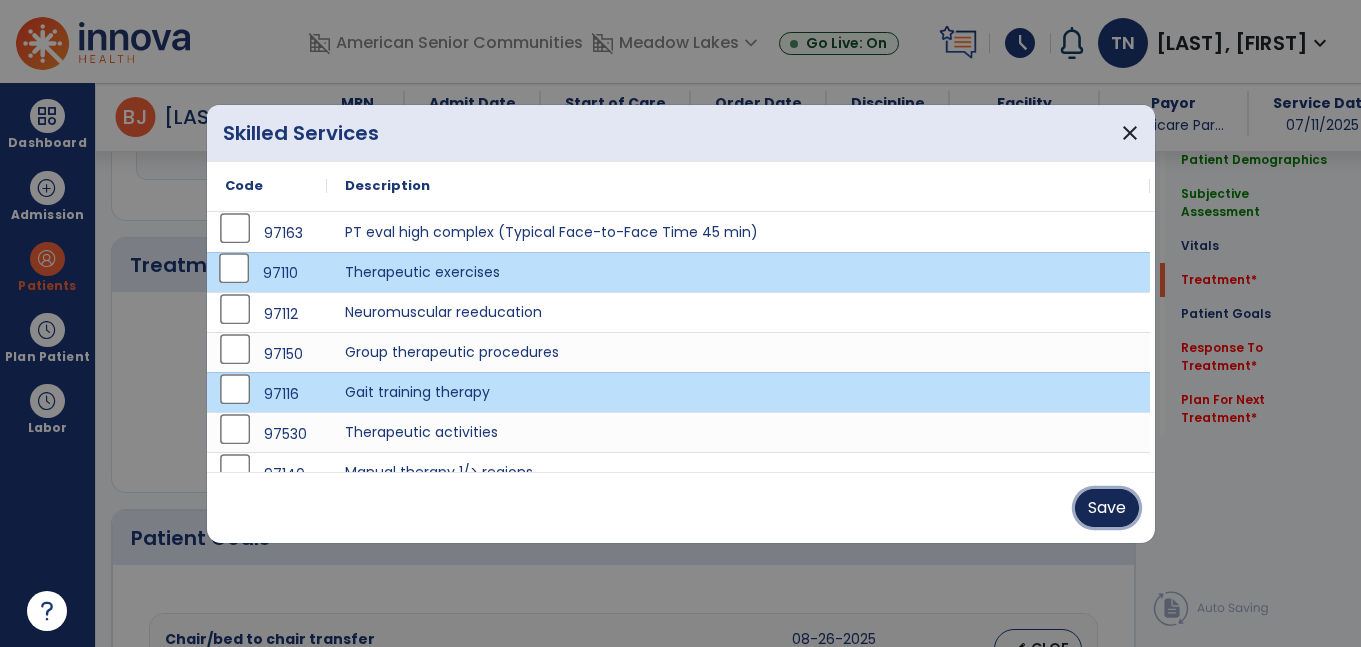 click on "Save" at bounding box center [1107, 508] 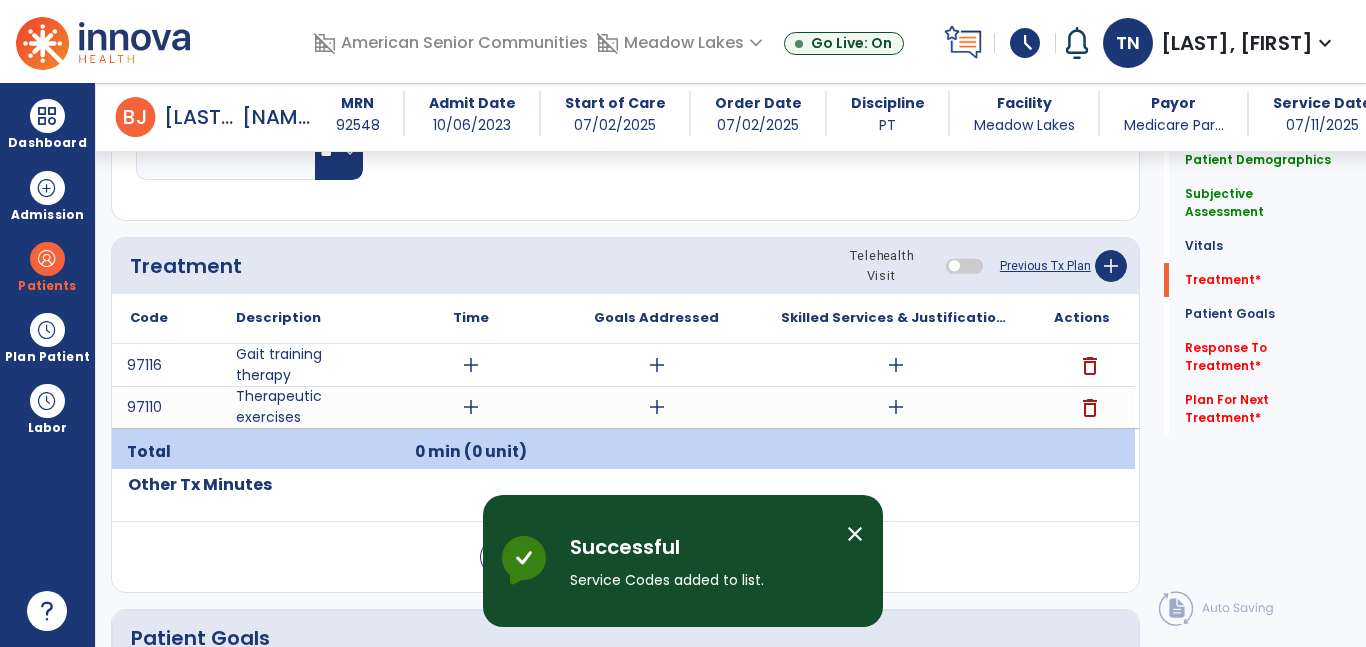 click on "add" at bounding box center [896, 365] 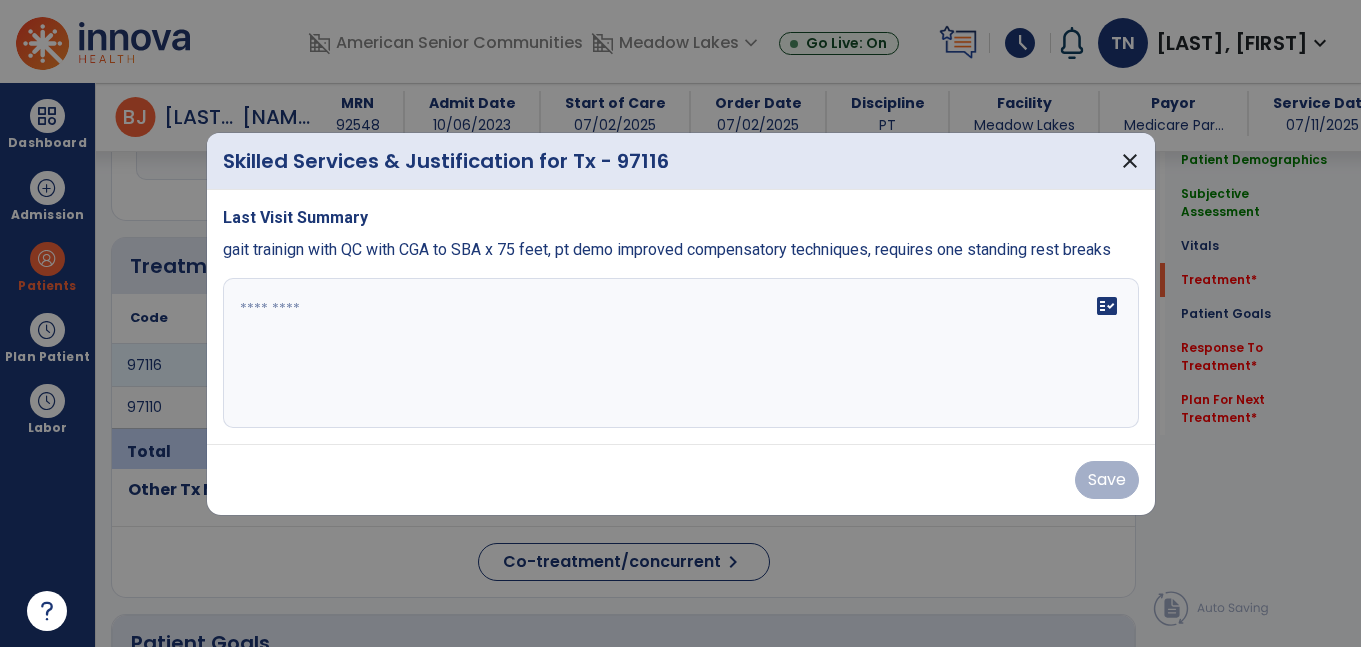 scroll, scrollTop: 1052, scrollLeft: 0, axis: vertical 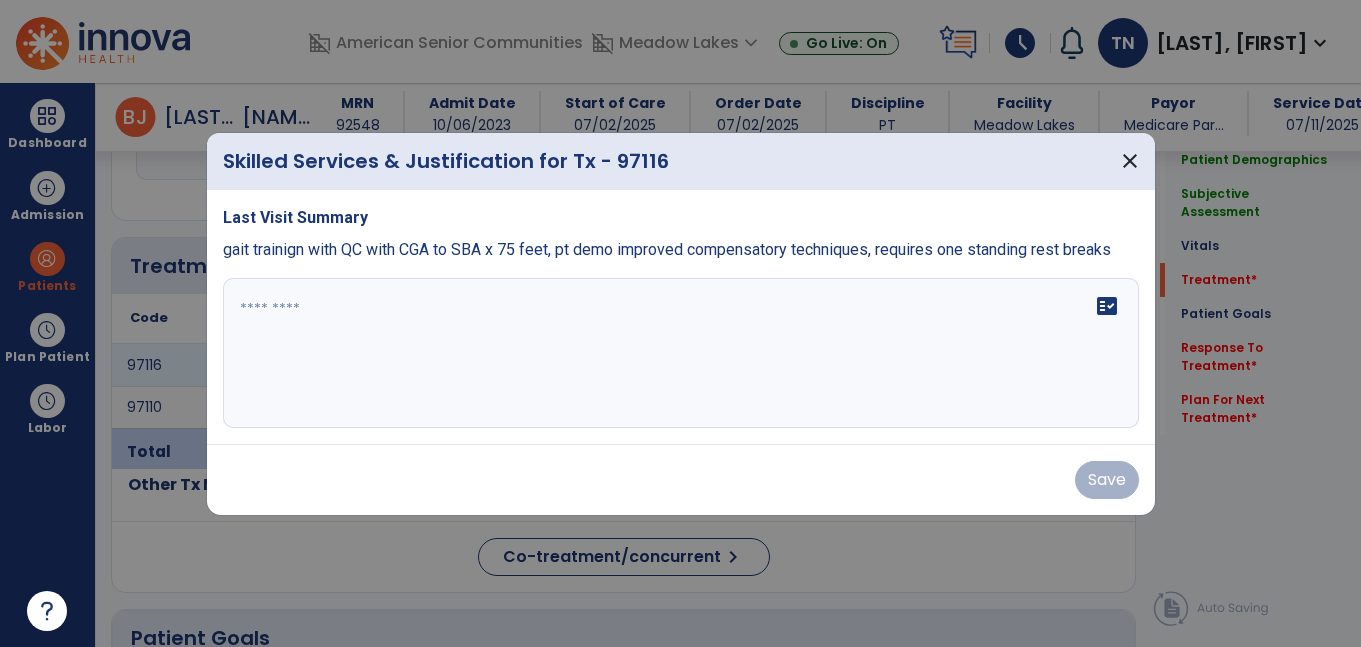 click on "gait trainign with QC with CGA to SBA x 75 feet, pt demo improved compensatory techniques, requires one standing rest breaks" at bounding box center (667, 249) 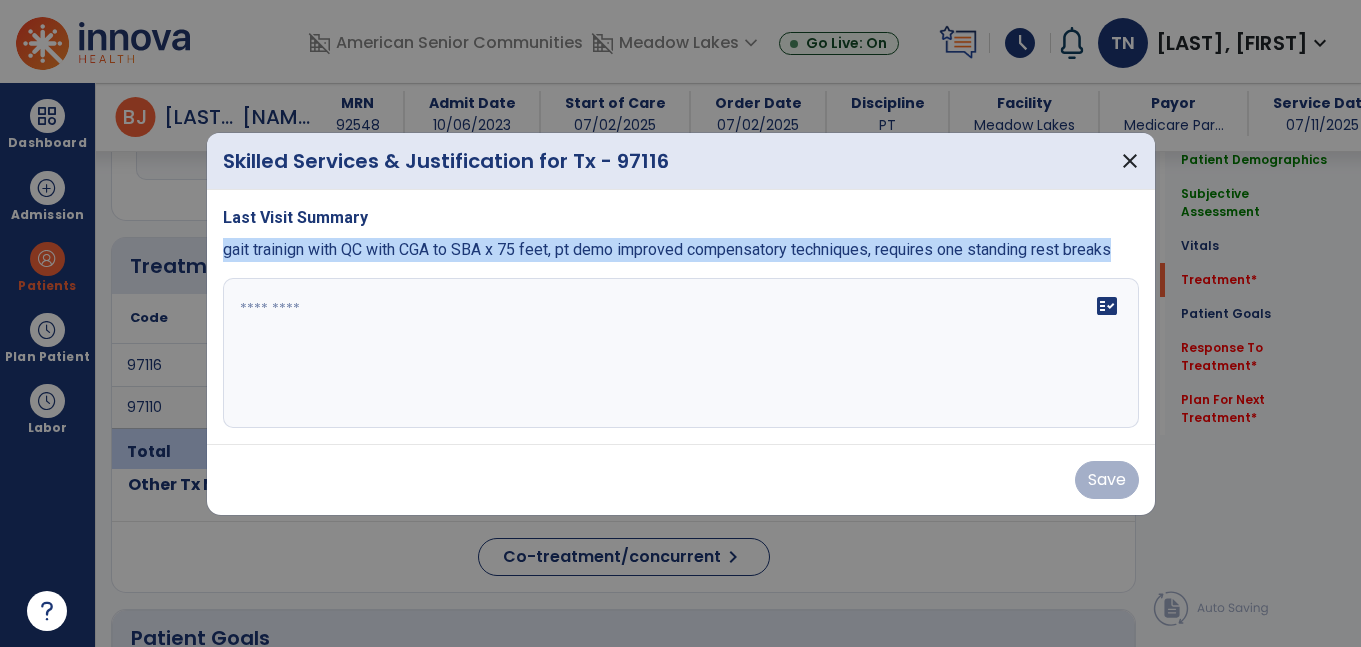 copy on "gait trainign with QC with CGA to SBA x 75 feet, pt demo improved compensatory techniques, requires one standing rest breaks" 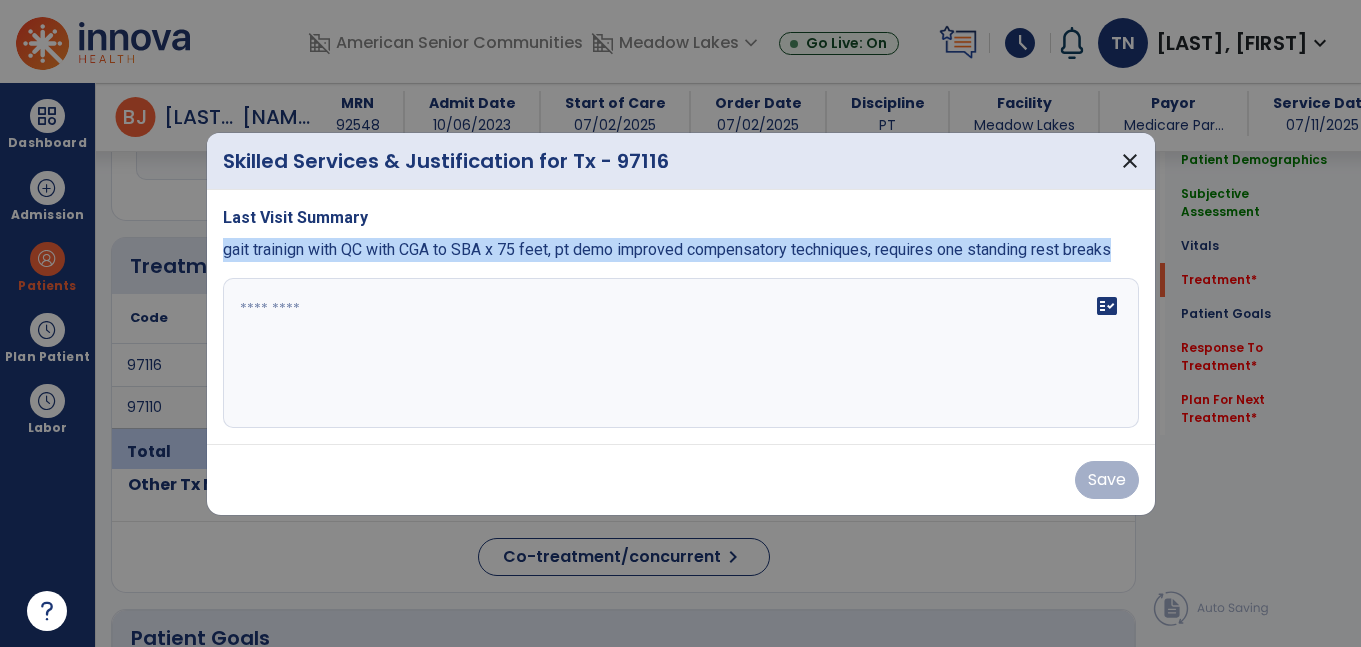 click at bounding box center [681, 353] 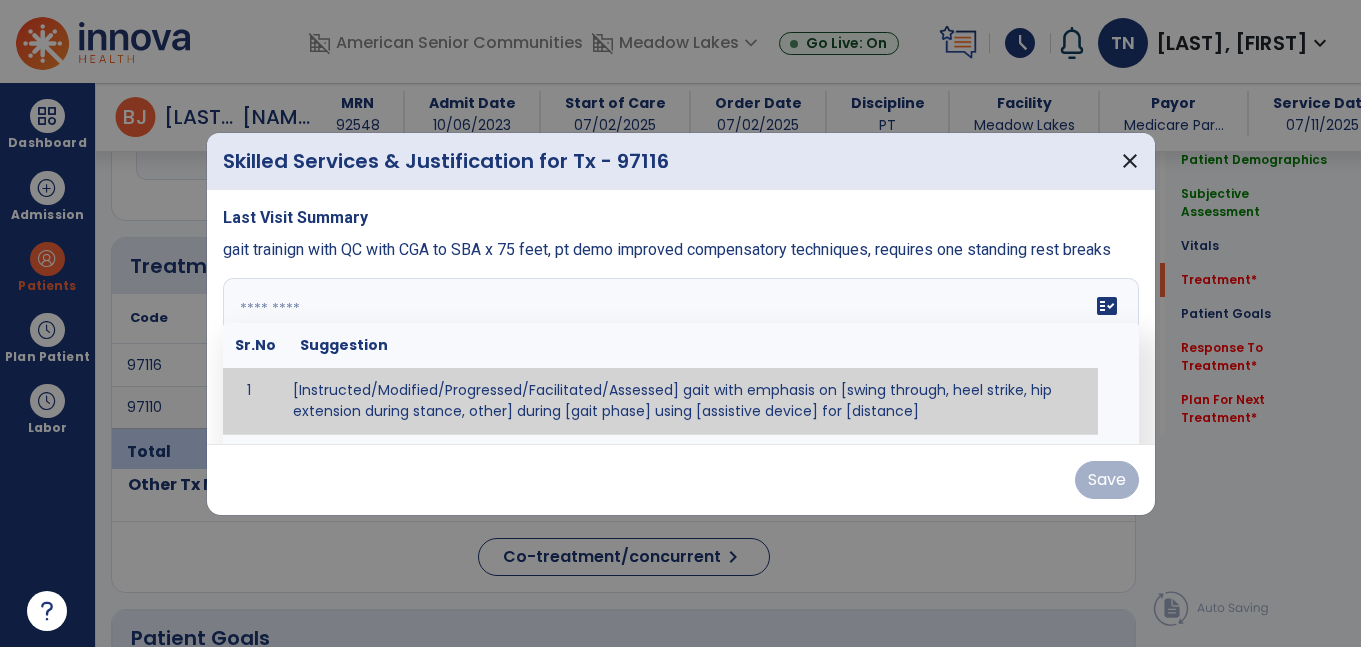 paste on "**********" 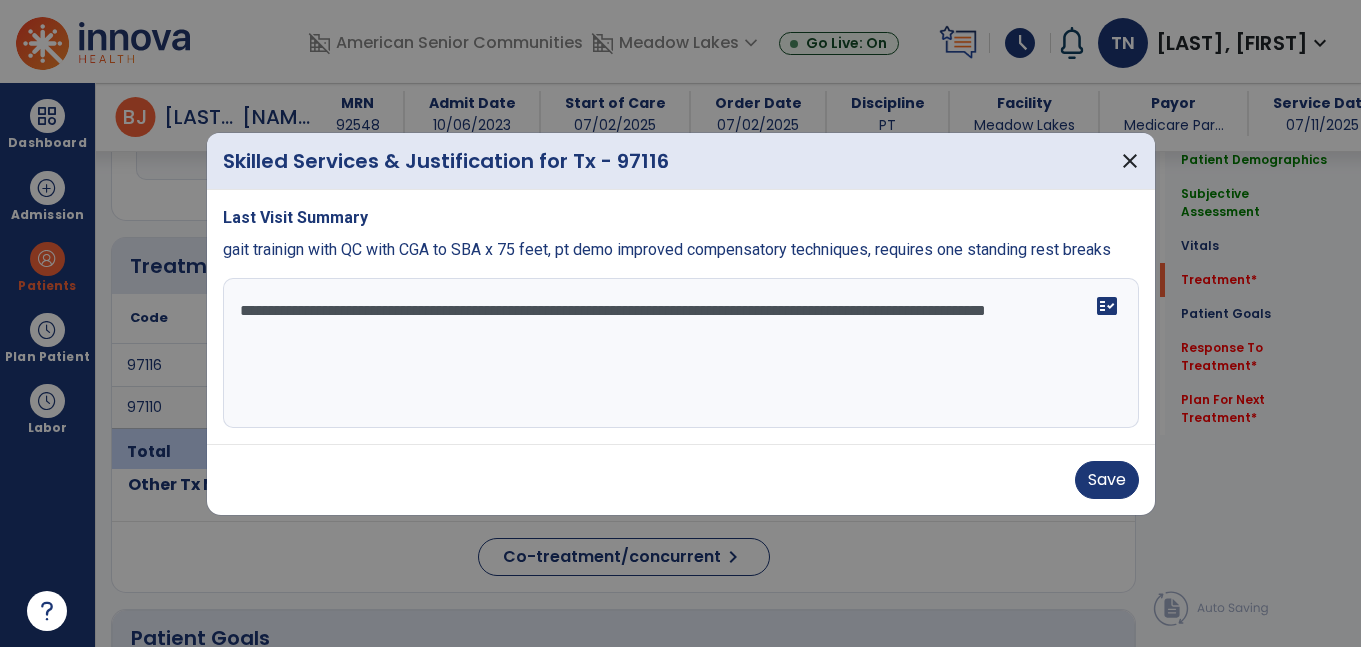 click on "**********" at bounding box center [681, 353] 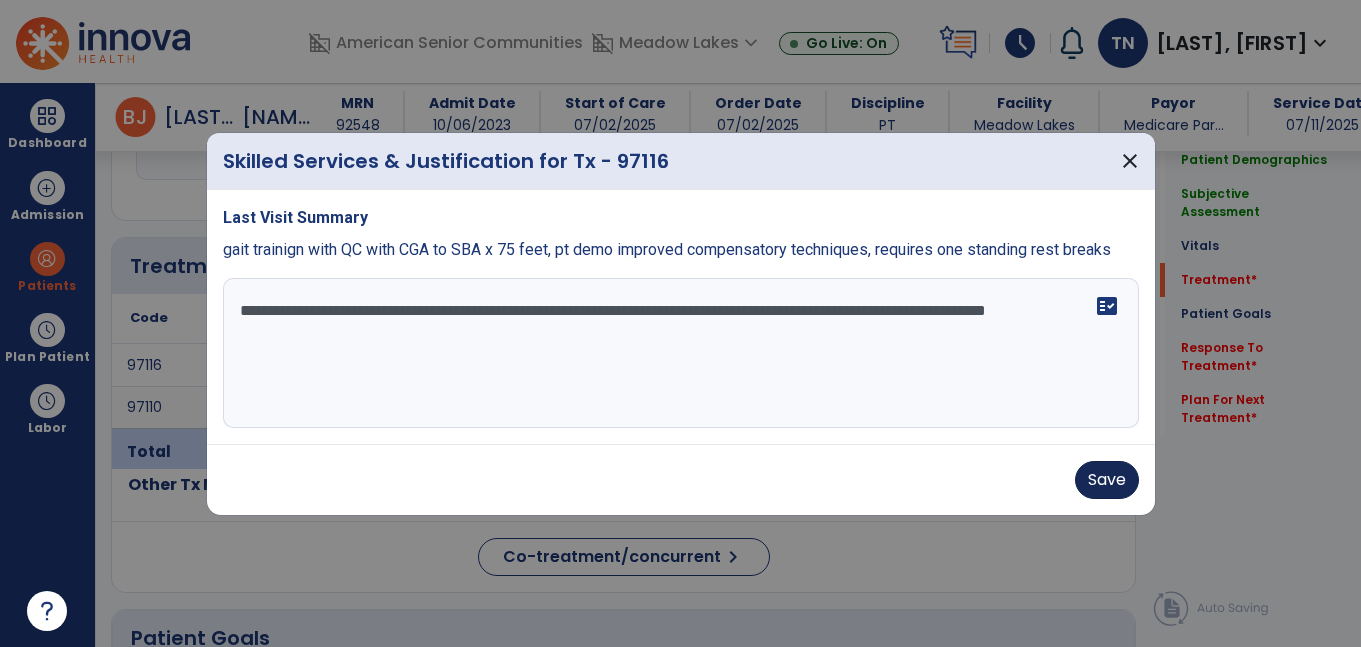 type on "**********" 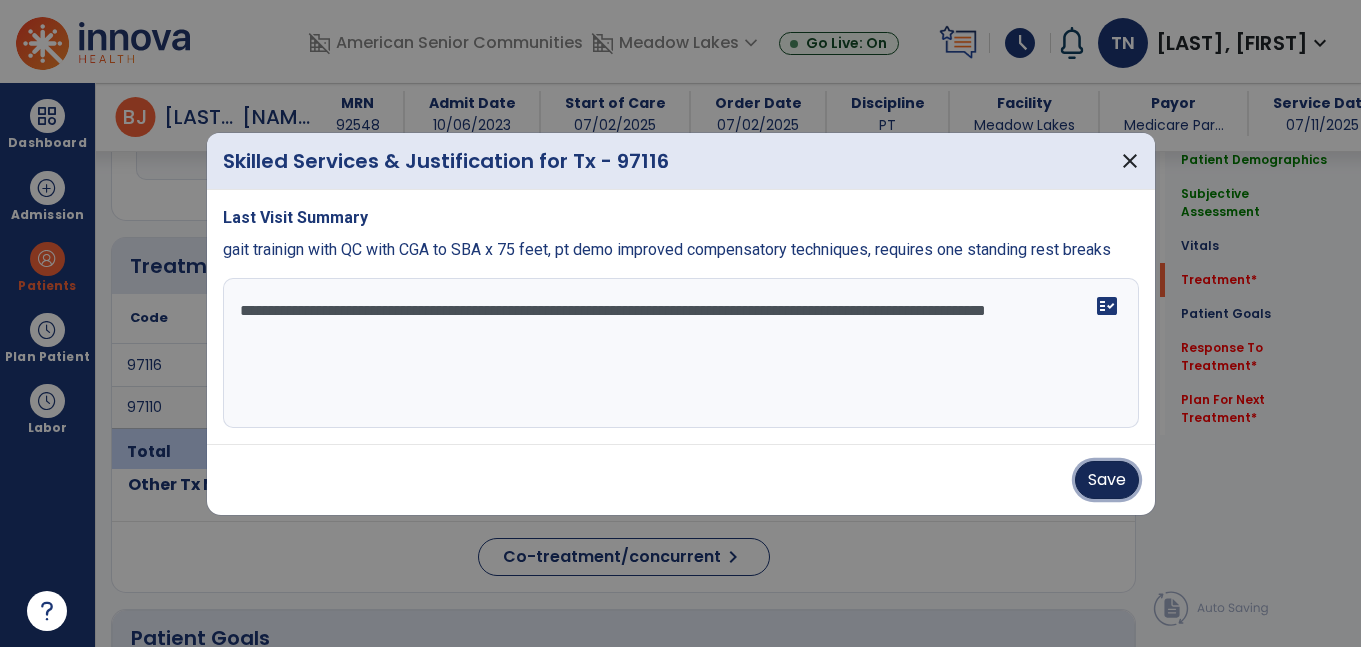 click on "Save" at bounding box center [1107, 480] 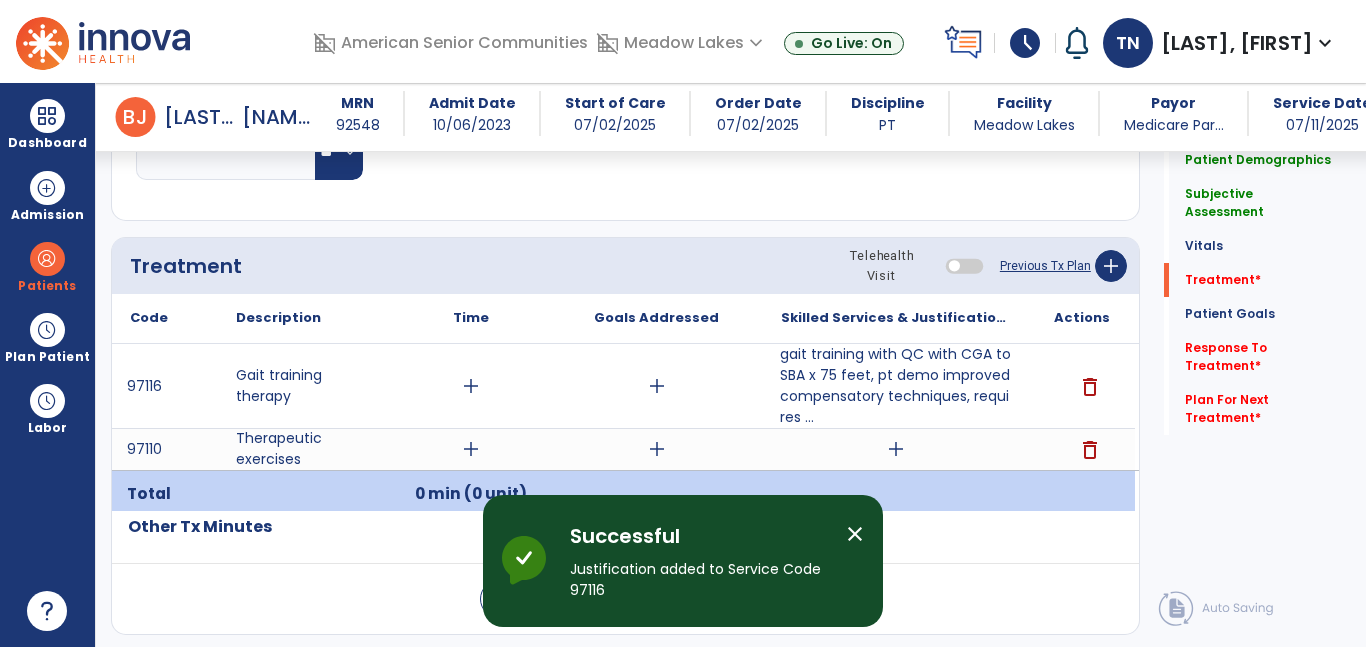 click on "add" at bounding box center [896, 449] 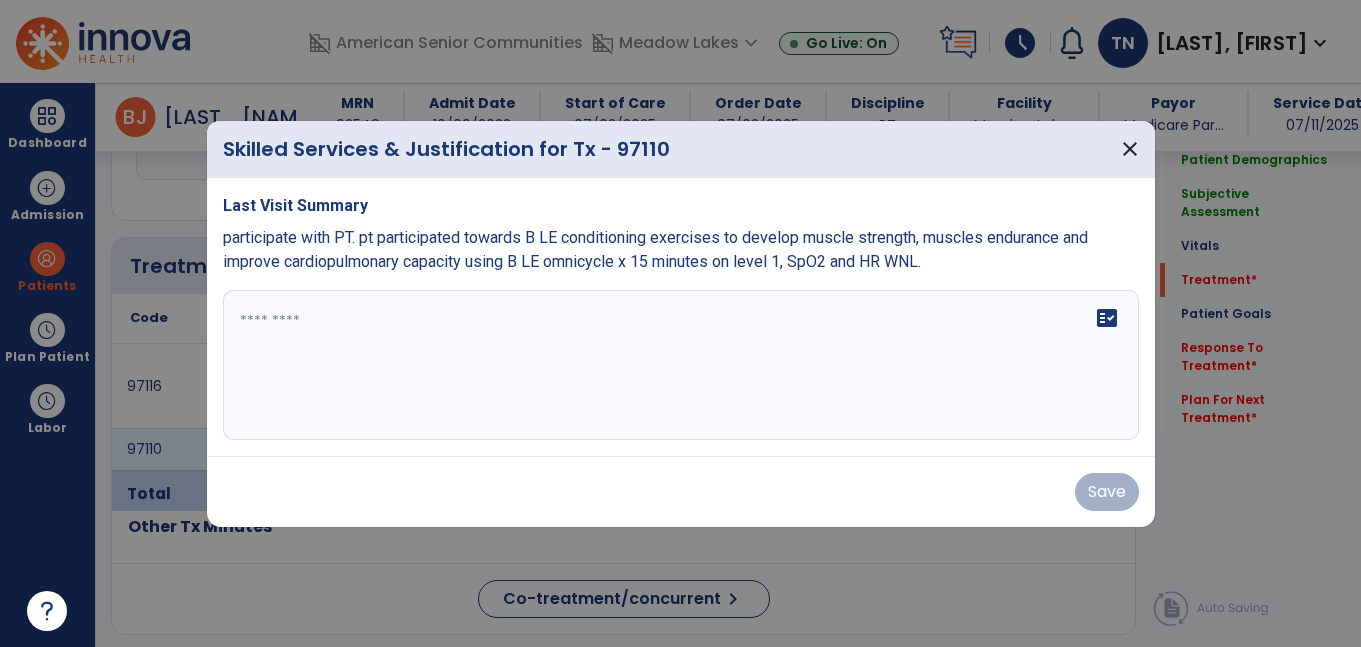 scroll, scrollTop: 1052, scrollLeft: 0, axis: vertical 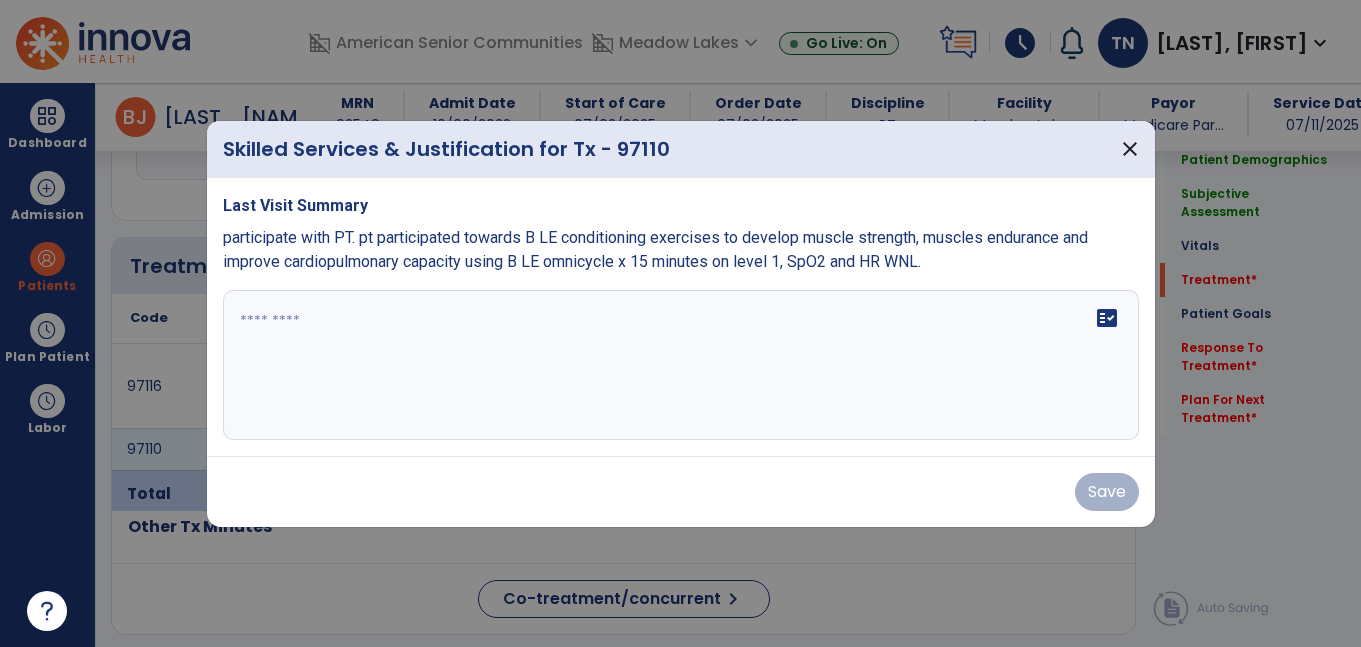 click on "participate with PT. pt participated towards B LE conditioning exercises to develop muscle strength, muscles endurance and improve cardiopulmonary capacity using B LE omnicycle x 15 minutes on level 1, SpO2 and HR WNL." at bounding box center (655, 249) 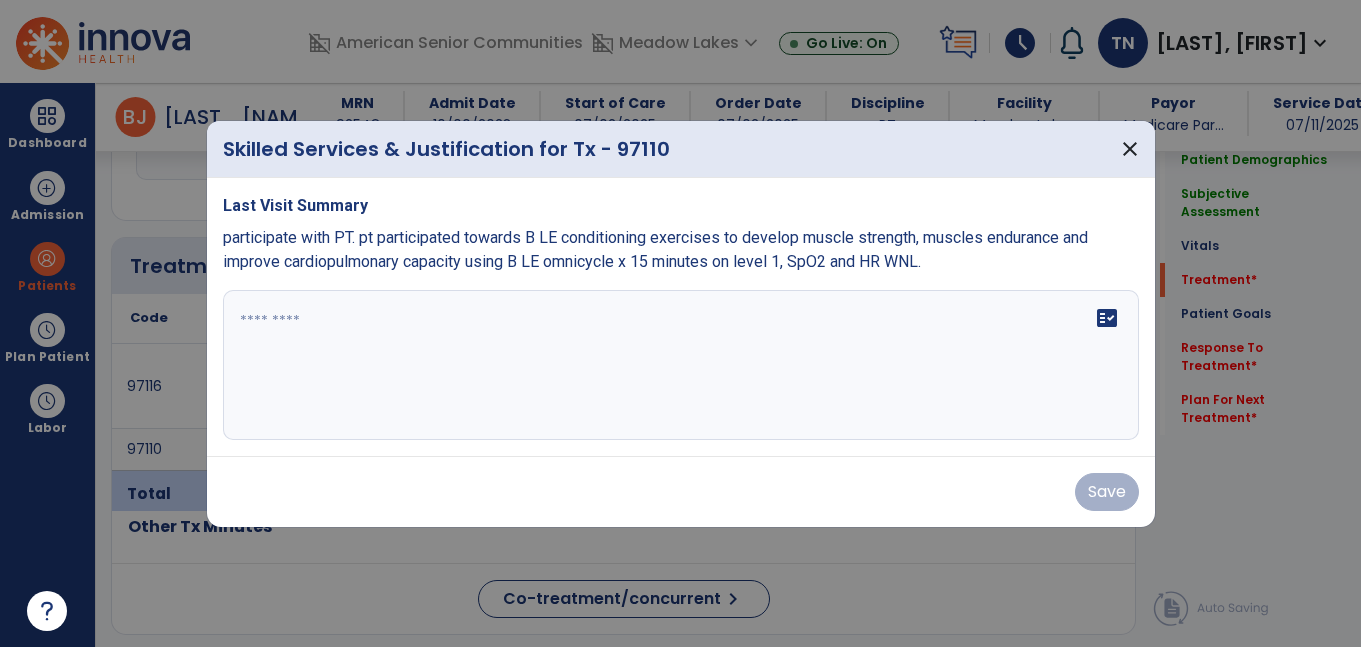 click on "participate with PT. pt participated towards B LE conditioning exercises to develop muscle strength, muscles endurance and improve cardiopulmonary capacity using B LE omnicycle x 15 minutes on level 1, SpO2 and HR WNL." at bounding box center (681, 250) 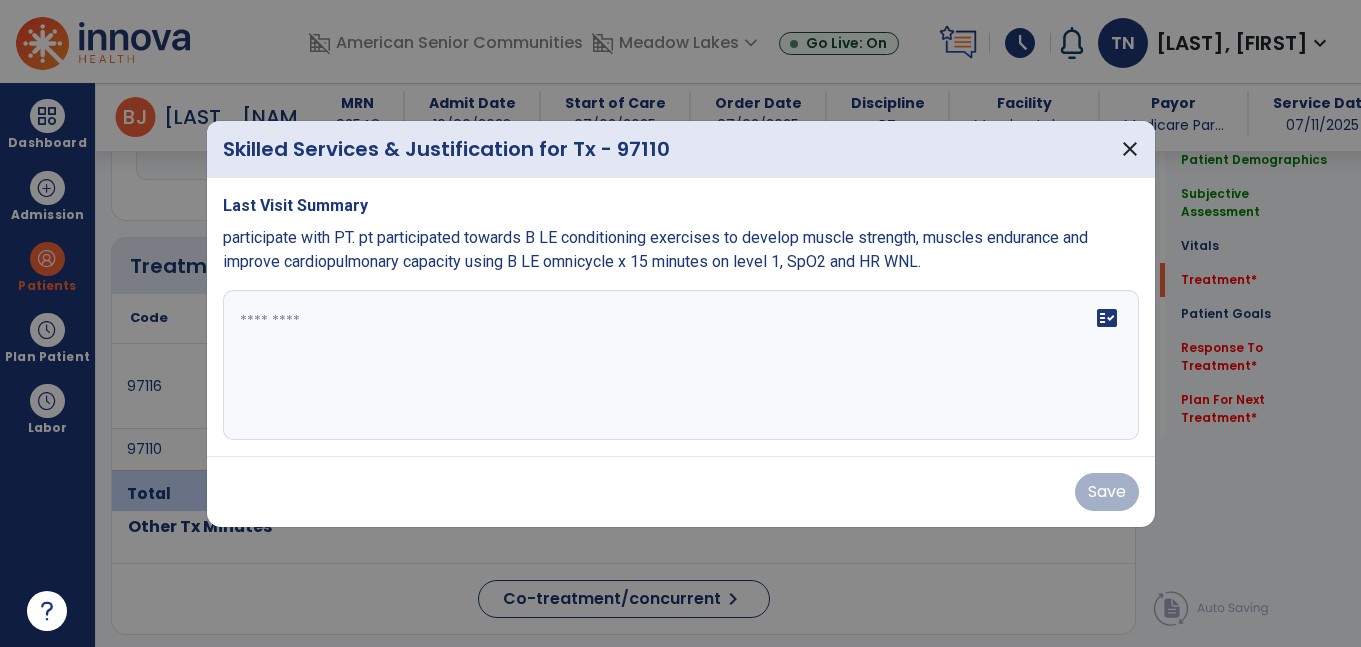 click on "participate with PT. pt participated towards B LE conditioning exercises to develop muscle strength, muscles endurance and improve cardiopulmonary capacity using B LE omnicycle x 15 minutes on level 1, SpO2 and HR WNL." at bounding box center (655, 249) 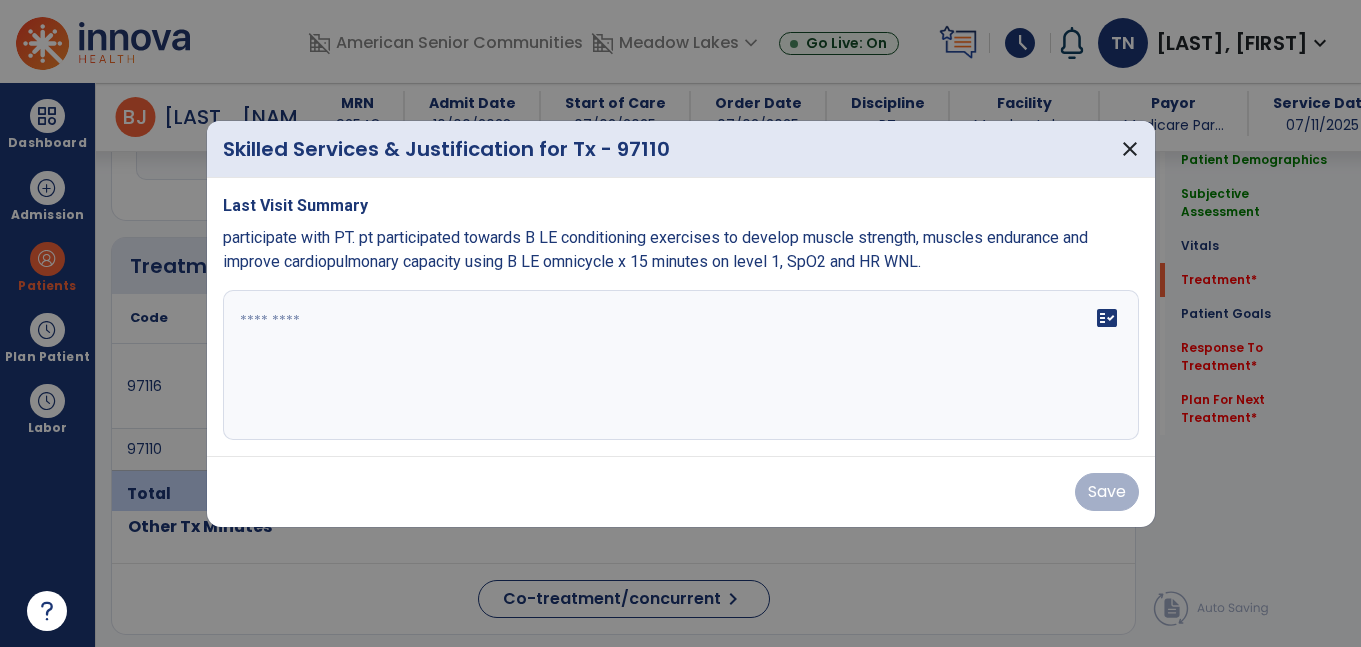 click on "participate with PT. pt participated towards B LE conditioning exercises to develop muscle strength, muscles endurance and improve cardiopulmonary capacity using B LE omnicycle x 15 minutes on level 1, SpO2 and HR WNL." at bounding box center [655, 249] 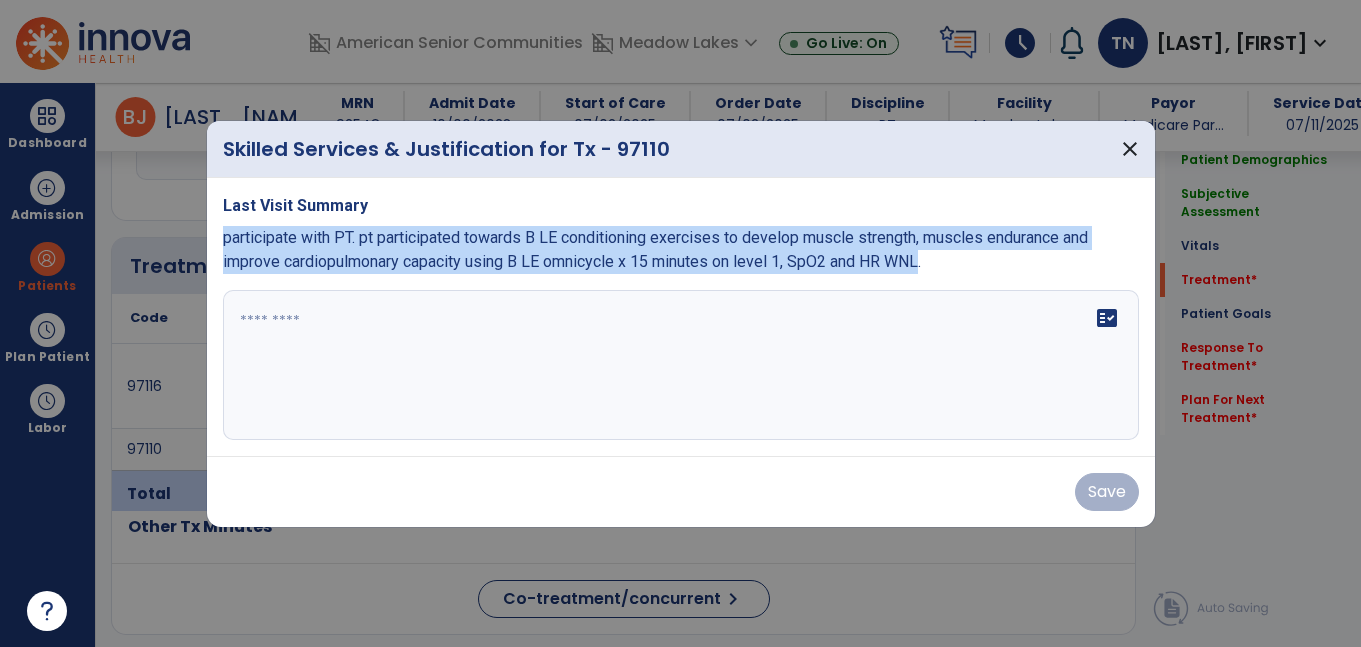 copy on "participate with PT. pt participated towards B LE conditioning exercises to develop muscle strength, muscles endurance and improve cardiopulmonary capacity using B LE omnicycle x 15 minutes on level 1, SpO2 and HR WNL" 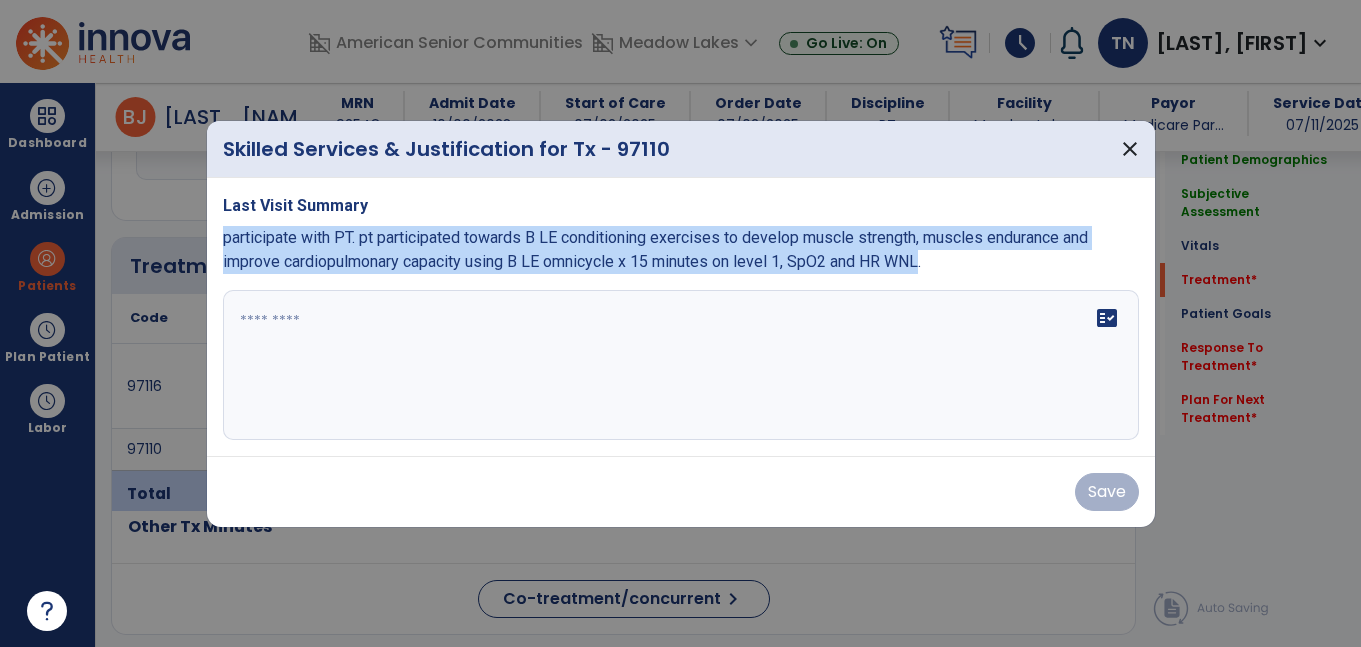 click at bounding box center (681, 365) 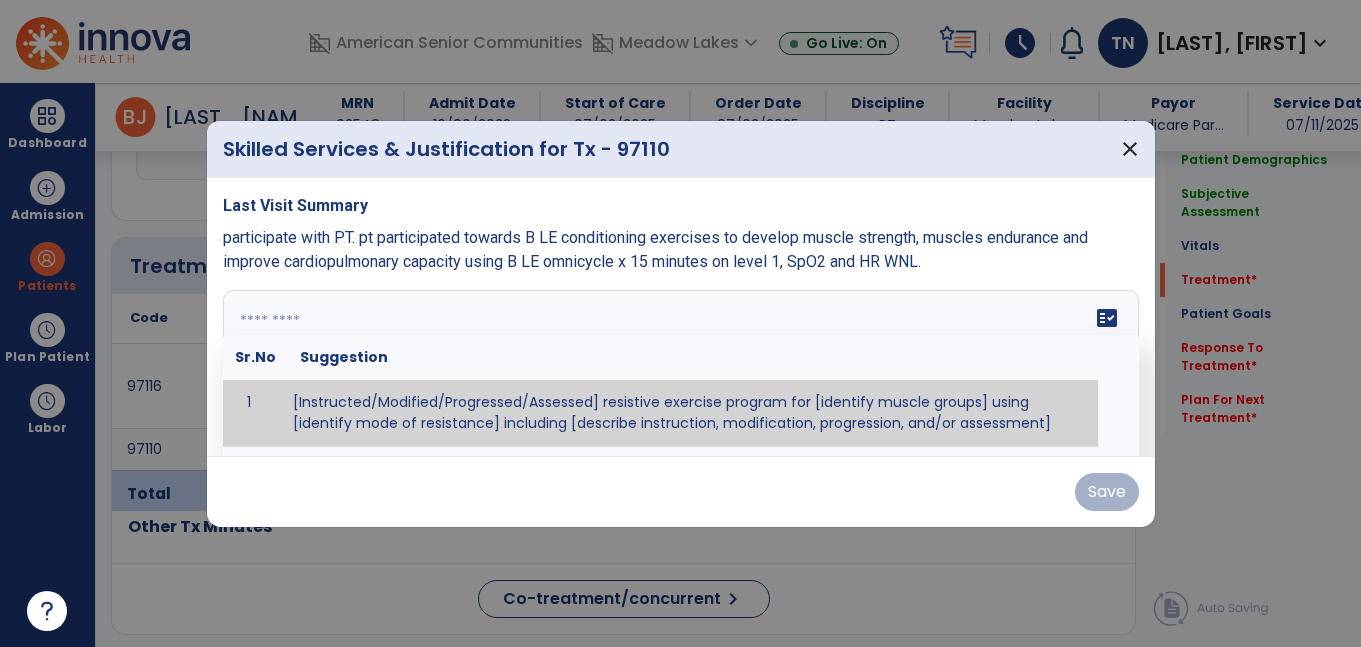 paste on "**********" 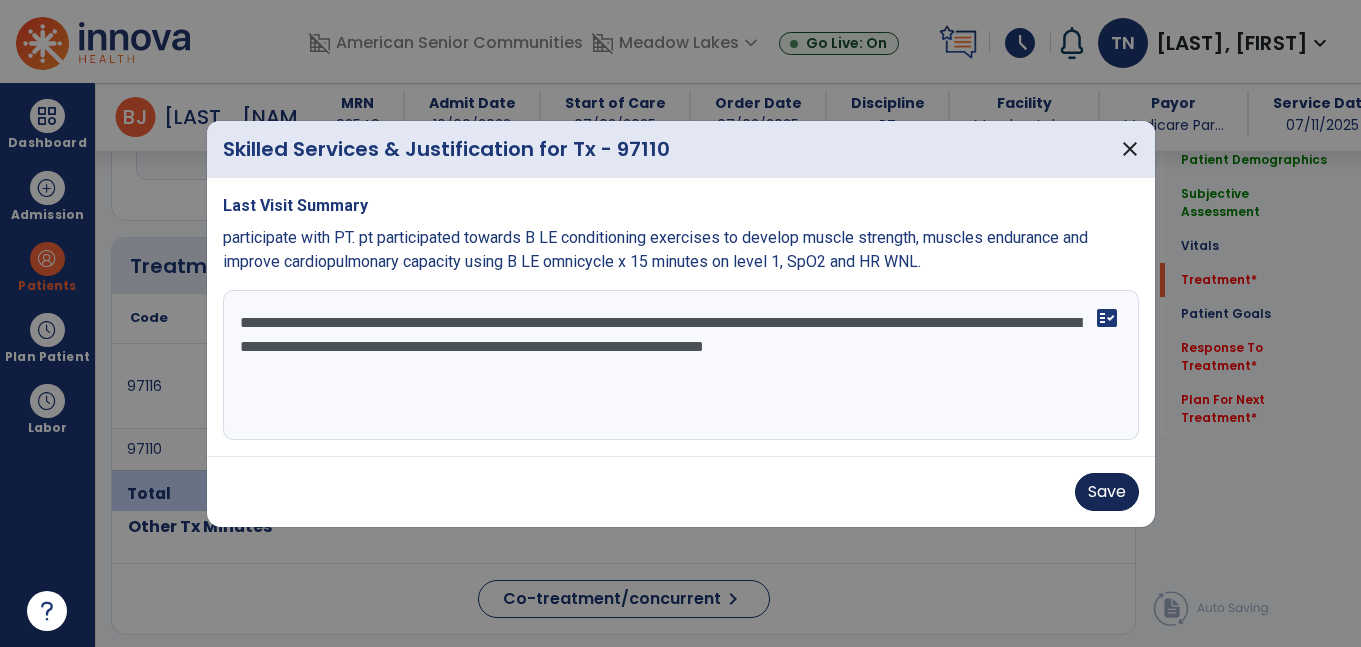 type on "**********" 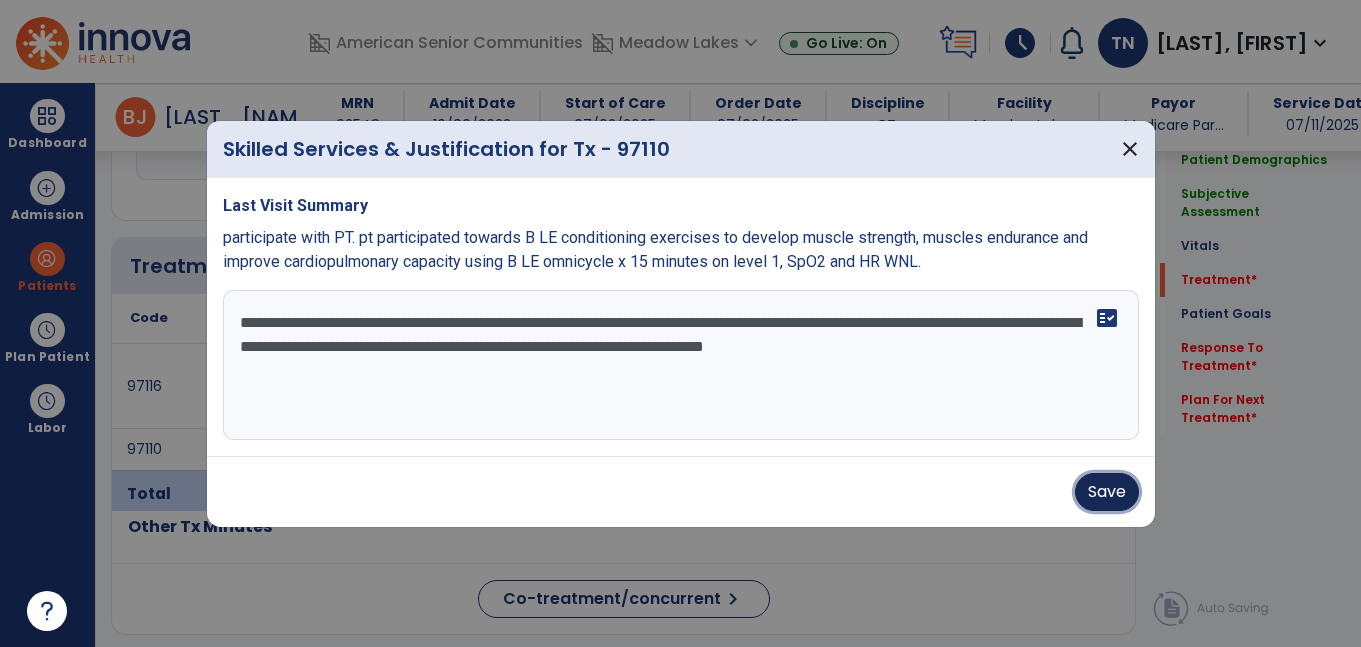 click on "Save" at bounding box center [1107, 492] 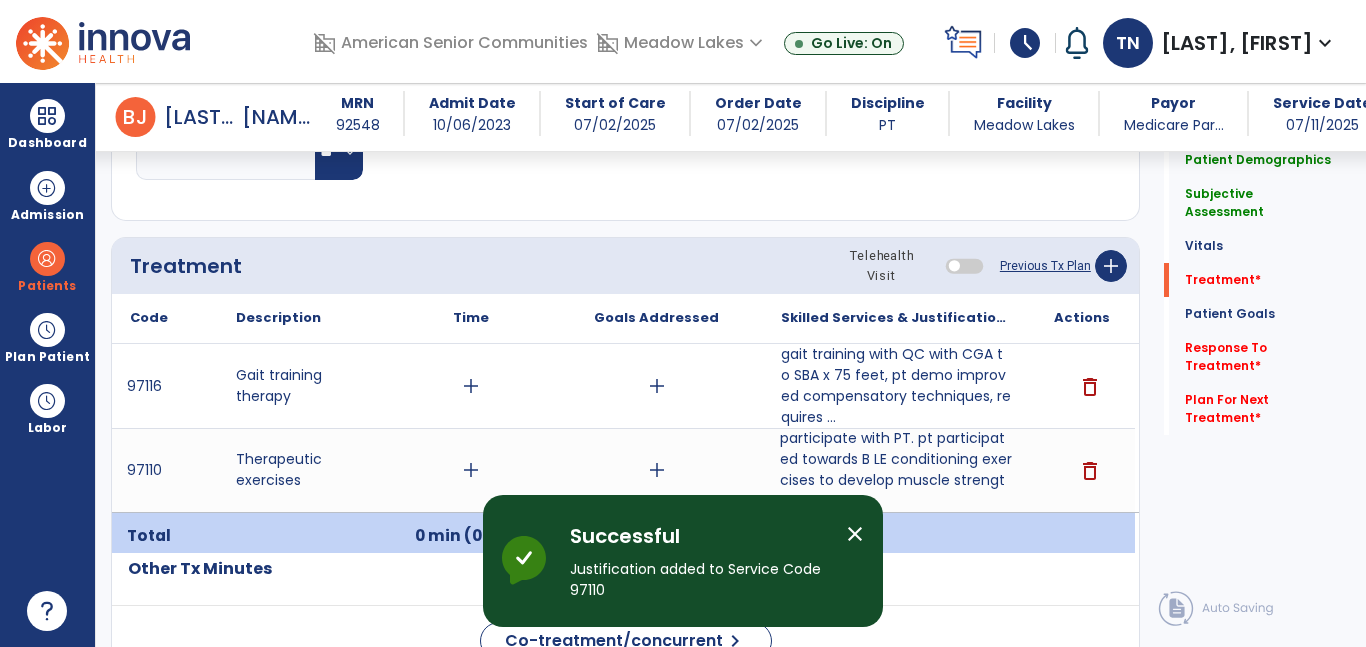 click on "add" at bounding box center [471, 386] 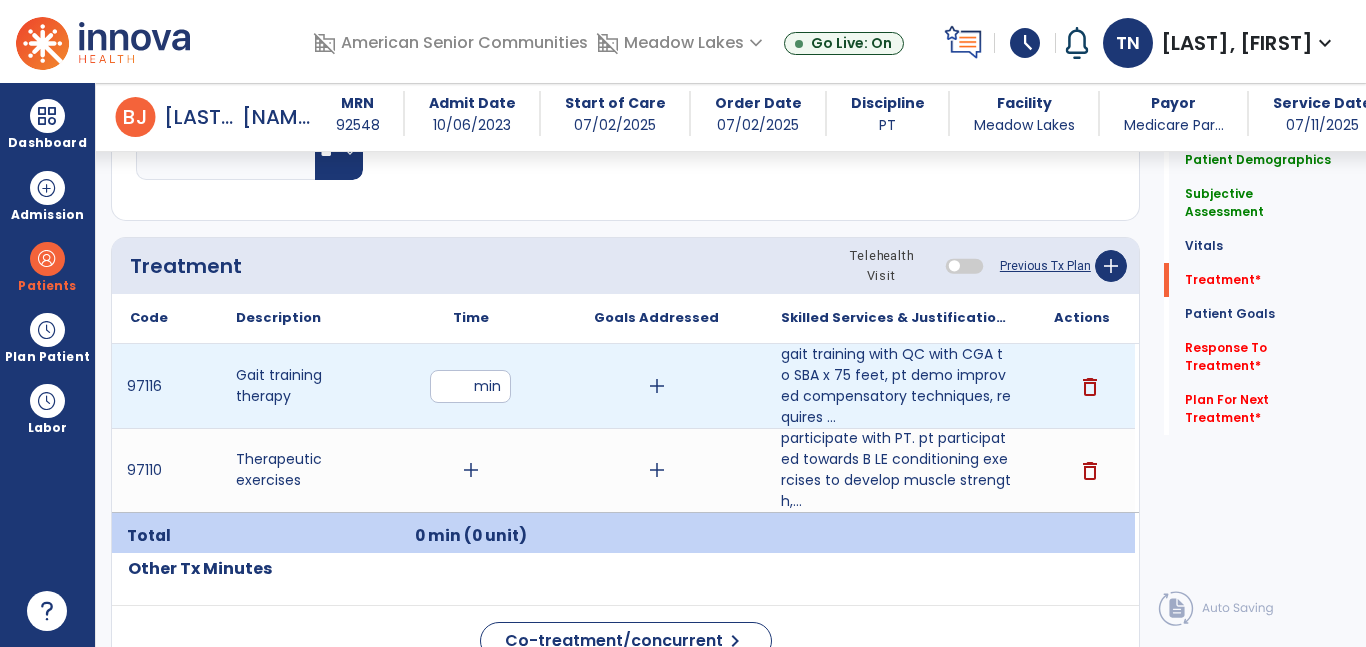 type on "**" 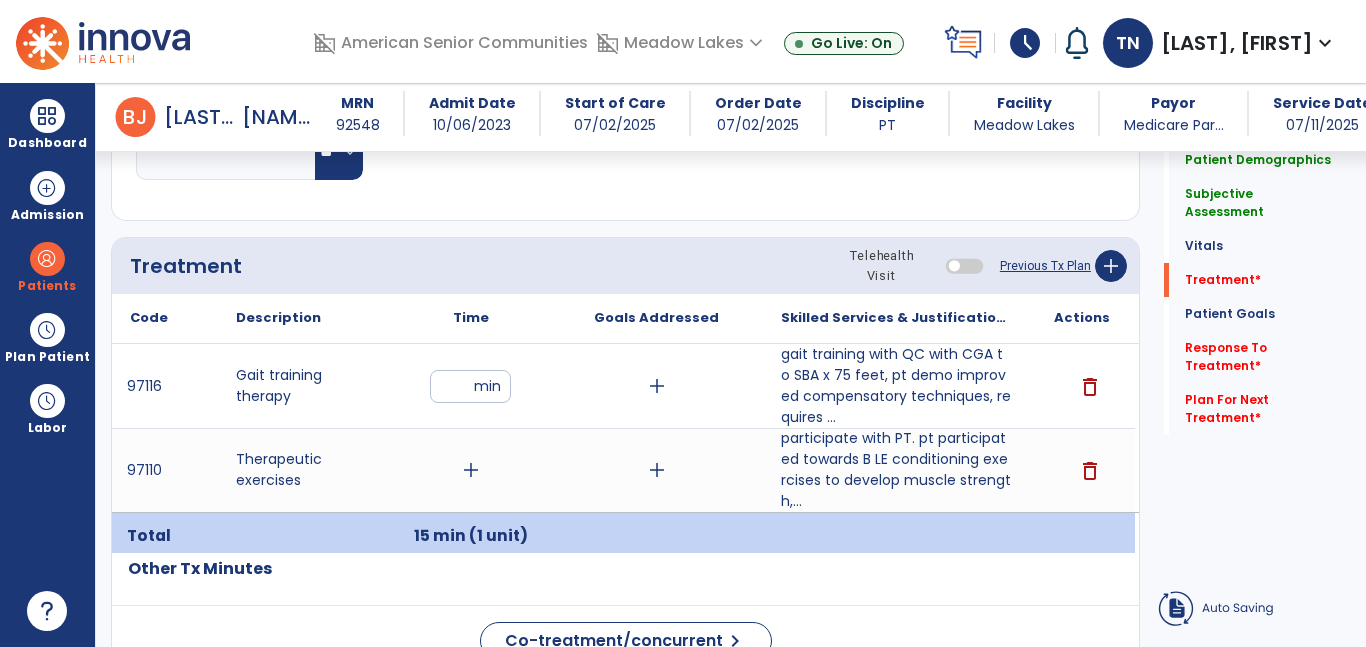 click on "add" at bounding box center [471, 470] 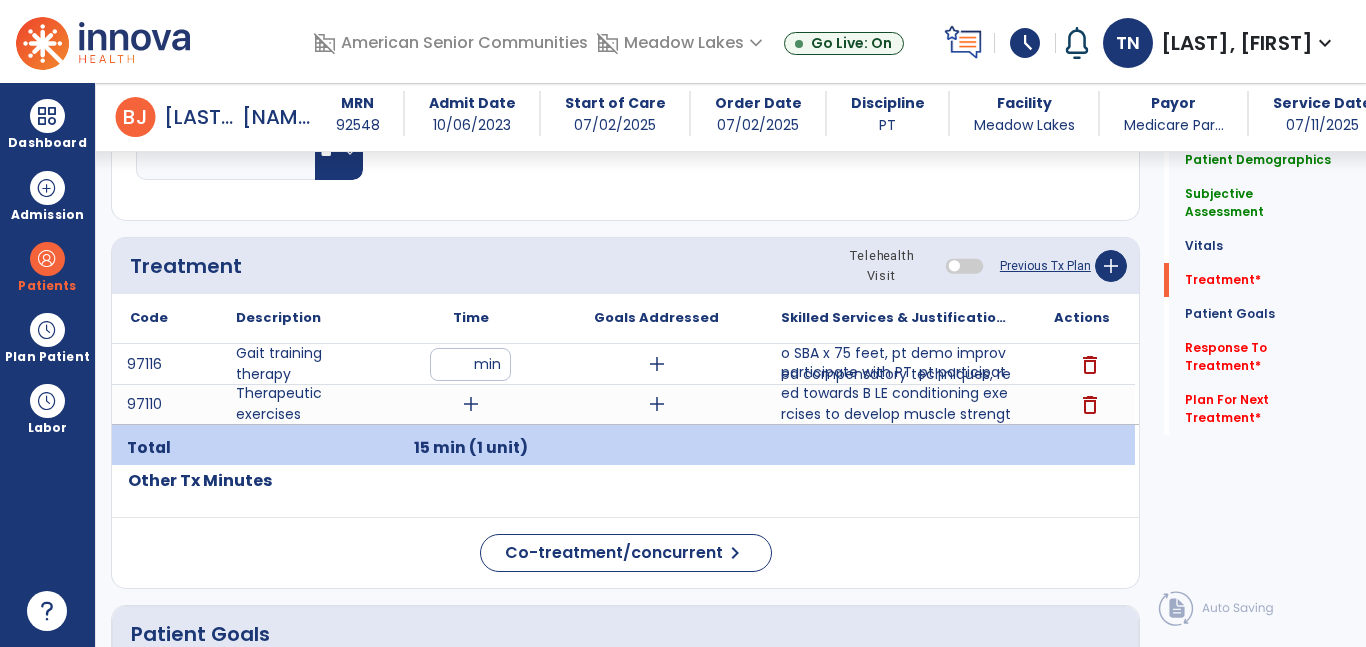 click on "15 min (1 unit)" at bounding box center (471, 448) 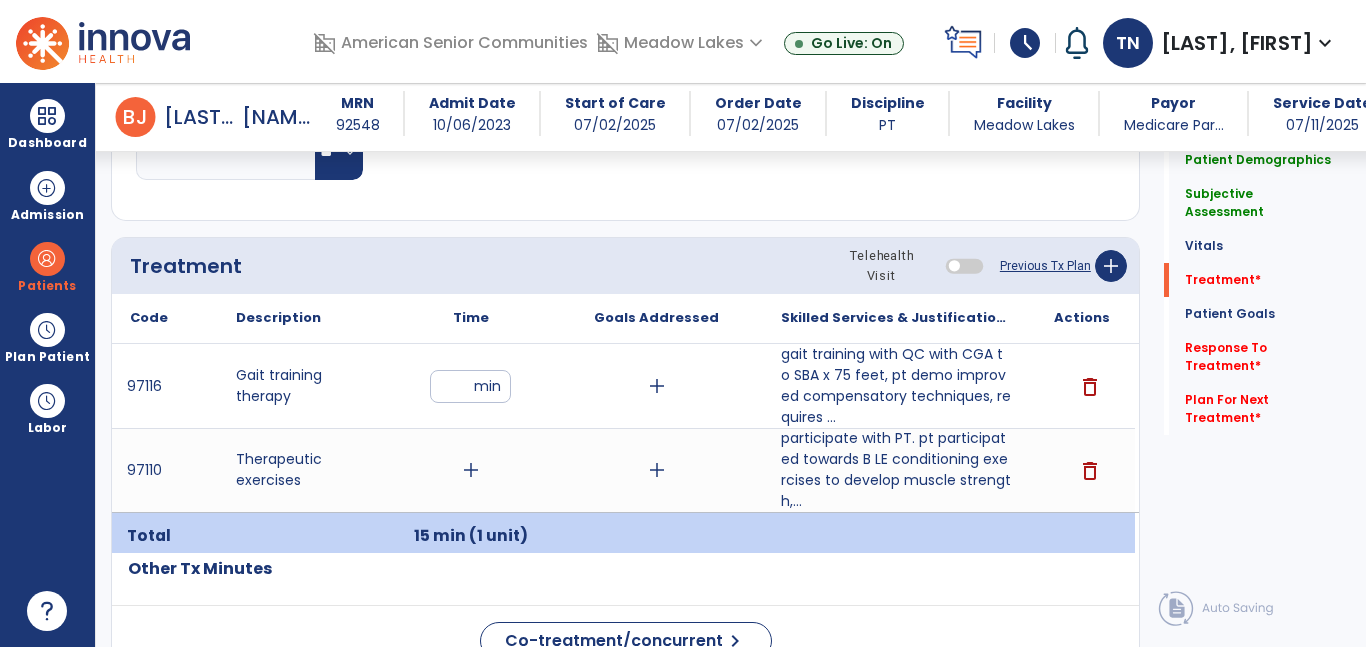 click on "add" at bounding box center [471, 470] 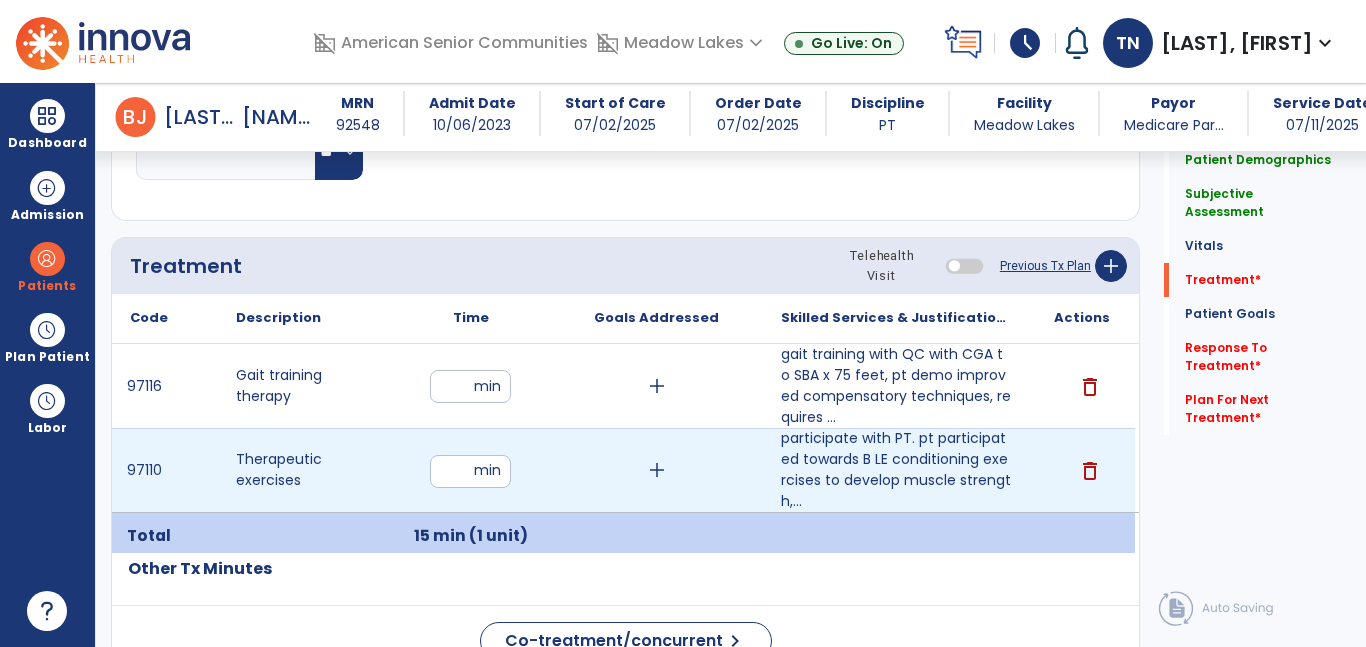 type on "**" 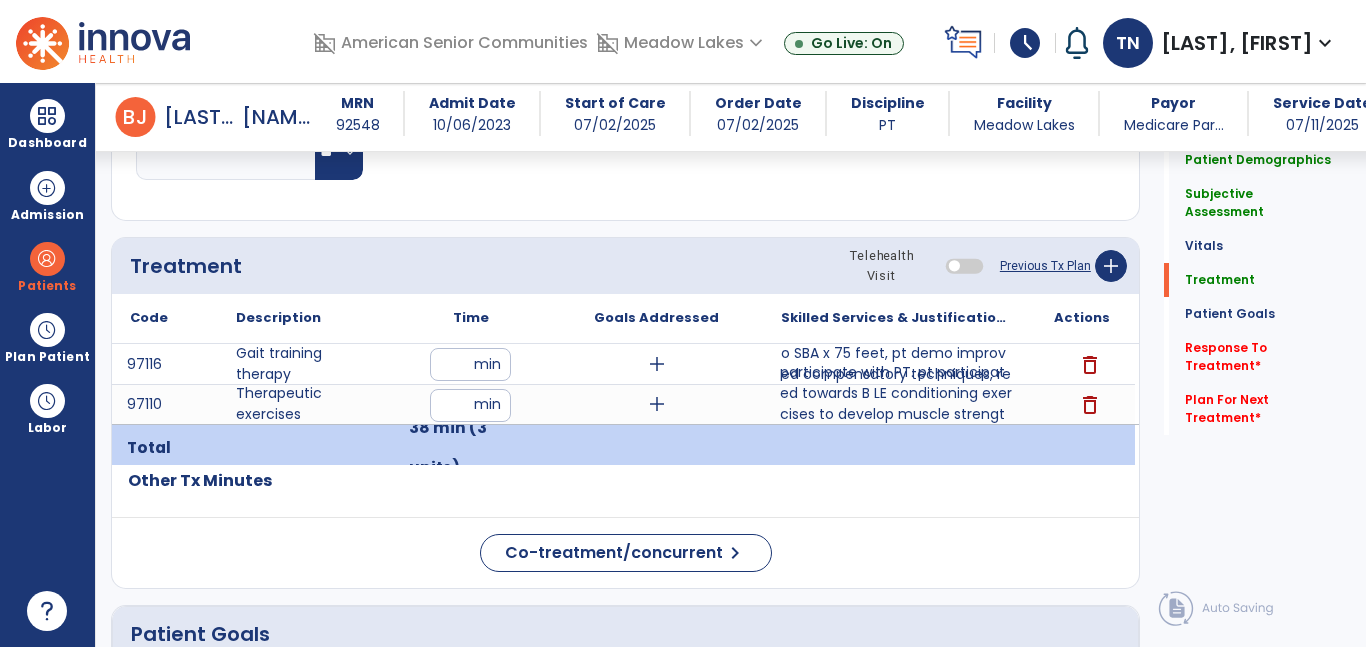 click on "Total 38 min (3 units)" at bounding box center (625, 444) 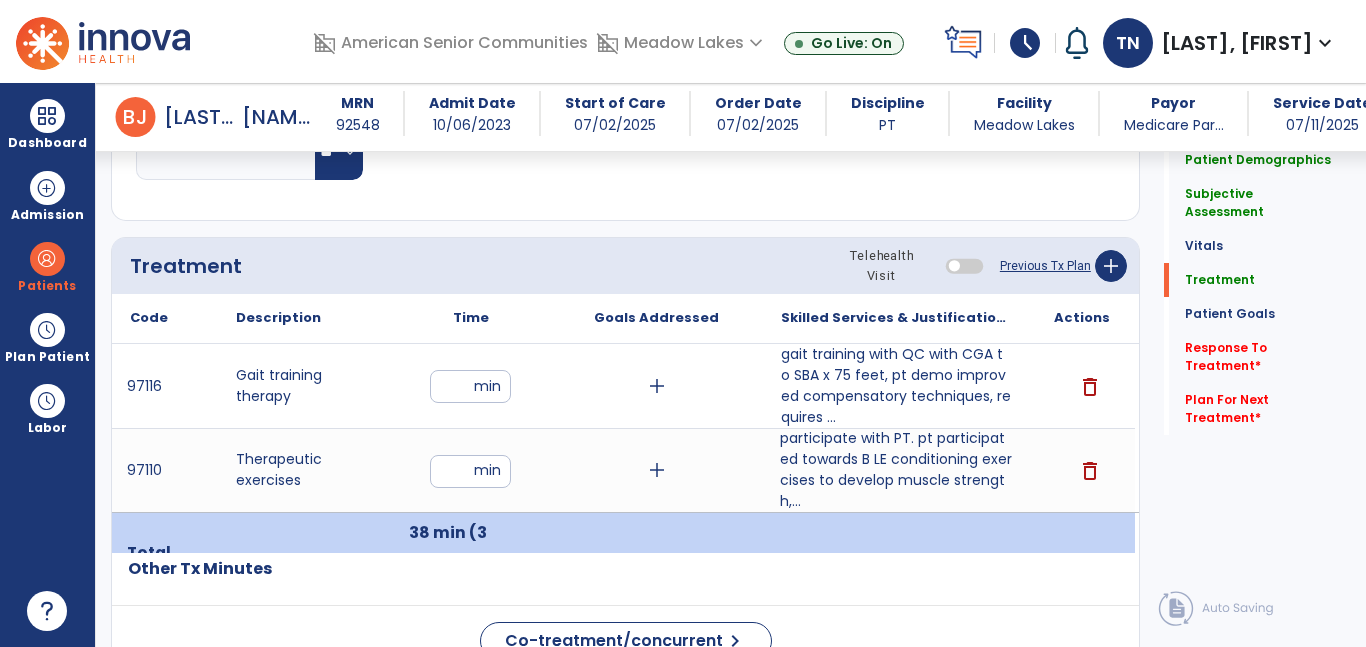 click on "participate with PT. pt participated towards B LE conditioning exercises to develop muscle strength,..." at bounding box center (896, 470) 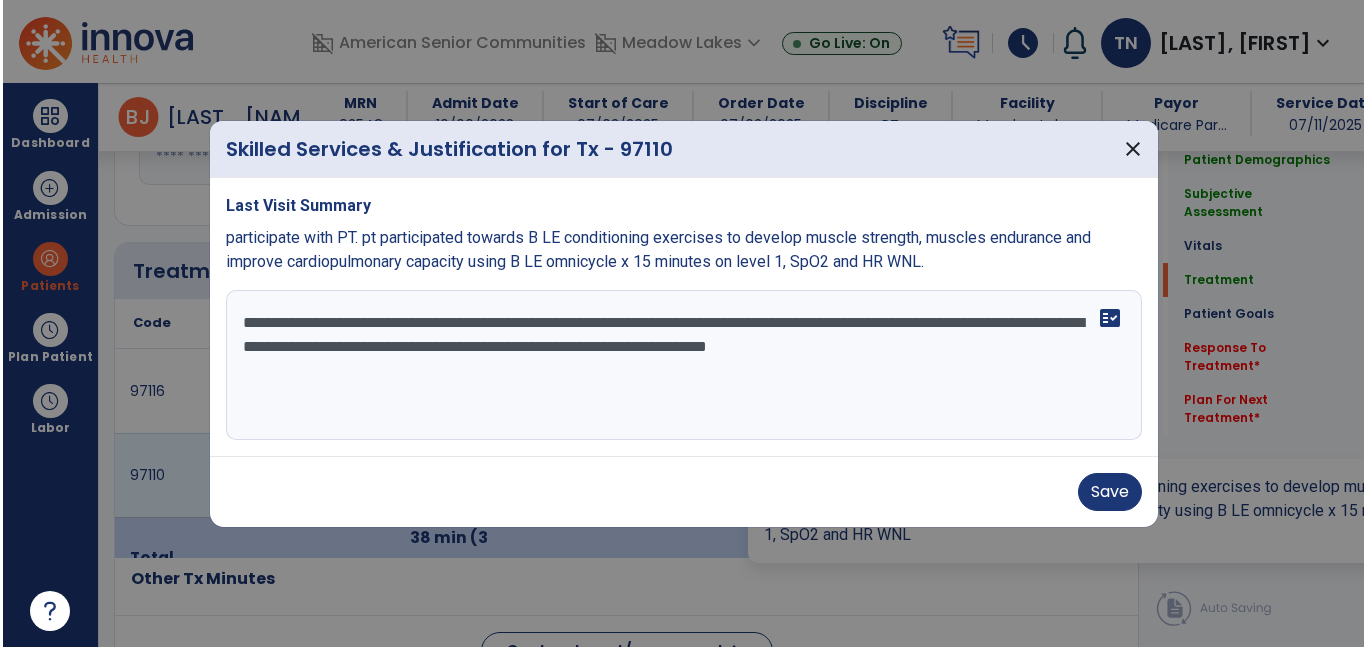 scroll, scrollTop: 1052, scrollLeft: 0, axis: vertical 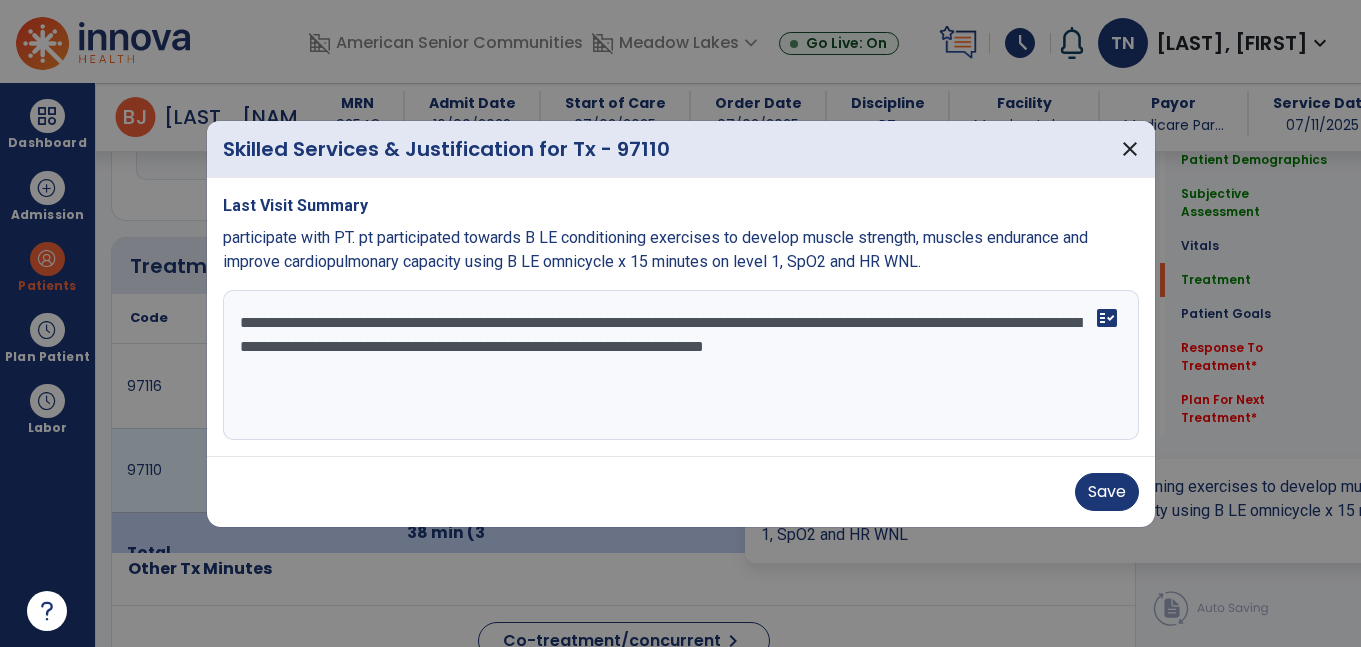 click on "**********" at bounding box center [681, 365] 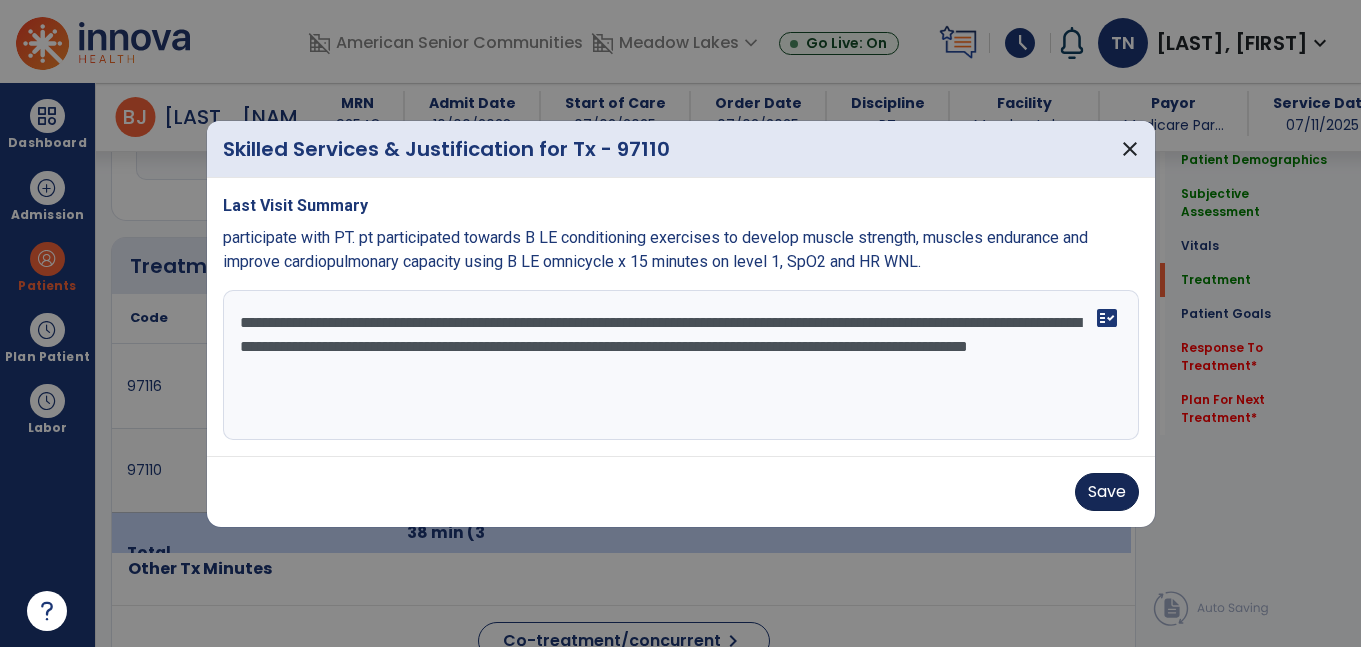 type on "**********" 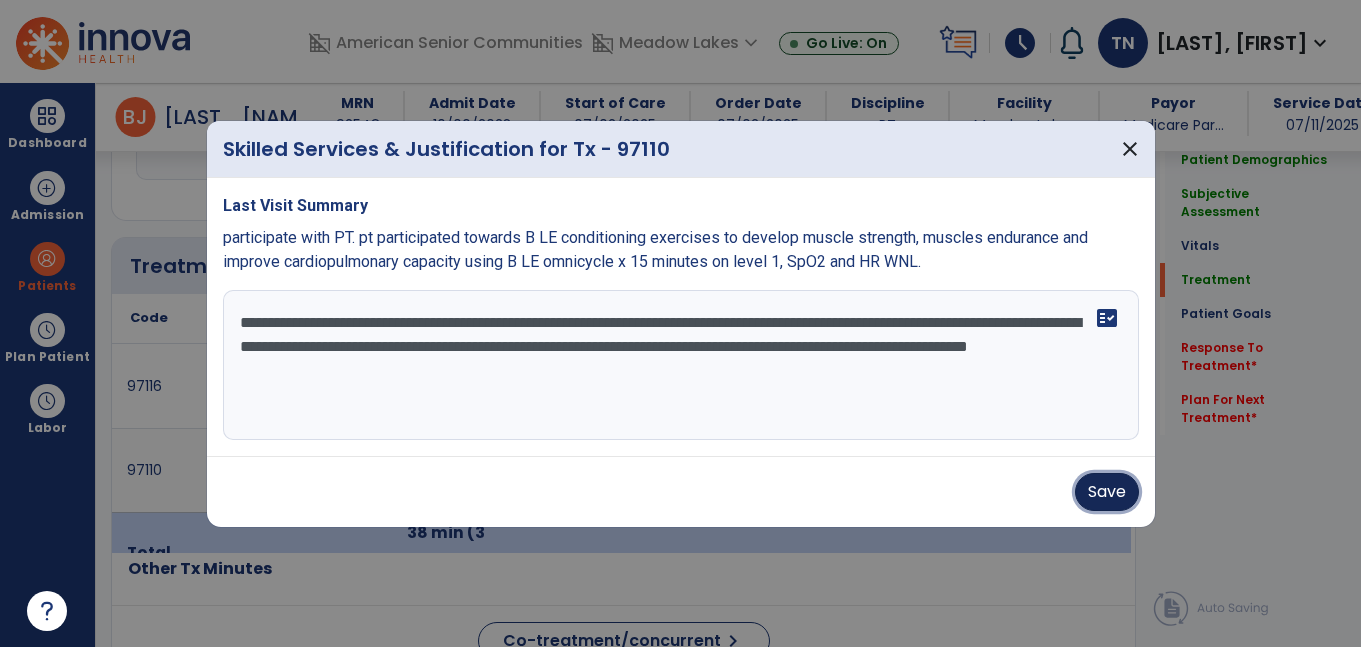 click on "Save" at bounding box center (1107, 492) 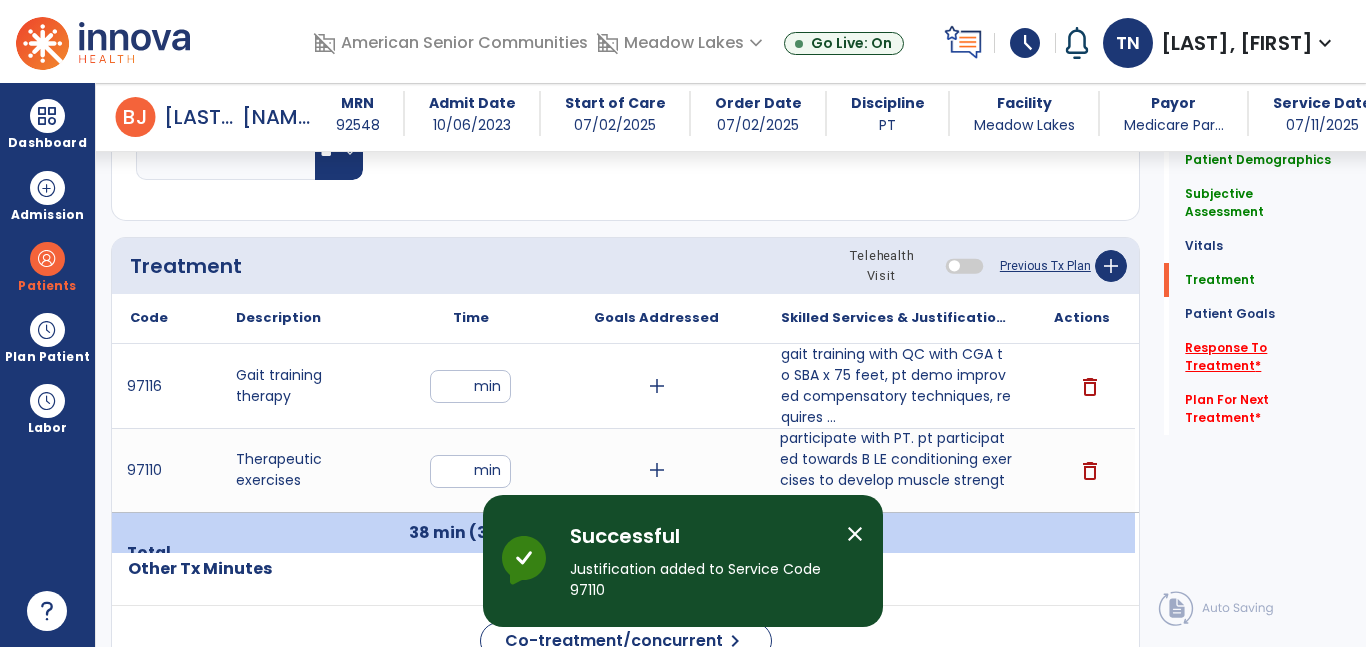 click on "Response To Treatment   *" 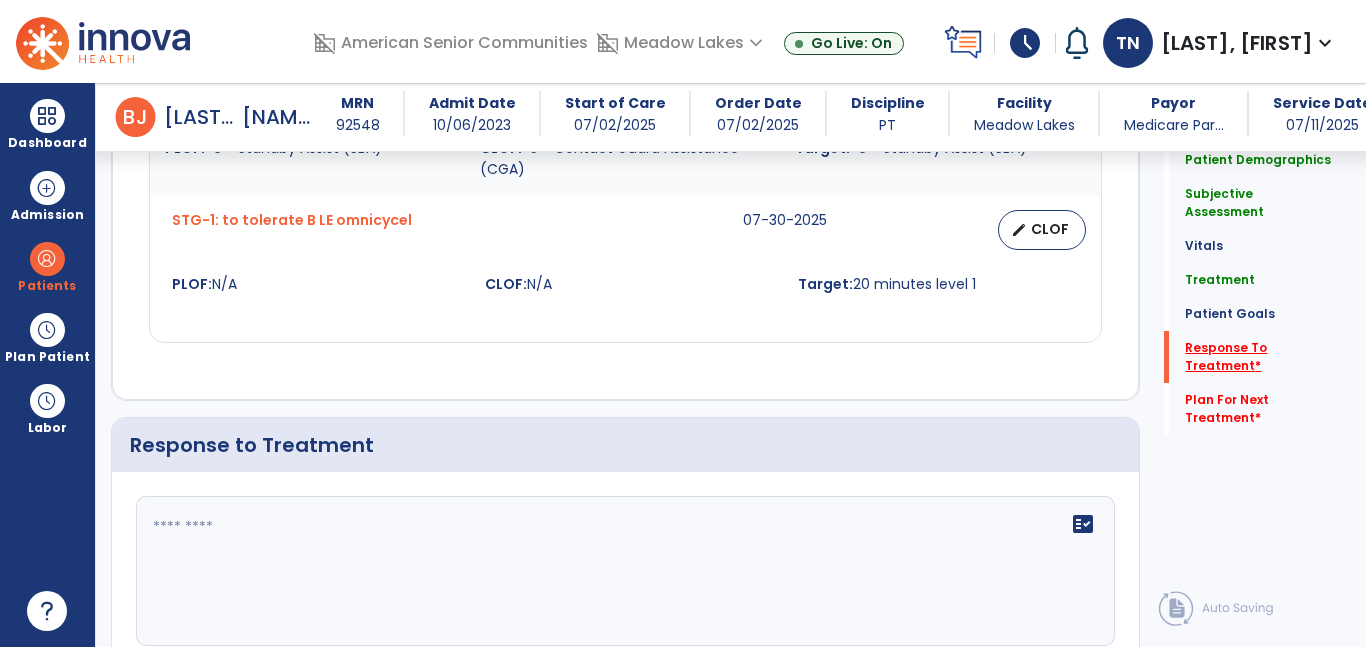 scroll, scrollTop: 2598, scrollLeft: 0, axis: vertical 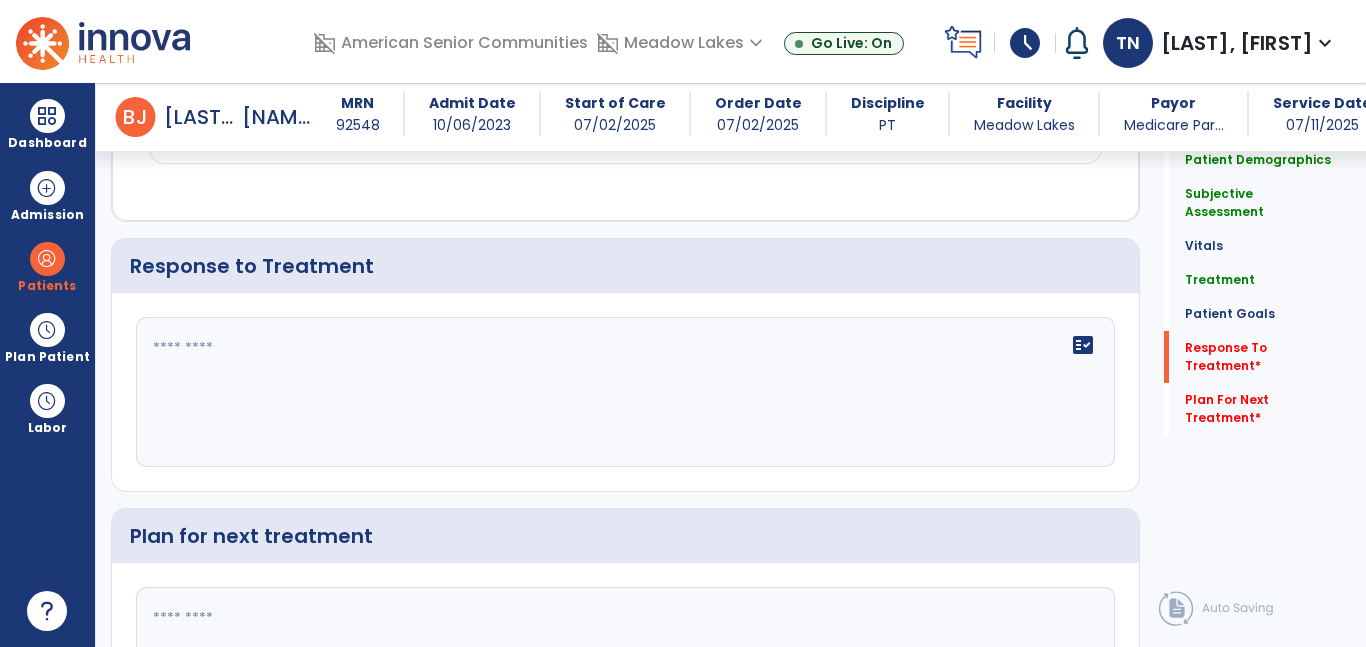 click on "fact_check" 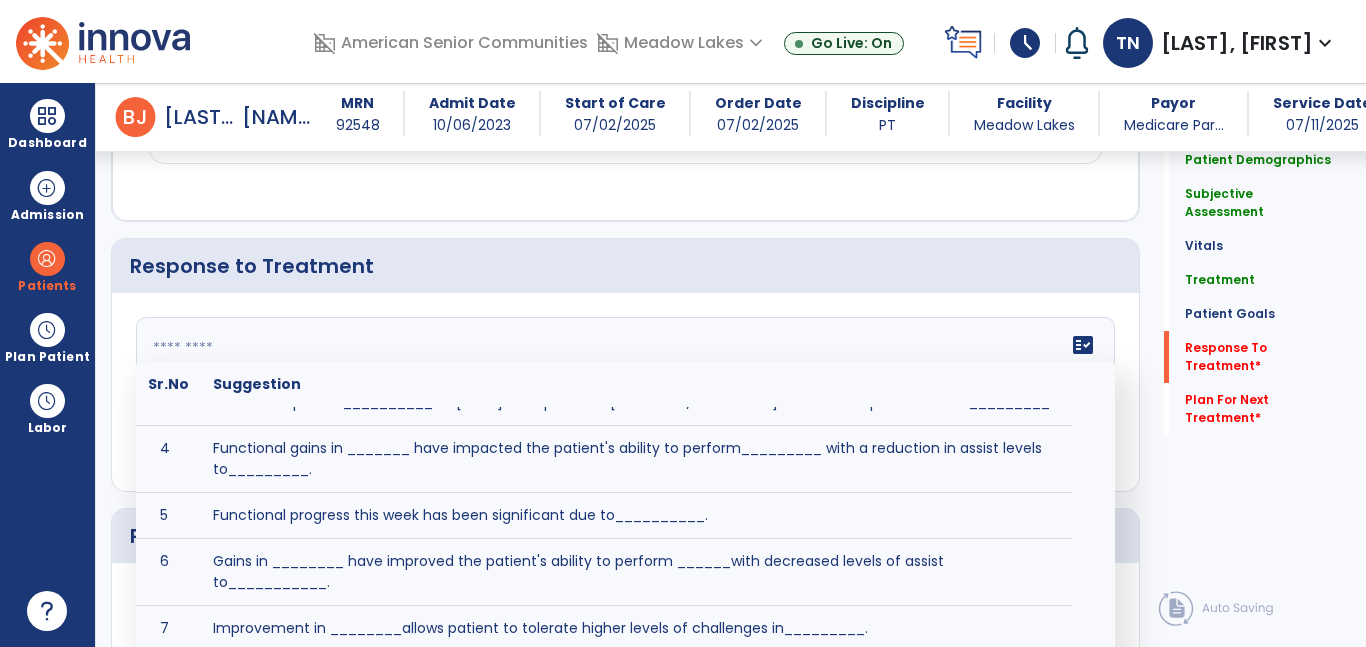 scroll, scrollTop: 162, scrollLeft: 0, axis: vertical 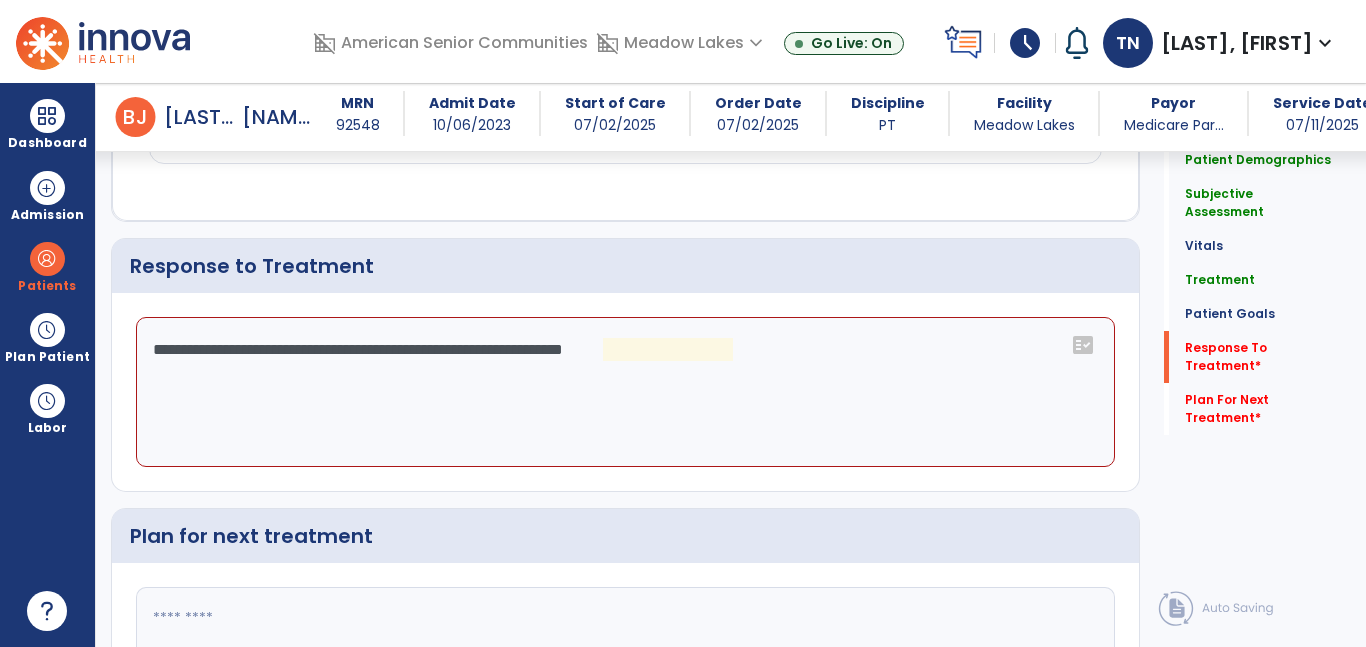 click on "**********" 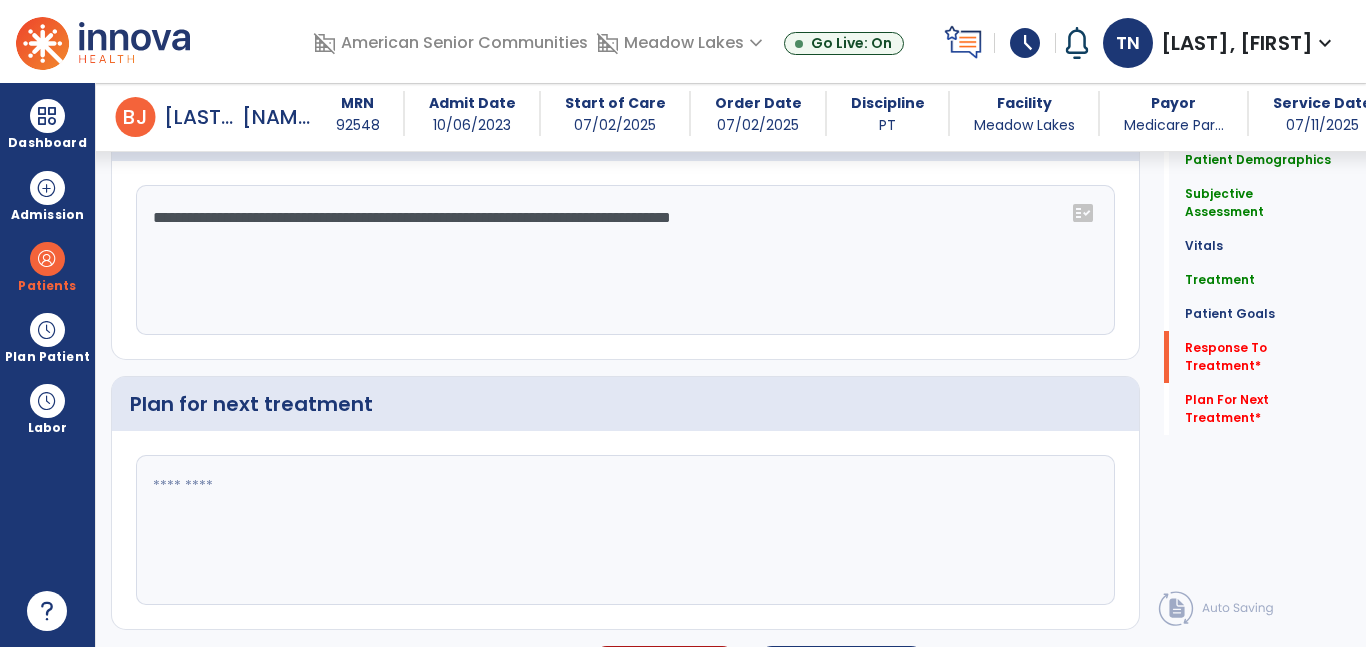 scroll, scrollTop: 2758, scrollLeft: 0, axis: vertical 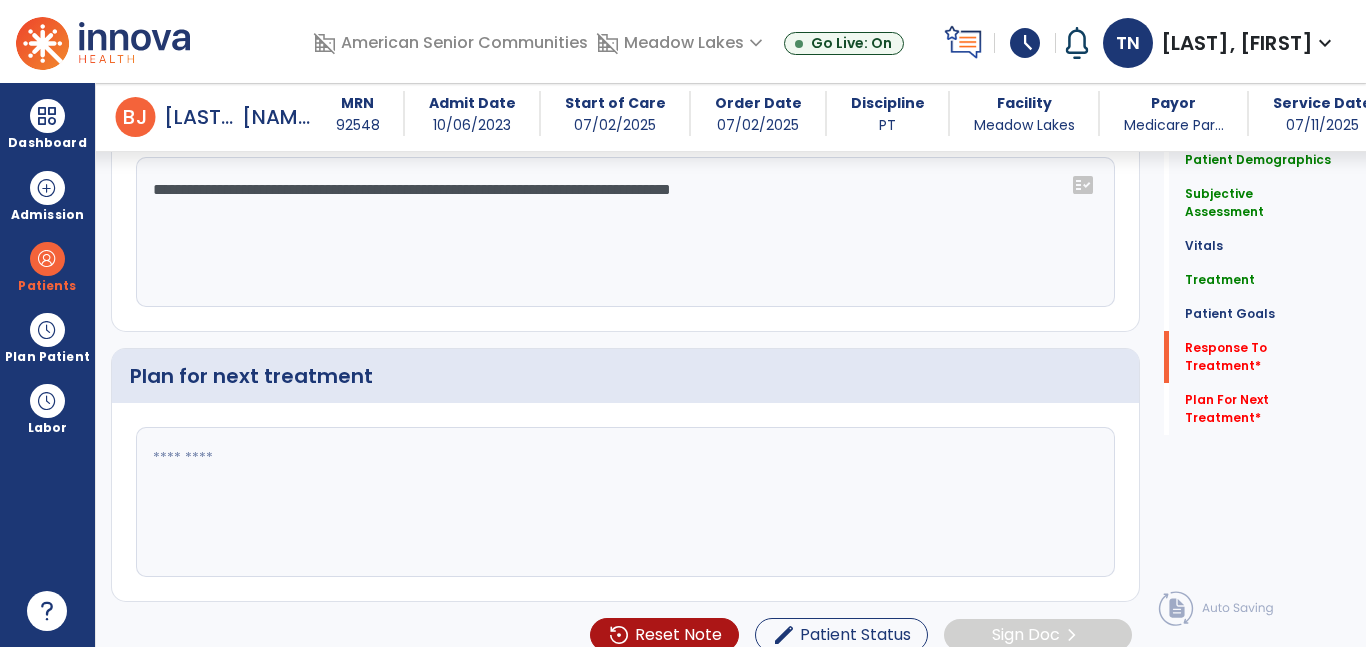 type on "**********" 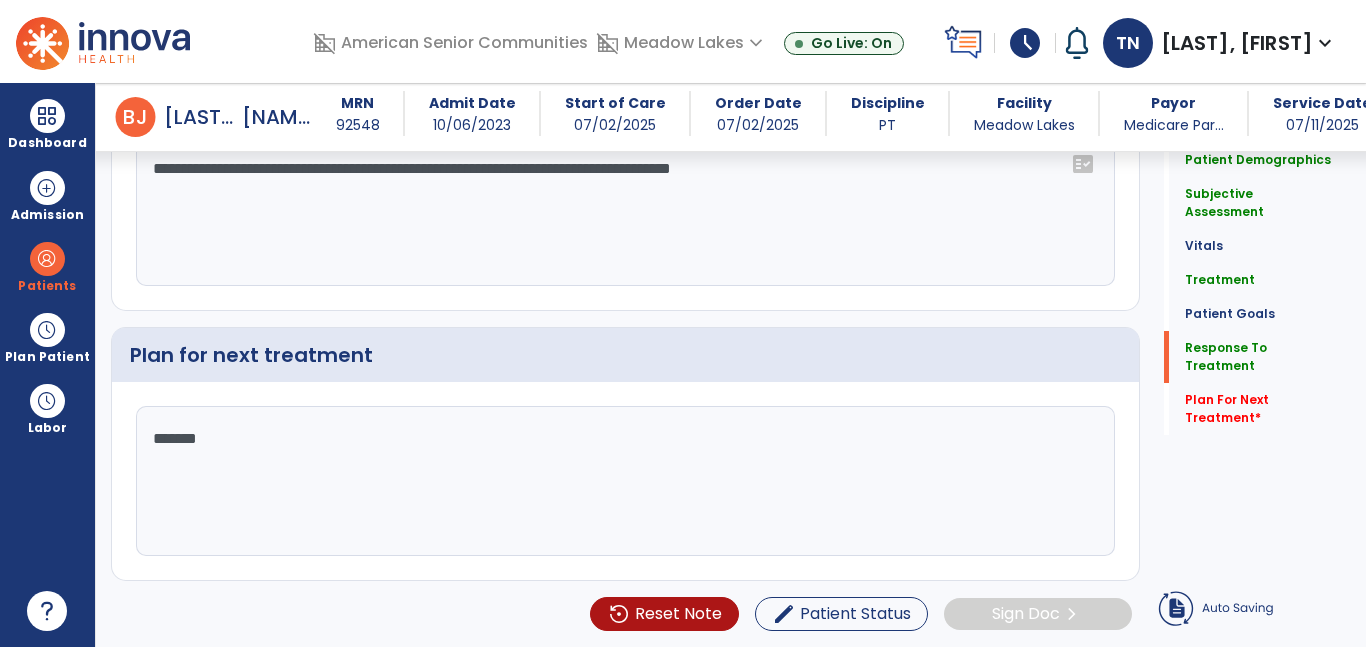 type on "********" 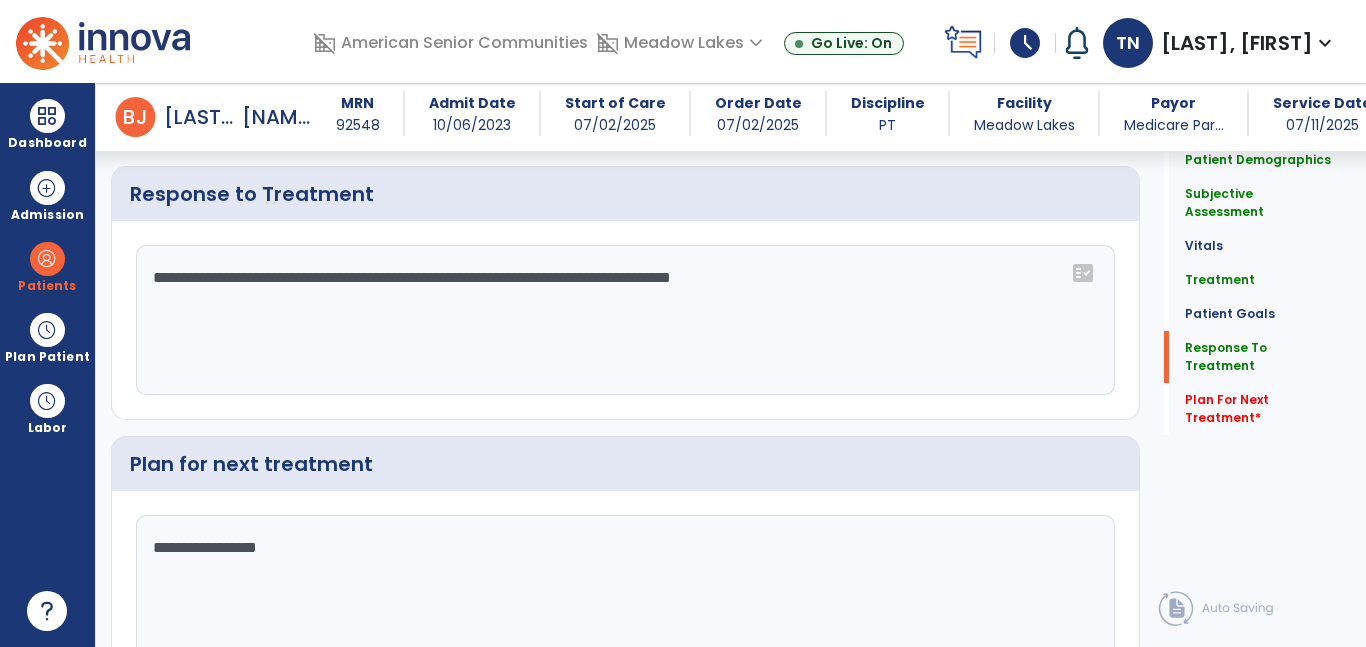 scroll, scrollTop: 2758, scrollLeft: 0, axis: vertical 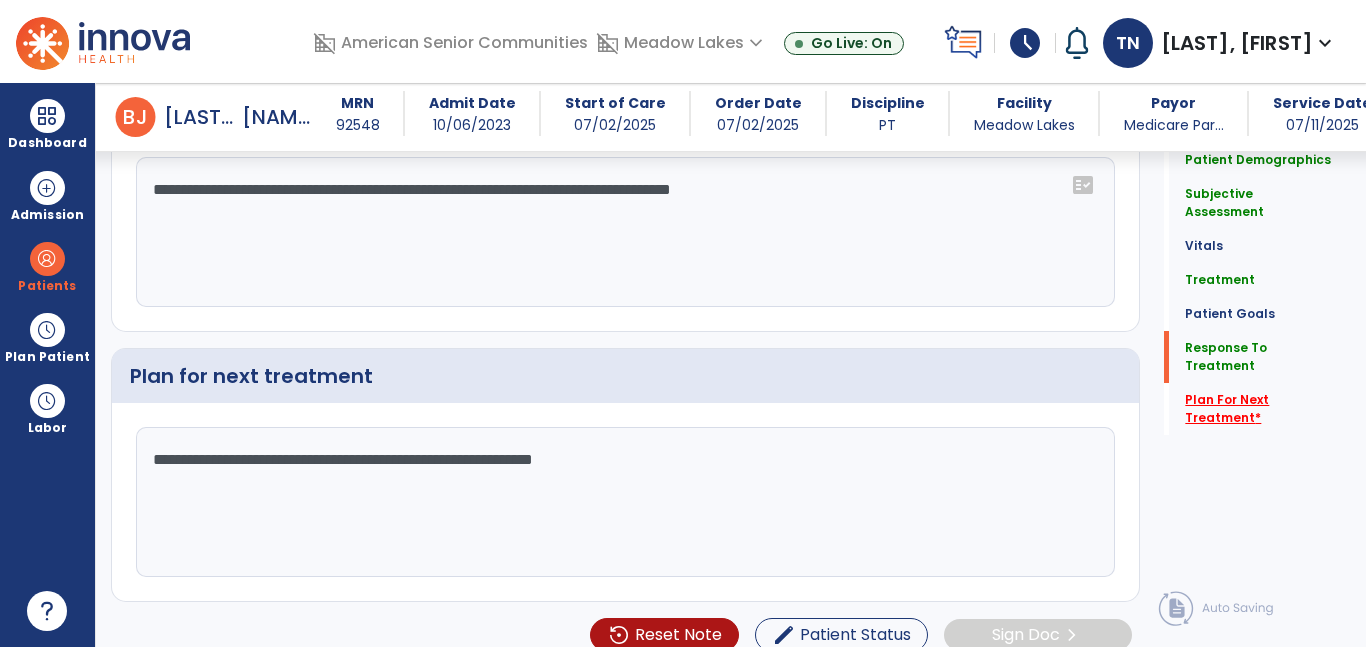 type on "**********" 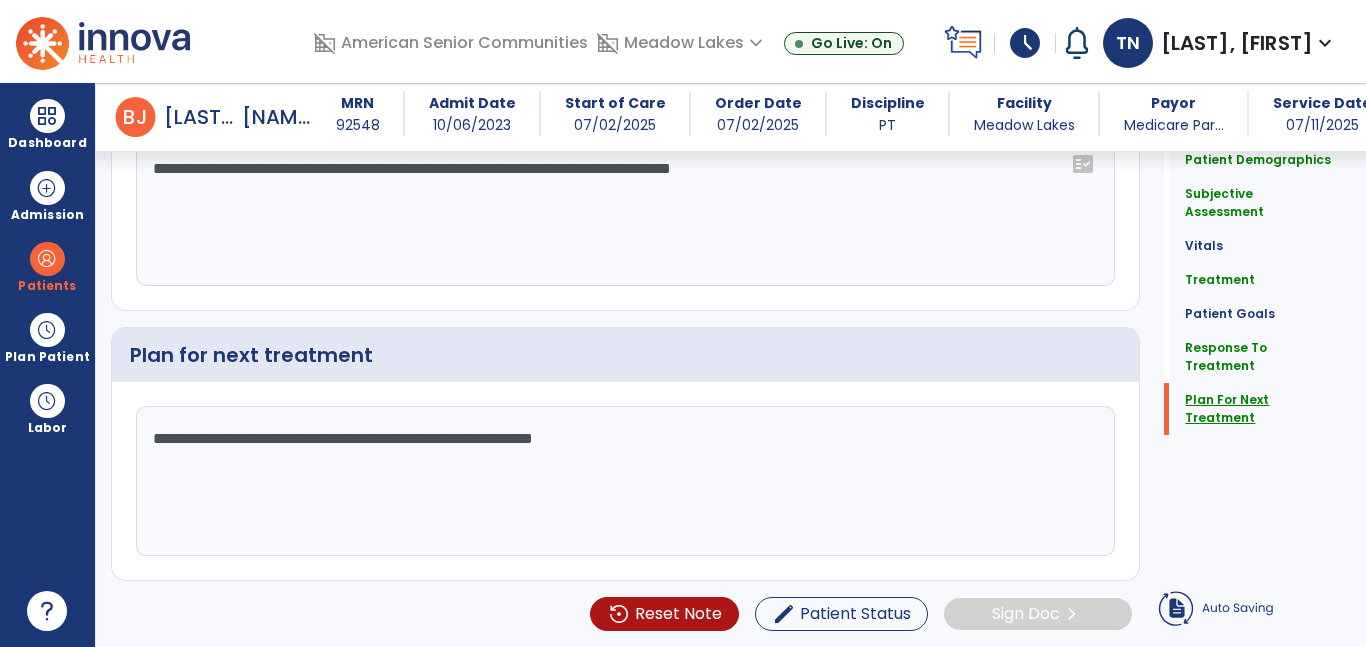 scroll, scrollTop: 2779, scrollLeft: 0, axis: vertical 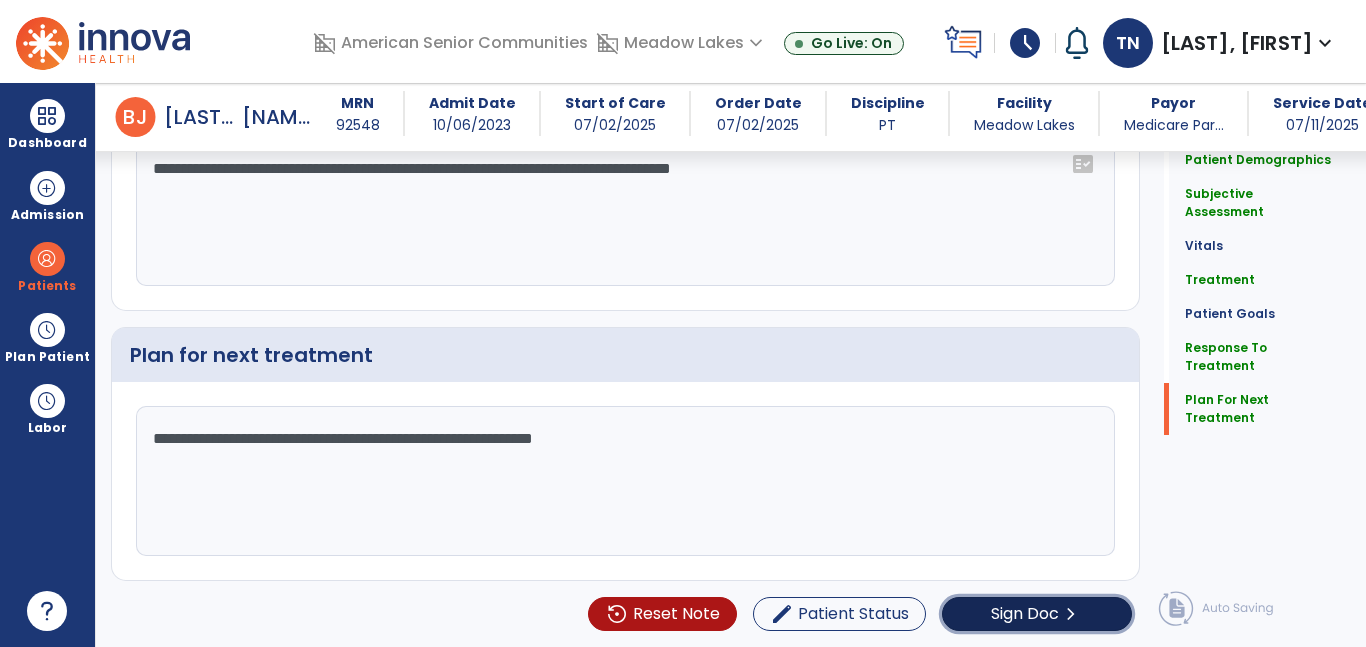 click on "Sign Doc  chevron_right" 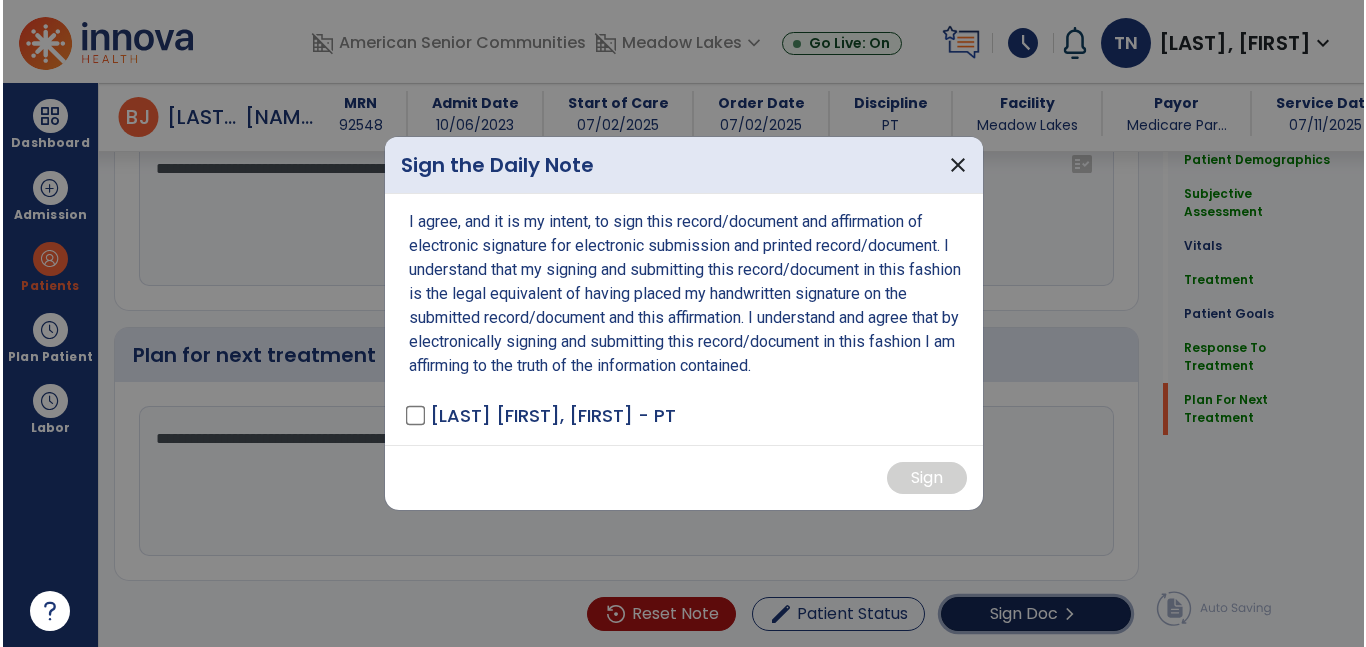 scroll, scrollTop: 2779, scrollLeft: 0, axis: vertical 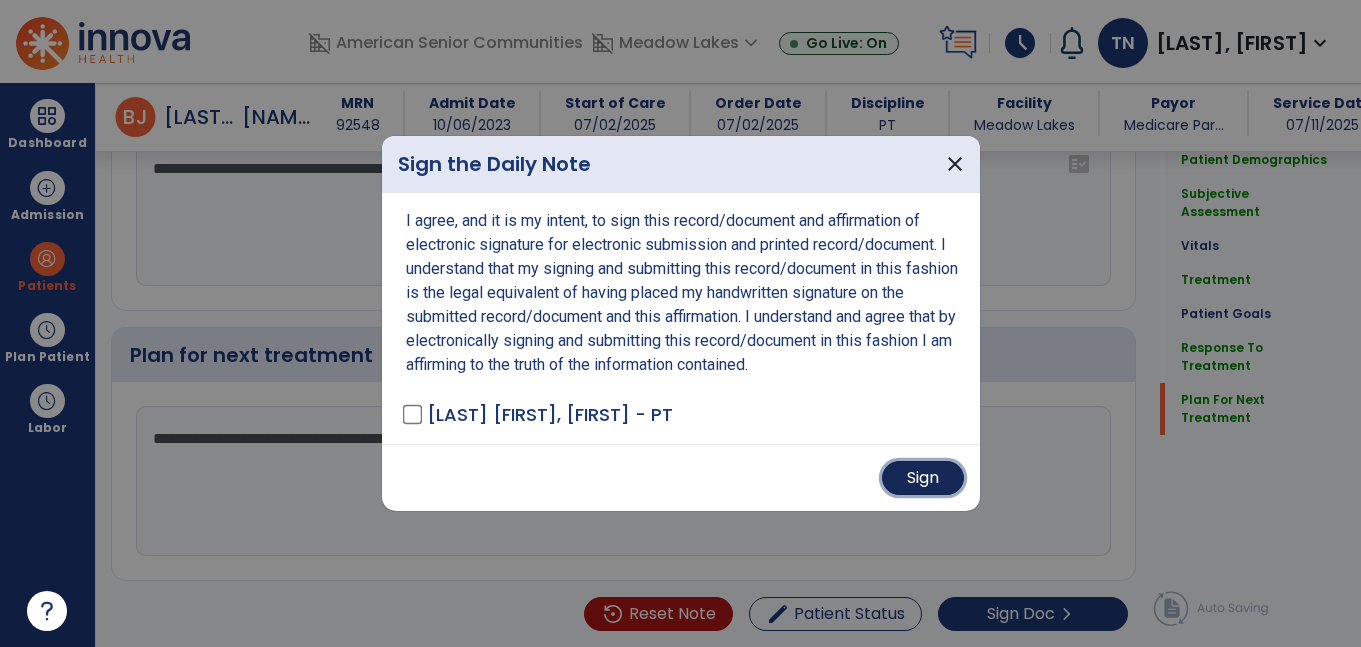 click on "Sign" at bounding box center (923, 478) 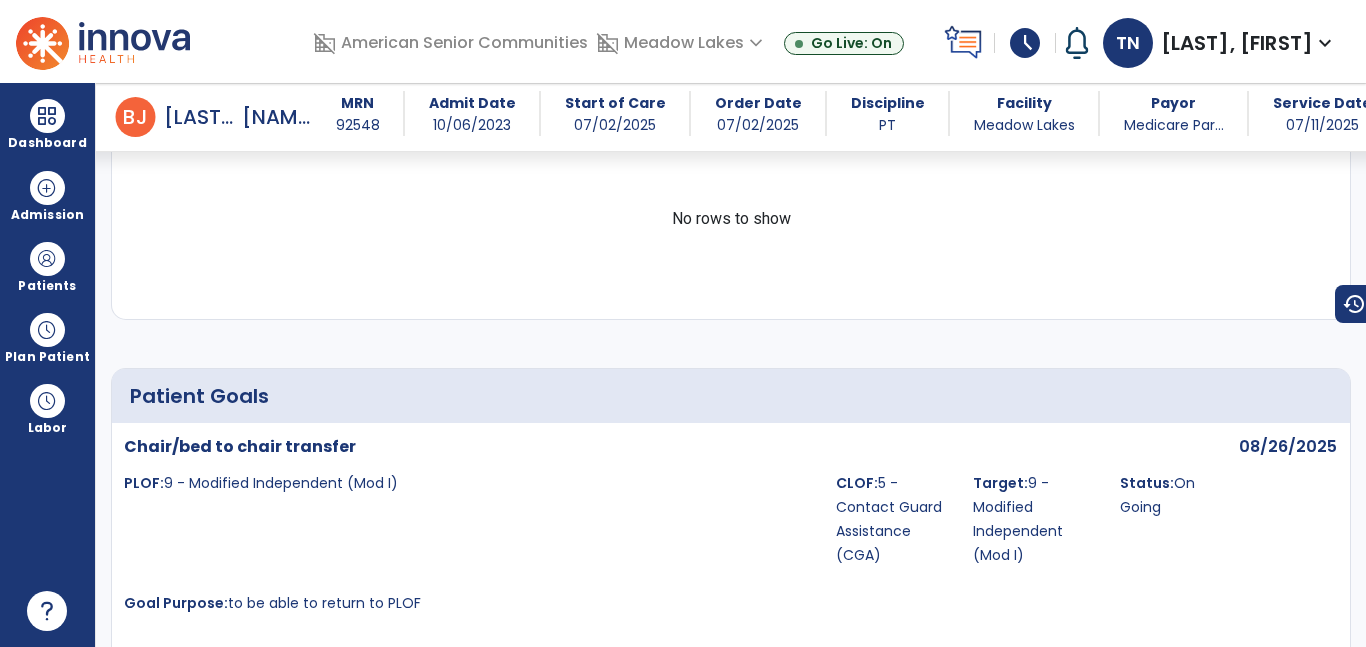 scroll, scrollTop: 0, scrollLeft: 0, axis: both 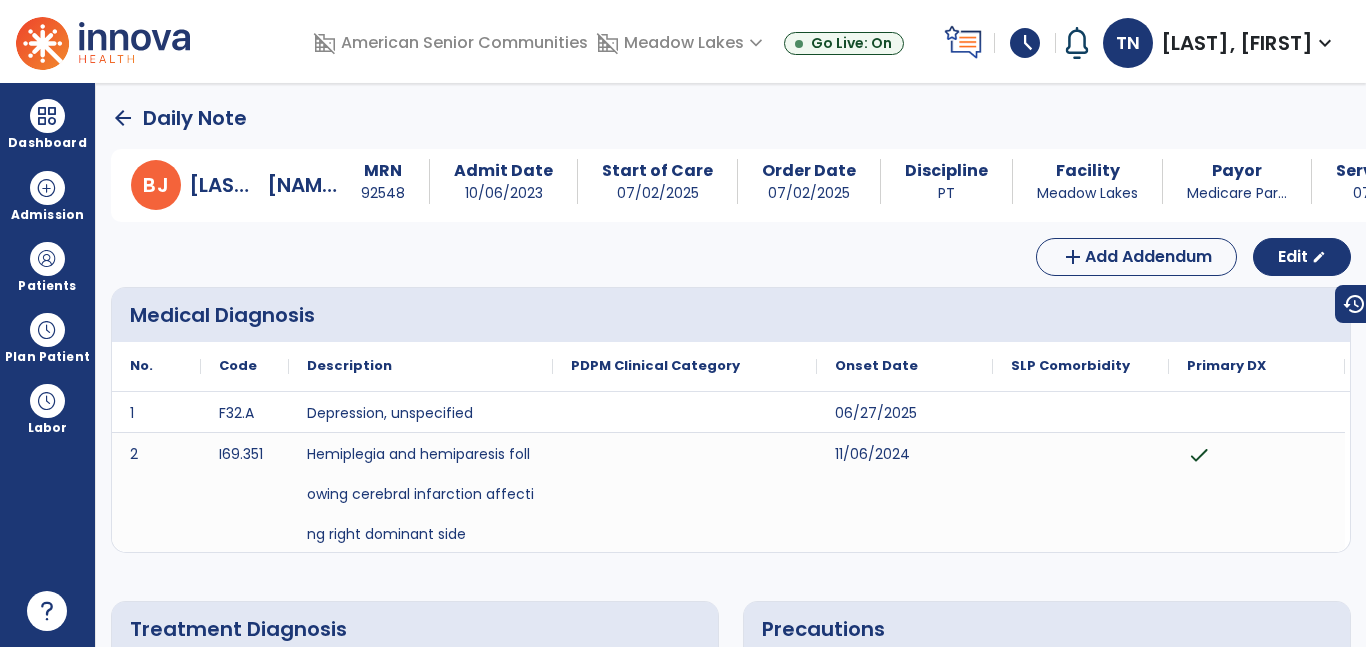 click on "arrow_back" 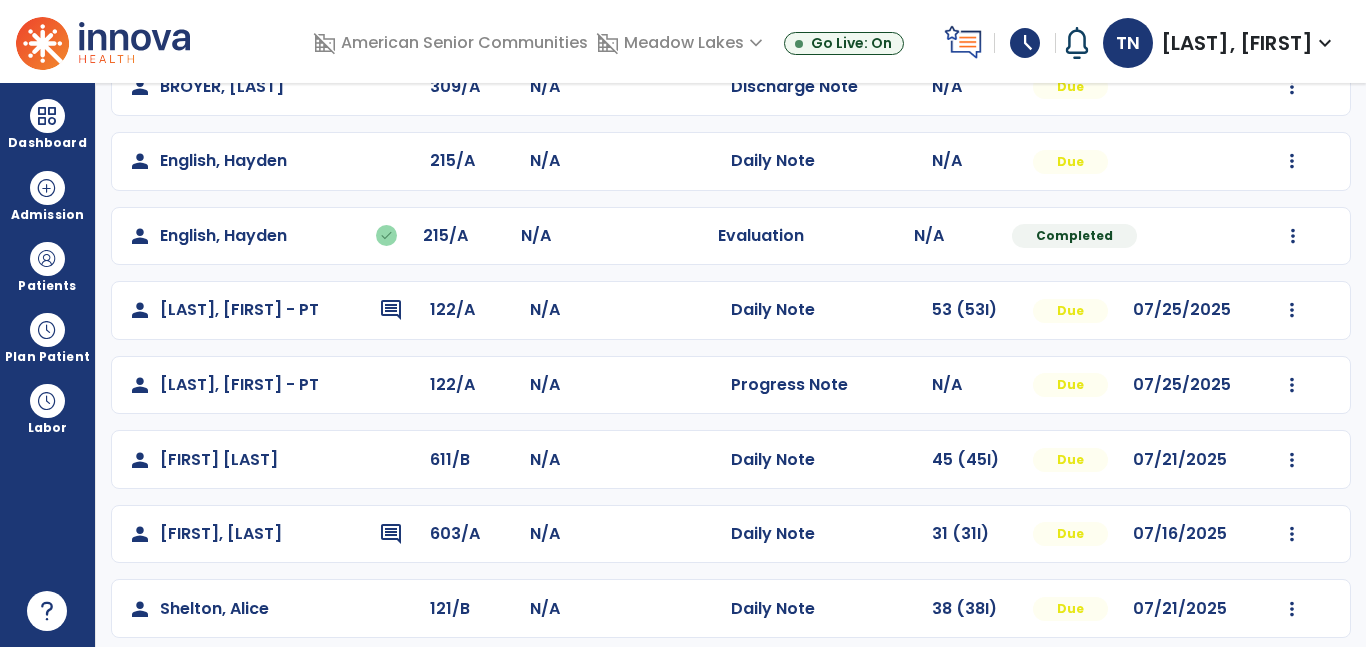 scroll, scrollTop: 585, scrollLeft: 0, axis: vertical 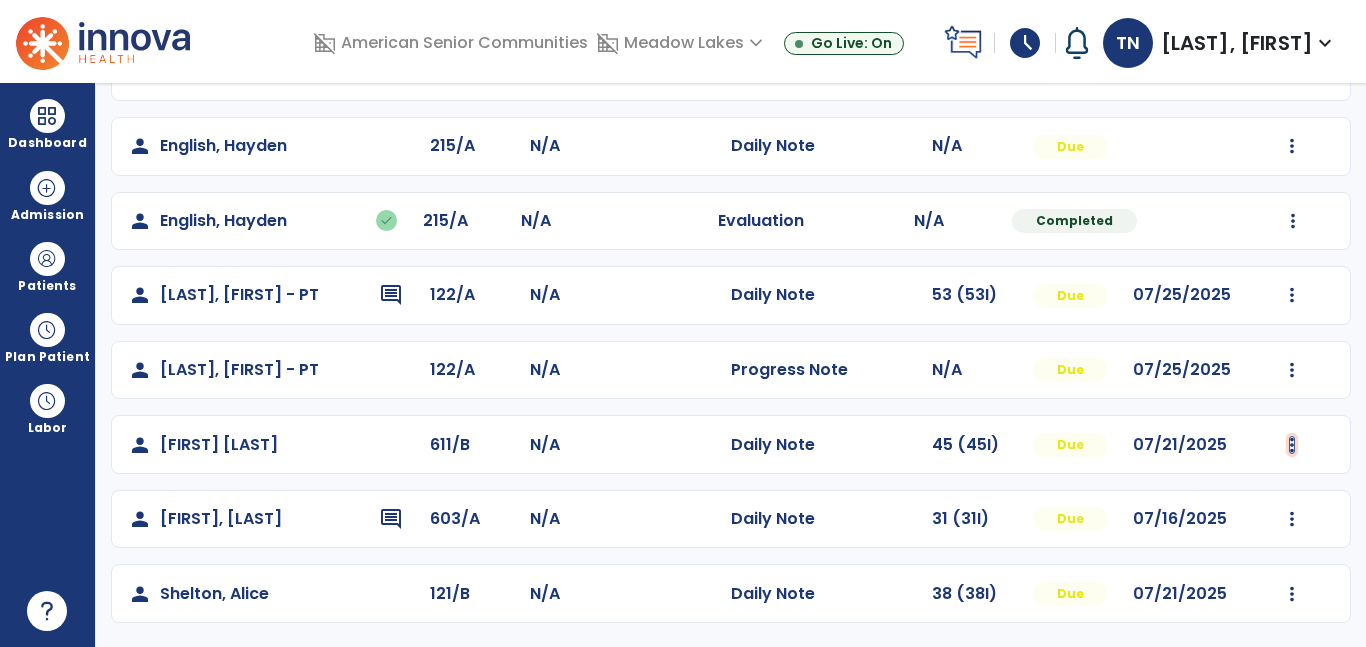 click at bounding box center [1293, -226] 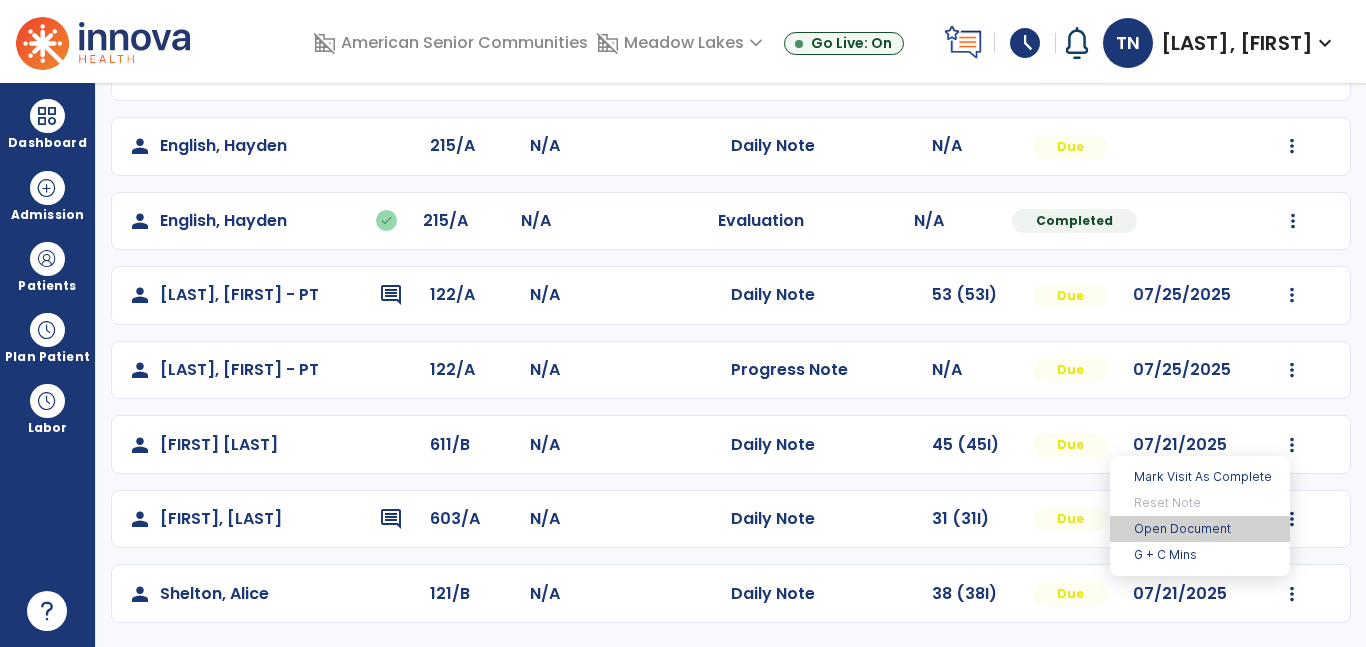 click on "Open Document" at bounding box center (1200, 529) 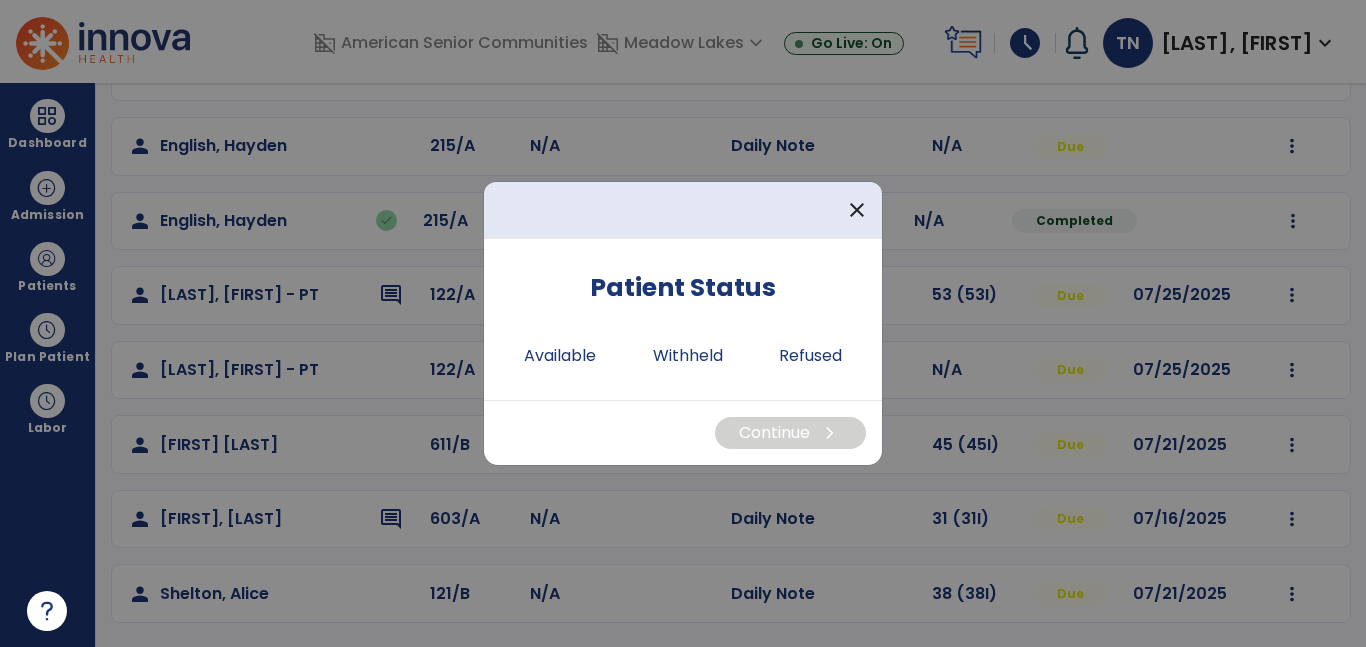 click at bounding box center [683, 323] 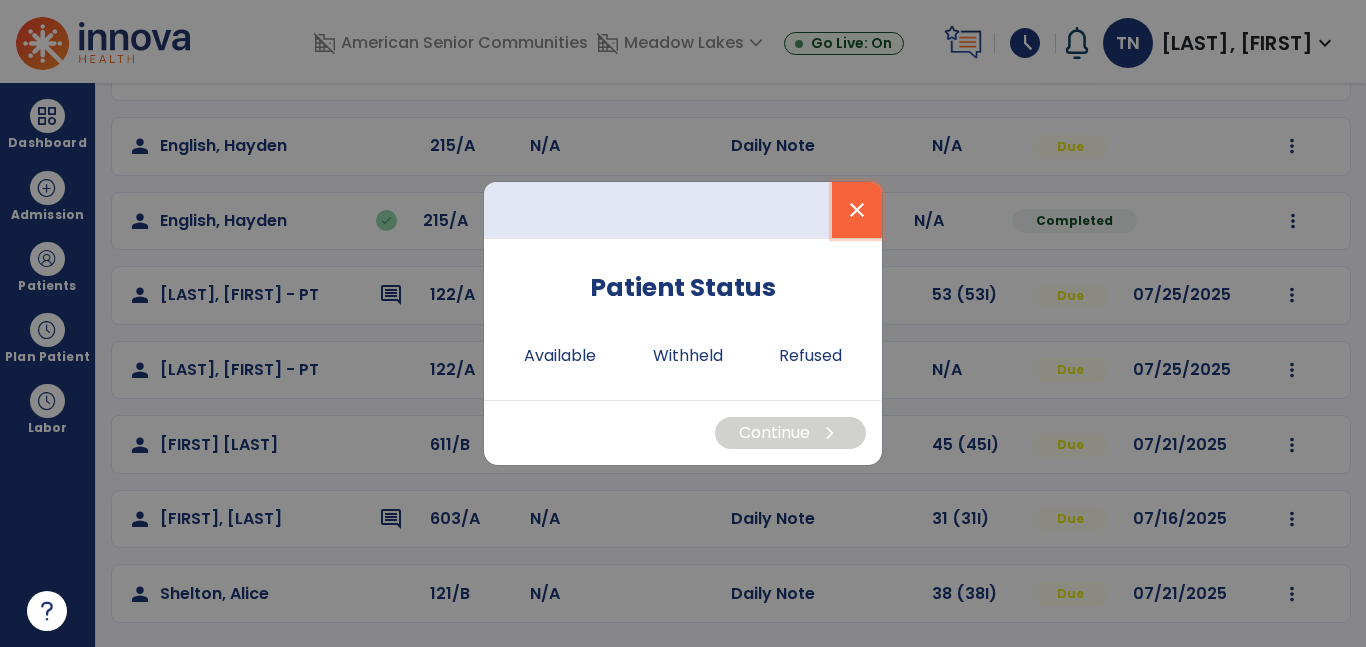 click on "close" at bounding box center (857, 210) 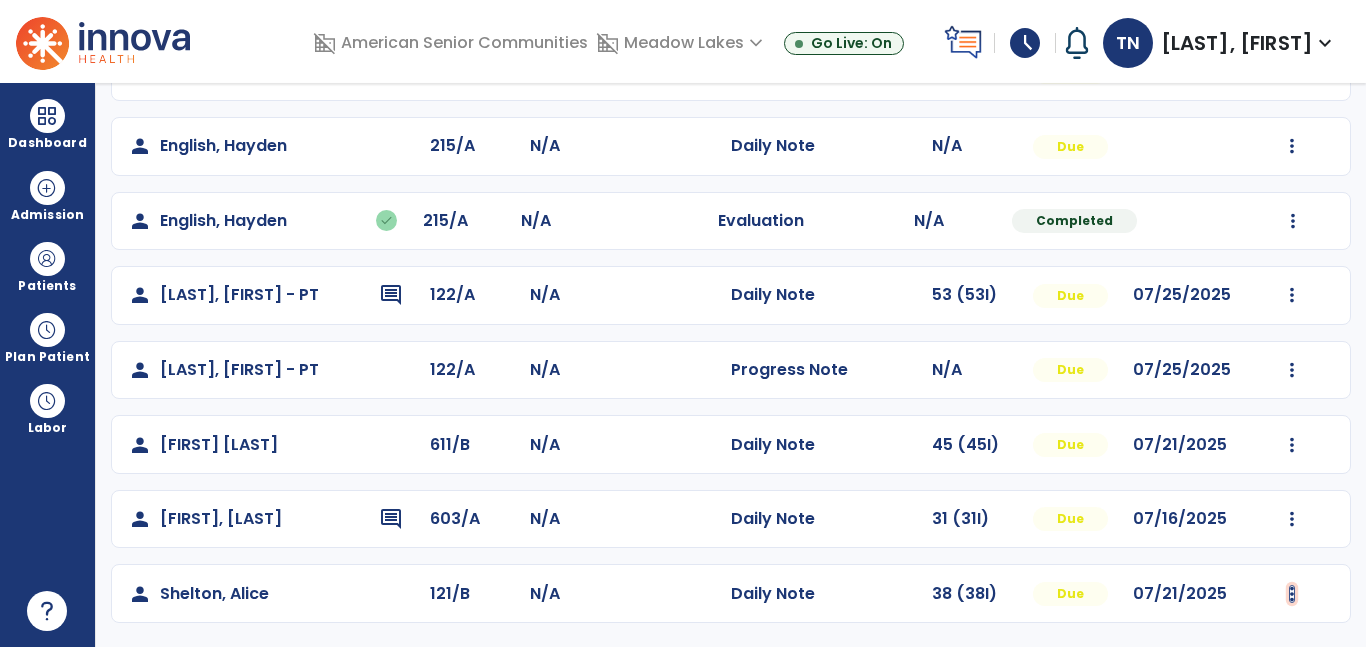 click at bounding box center [1293, -226] 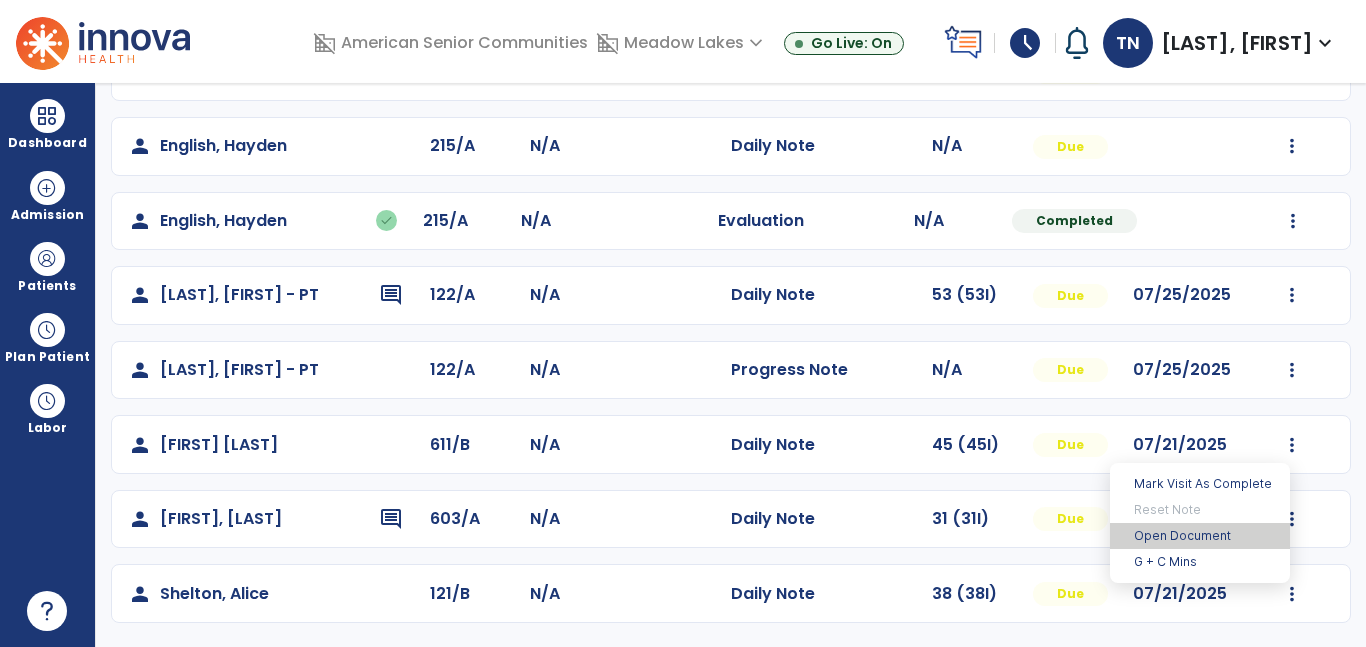click on "Open Document" at bounding box center (1200, 536) 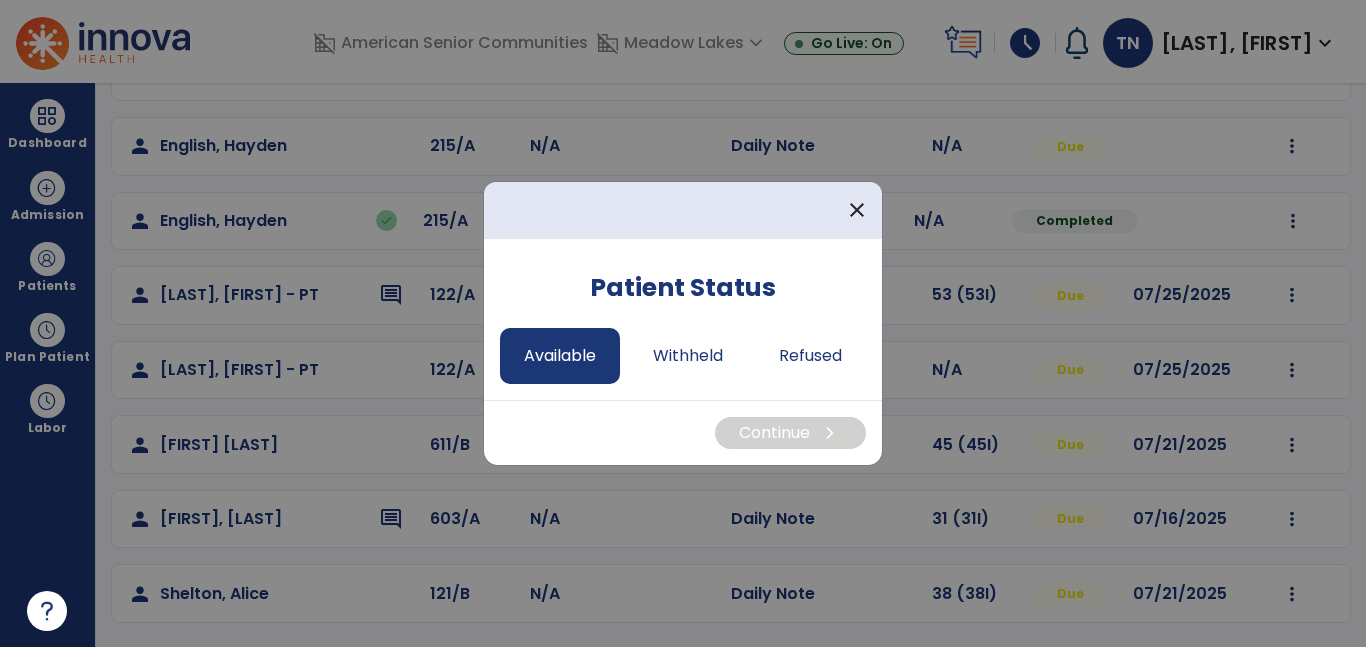 click on "Available" at bounding box center (560, 356) 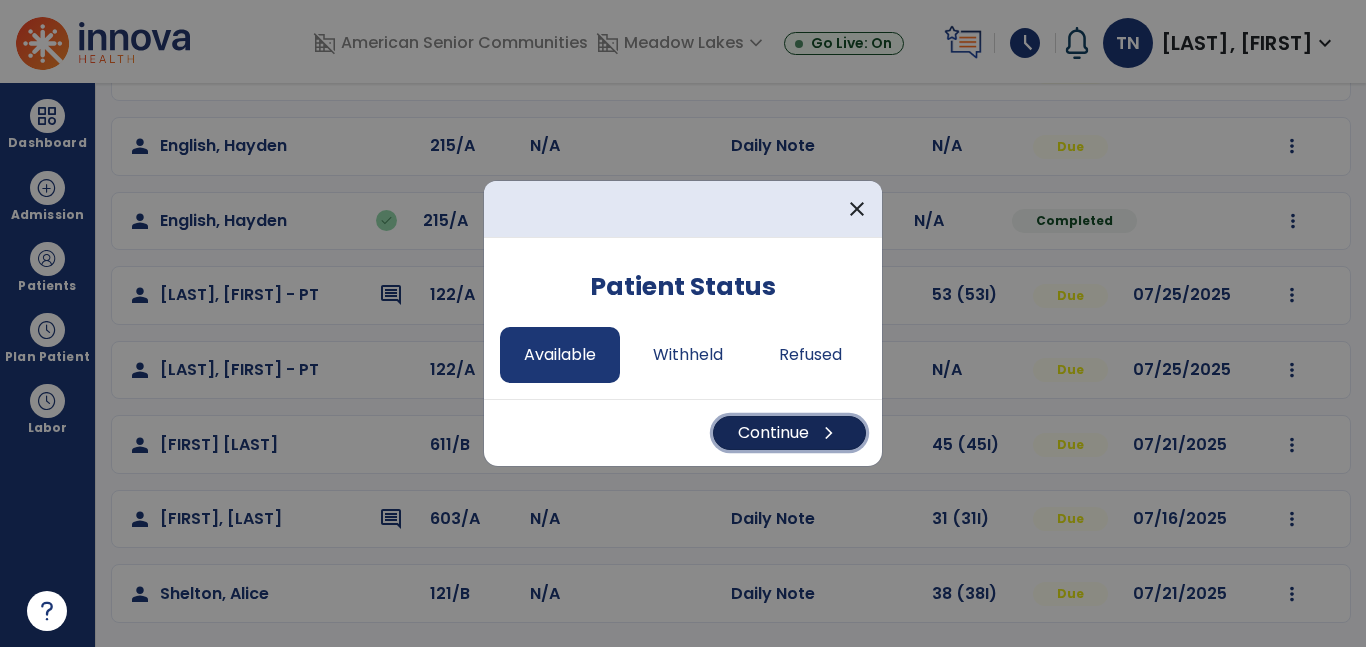 click on "Continue   chevron_right" at bounding box center [789, 433] 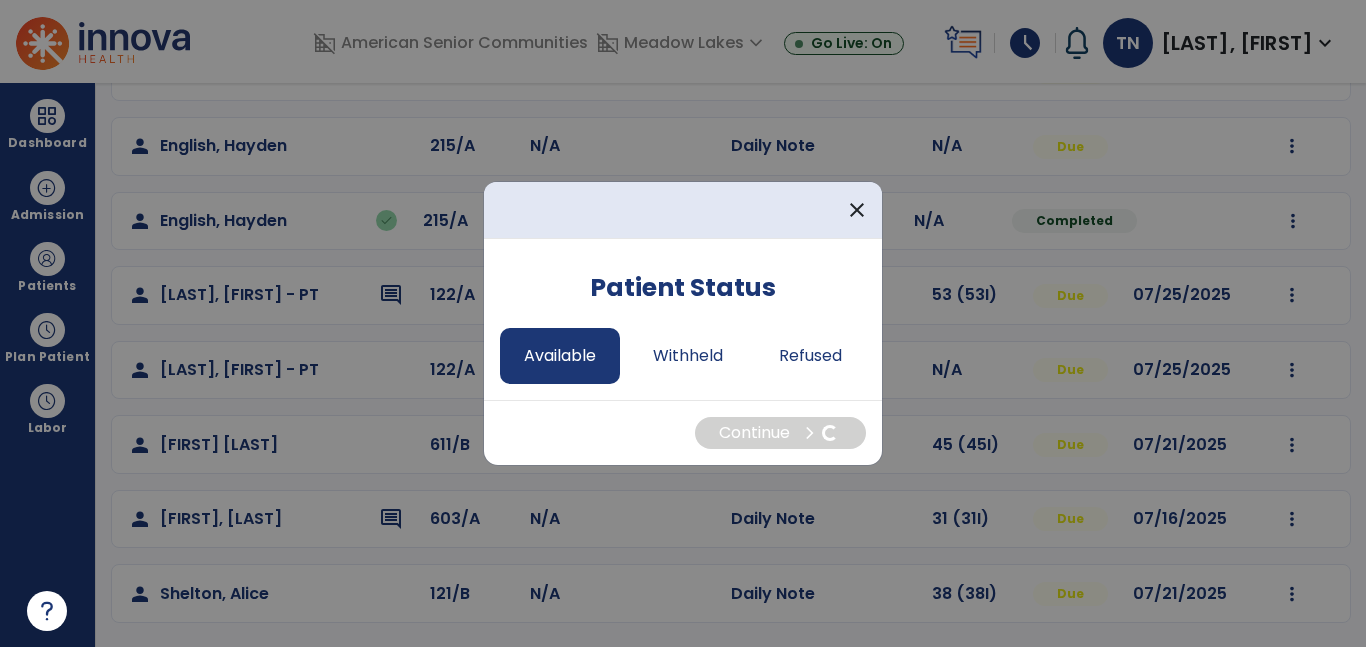 select on "*" 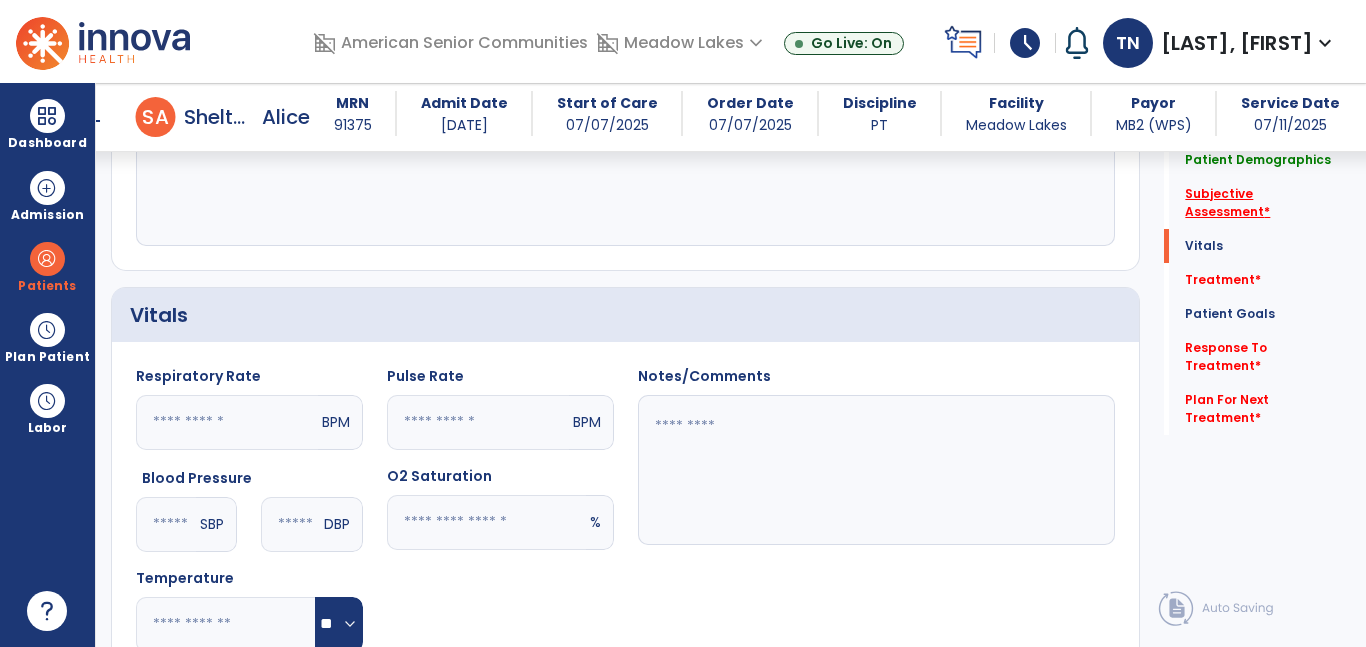 click on "Subjective Assessment   *" 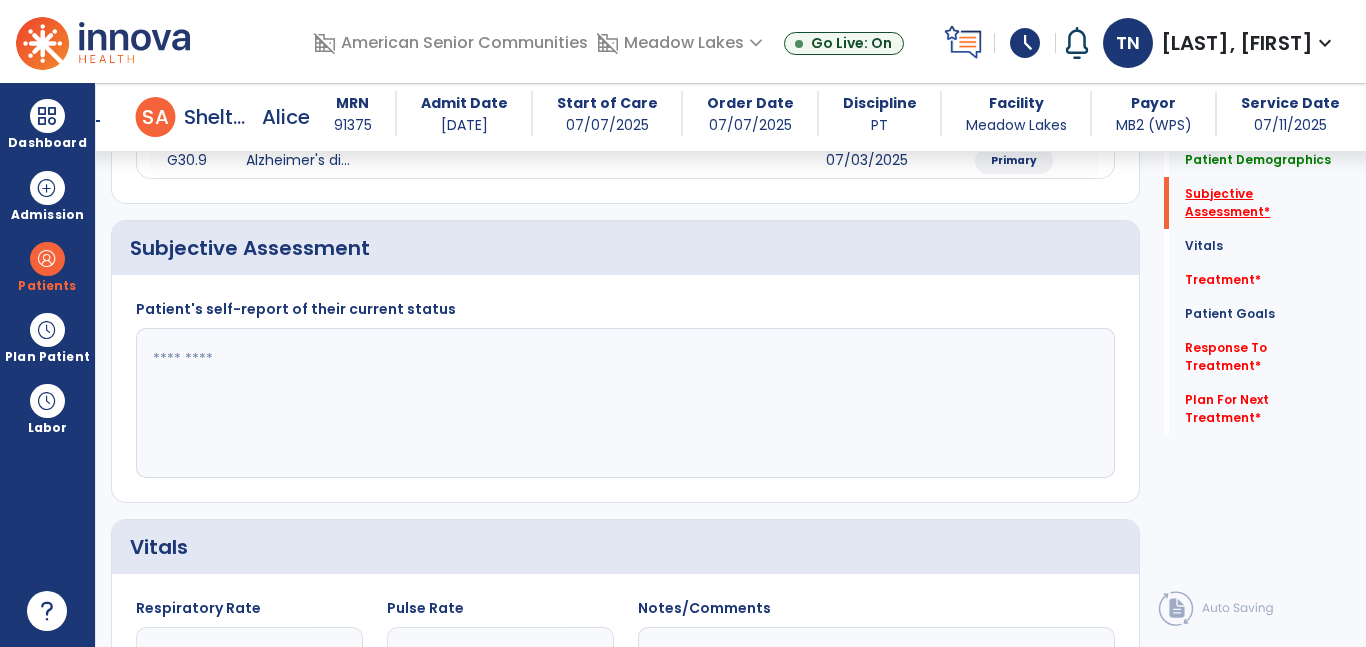 scroll, scrollTop: 344, scrollLeft: 0, axis: vertical 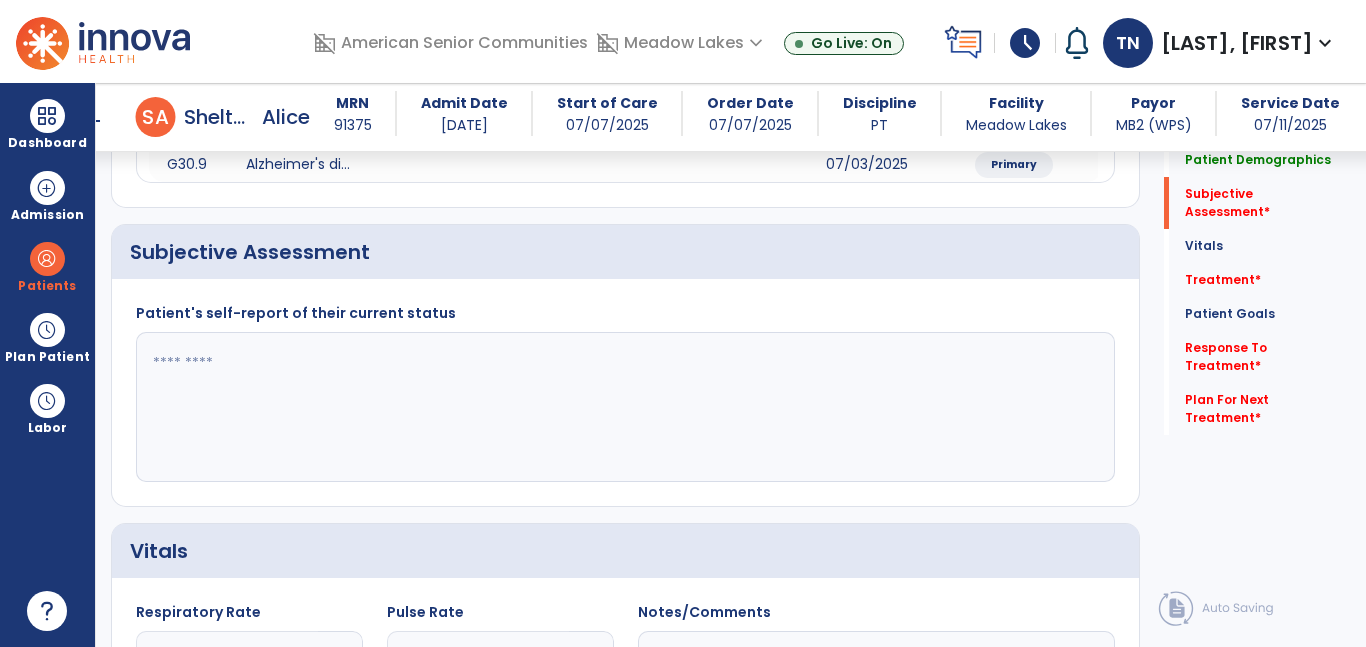 click 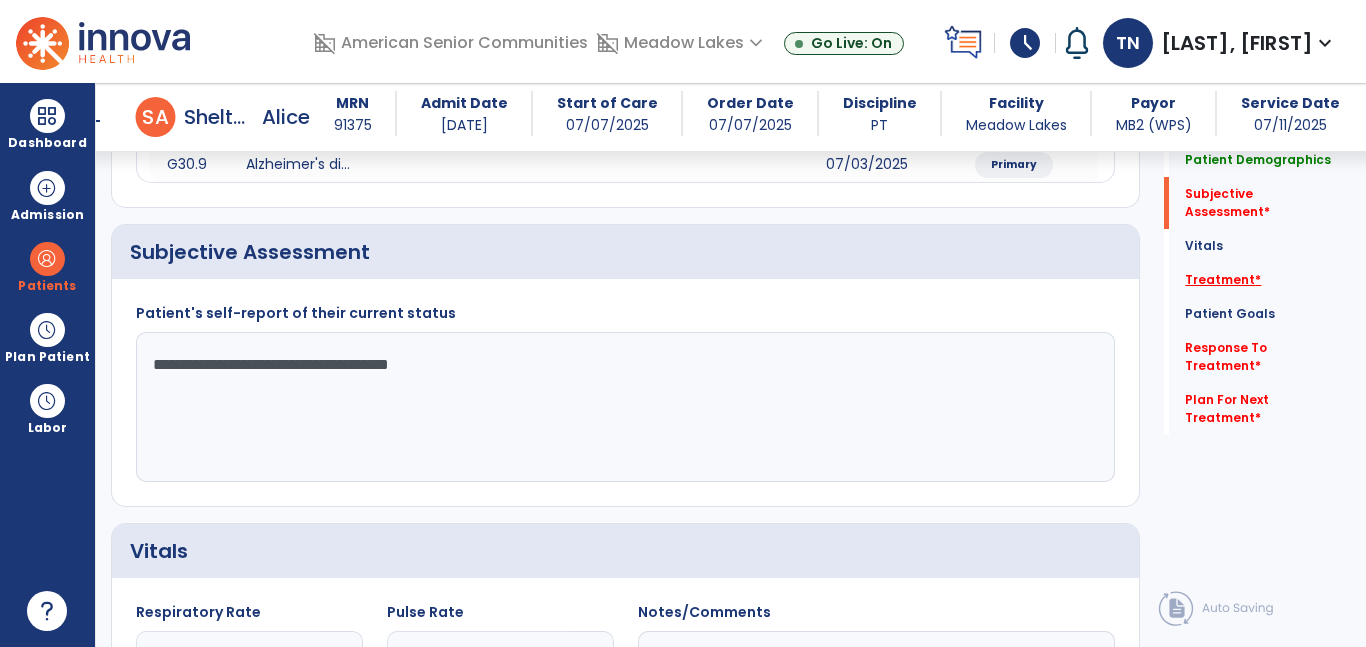 type on "**********" 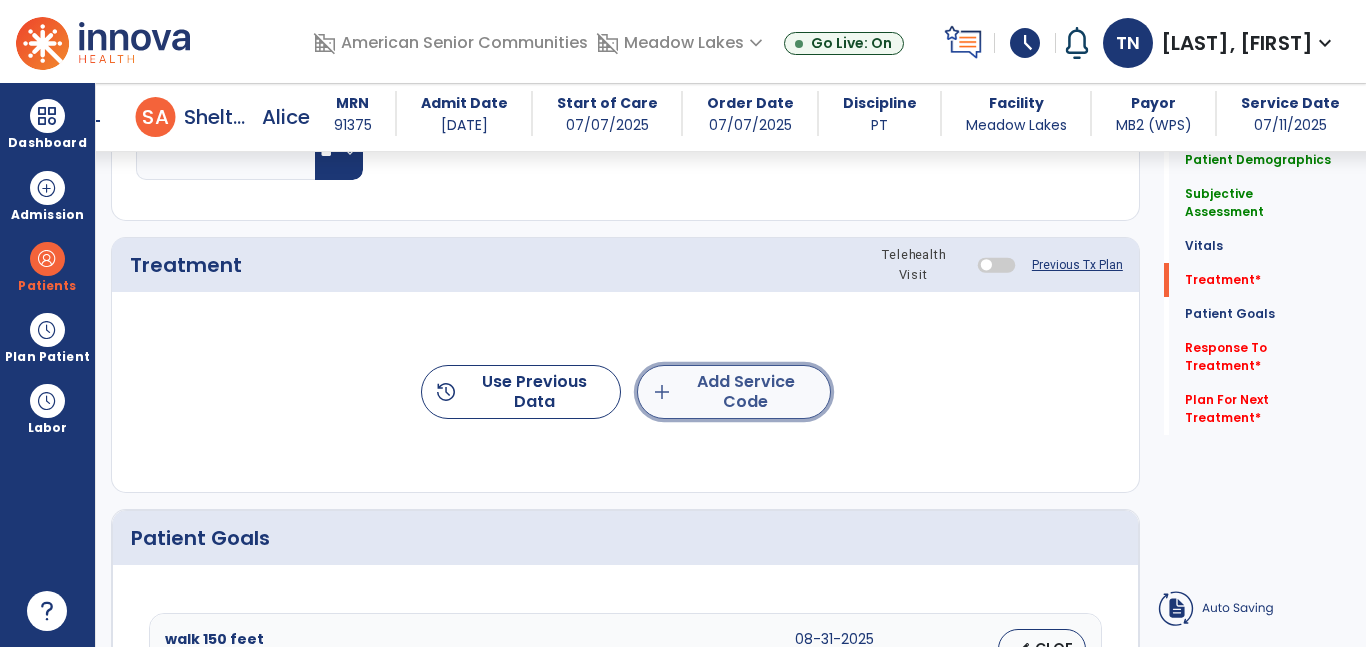 click on "add  Add Service Code" 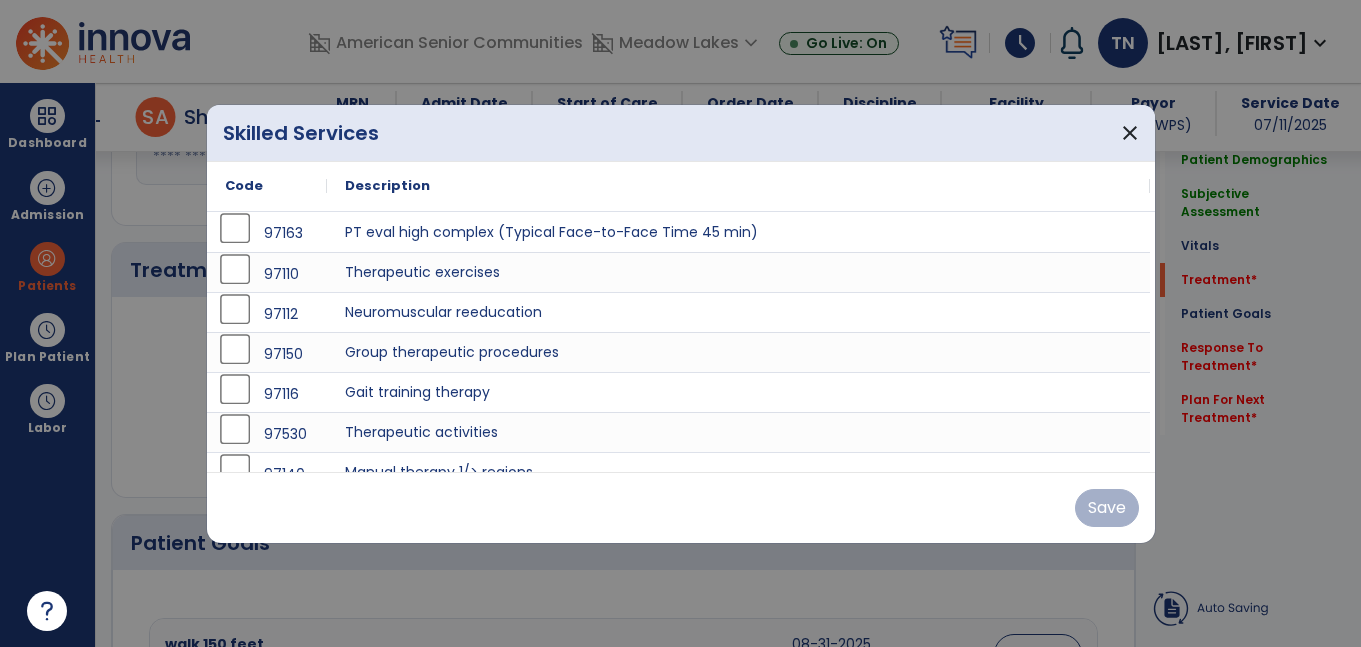 scroll, scrollTop: 1052, scrollLeft: 0, axis: vertical 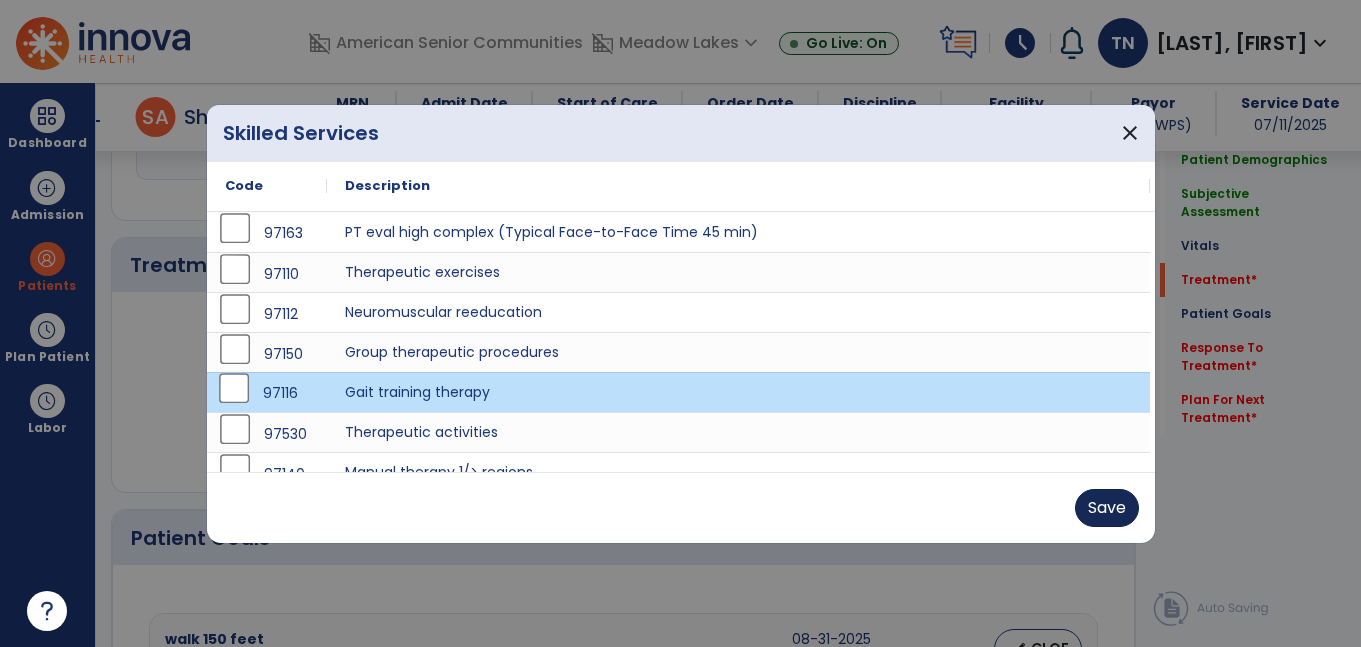 click on "Save" at bounding box center [1107, 508] 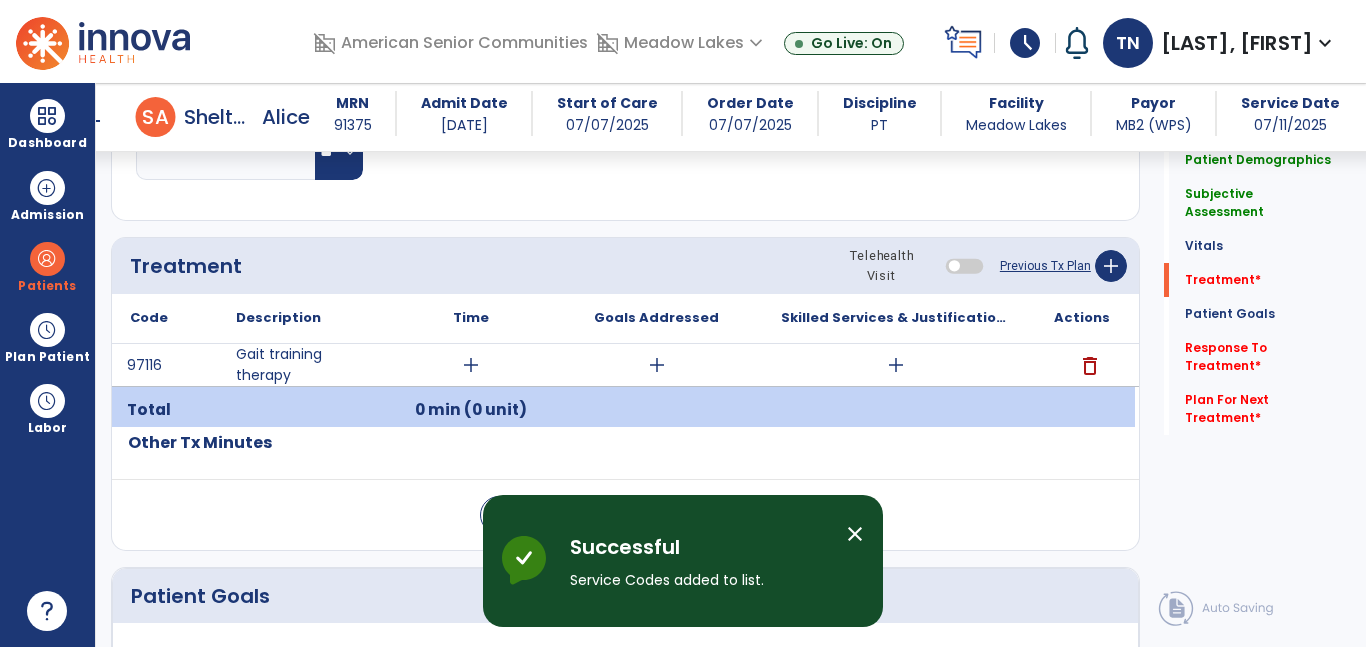 click on "add" at bounding box center (896, 365) 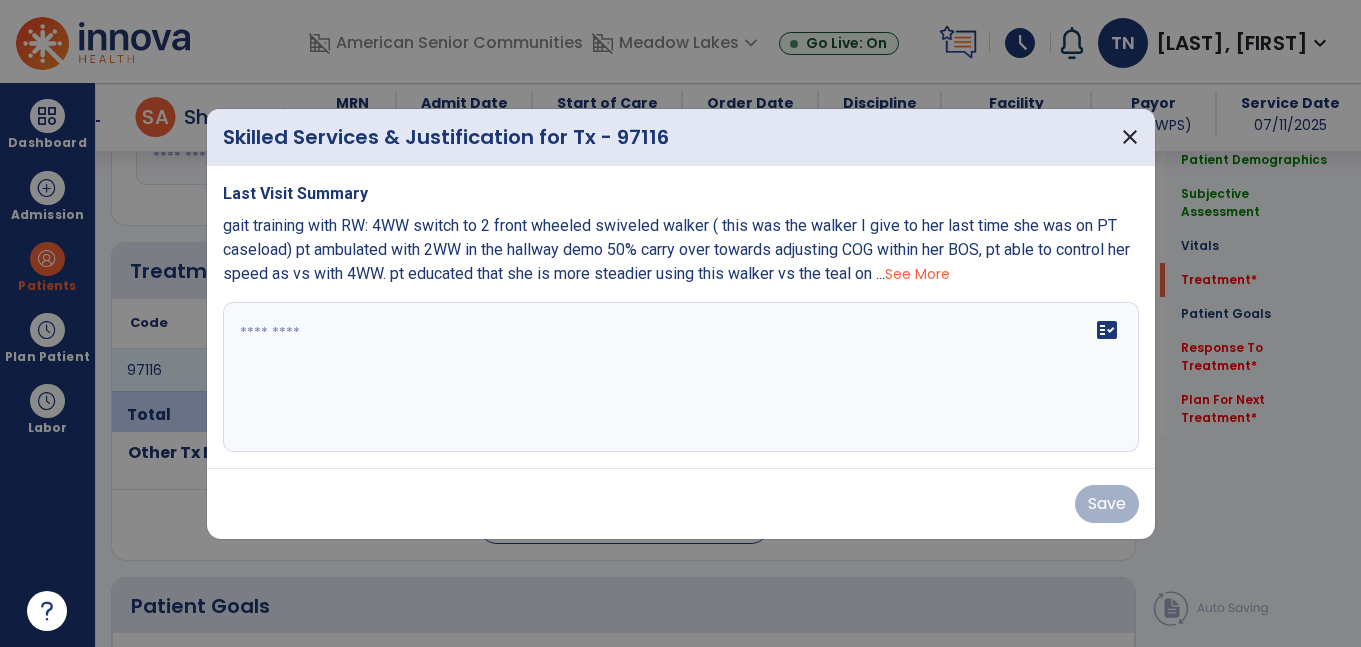 scroll, scrollTop: 1052, scrollLeft: 0, axis: vertical 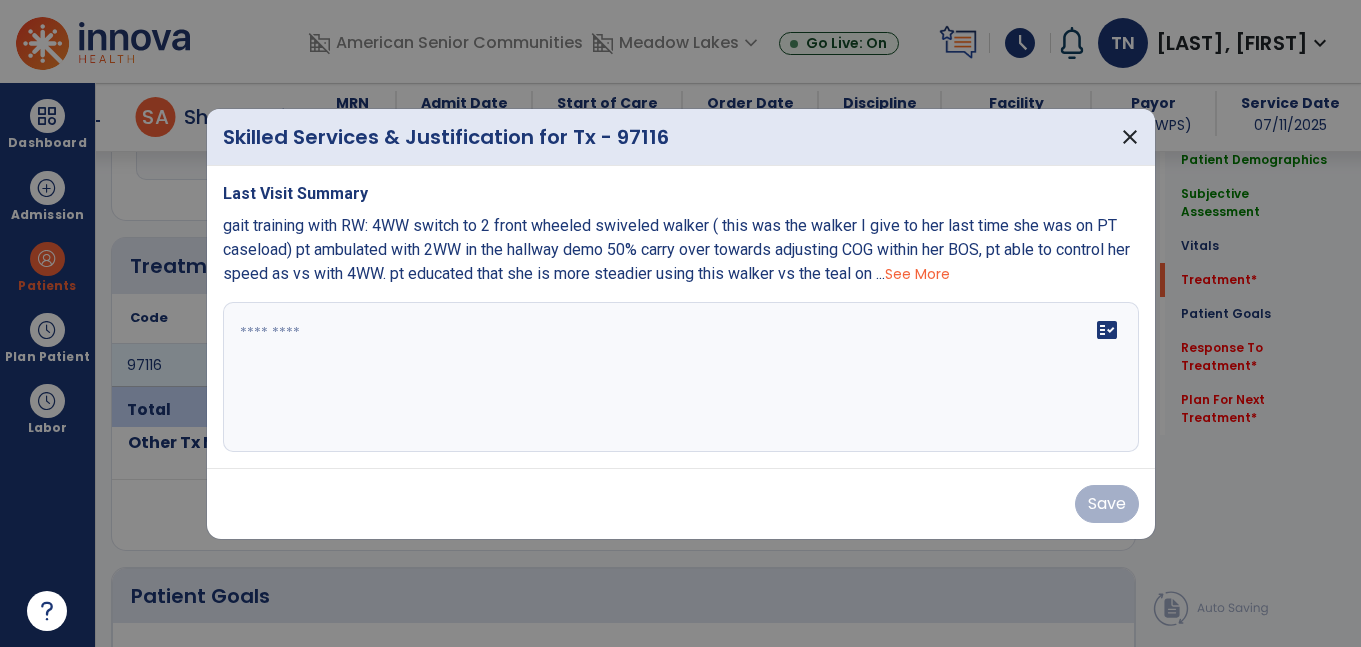 click on "fact_check" at bounding box center (681, 377) 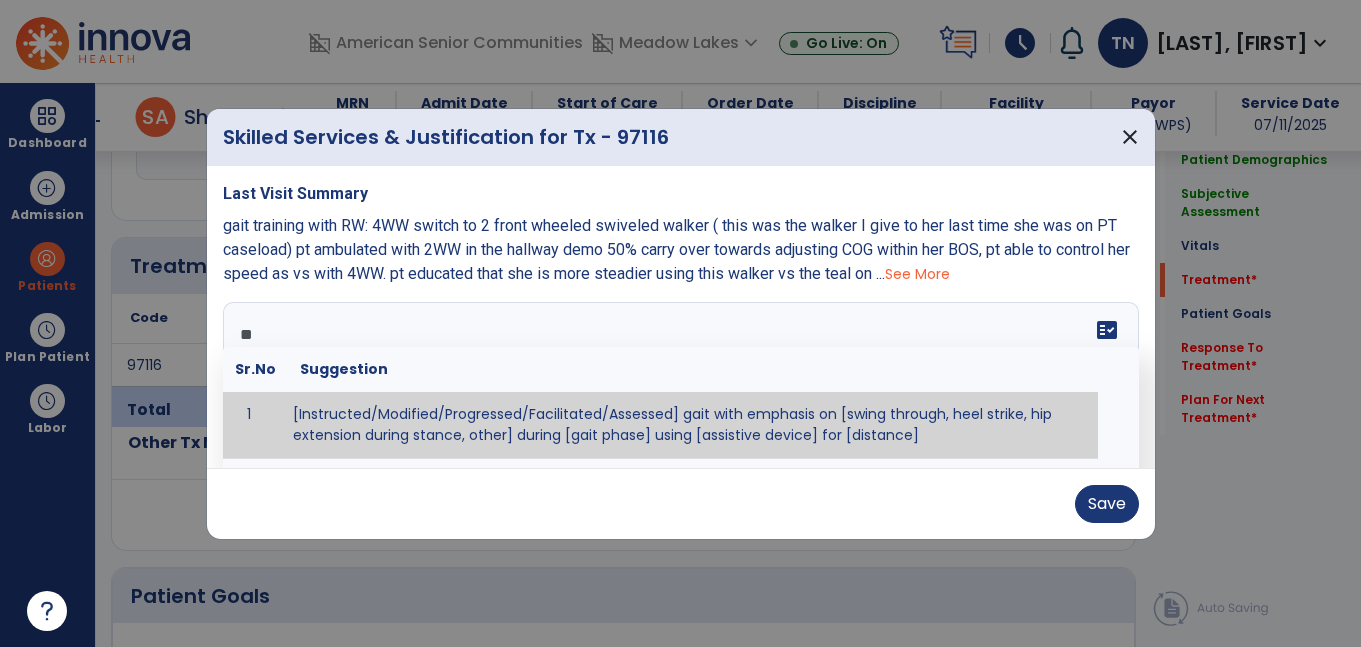 type on "***" 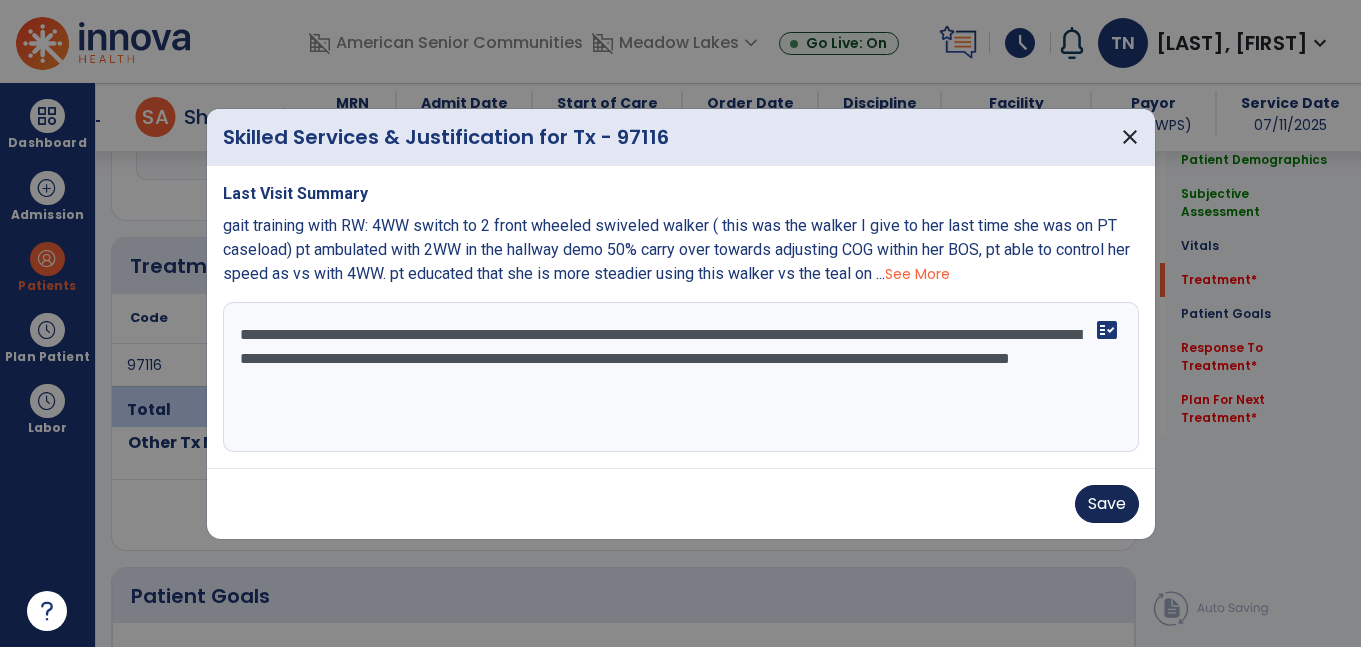 type on "**********" 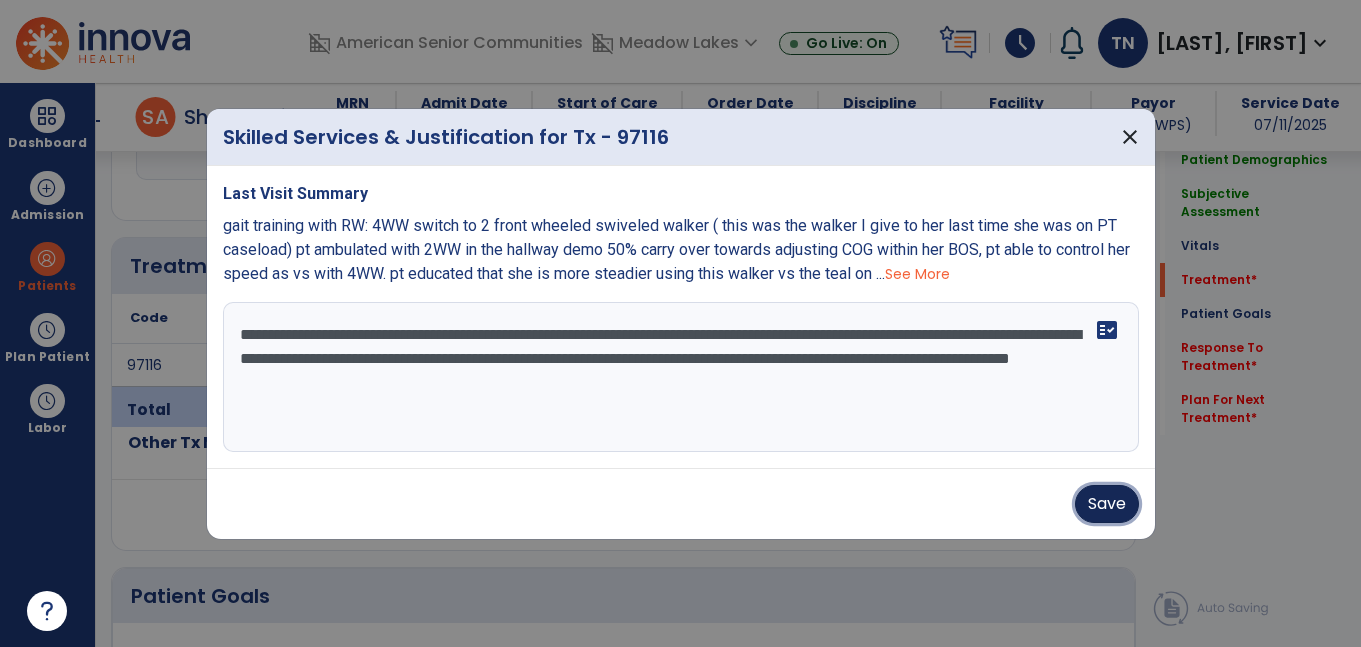 click on "Save" at bounding box center [1107, 504] 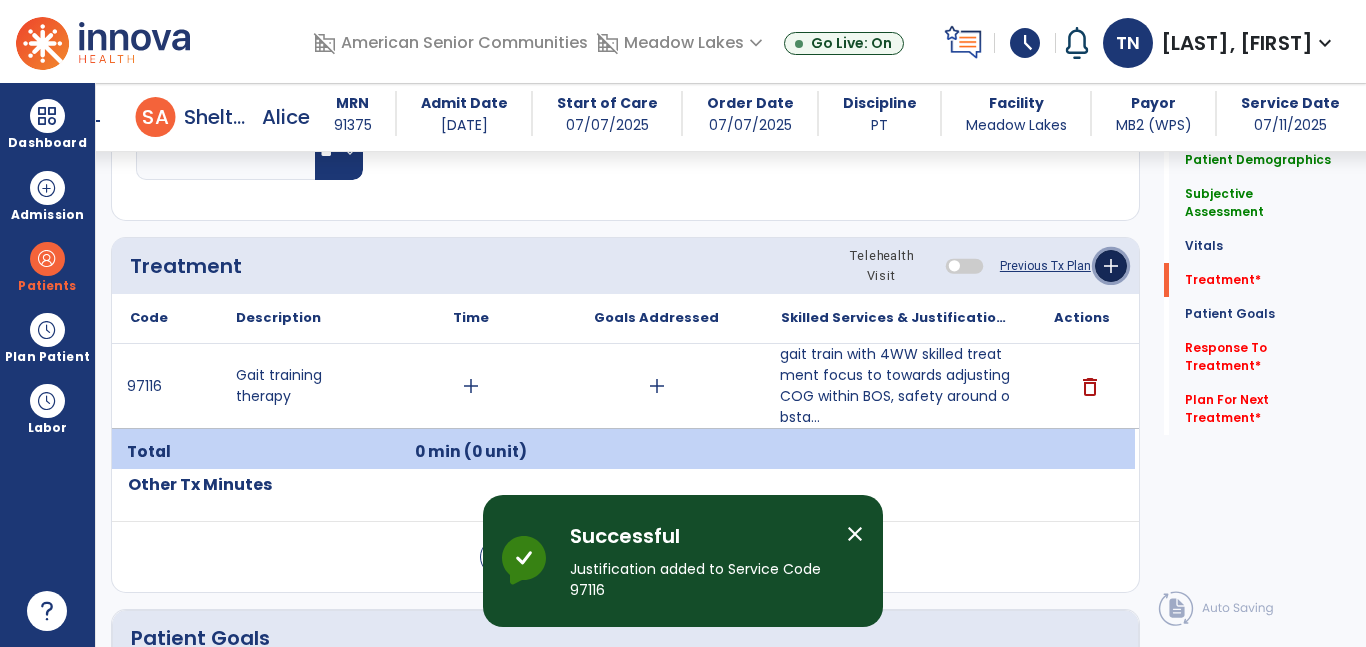 click on "add" 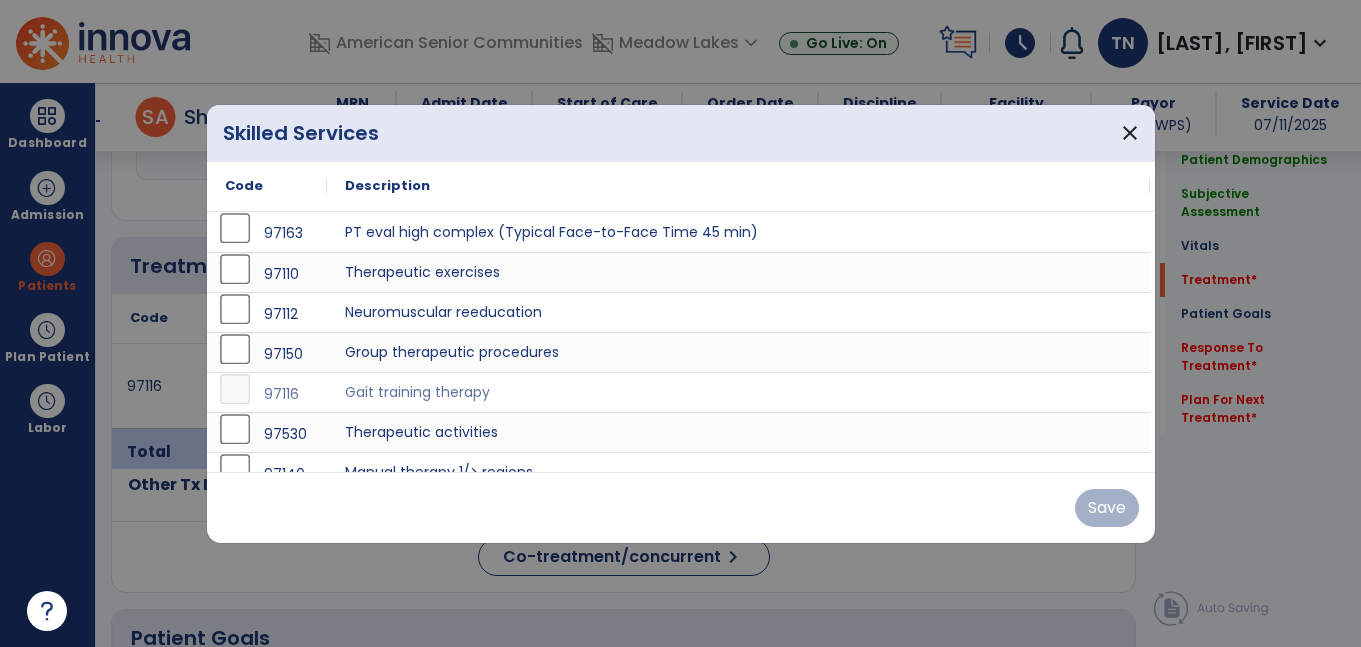 scroll, scrollTop: 1052, scrollLeft: 0, axis: vertical 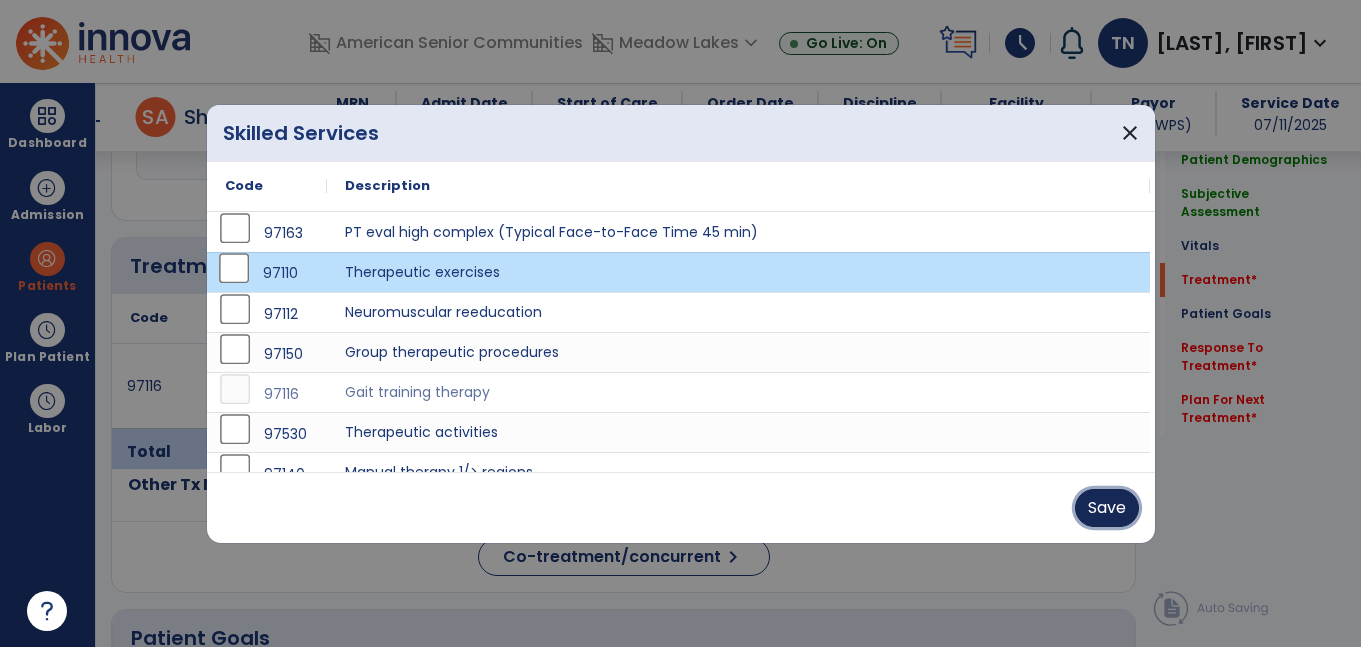 click on "Save" at bounding box center [1107, 508] 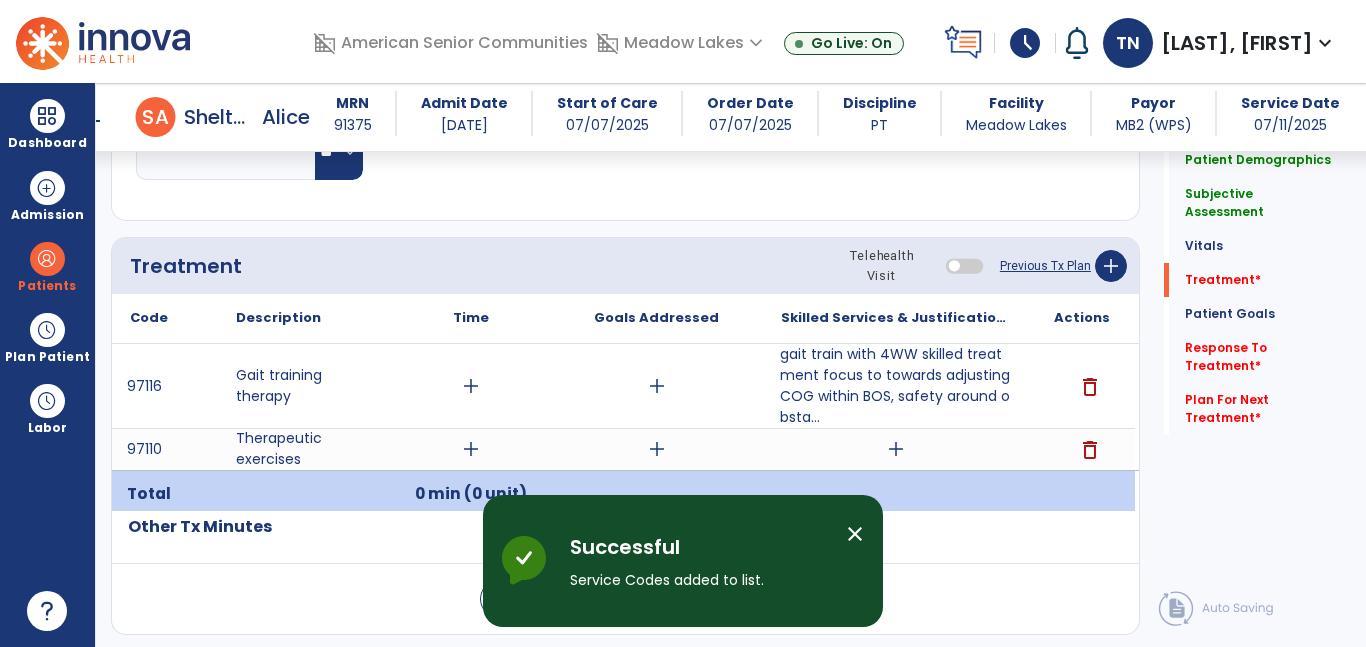 click on "add" at bounding box center [896, 449] 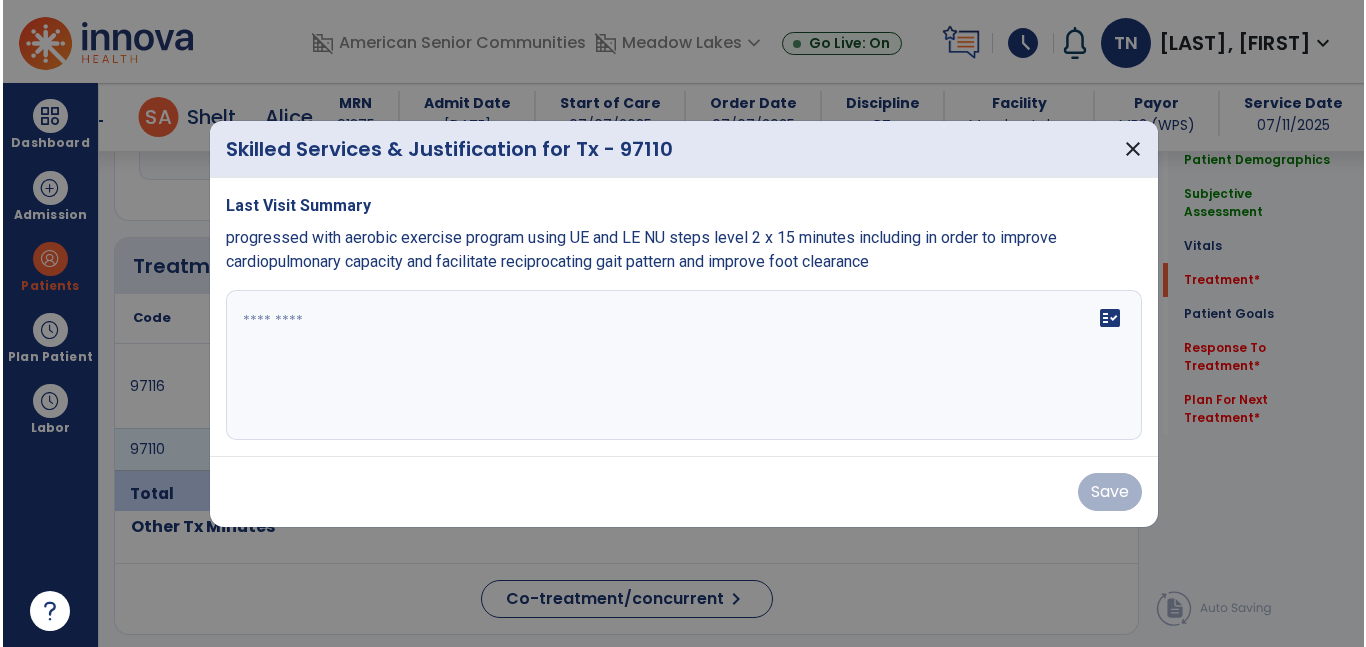 scroll, scrollTop: 1052, scrollLeft: 0, axis: vertical 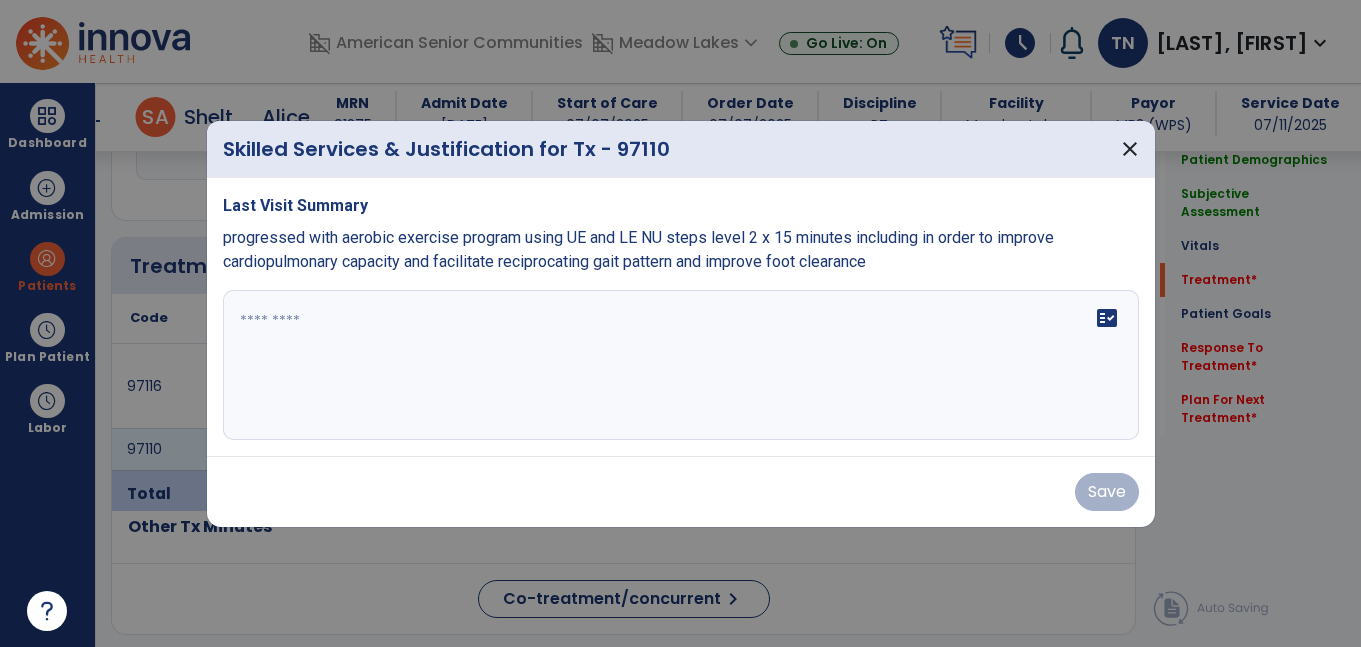 click on "progressed with  aerobic exercise program using UE and LE NU steps level 2 x 15 minutes including in order to improve cardiopulmonary capacity and facilitate reciprocating gait pattern and improve foot clearance" at bounding box center (638, 249) 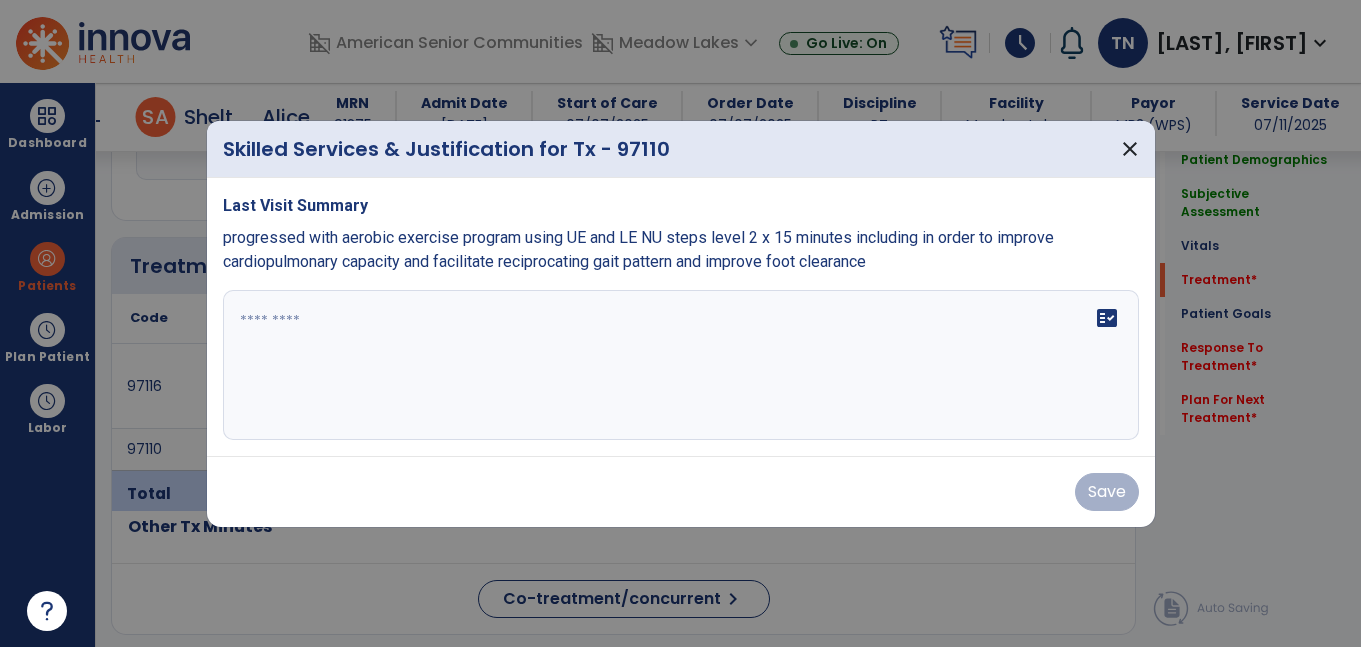 click on "progressed with  aerobic exercise program using UE and LE NU steps level 2 x 15 minutes including in order to improve cardiopulmonary capacity and facilitate reciprocating gait pattern and improve foot clearance" at bounding box center (681, 250) 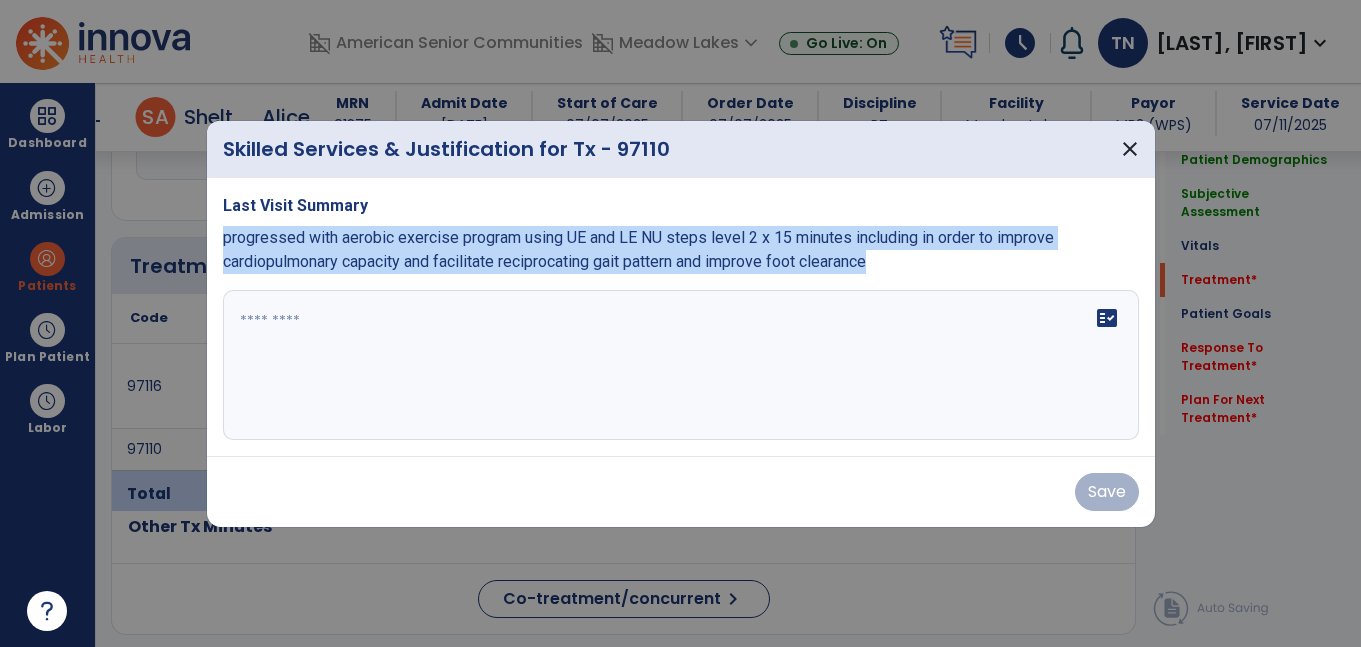 copy on "progressed with  aerobic exercise program using UE and LE NU steps level 2 x 15 minutes including in order to improve cardiopulmonary capacity and facilitate reciprocating gait pattern and improve foot clearance" 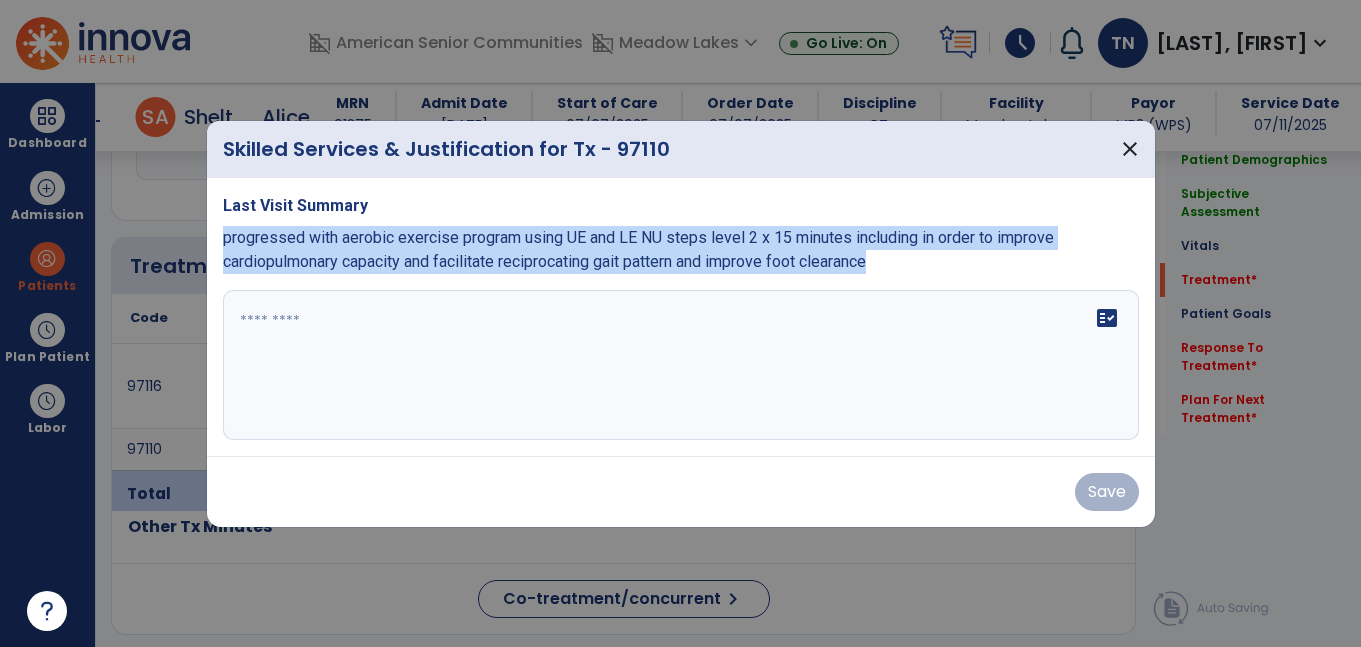 click on "fact_check" at bounding box center [681, 365] 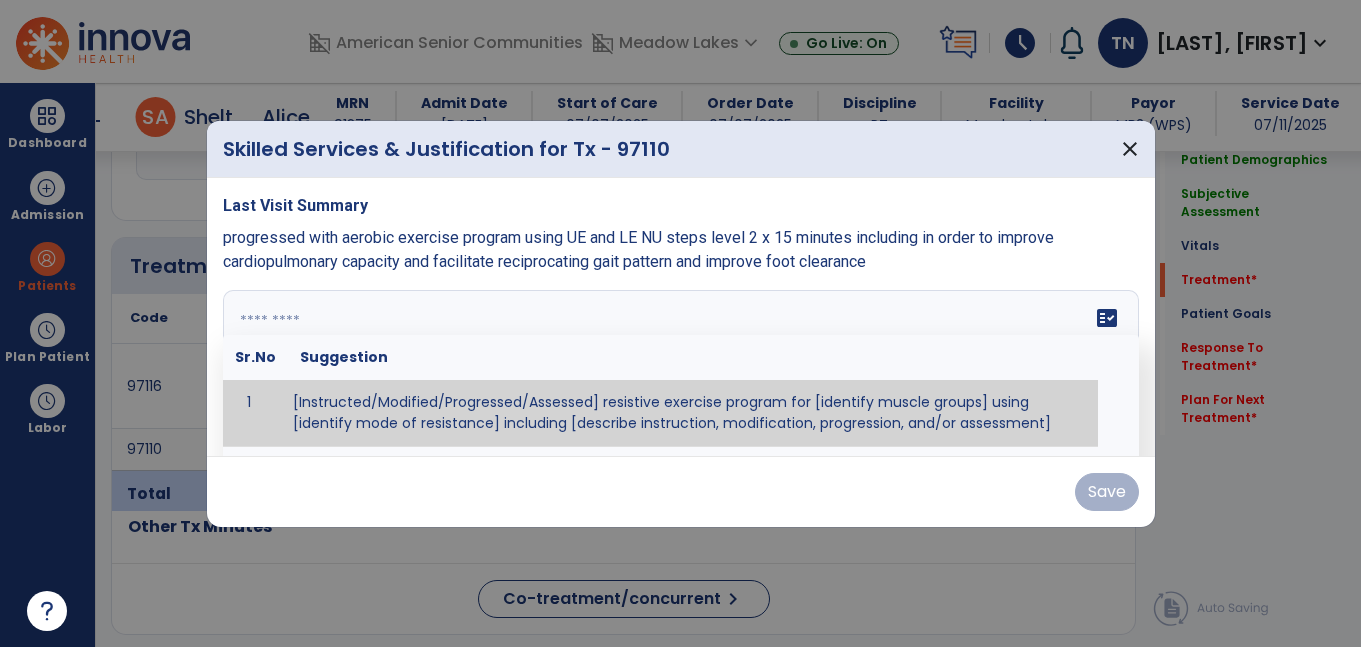 paste on "**********" 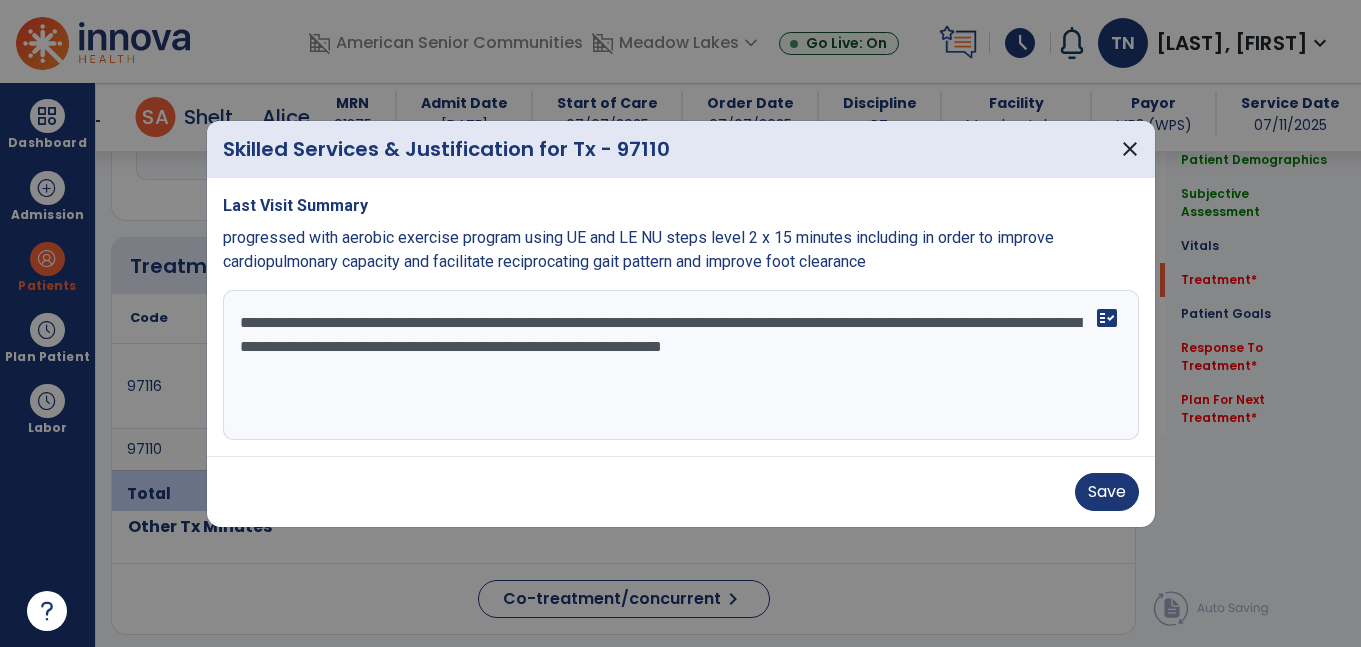 click on "**********" at bounding box center (681, 365) 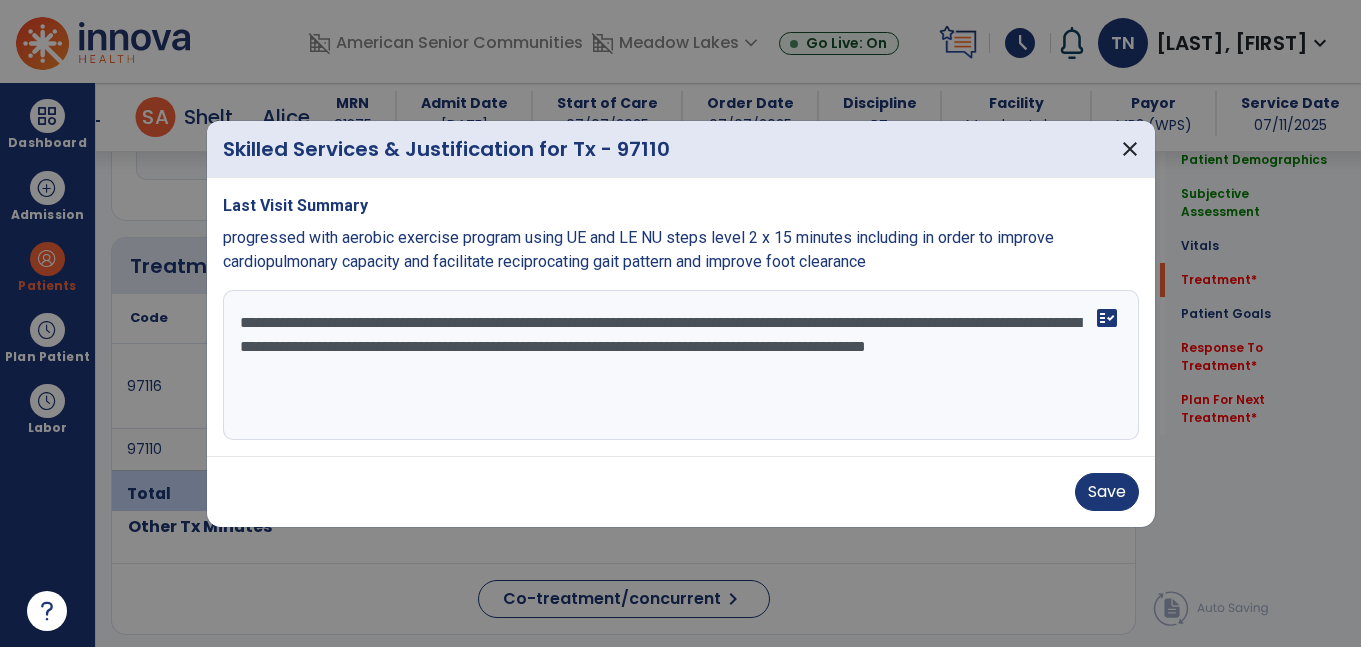 click on "**********" at bounding box center (681, 365) 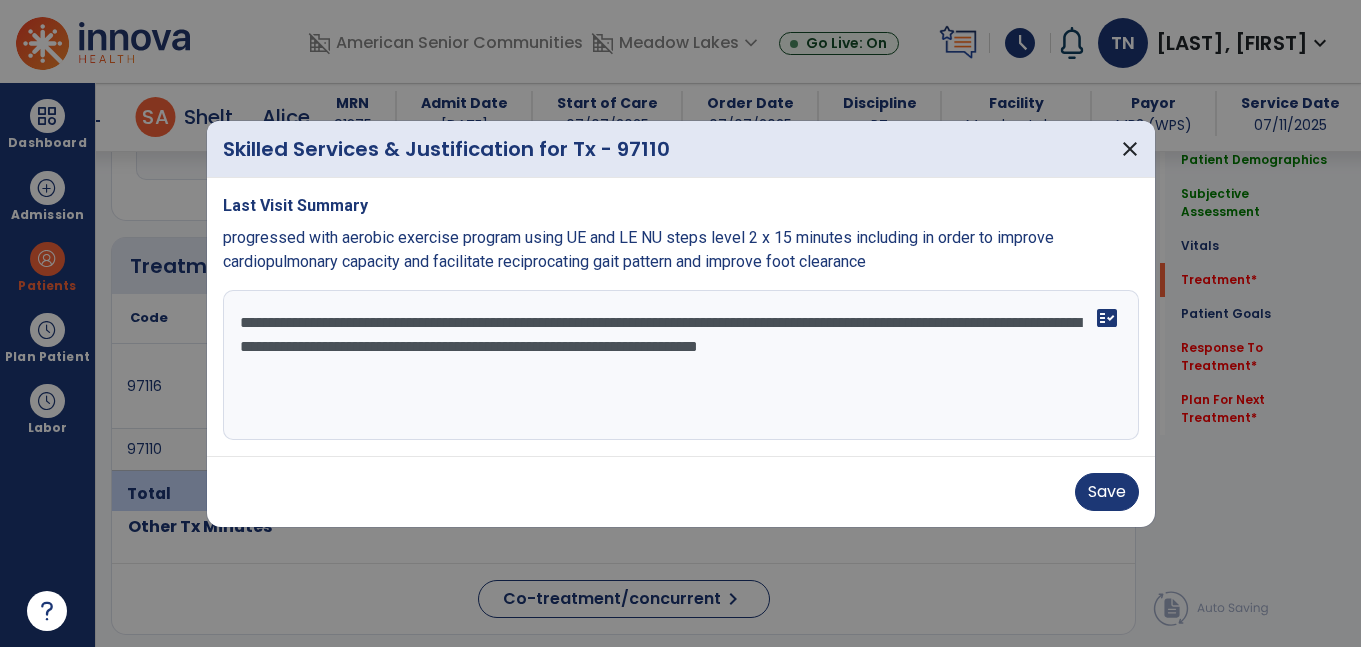 click on "**********" at bounding box center [681, 365] 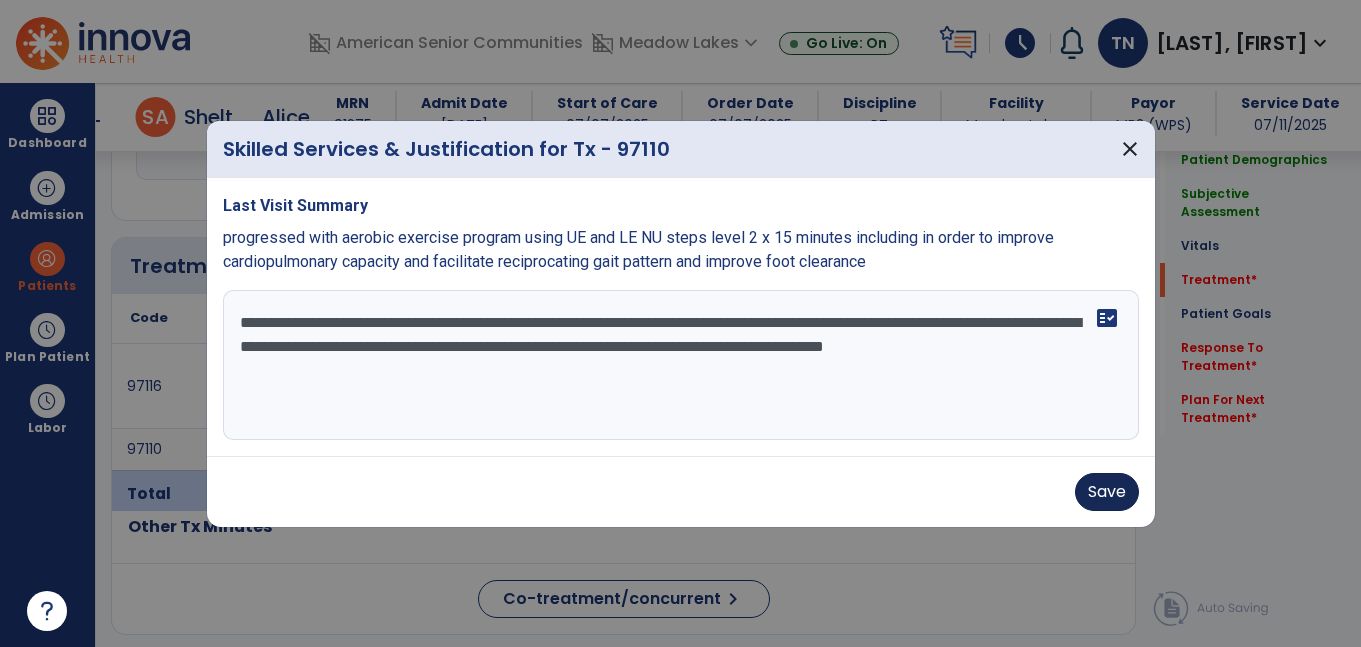type on "**********" 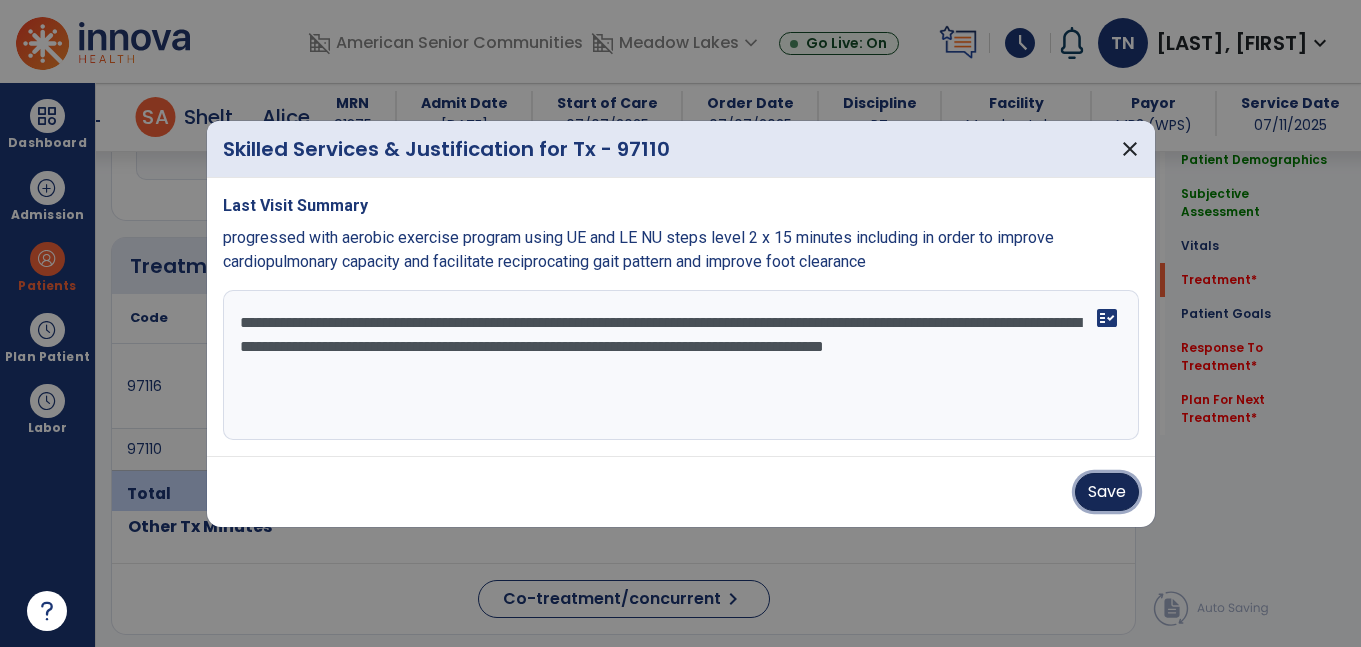 click on "Save" at bounding box center (1107, 492) 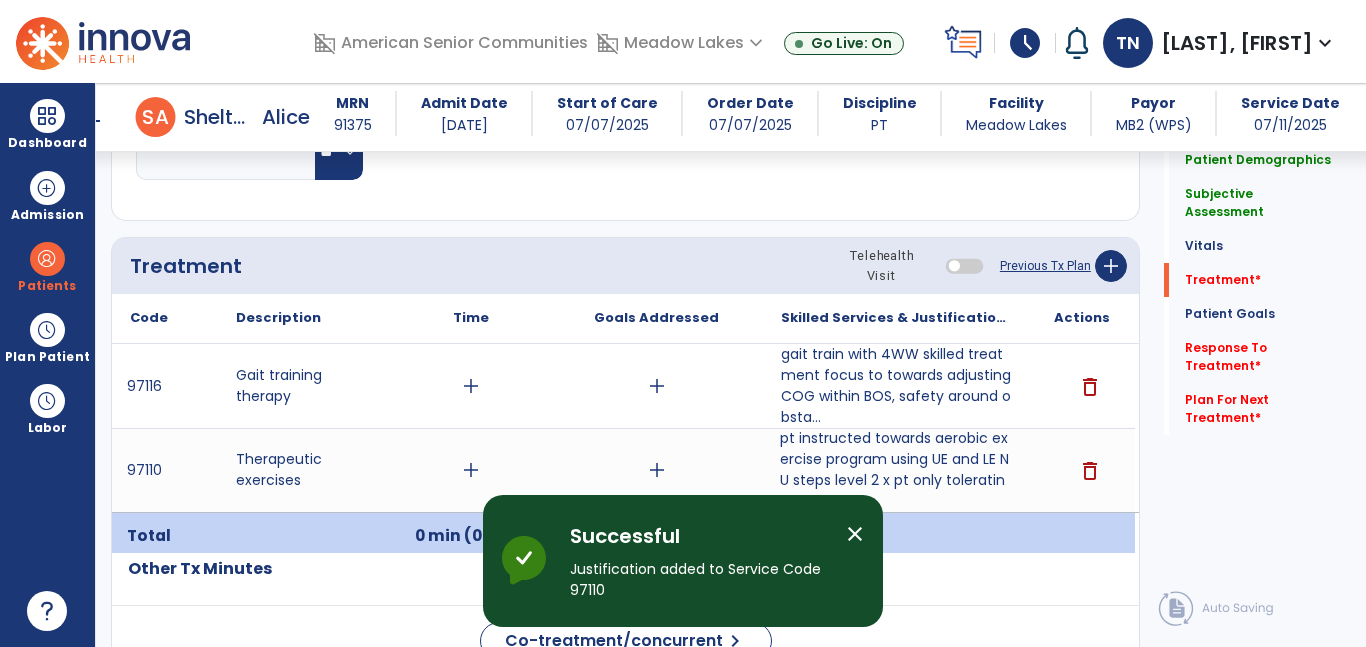 click on "add" at bounding box center [471, 386] 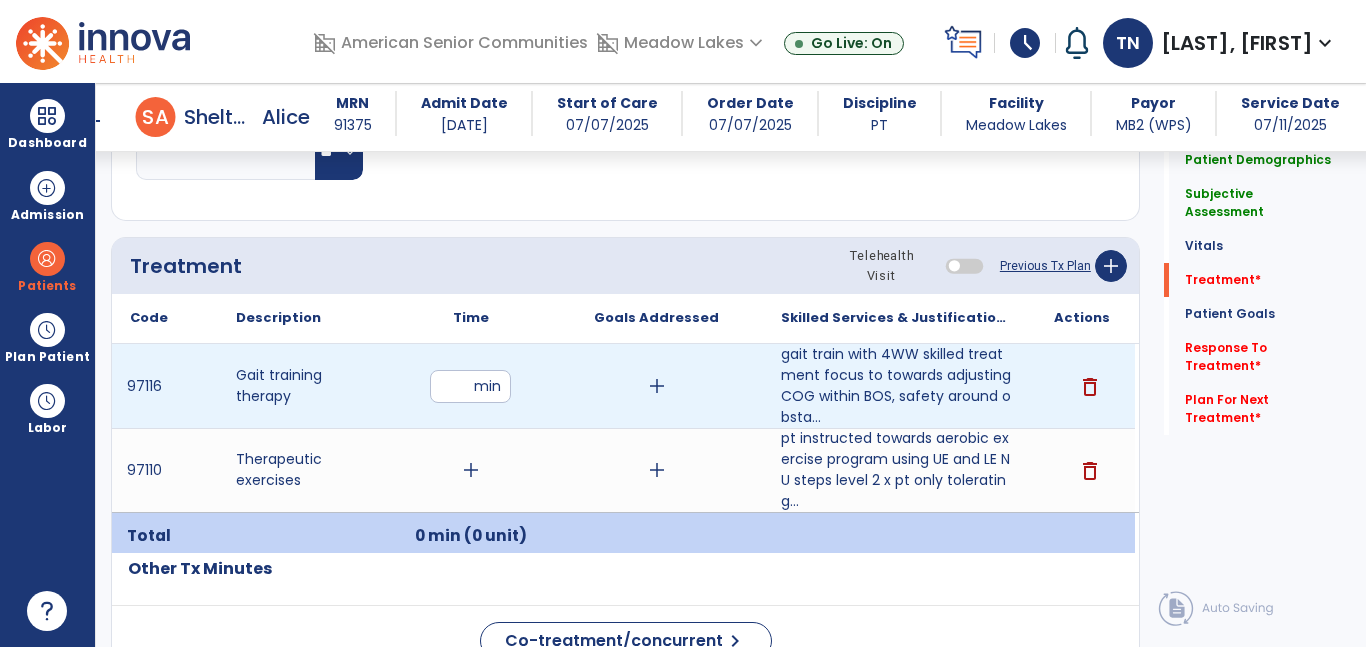type on "*" 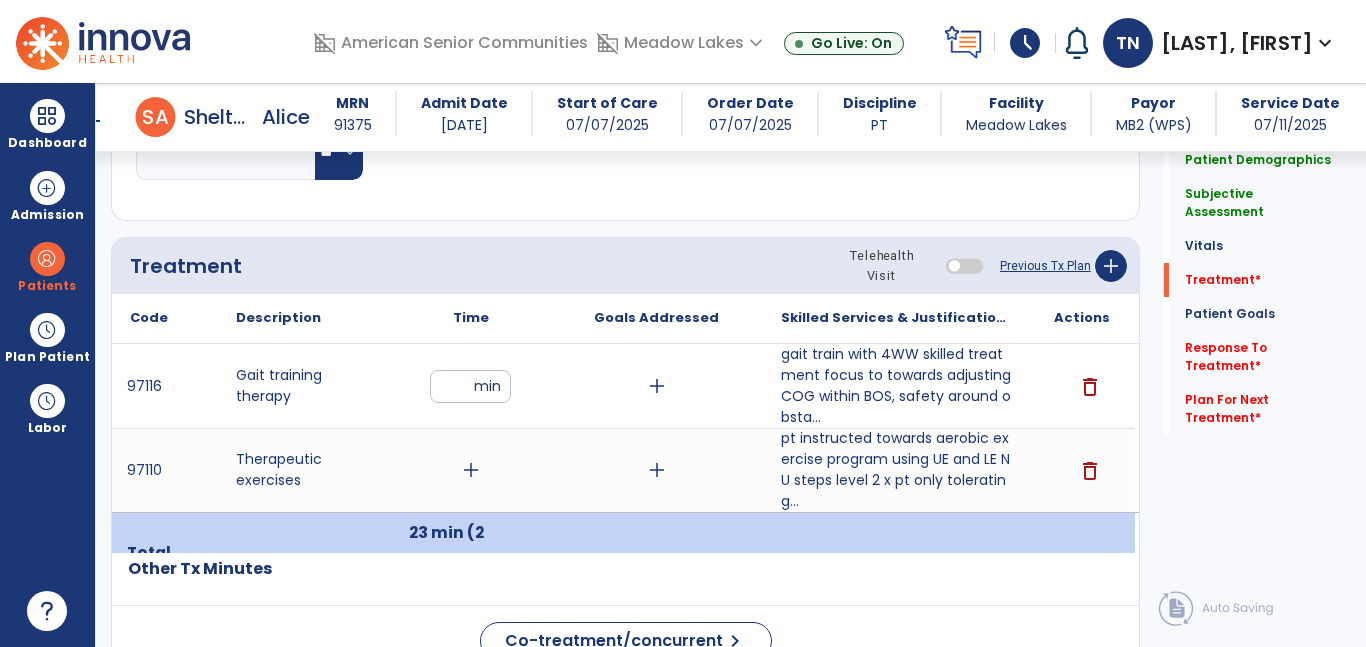 click on "add" at bounding box center [471, 470] 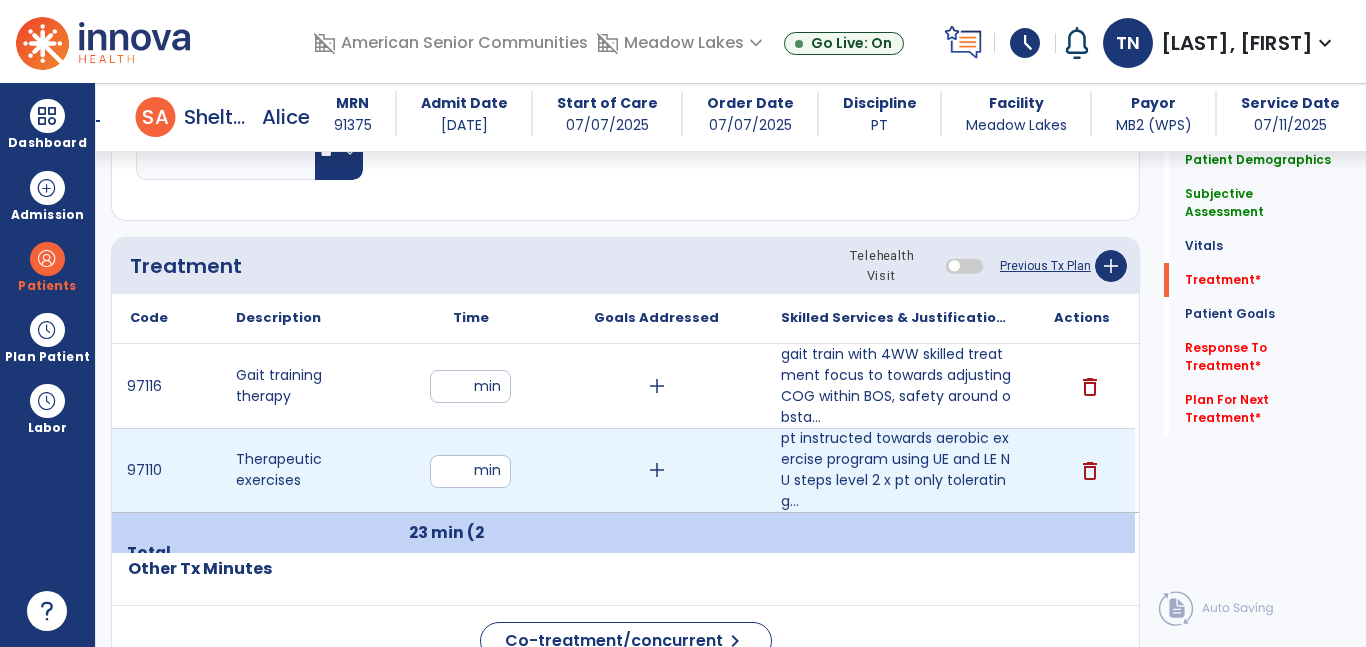 type on "**" 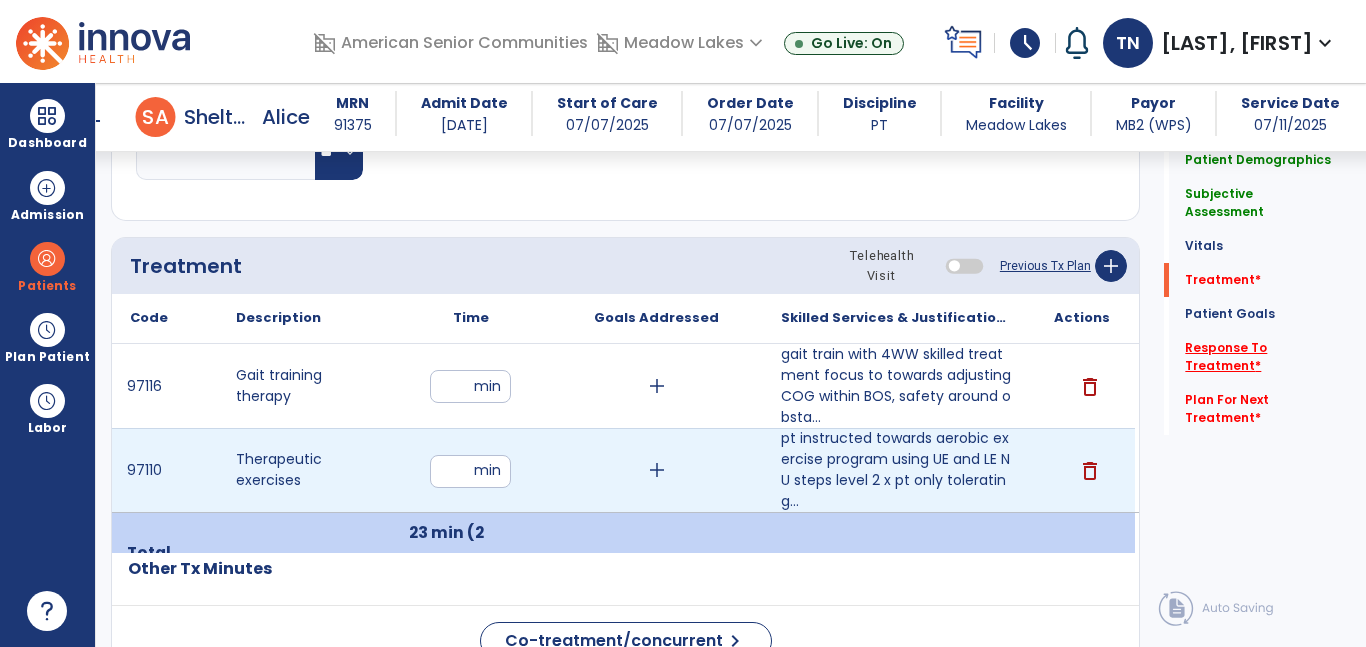 click on "Response To Treatment   *" 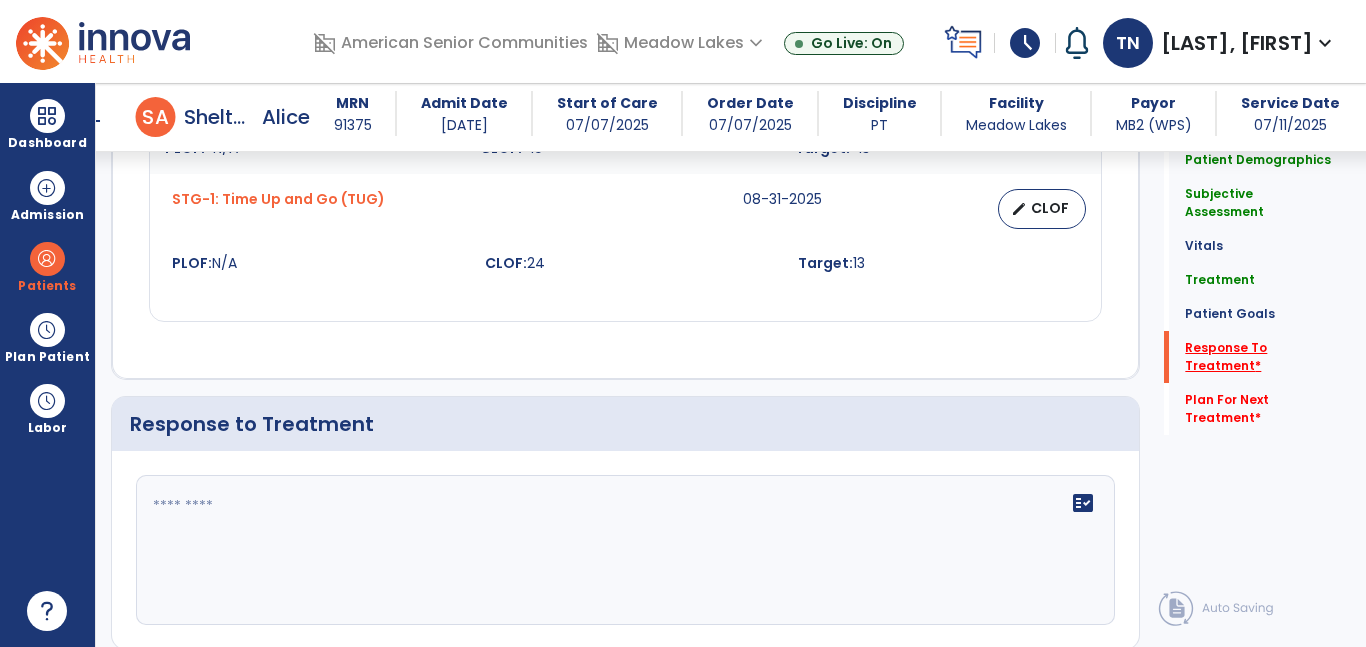 scroll, scrollTop: 2328, scrollLeft: 0, axis: vertical 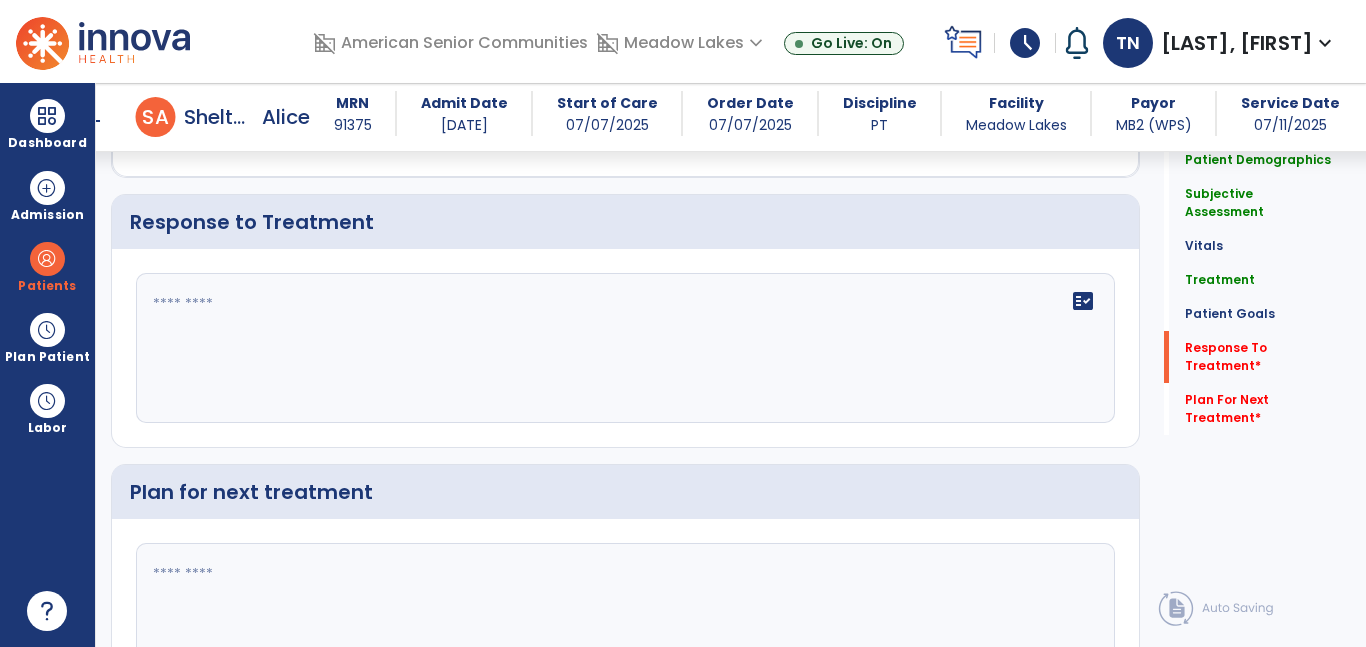 click on "fact_check" 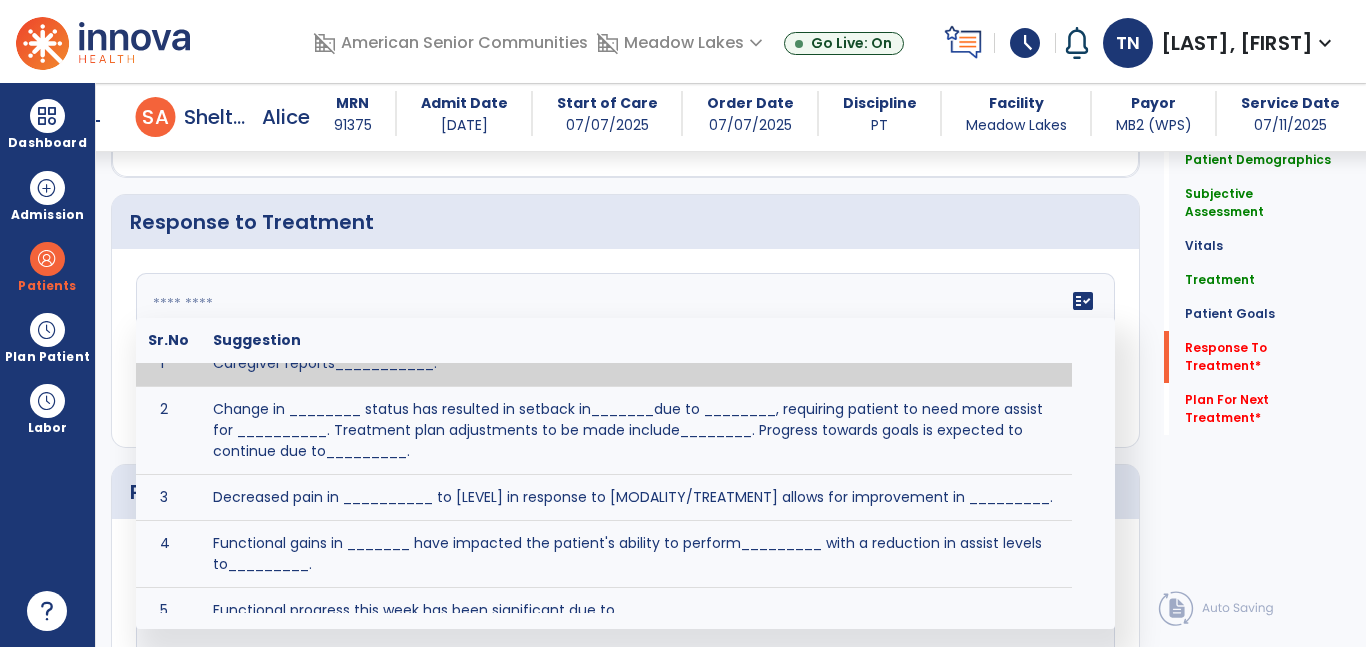 scroll, scrollTop: 0, scrollLeft: 0, axis: both 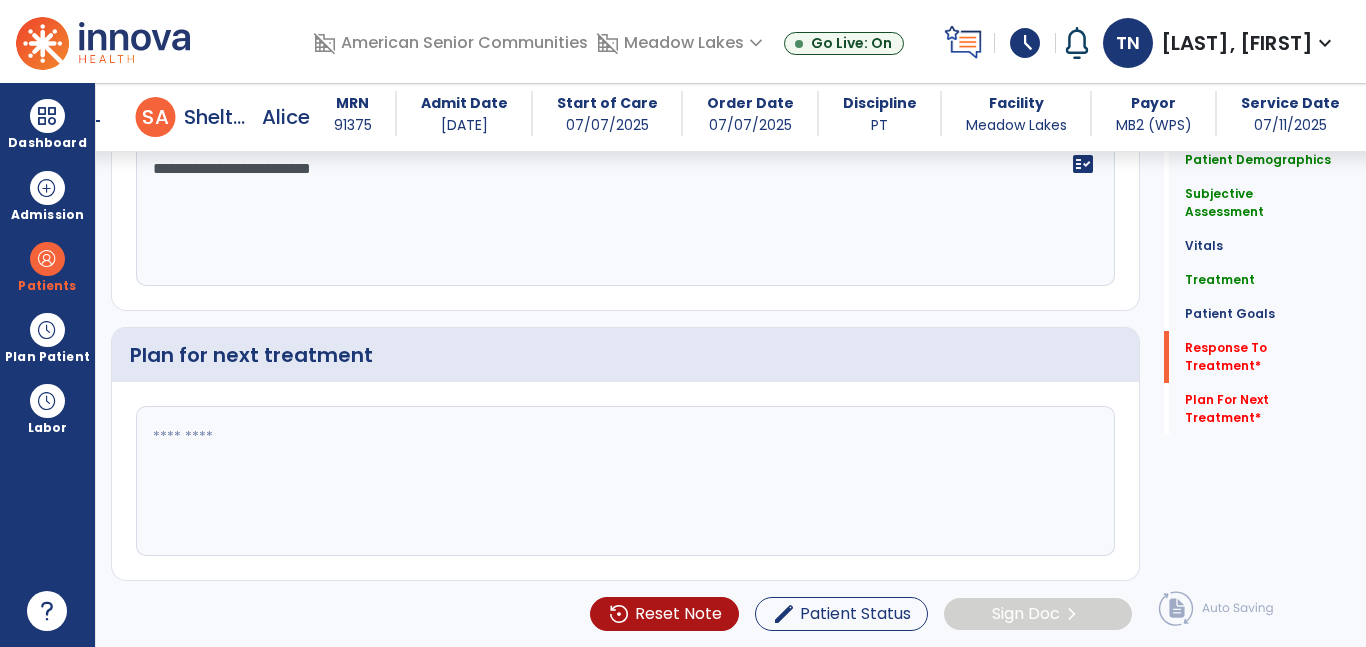 type on "**********" 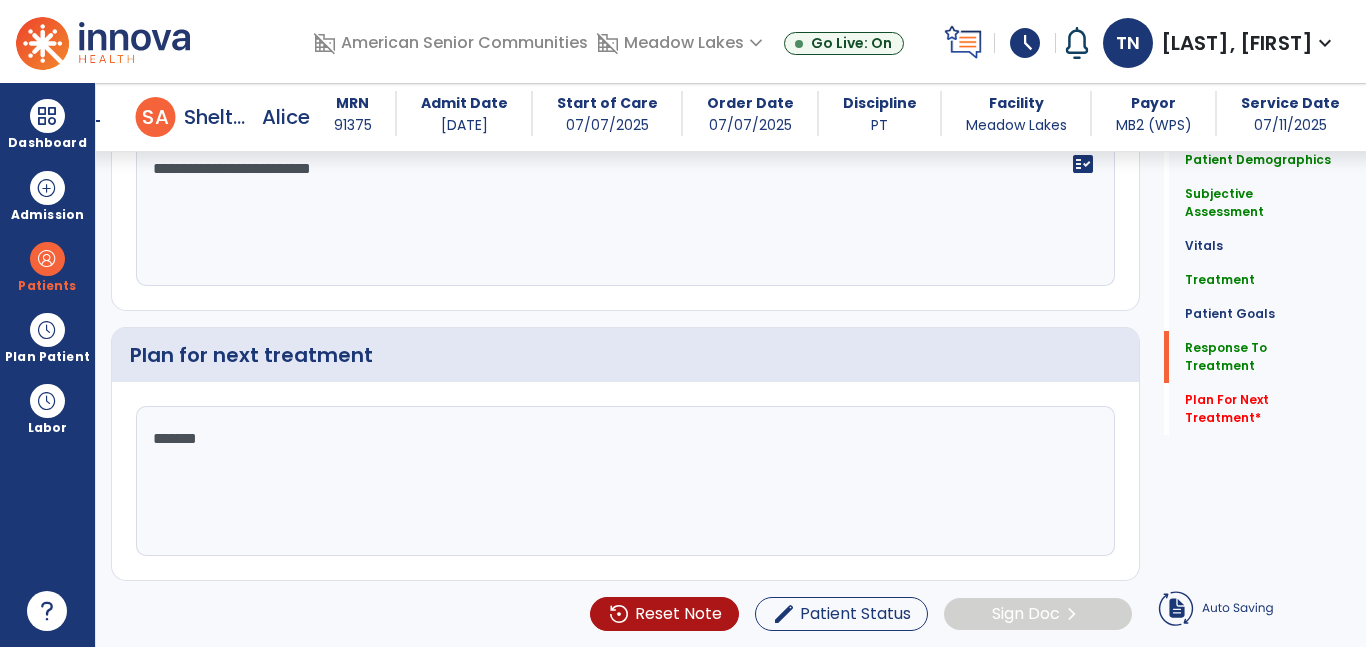 scroll, scrollTop: 2377, scrollLeft: 0, axis: vertical 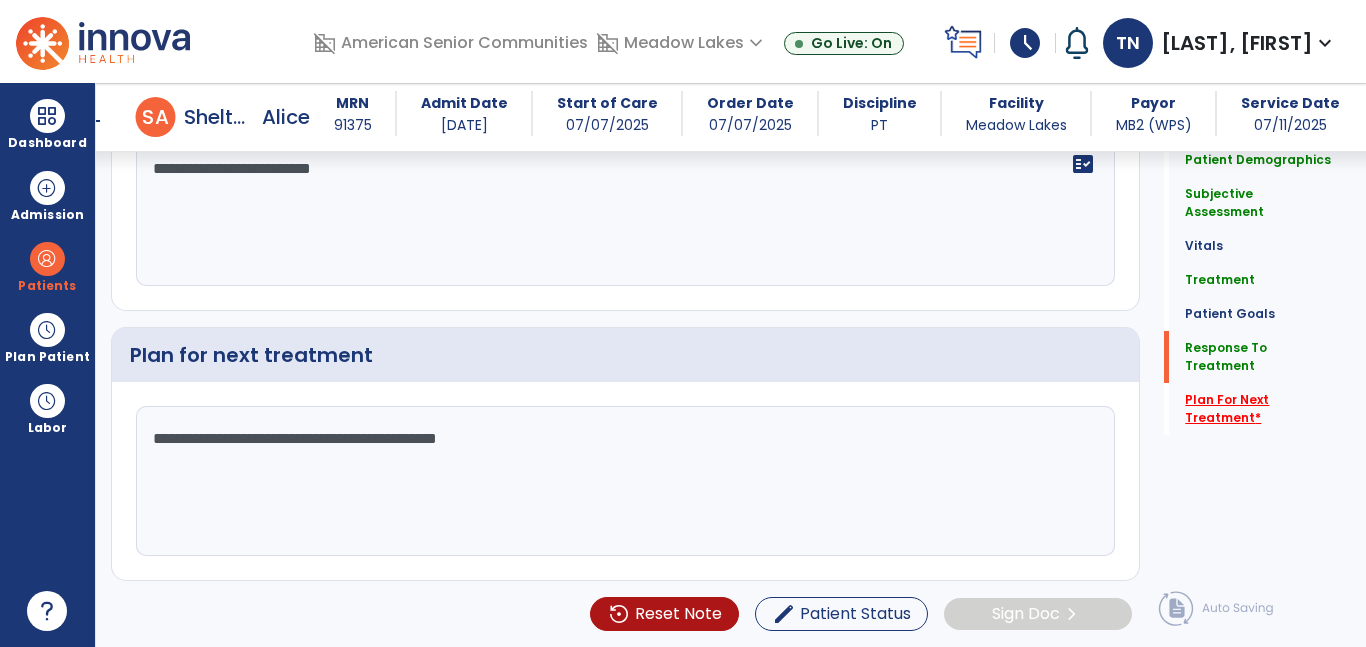 type on "**********" 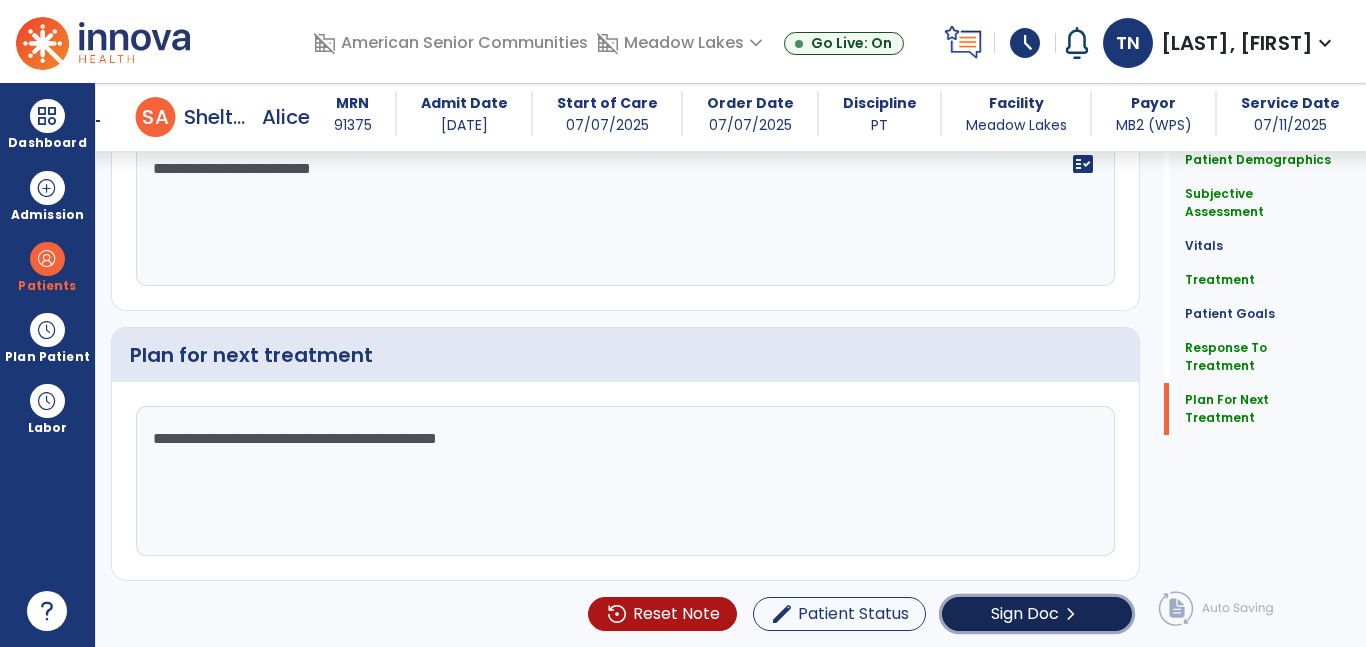 click on "chevron_right" 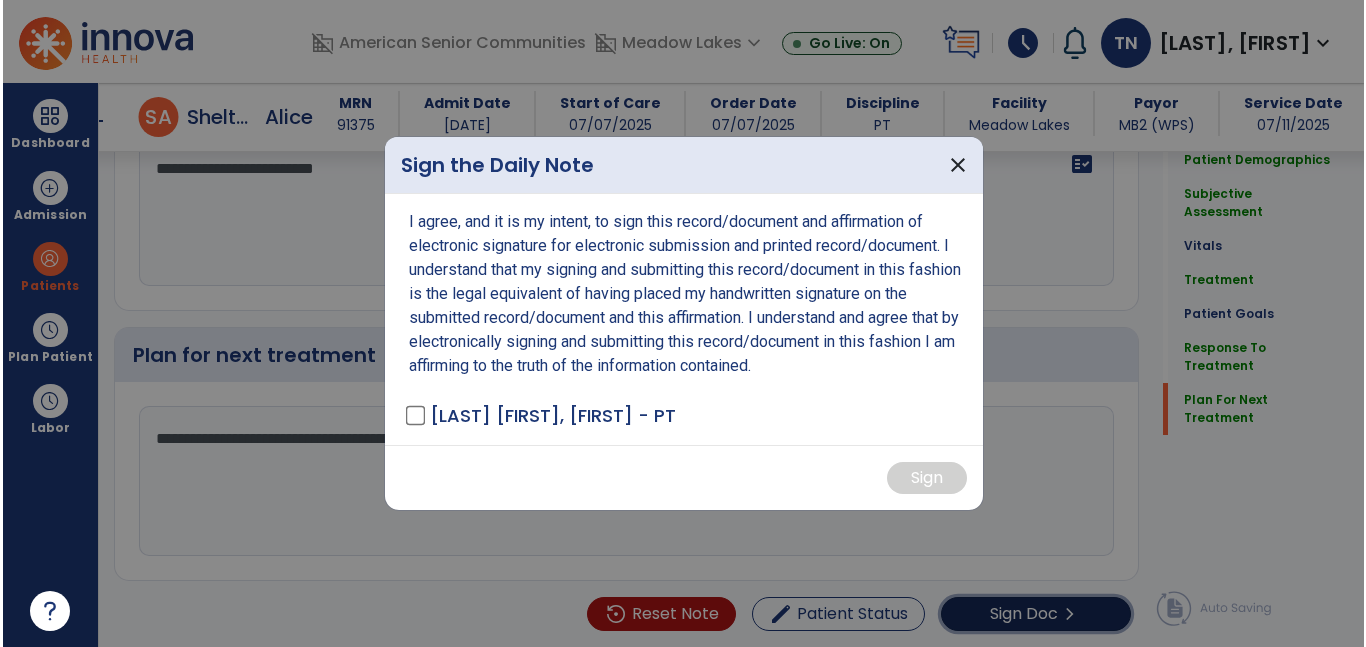 scroll, scrollTop: 2465, scrollLeft: 0, axis: vertical 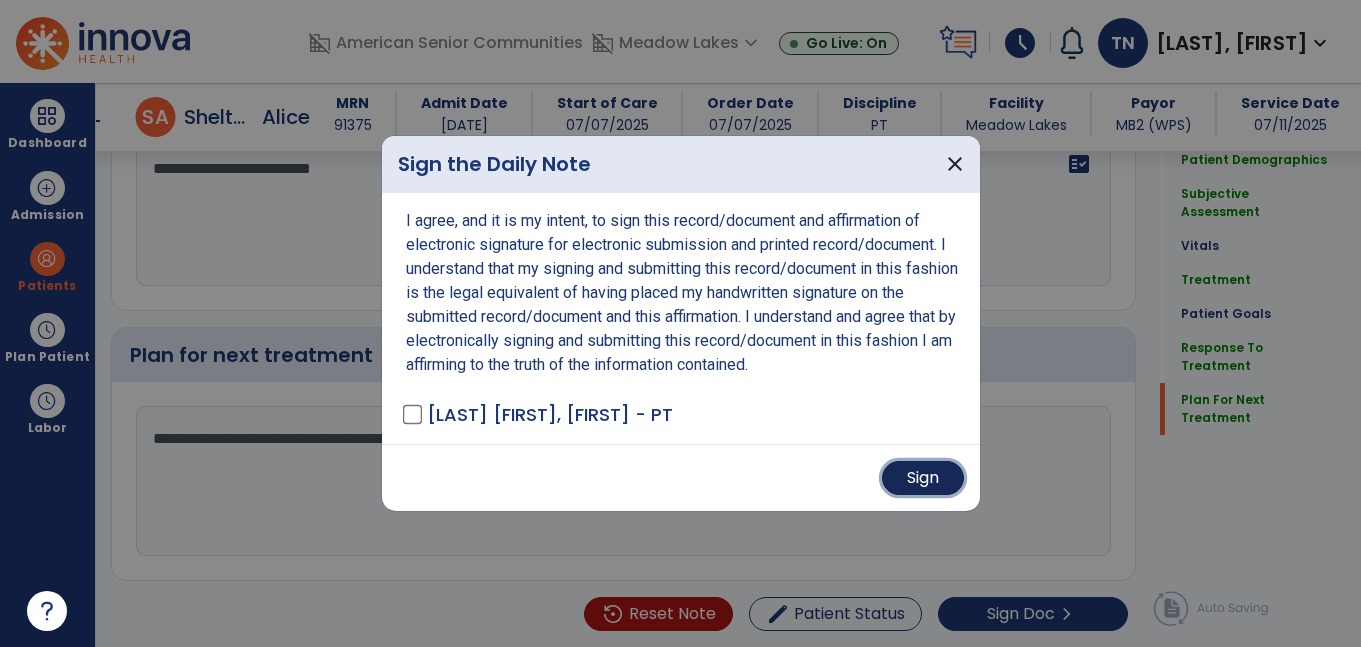 click on "Sign" at bounding box center [923, 478] 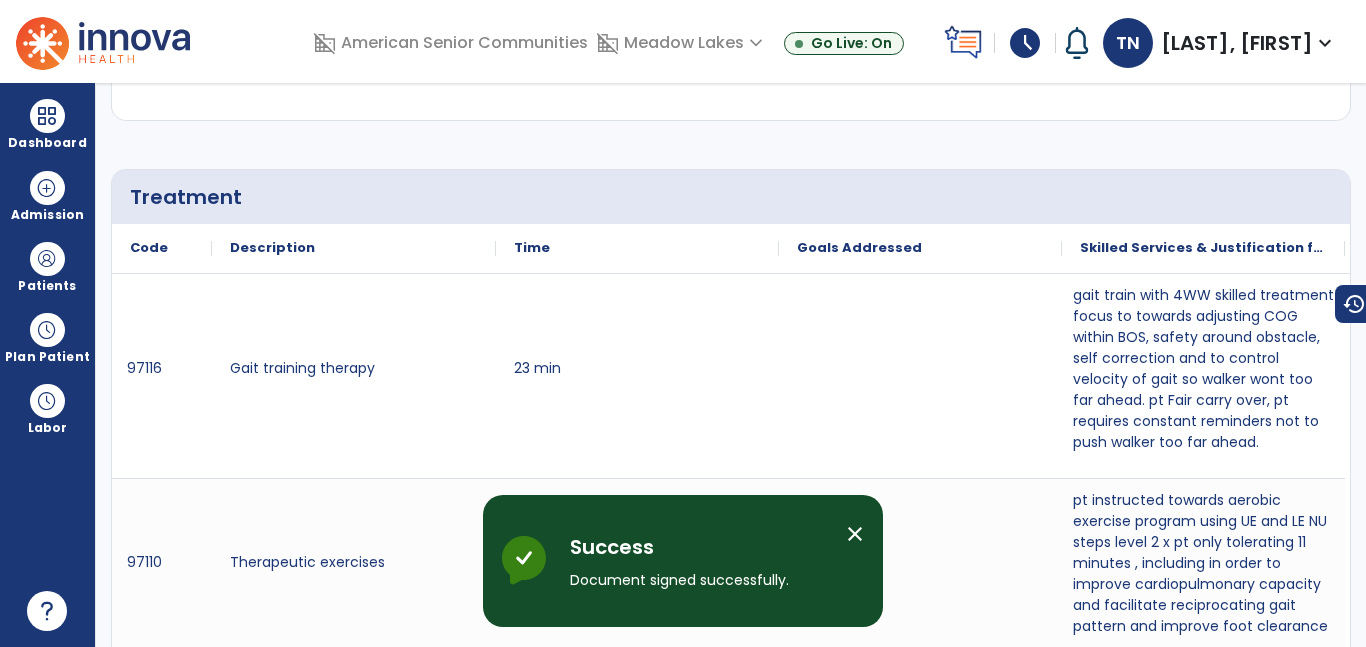 scroll, scrollTop: 0, scrollLeft: 0, axis: both 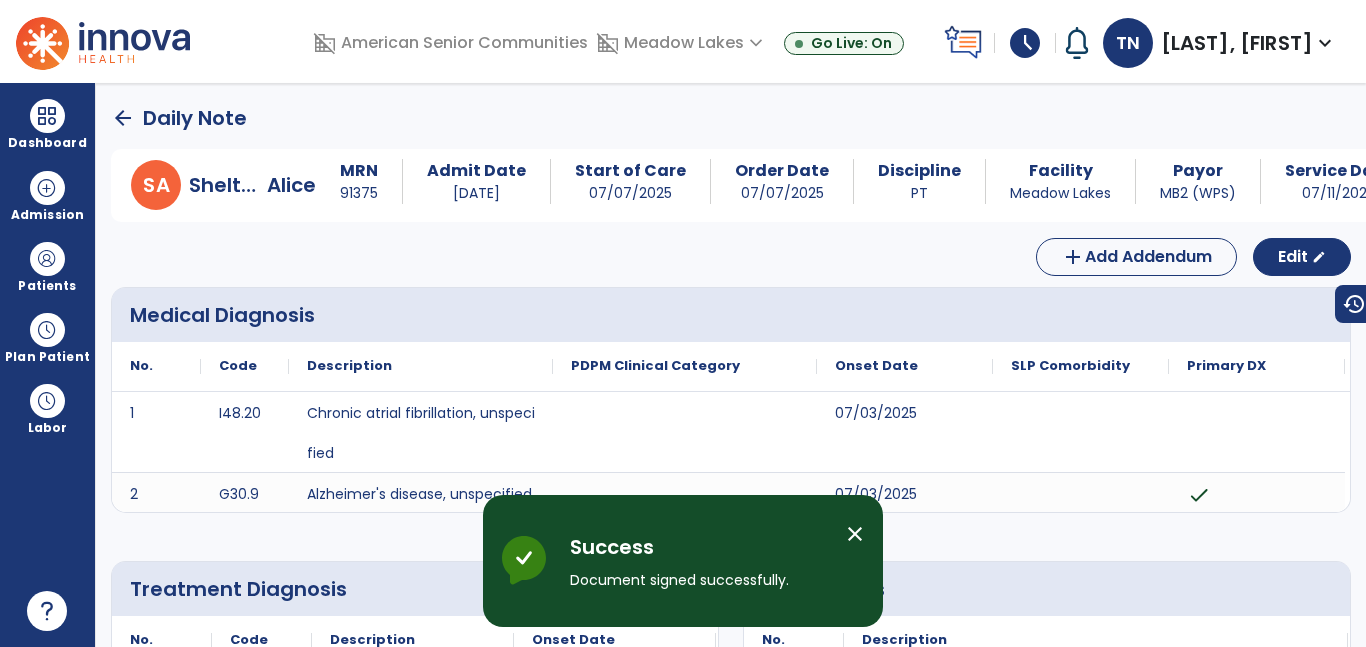 click on "arrow_back" 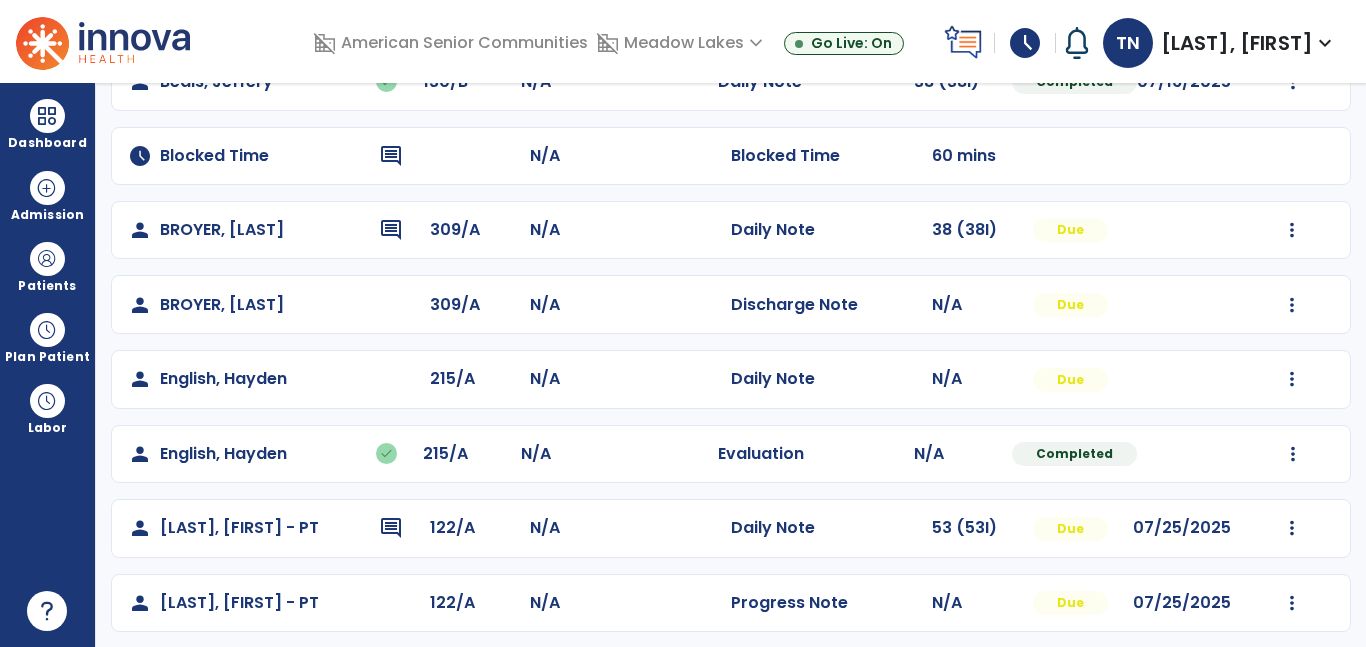 scroll, scrollTop: 585, scrollLeft: 0, axis: vertical 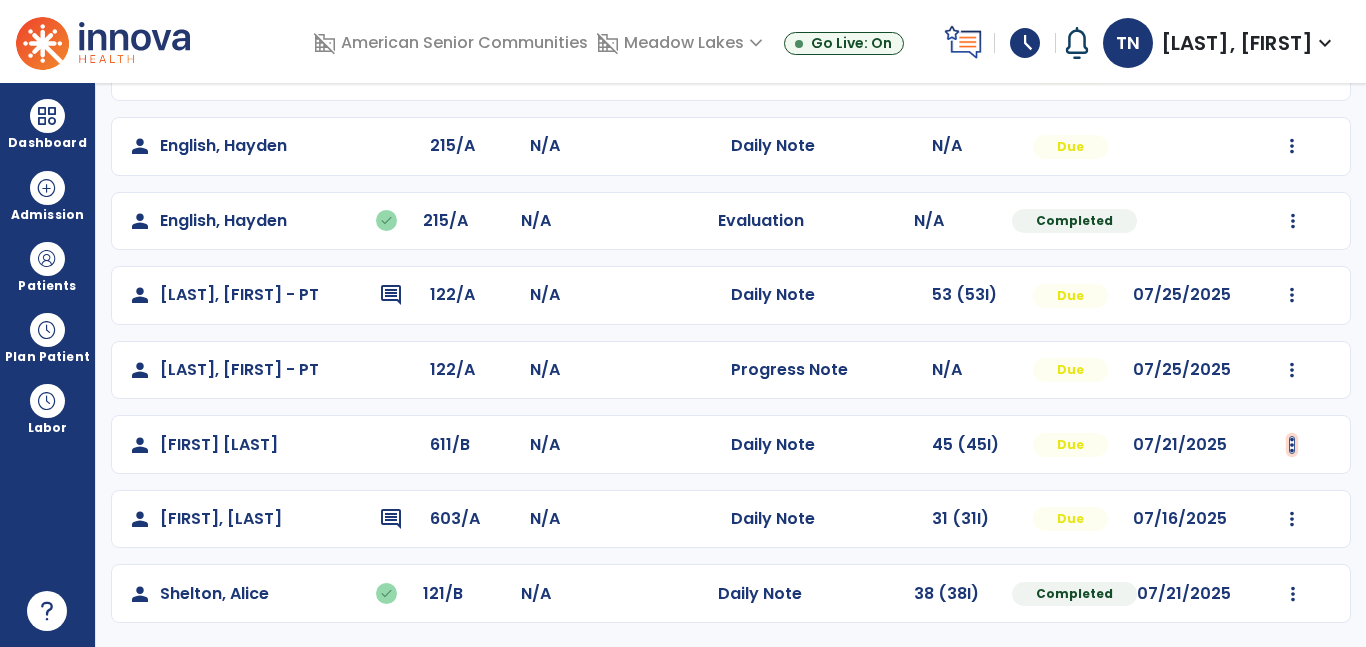 click at bounding box center [1293, -226] 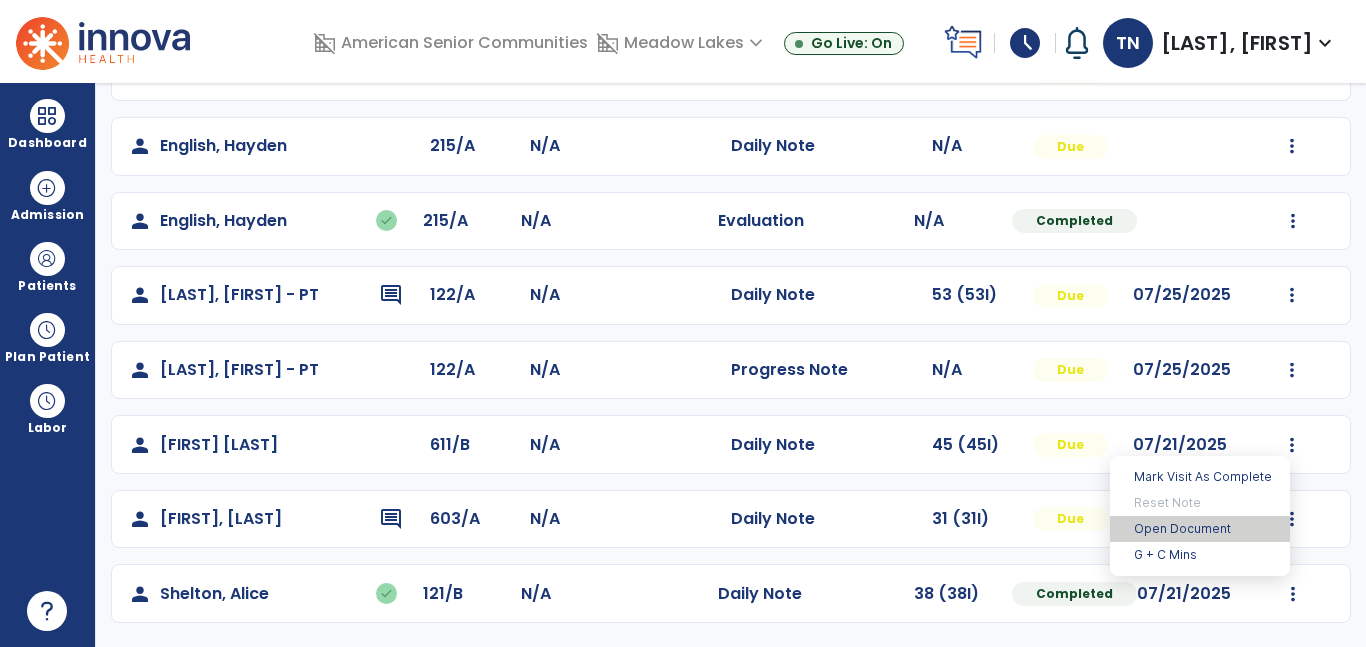 click on "Open Document" at bounding box center (1200, 529) 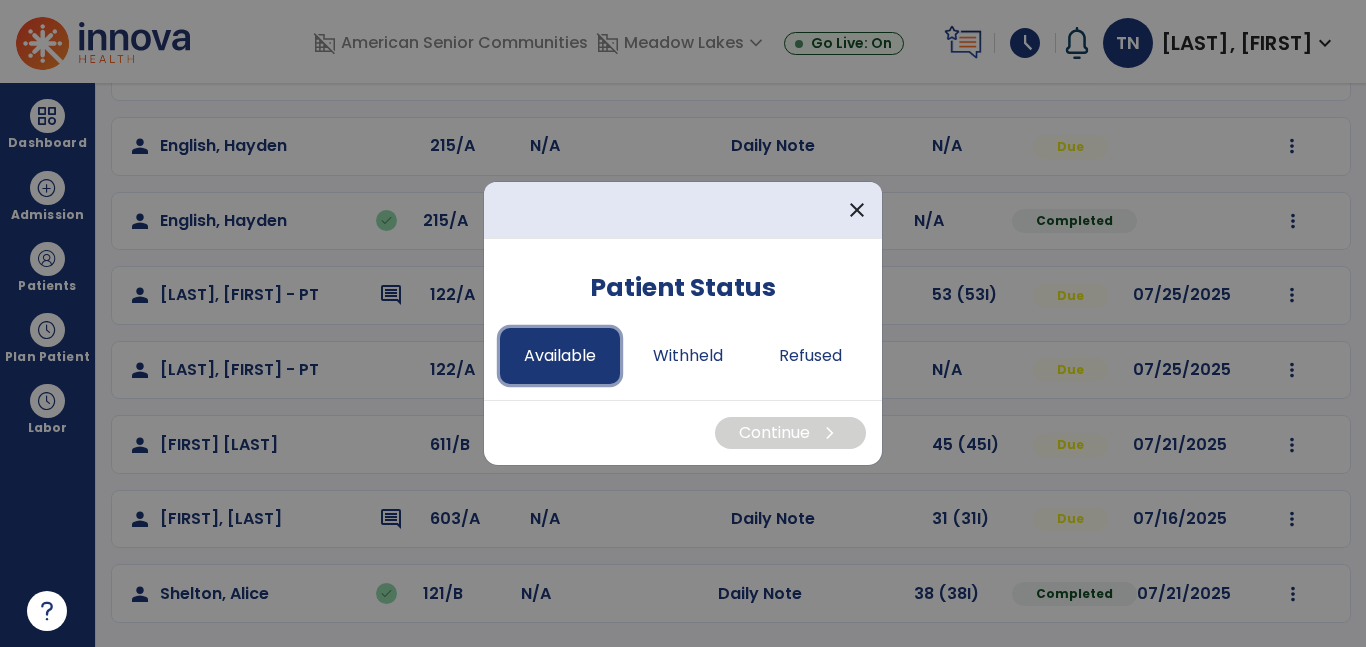 click on "Available" at bounding box center (560, 356) 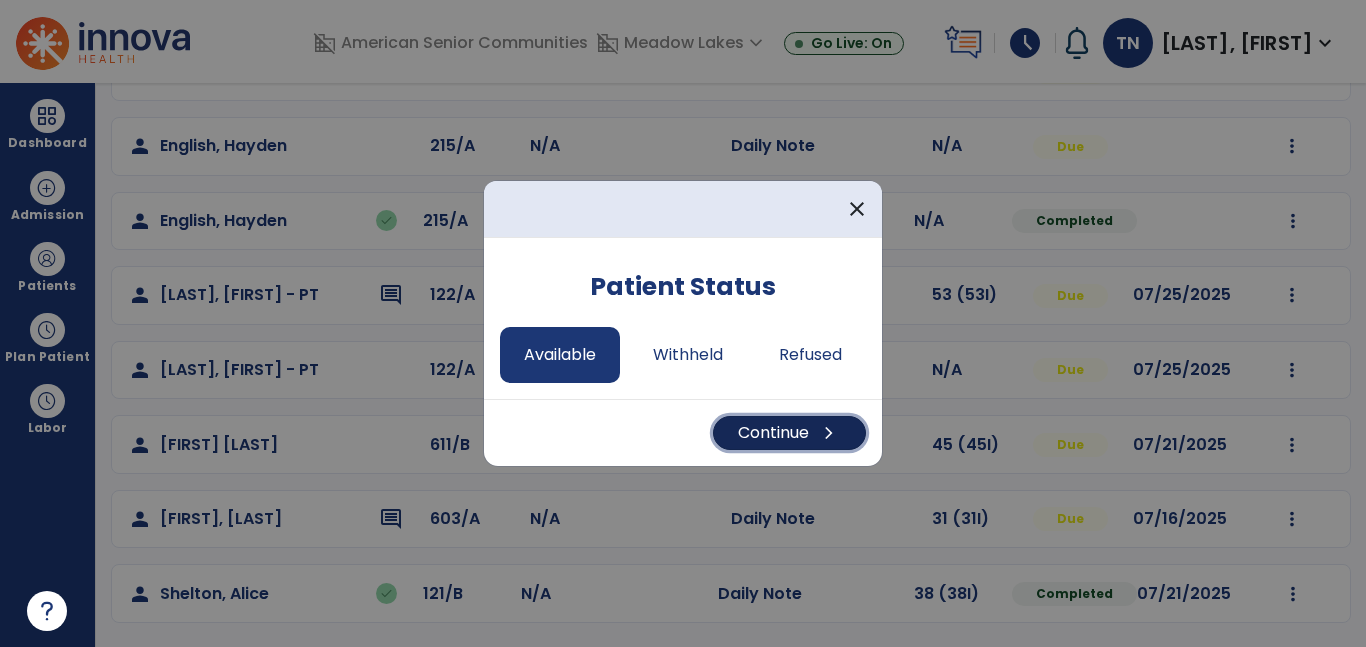 click on "Continue   chevron_right" at bounding box center (789, 433) 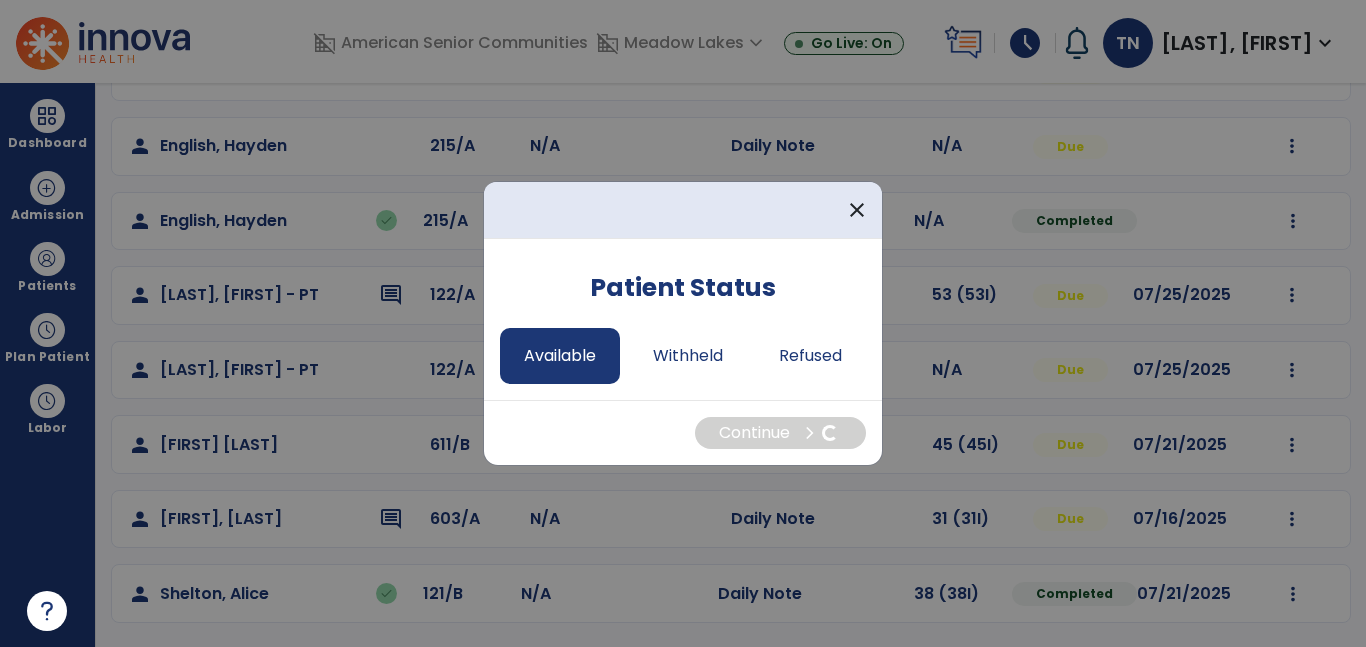 select on "*" 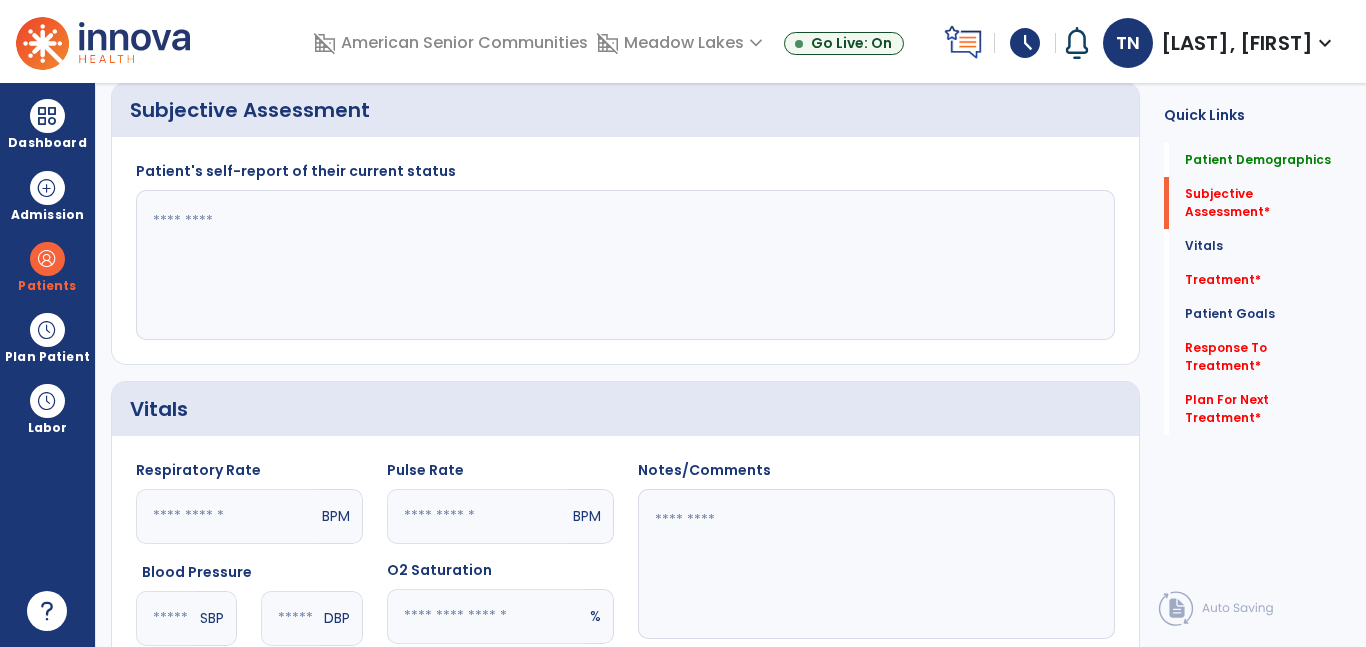 scroll, scrollTop: 580, scrollLeft: 0, axis: vertical 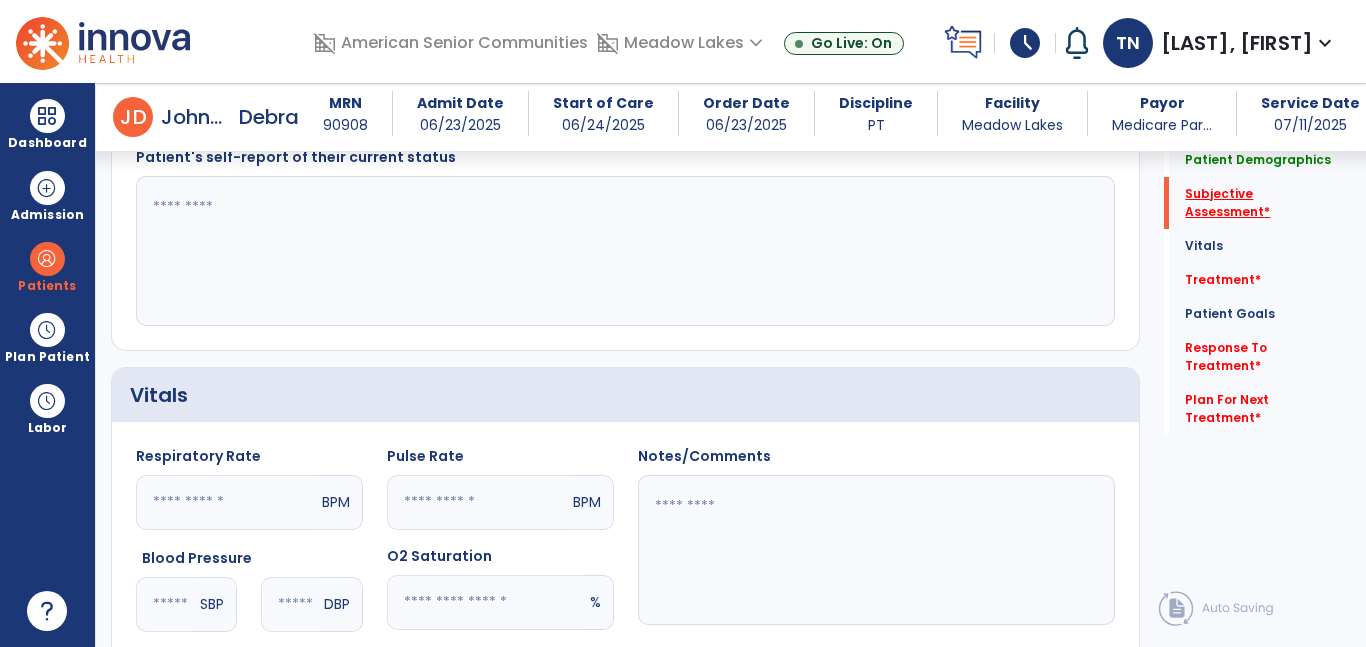 click on "Subjective Assessment   *" 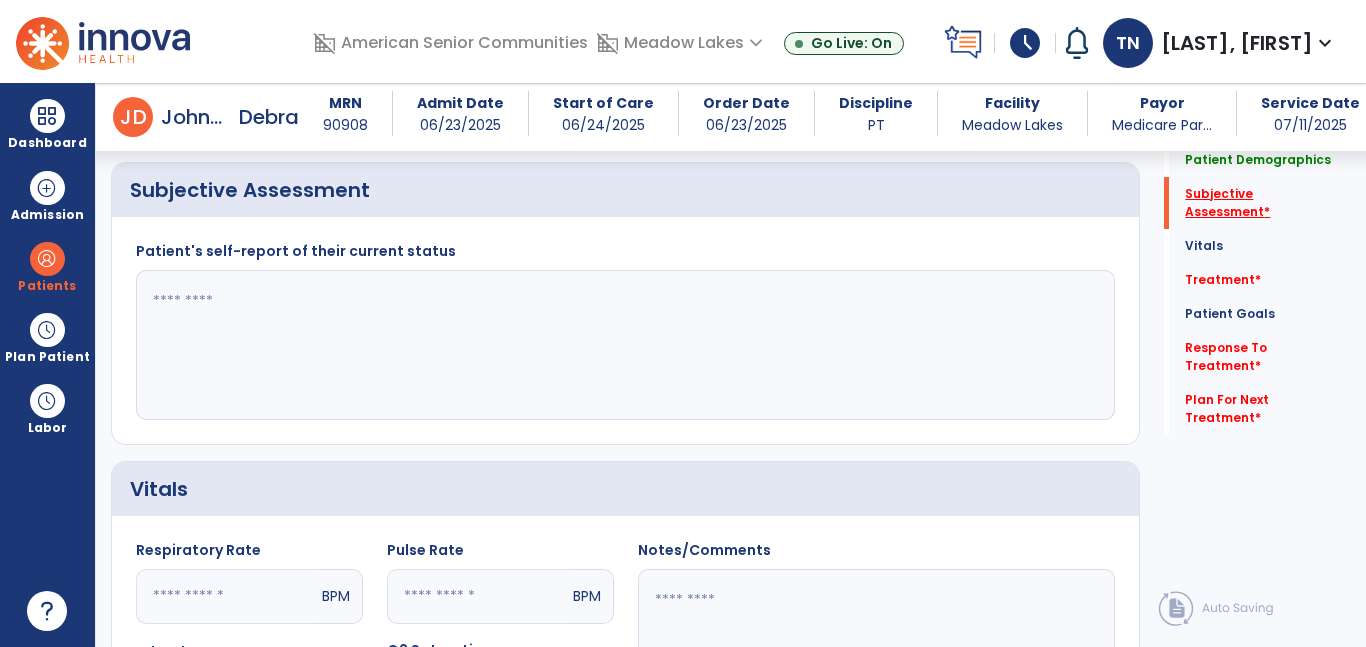 scroll, scrollTop: 424, scrollLeft: 0, axis: vertical 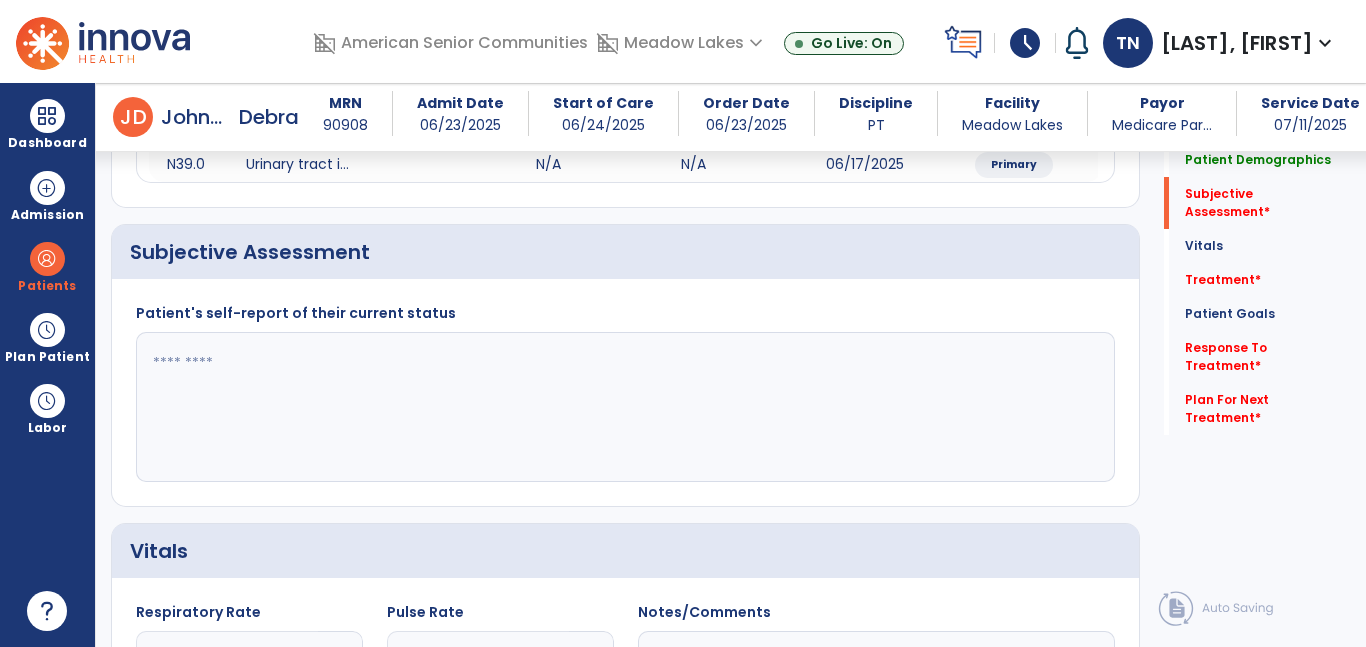 click 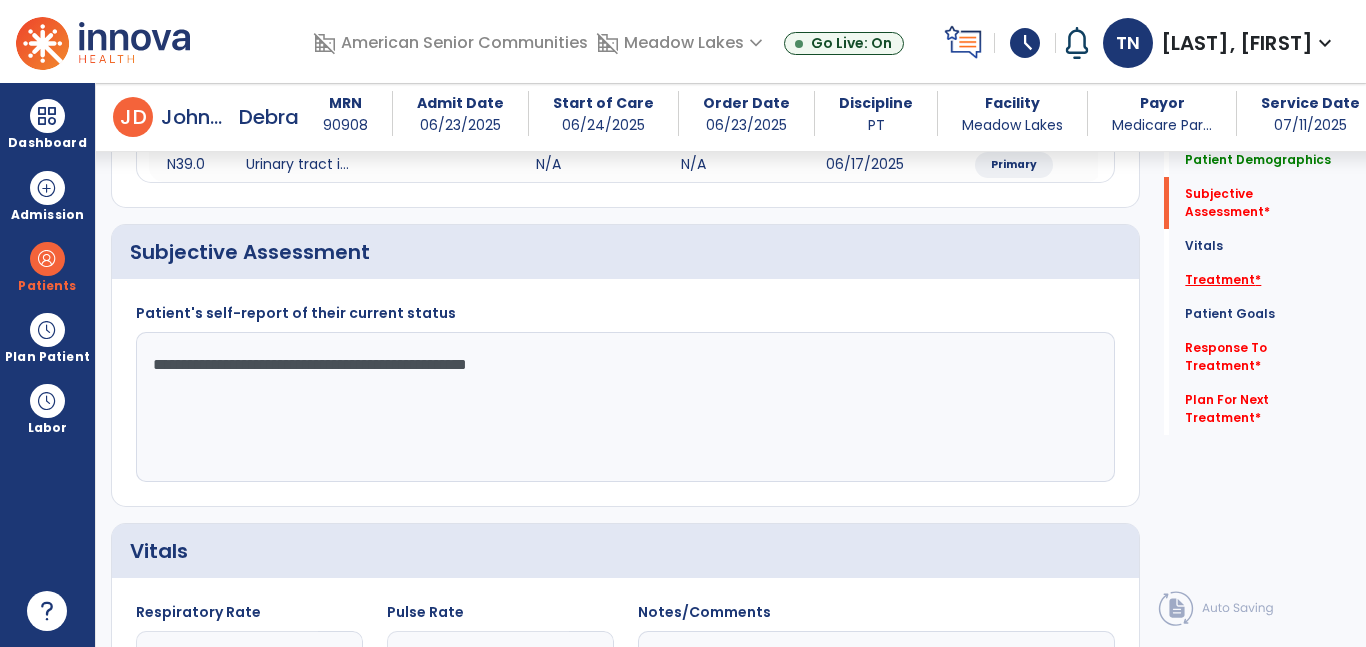 type on "**********" 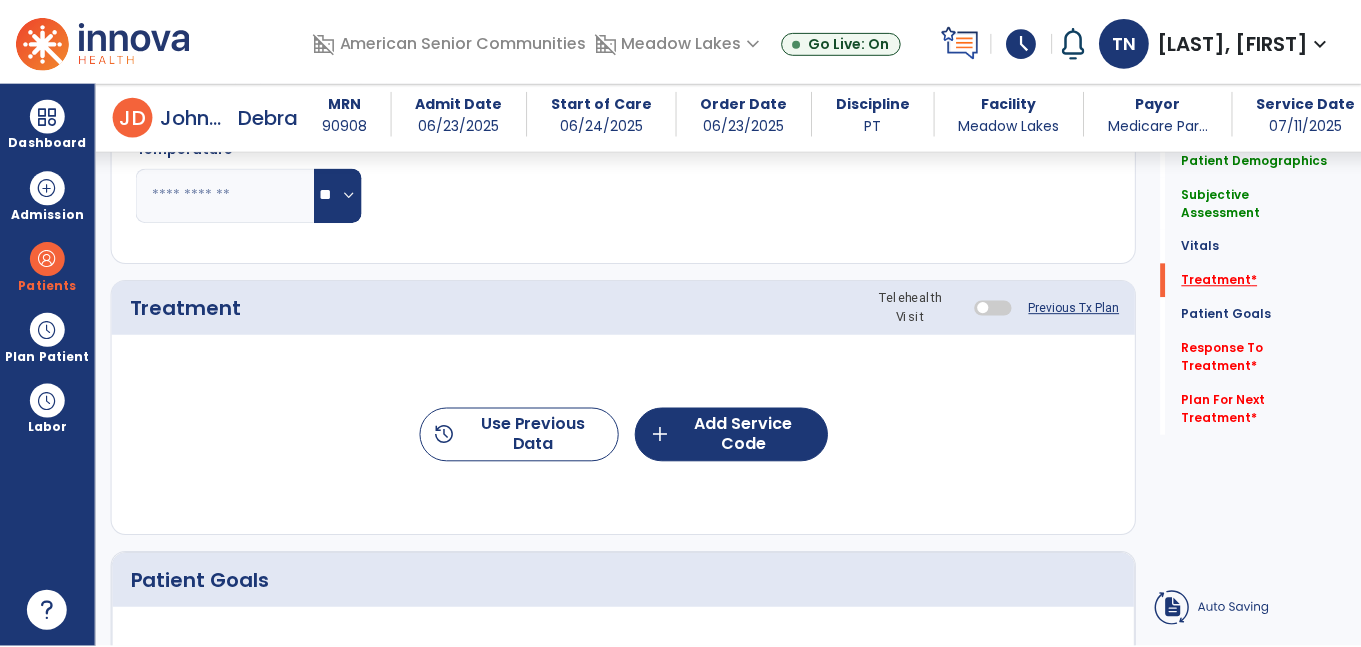 scroll, scrollTop: 1132, scrollLeft: 0, axis: vertical 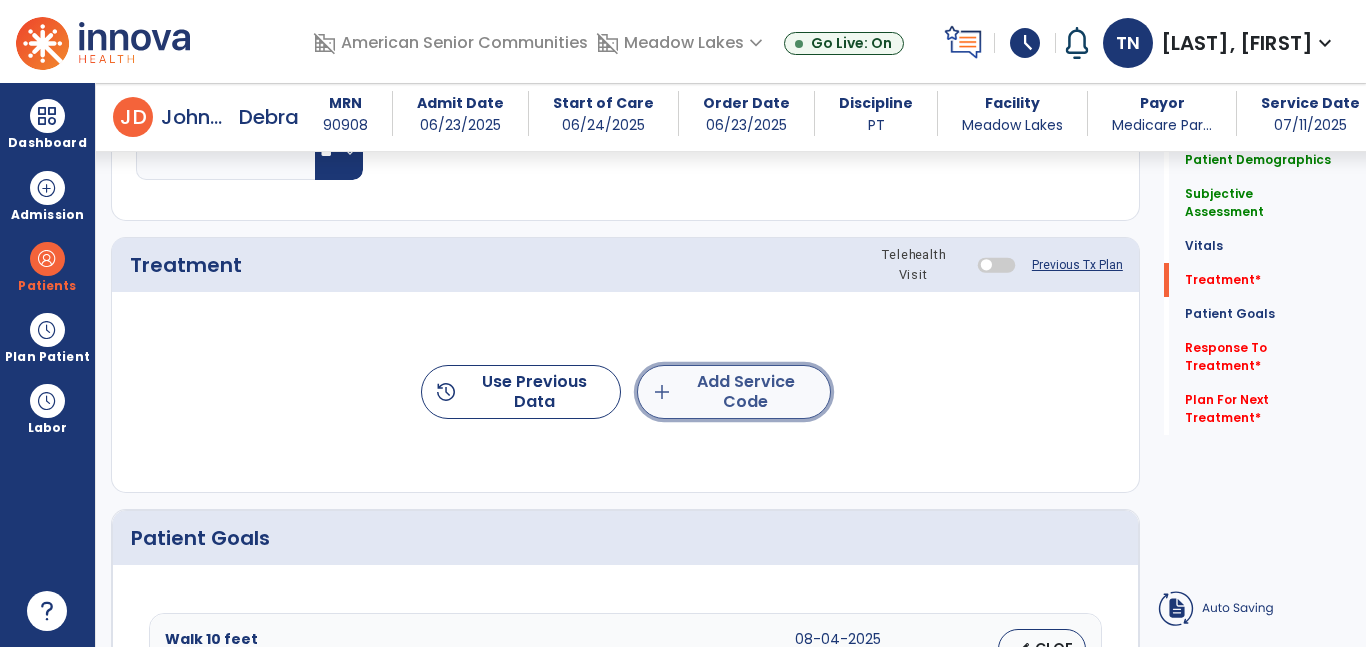 click on "add  Add Service Code" 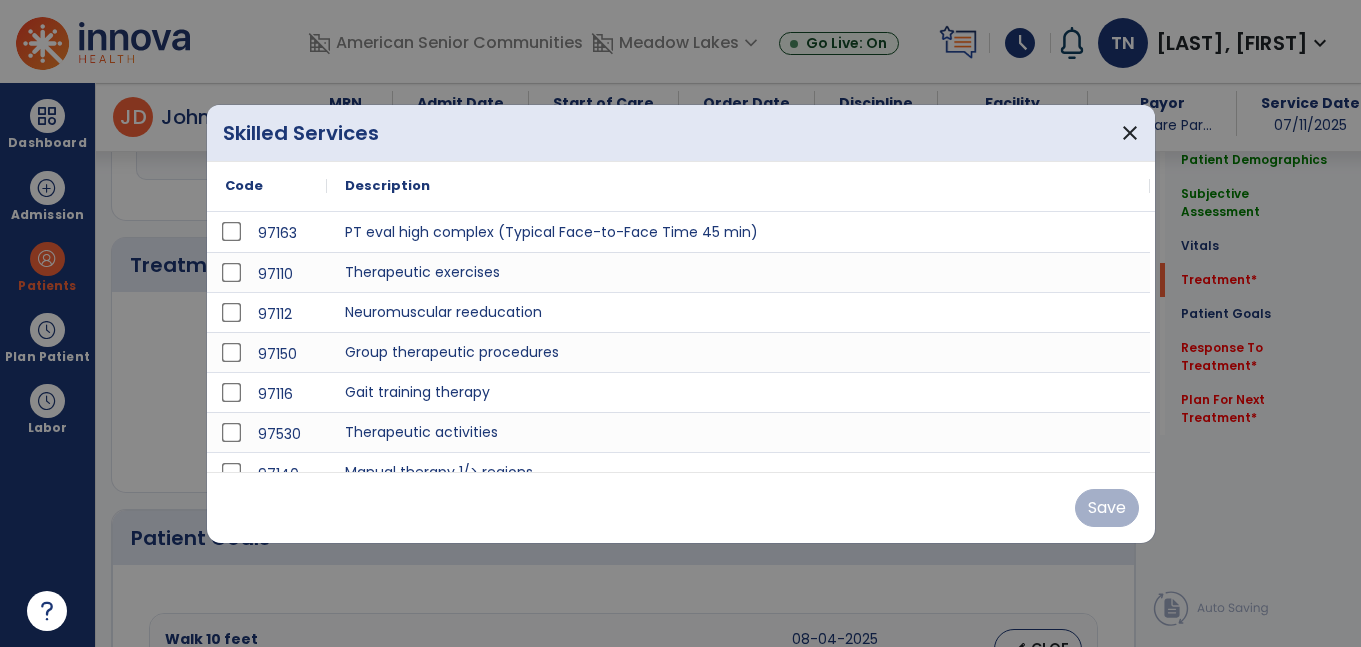 scroll, scrollTop: 1132, scrollLeft: 0, axis: vertical 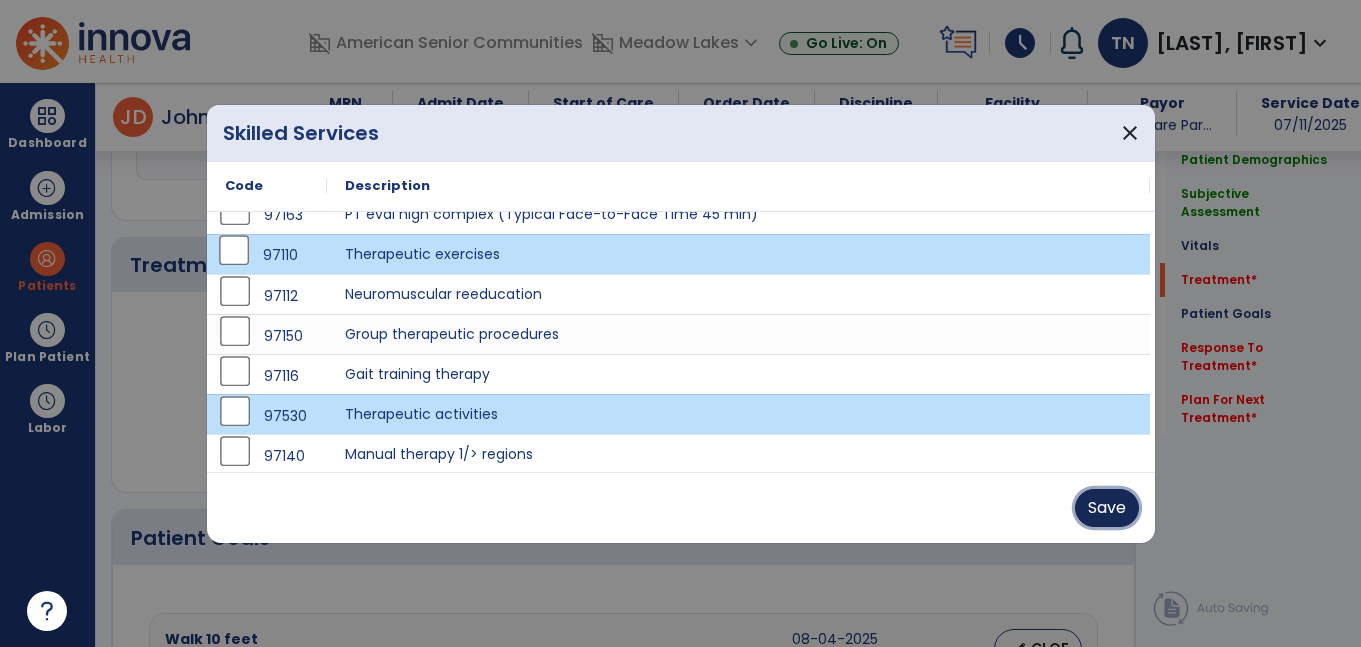 click on "Save" at bounding box center [1107, 508] 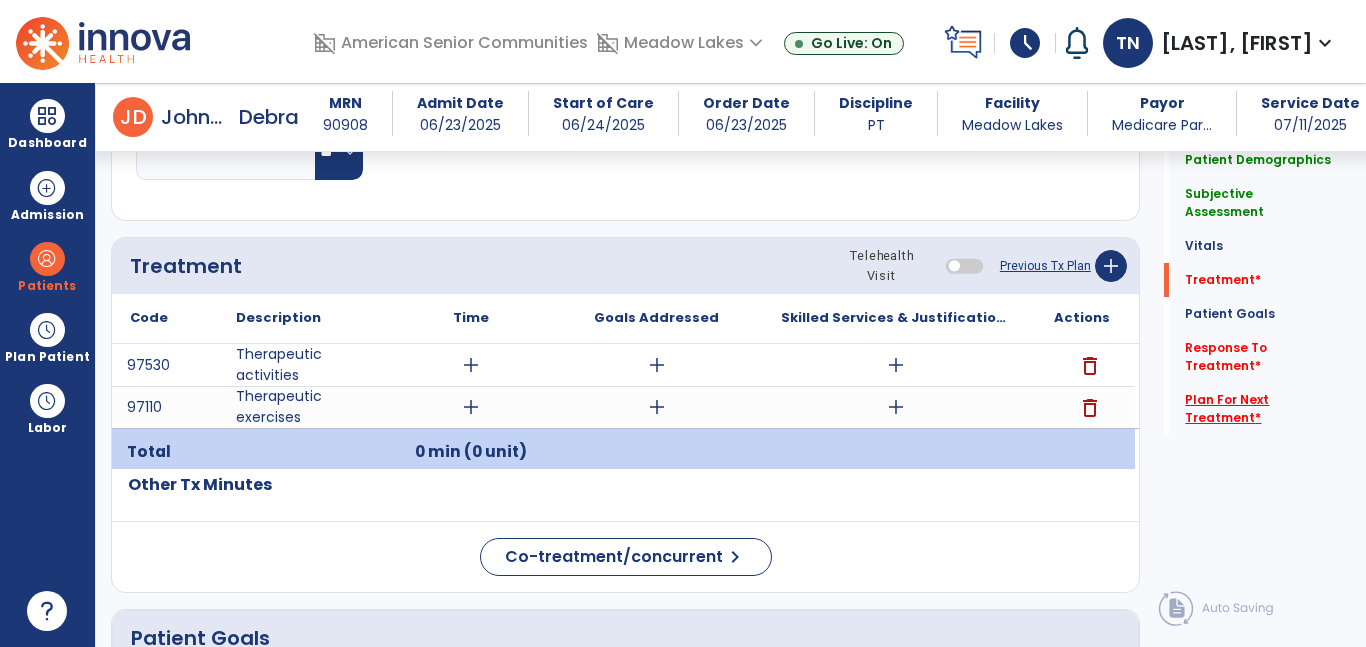click on "Plan For Next Treatment   *" 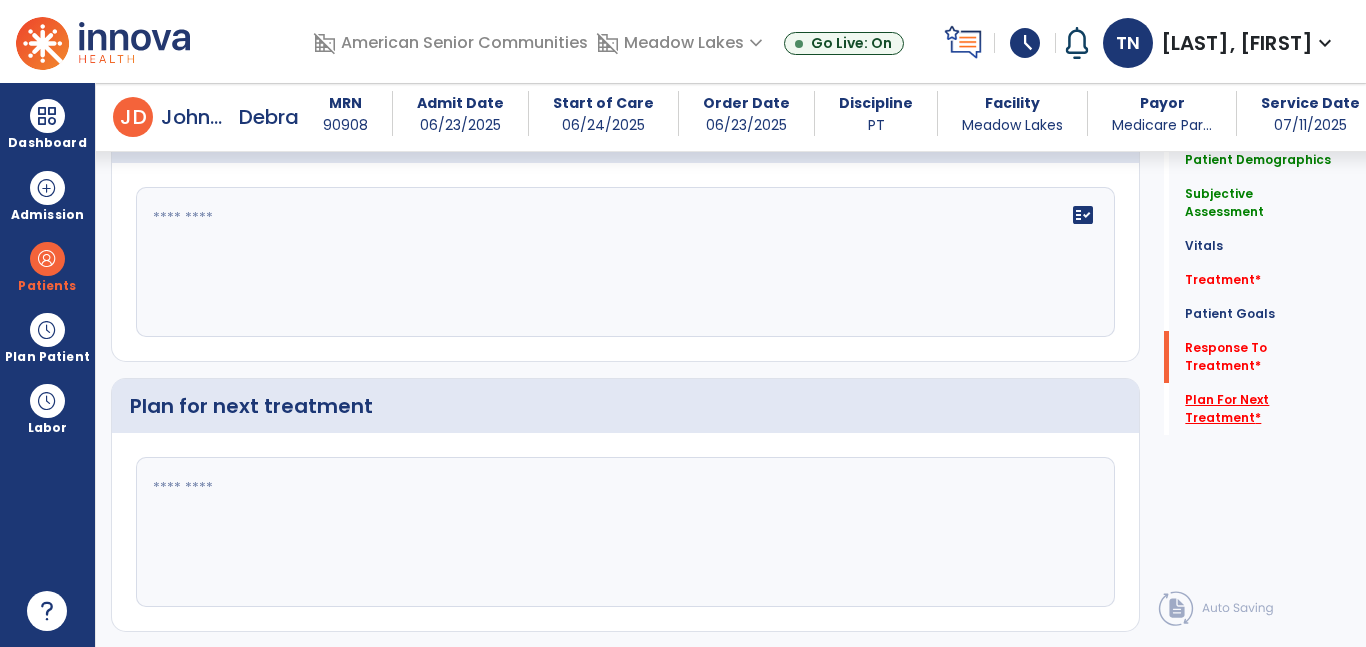 scroll, scrollTop: 2957, scrollLeft: 0, axis: vertical 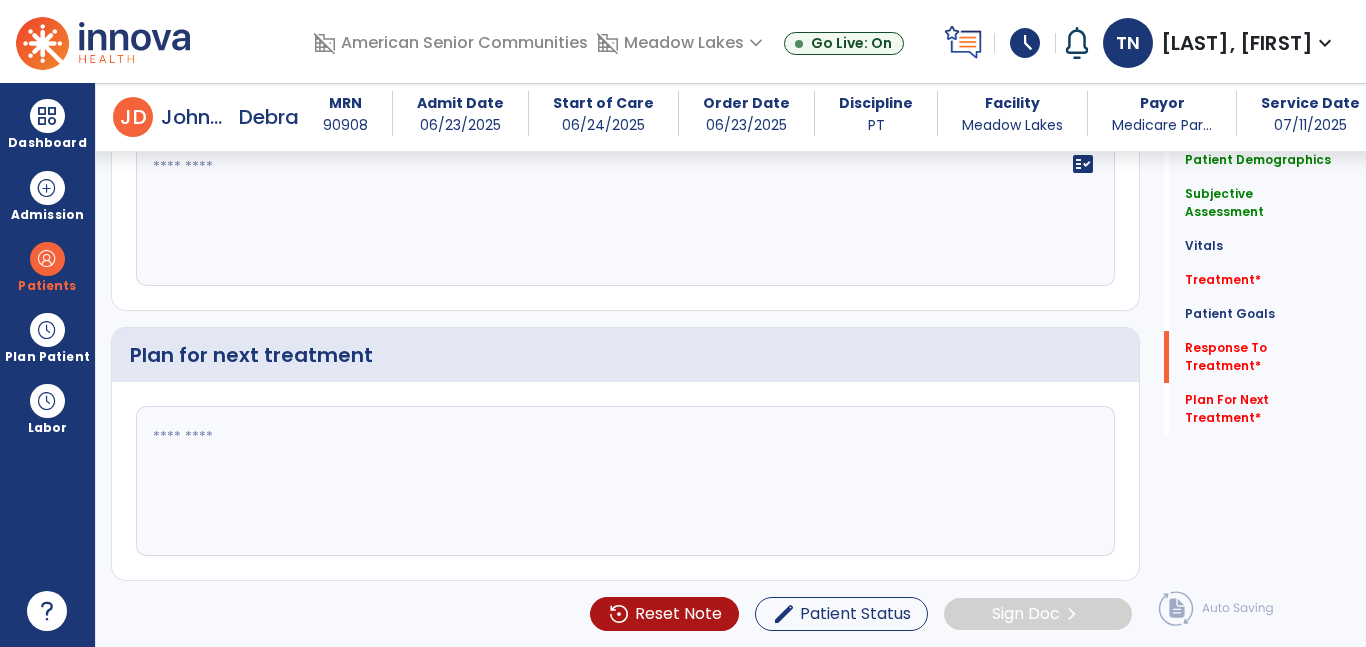 click 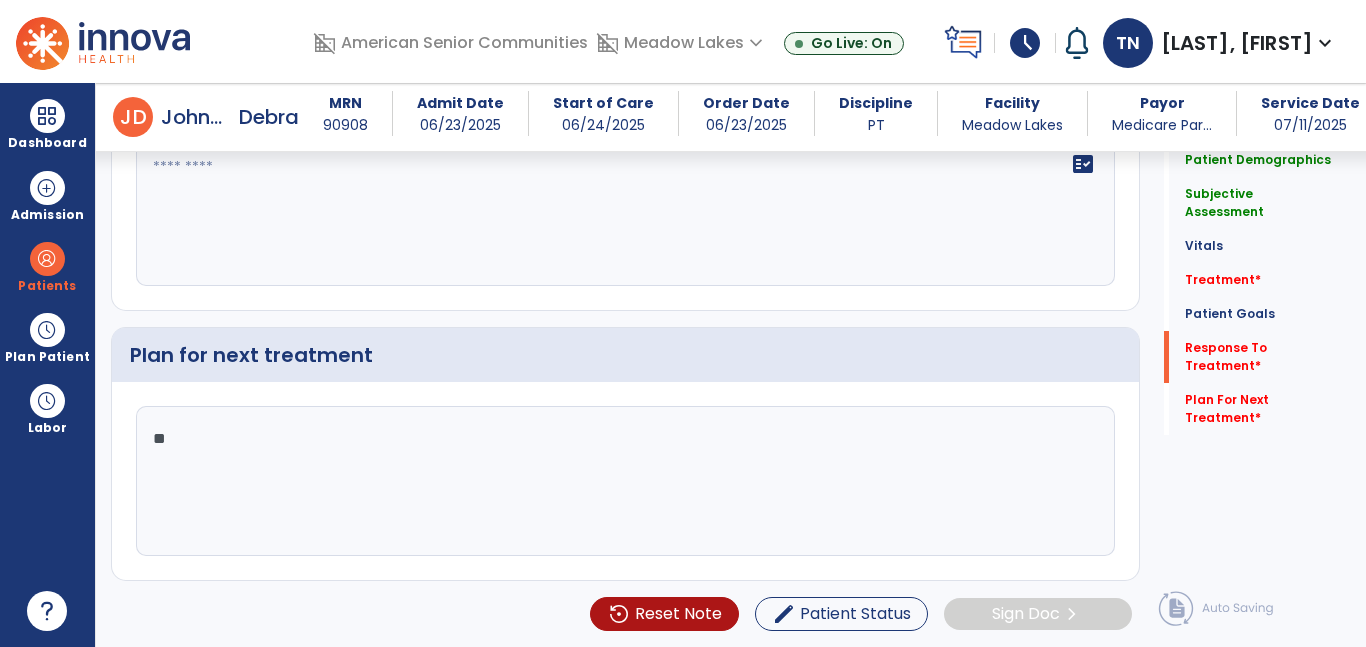 type on "*" 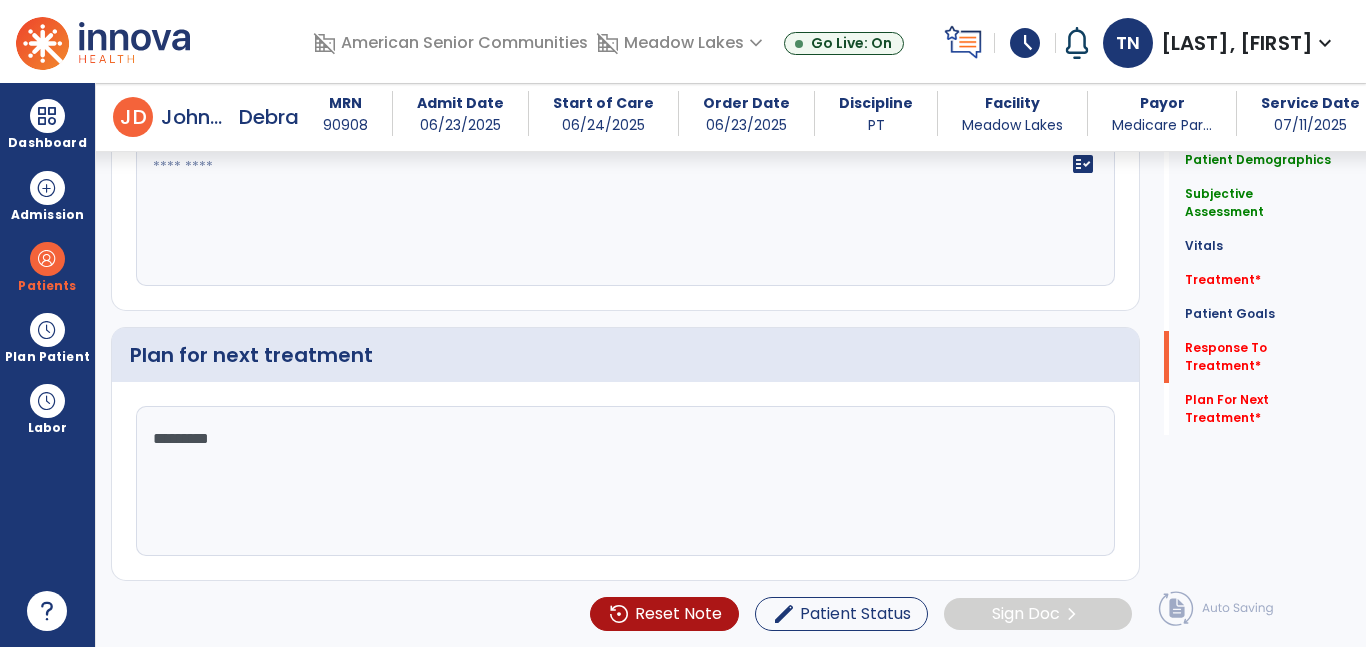 type on "**********" 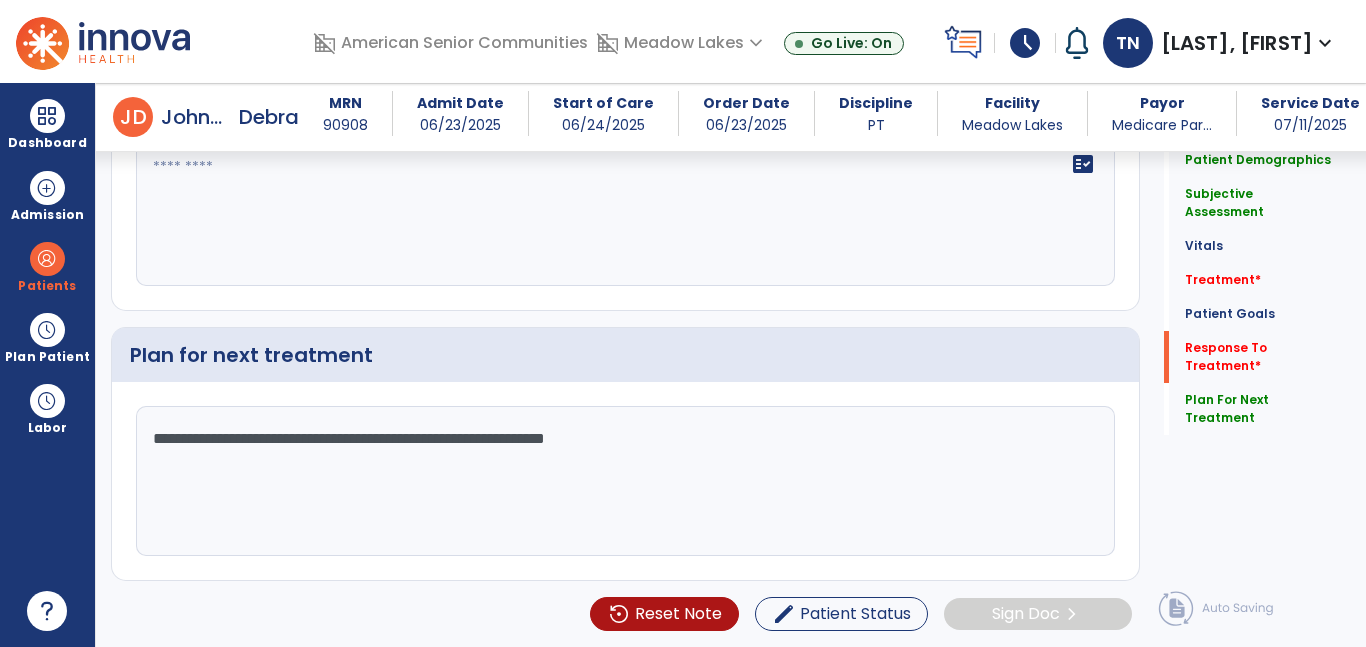 type on "**********" 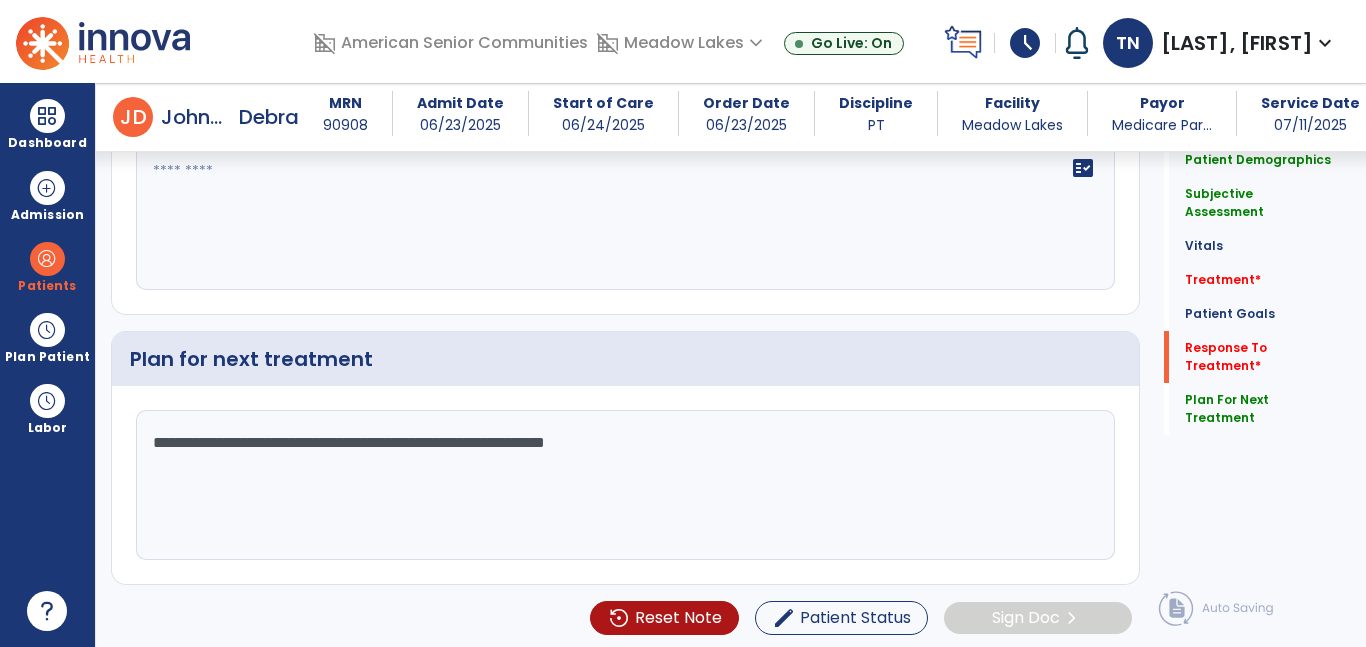 scroll, scrollTop: 2957, scrollLeft: 0, axis: vertical 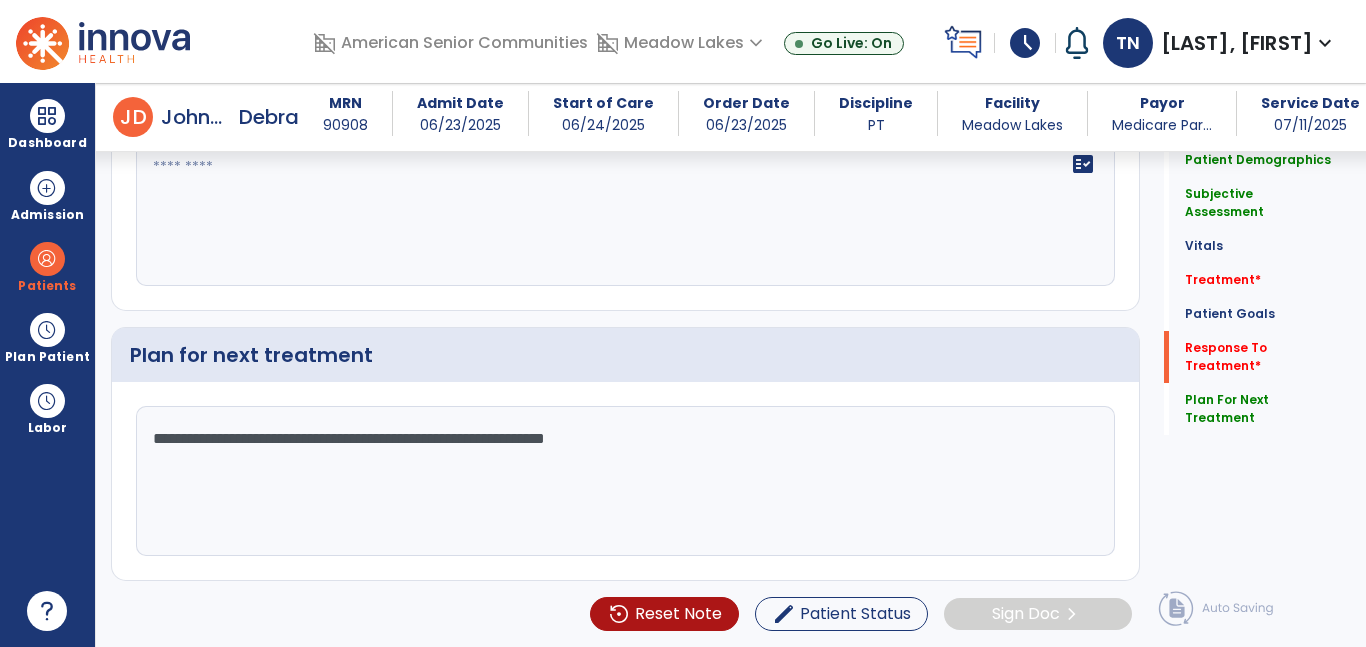 click on "**********" 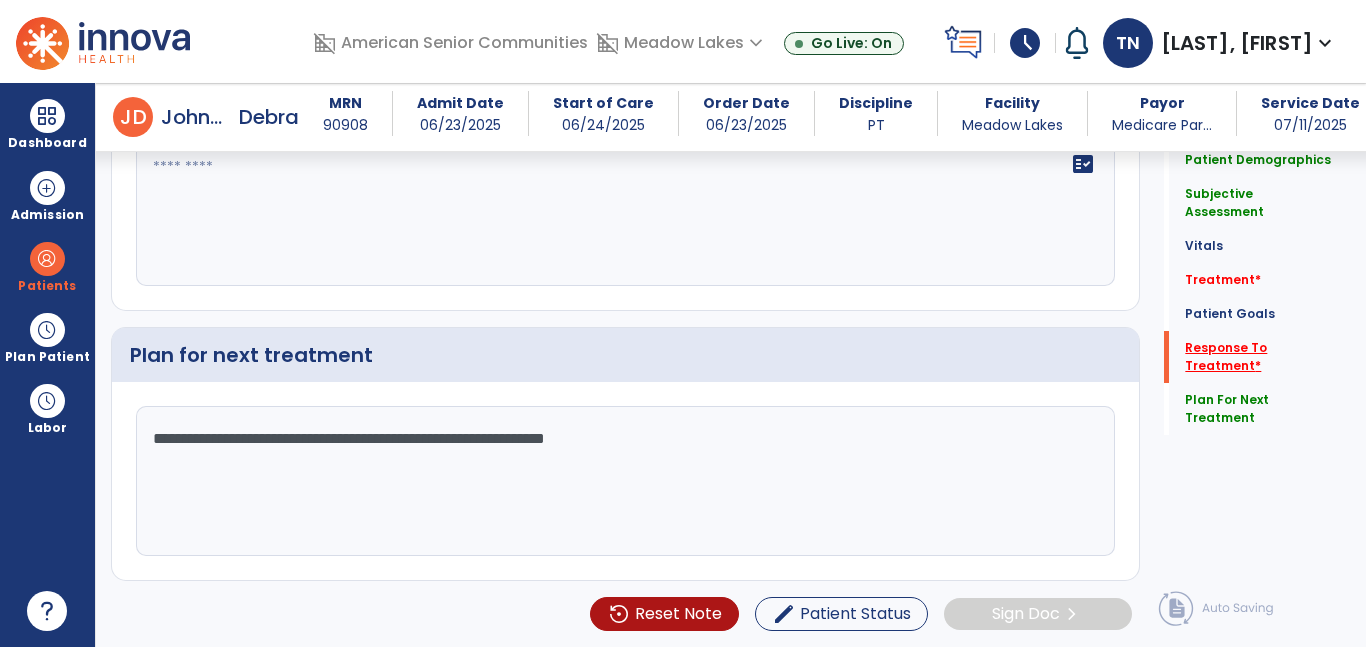 click on "Response To Treatment   *" 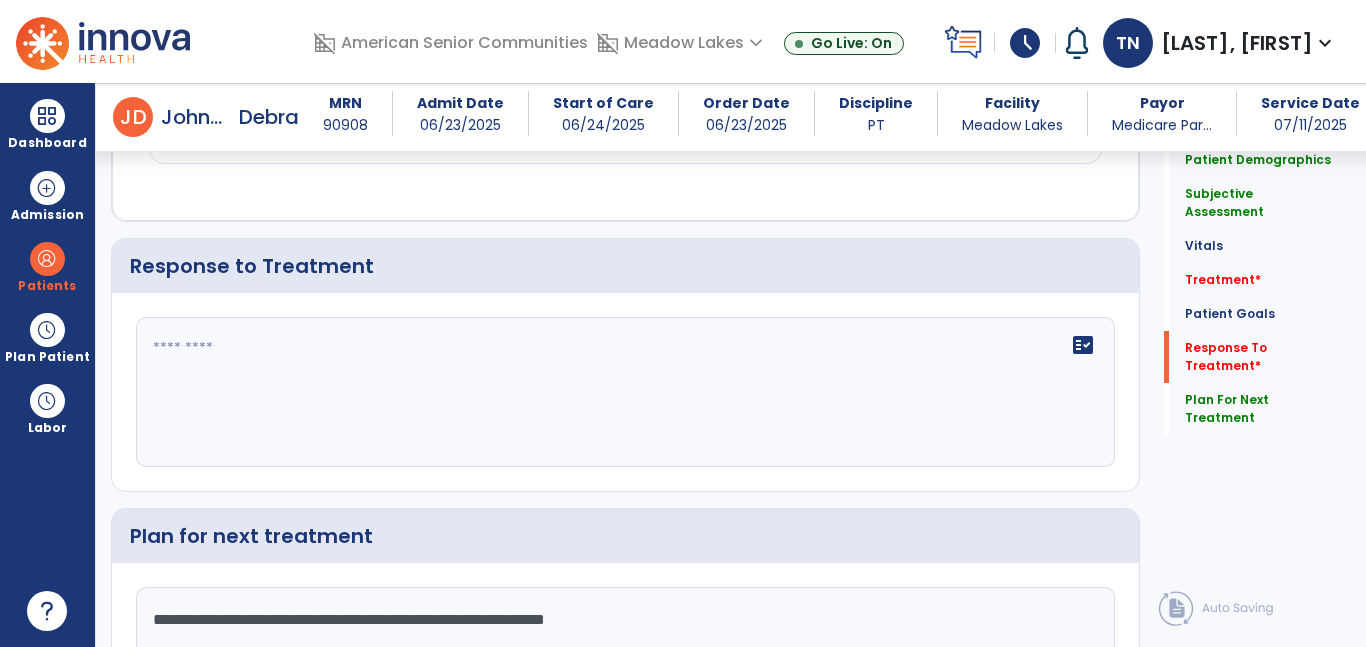 click on "fact_check" 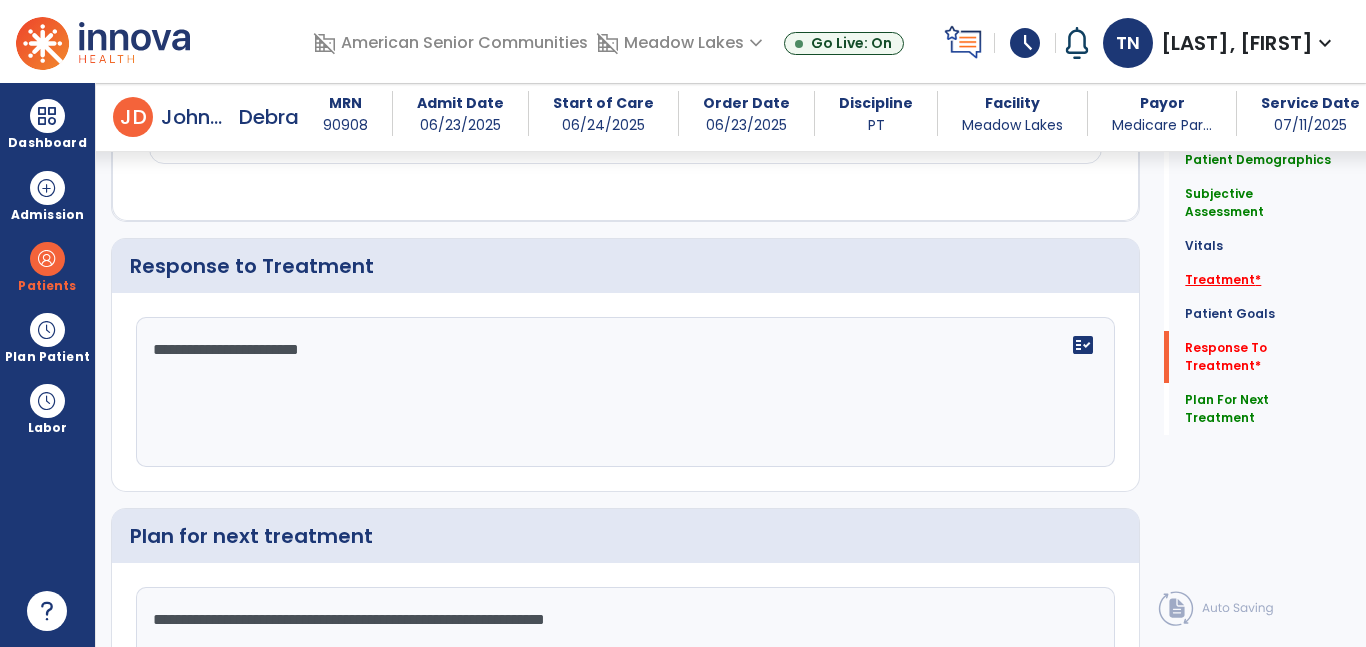 type on "**********" 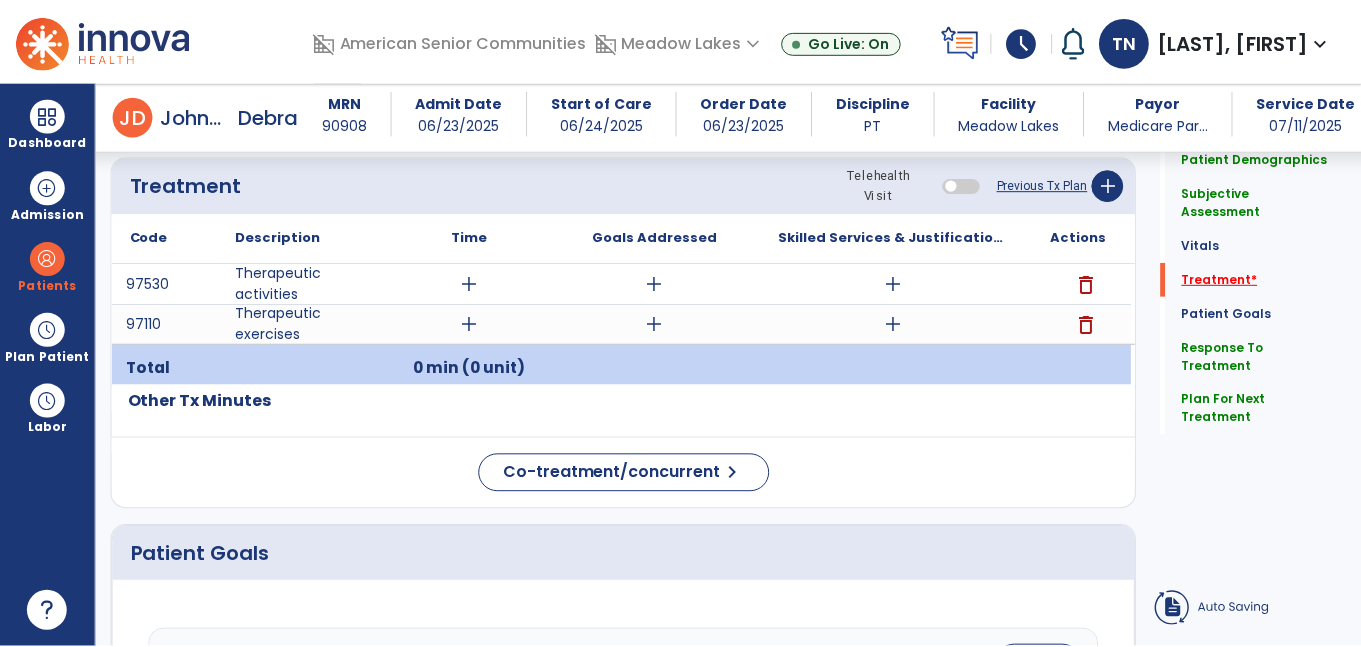 scroll, scrollTop: 1182, scrollLeft: 0, axis: vertical 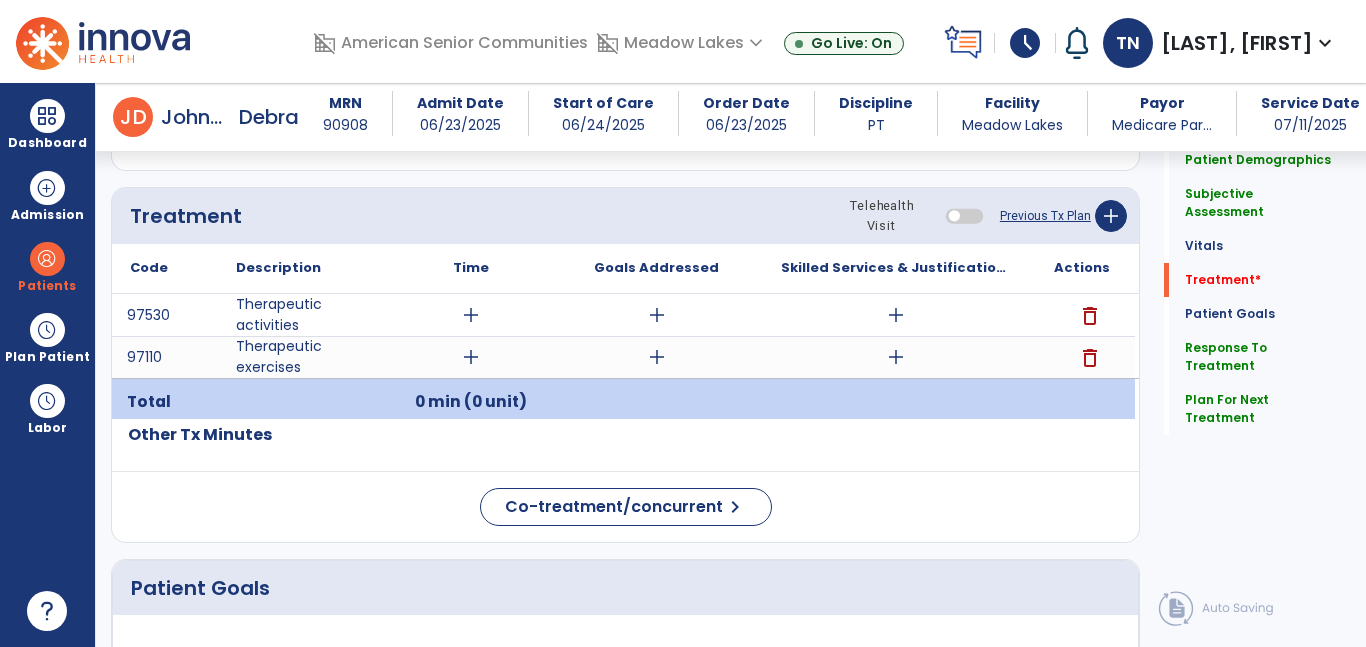 click on "add" at bounding box center [896, 315] 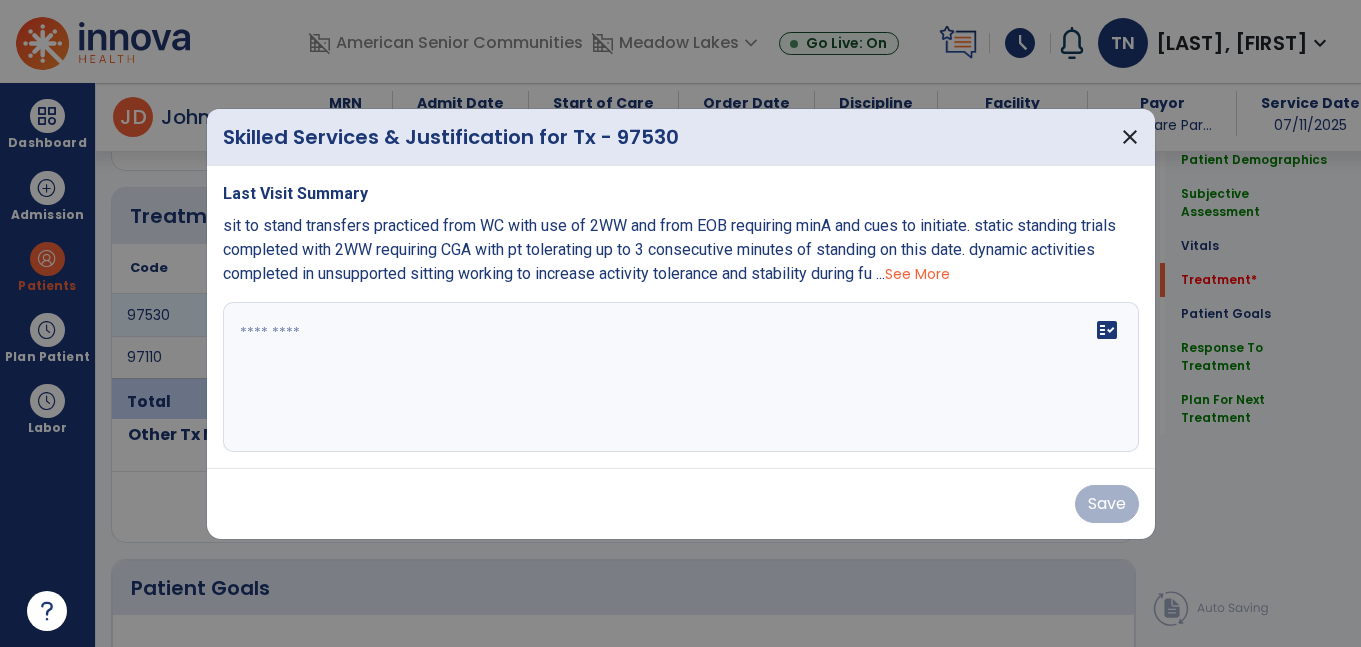scroll, scrollTop: 1182, scrollLeft: 0, axis: vertical 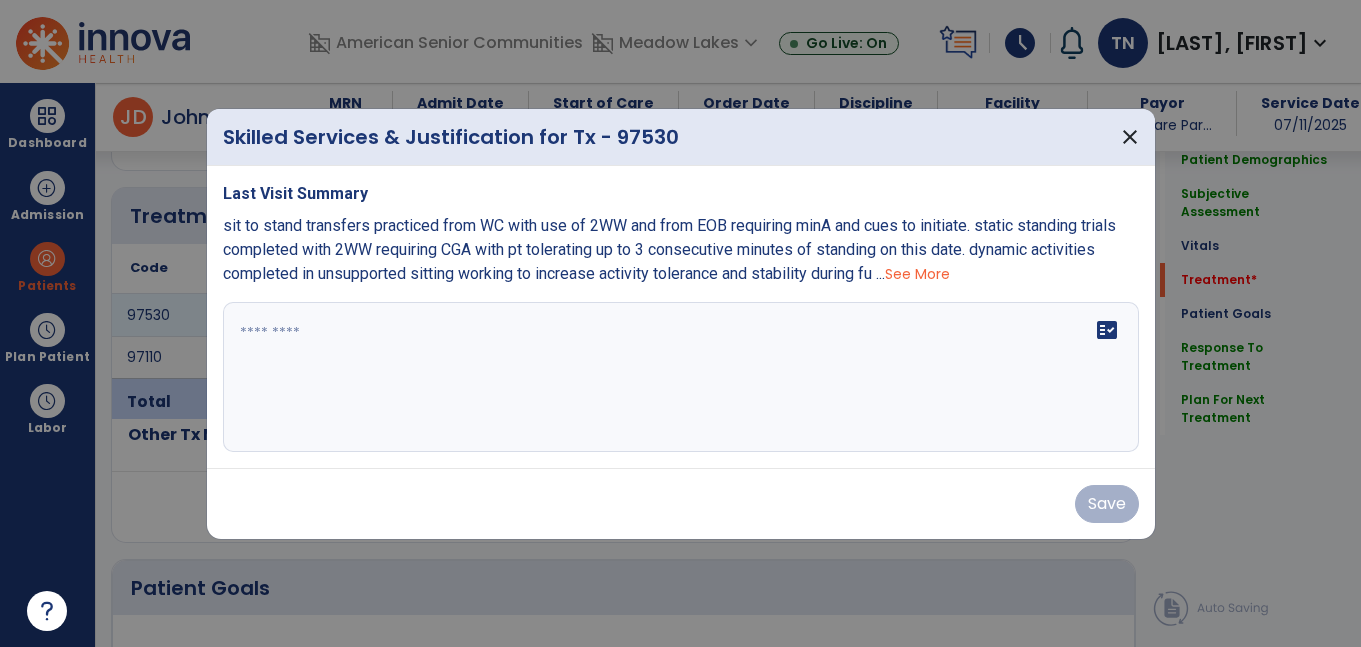 click on "fact_check" at bounding box center [681, 377] 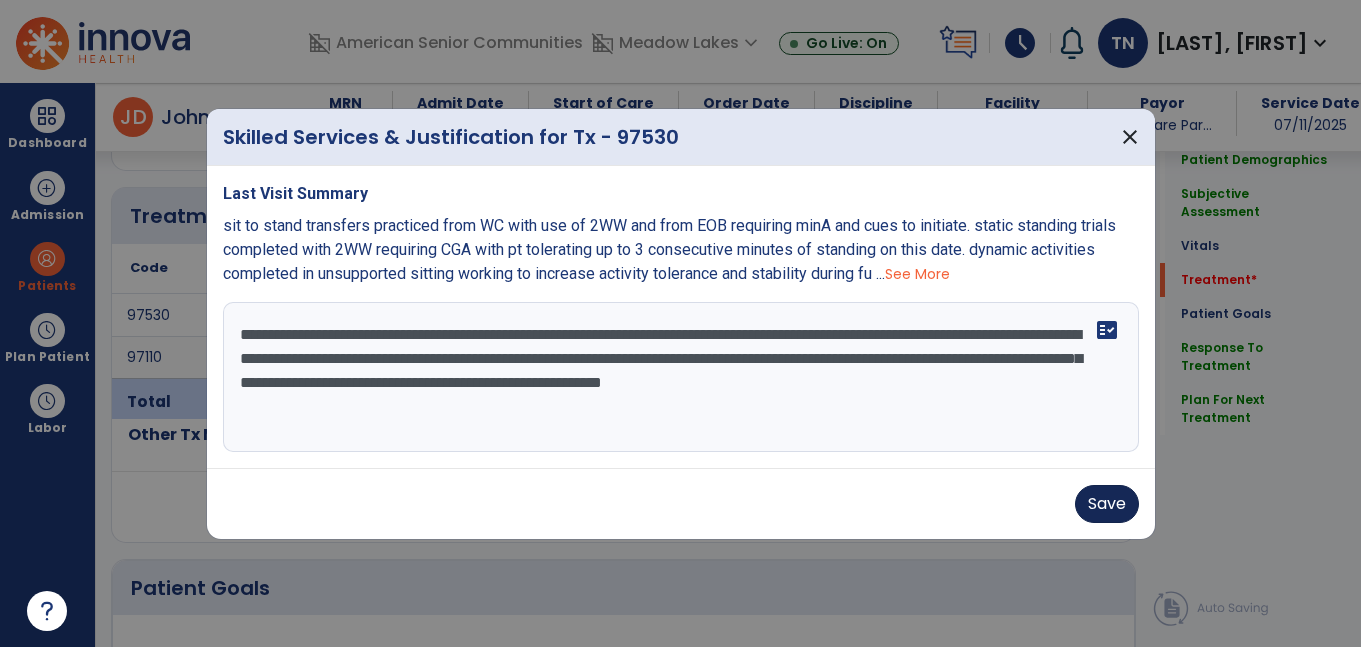 type on "**********" 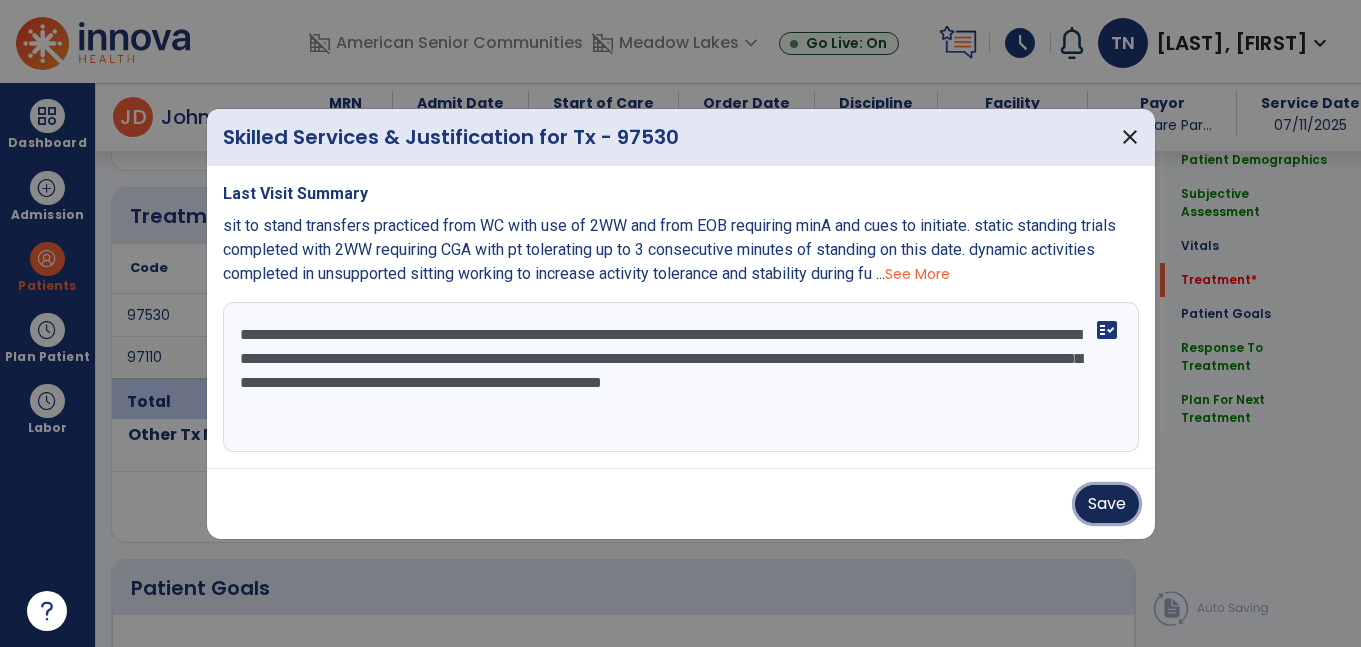 click on "Save" at bounding box center (1107, 504) 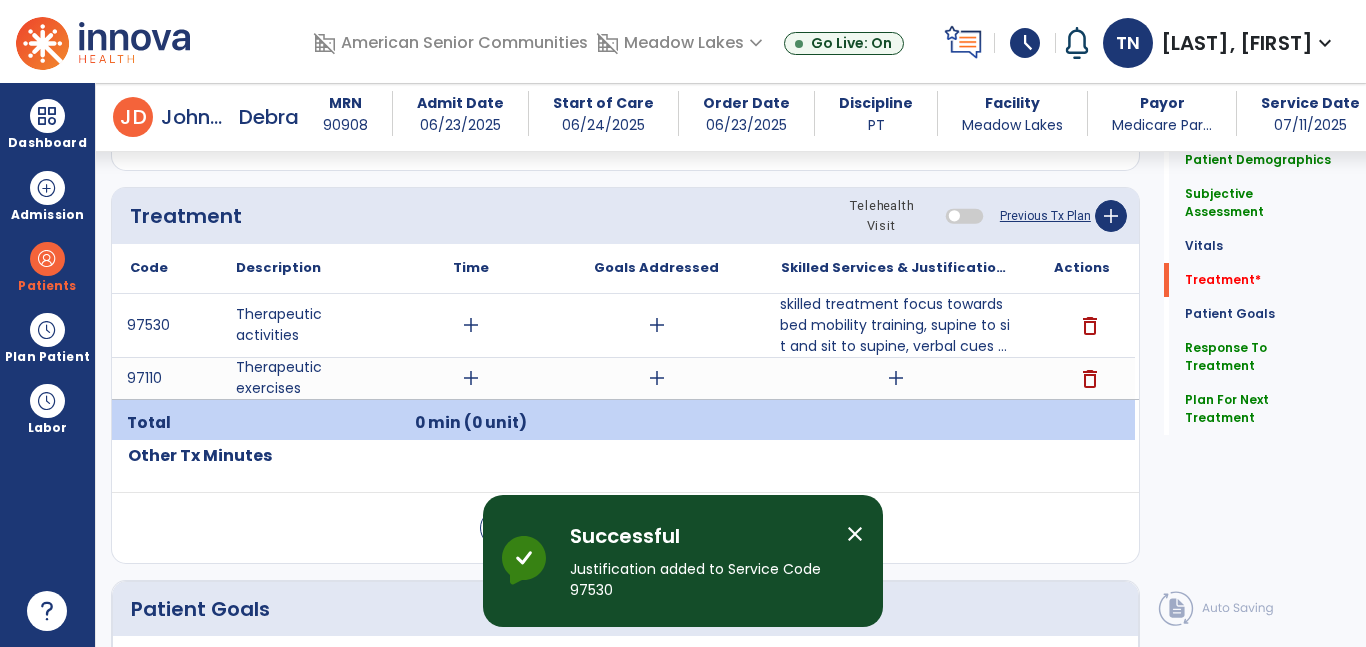 click on "add" at bounding box center [896, 378] 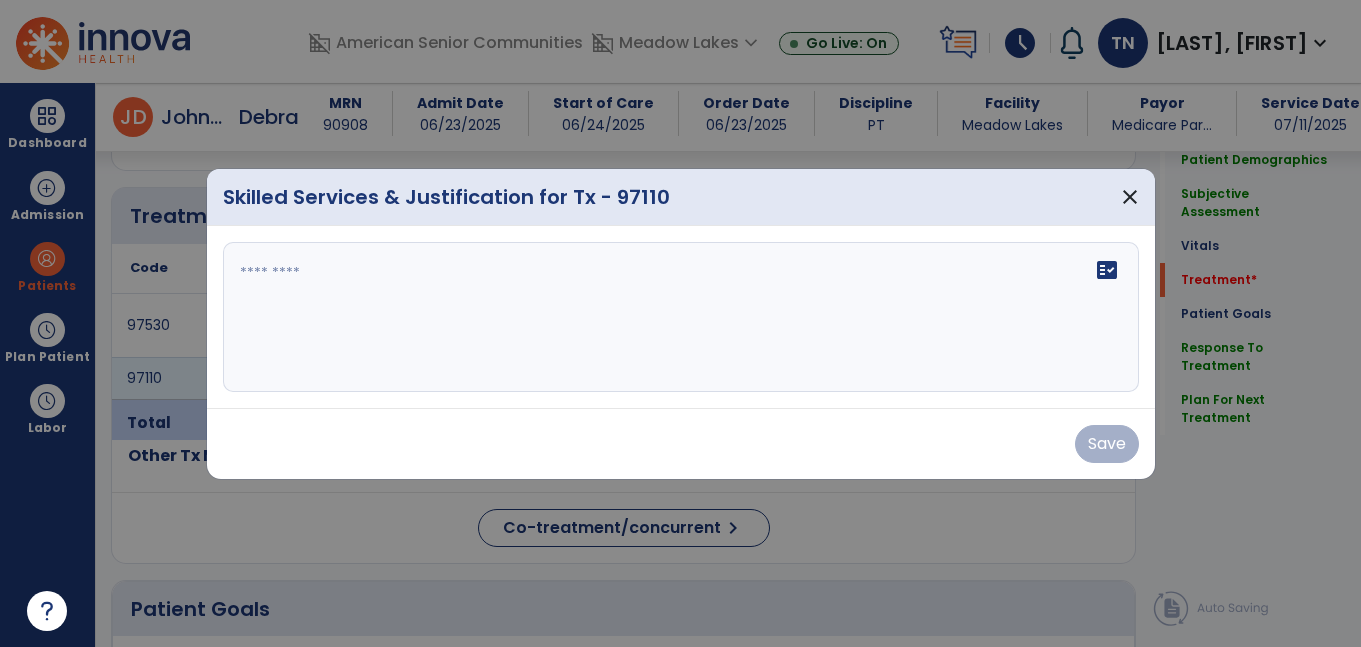 scroll, scrollTop: 1182, scrollLeft: 0, axis: vertical 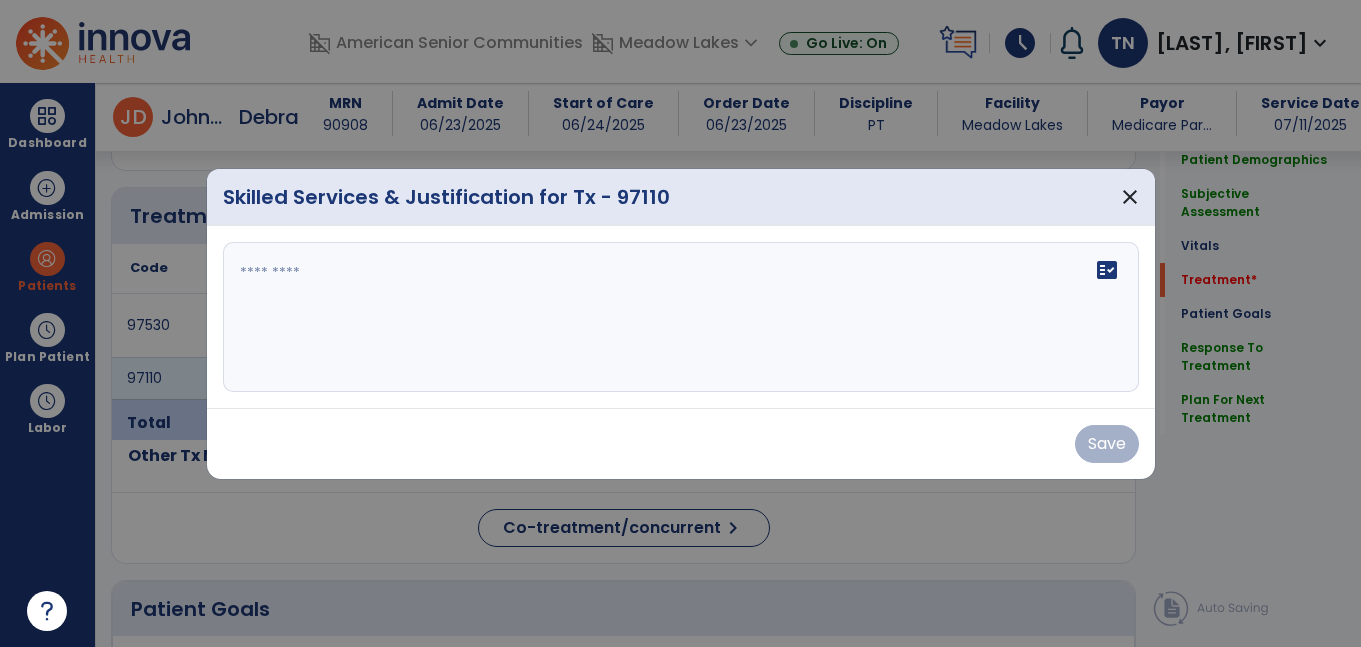 click on "fact_check" at bounding box center (681, 317) 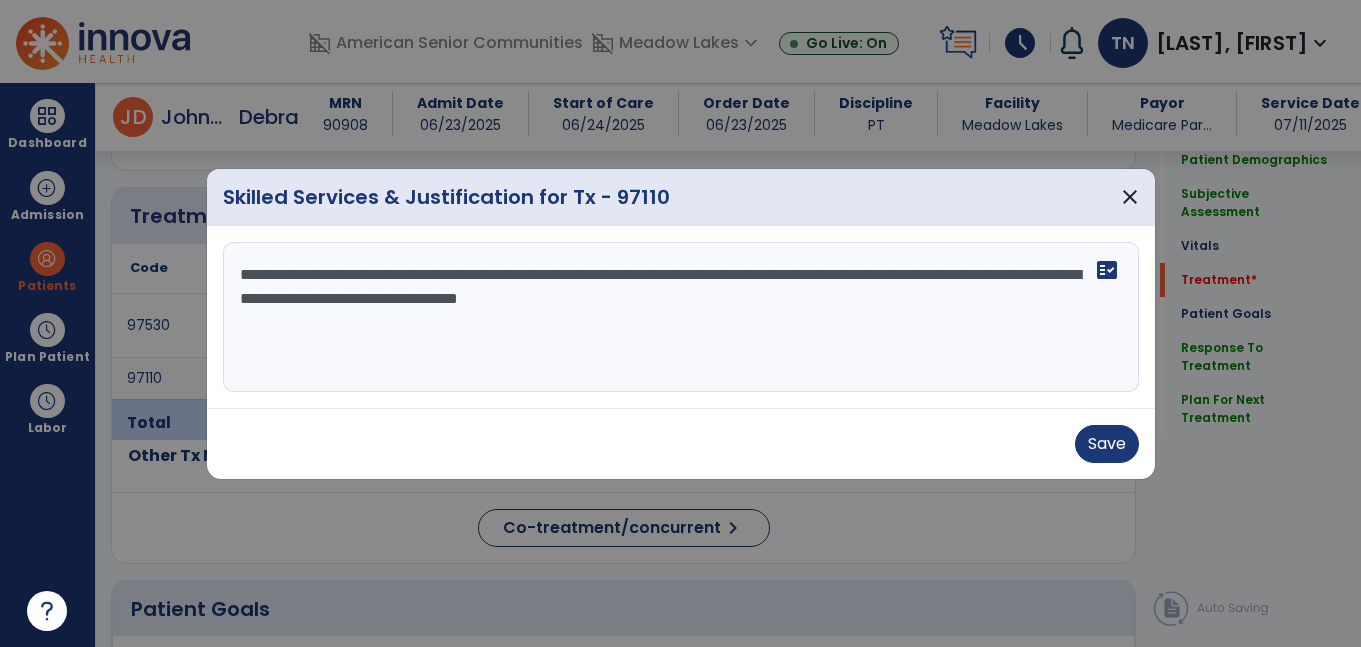 click on "**********" at bounding box center (681, 317) 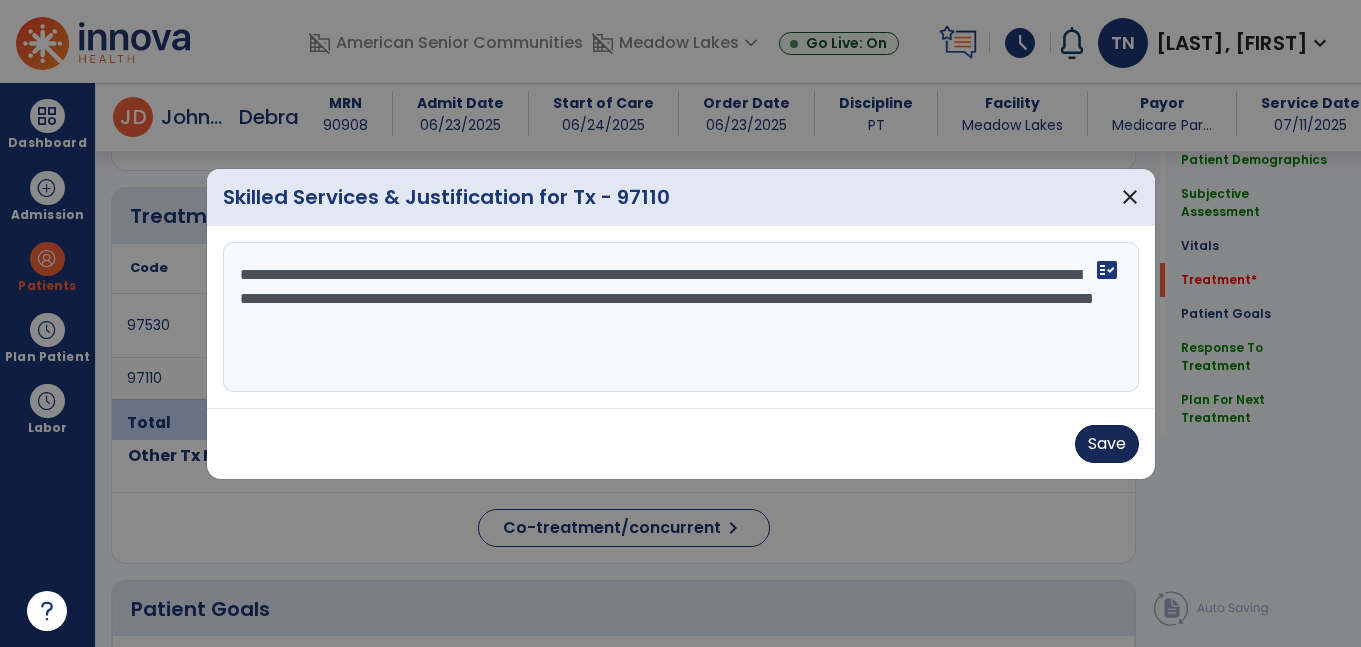 type on "**********" 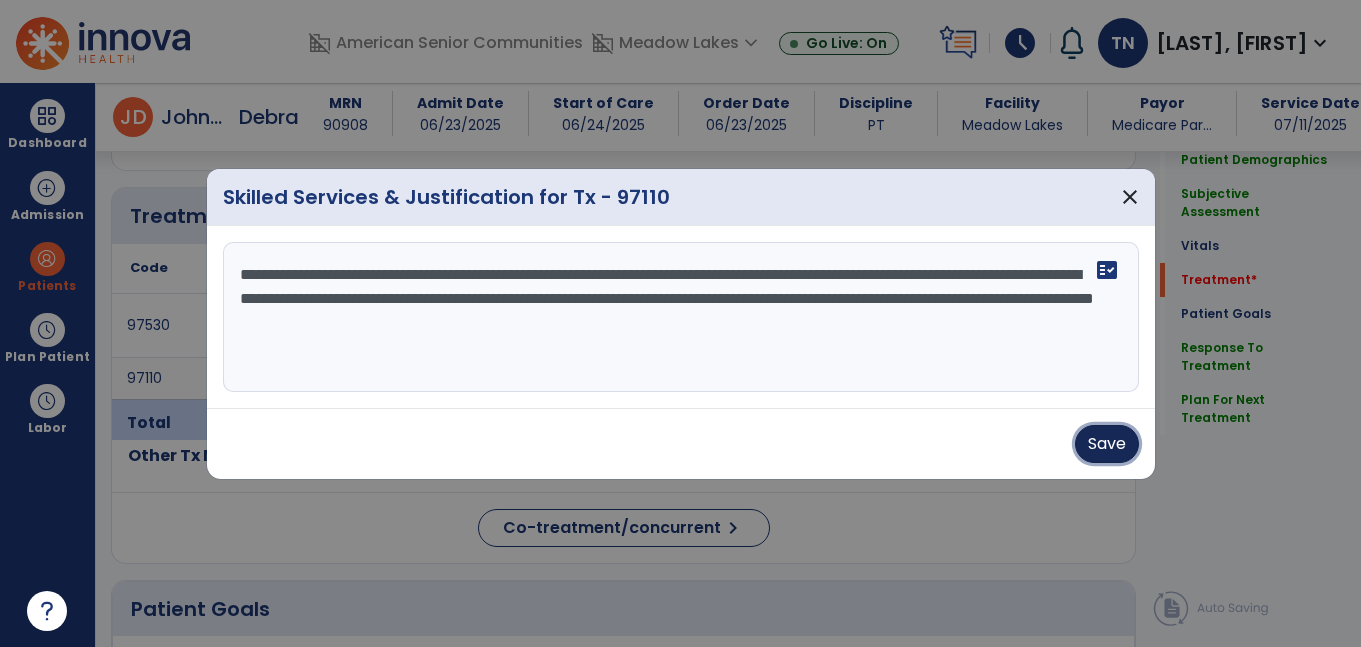click on "Save" at bounding box center [1107, 444] 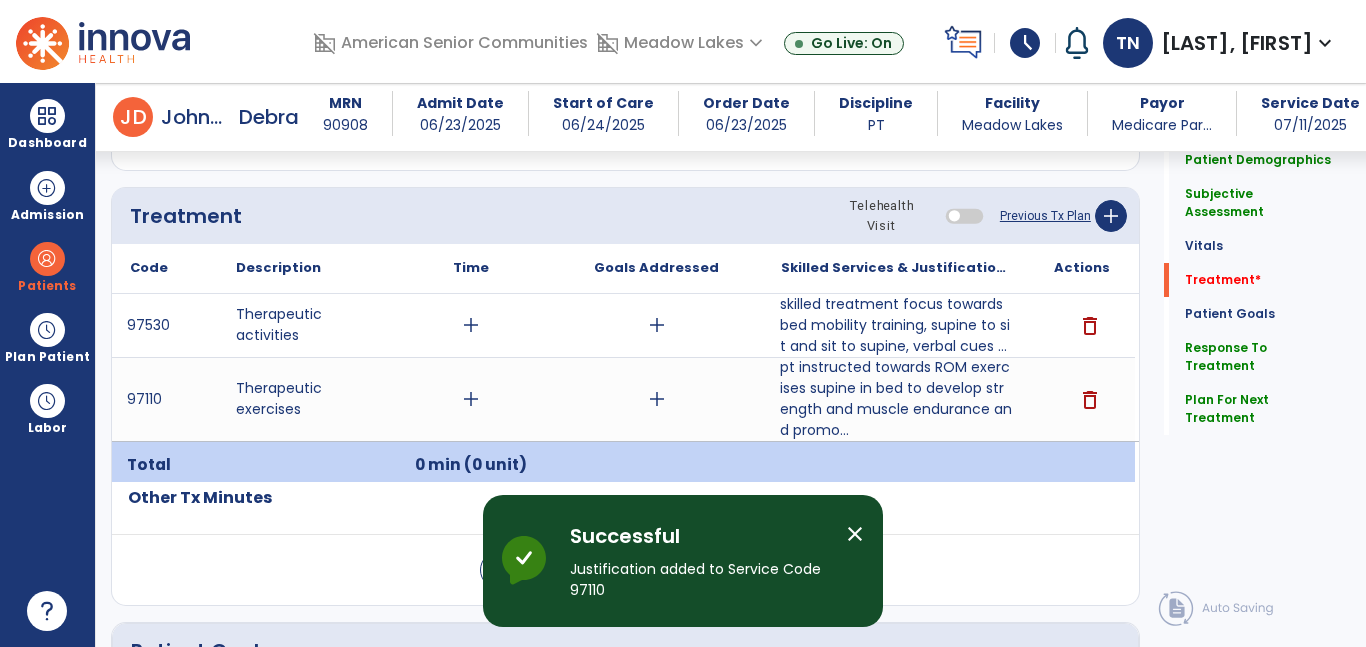click on "skilled treatment focus towards bed mobility training, supine to sit and sit to supine, verbal cues ..." at bounding box center [896, 325] 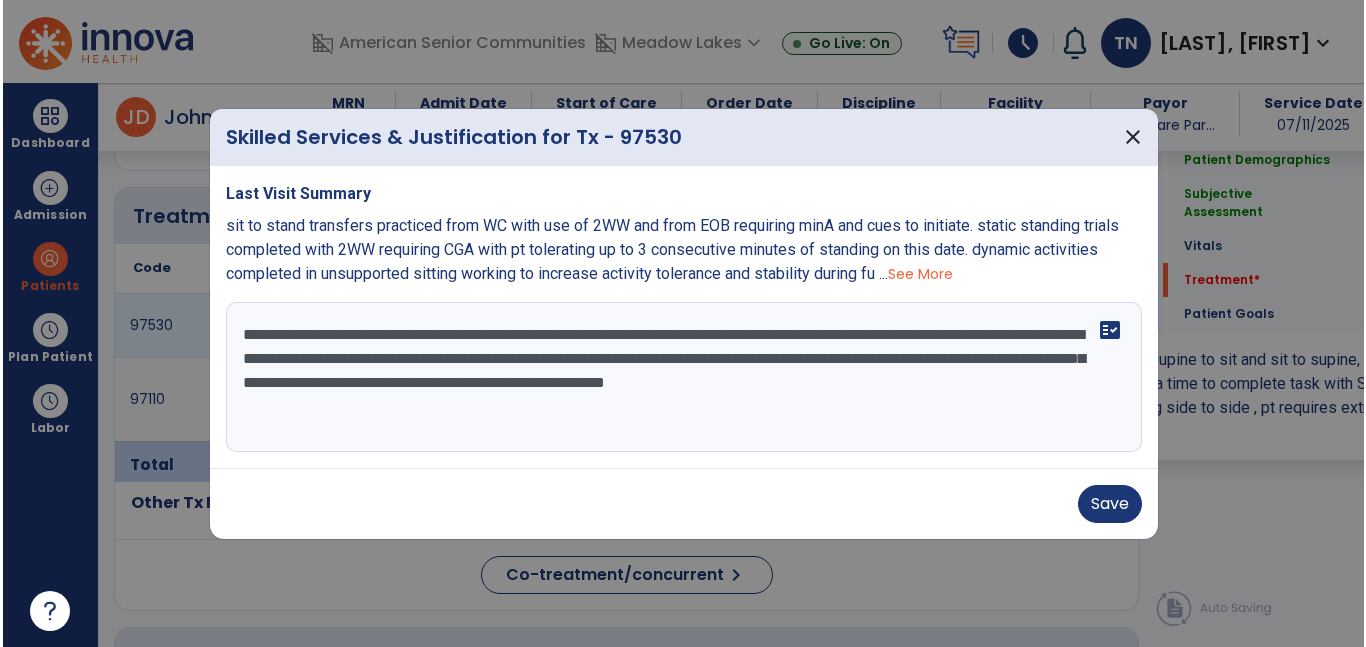 scroll, scrollTop: 1182, scrollLeft: 0, axis: vertical 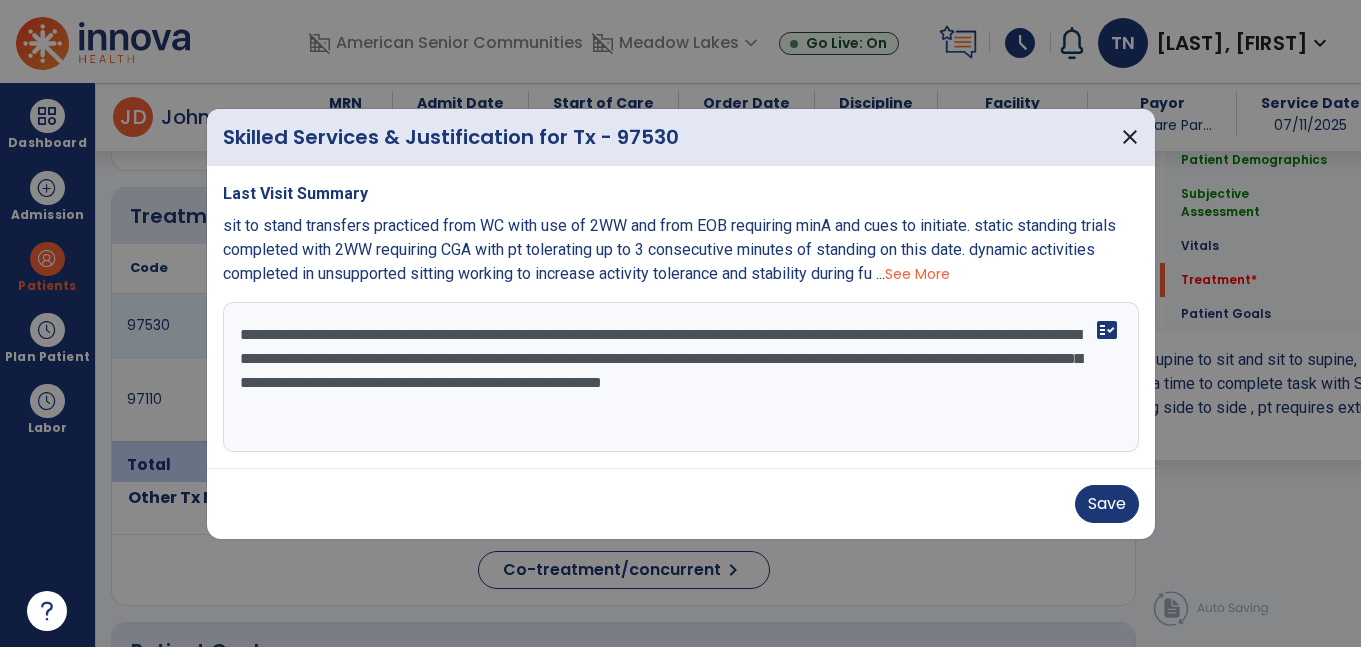 click on "**********" at bounding box center (681, 377) 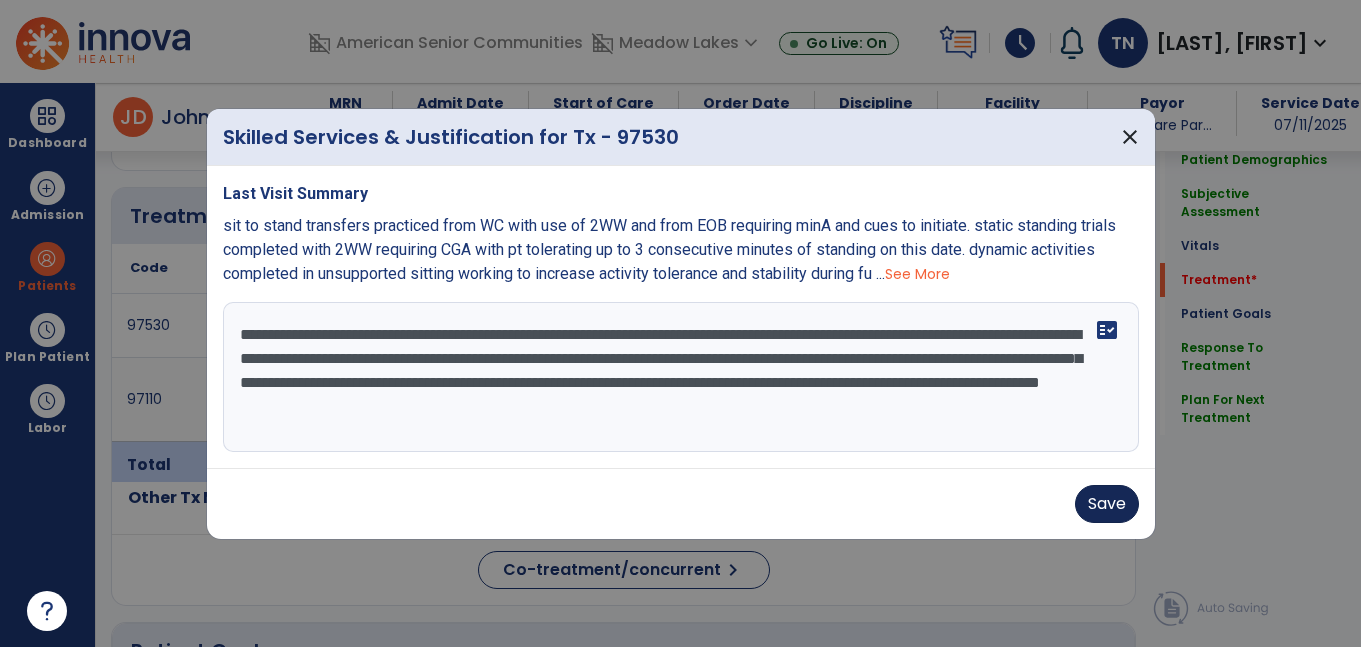 type on "**********" 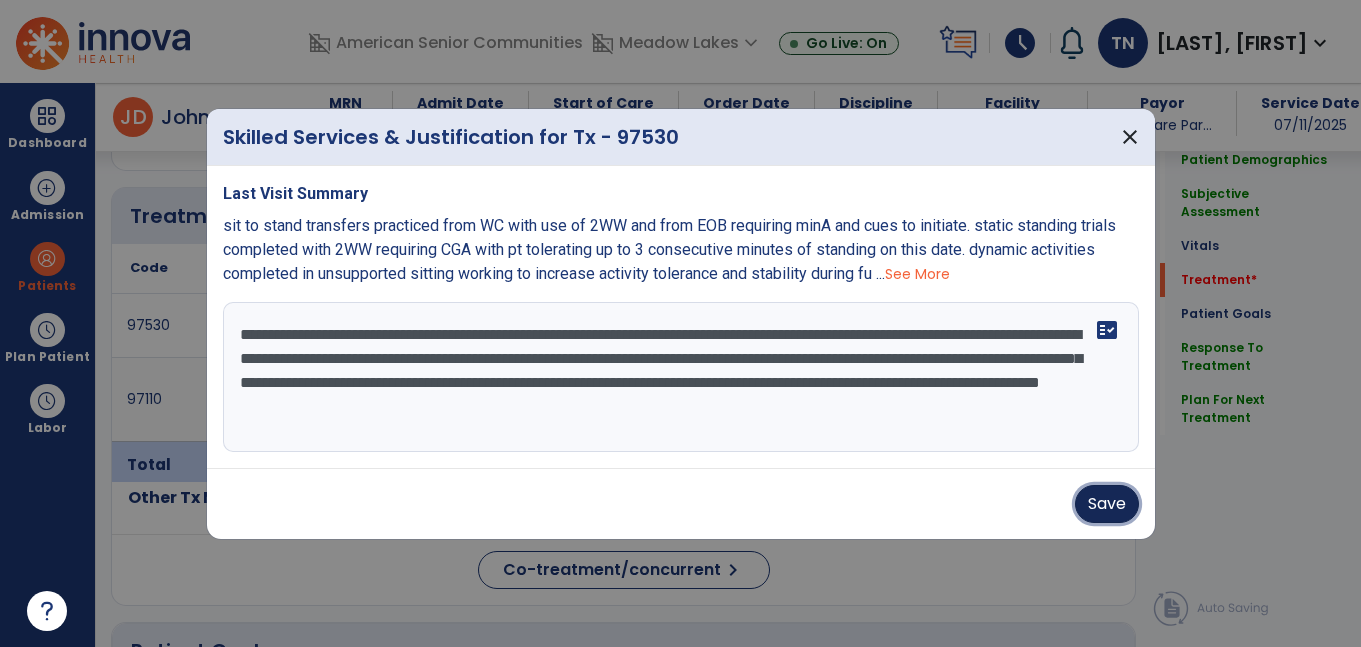 click on "Save" at bounding box center (1107, 504) 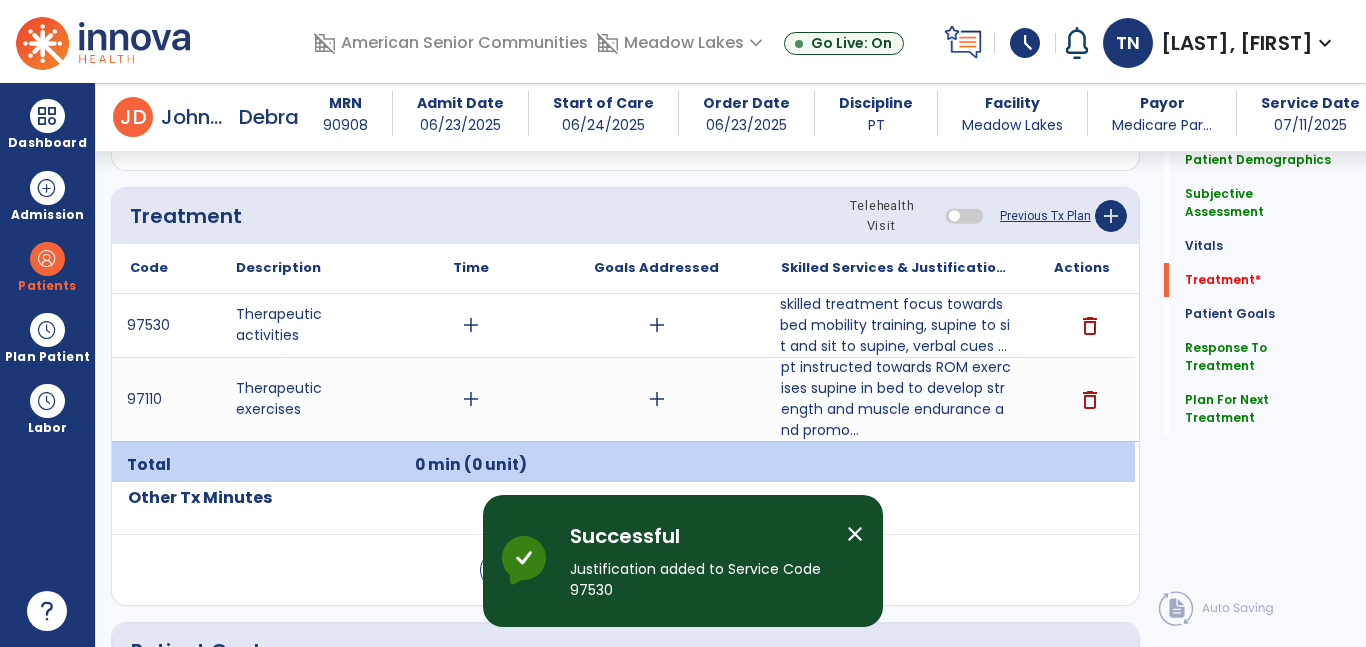 click on "add" at bounding box center (471, 325) 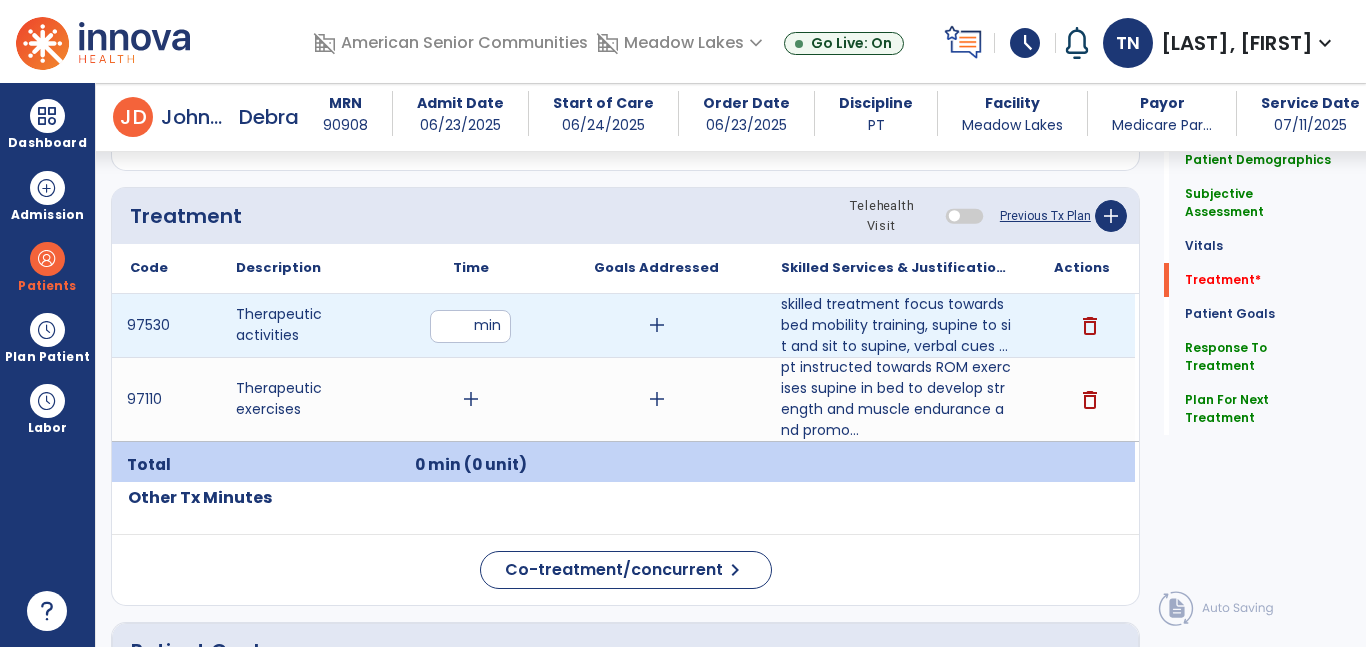 type on "**" 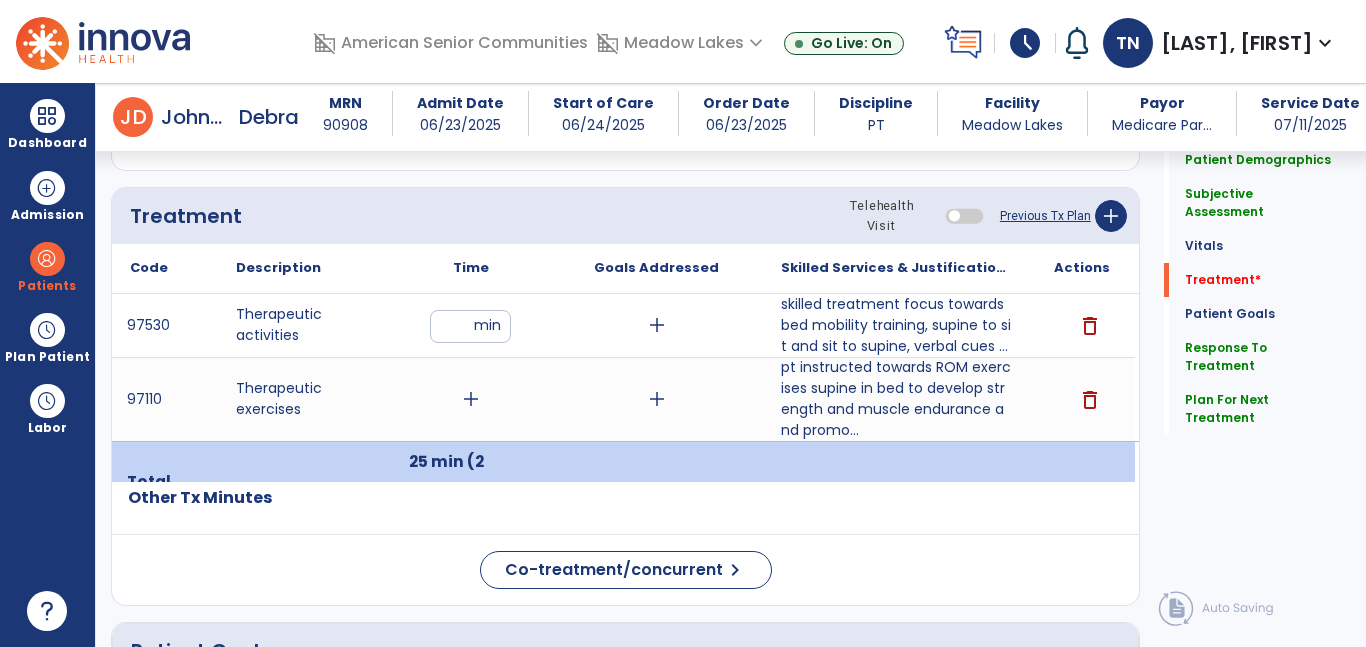 click on "**" at bounding box center [470, 326] 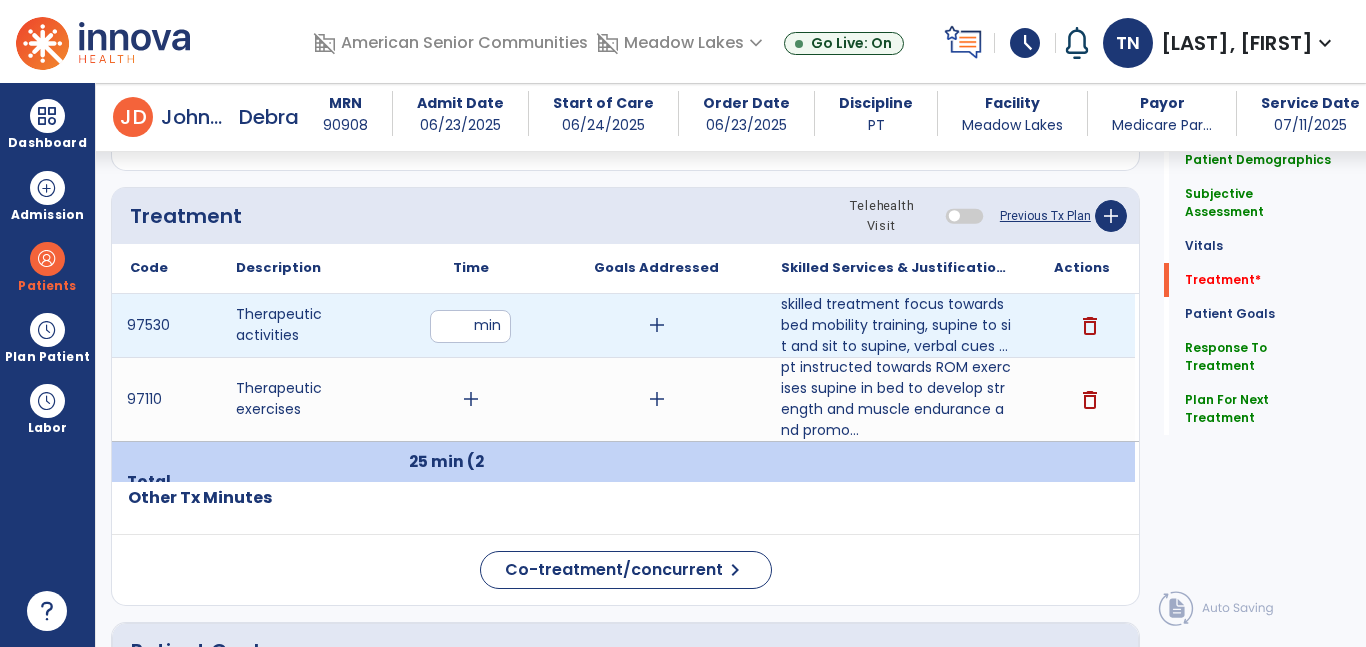 type on "*" 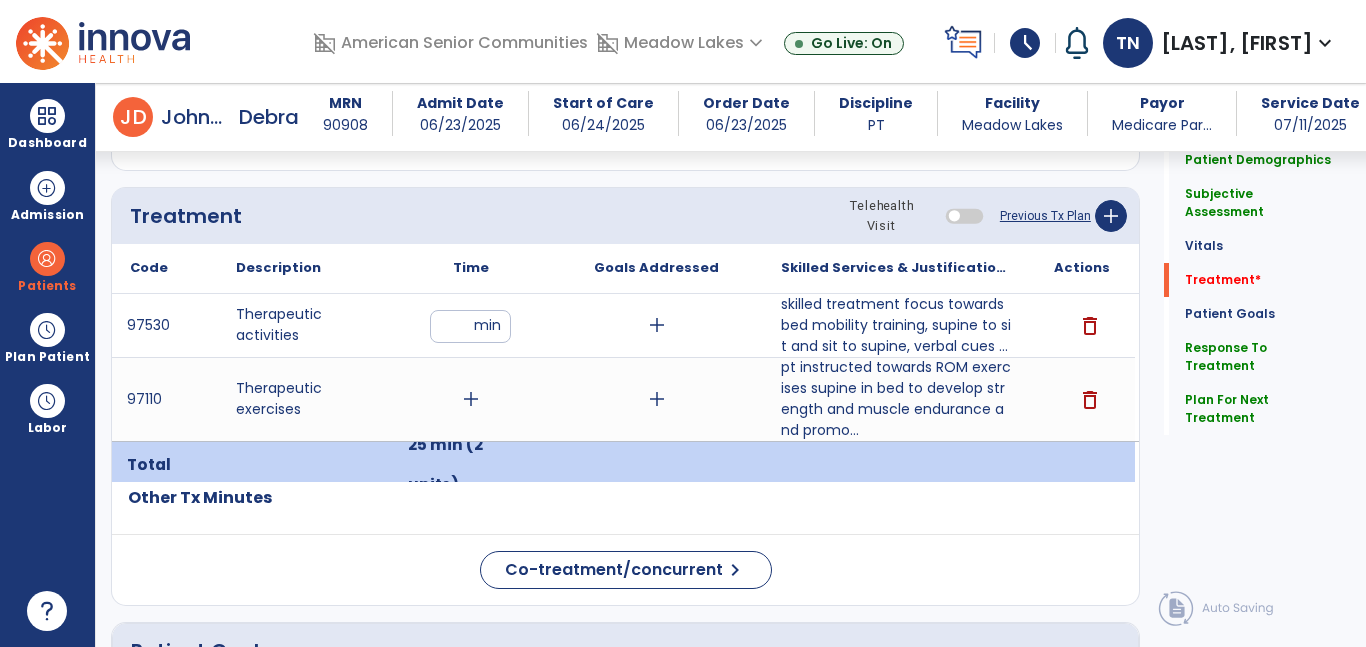 click on "add" at bounding box center [471, 399] 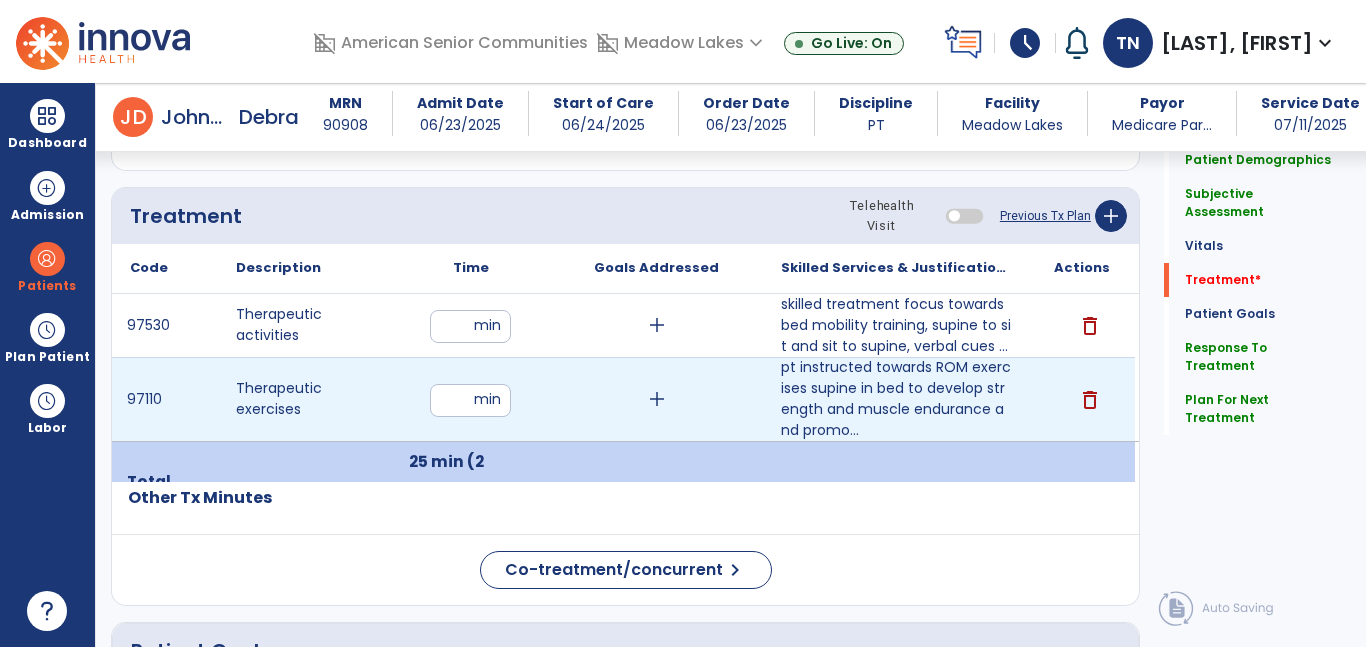 type on "**" 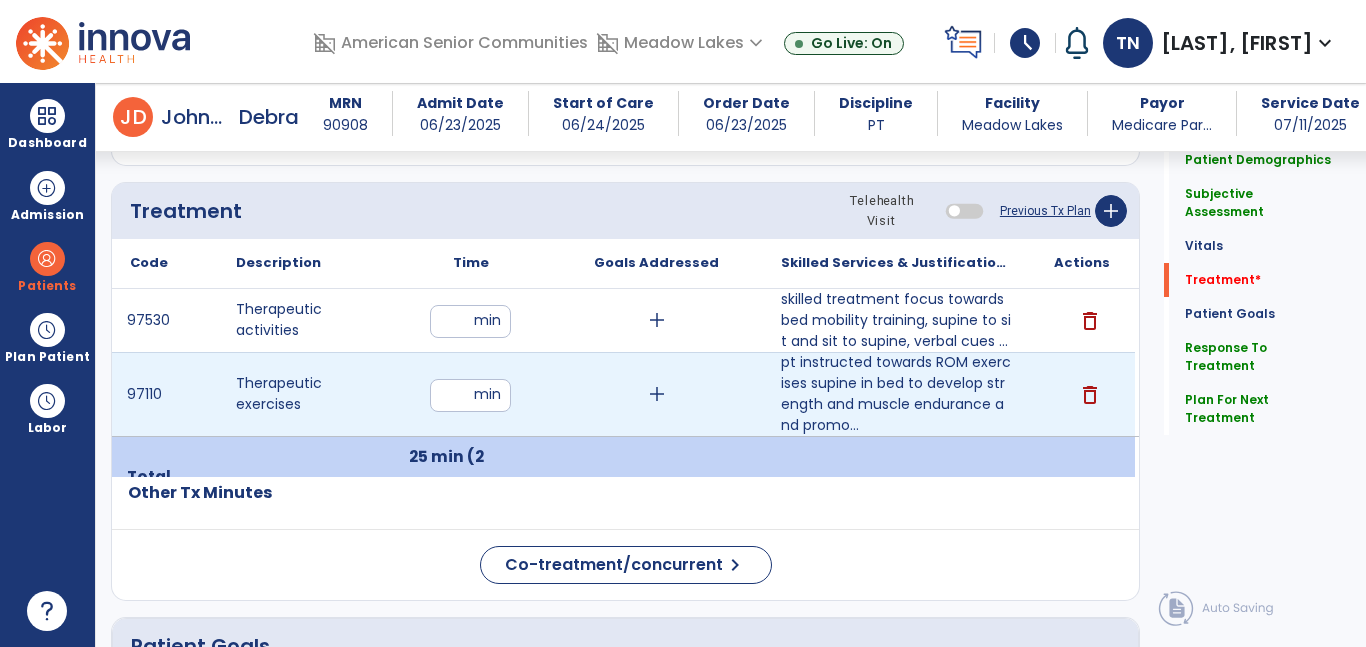 scroll, scrollTop: 1176, scrollLeft: 0, axis: vertical 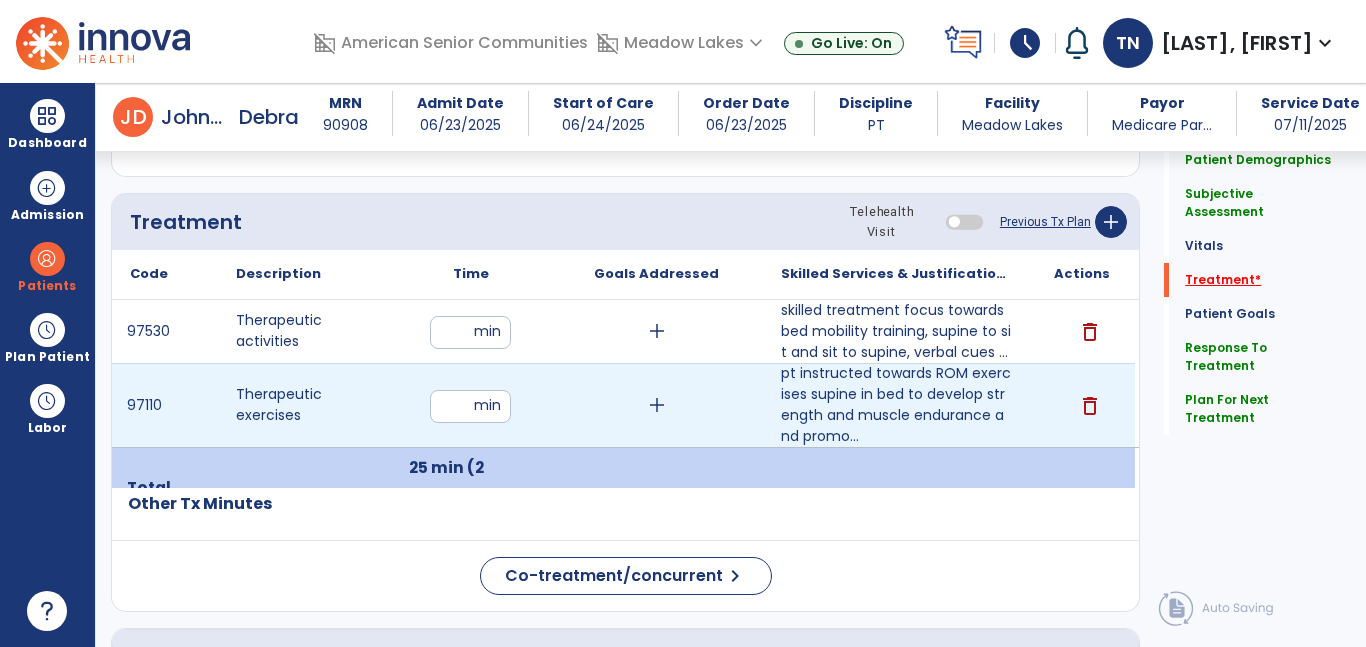 click on "Treatment   *" 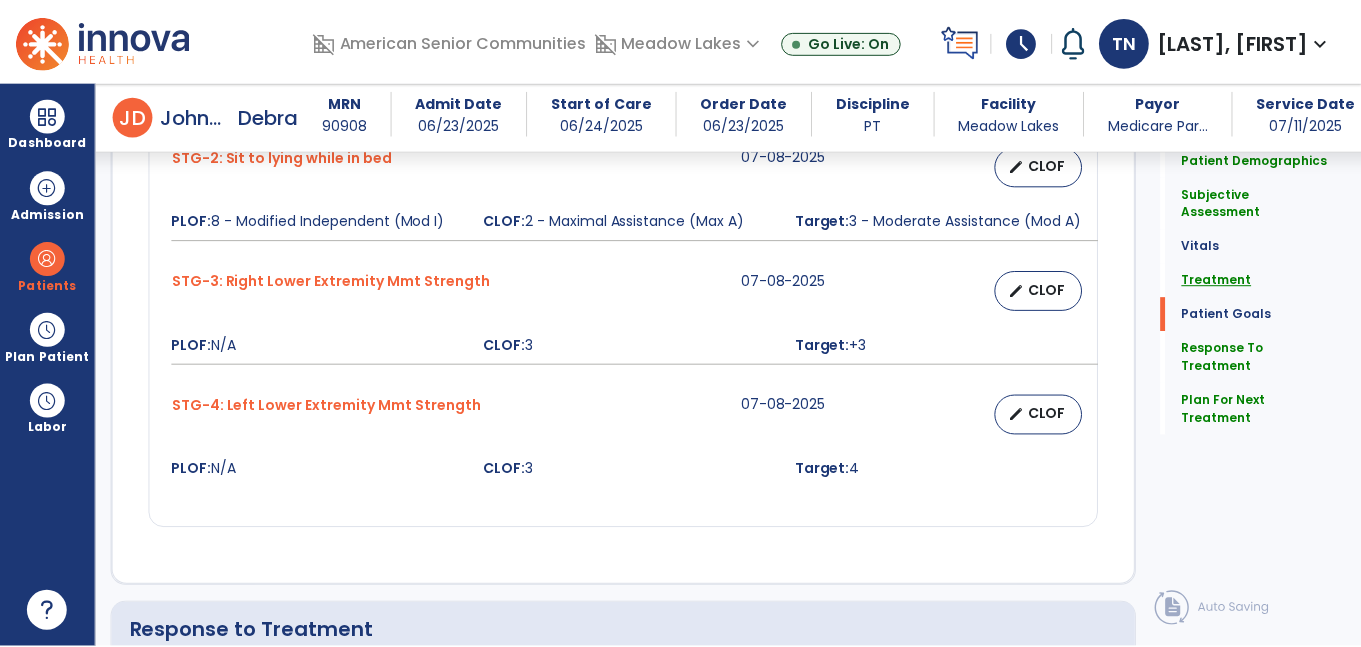 scroll, scrollTop: 3020, scrollLeft: 0, axis: vertical 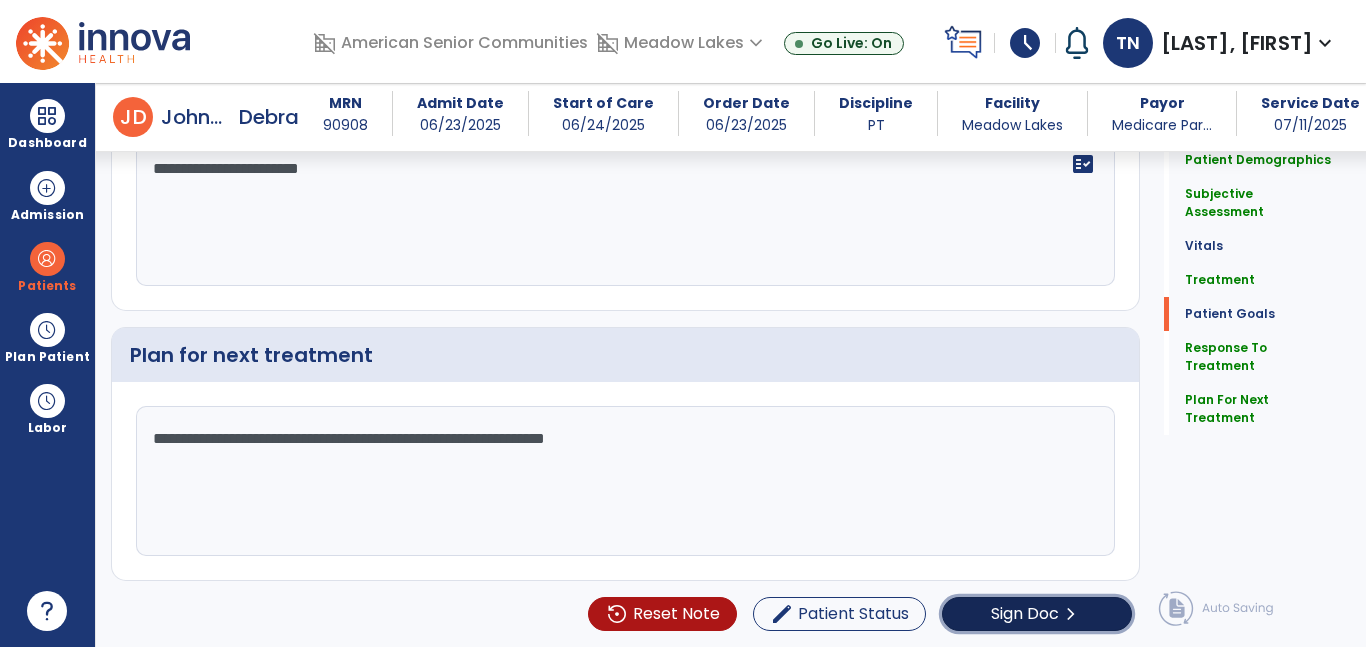 click on "Sign Doc" 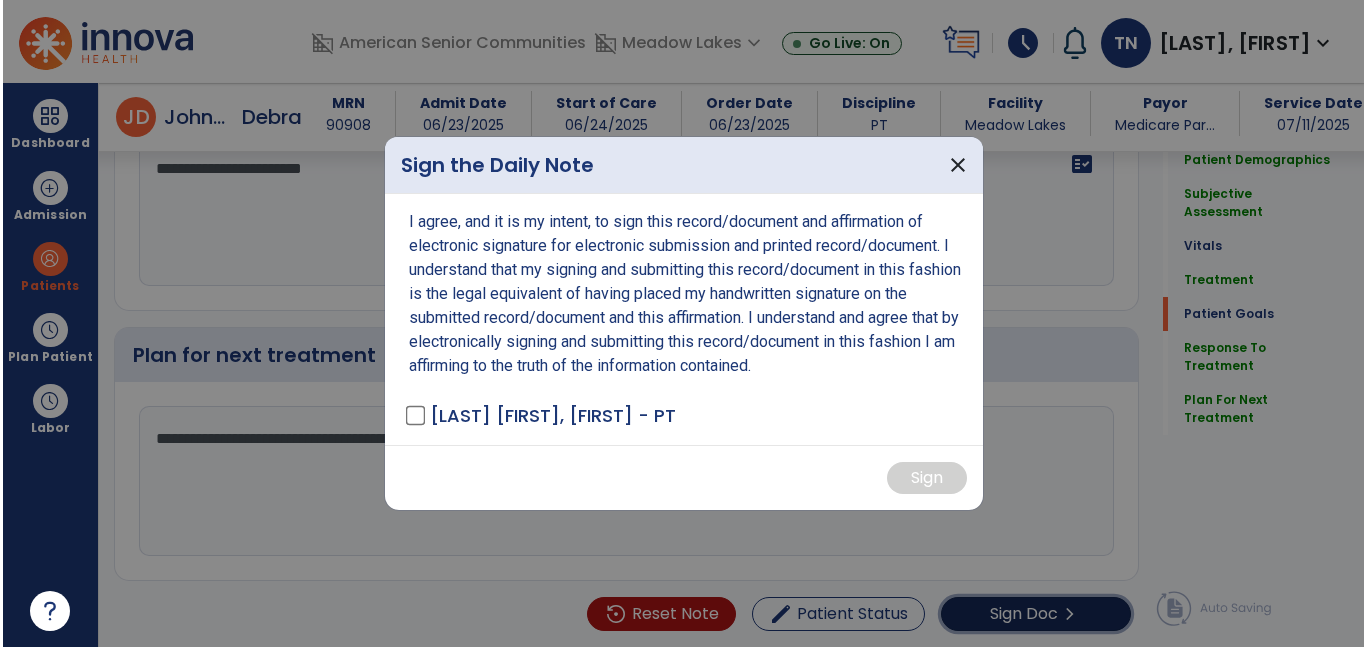 scroll, scrollTop: 3020, scrollLeft: 0, axis: vertical 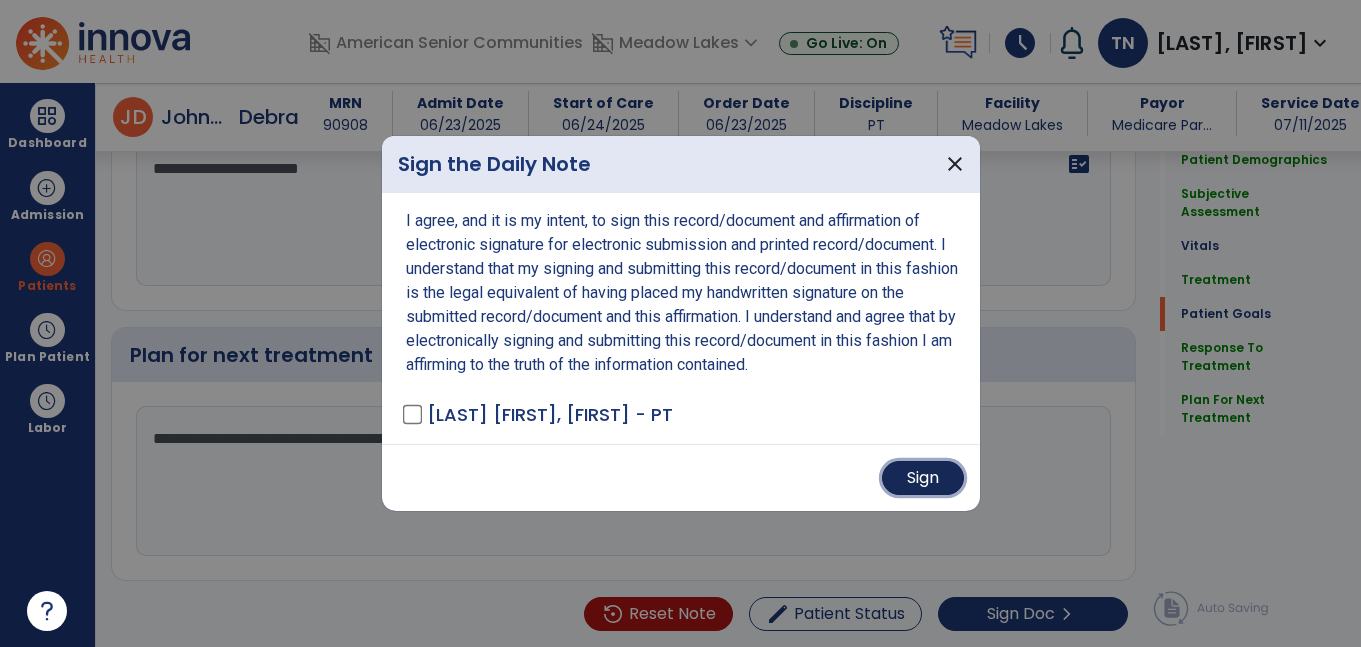 click on "Sign" at bounding box center (923, 478) 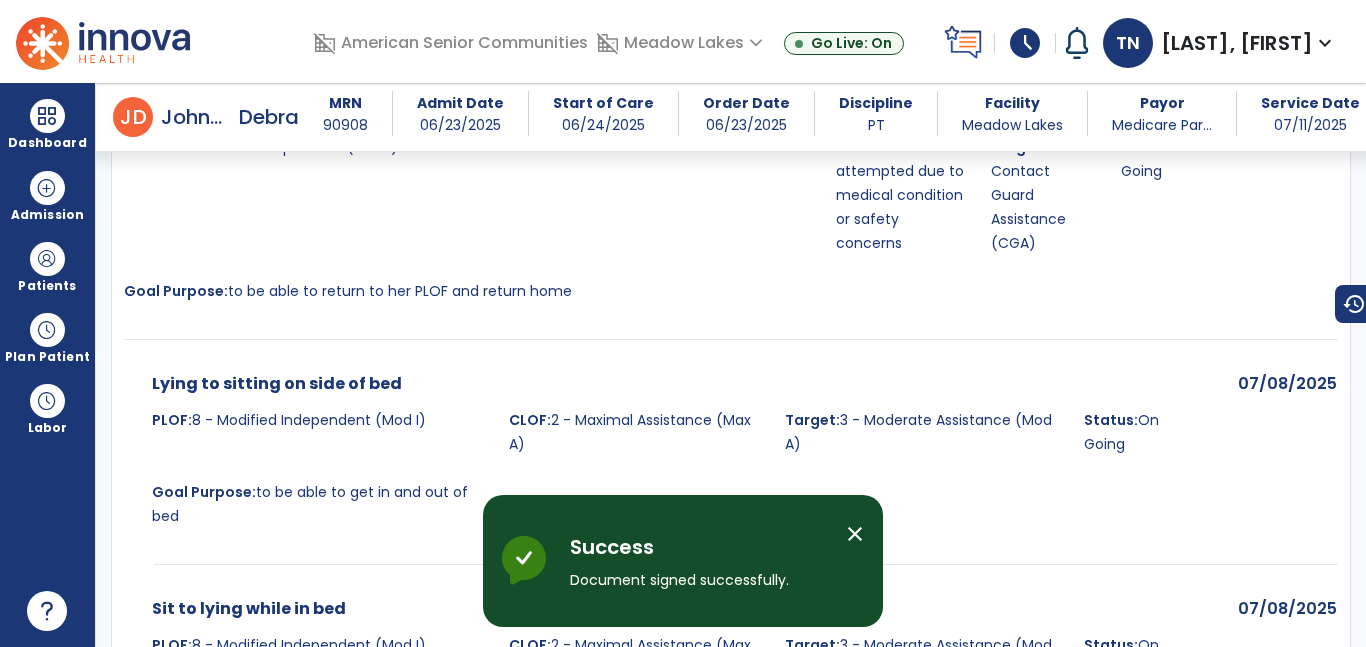scroll, scrollTop: 0, scrollLeft: 0, axis: both 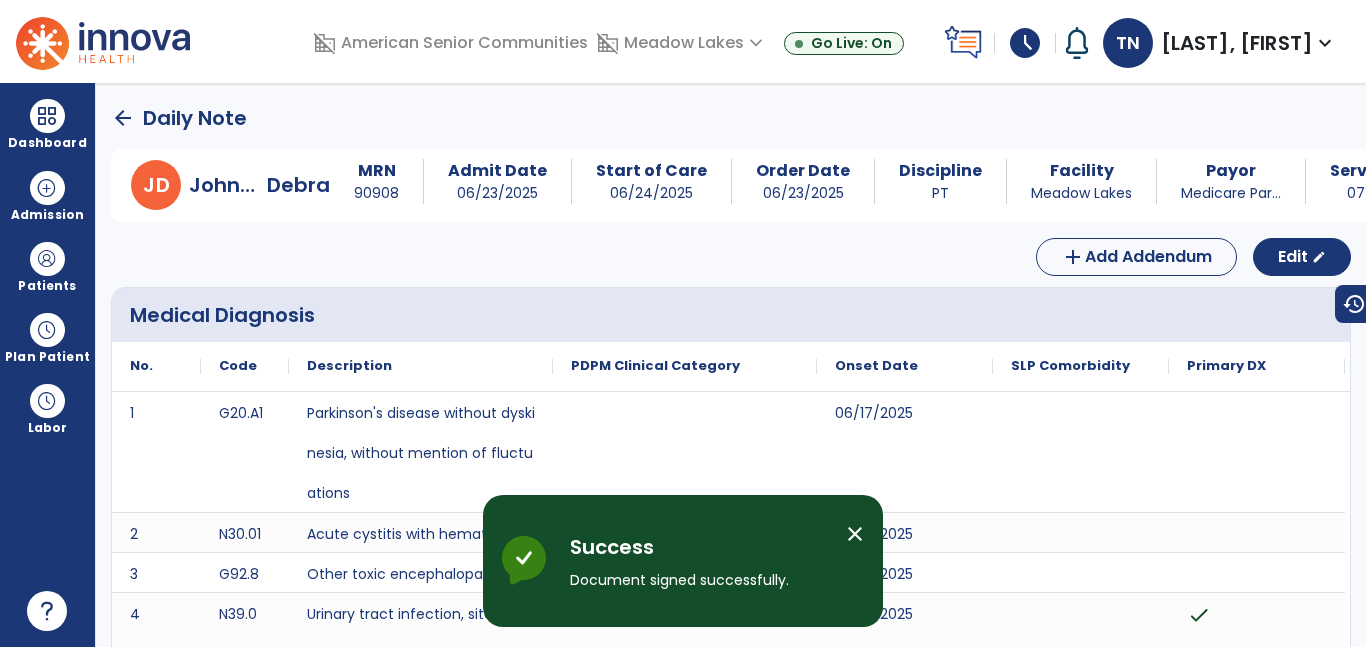 click on "arrow_back" 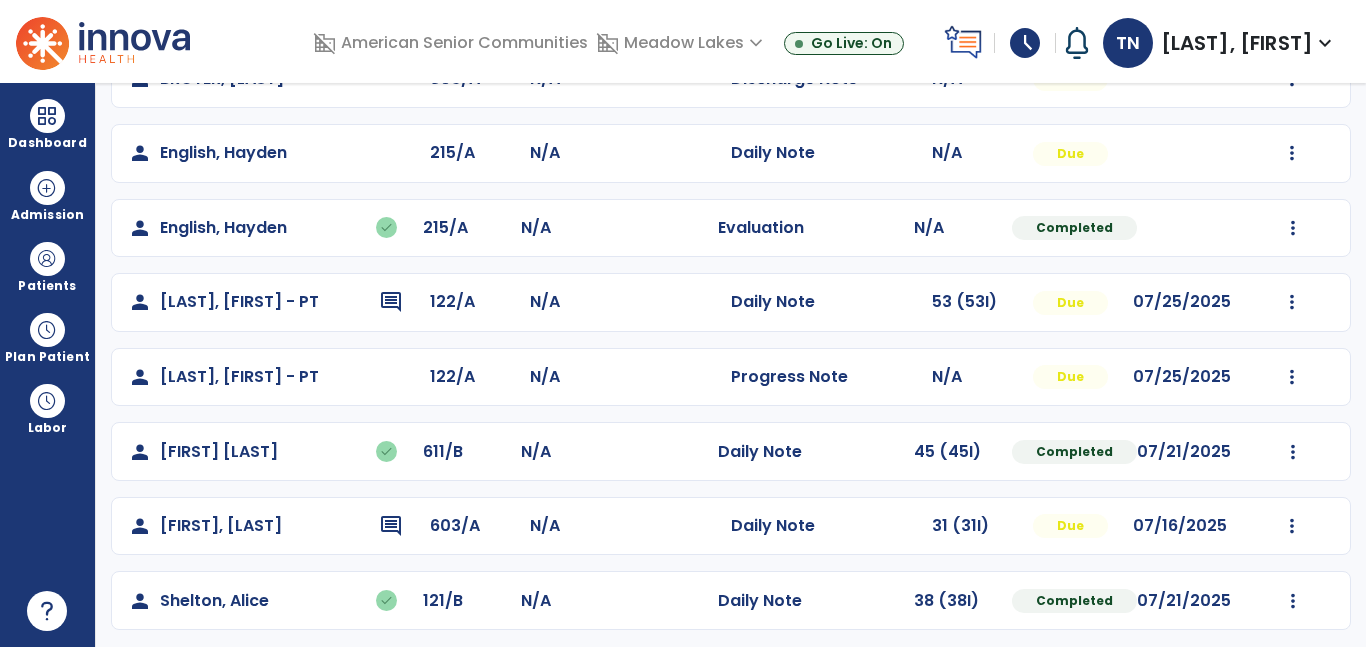 scroll, scrollTop: 585, scrollLeft: 0, axis: vertical 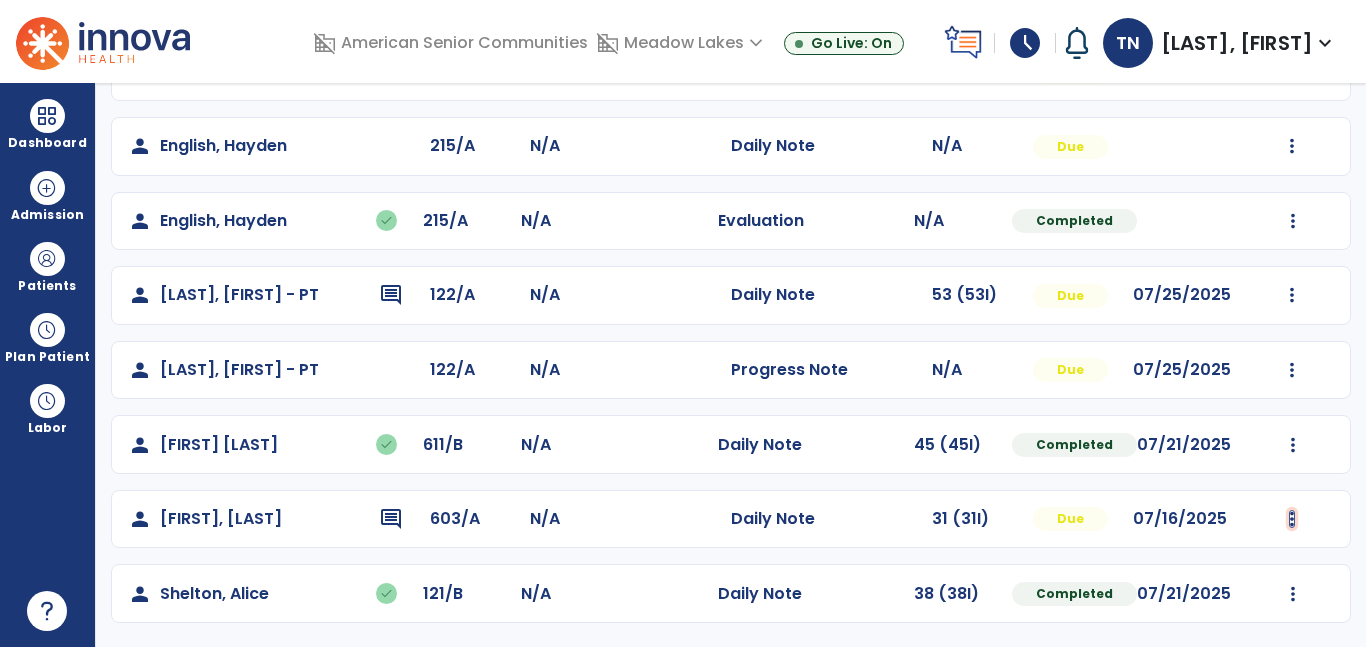 click at bounding box center (1293, -226) 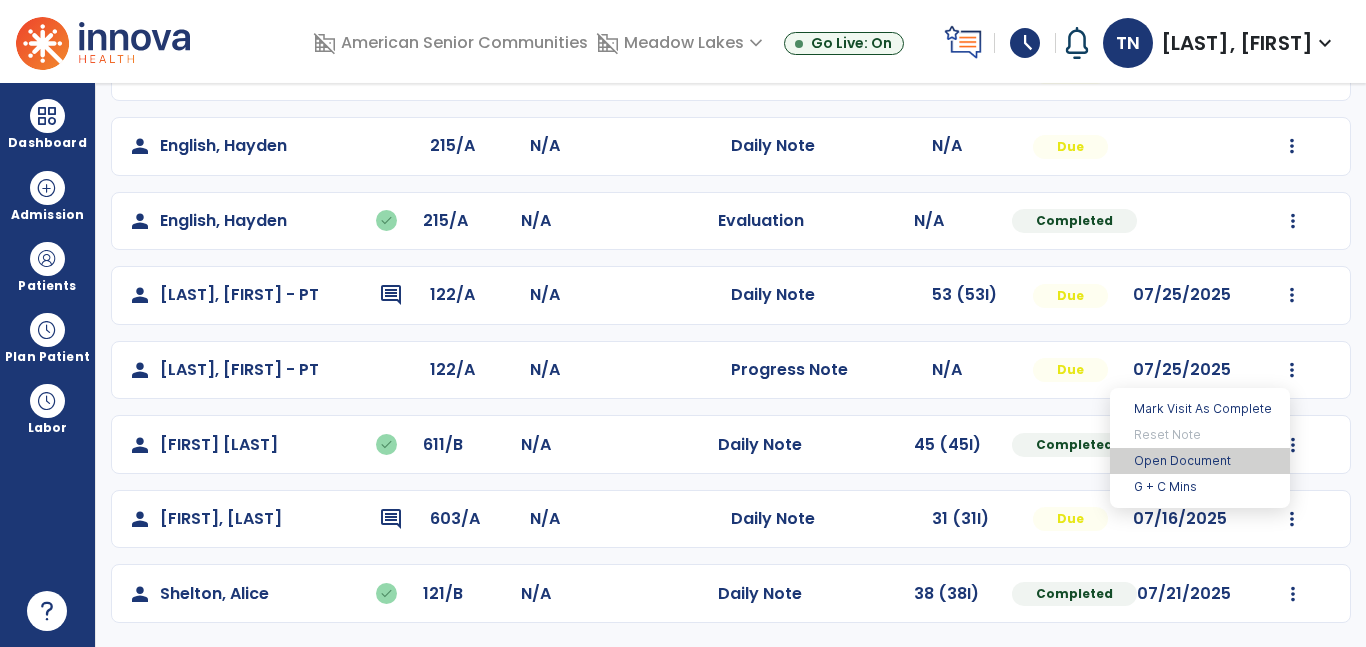 click on "Open Document" at bounding box center [1200, 461] 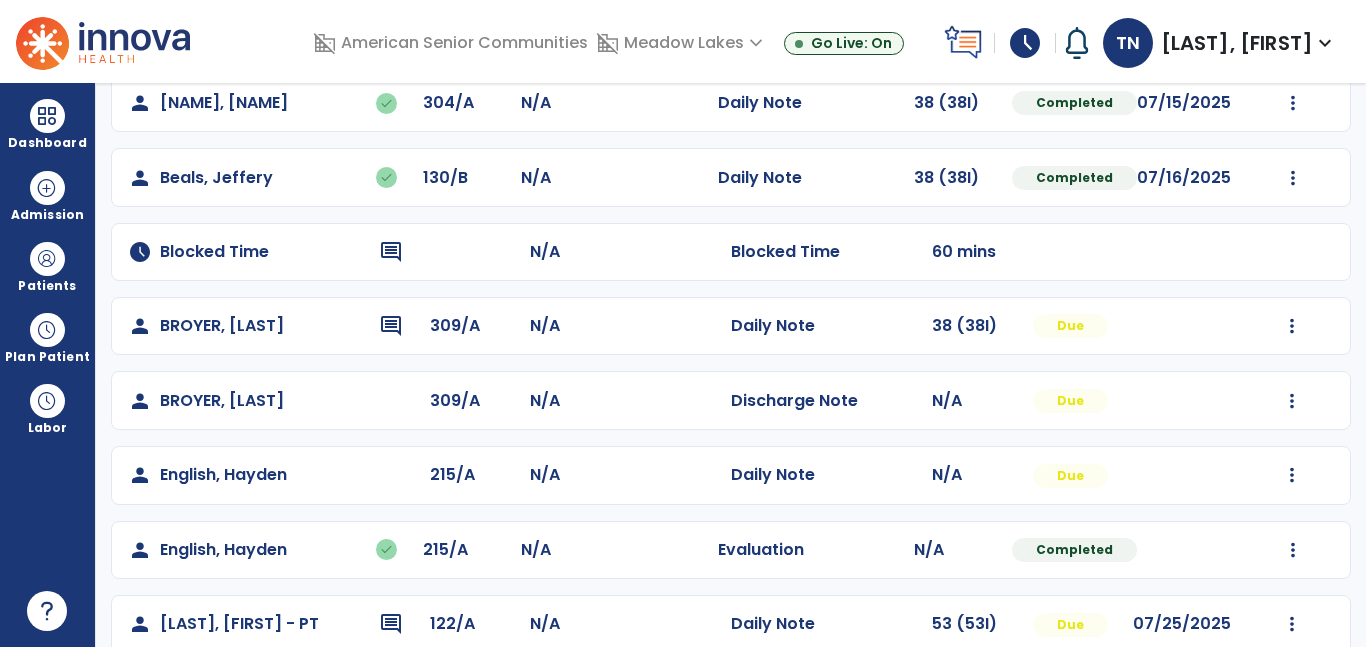 scroll, scrollTop: 255, scrollLeft: 0, axis: vertical 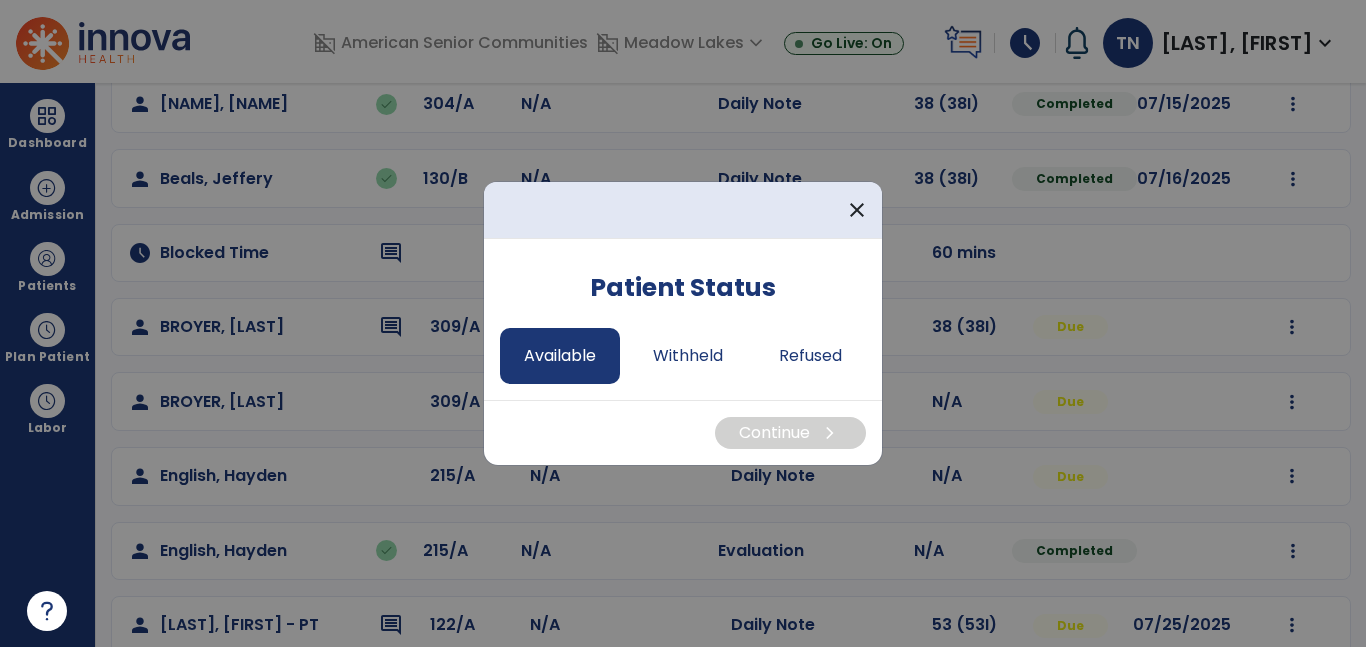 click on "Available" at bounding box center [560, 356] 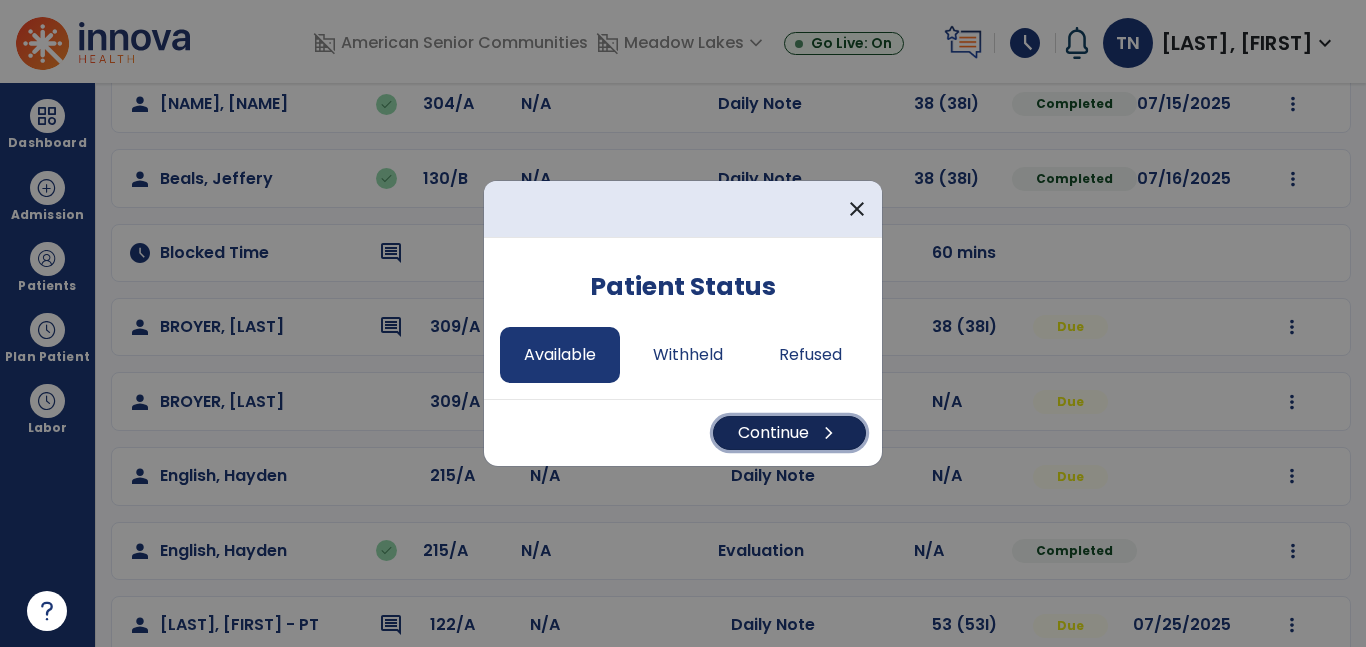 click on "Continue   chevron_right" at bounding box center [789, 433] 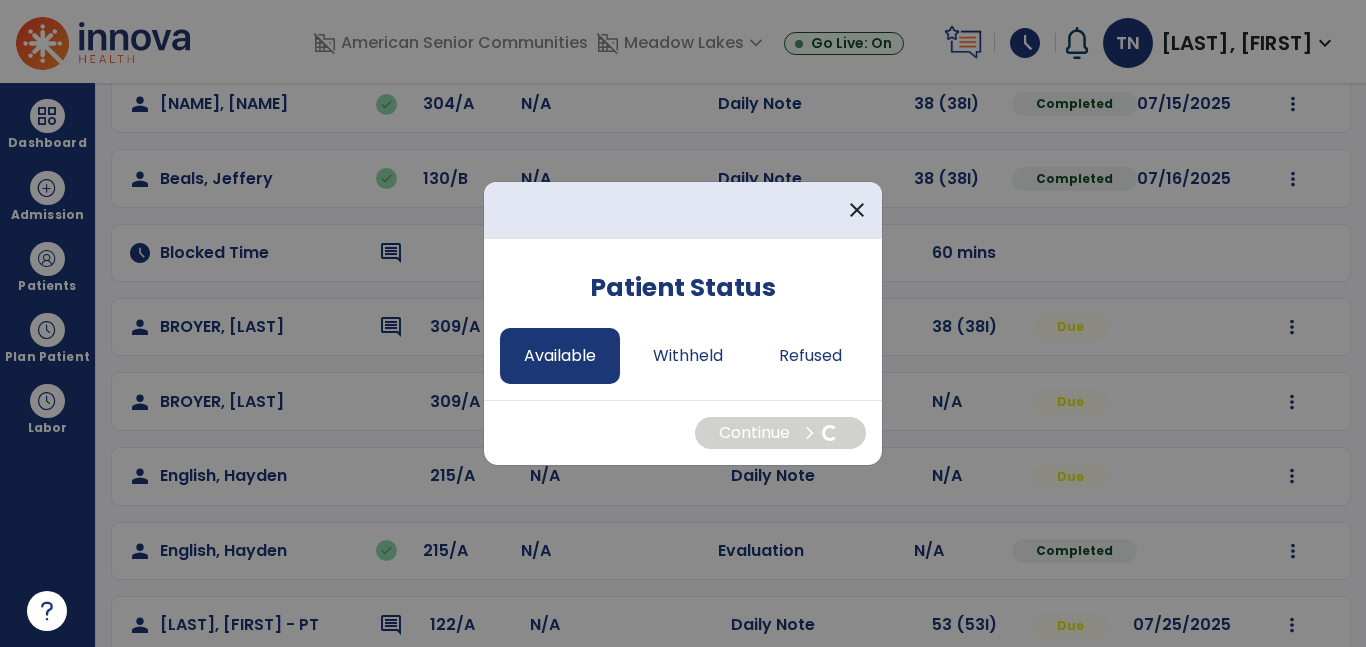 select on "*" 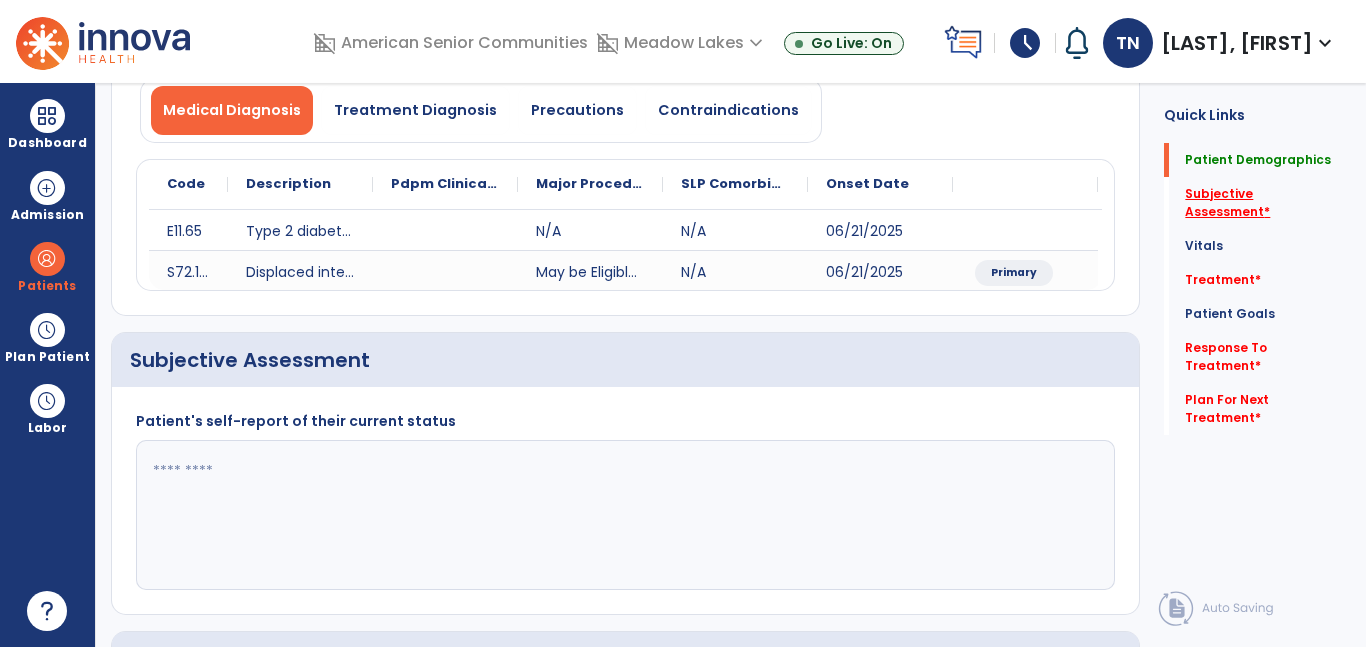 click on "Subjective Assessment   *" 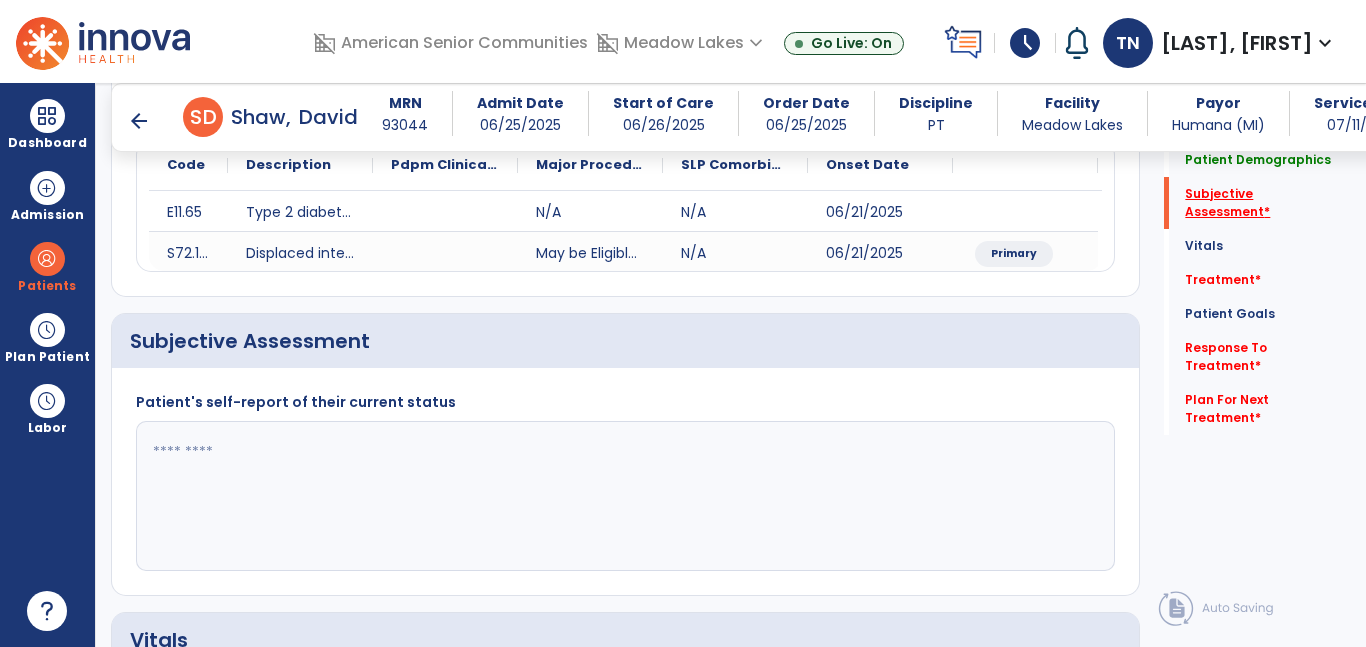scroll, scrollTop: 363, scrollLeft: 0, axis: vertical 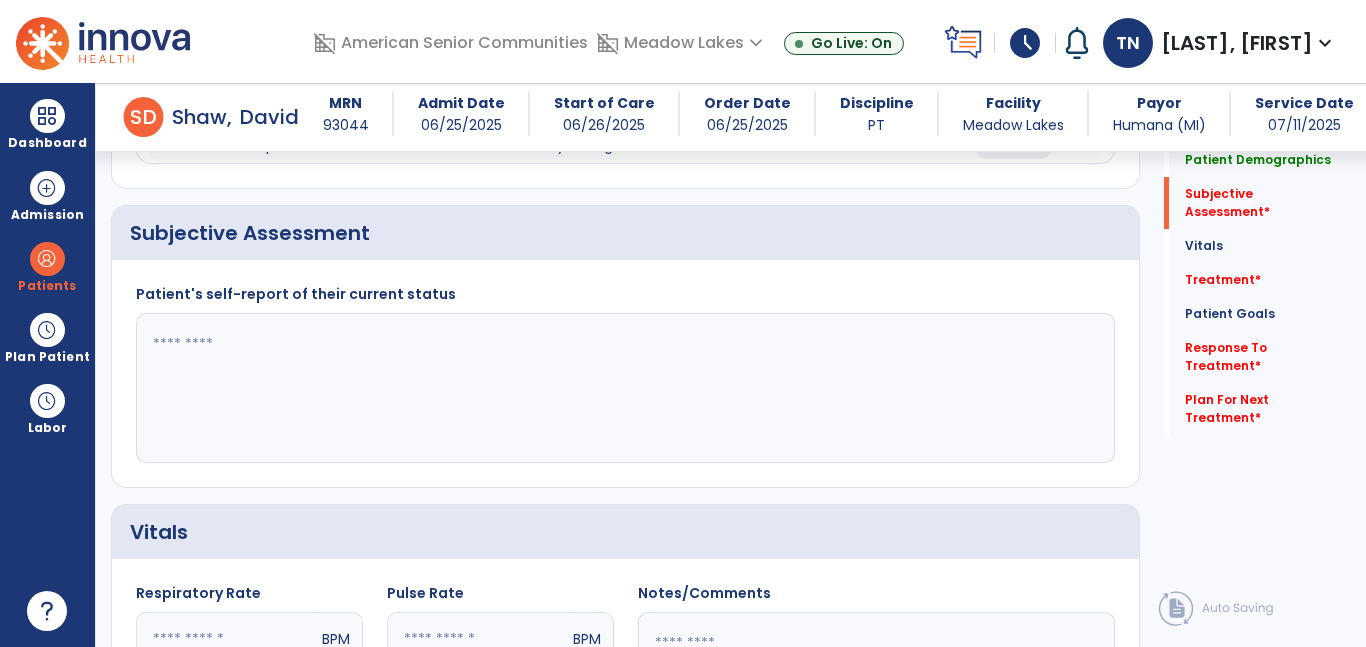 click 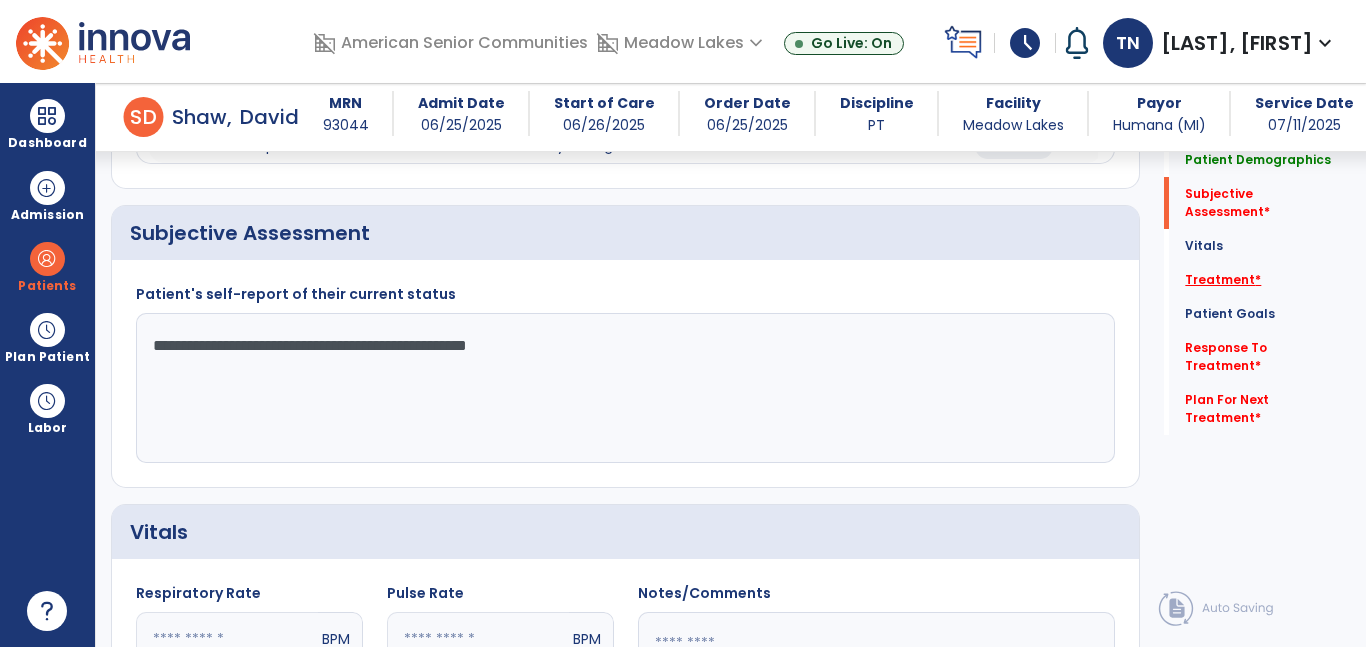 type on "**********" 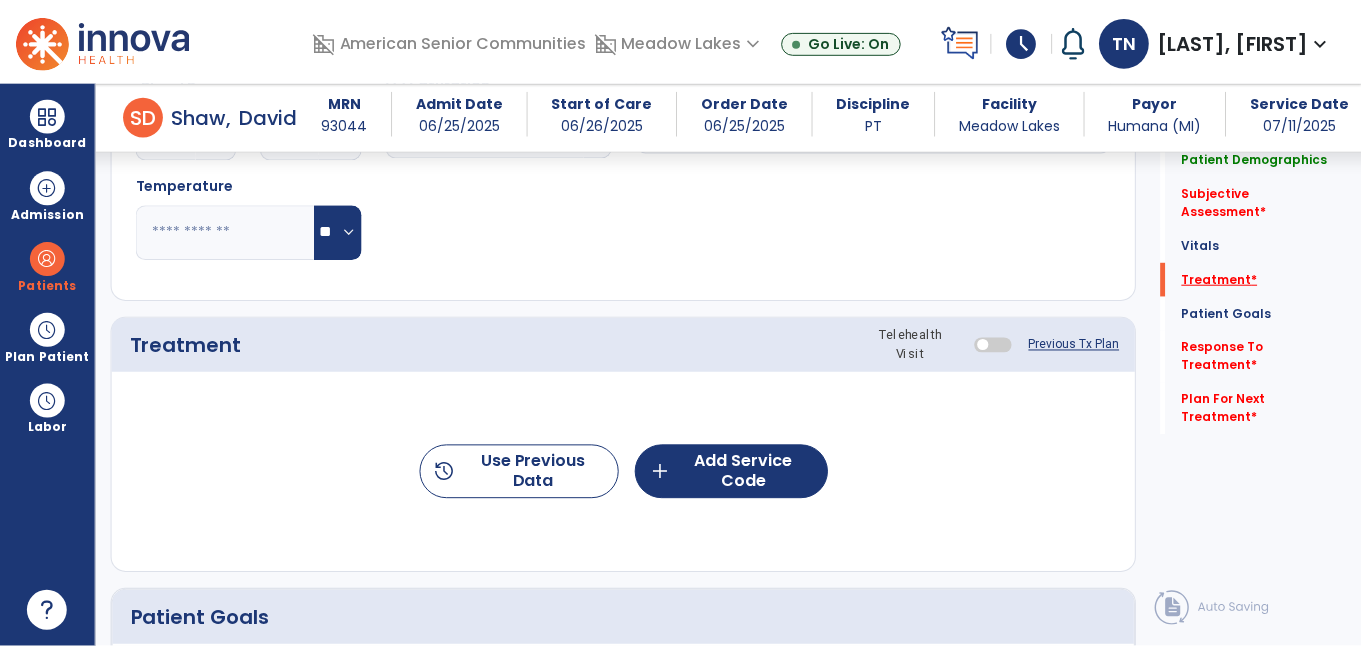 scroll, scrollTop: 1052, scrollLeft: 0, axis: vertical 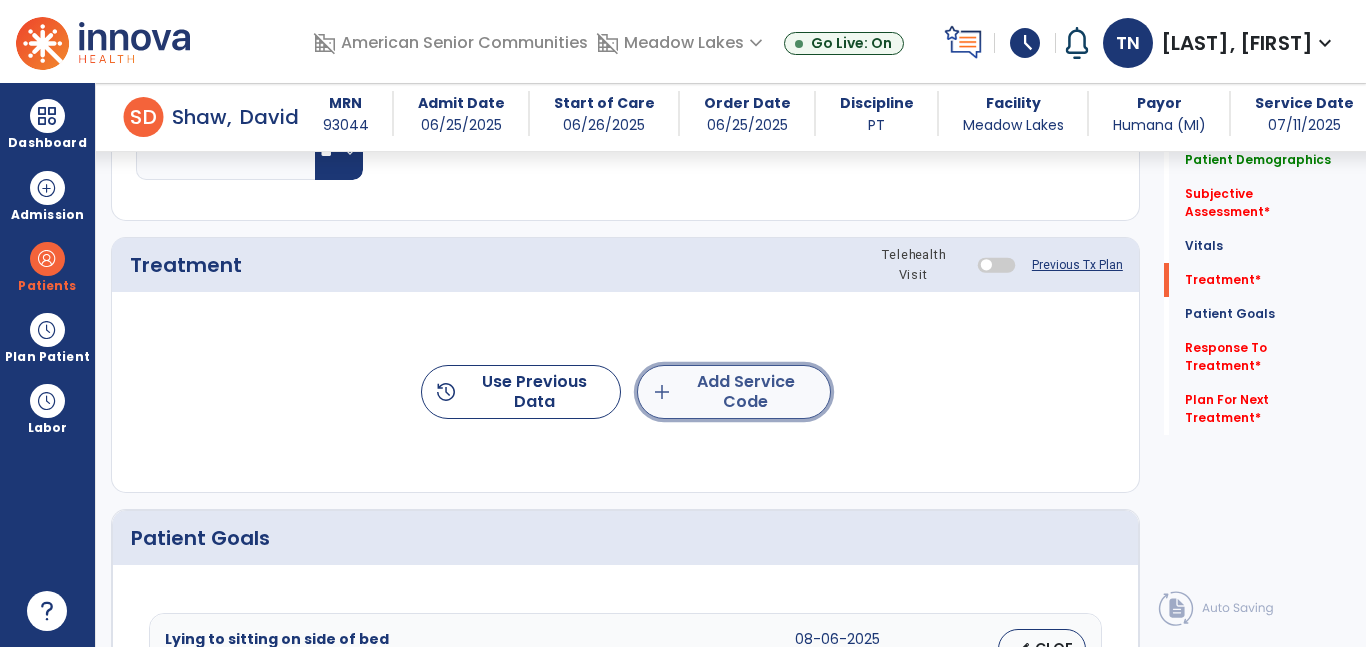 click on "add  Add Service Code" 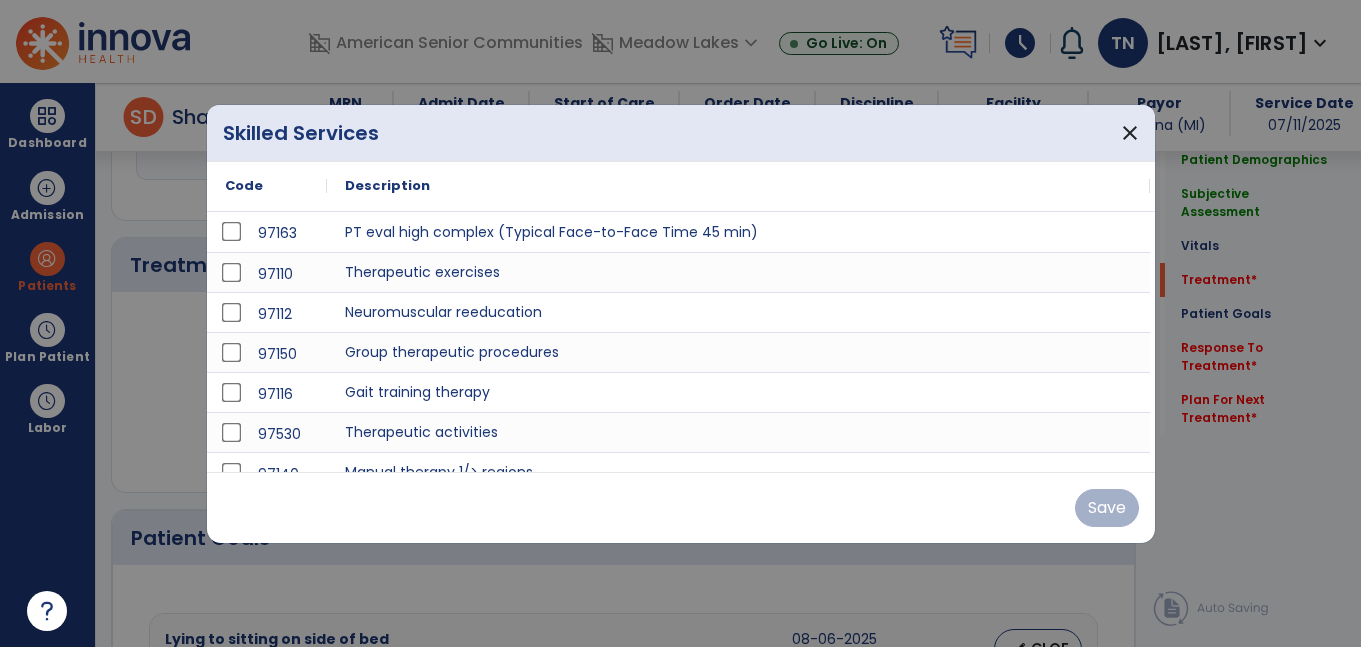 scroll, scrollTop: 1052, scrollLeft: 0, axis: vertical 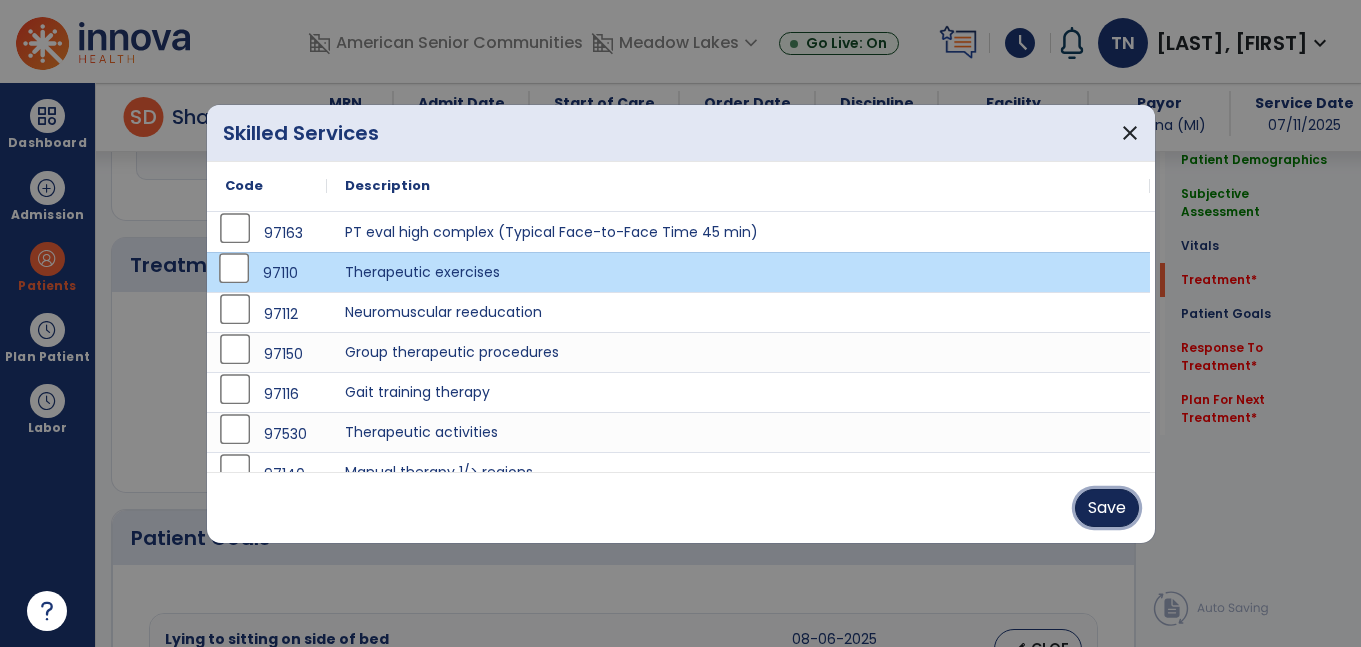 click on "Save" at bounding box center [1107, 508] 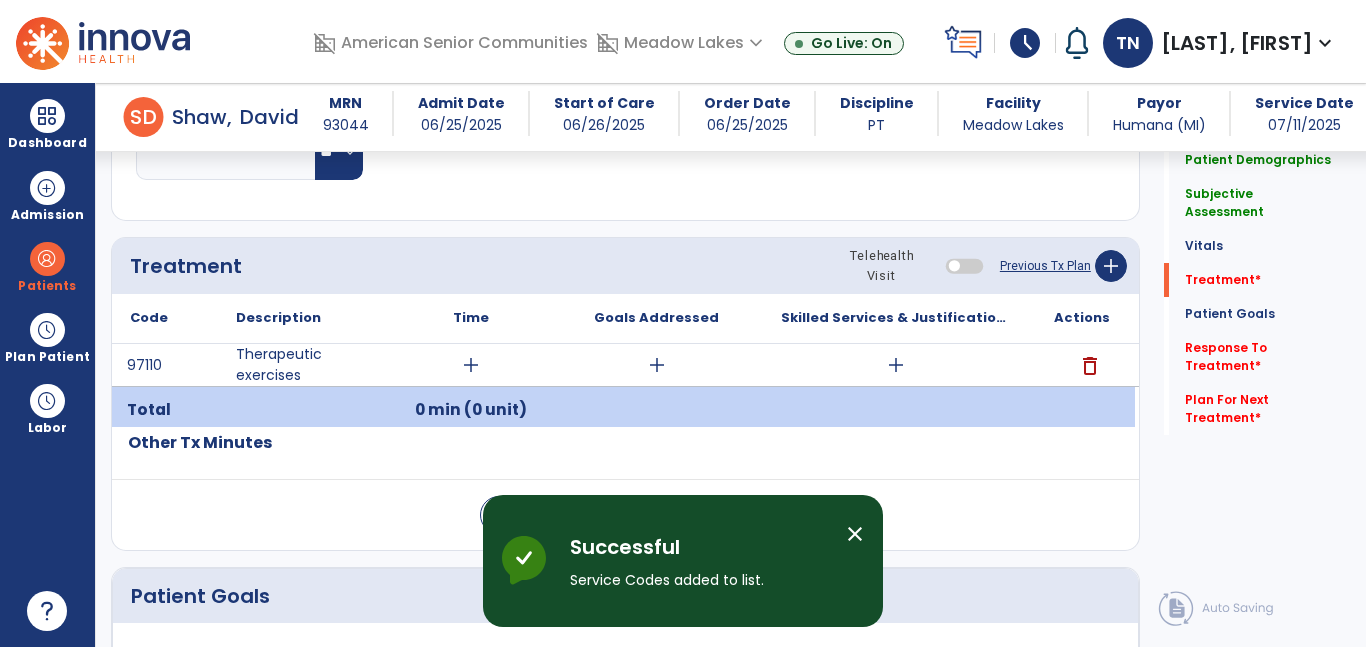 click on "add" at bounding box center (896, 365) 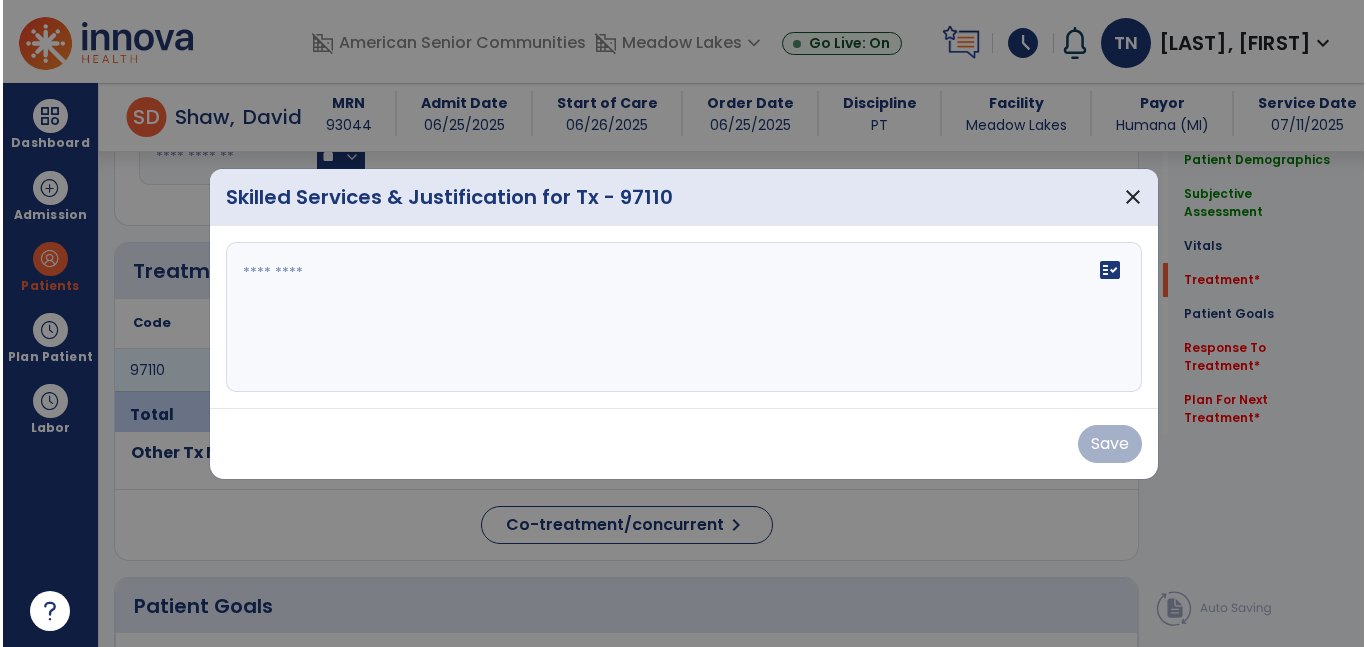 scroll, scrollTop: 1052, scrollLeft: 0, axis: vertical 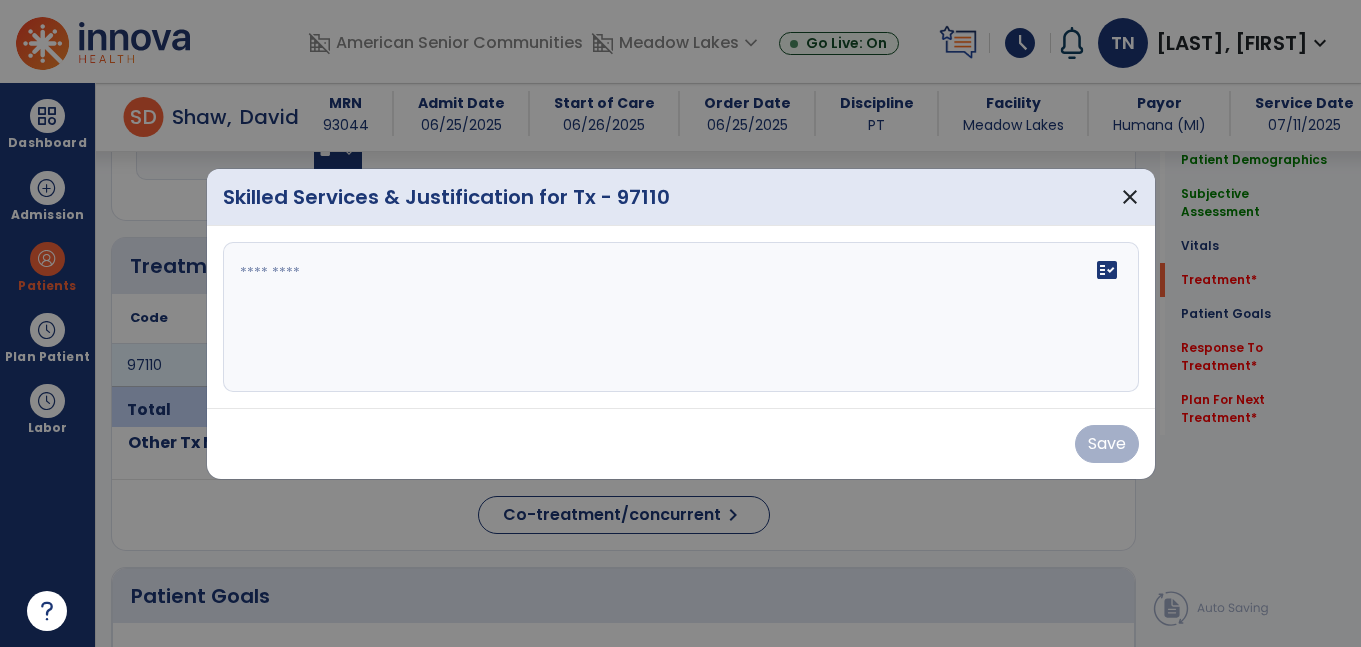 click on "fact_check" at bounding box center [681, 317] 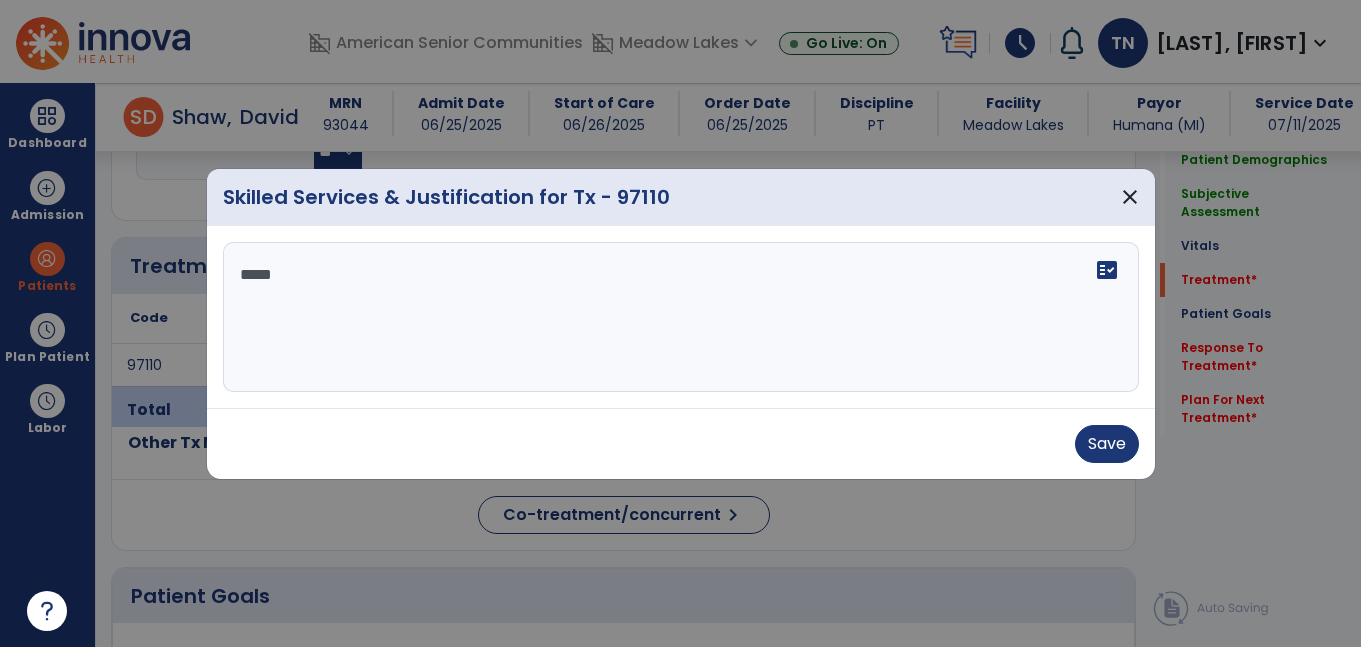 type on "******" 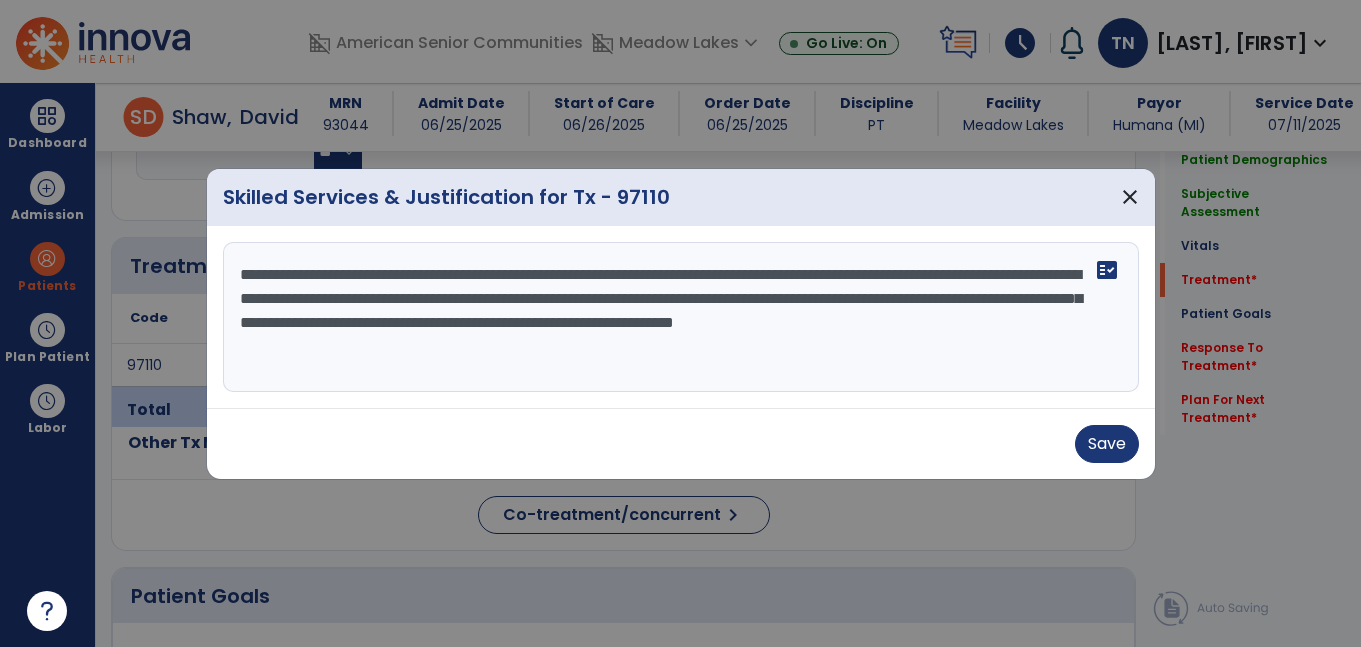 type on "**********" 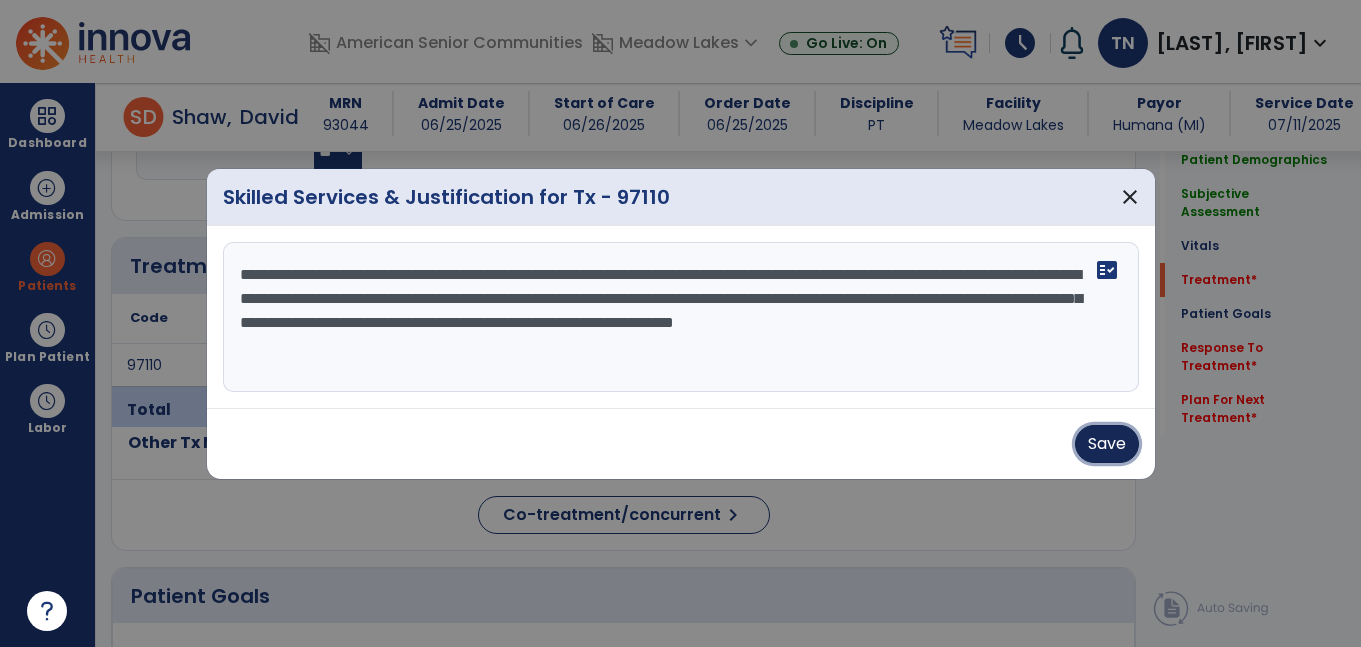 click on "Save" at bounding box center [1107, 444] 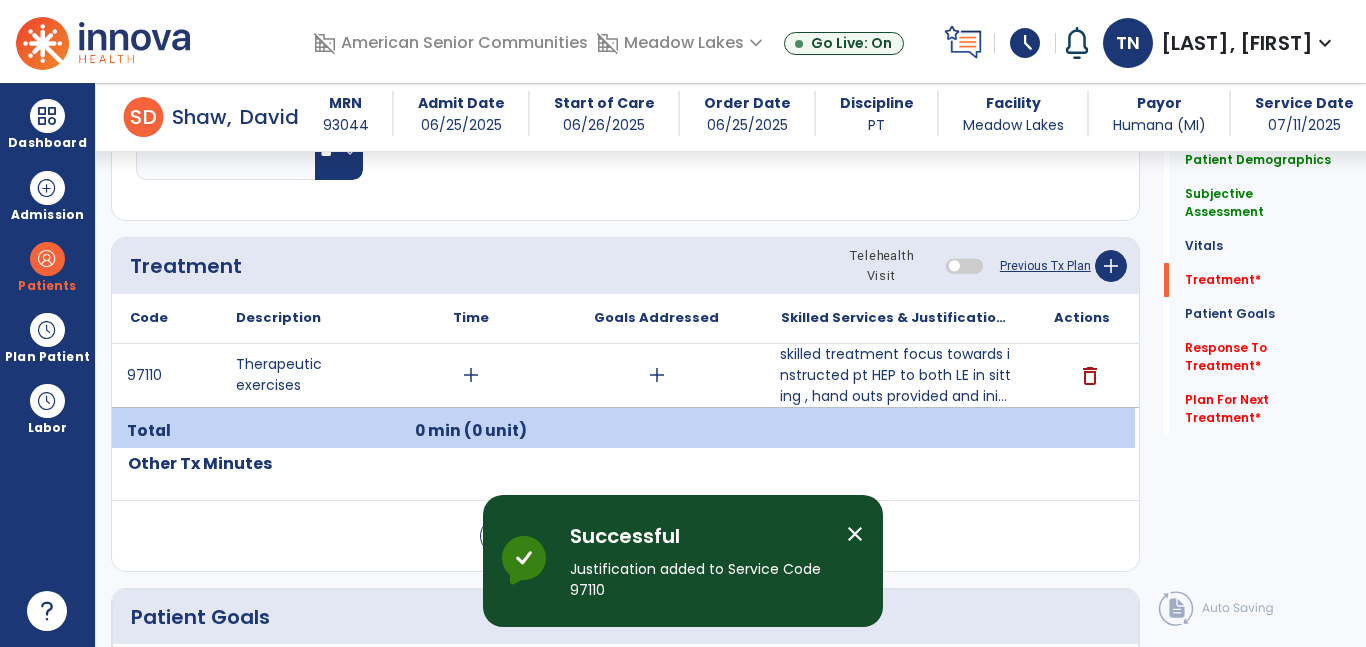 click on "add" at bounding box center (471, 375) 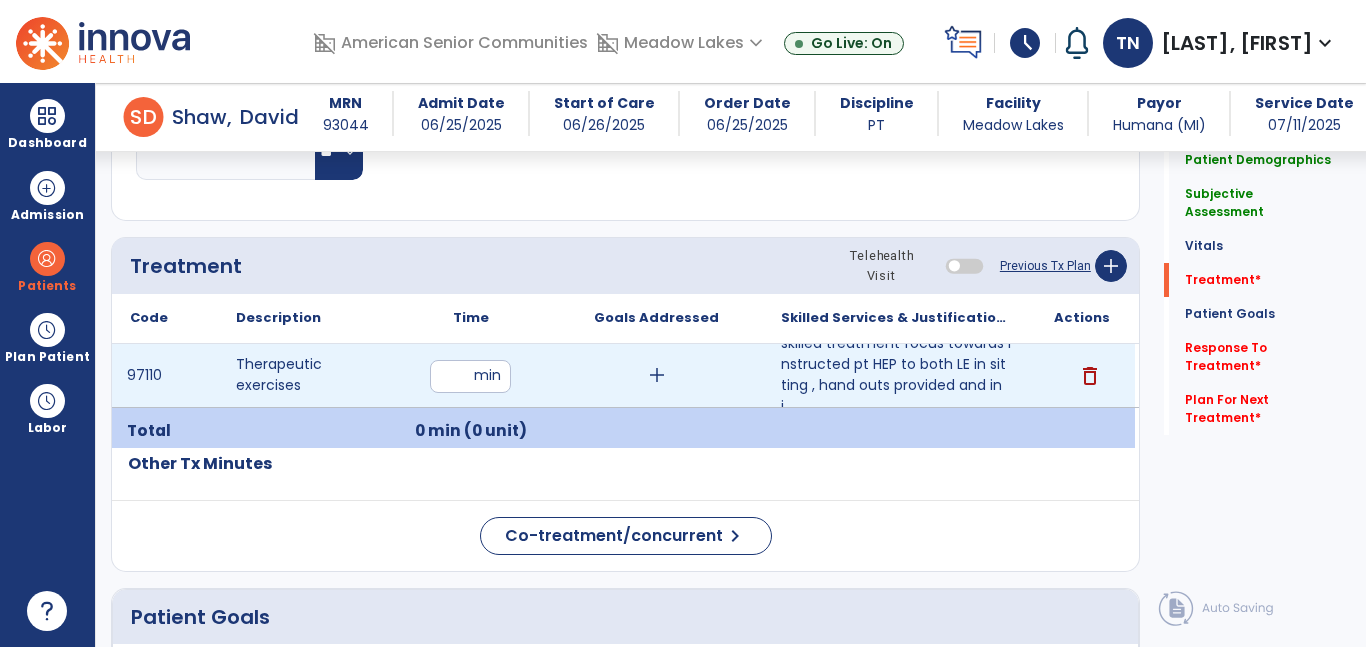 type on "**" 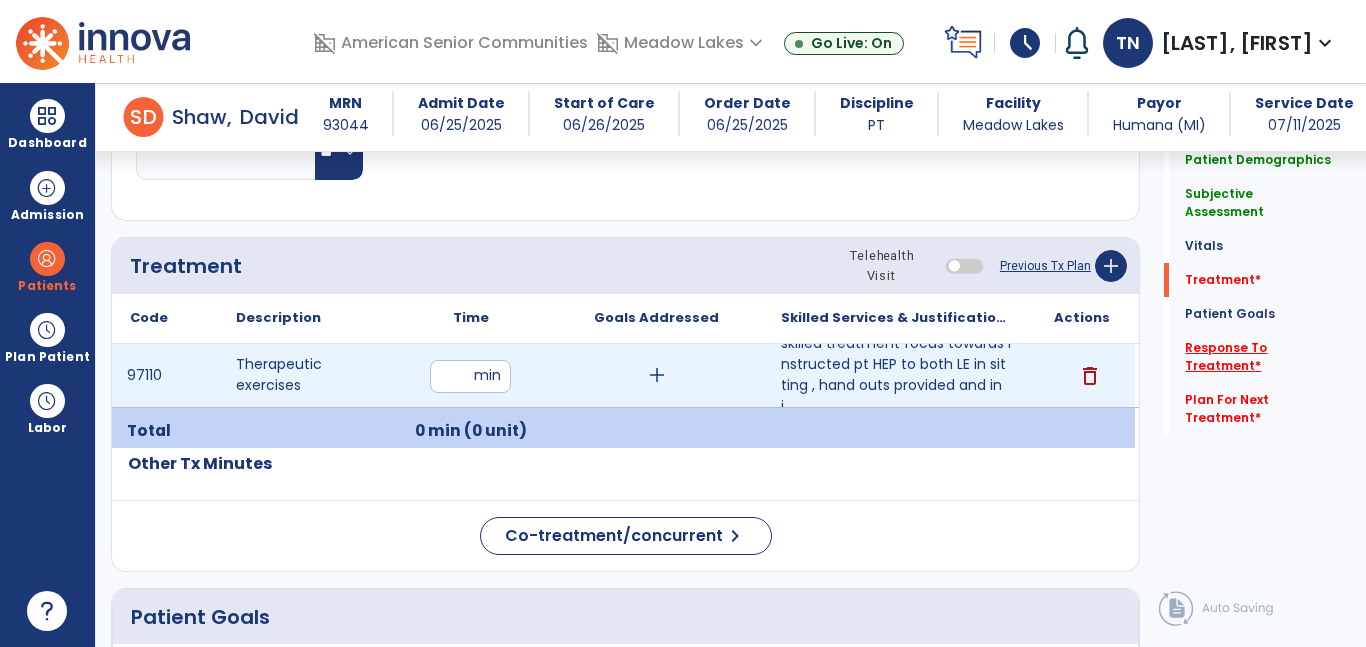 click on "Response To Treatment   *" 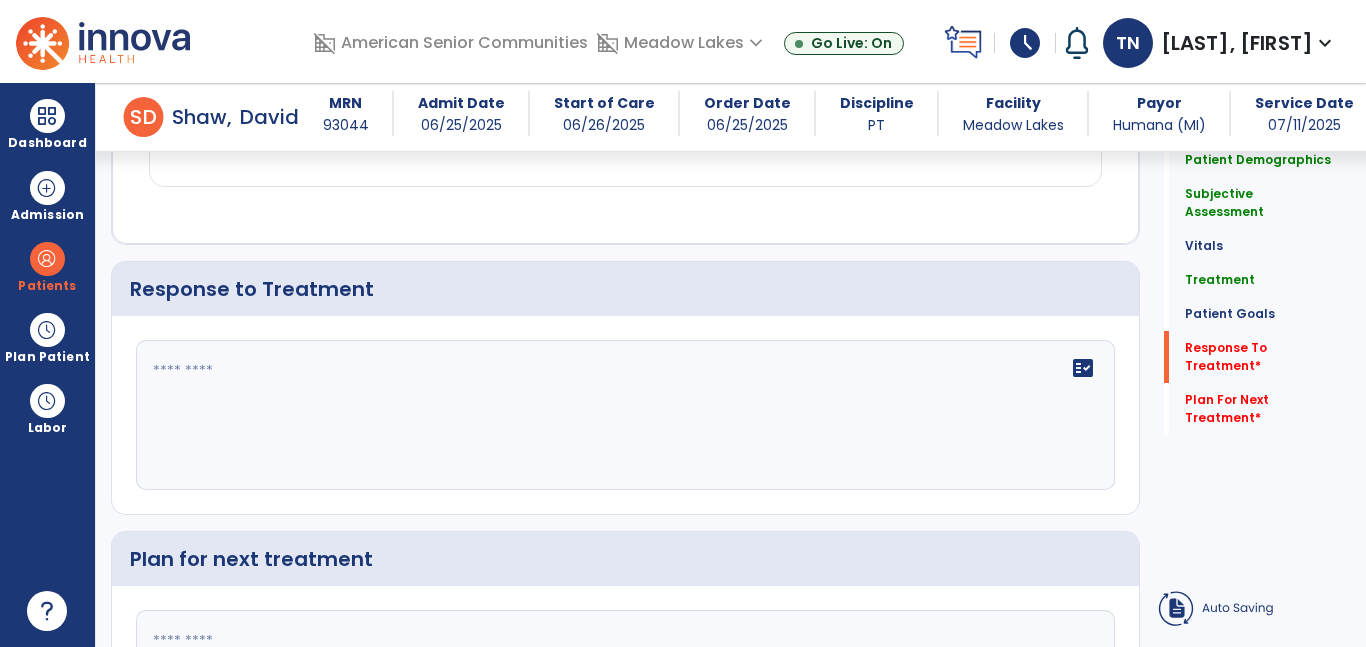 click on "fact_check" 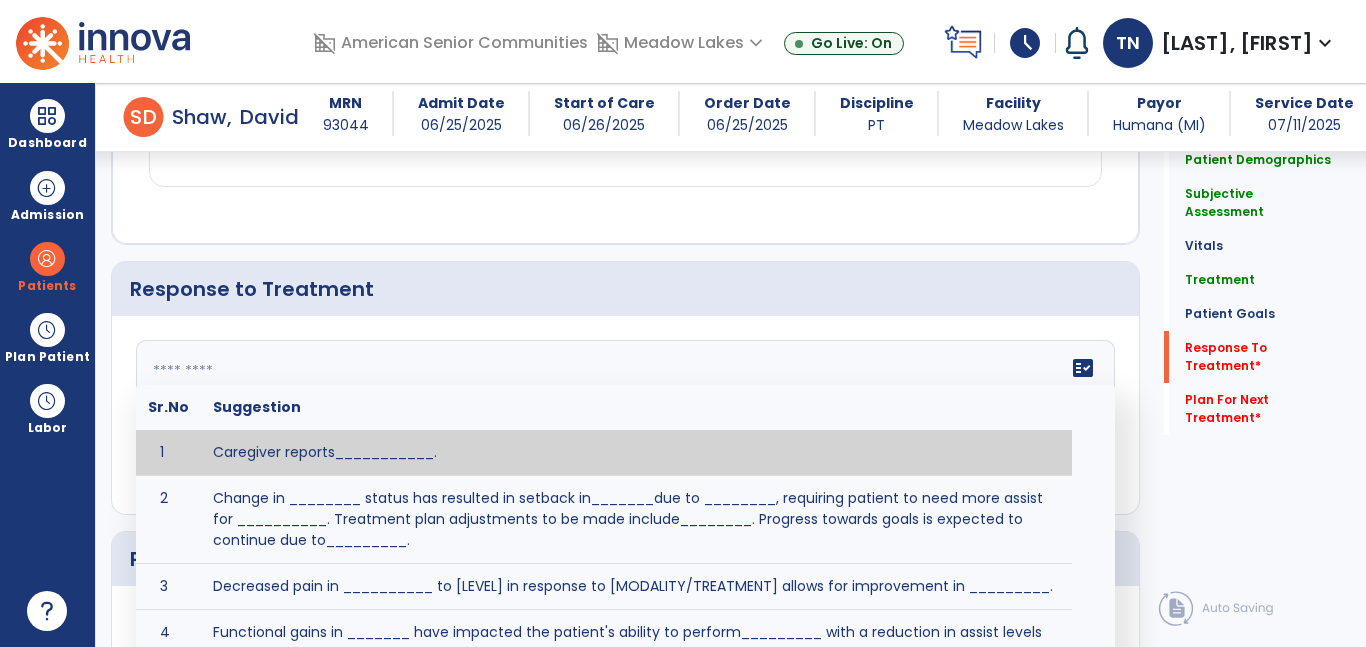 scroll, scrollTop: 2824, scrollLeft: 0, axis: vertical 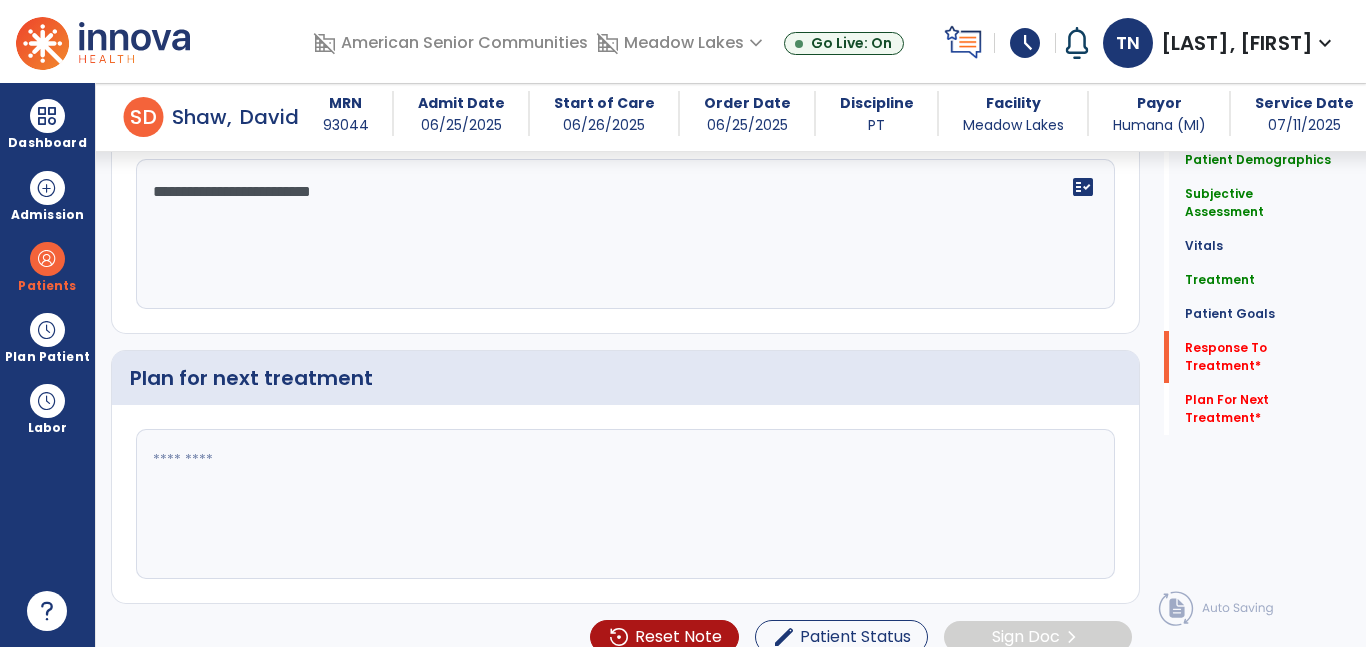 type on "**********" 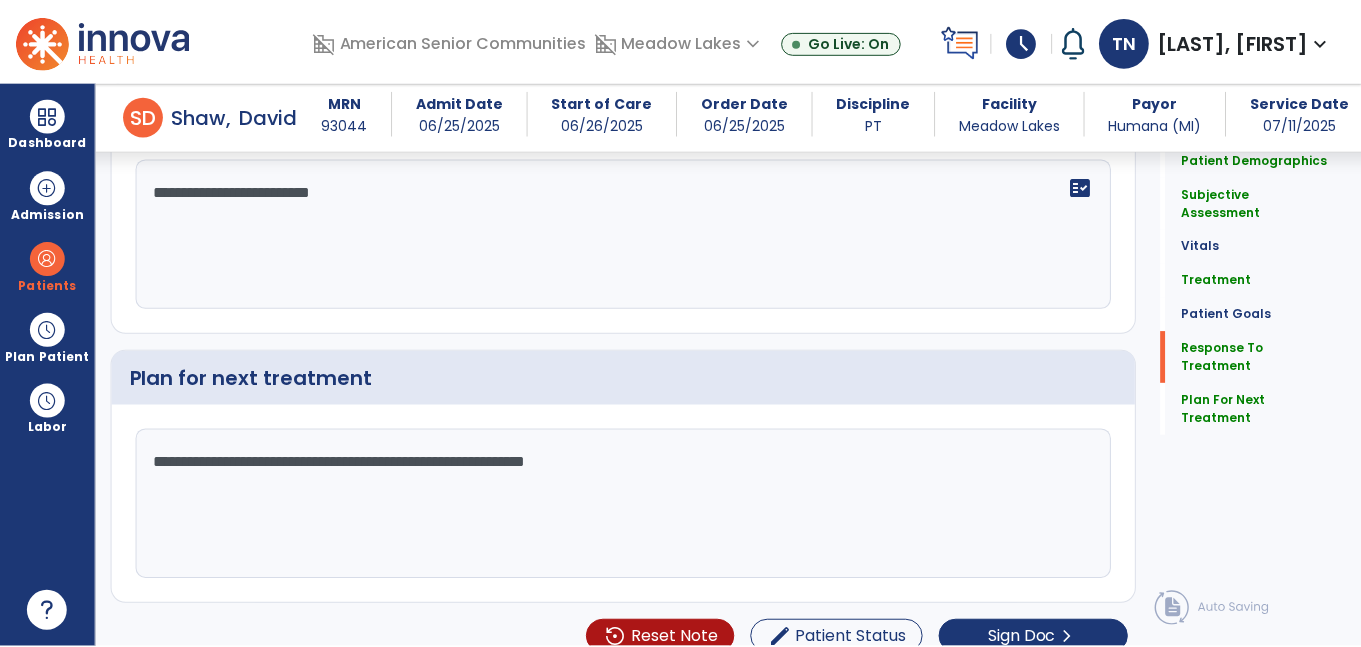 scroll, scrollTop: 3028, scrollLeft: 0, axis: vertical 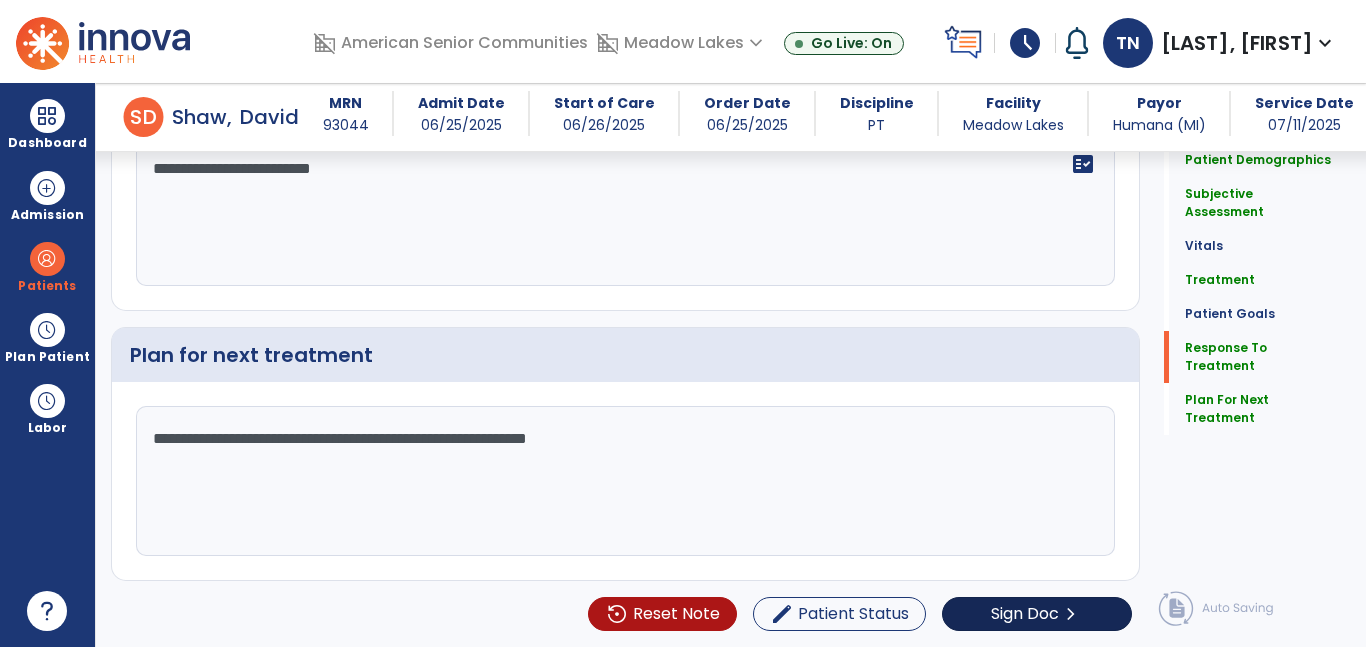 type on "**********" 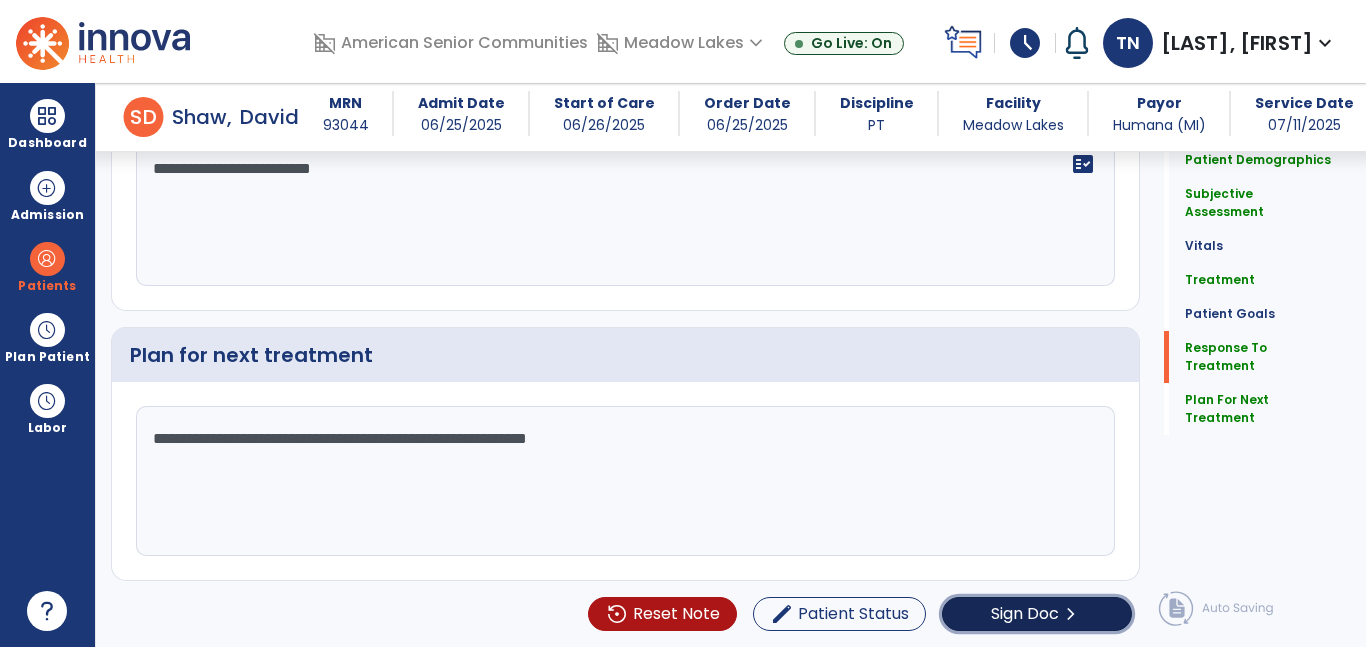 click on "Sign Doc" 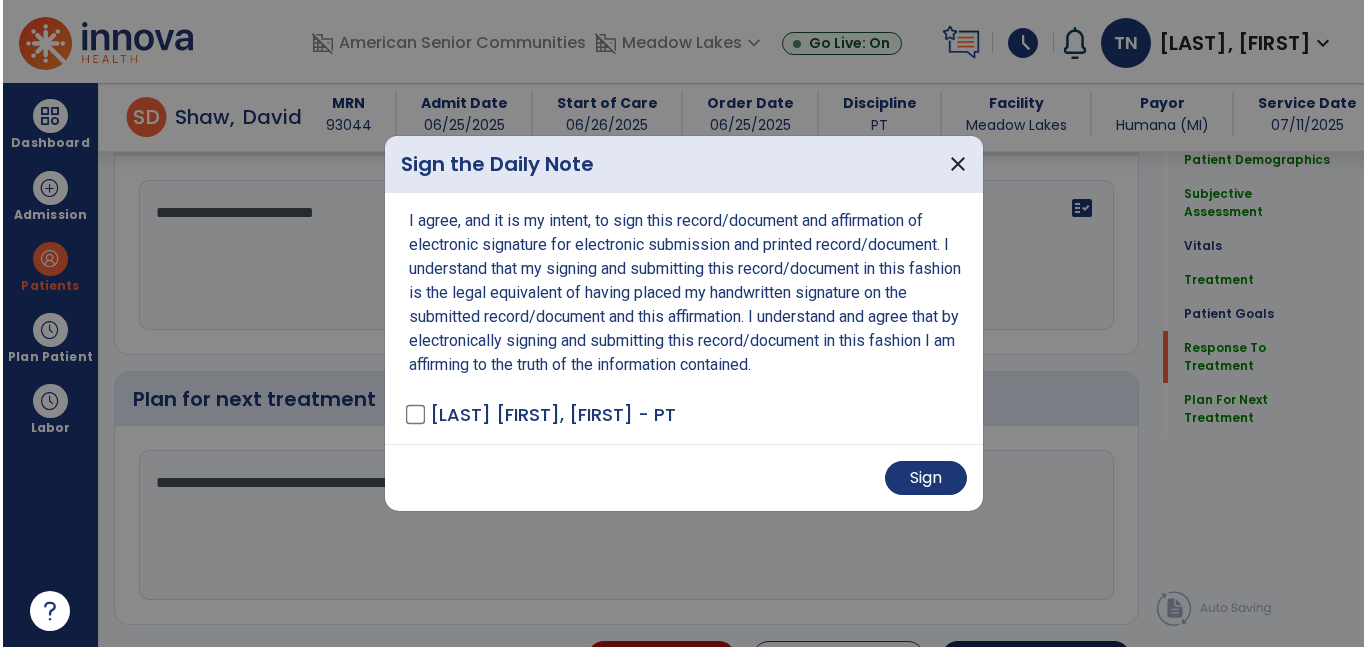 scroll, scrollTop: 3049, scrollLeft: 0, axis: vertical 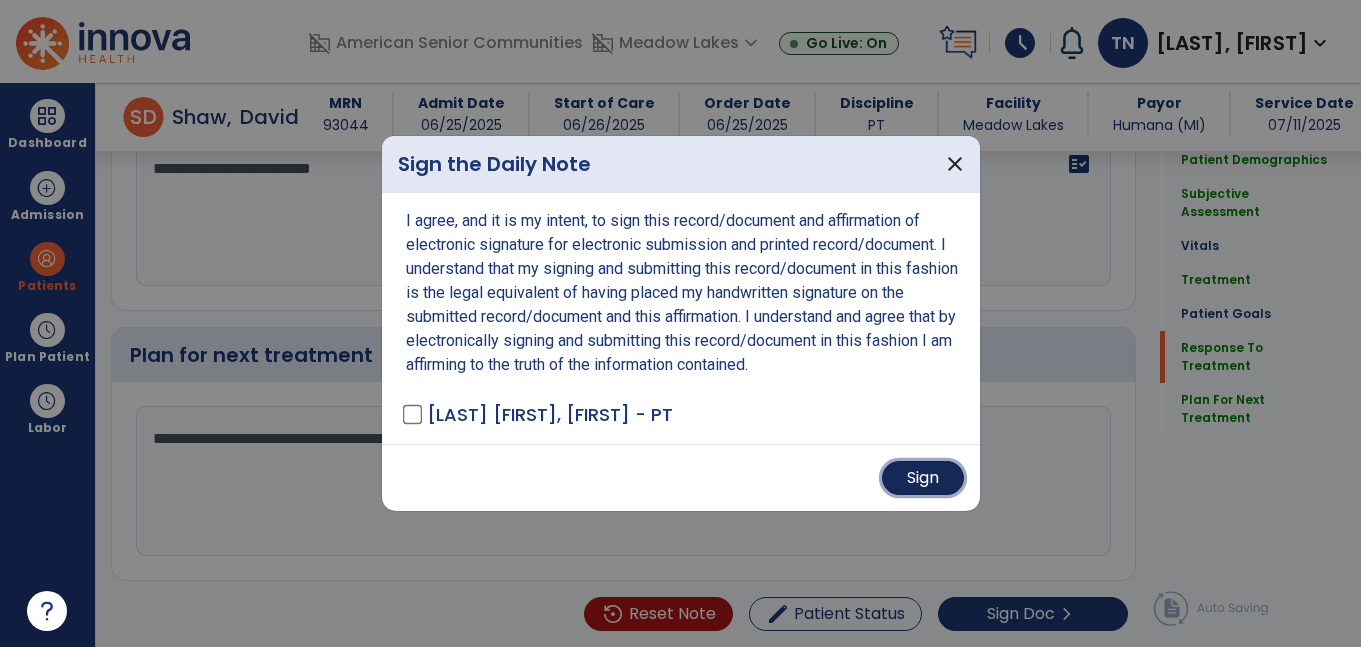 click on "Sign" at bounding box center [923, 478] 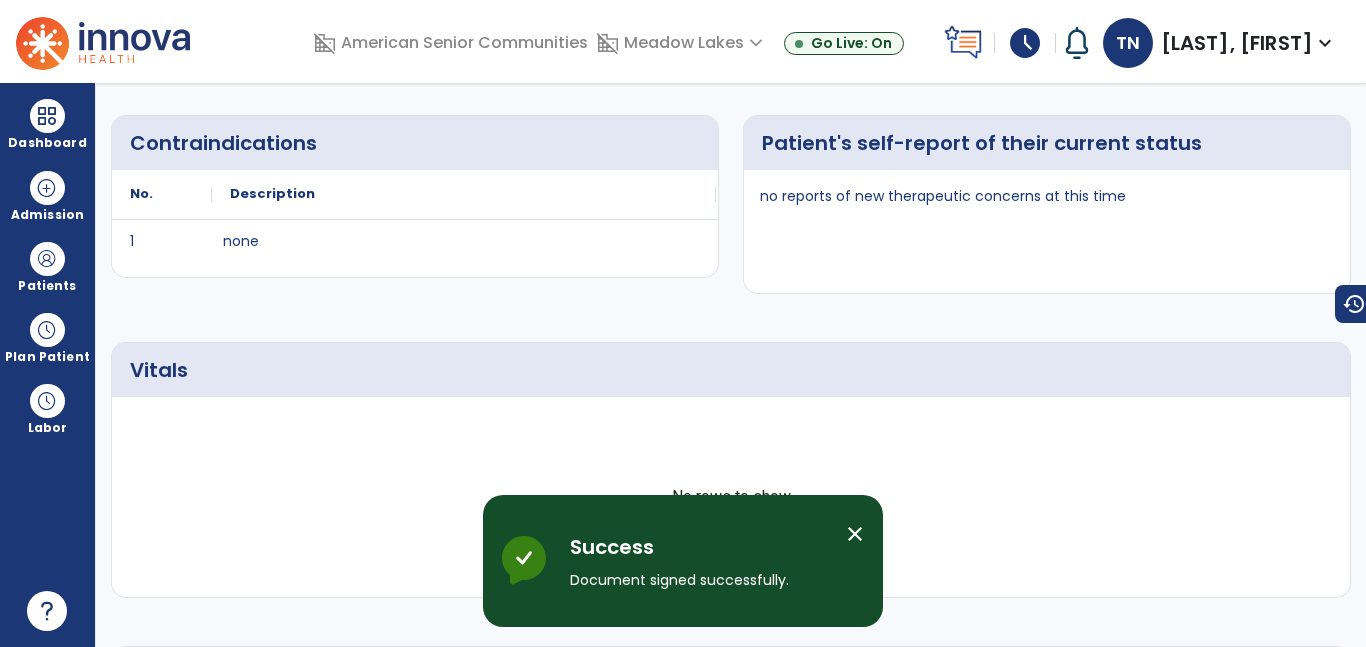 scroll, scrollTop: 0, scrollLeft: 0, axis: both 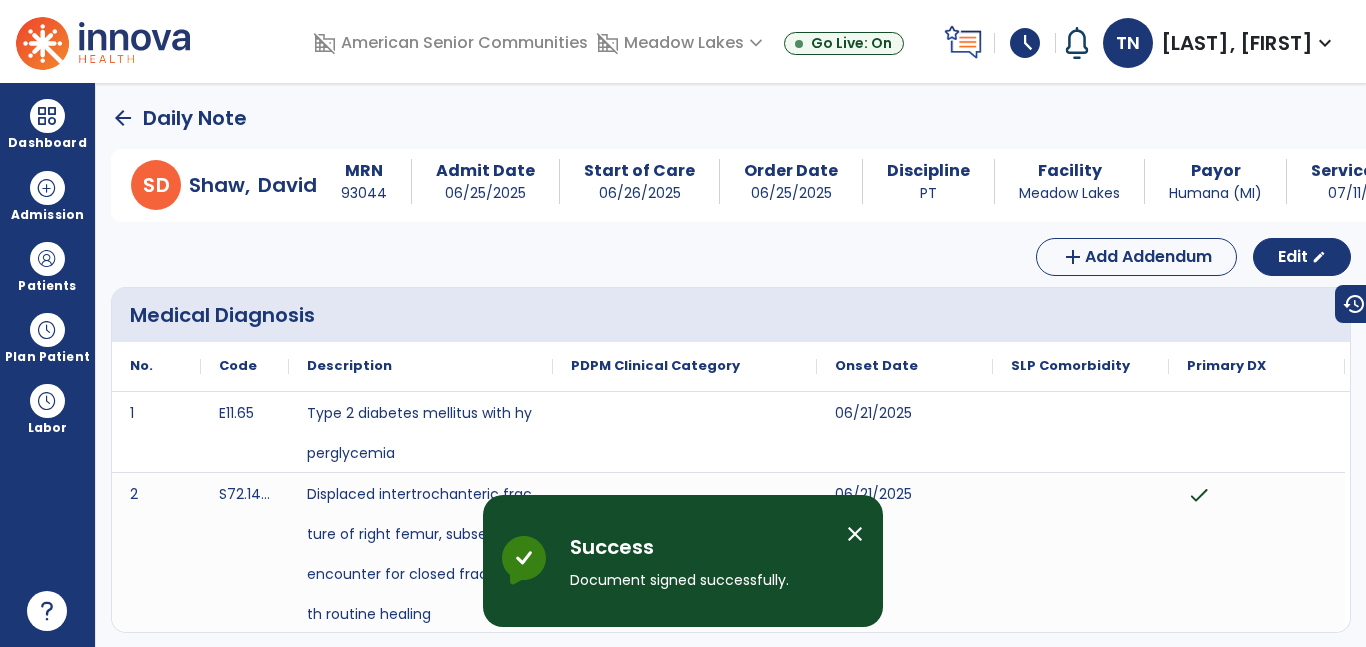 click on "arrow_back" 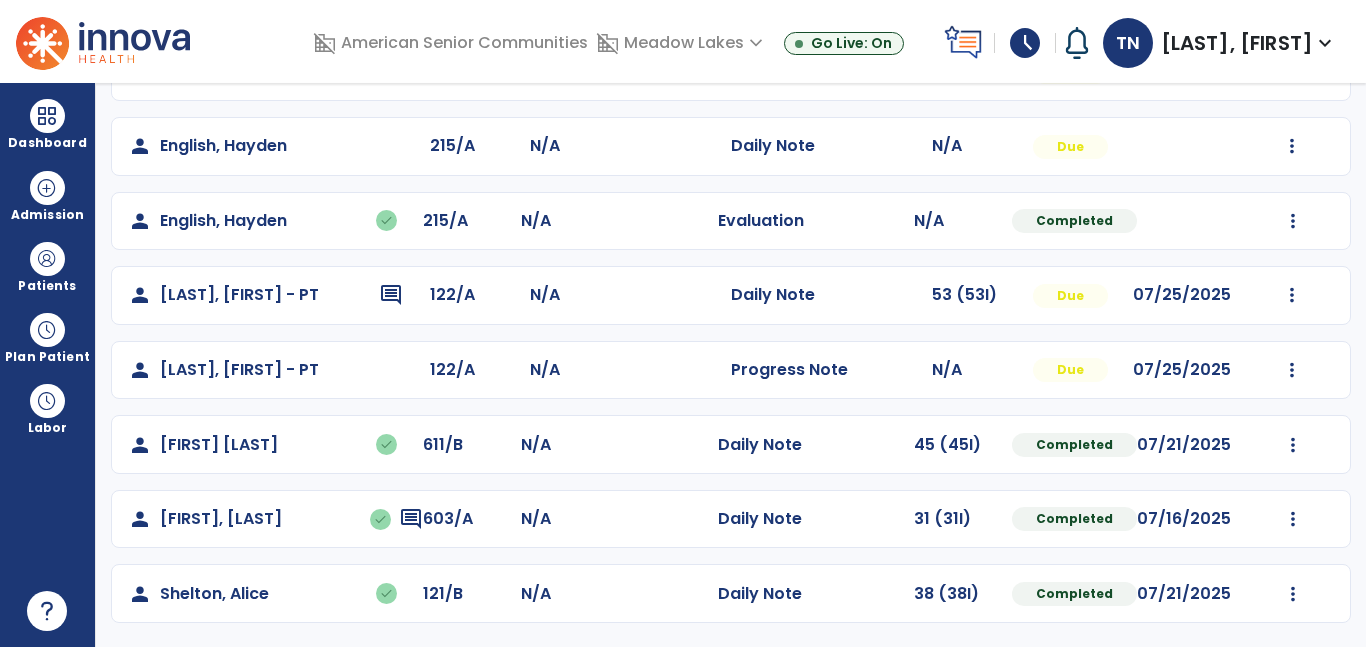 scroll, scrollTop: 0, scrollLeft: 0, axis: both 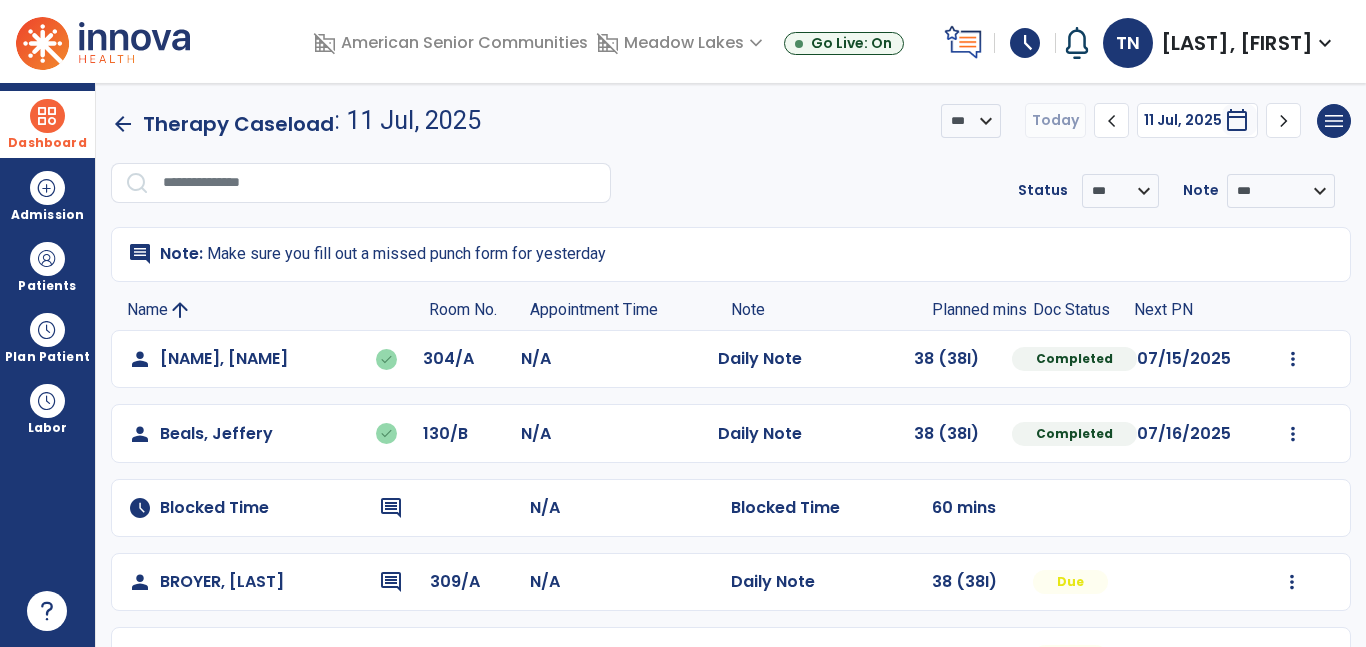 click at bounding box center (47, 116) 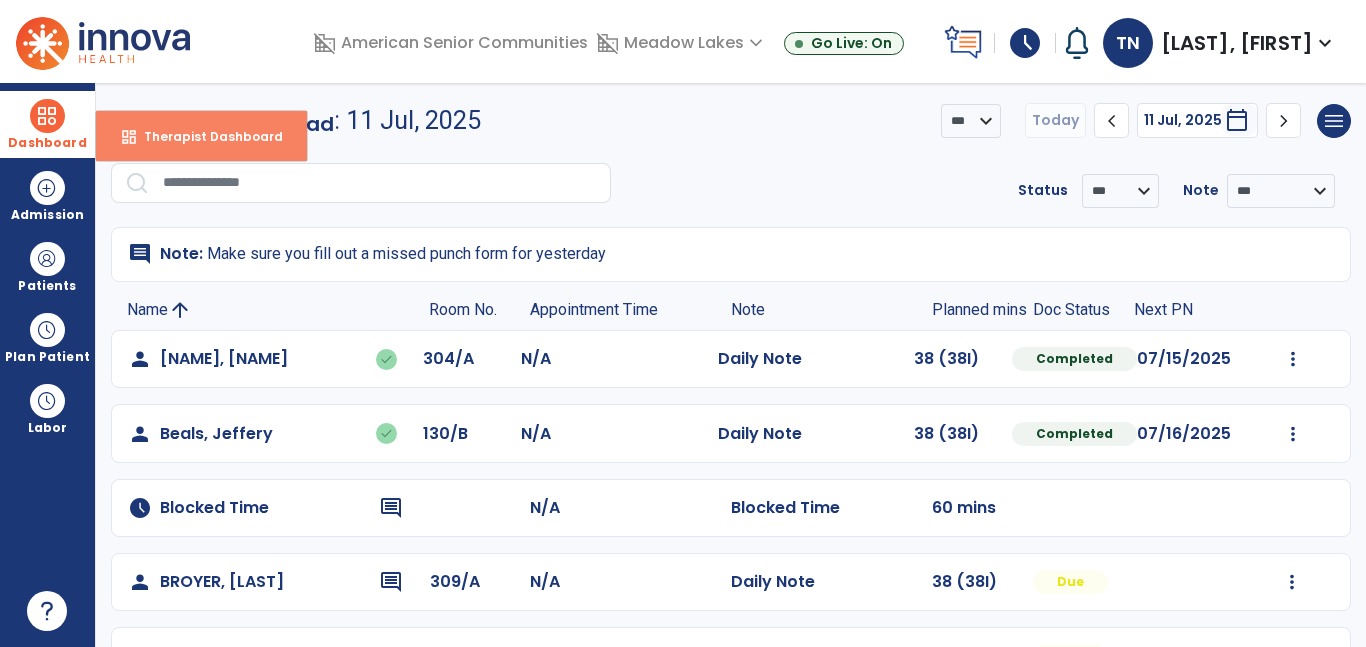 click on "dashboard  Therapist Dashboard" at bounding box center (201, 136) 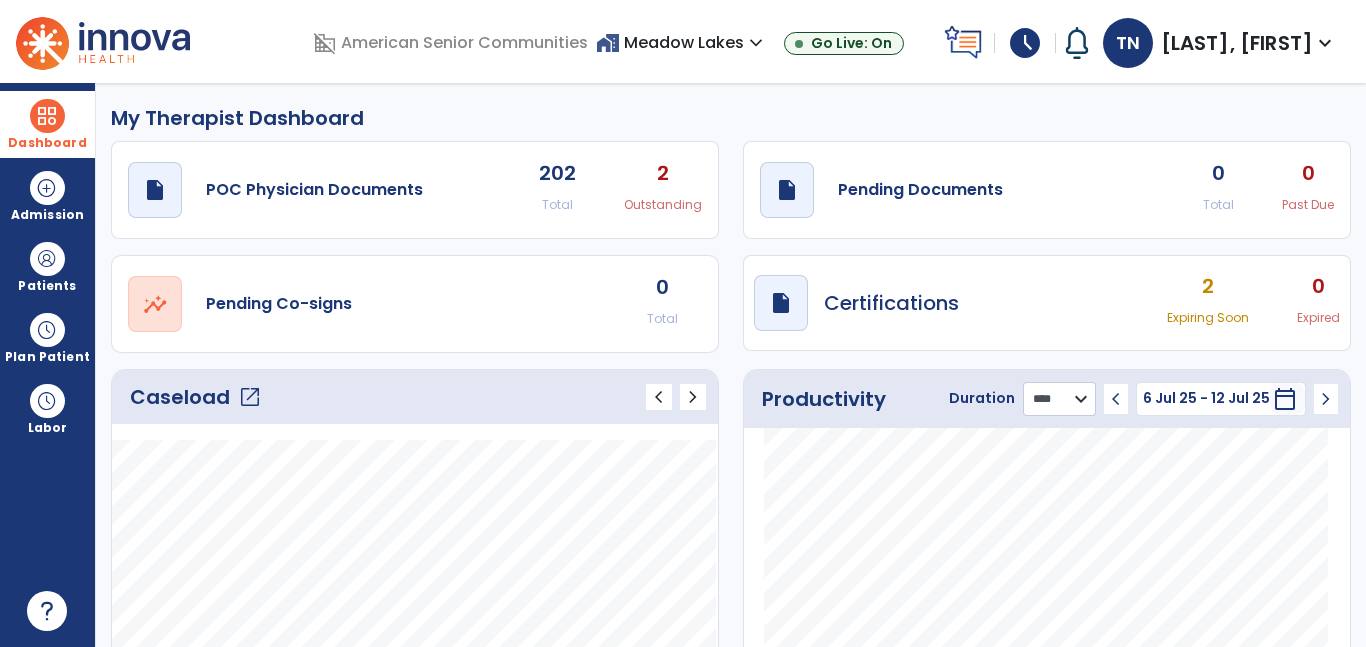 click on "******** **** ***" 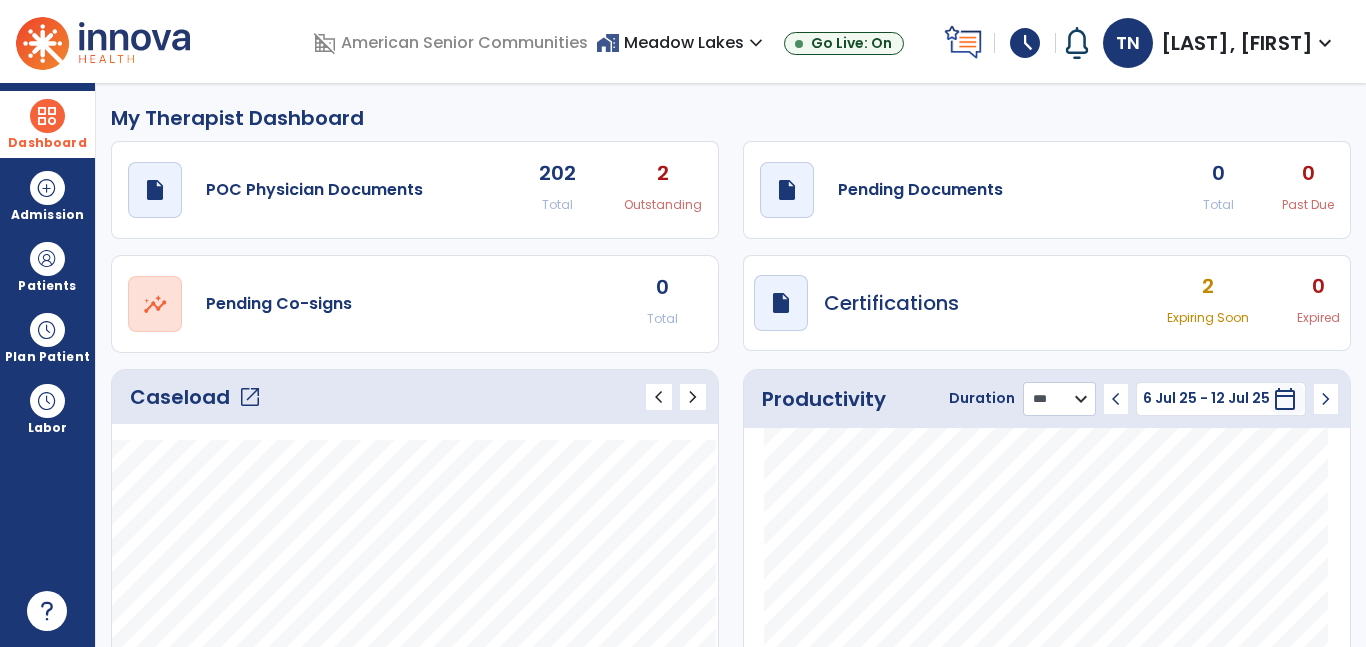 click on "******** **** ***" 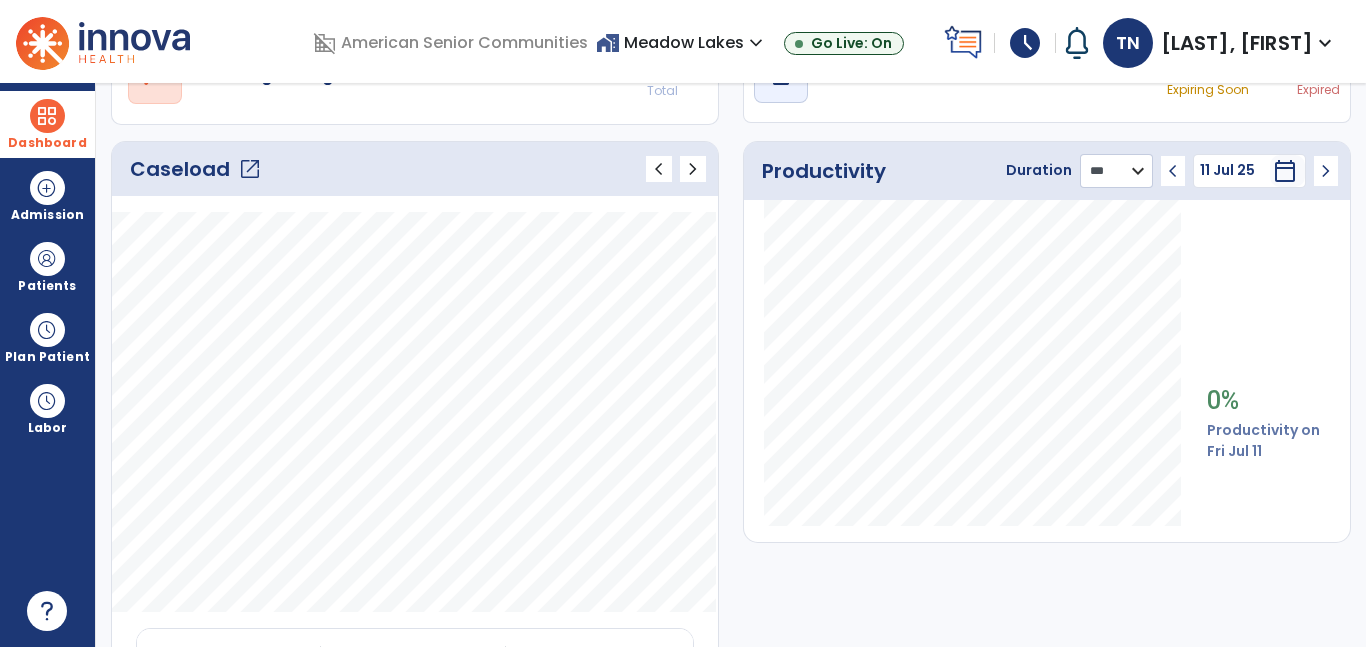scroll, scrollTop: 0, scrollLeft: 0, axis: both 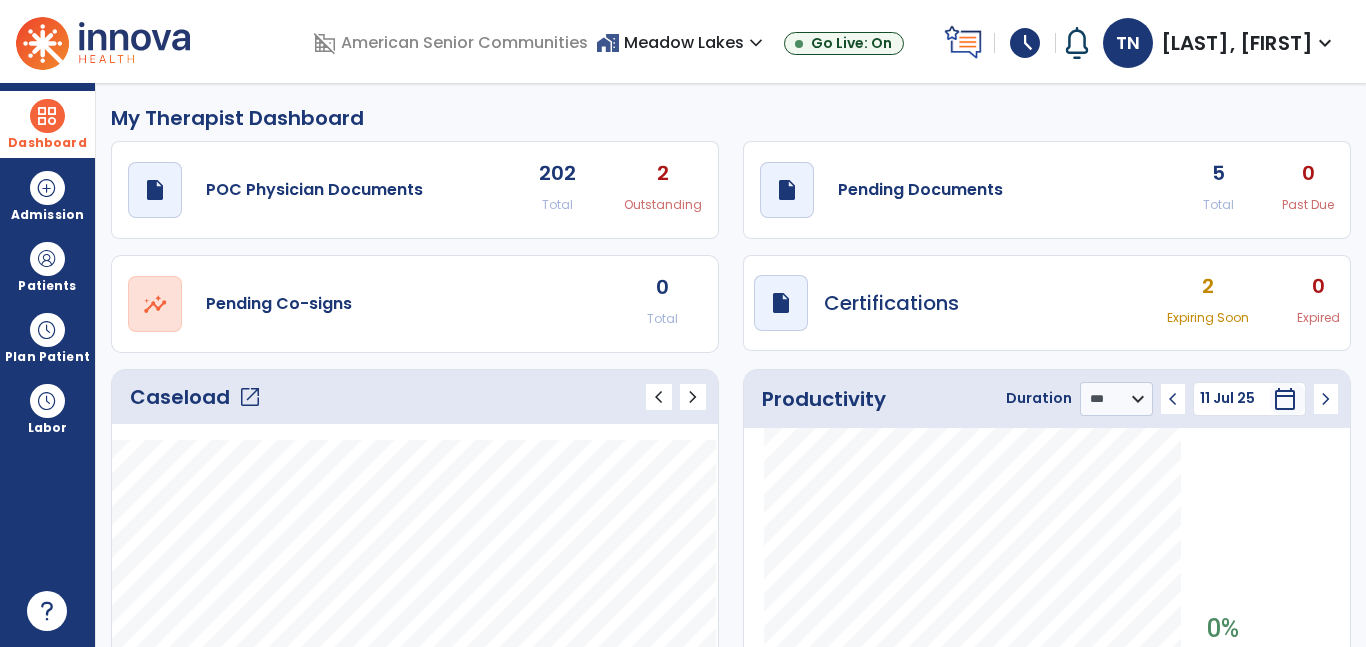 click on "Dashboard" at bounding box center [47, 143] 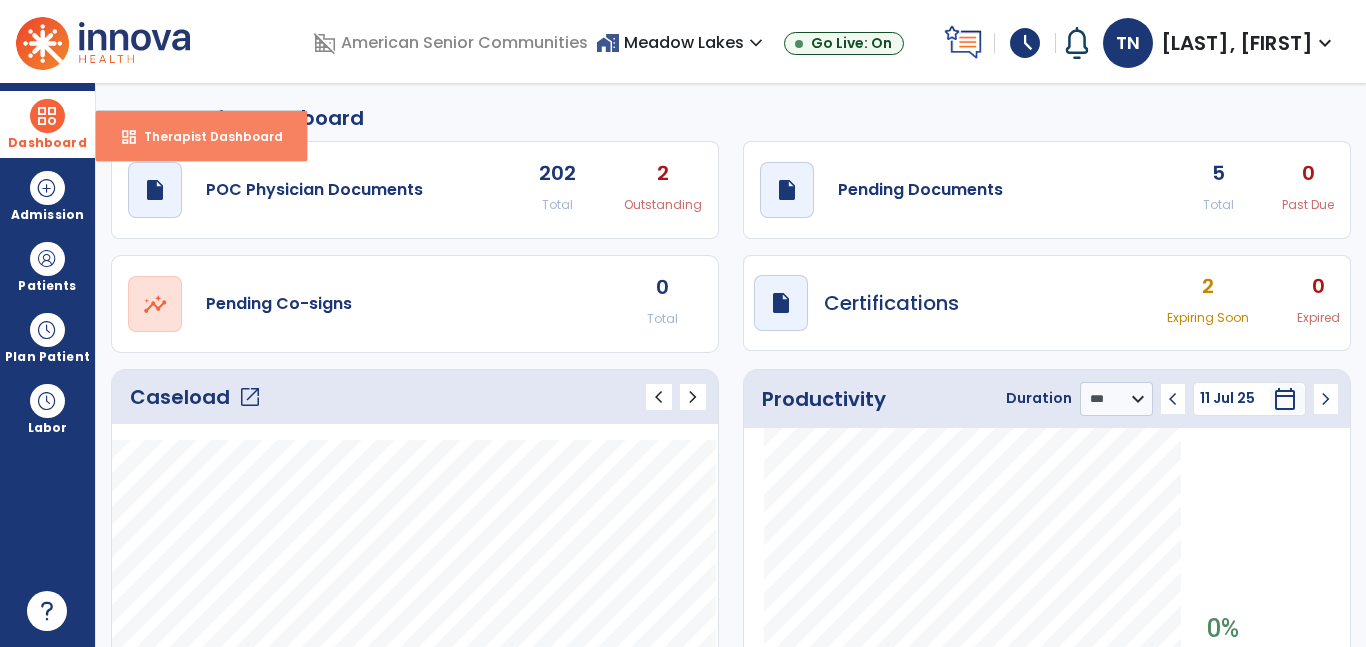 click on "Therapist Dashboard" at bounding box center (205, 136) 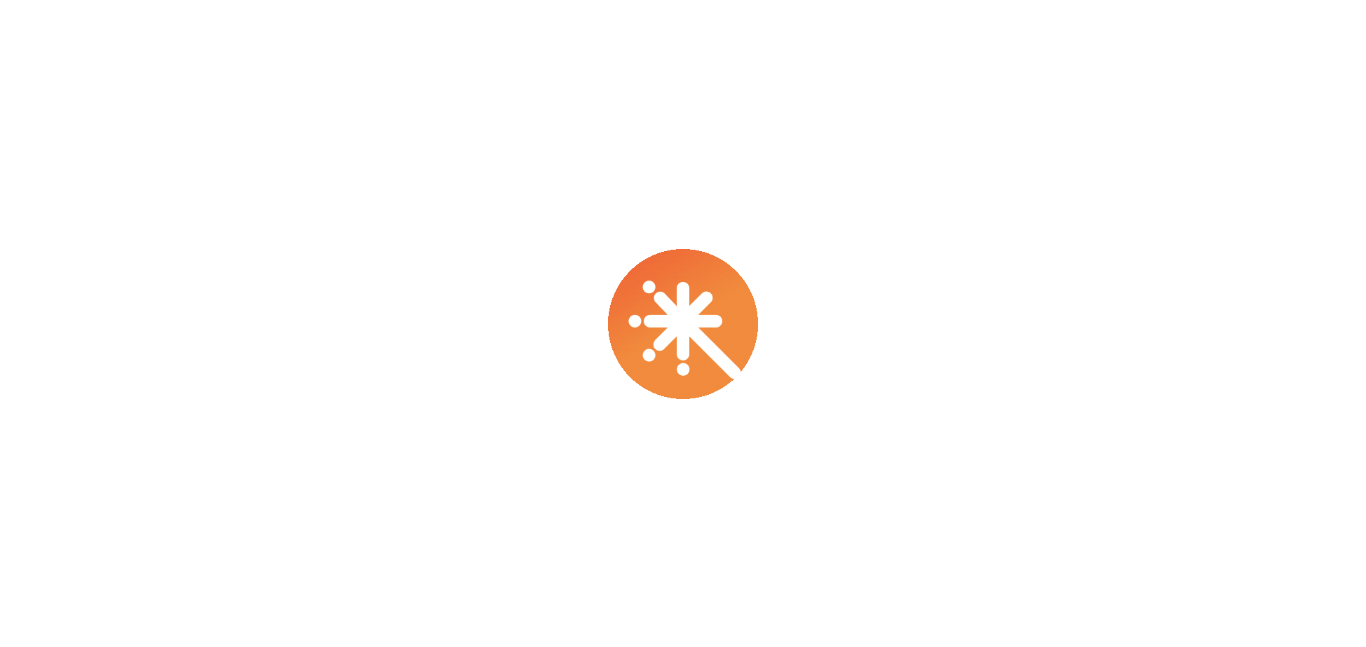 scroll, scrollTop: 0, scrollLeft: 0, axis: both 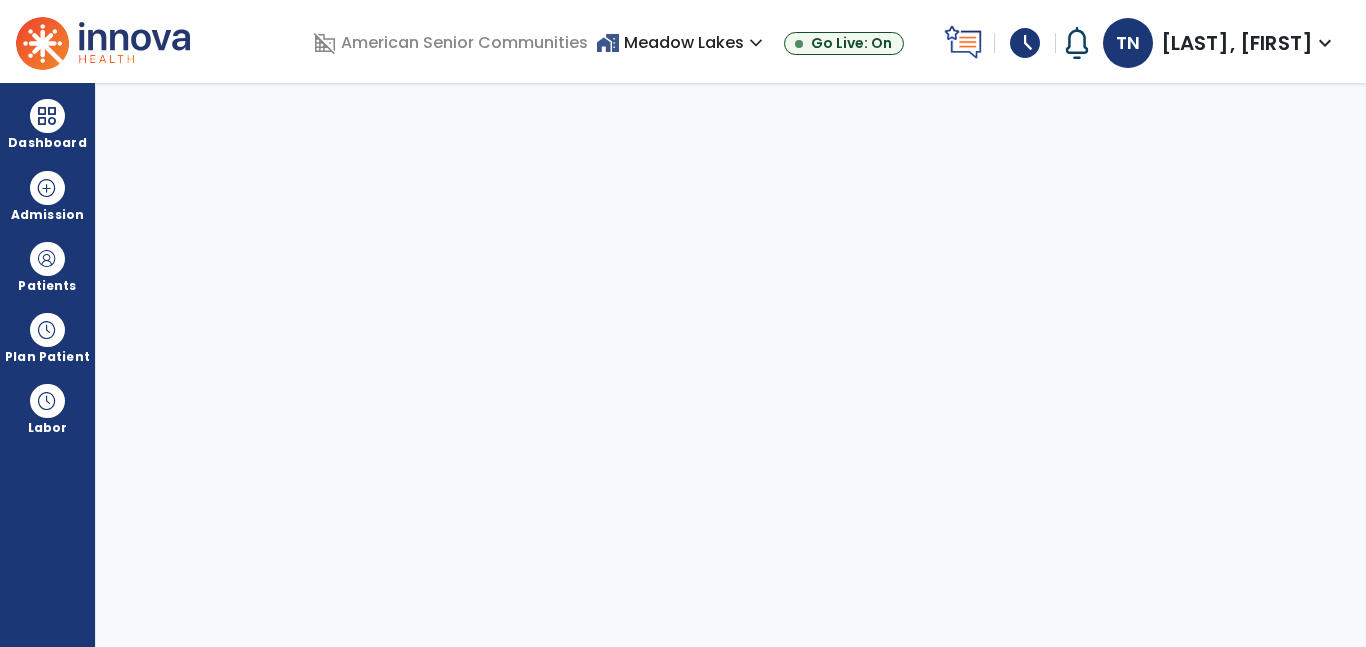 select on "****" 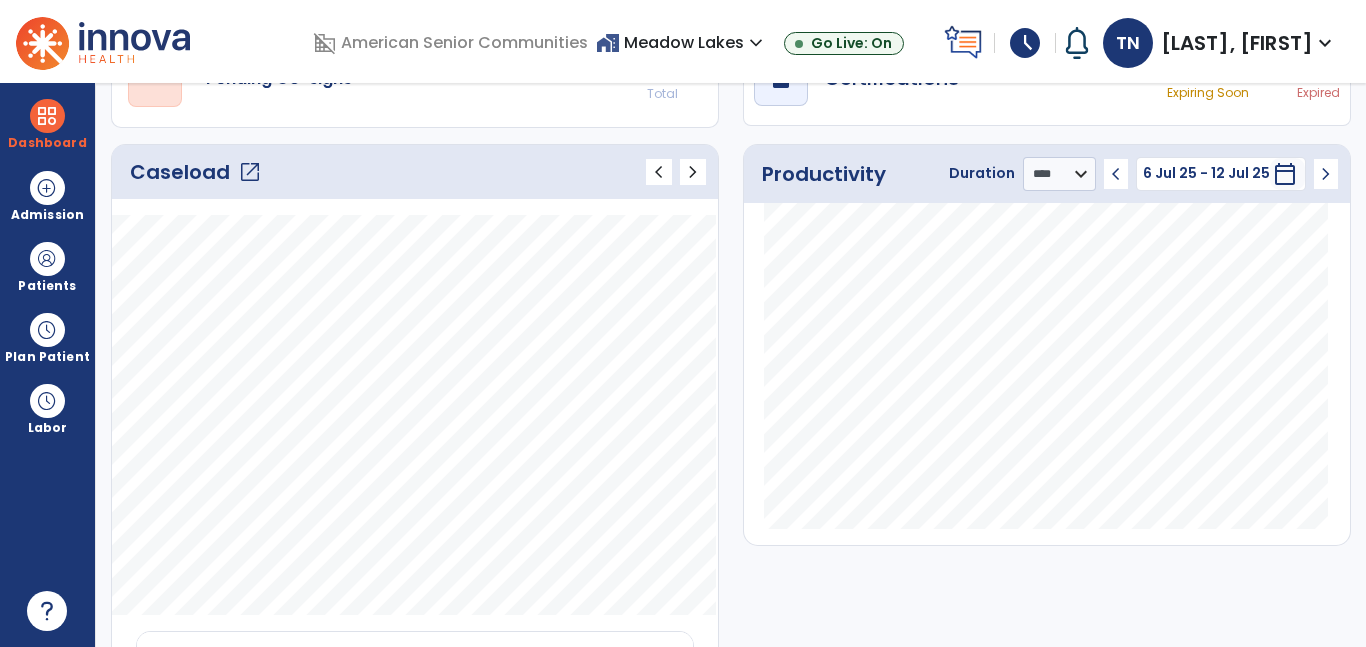 scroll, scrollTop: 215, scrollLeft: 0, axis: vertical 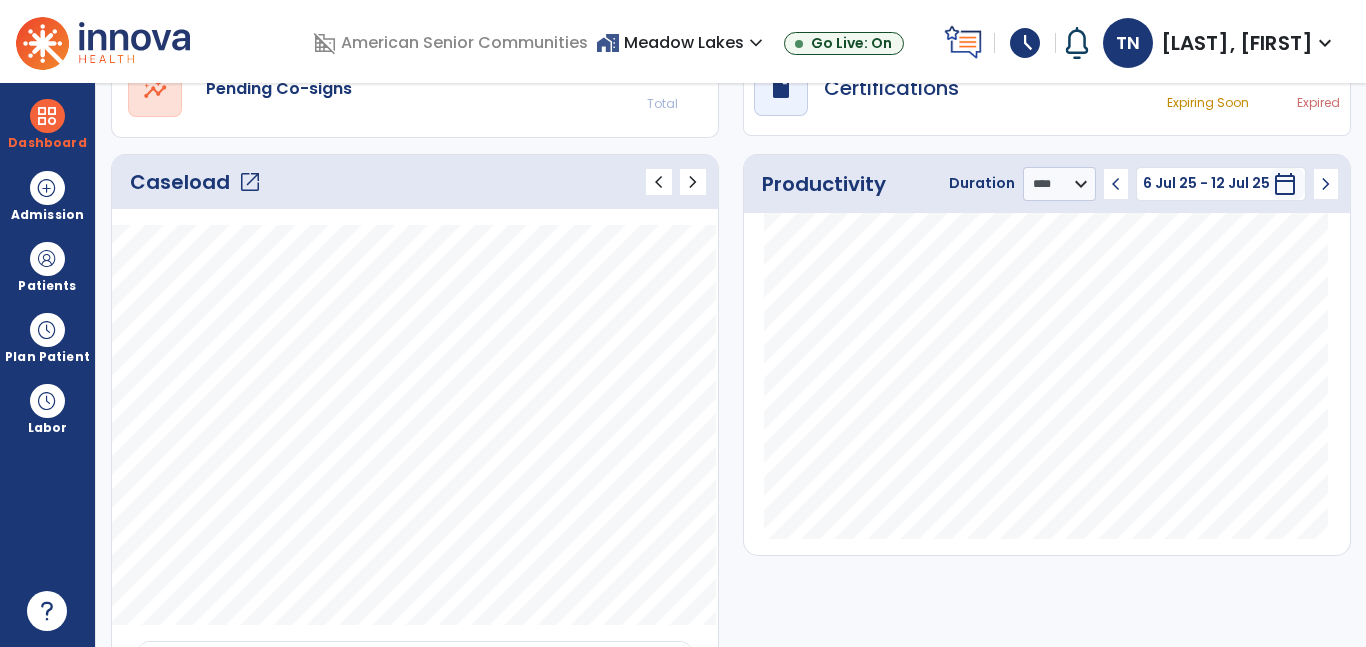 click on "open_in_new" 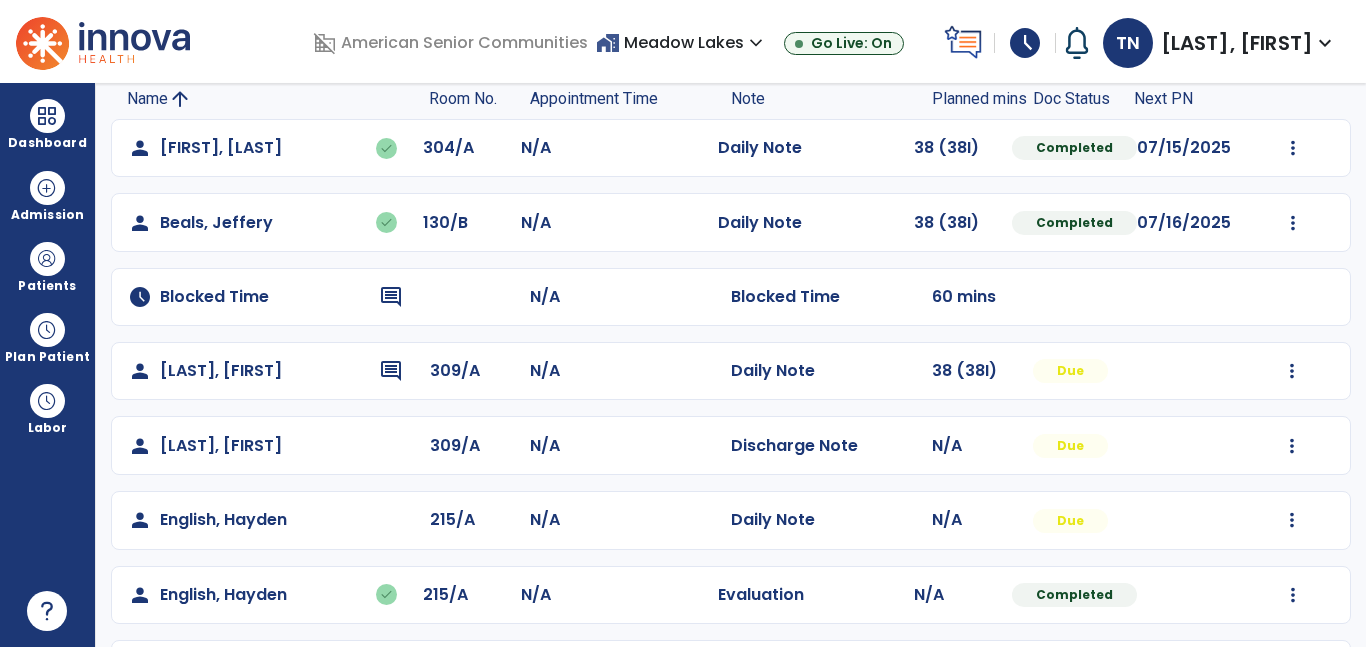 scroll, scrollTop: 240, scrollLeft: 0, axis: vertical 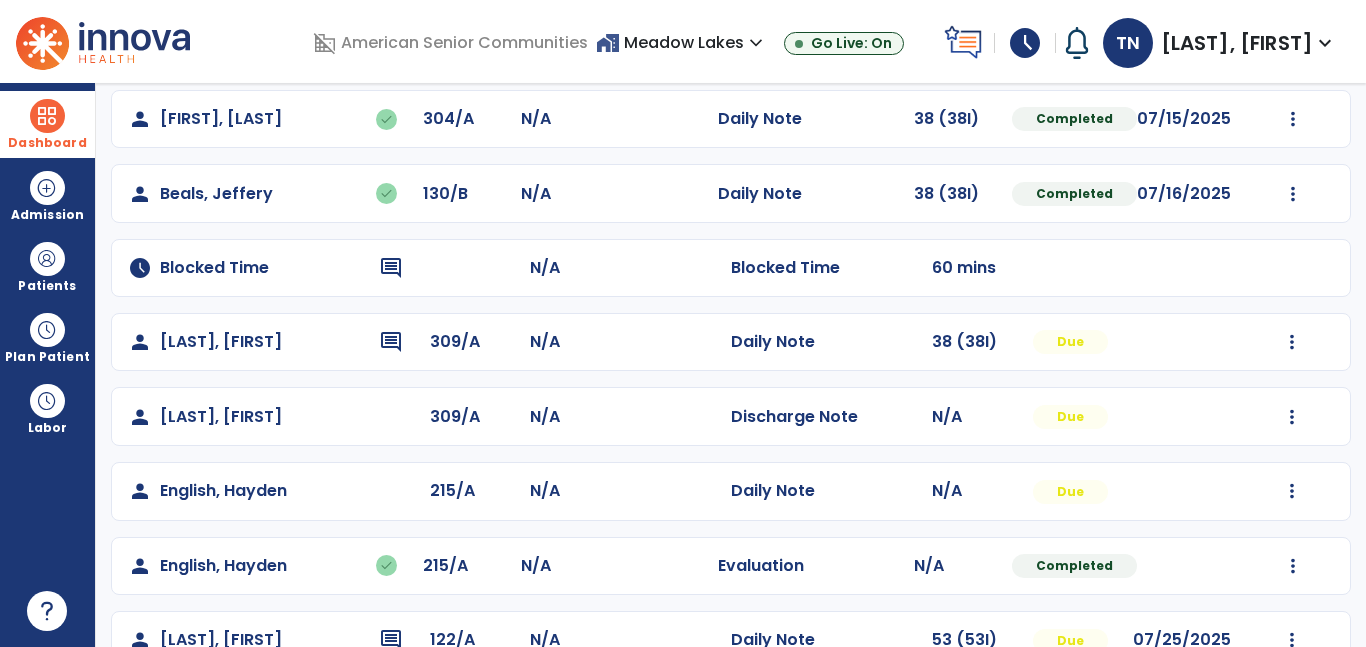 click on "Dashboard" at bounding box center [47, 124] 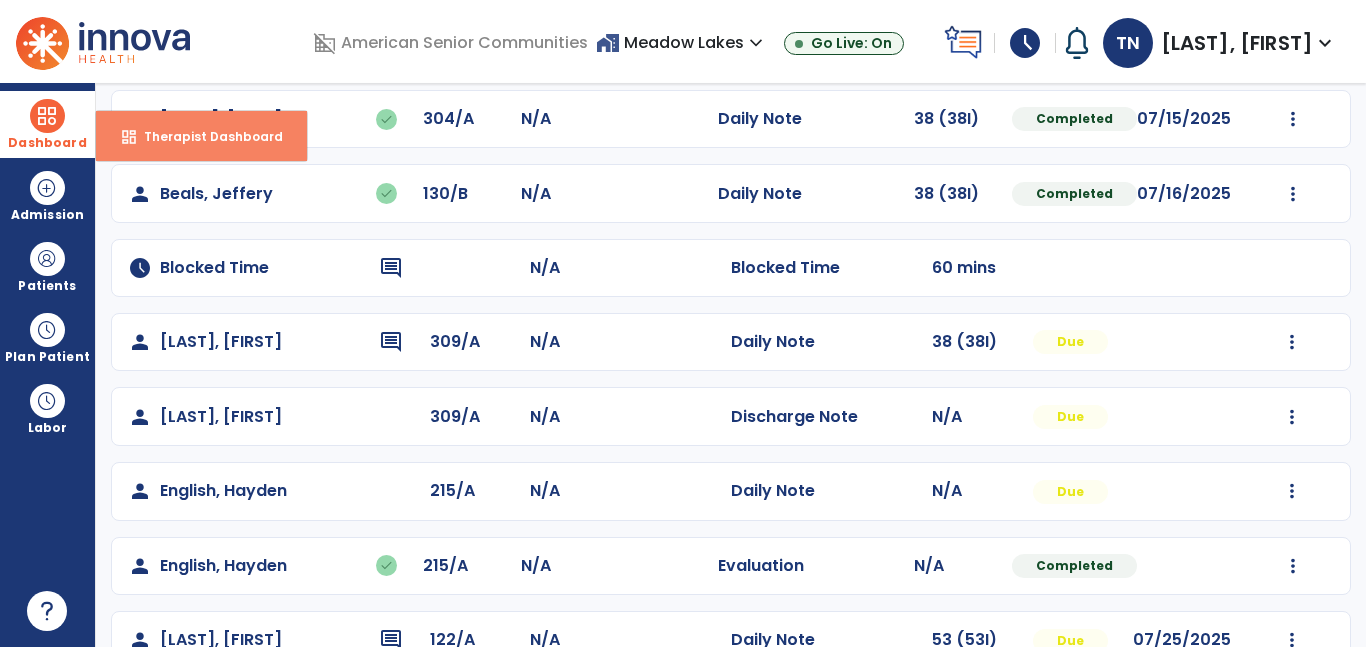 click on "Therapist Dashboard" at bounding box center [205, 136] 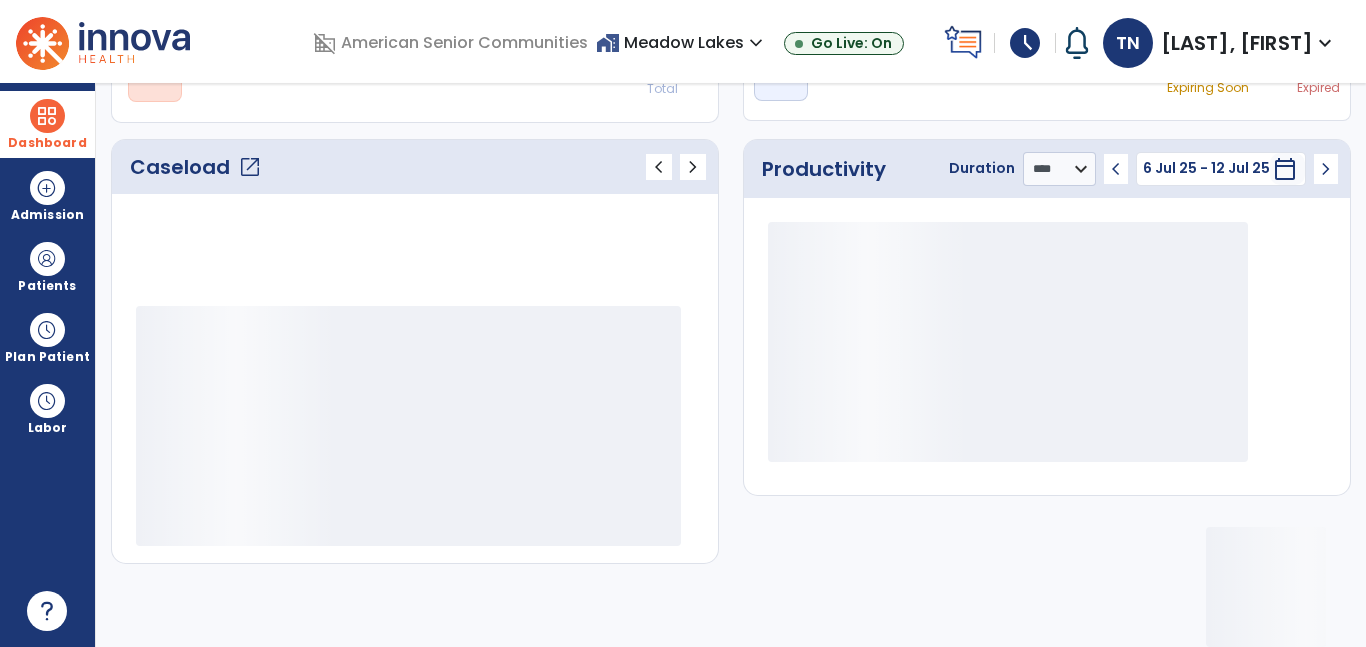 scroll, scrollTop: 230, scrollLeft: 0, axis: vertical 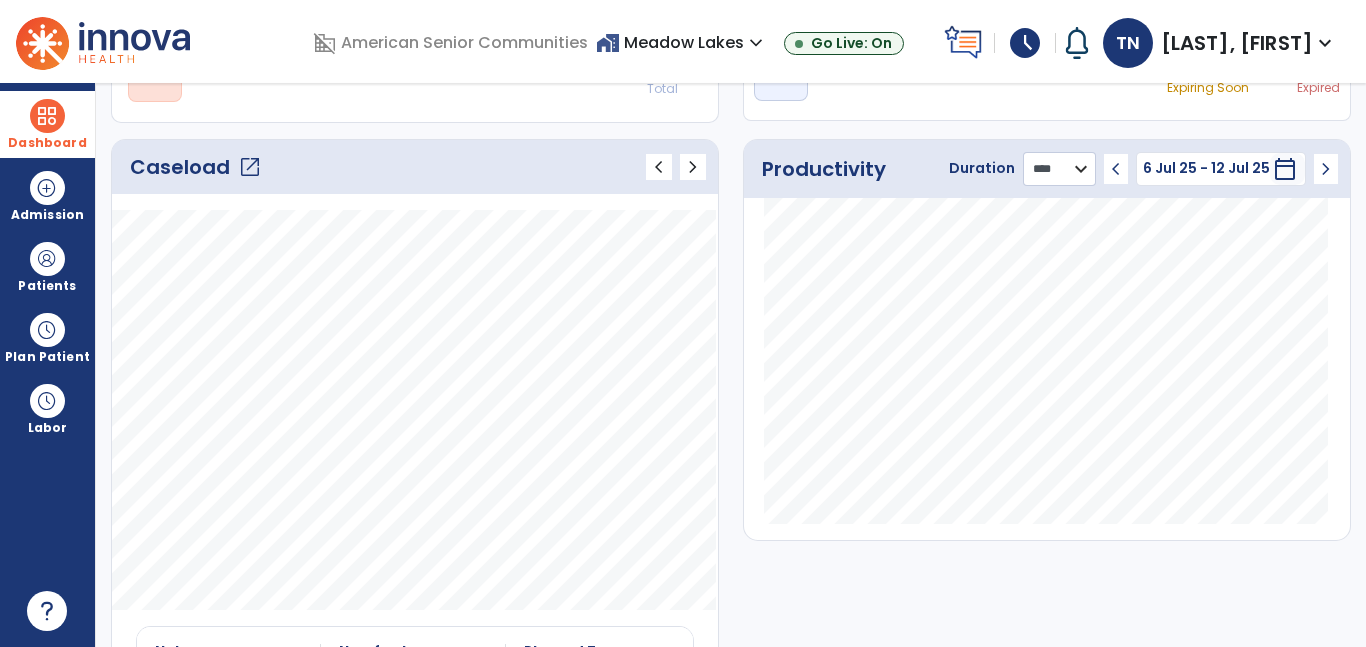 click on "******** **** ***" 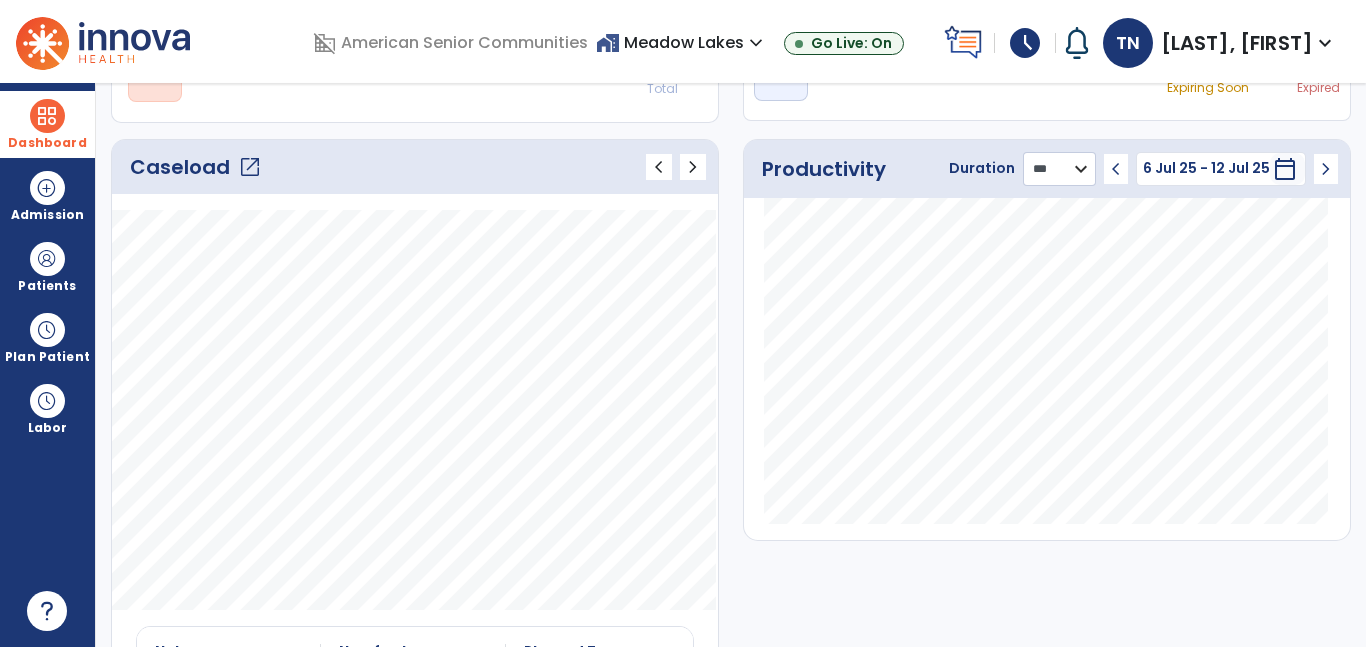 click on "******** **** ***" 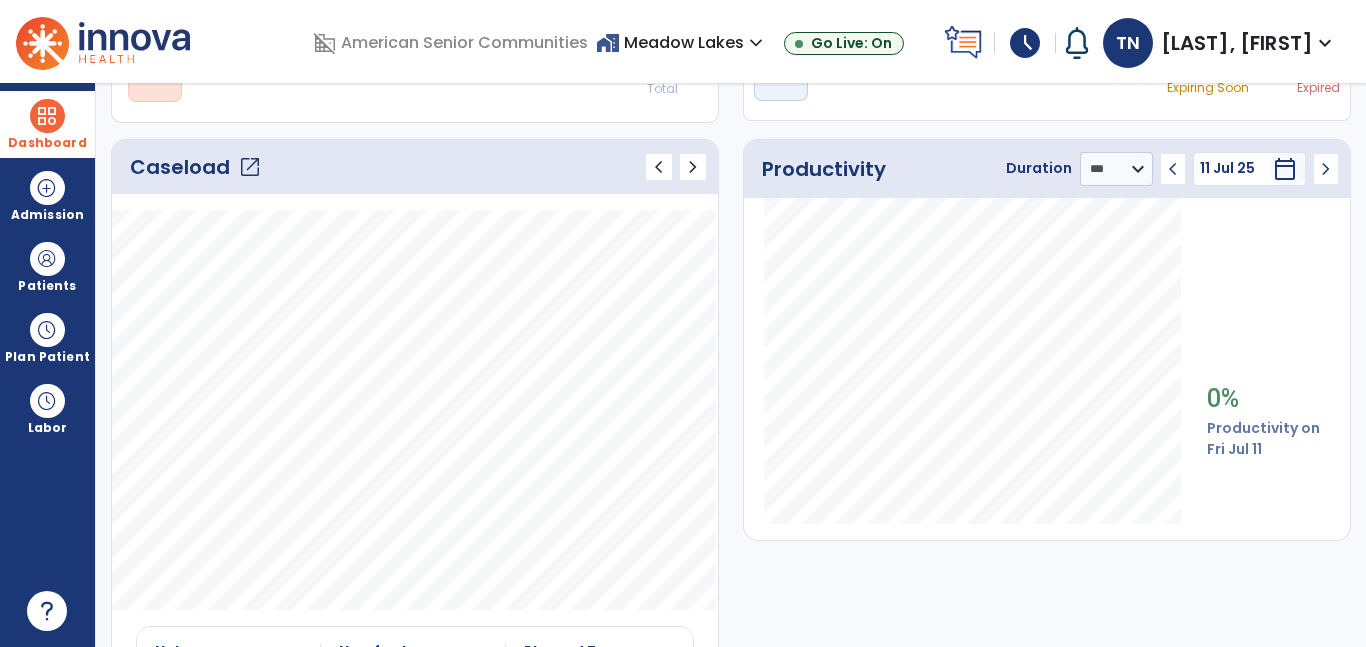 click on "open_in_new" 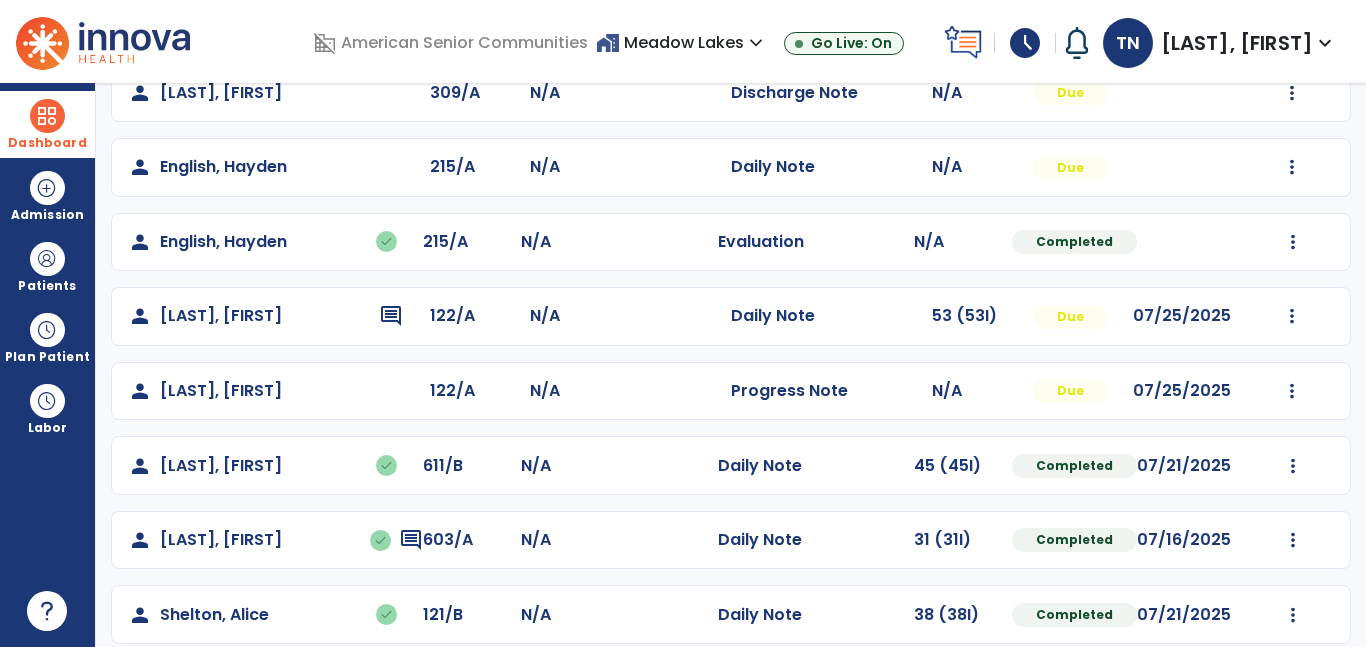 scroll, scrollTop: 565, scrollLeft: 0, axis: vertical 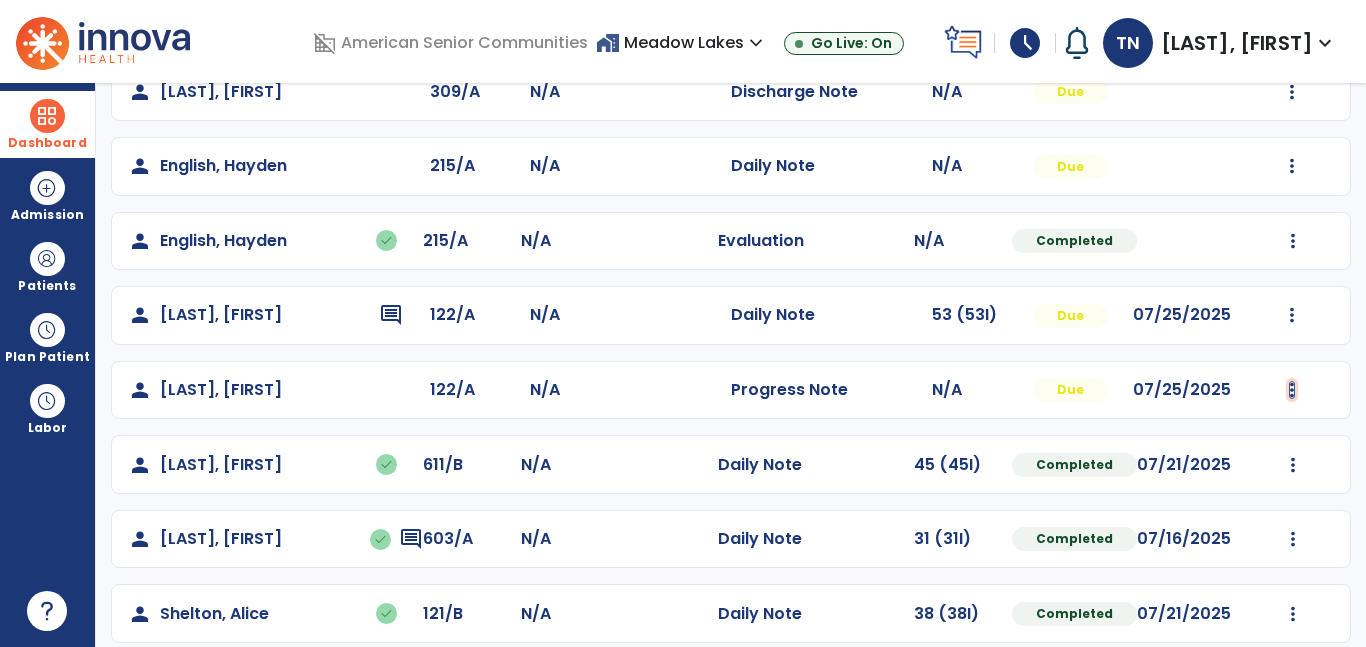 click at bounding box center (1293, -206) 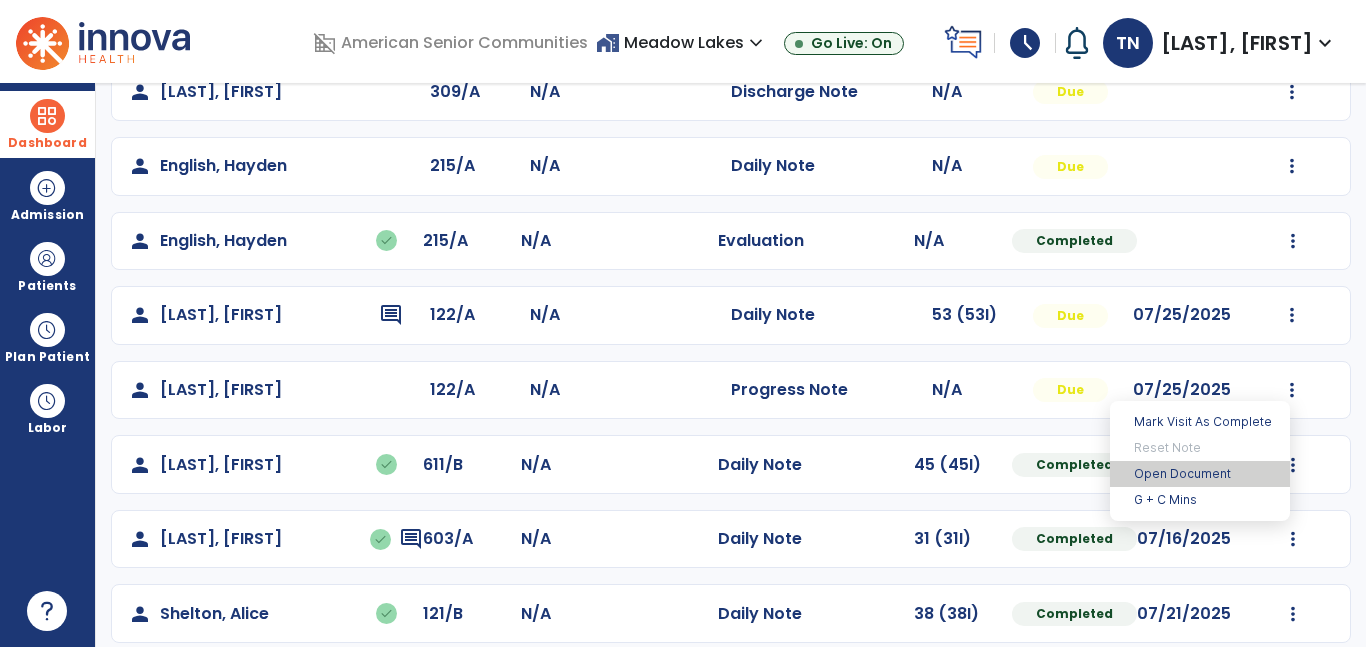 click on "Open Document" at bounding box center [1200, 474] 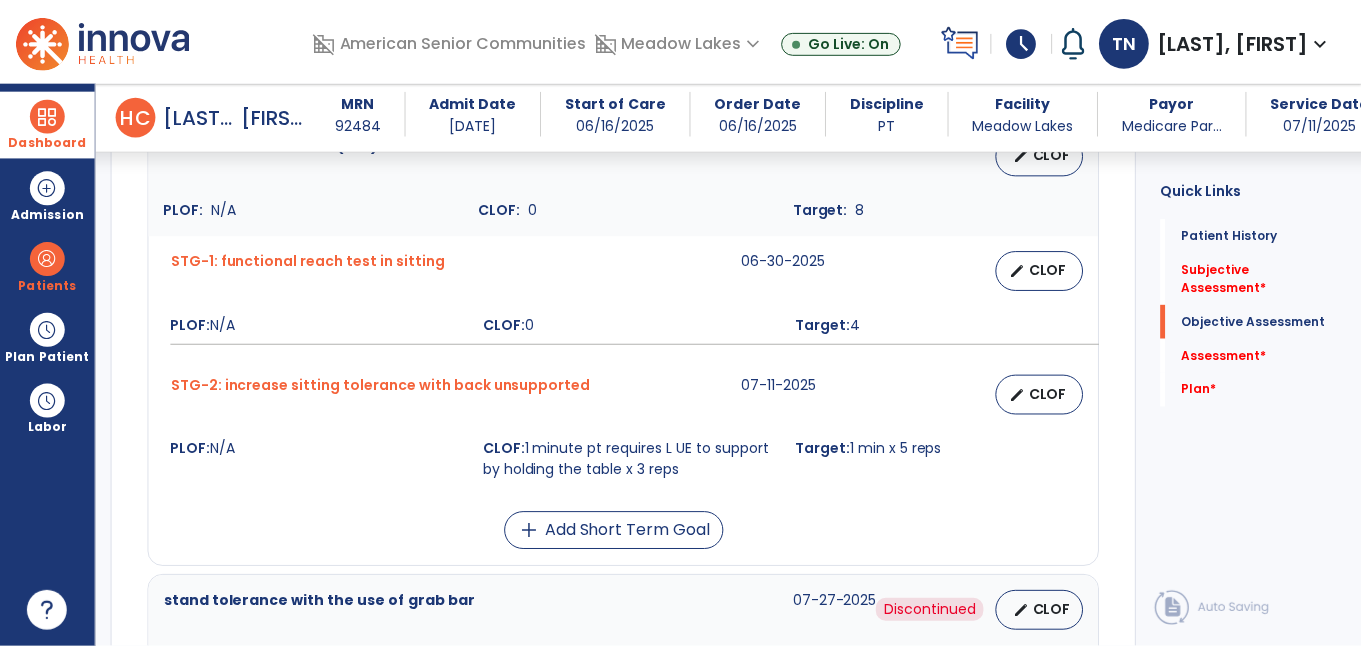 scroll, scrollTop: 1191, scrollLeft: 0, axis: vertical 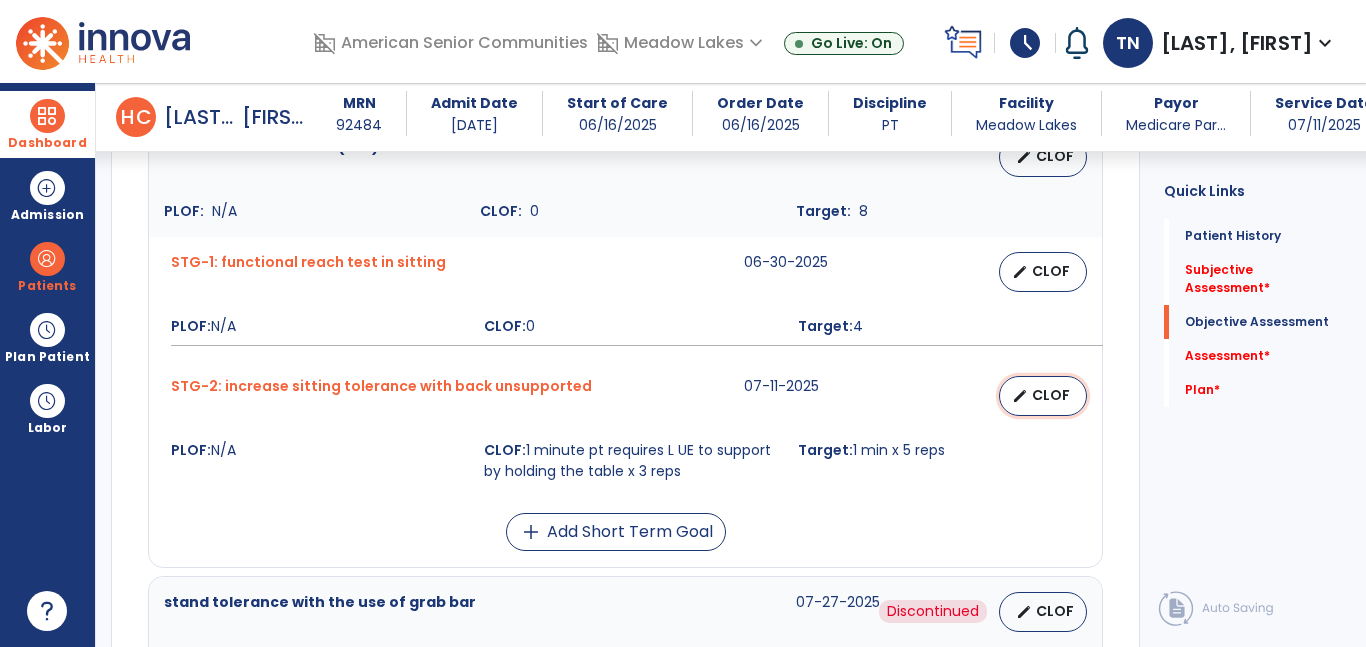 click on "edit" at bounding box center [1020, 396] 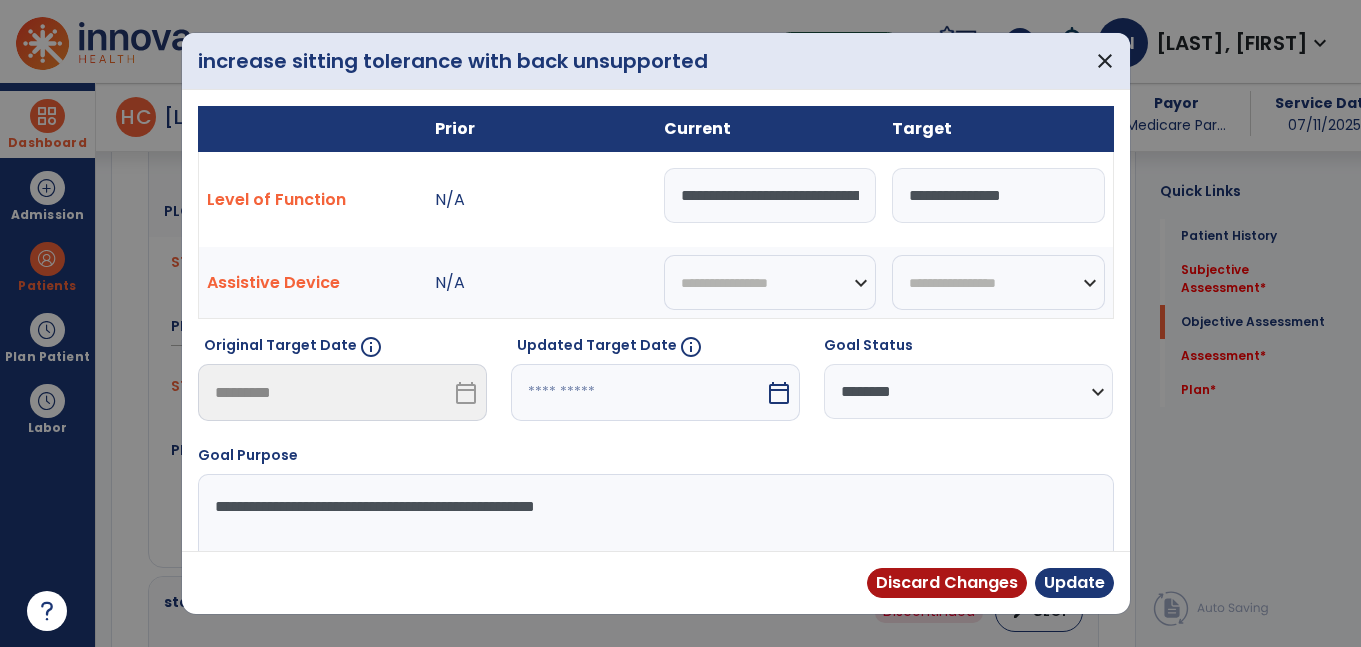 scroll, scrollTop: 1191, scrollLeft: 0, axis: vertical 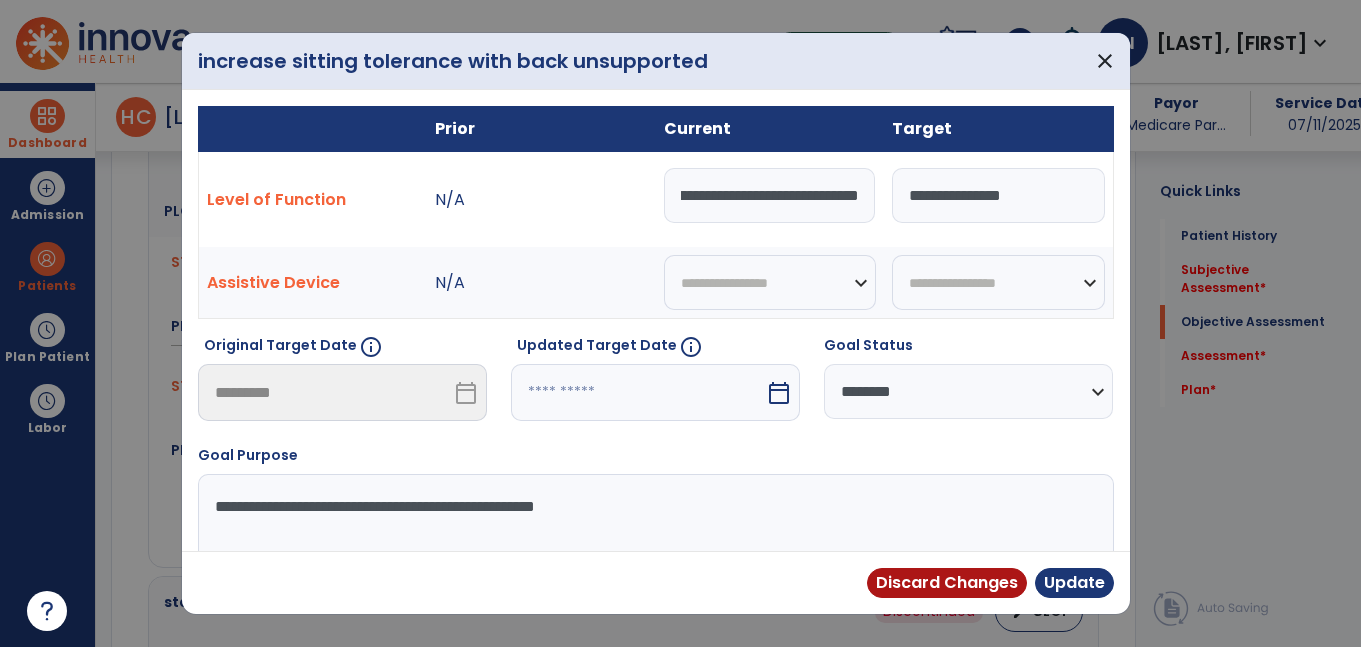 click on "**********" at bounding box center [968, 391] 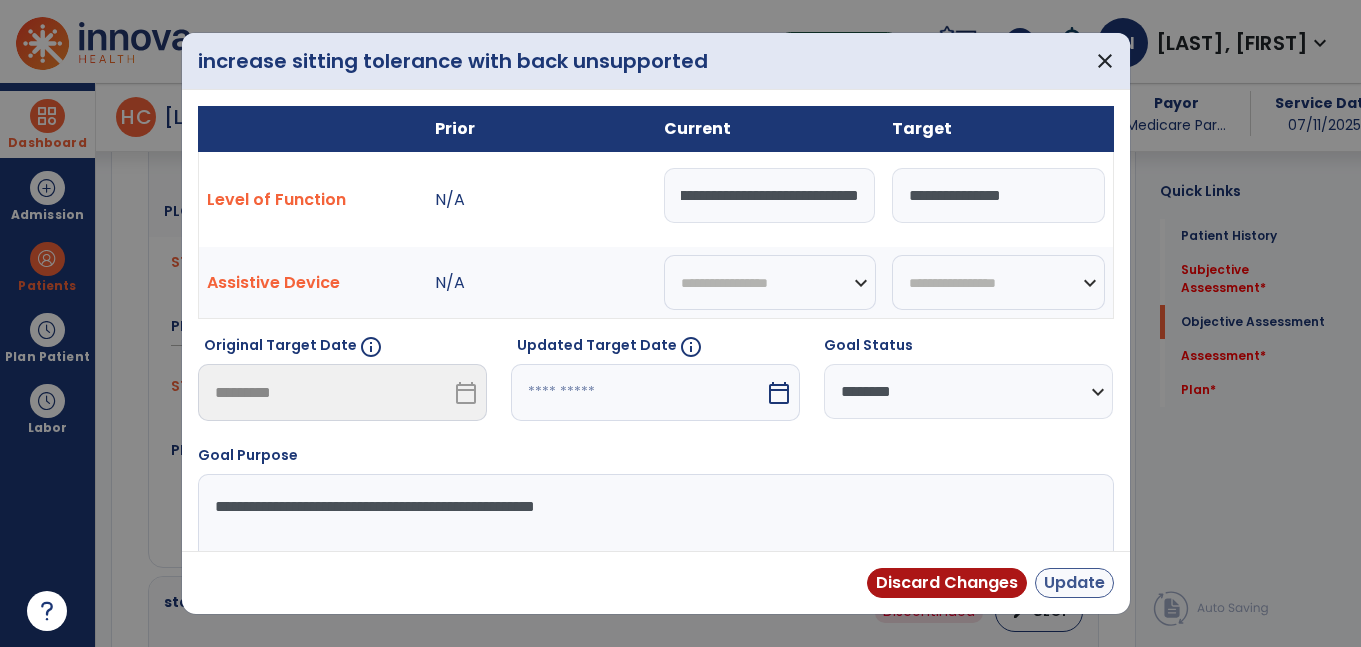 click on "Update" at bounding box center [1074, 583] 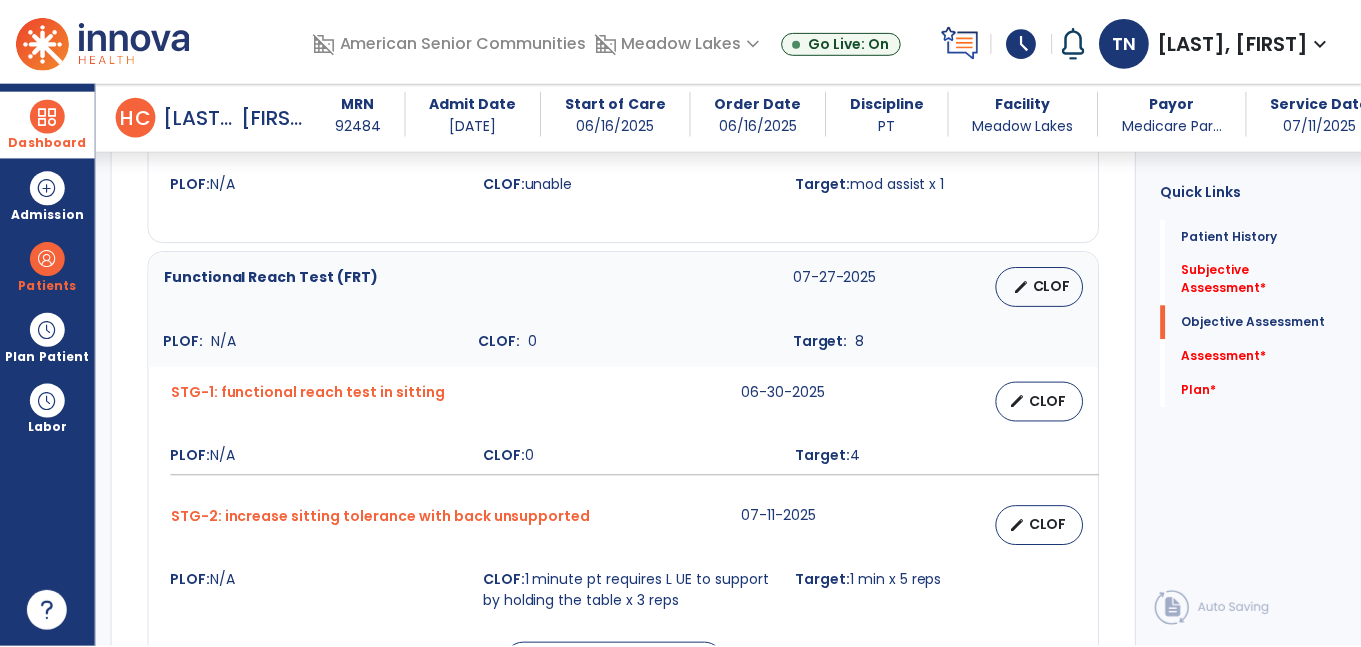 scroll, scrollTop: 1062, scrollLeft: 0, axis: vertical 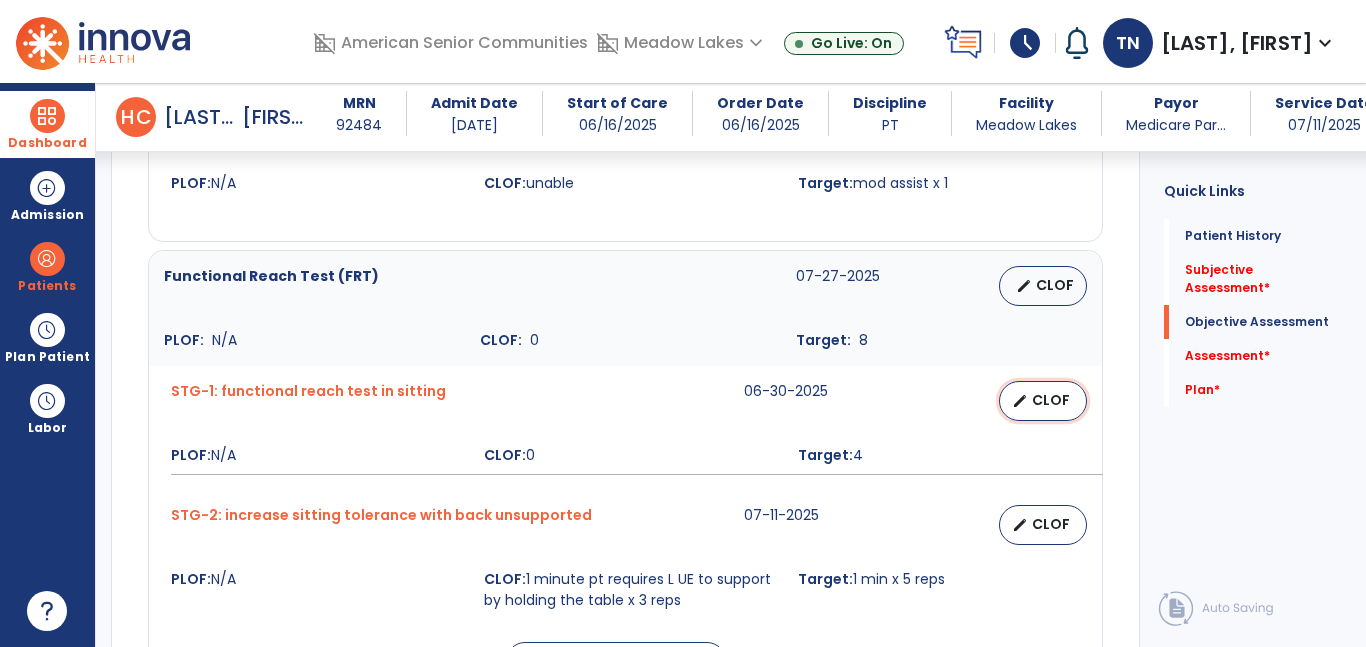 click on "CLOF" at bounding box center (1051, 400) 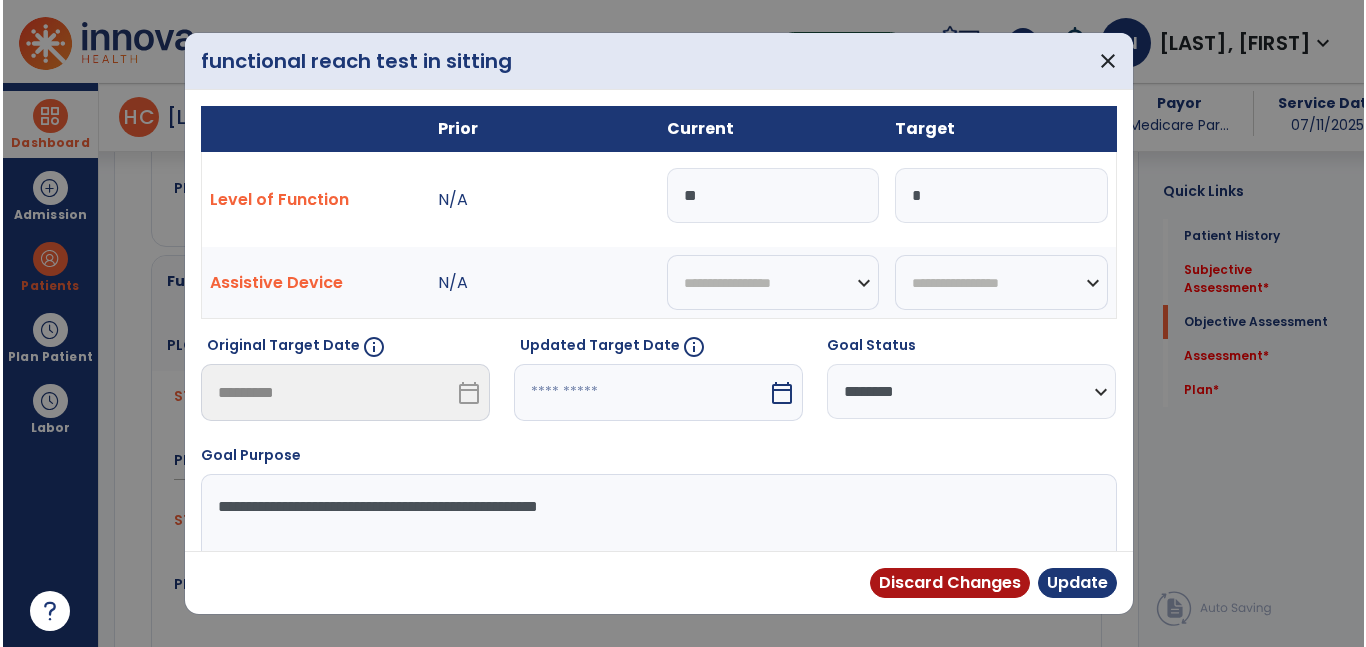 scroll, scrollTop: 1062, scrollLeft: 0, axis: vertical 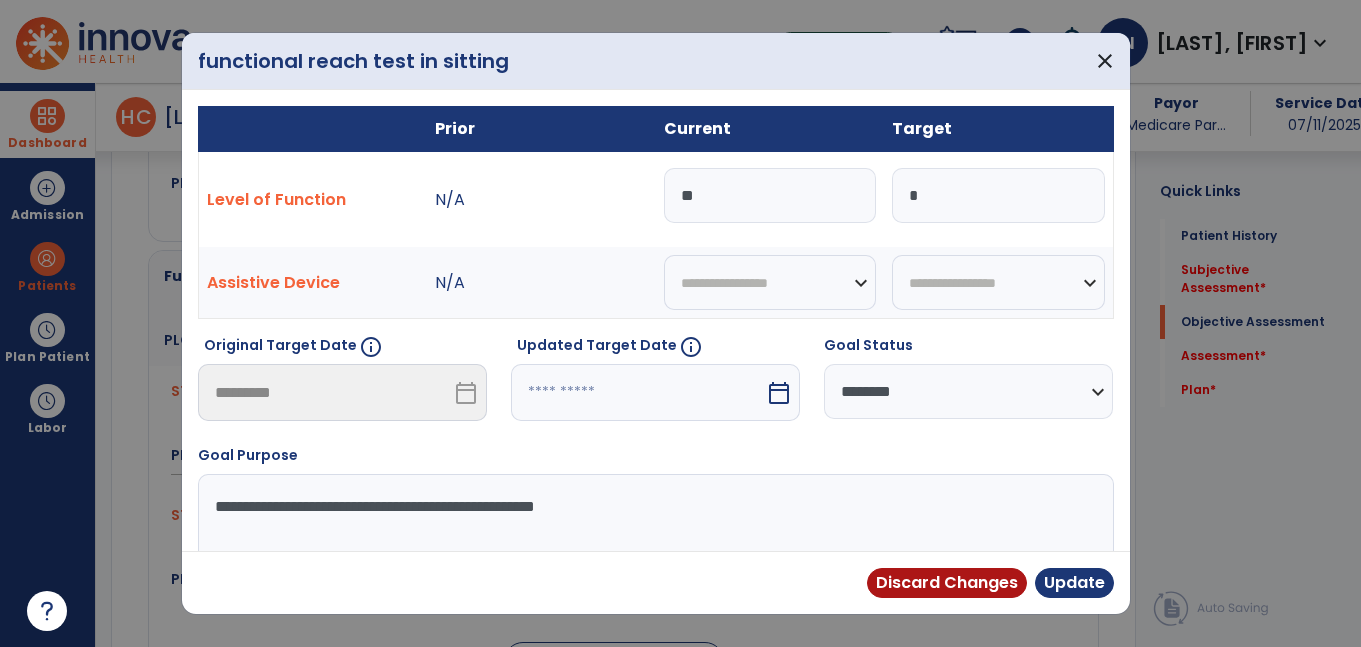 click on "*" at bounding box center [770, 195] 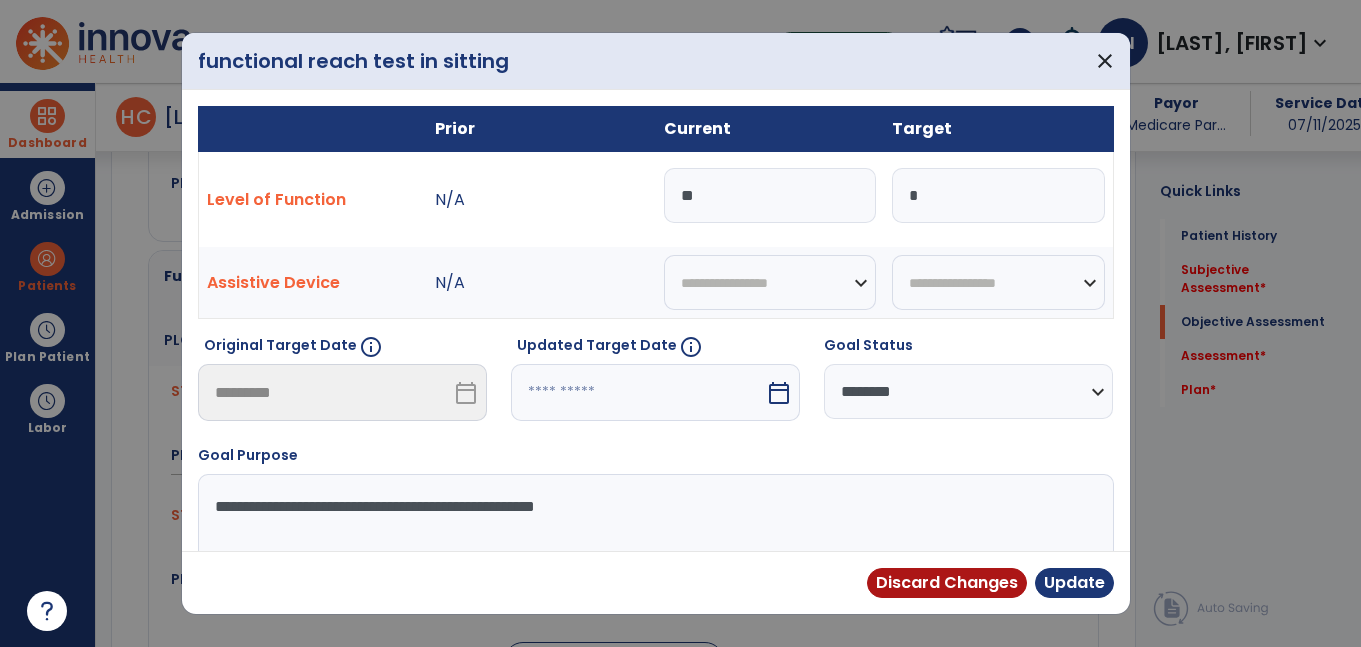 type on "*" 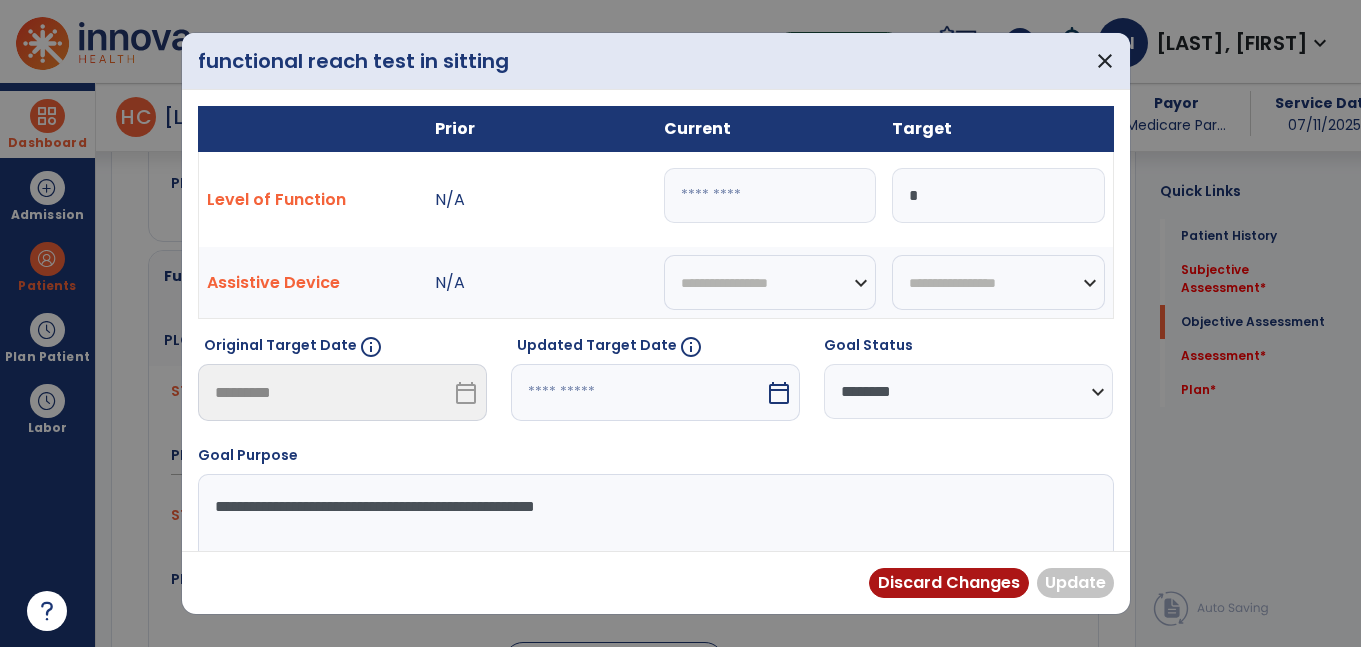 type on "*" 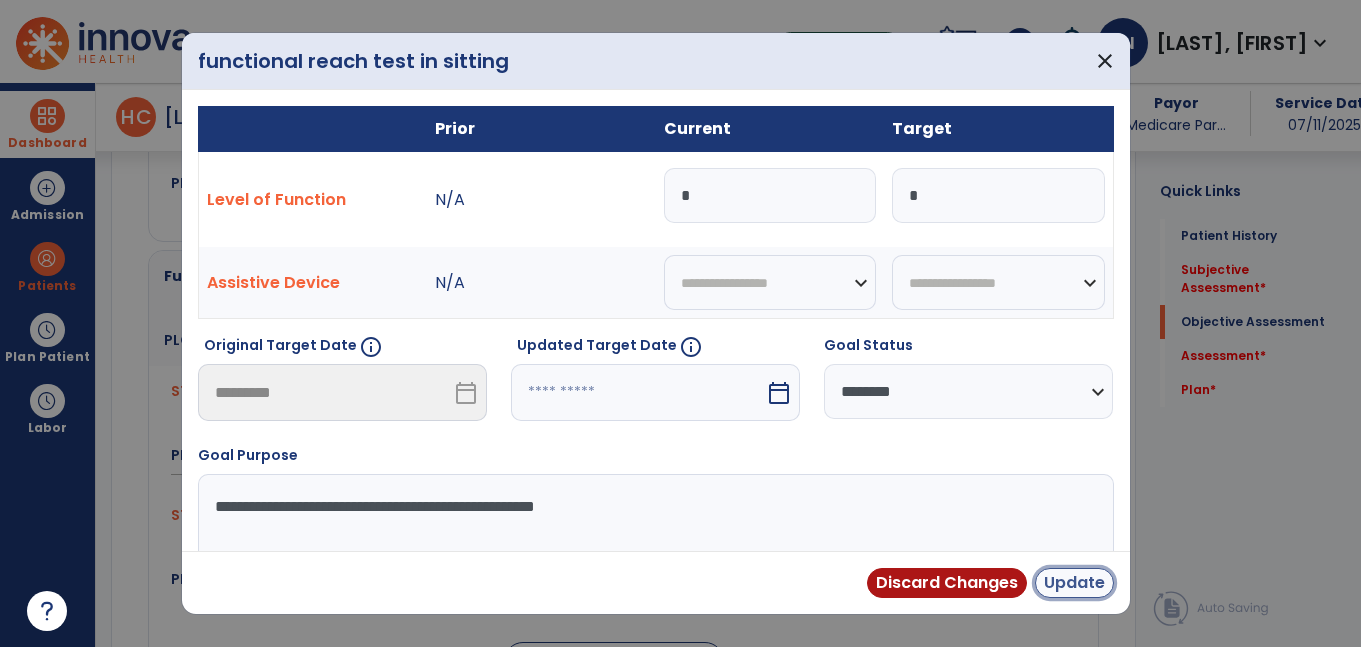 click on "Update" at bounding box center [1074, 583] 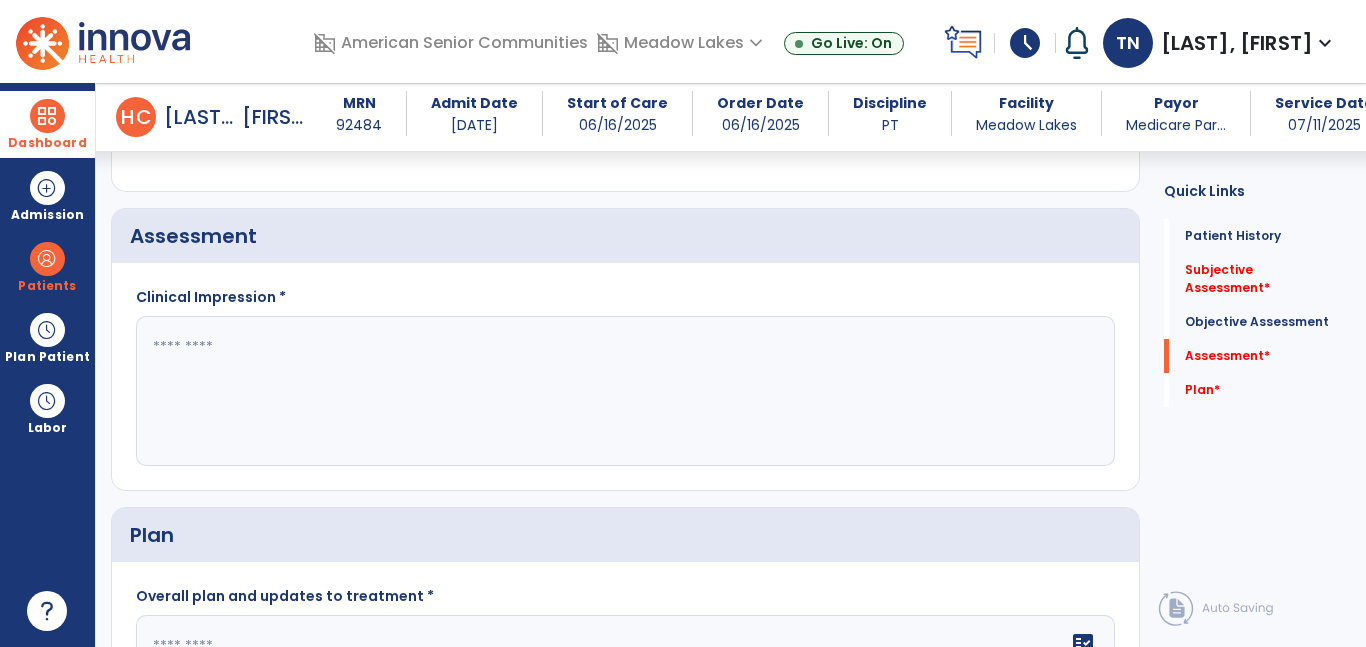 scroll, scrollTop: 1920, scrollLeft: 0, axis: vertical 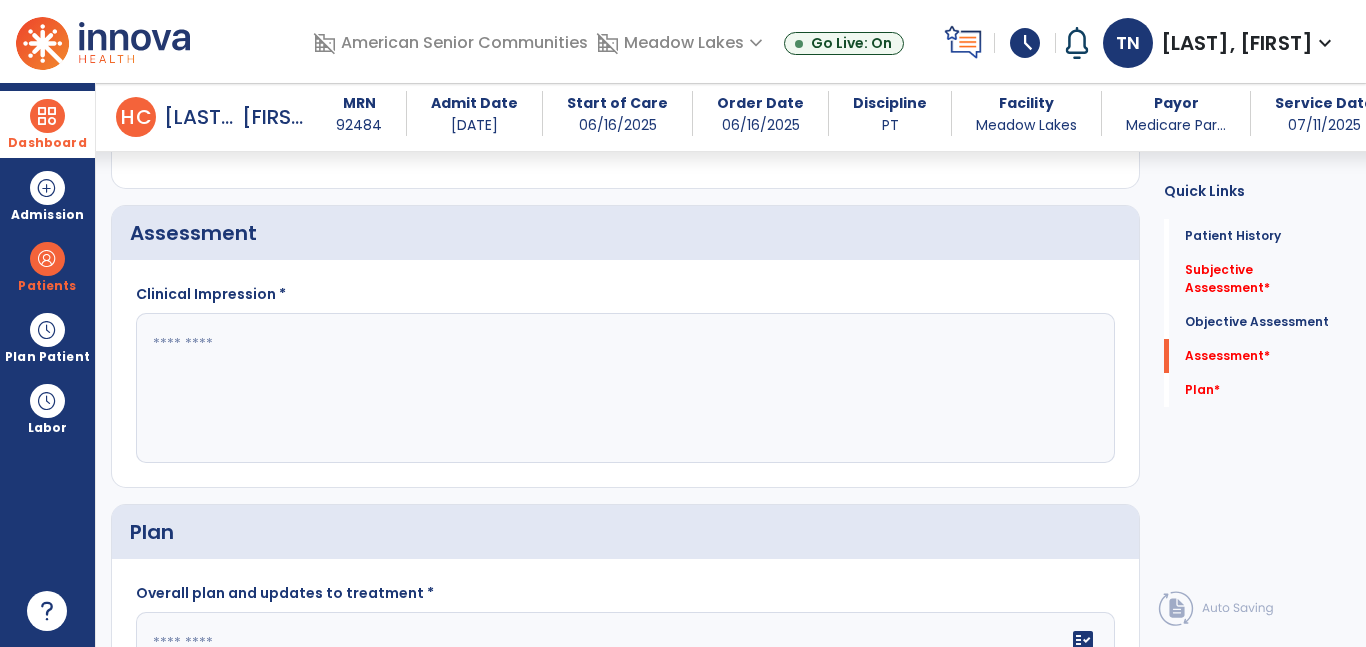 click 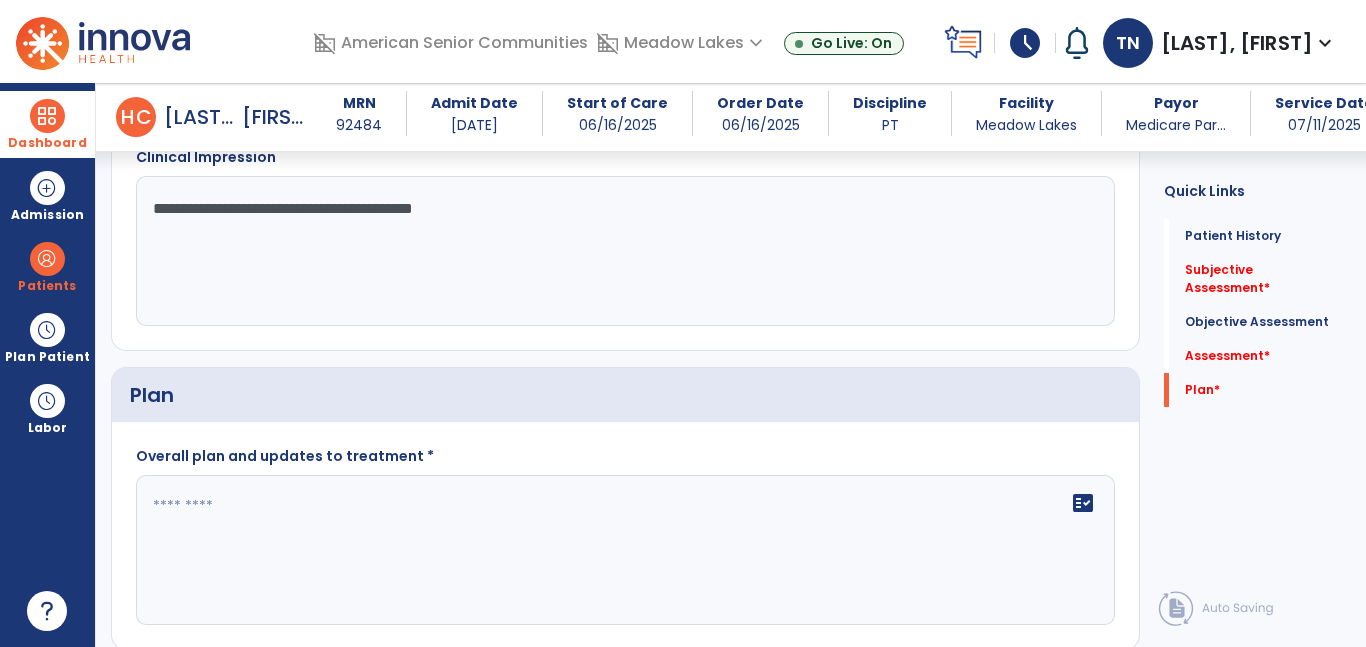 scroll, scrollTop: 2063, scrollLeft: 0, axis: vertical 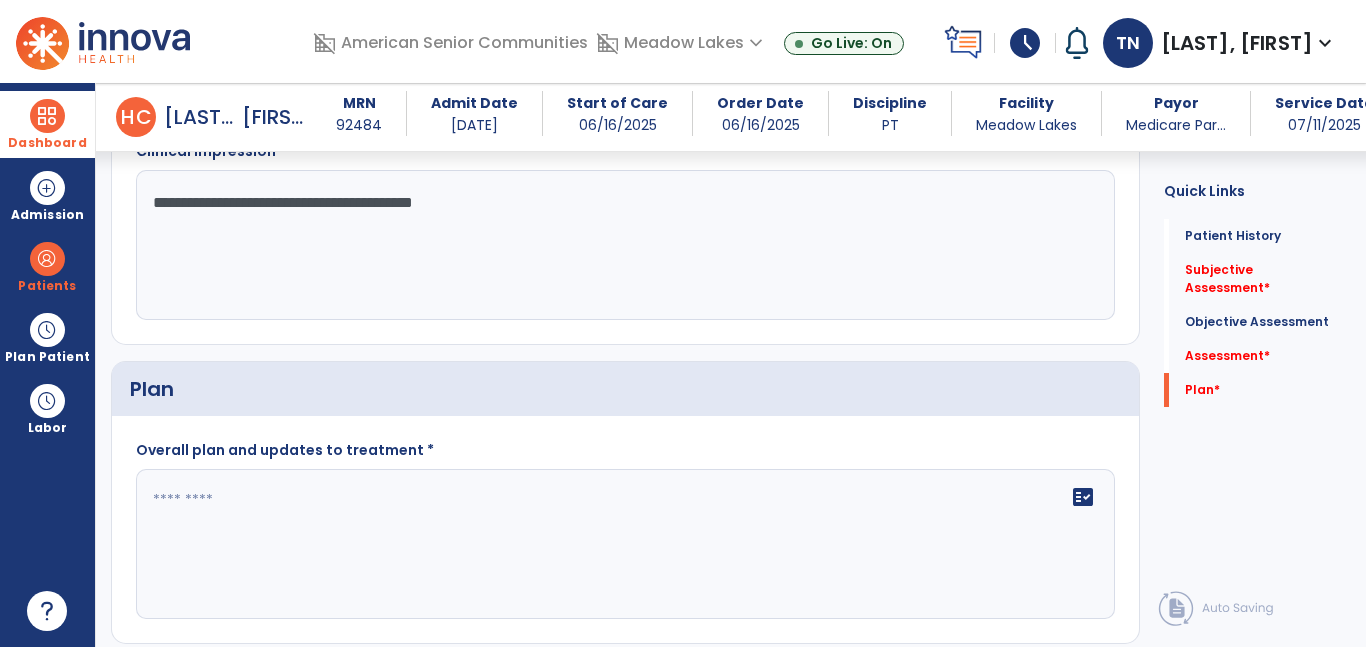 type on "**********" 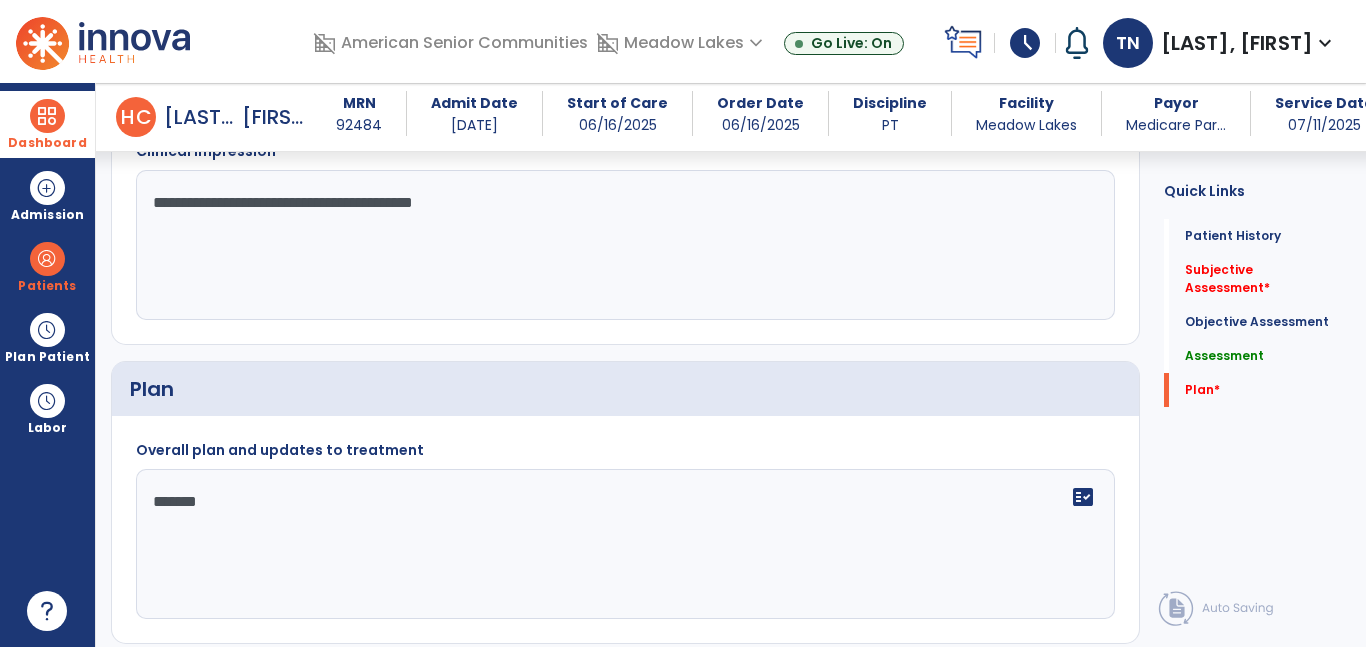 type on "********" 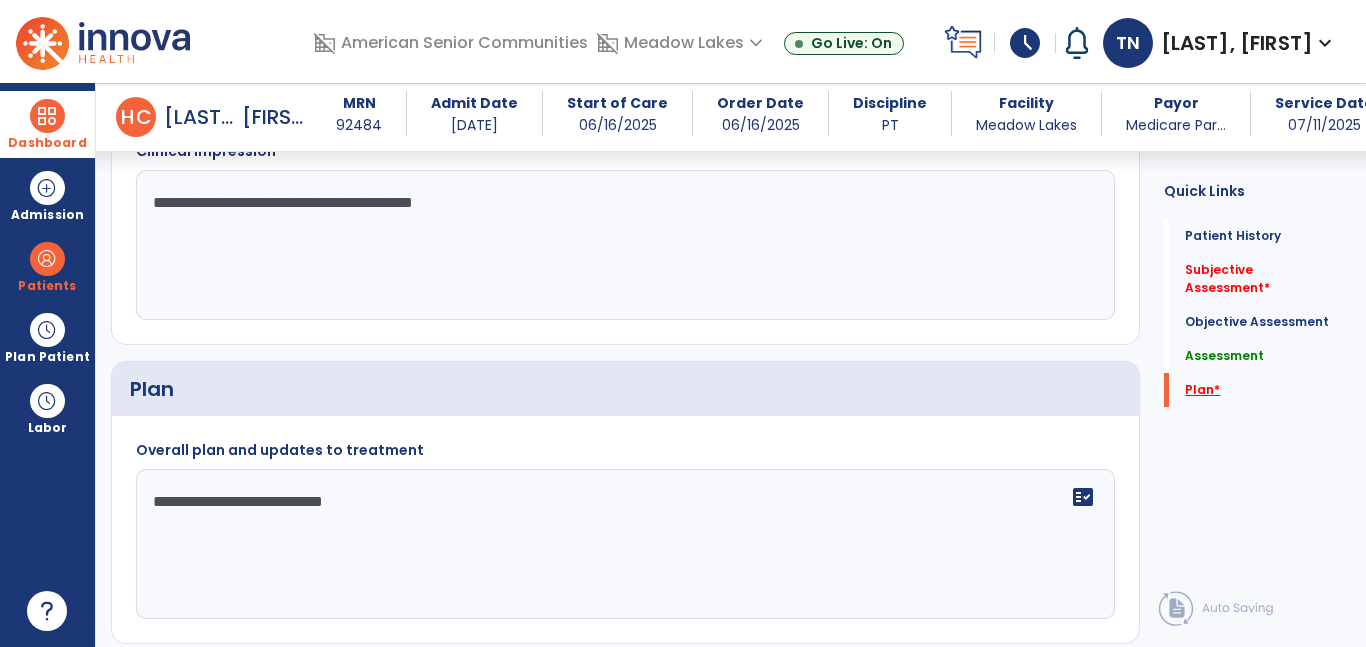 type on "**********" 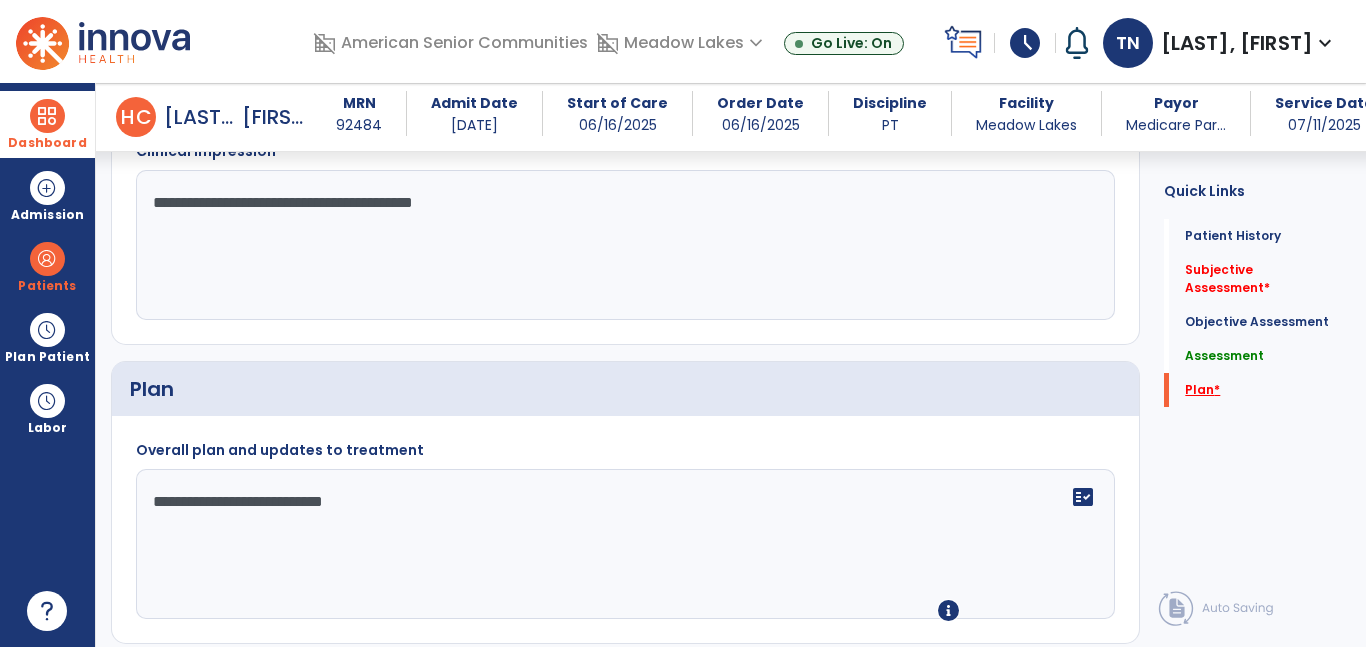 scroll, scrollTop: 2132, scrollLeft: 0, axis: vertical 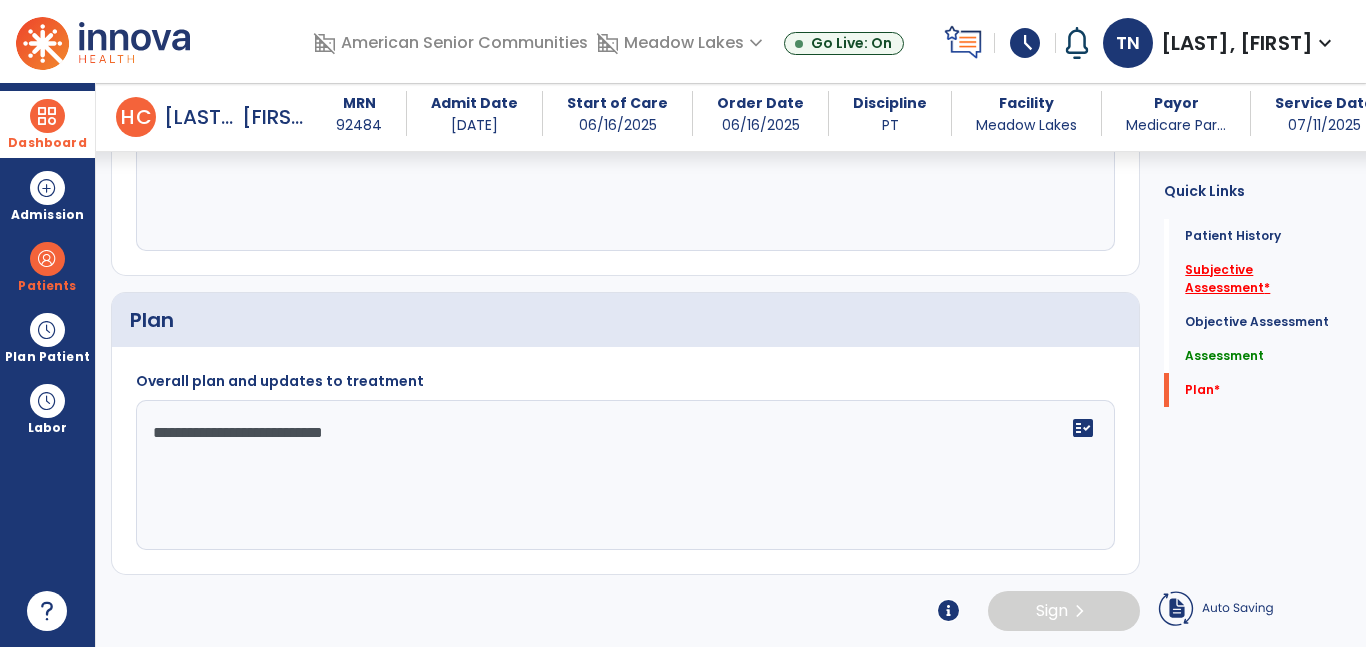 click on "Subjective Assessment   *" 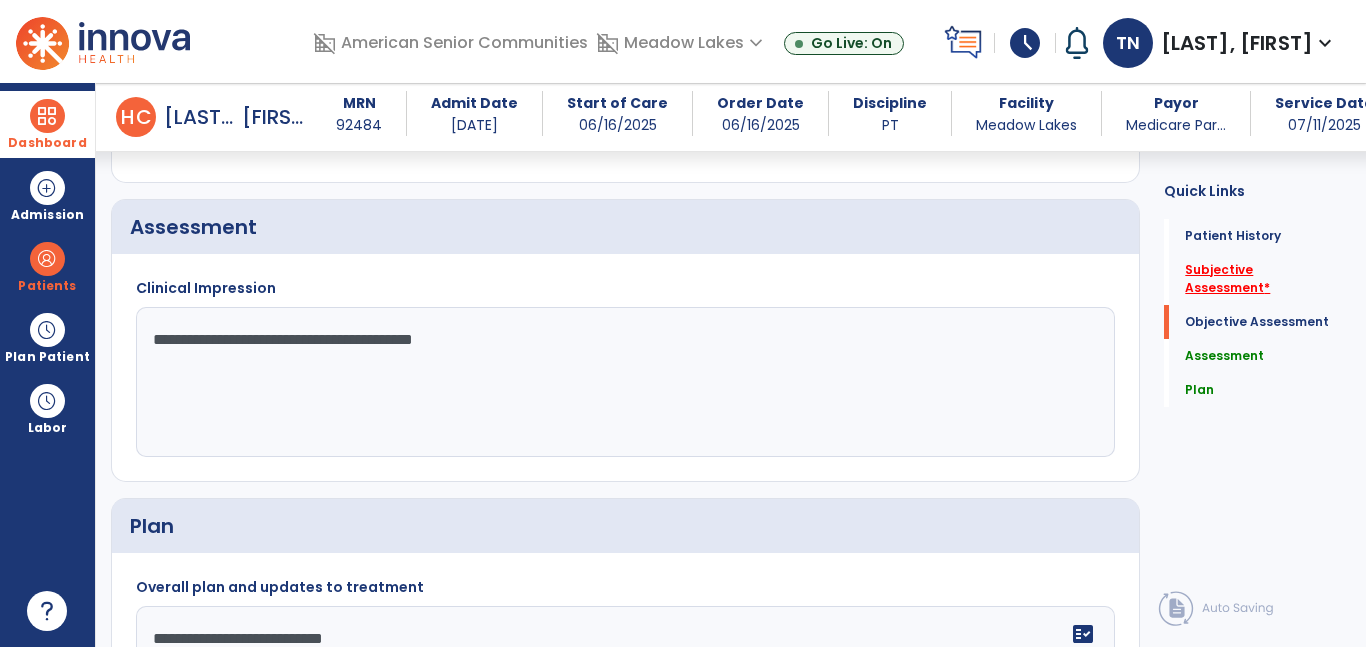 scroll, scrollTop: 414, scrollLeft: 0, axis: vertical 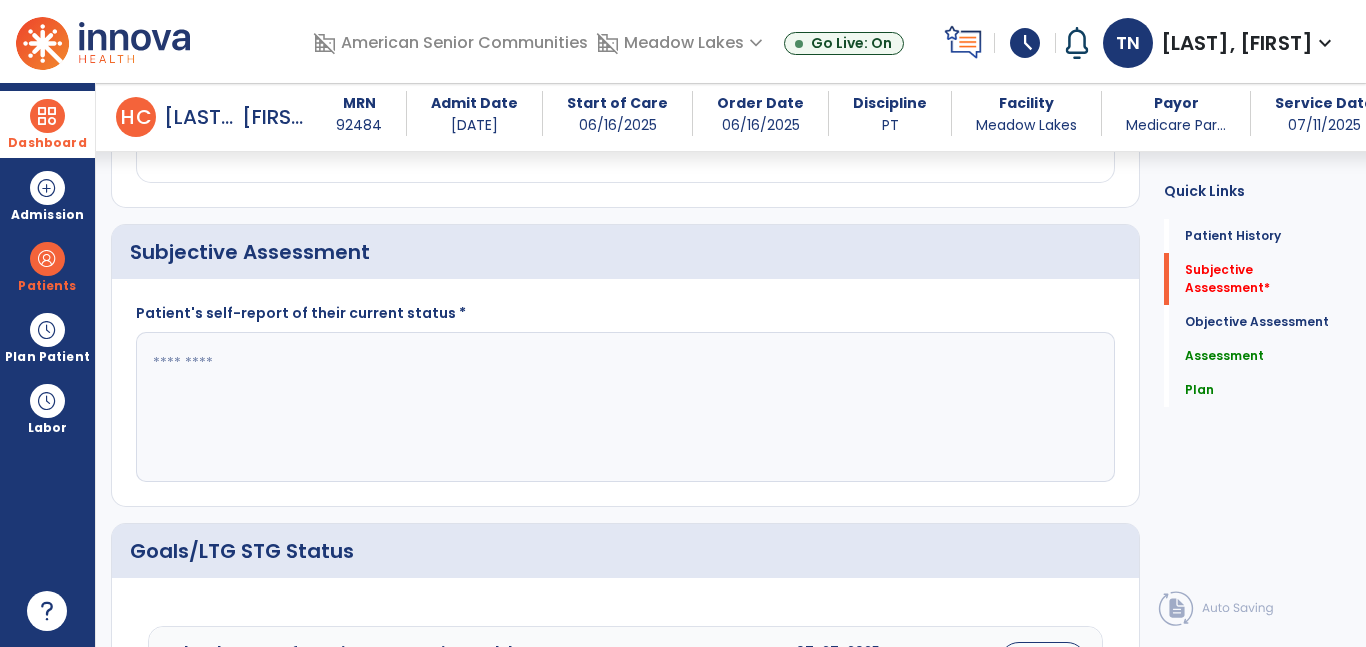click 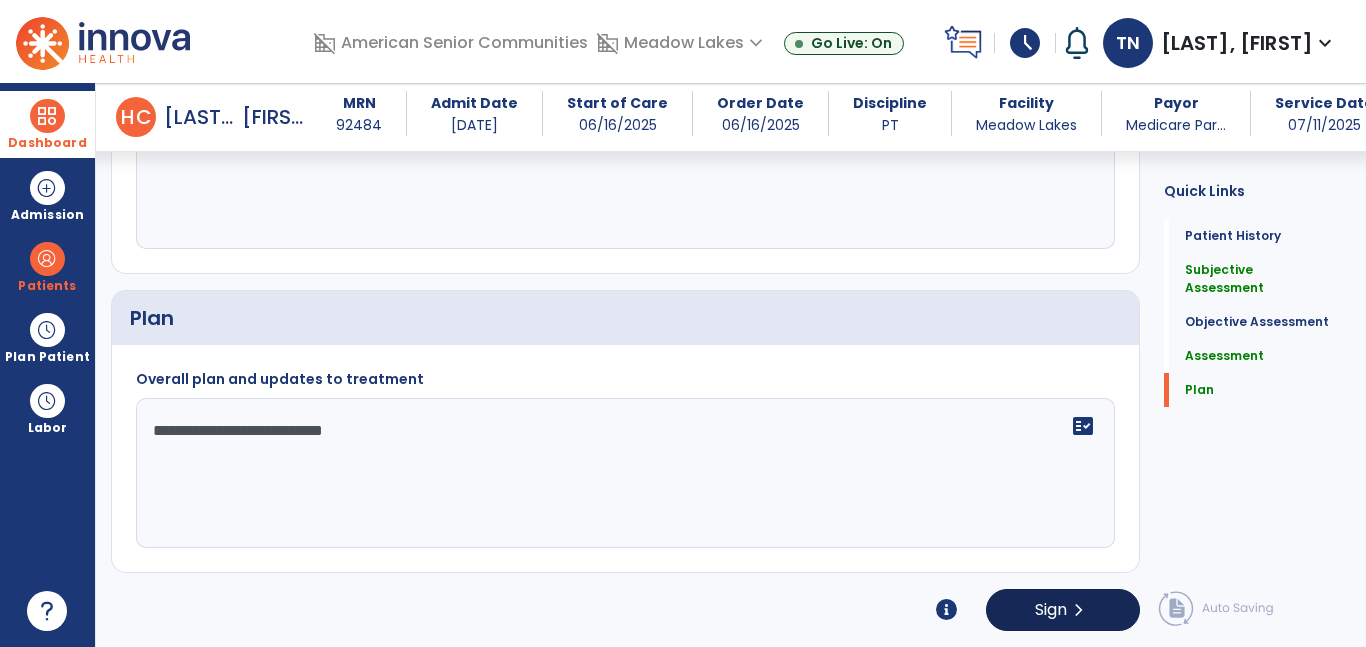 type on "**********" 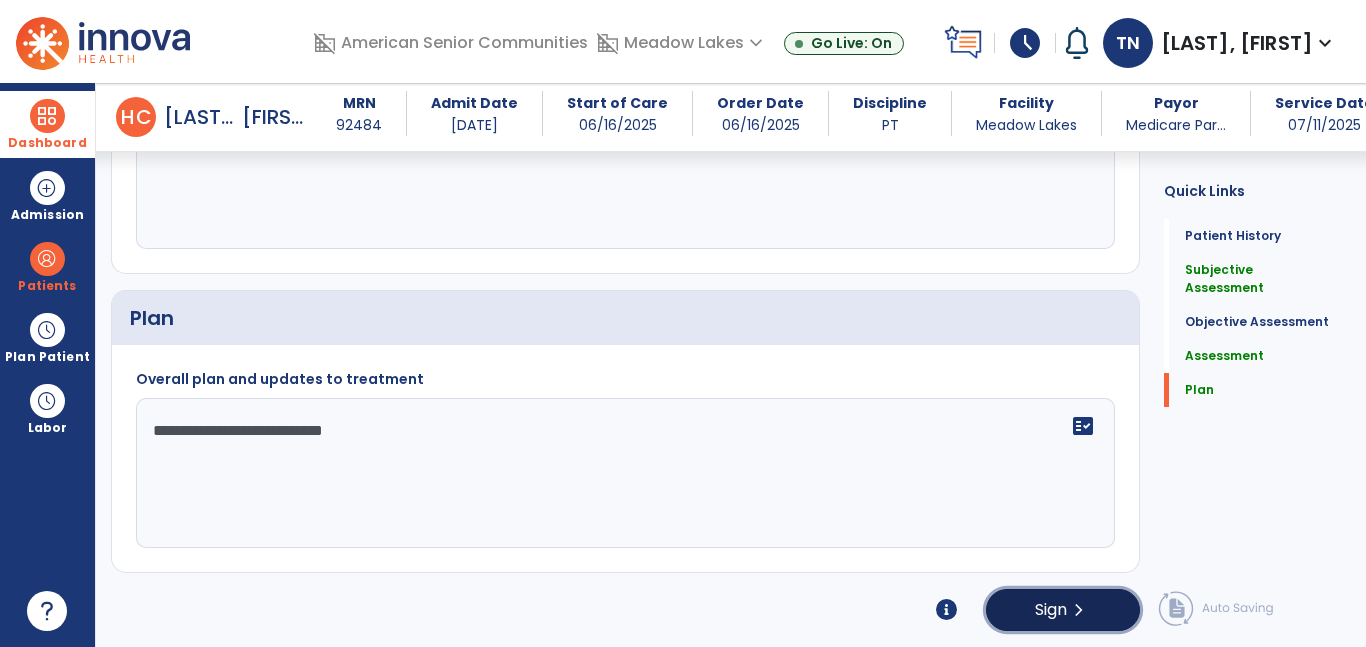 click on "Sign" 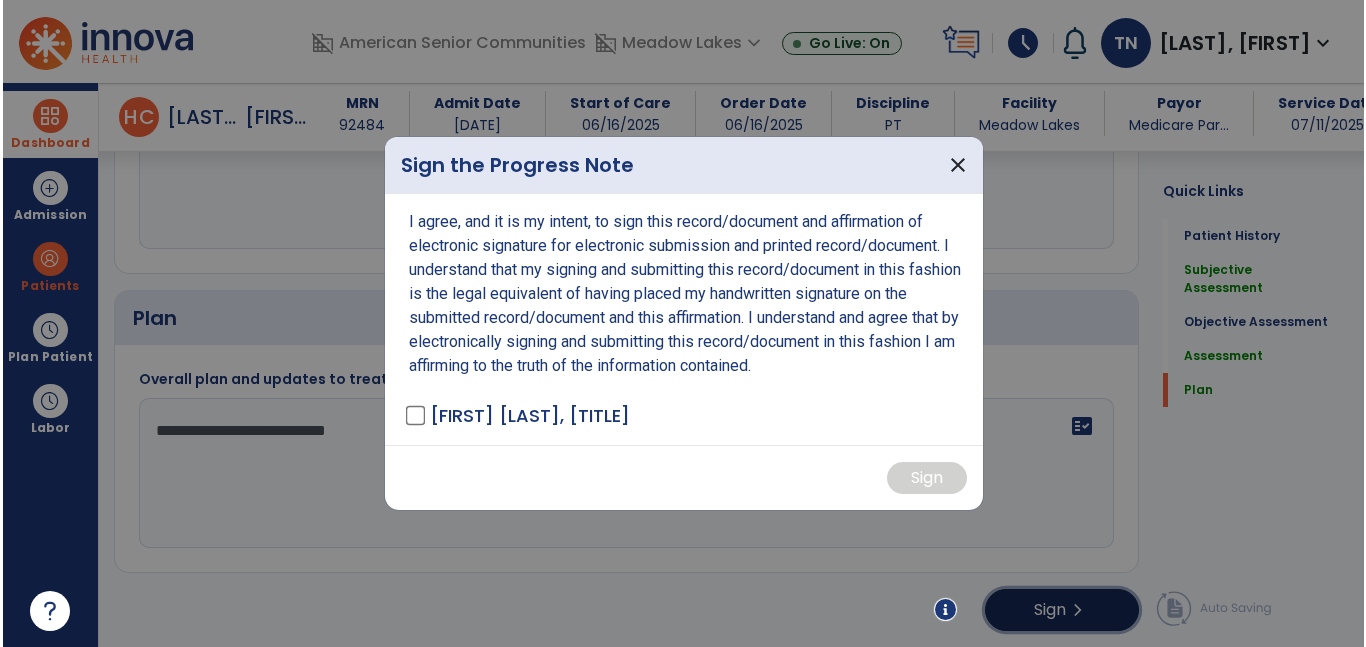 scroll, scrollTop: 2134, scrollLeft: 0, axis: vertical 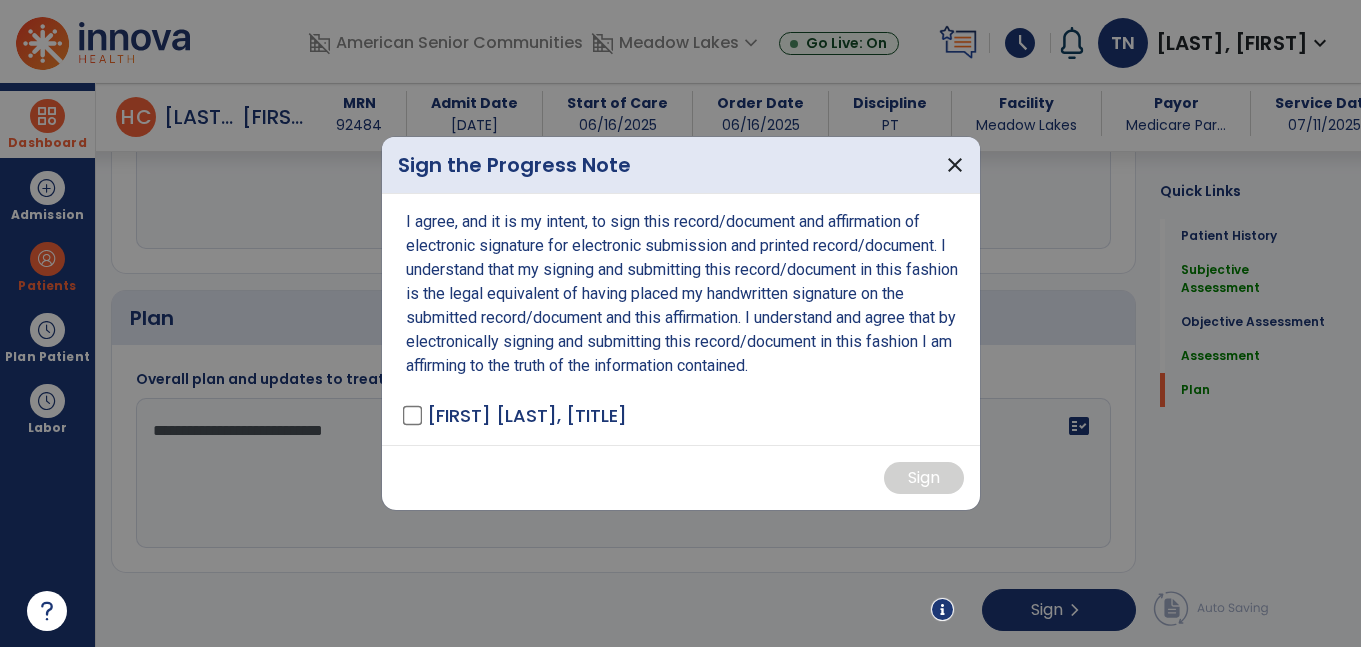 click on "I agree, and it is my intent, to sign this record/document and affirmation of electronic signature for electronic submission and printed record/document. I understand that my signing and submitting this record/document in this fashion is the legal equivalent of having placed my handwritten signature on the submitted record/document and this affirmation. I understand and agree that by electronically signing and submitting this record/document in this fashion I am affirming to the truth of the information contained. [FIRST] [LAST] - [TITLE]" at bounding box center [681, 319] 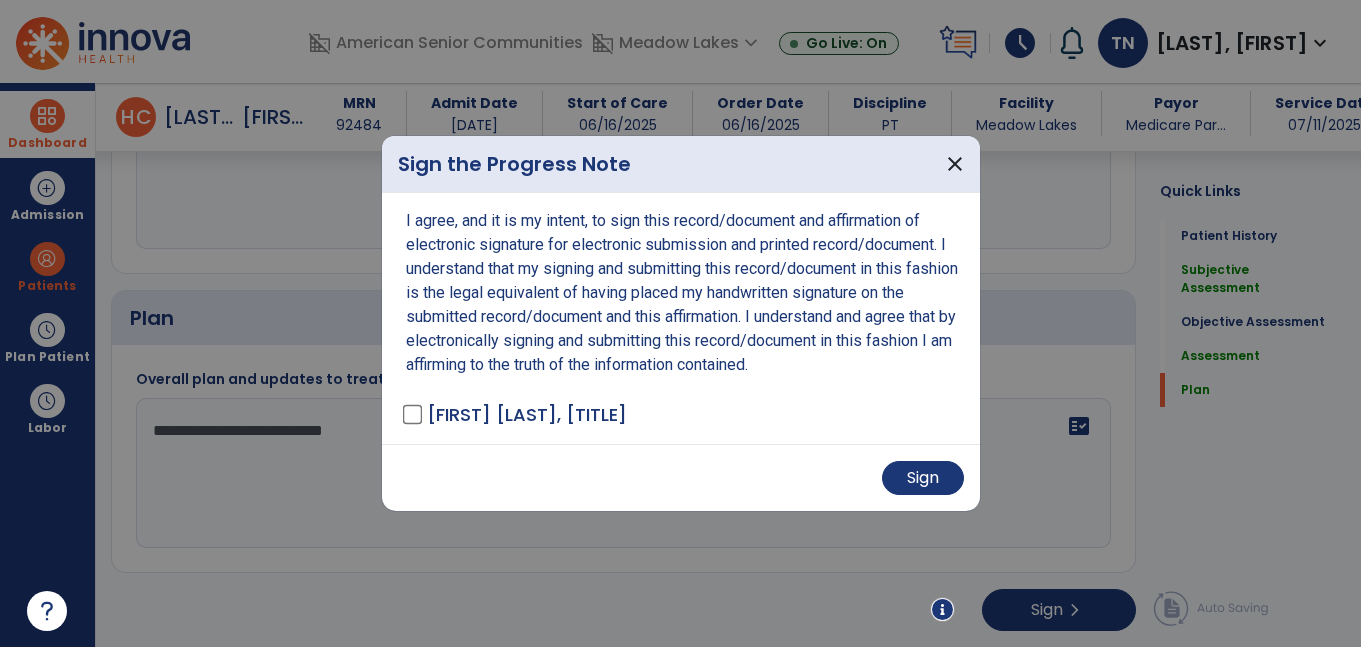 click on "Sign" at bounding box center [681, 477] 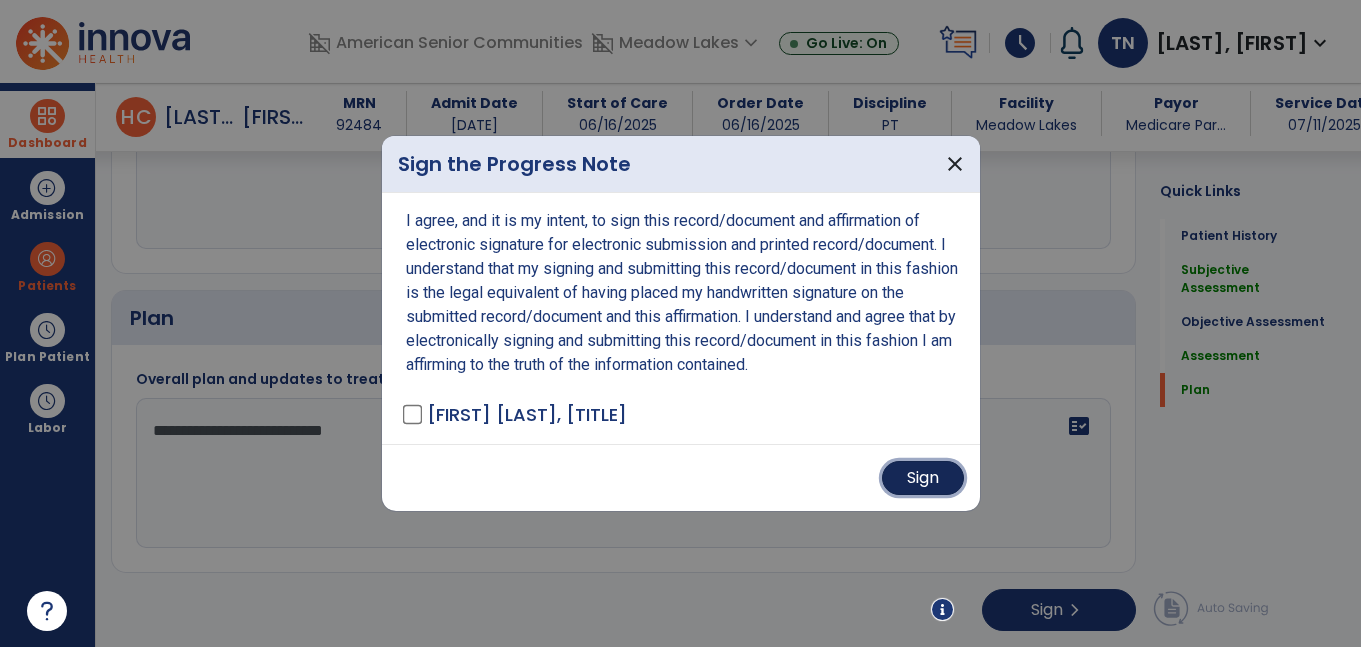 click on "Sign" at bounding box center (923, 478) 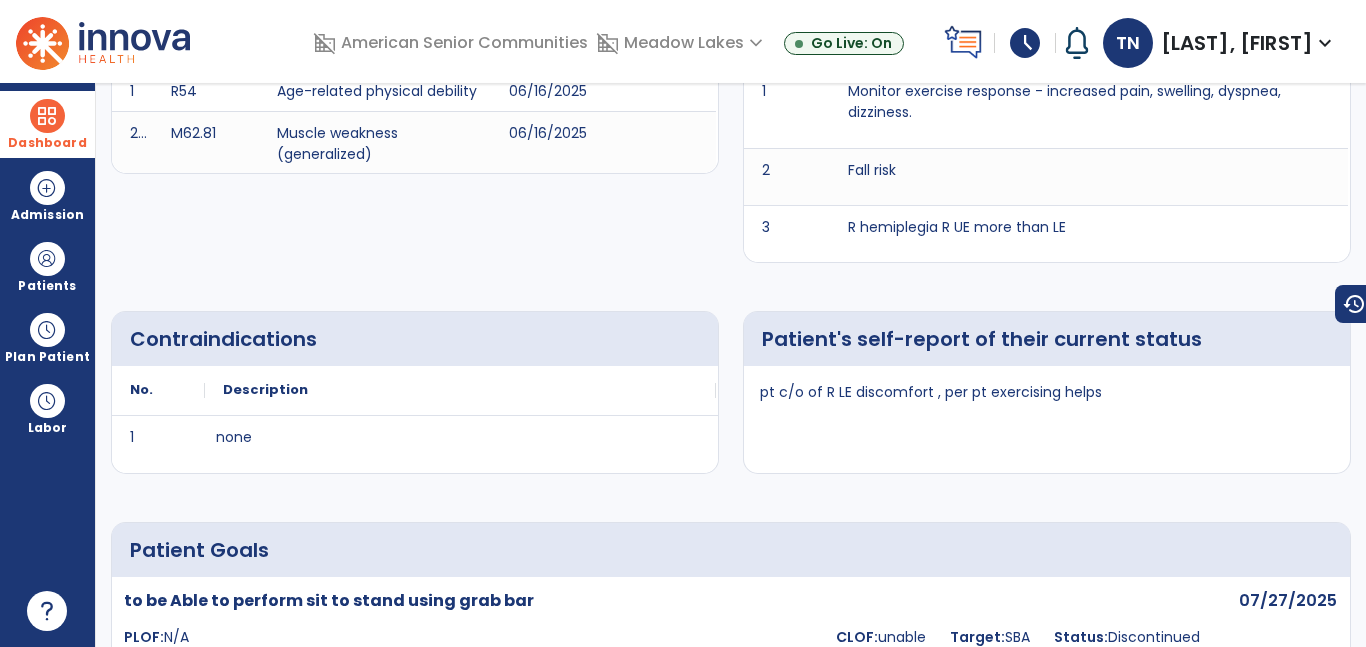 scroll, scrollTop: 0, scrollLeft: 0, axis: both 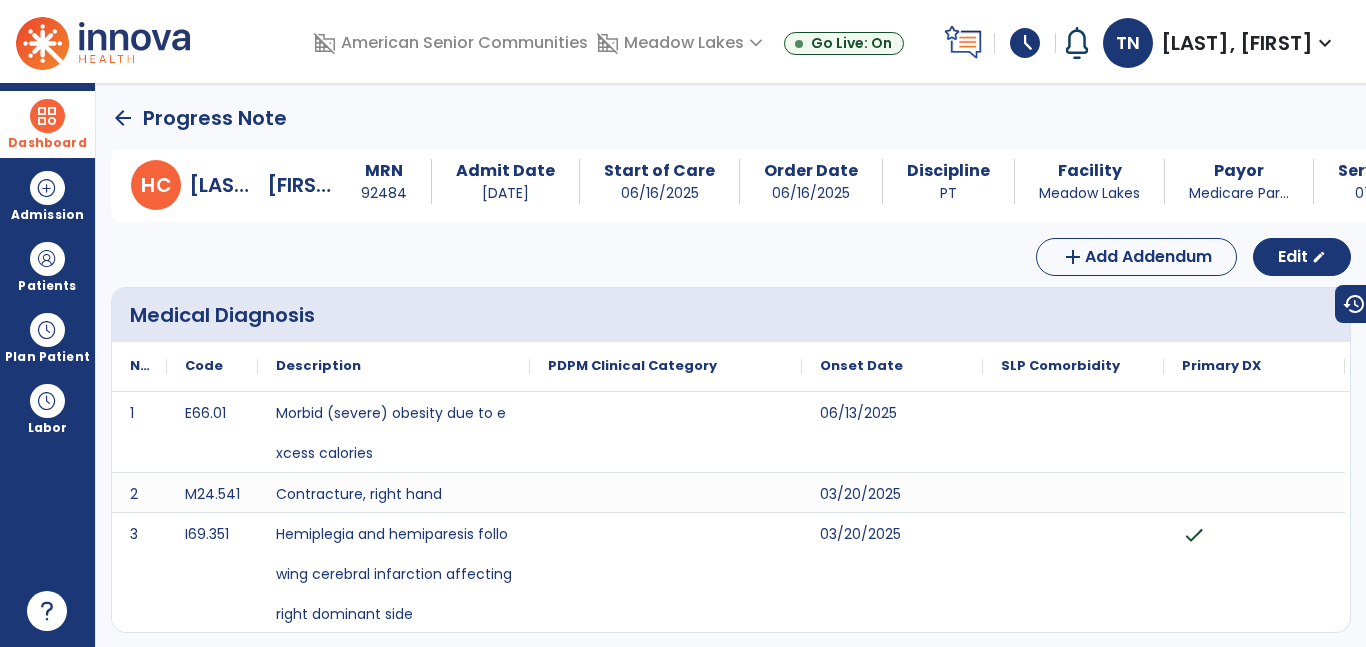 click on "arrow_back" 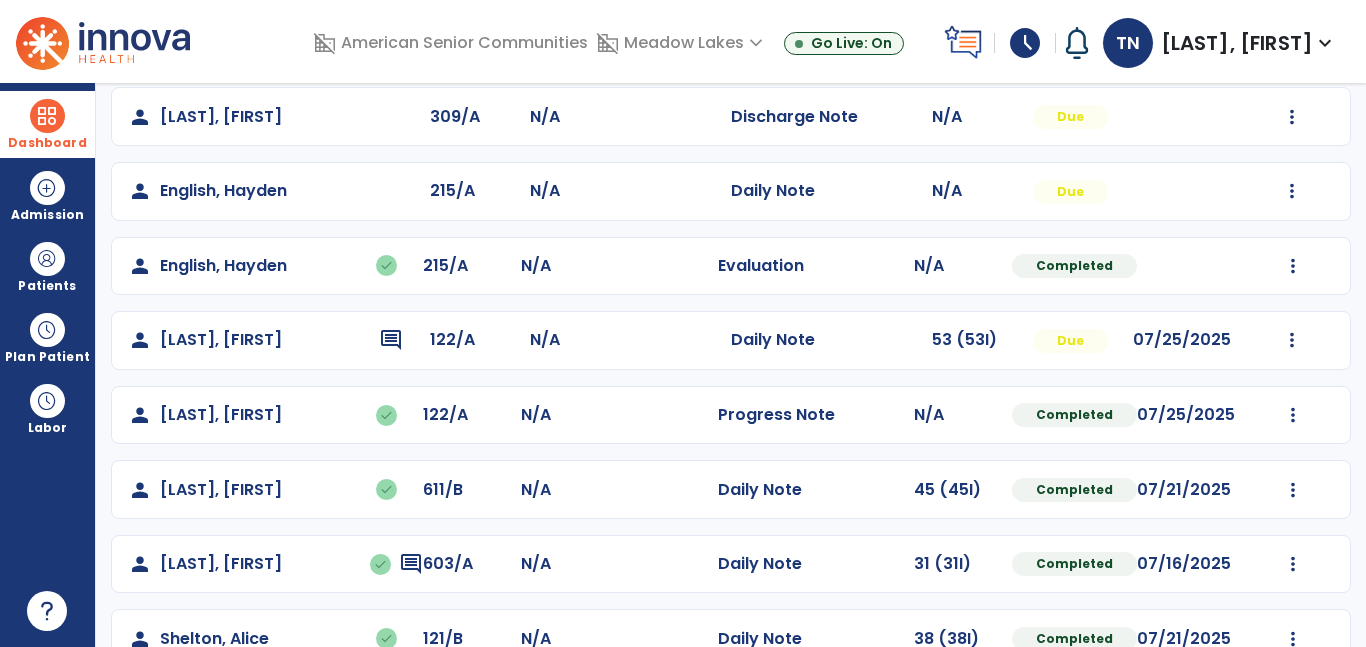 scroll, scrollTop: 585, scrollLeft: 0, axis: vertical 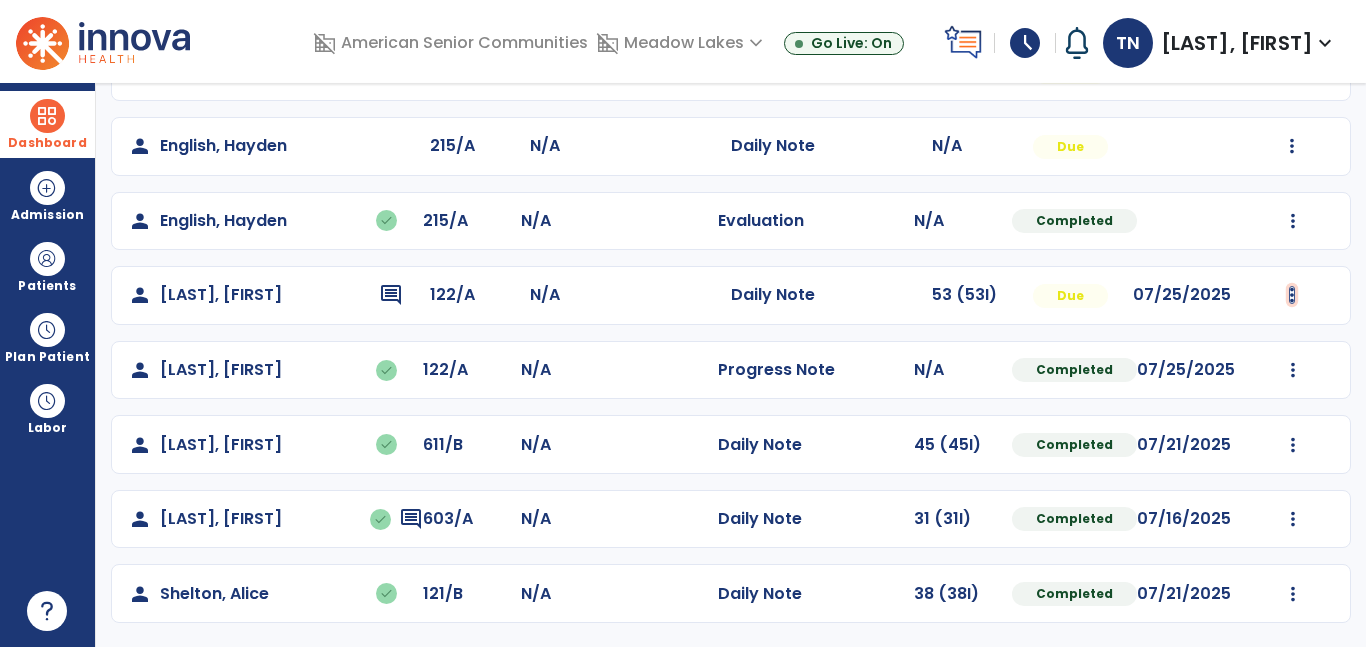click at bounding box center (1293, -226) 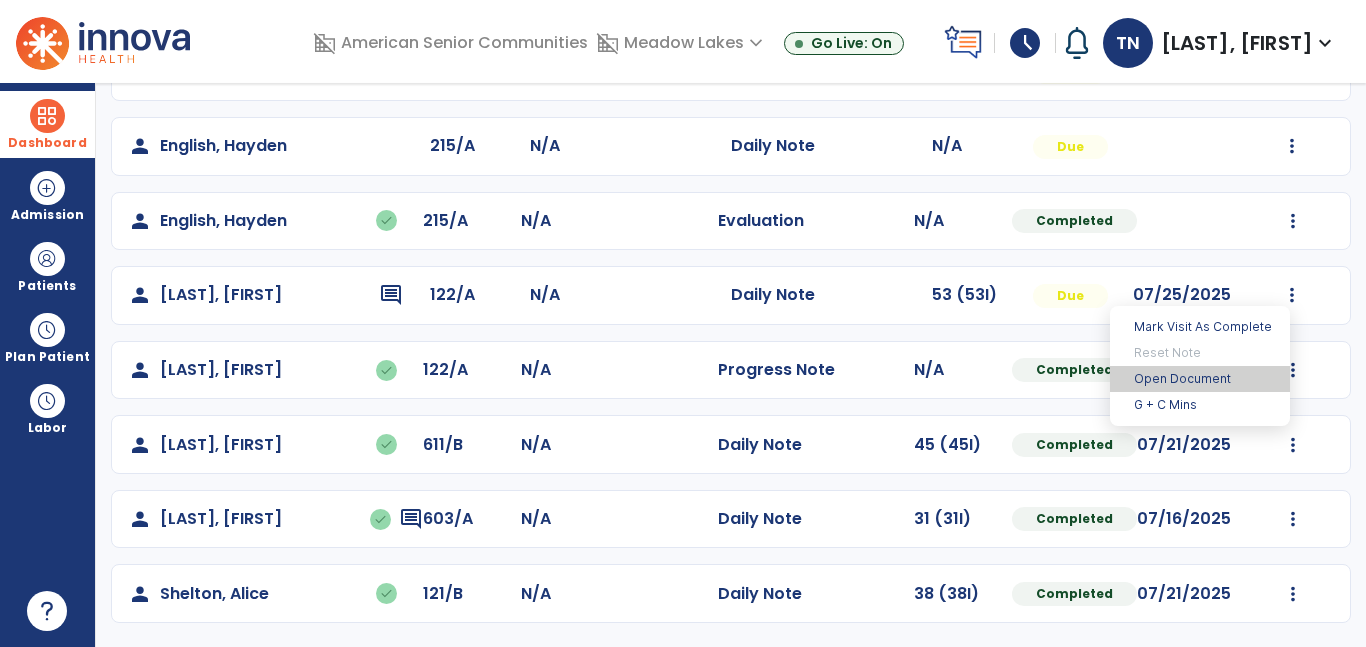 click on "Open Document" at bounding box center [1200, 379] 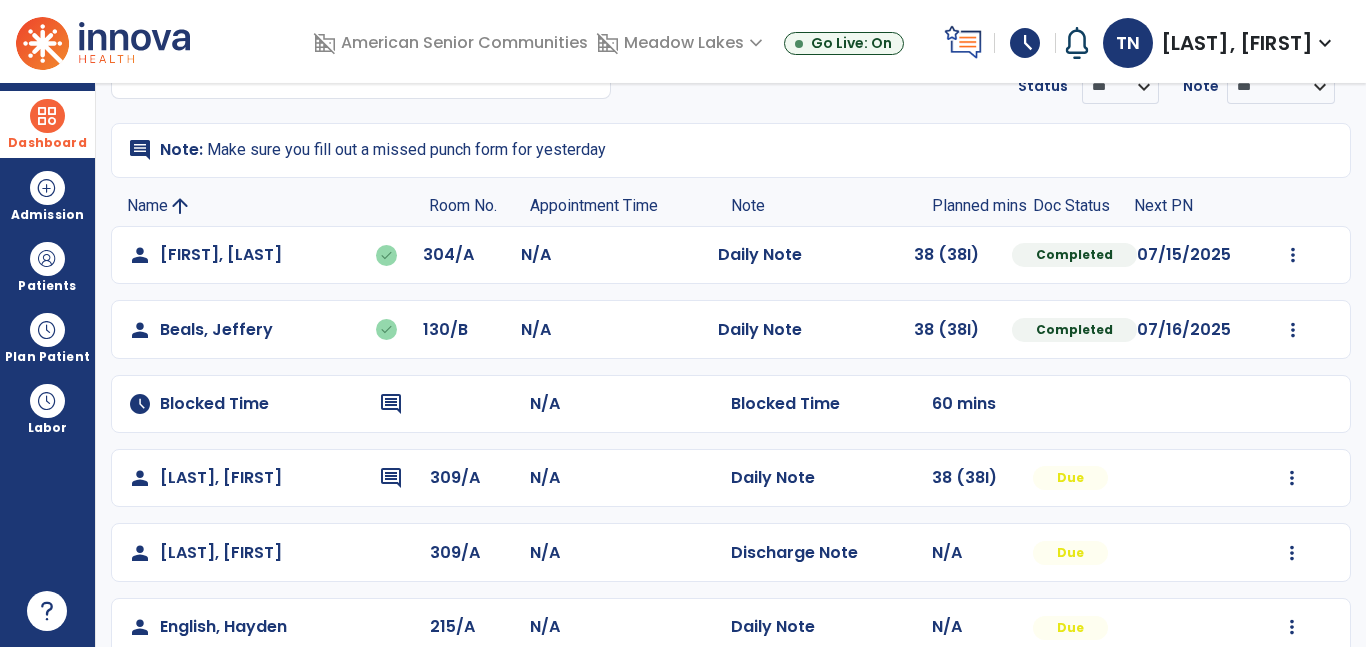 scroll, scrollTop: 0, scrollLeft: 0, axis: both 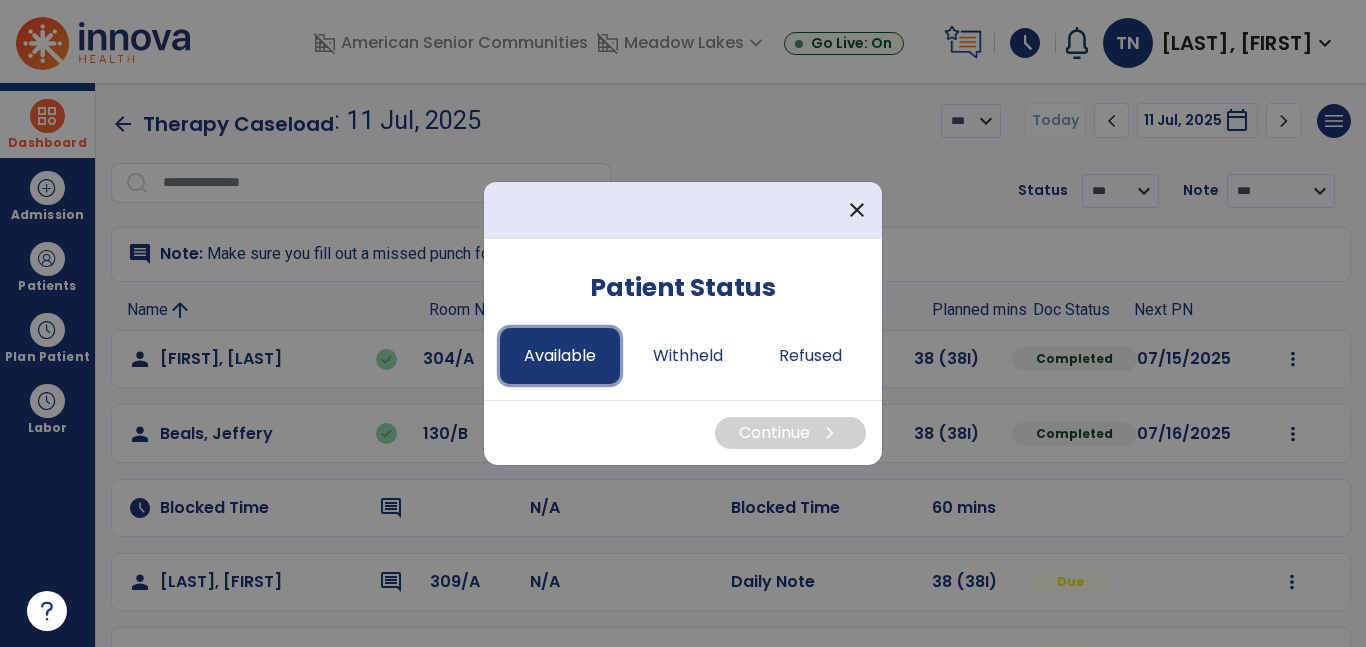 click on "Available" at bounding box center (560, 356) 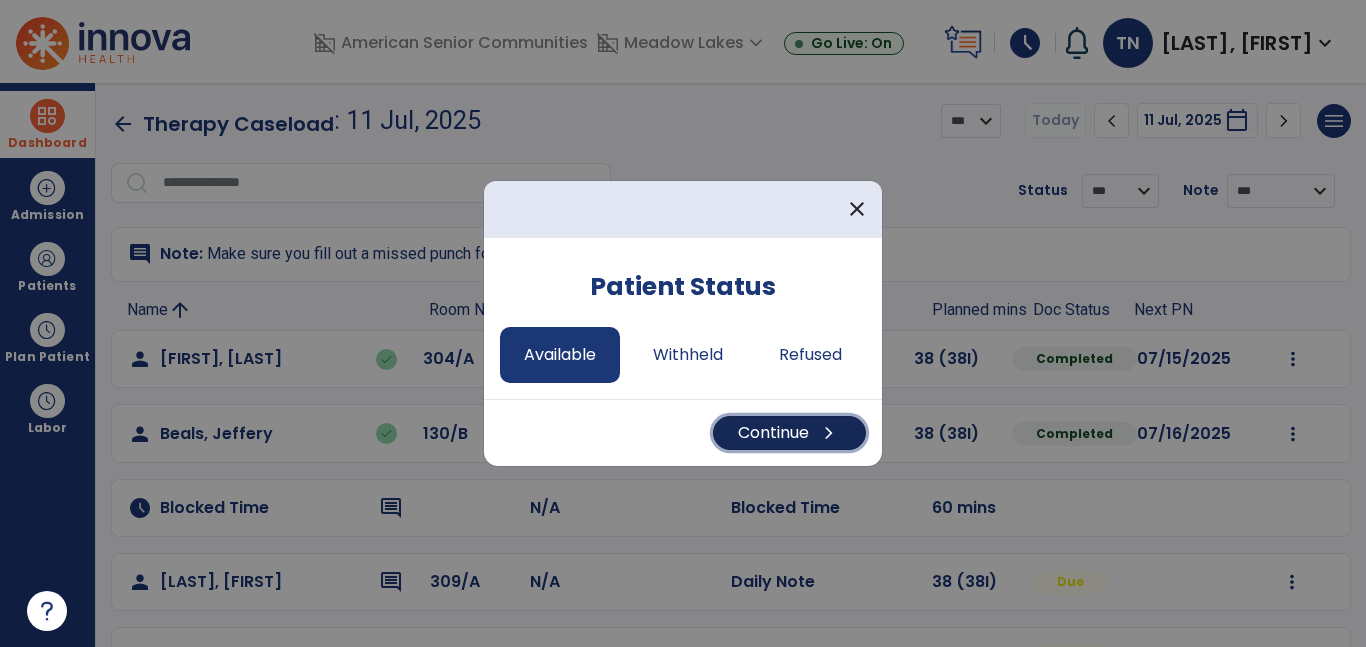 click on "Continue   chevron_right" at bounding box center (789, 433) 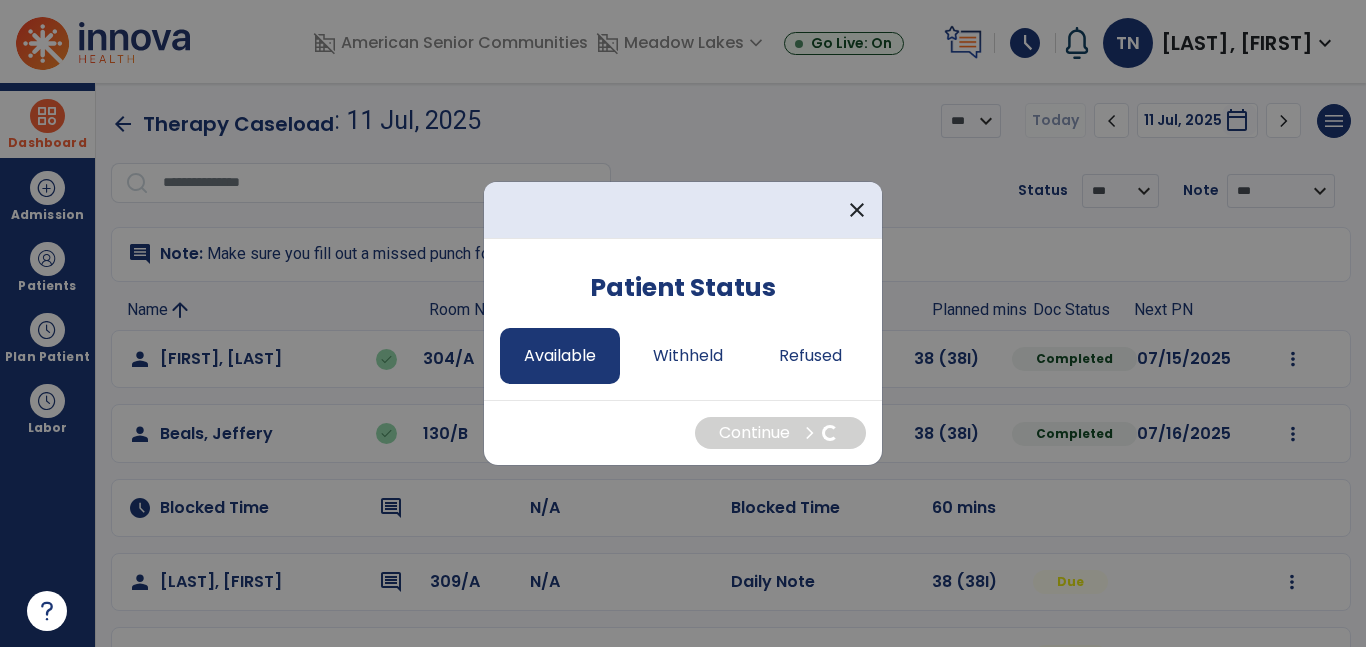 select on "*" 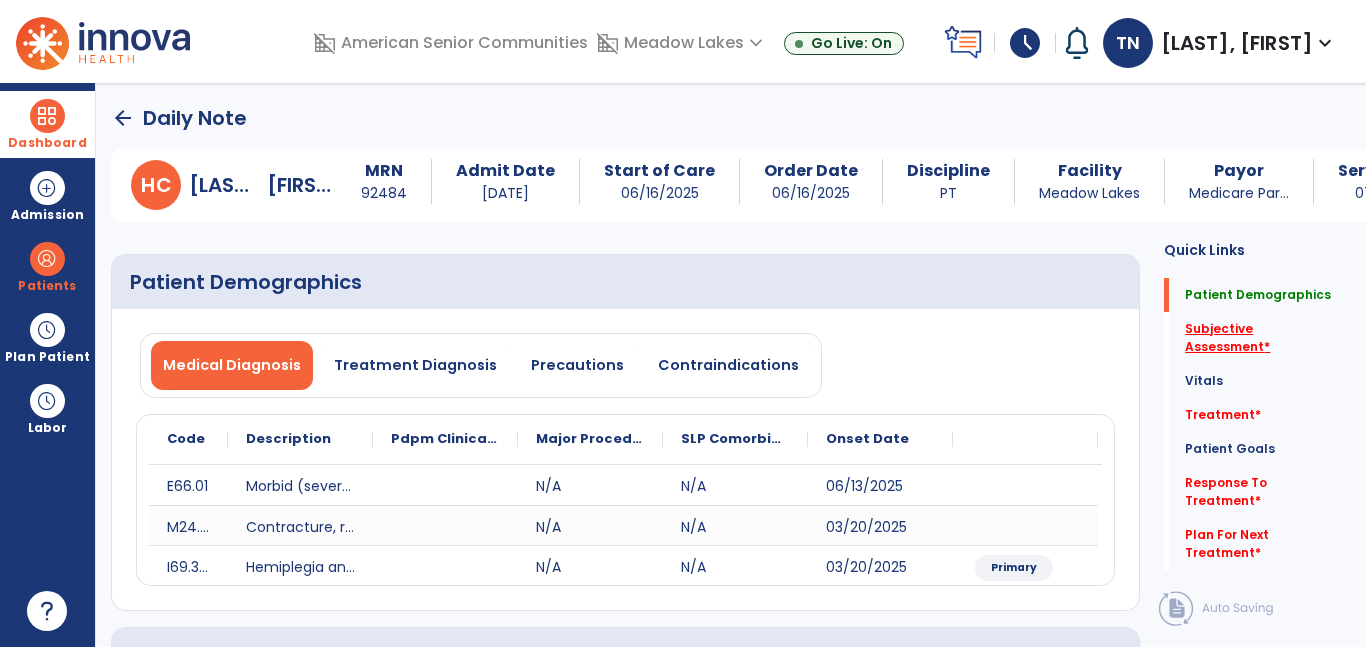 click on "Subjective Assessment   *" 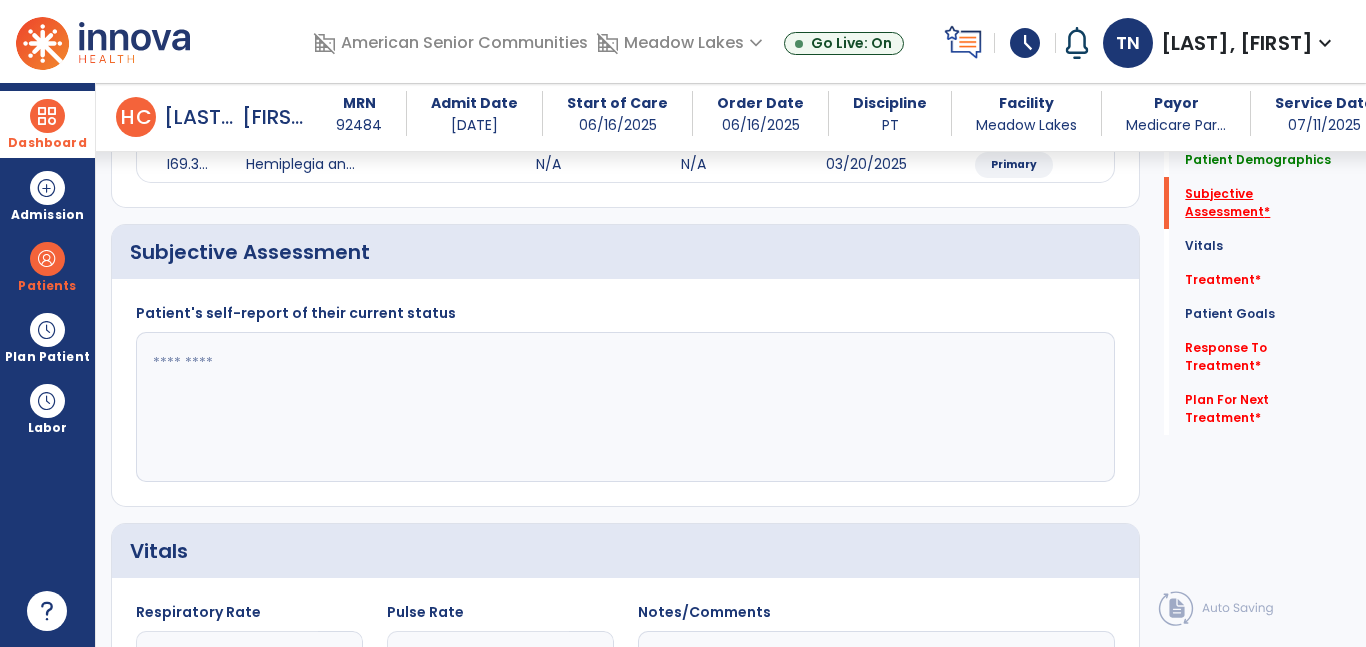 scroll, scrollTop: 403, scrollLeft: 0, axis: vertical 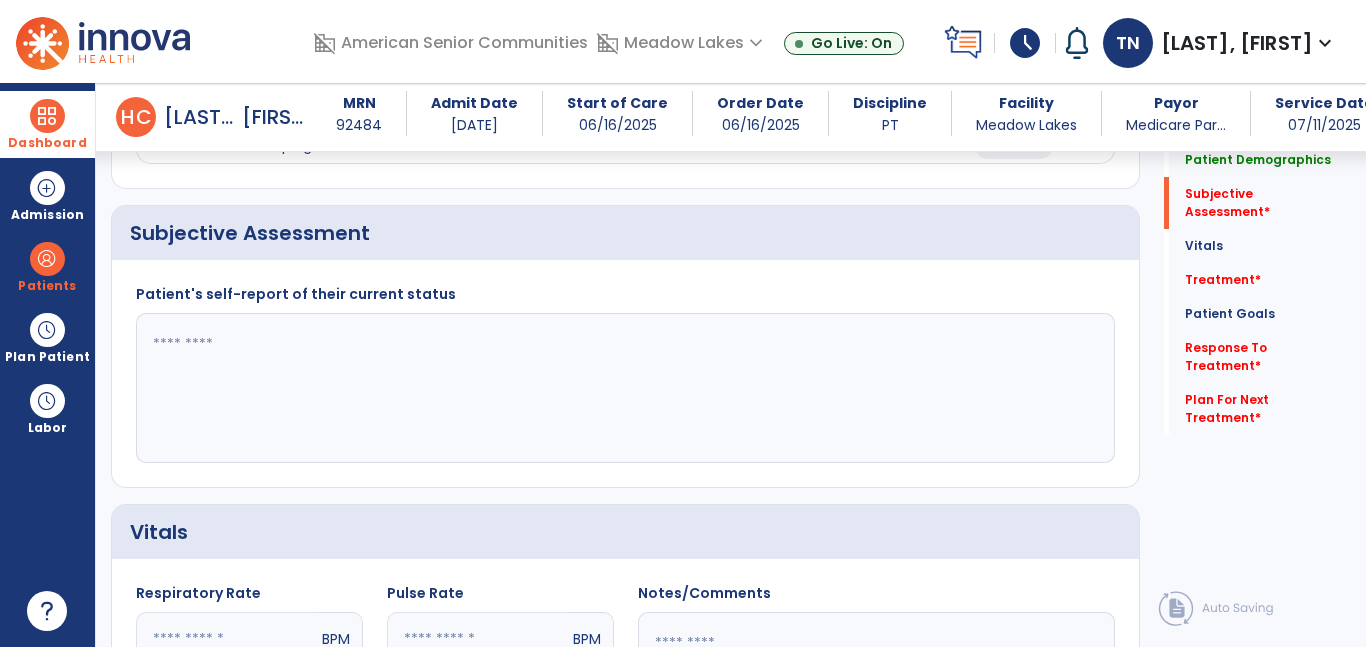click 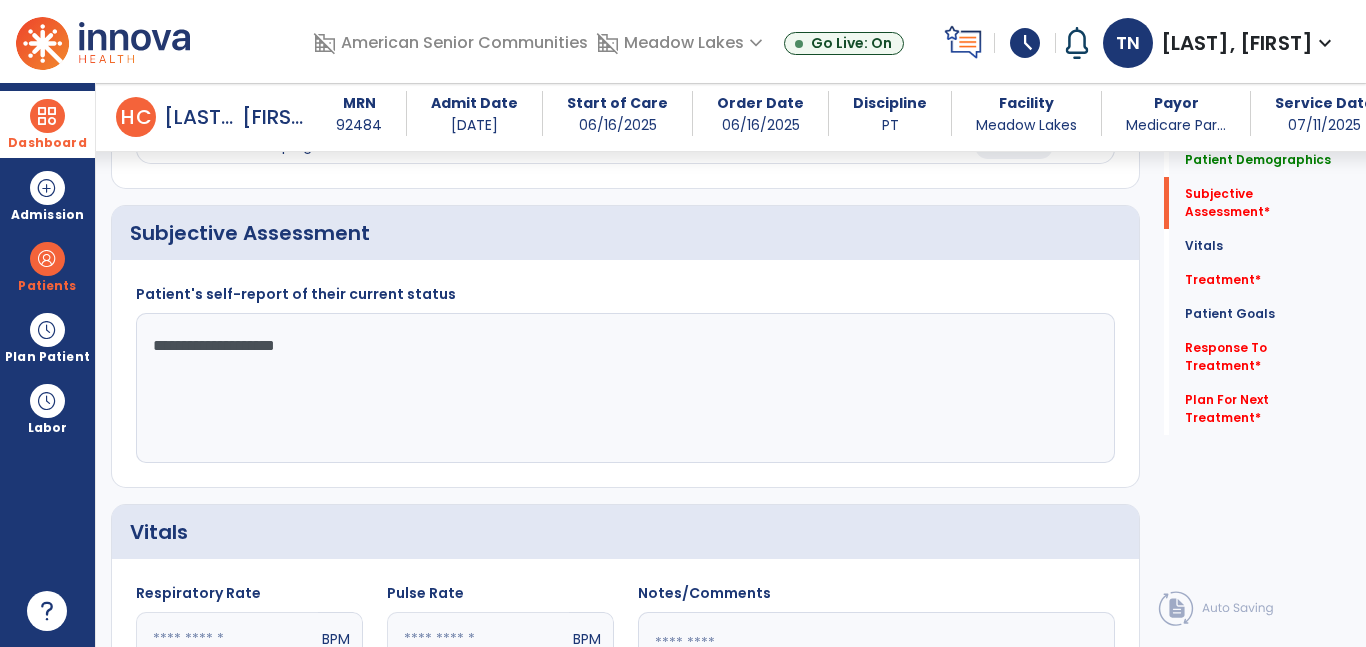 click on "**********" 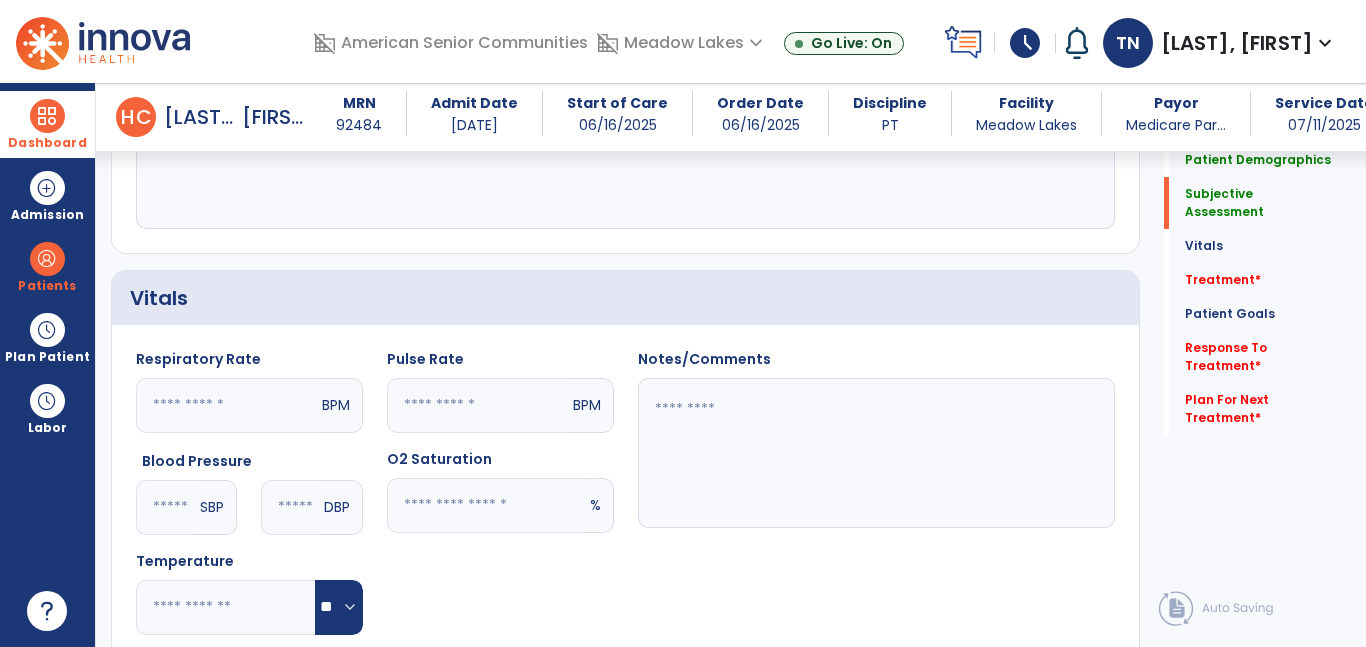 scroll, scrollTop: 337, scrollLeft: 0, axis: vertical 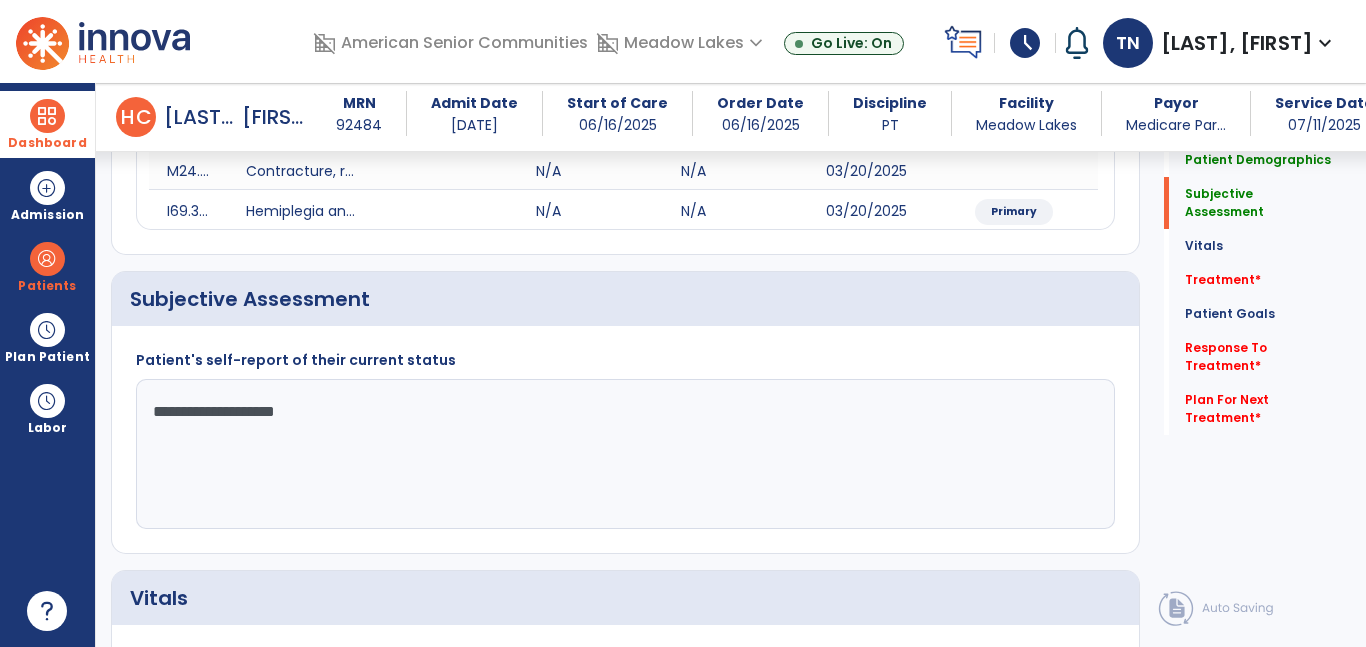 click on "**********" 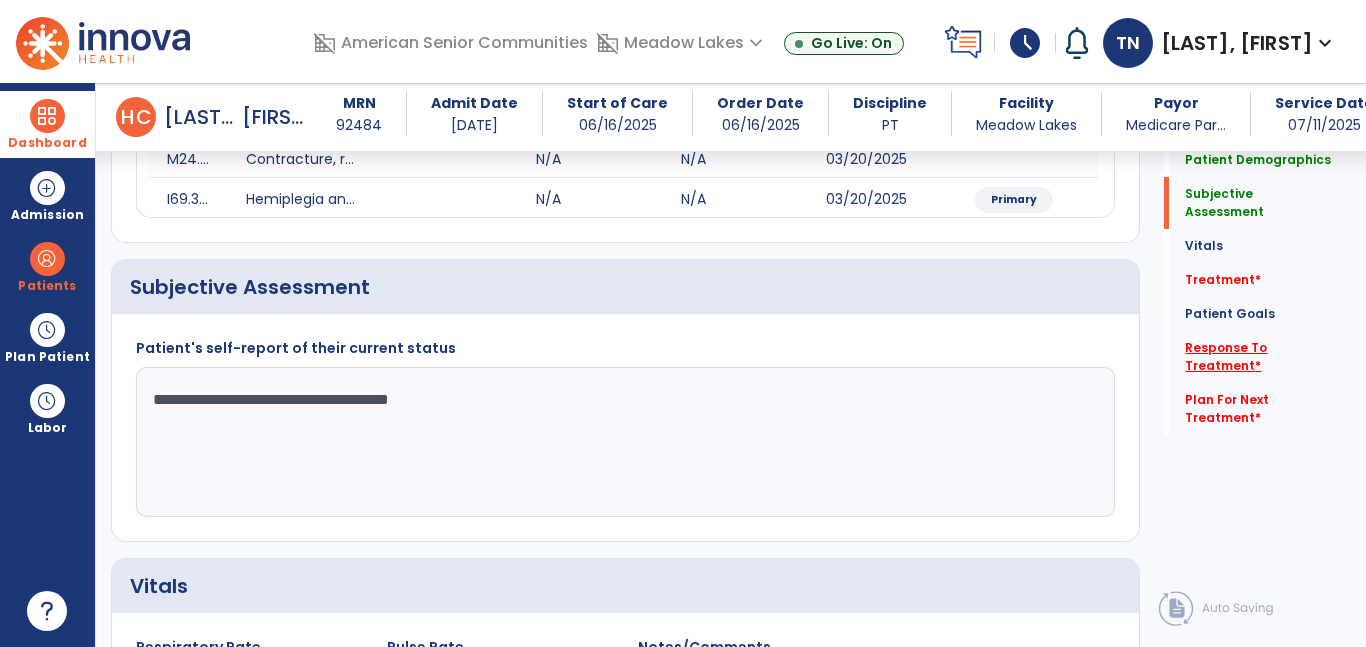 type on "**********" 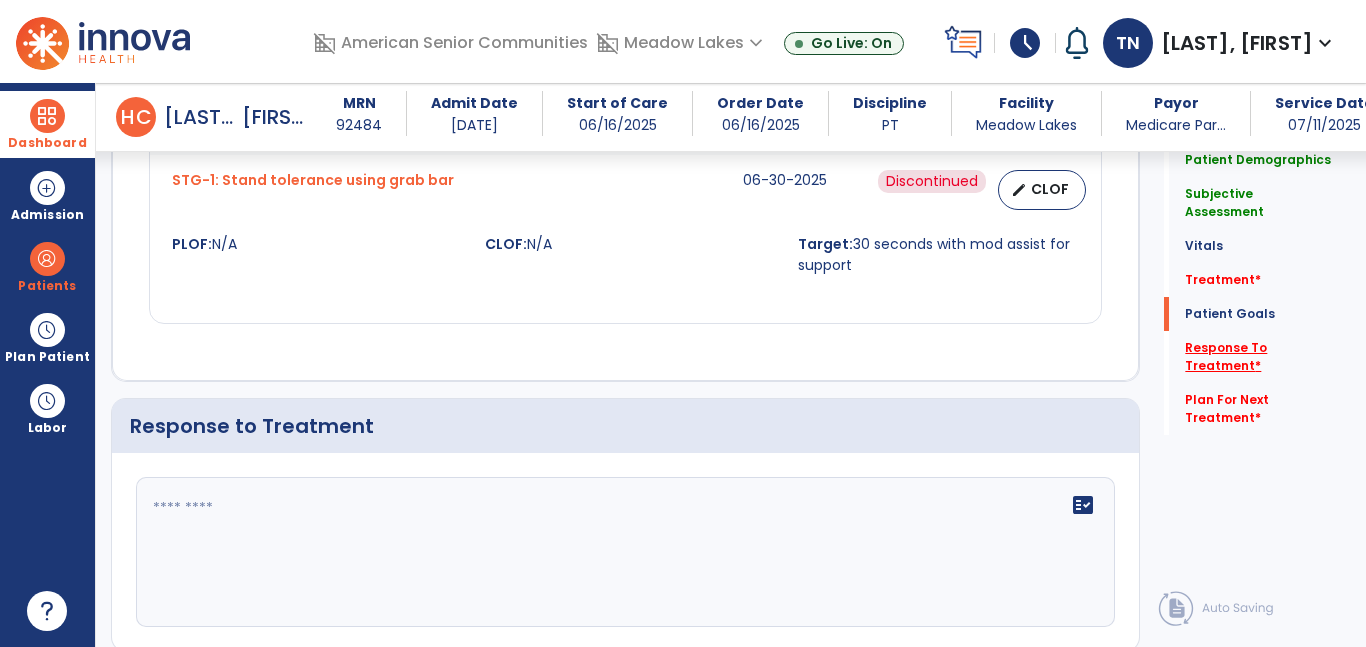 scroll, scrollTop: 2515, scrollLeft: 0, axis: vertical 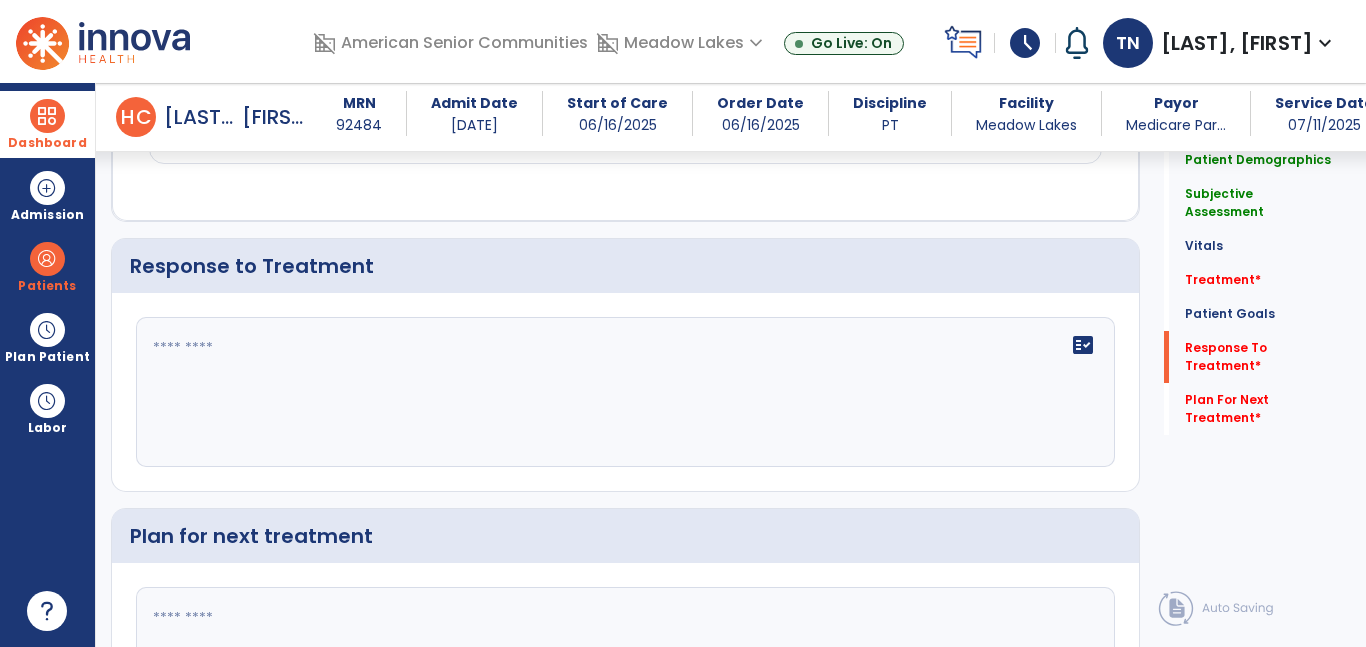 click on "fact_check" 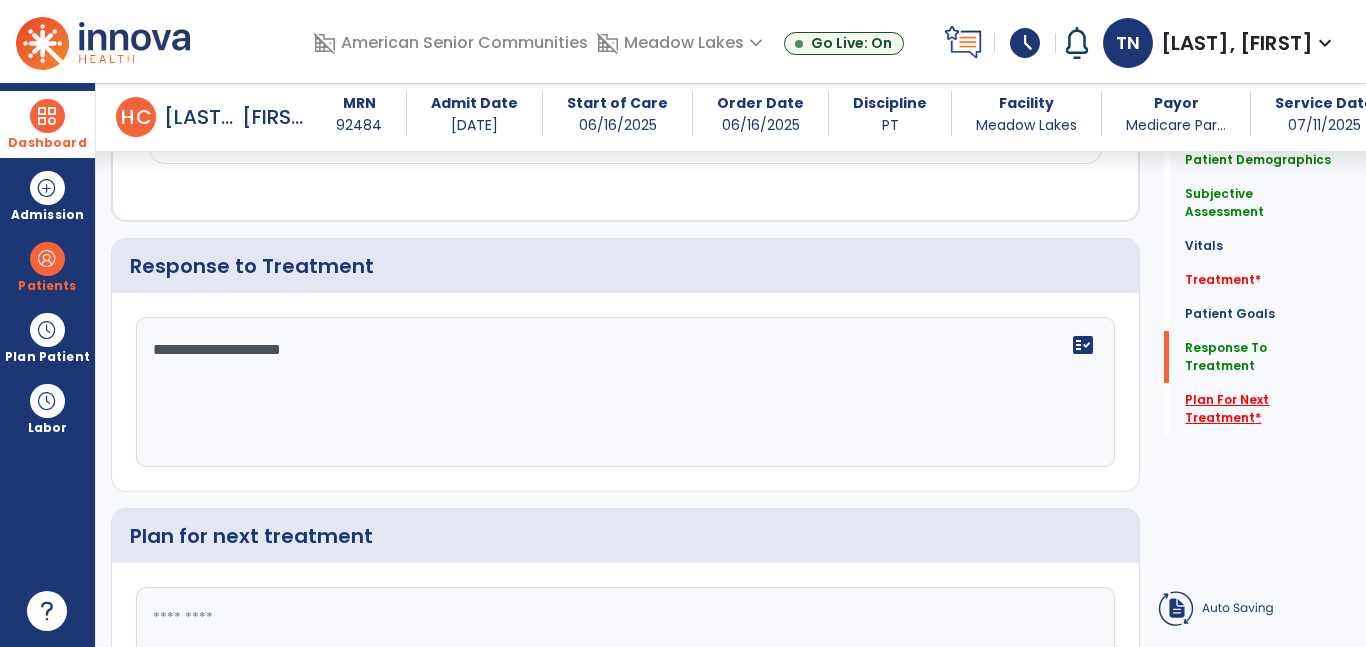 type on "**********" 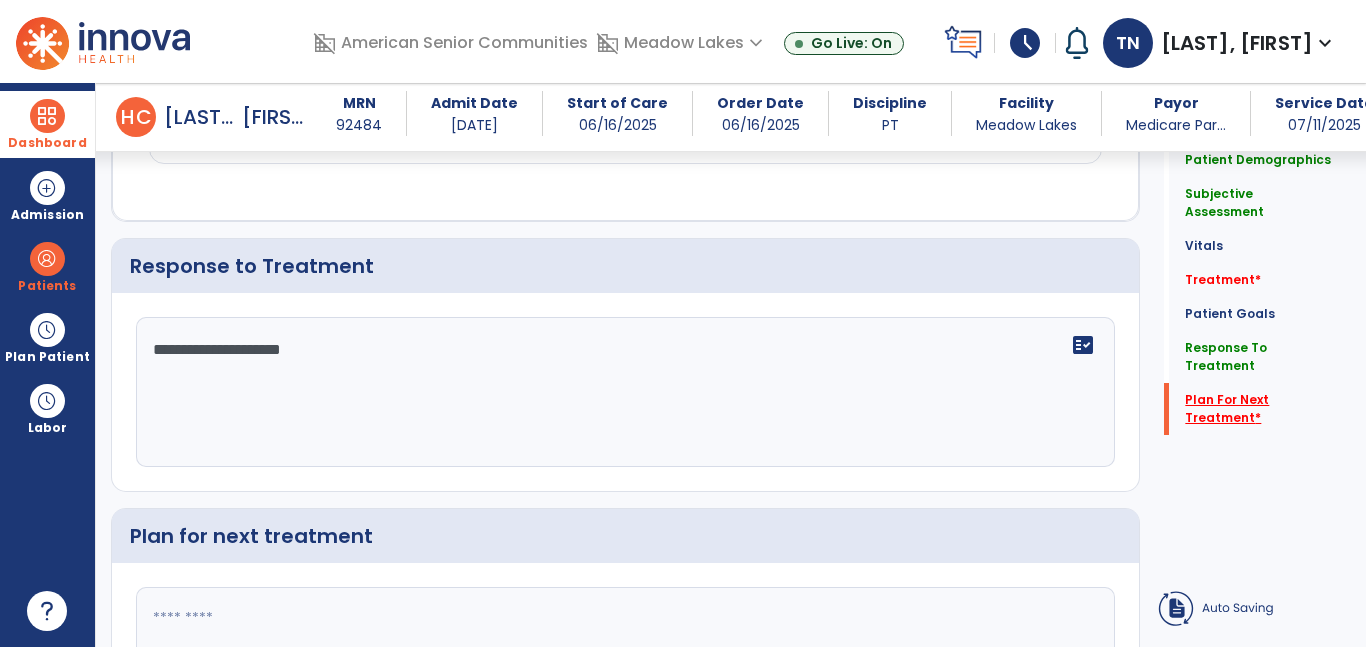 scroll, scrollTop: 2696, scrollLeft: 0, axis: vertical 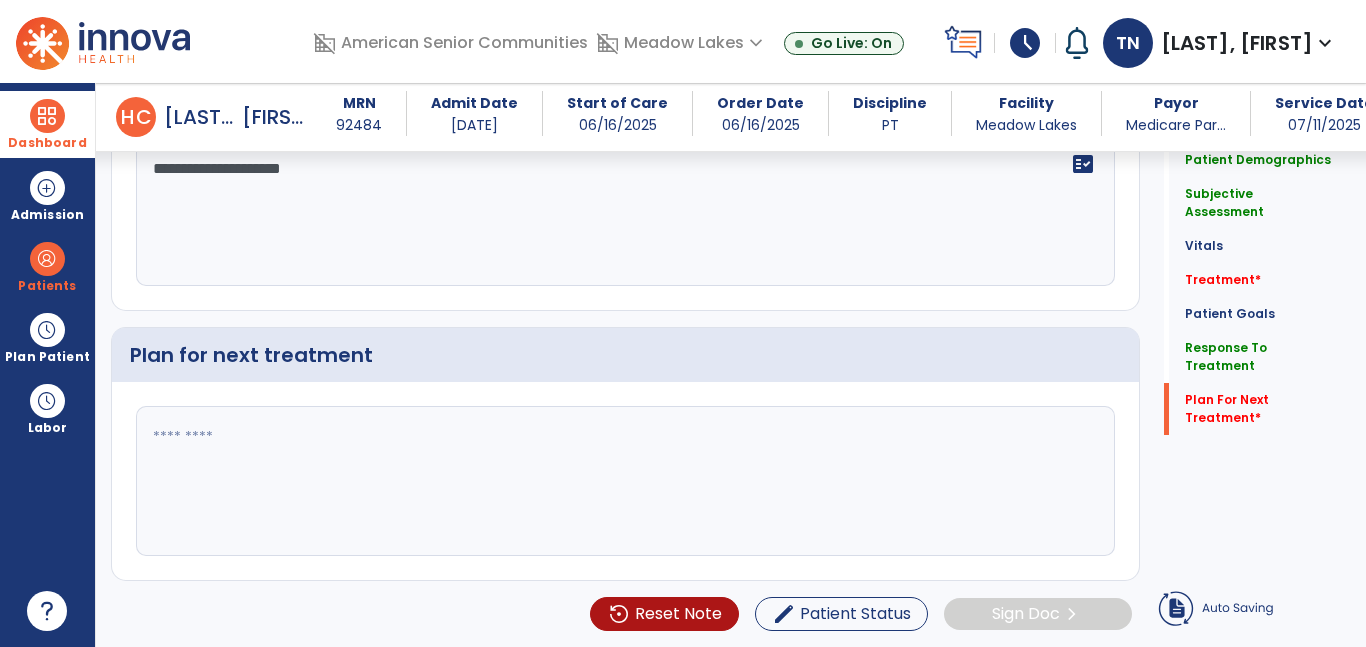 click 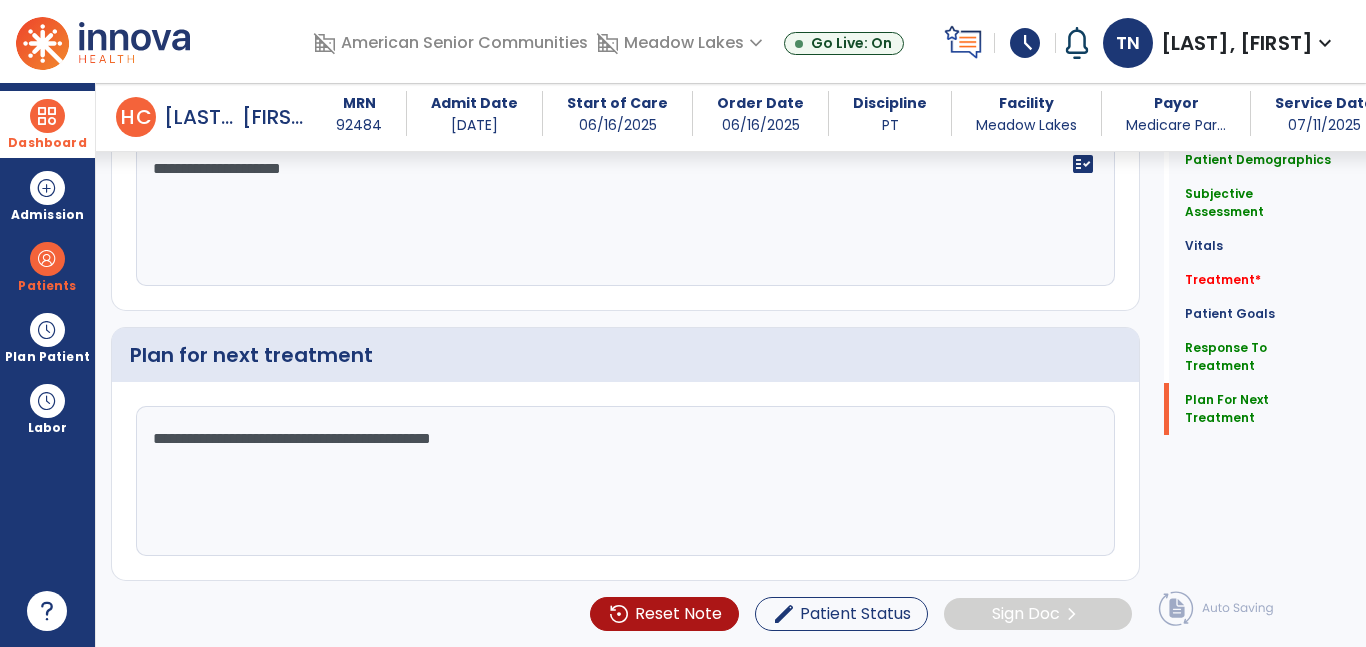 click on "**********" 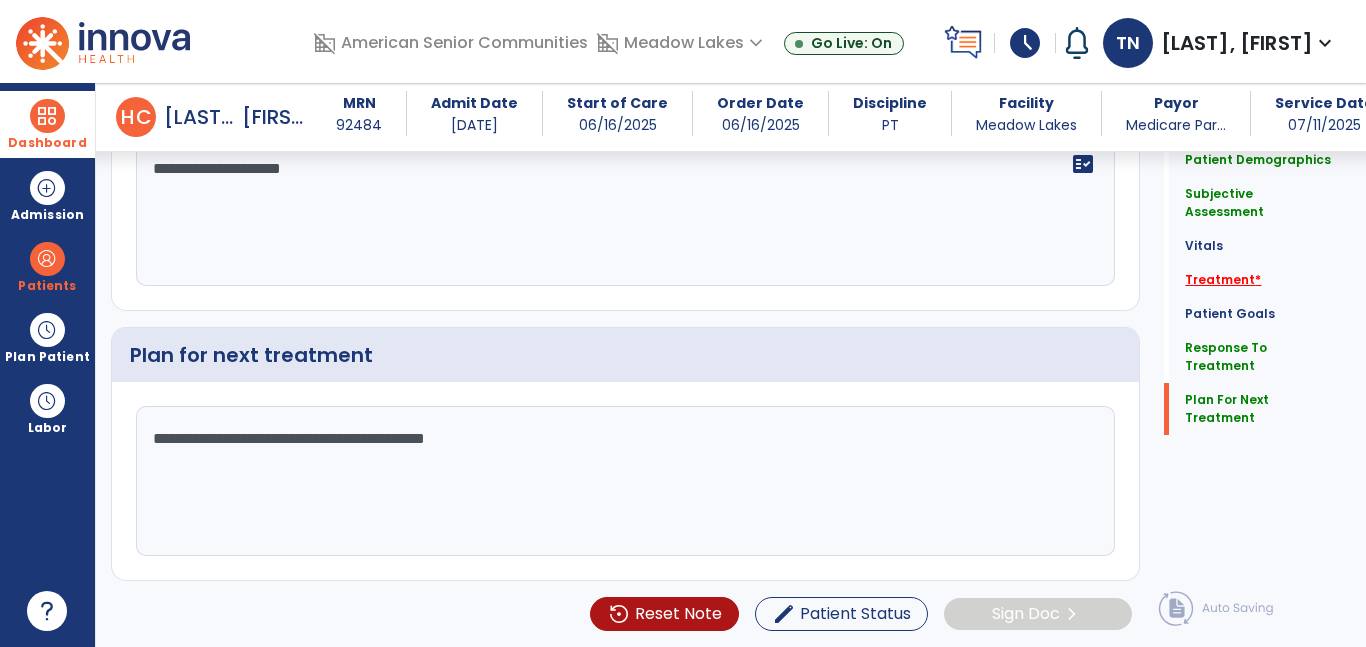type on "**********" 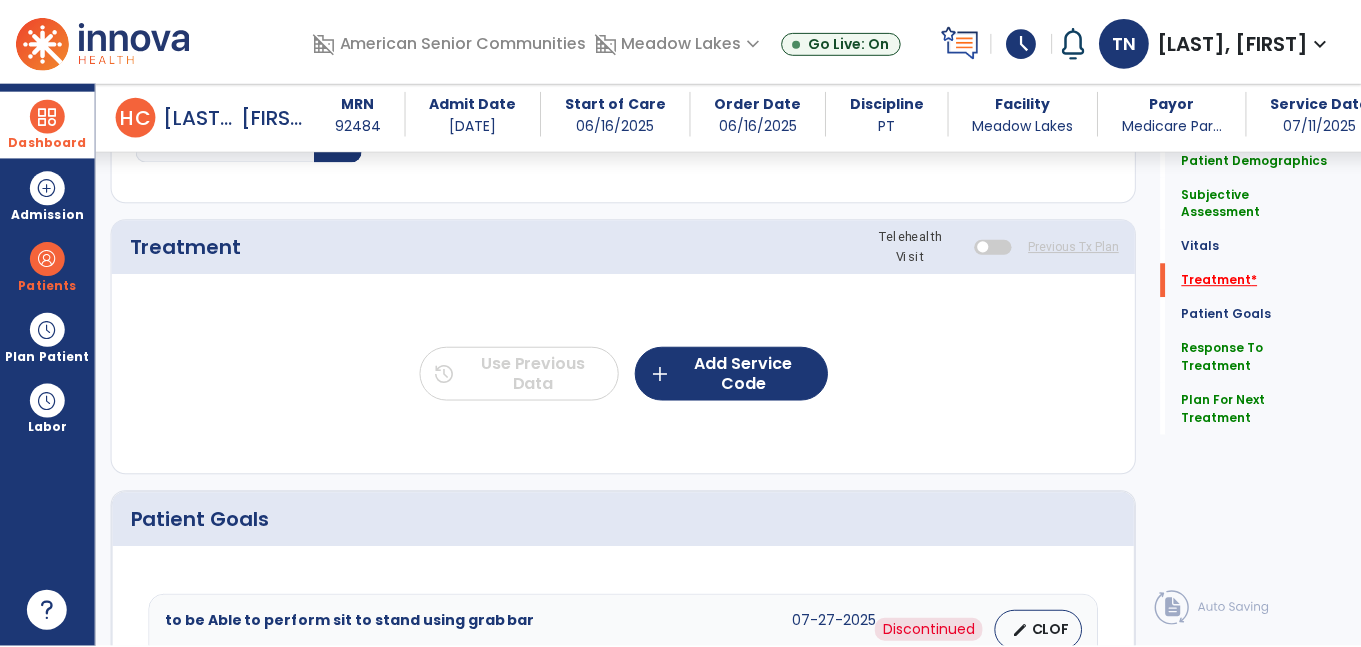 scroll, scrollTop: 1092, scrollLeft: 0, axis: vertical 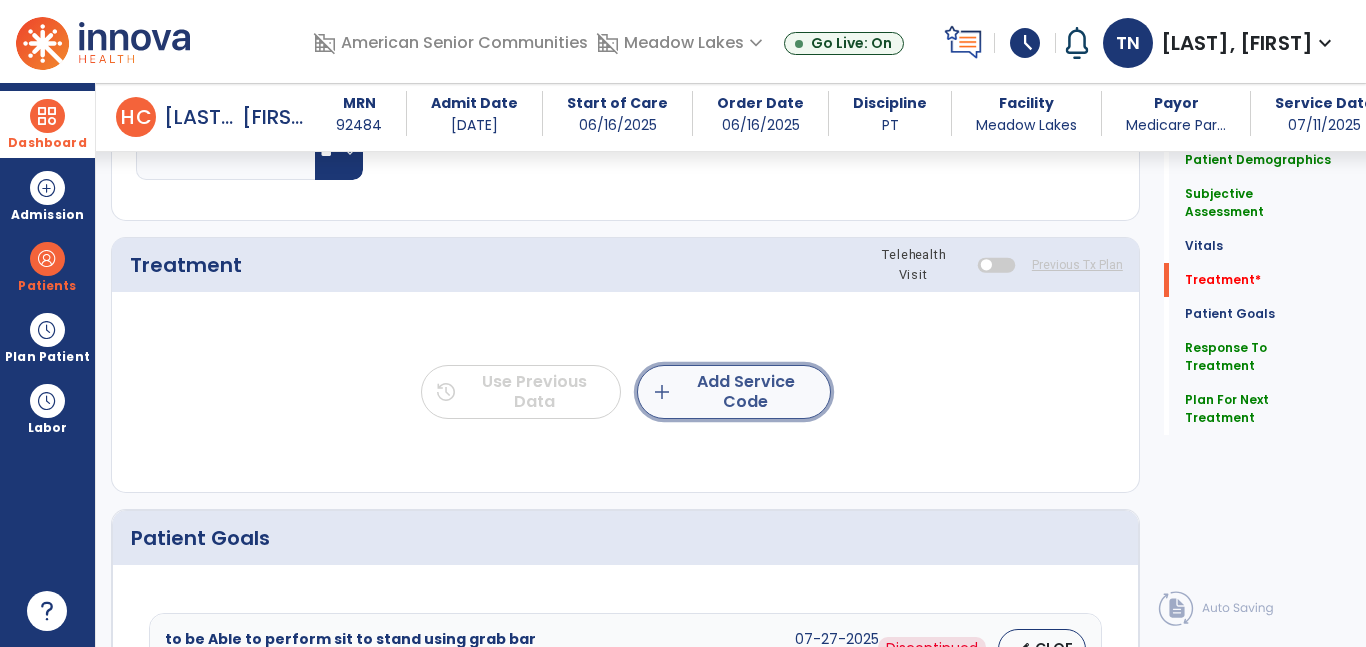 click on "add  Add Service Code" 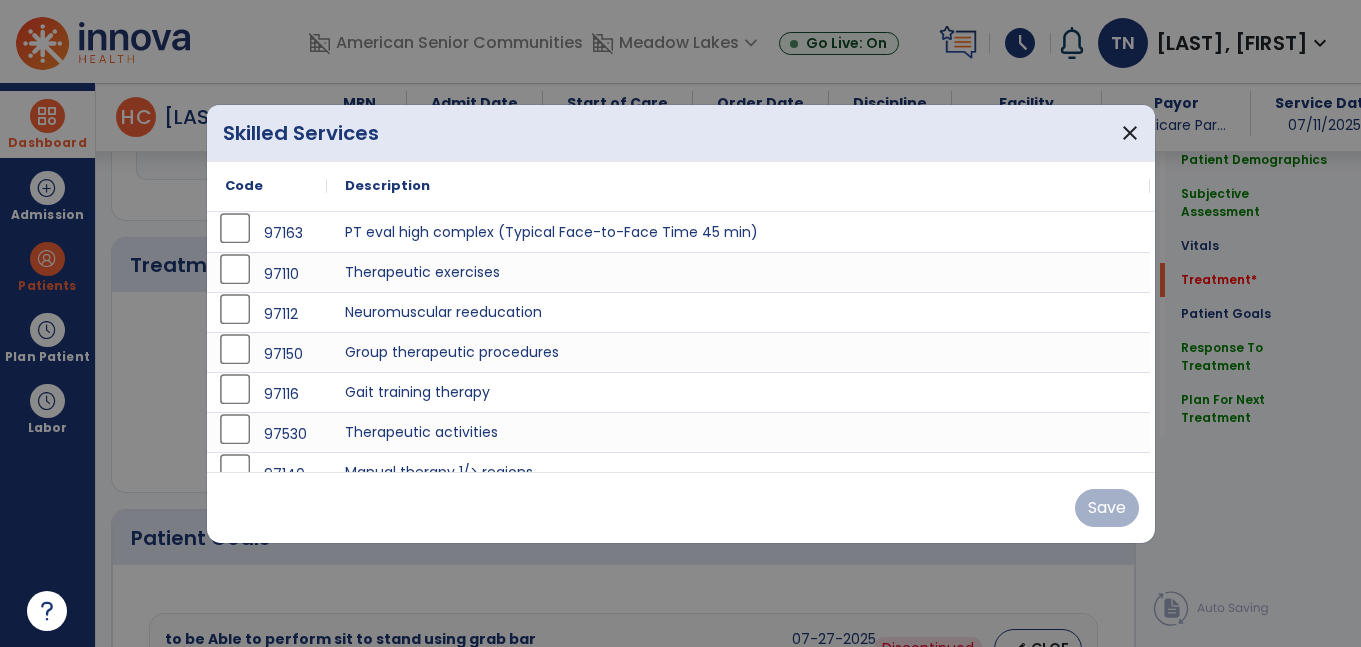 scroll, scrollTop: 1092, scrollLeft: 0, axis: vertical 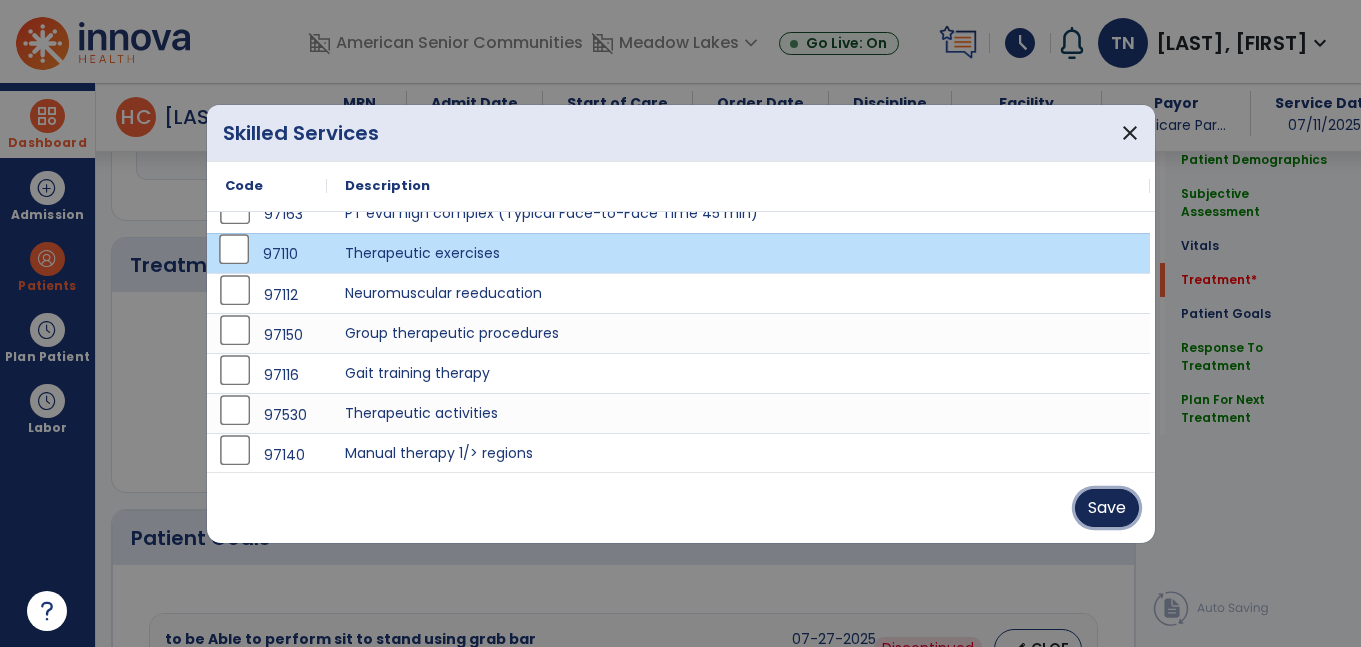 click on "Save" at bounding box center [1107, 508] 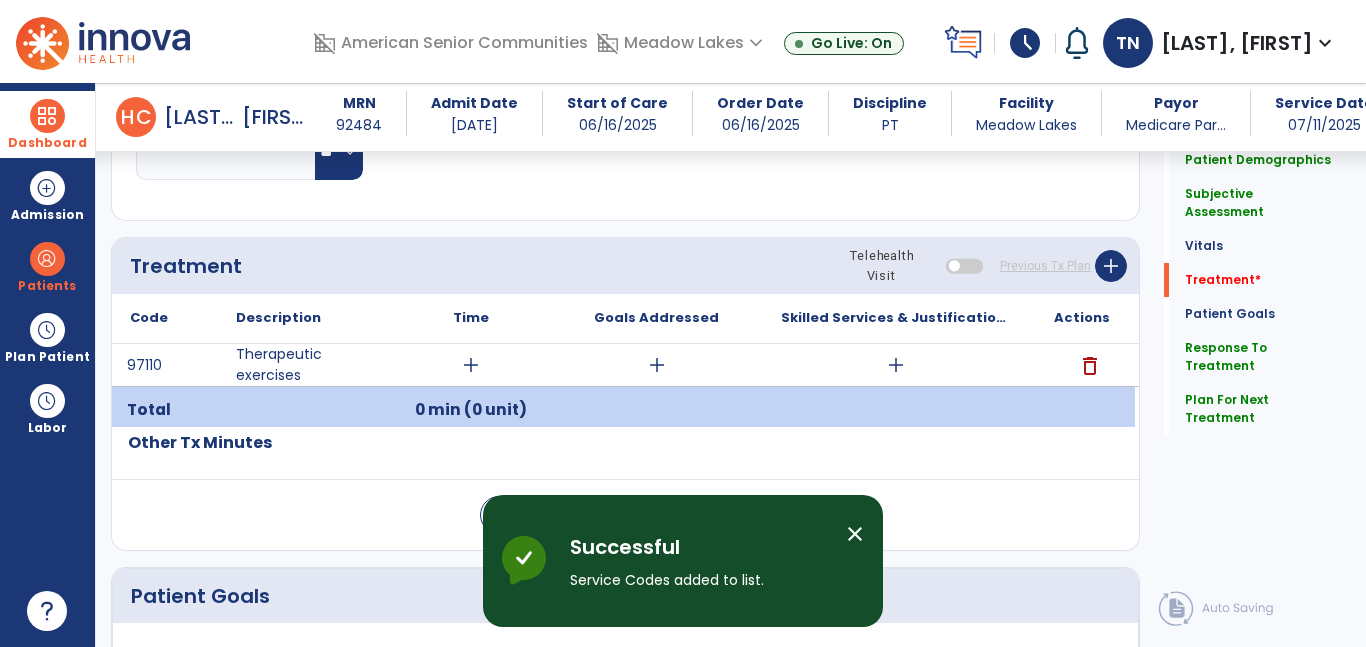 click on "add" at bounding box center (896, 365) 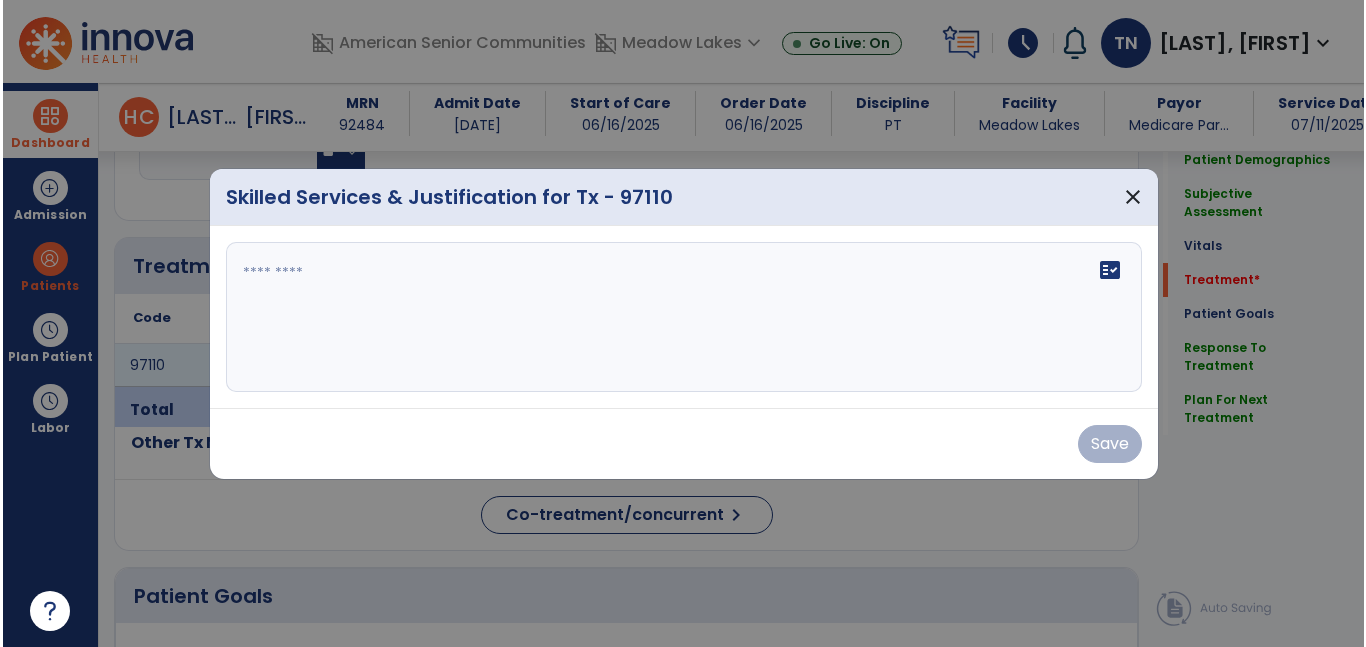 scroll, scrollTop: 1092, scrollLeft: 0, axis: vertical 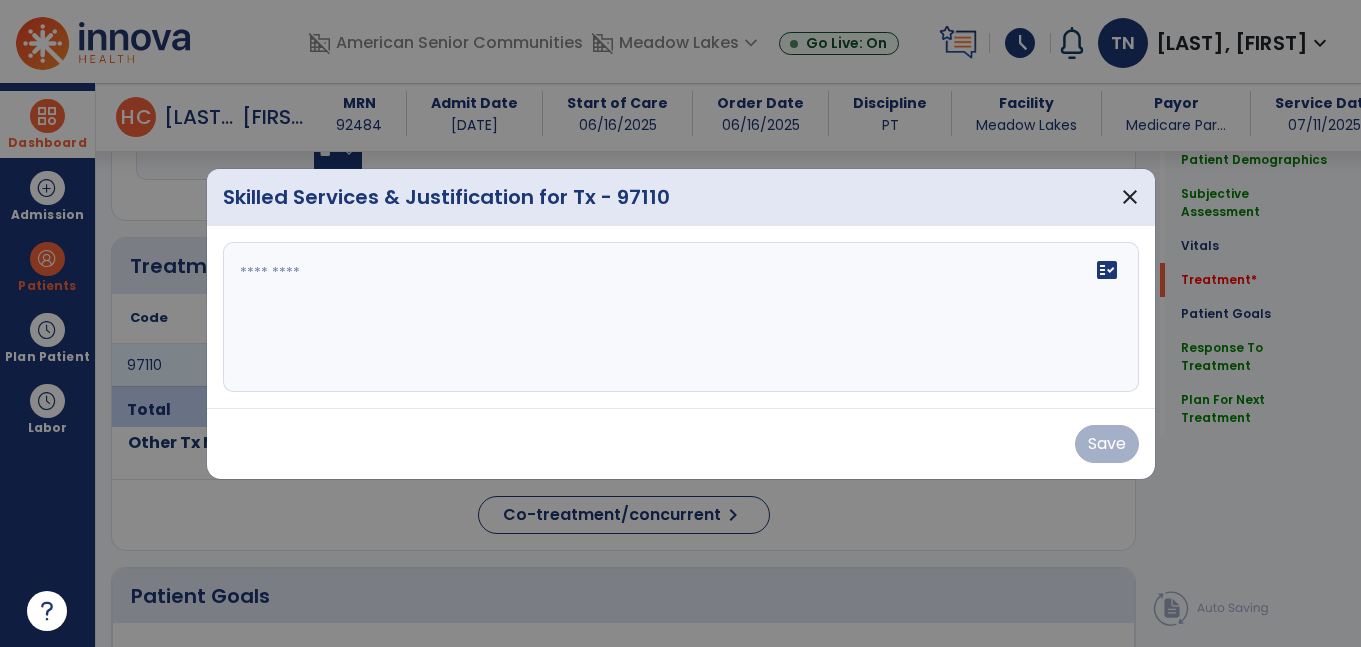 click on "fact_check" at bounding box center [1107, 270] 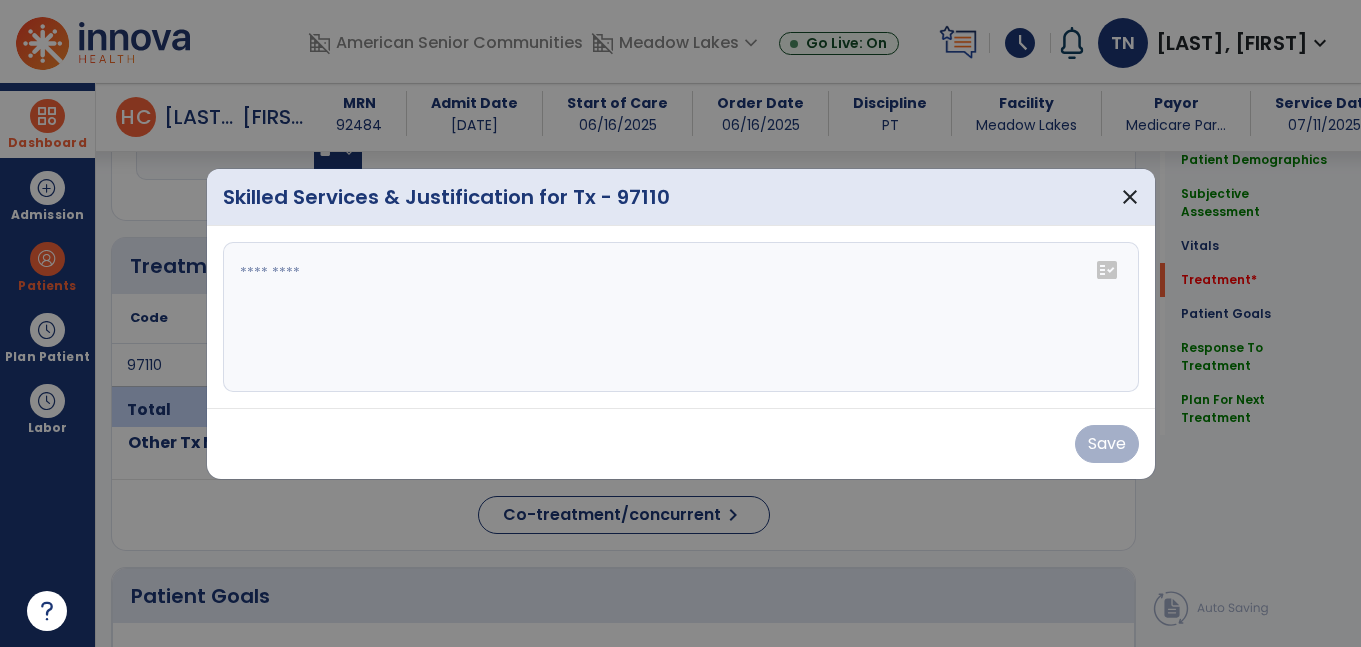 click on "fact_check" at bounding box center [1107, 270] 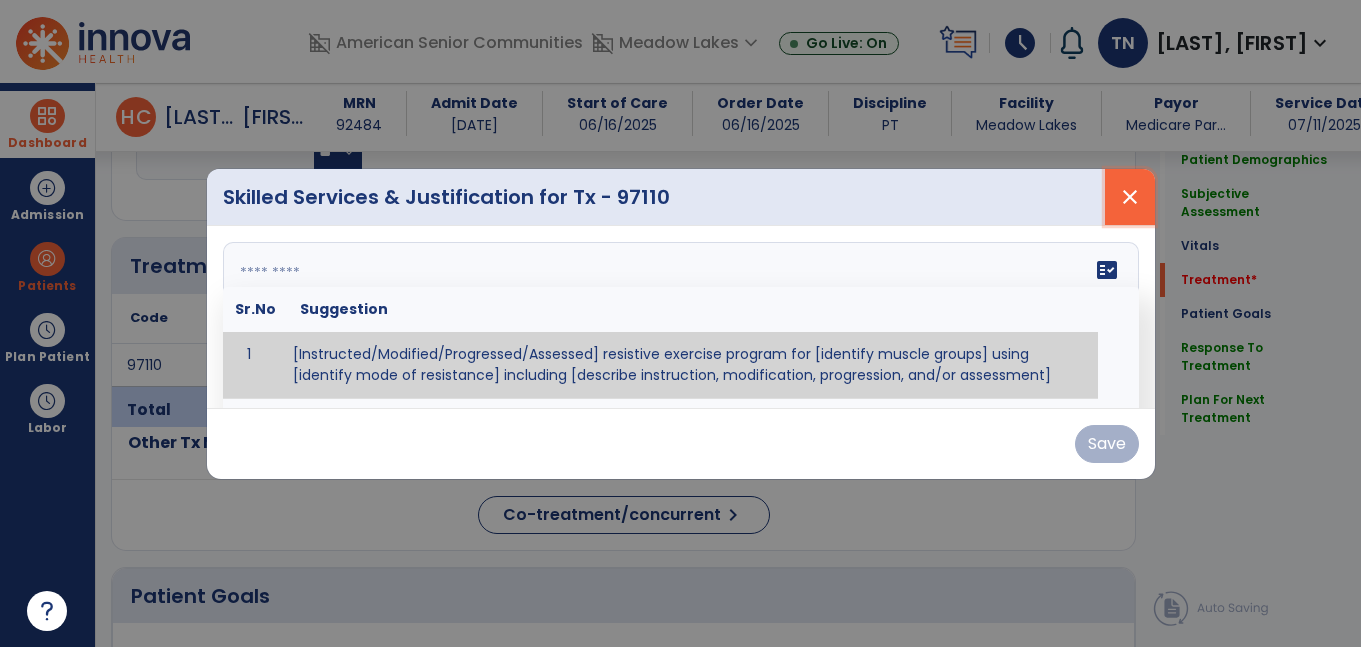 click on "close" at bounding box center [1130, 197] 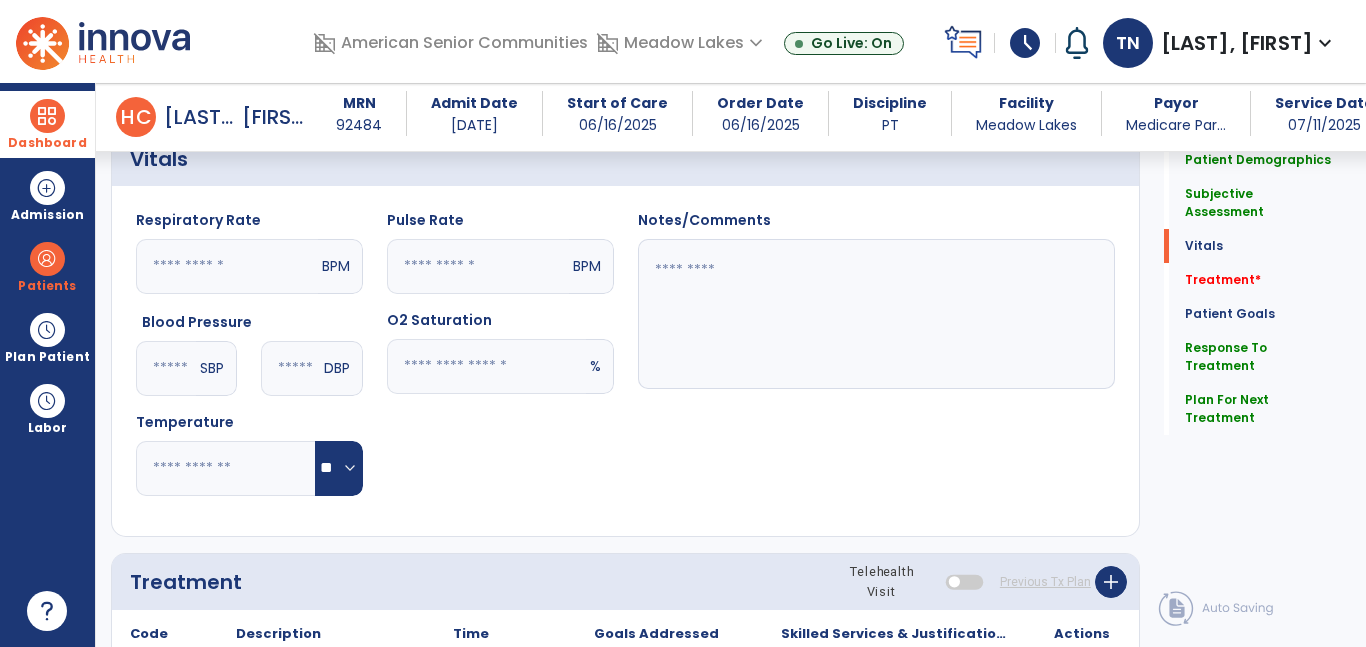 scroll, scrollTop: 774, scrollLeft: 0, axis: vertical 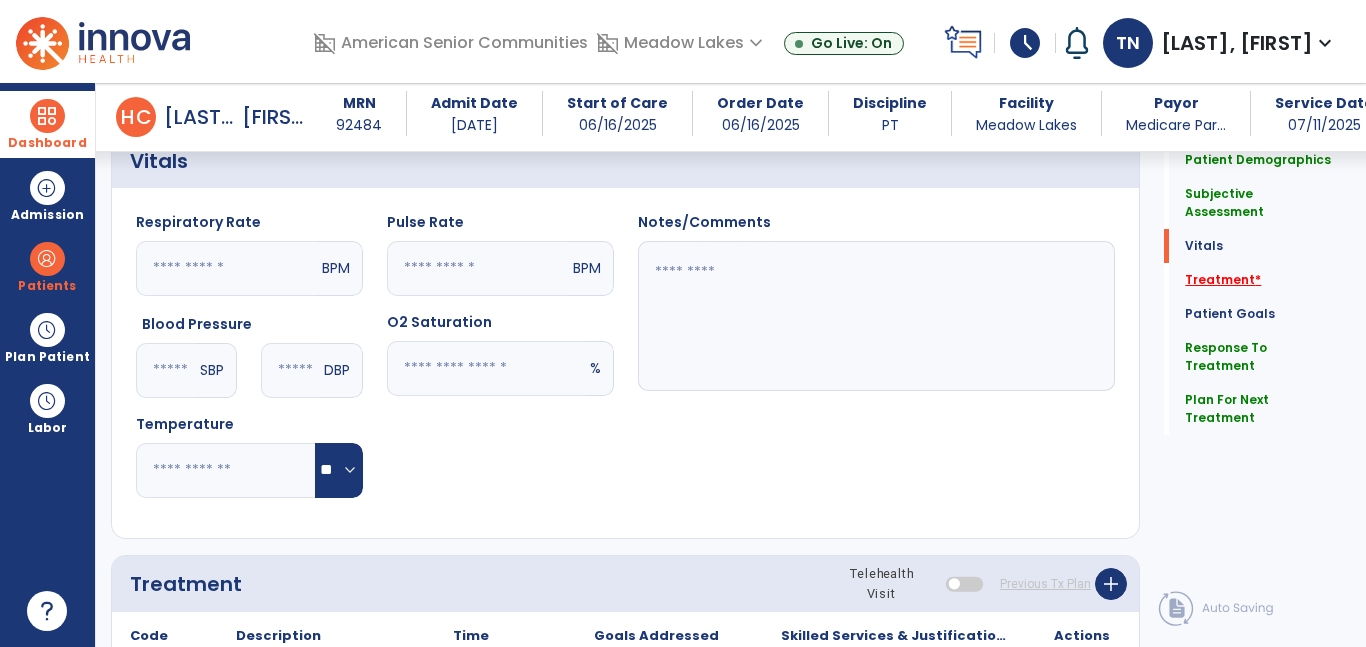 click on "Treatment   *" 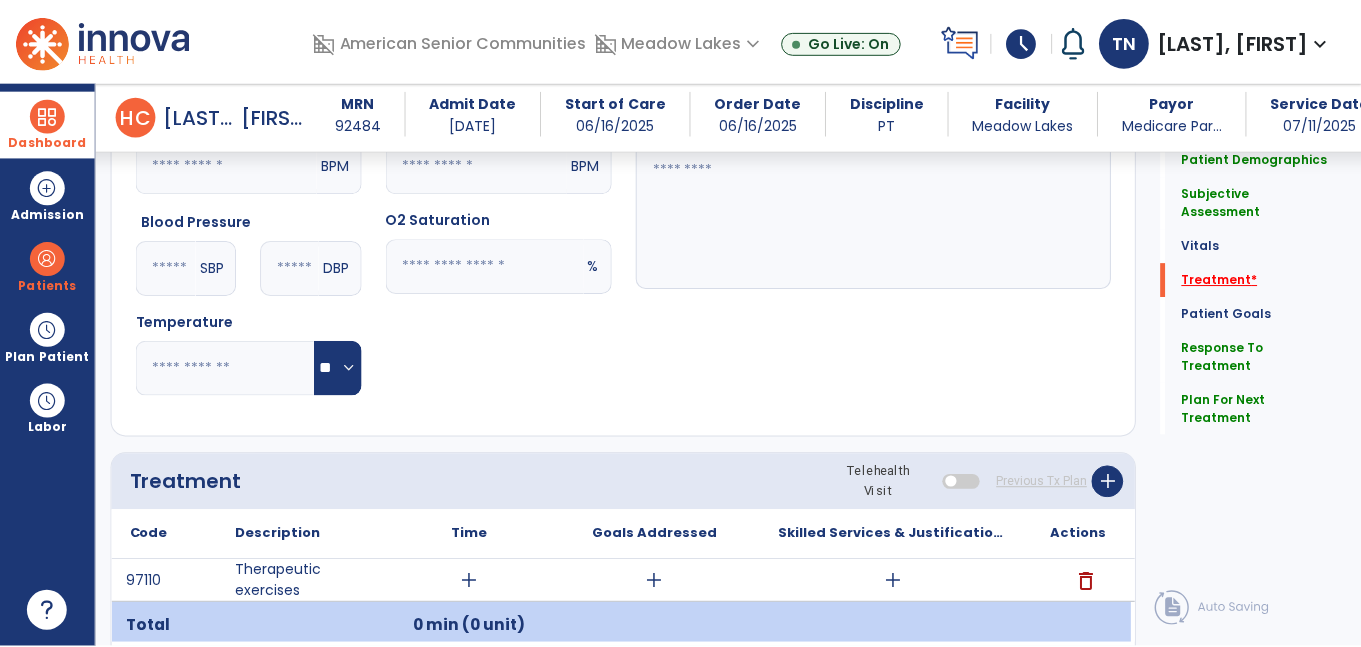 scroll, scrollTop: 1121, scrollLeft: 0, axis: vertical 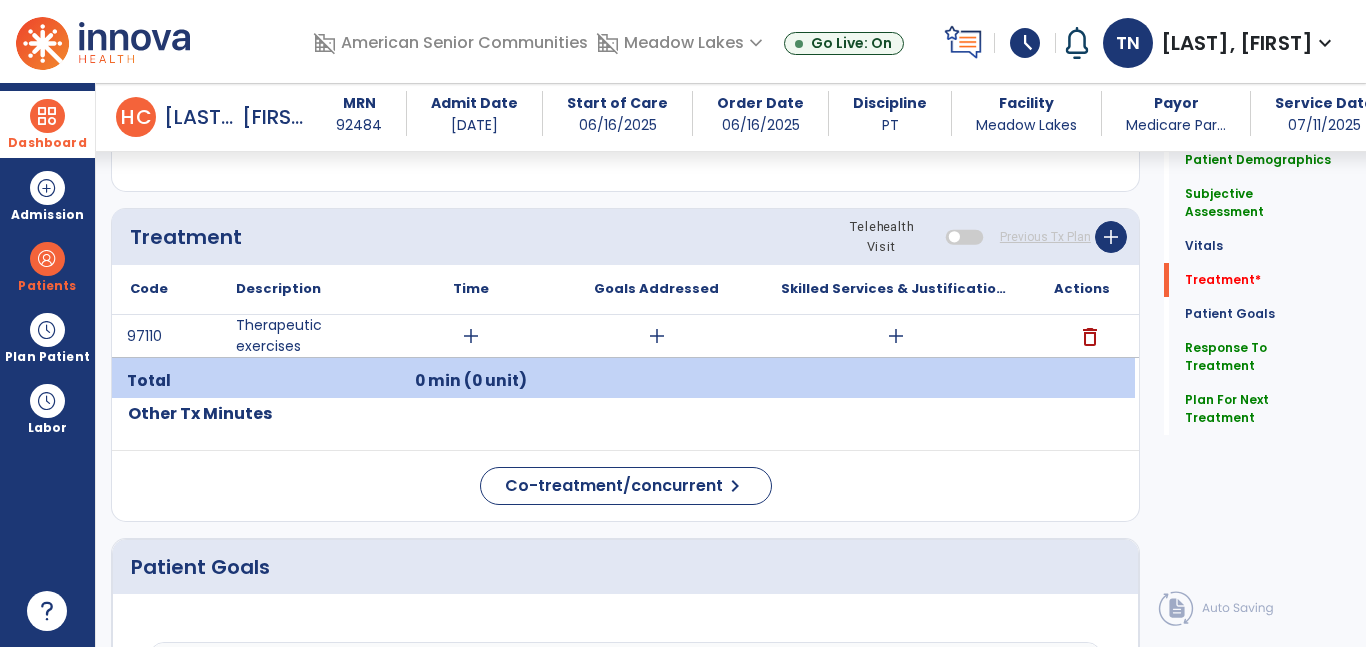 click on "add" at bounding box center [896, 336] 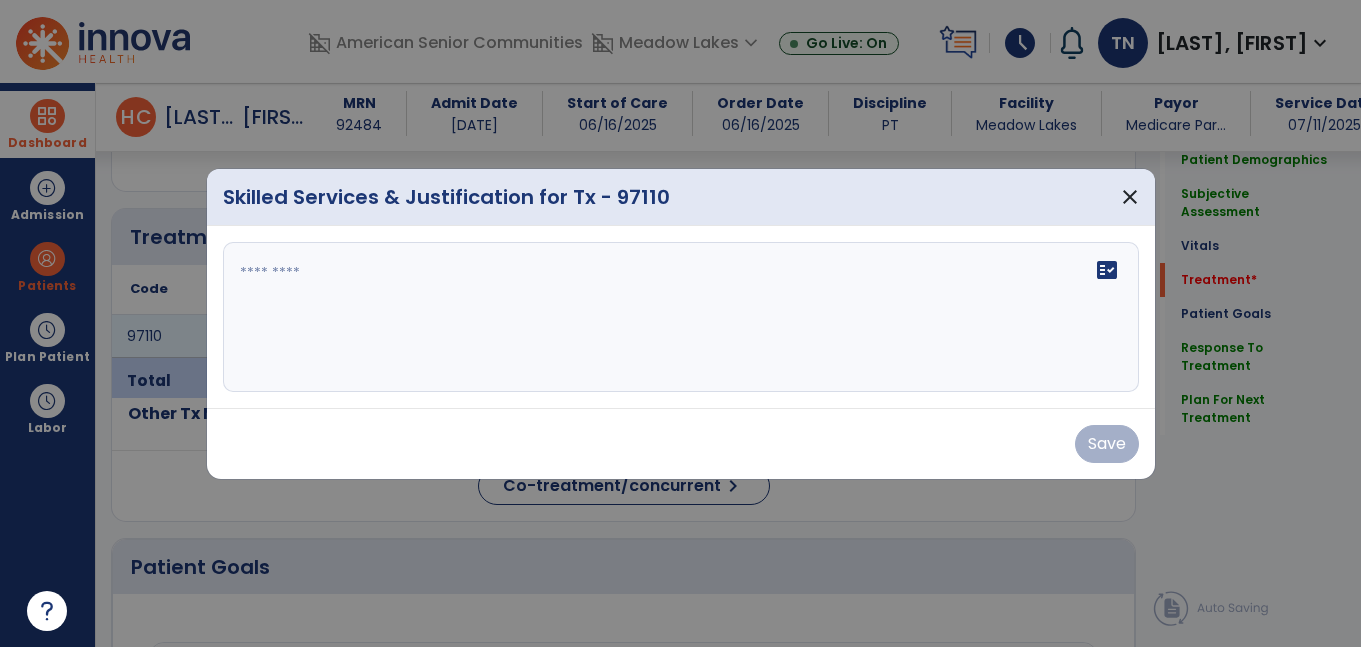 scroll, scrollTop: 1121, scrollLeft: 0, axis: vertical 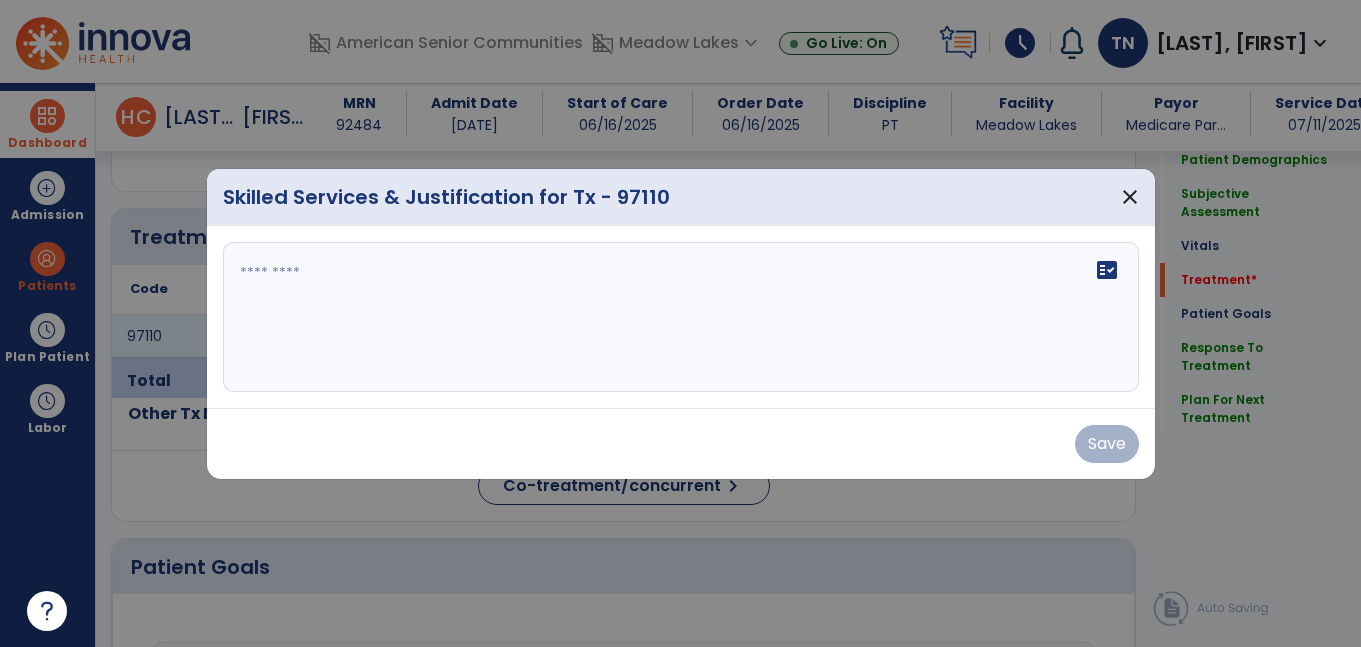 click on "fact_check" at bounding box center [681, 317] 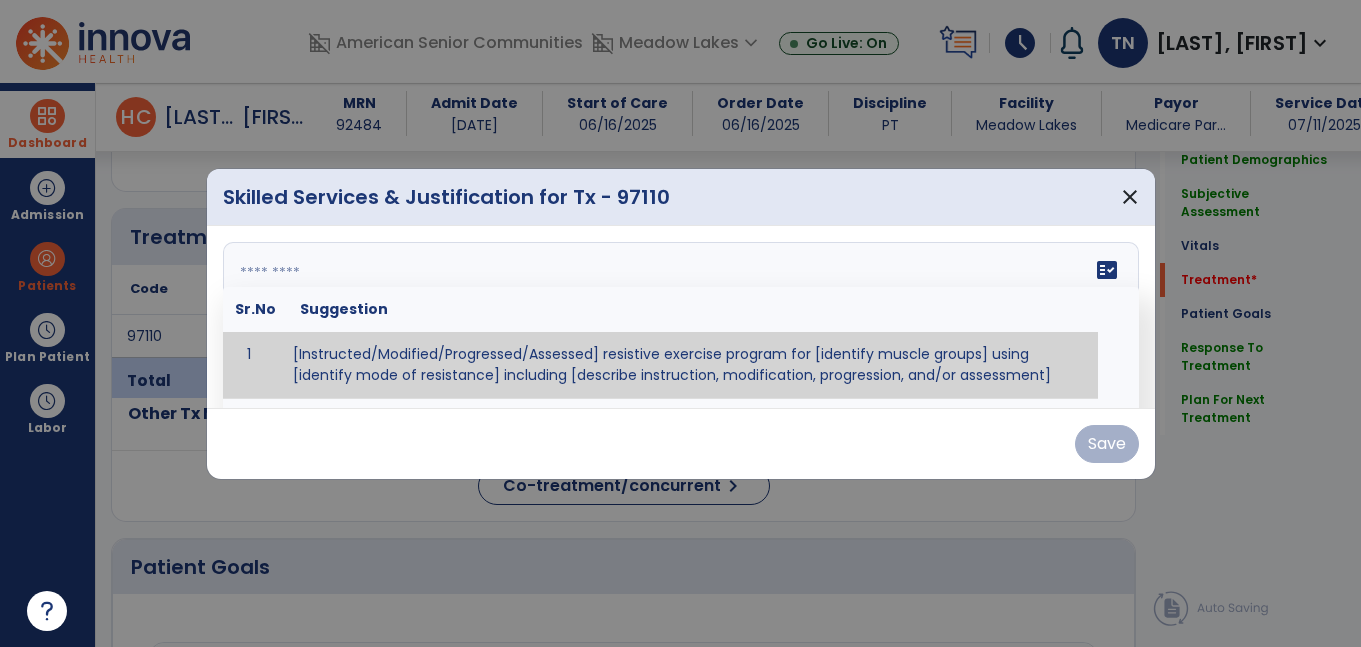 paste on "**********" 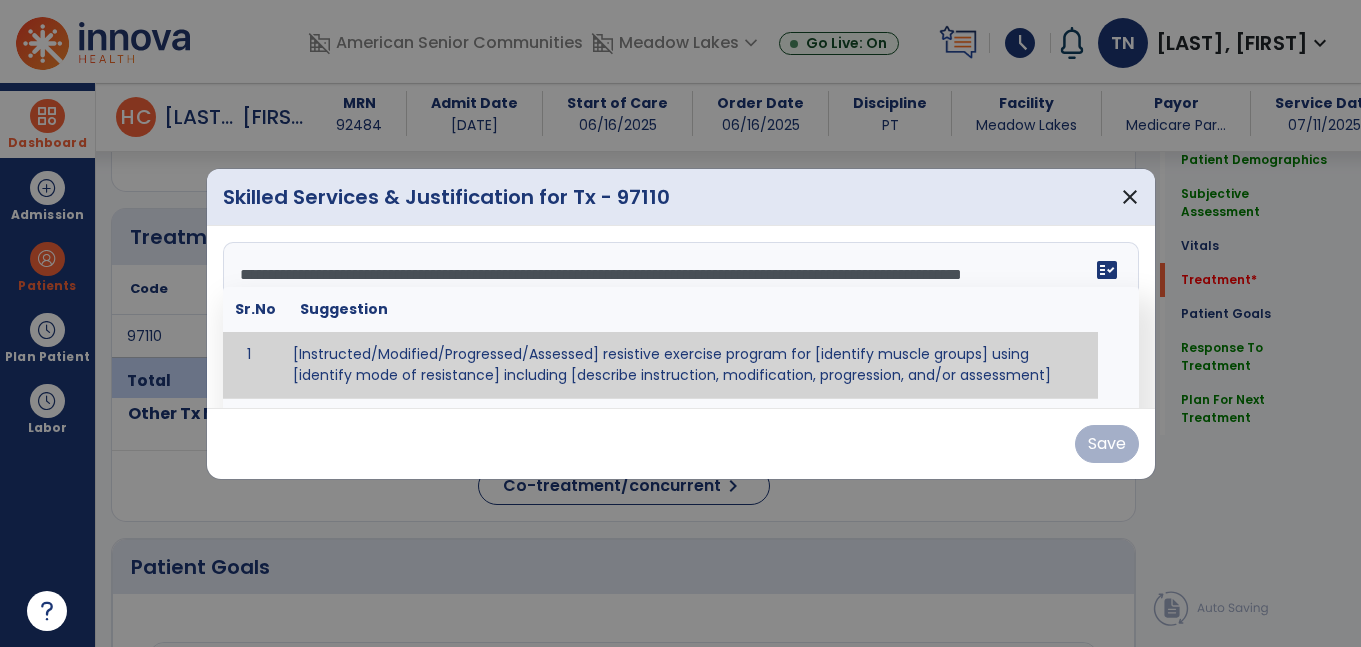 scroll, scrollTop: 40, scrollLeft: 0, axis: vertical 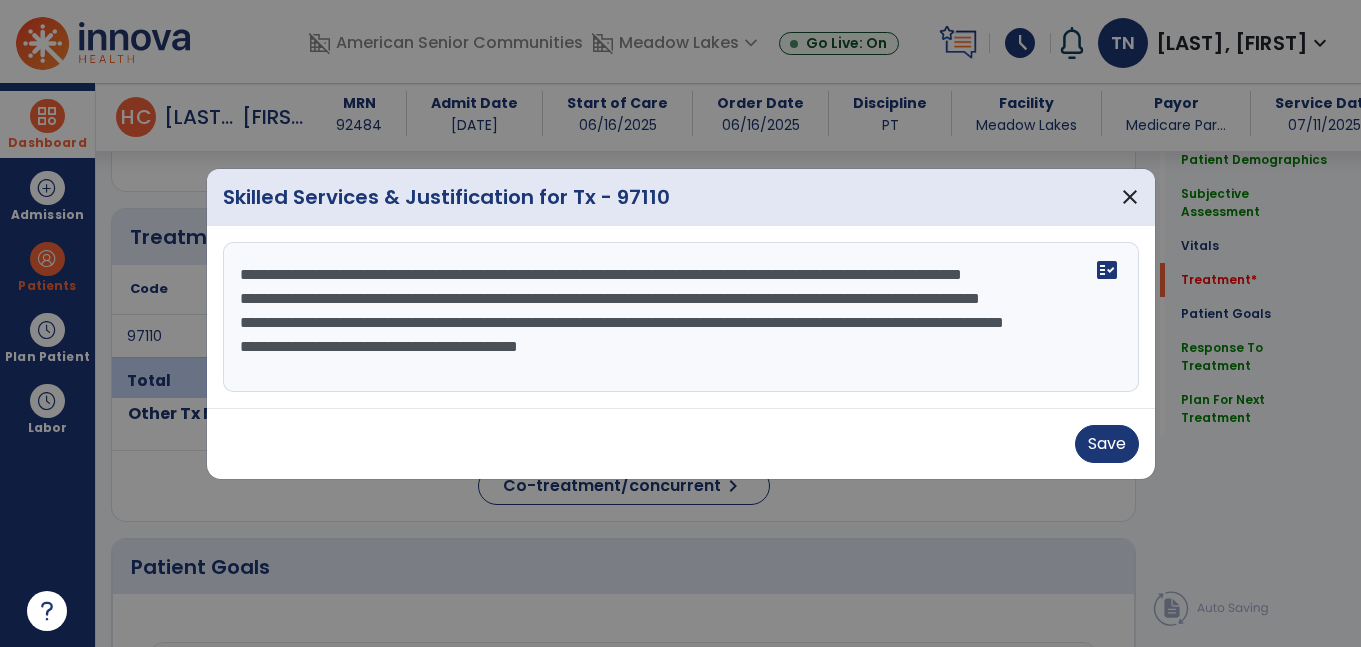 click on "**********" at bounding box center (681, 317) 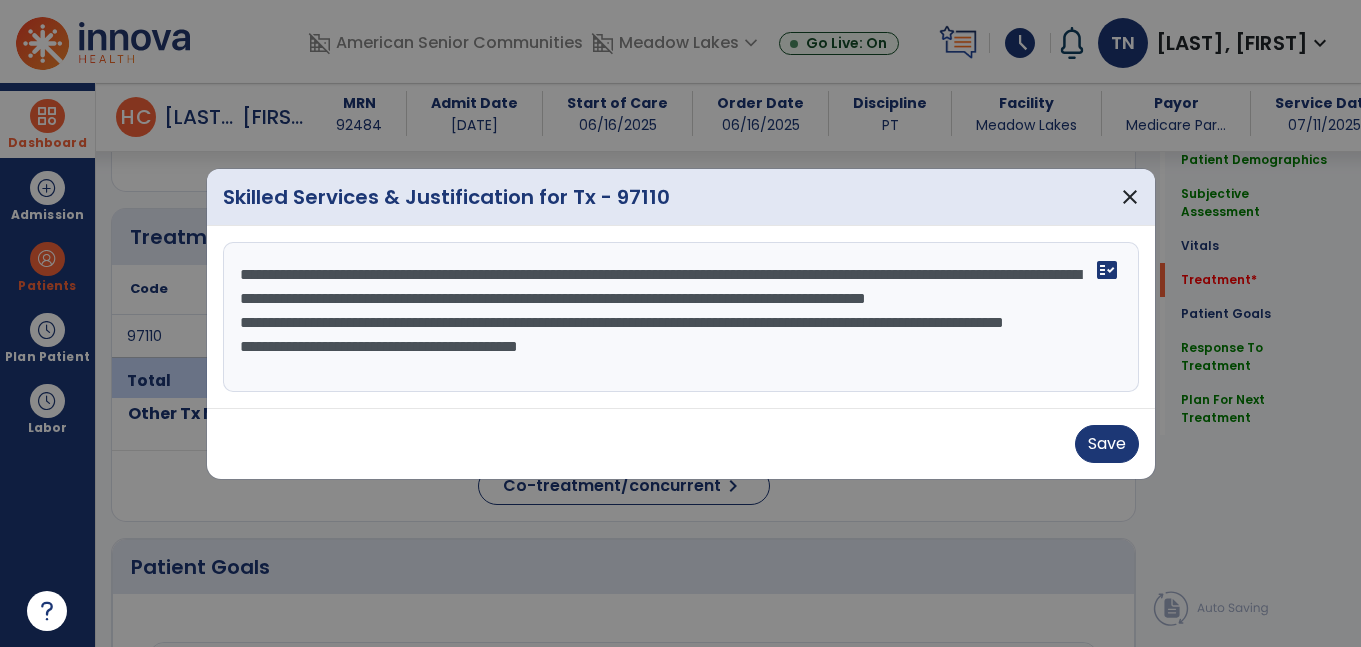 click on "**********" at bounding box center (681, 317) 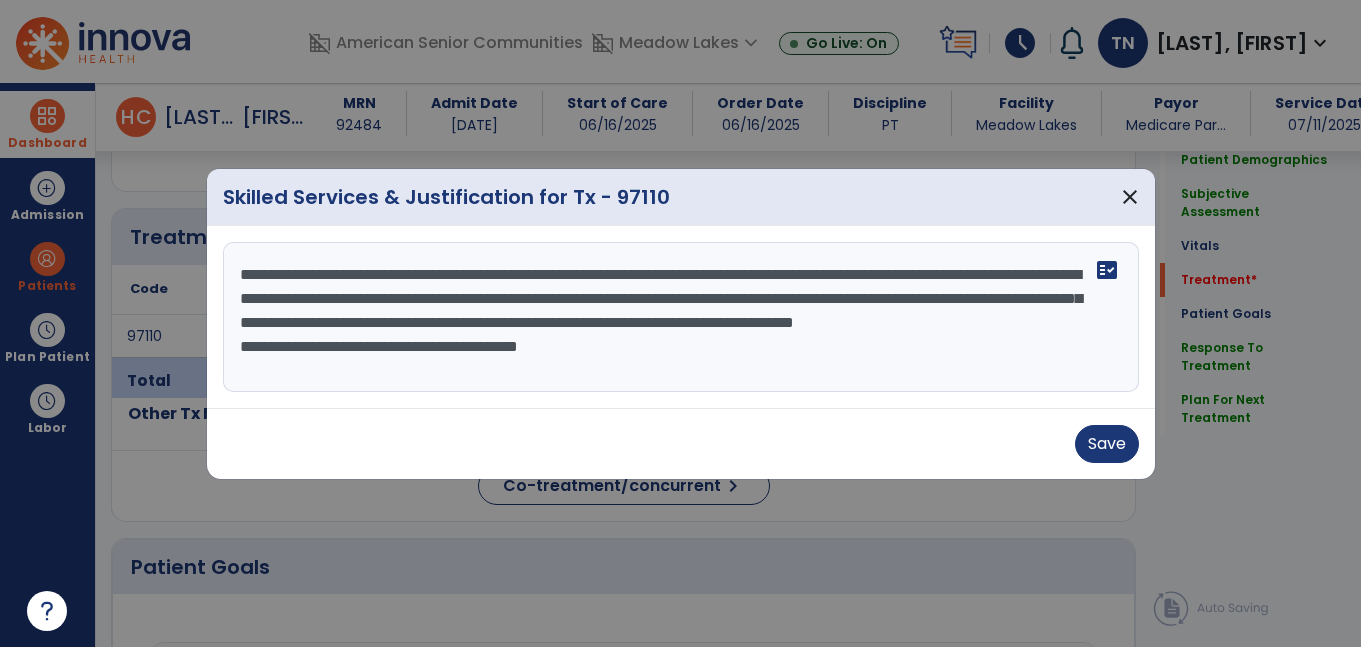 click on "**********" at bounding box center [681, 317] 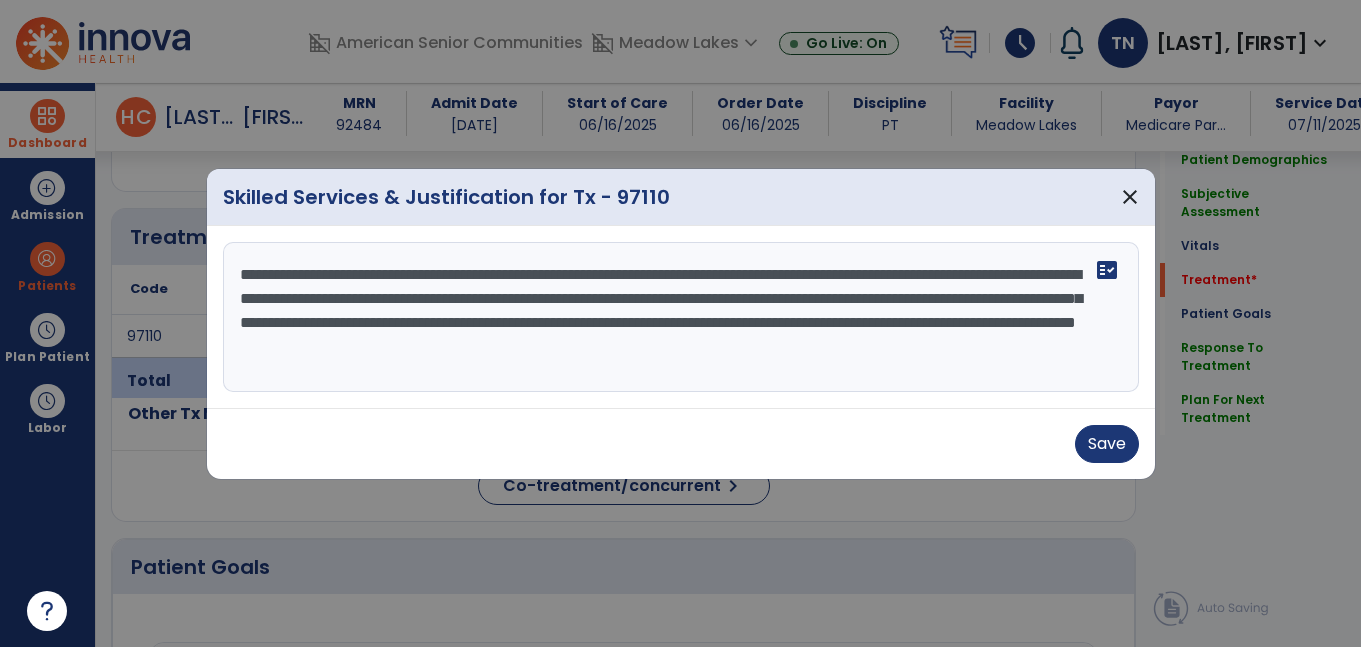 click on "**********" at bounding box center [681, 317] 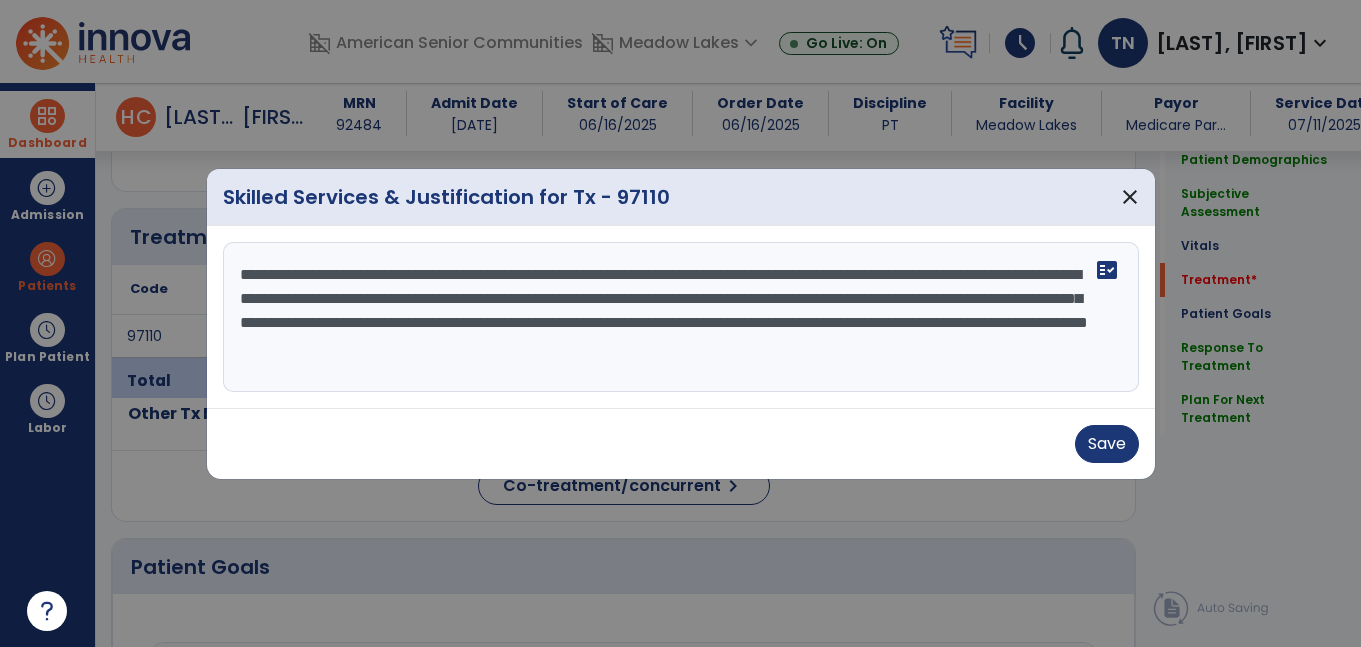 click on "**********" at bounding box center [681, 317] 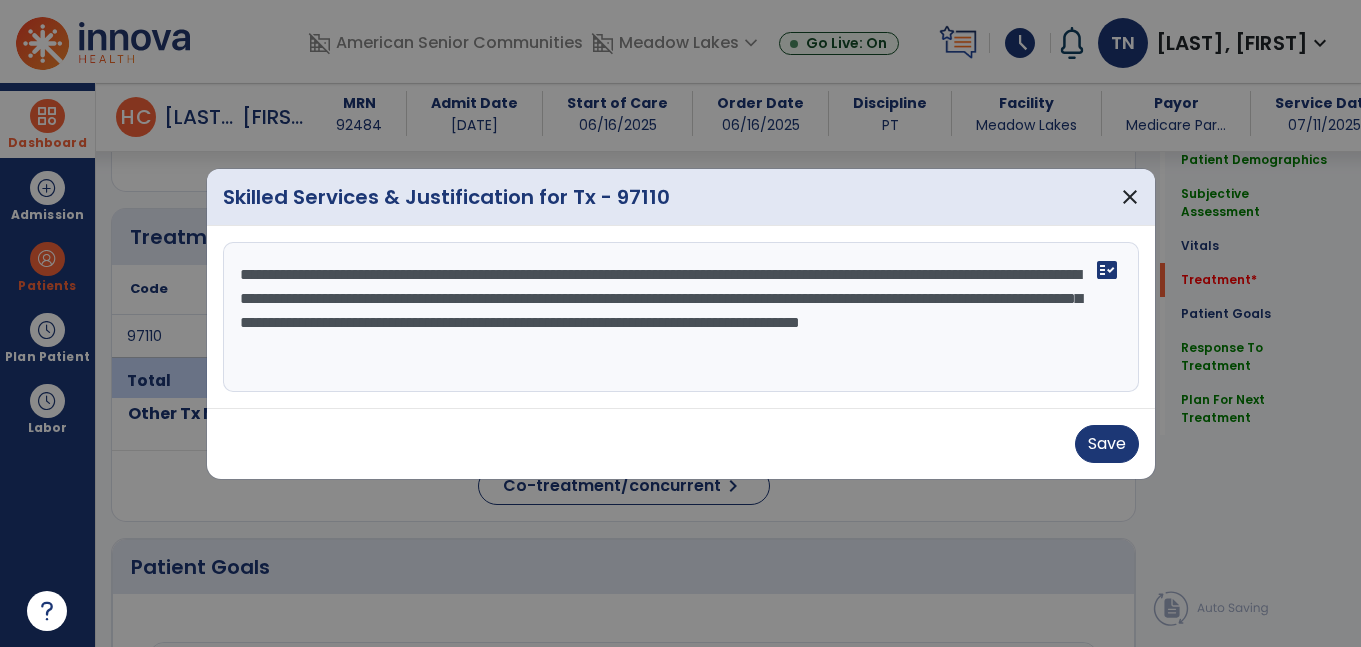click on "**********" at bounding box center [681, 317] 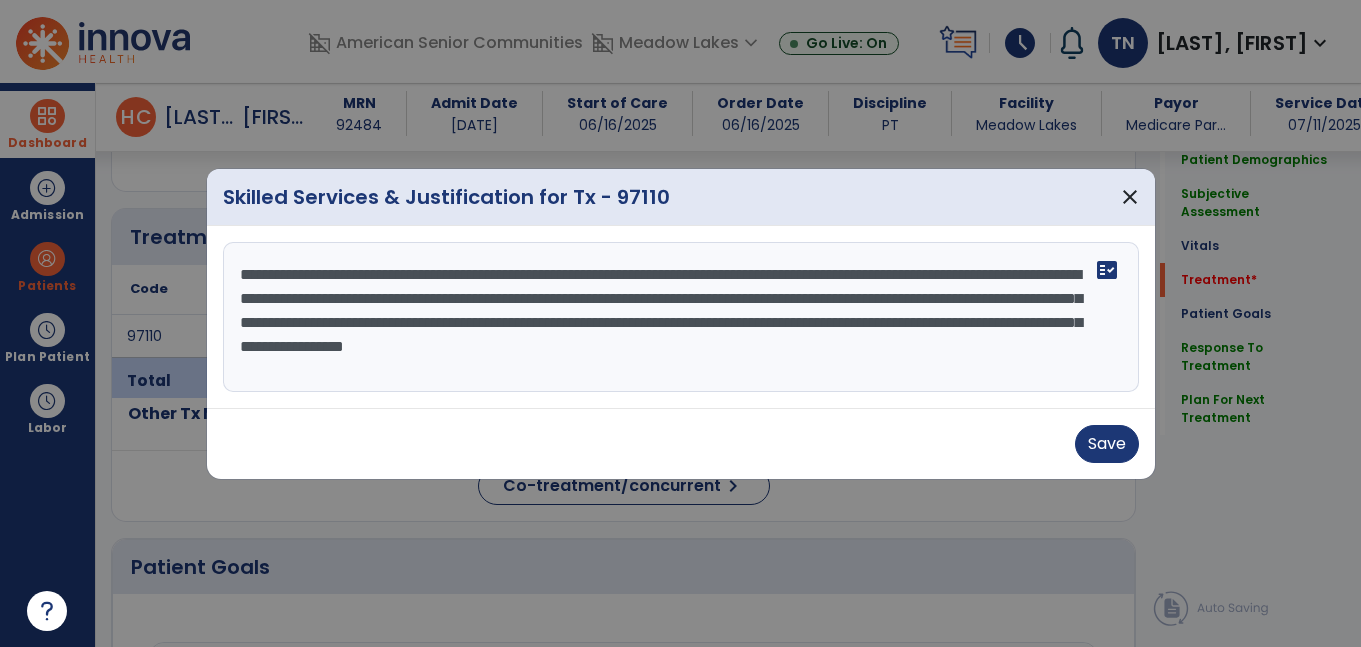 click on "**********" at bounding box center (681, 317) 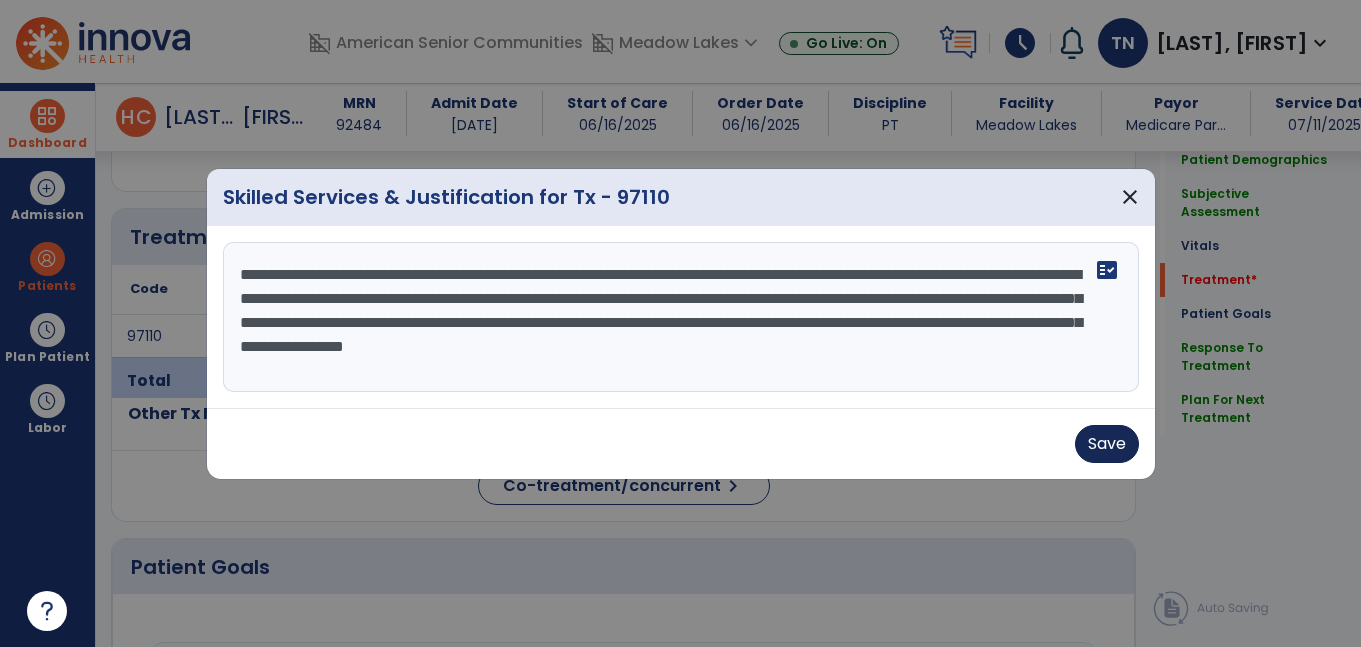 type on "**********" 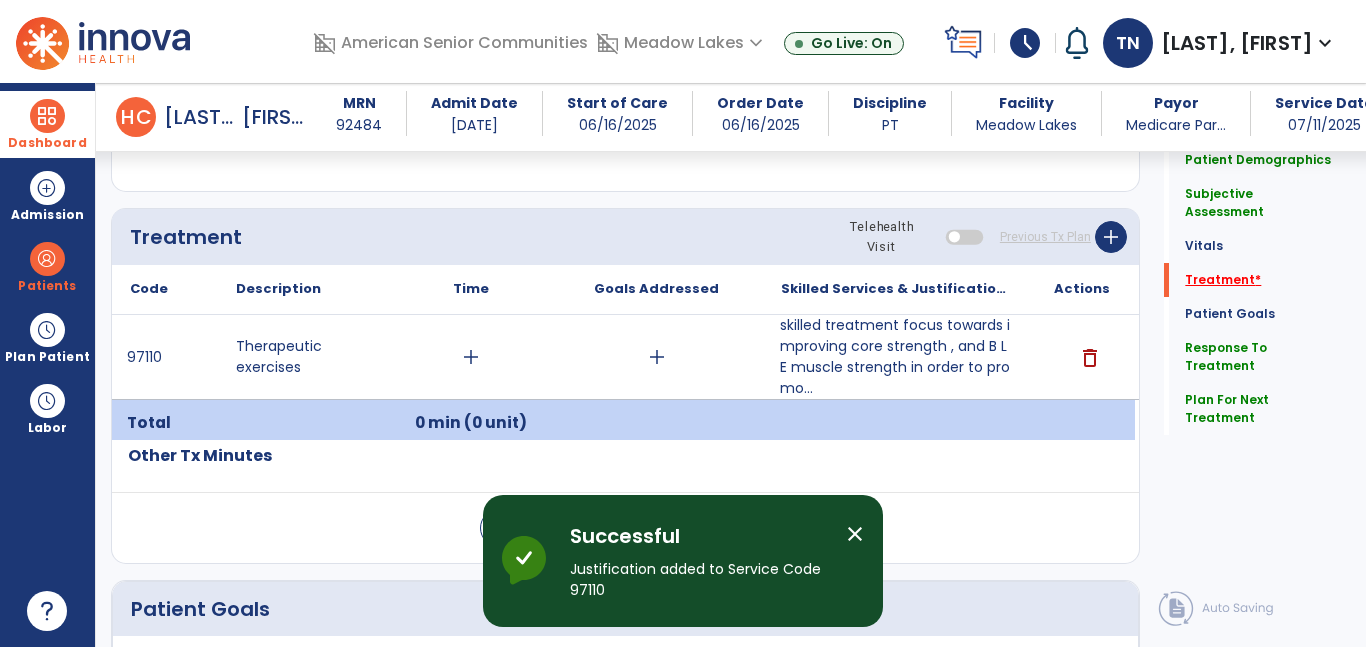 click on "*" 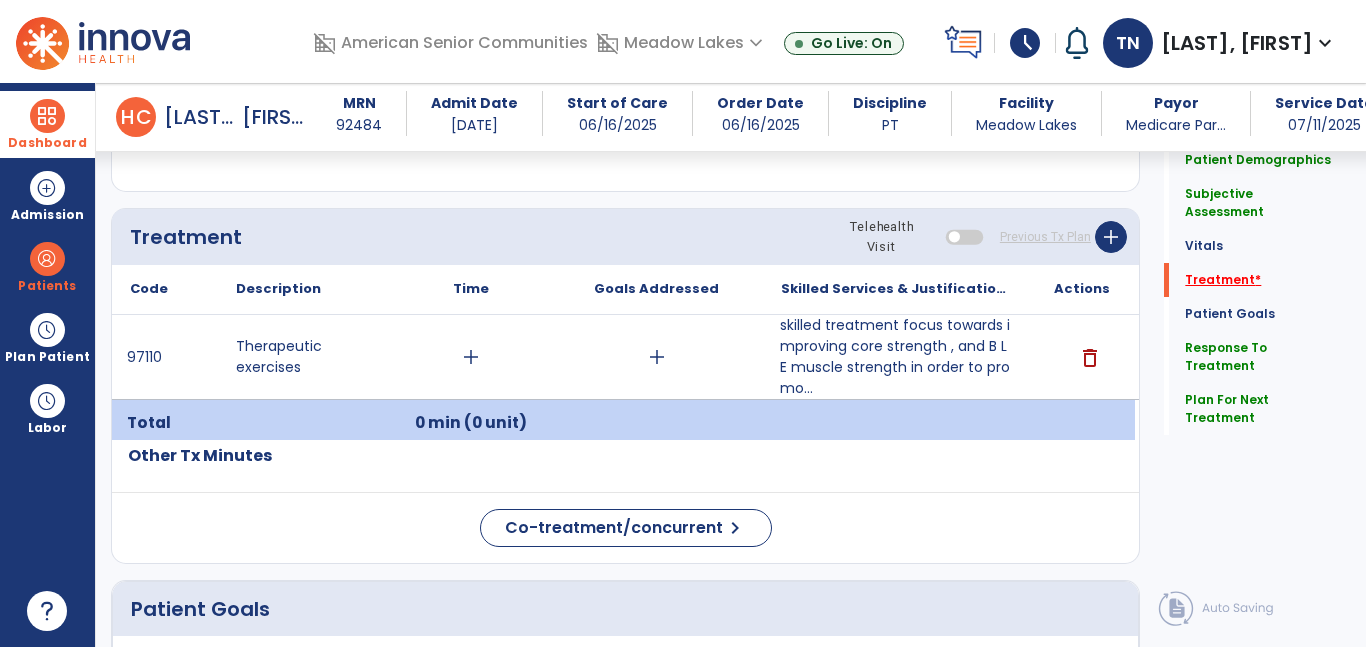 scroll, scrollTop: 1142, scrollLeft: 0, axis: vertical 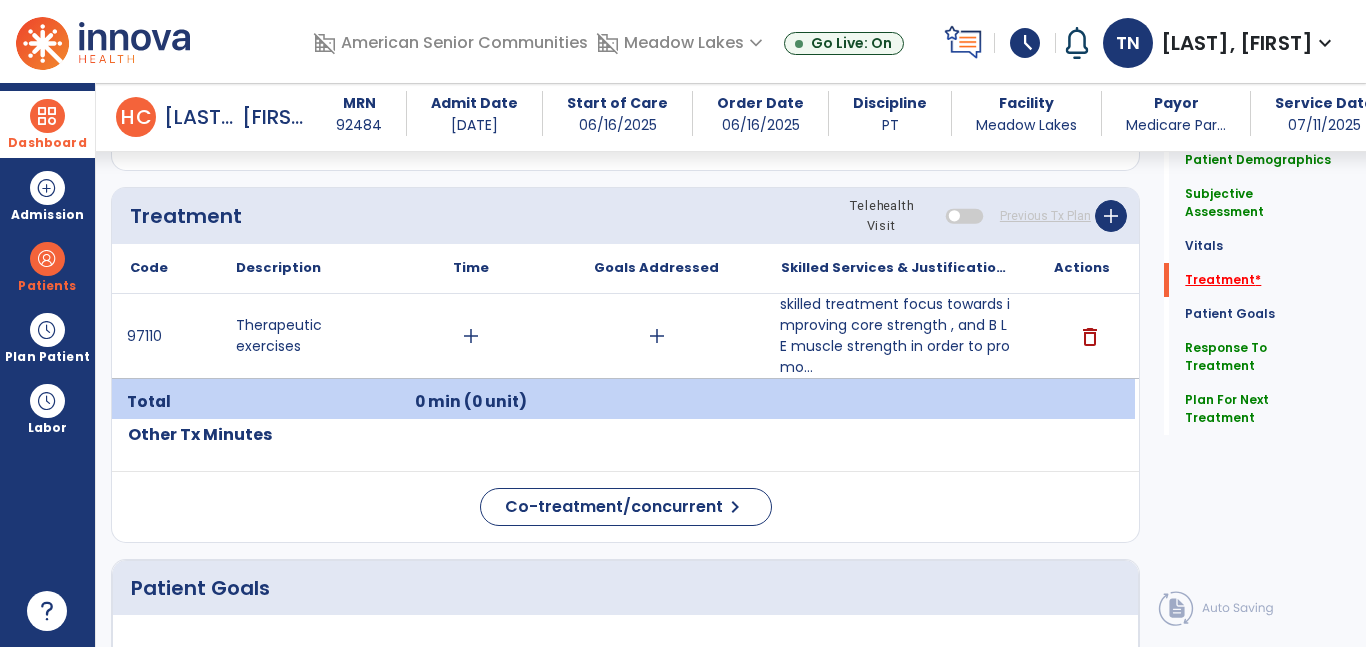 click on "*" 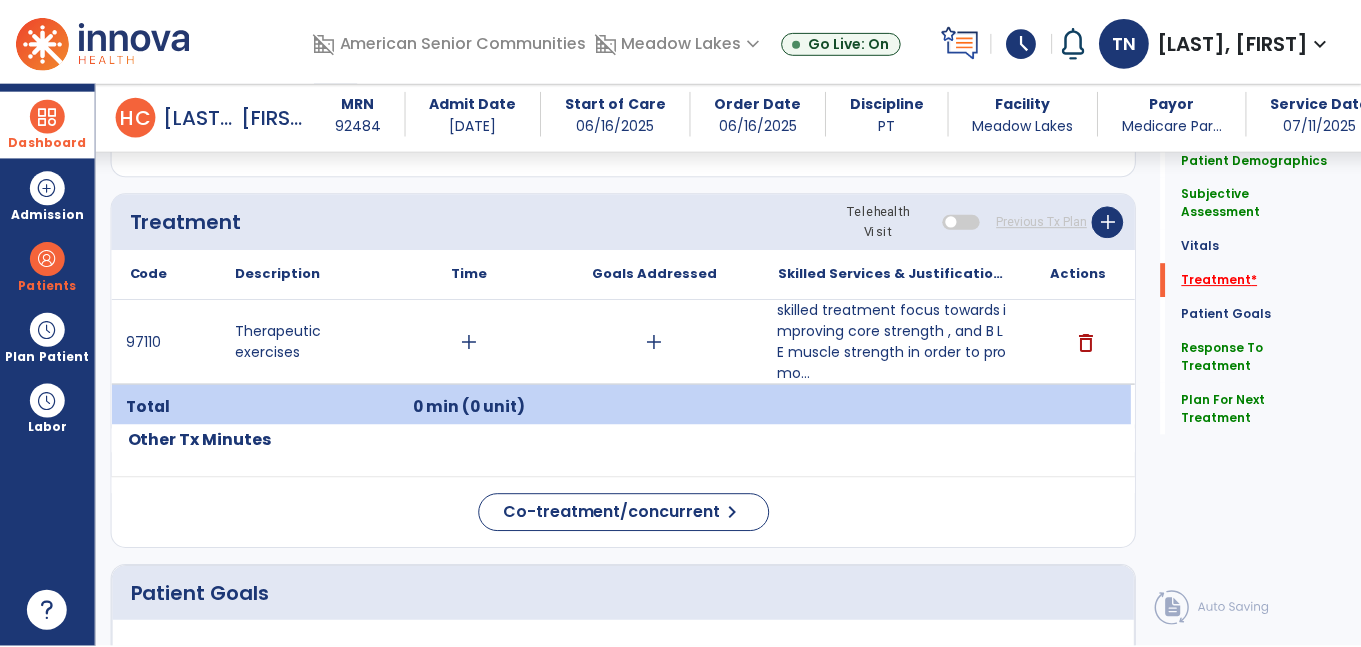 scroll, scrollTop: 1131, scrollLeft: 0, axis: vertical 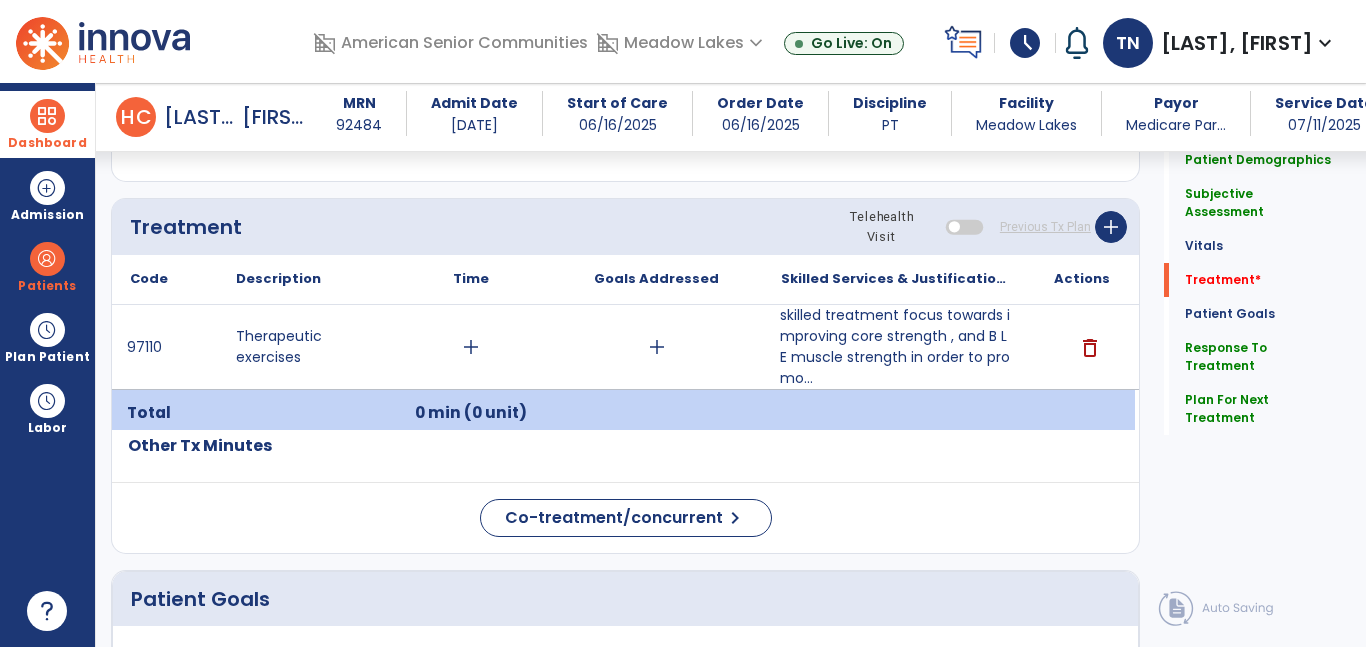 click on "add" at bounding box center (471, 347) 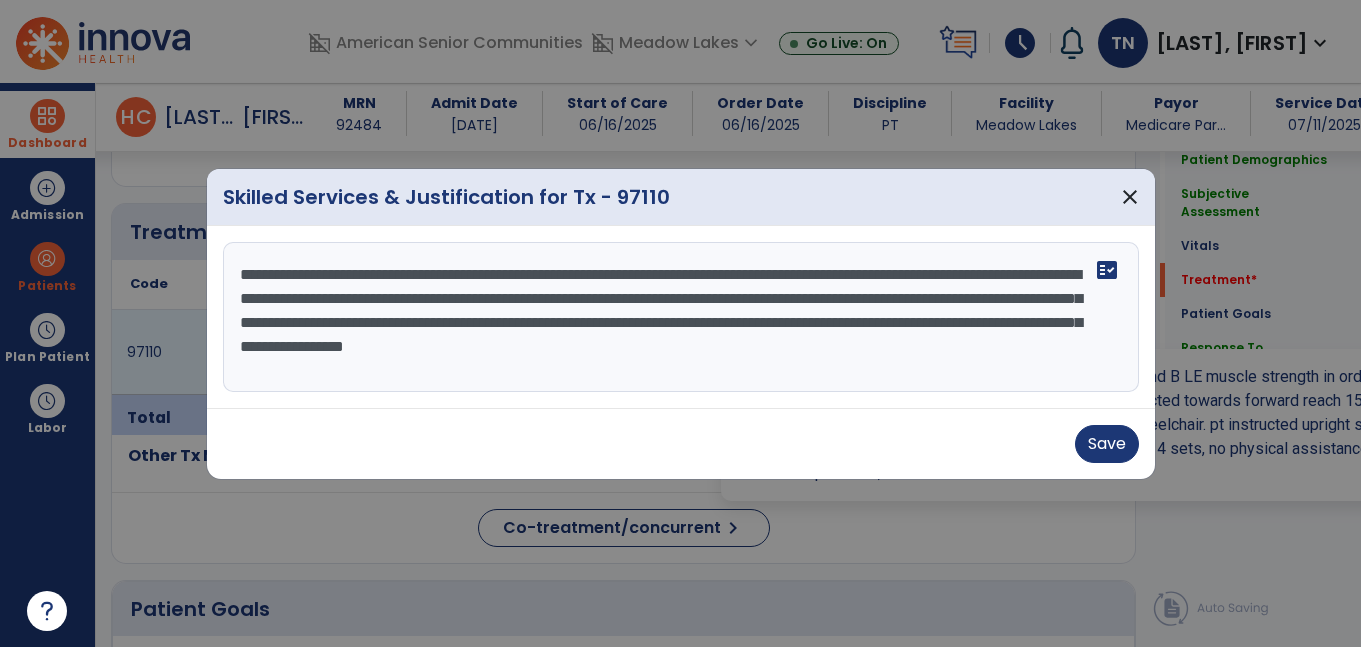scroll, scrollTop: 1131, scrollLeft: 0, axis: vertical 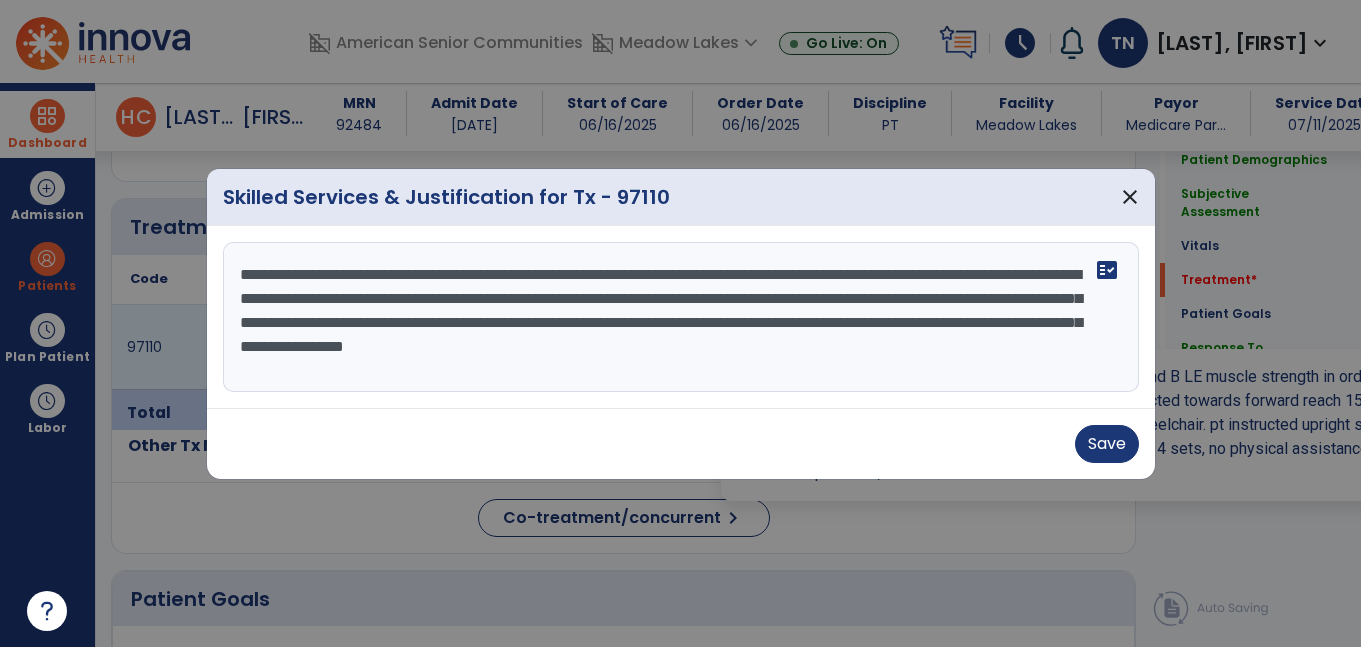 click on "**********" at bounding box center [681, 317] 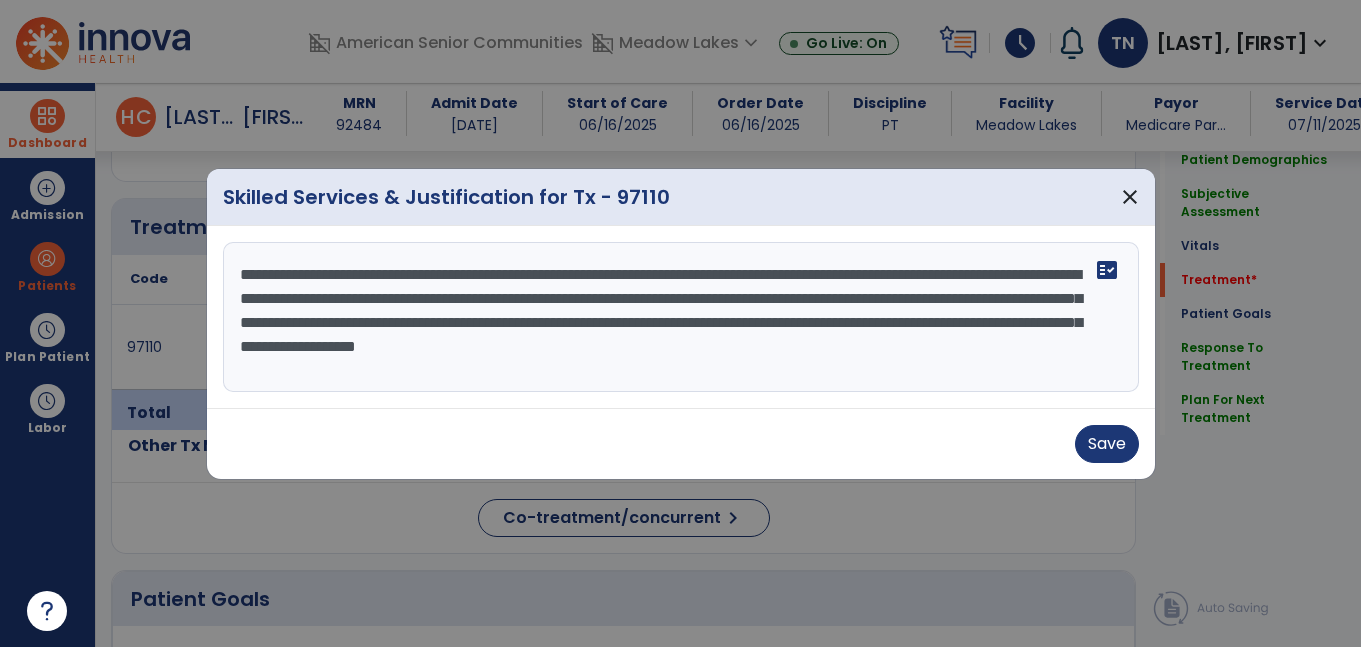 click on "**********" at bounding box center [681, 317] 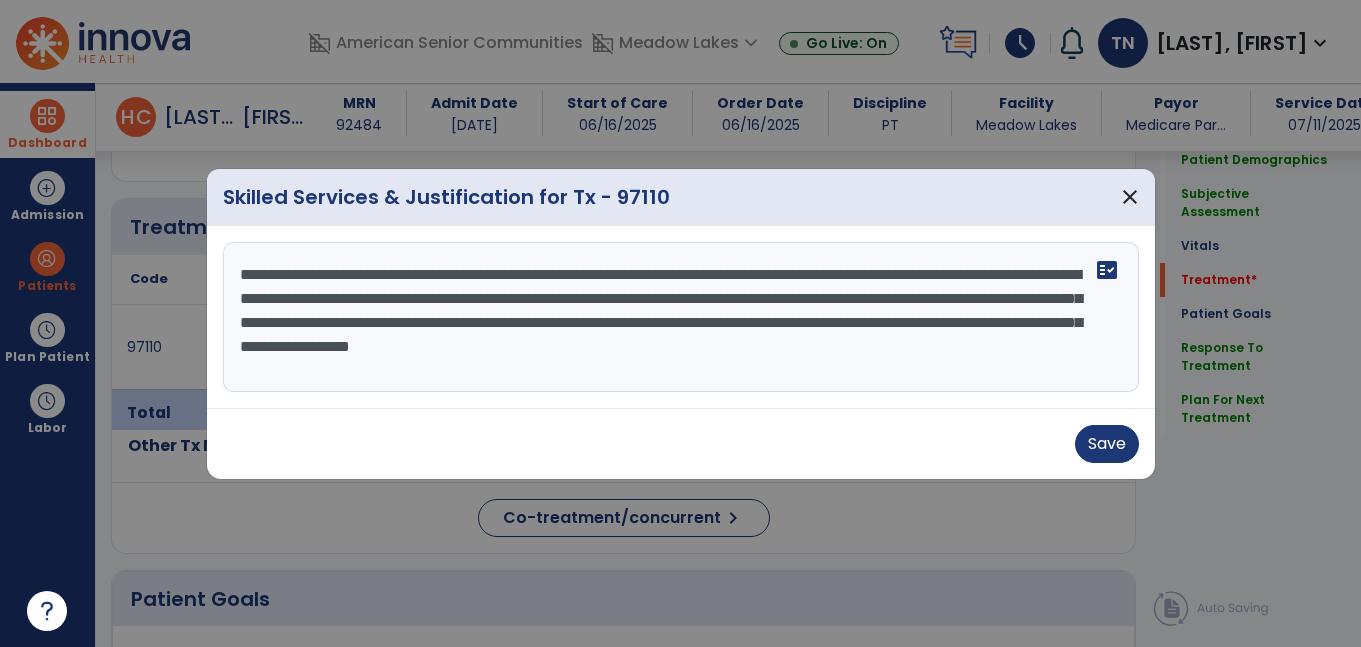 click on "**********" at bounding box center (681, 317) 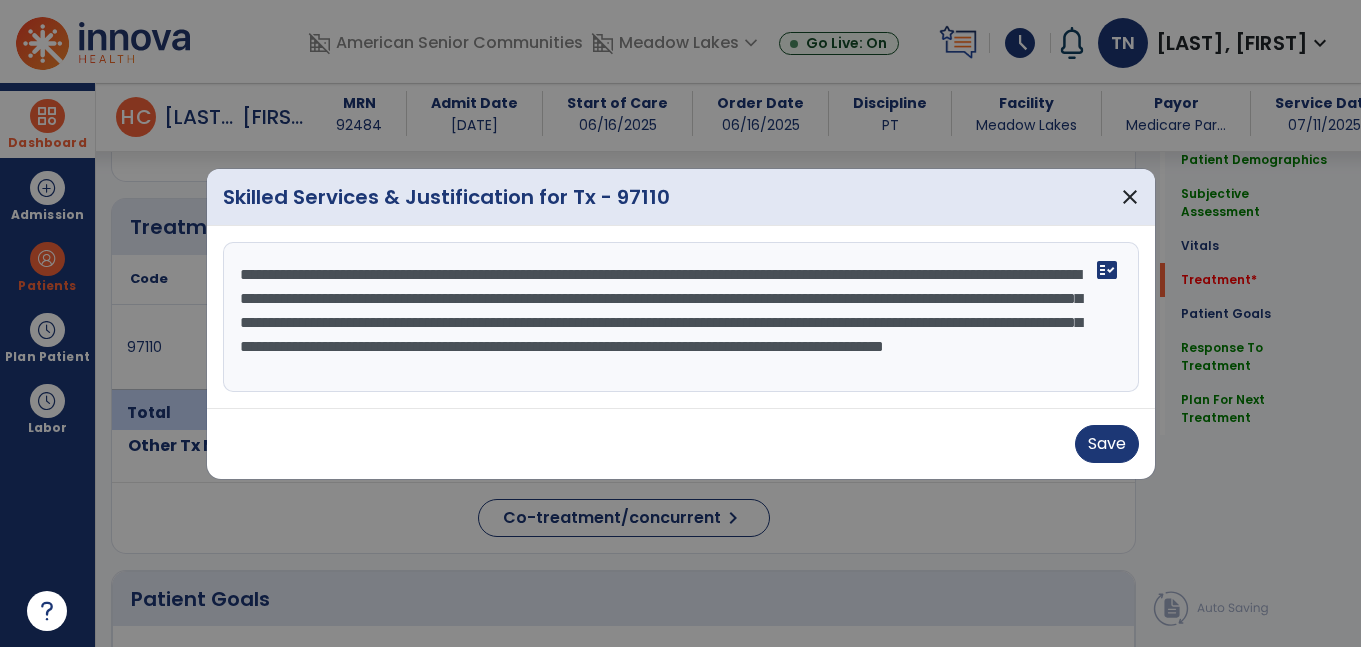 scroll, scrollTop: 16, scrollLeft: 0, axis: vertical 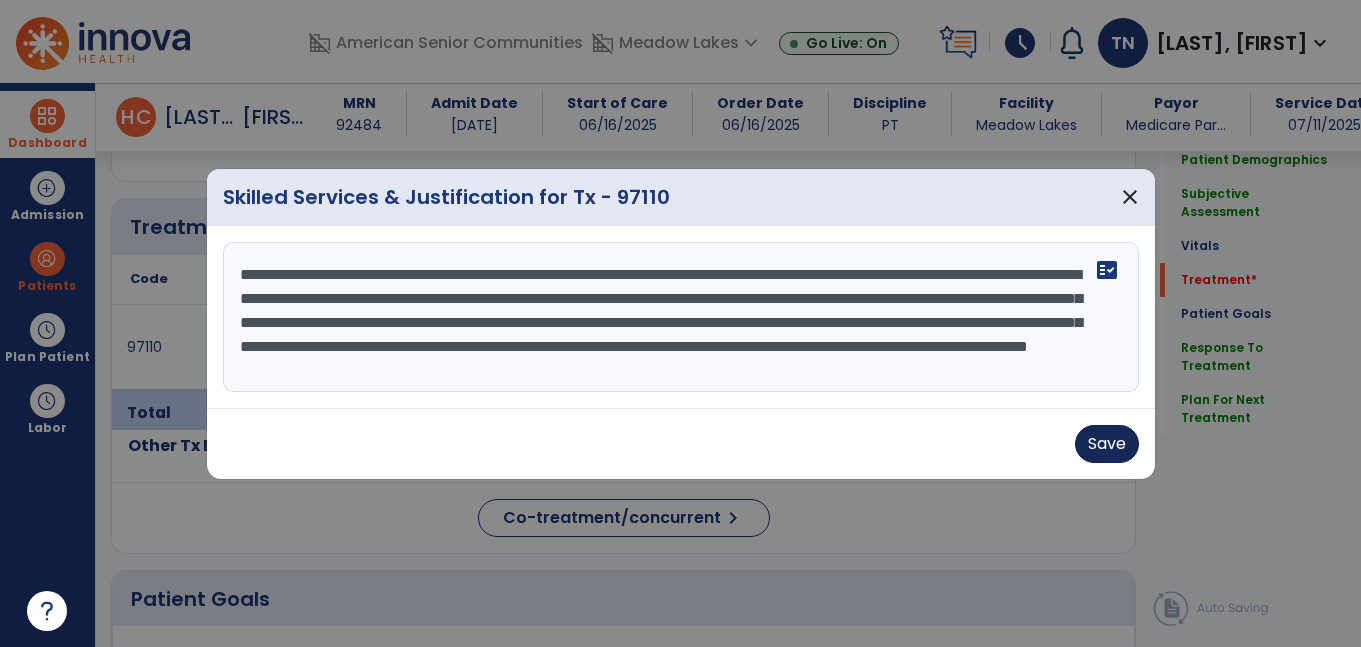type on "**********" 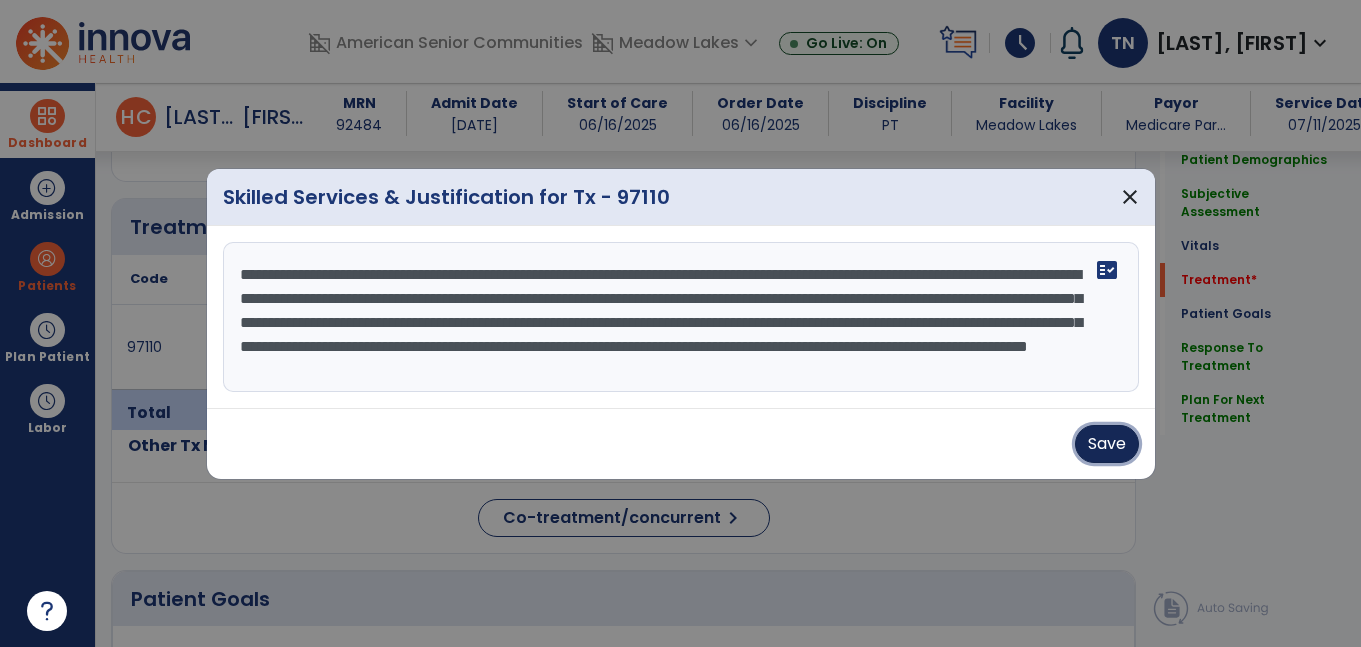 click on "Save" at bounding box center [1107, 444] 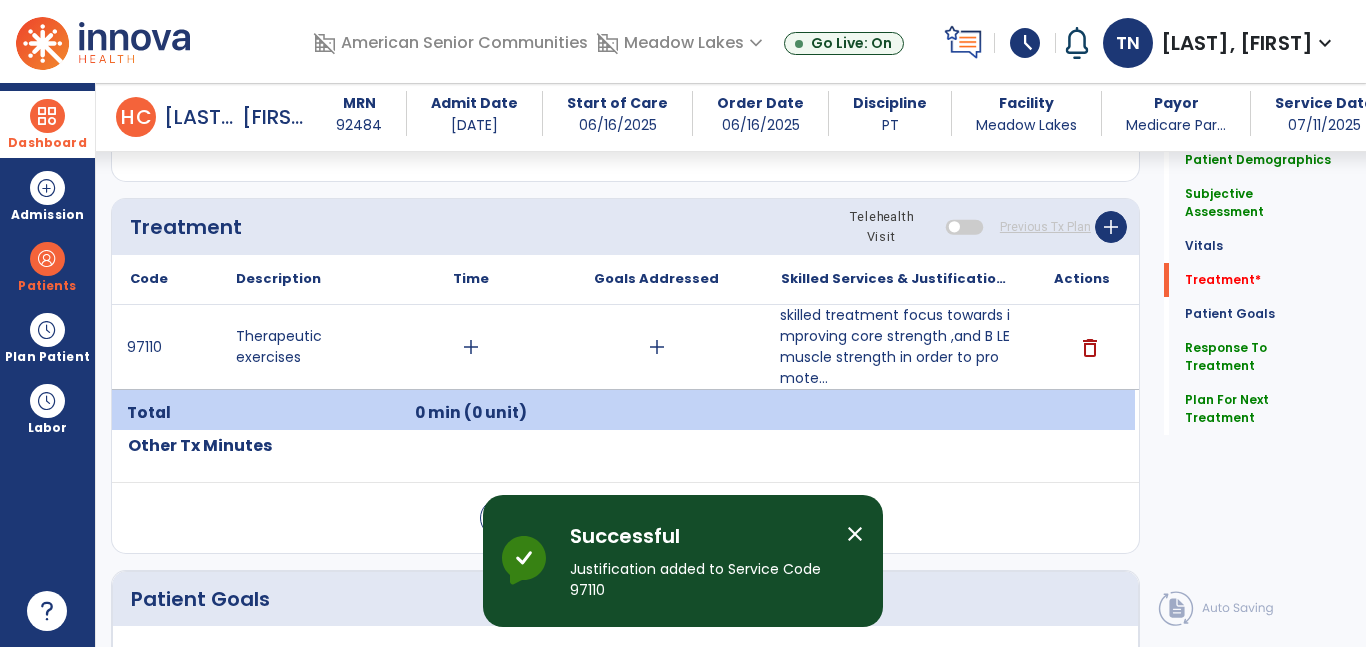 click on "add" at bounding box center [471, 347] 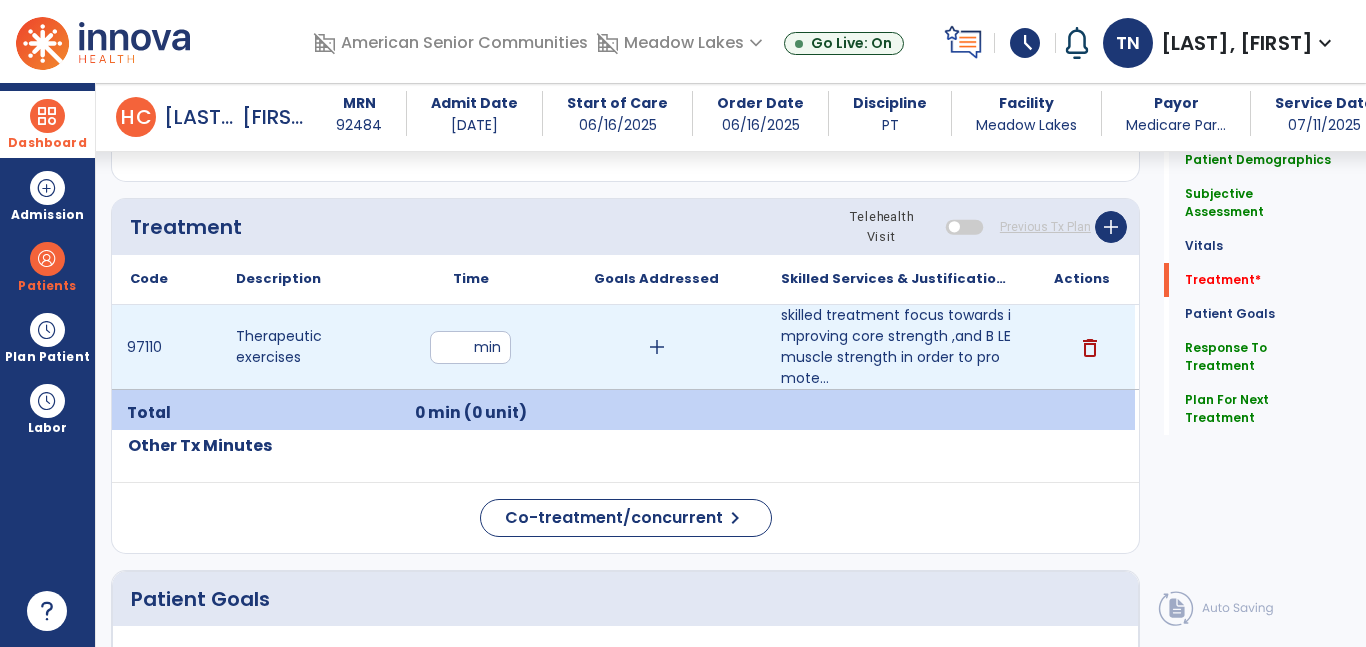 type on "**" 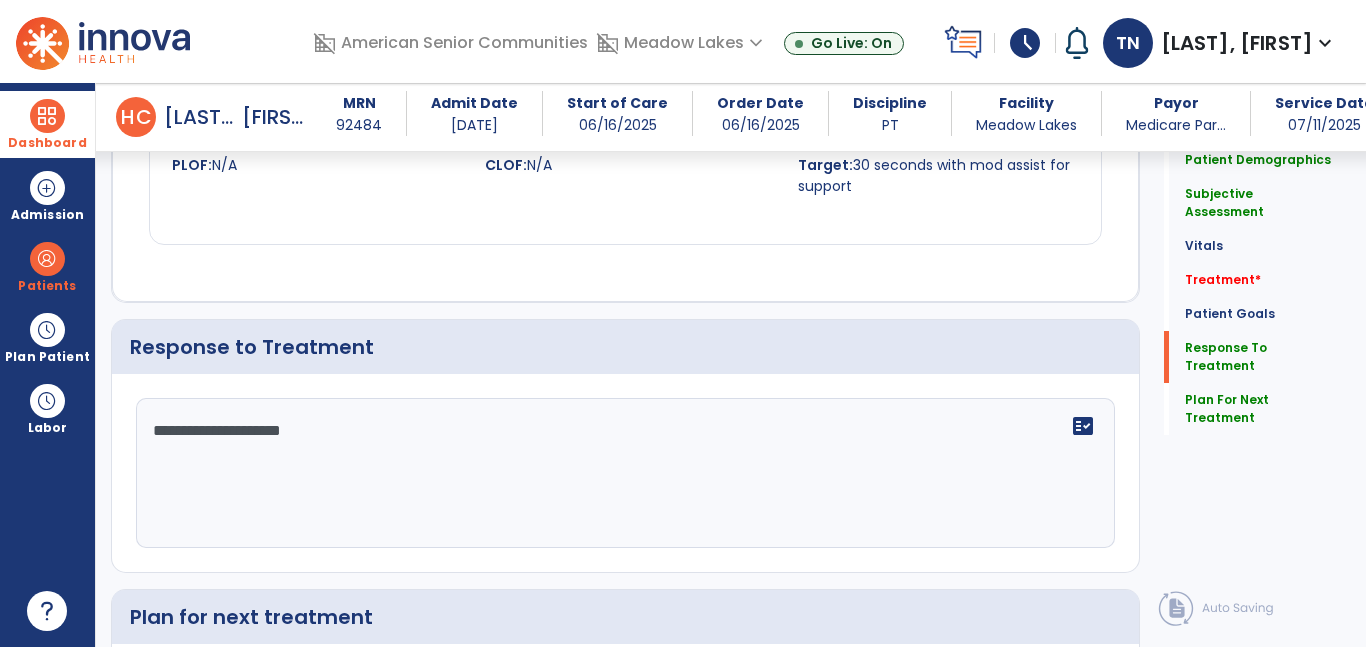 scroll, scrollTop: 2584, scrollLeft: 0, axis: vertical 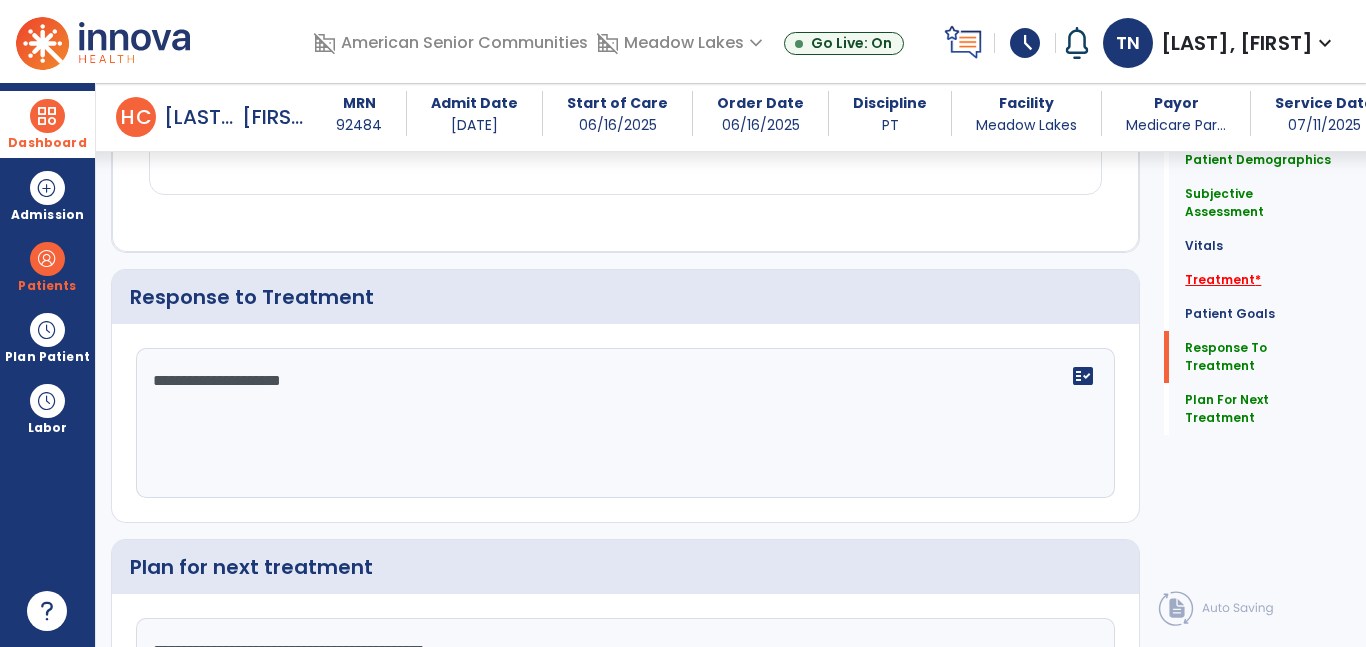 click on "Treatment   *" 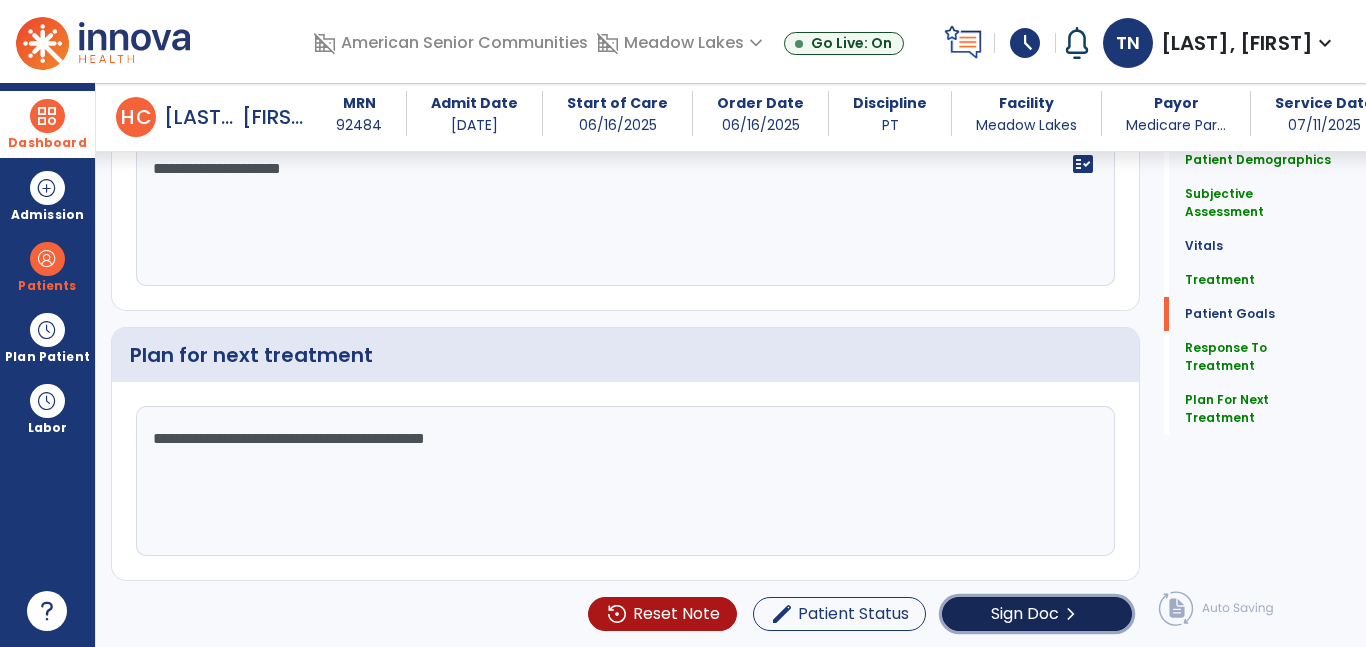 click on "Sign Doc" 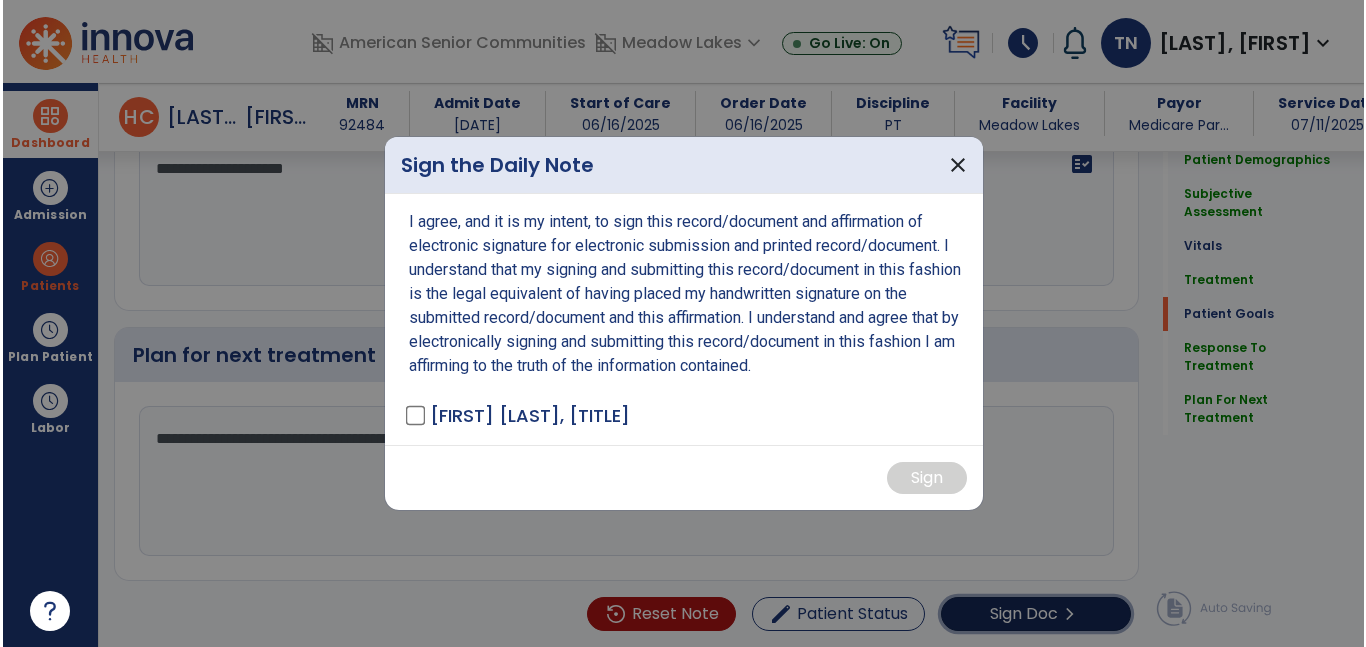 scroll, scrollTop: 2796, scrollLeft: 0, axis: vertical 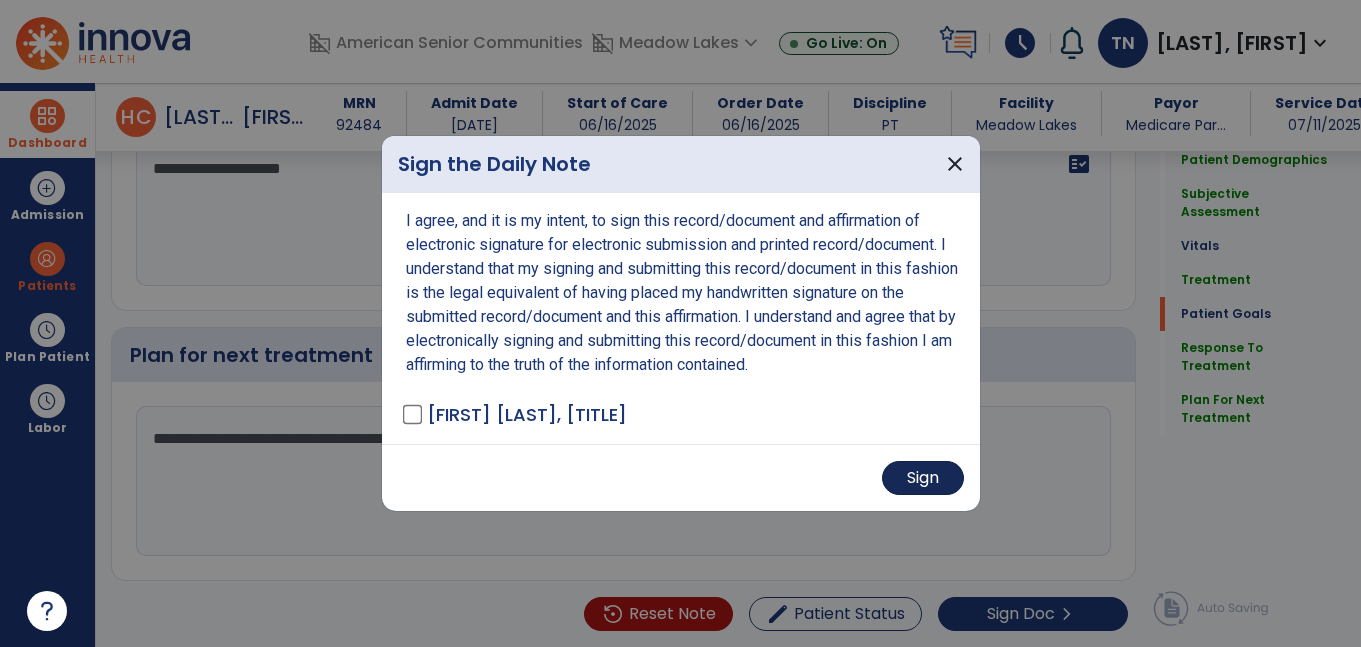 click on "Sign" at bounding box center (923, 478) 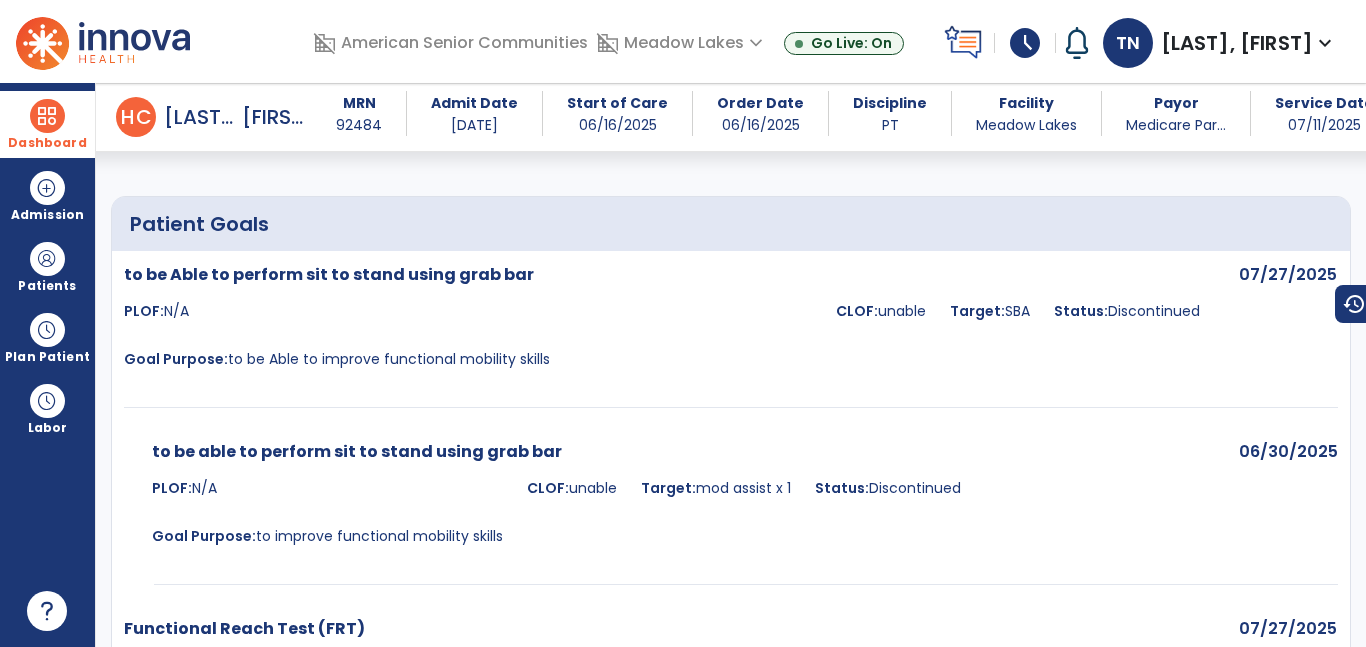 scroll, scrollTop: 1818, scrollLeft: 0, axis: vertical 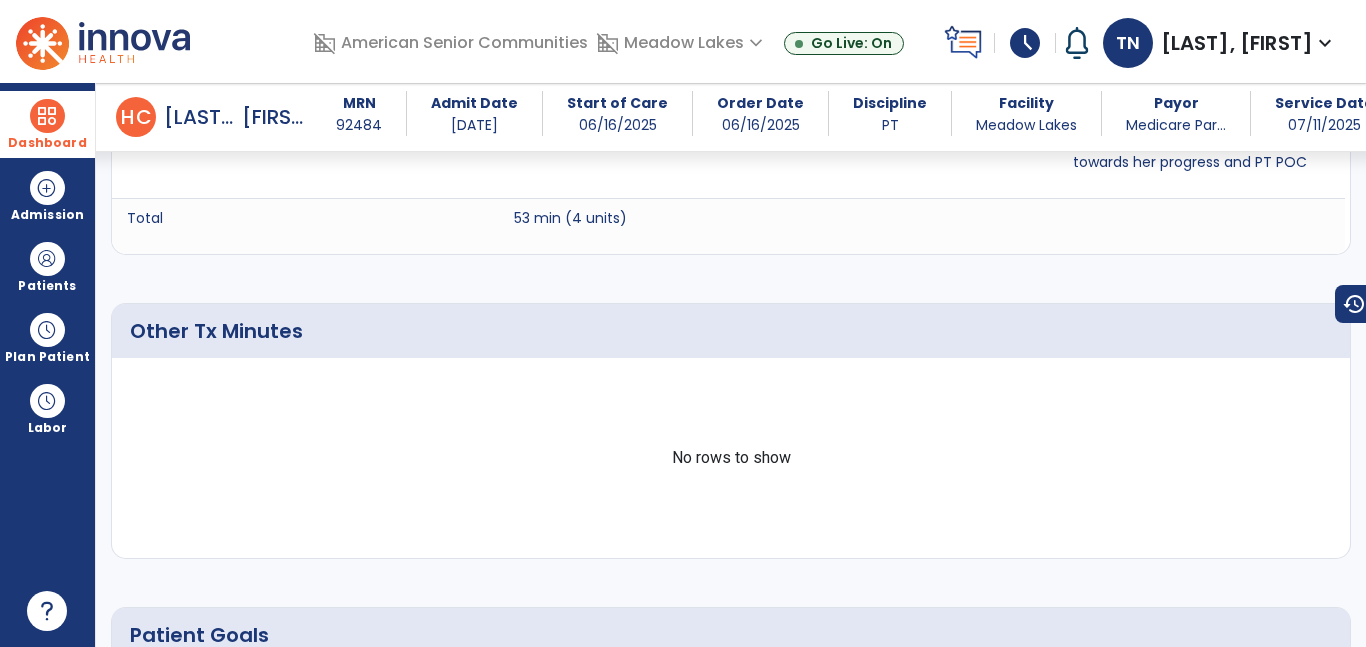click on "Dashboard" at bounding box center [47, 124] 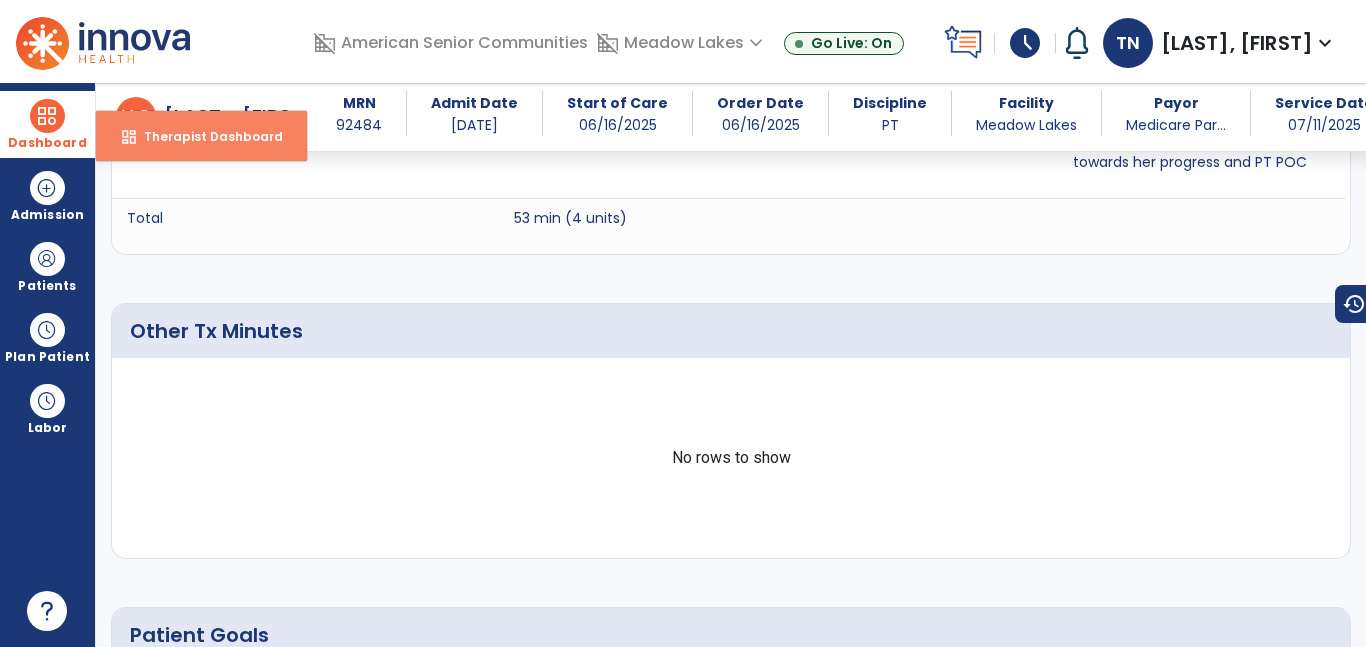 click on "Therapist Dashboard" at bounding box center (205, 136) 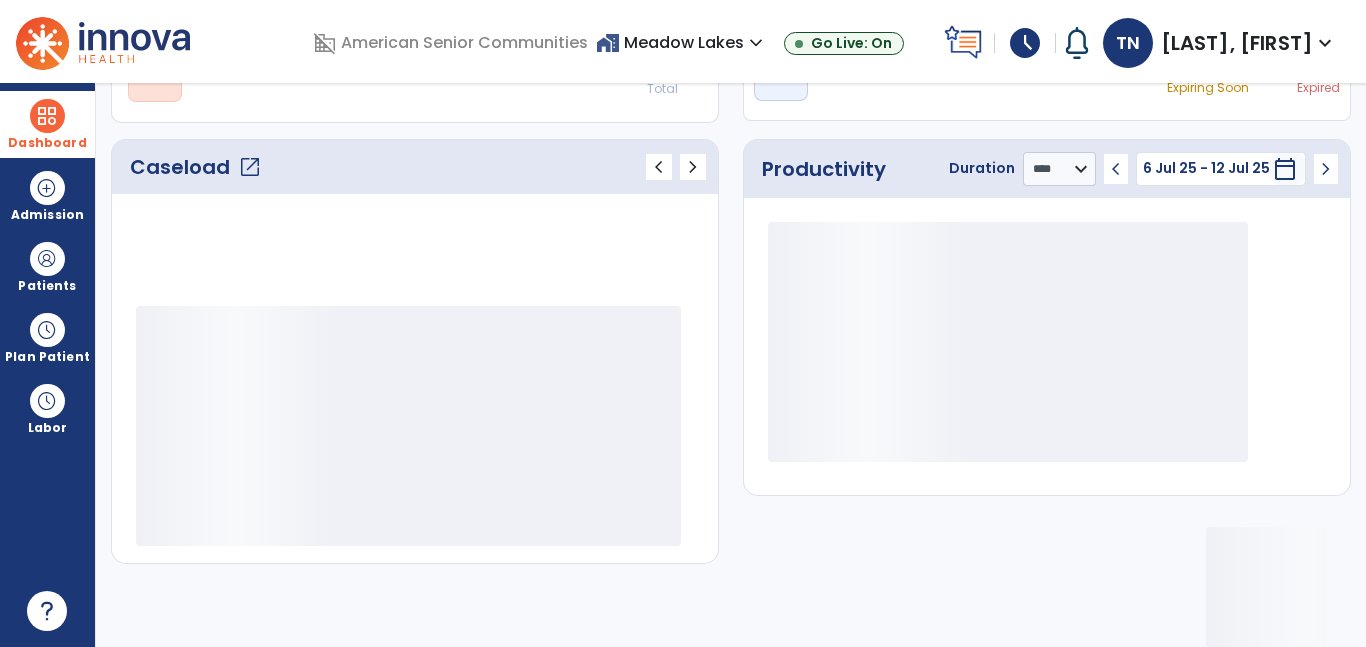 scroll, scrollTop: 230, scrollLeft: 0, axis: vertical 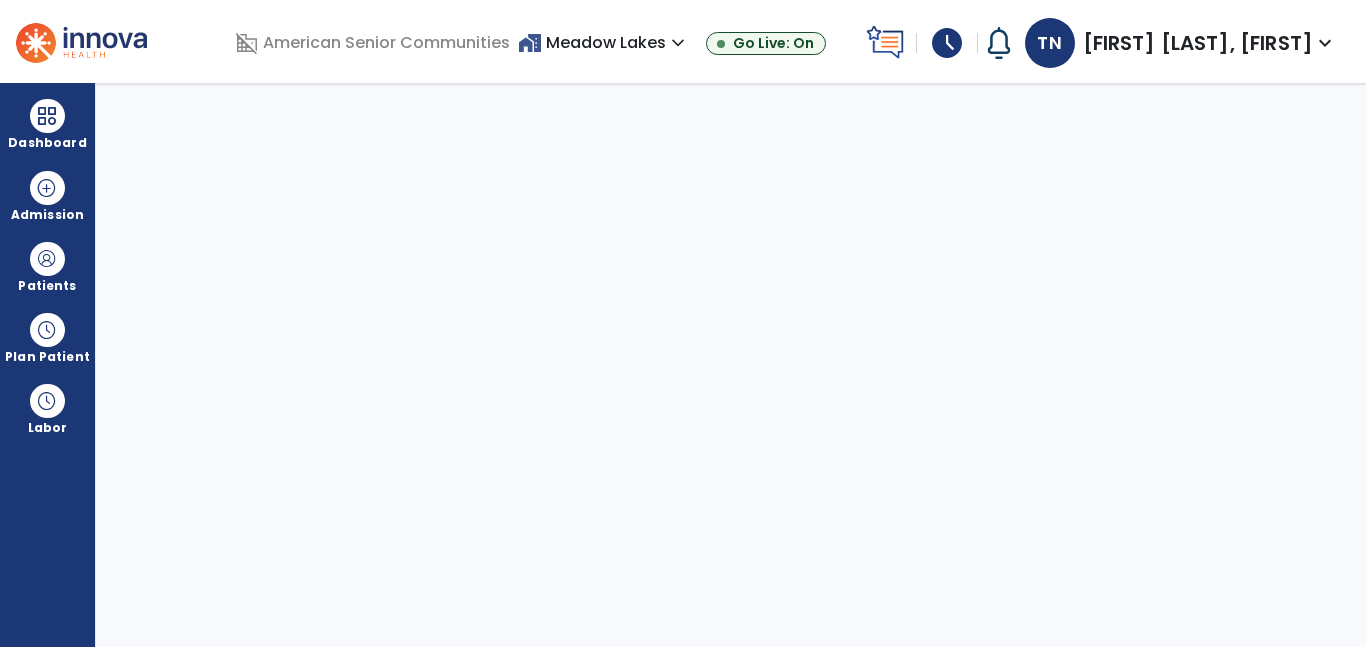 select on "****" 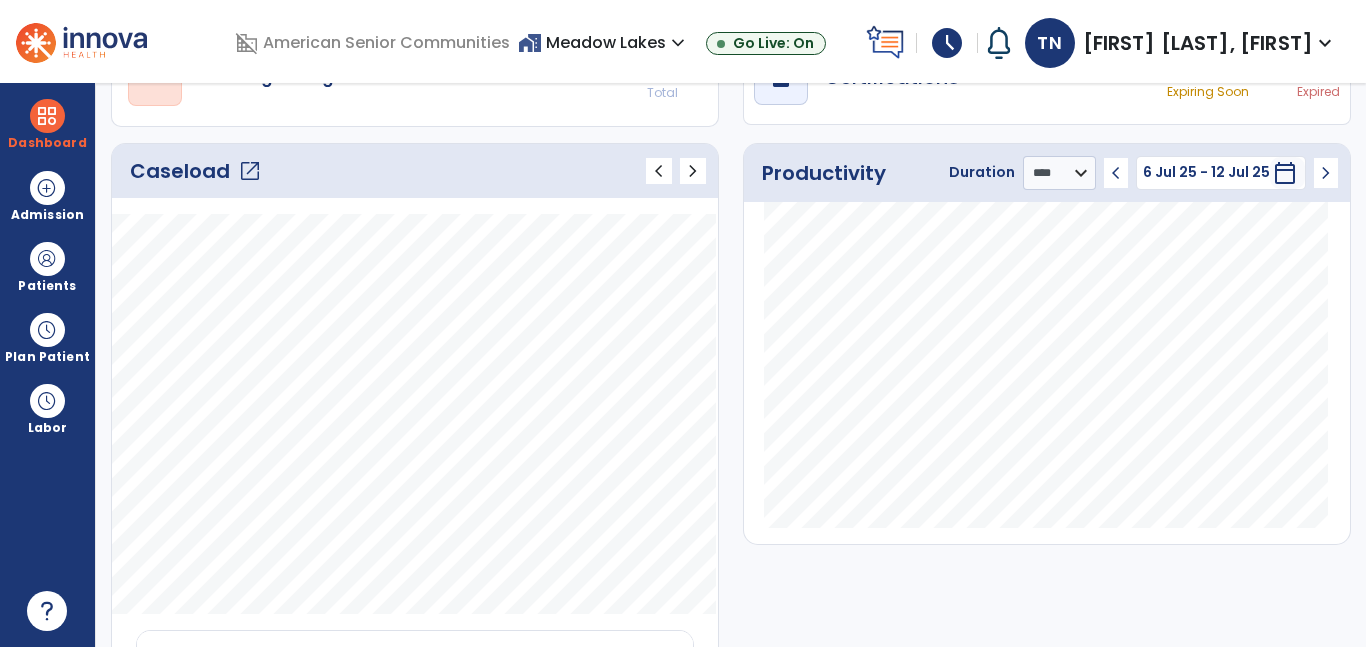 click on "open_in_new" 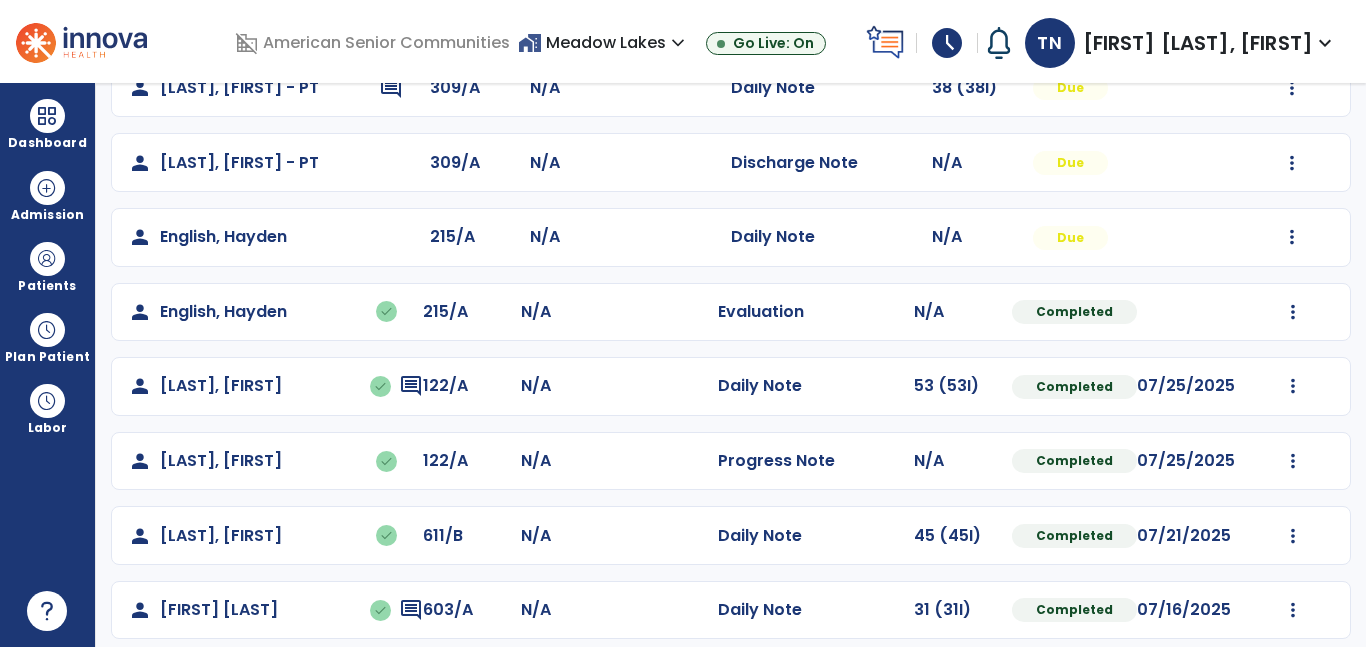 scroll, scrollTop: 492, scrollLeft: 0, axis: vertical 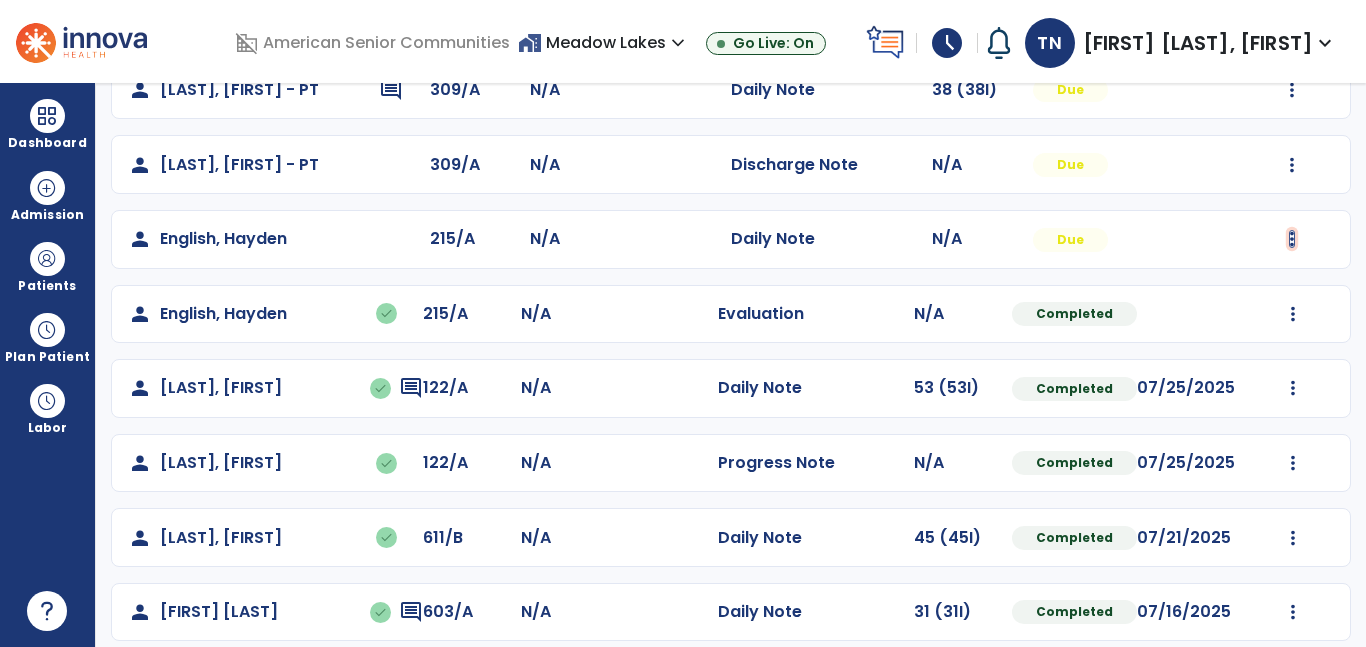 click at bounding box center [1293, -133] 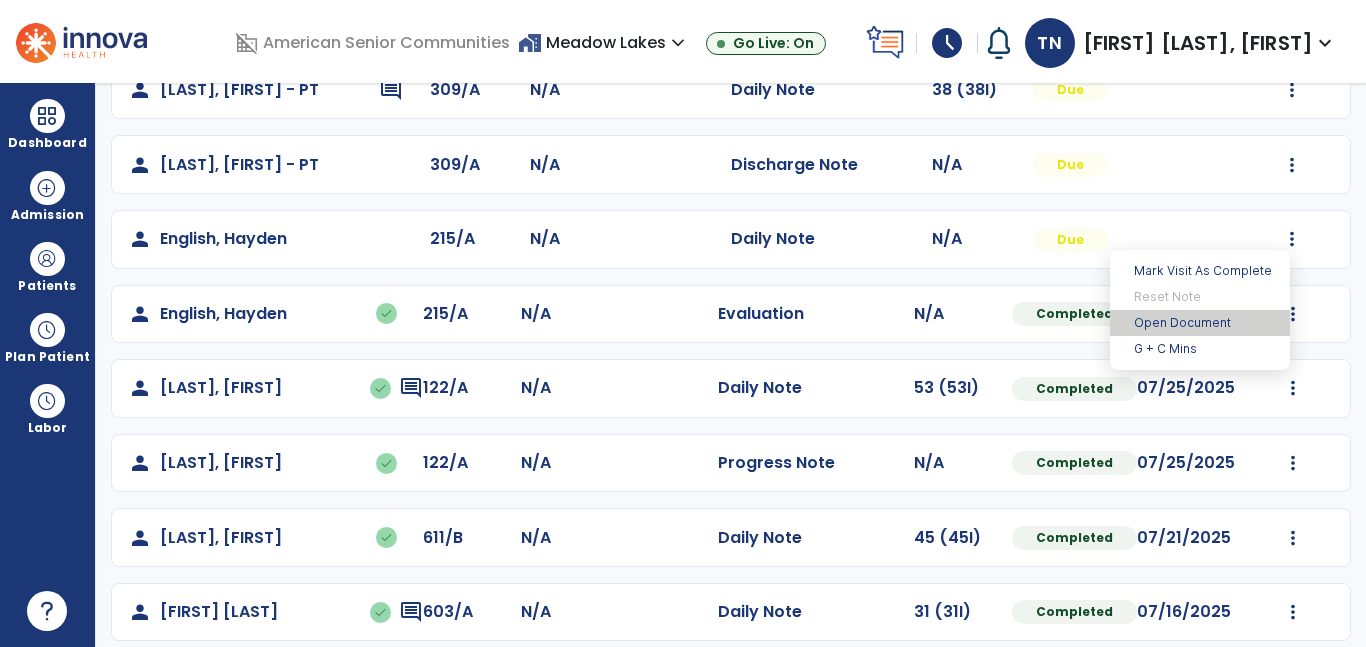 click on "Open Document" at bounding box center (1200, 323) 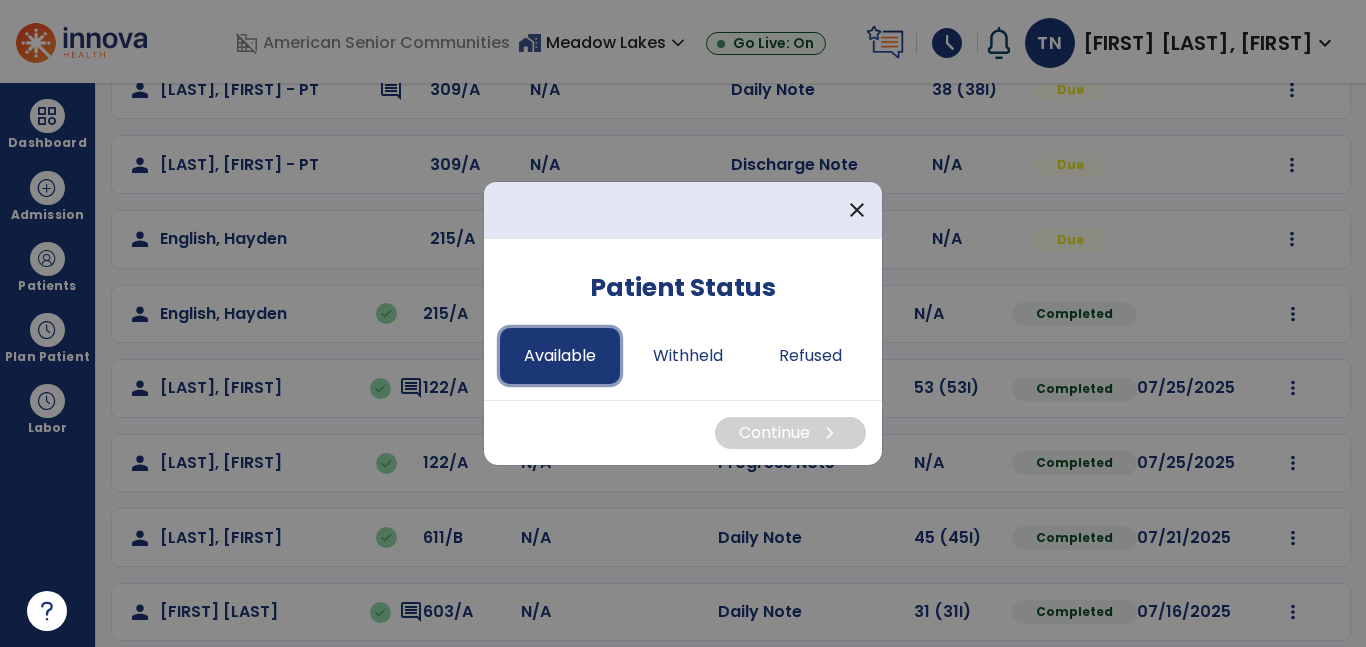 click on "Available" at bounding box center (560, 356) 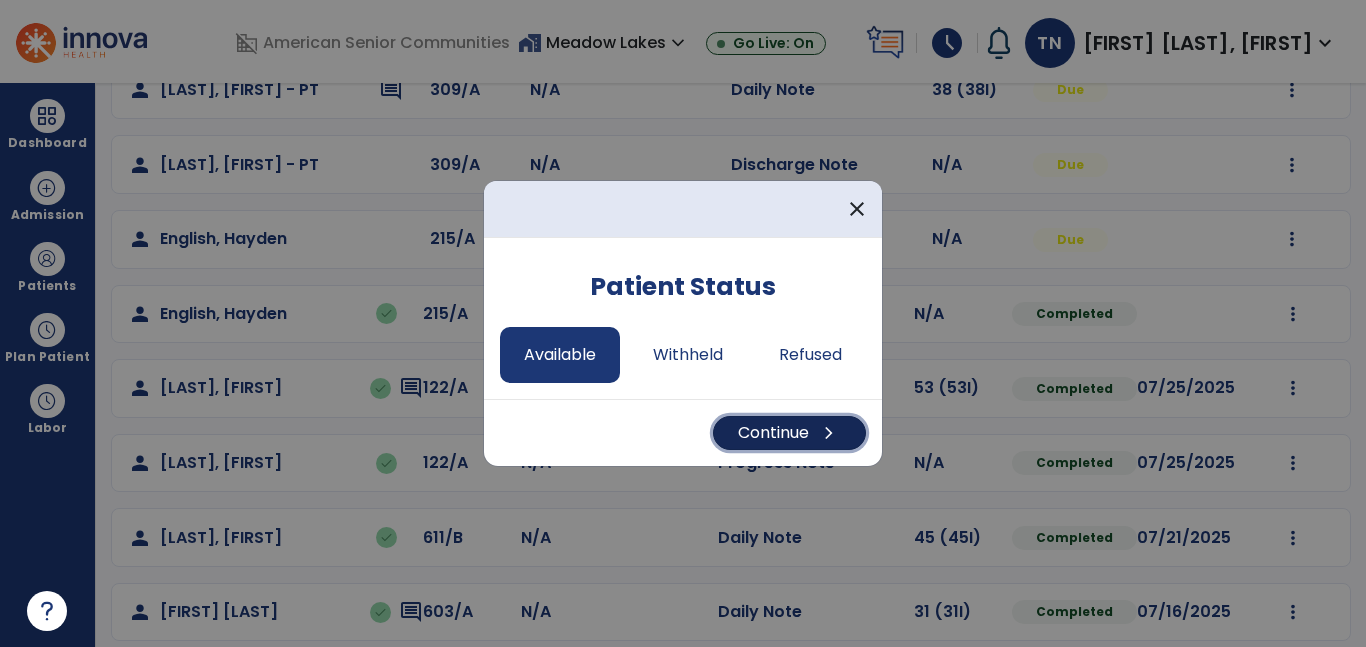 click on "Continue   chevron_right" at bounding box center [789, 433] 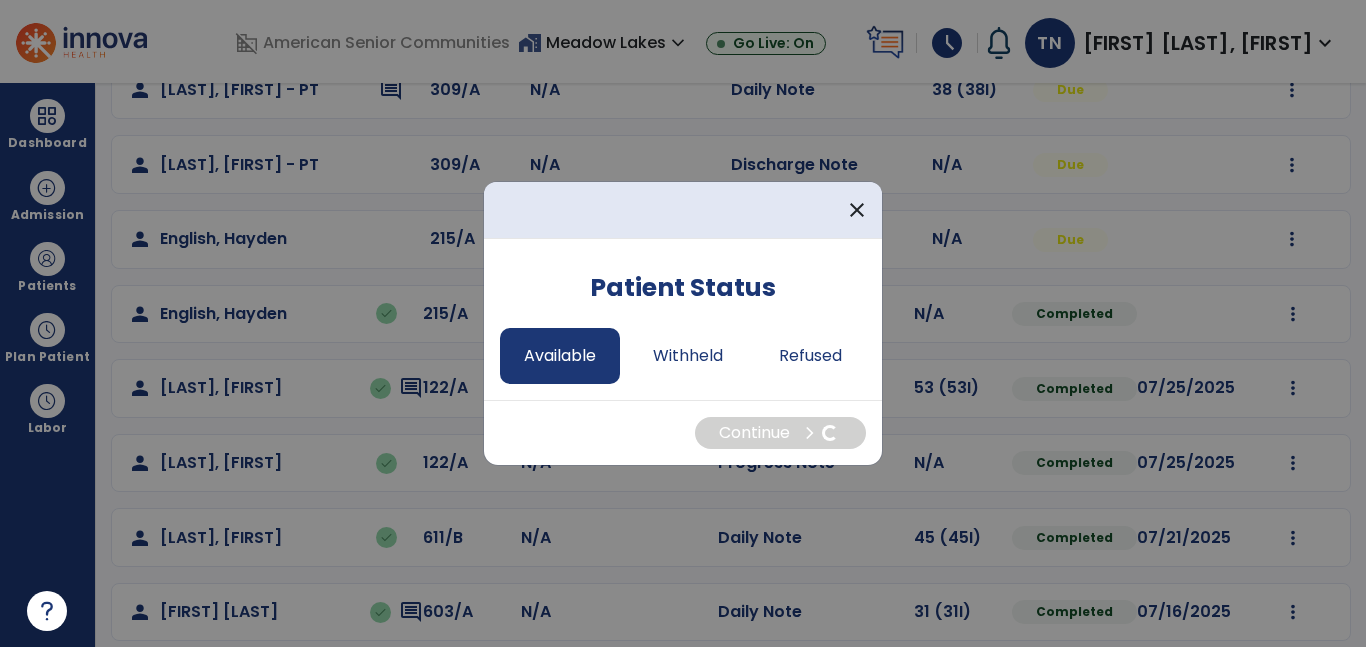 select on "*" 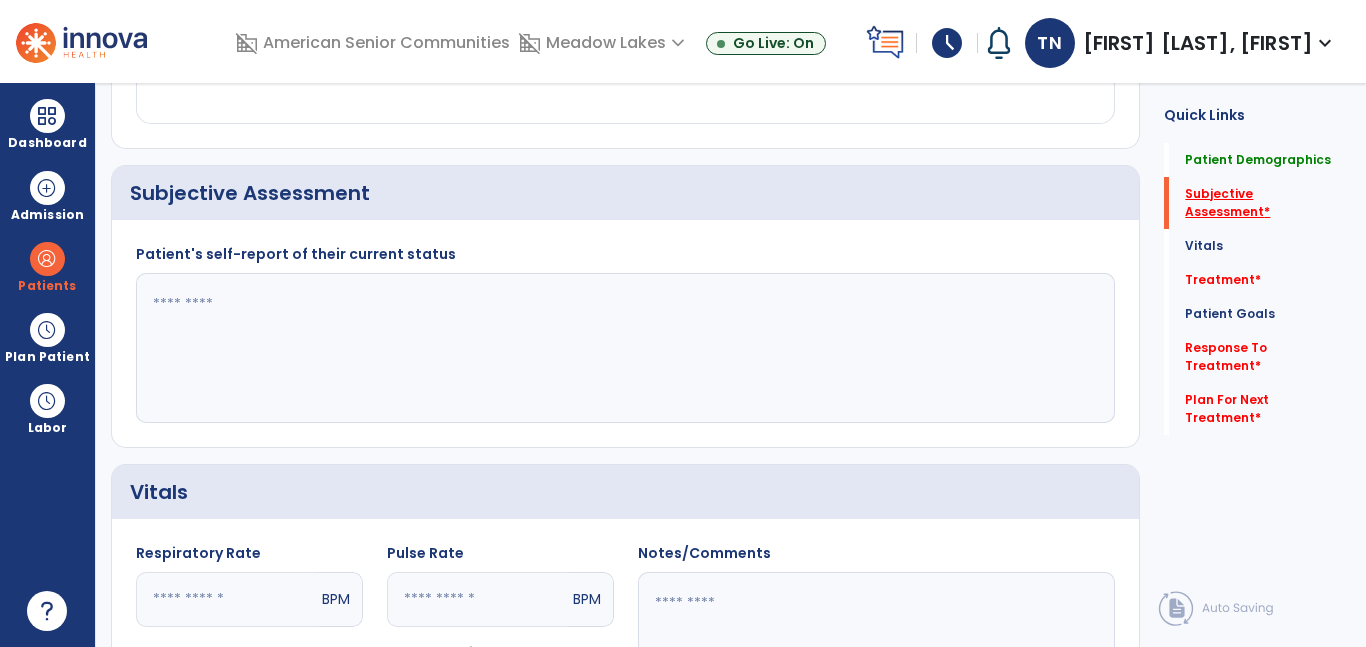 click on "Subjective Assessment   *" 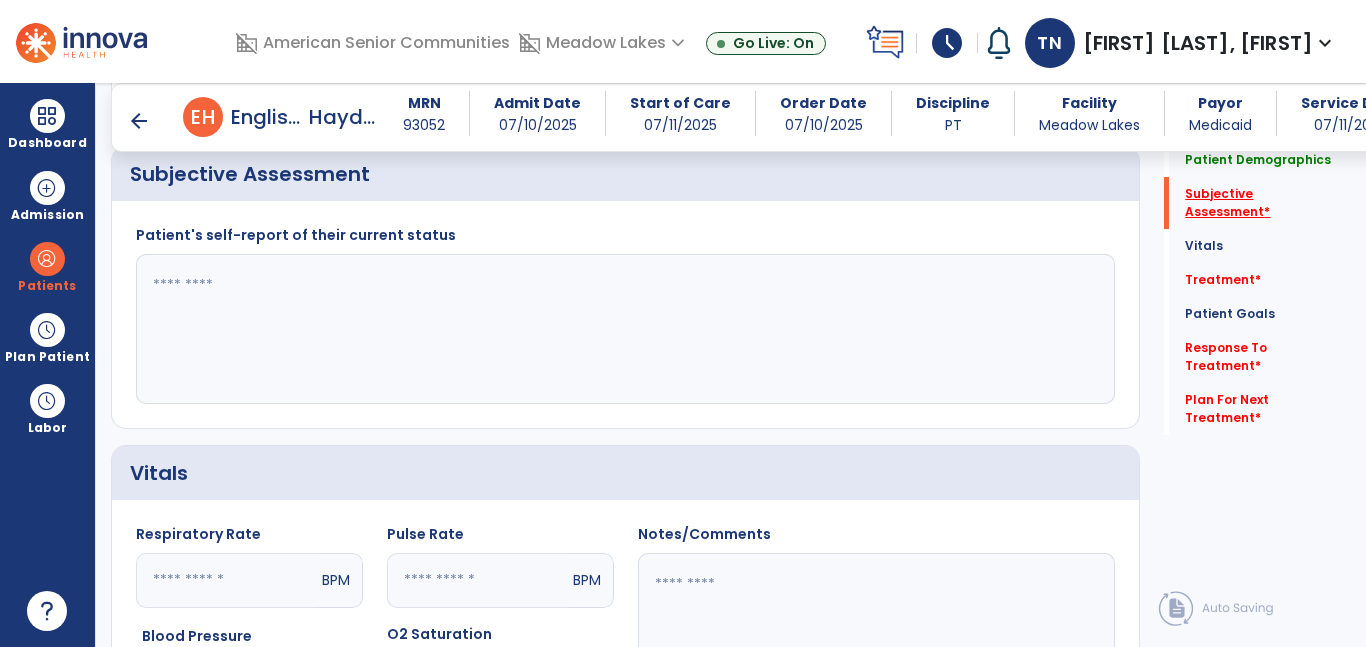 scroll, scrollTop: 433, scrollLeft: 0, axis: vertical 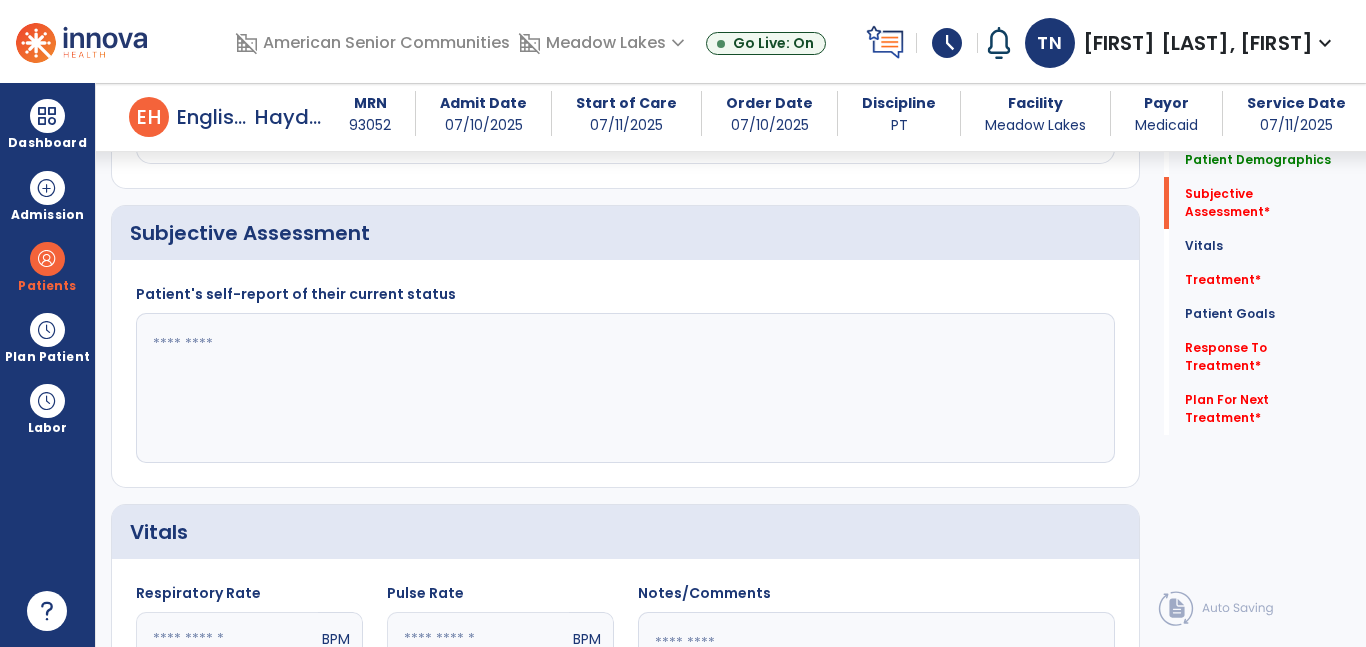 click 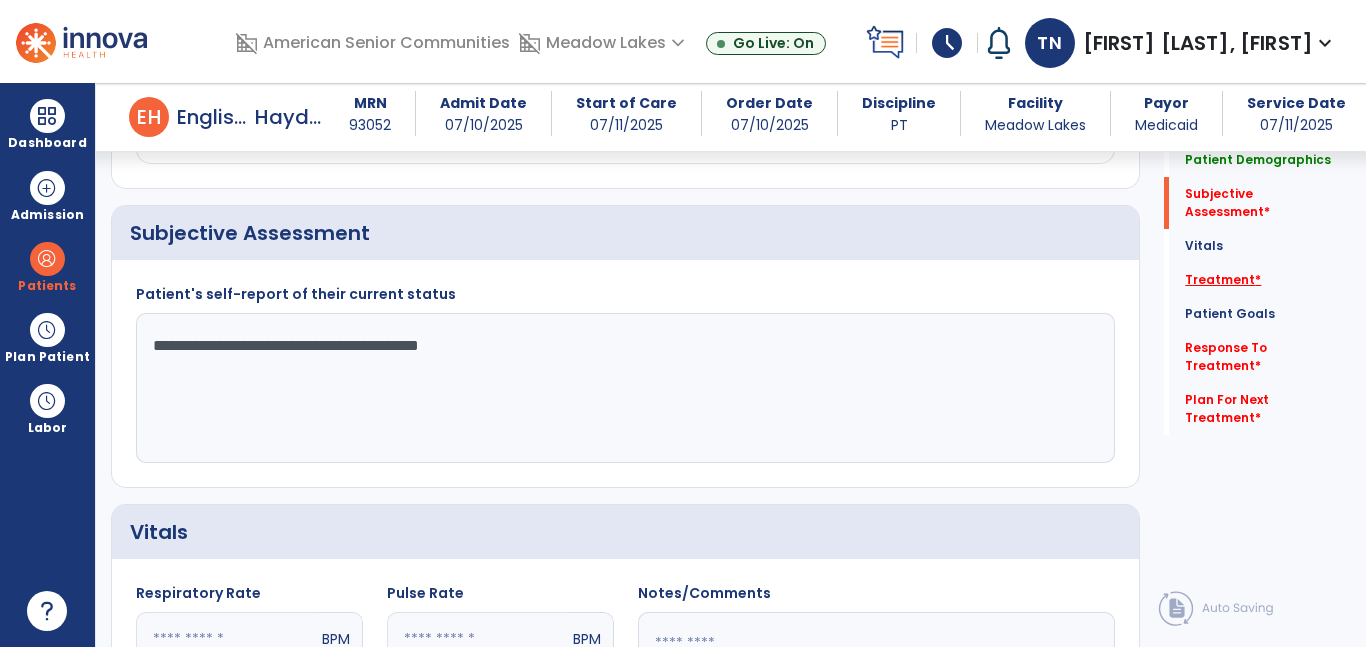 type on "**********" 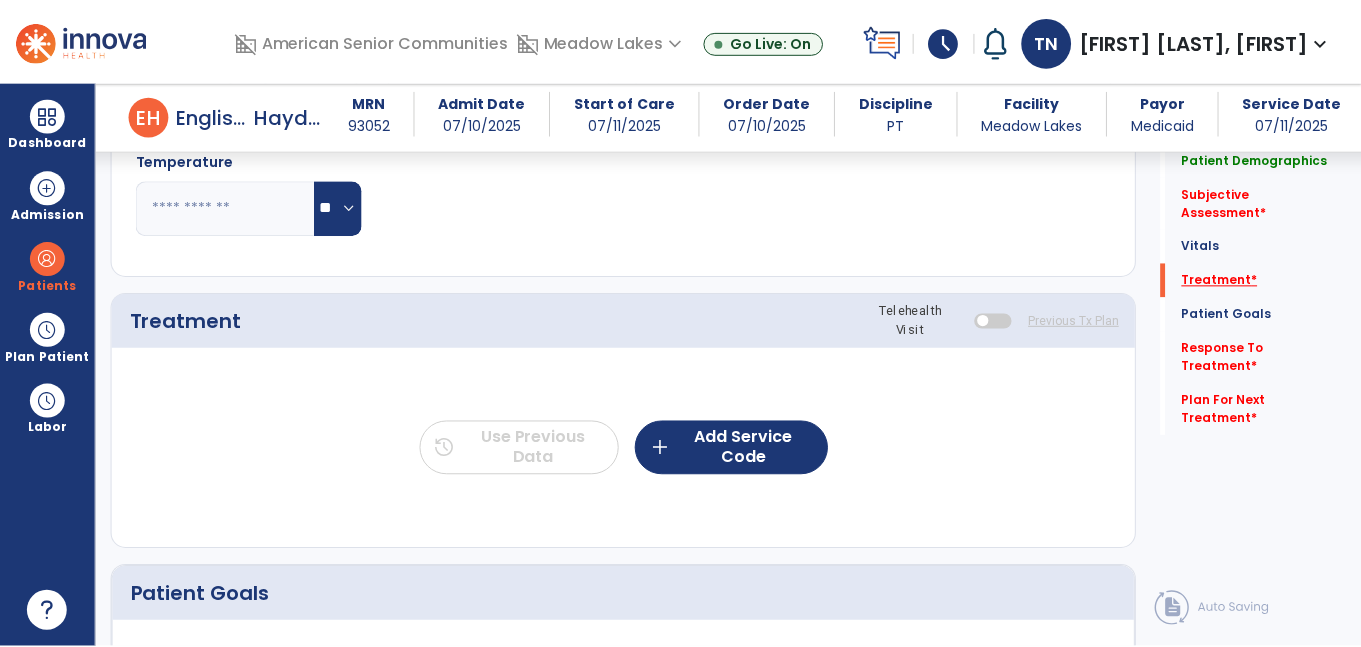 scroll, scrollTop: 1122, scrollLeft: 0, axis: vertical 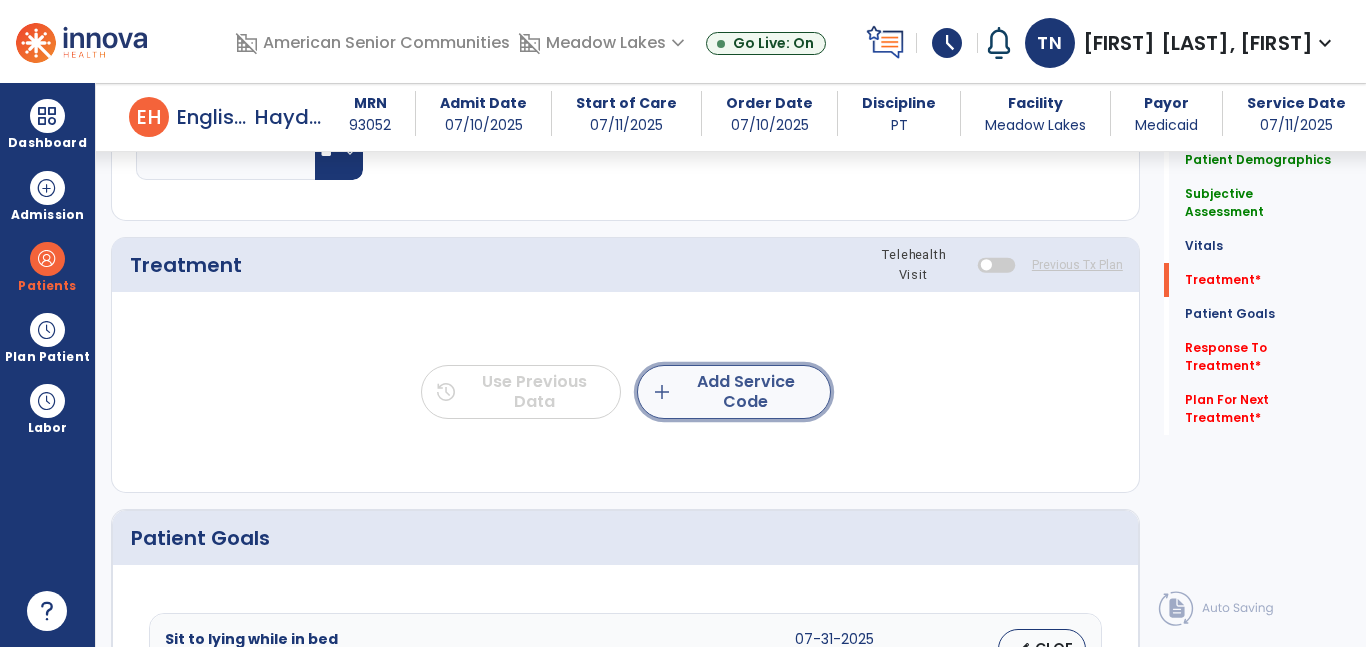 click on "add  Add Service Code" 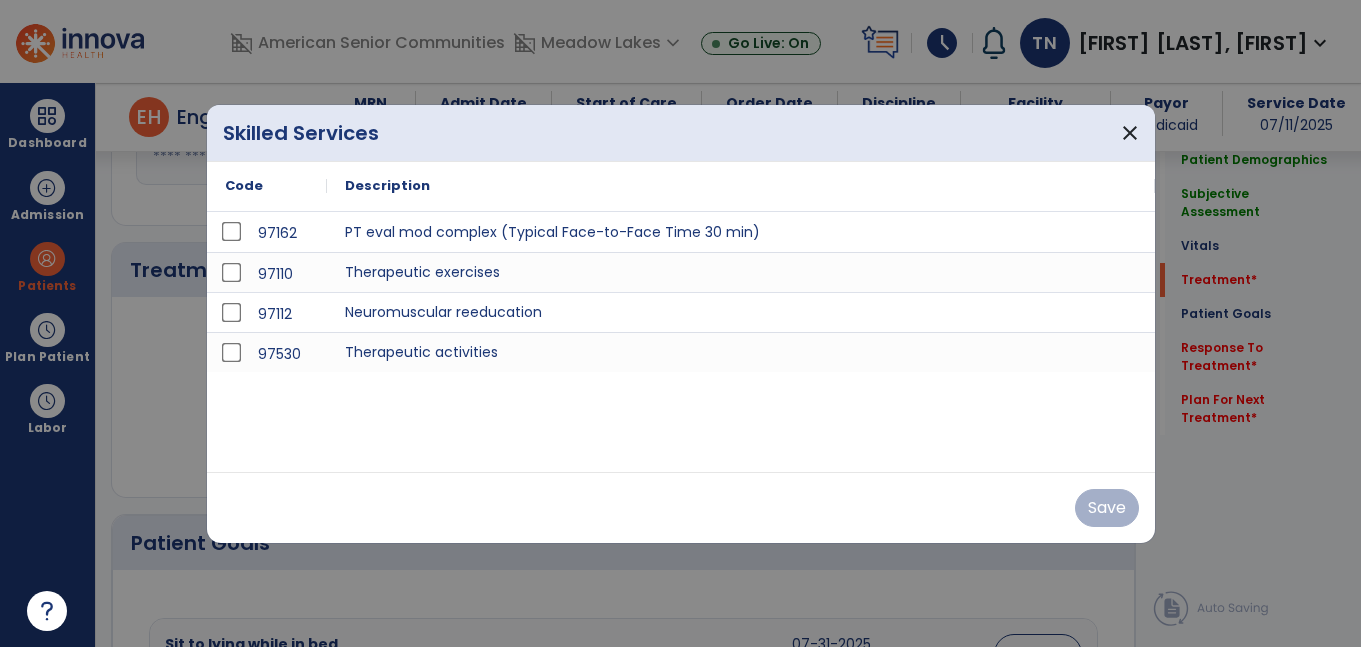 scroll, scrollTop: 1122, scrollLeft: 0, axis: vertical 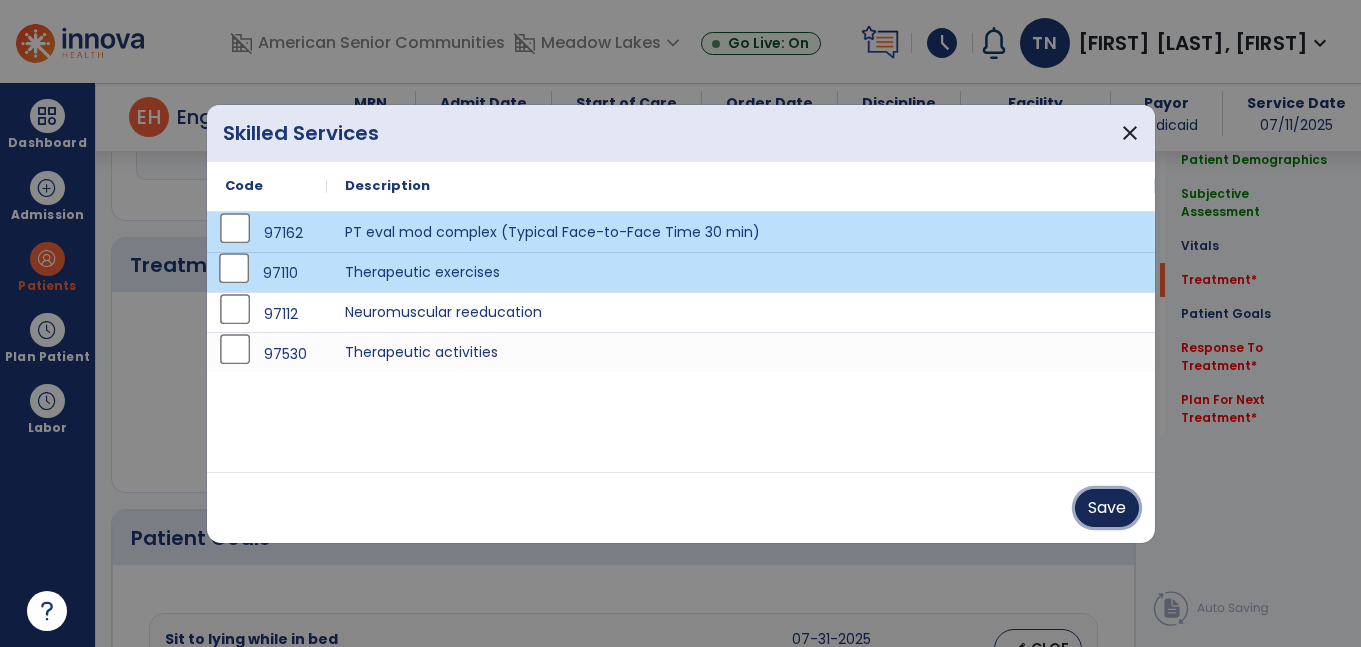 click on "Save" at bounding box center (1107, 508) 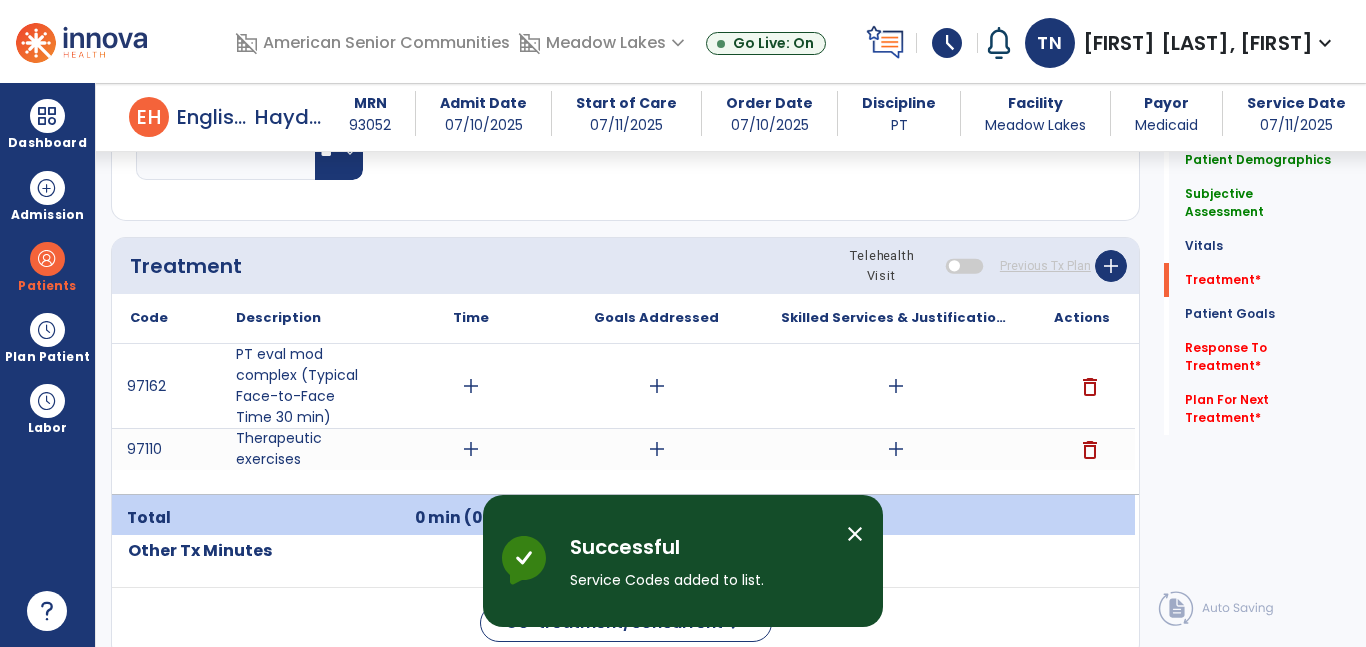 click on "add" at bounding box center (896, 386) 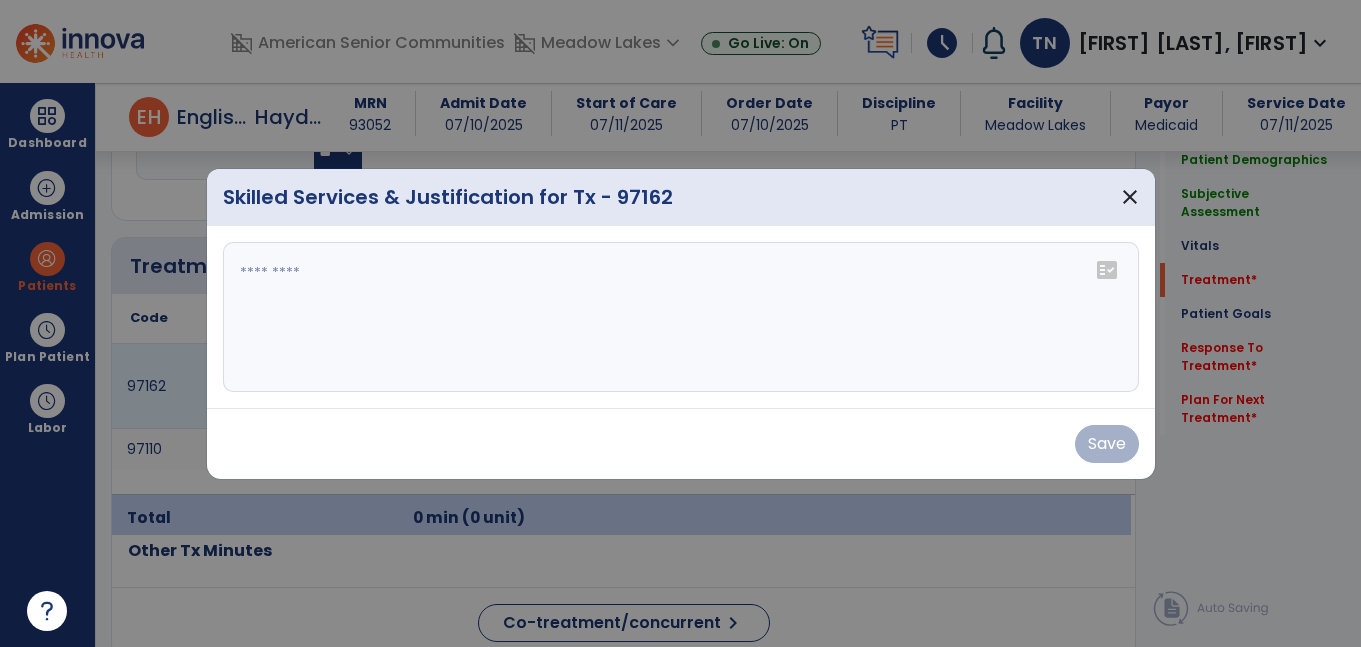 scroll, scrollTop: 1122, scrollLeft: 0, axis: vertical 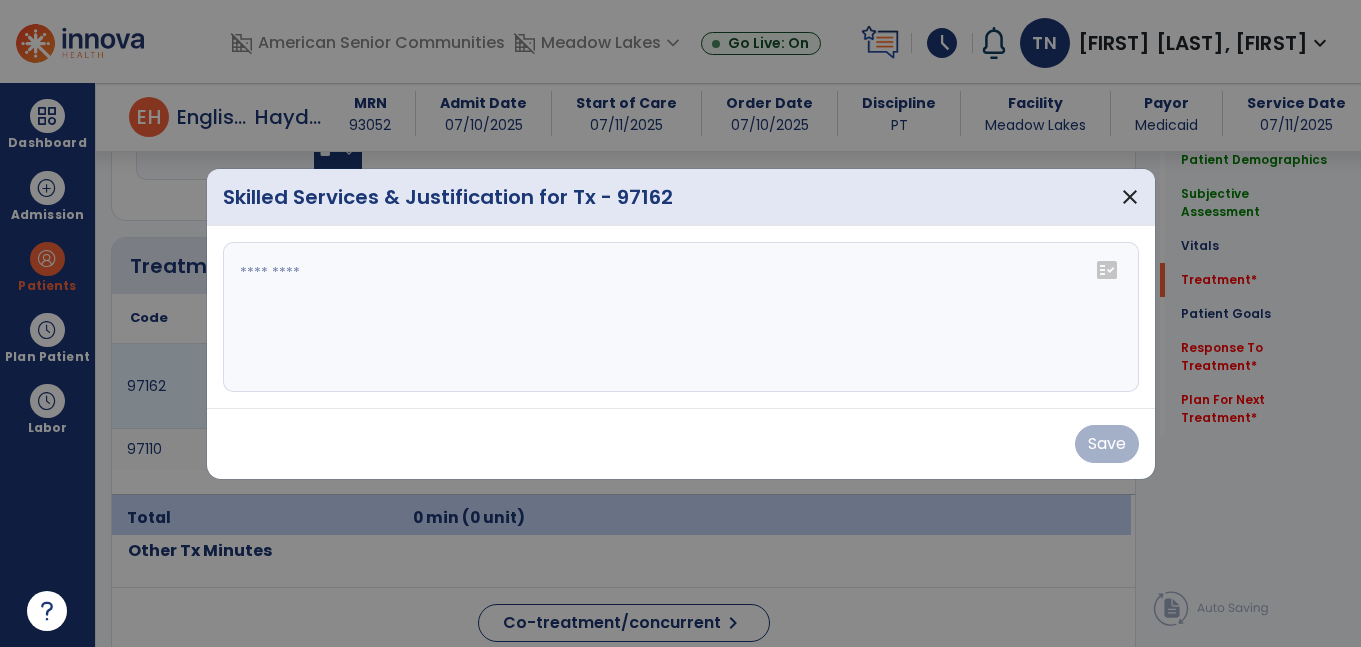 click at bounding box center (681, 317) 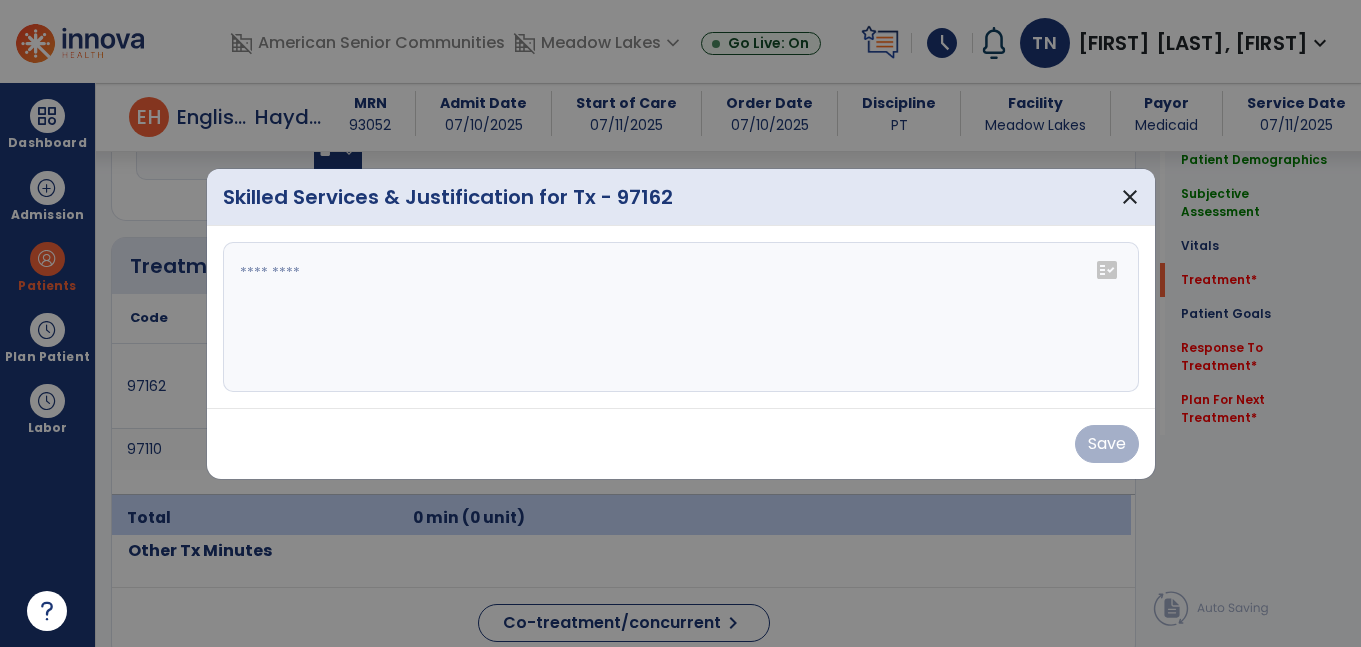 click at bounding box center (681, 317) 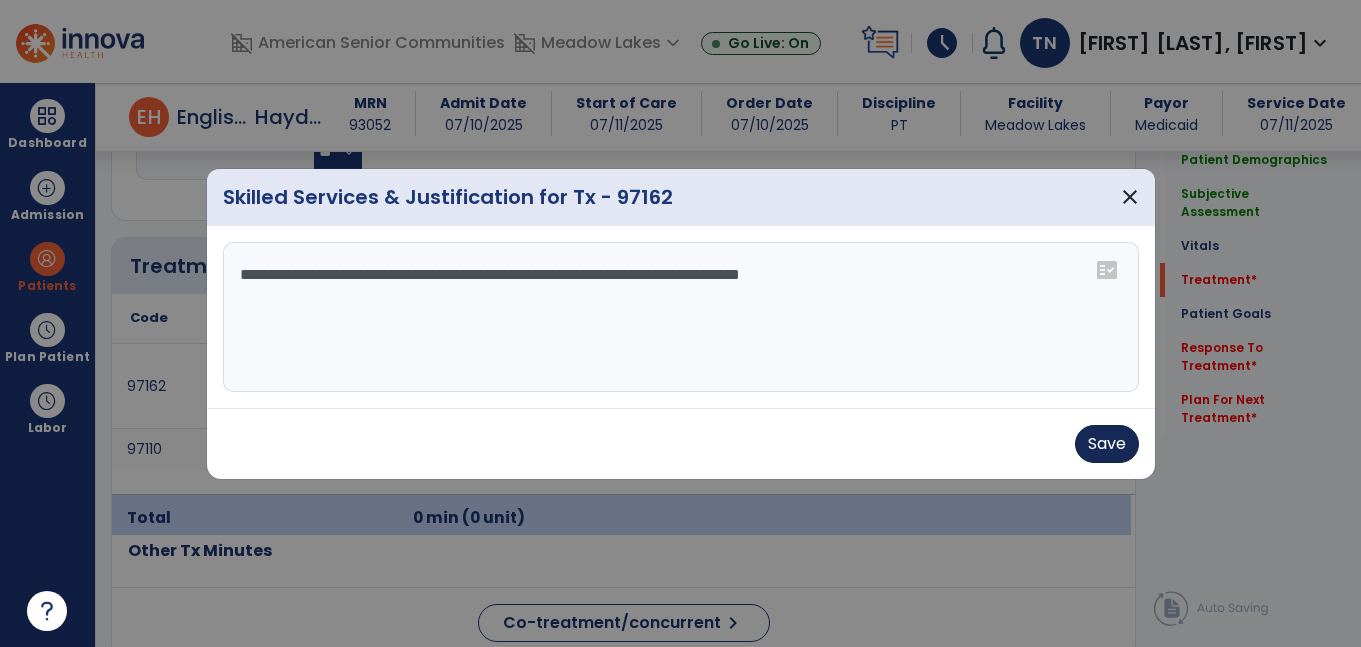 type on "**********" 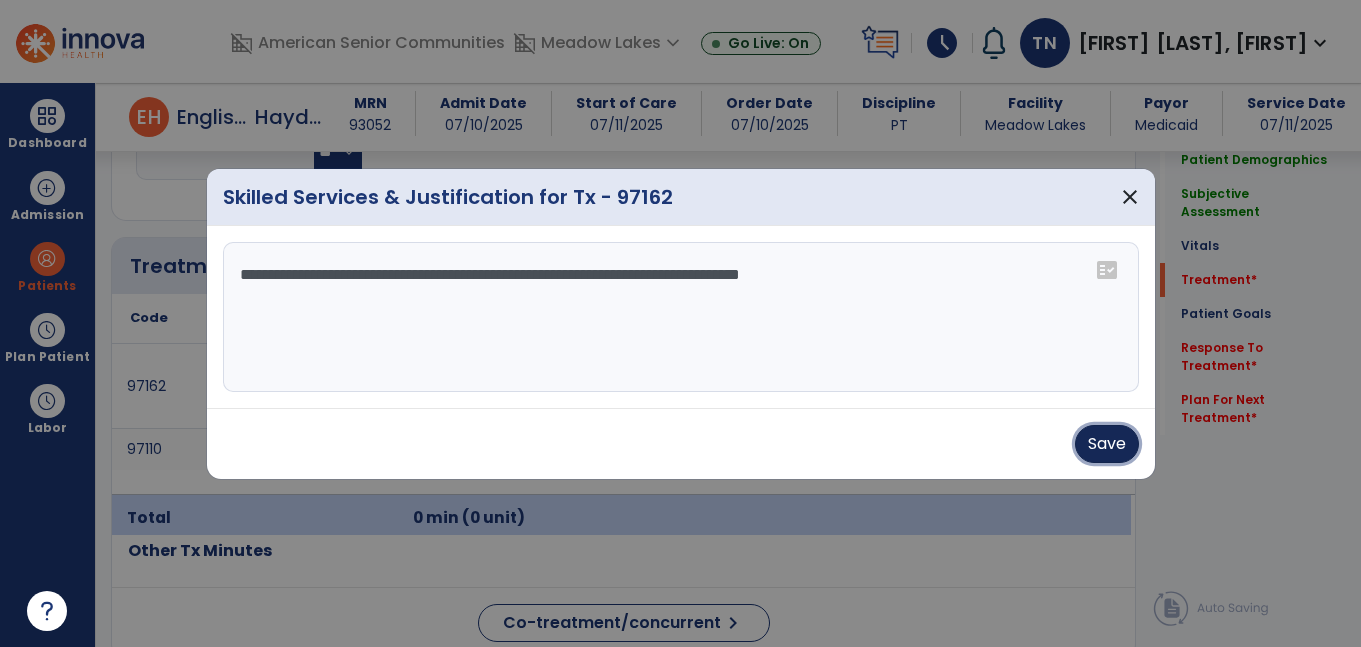 click on "Save" at bounding box center [1107, 444] 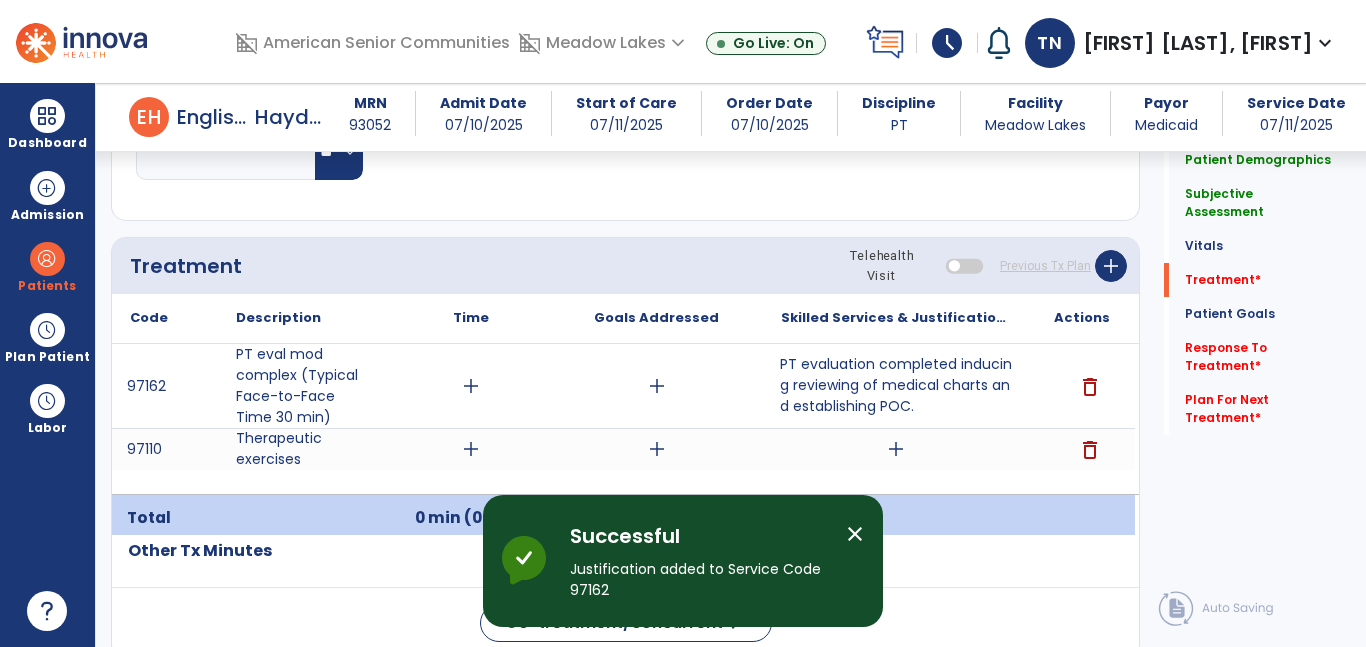 click on "add" at bounding box center (896, 449) 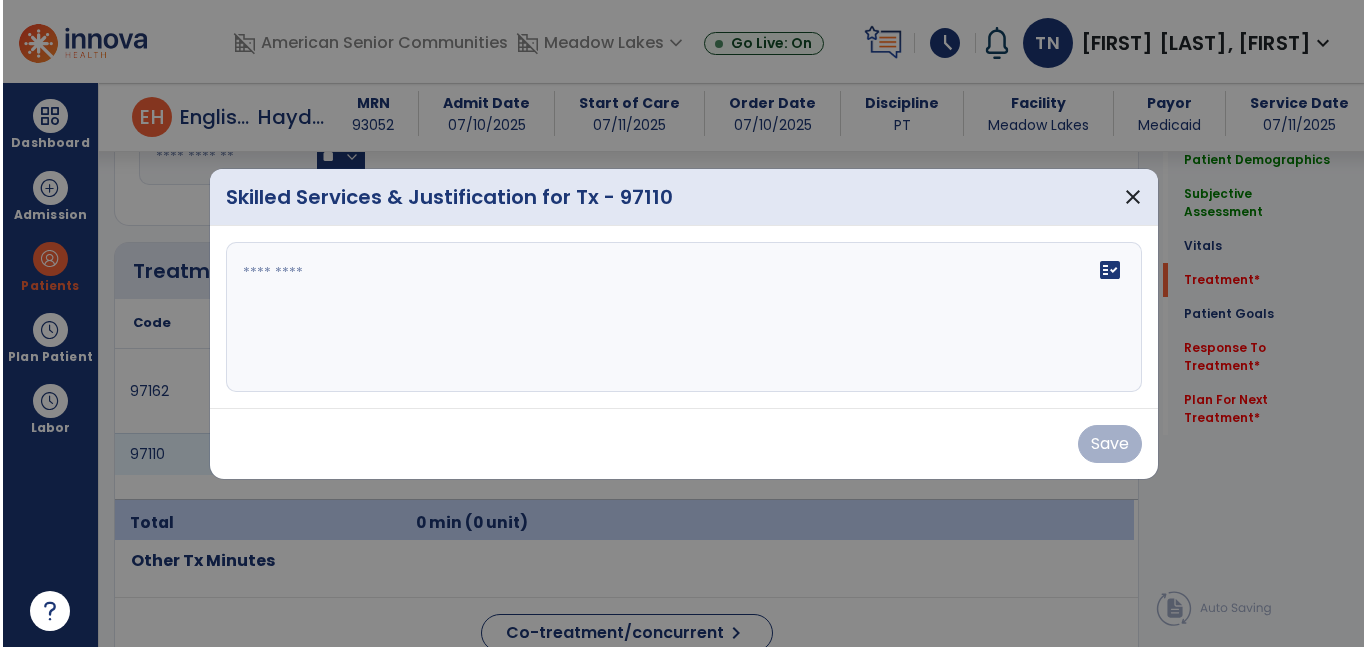 scroll, scrollTop: 1122, scrollLeft: 0, axis: vertical 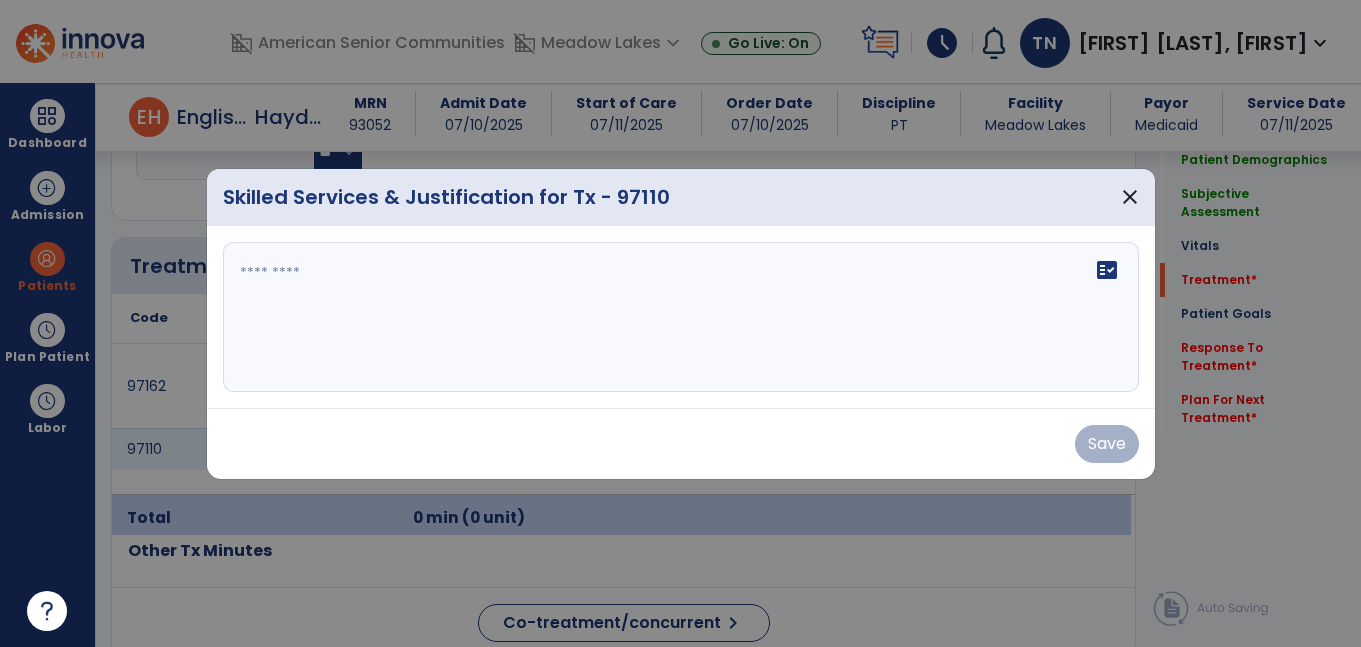 click on "fact_check" at bounding box center [681, 317] 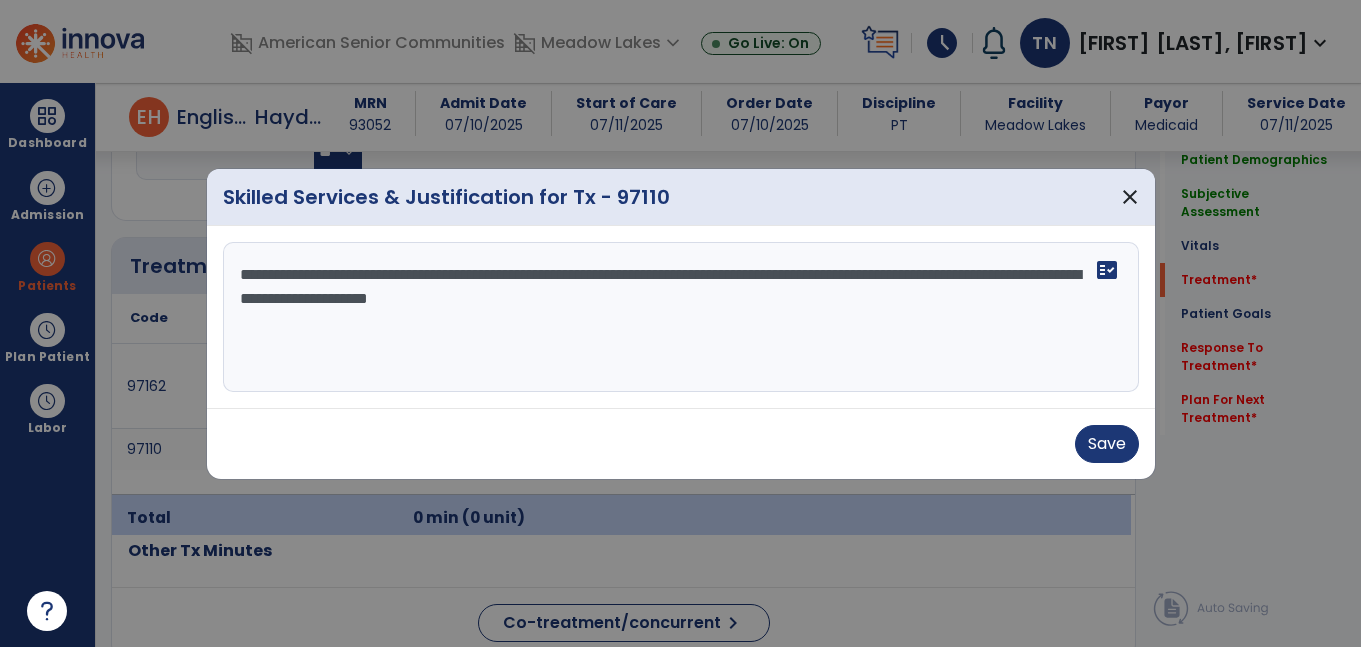 click on "**********" at bounding box center (681, 317) 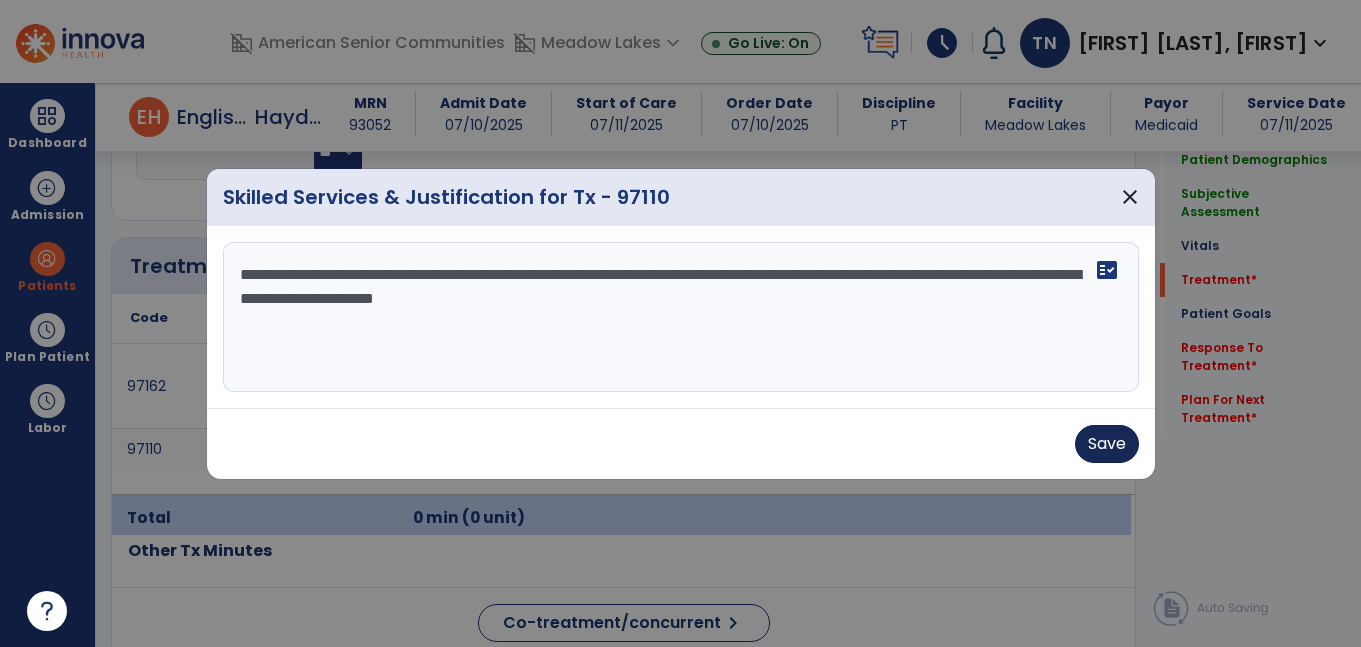 type on "**********" 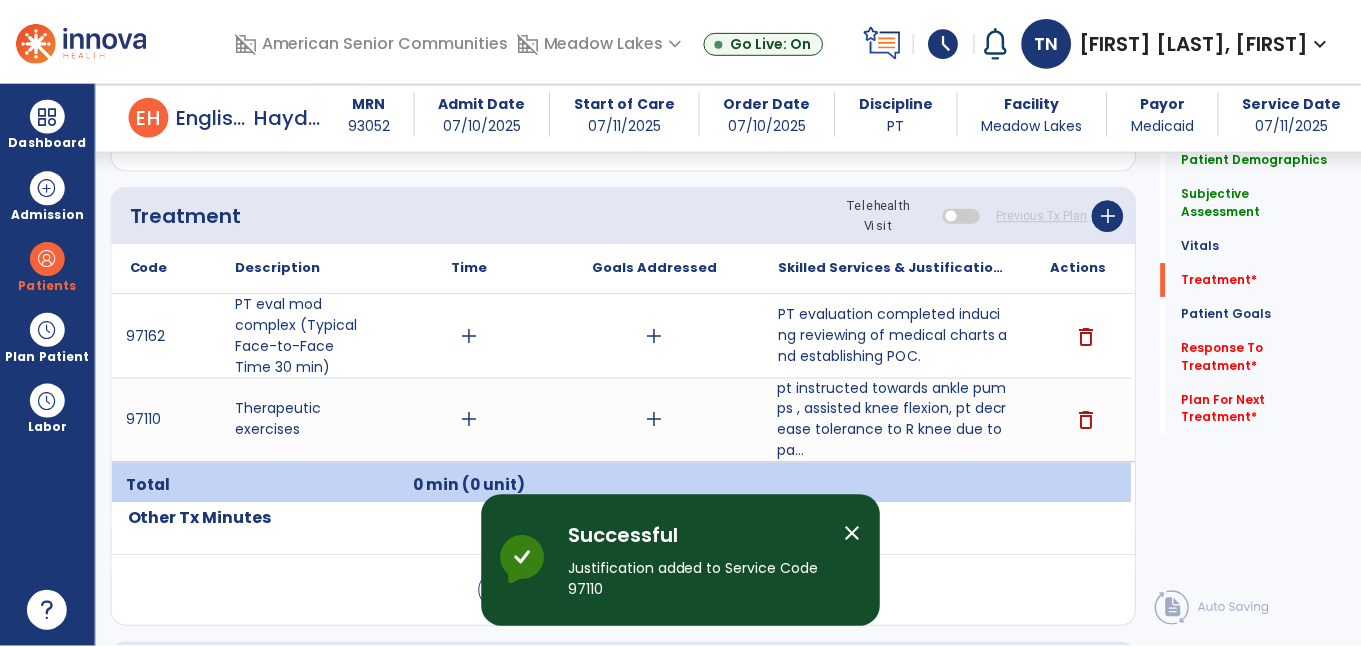 scroll, scrollTop: 1203, scrollLeft: 0, axis: vertical 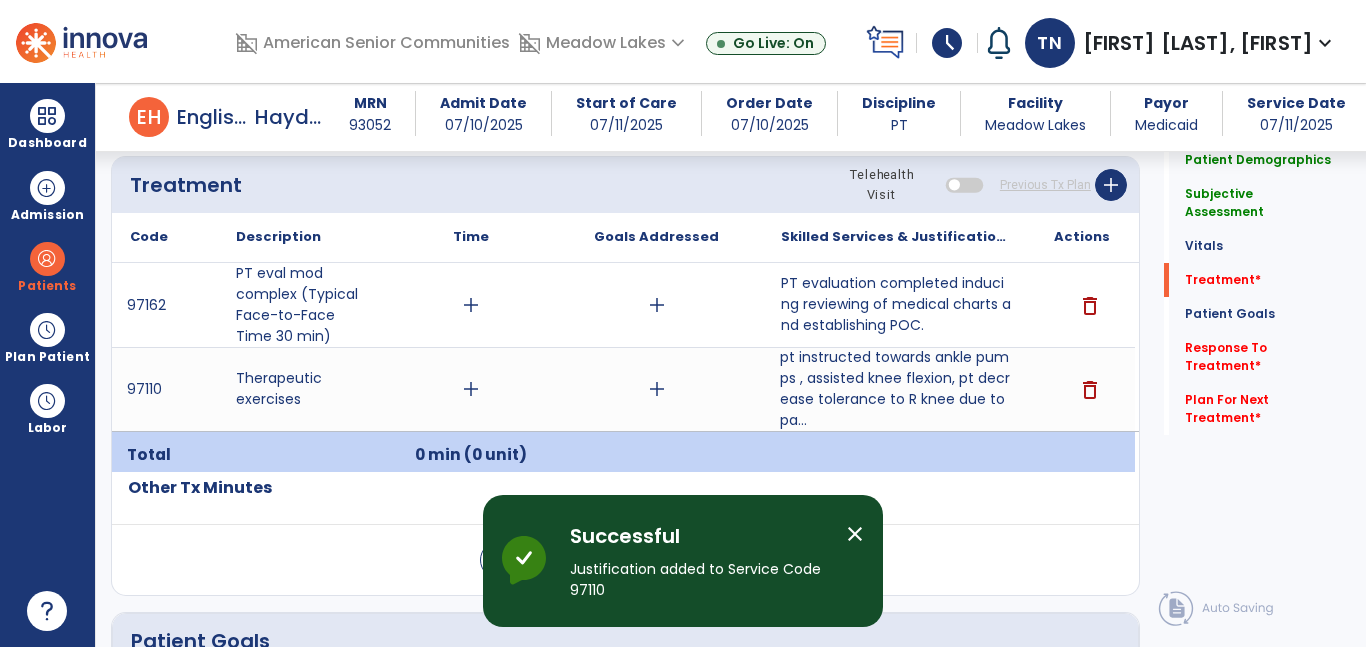 click on "pt instructed towards ankle pumps , assisted knee flexion, pt decrease tolerance to R knee due to pa..." at bounding box center [896, 389] 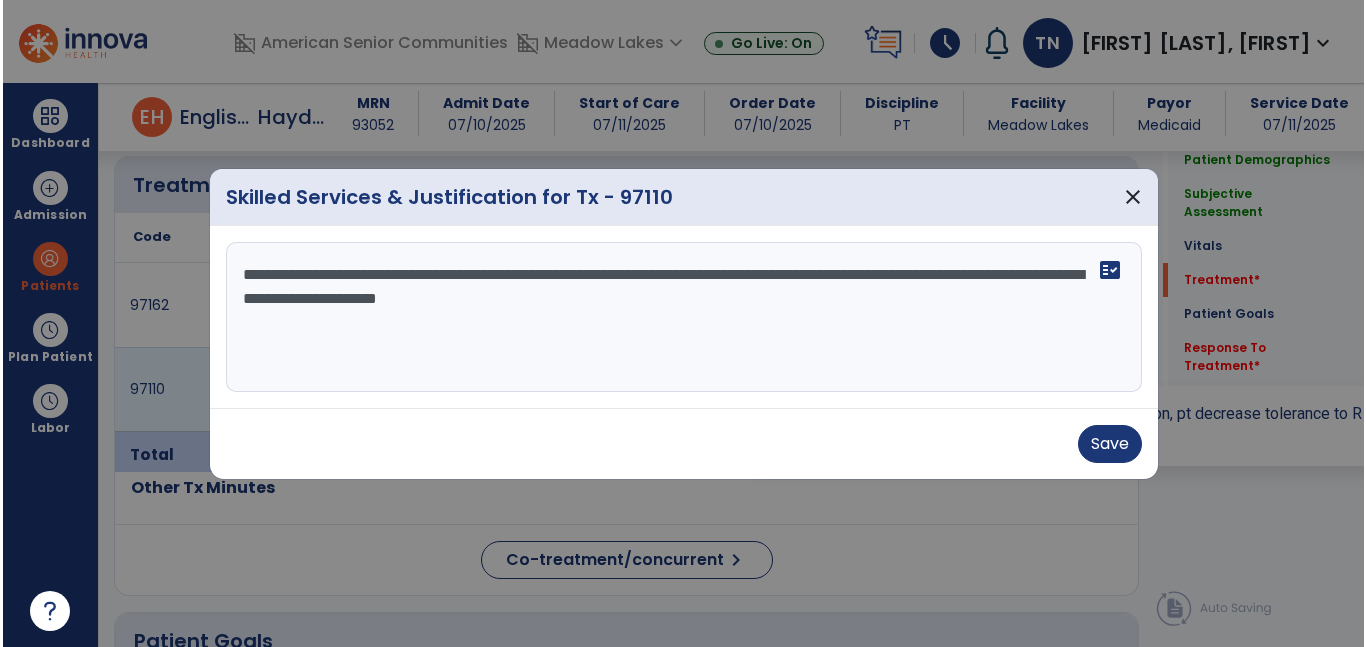 scroll, scrollTop: 1203, scrollLeft: 0, axis: vertical 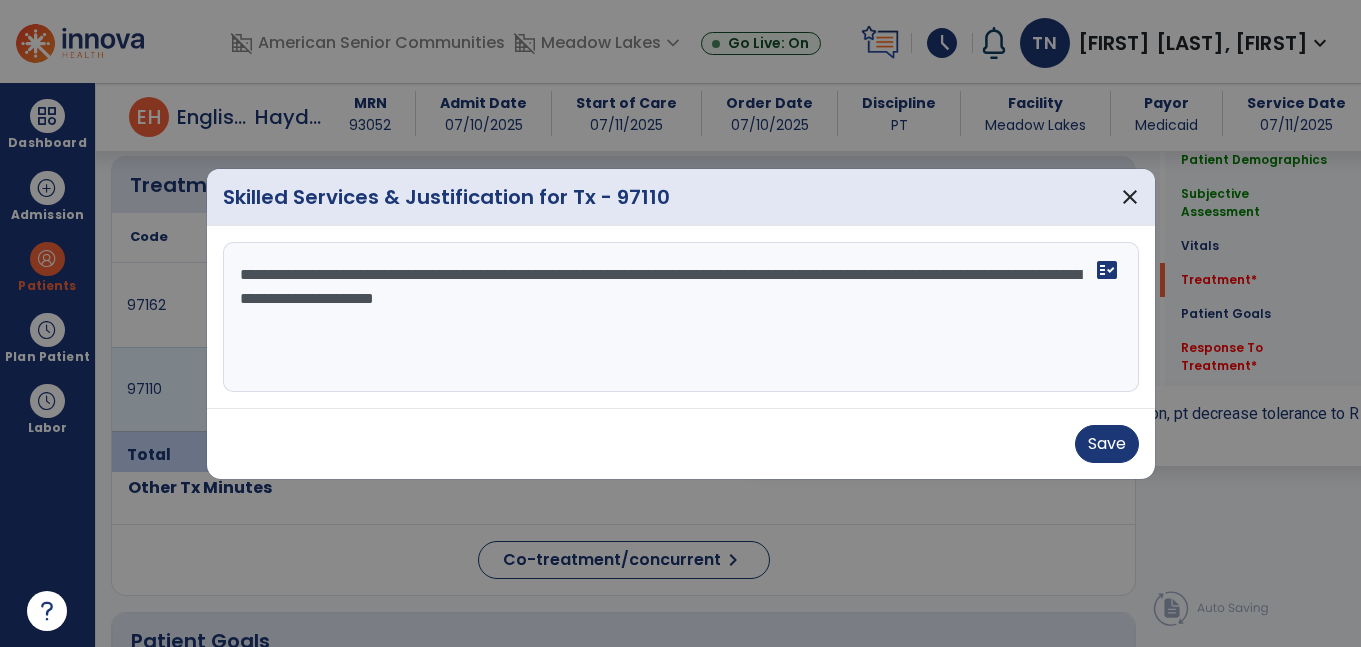 click on "**********" at bounding box center (681, 317) 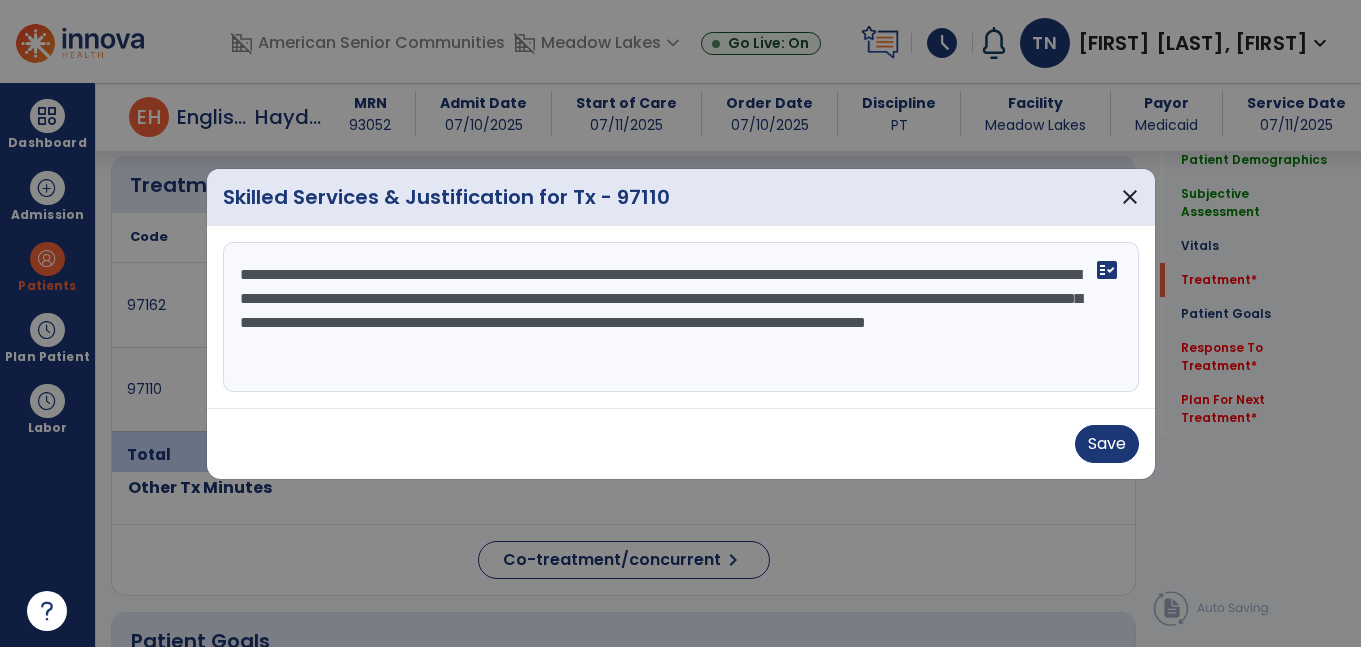 click on "**********" at bounding box center (681, 317) 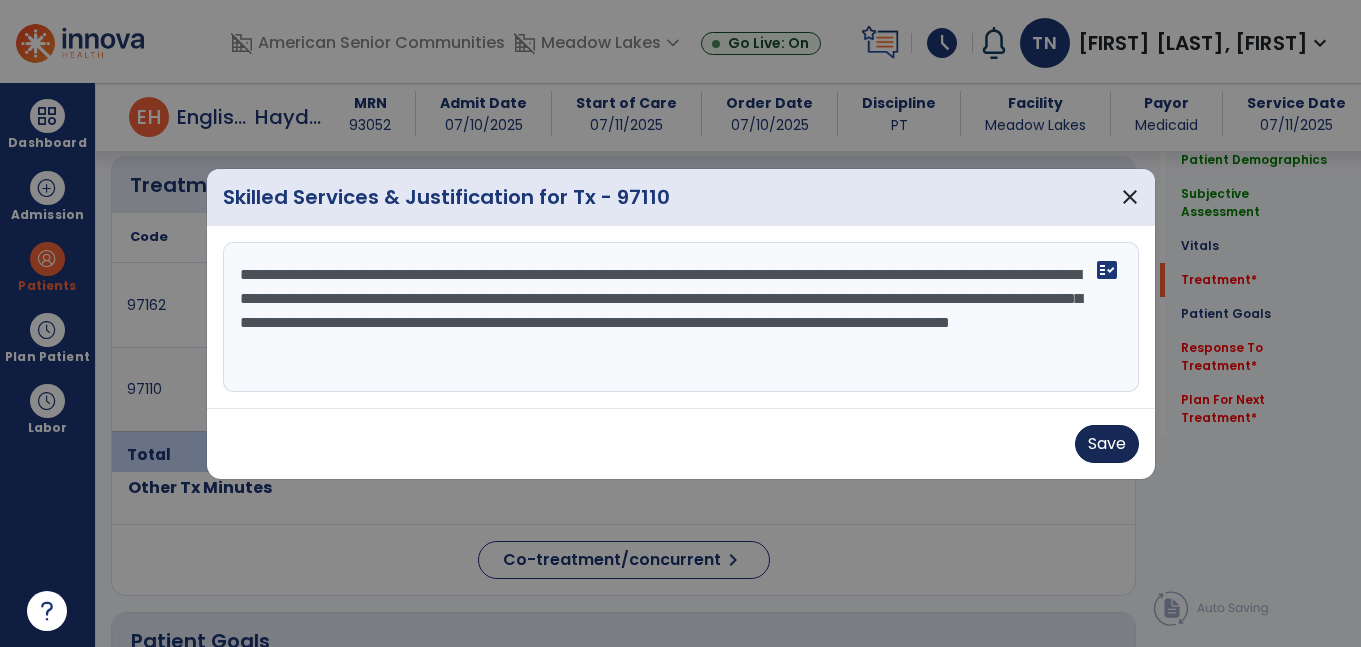 type on "**********" 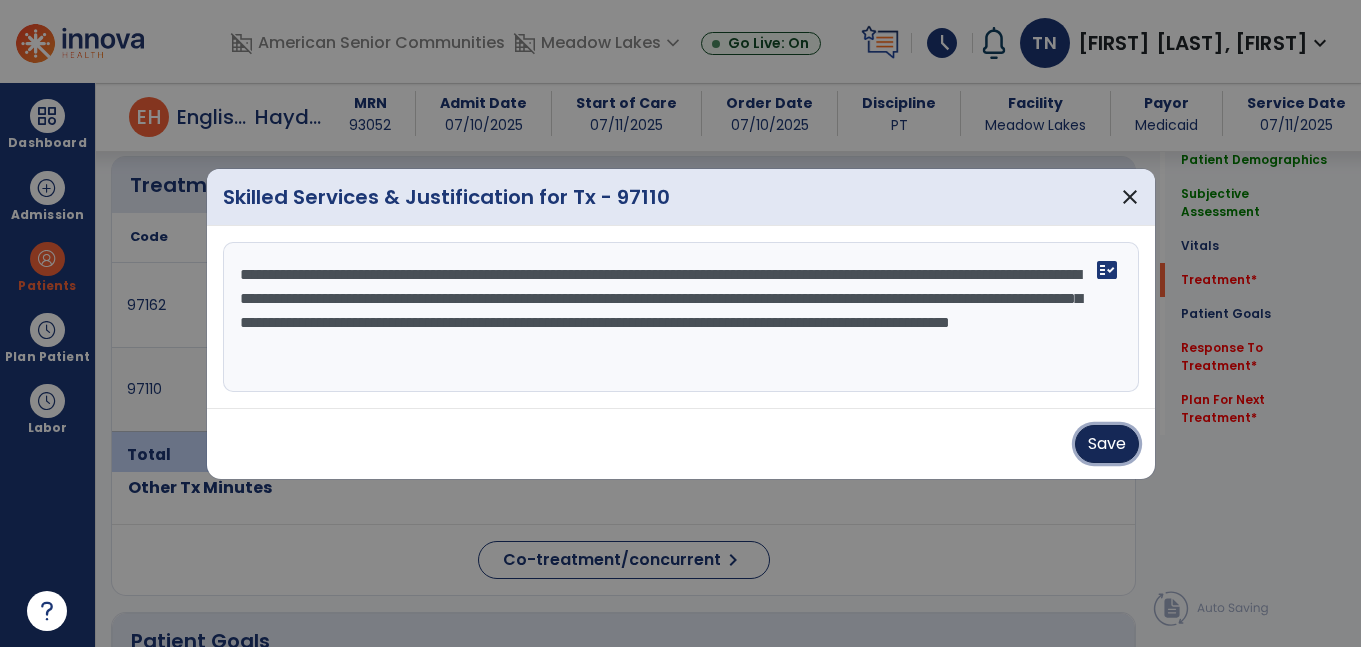 click on "Save" at bounding box center (1107, 444) 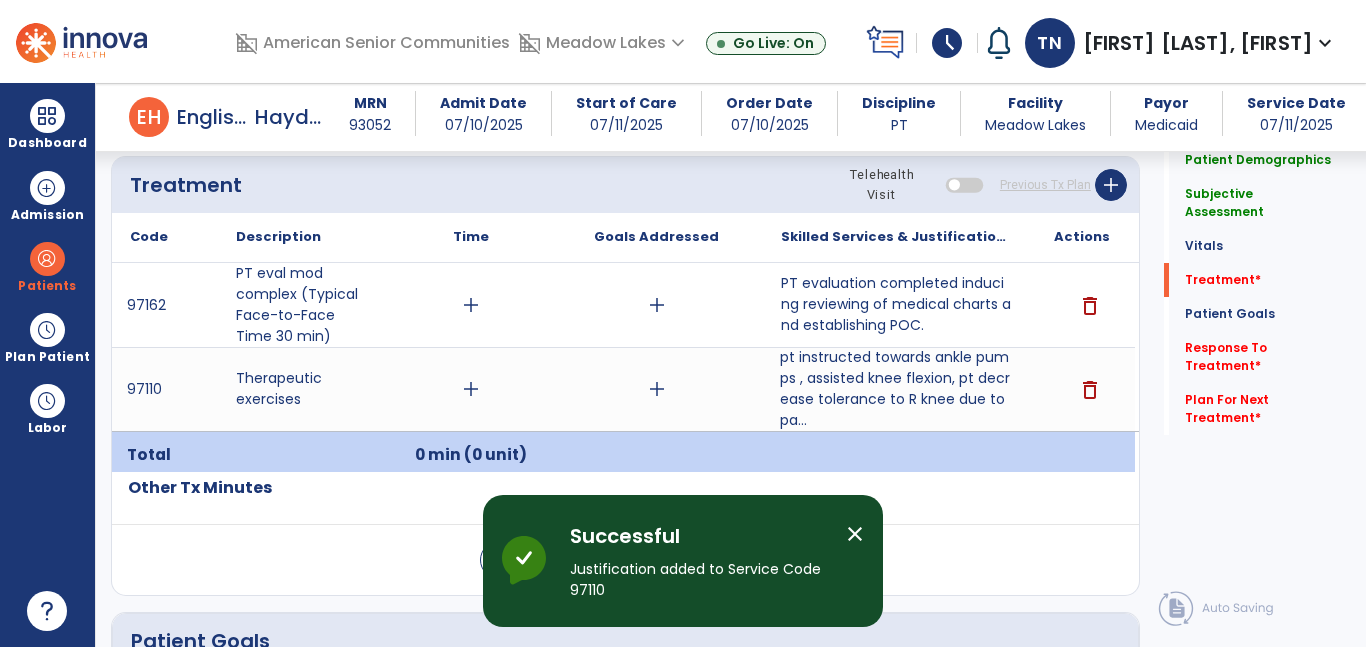 click on "add" at bounding box center [471, 305] 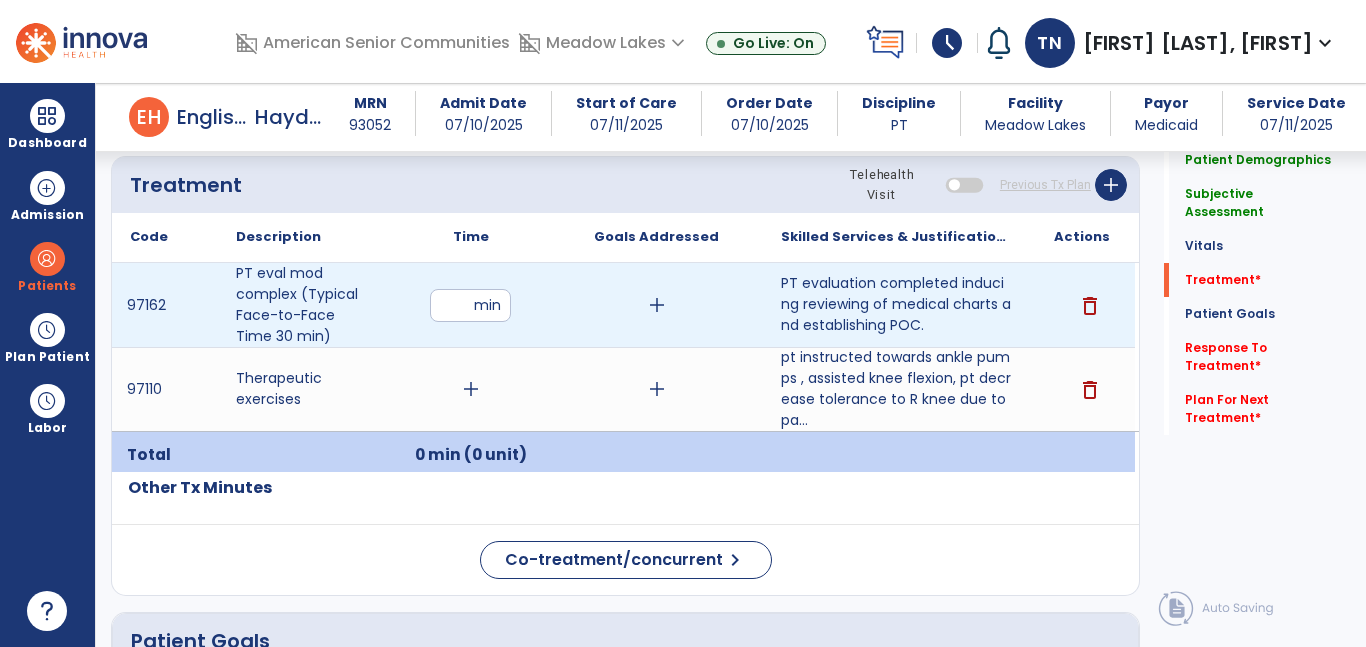 type on "*" 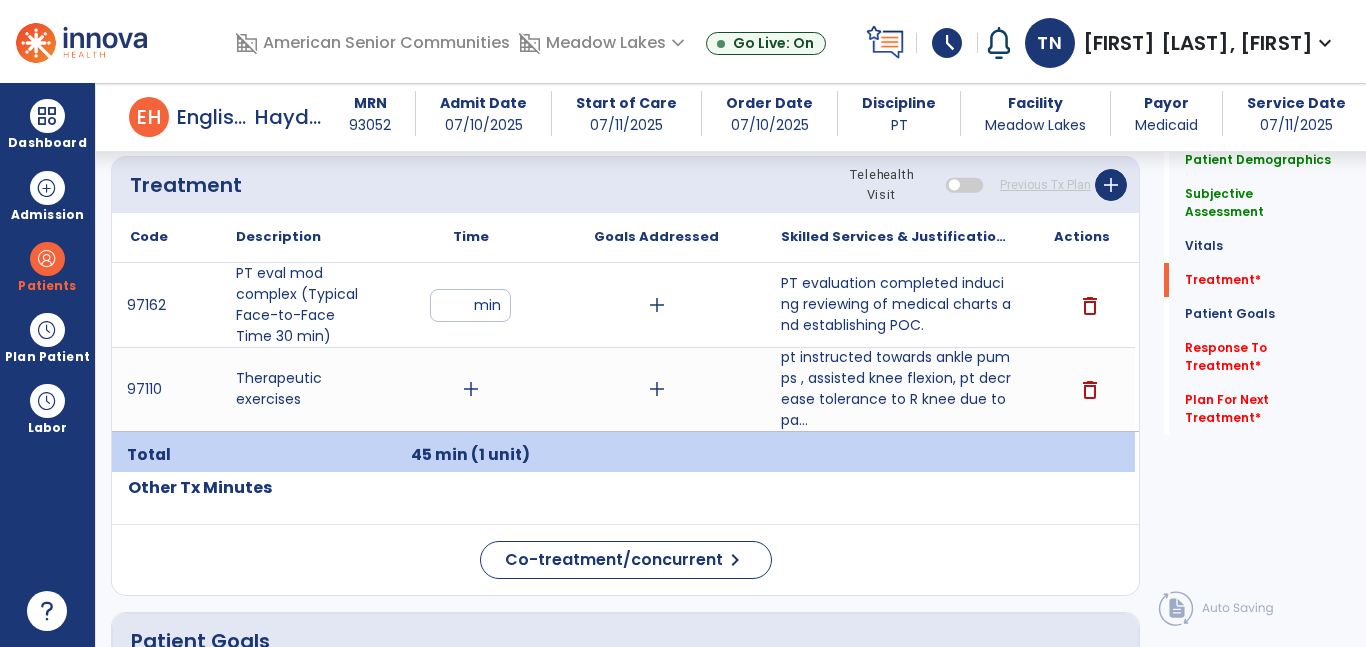 click on "add" at bounding box center (471, 389) 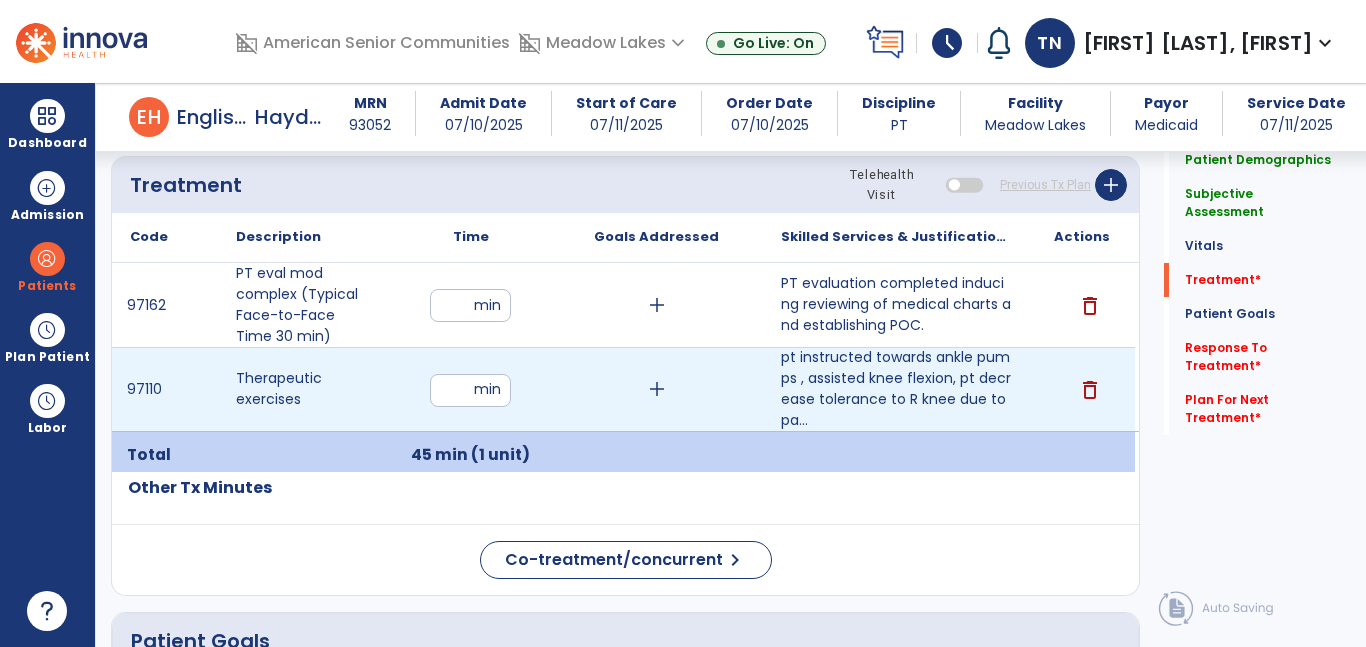 type on "**" 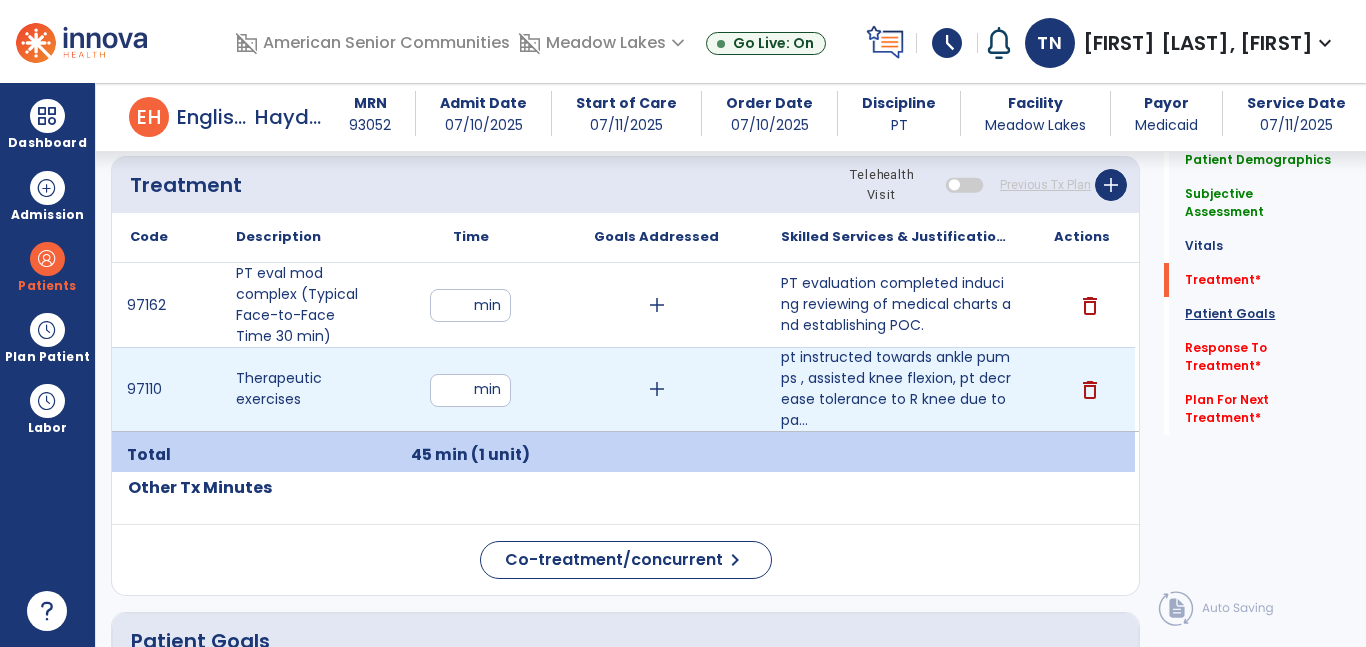 click on "Patient Goals" 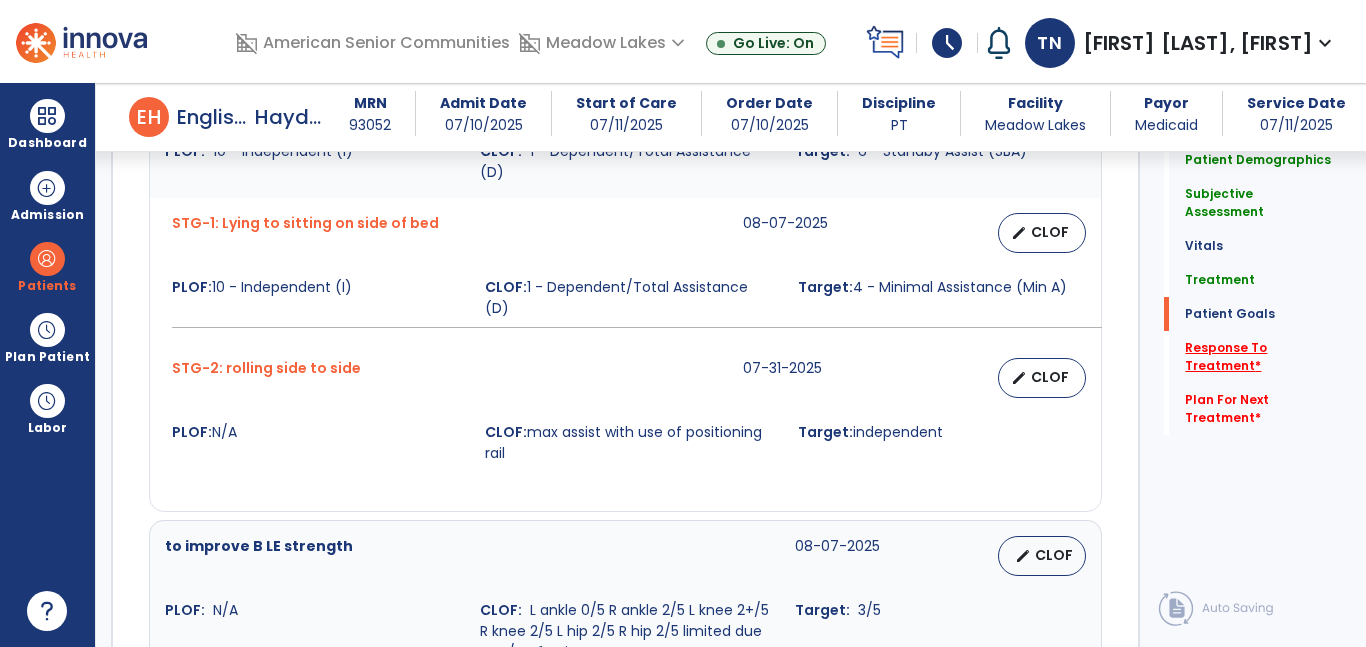click on "Response To Treatment   *" 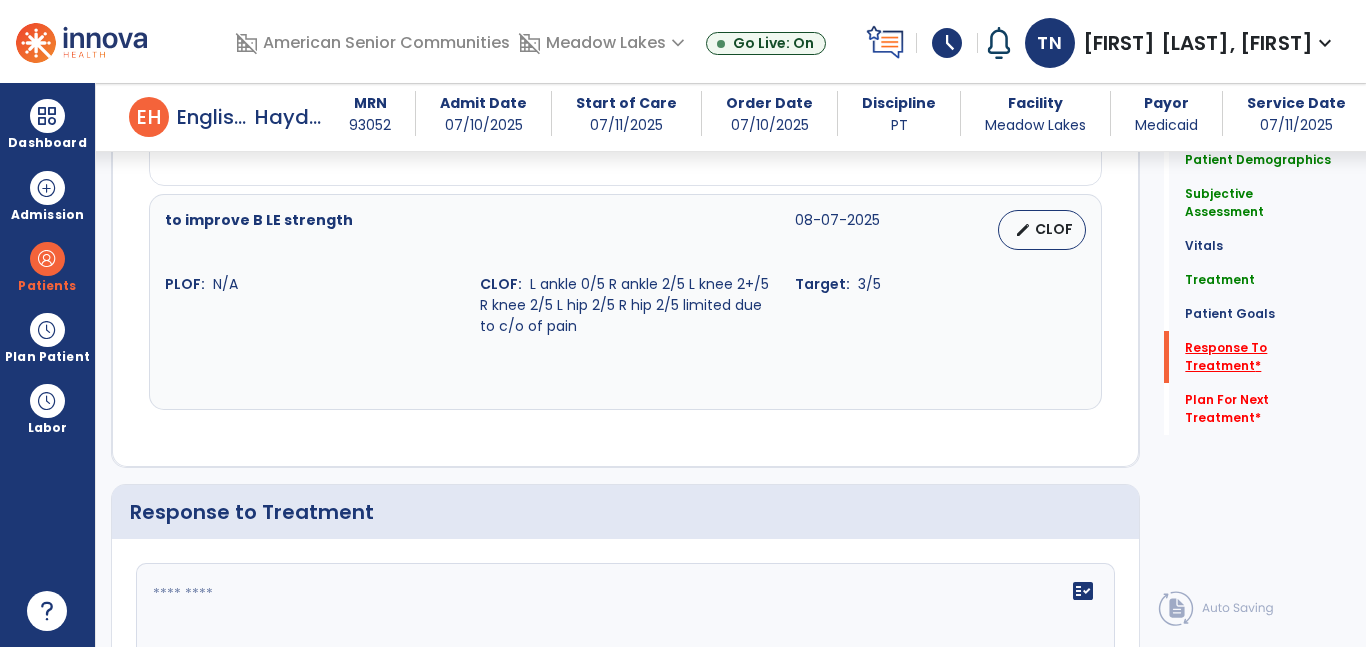 scroll, scrollTop: 2409, scrollLeft: 0, axis: vertical 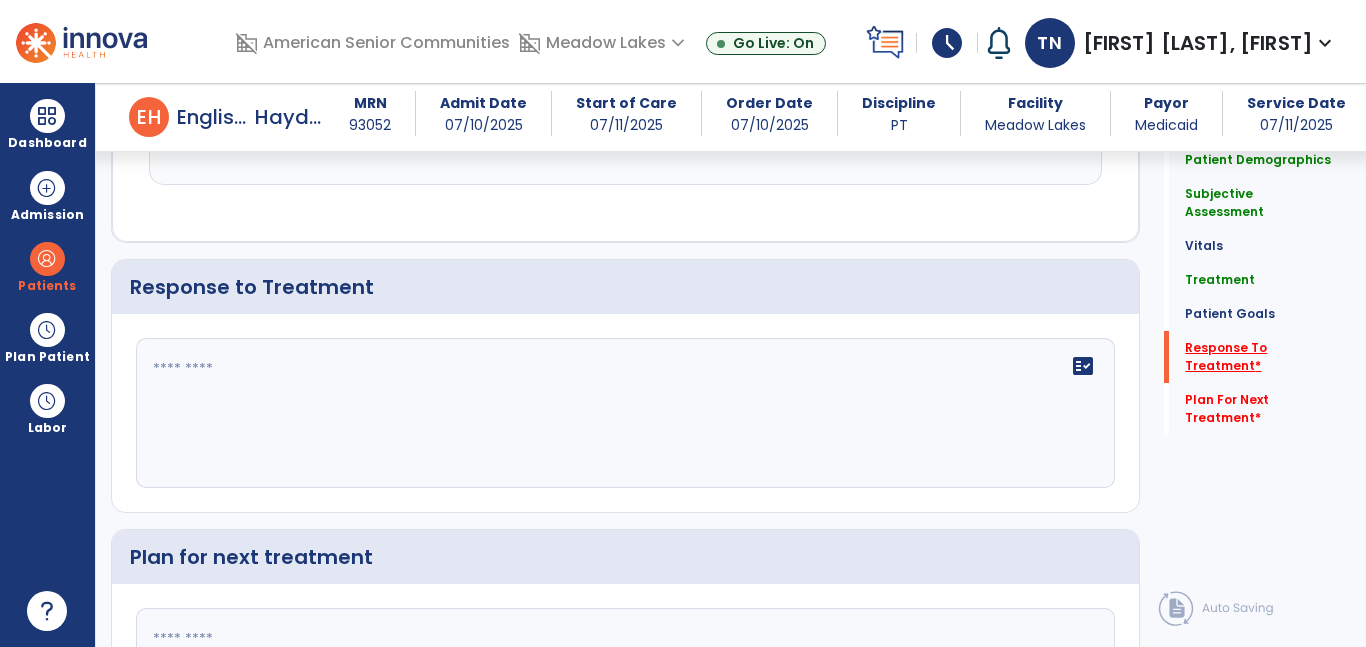 click on "Response To Treatment   *" 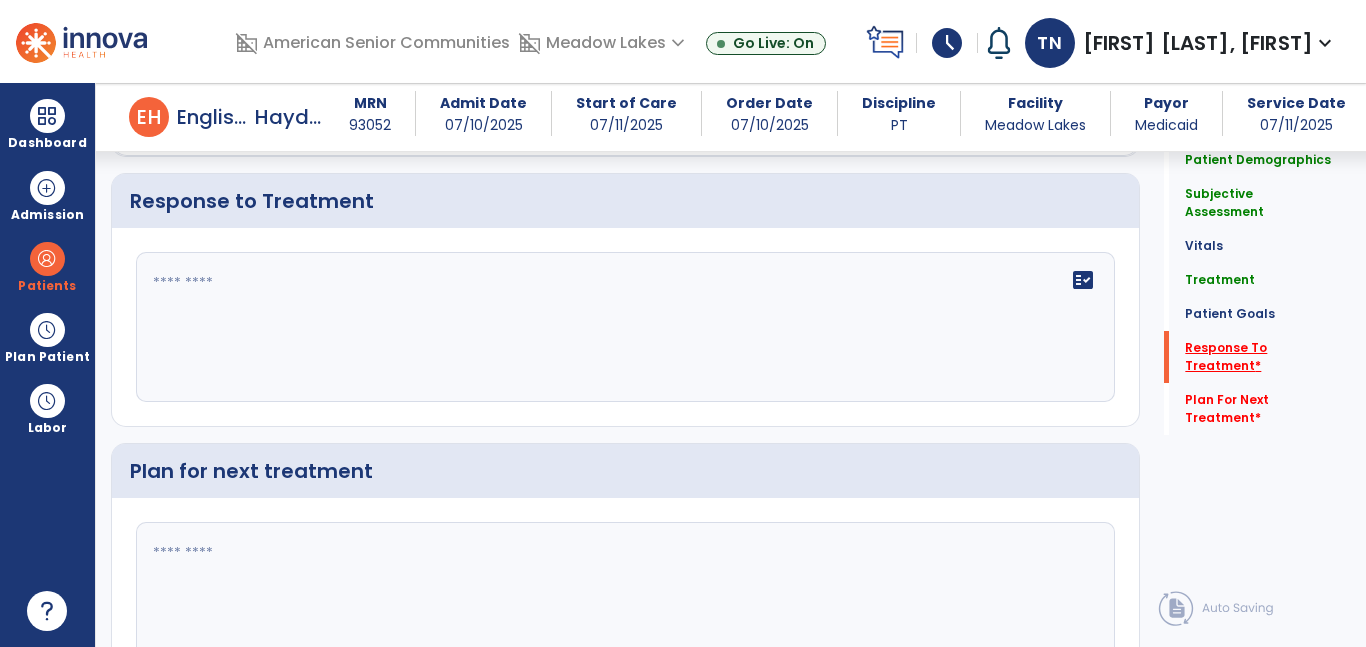 scroll, scrollTop: 2501, scrollLeft: 0, axis: vertical 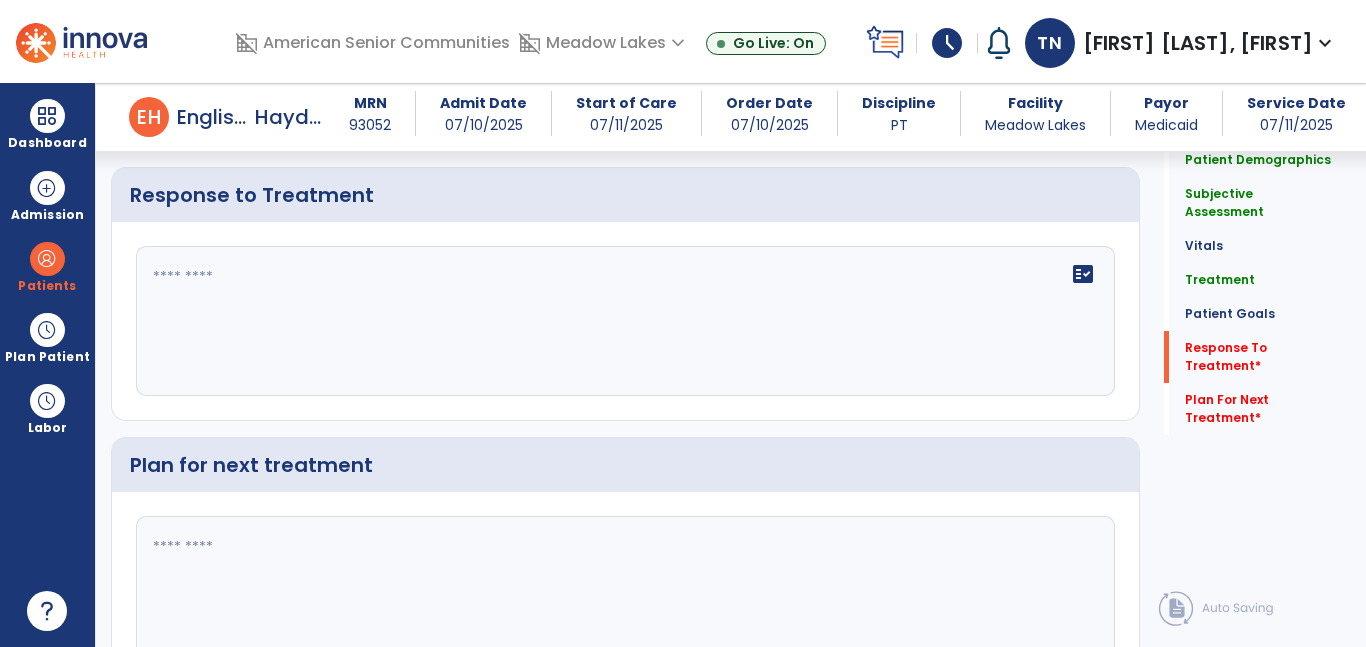 click on "fact_check" 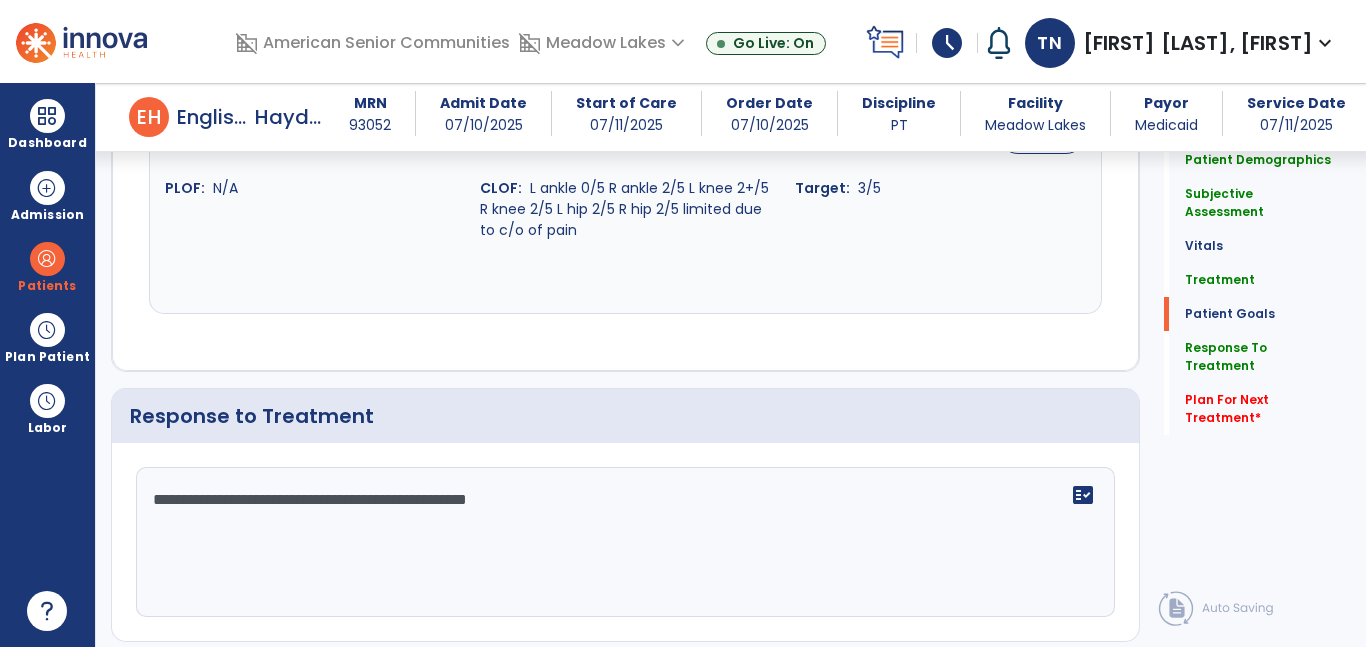 scroll, scrollTop: 2262, scrollLeft: 0, axis: vertical 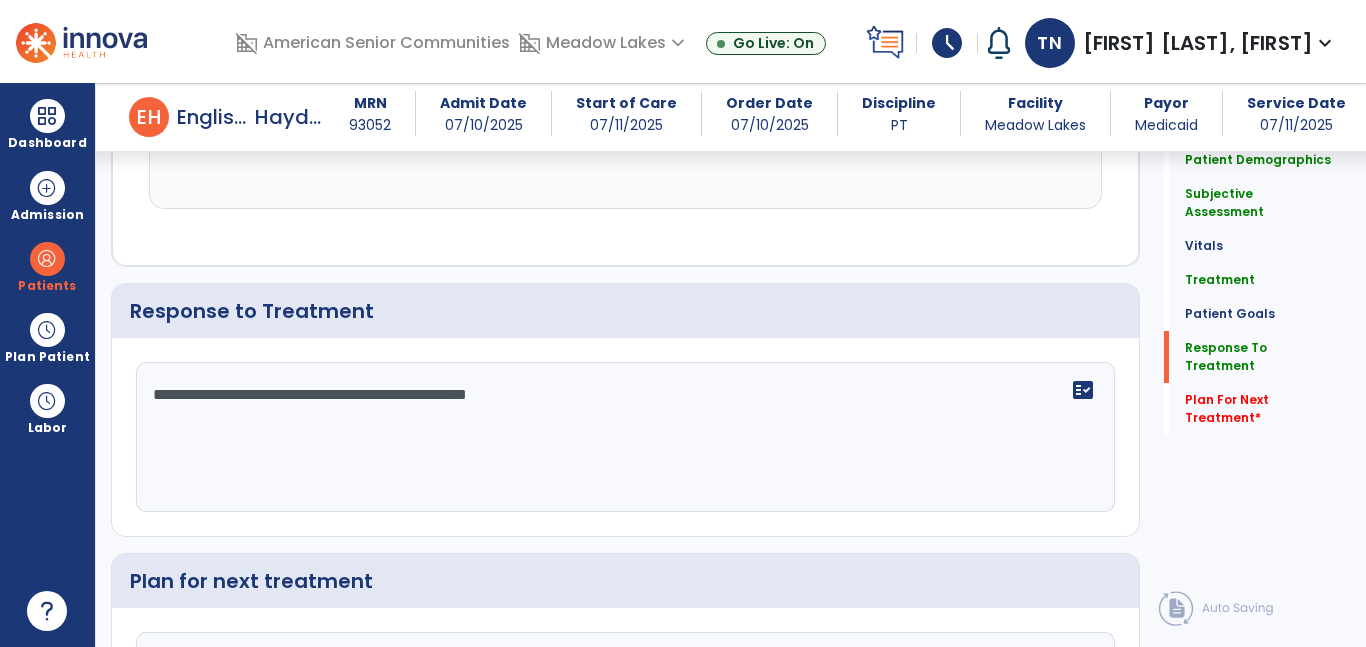 click on "**********" 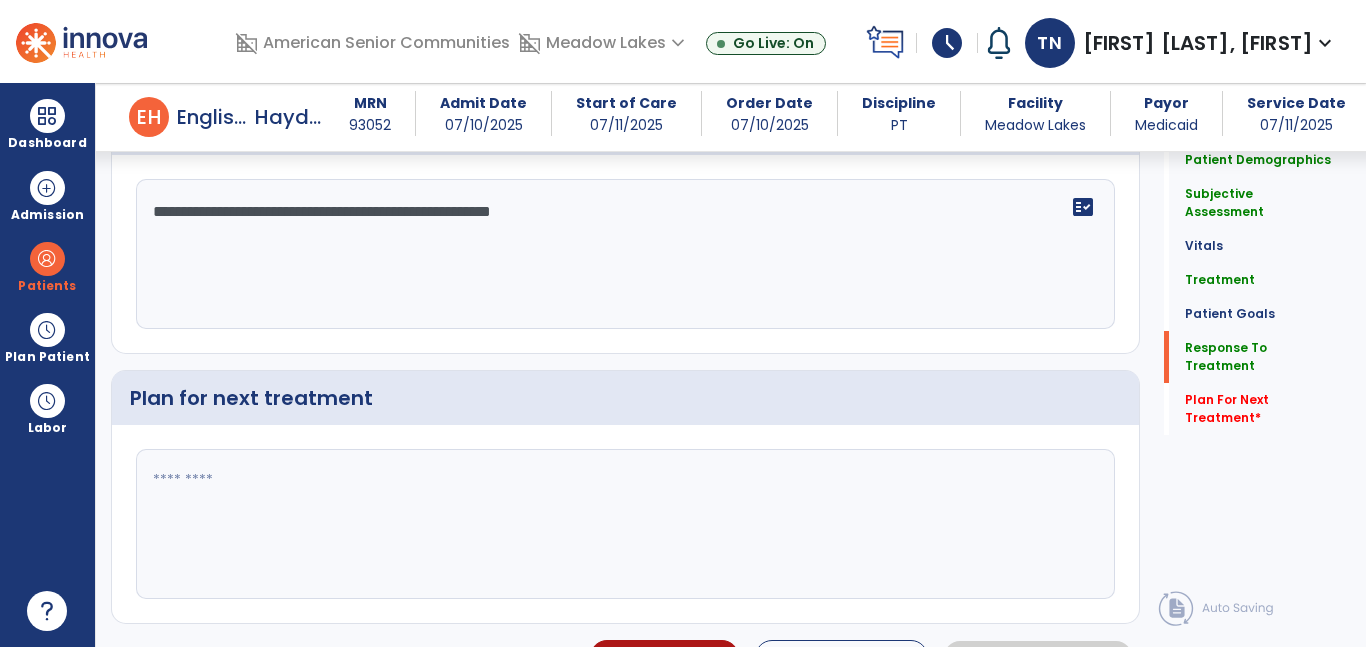 scroll, scrollTop: 2569, scrollLeft: 0, axis: vertical 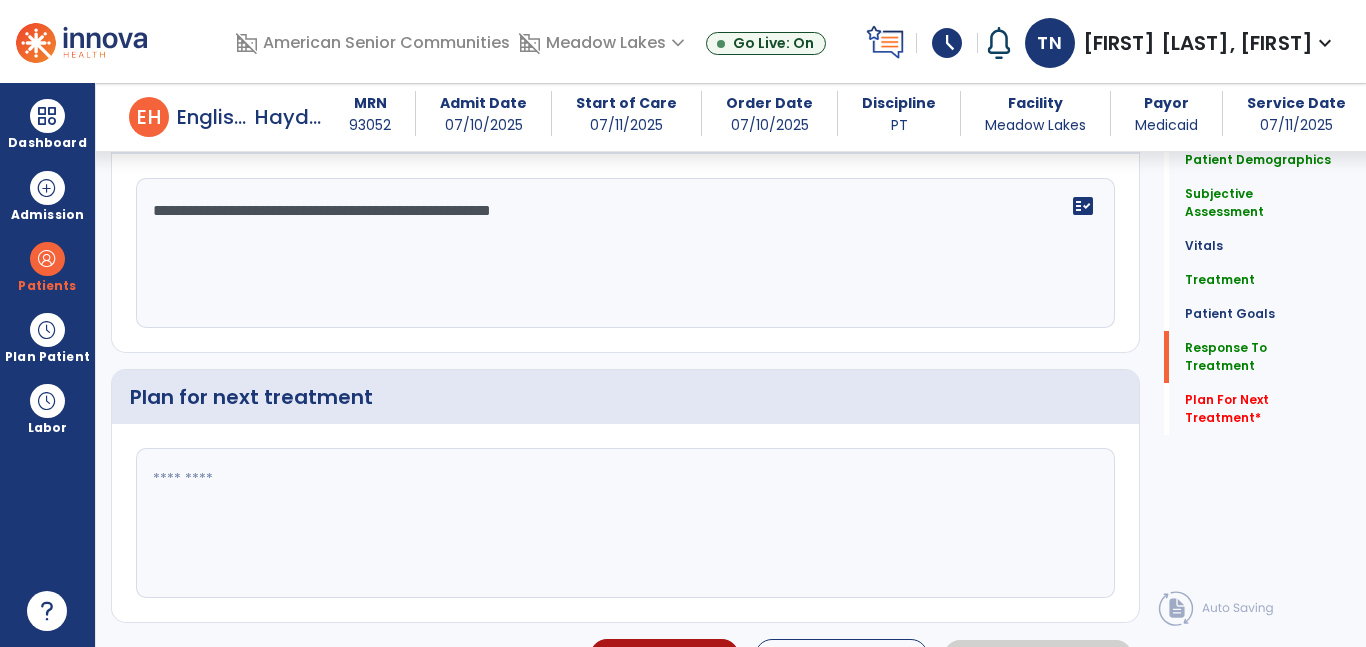 type on "**********" 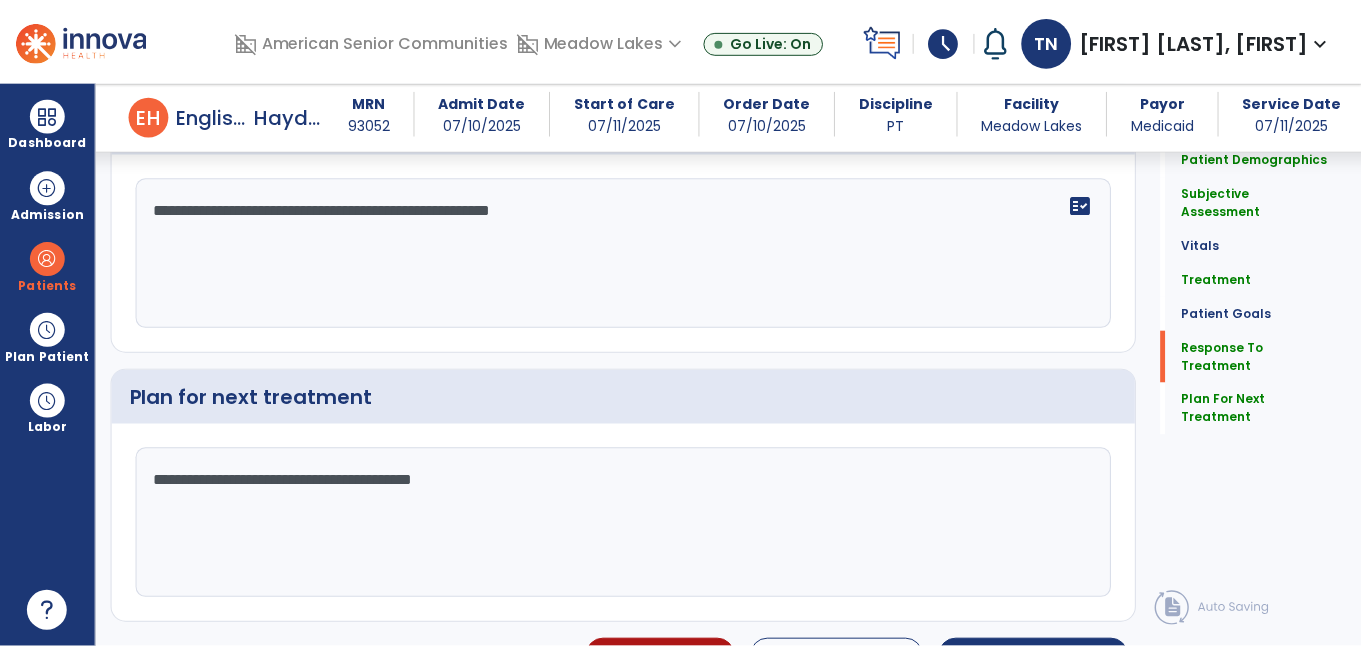 scroll, scrollTop: 2590, scrollLeft: 0, axis: vertical 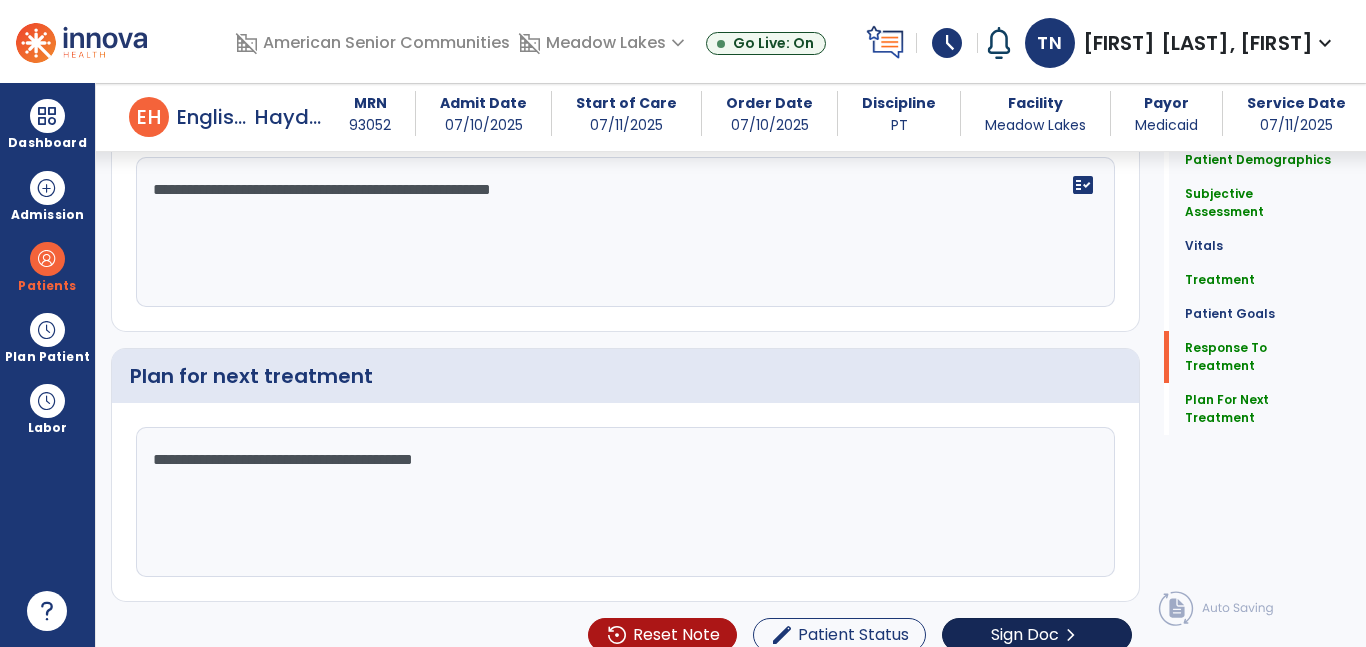 type on "**********" 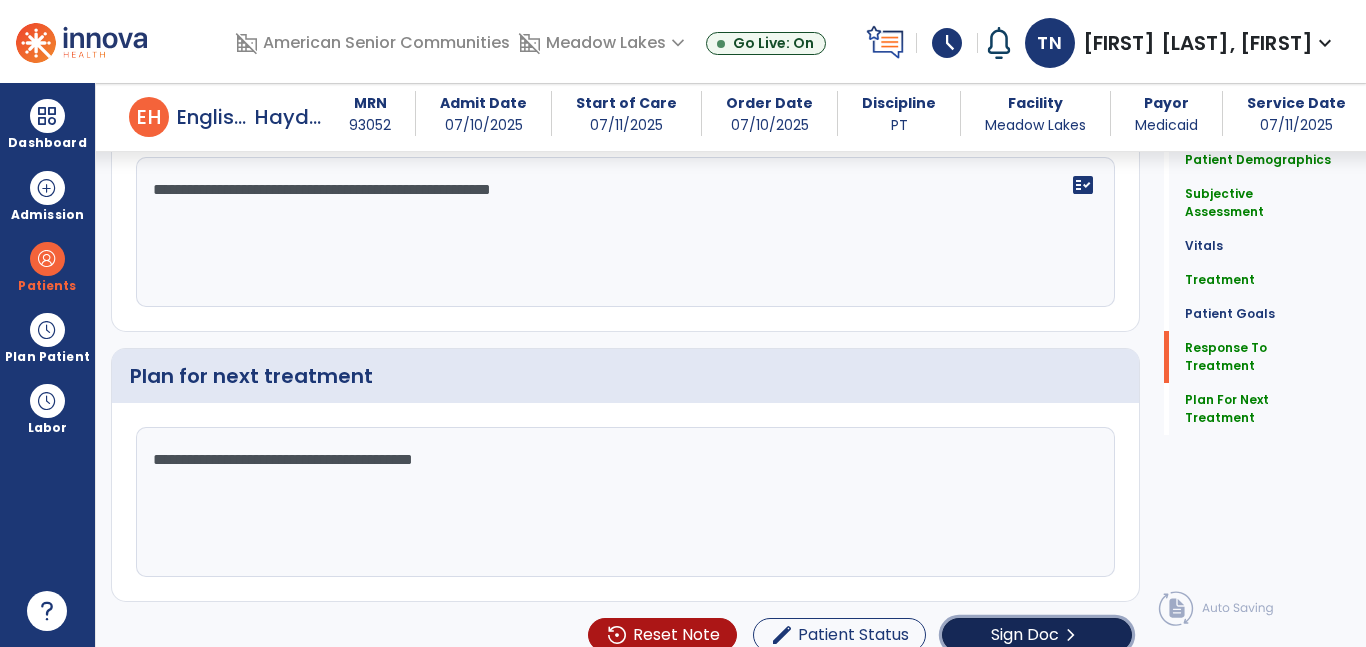 click on "Sign Doc" 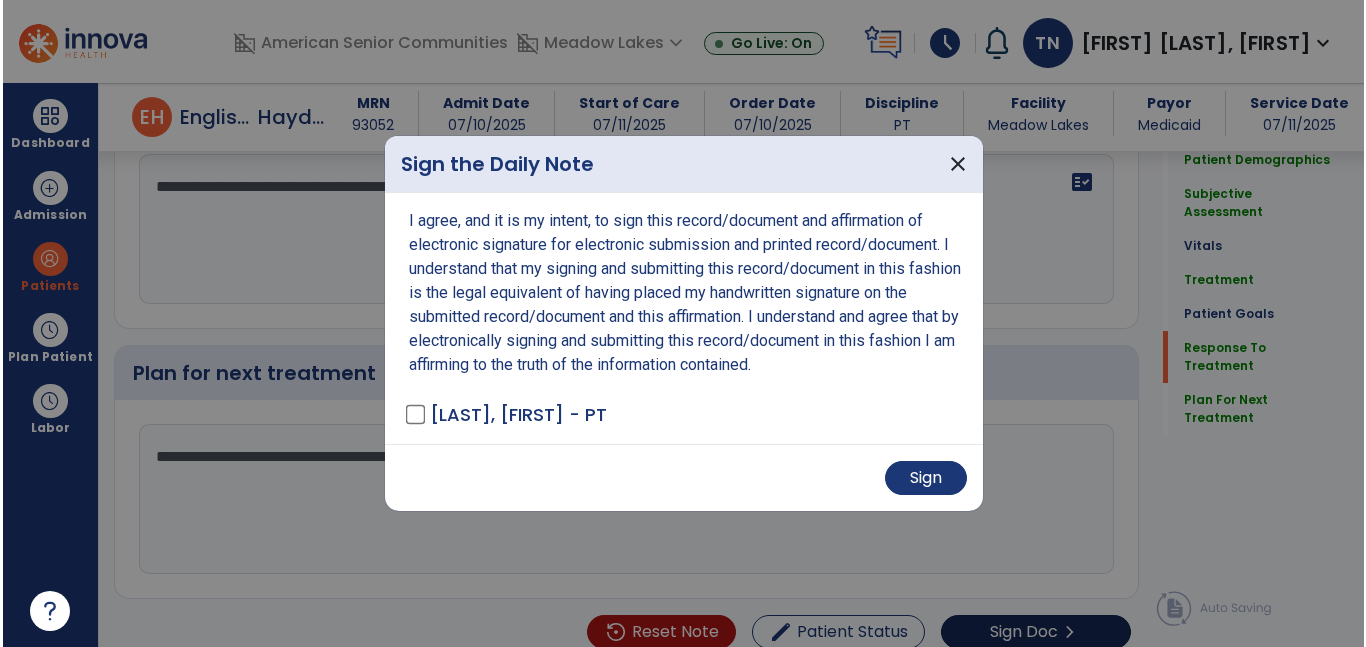 scroll, scrollTop: 2611, scrollLeft: 0, axis: vertical 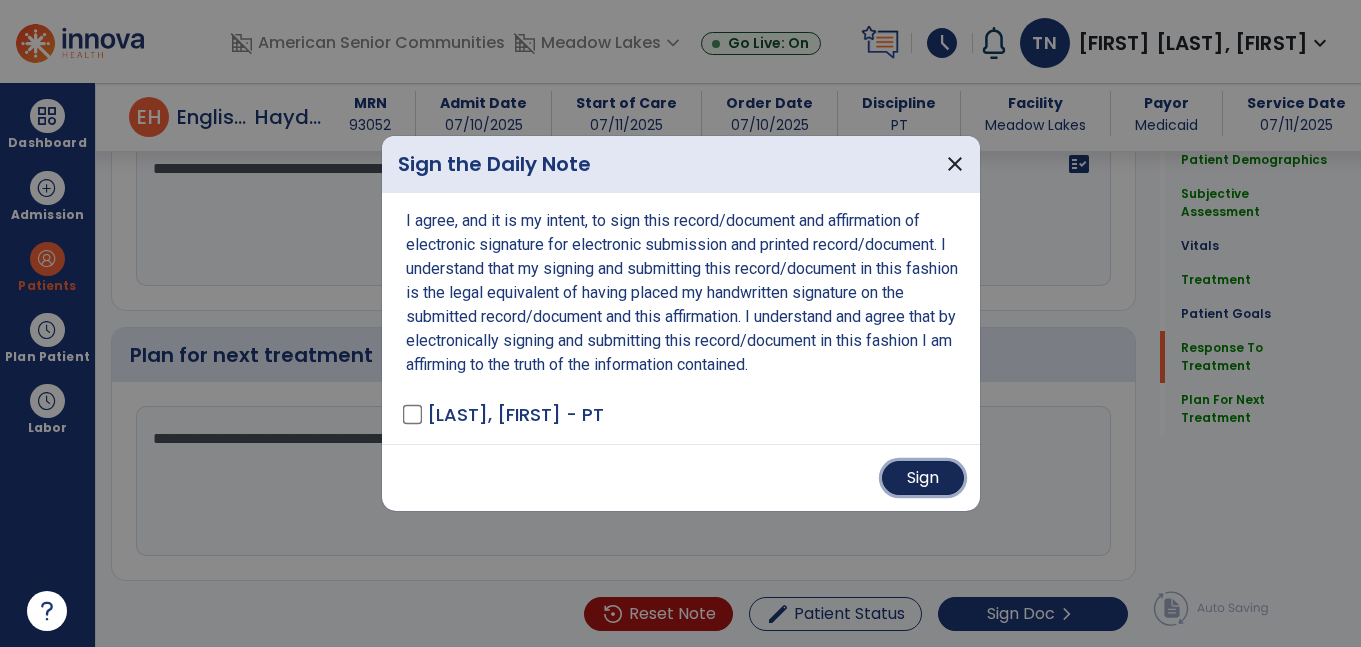 click on "Sign" at bounding box center (923, 478) 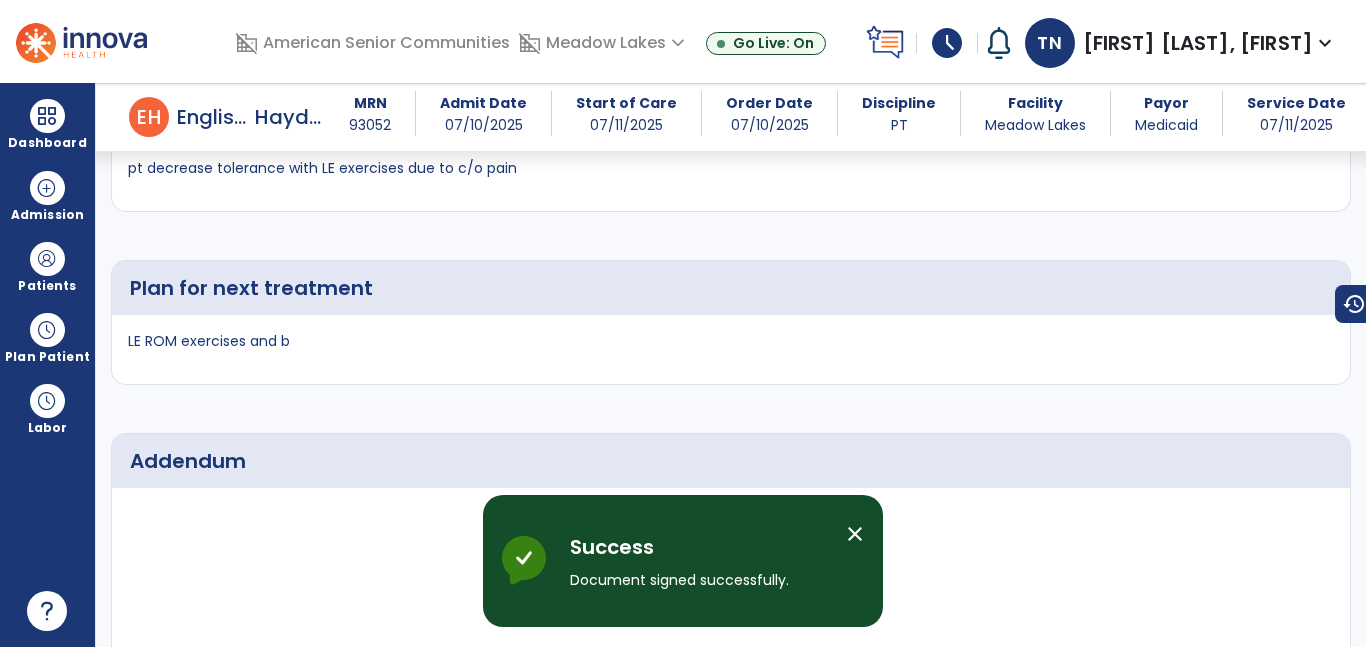 scroll, scrollTop: 0, scrollLeft: 0, axis: both 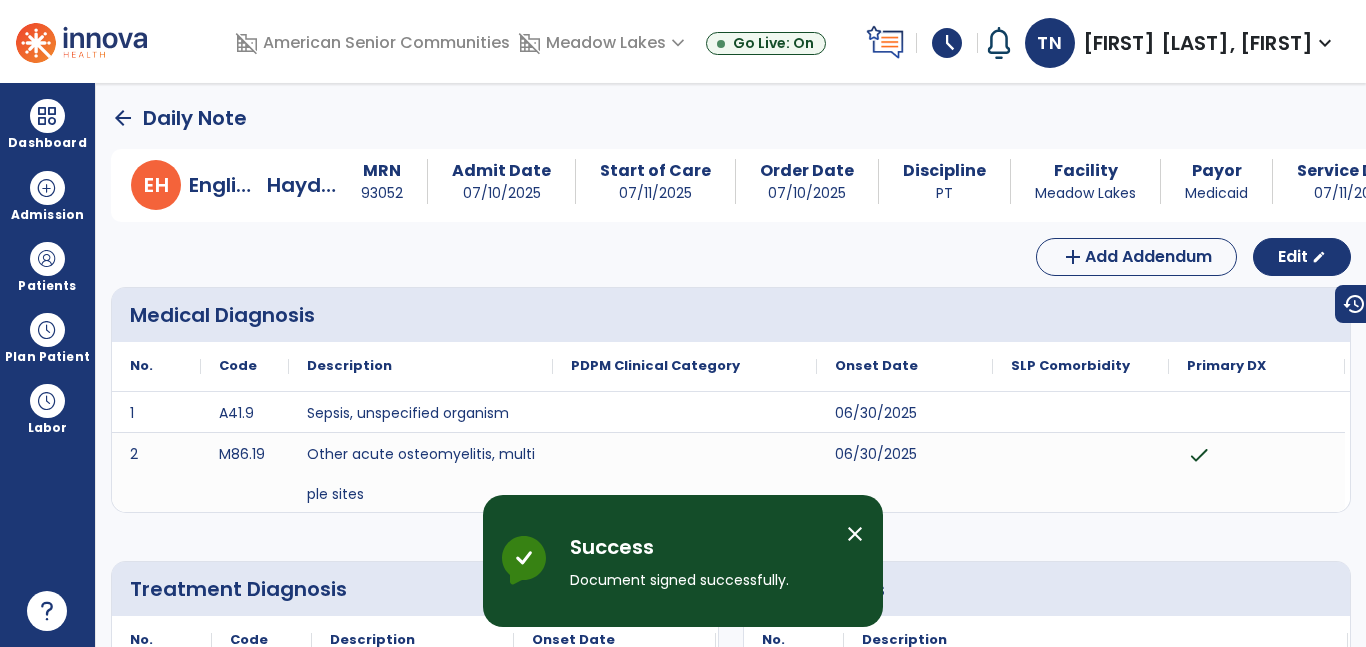 click on "arrow_back" 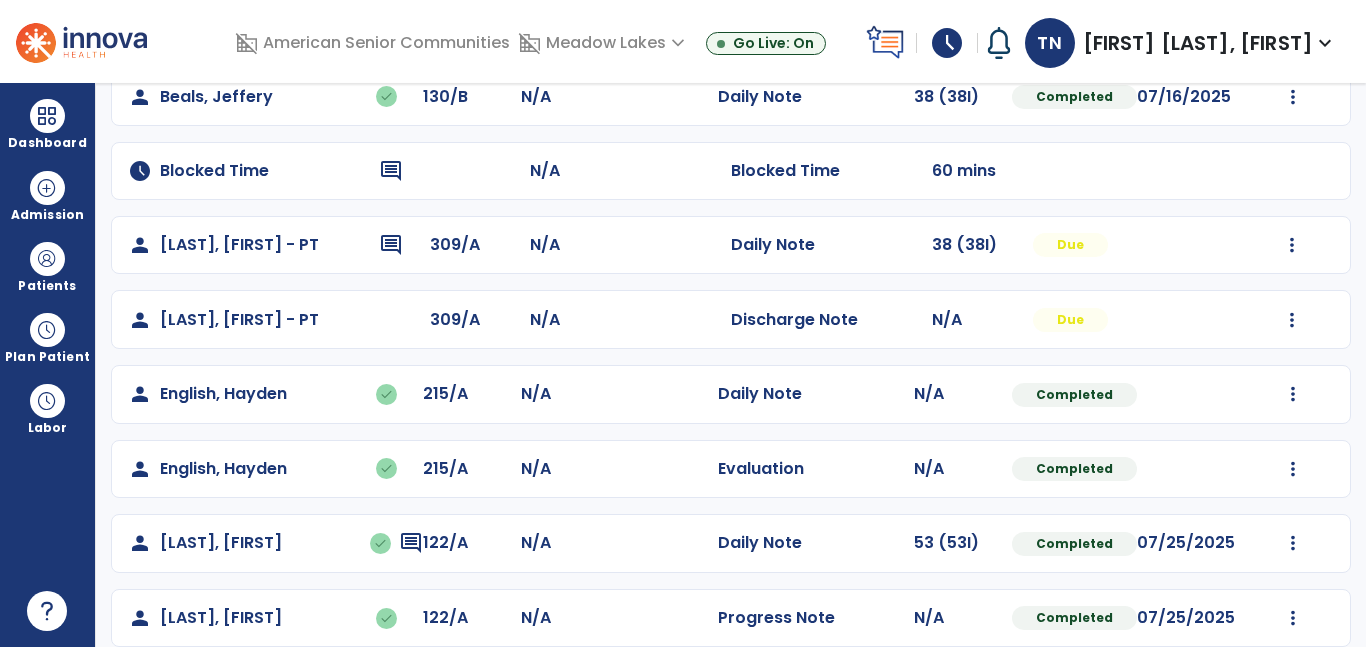 scroll, scrollTop: 341, scrollLeft: 0, axis: vertical 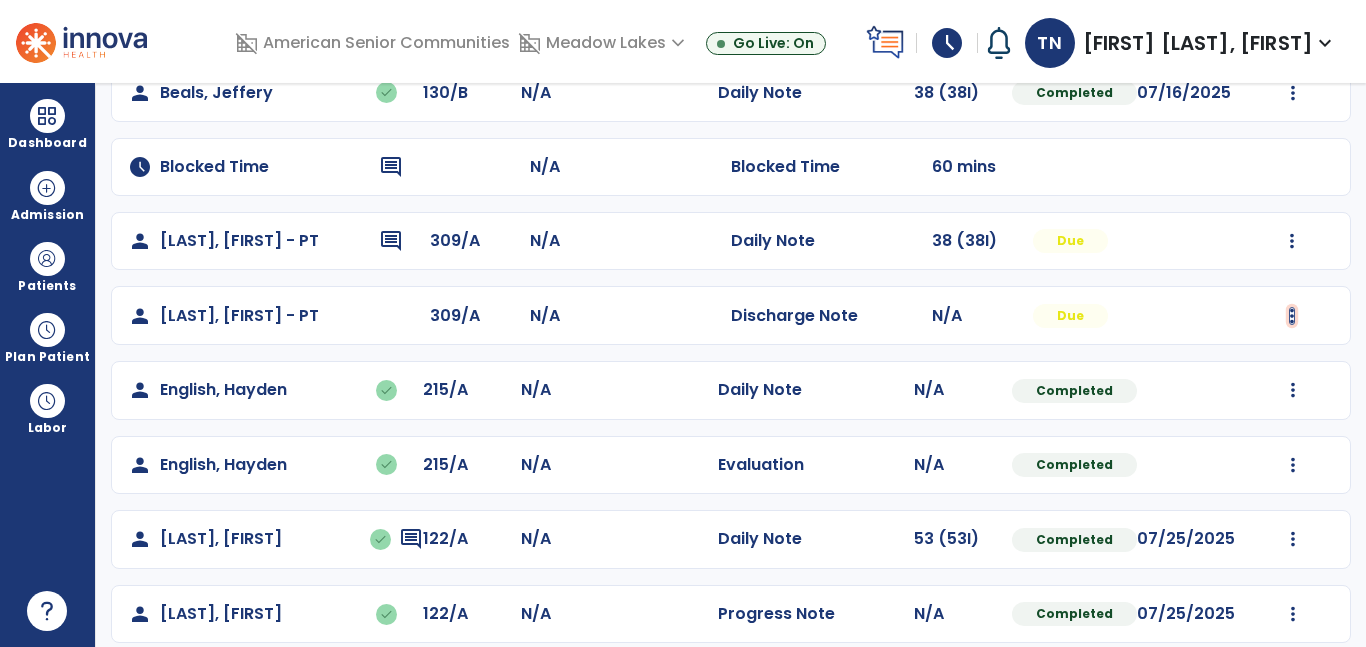click at bounding box center [1293, 18] 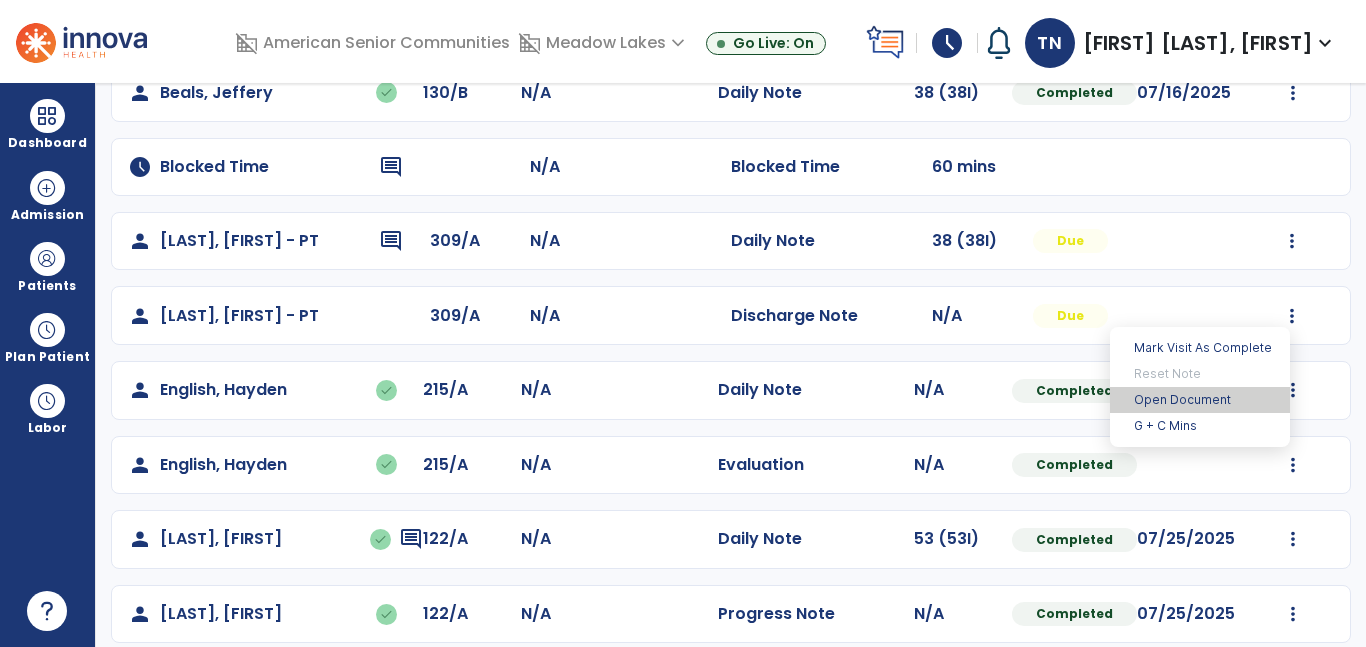 click on "Open Document" at bounding box center (1200, 400) 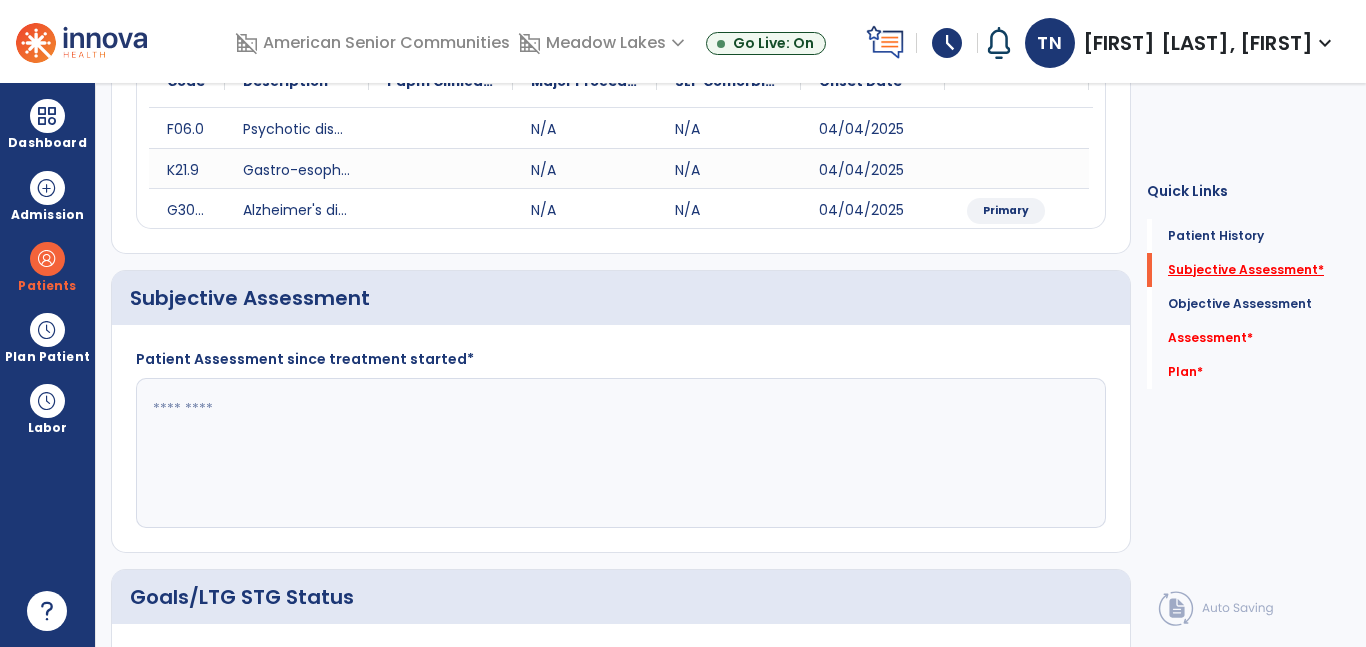 click on "Subjective Assessment   *" 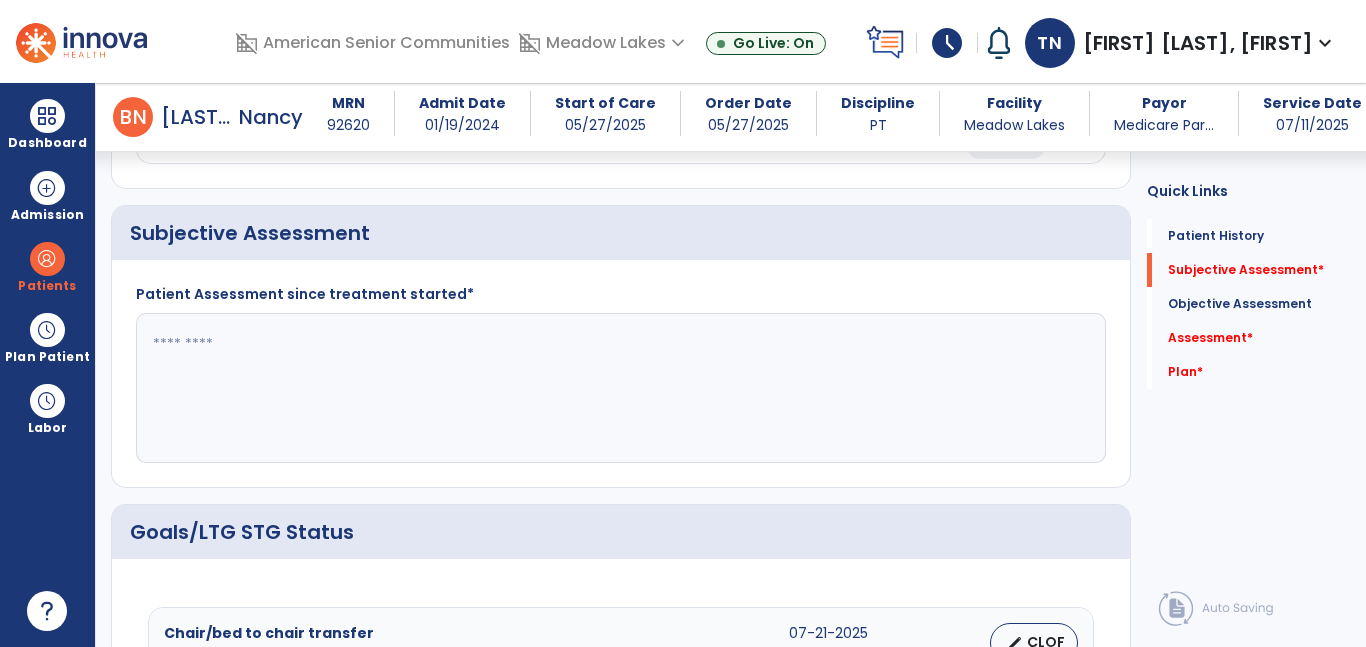 click 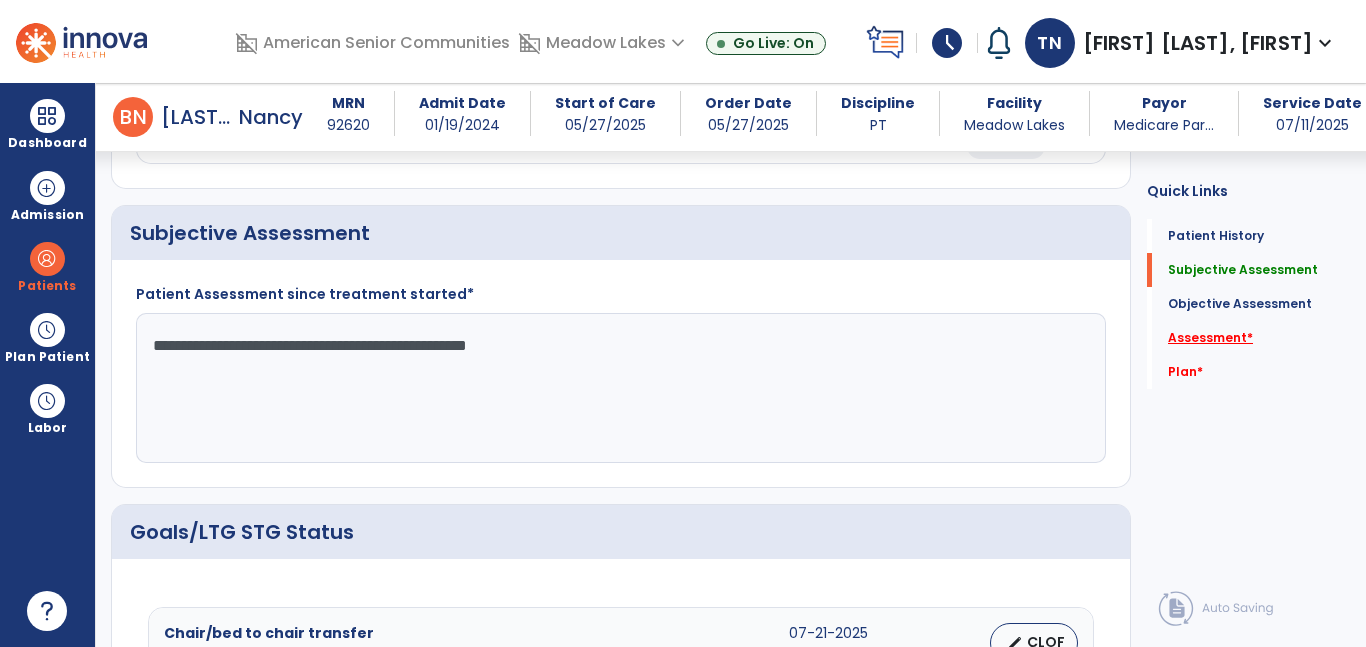 type on "**********" 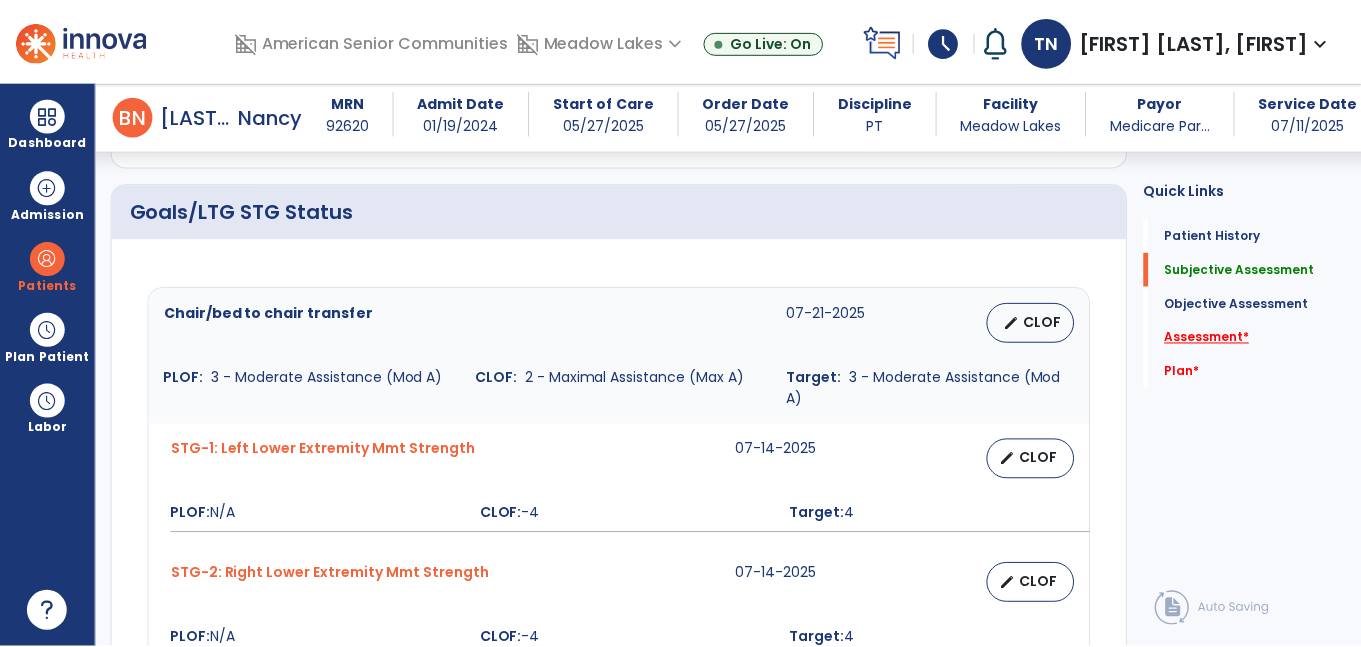 scroll, scrollTop: 716, scrollLeft: 0, axis: vertical 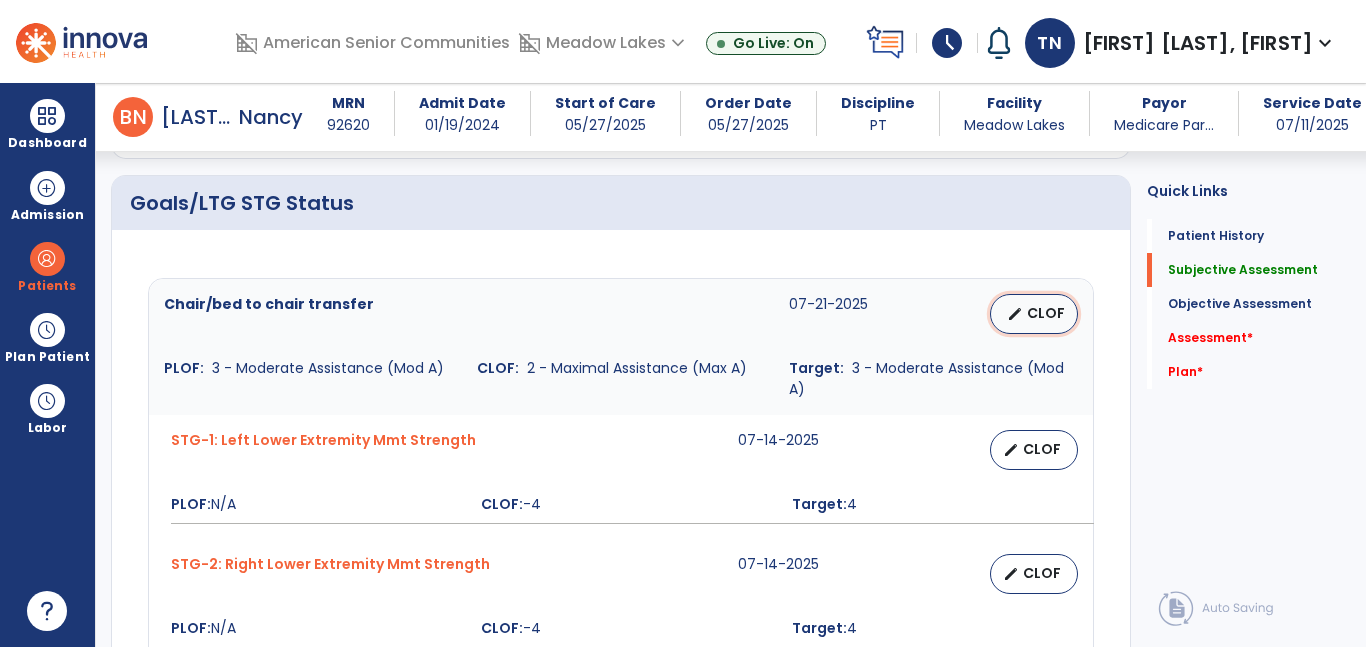 click on "CLOF" at bounding box center (1046, 313) 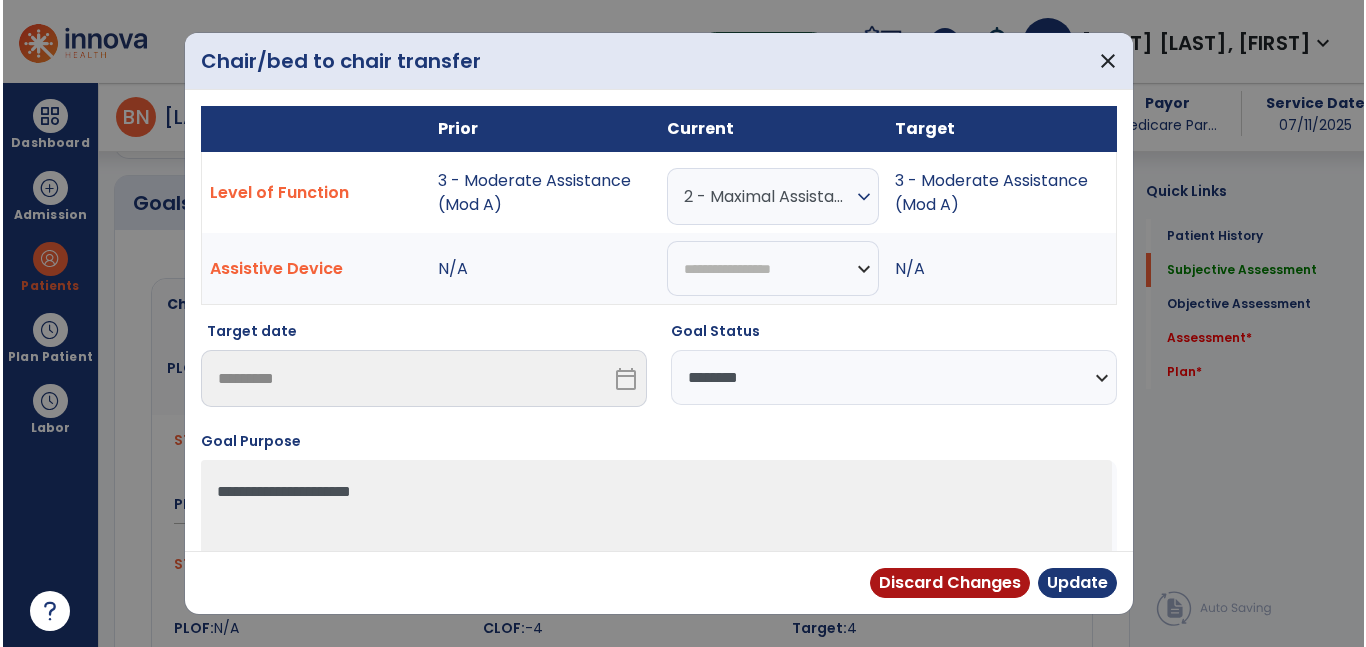 scroll, scrollTop: 716, scrollLeft: 0, axis: vertical 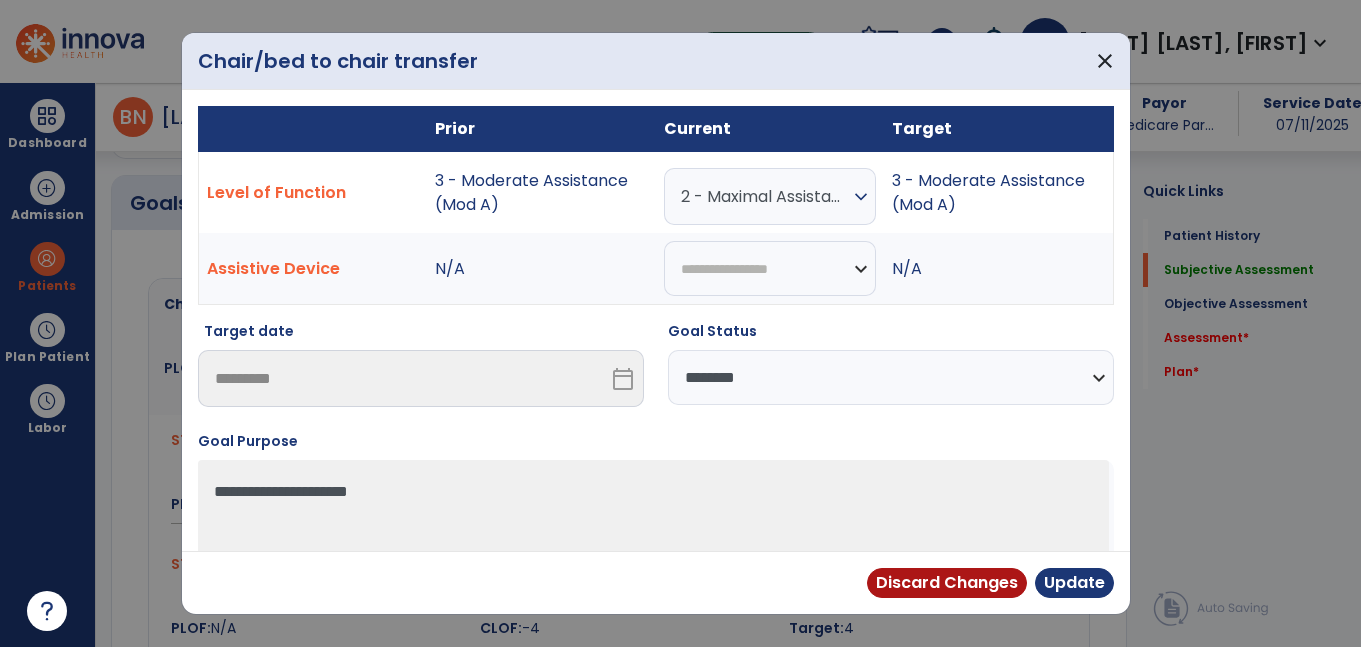 click on "2 - Maximal Assistance (Max A)" at bounding box center (765, 196) 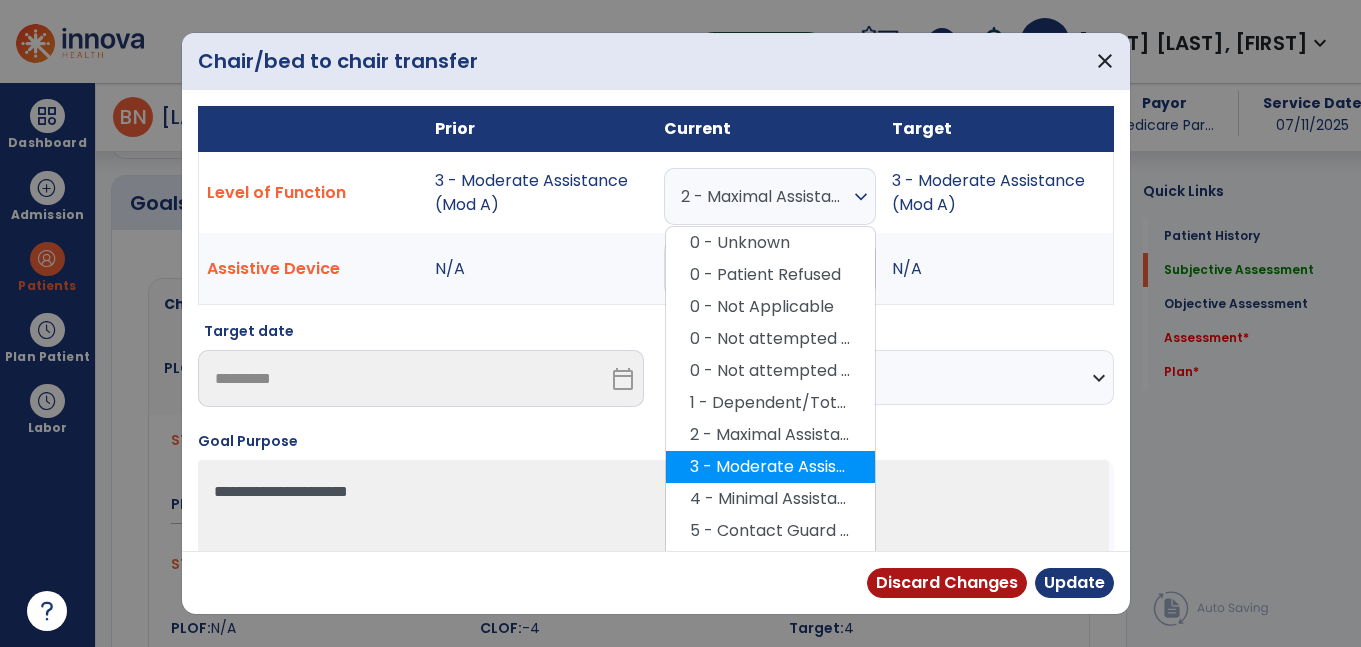 click on "3 - Moderate Assistance (Mod A)" at bounding box center [770, 467] 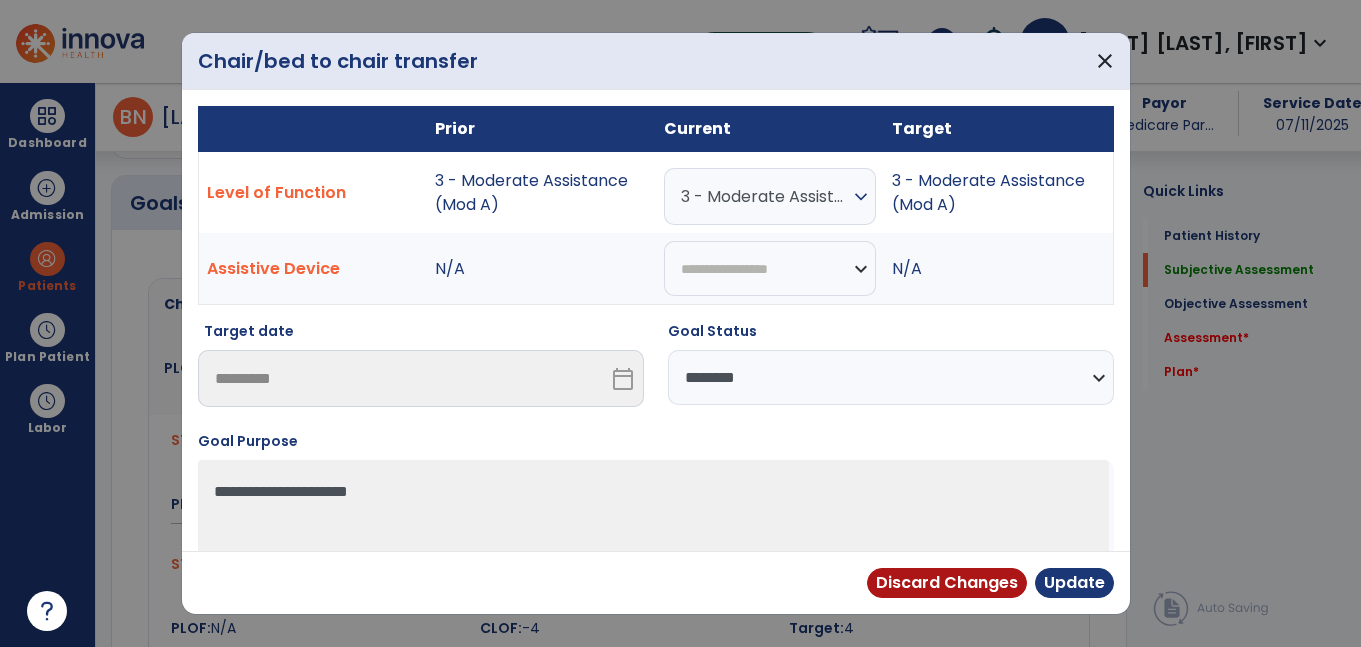click on "**********" at bounding box center [891, 377] 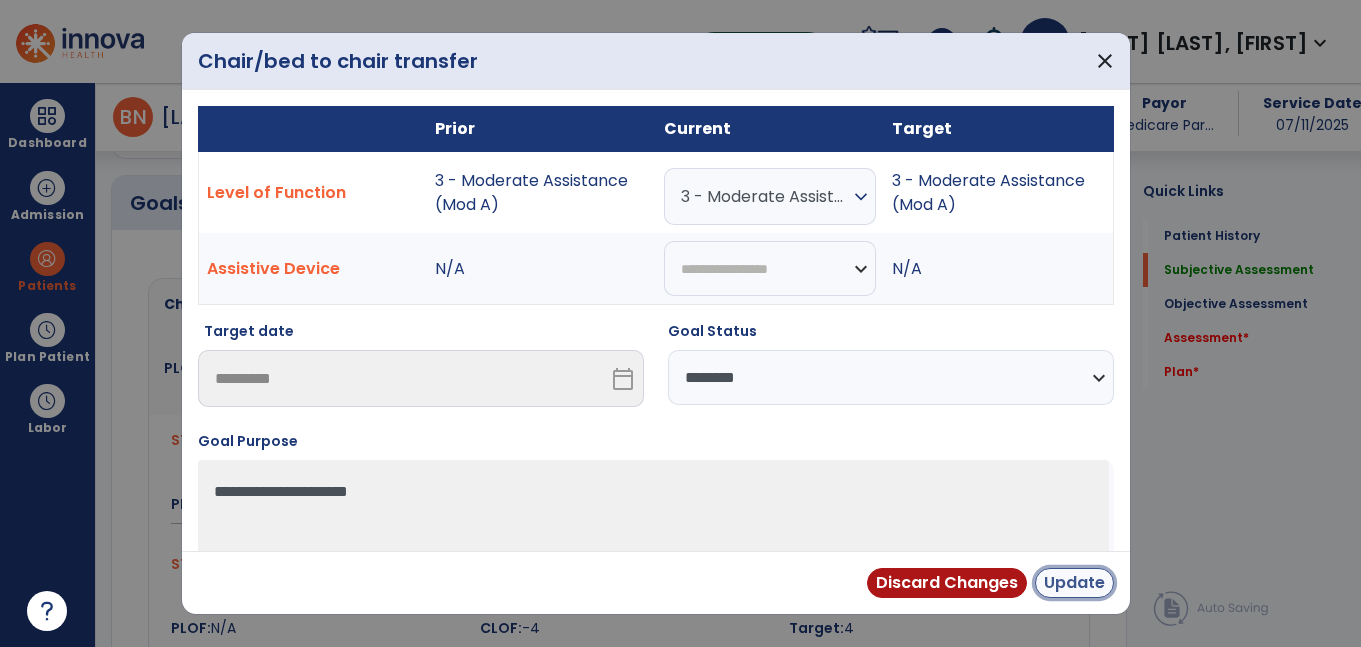 click on "Update" at bounding box center (1074, 583) 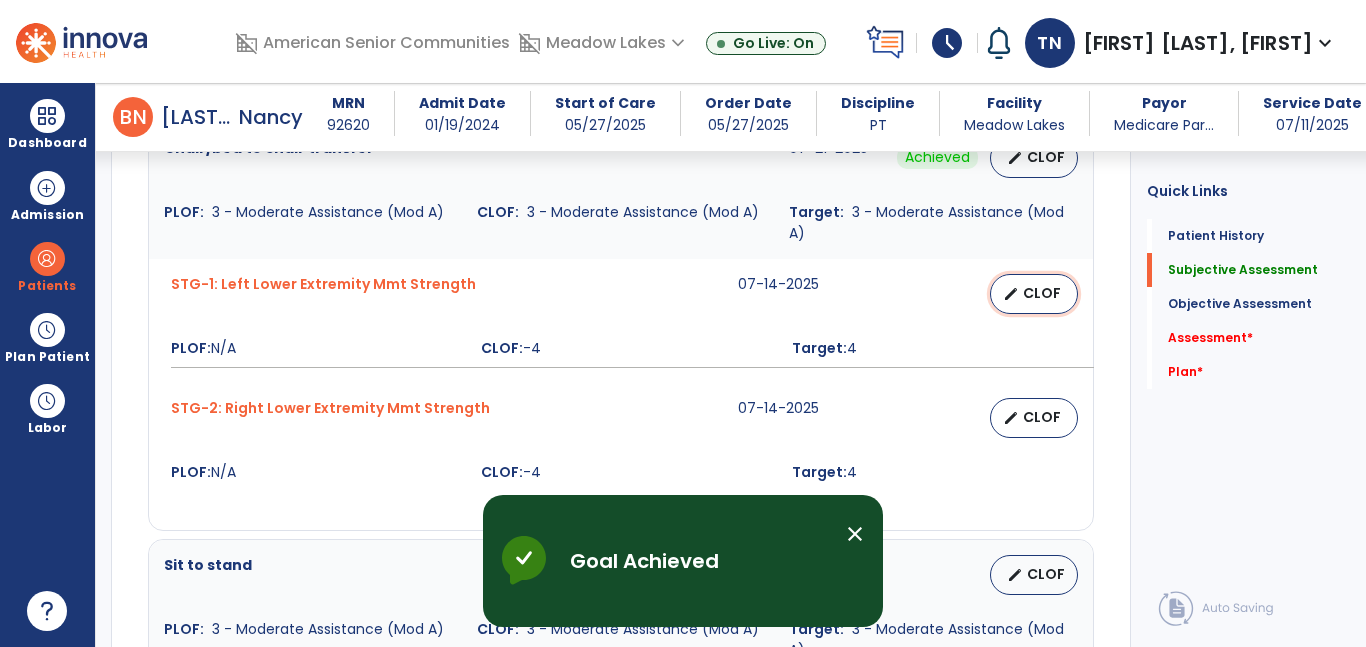 click on "edit   CLOF" at bounding box center (1034, 294) 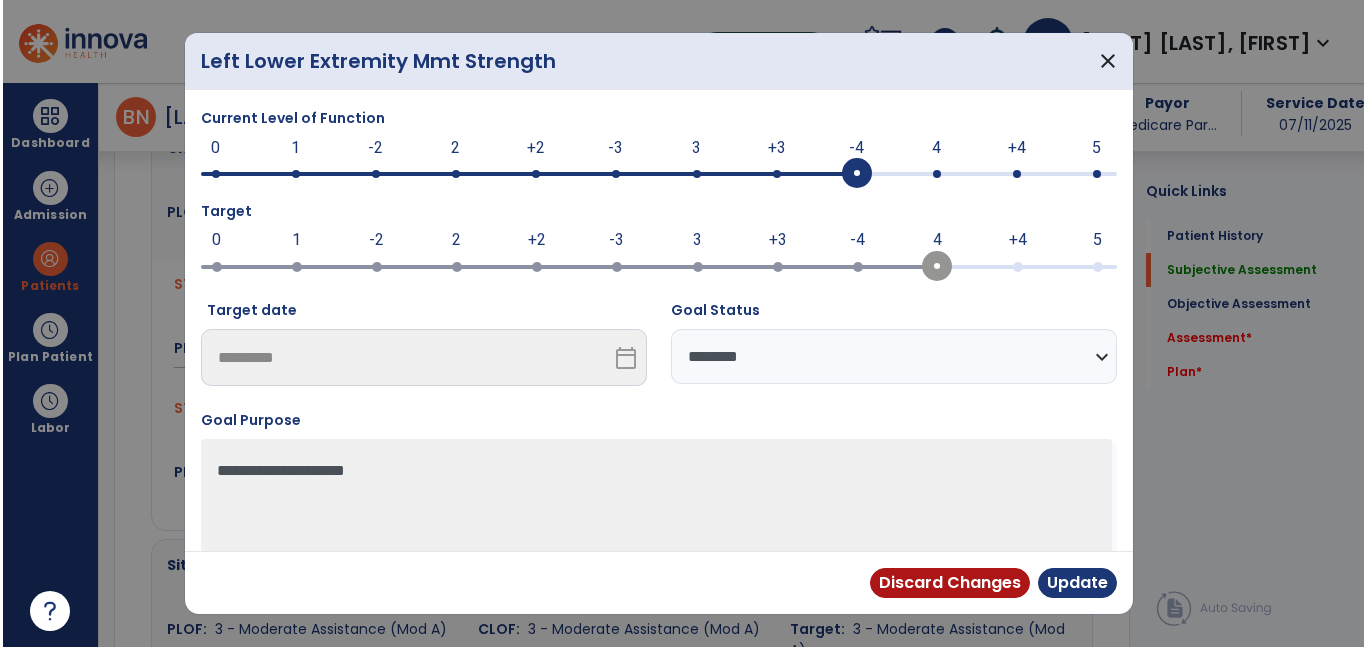 scroll, scrollTop: 872, scrollLeft: 0, axis: vertical 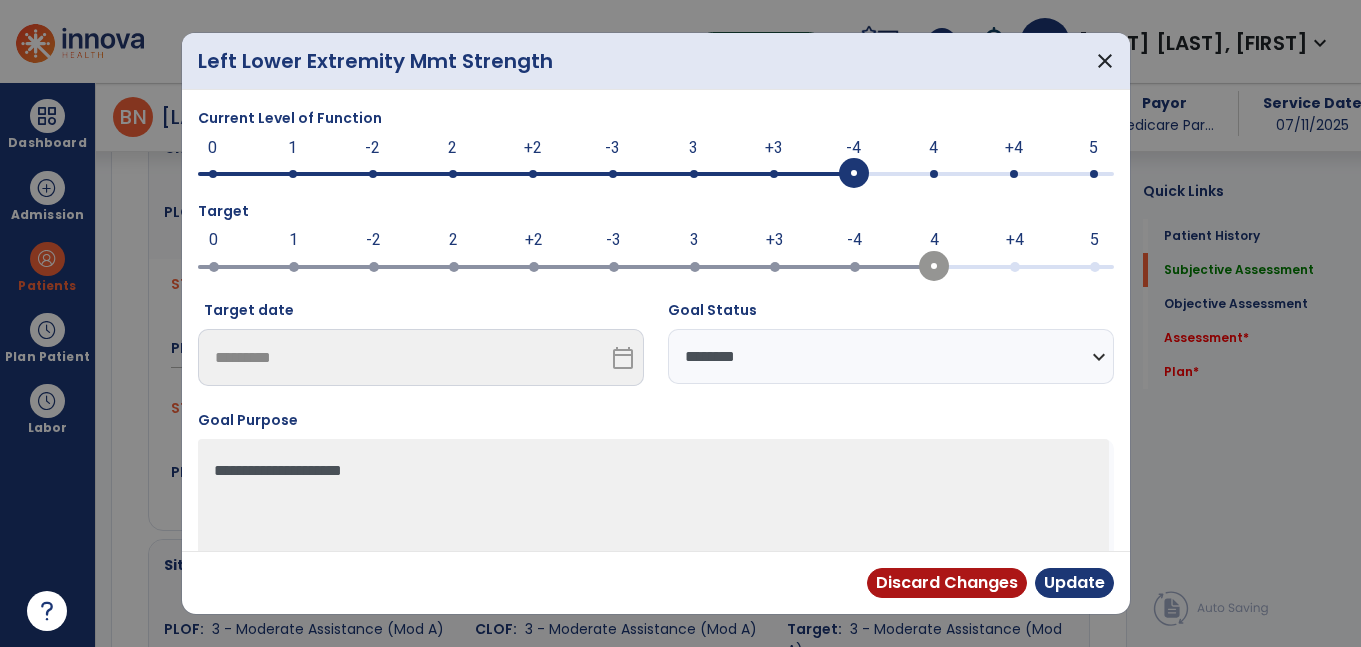click on "4" at bounding box center (933, 148) 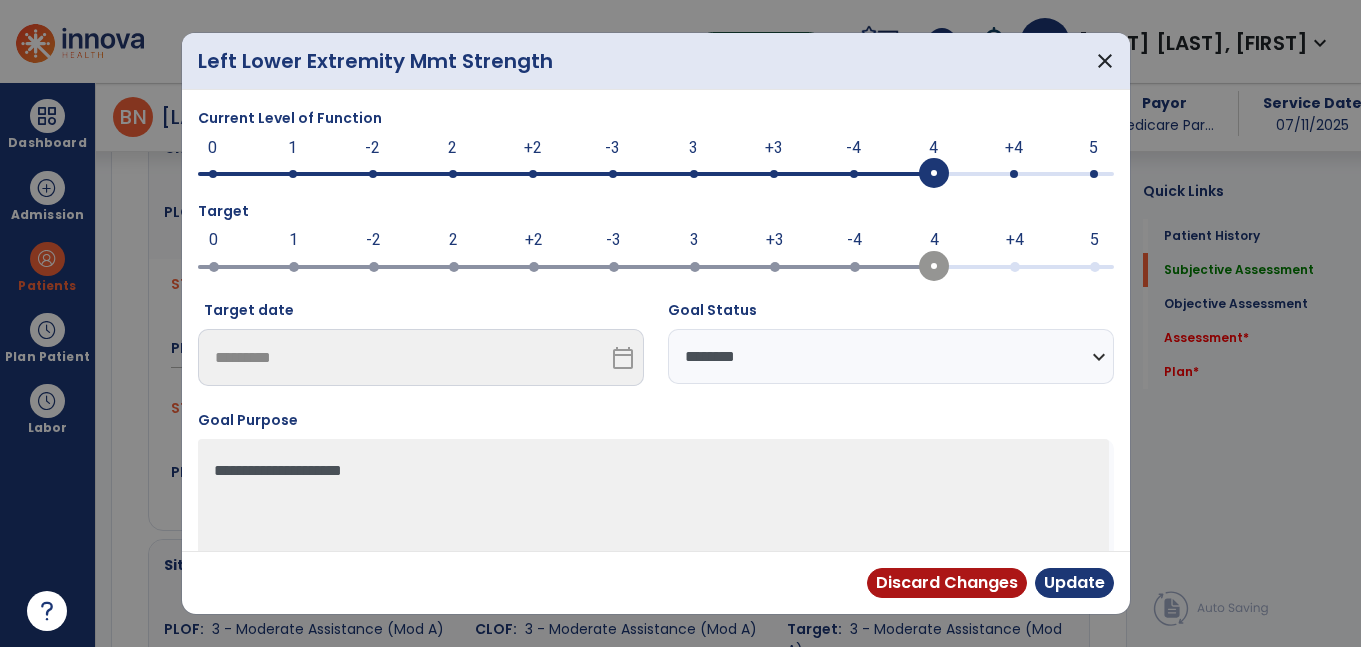 click on "**********" at bounding box center (891, 356) 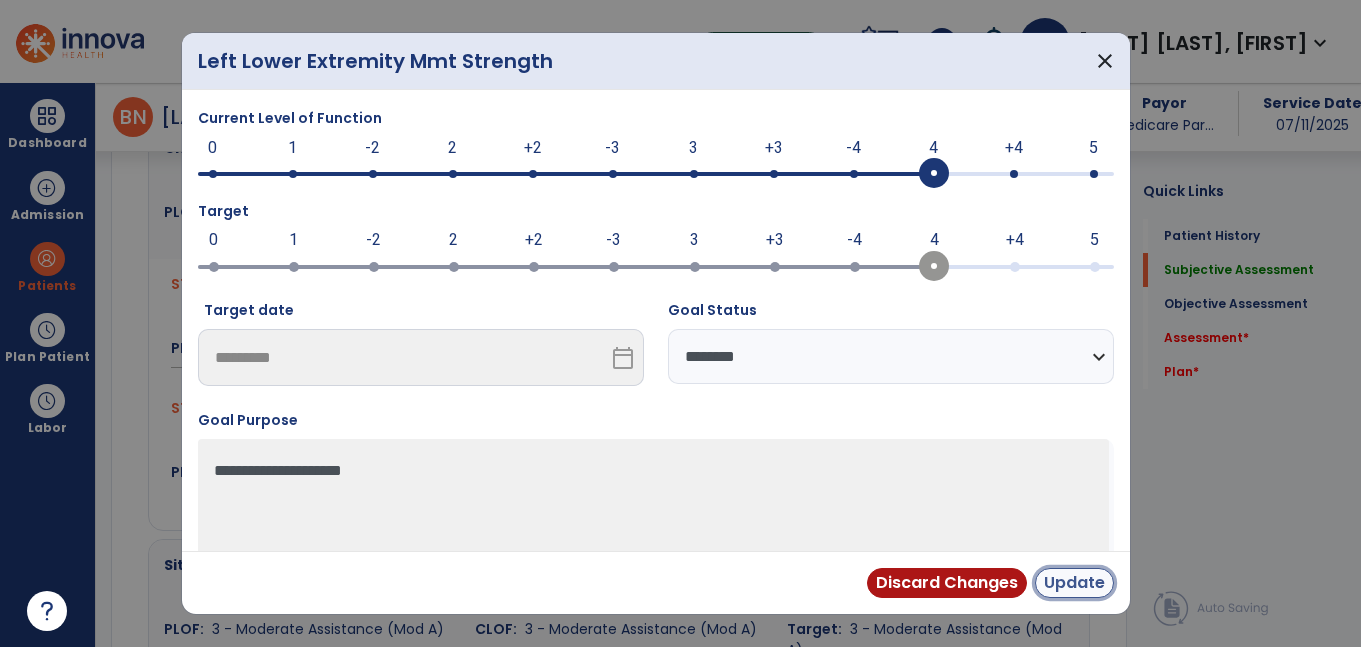 click on "Update" at bounding box center [1074, 583] 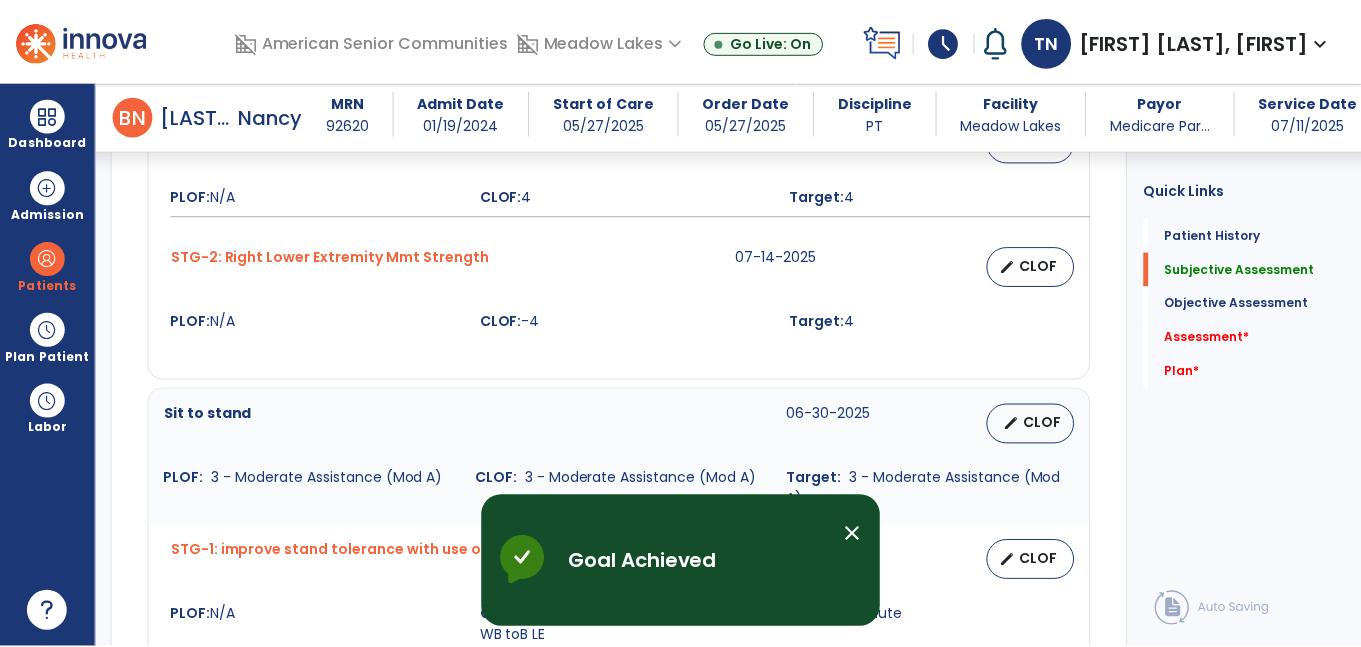 scroll, scrollTop: 1025, scrollLeft: 0, axis: vertical 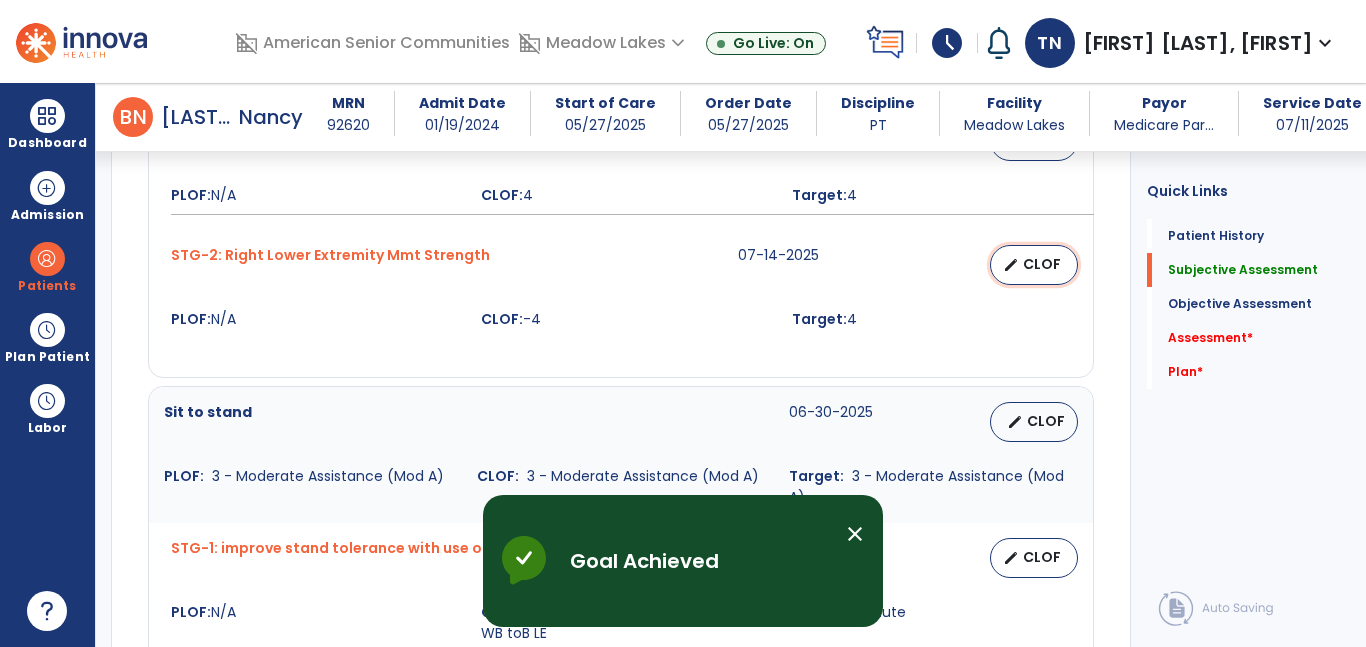 click on "edit   CLOF" at bounding box center [1034, 265] 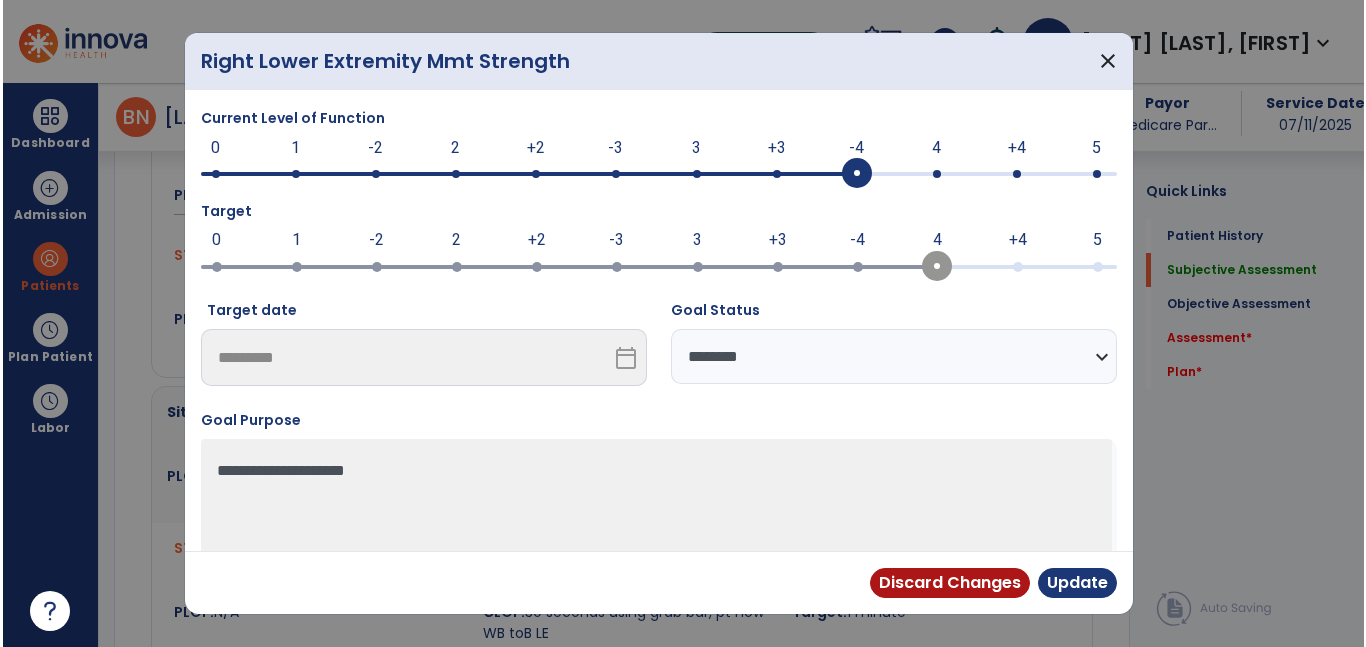 scroll, scrollTop: 1025, scrollLeft: 0, axis: vertical 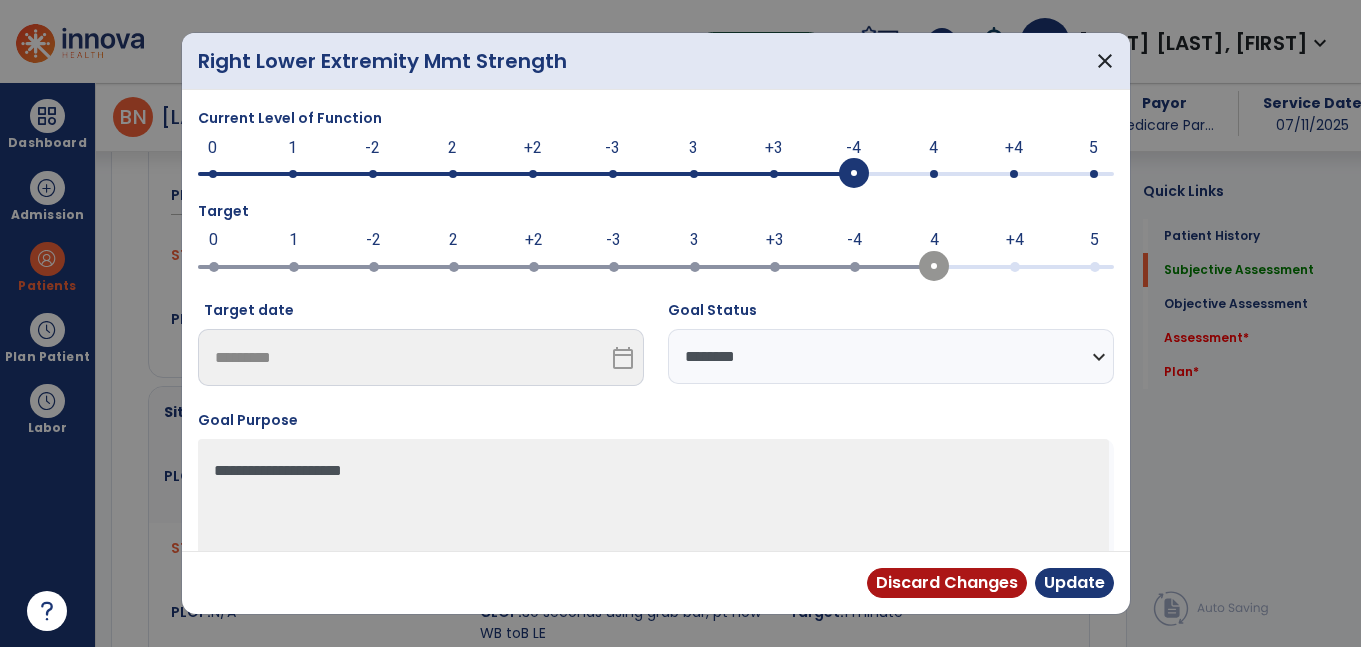 click on "4" at bounding box center [933, 148] 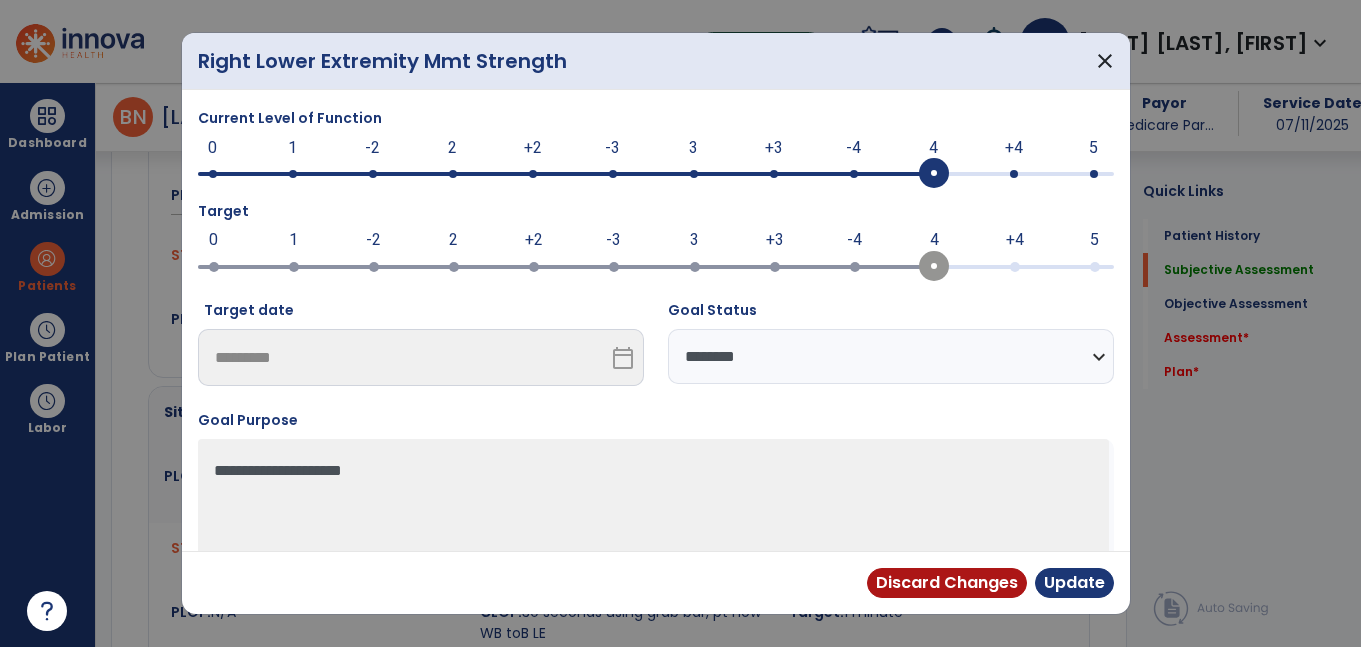 click on "**********" at bounding box center (891, 356) 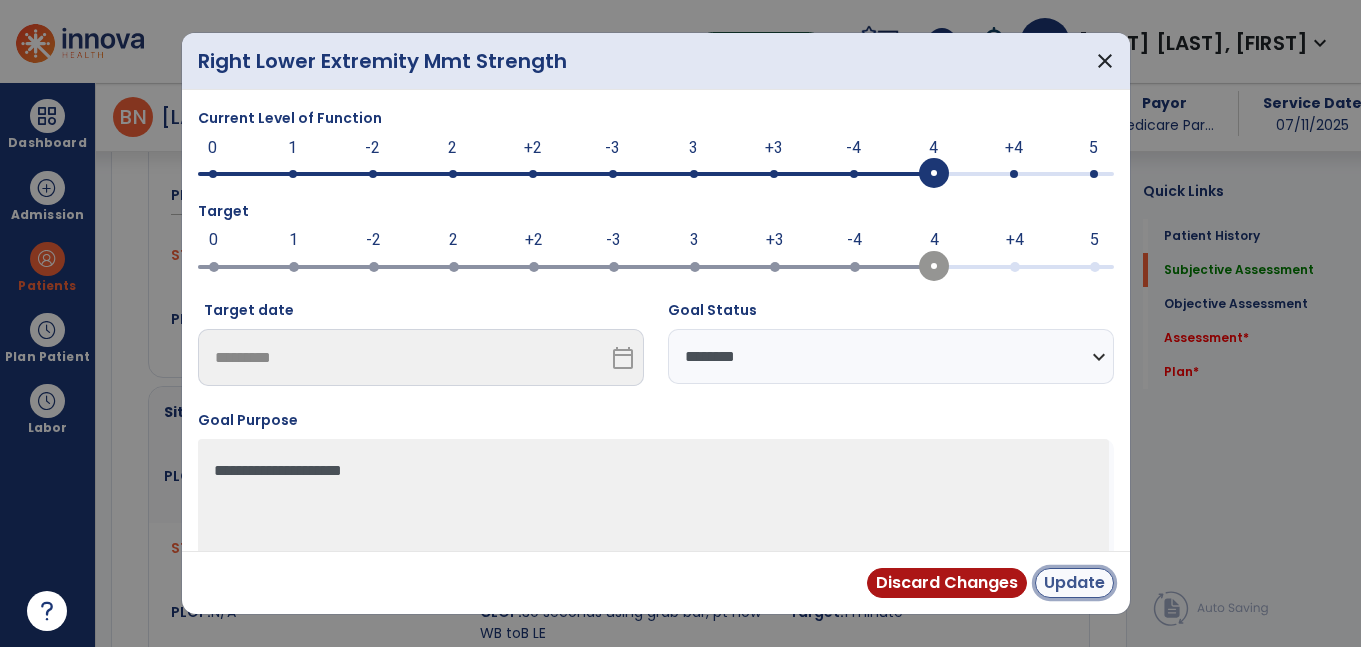 click on "Update" at bounding box center (1074, 583) 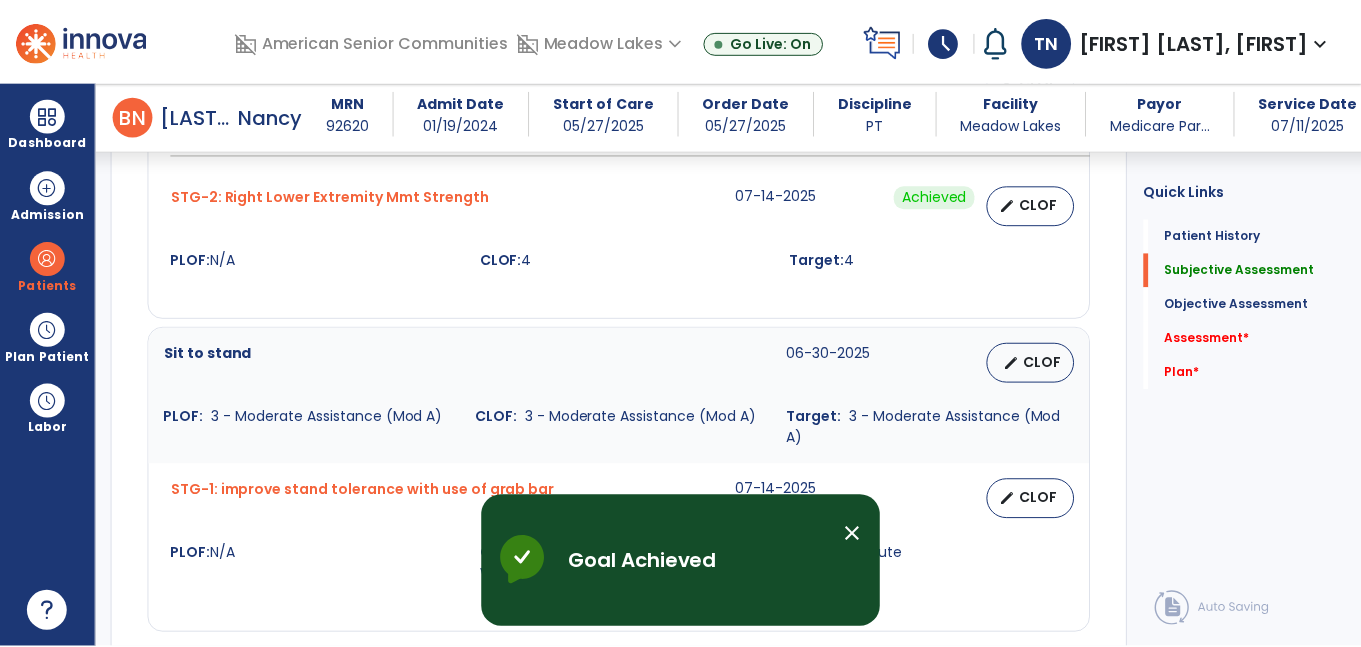 scroll, scrollTop: 1181, scrollLeft: 0, axis: vertical 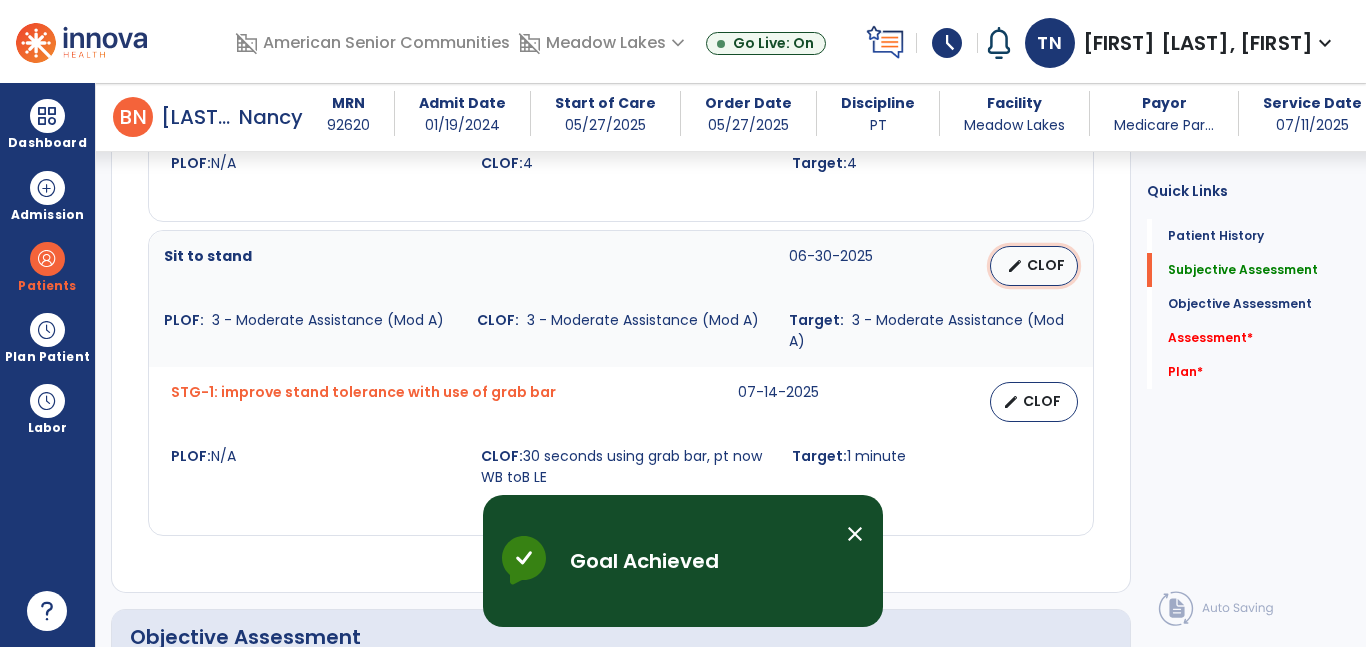 click on "edit   CLOF" at bounding box center [1034, 266] 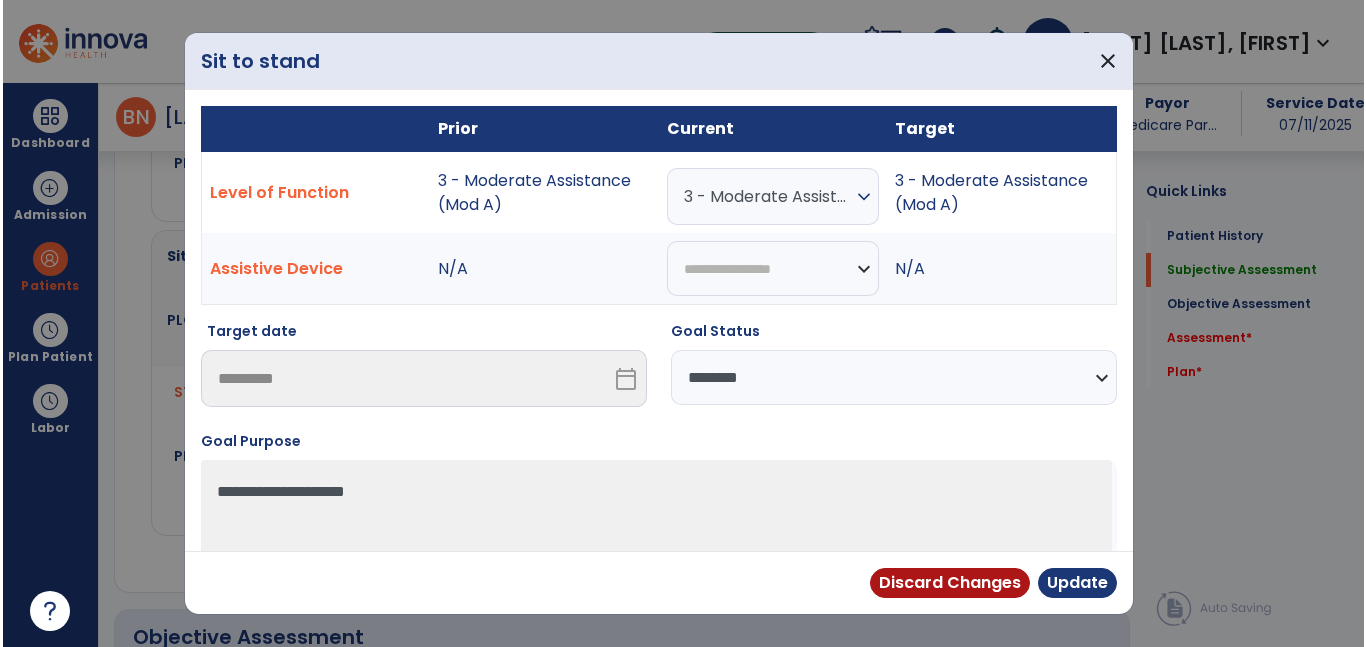 scroll, scrollTop: 1181, scrollLeft: 0, axis: vertical 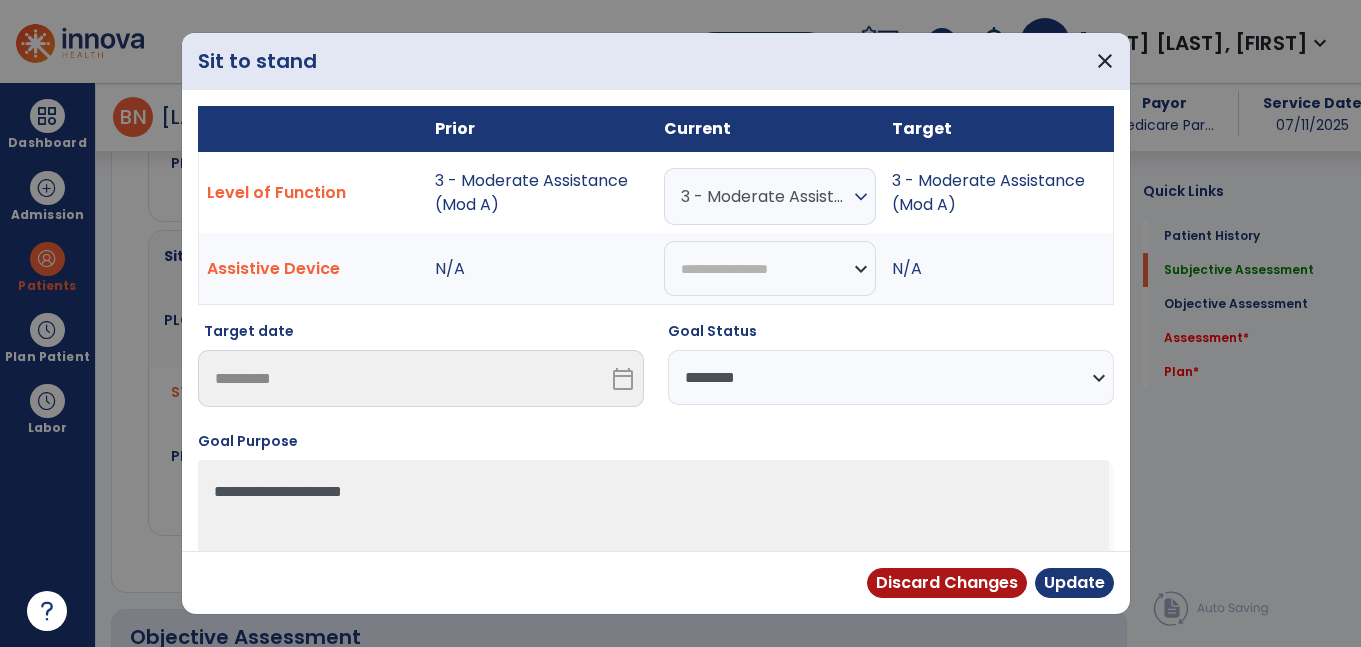 click on "**********" at bounding box center (891, 377) 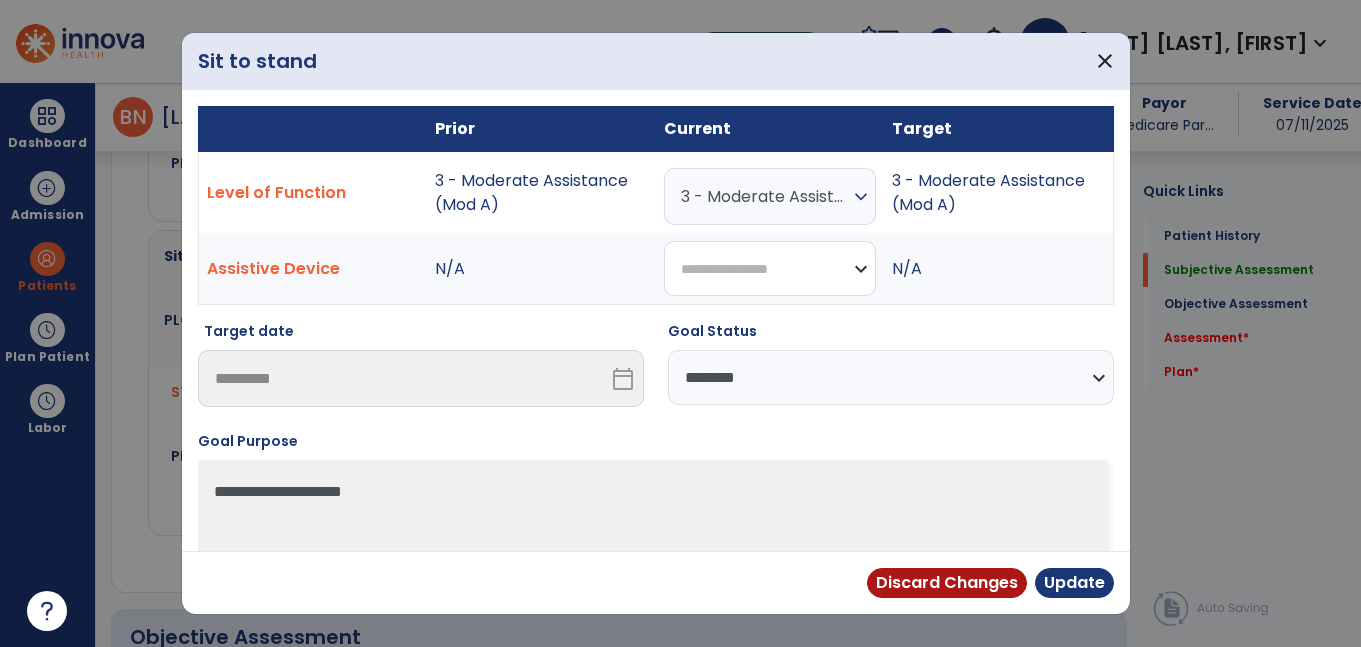 click on "**********" at bounding box center (770, 268) 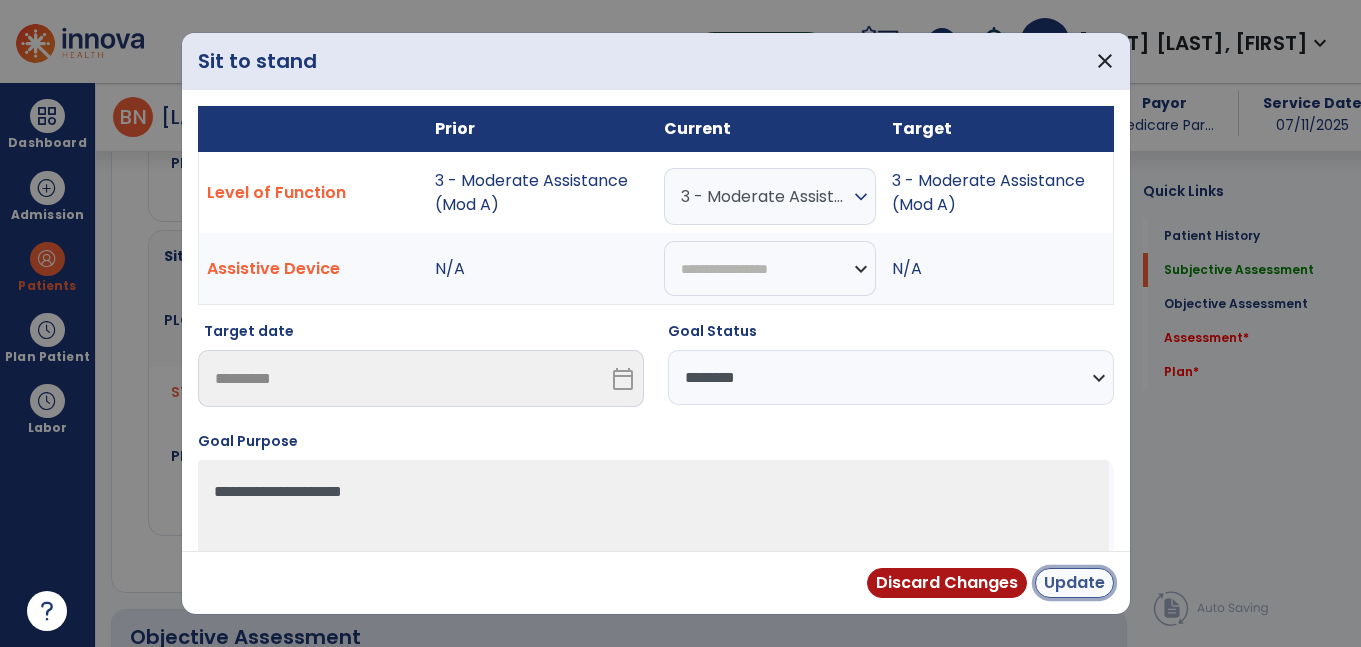 click on "Update" at bounding box center (1074, 583) 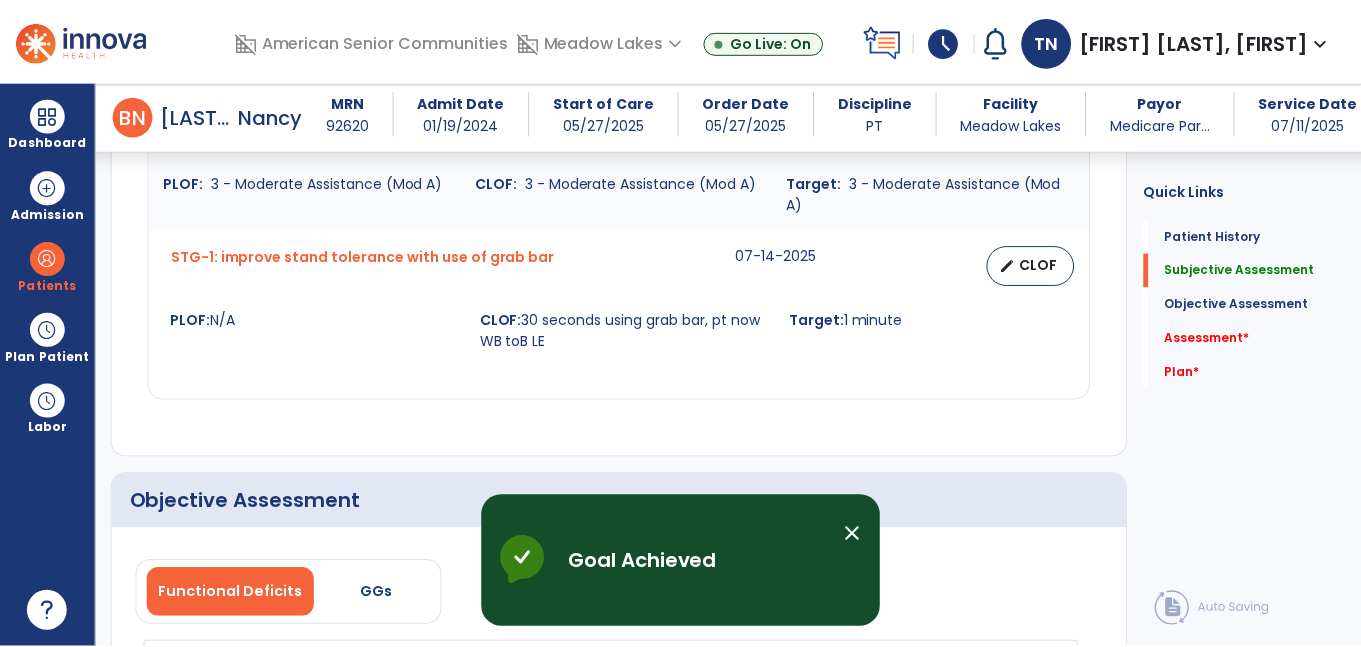 scroll, scrollTop: 1318, scrollLeft: 0, axis: vertical 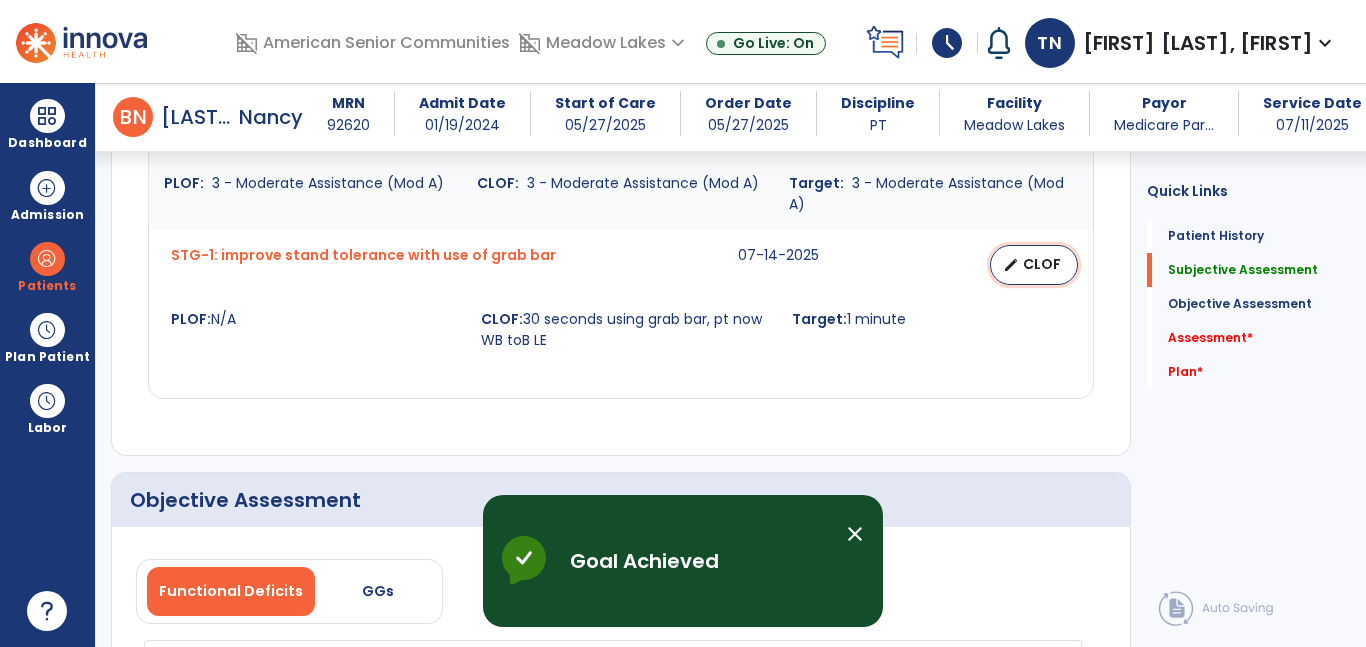 click on "CLOF" at bounding box center [1042, 264] 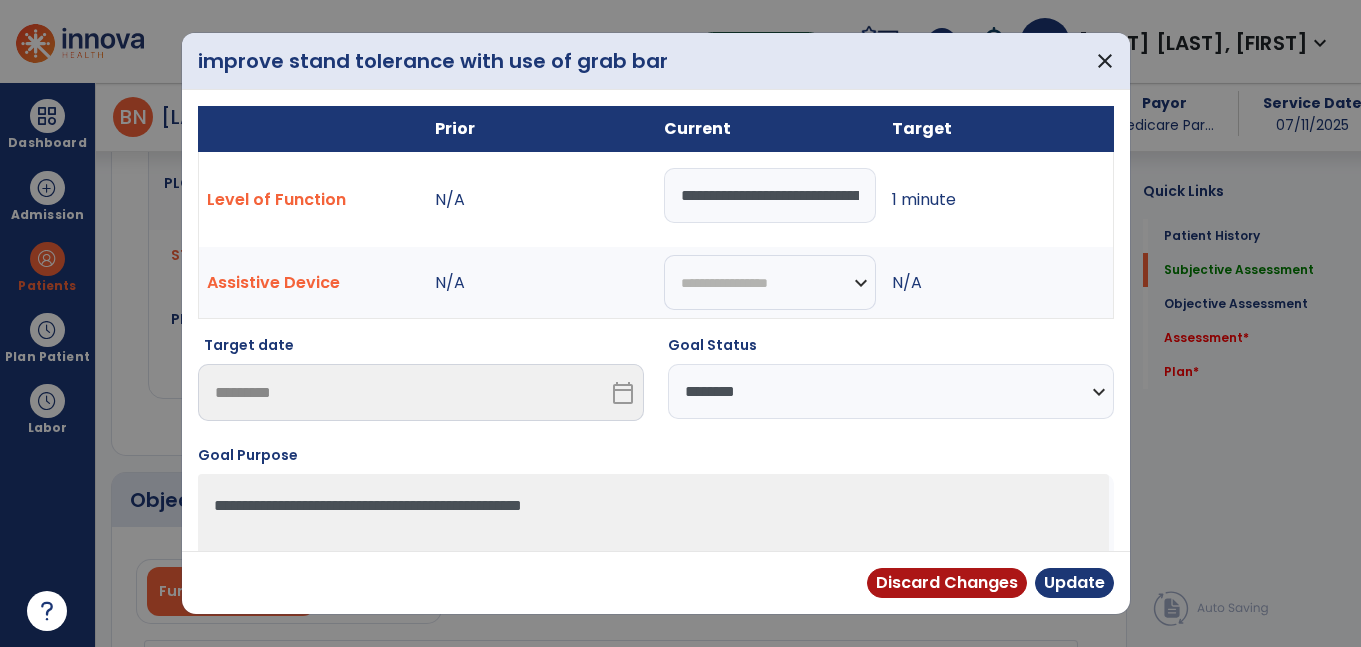 scroll, scrollTop: 1318, scrollLeft: 0, axis: vertical 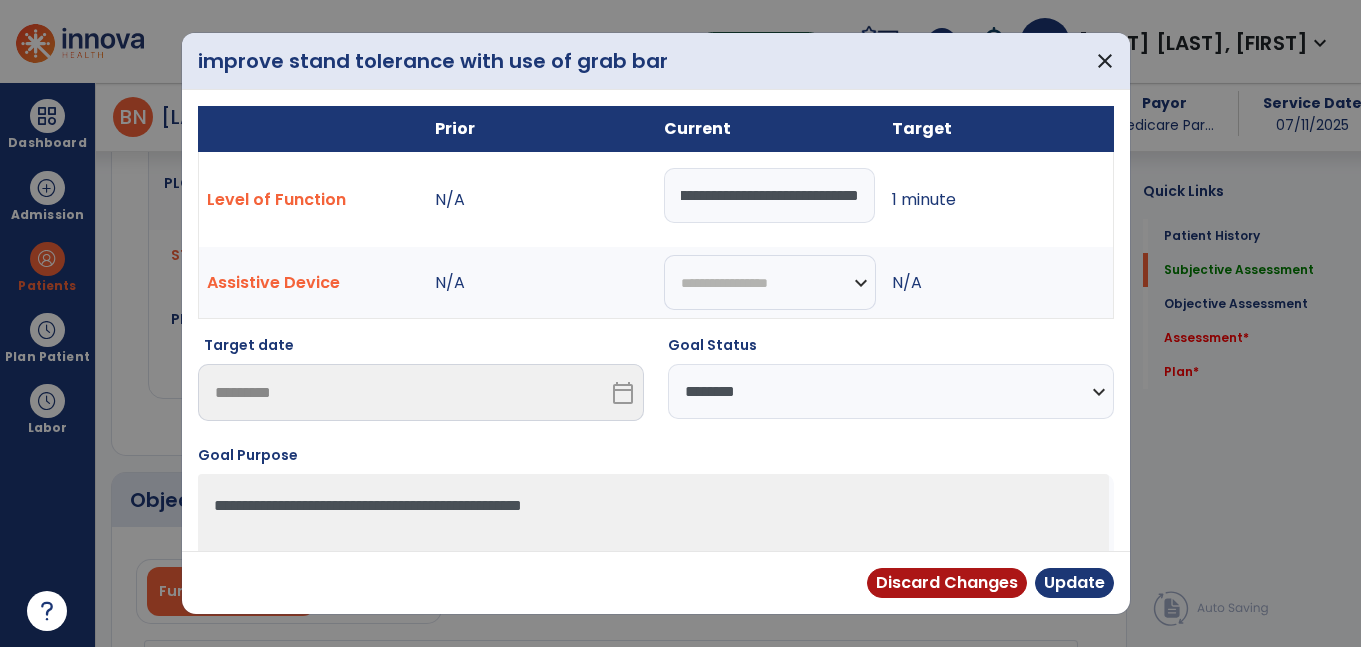 click on "**********" at bounding box center (891, 391) 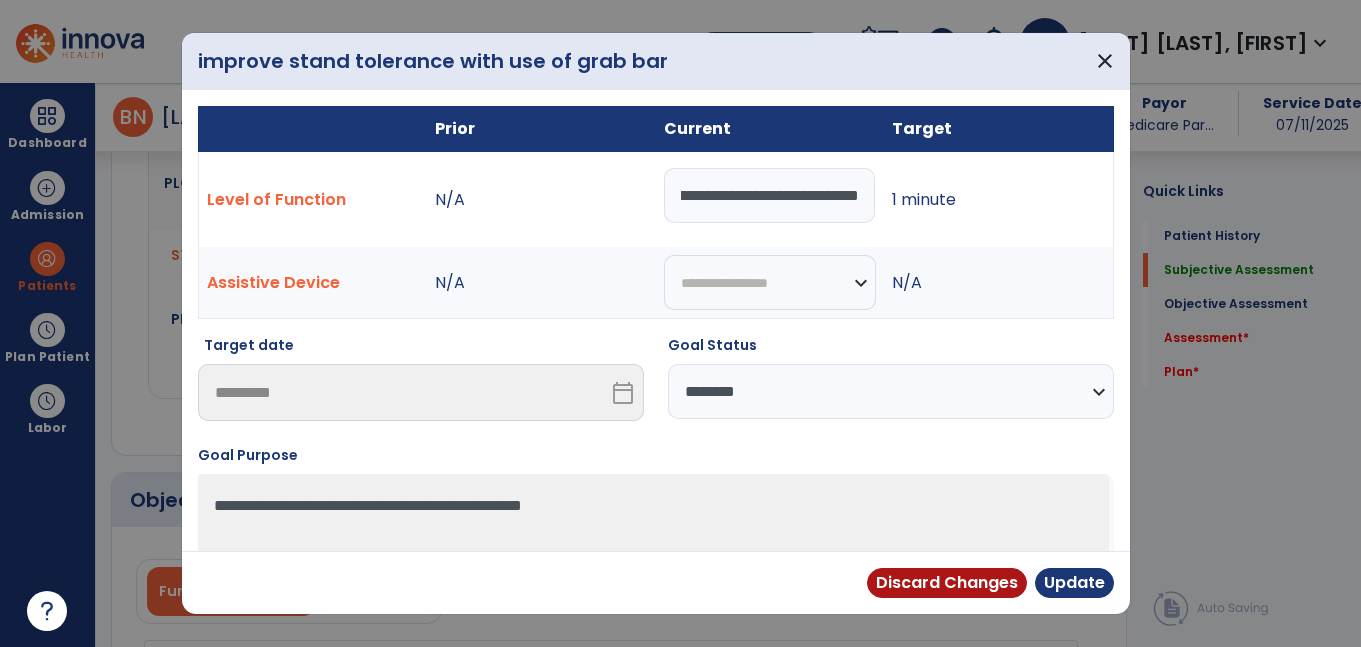select on "**********" 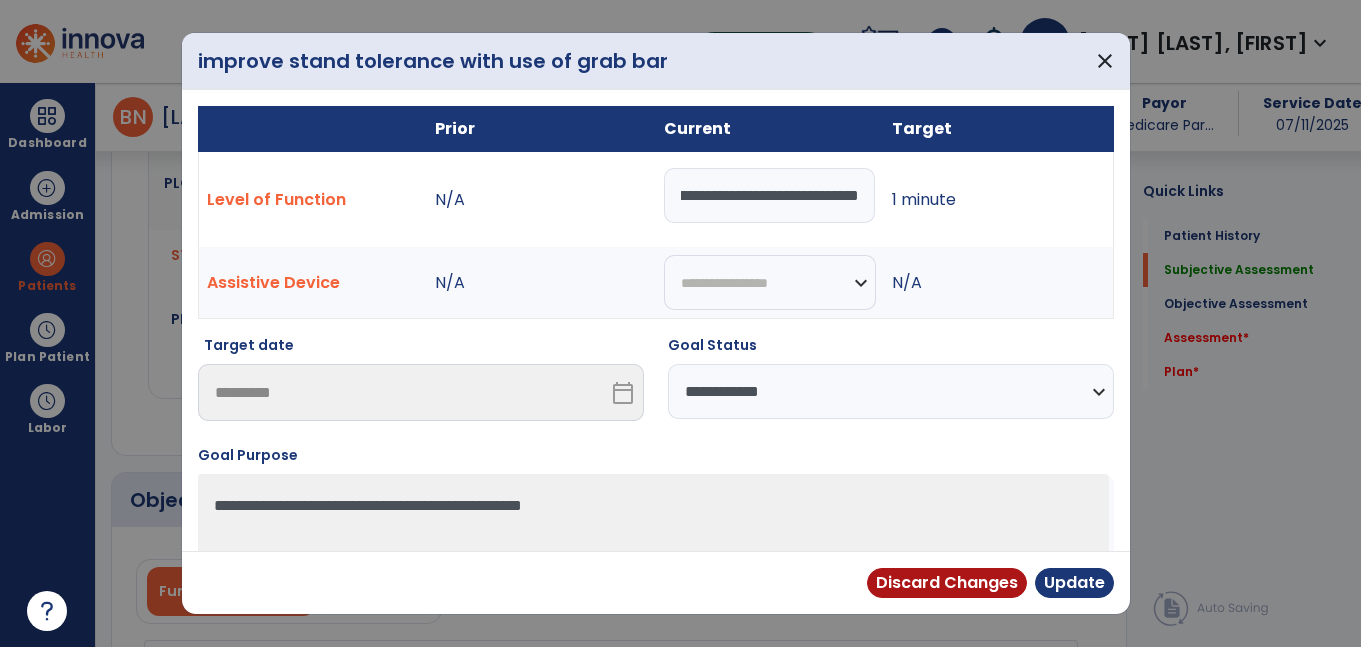 click on "**********" at bounding box center [891, 391] 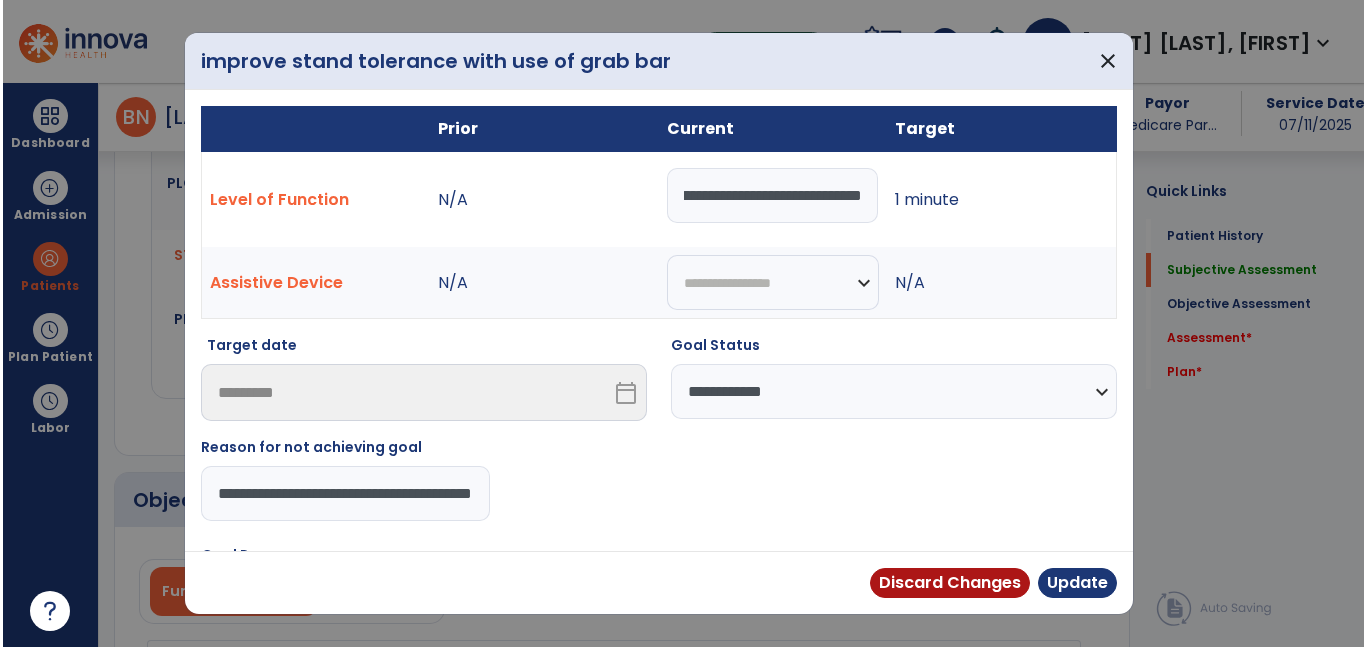 scroll, scrollTop: 0, scrollLeft: 181, axis: horizontal 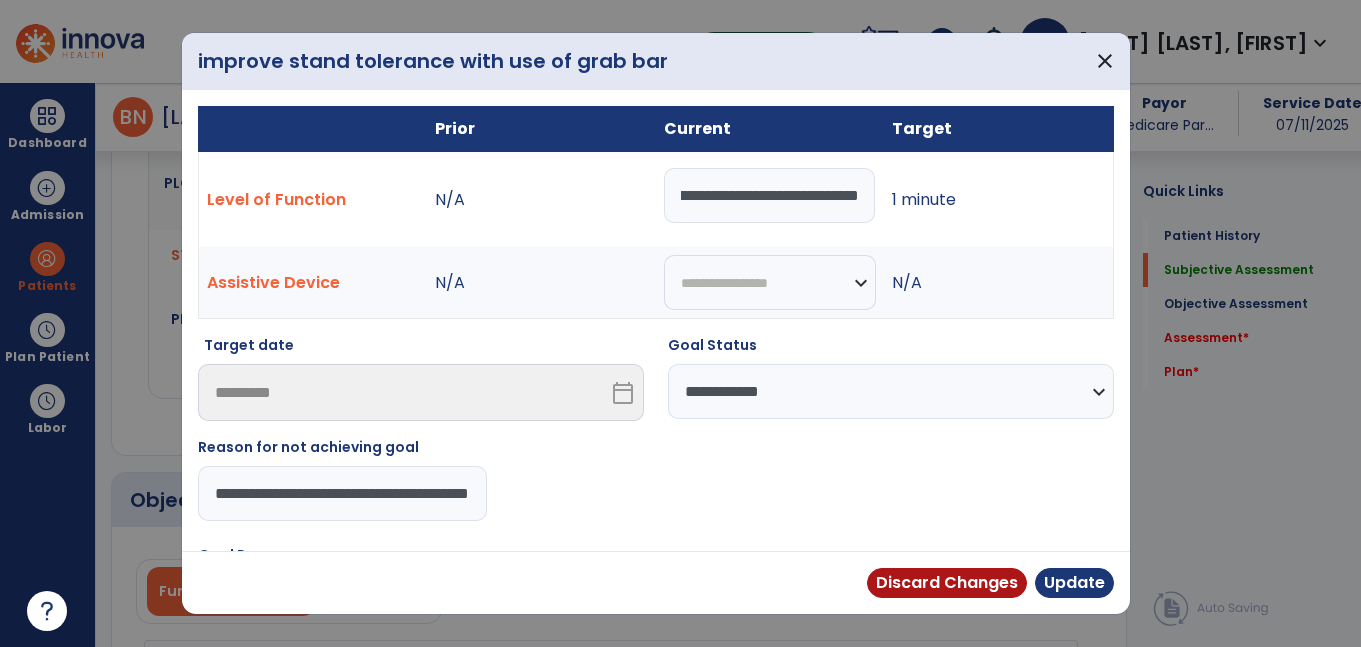click on "**********" at bounding box center (342, 493) 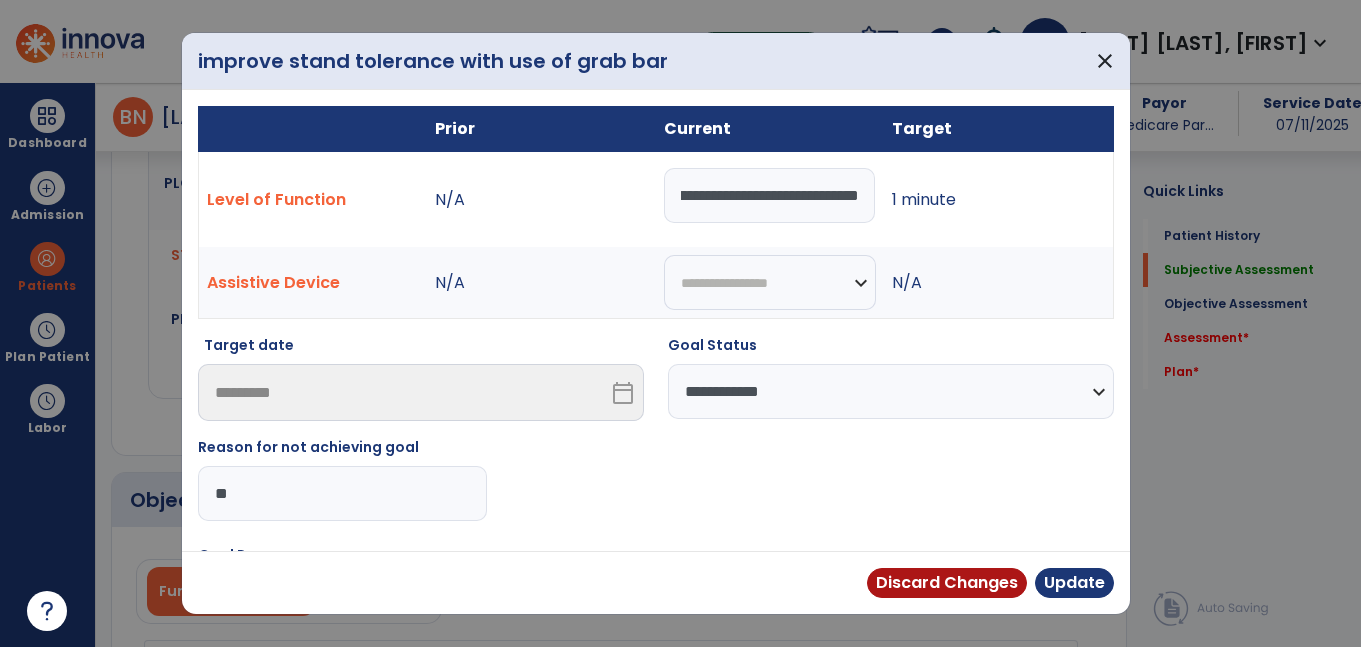 type on "*" 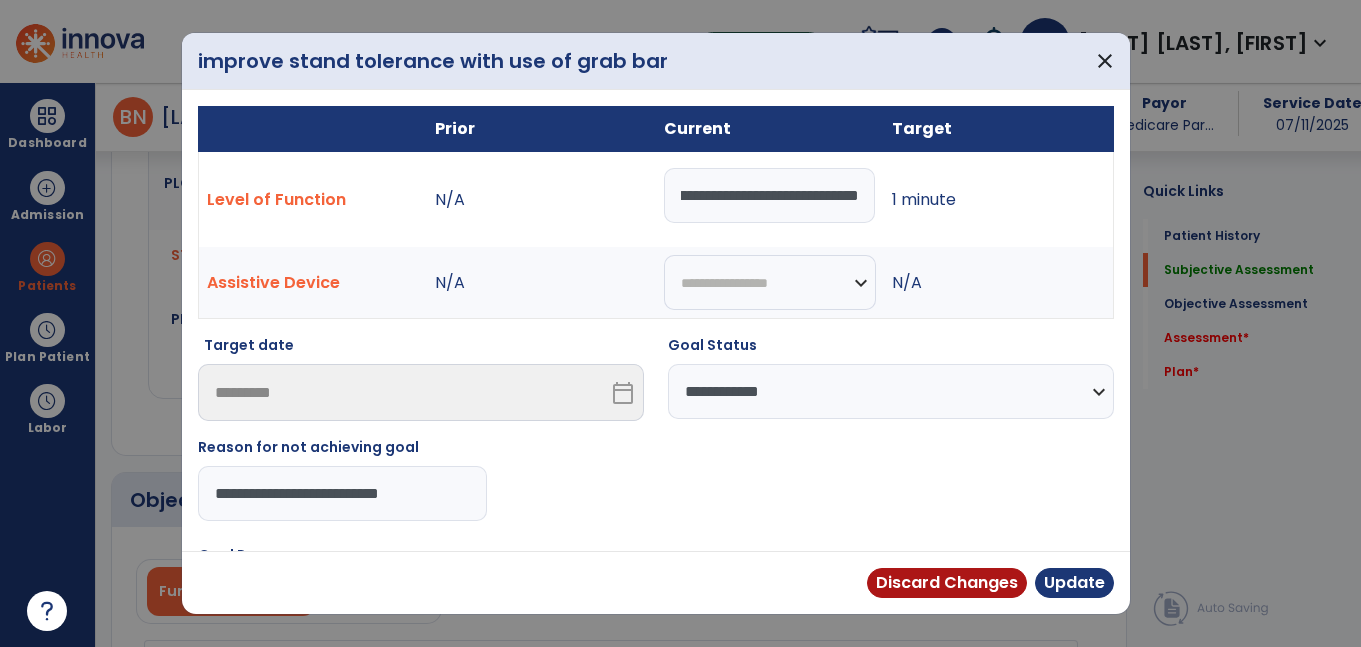 type on "**********" 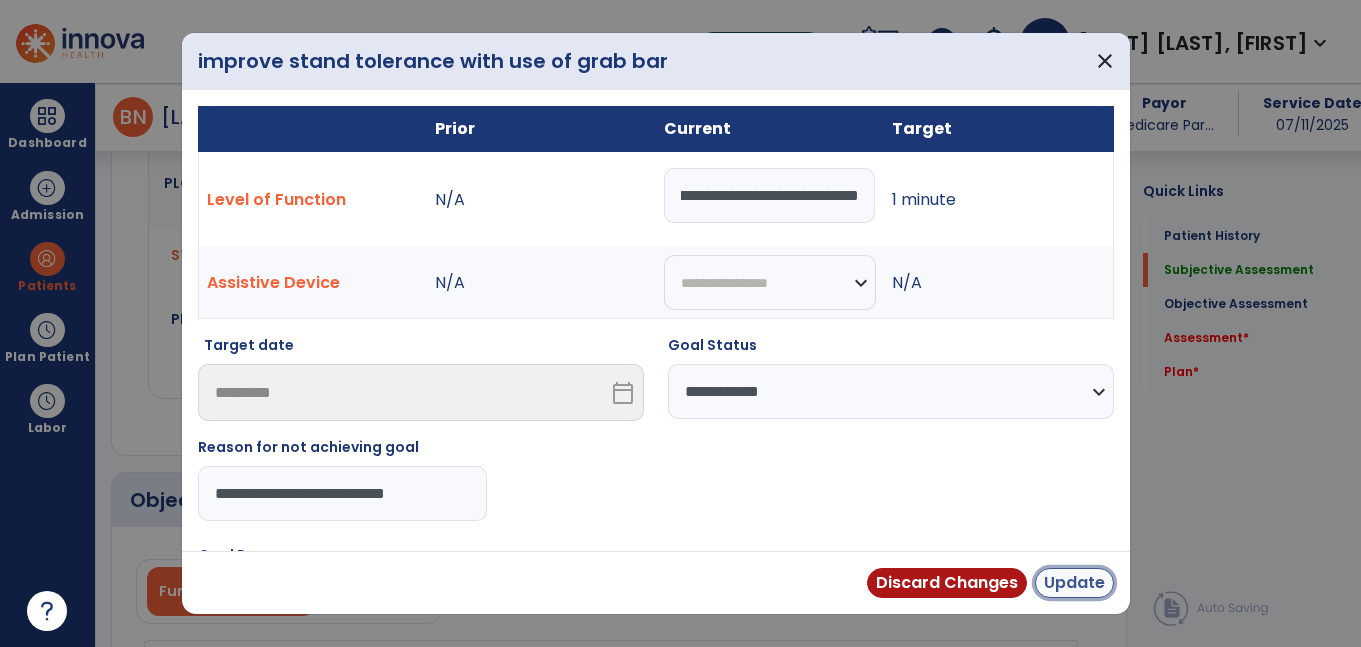 click on "Update" at bounding box center (1074, 583) 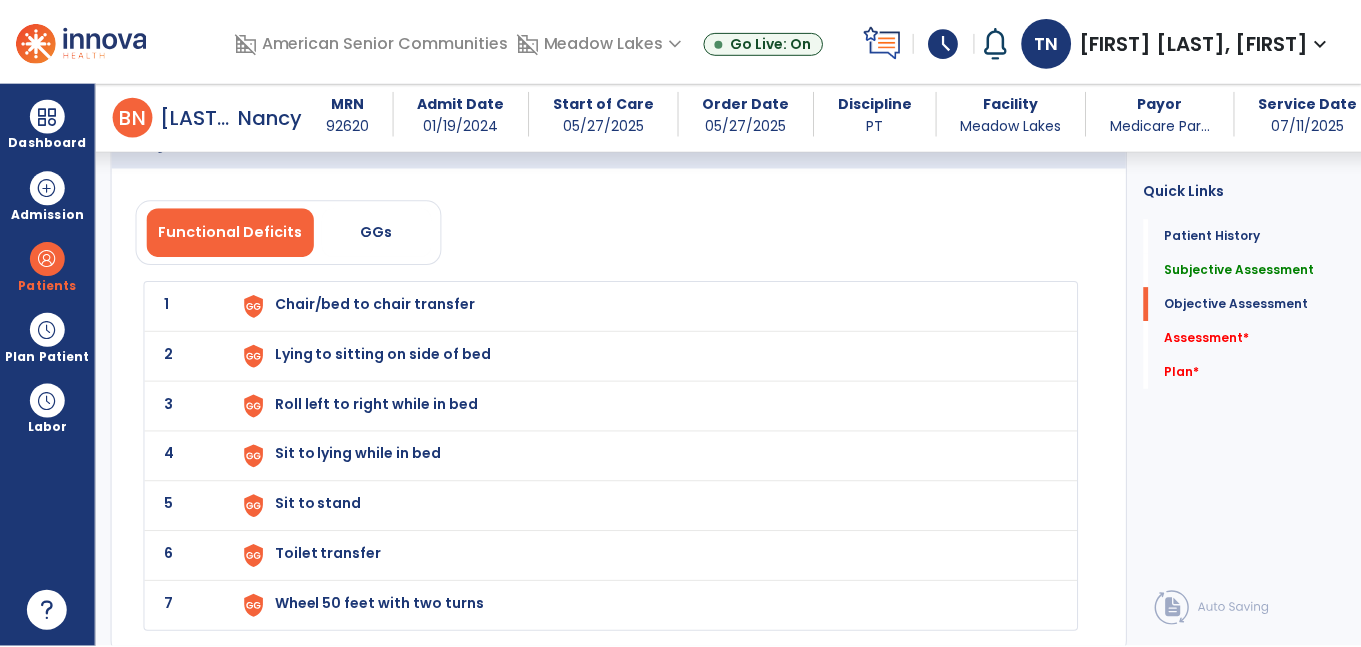 scroll, scrollTop: 1688, scrollLeft: 0, axis: vertical 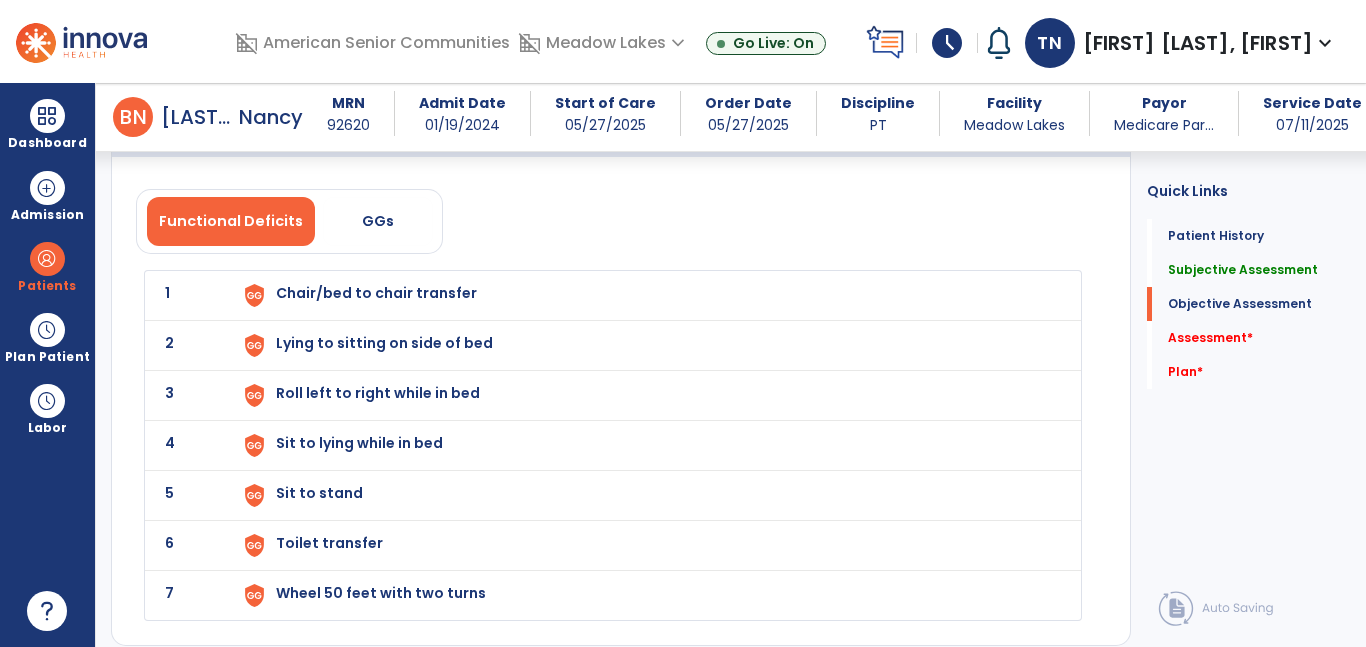 click on "Chair/bed to chair transfer" at bounding box center (646, 295) 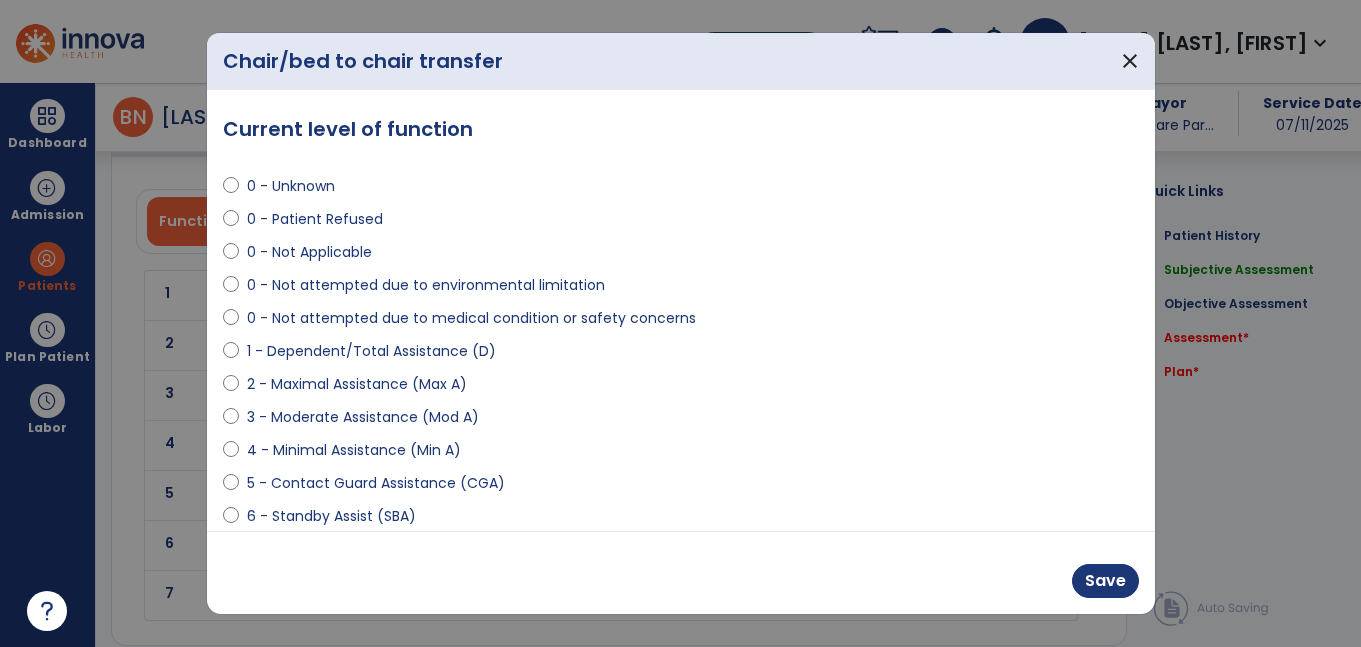 scroll, scrollTop: 1688, scrollLeft: 0, axis: vertical 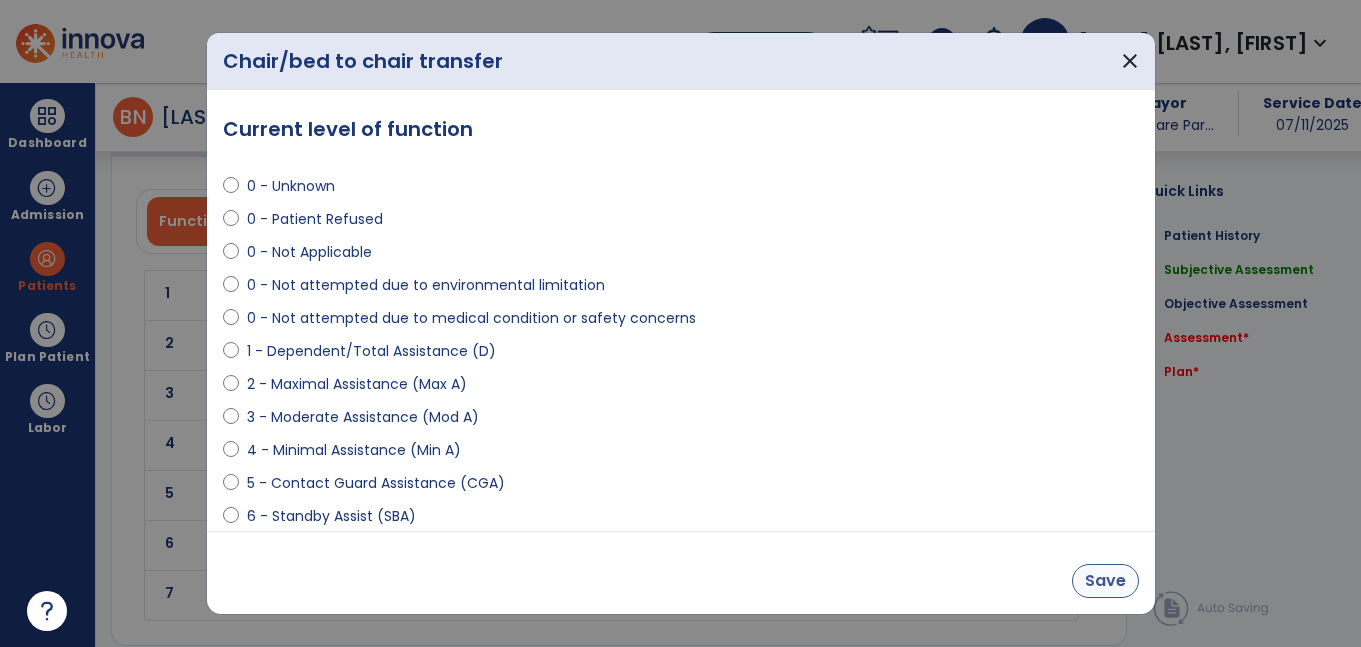 click on "Save" at bounding box center (1105, 581) 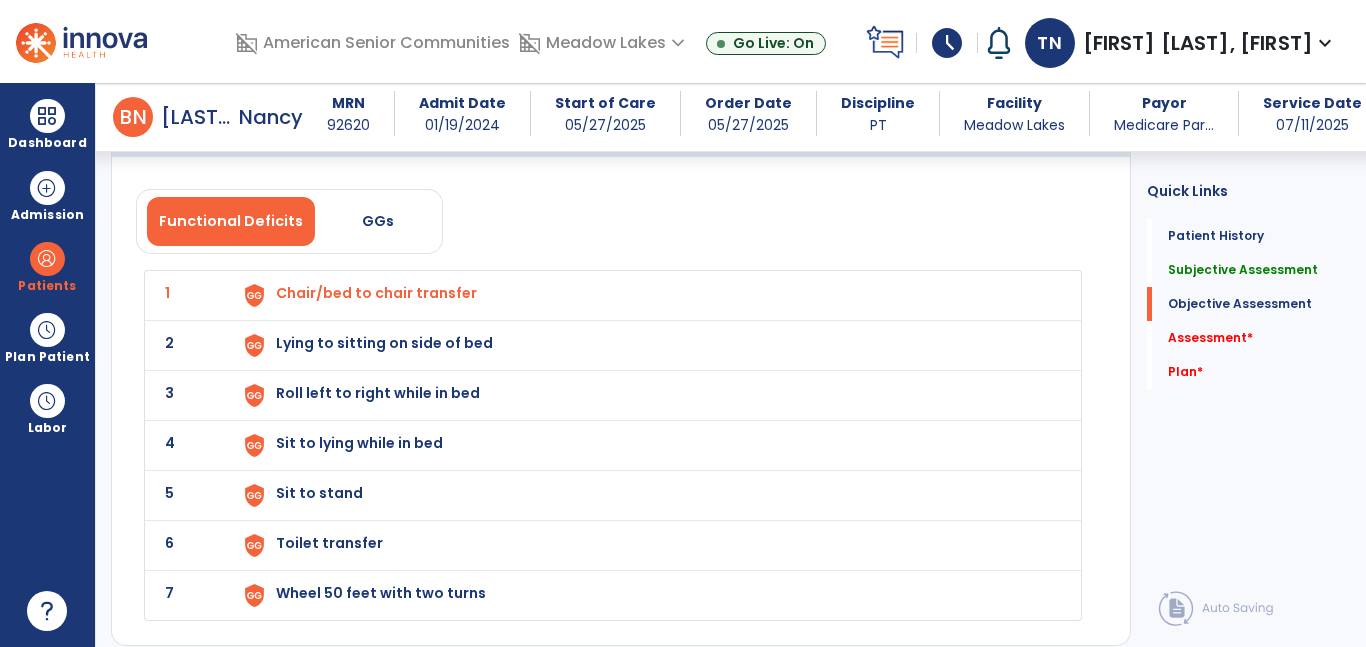 click on "Lying to sitting on side of bed" at bounding box center [646, 295] 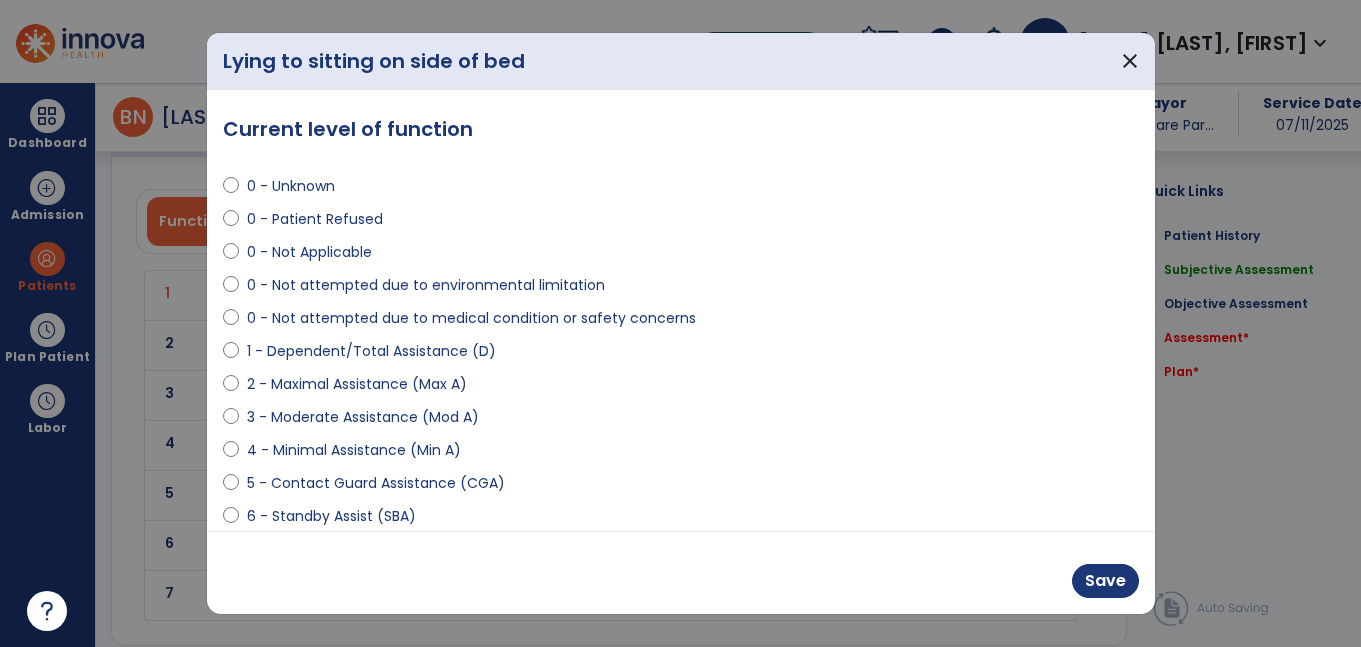 scroll, scrollTop: 1688, scrollLeft: 0, axis: vertical 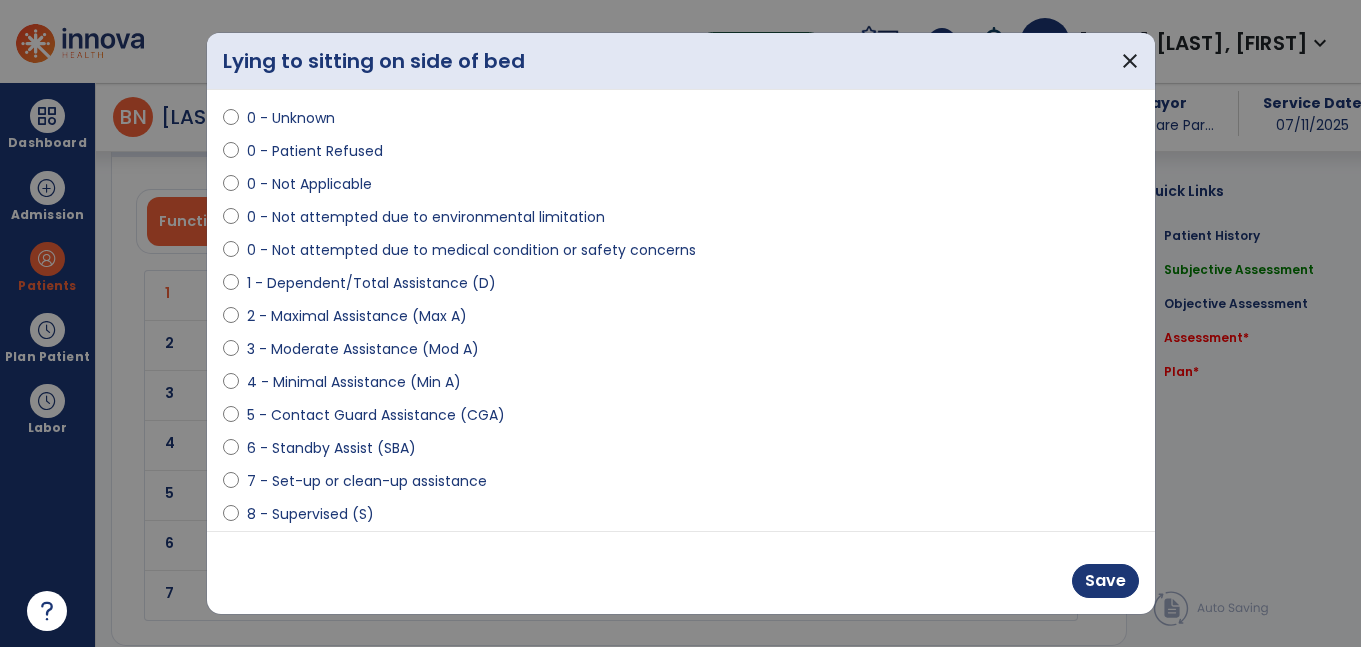 click on "3 - Moderate Assistance (Mod A)" at bounding box center (363, 349) 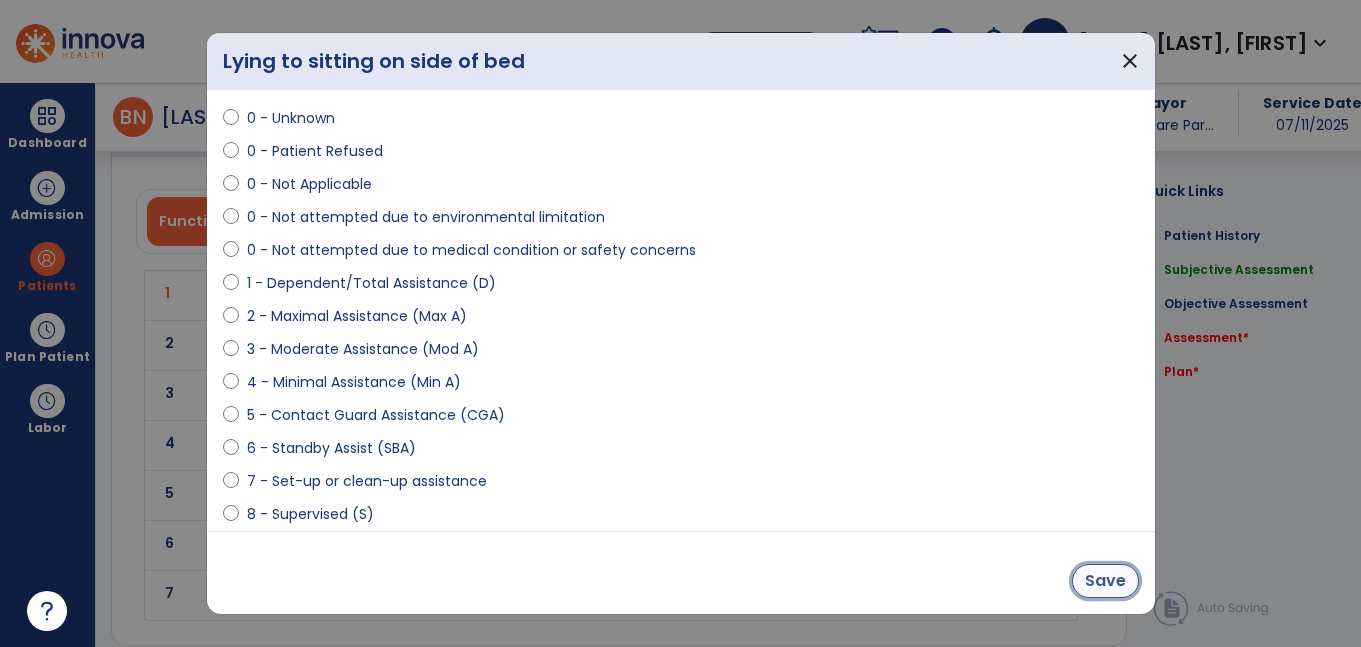 click on "Save" at bounding box center [1105, 581] 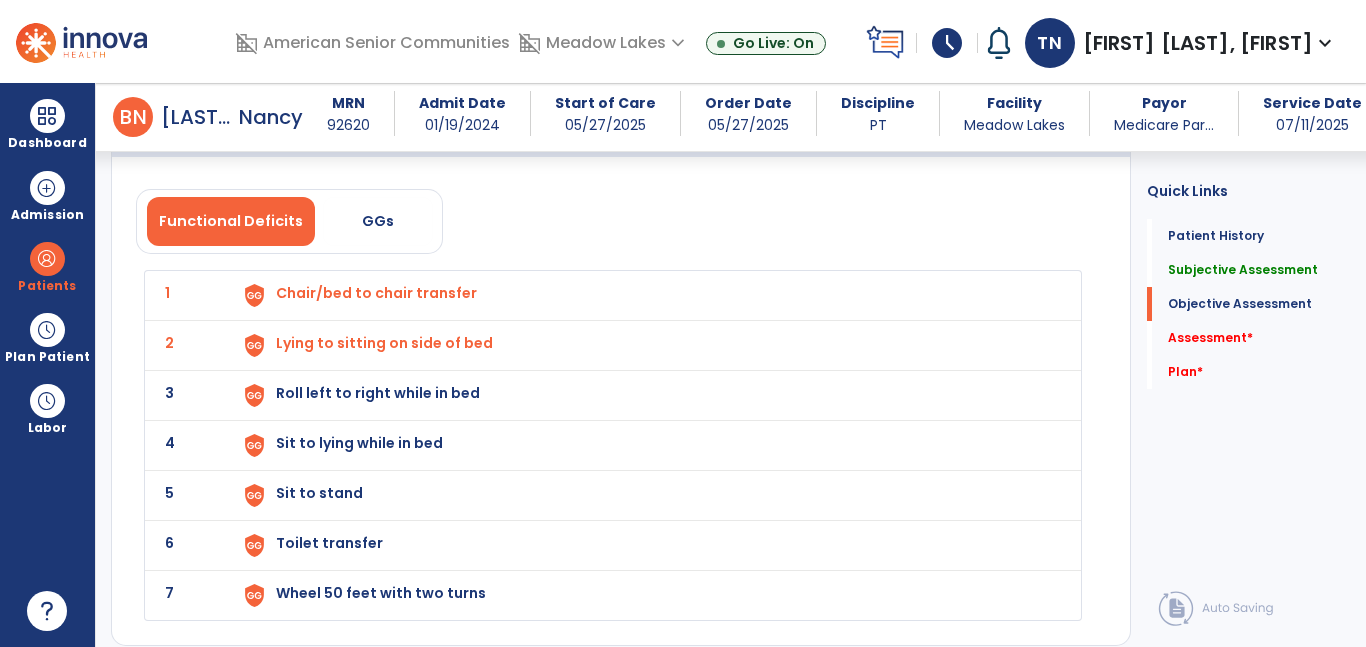 click on "Roll left to right while in bed" at bounding box center (376, 293) 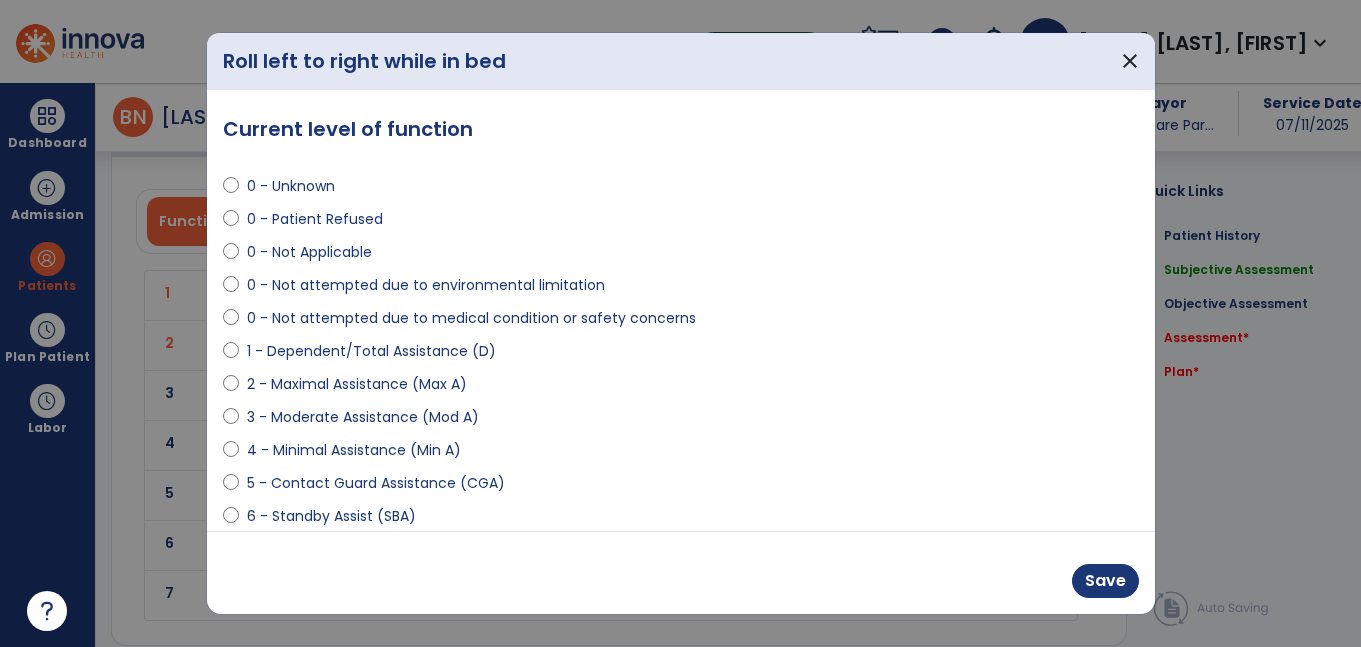 scroll, scrollTop: 1688, scrollLeft: 0, axis: vertical 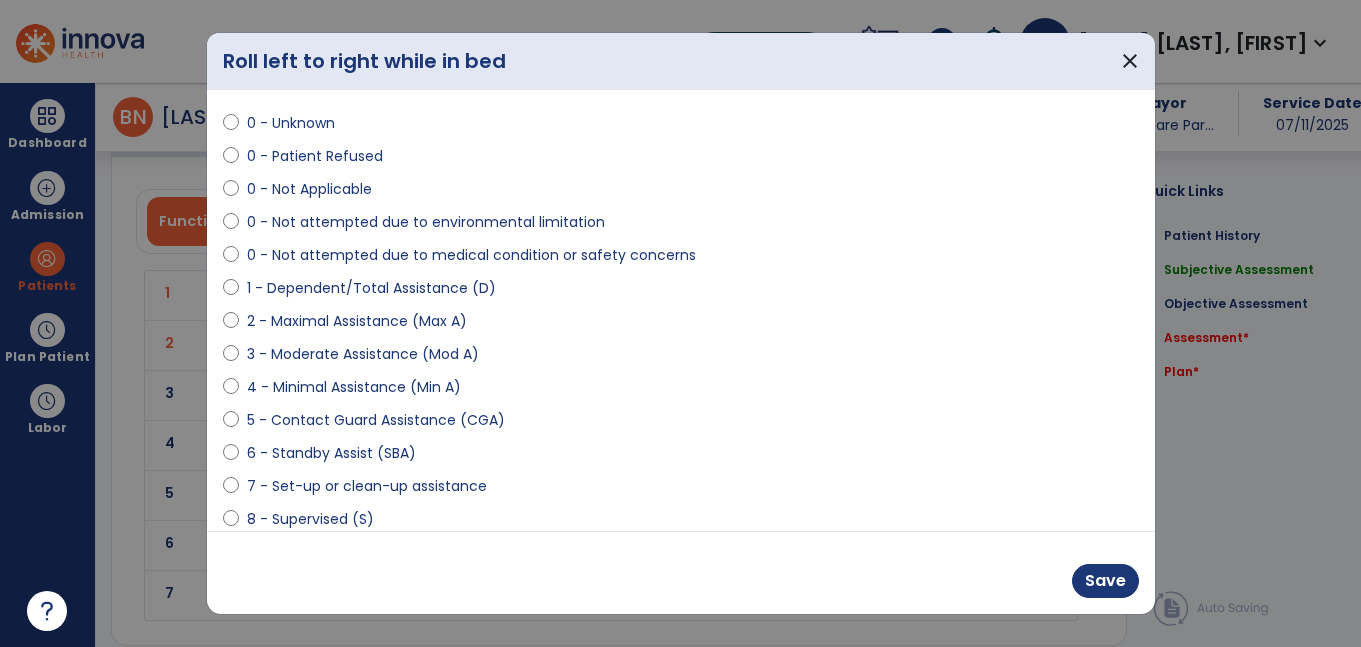 click on "3 - Moderate Assistance (Mod A)" at bounding box center [363, 354] 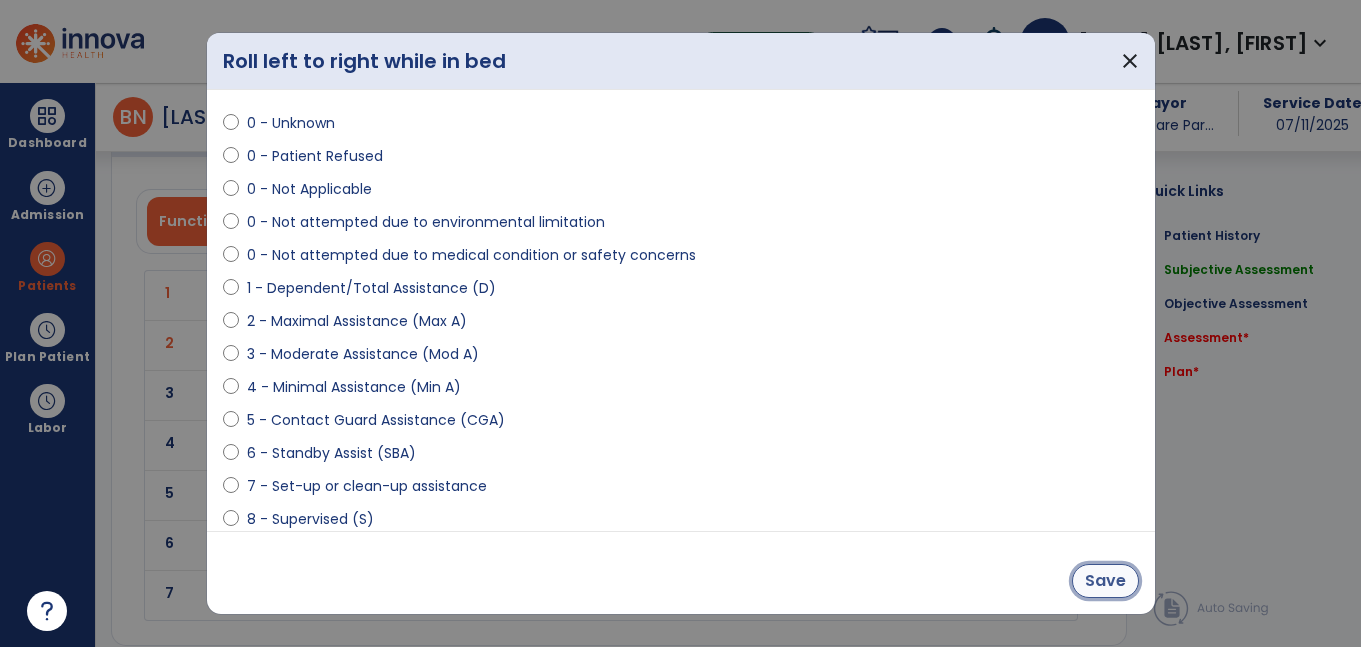 click on "Save" at bounding box center (1105, 581) 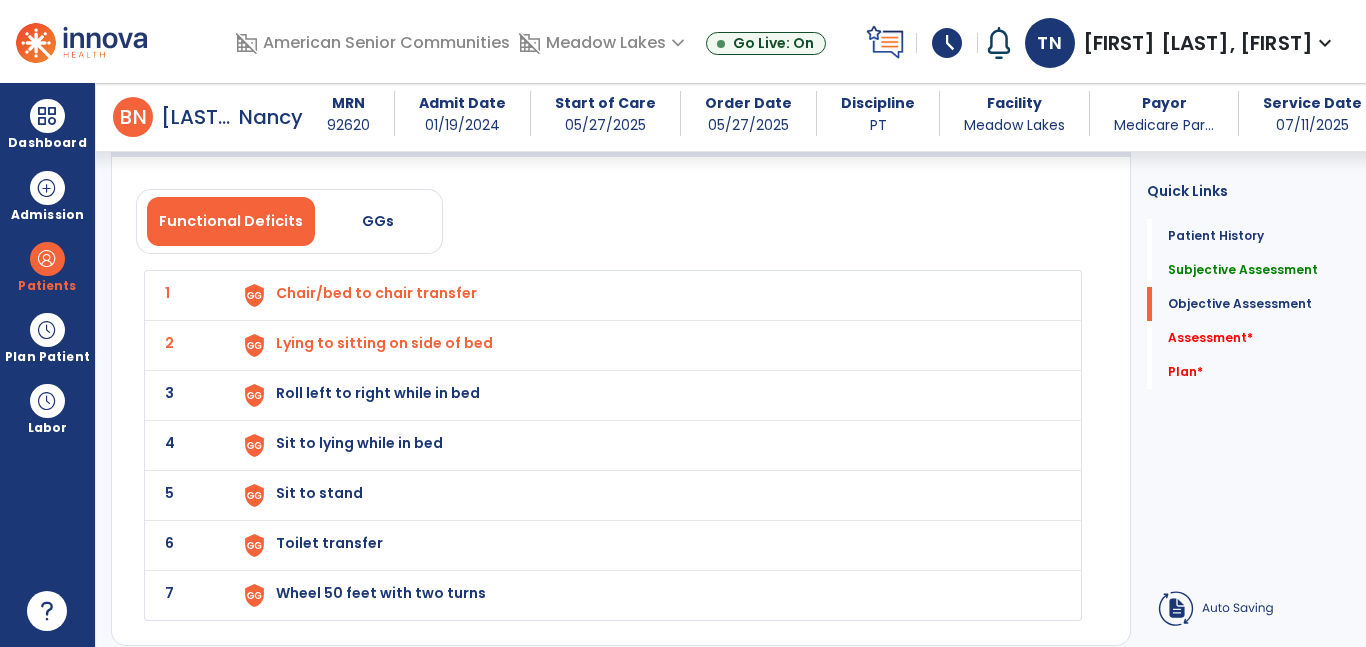 click on "Sit to lying while in bed" at bounding box center [646, 295] 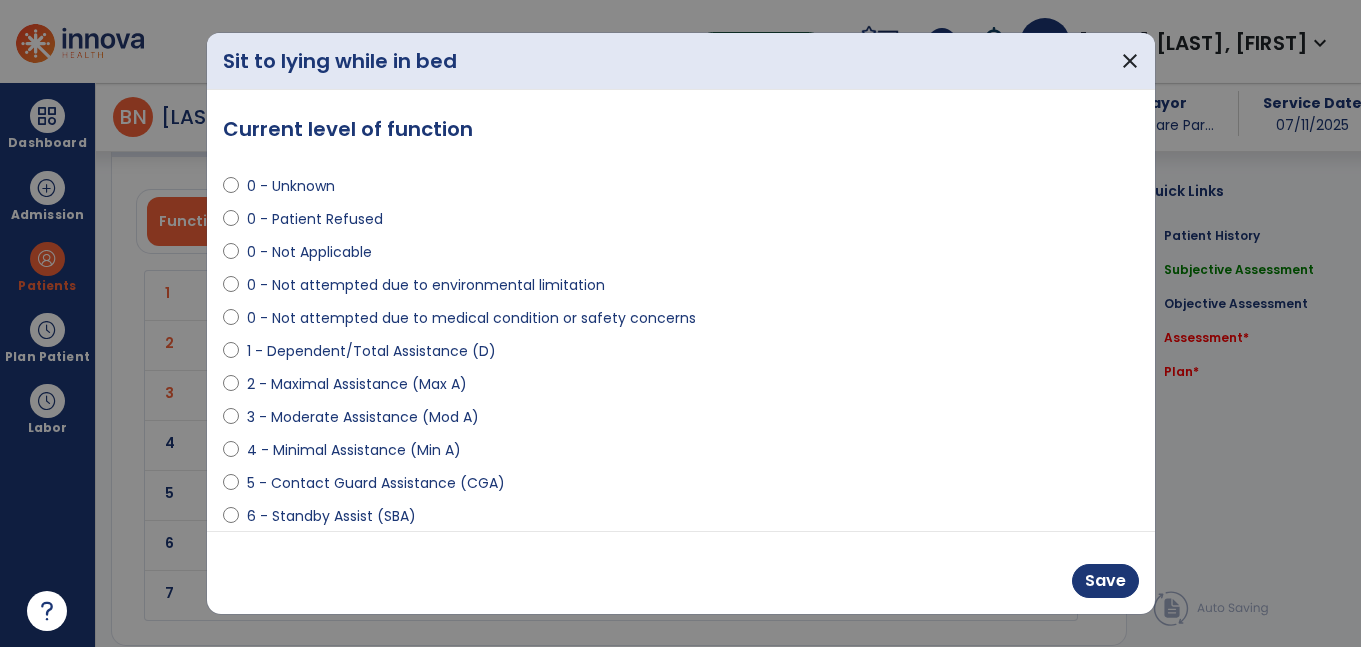 scroll, scrollTop: 1688, scrollLeft: 0, axis: vertical 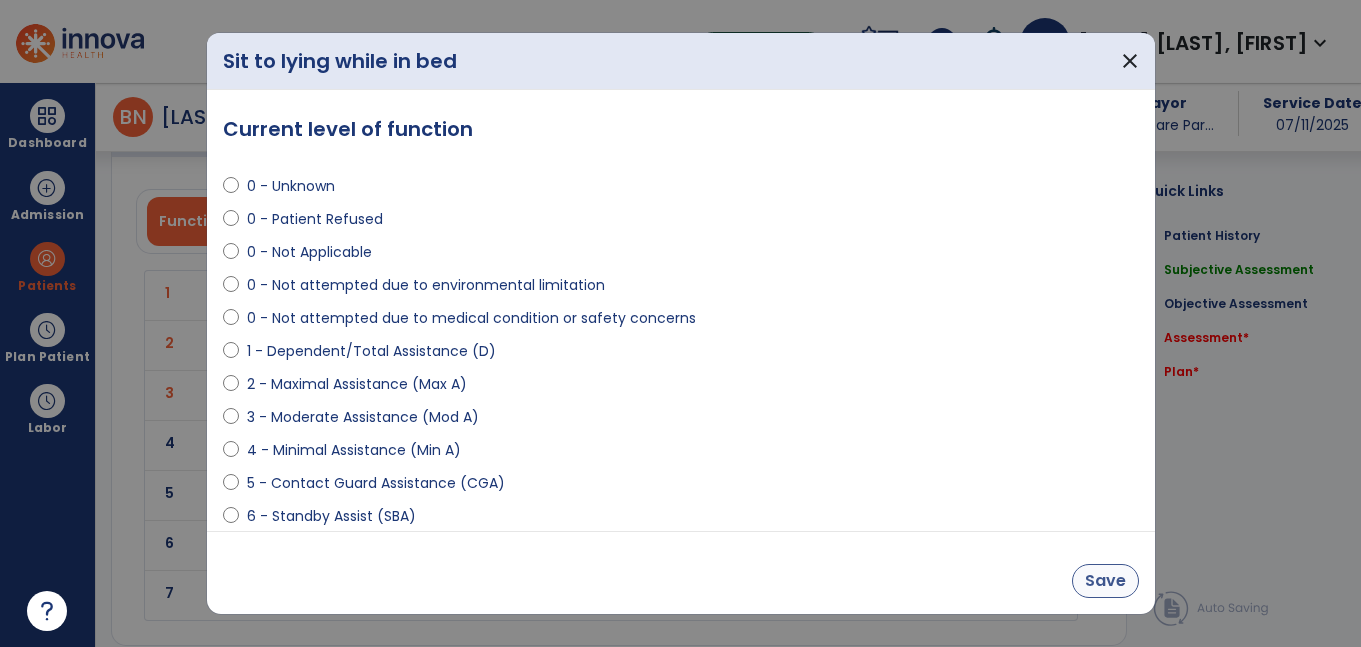 click on "Save" at bounding box center (1105, 581) 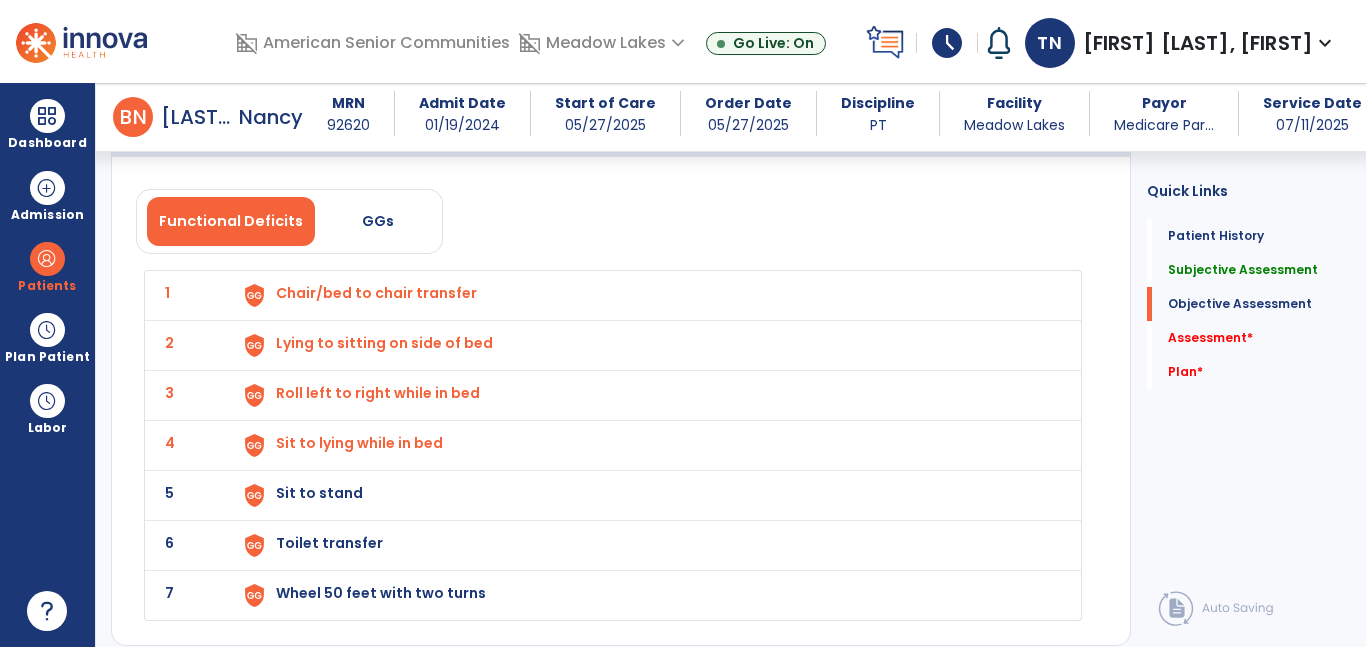 click on "Sit to stand" at bounding box center (646, 295) 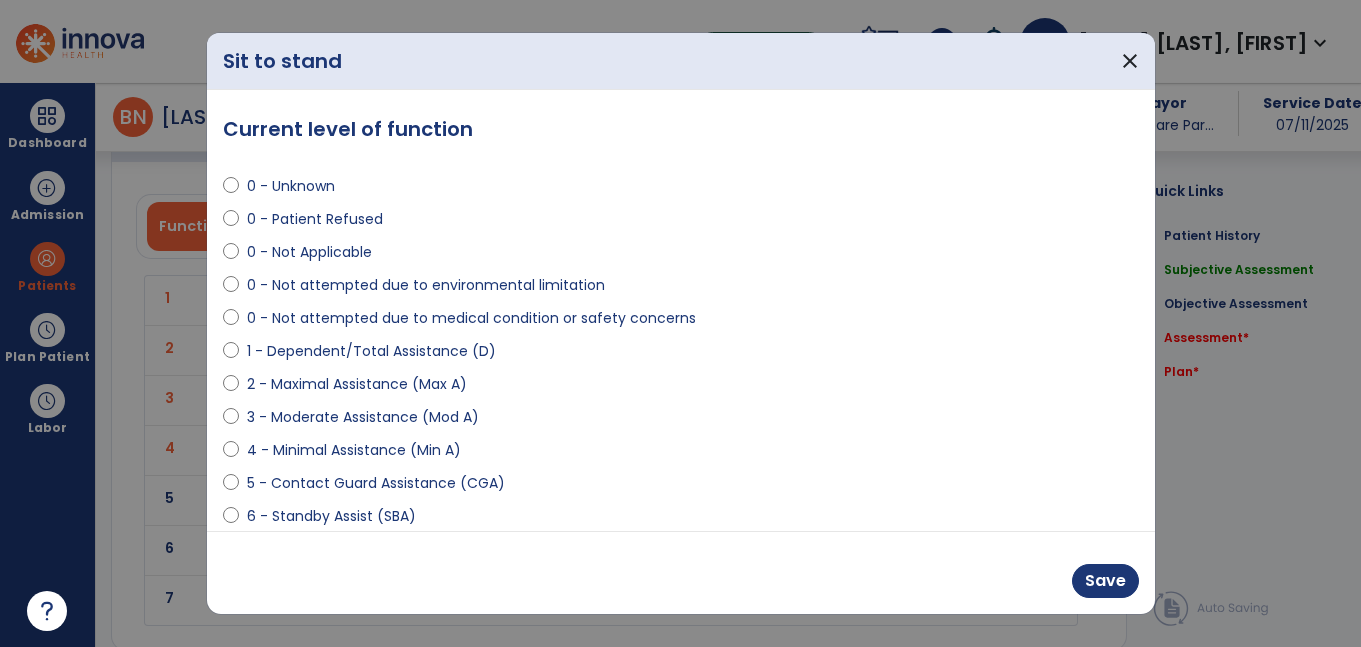 scroll, scrollTop: 1688, scrollLeft: 0, axis: vertical 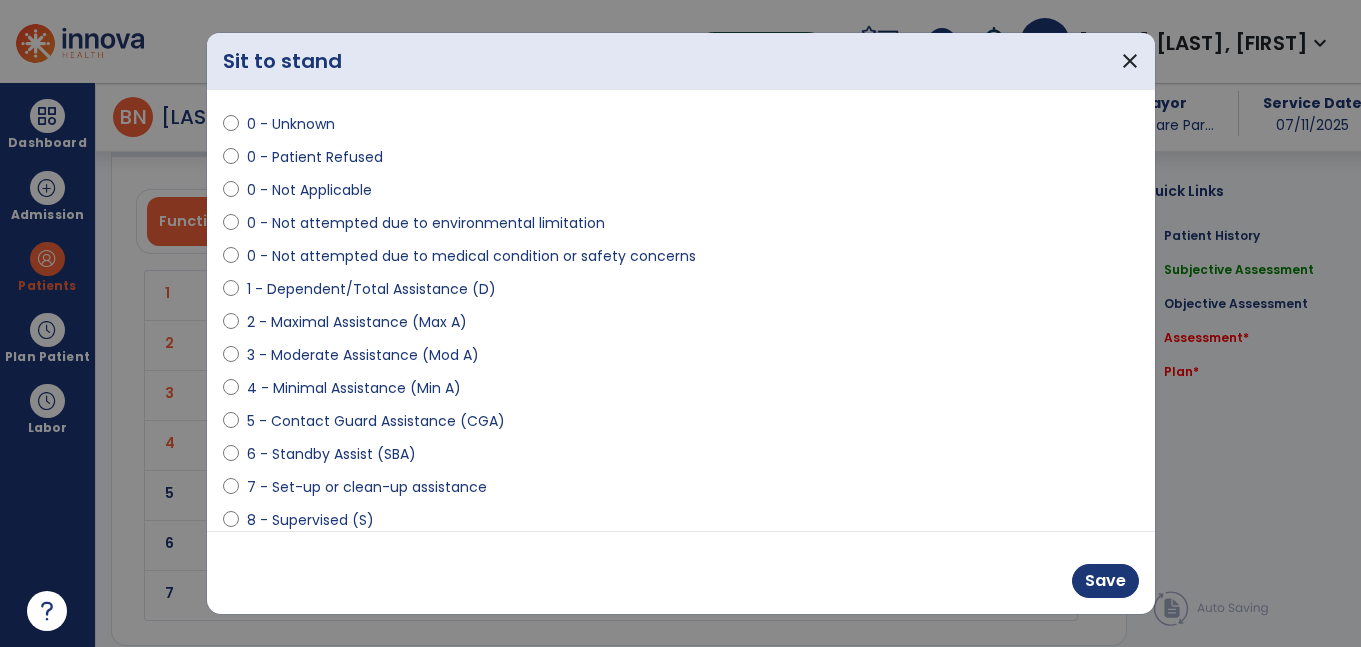 click on "3 - Moderate Assistance (Mod A)" at bounding box center (363, 355) 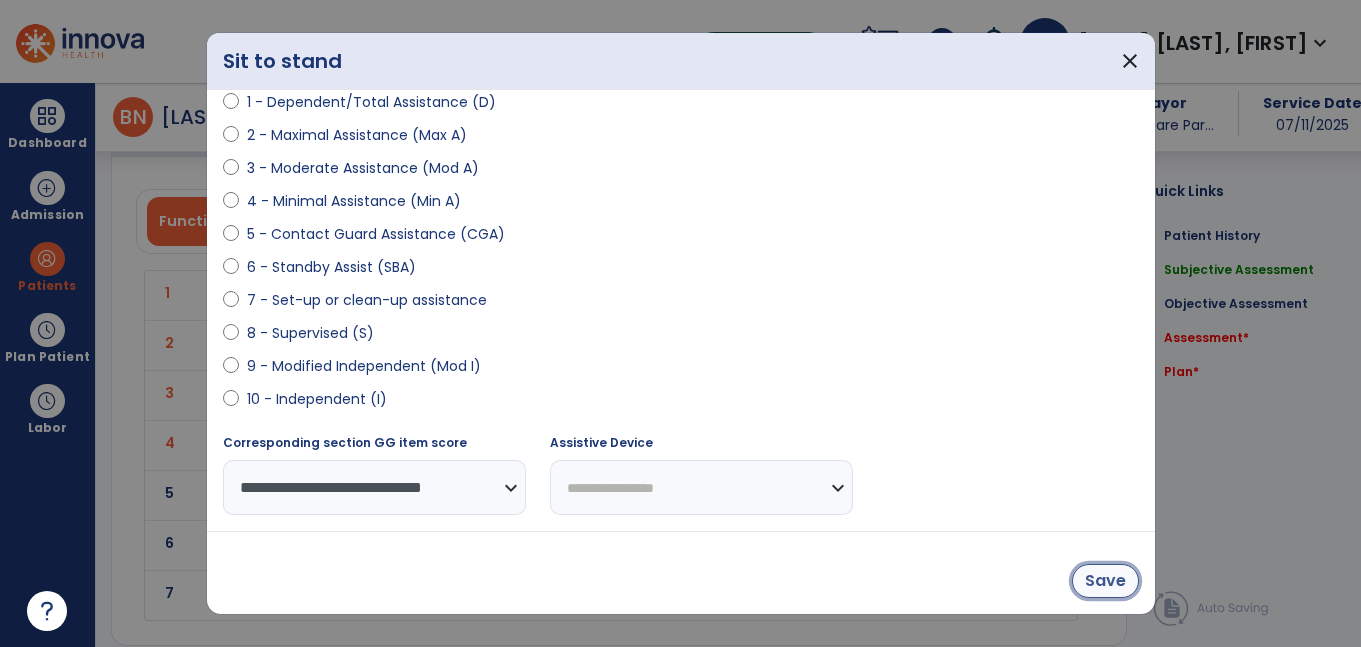 click on "Save" at bounding box center [1105, 581] 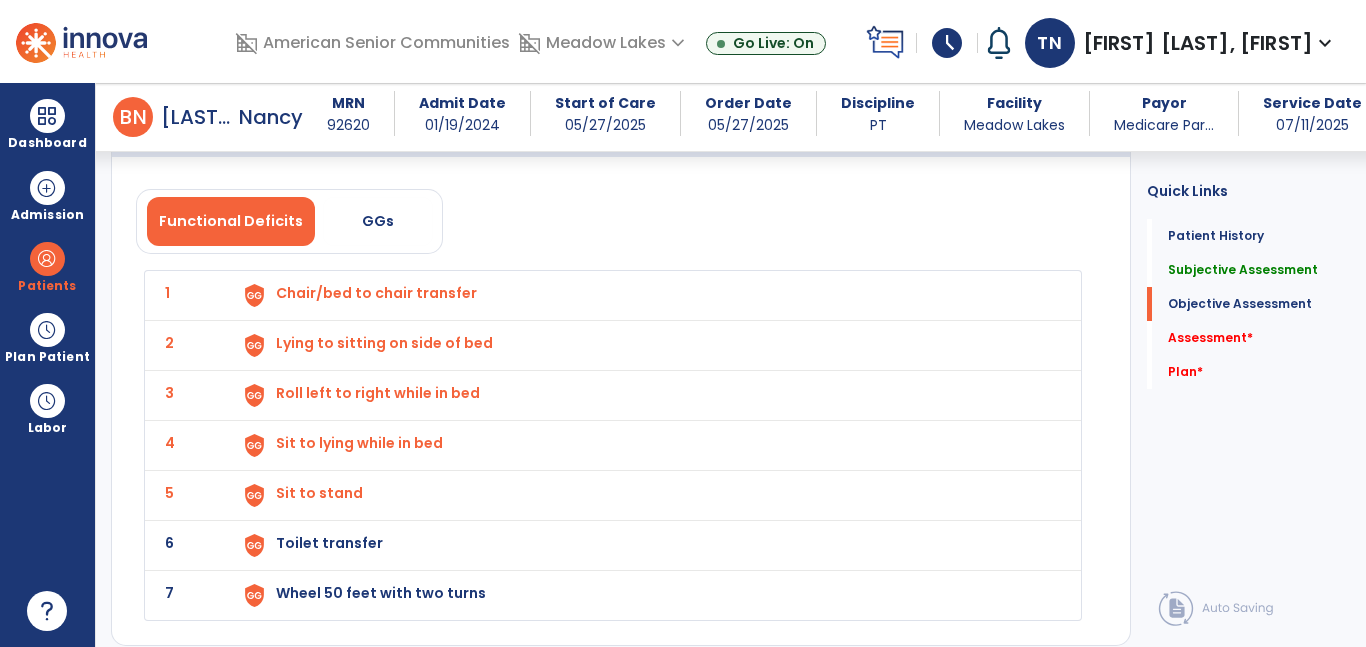 click on "6 Toilet transfer" 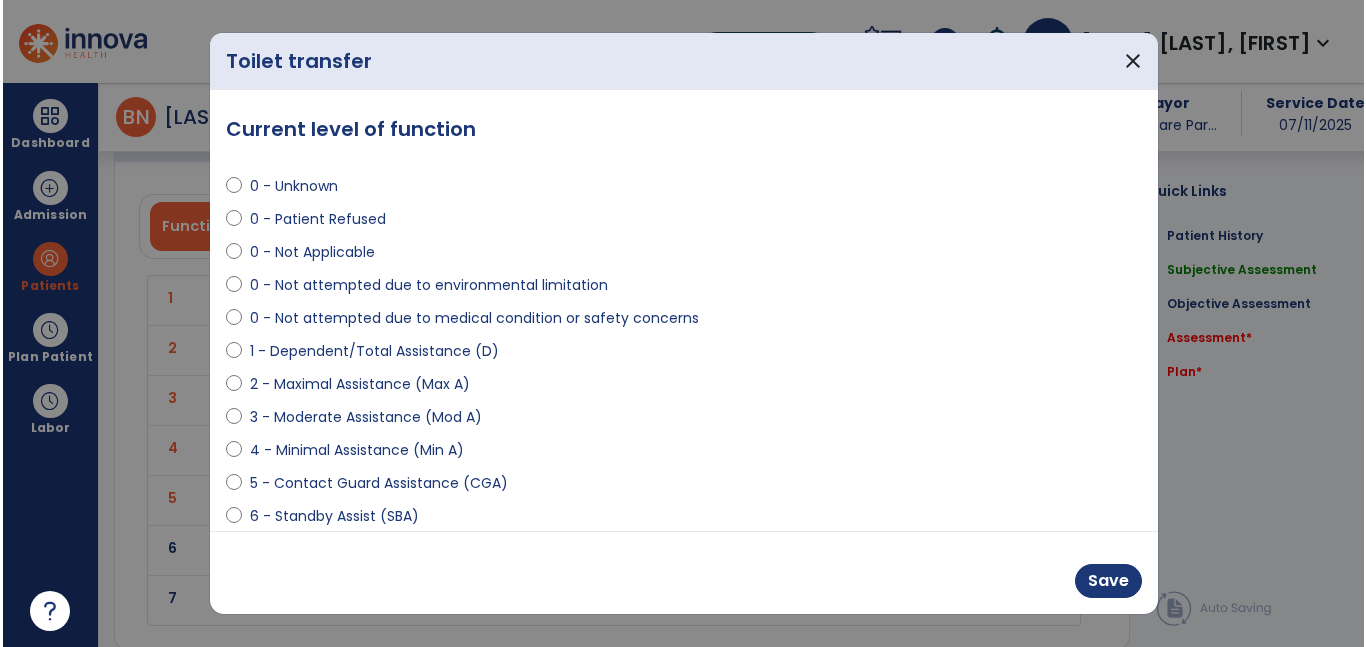 scroll, scrollTop: 1688, scrollLeft: 0, axis: vertical 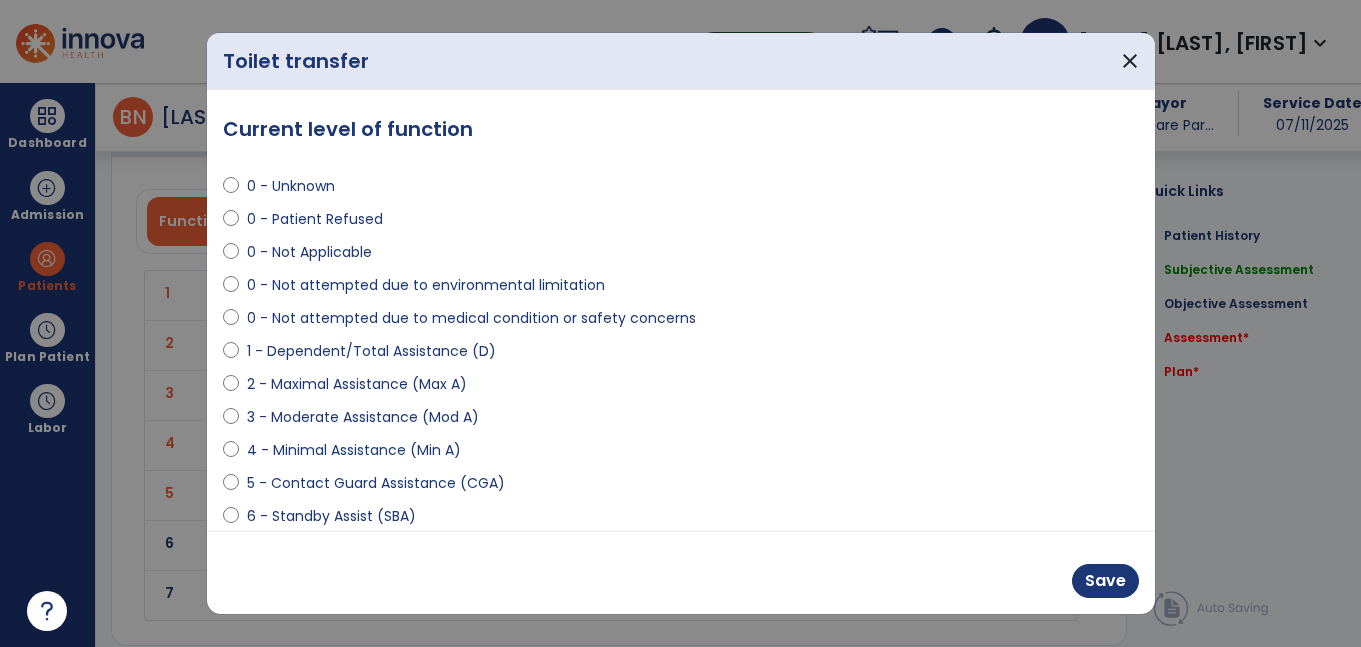 click on "3 - Moderate Assistance (Mod A)" at bounding box center (363, 417) 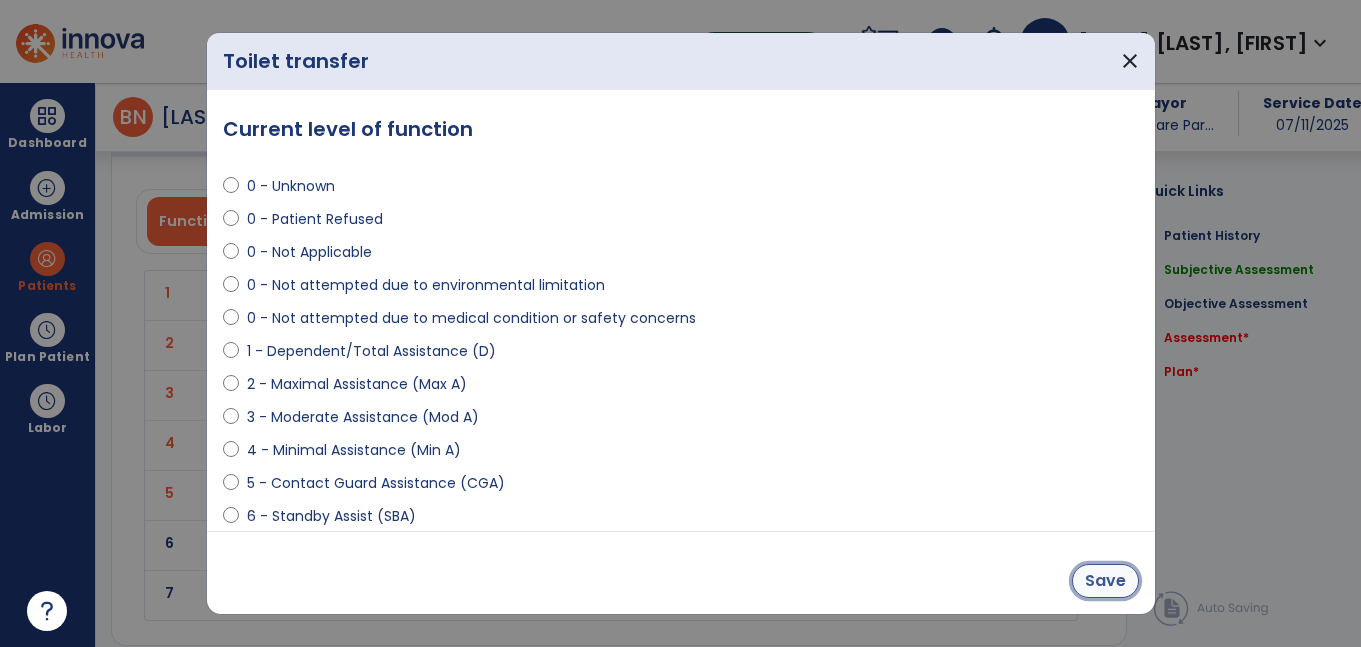 click on "Save" at bounding box center [1105, 581] 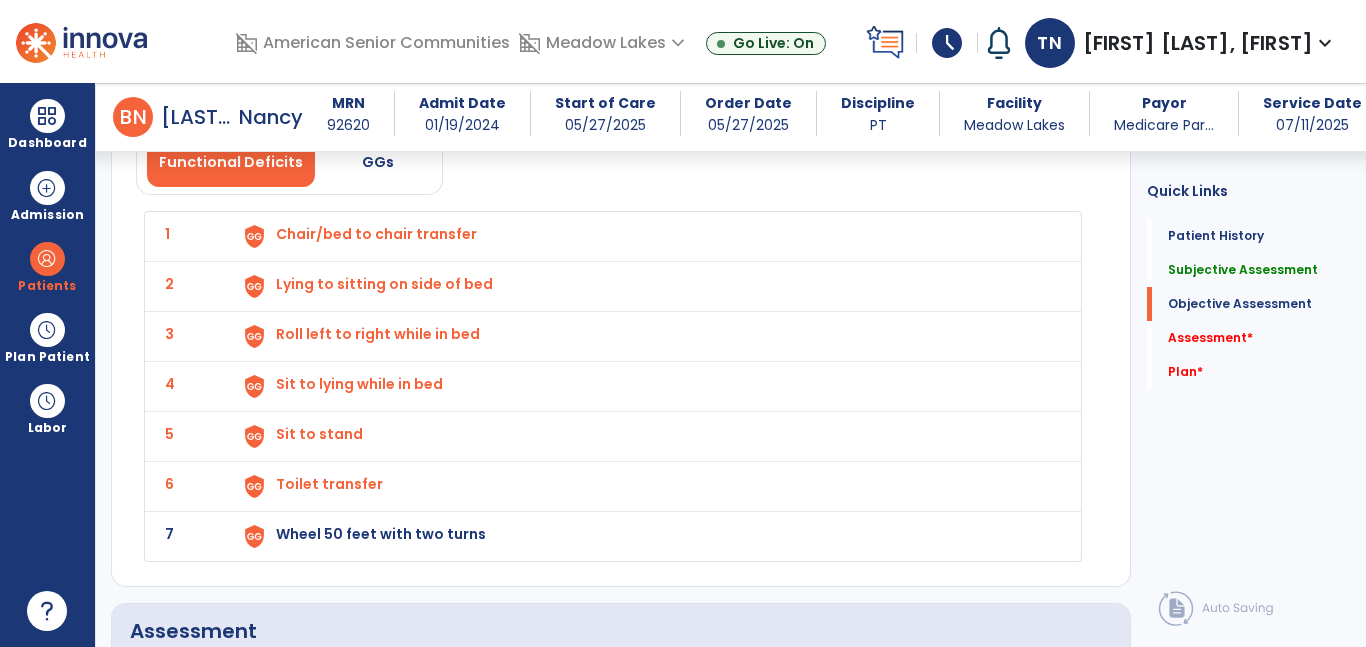 click on "7 Wheel 50 feet with two turns" 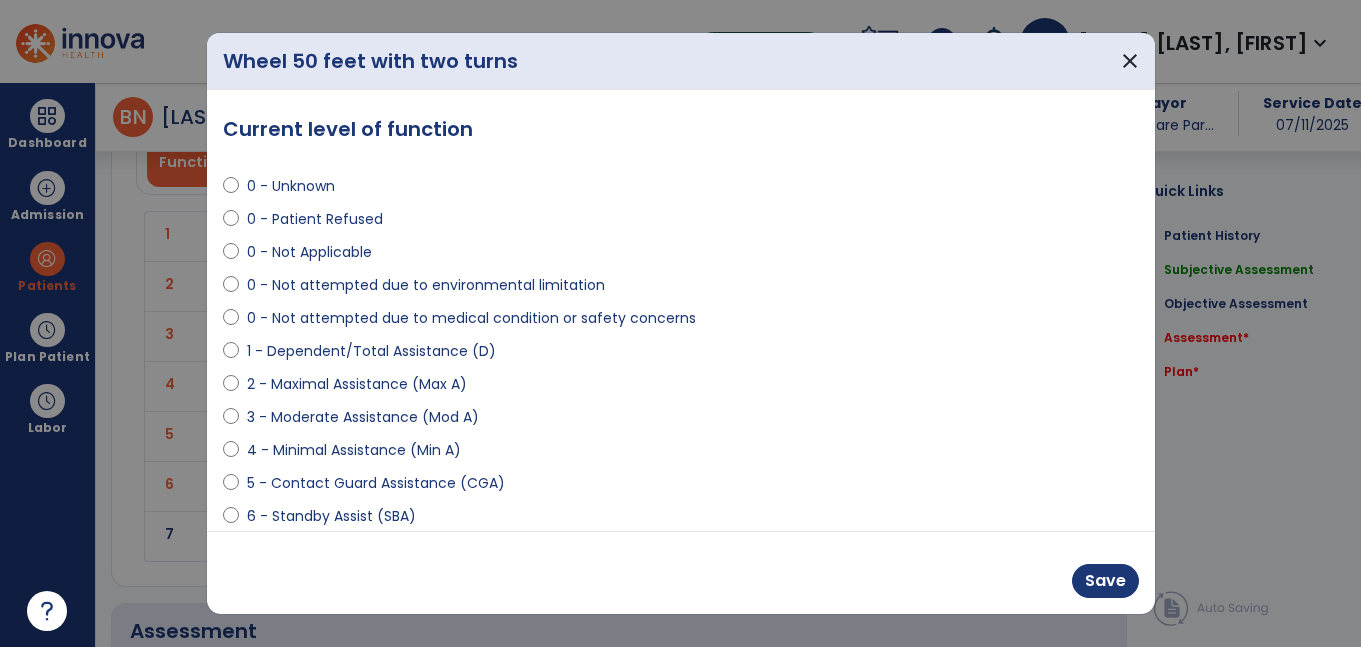 scroll, scrollTop: 1747, scrollLeft: 0, axis: vertical 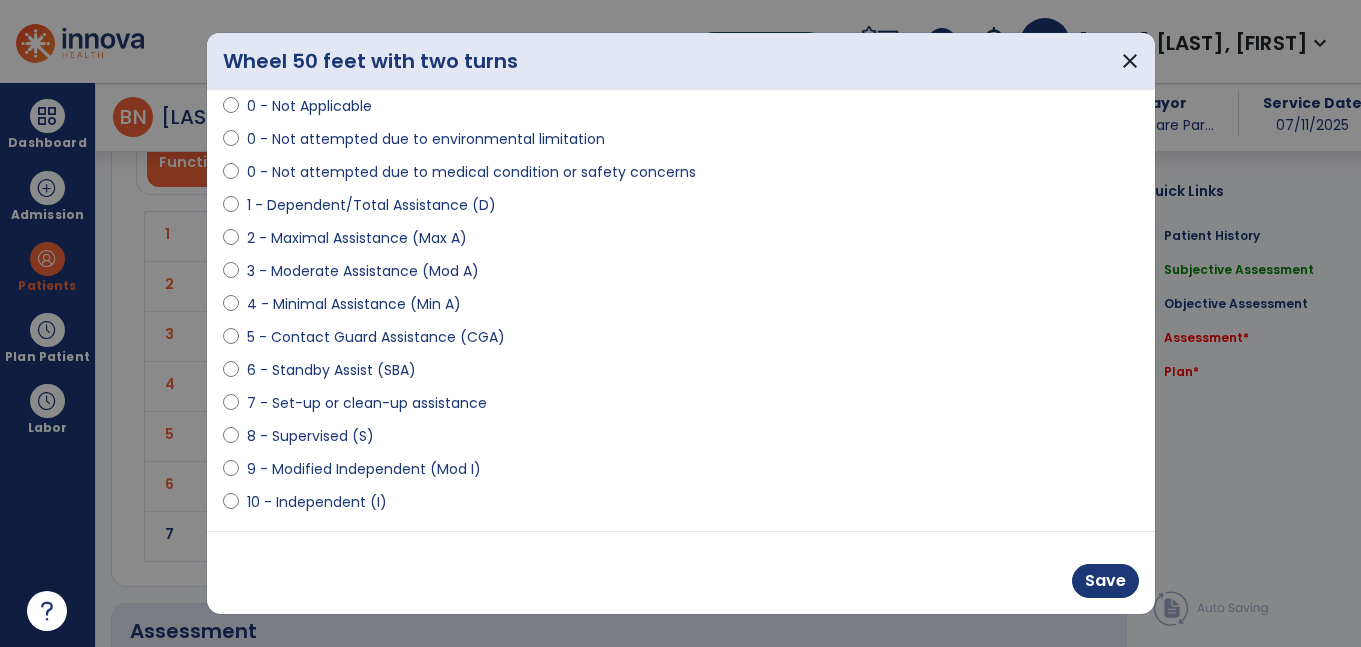 click on "9 - Modified Independent (Mod I)" at bounding box center (364, 469) 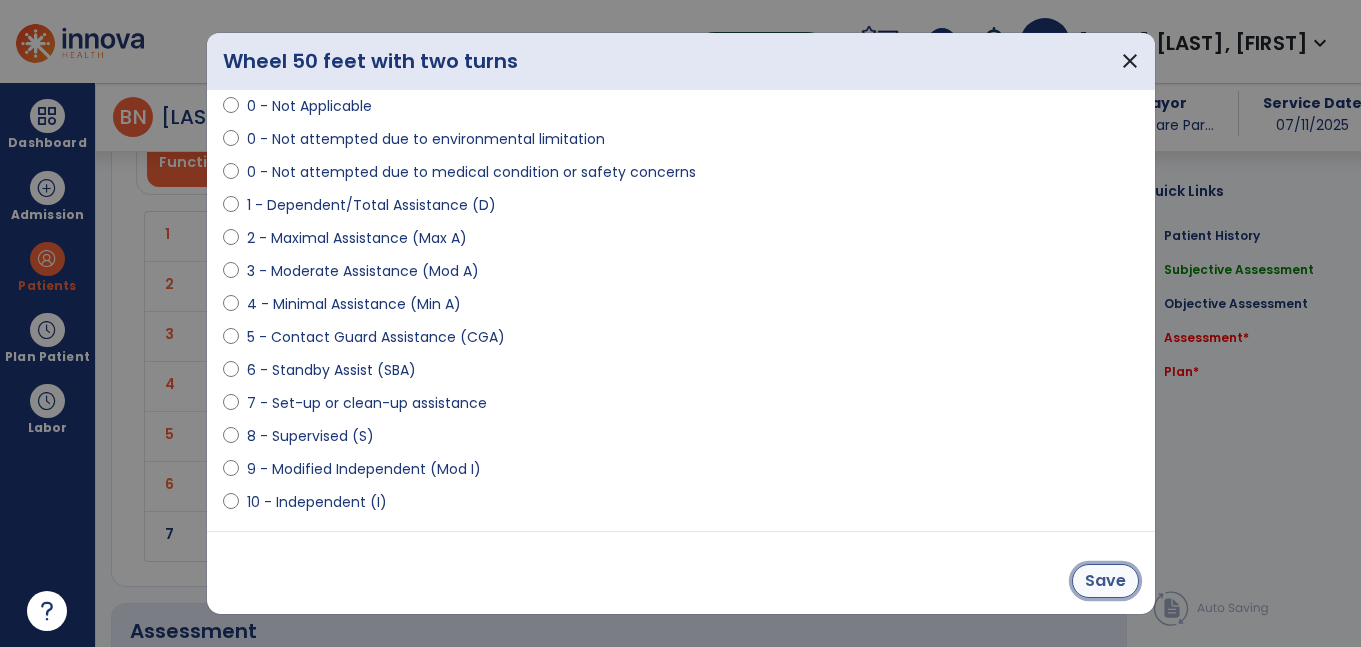click on "Save" at bounding box center [1105, 581] 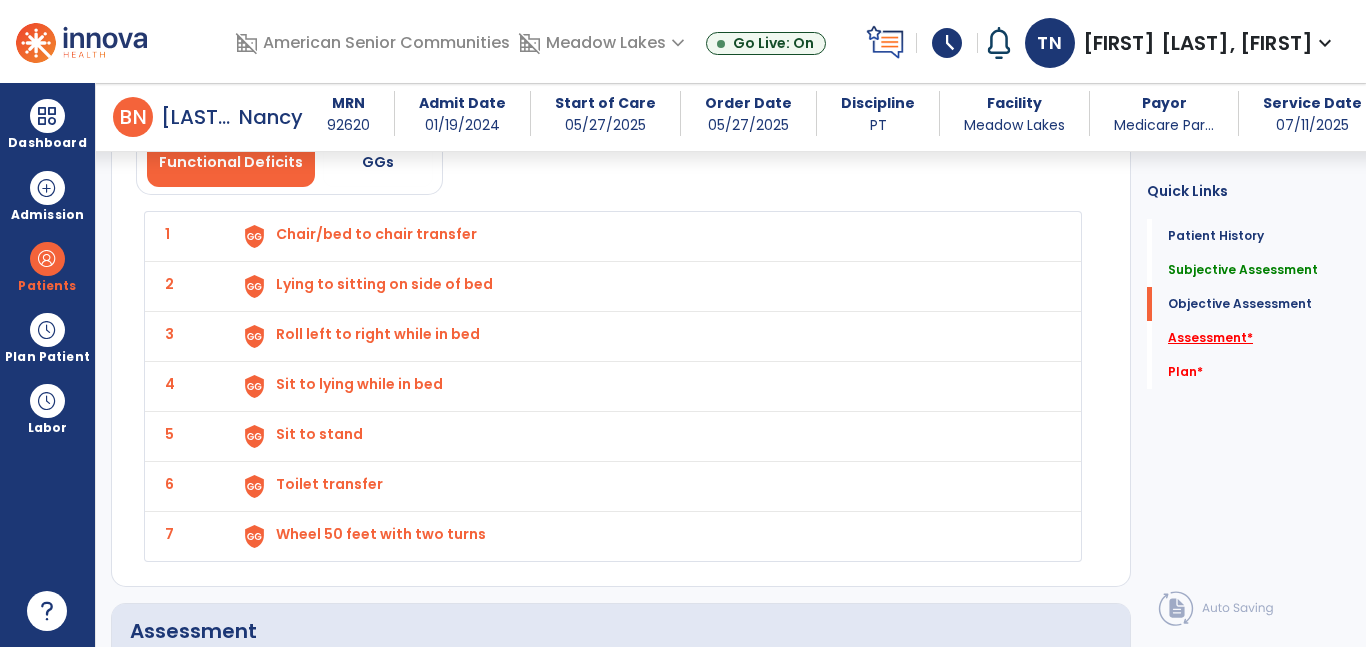 click on "Assessment   *" 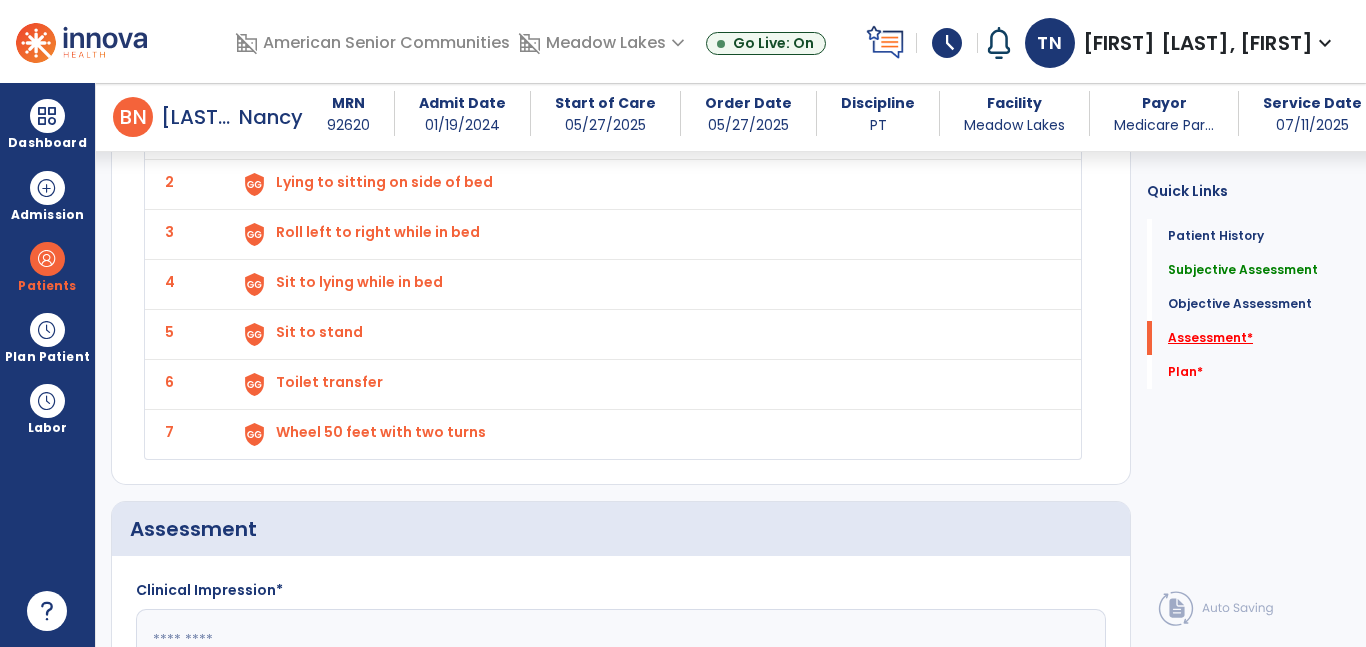 scroll, scrollTop: 2224, scrollLeft: 0, axis: vertical 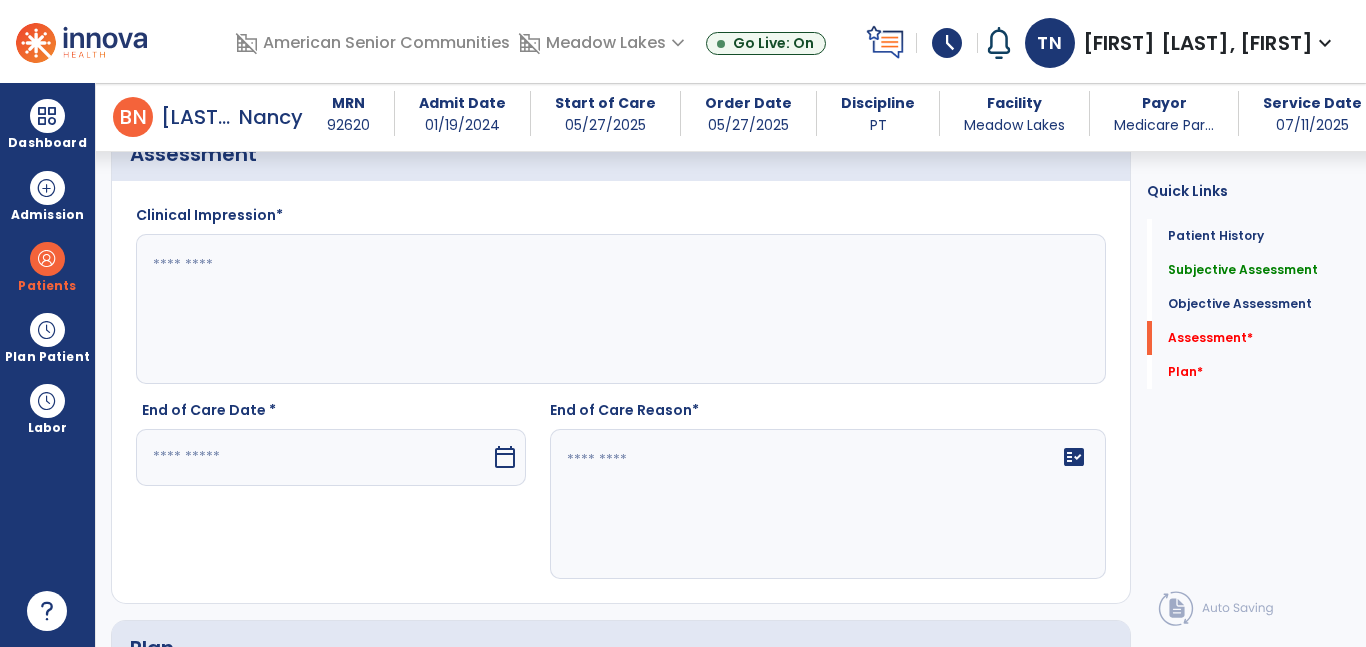 click 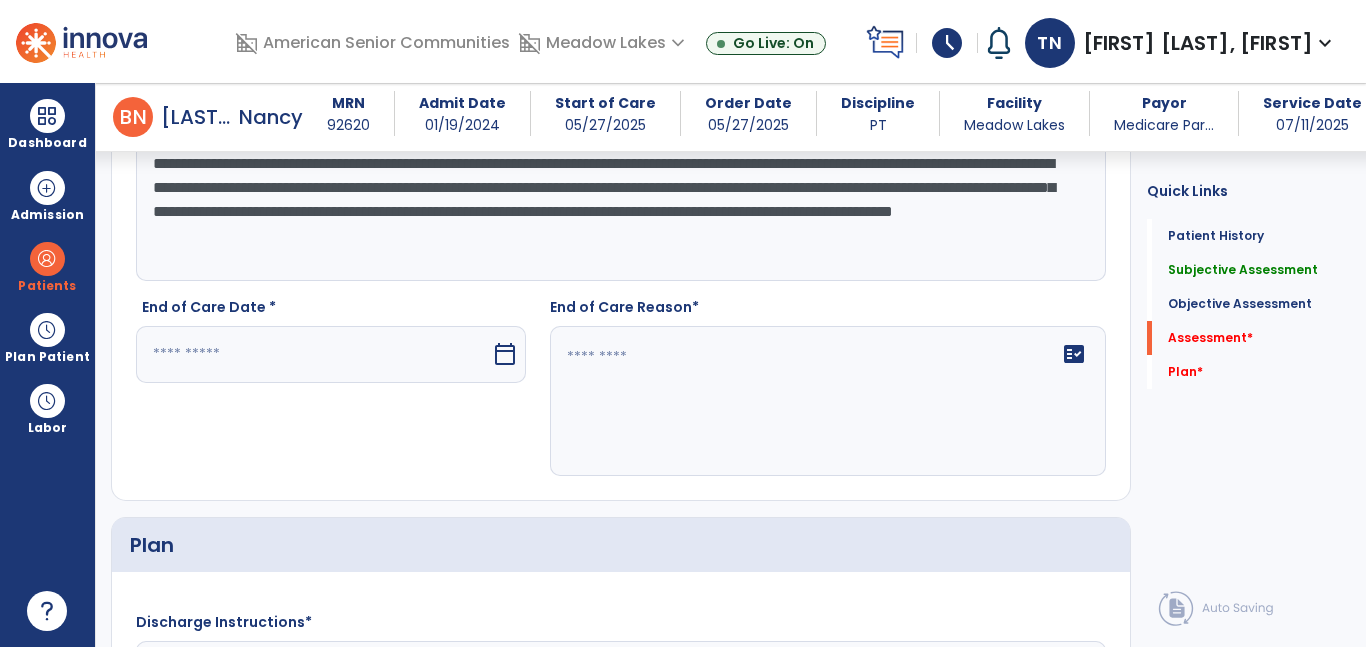 scroll, scrollTop: 2328, scrollLeft: 0, axis: vertical 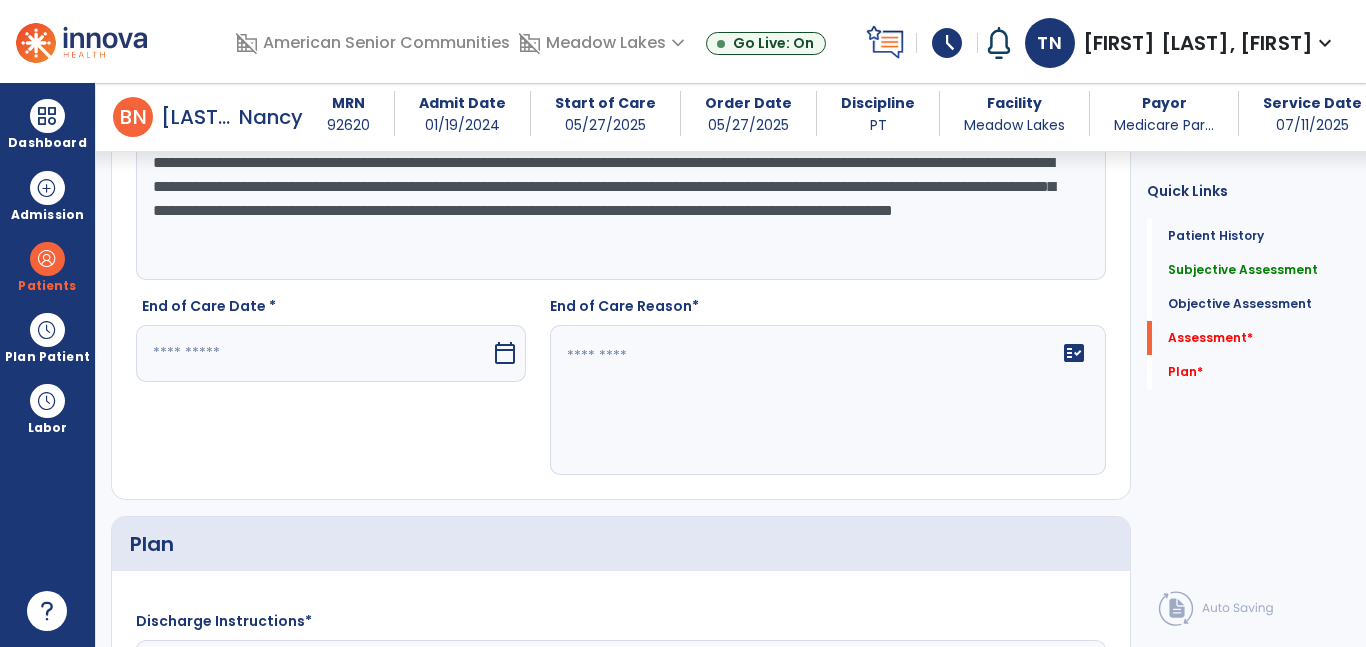type on "**********" 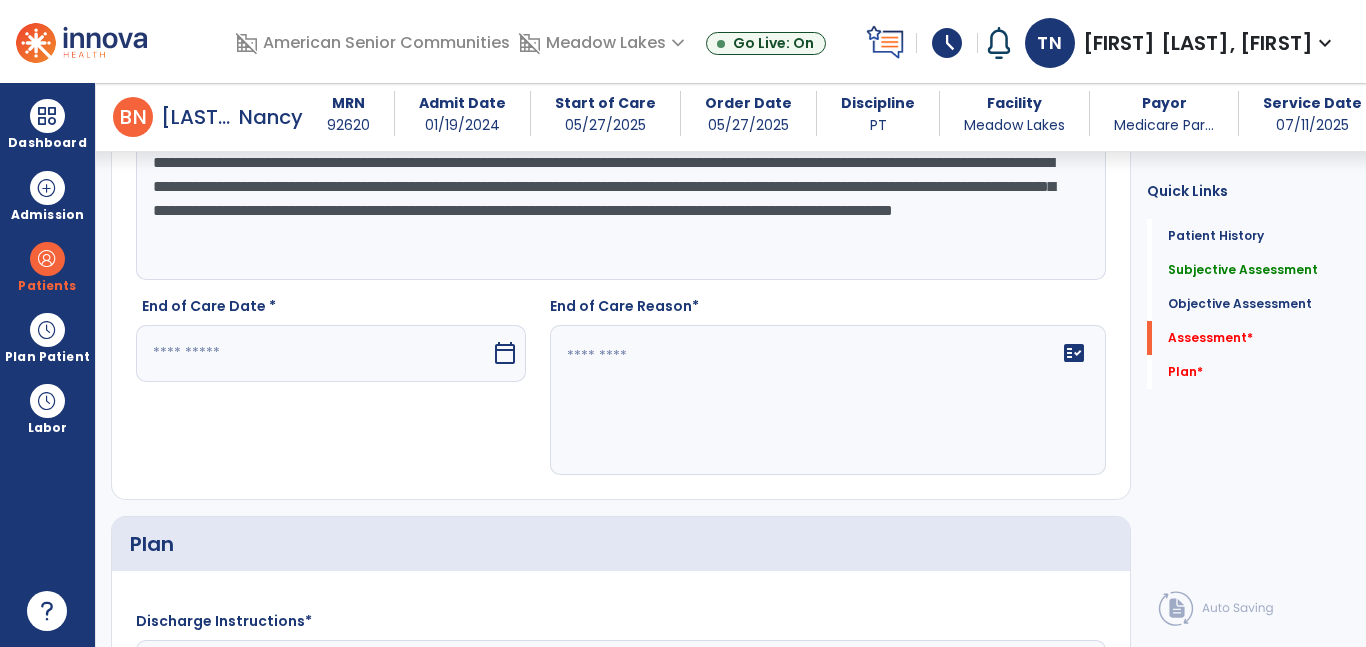 click at bounding box center (313, 353) 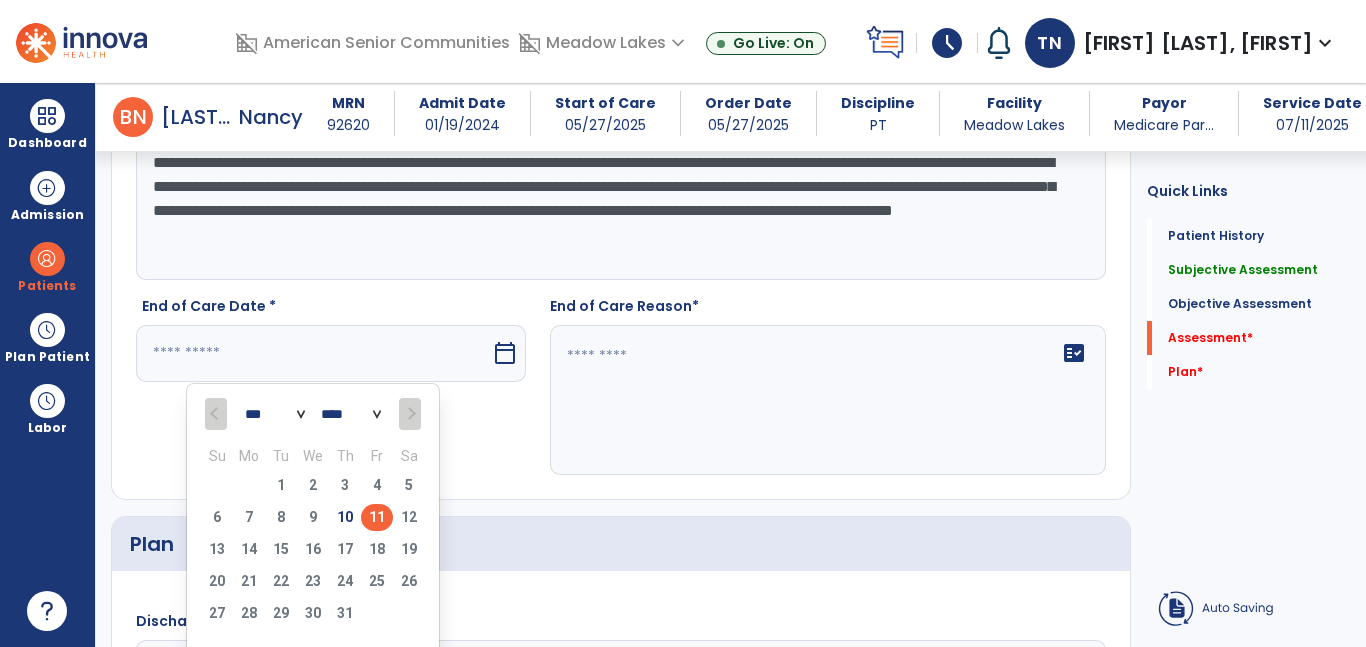 click on "11" at bounding box center (377, 517) 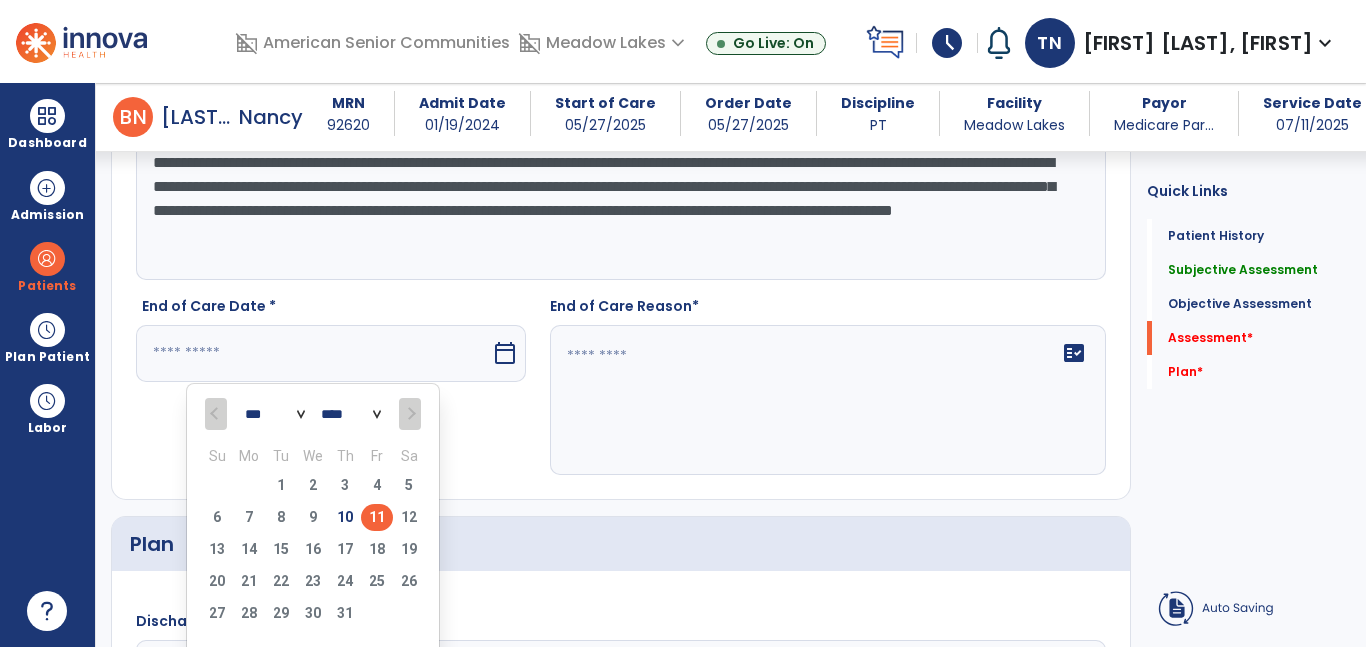 type on "*********" 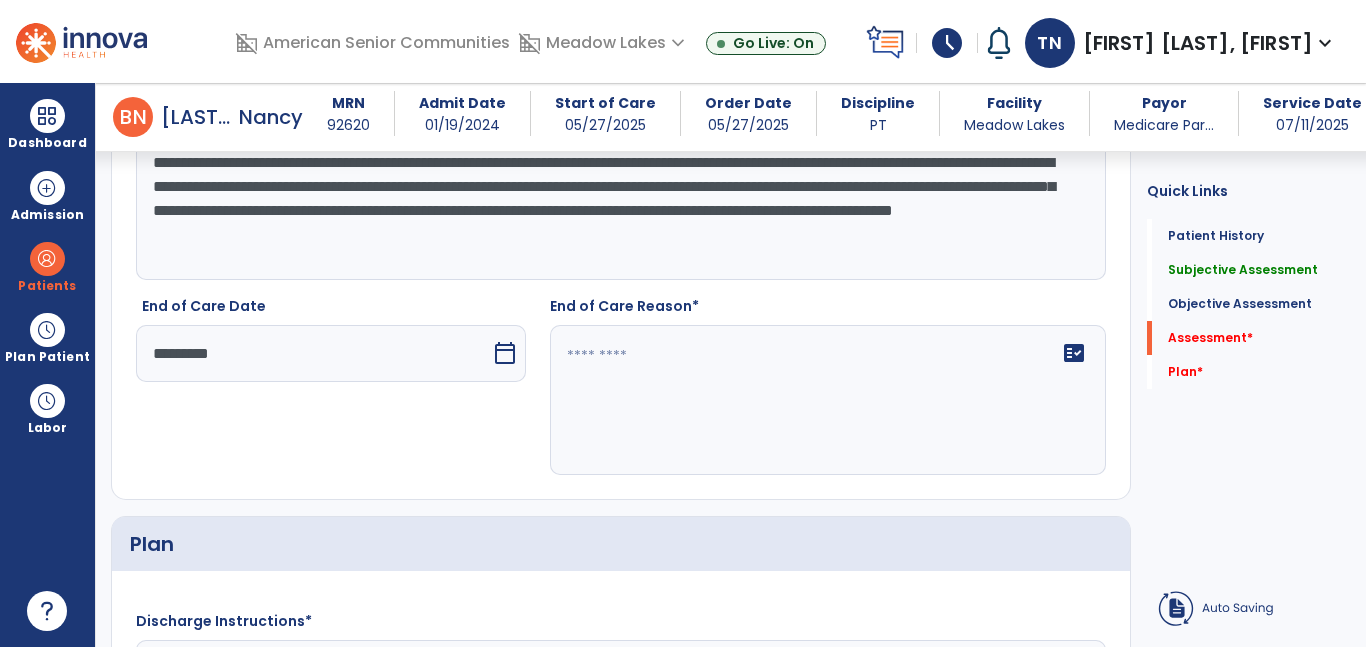 click 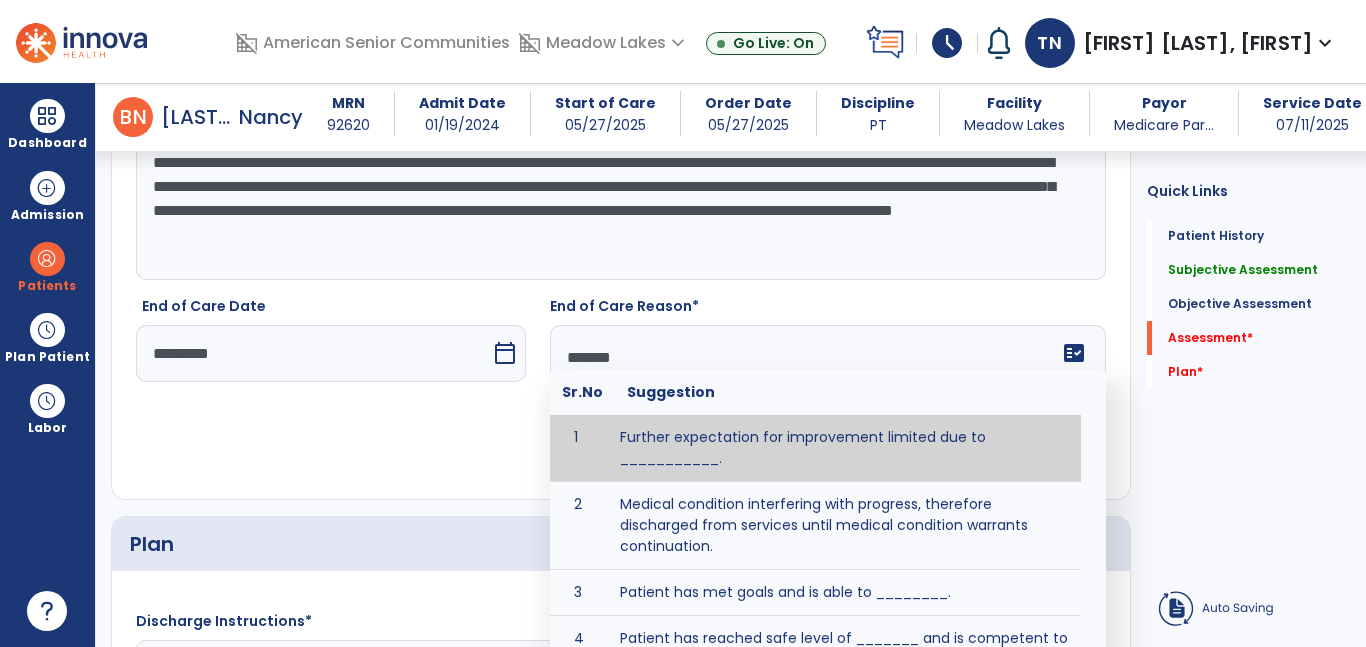 type on "********" 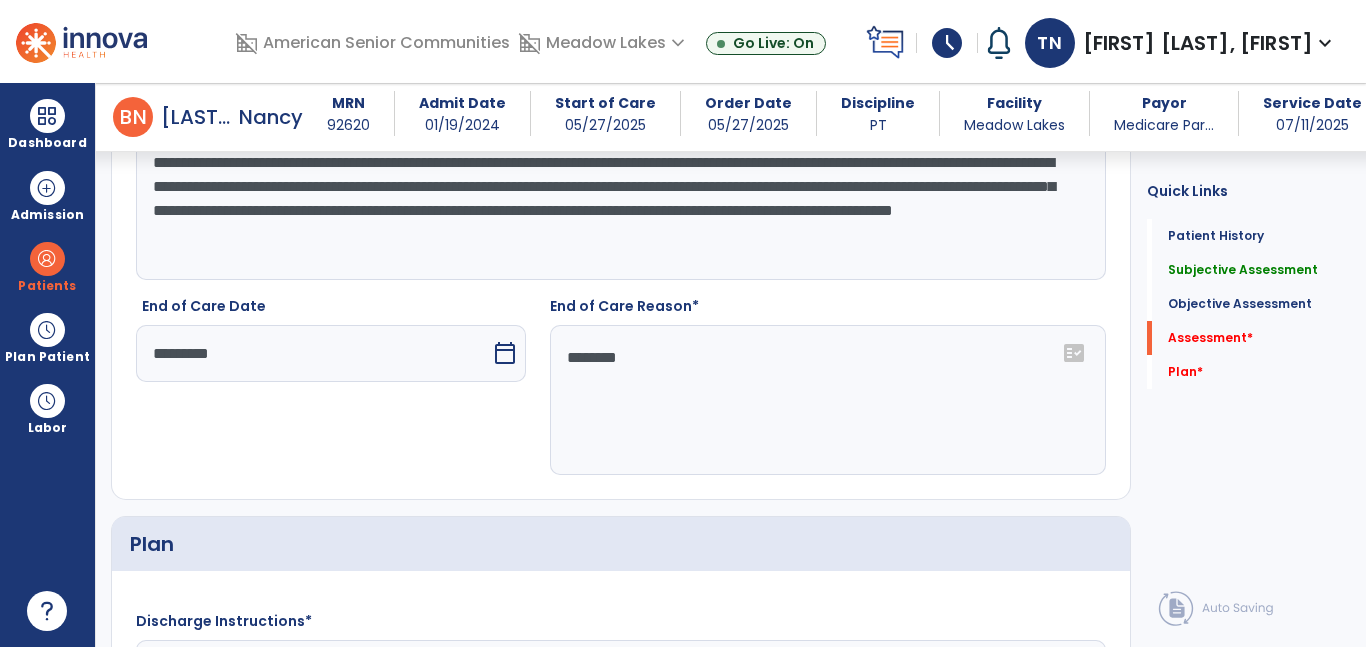 type on "*********" 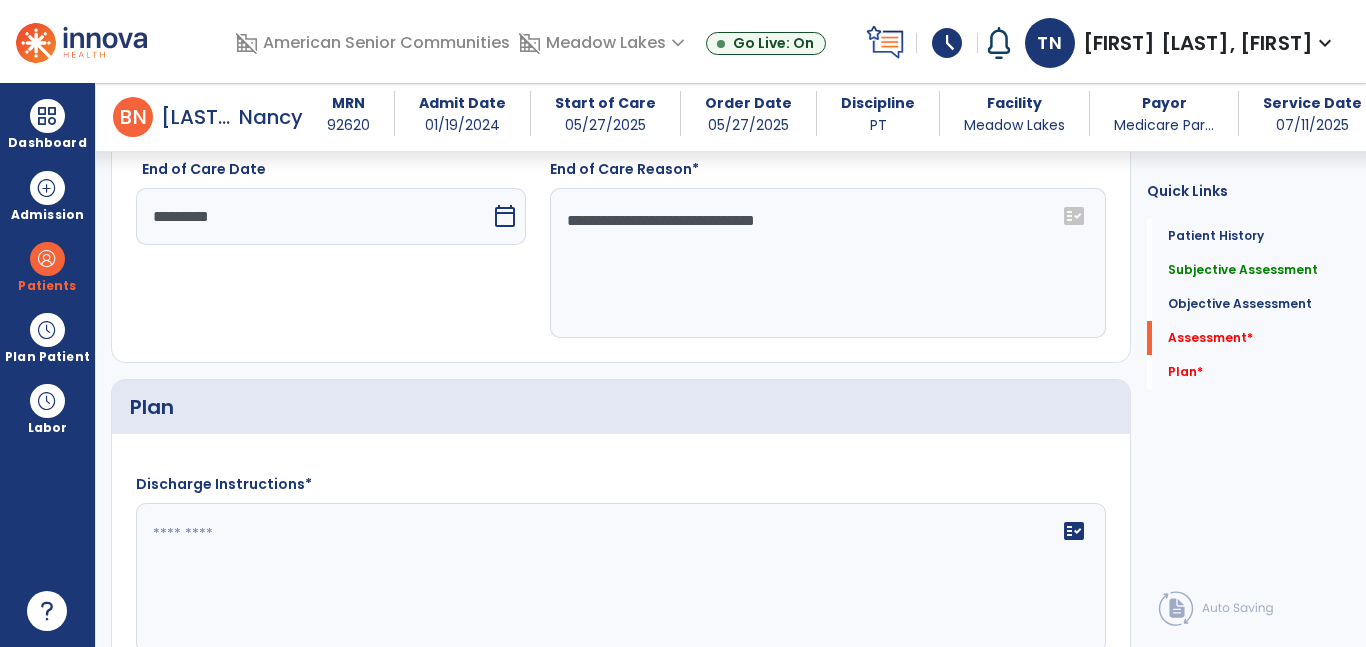 scroll, scrollTop: 2544, scrollLeft: 0, axis: vertical 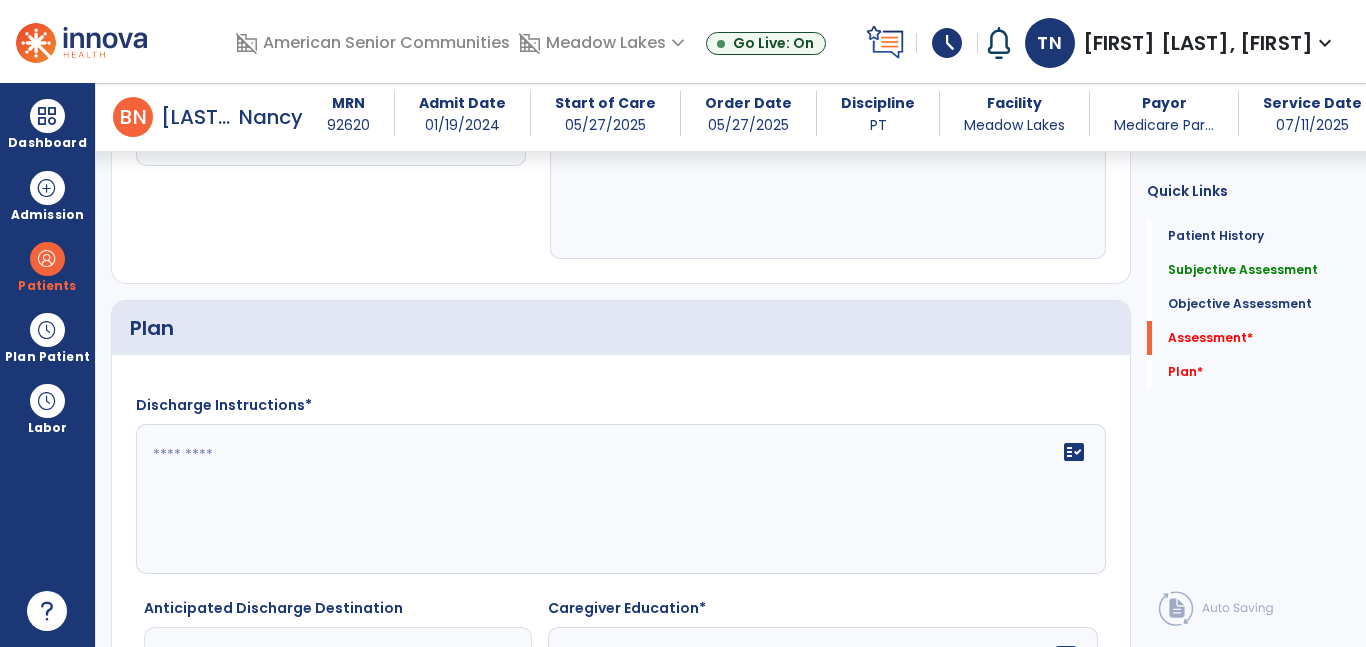 type on "**********" 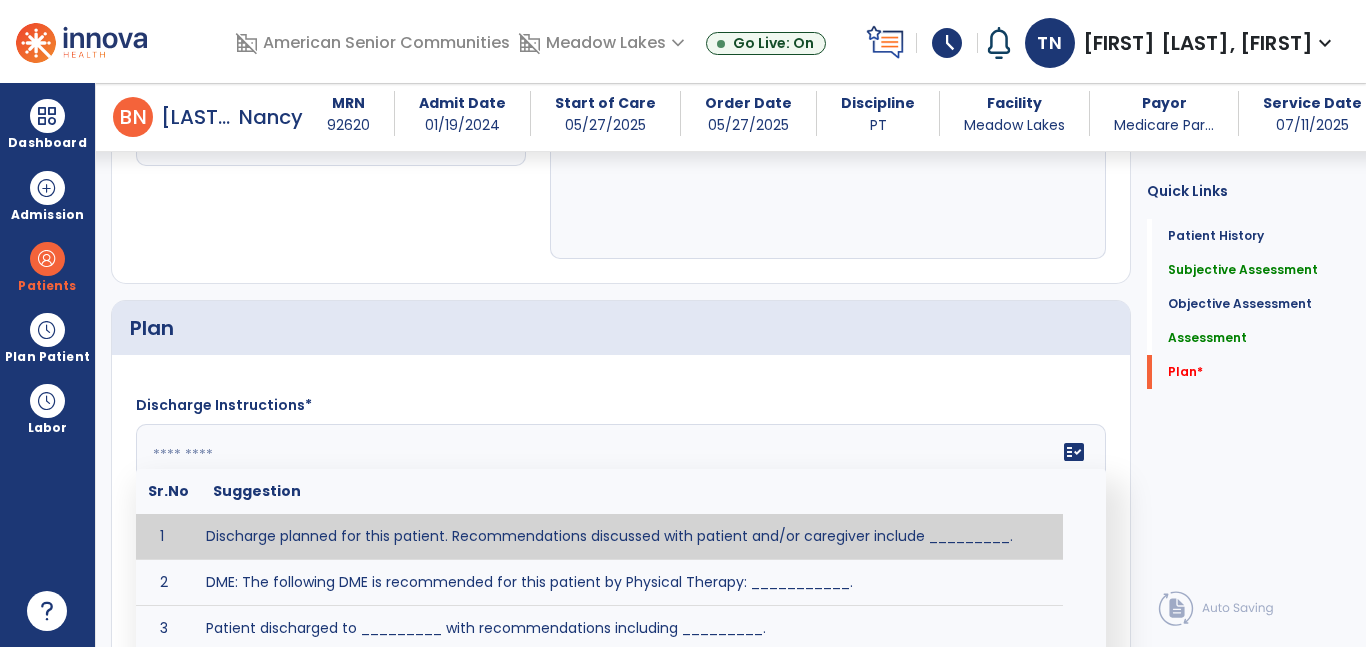 scroll, scrollTop: 2726, scrollLeft: 0, axis: vertical 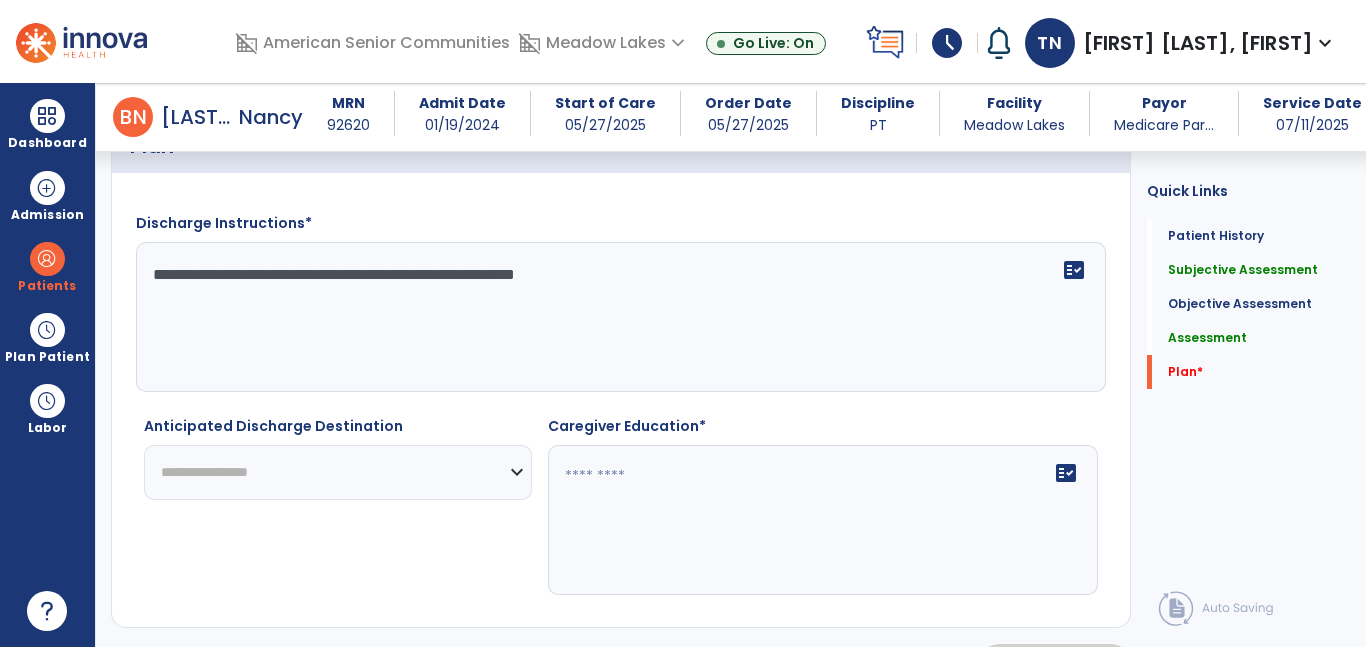 type on "**********" 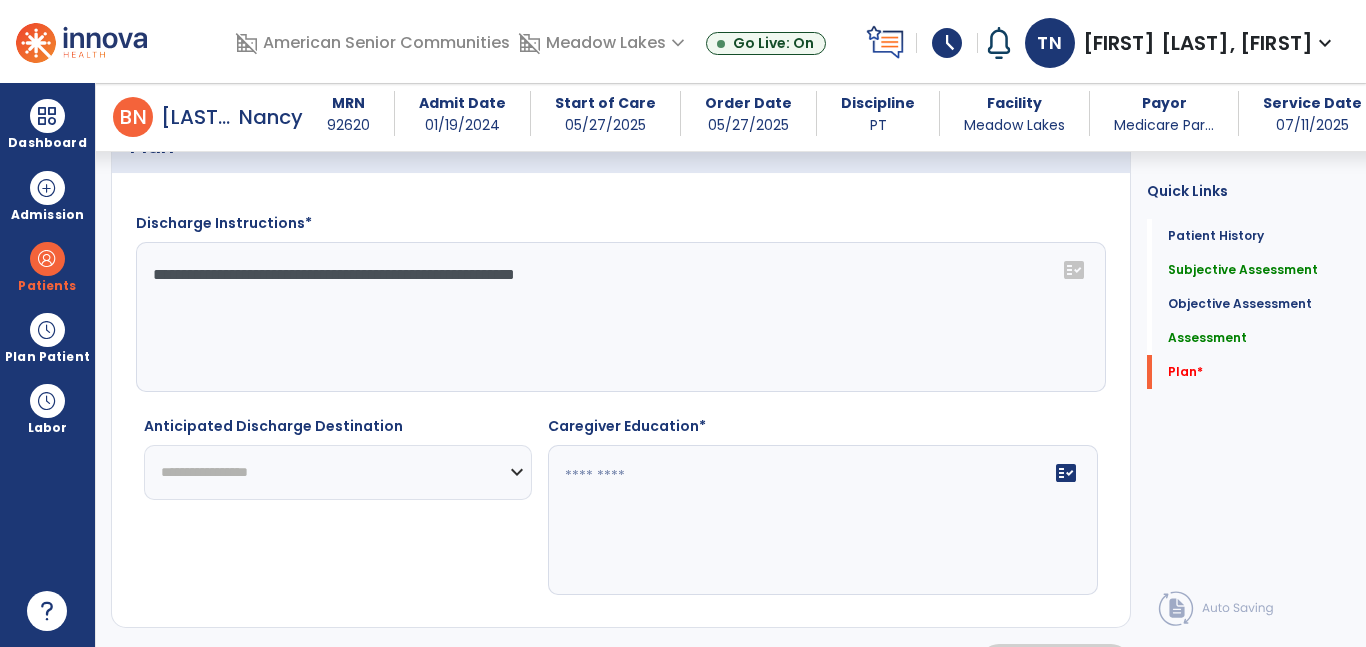 select on "***" 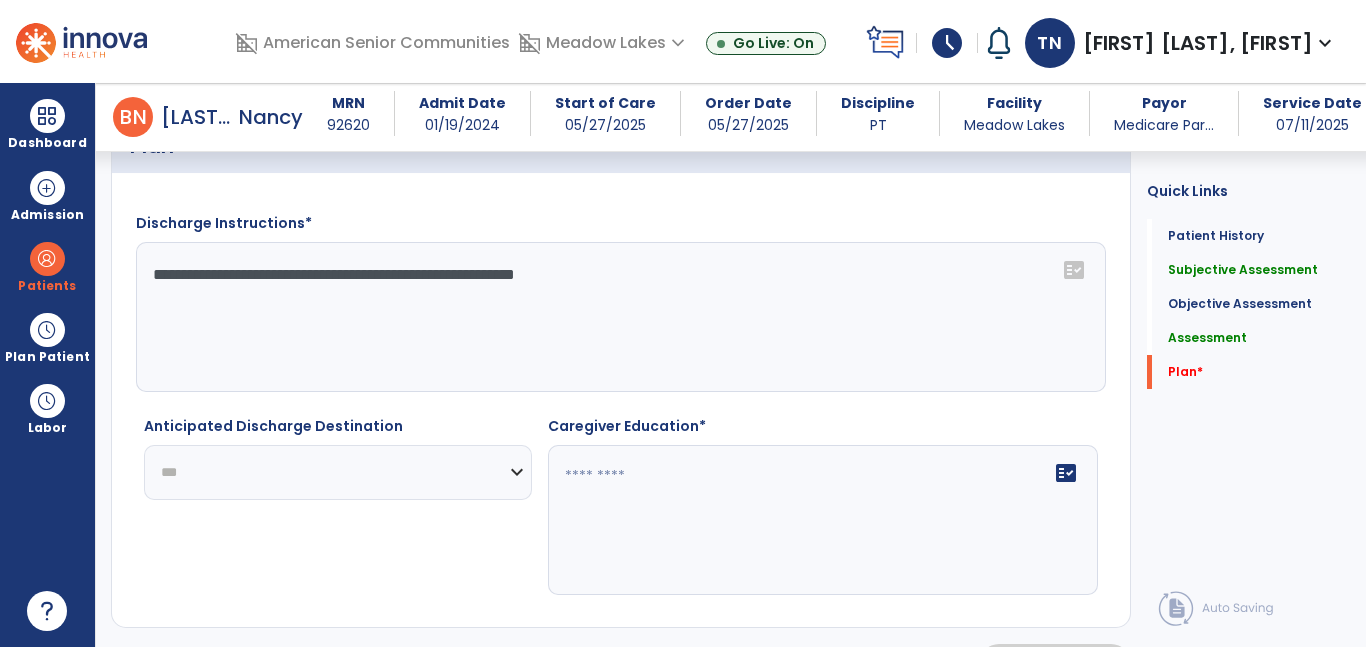 click on "**********" 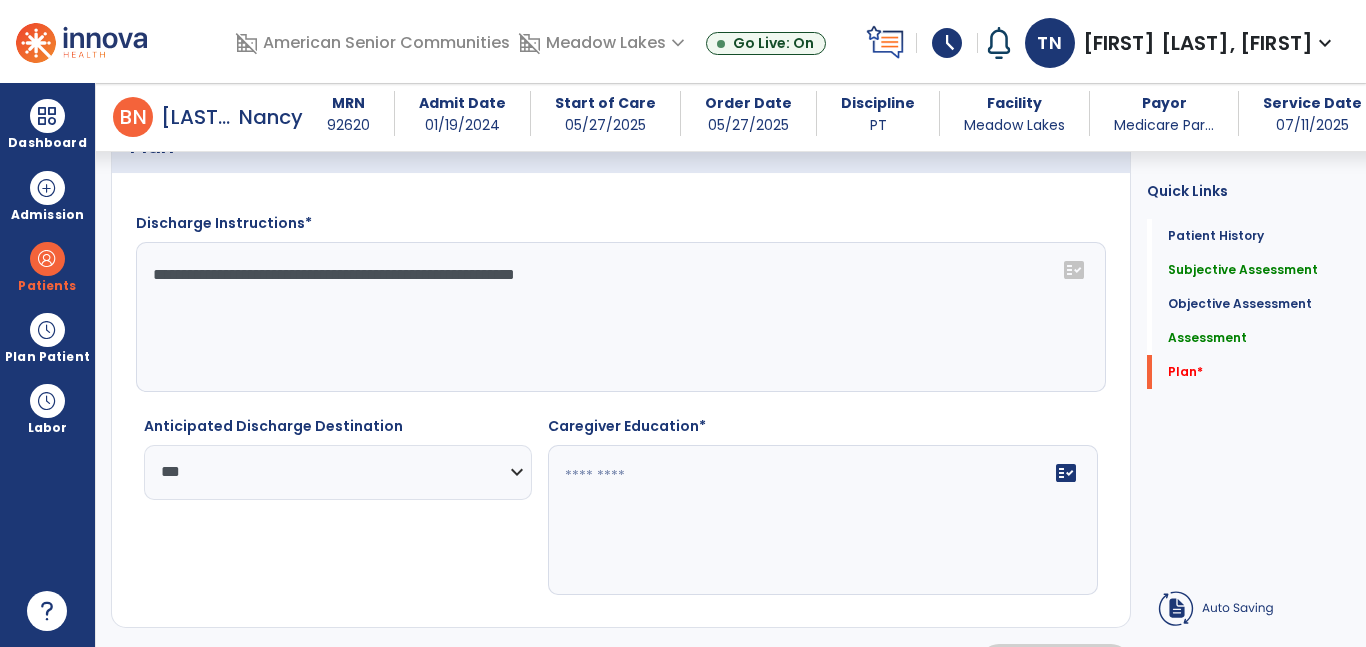 click 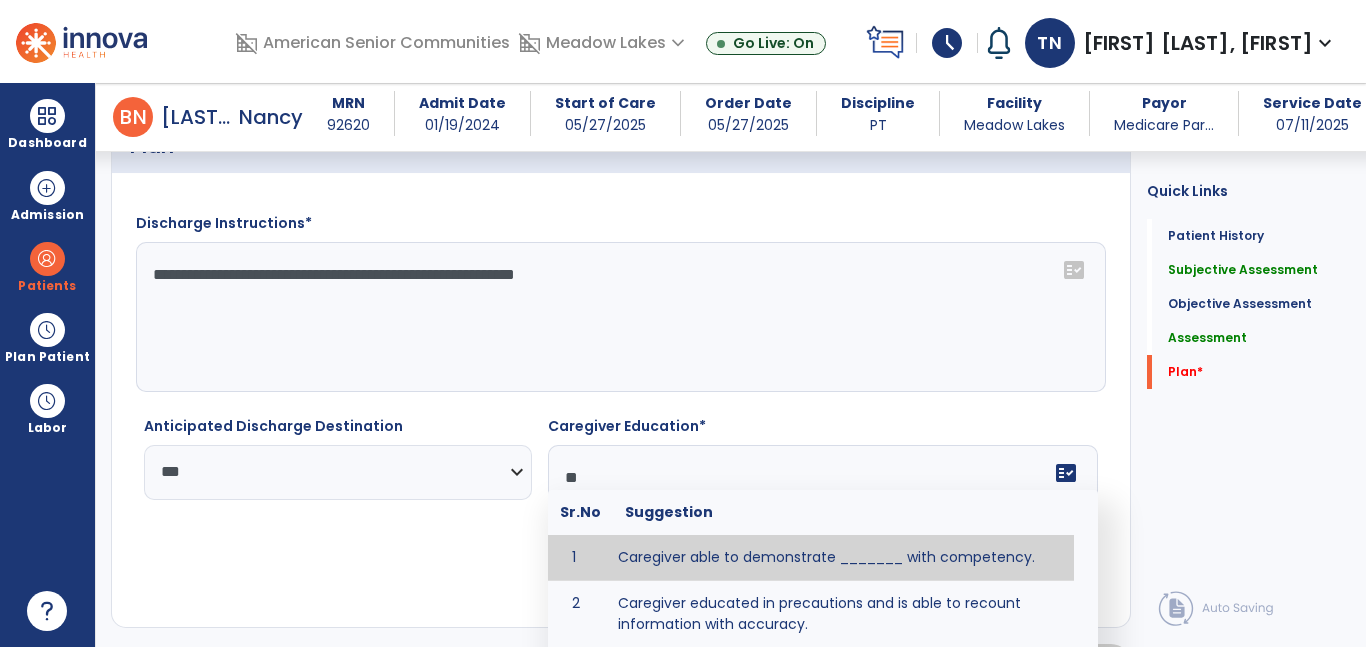 type on "*" 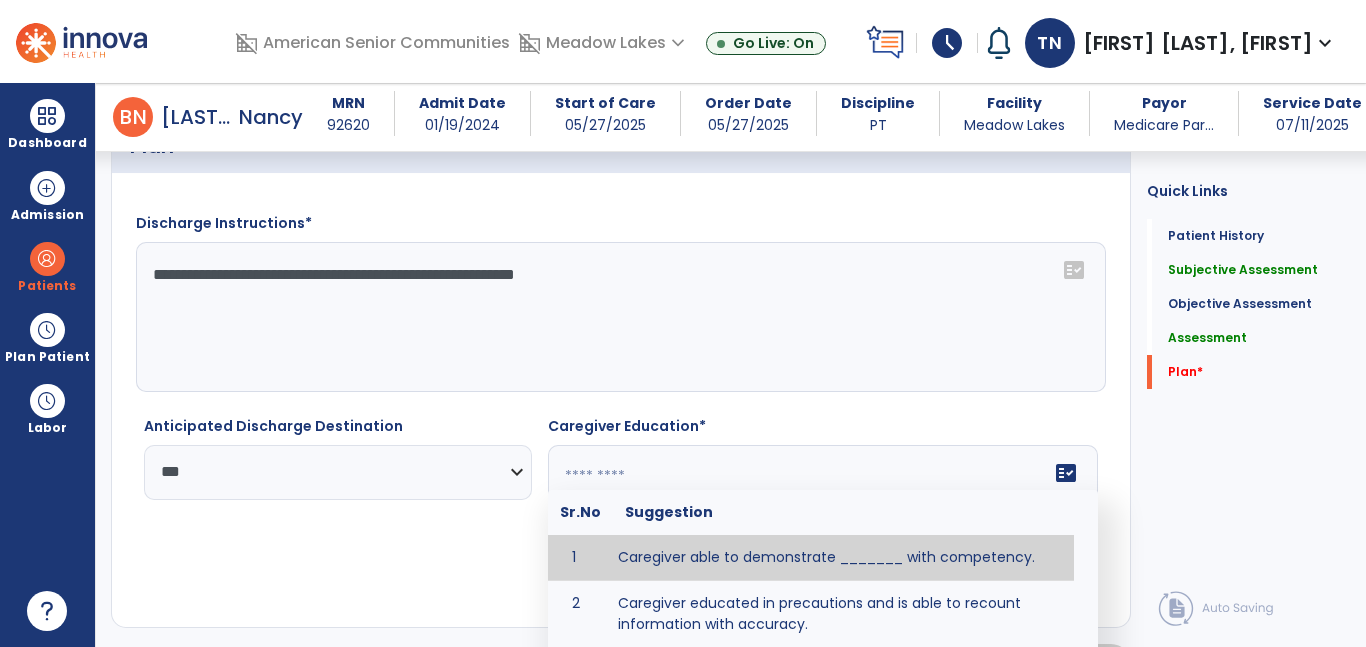 type on "*" 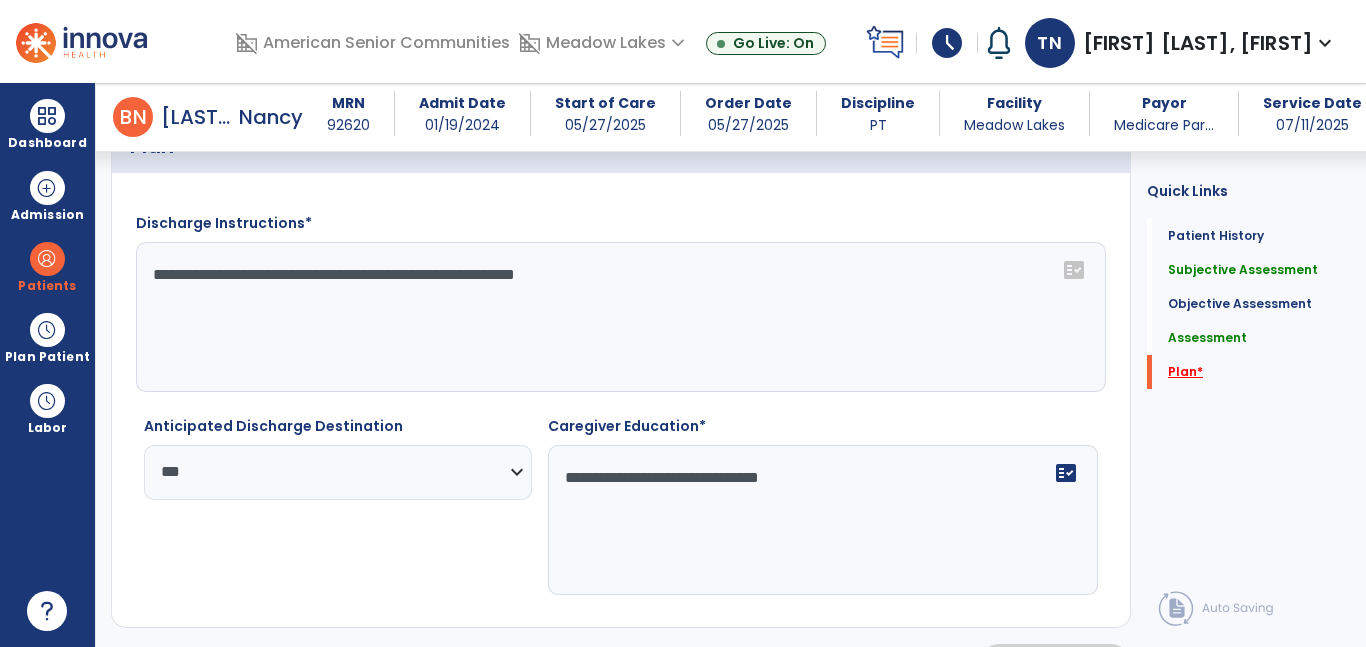 type on "**********" 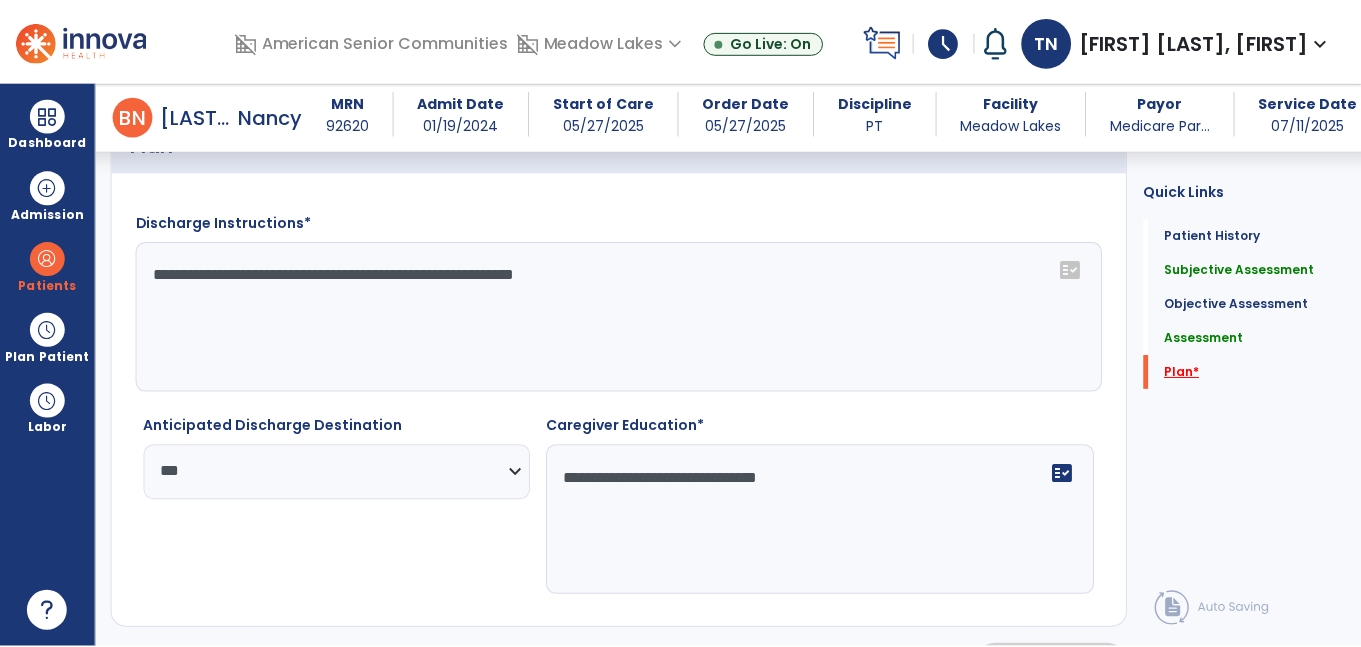 scroll, scrollTop: 2779, scrollLeft: 0, axis: vertical 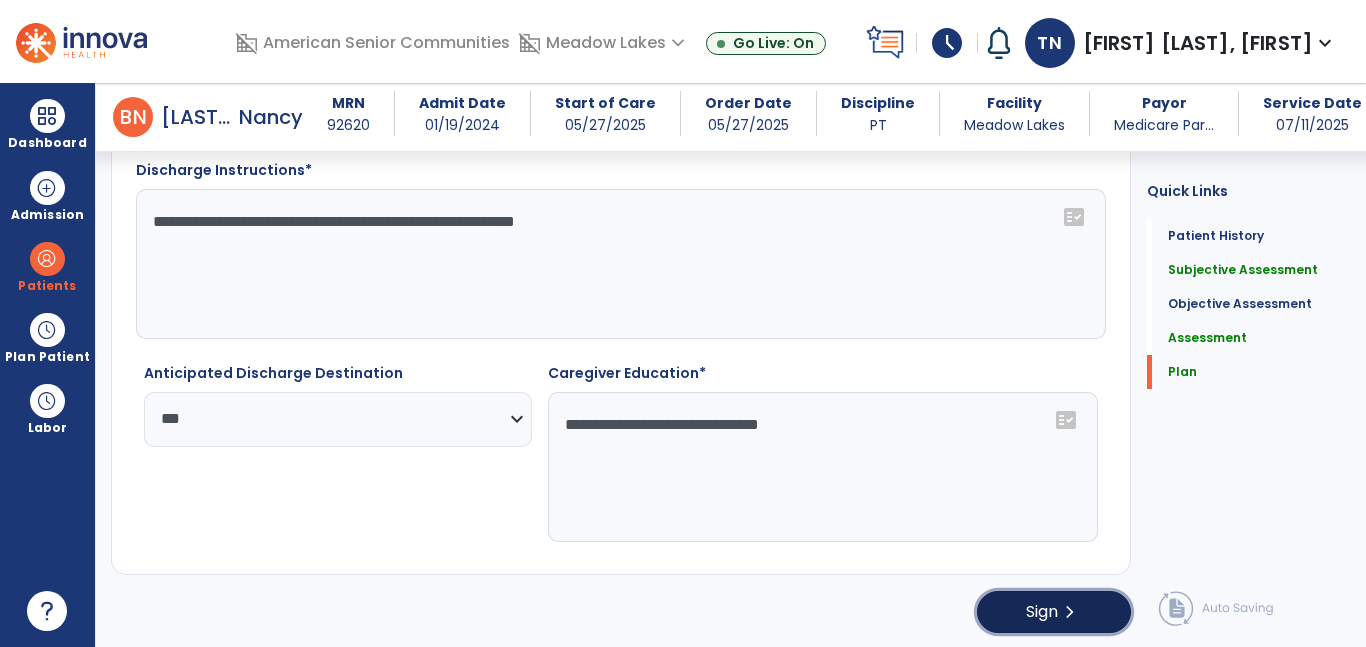 click on "Sign" 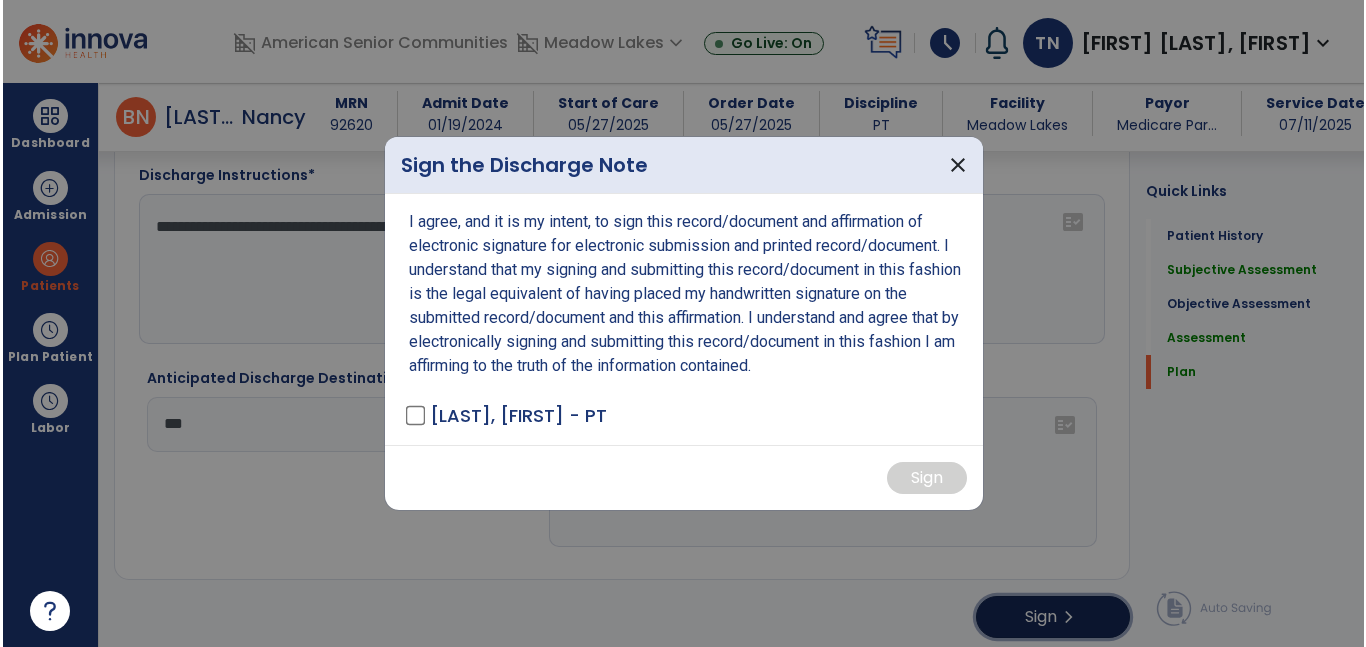 scroll, scrollTop: 2779, scrollLeft: 0, axis: vertical 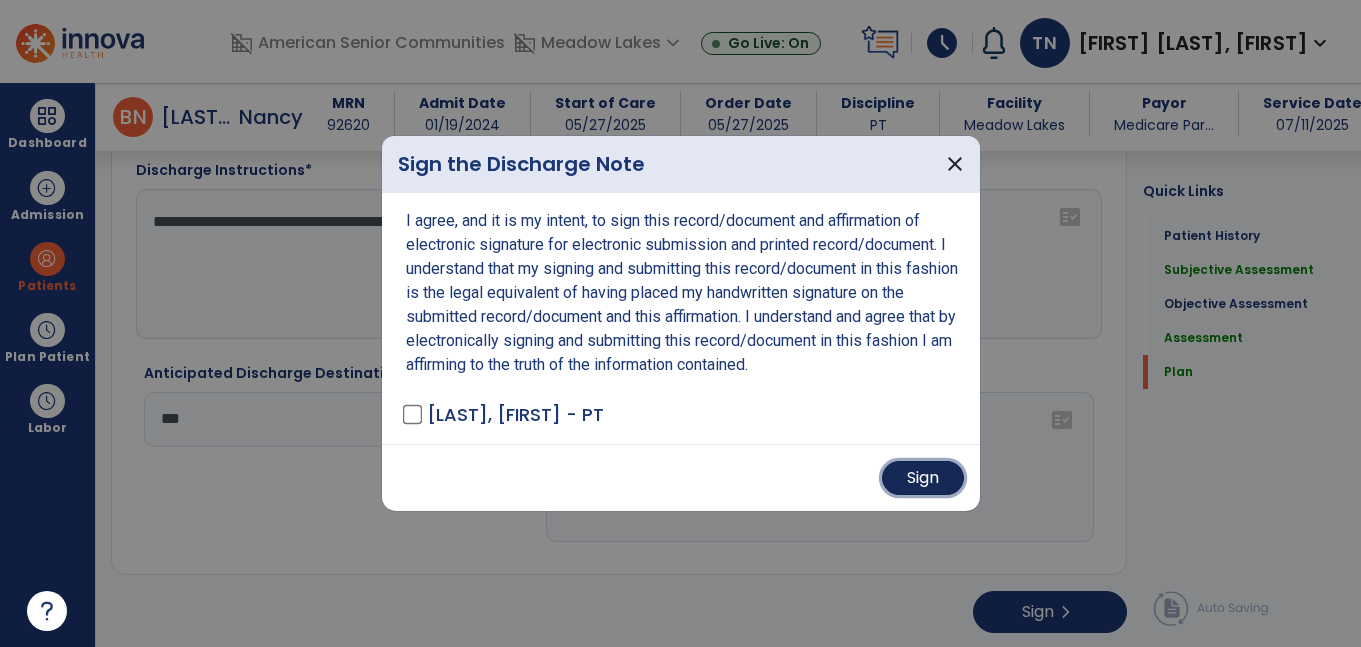 click on "Sign" at bounding box center [923, 478] 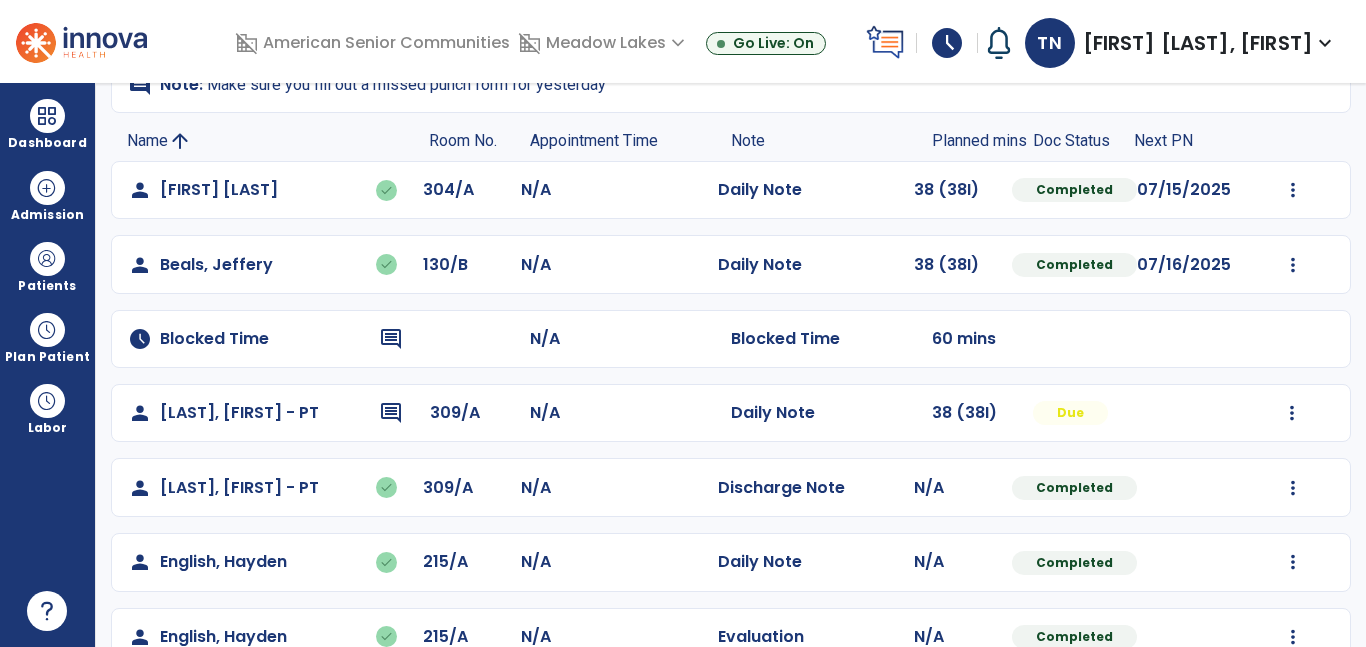 scroll, scrollTop: 184, scrollLeft: 0, axis: vertical 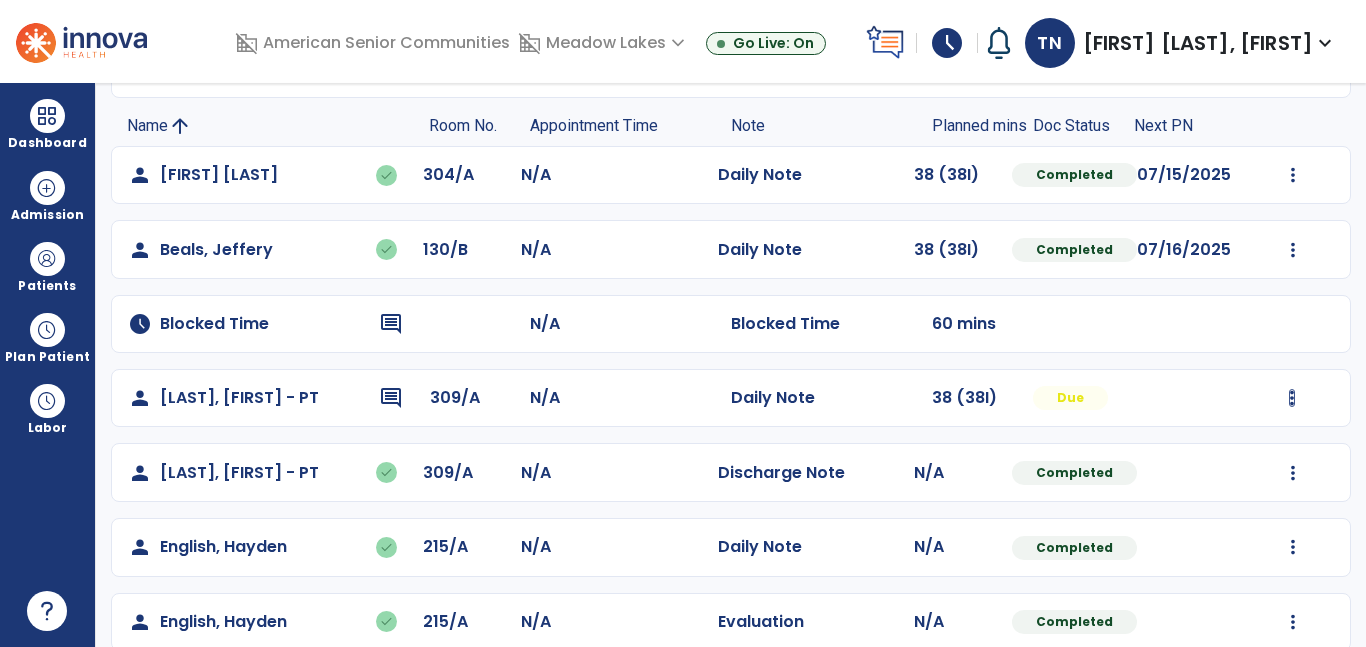 click at bounding box center [1293, 175] 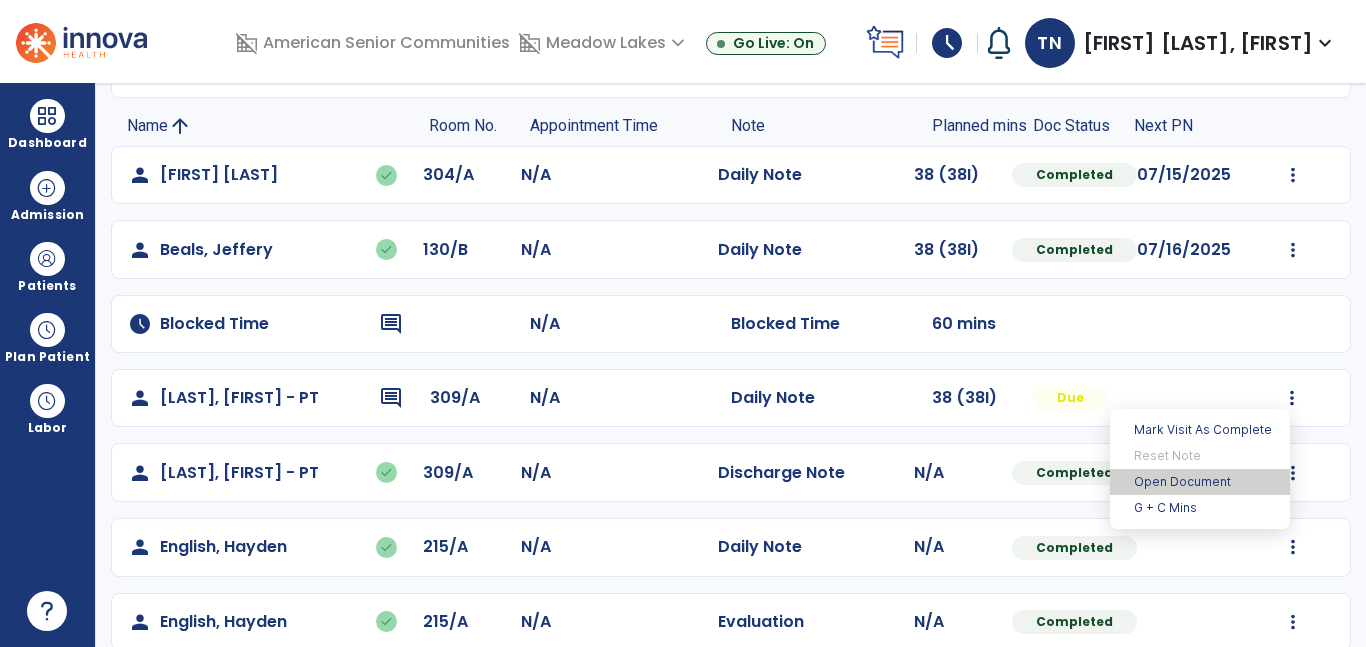 click on "Open Document" at bounding box center (1200, 482) 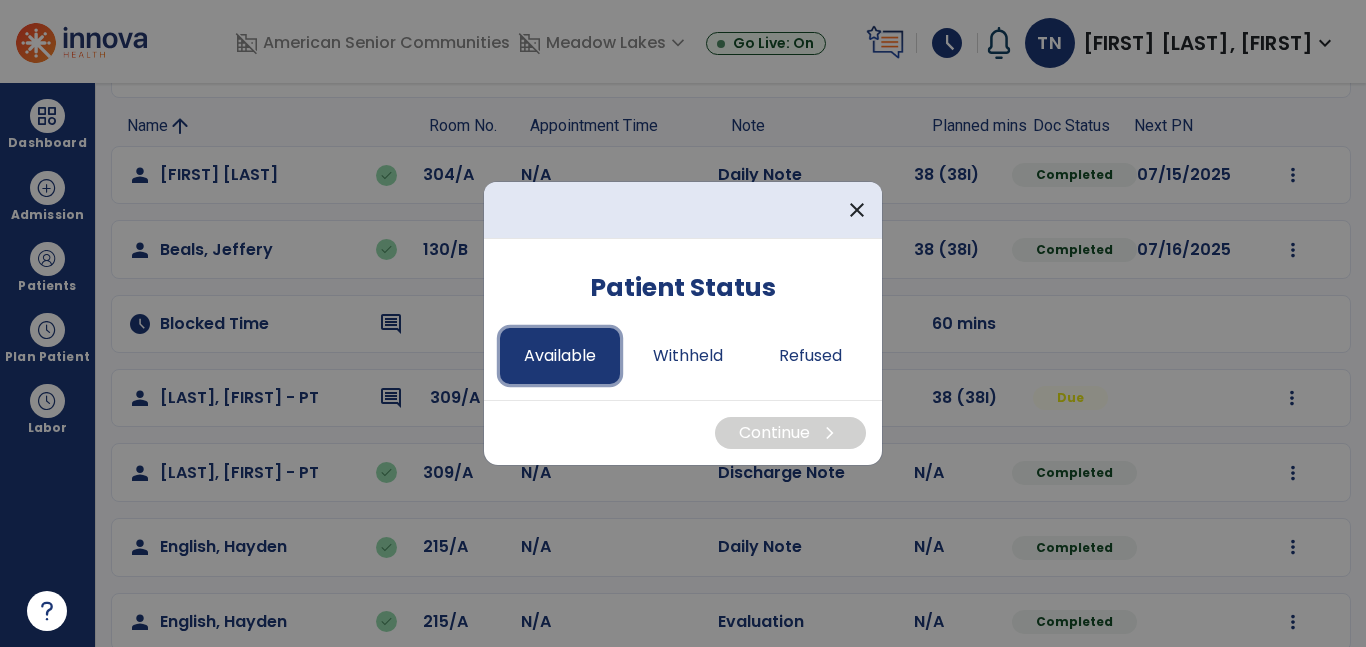click on "Available" at bounding box center (560, 356) 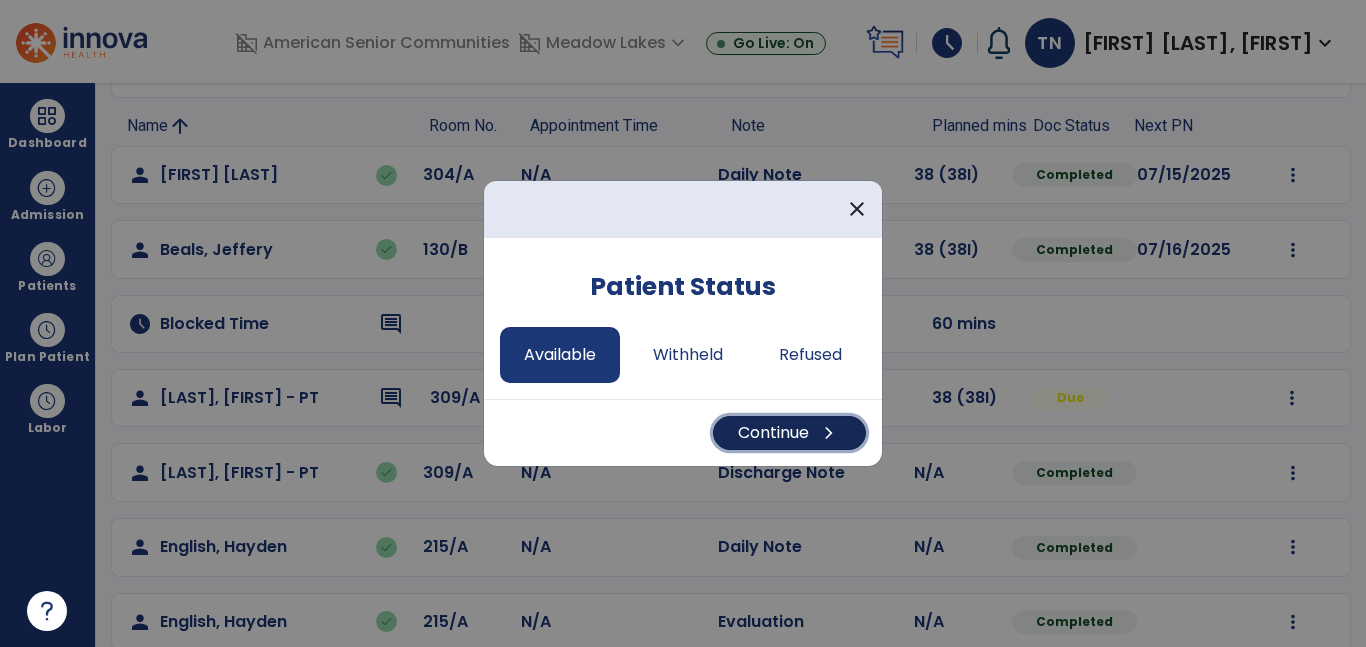 click on "Continue   chevron_right" at bounding box center [789, 433] 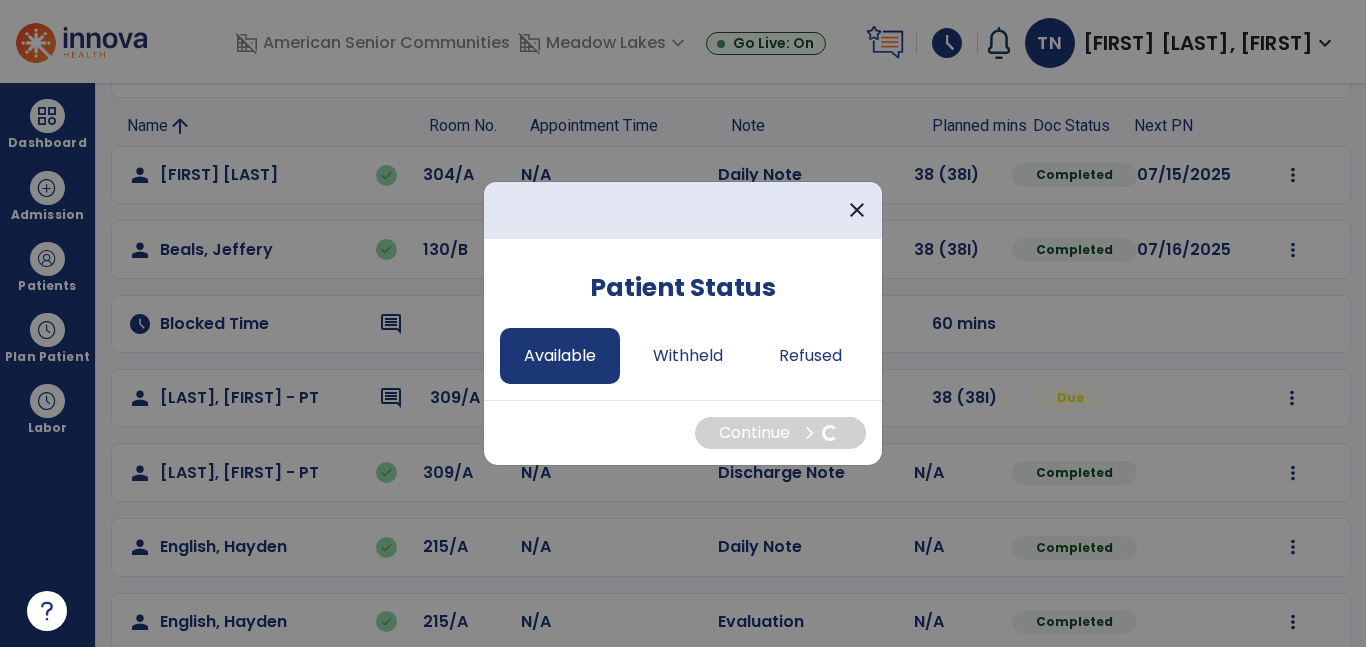 select on "*" 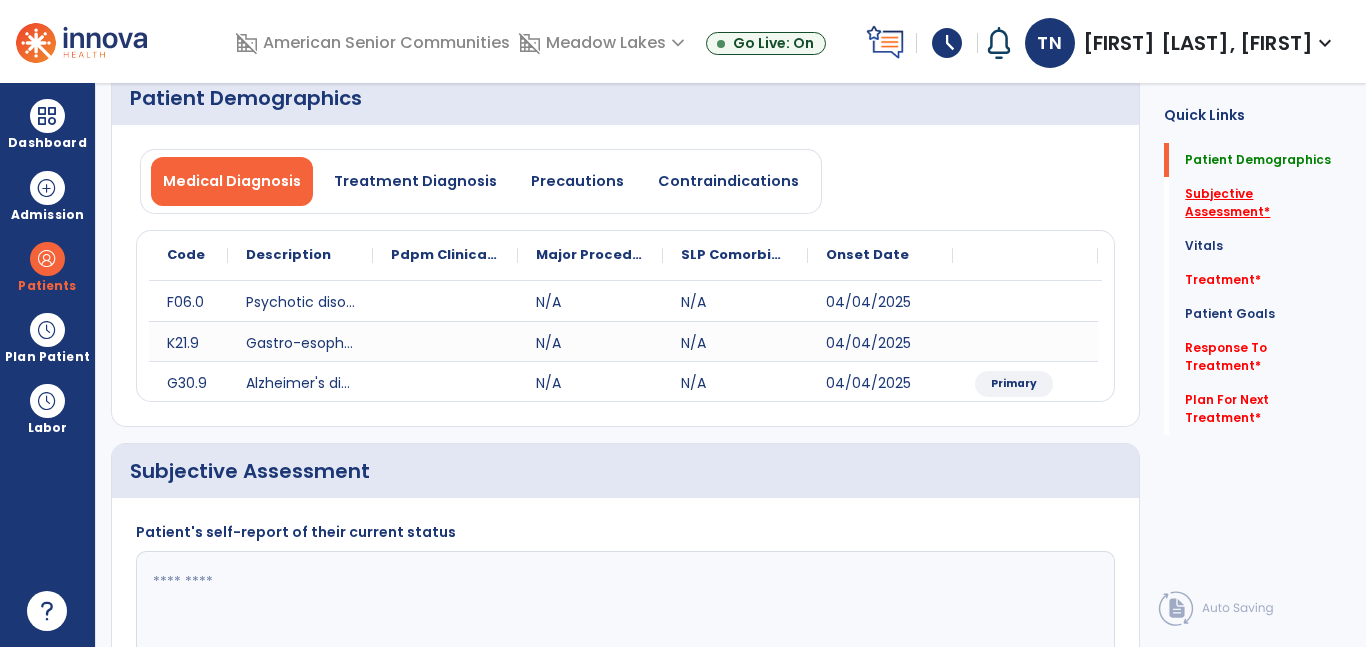 click on "Subjective Assessment   *" 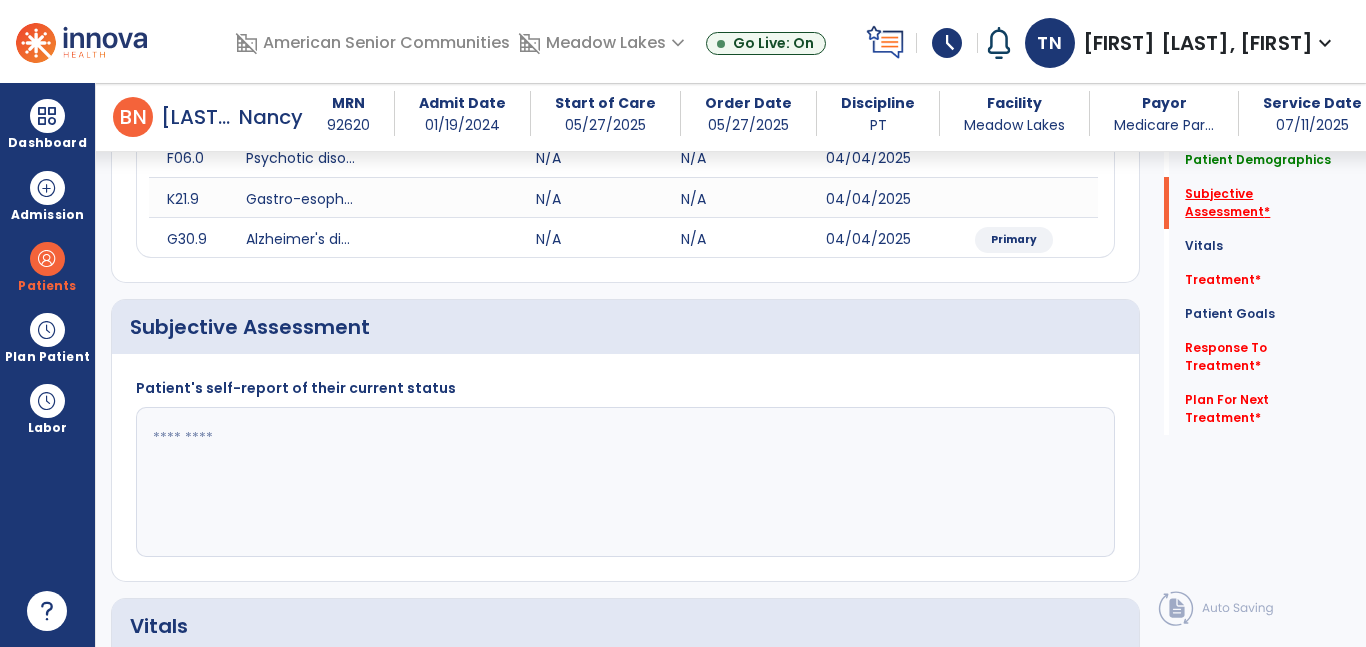 scroll, scrollTop: 403, scrollLeft: 0, axis: vertical 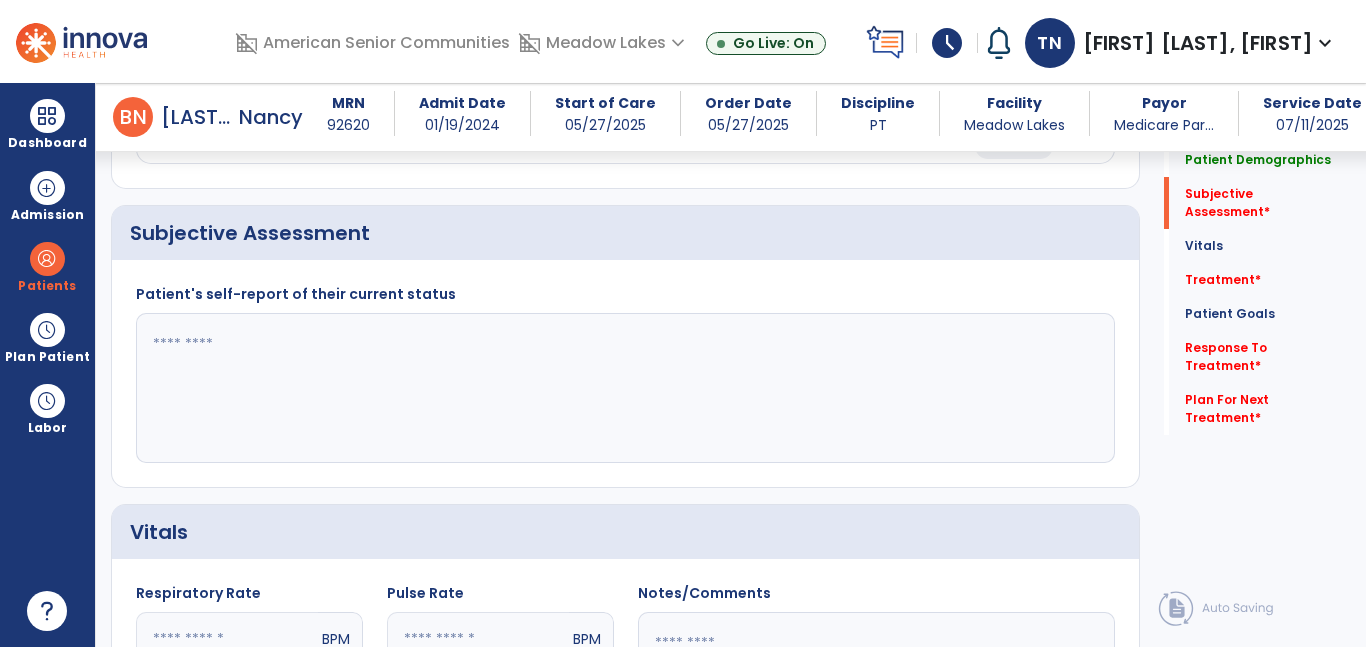 click 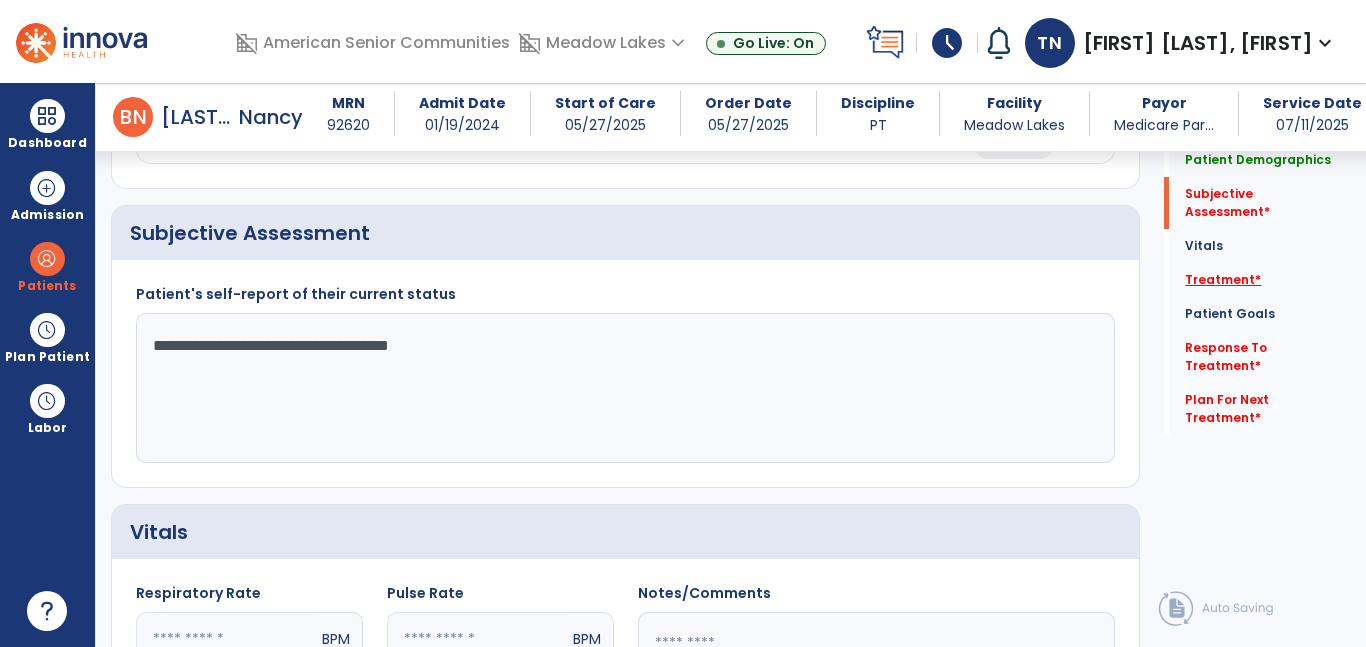 type on "**********" 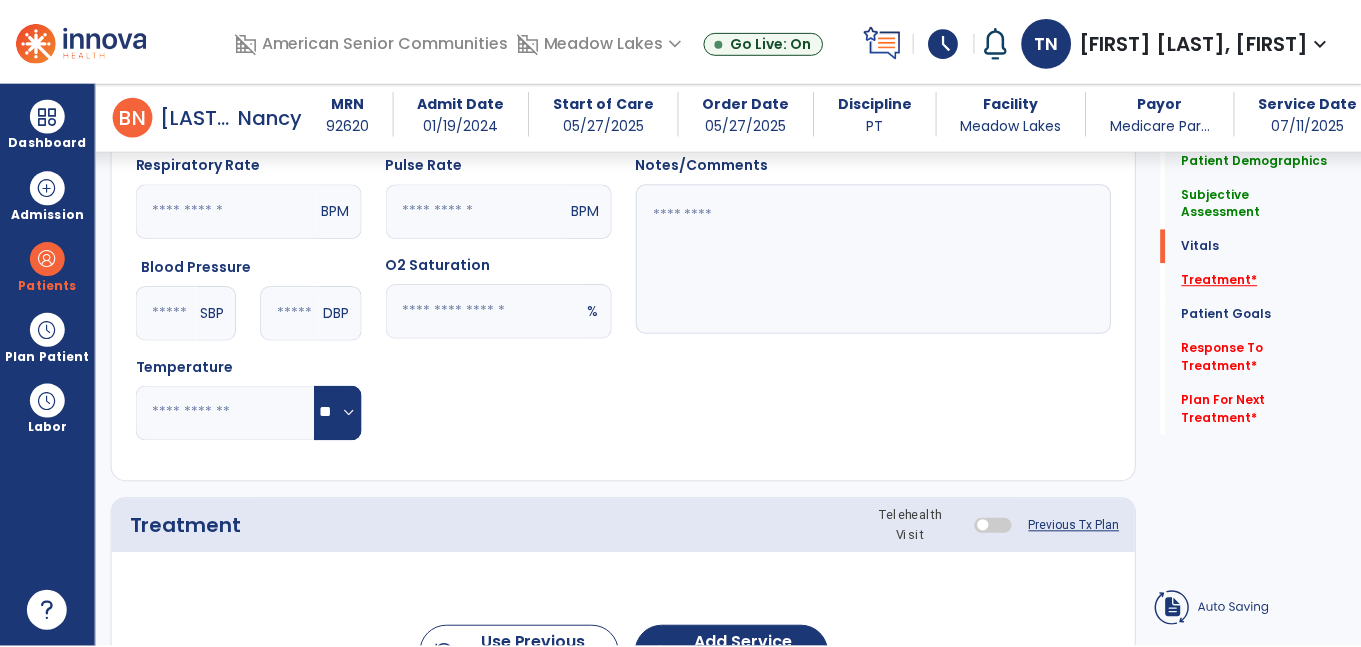 scroll, scrollTop: 1092, scrollLeft: 0, axis: vertical 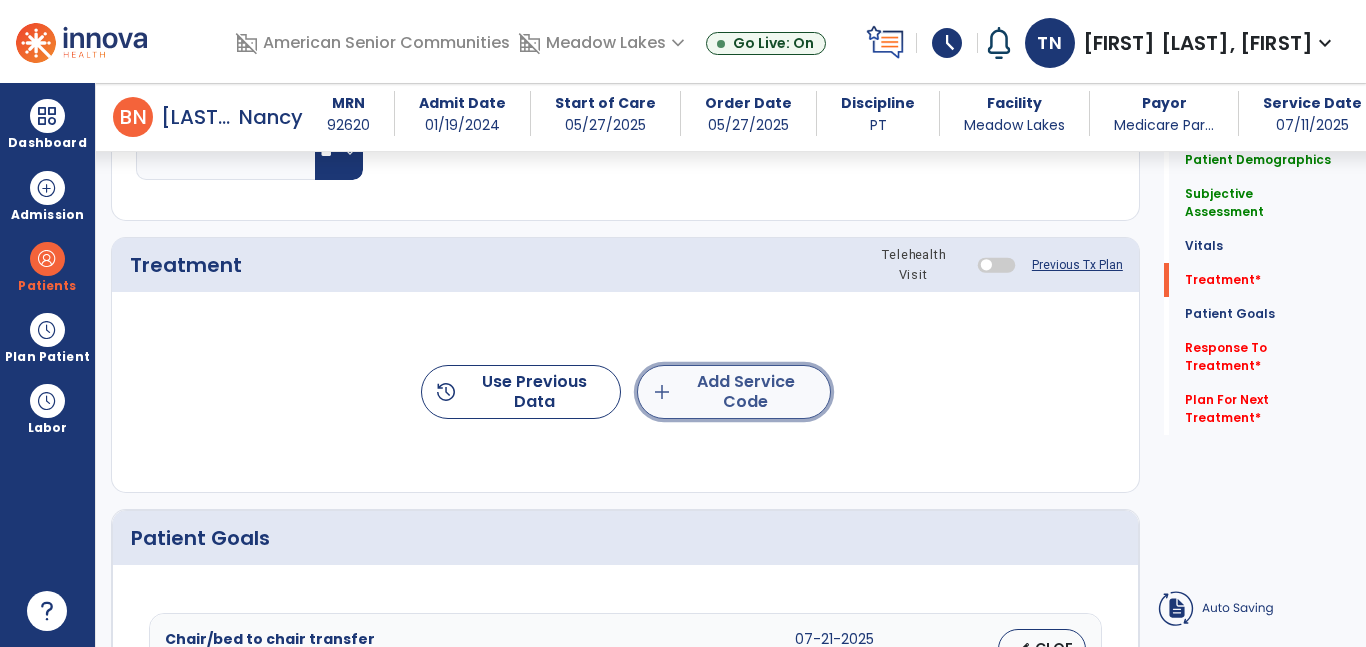 click on "add  Add Service Code" 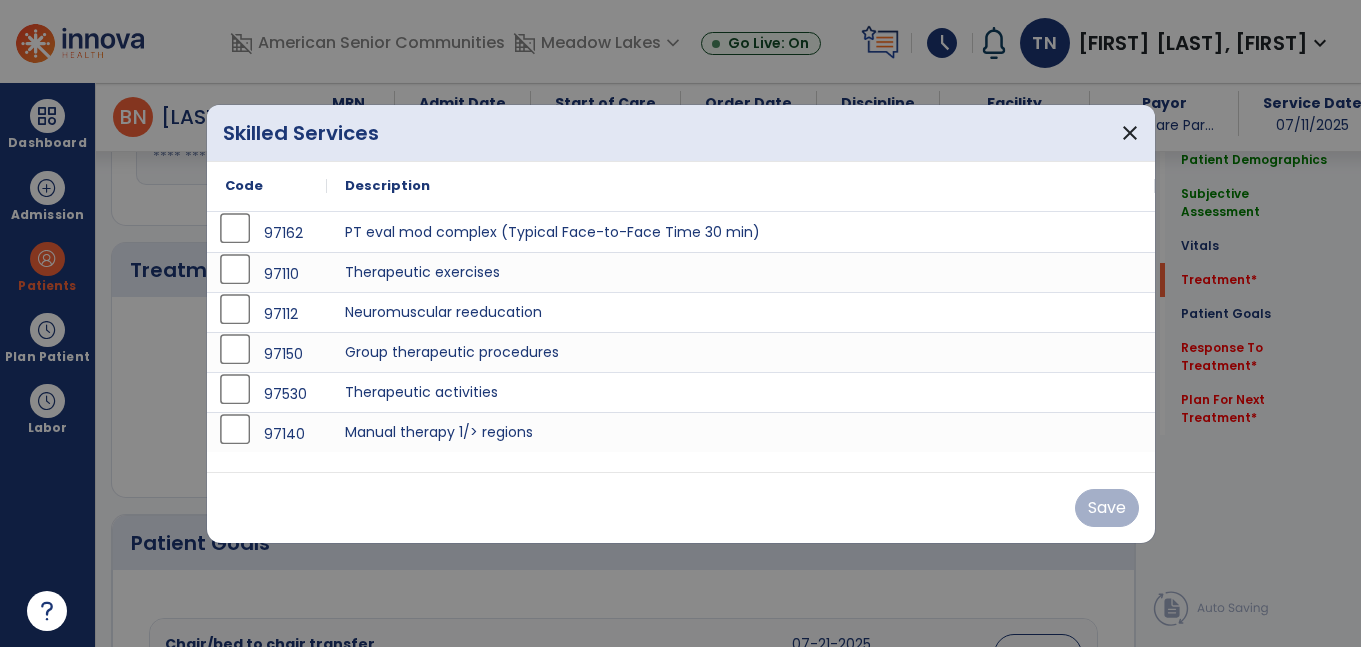 scroll, scrollTop: 1092, scrollLeft: 0, axis: vertical 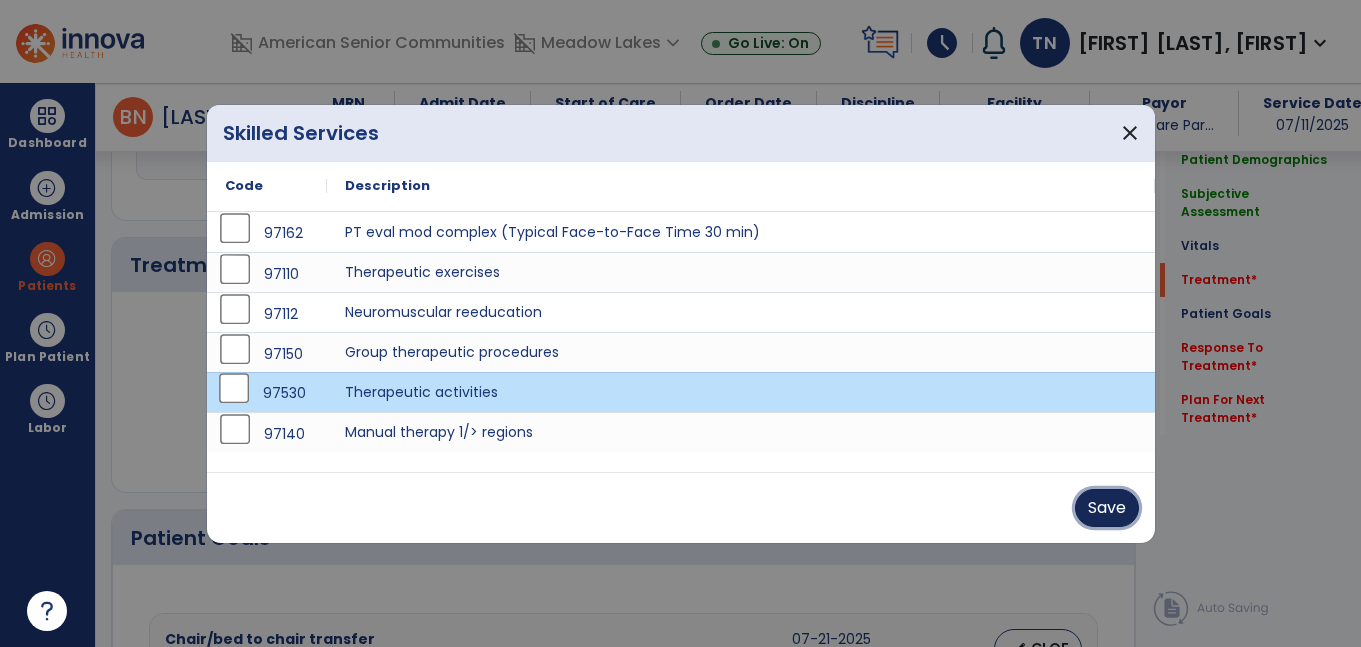 click on "Save" at bounding box center [1107, 508] 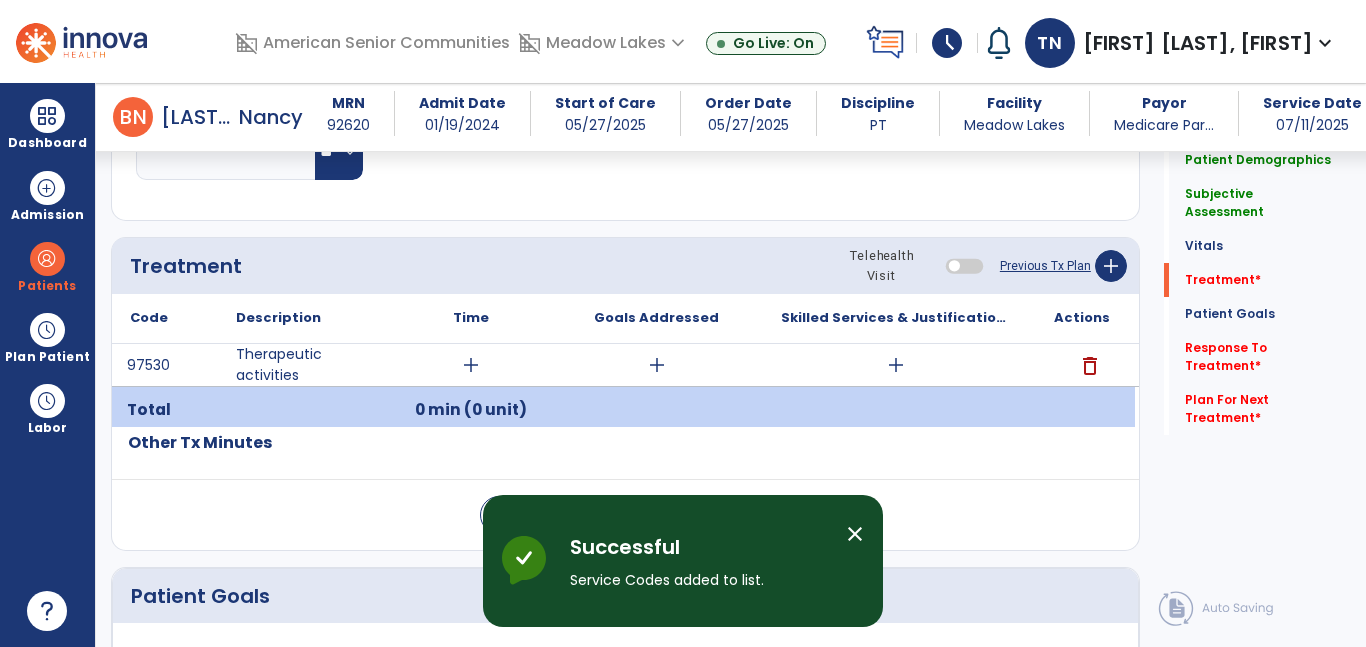 click on "add" at bounding box center [896, 365] 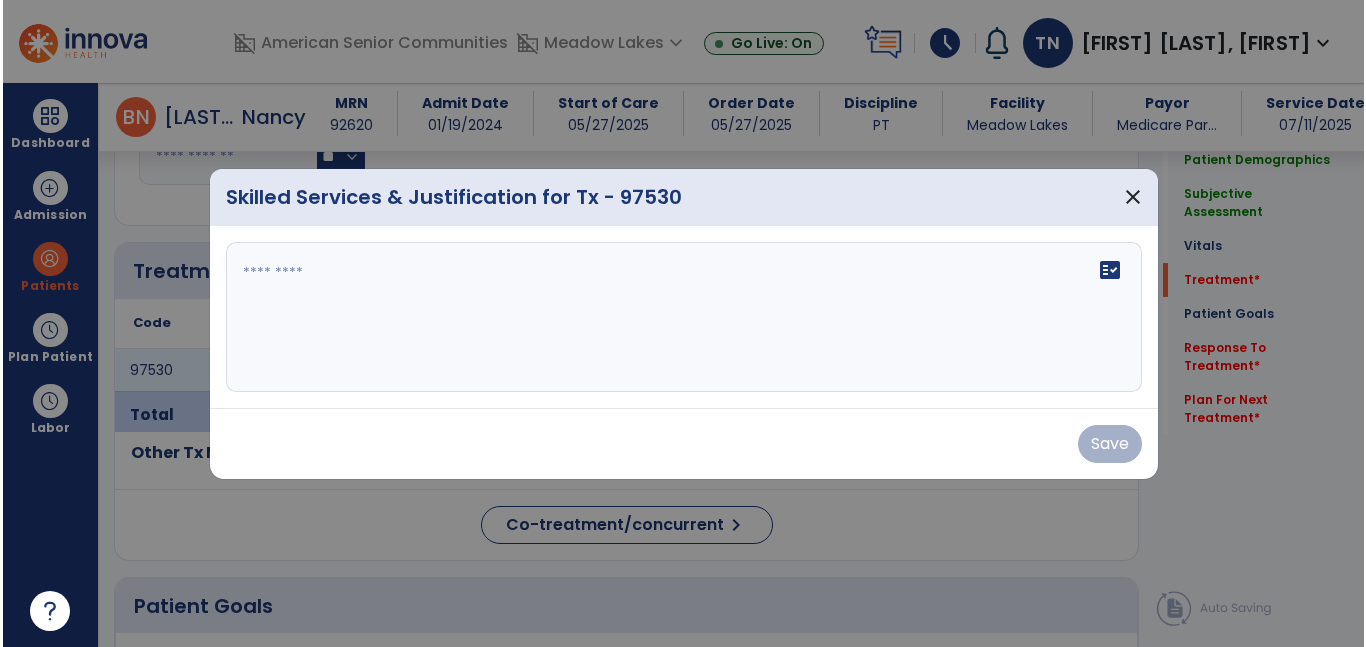 scroll, scrollTop: 1092, scrollLeft: 0, axis: vertical 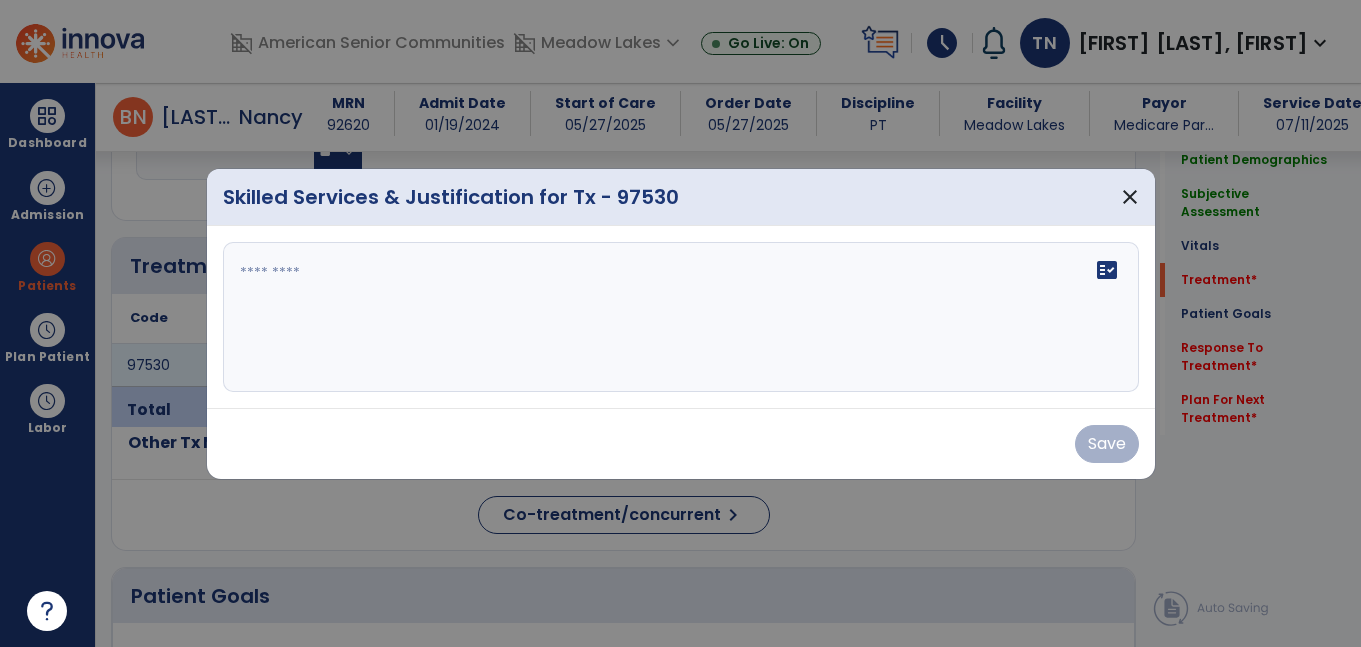 click on "fact_check" at bounding box center [681, 317] 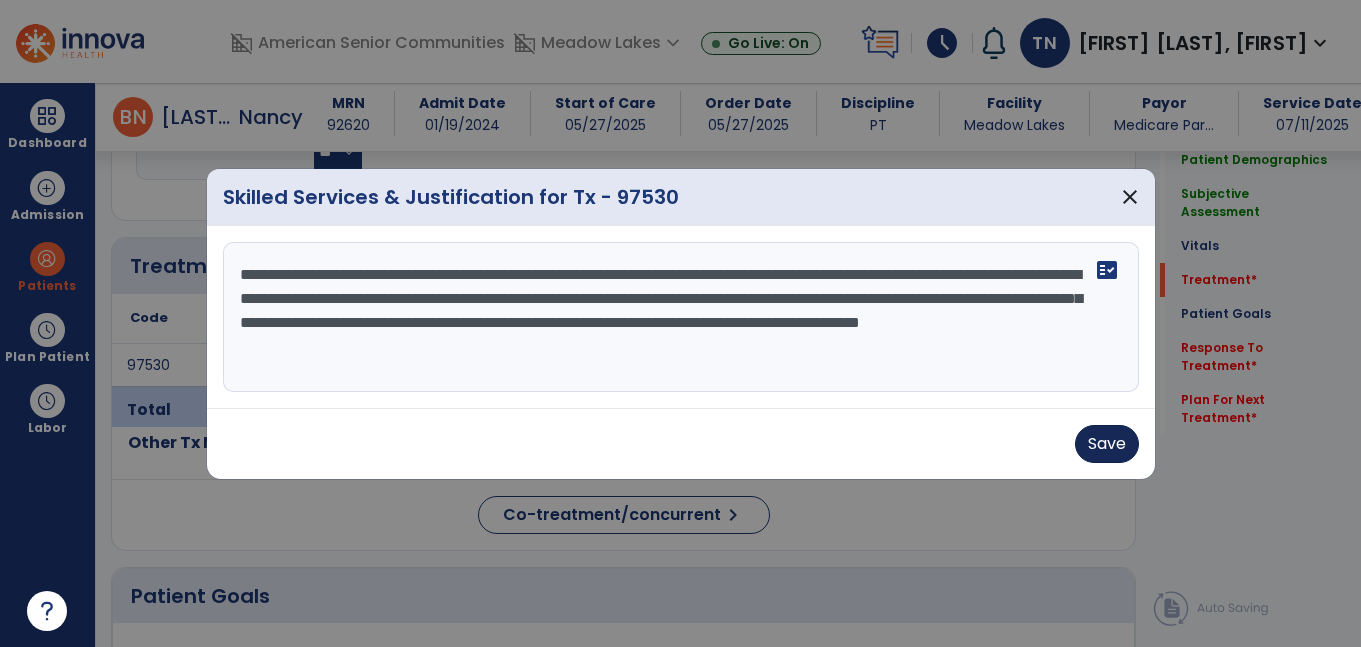 type on "**********" 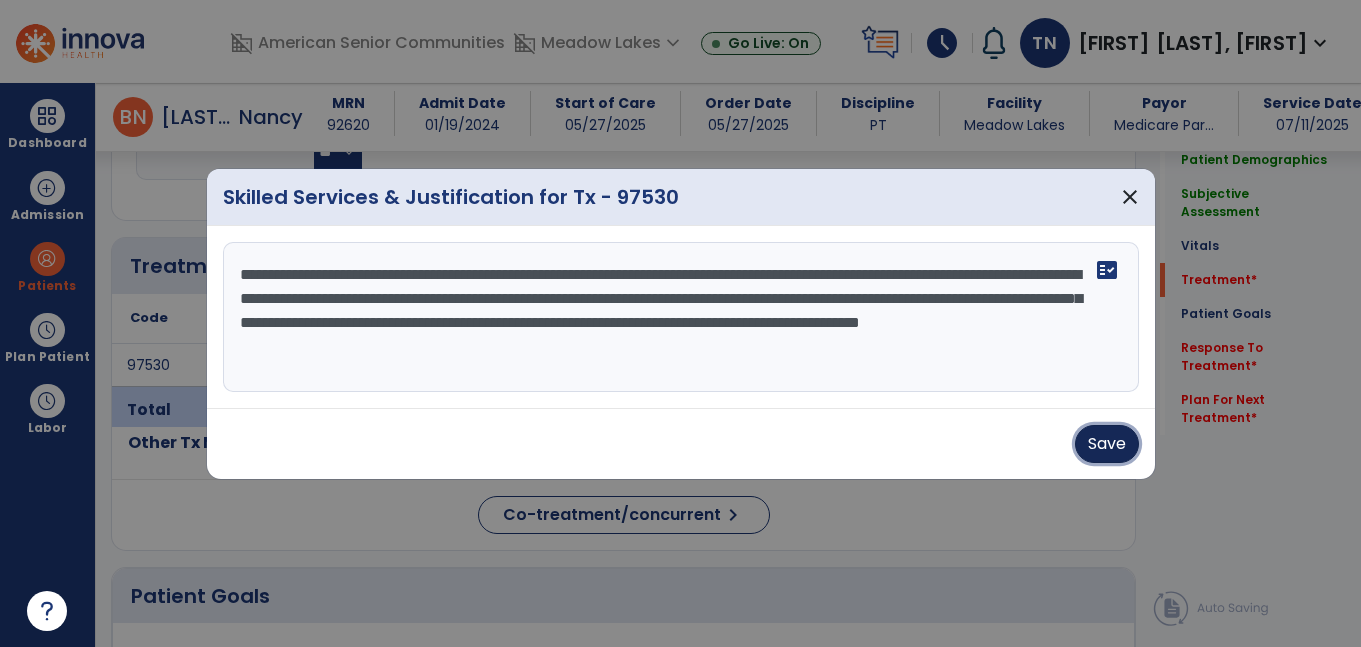 click on "Save" at bounding box center (1107, 444) 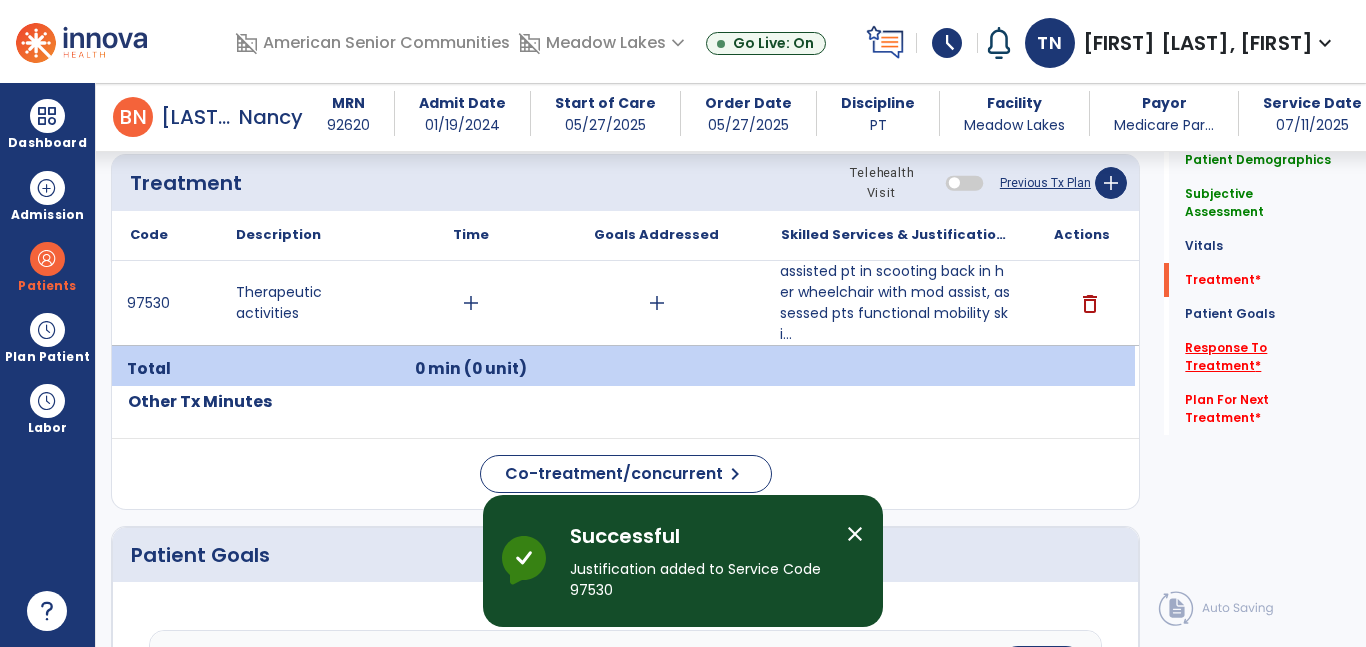 click on "Response To Treatment   *" 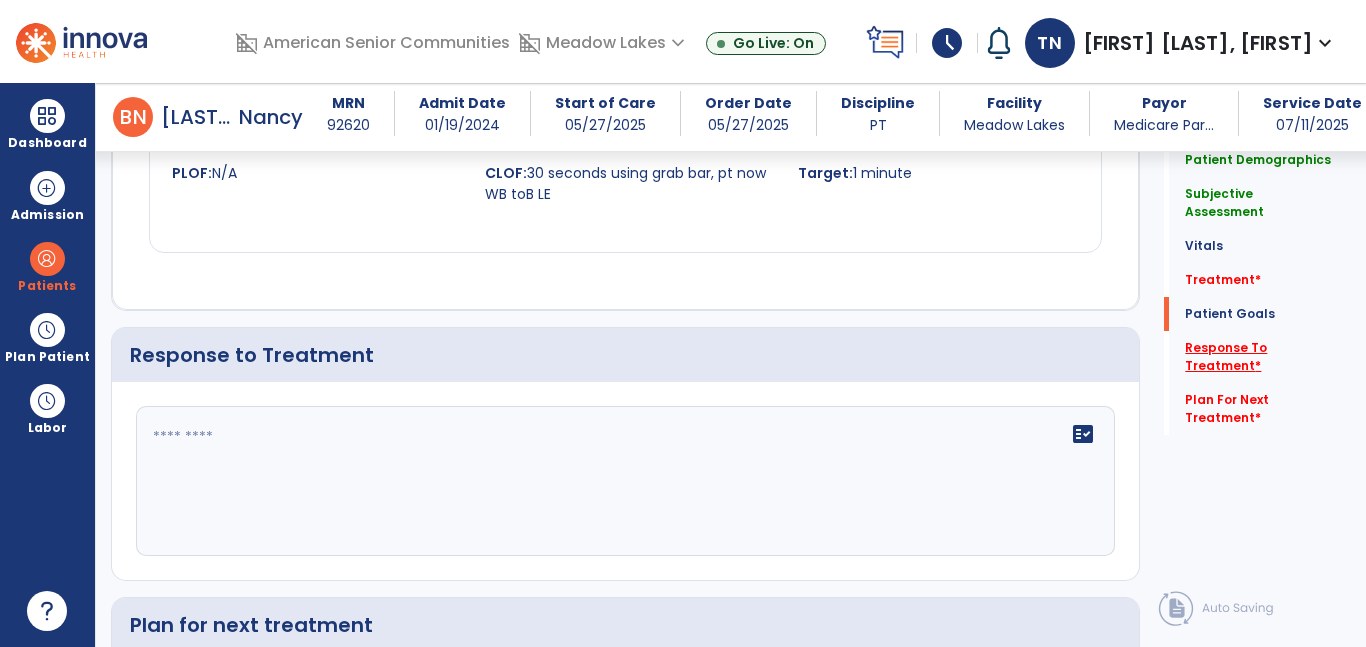 scroll, scrollTop: 2322, scrollLeft: 0, axis: vertical 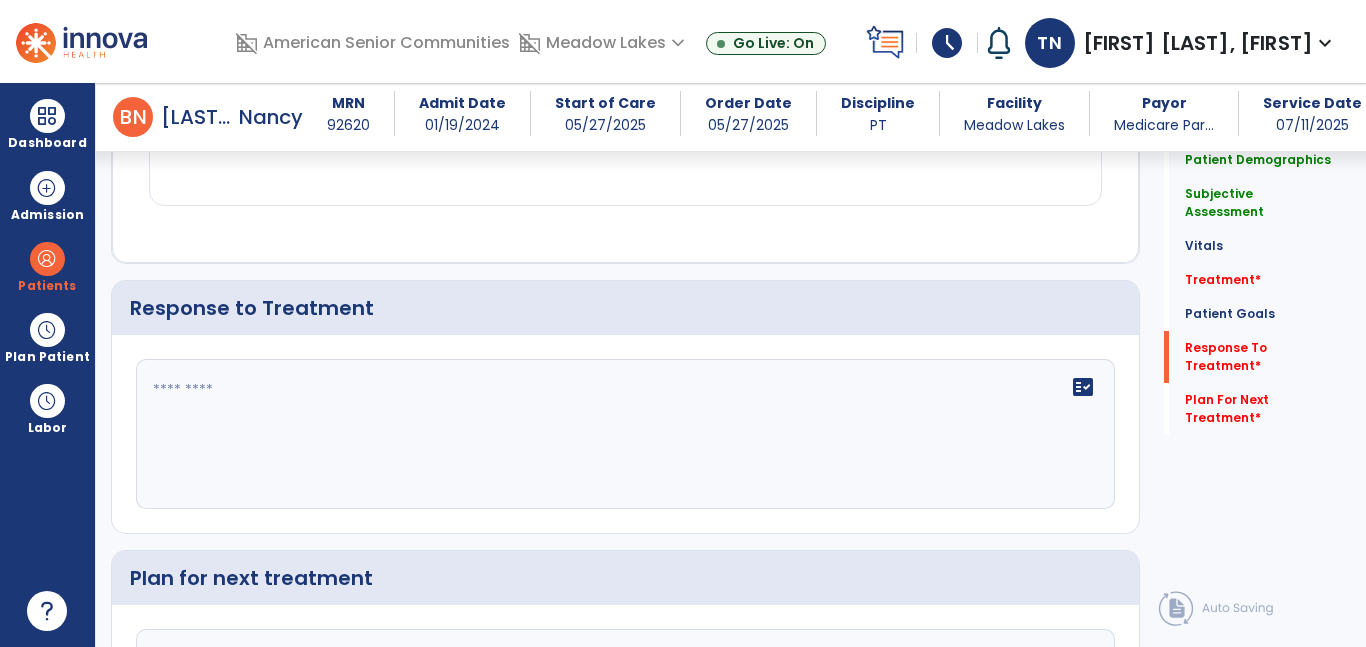 click on "fact_check" 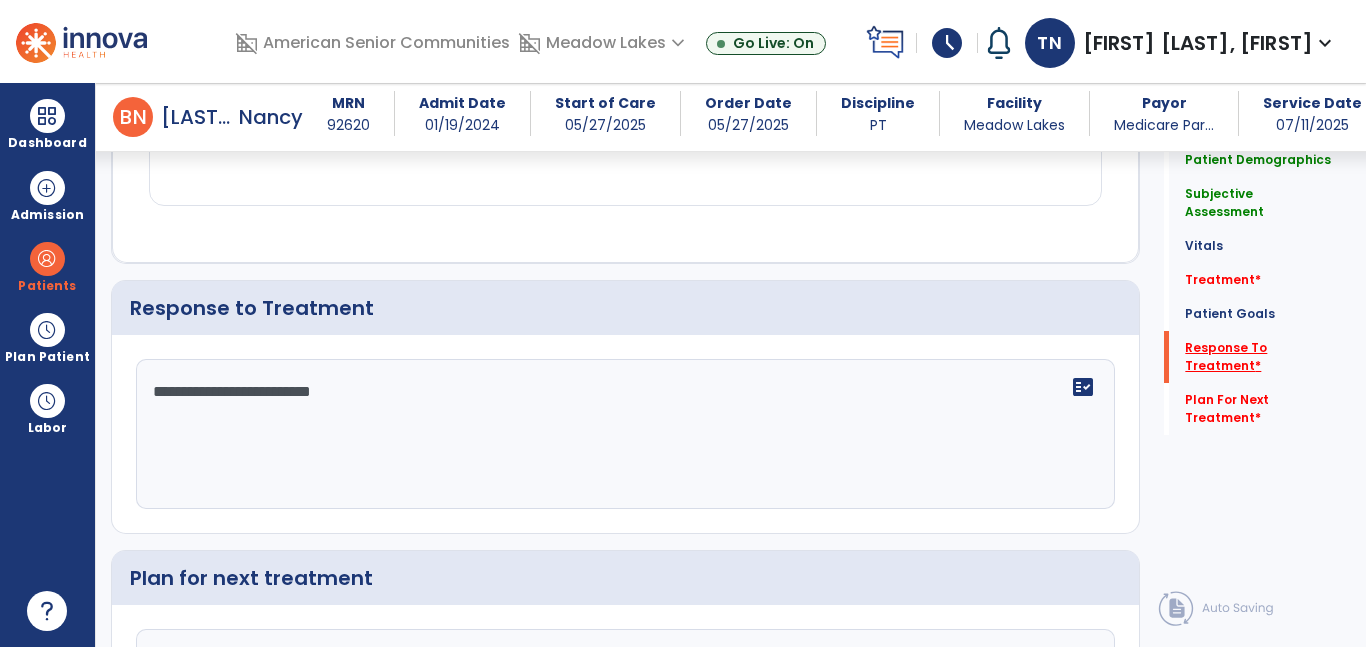 type on "**********" 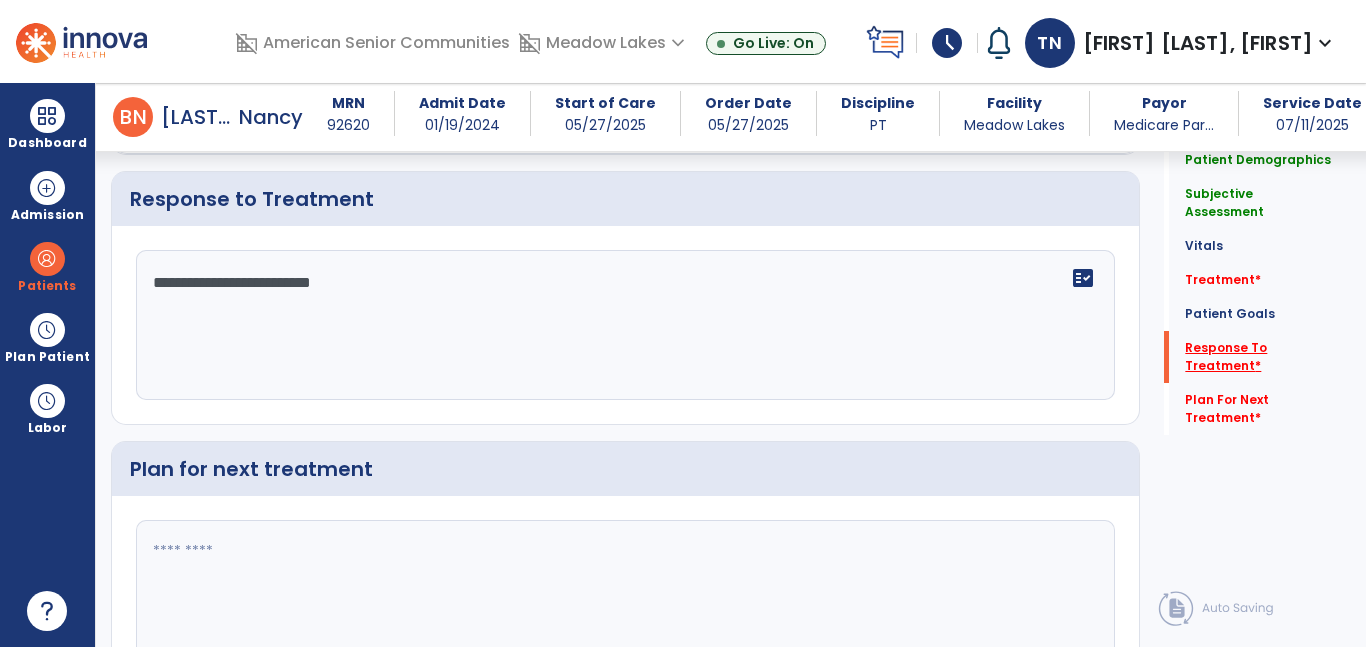 scroll, scrollTop: 2503, scrollLeft: 0, axis: vertical 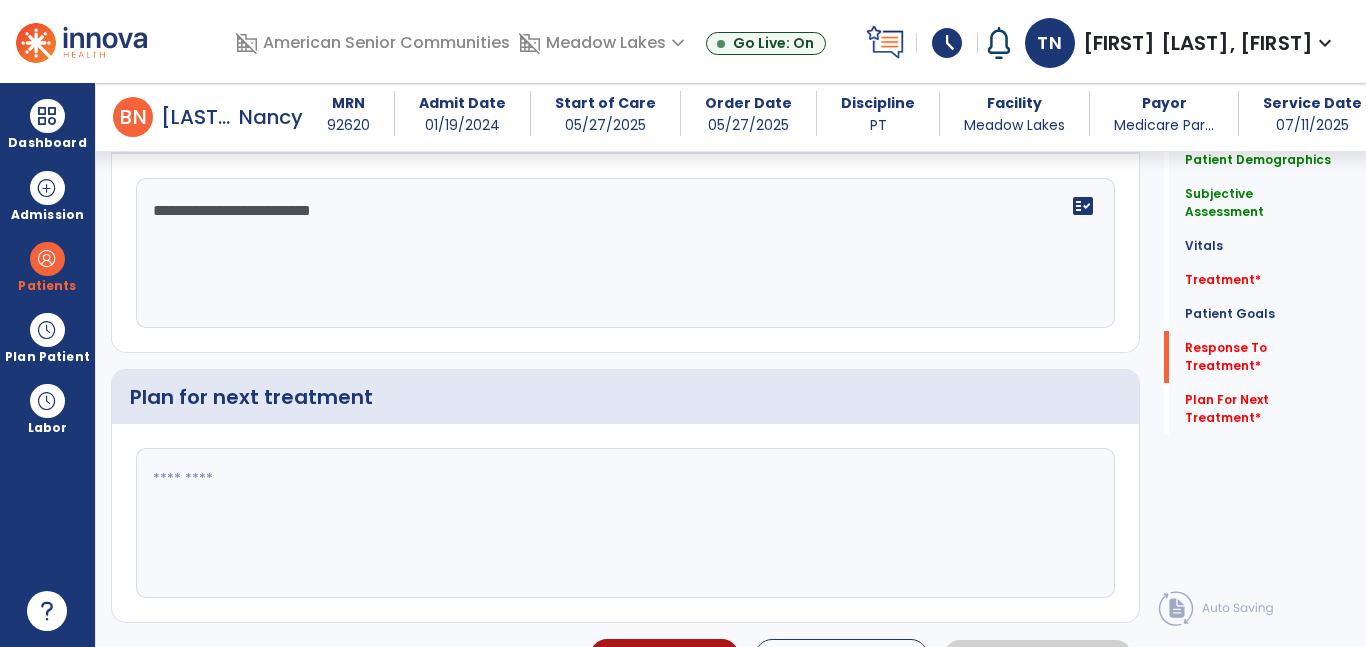 click 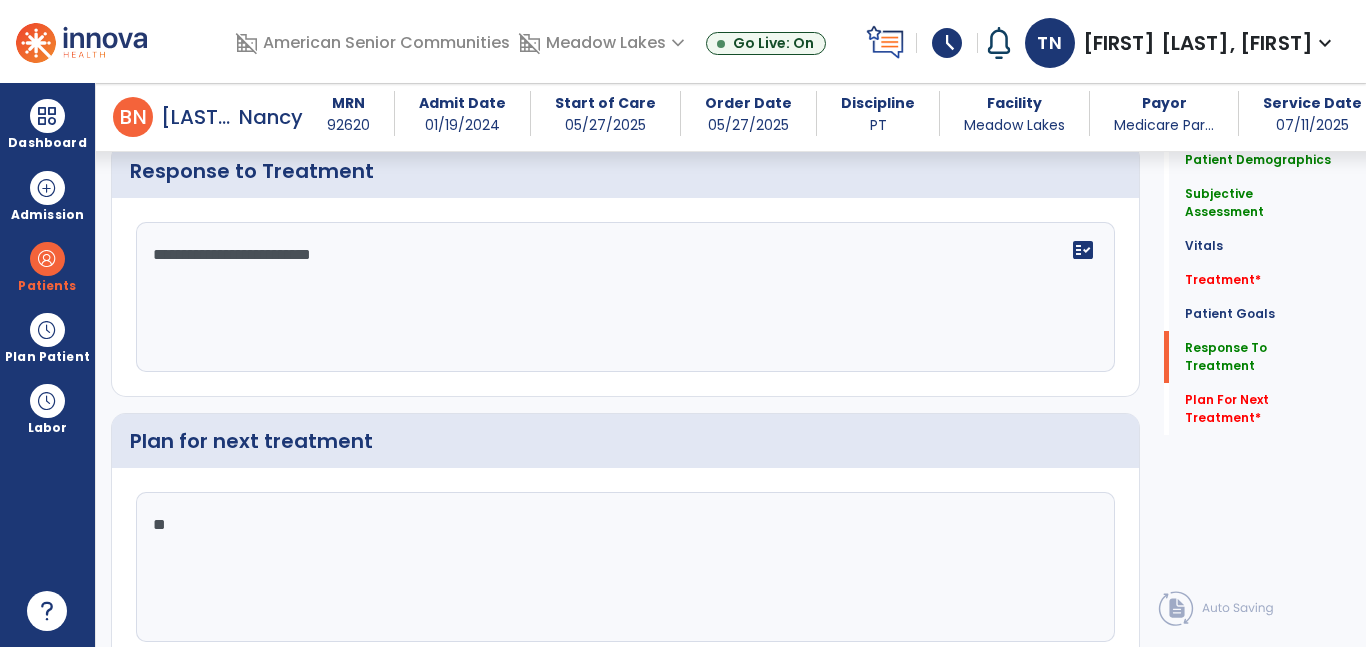 scroll, scrollTop: 2503, scrollLeft: 0, axis: vertical 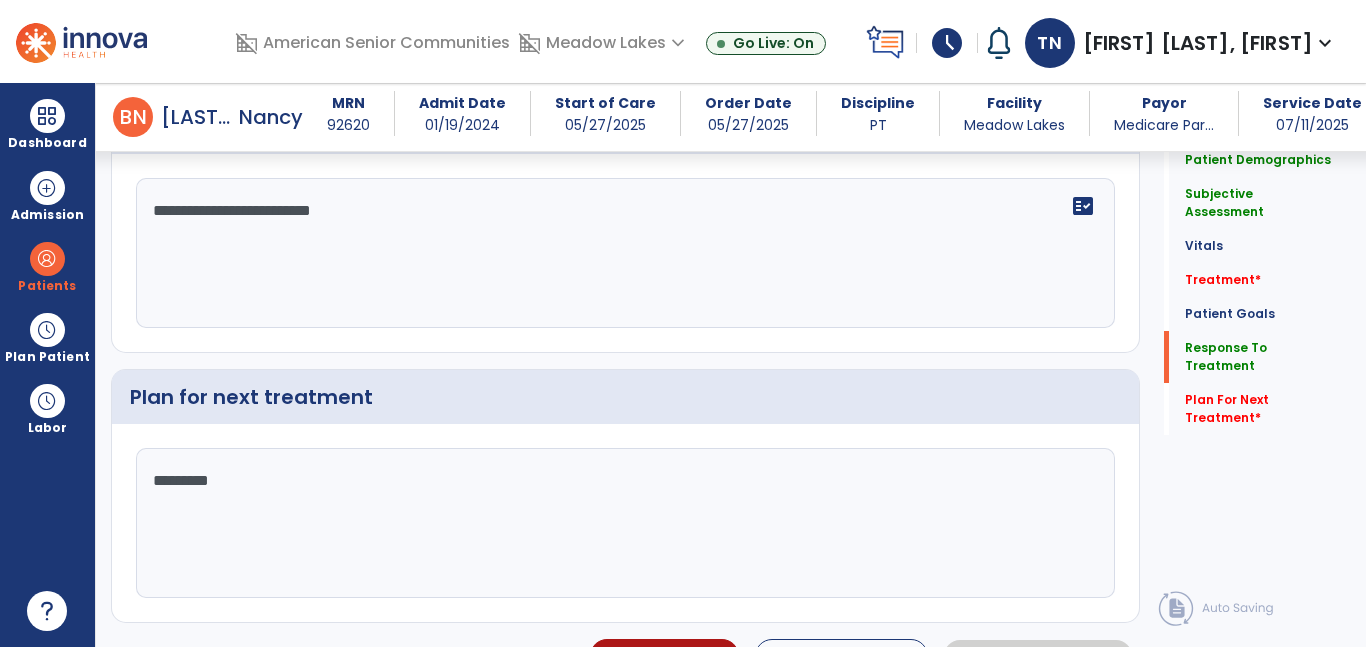 type on "**********" 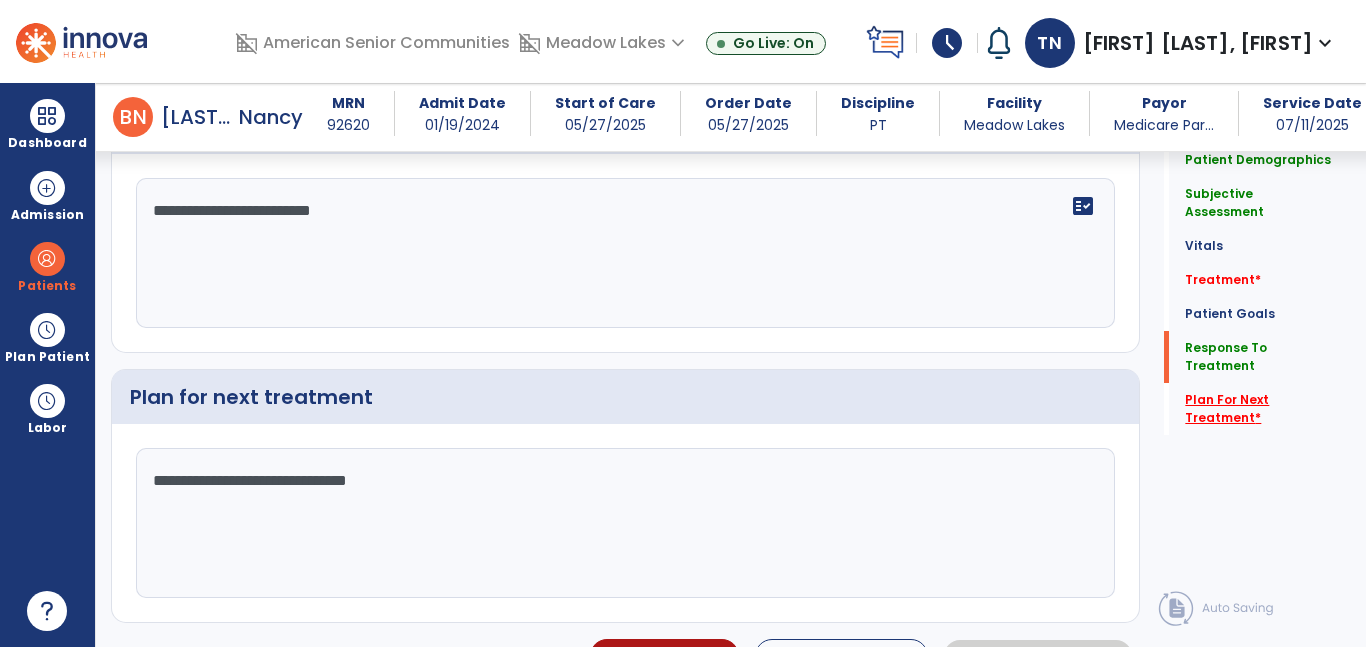 type on "**********" 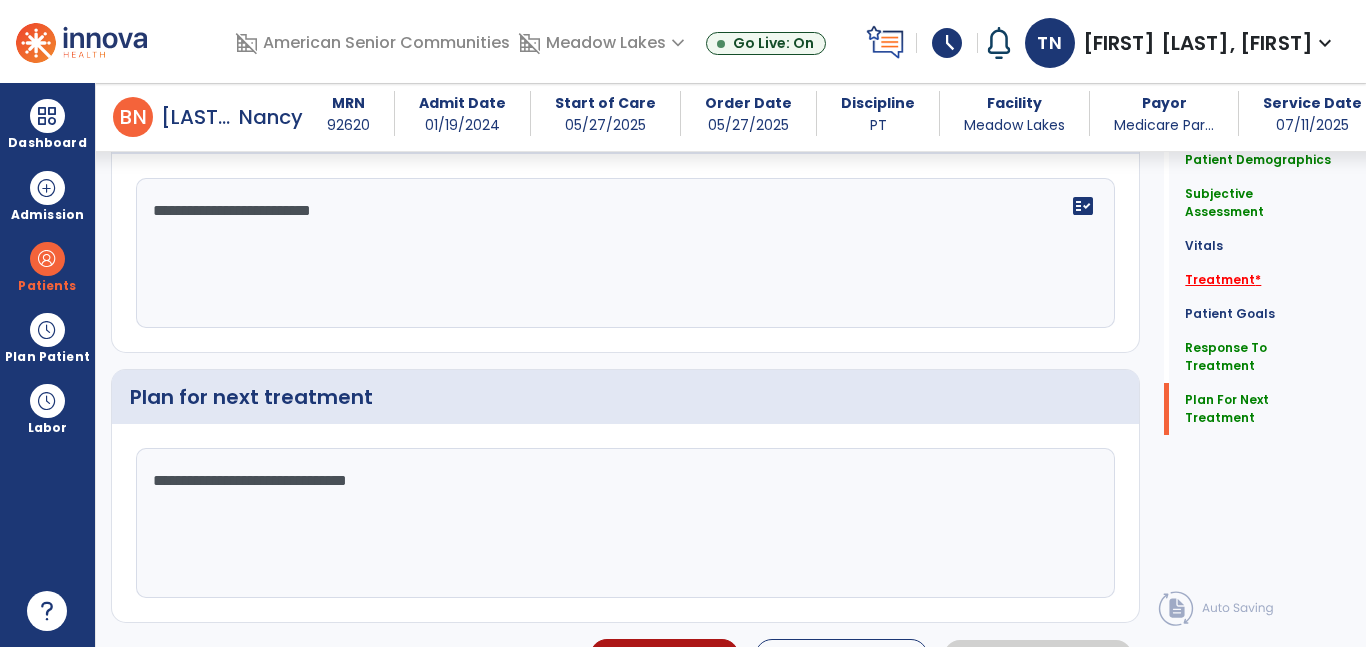 click on "Treatment   *" 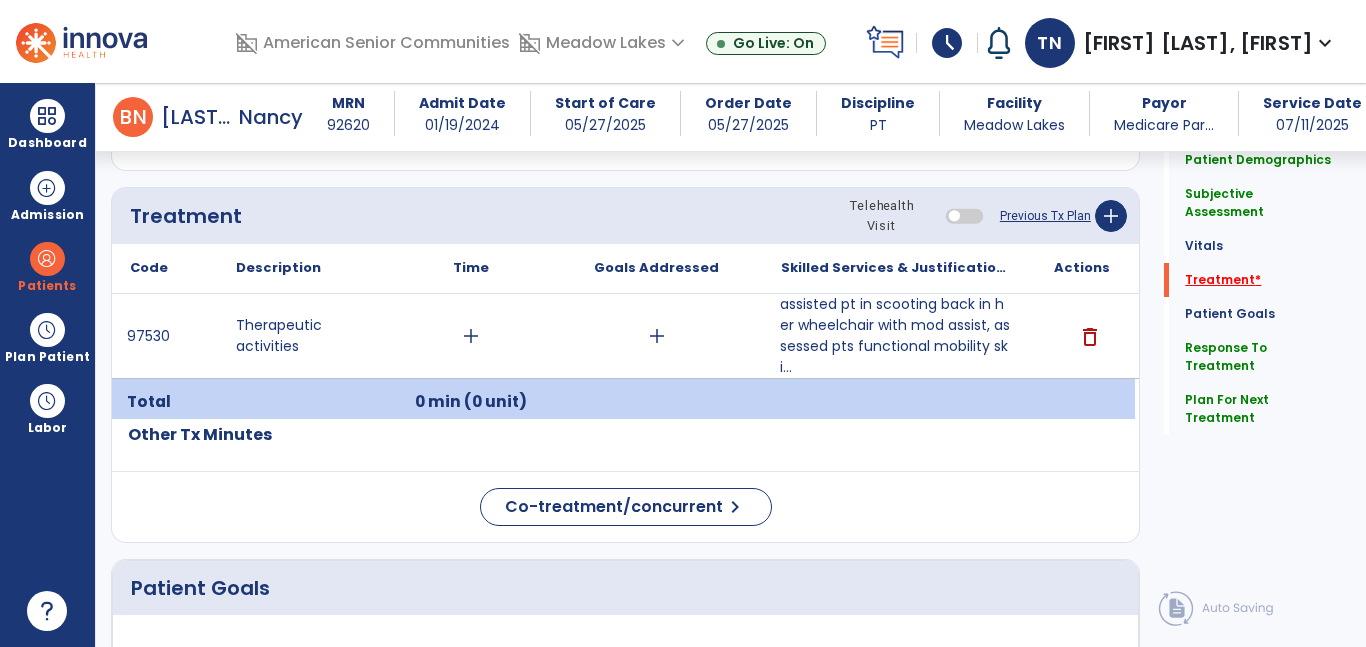 scroll, scrollTop: 1143, scrollLeft: 0, axis: vertical 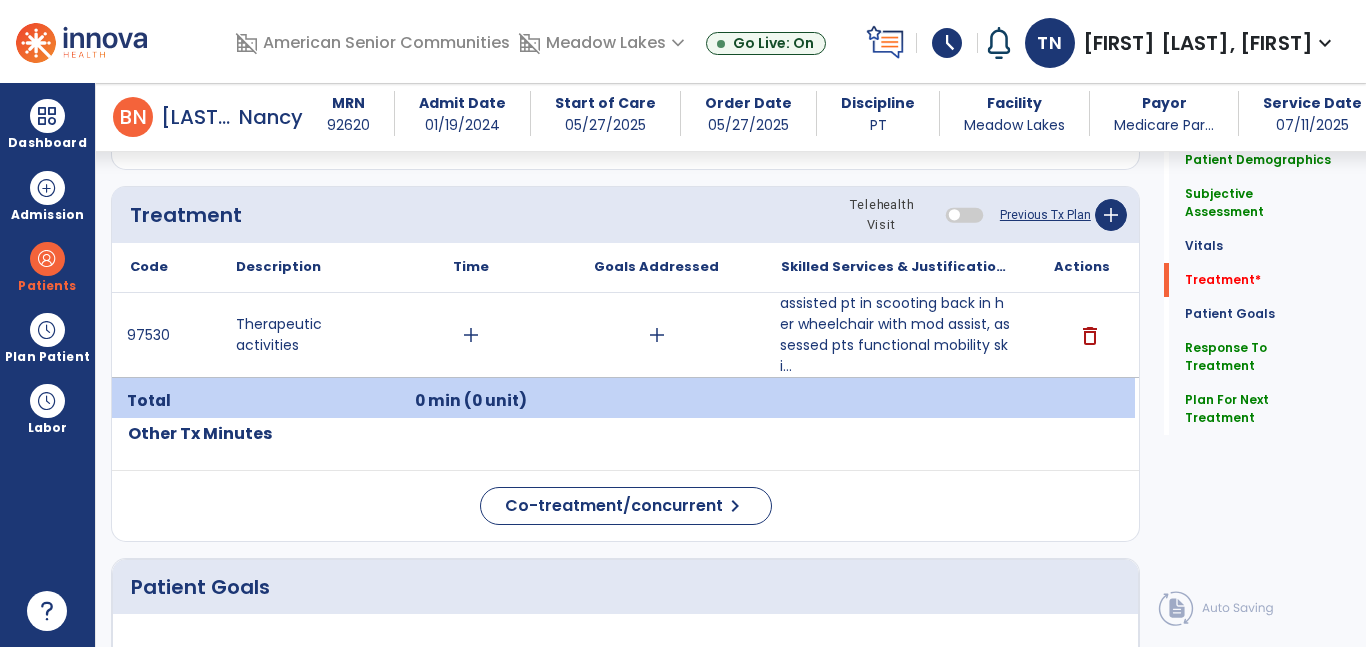 click on "add" at bounding box center [471, 335] 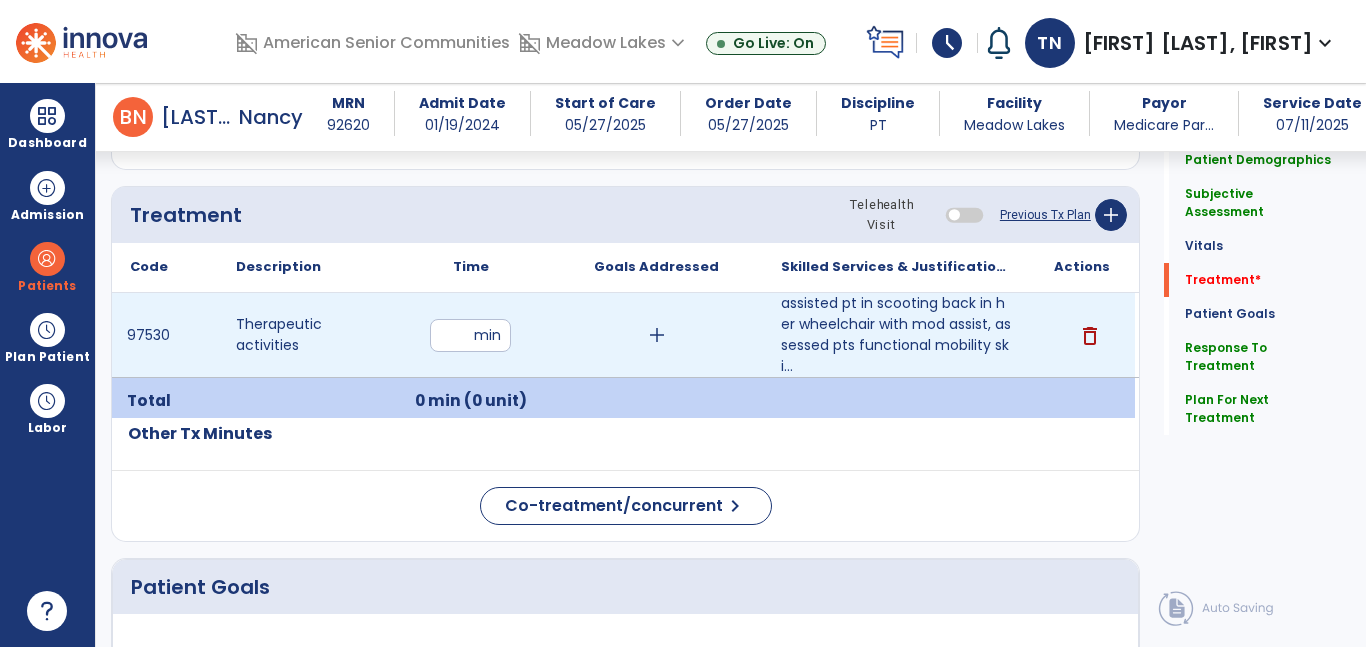 type on "**" 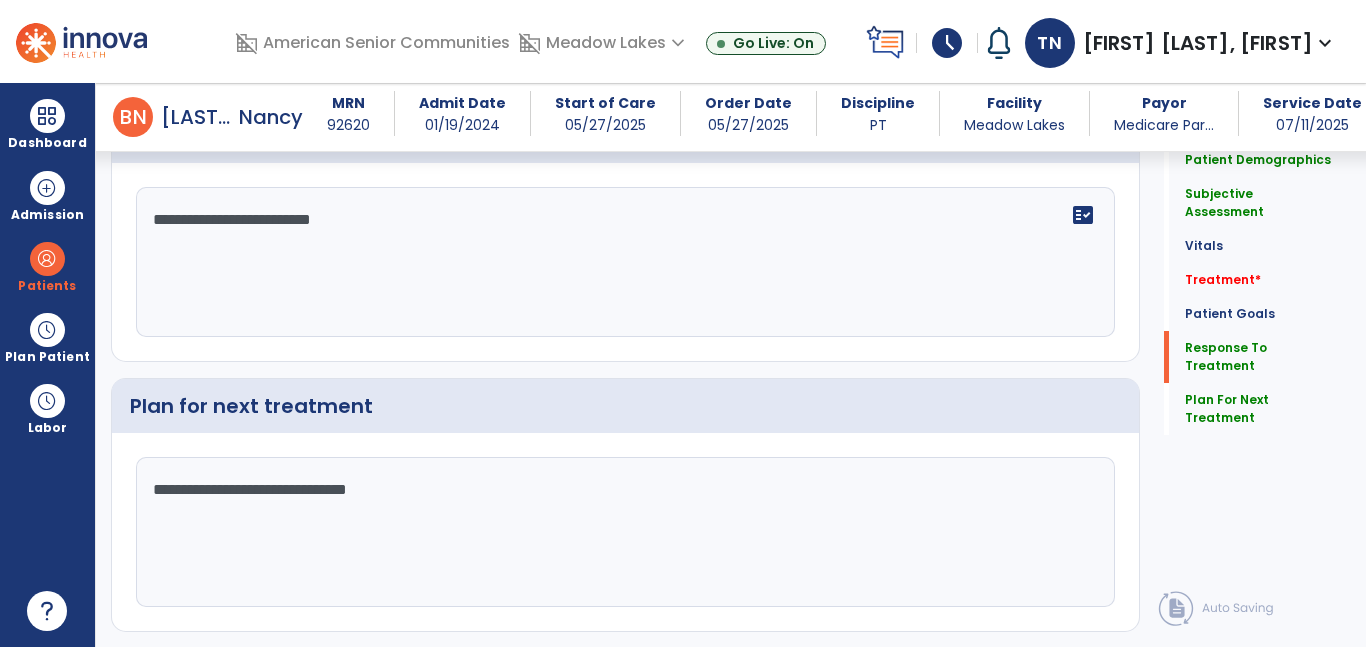 scroll, scrollTop: 2503, scrollLeft: 0, axis: vertical 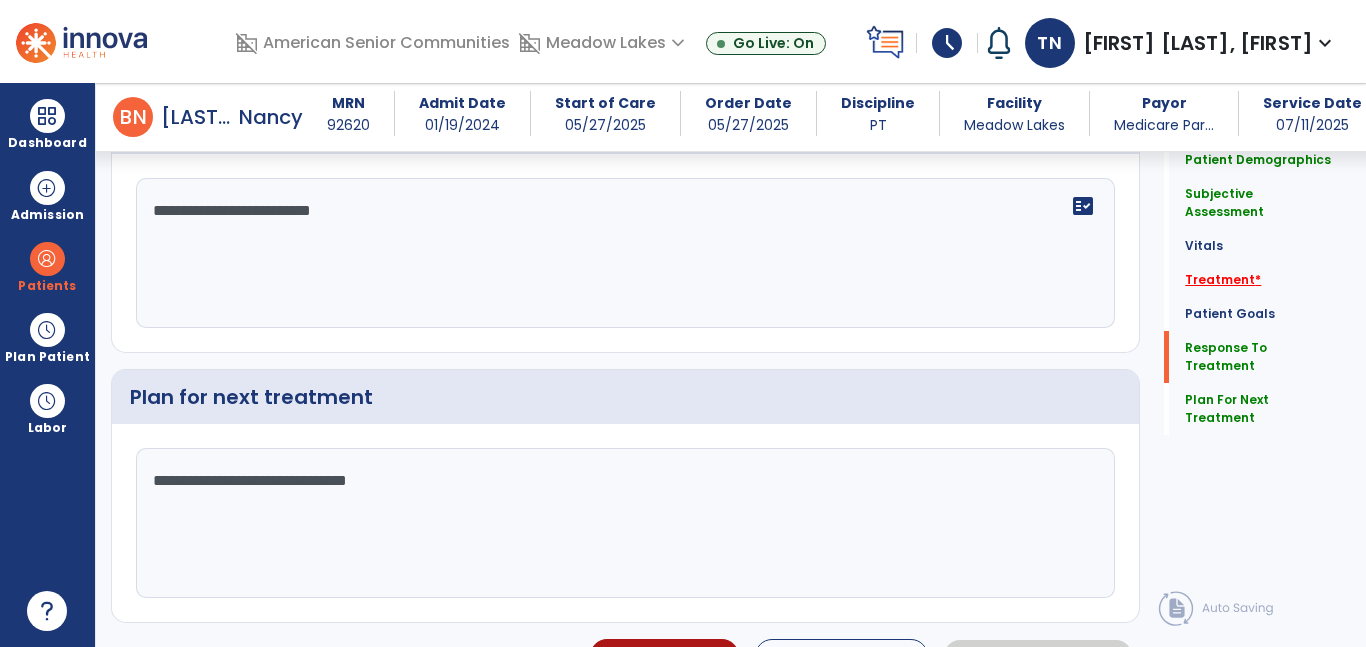 click on "Treatment   *" 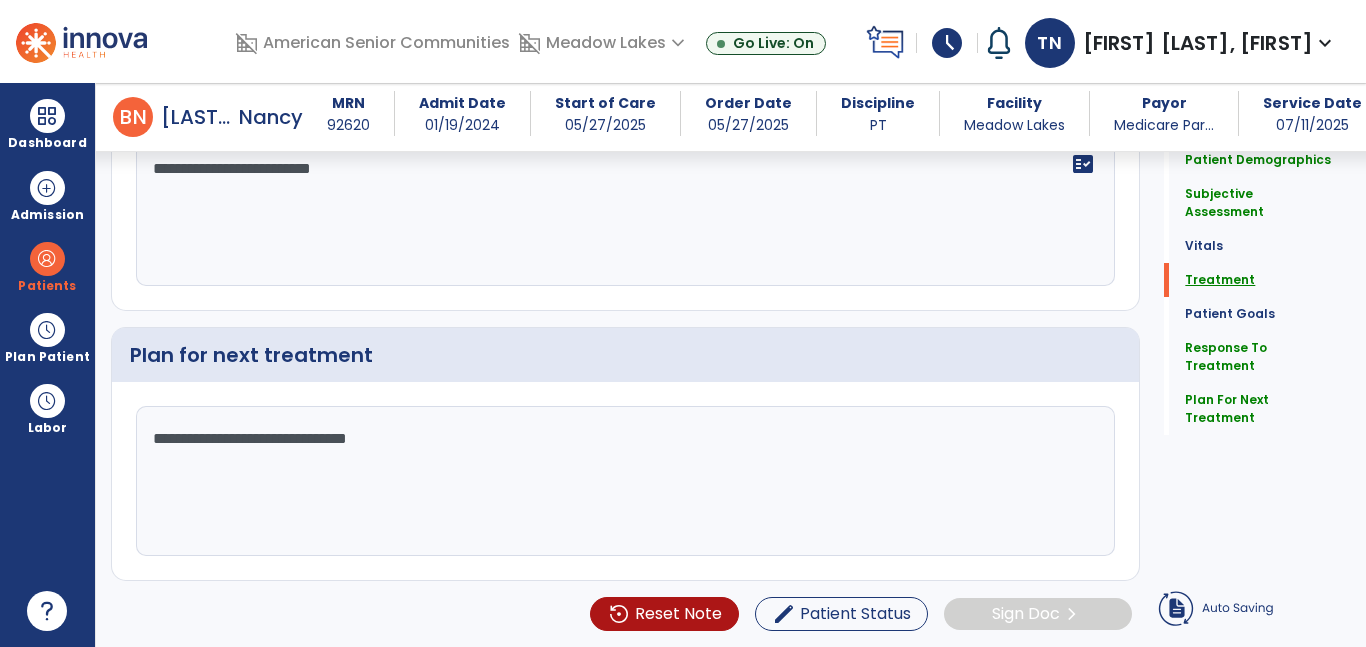 click on "Treatment" 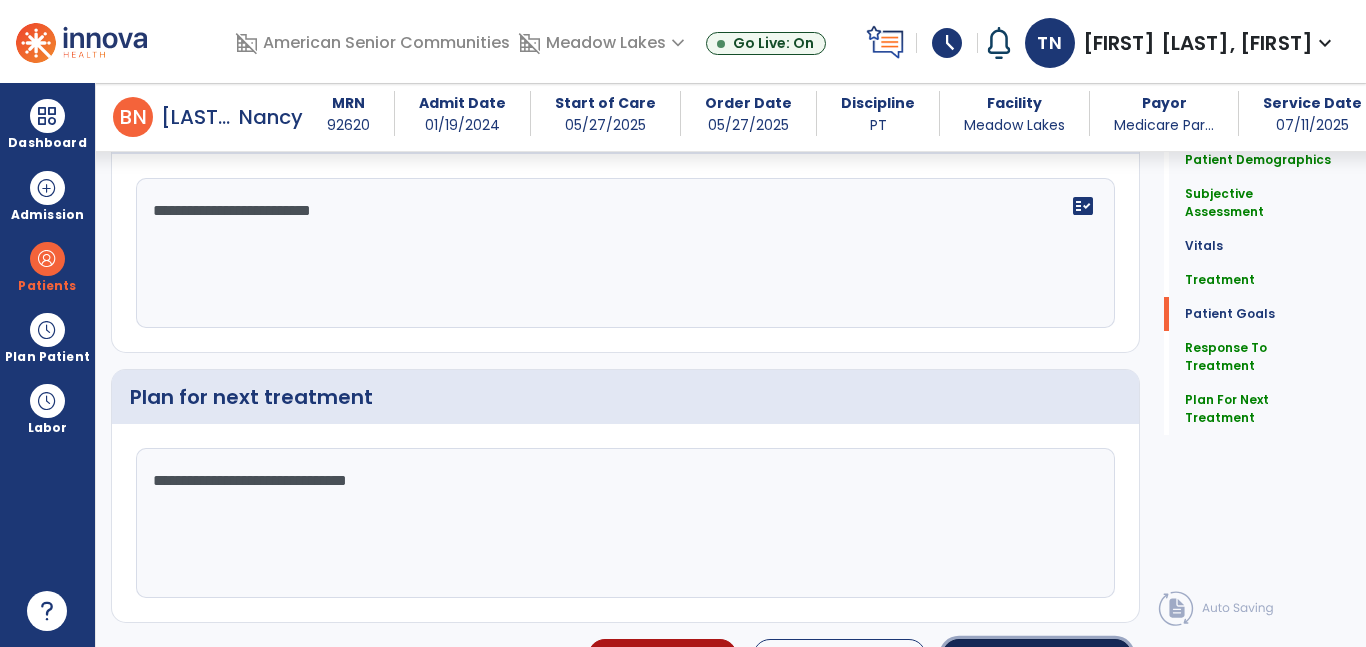 click on "Sign Doc" 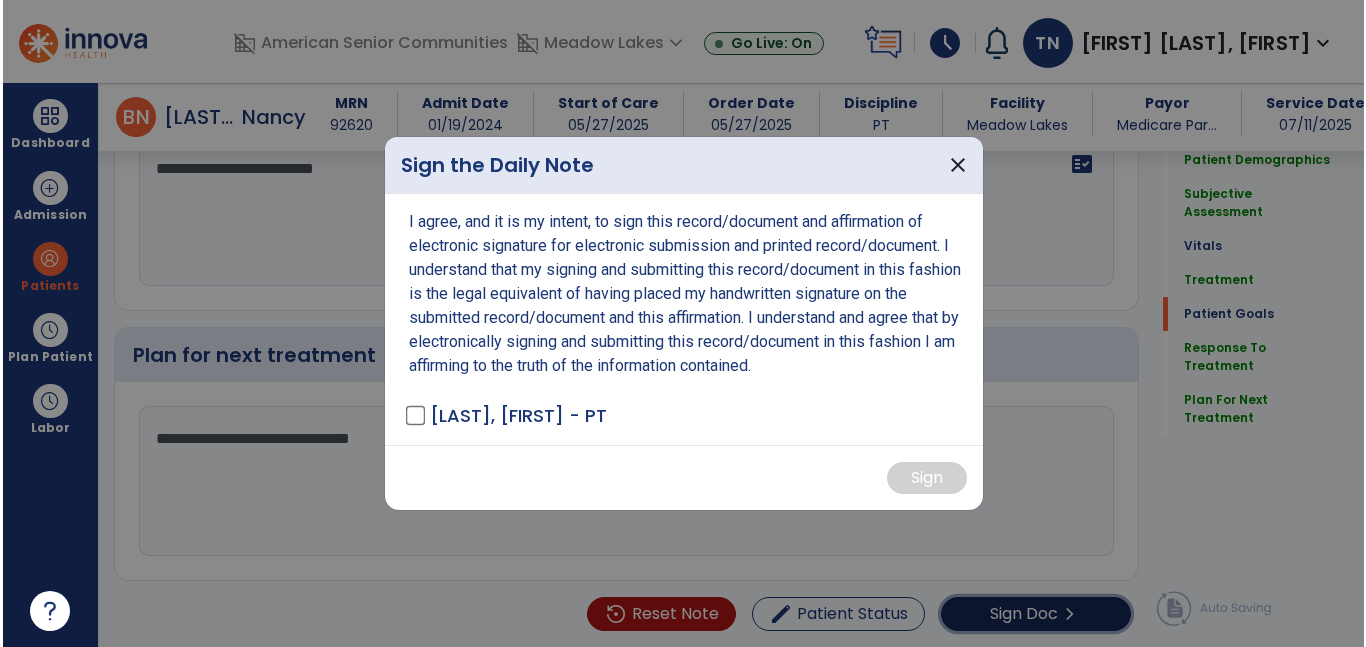 scroll, scrollTop: 2545, scrollLeft: 0, axis: vertical 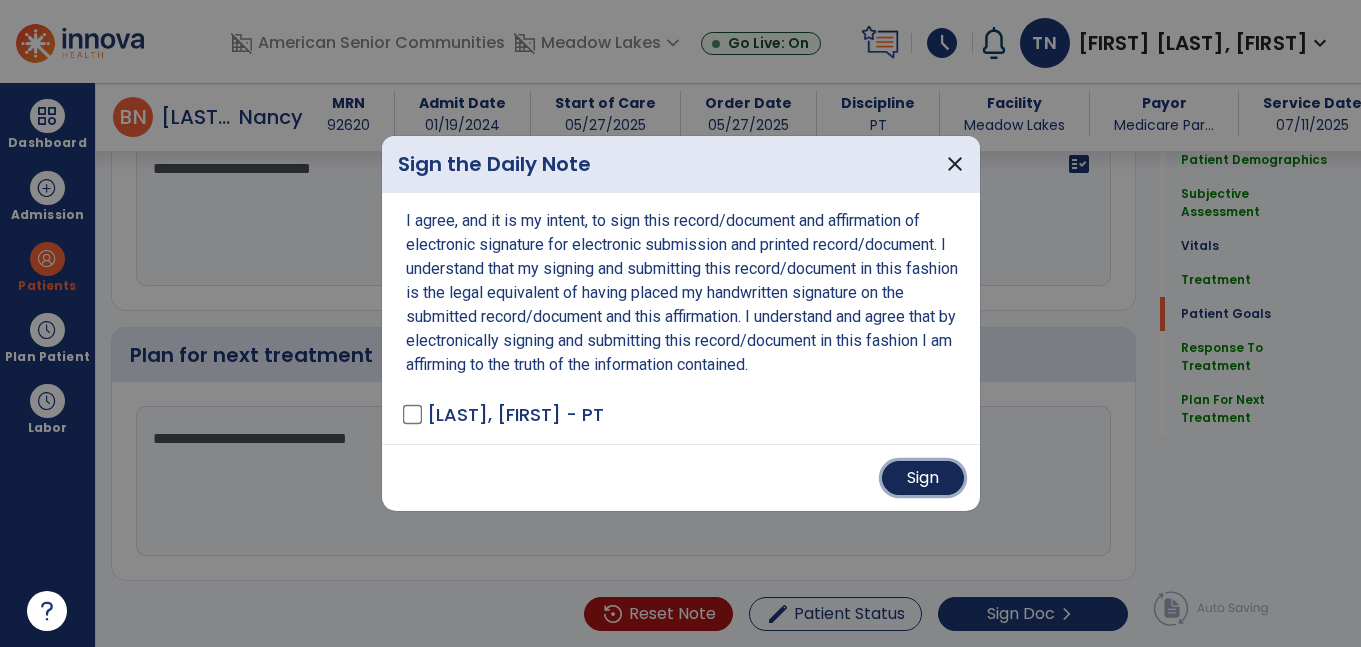 click on "Sign" at bounding box center [923, 478] 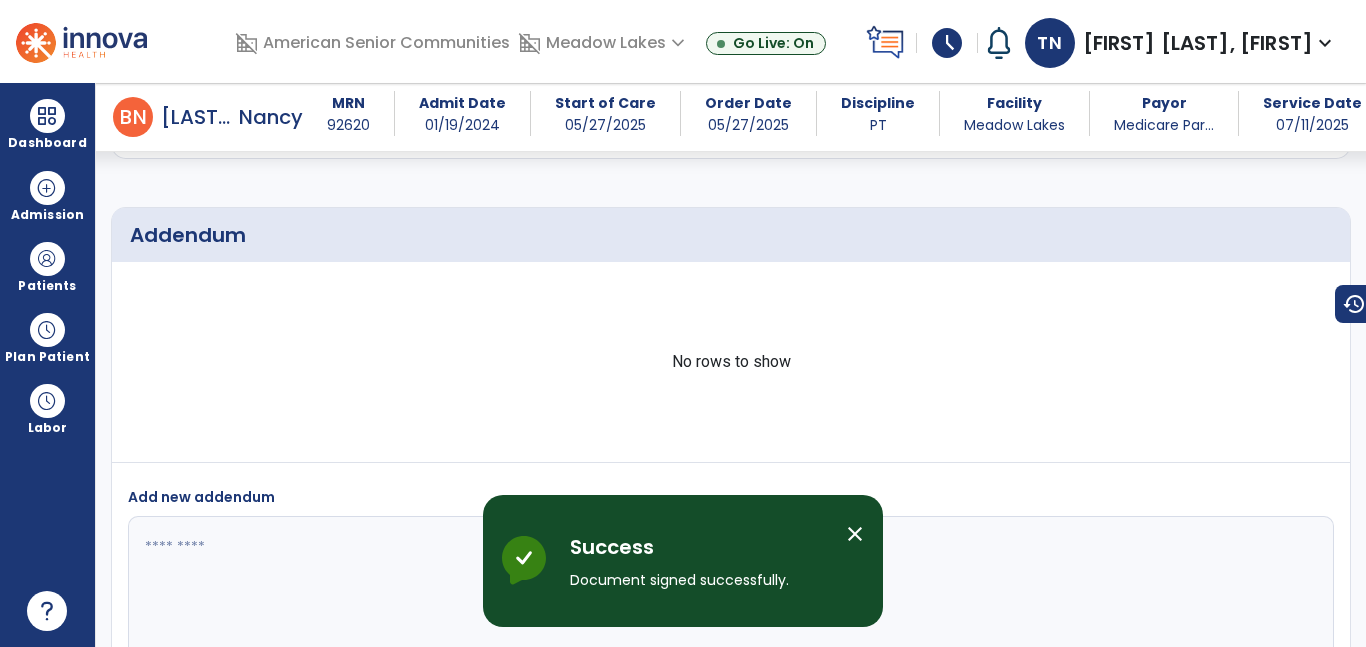 scroll, scrollTop: 3968, scrollLeft: 0, axis: vertical 